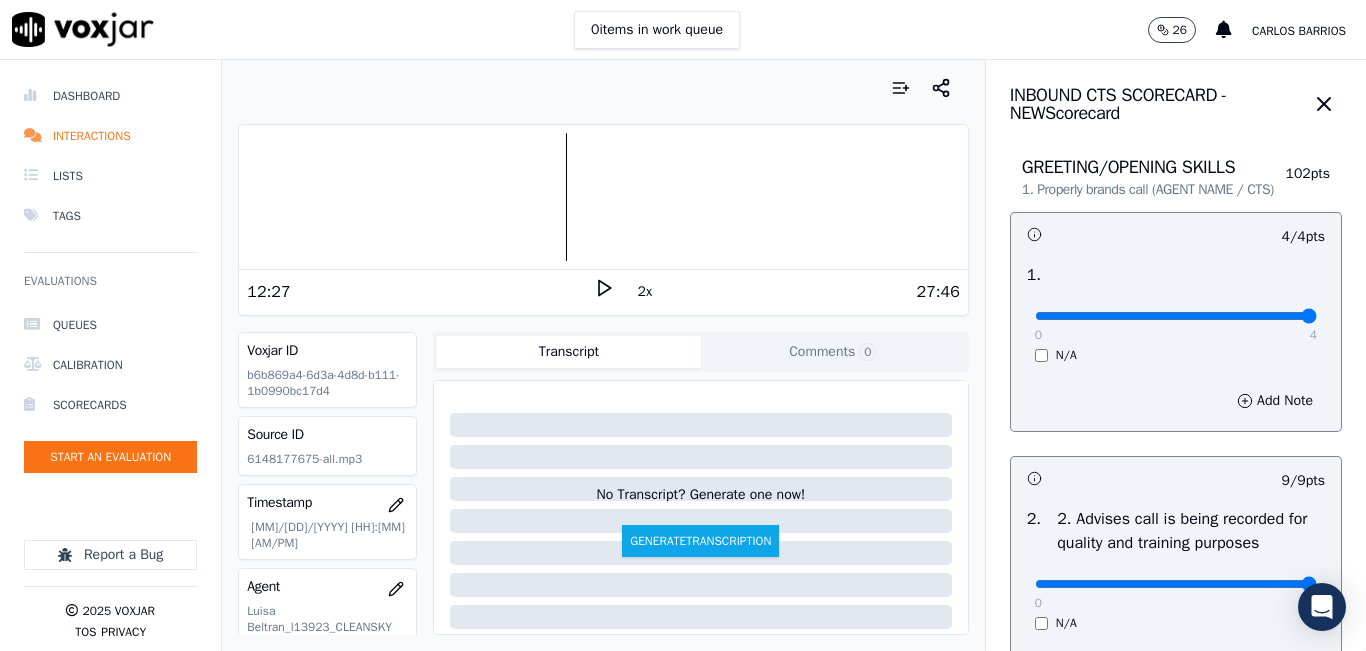 scroll, scrollTop: 0, scrollLeft: 0, axis: both 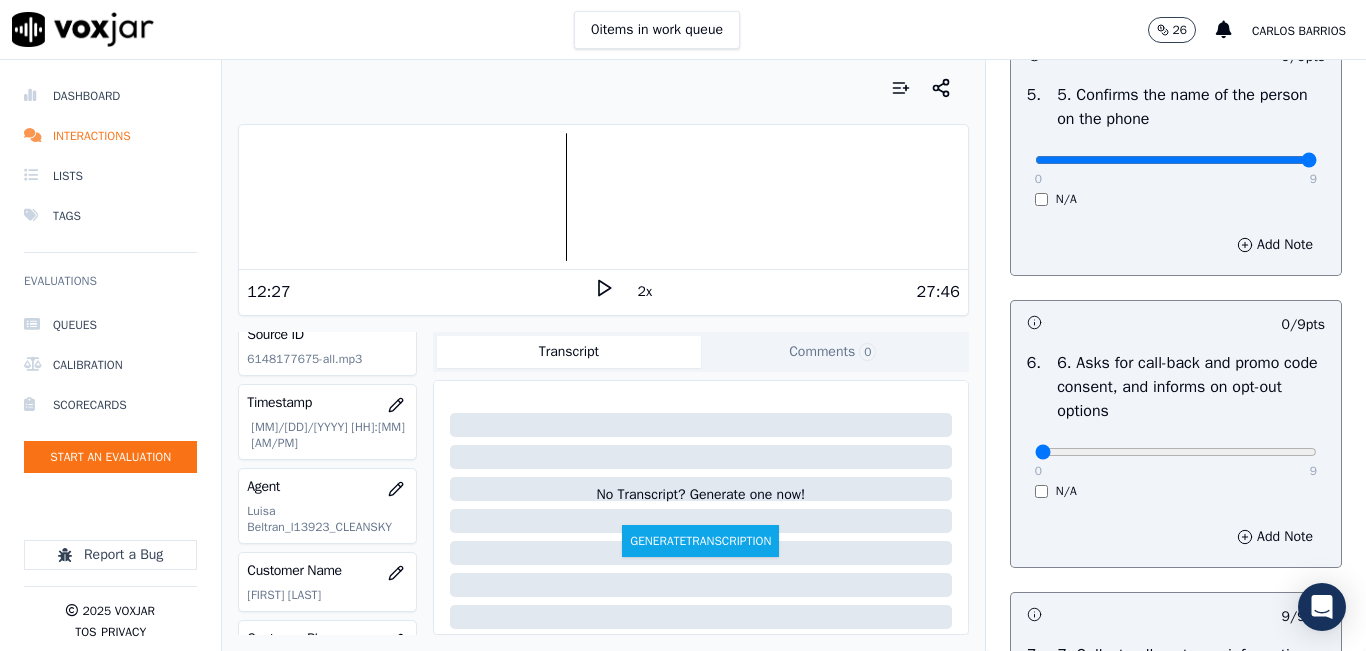 click 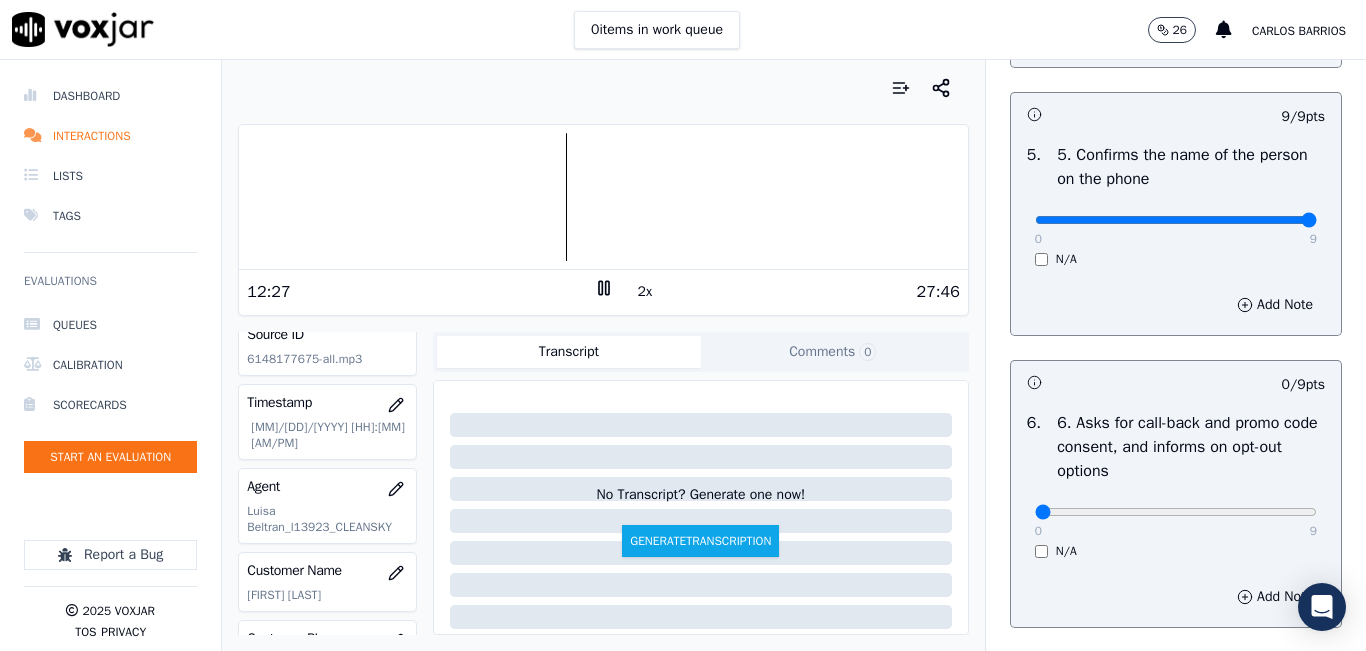 scroll, scrollTop: 1200, scrollLeft: 0, axis: vertical 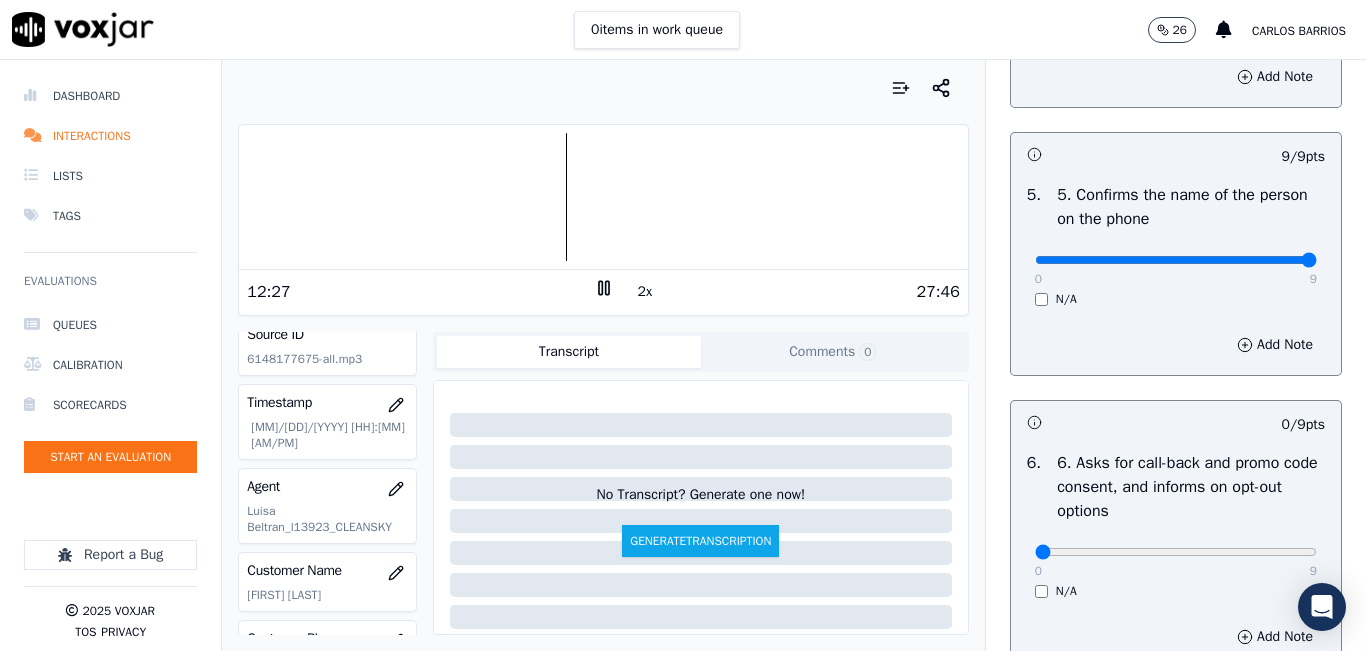click 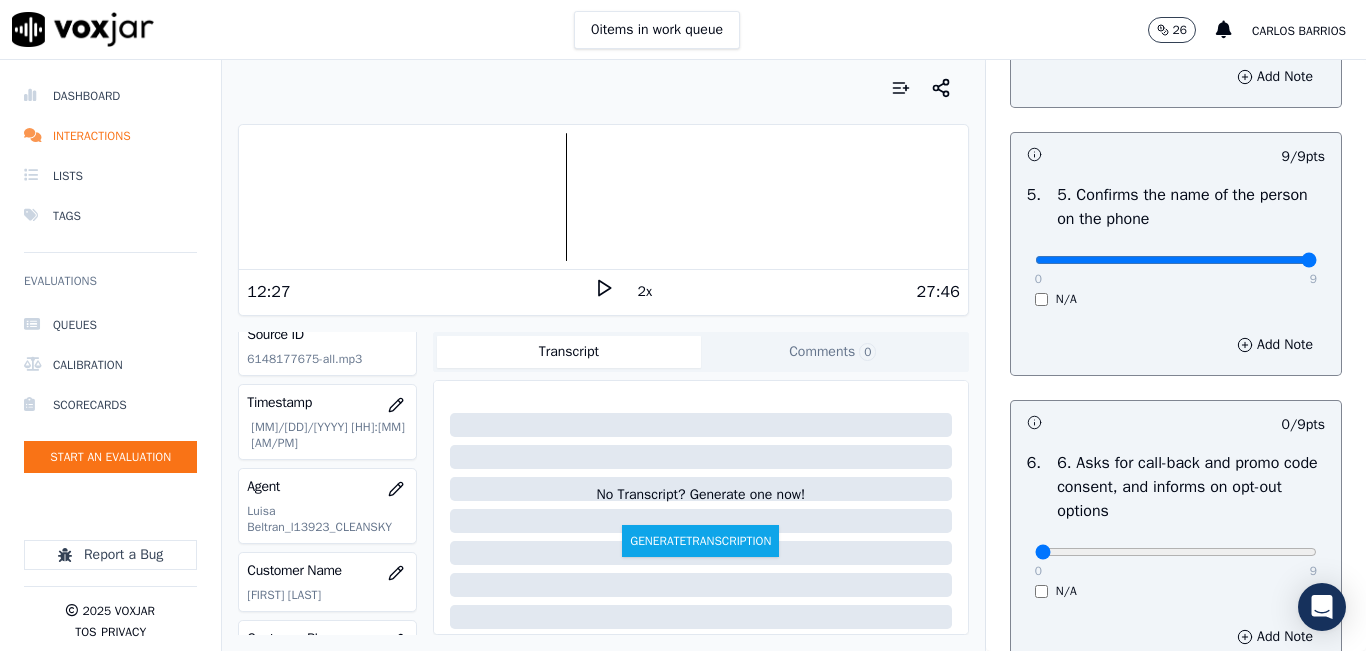 click 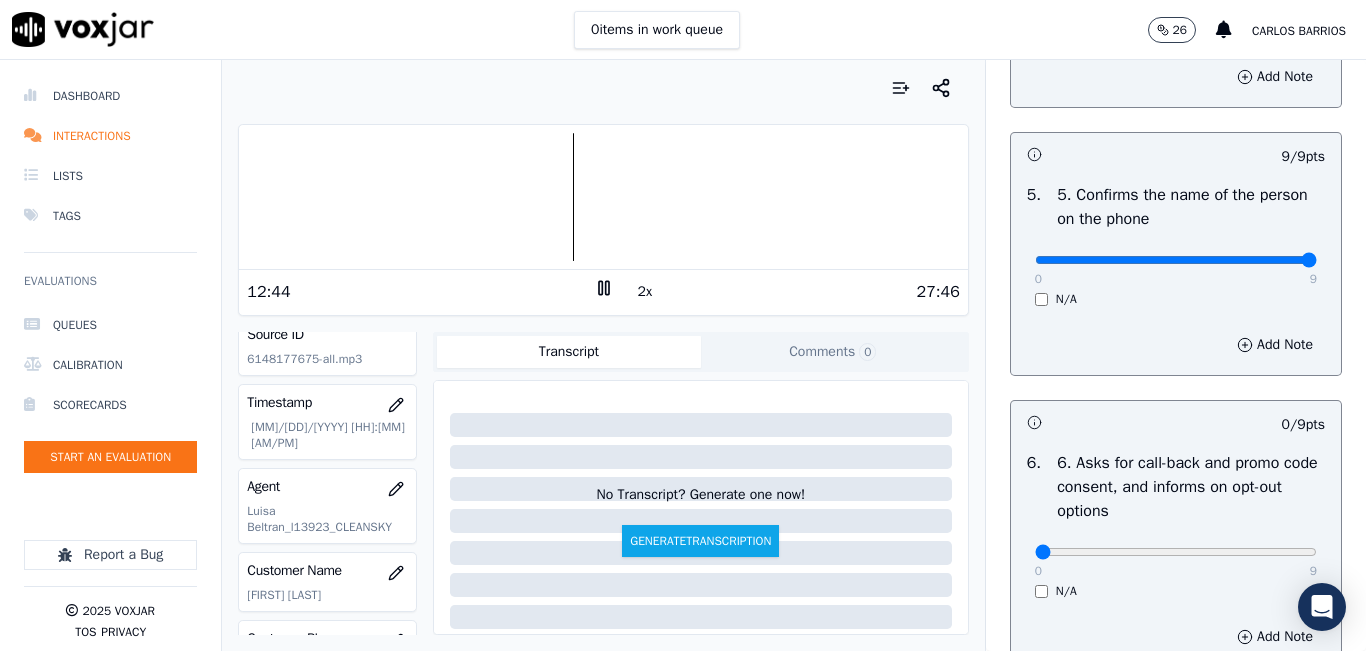 click 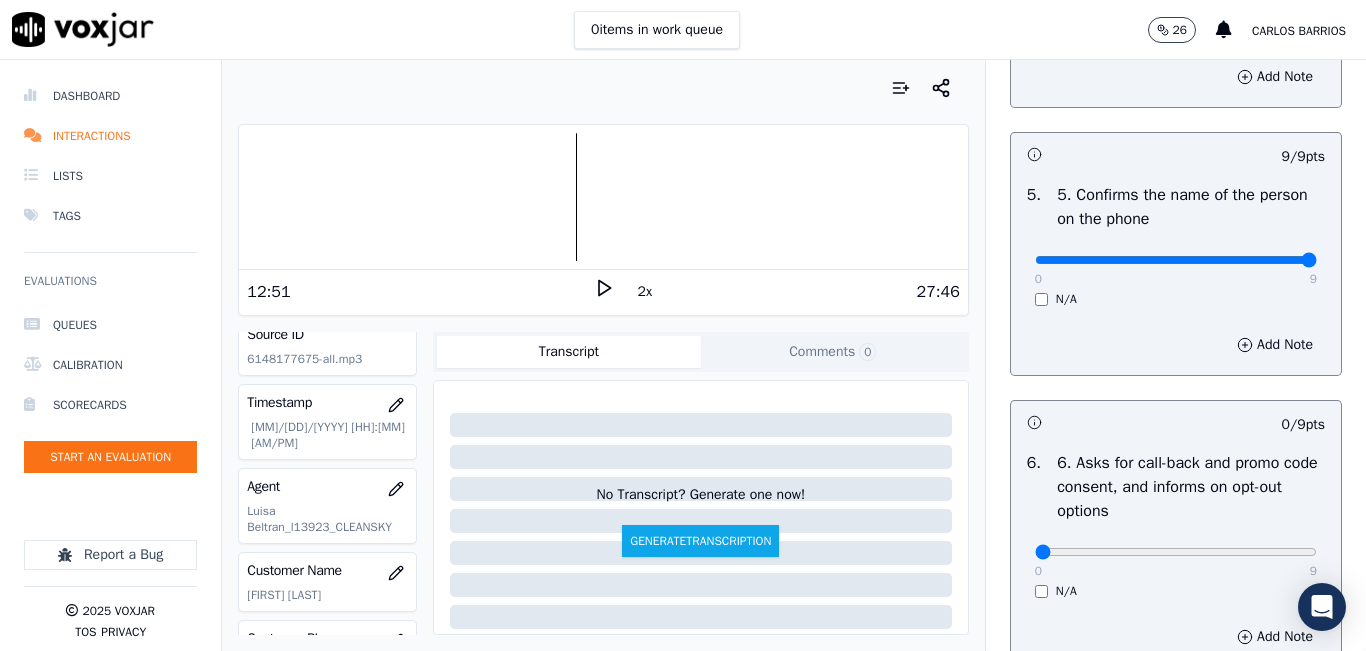 click 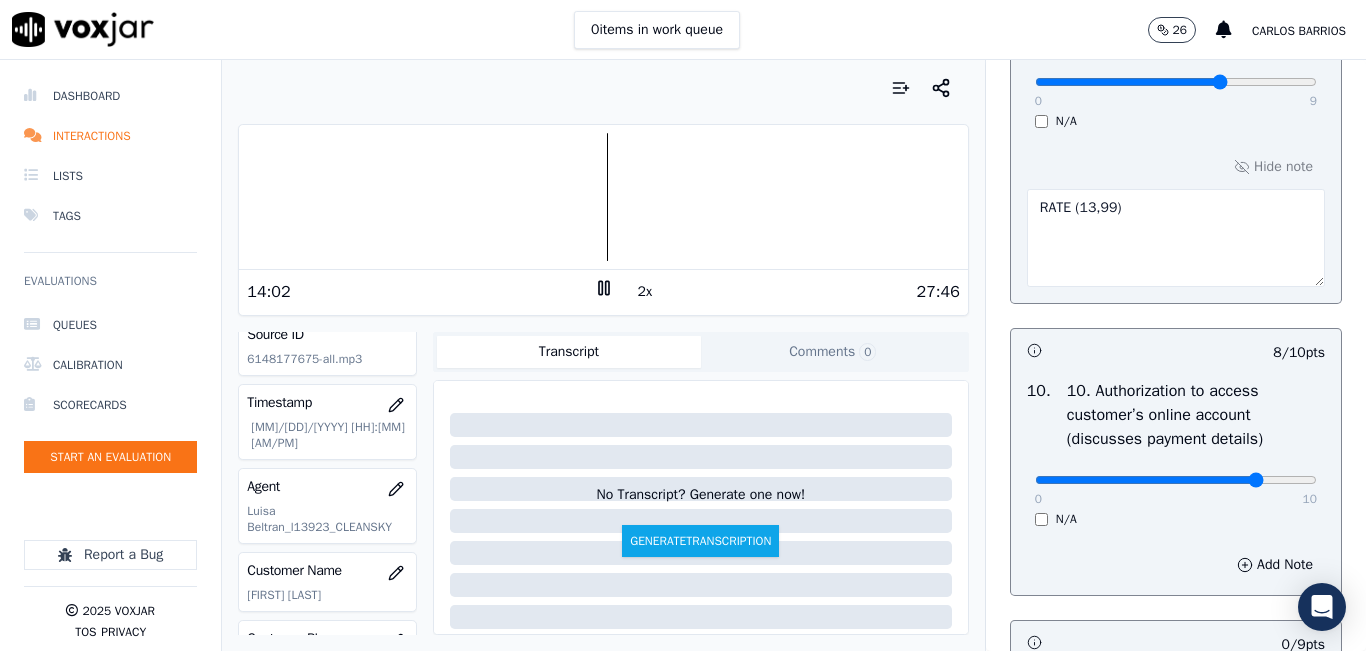 scroll, scrollTop: 2400, scrollLeft: 0, axis: vertical 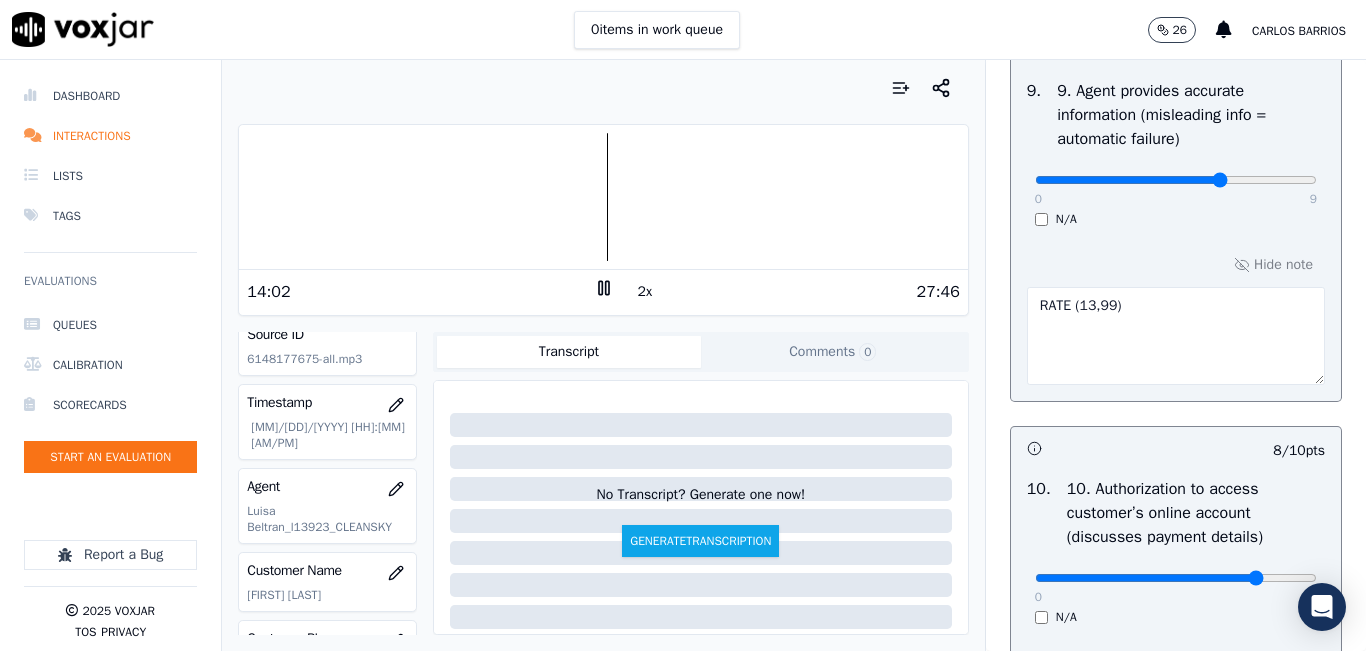 click on "RATE (13,99)" at bounding box center [1176, 336] 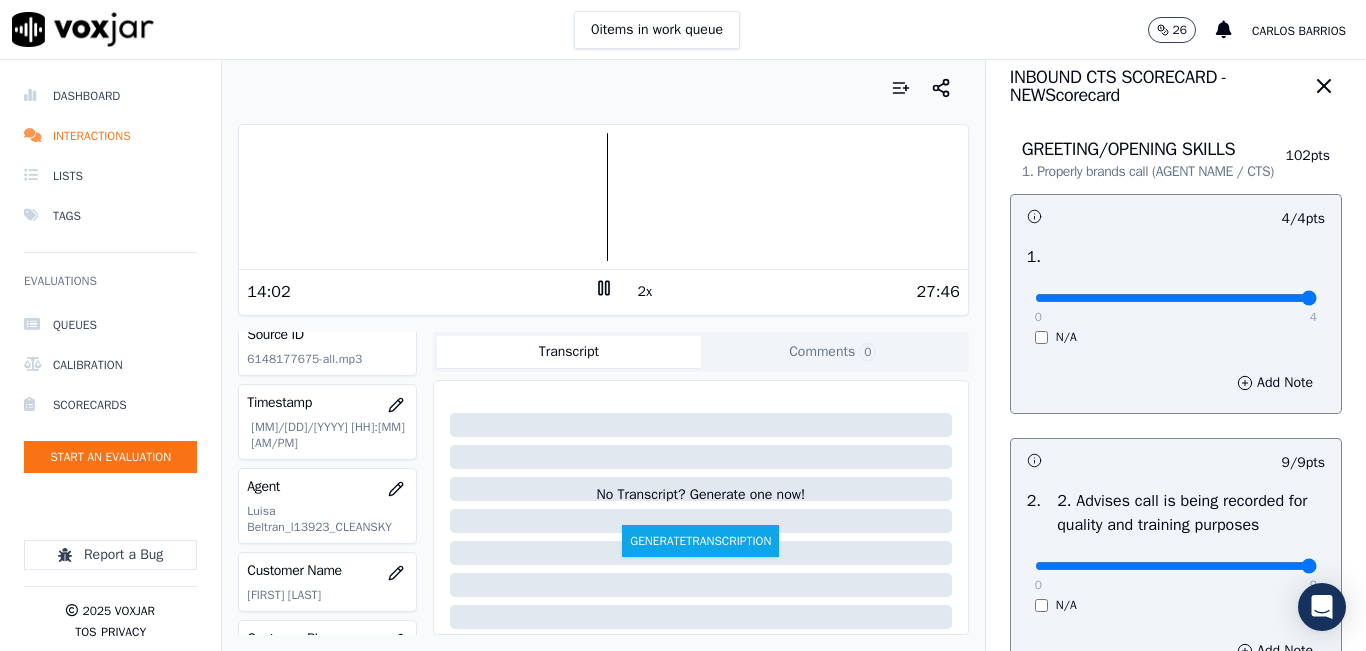 scroll, scrollTop: 0, scrollLeft: 0, axis: both 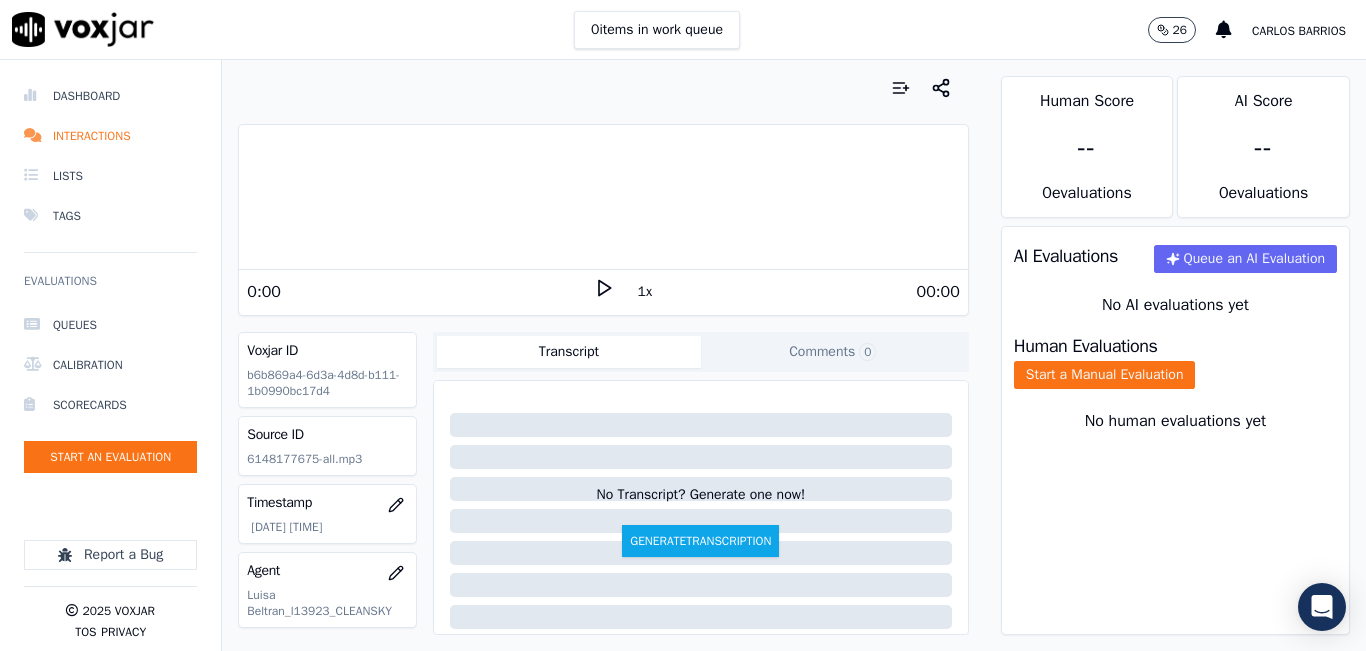 click on "1x" at bounding box center (645, 292) 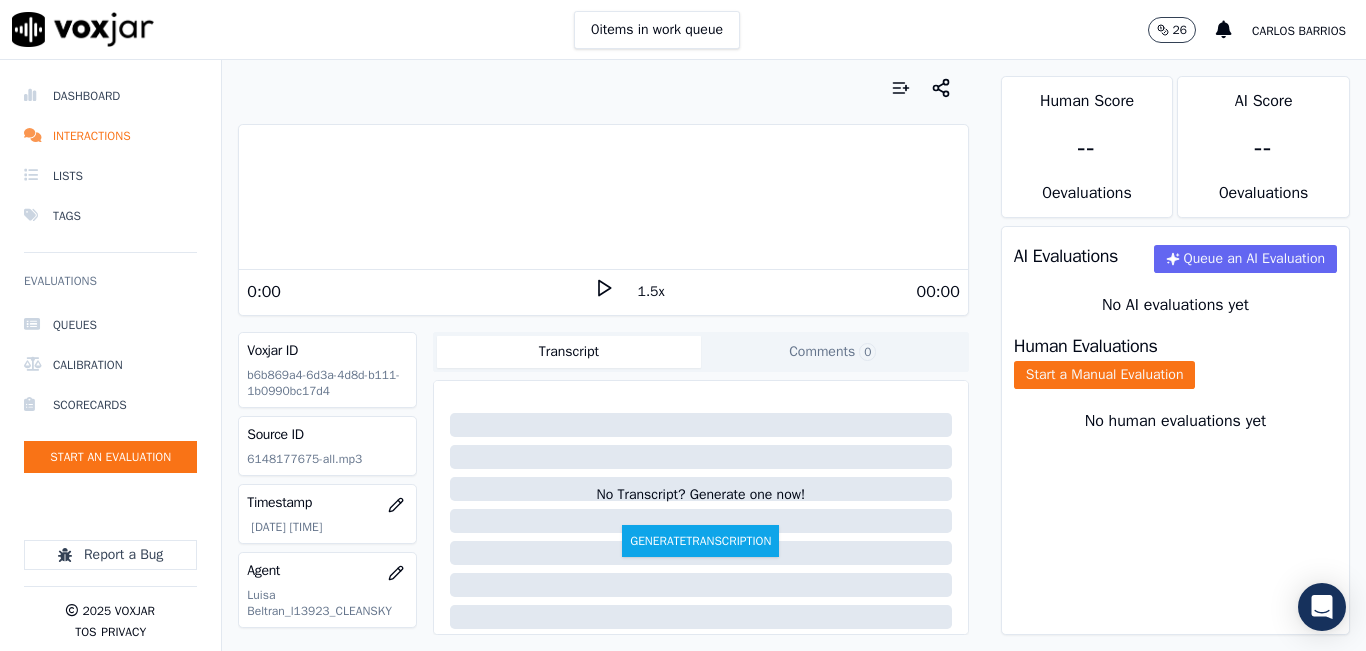 click on "1.5x" at bounding box center (651, 292) 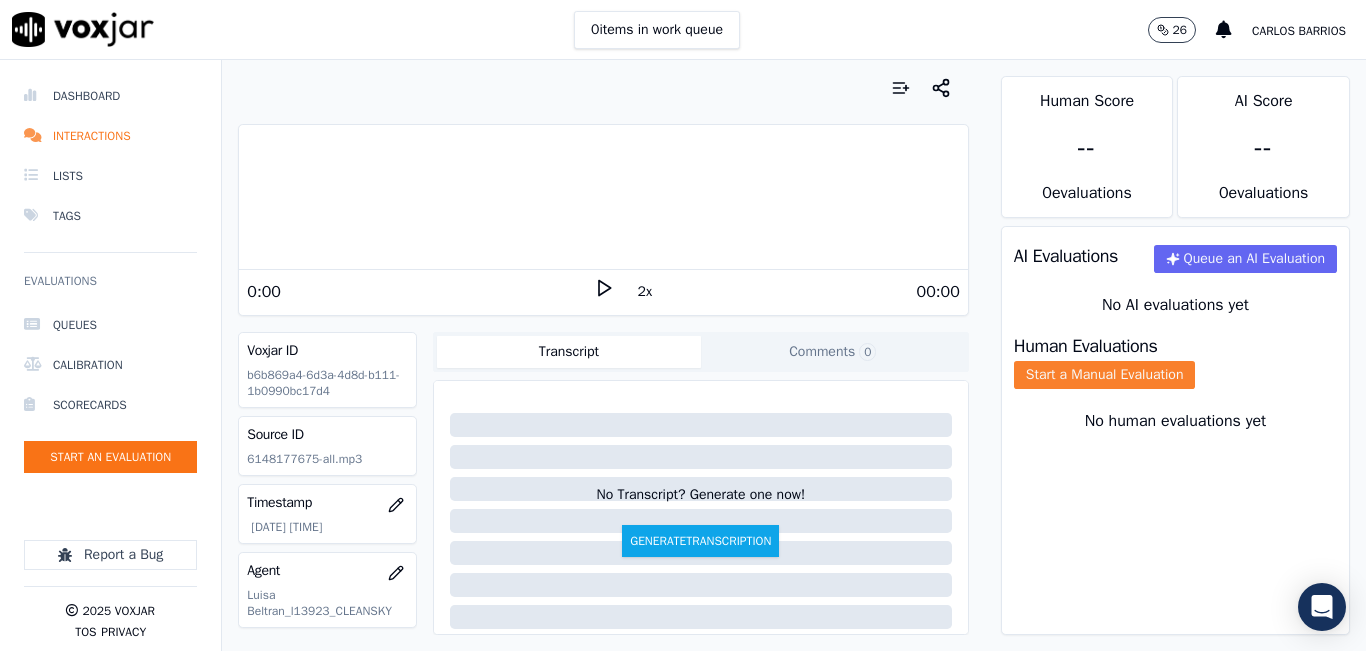 click on "Start a Manual Evaluation" 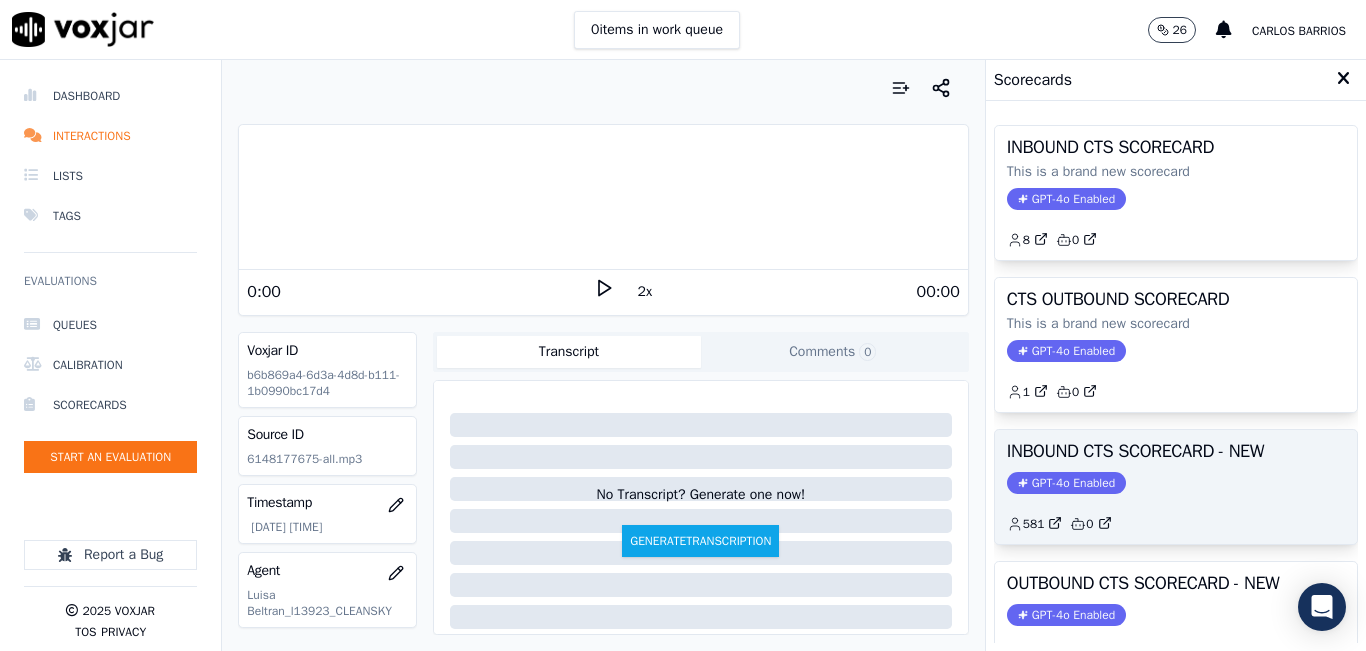 click on "INBOUND CTS SCORECARD - NEW" at bounding box center (1176, 451) 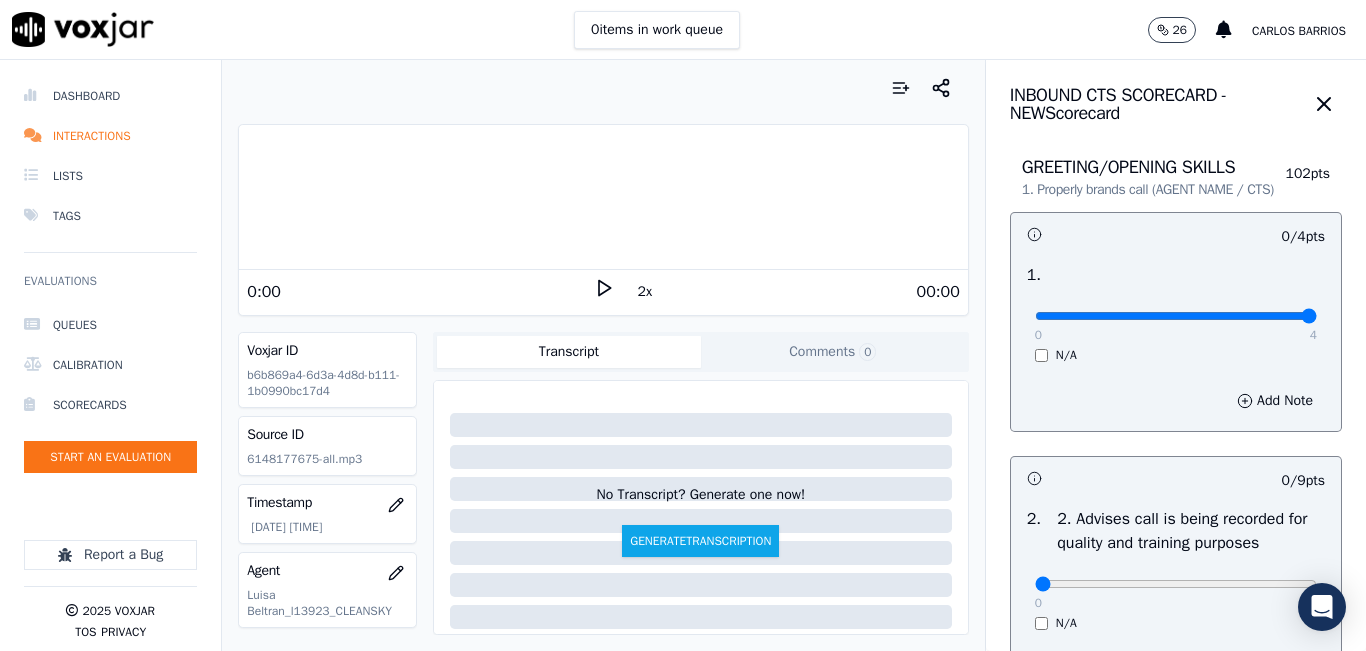 drag, startPoint x: 1196, startPoint y: 333, endPoint x: 1292, endPoint y: 333, distance: 96 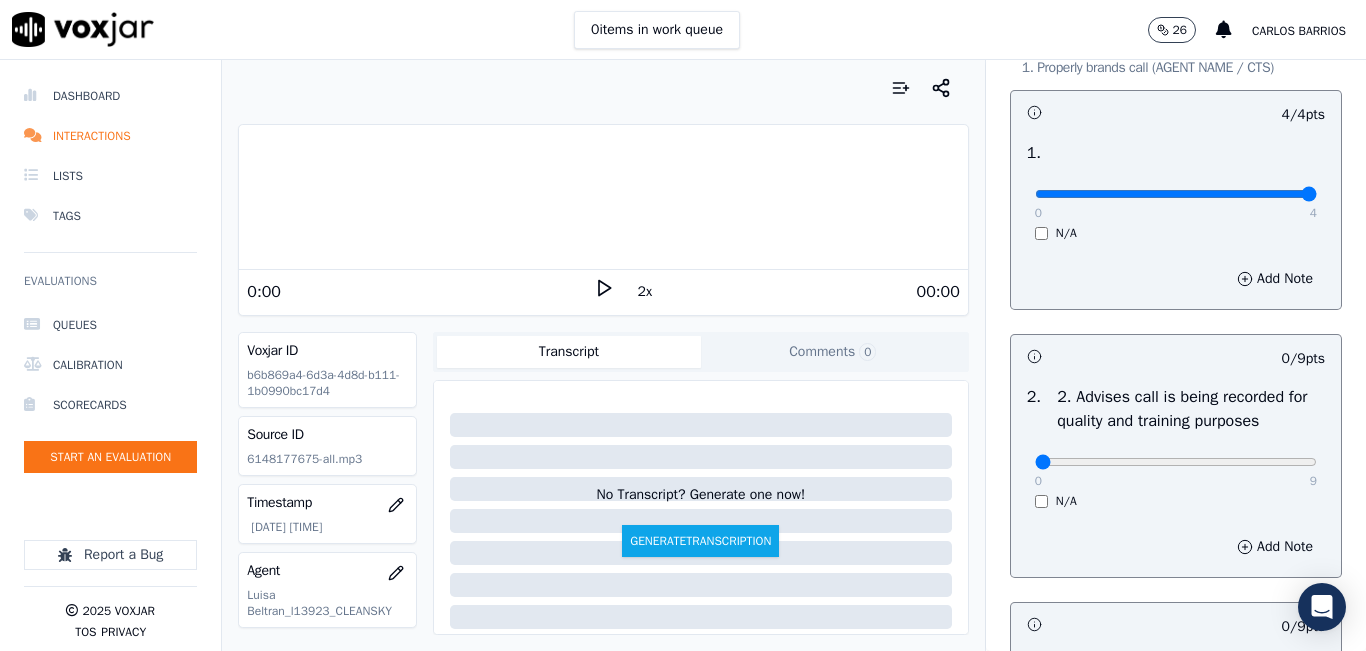 scroll, scrollTop: 200, scrollLeft: 0, axis: vertical 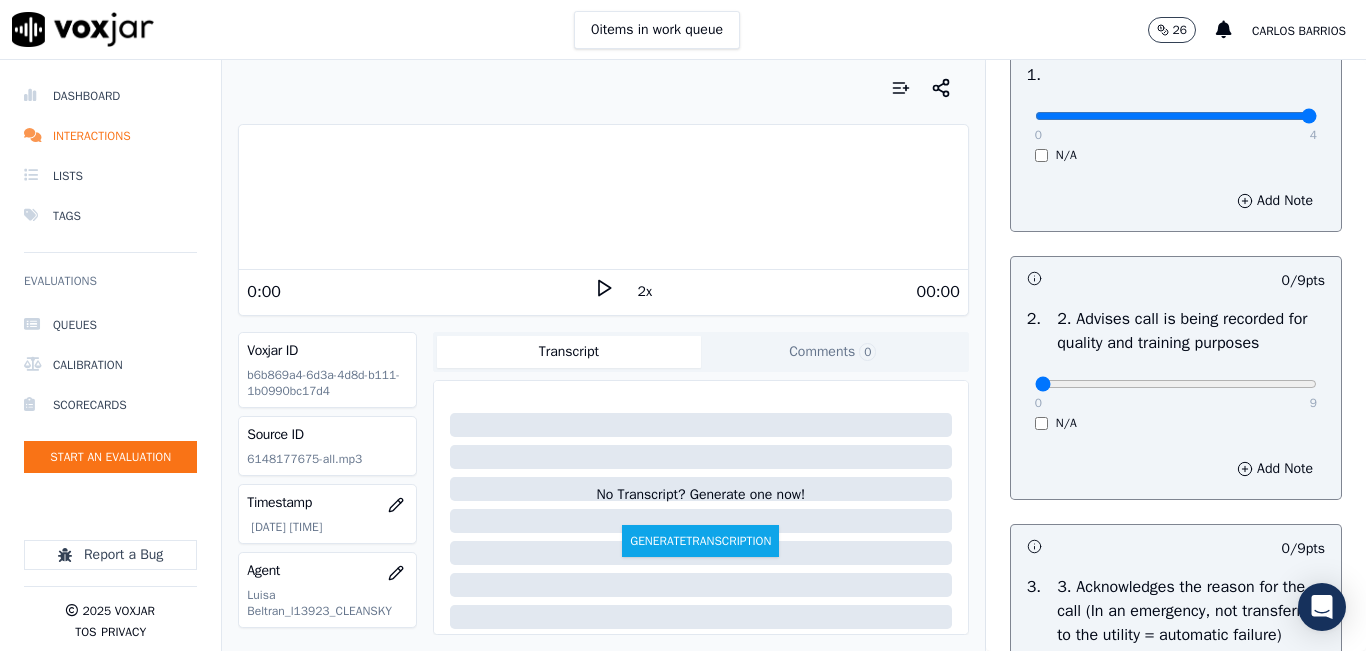 type on "9" 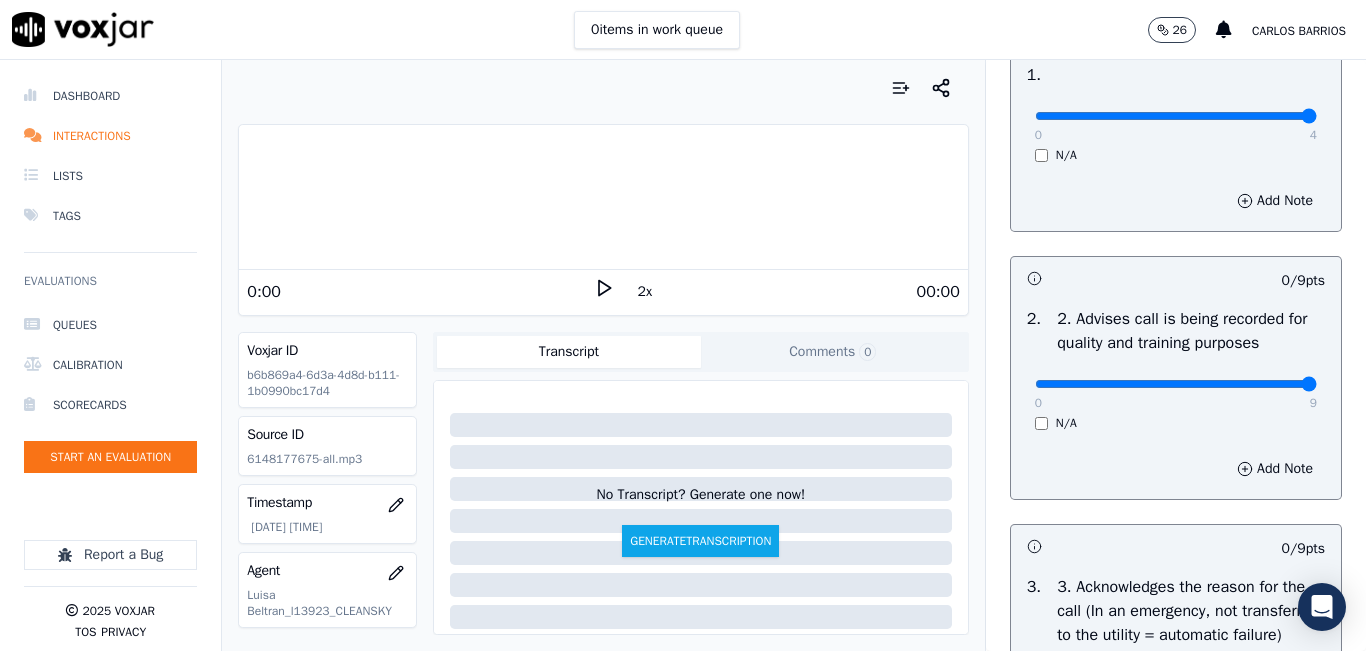 click at bounding box center (1176, 116) 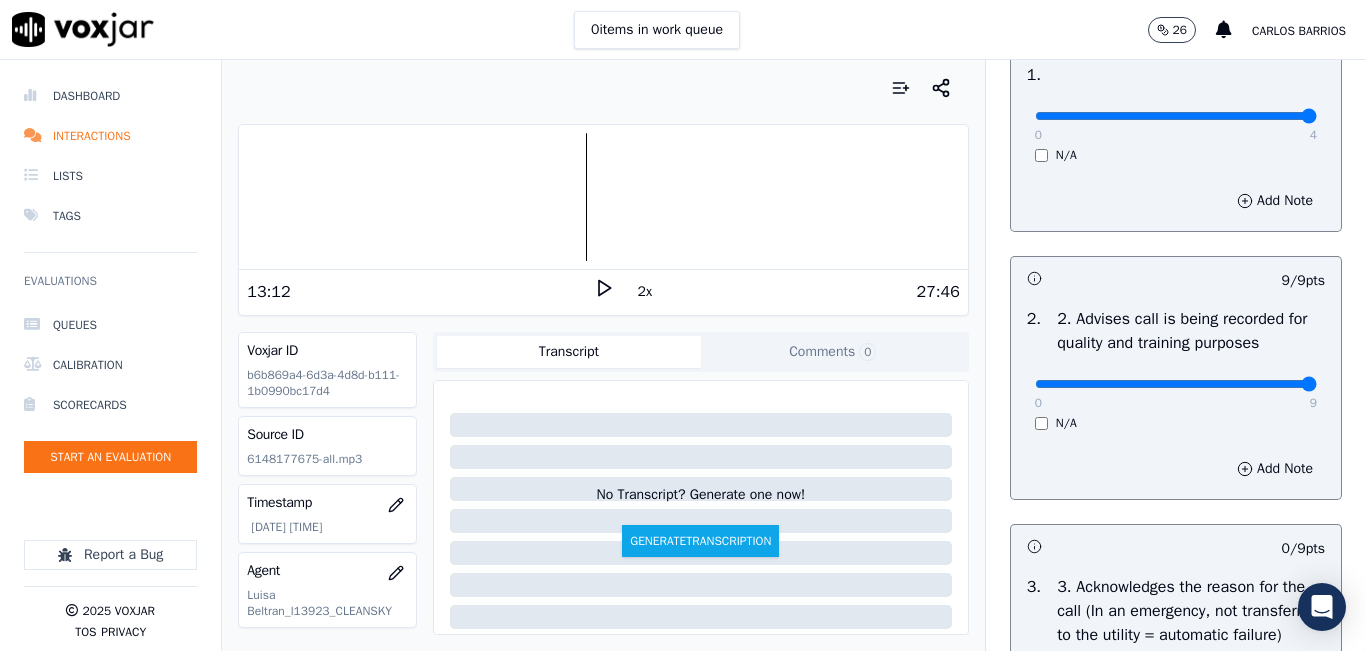 click 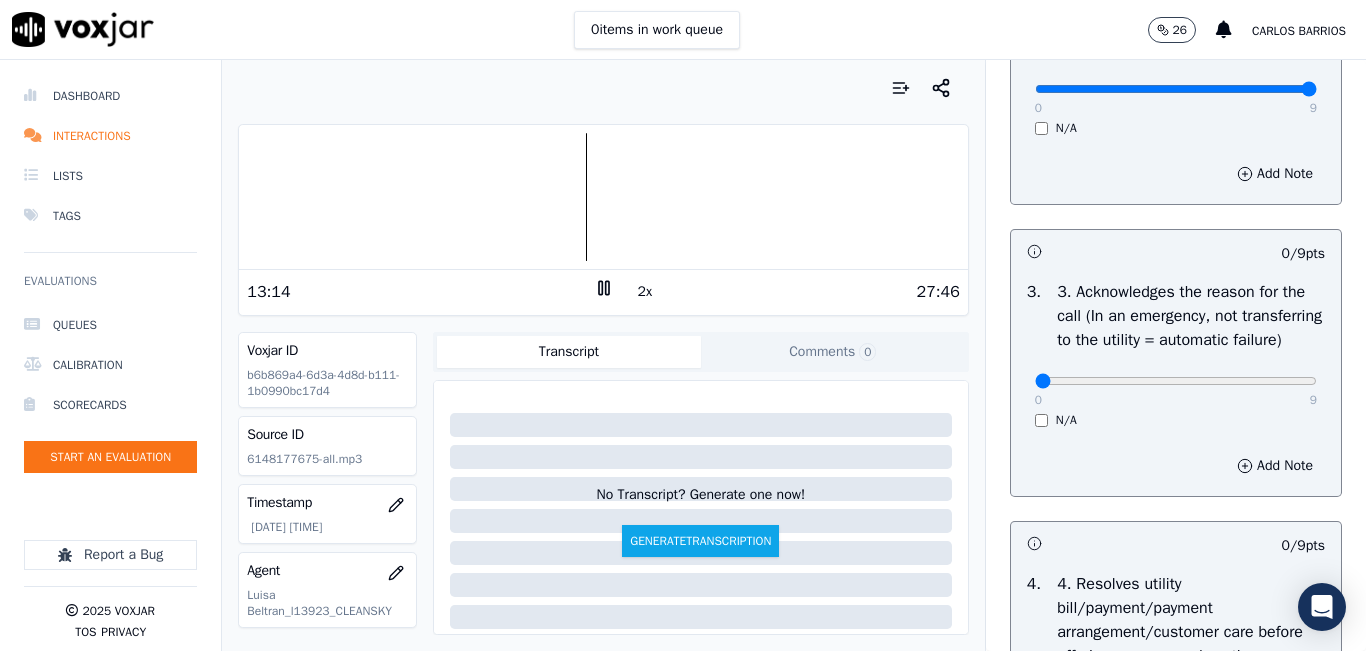 scroll, scrollTop: 500, scrollLeft: 0, axis: vertical 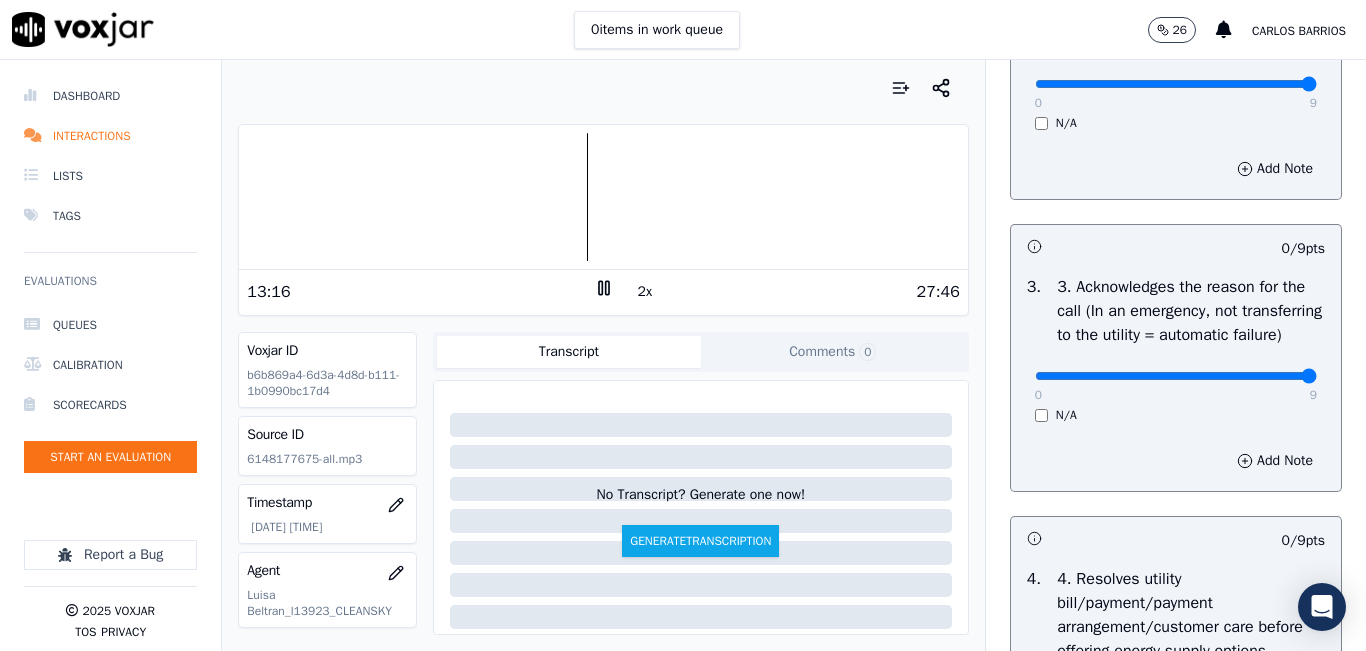 type on "9" 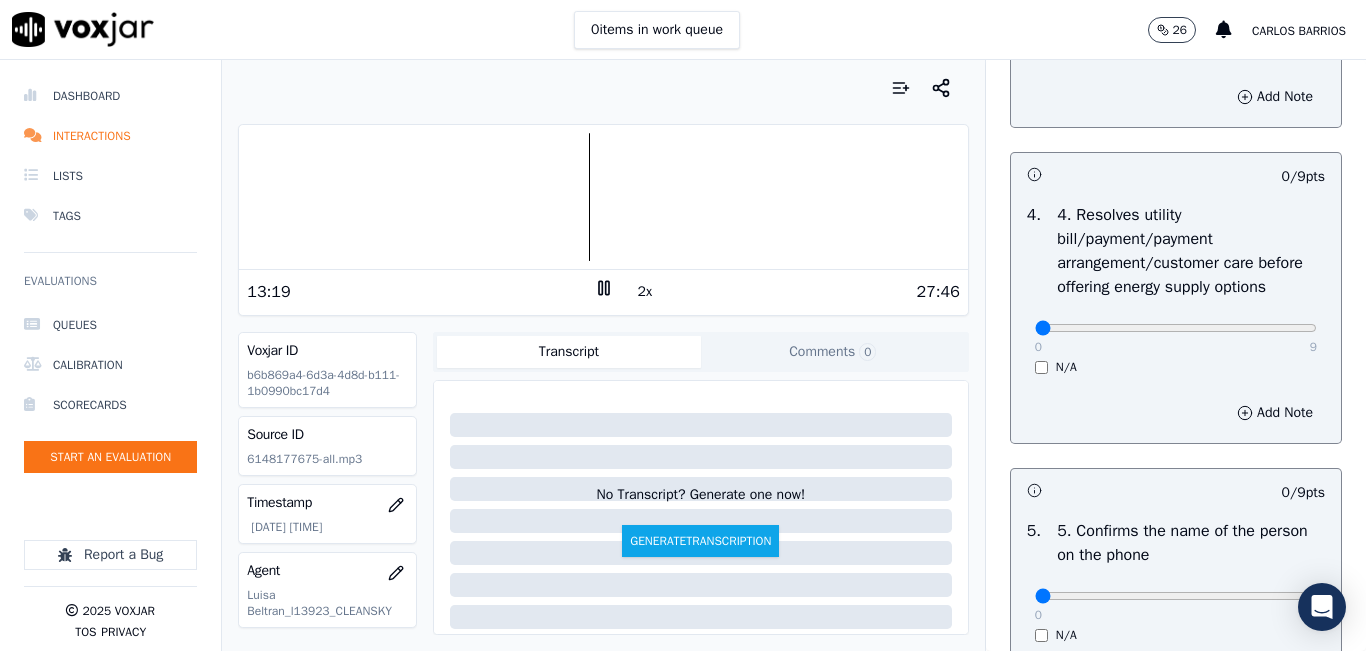 scroll, scrollTop: 900, scrollLeft: 0, axis: vertical 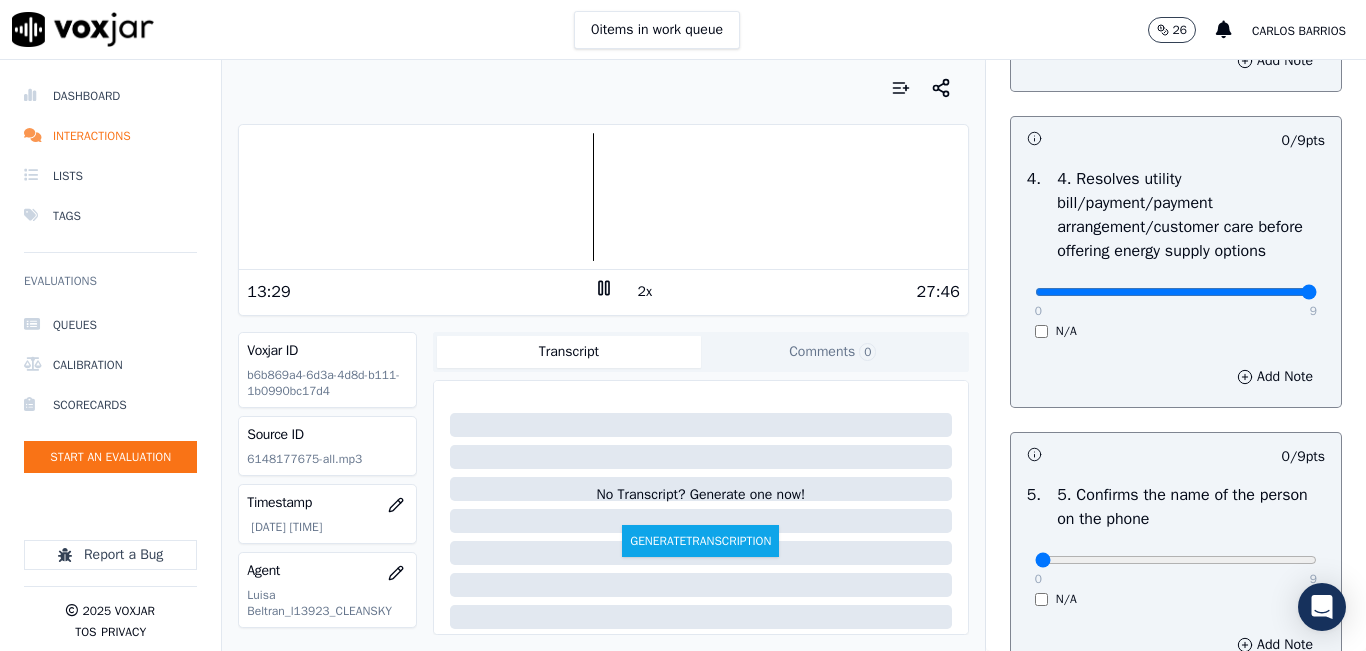 type on "9" 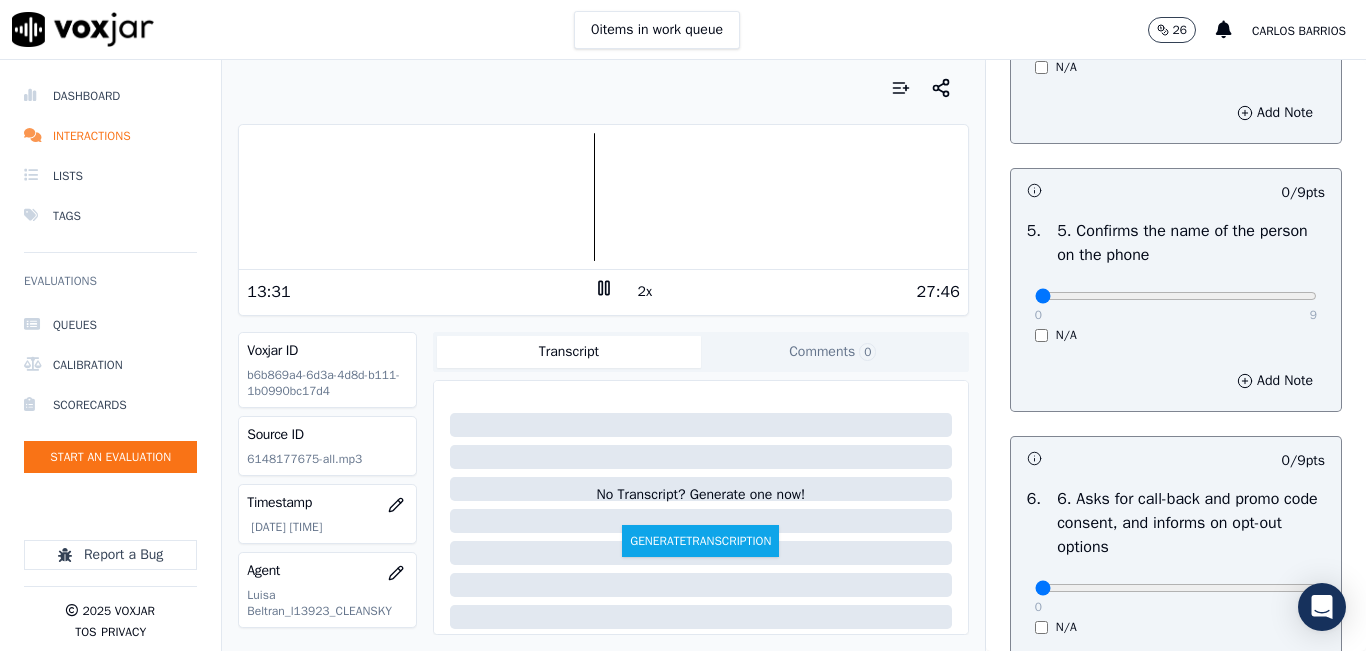 scroll, scrollTop: 1200, scrollLeft: 0, axis: vertical 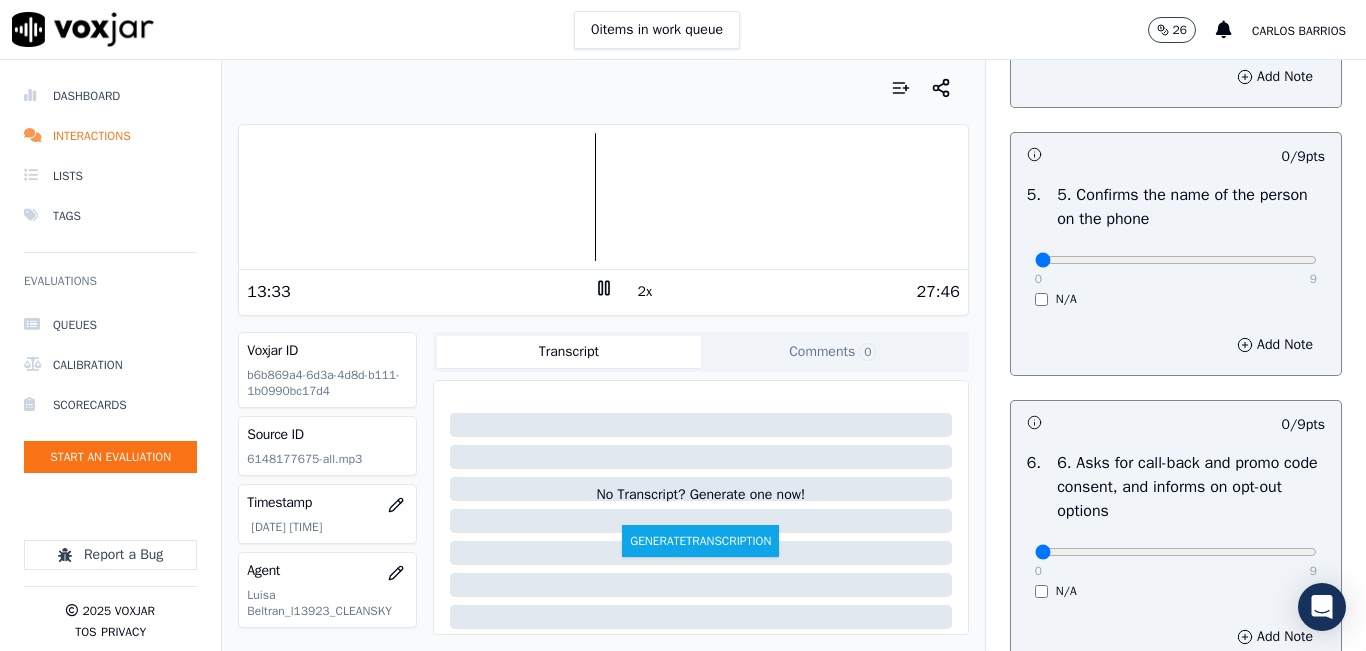 click on "0   9     N/A" at bounding box center (1176, 269) 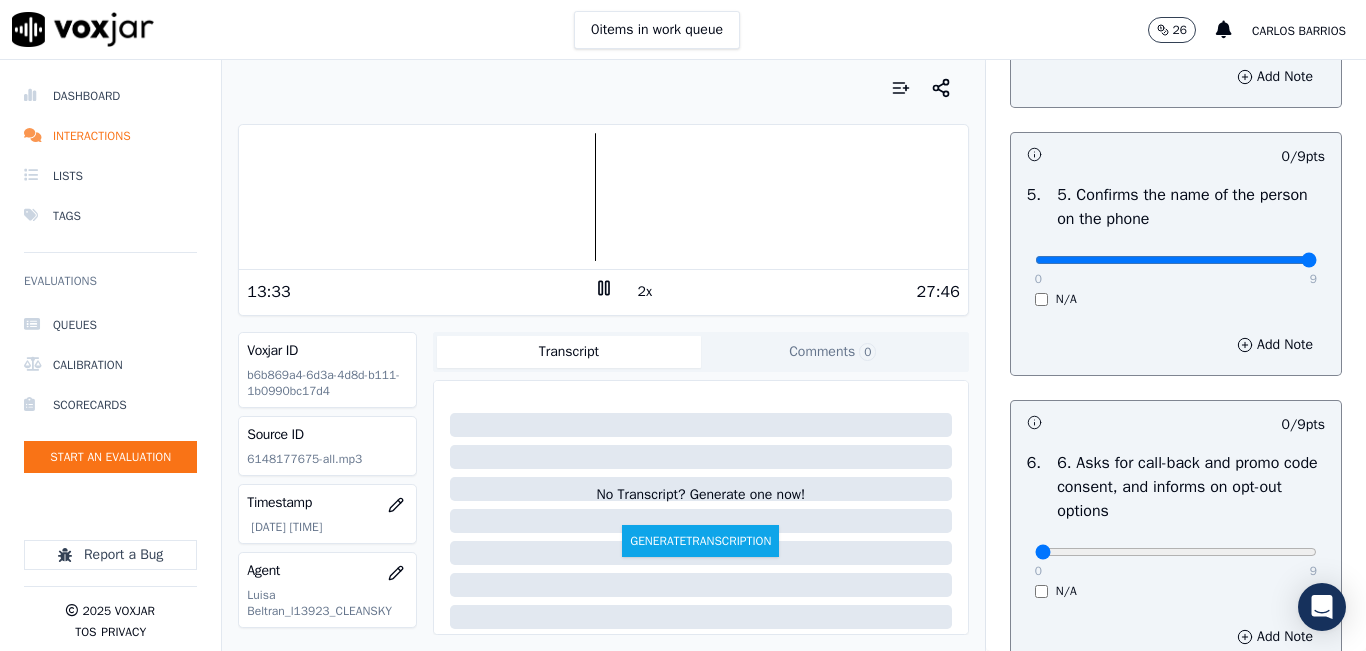 type on "9" 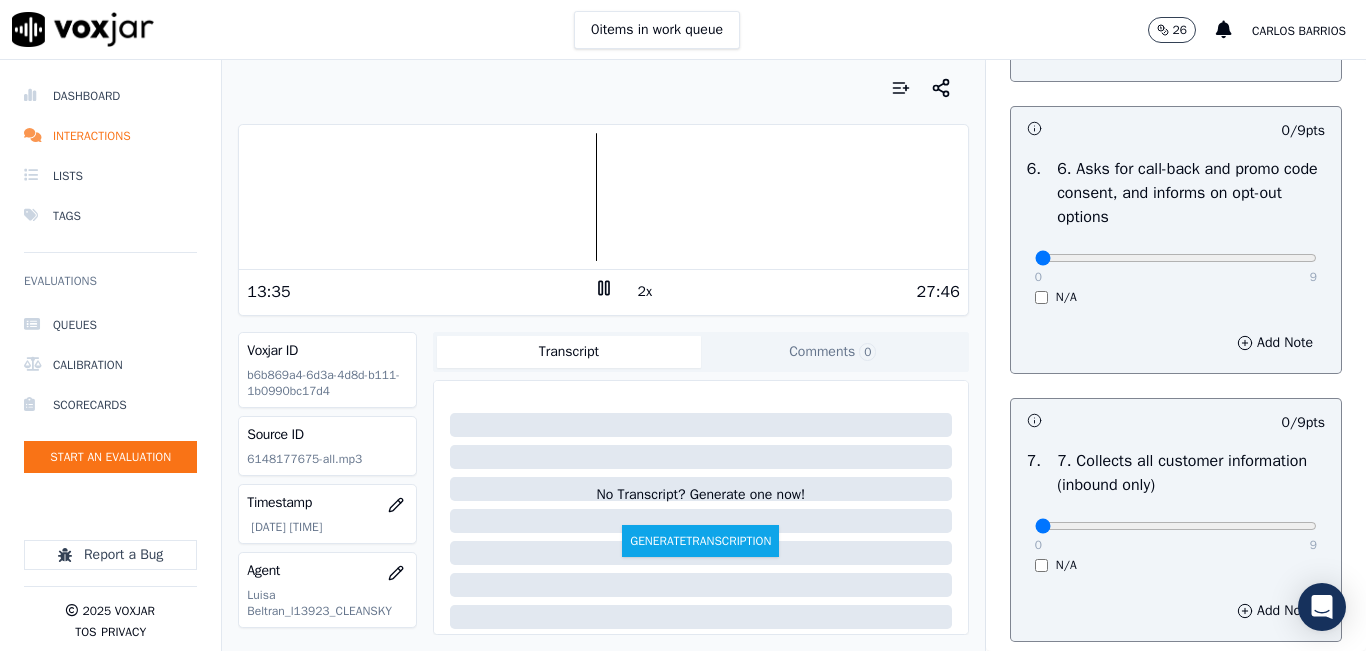 scroll, scrollTop: 1500, scrollLeft: 0, axis: vertical 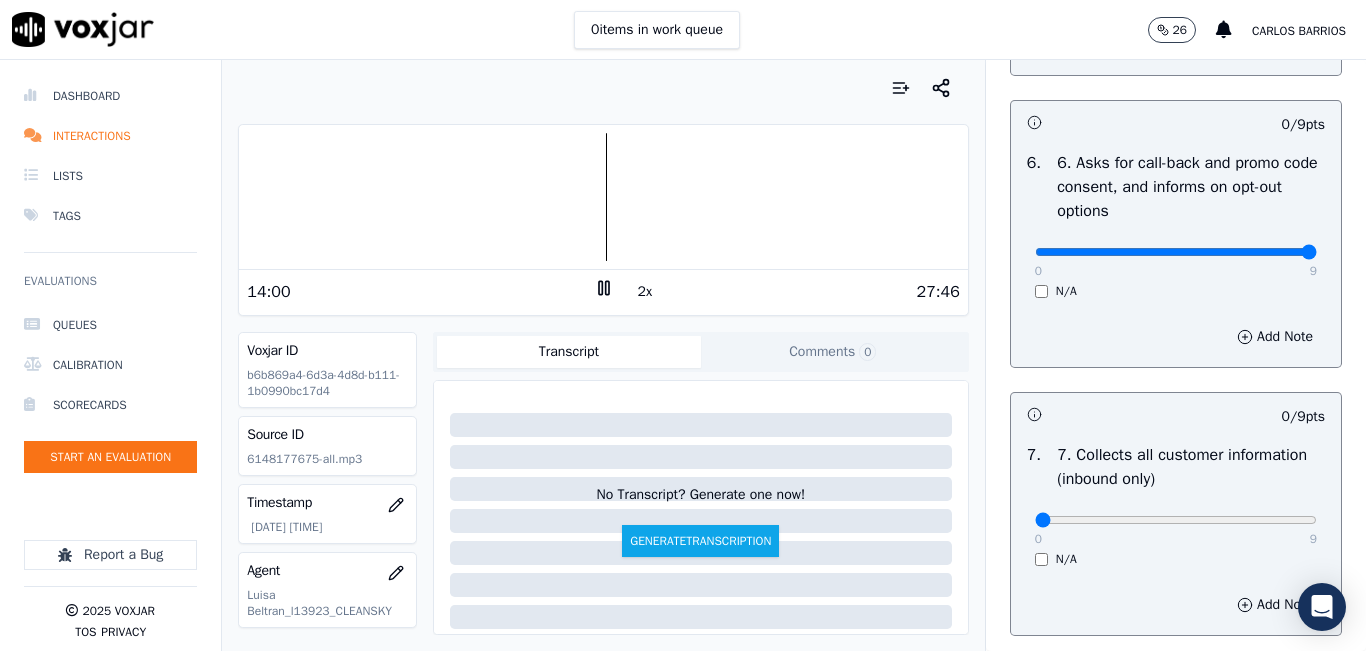 type on "9" 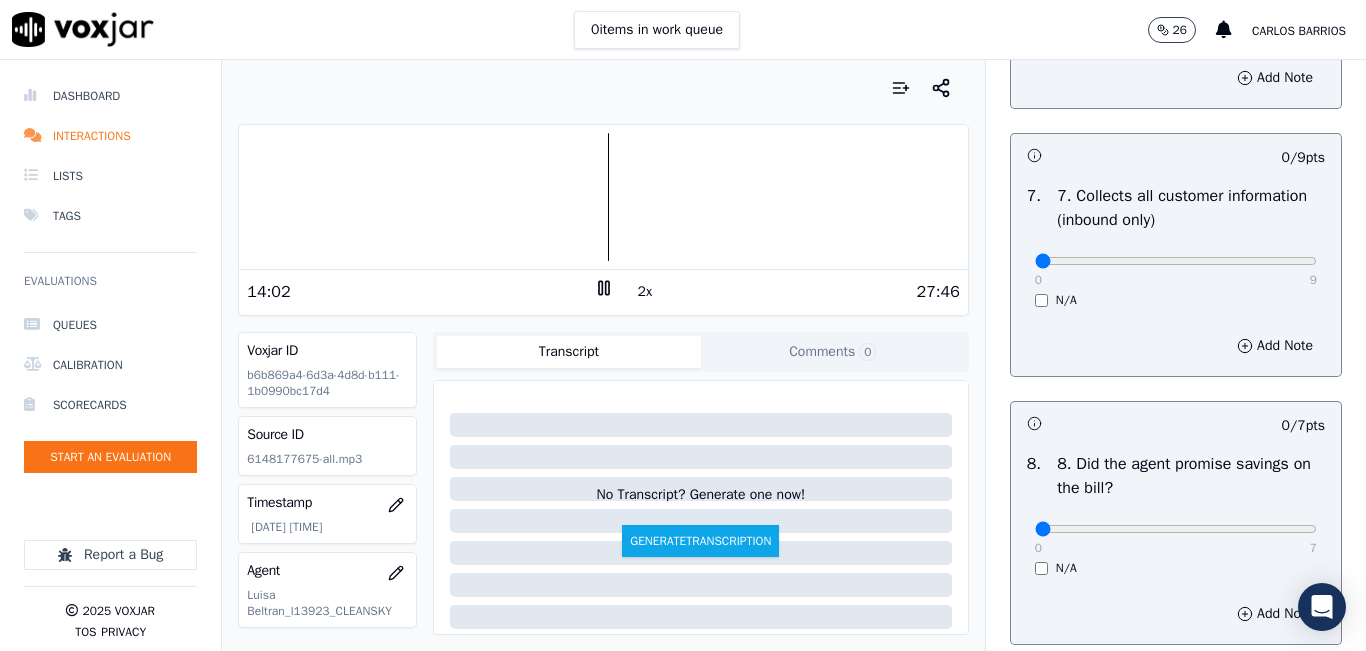 scroll, scrollTop: 1800, scrollLeft: 0, axis: vertical 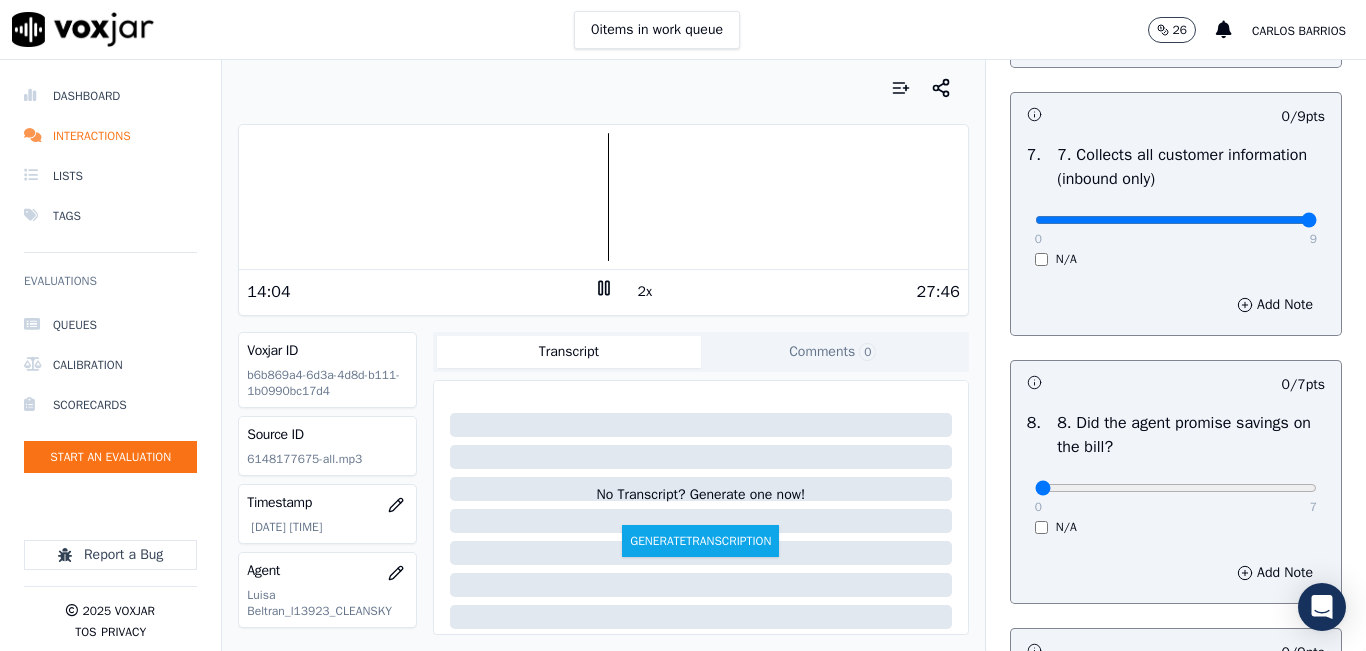 type on "9" 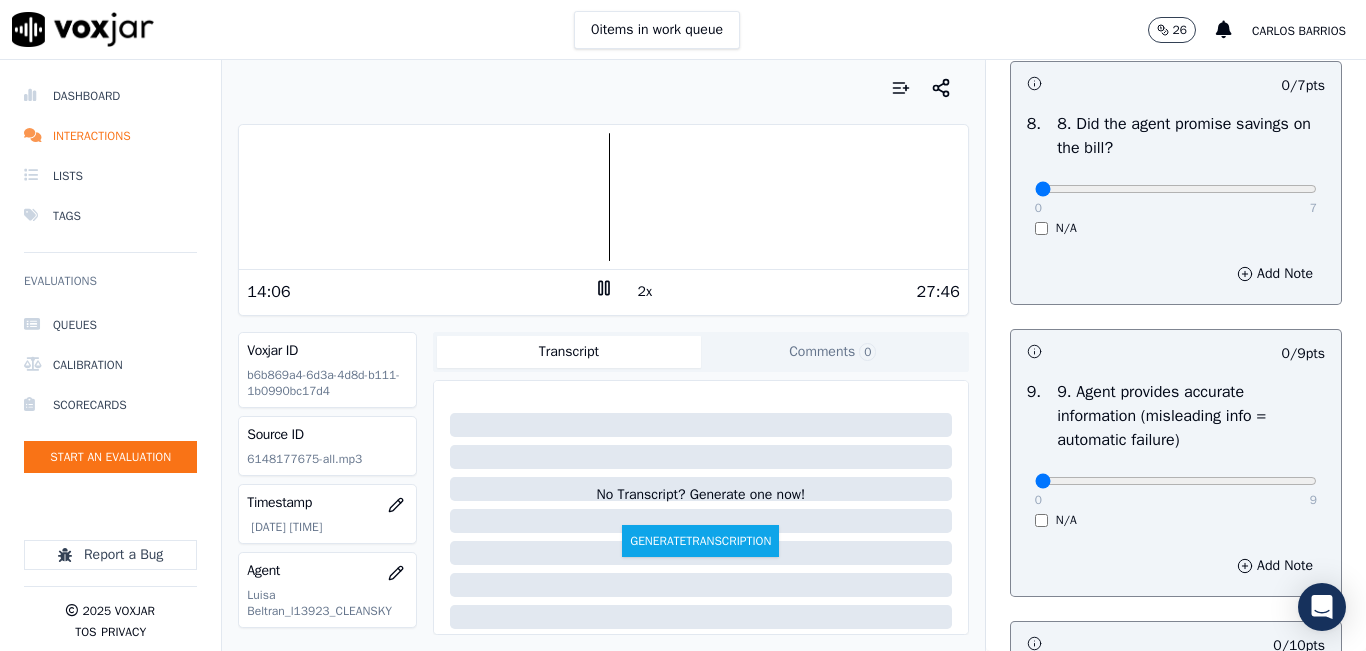 scroll, scrollTop: 2100, scrollLeft: 0, axis: vertical 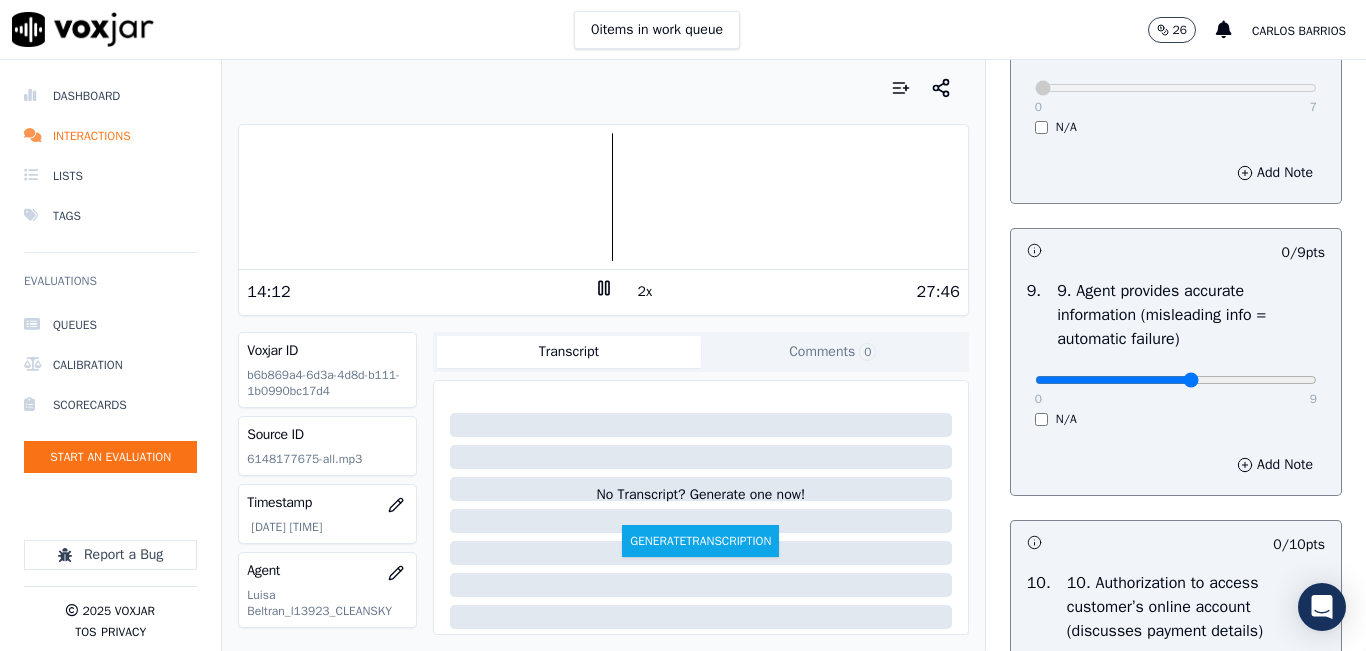 click at bounding box center (1176, -1884) 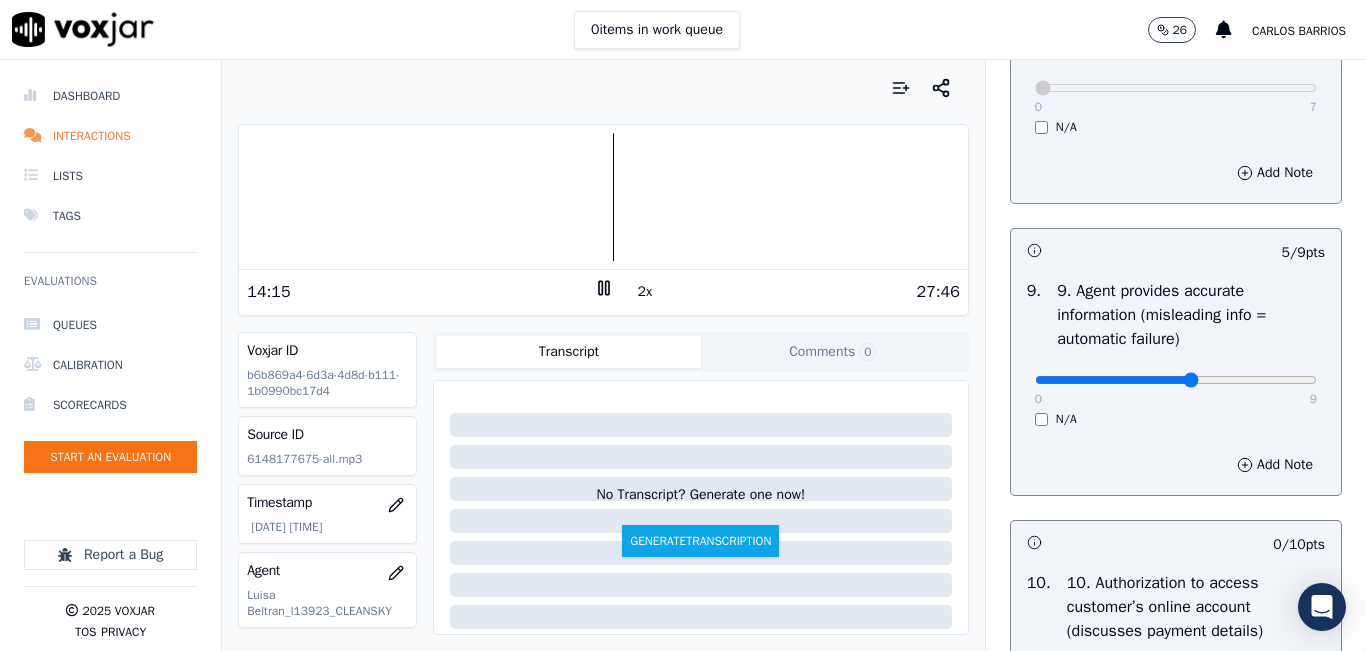 click at bounding box center [1176, -1884] 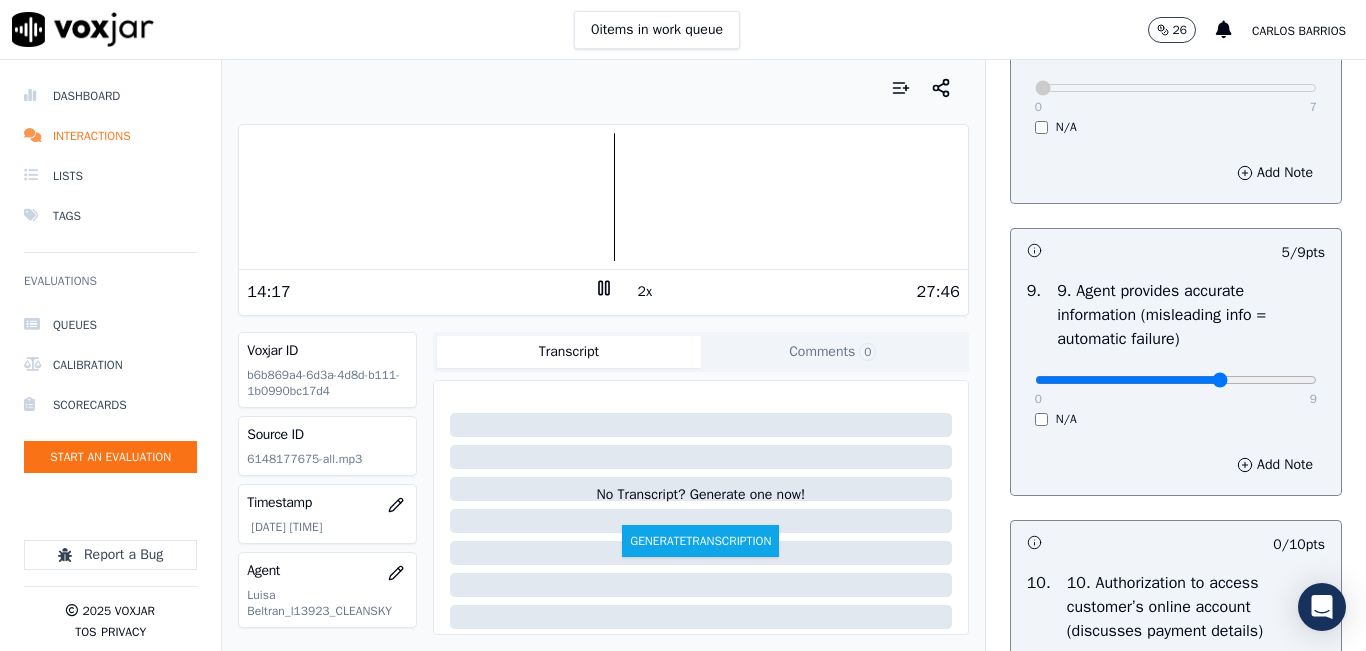 type on "6" 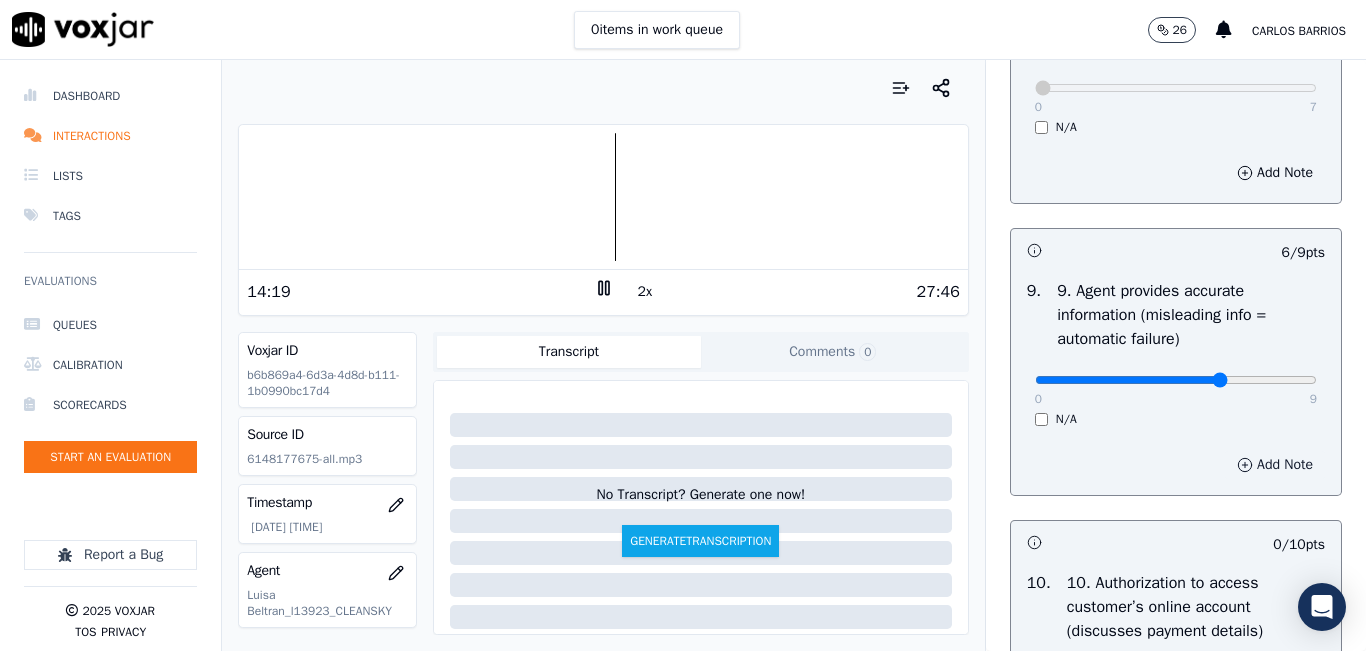 click on "Add Note" at bounding box center [1275, 465] 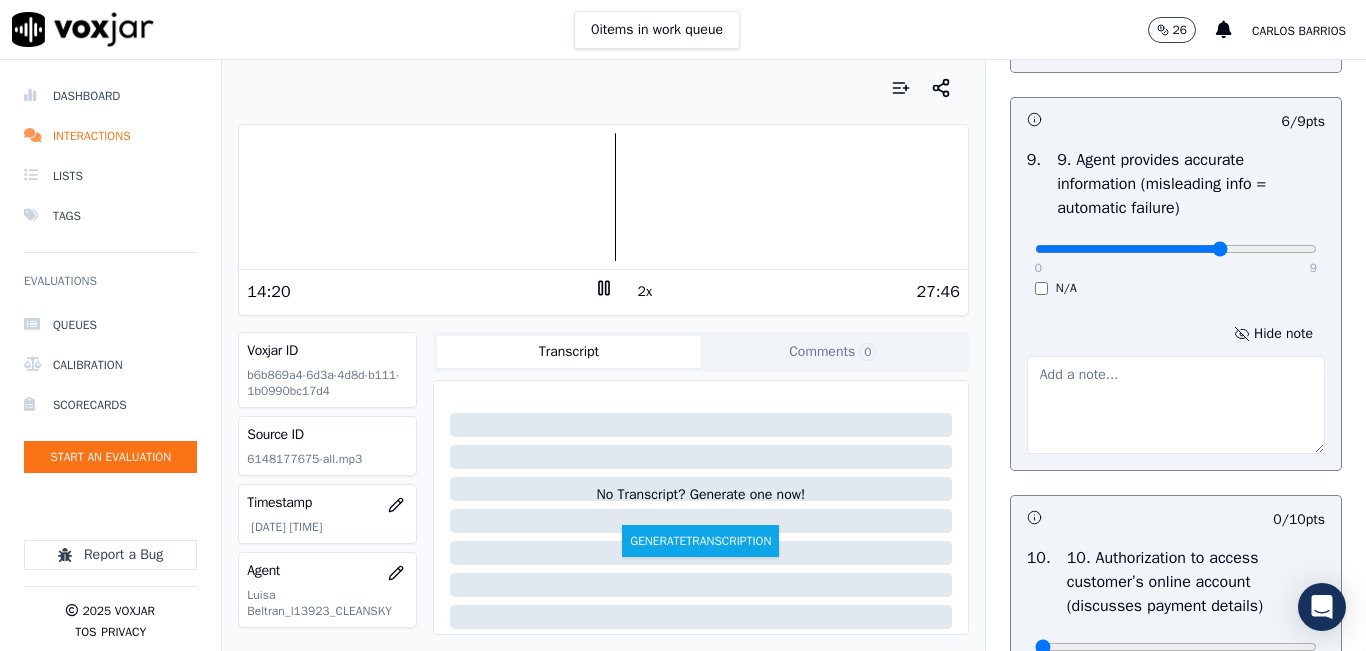 scroll, scrollTop: 2500, scrollLeft: 0, axis: vertical 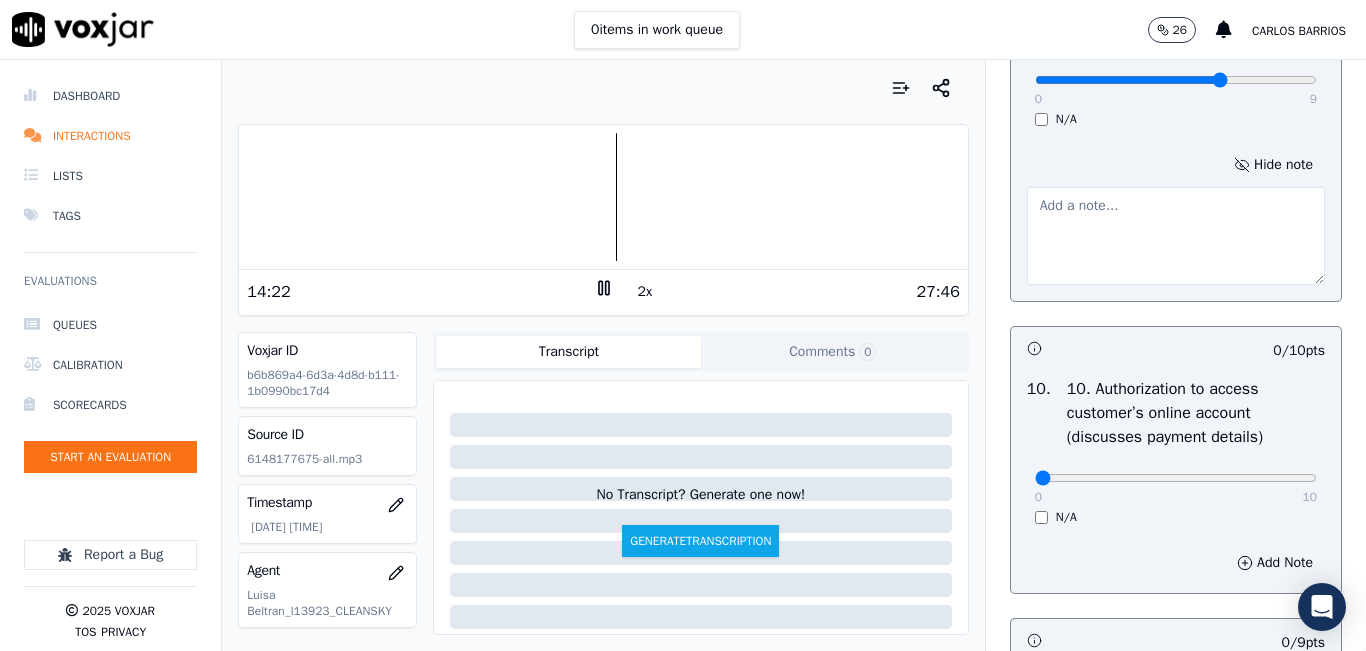 click at bounding box center (1176, 236) 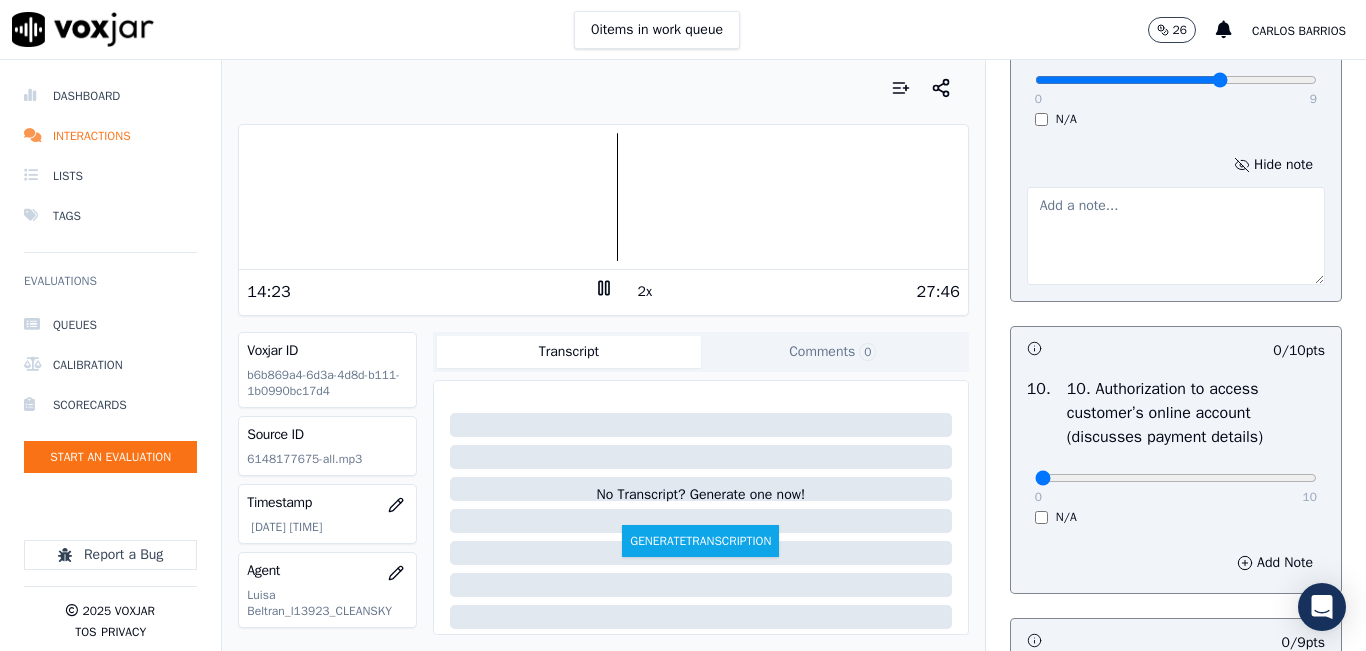 paste on "RATE (13,99)" 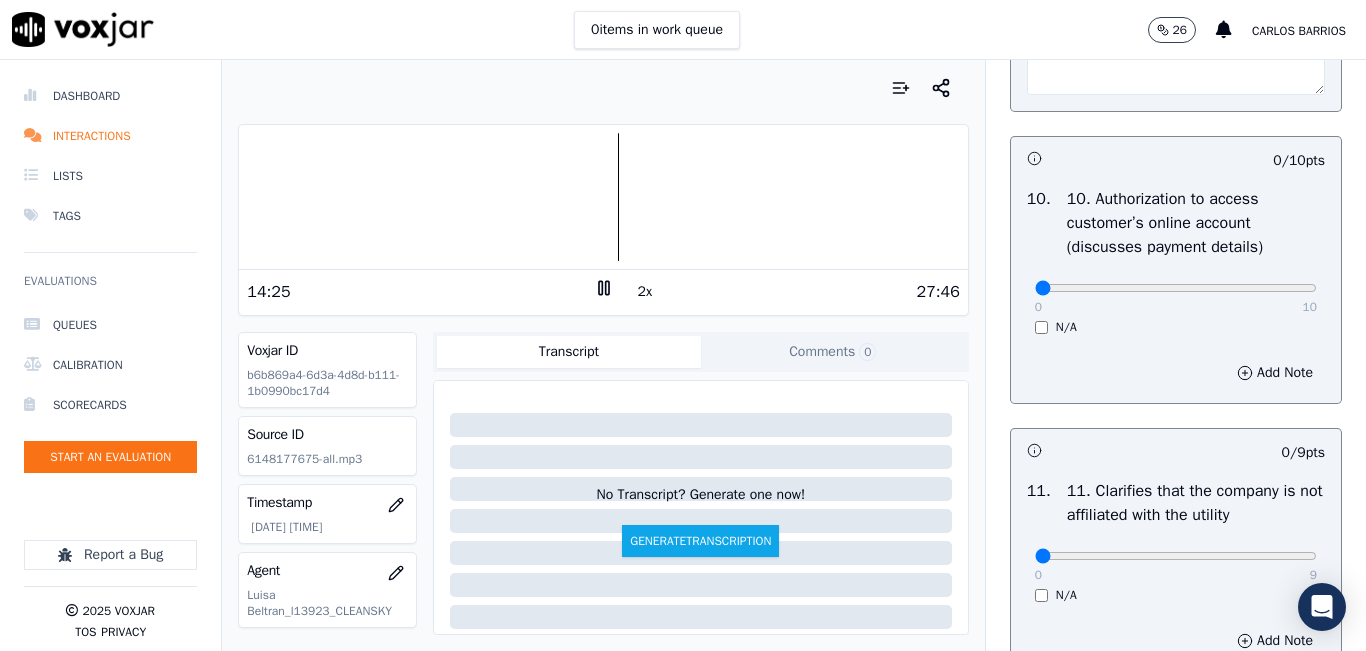 scroll, scrollTop: 2700, scrollLeft: 0, axis: vertical 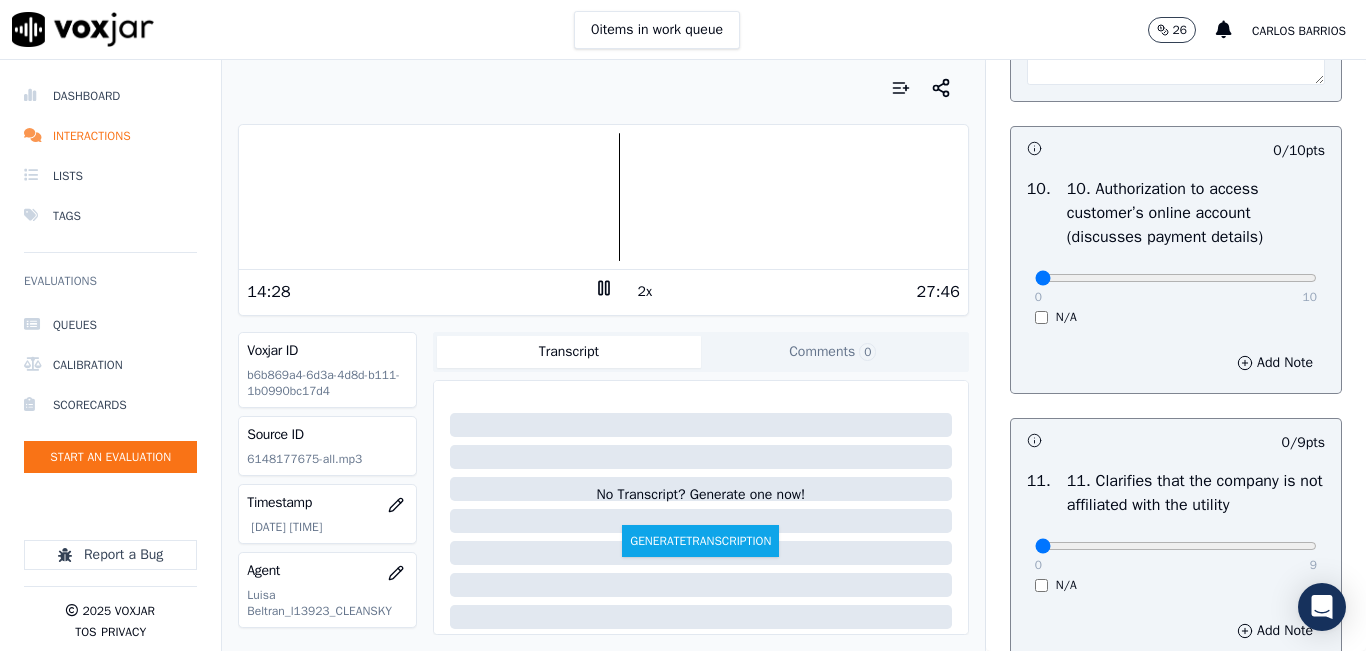 type on "RATE (13,99)" 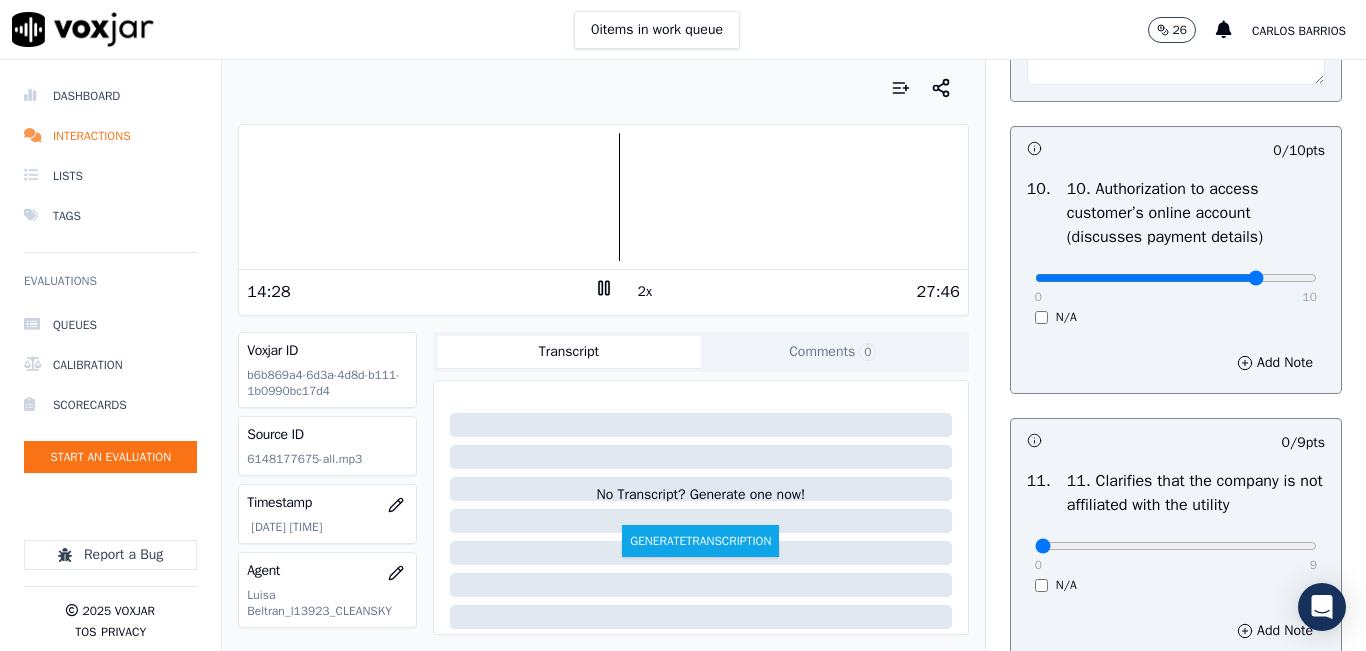 type on "8" 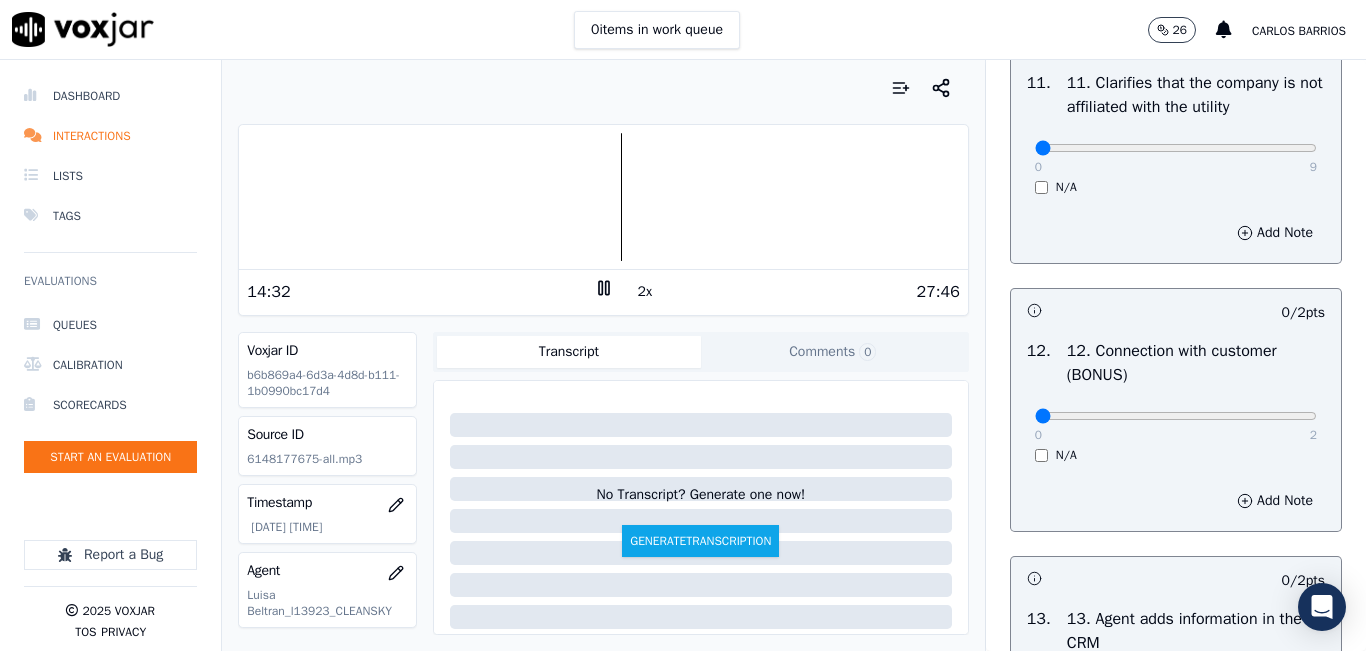 scroll, scrollTop: 3100, scrollLeft: 0, axis: vertical 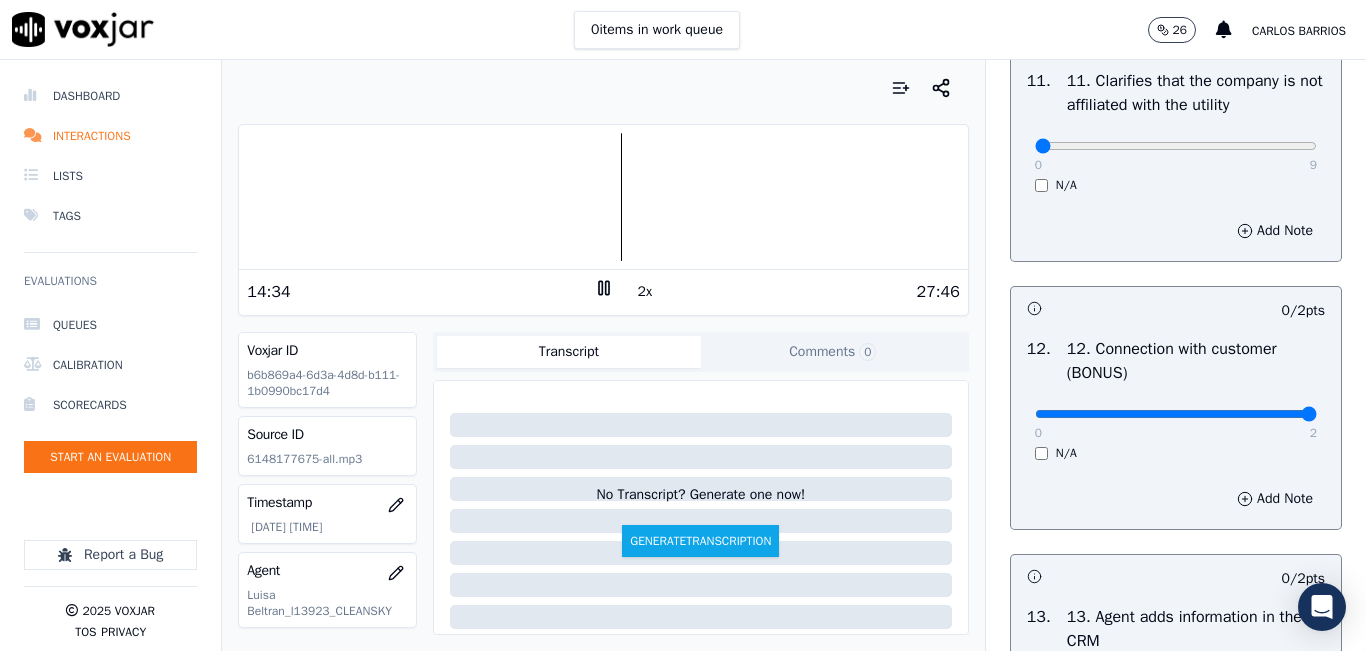 type on "2" 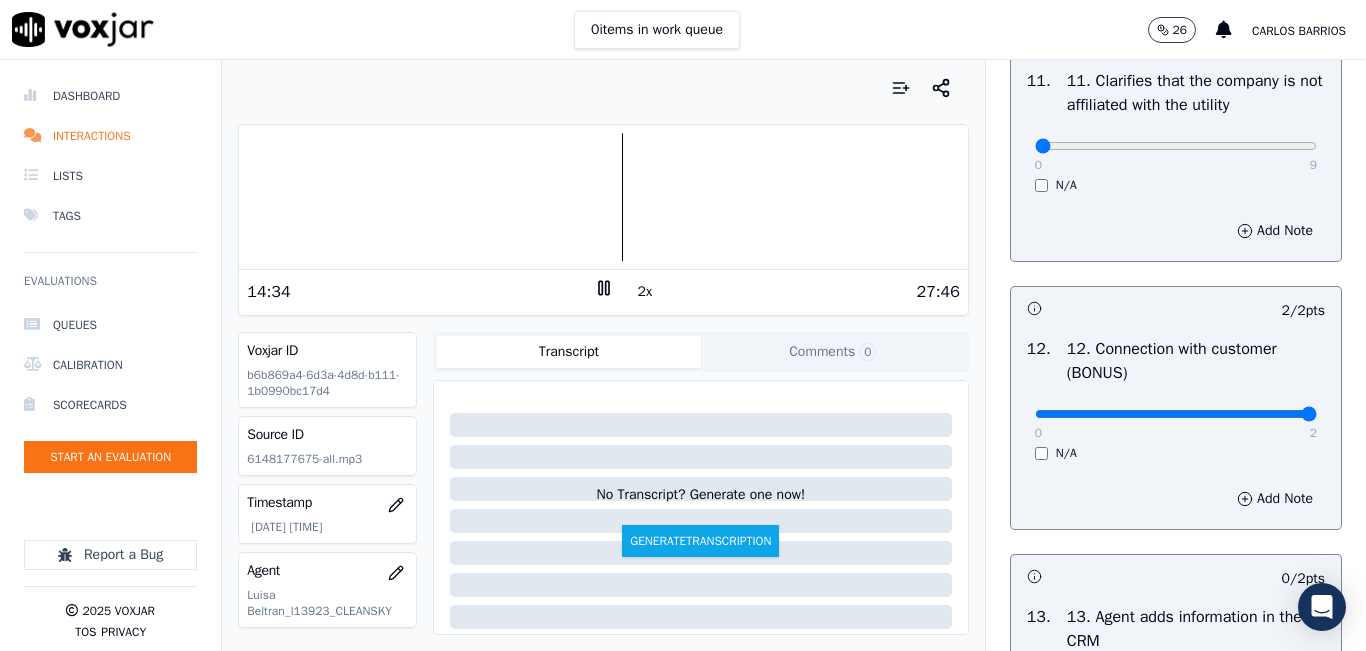 scroll, scrollTop: 3400, scrollLeft: 0, axis: vertical 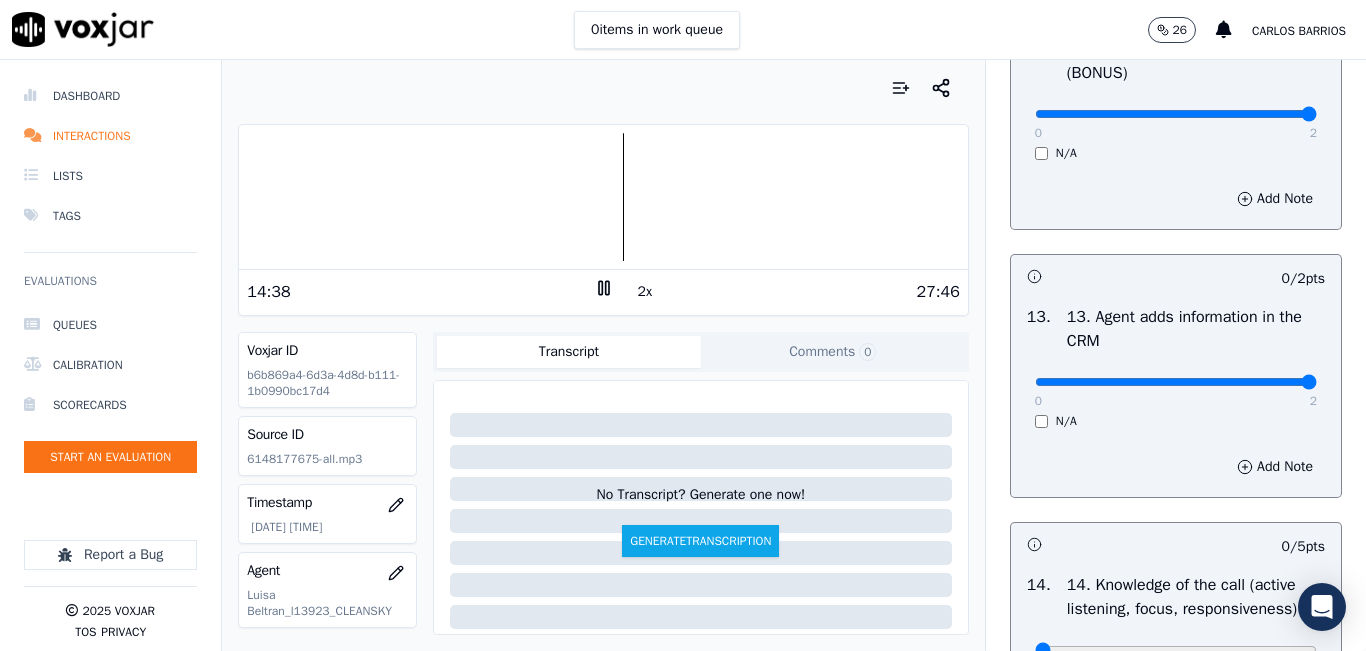 type on "2" 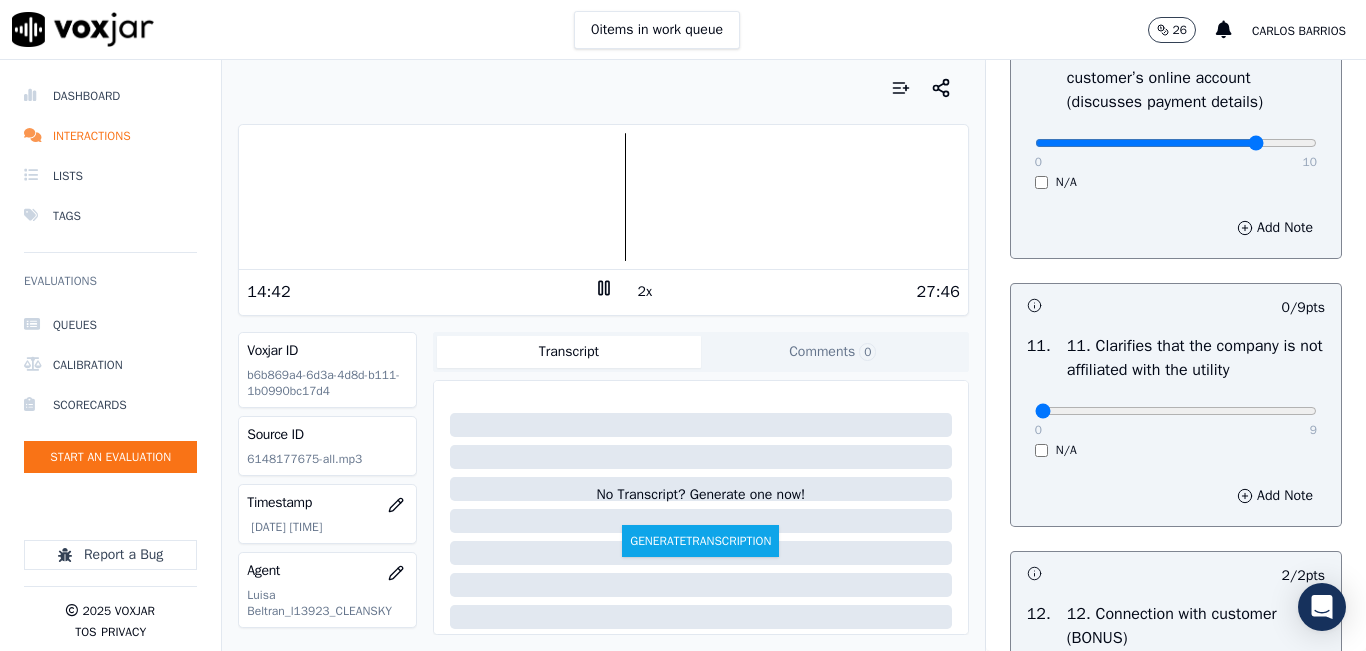 scroll, scrollTop: 2700, scrollLeft: 0, axis: vertical 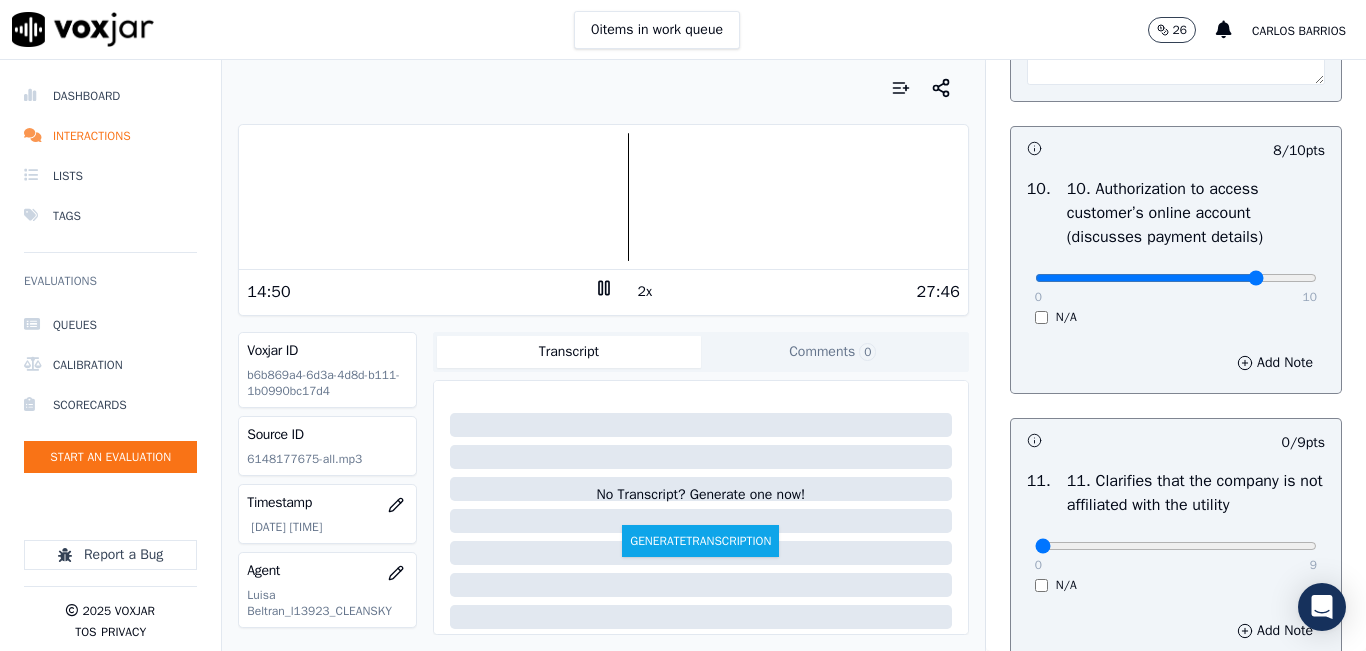 click at bounding box center (603, 197) 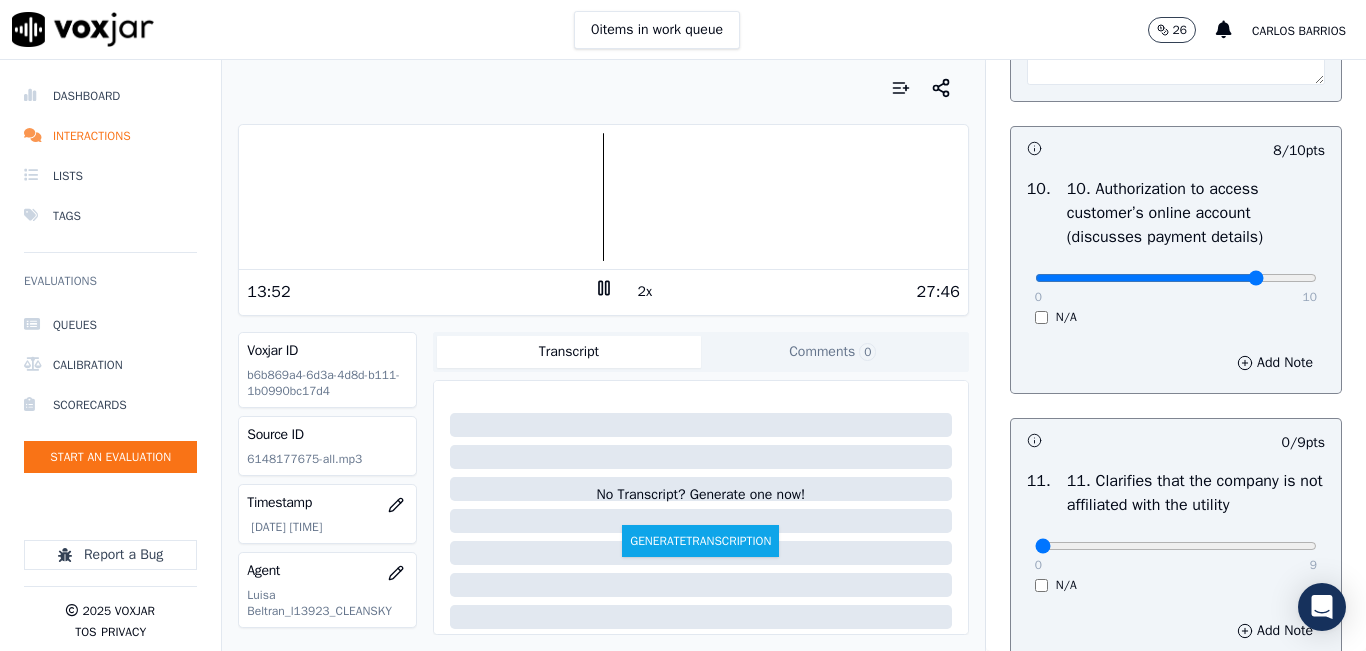 click at bounding box center [603, 197] 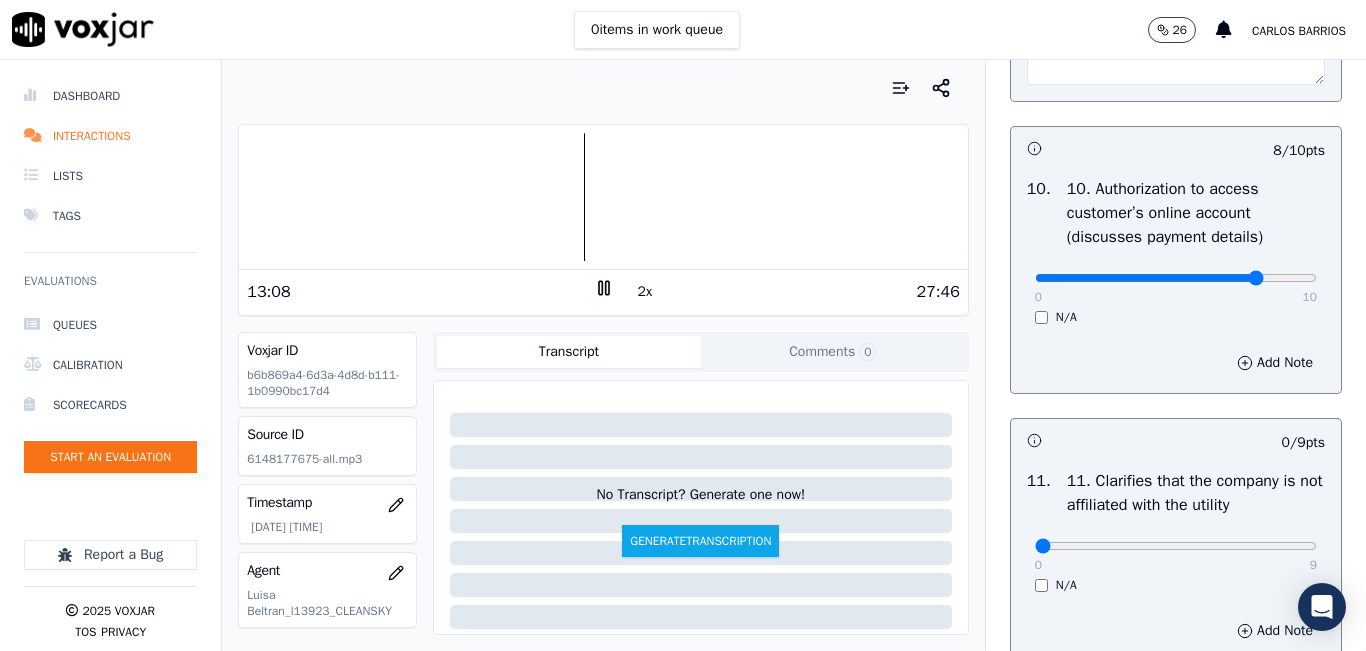 click on "2x" at bounding box center (645, 292) 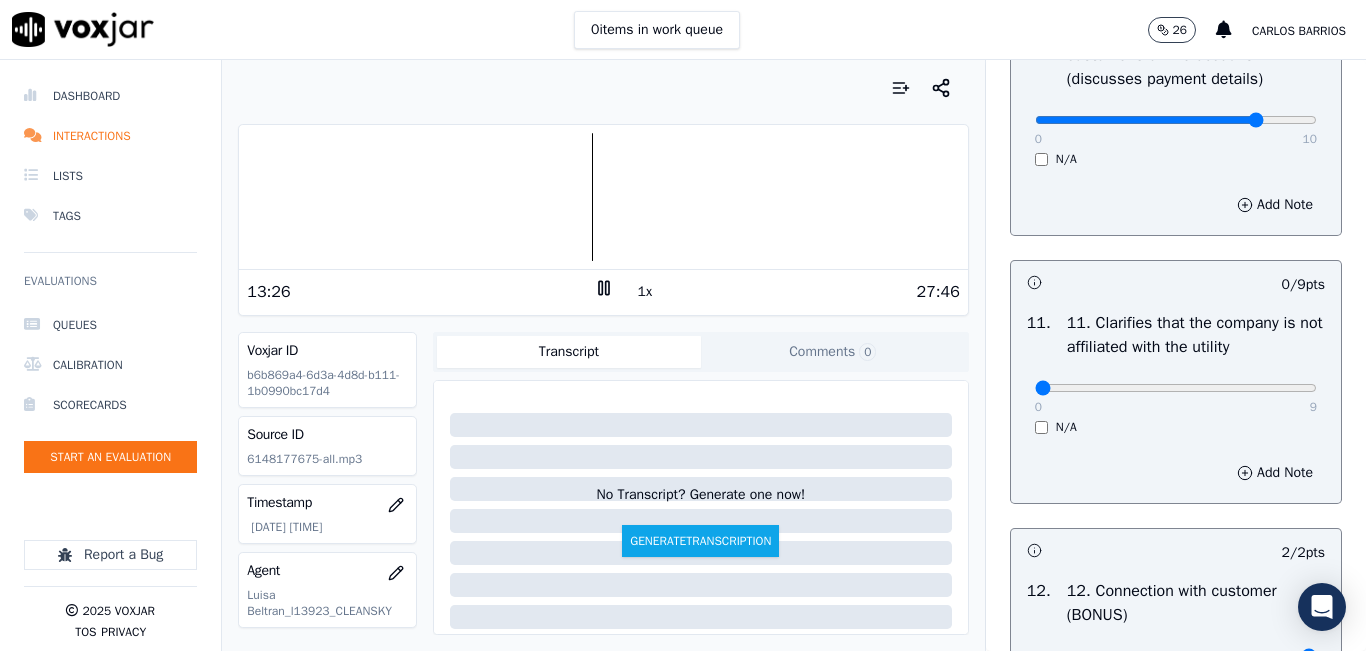 scroll, scrollTop: 2900, scrollLeft: 0, axis: vertical 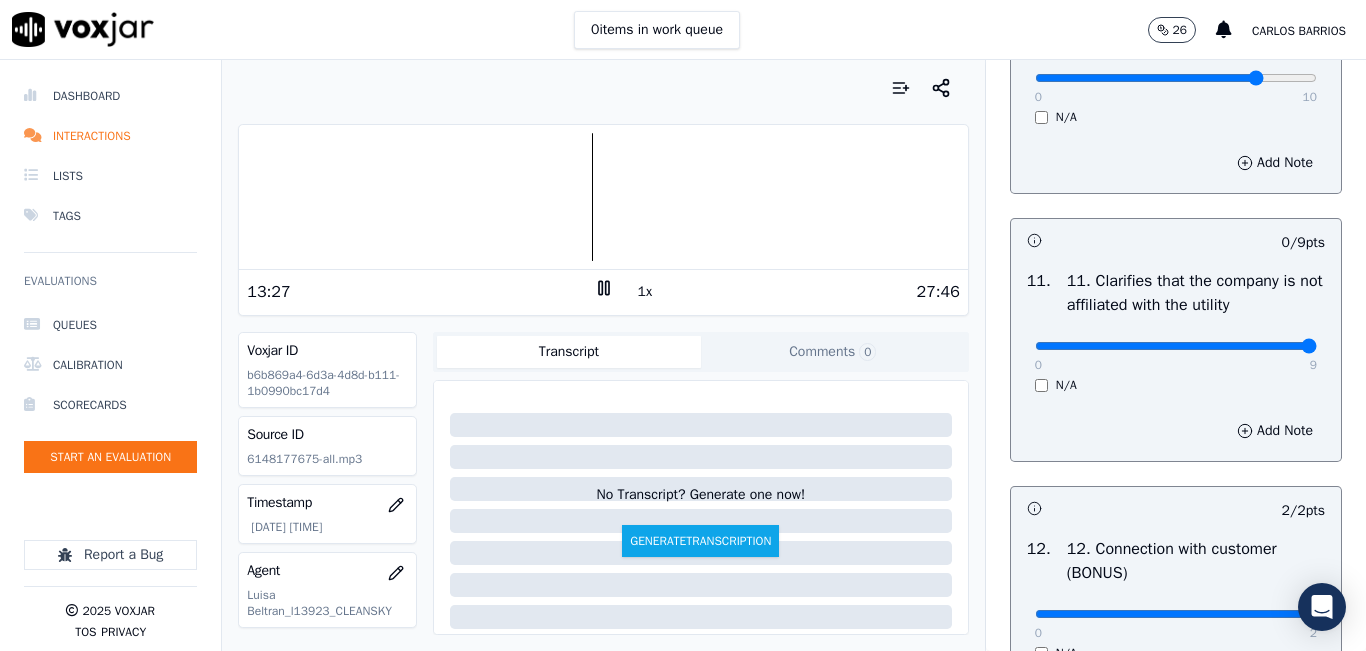 type on "9" 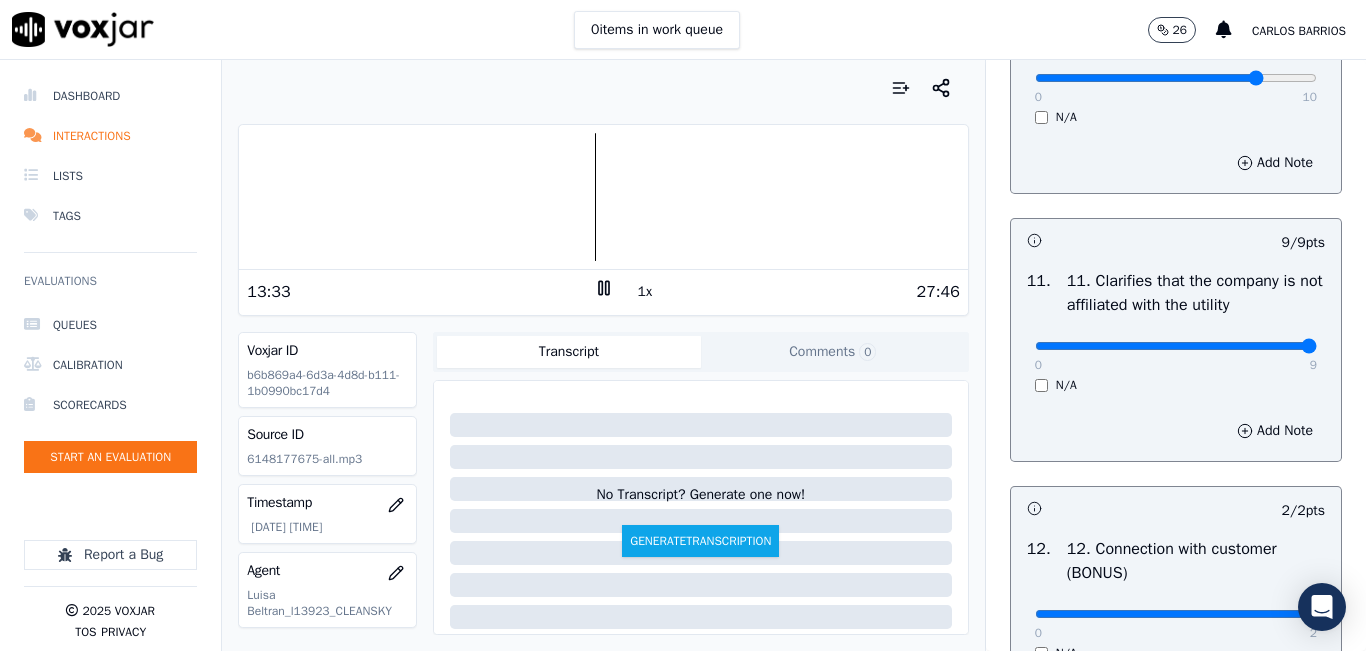 click at bounding box center (603, 197) 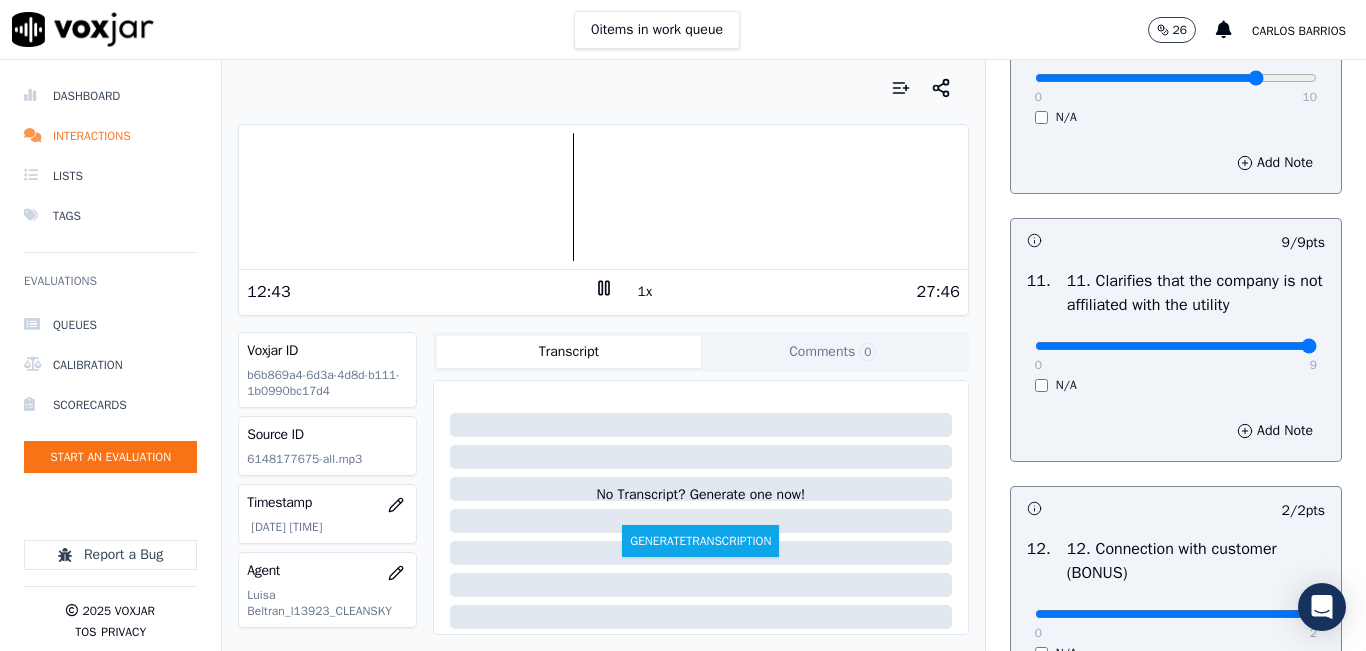 click at bounding box center (603, 197) 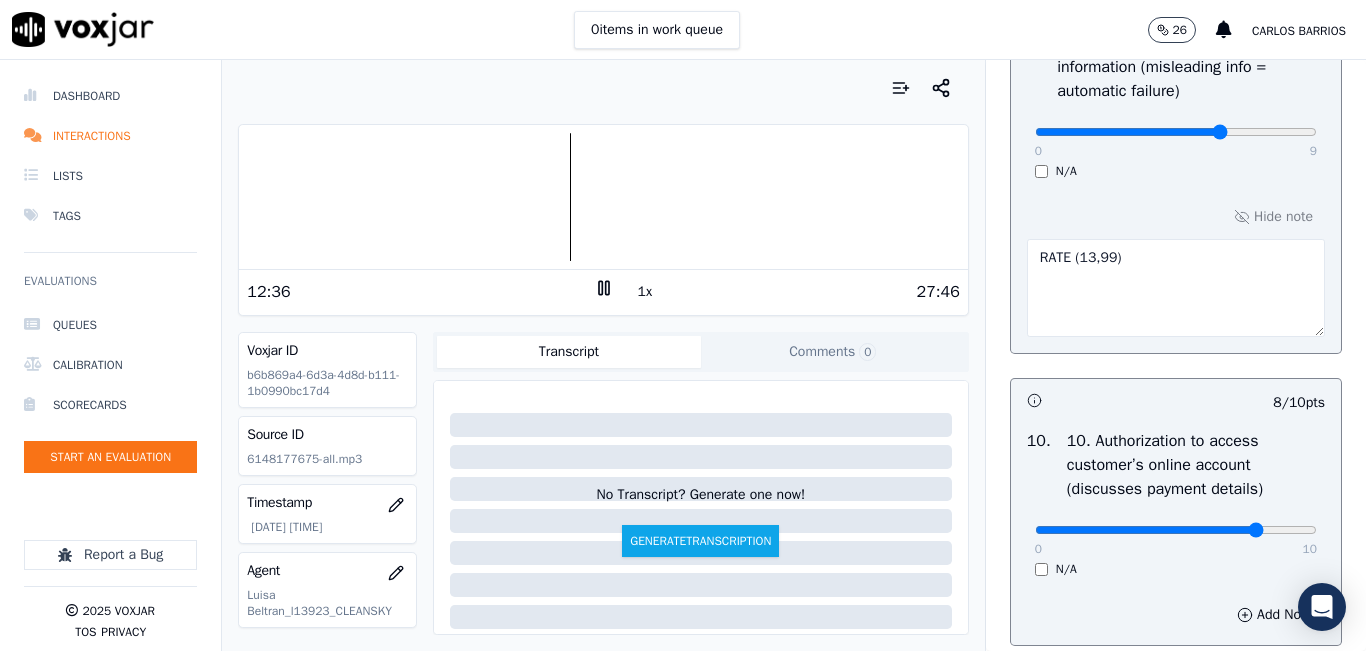 scroll, scrollTop: 2348, scrollLeft: 0, axis: vertical 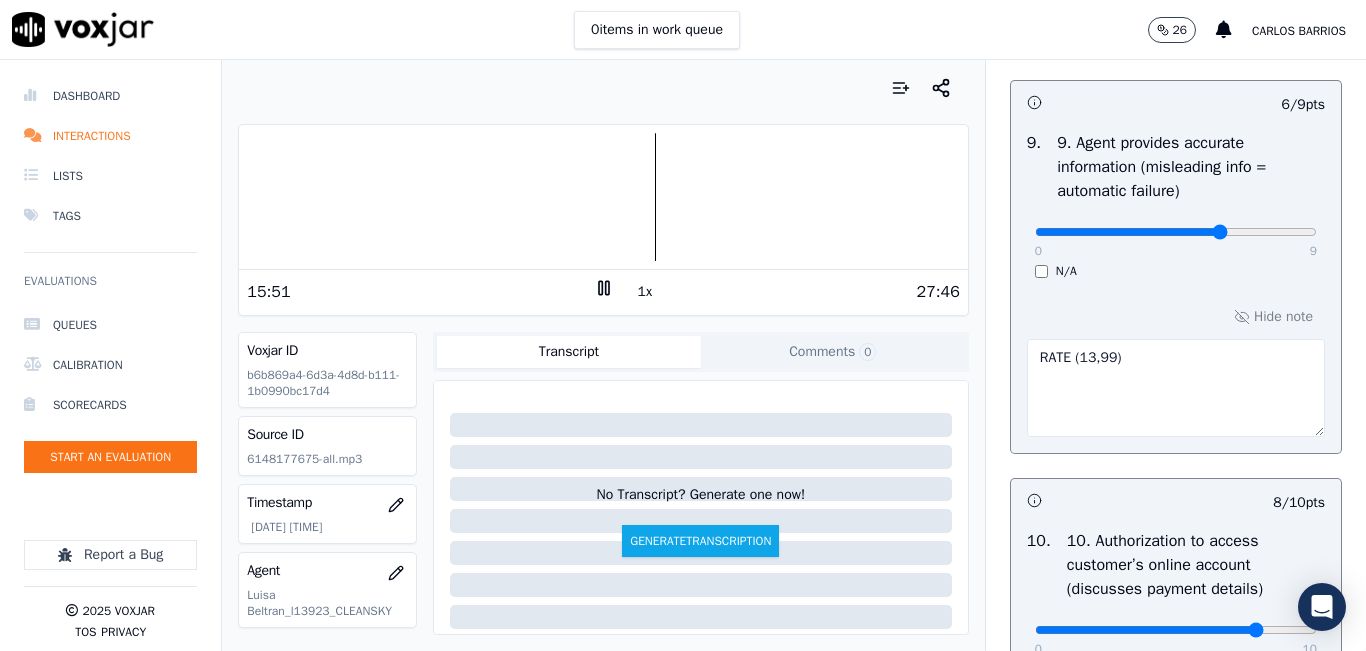 click 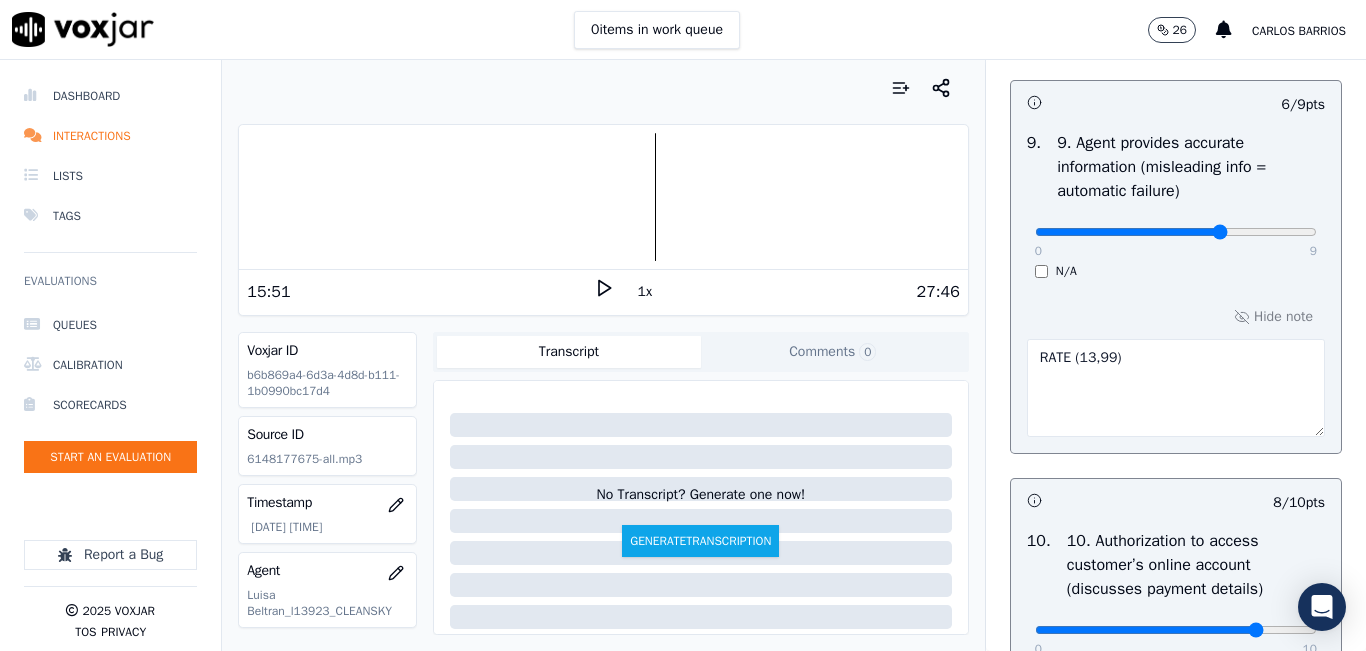 click 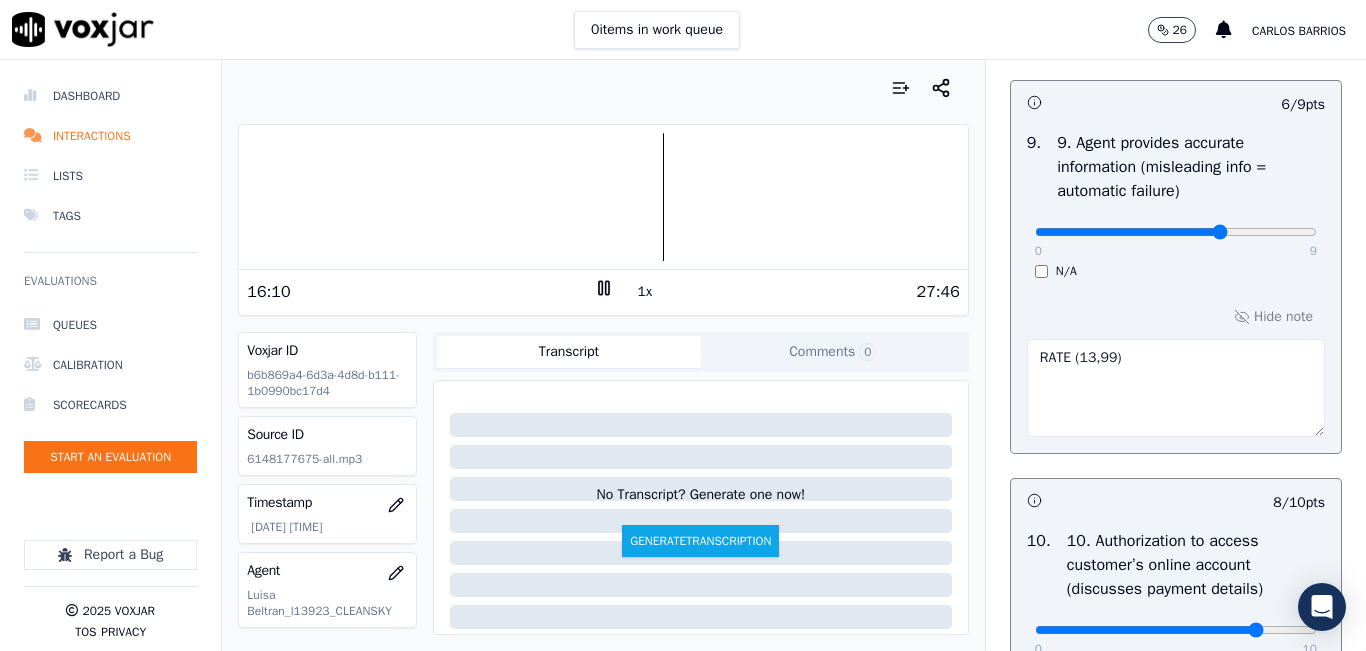 click at bounding box center [603, 197] 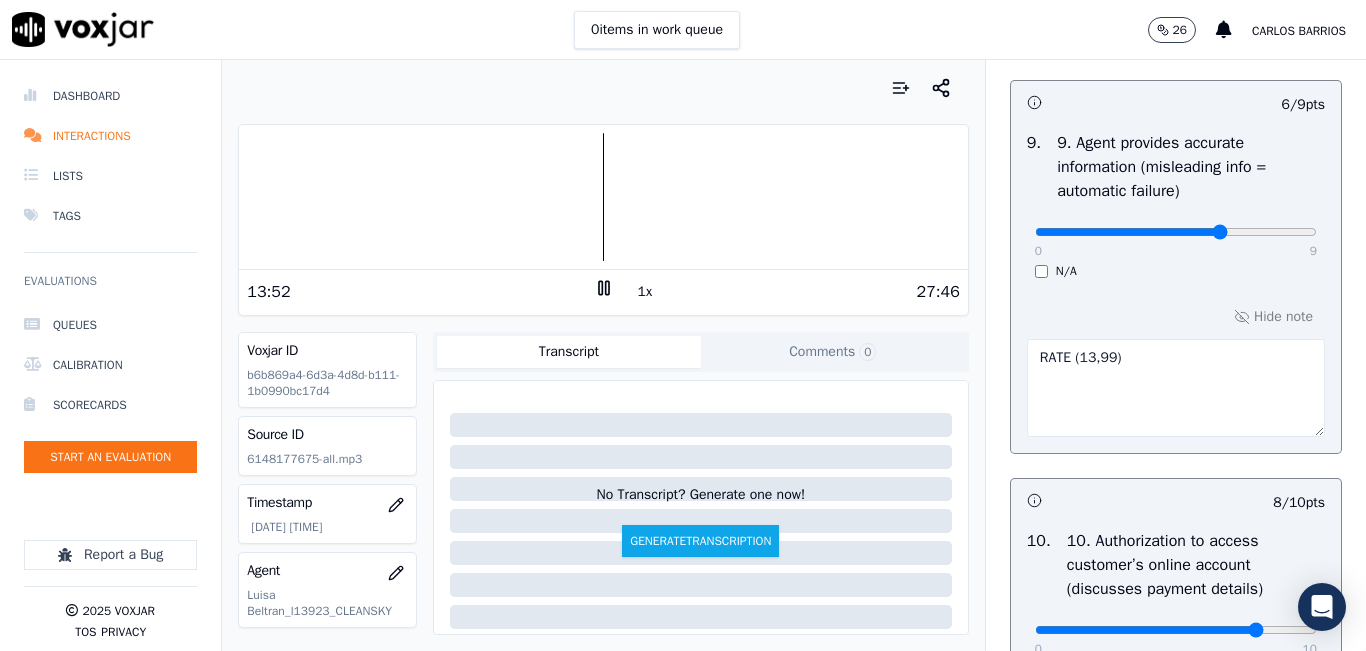 click on "Your browser does not support the audio element." at bounding box center (603, 197) 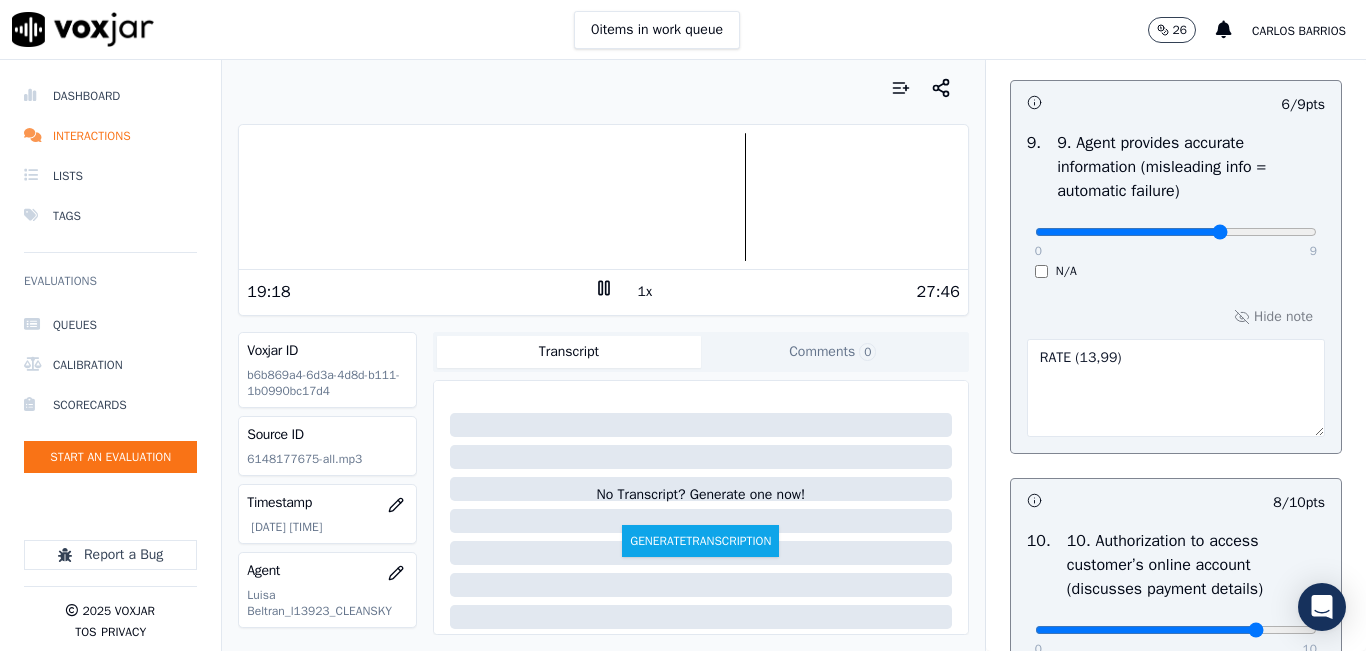 click at bounding box center [603, 197] 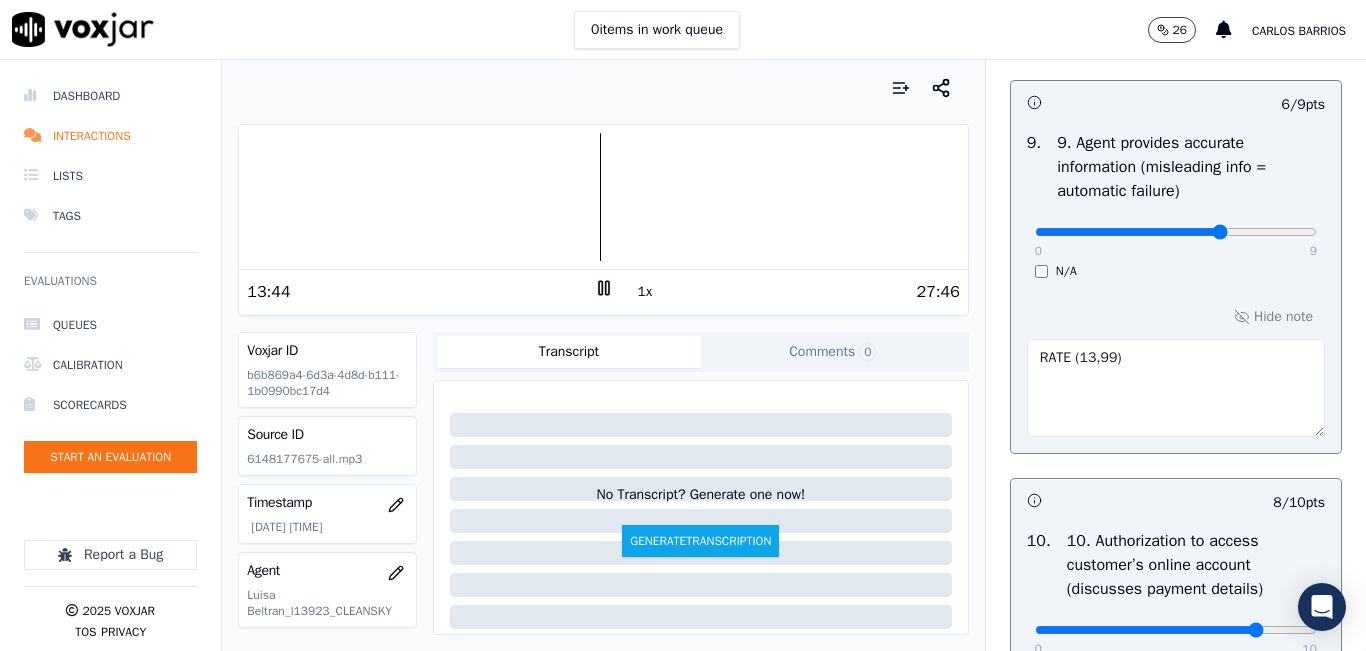 click at bounding box center (603, 197) 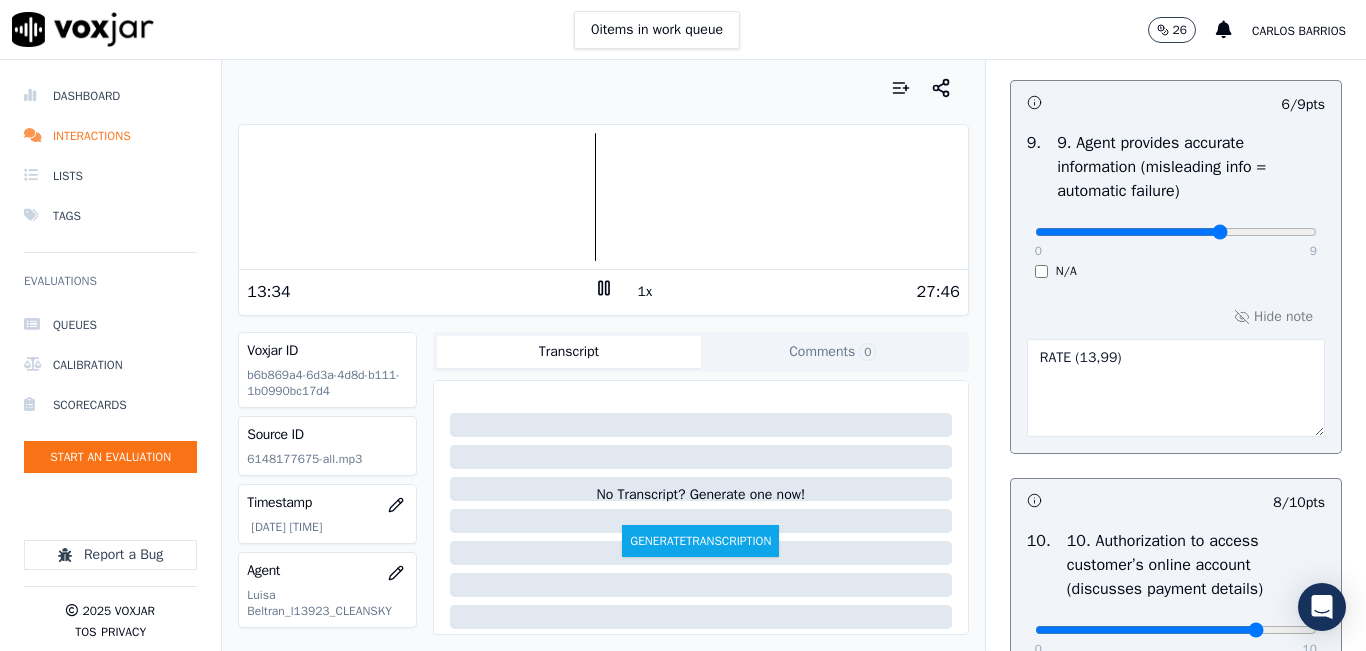 click at bounding box center [603, 197] 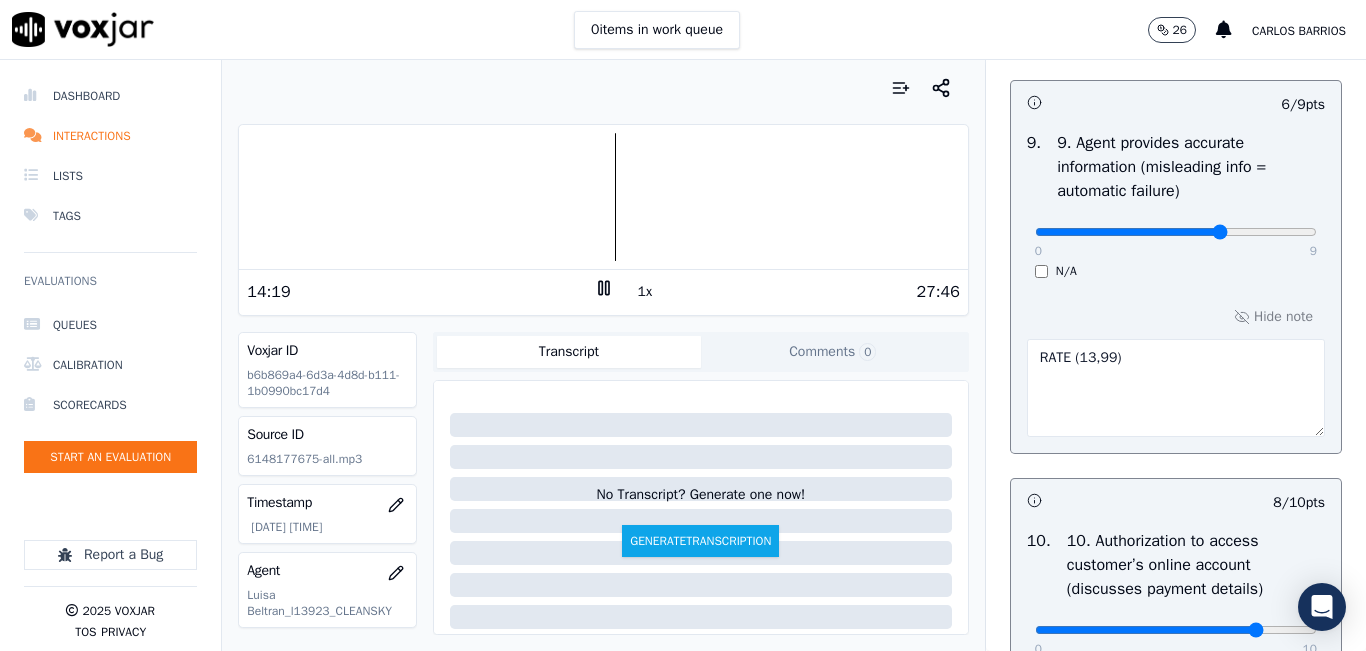 click at bounding box center [603, 197] 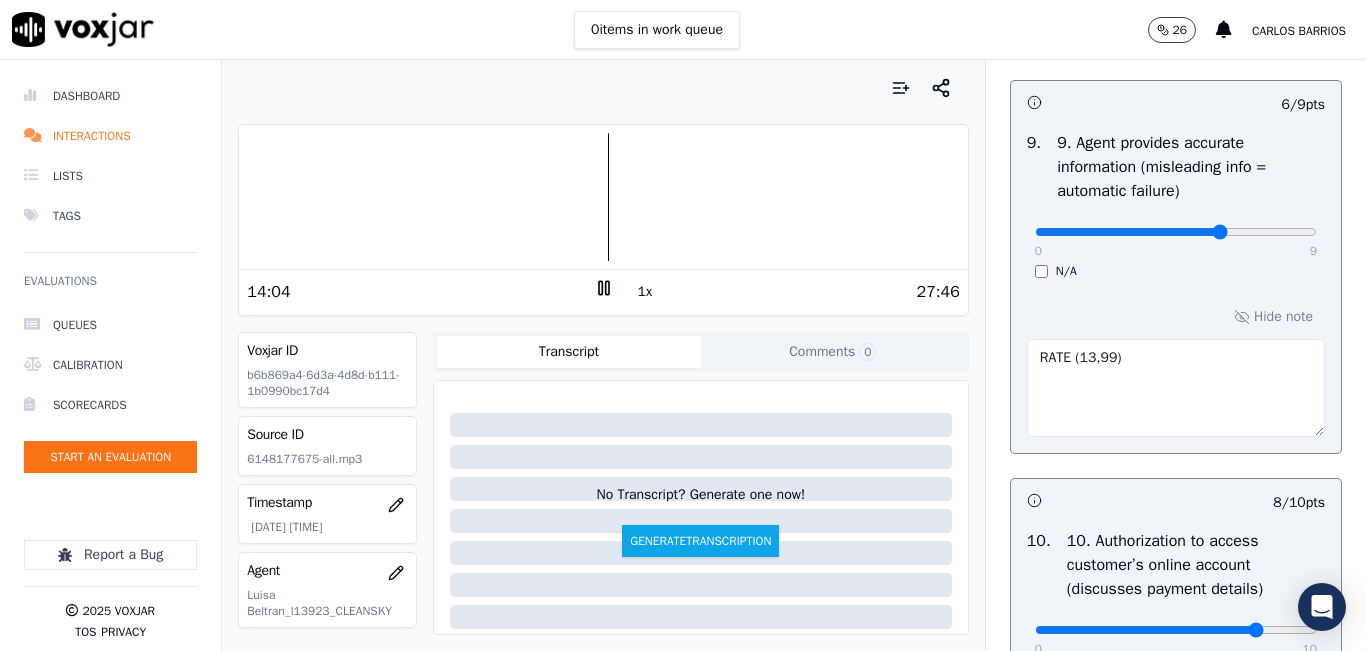 click at bounding box center (603, 197) 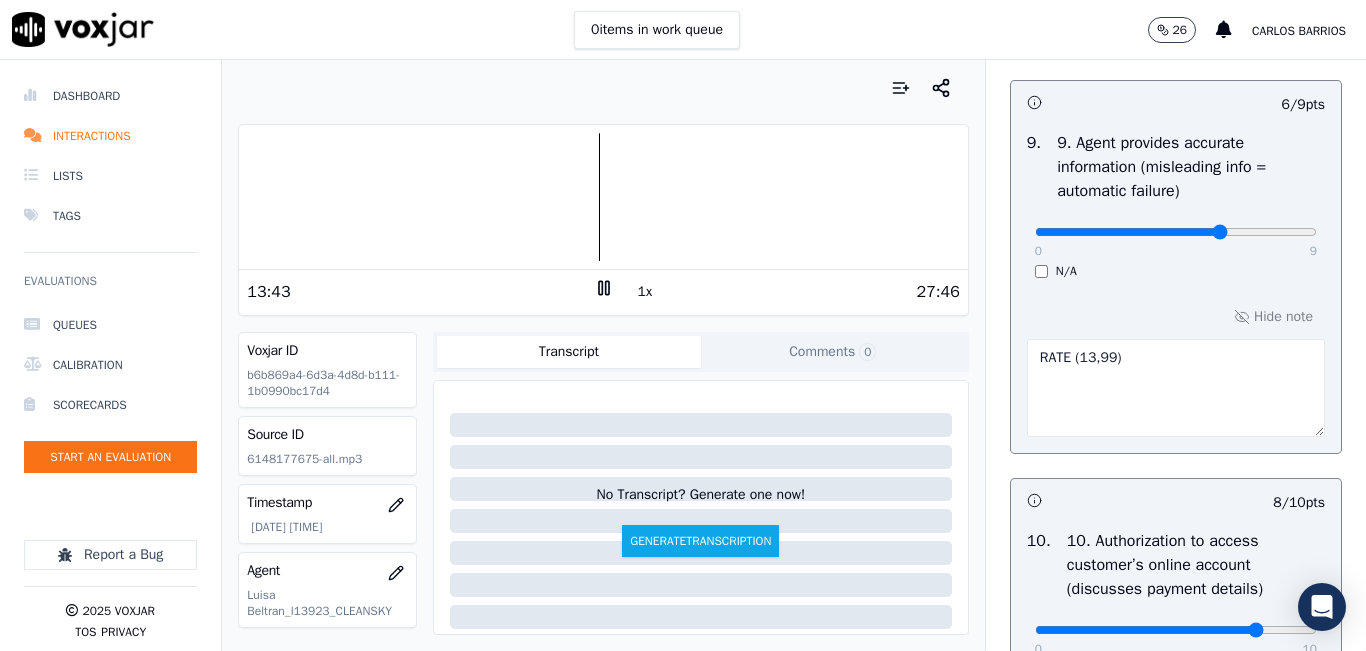 click at bounding box center [603, 197] 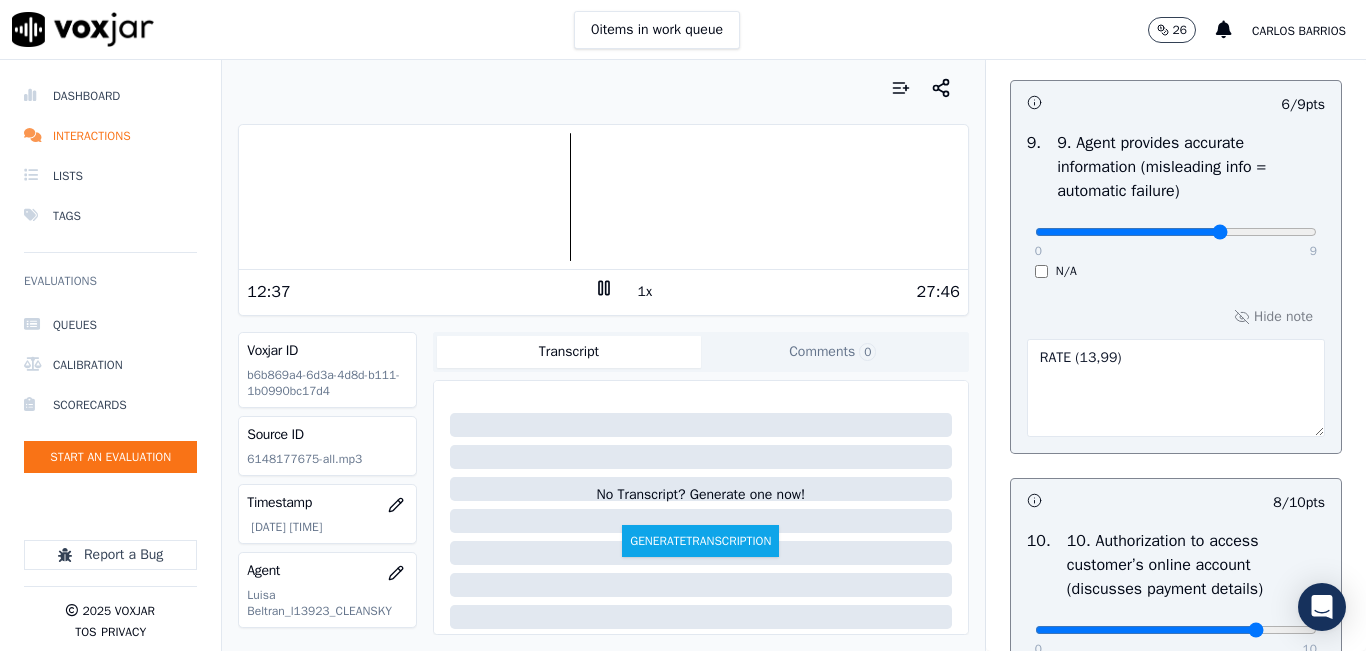 click at bounding box center (603, 197) 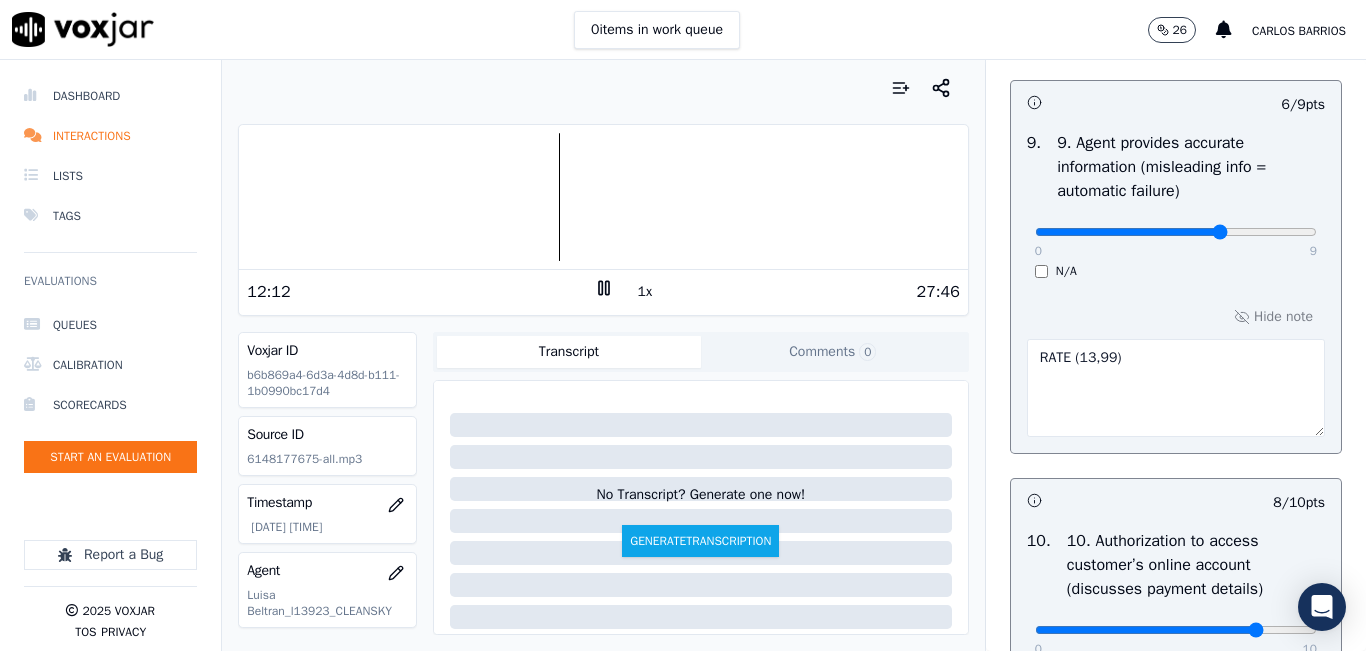 click at bounding box center (603, 197) 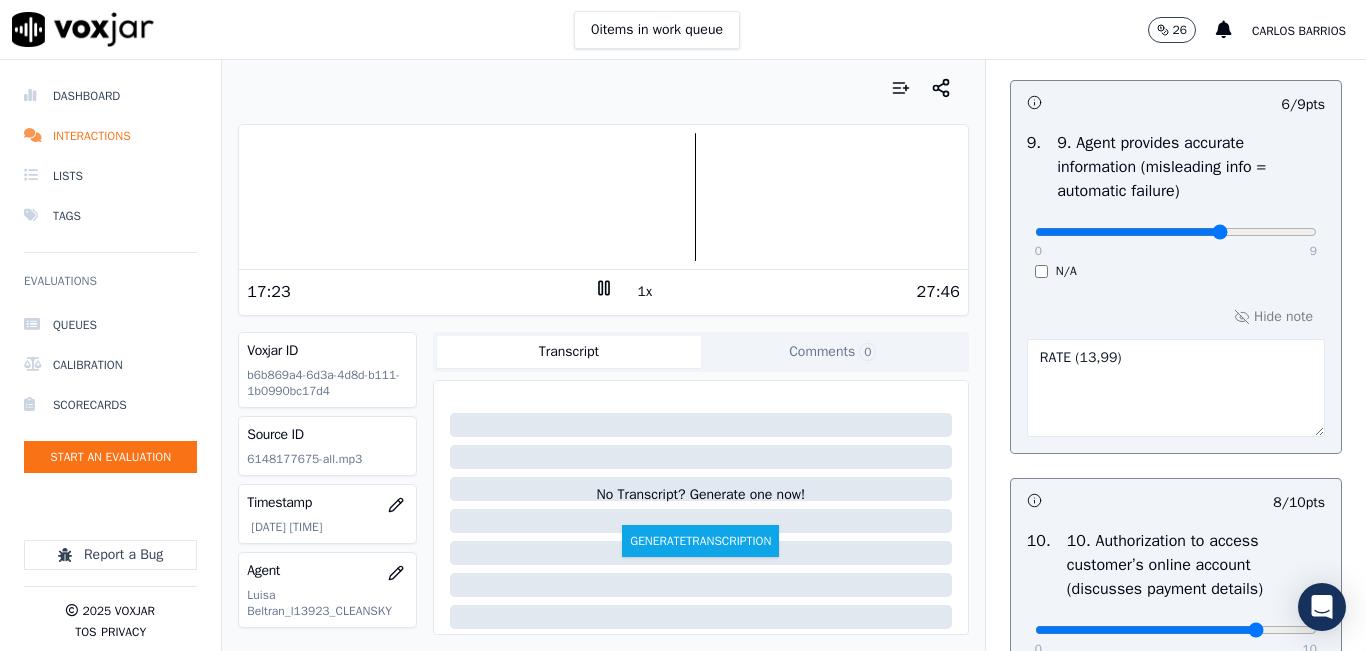 click at bounding box center (603, 197) 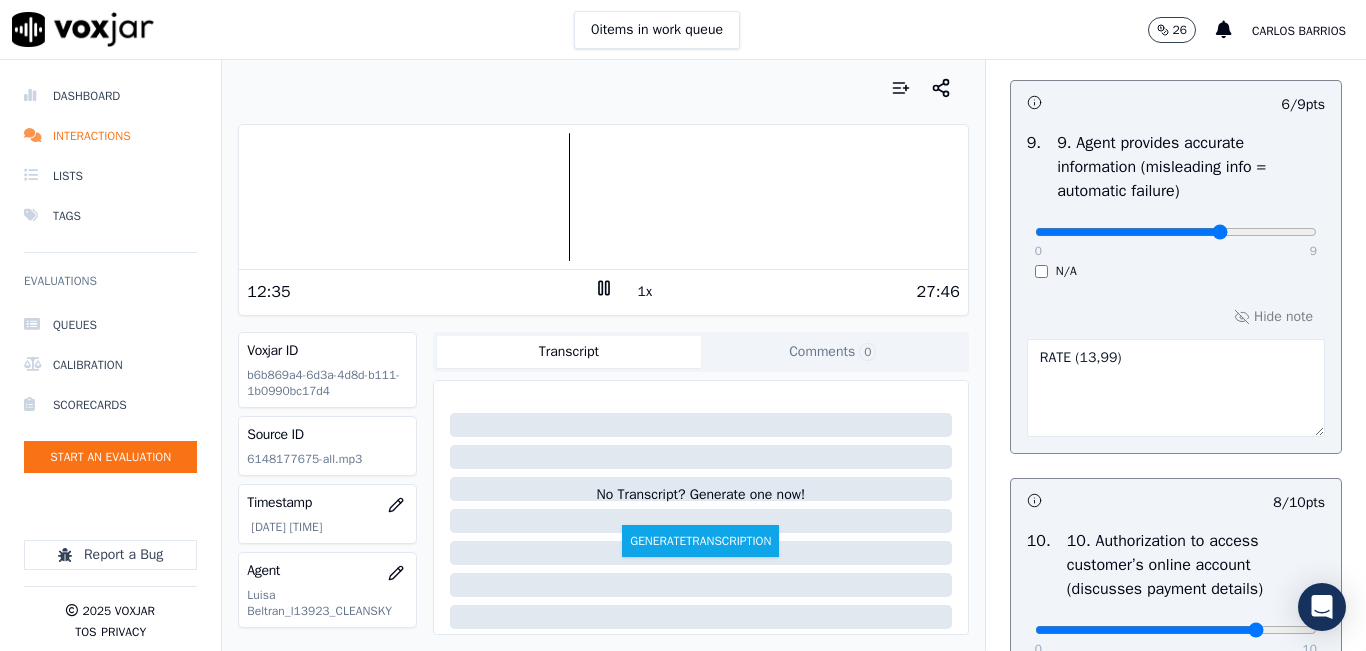 click at bounding box center (603, 197) 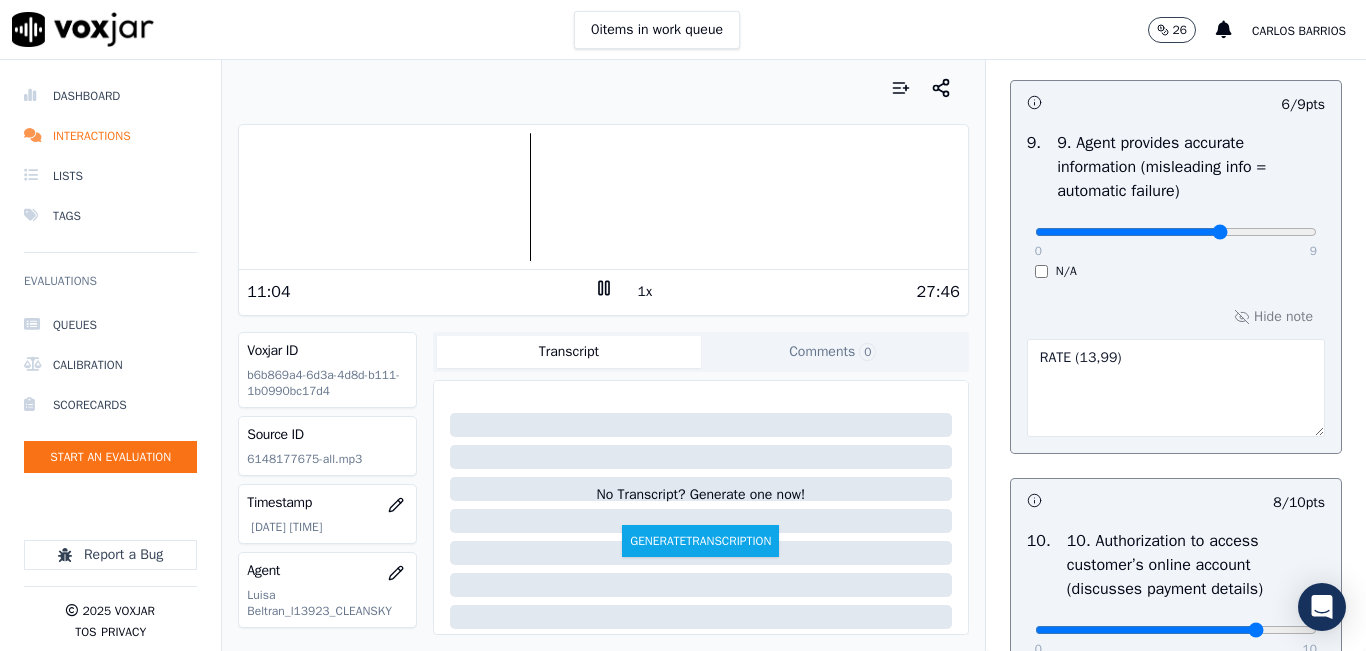 click on "1x" at bounding box center [645, 292] 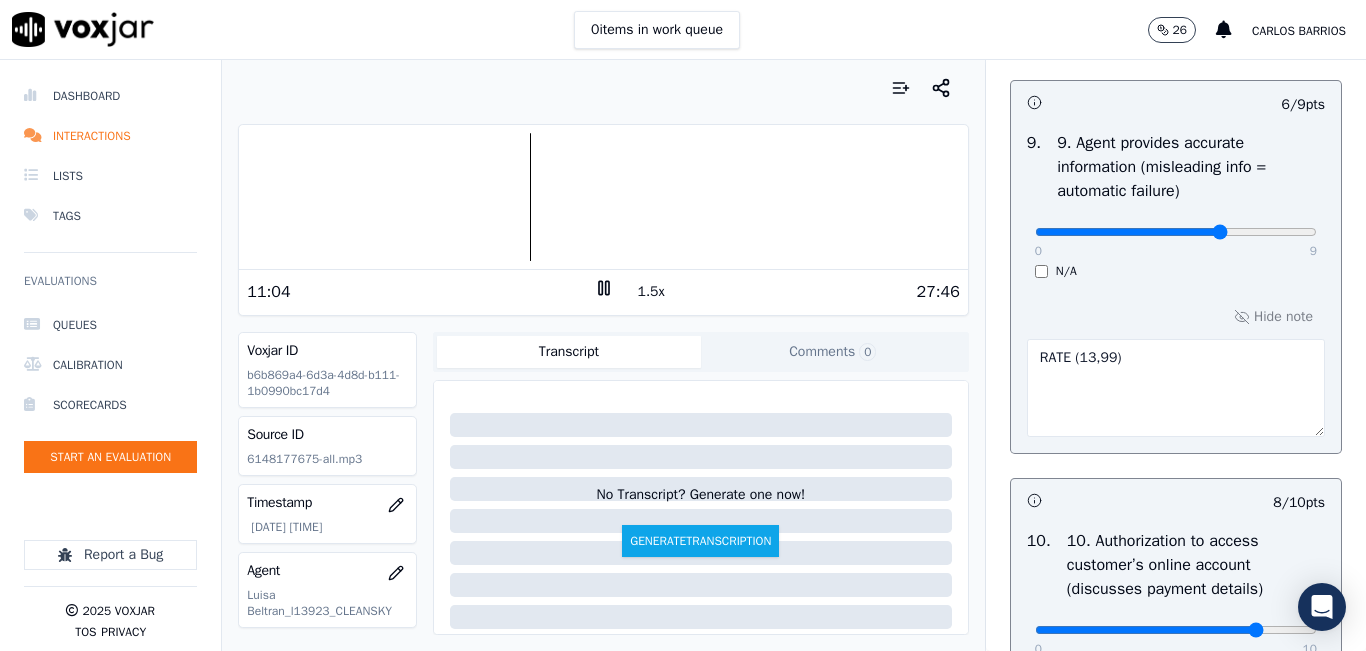click on "1.5x" at bounding box center [651, 292] 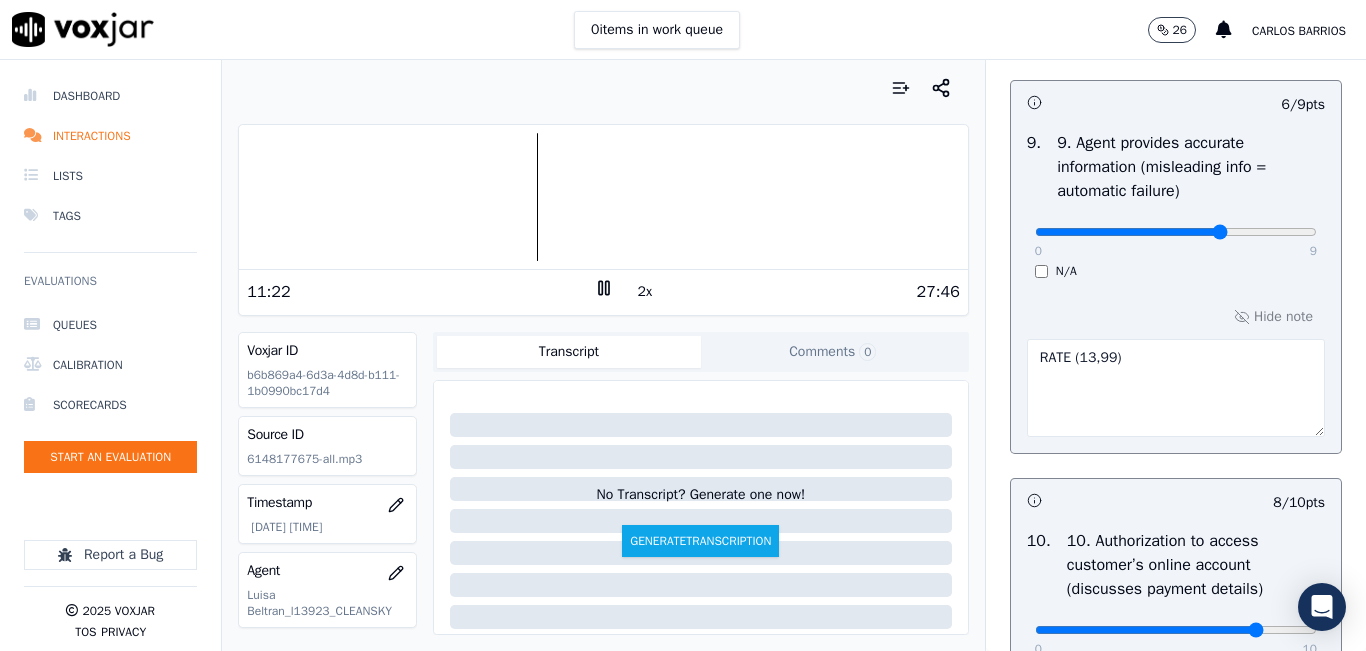 click on "2x" at bounding box center (645, 292) 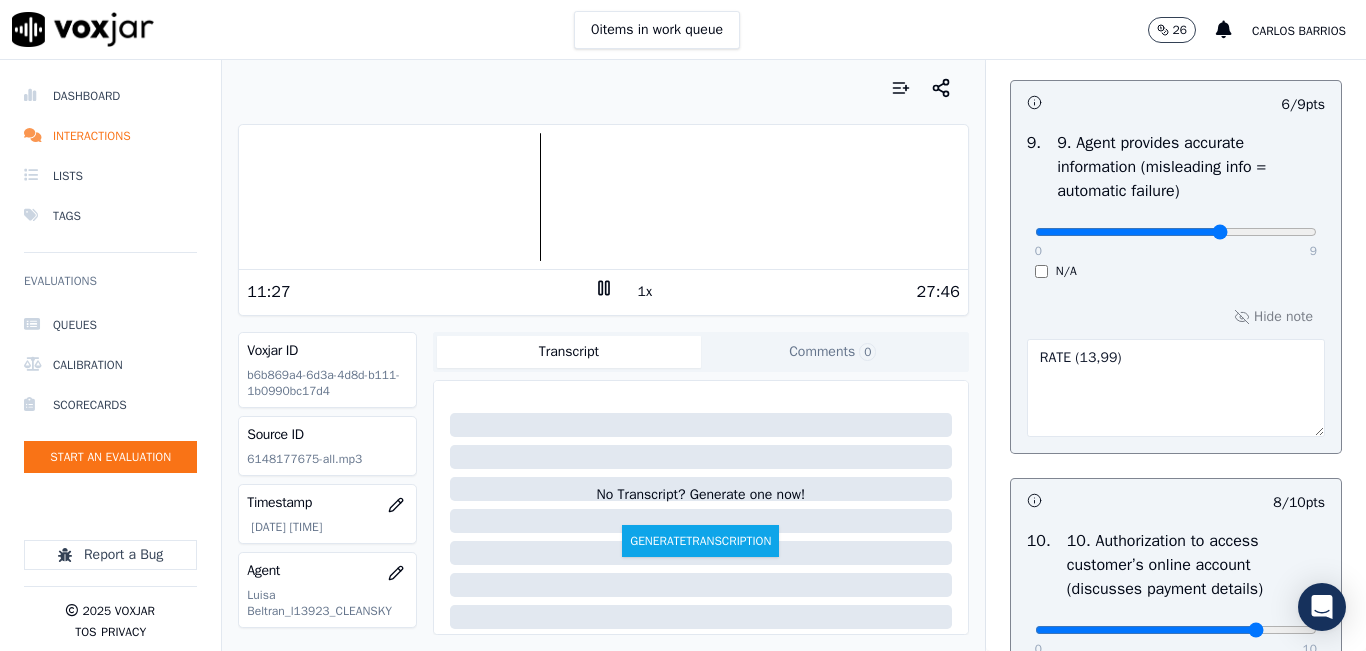 click at bounding box center (603, 197) 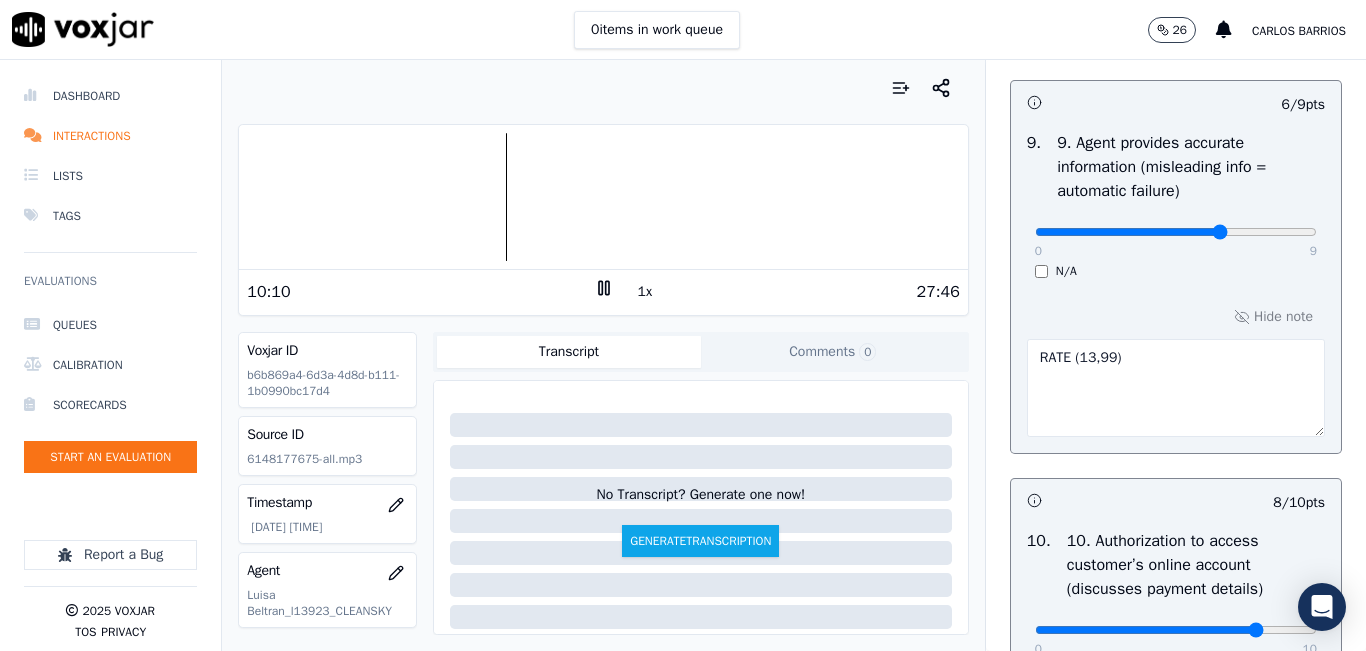 click on "1x" at bounding box center (645, 292) 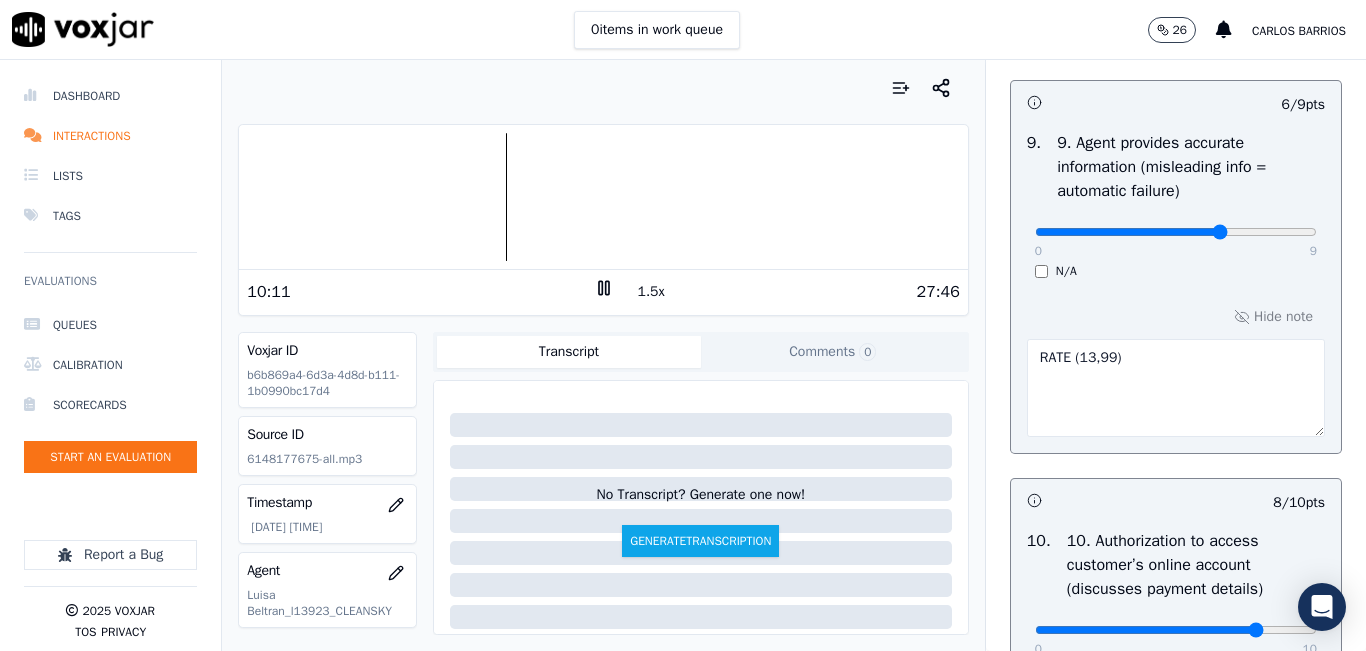 click on "1.5x" at bounding box center (651, 292) 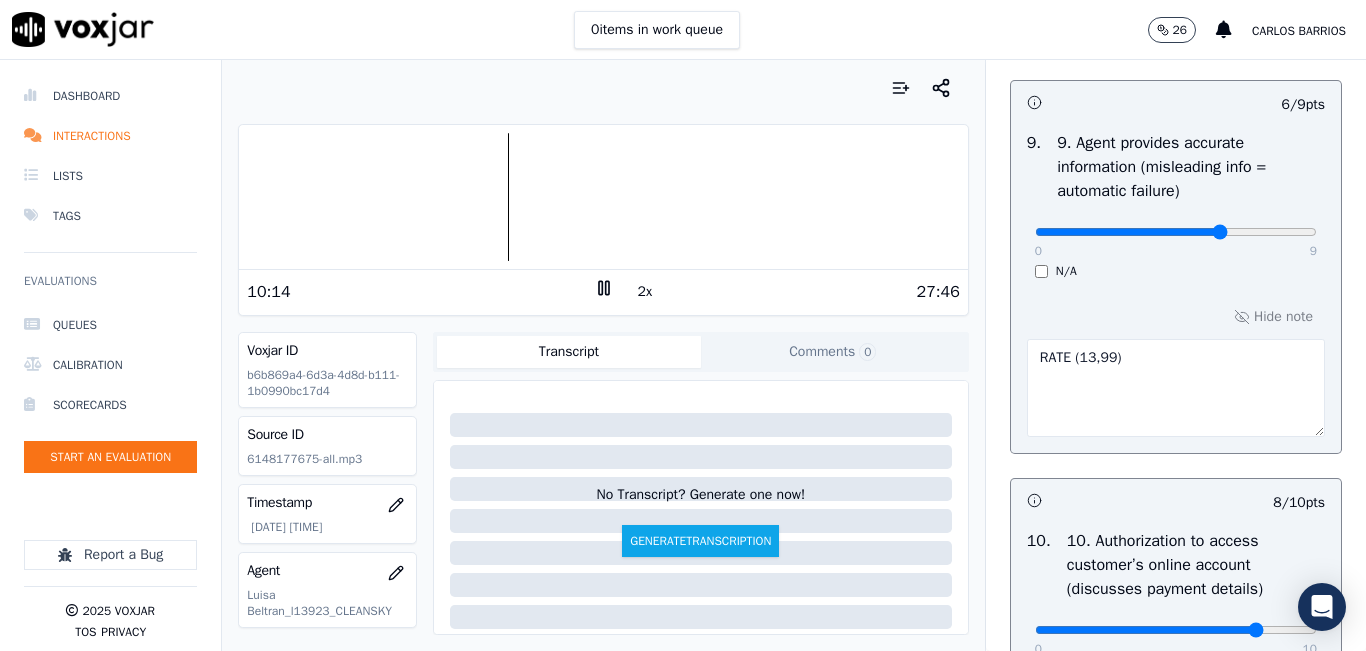 click on "2x" at bounding box center [645, 292] 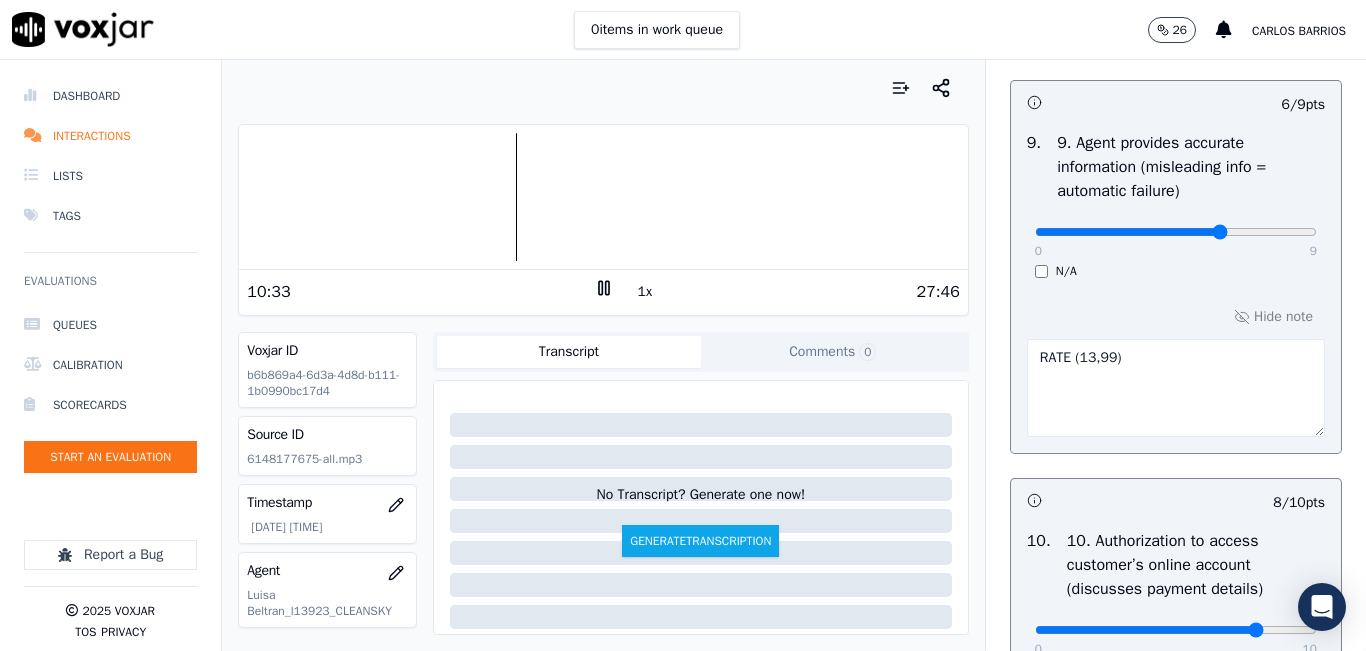 click on "1x" at bounding box center (645, 292) 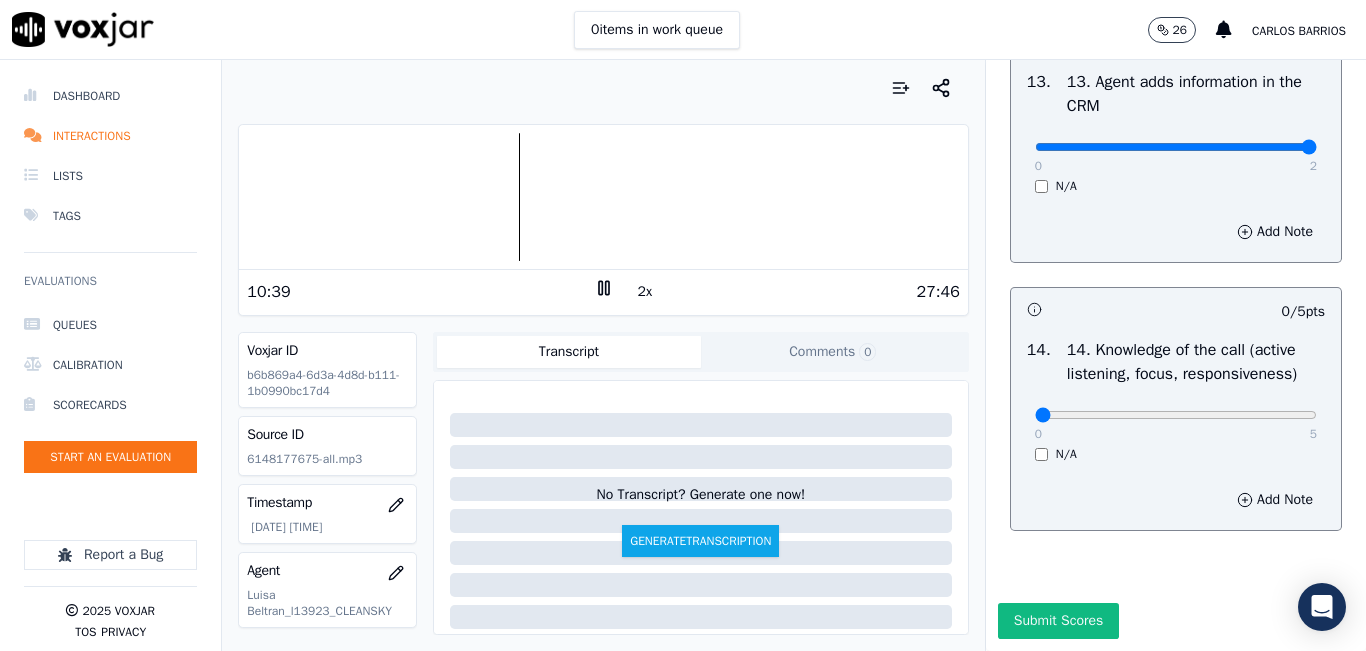 scroll, scrollTop: 3748, scrollLeft: 0, axis: vertical 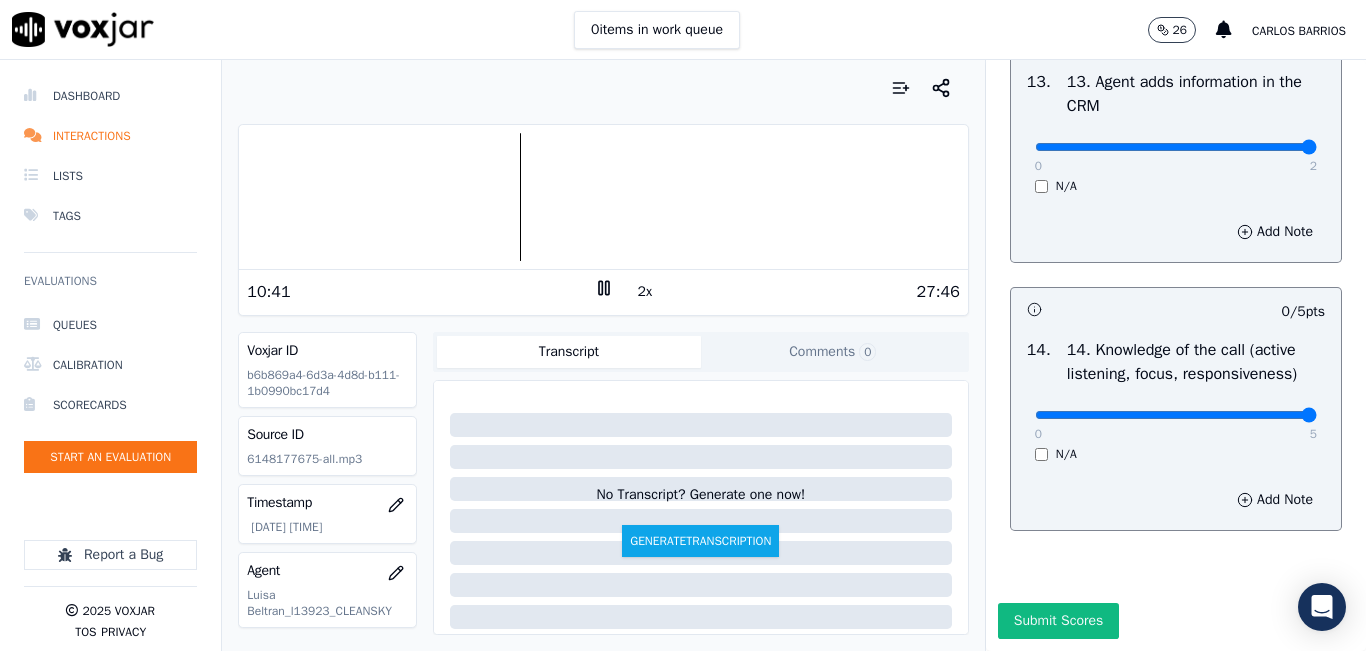 type on "5" 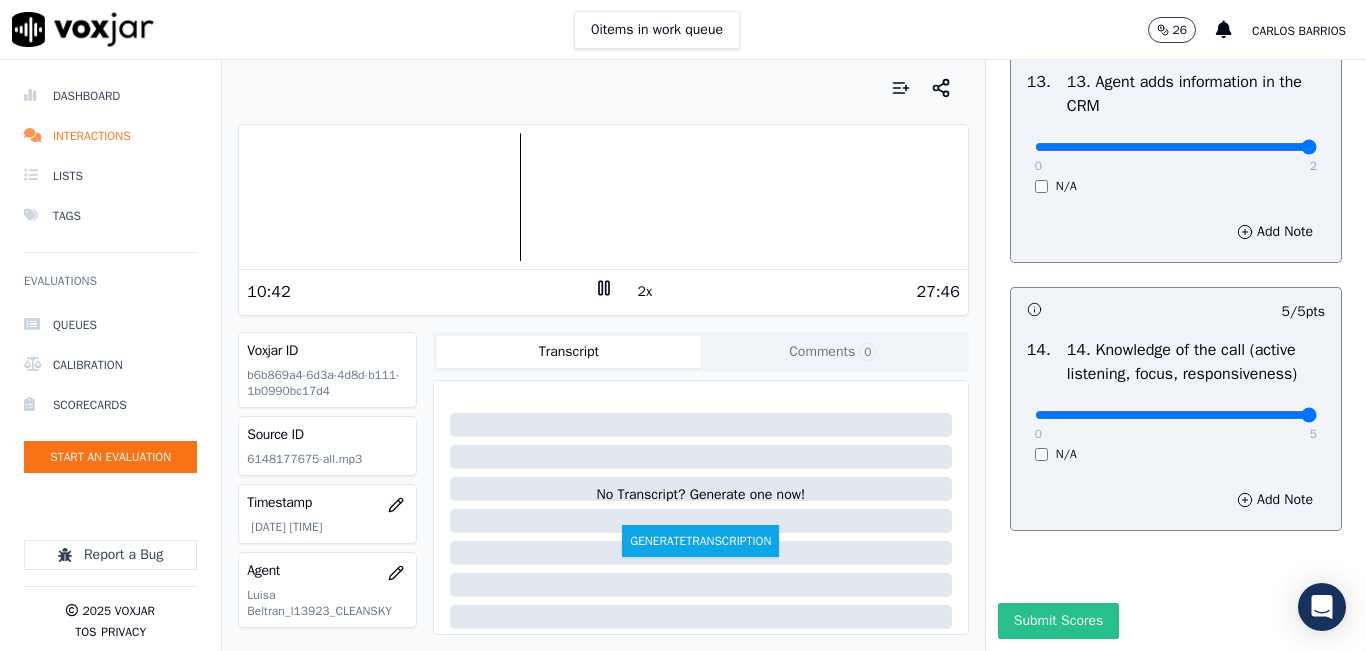 click on "Submit Scores" at bounding box center (1058, 621) 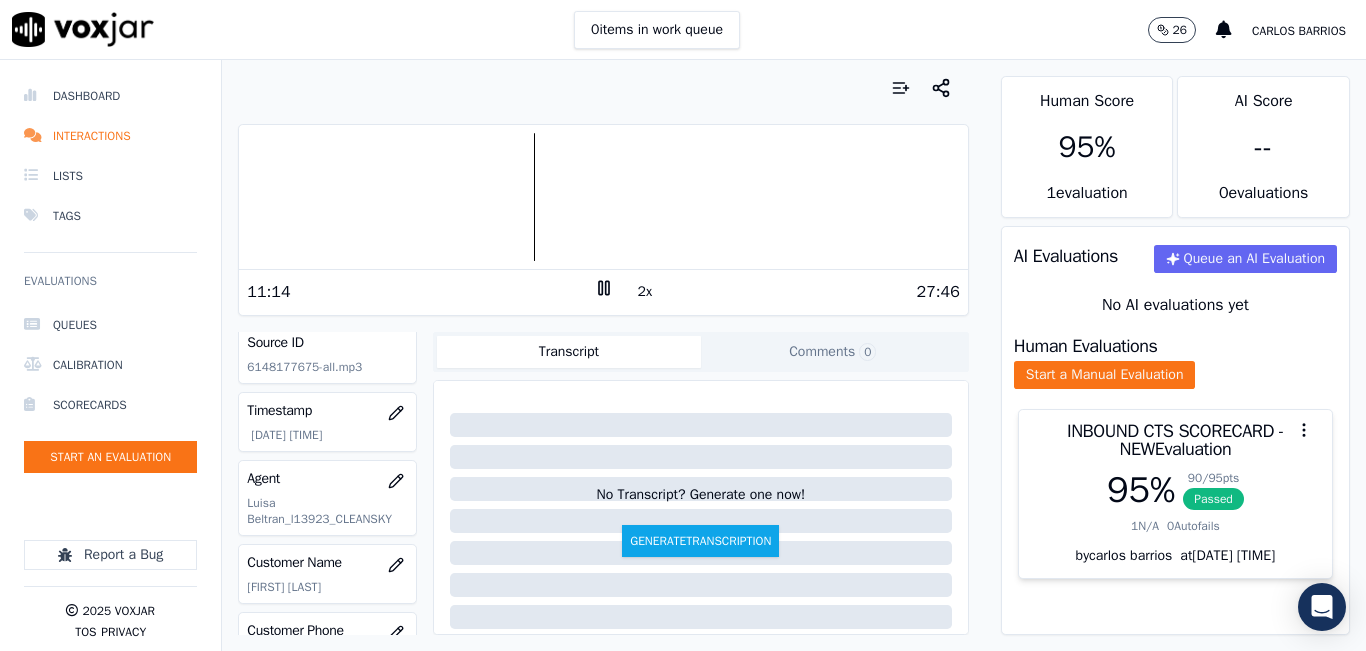 scroll, scrollTop: 200, scrollLeft: 0, axis: vertical 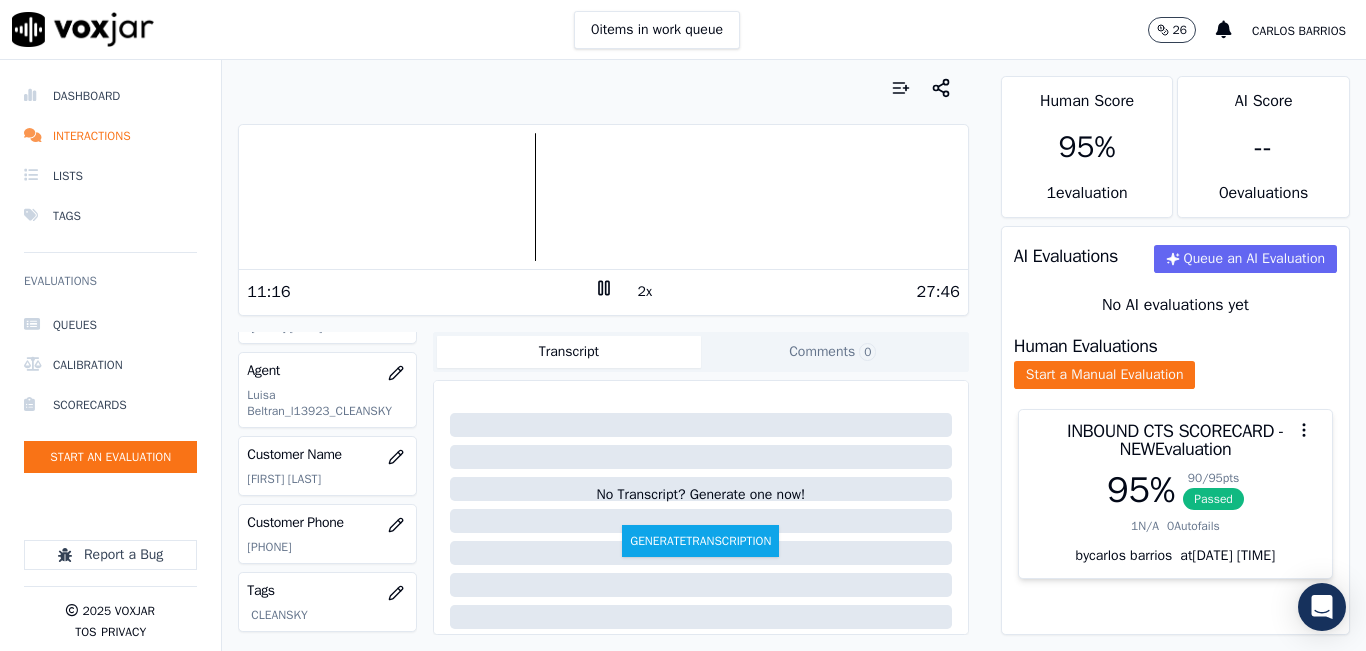click on "[PHONE]" 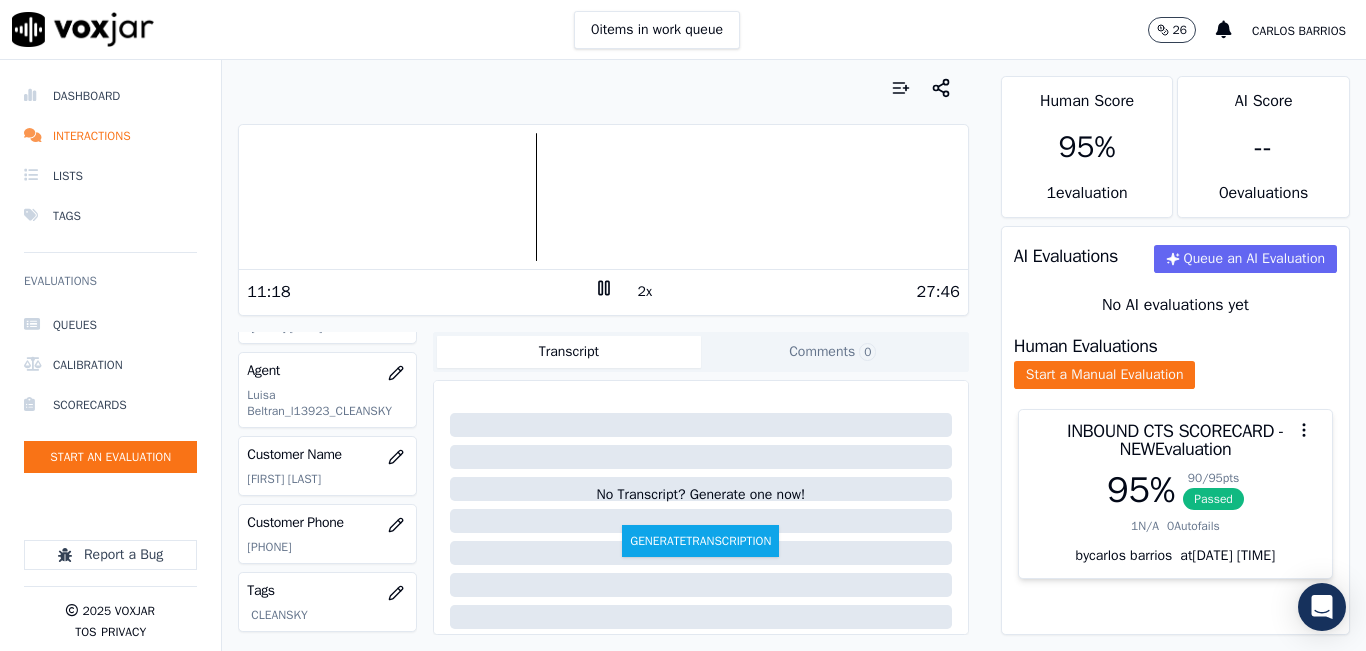 copy on "[PHONE]" 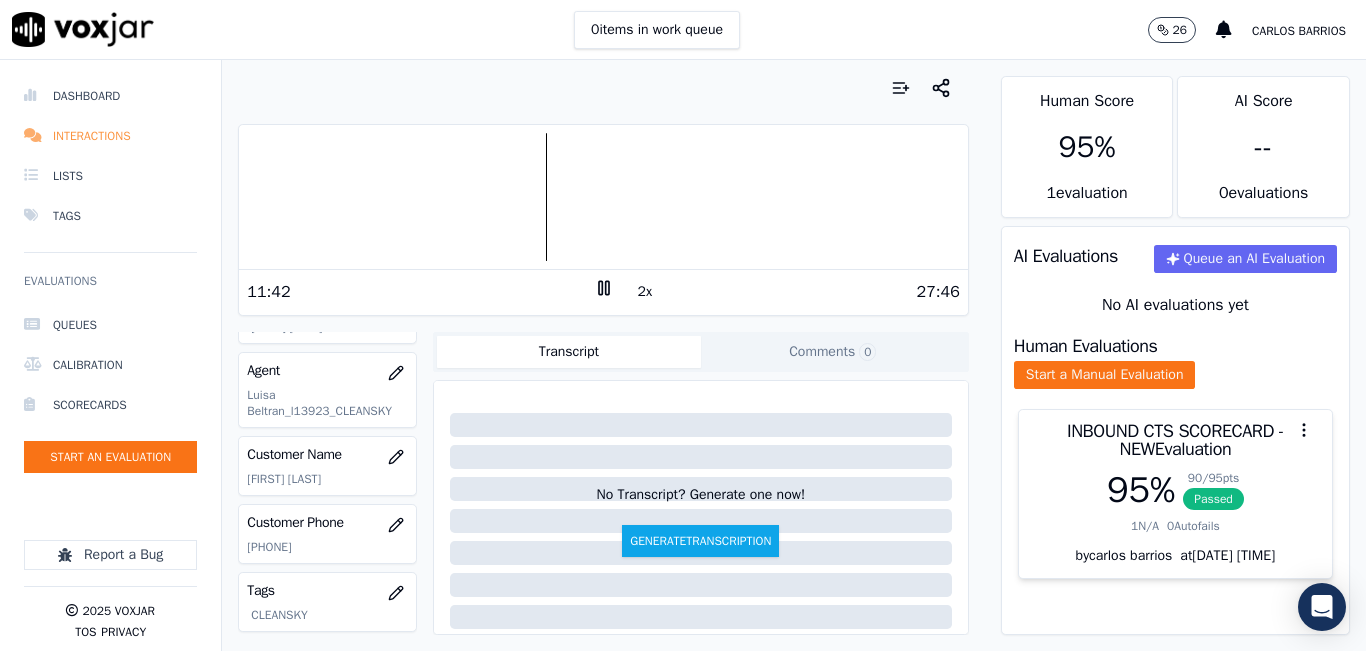 click on "Interactions" at bounding box center [110, 136] 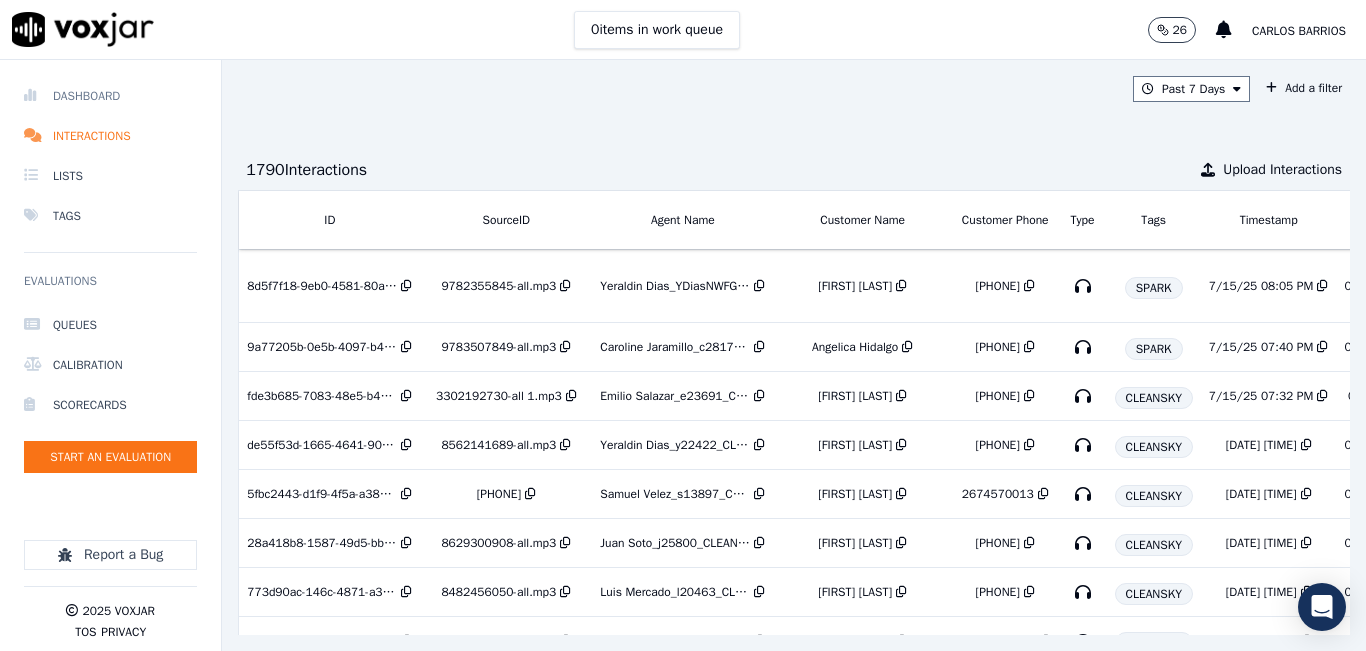 click on "Dashboard" at bounding box center [110, 96] 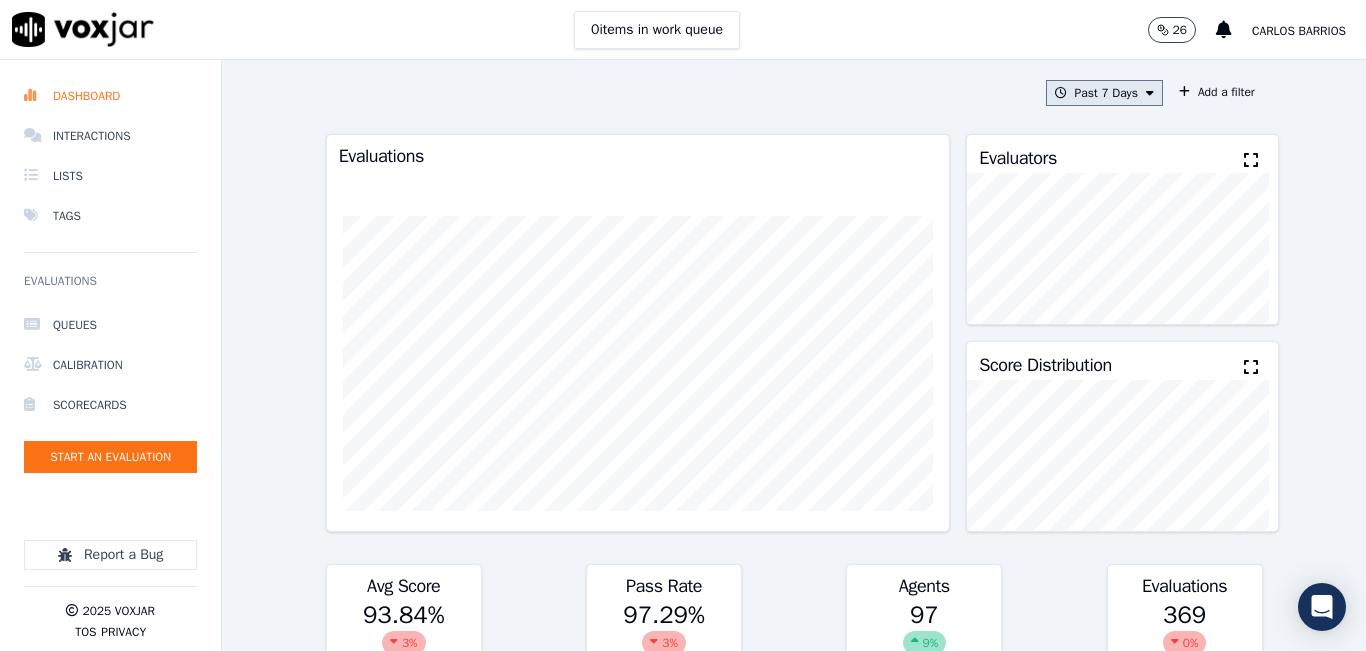 click on "Past 7 Days" at bounding box center (1104, 93) 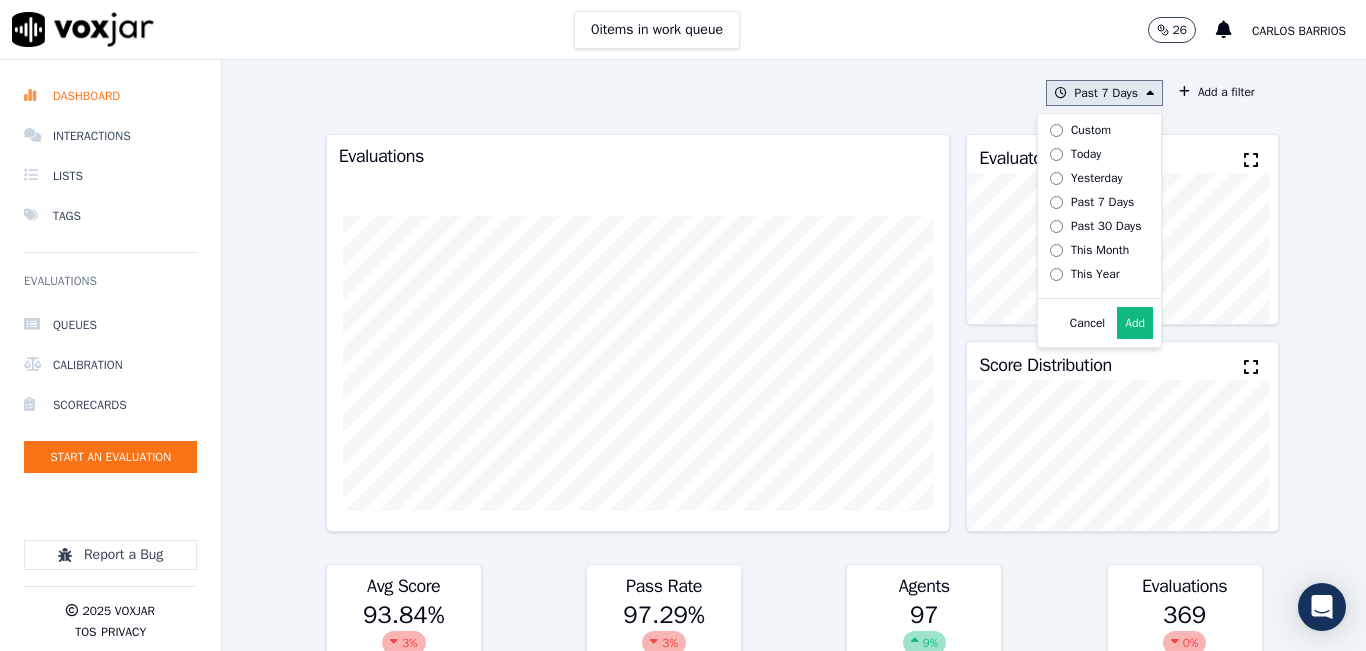 click on "Today" at bounding box center (1092, 154) 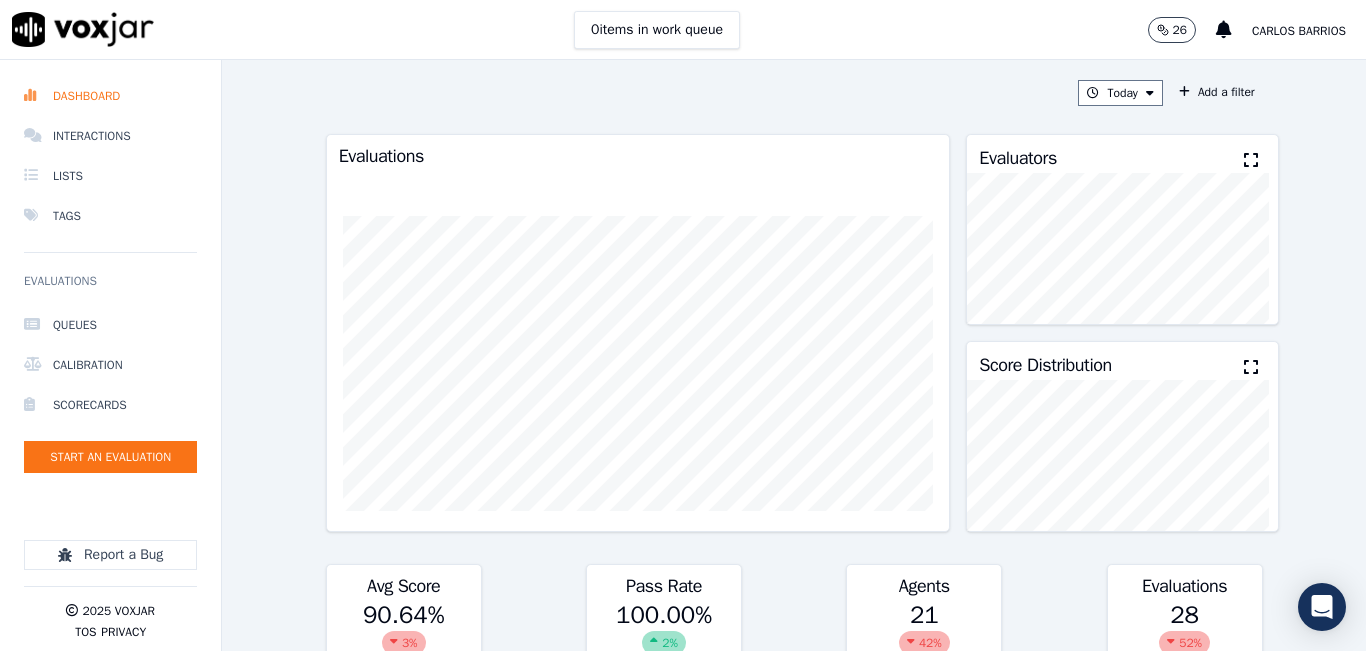 click at bounding box center (1251, 160) 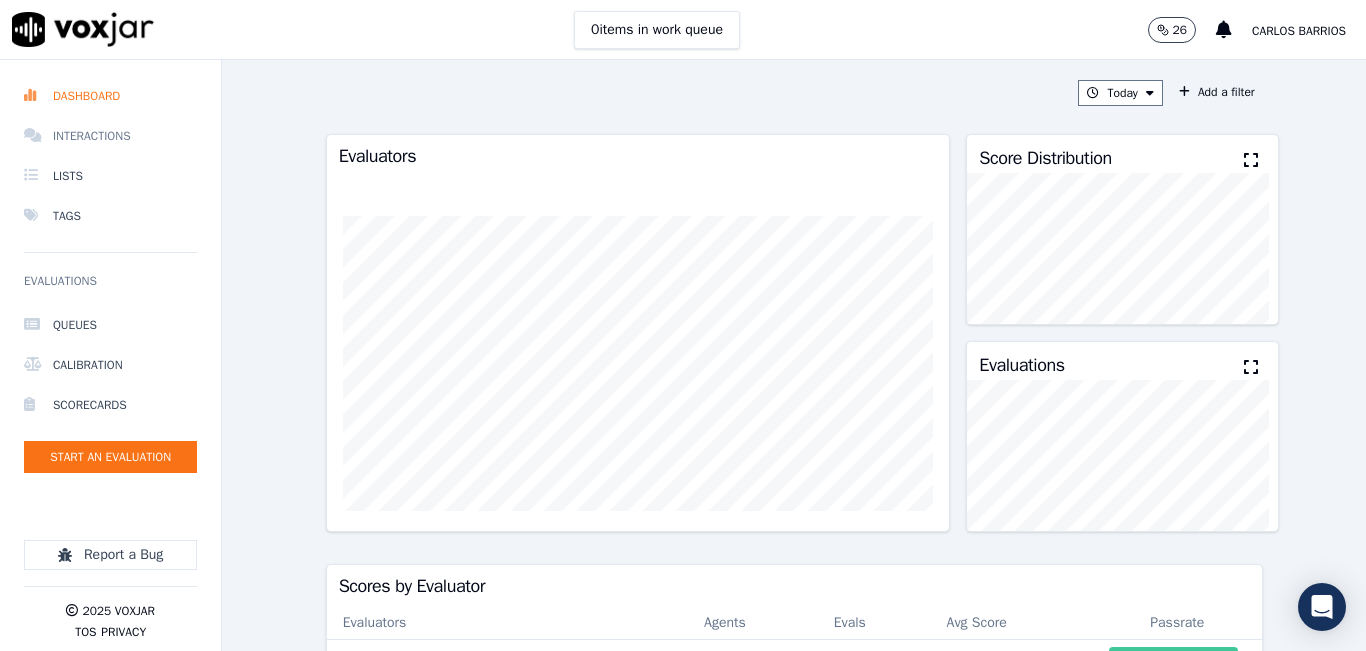 click on "Interactions" at bounding box center [110, 136] 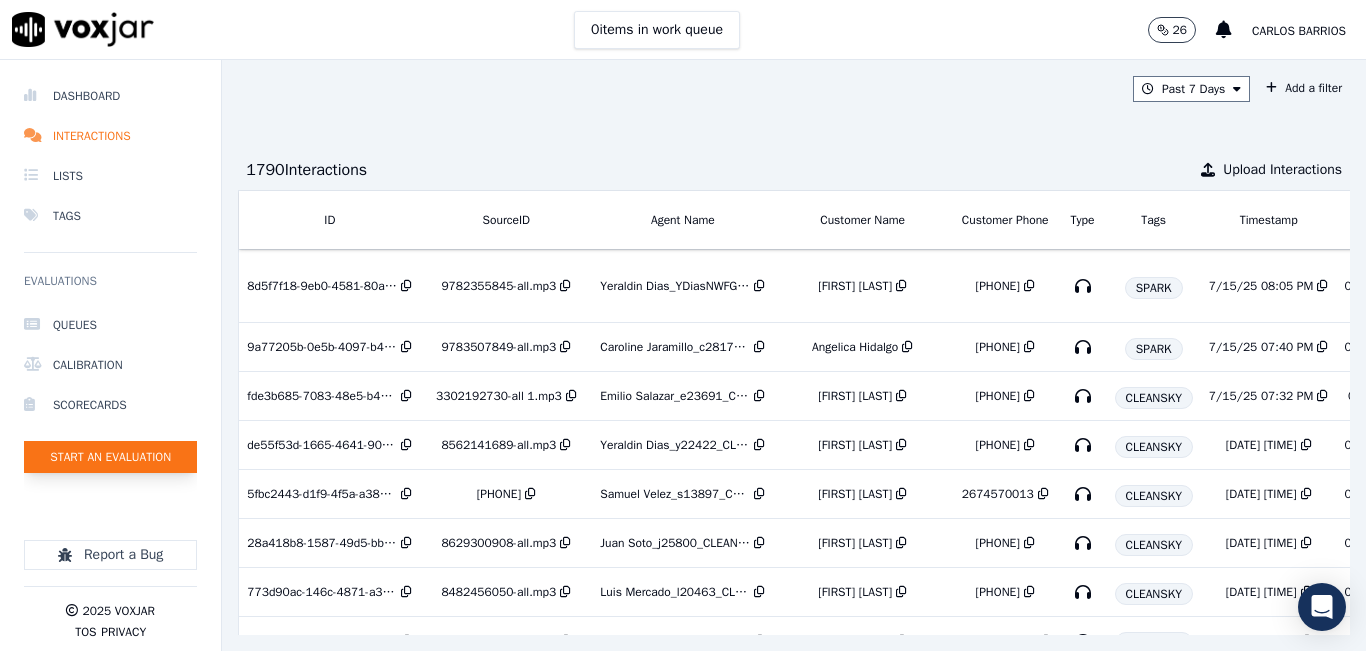 click on "Start an Evaluation" 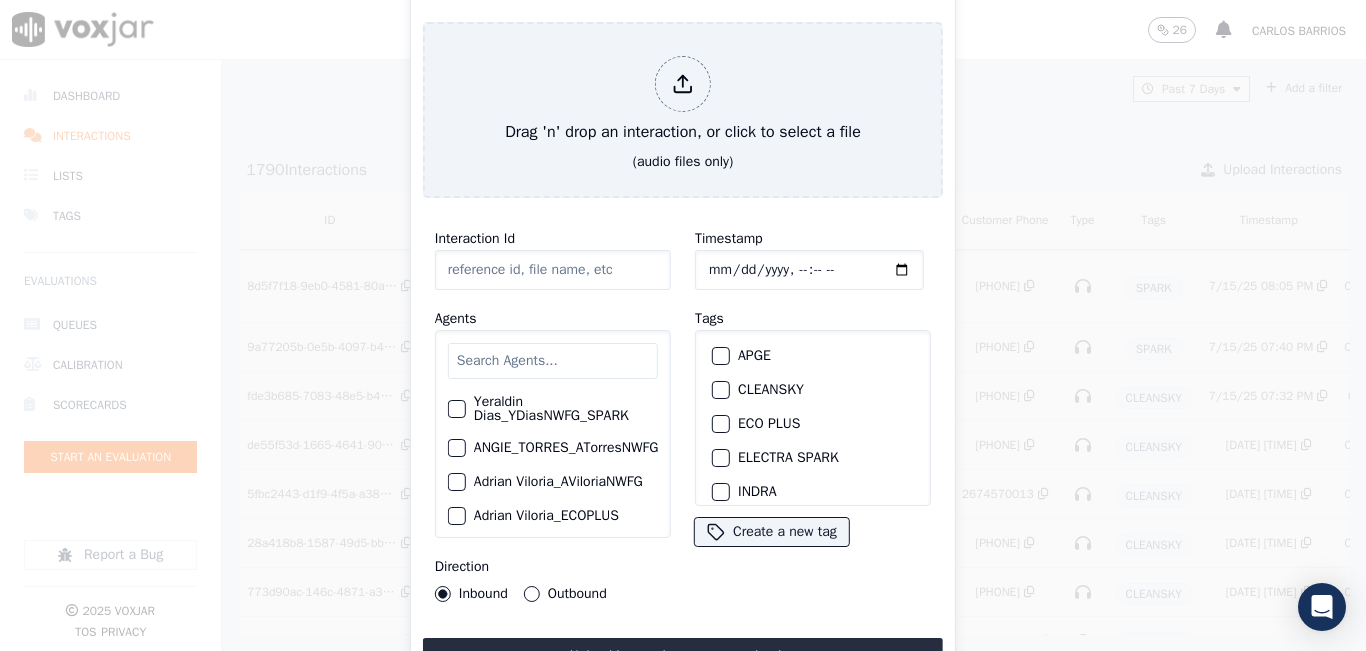 drag, startPoint x: 571, startPoint y: 265, endPoint x: 564, endPoint y: 282, distance: 18.384777 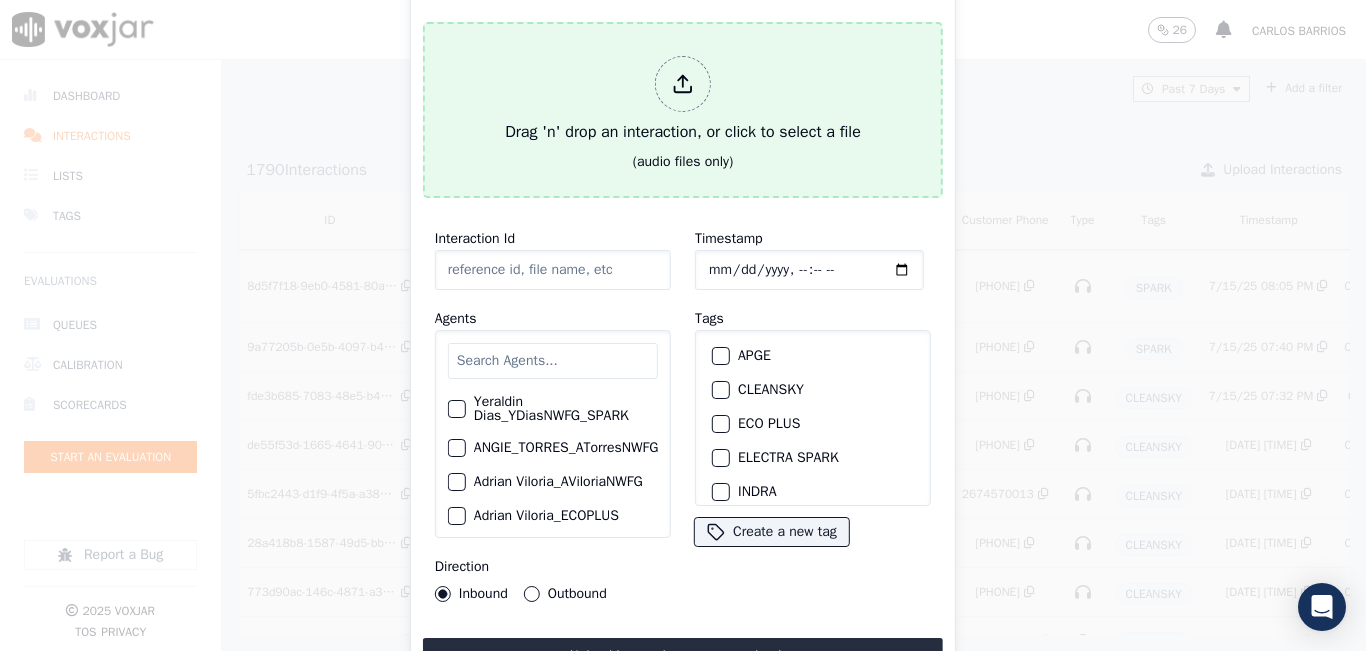 click on "Drag 'n' drop an interaction, or click to select a file" at bounding box center [683, 100] 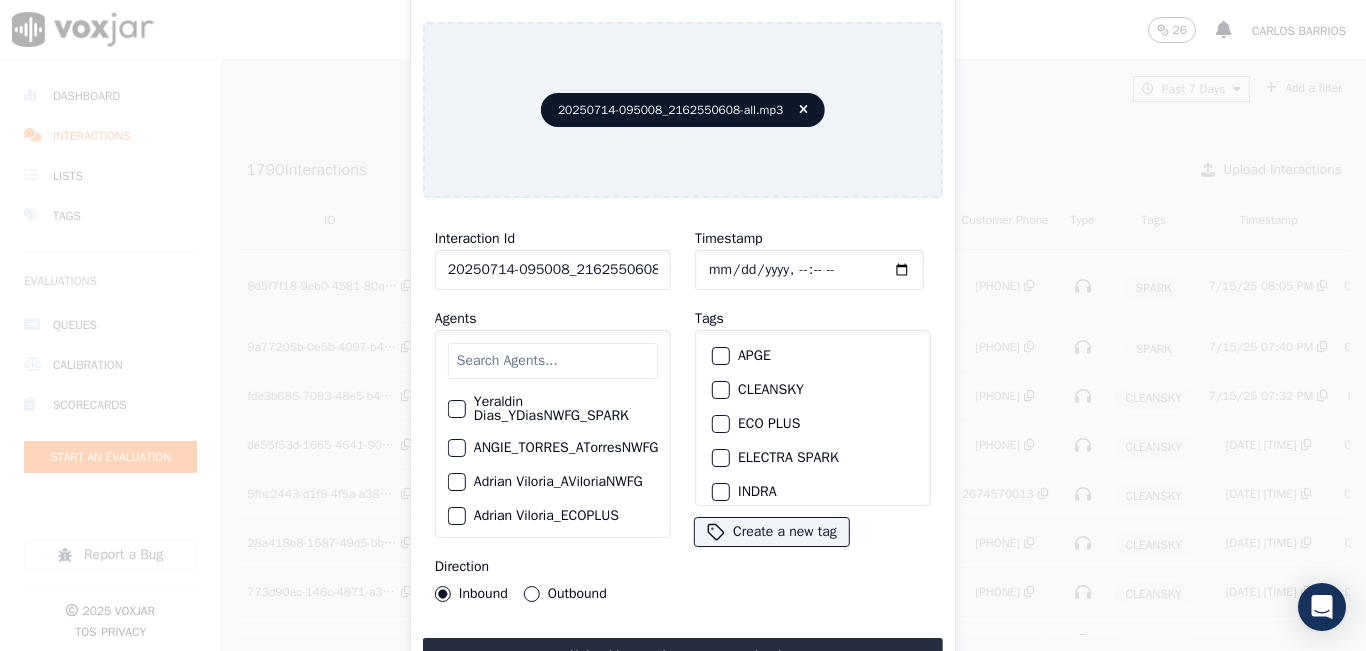 click at bounding box center (553, 361) 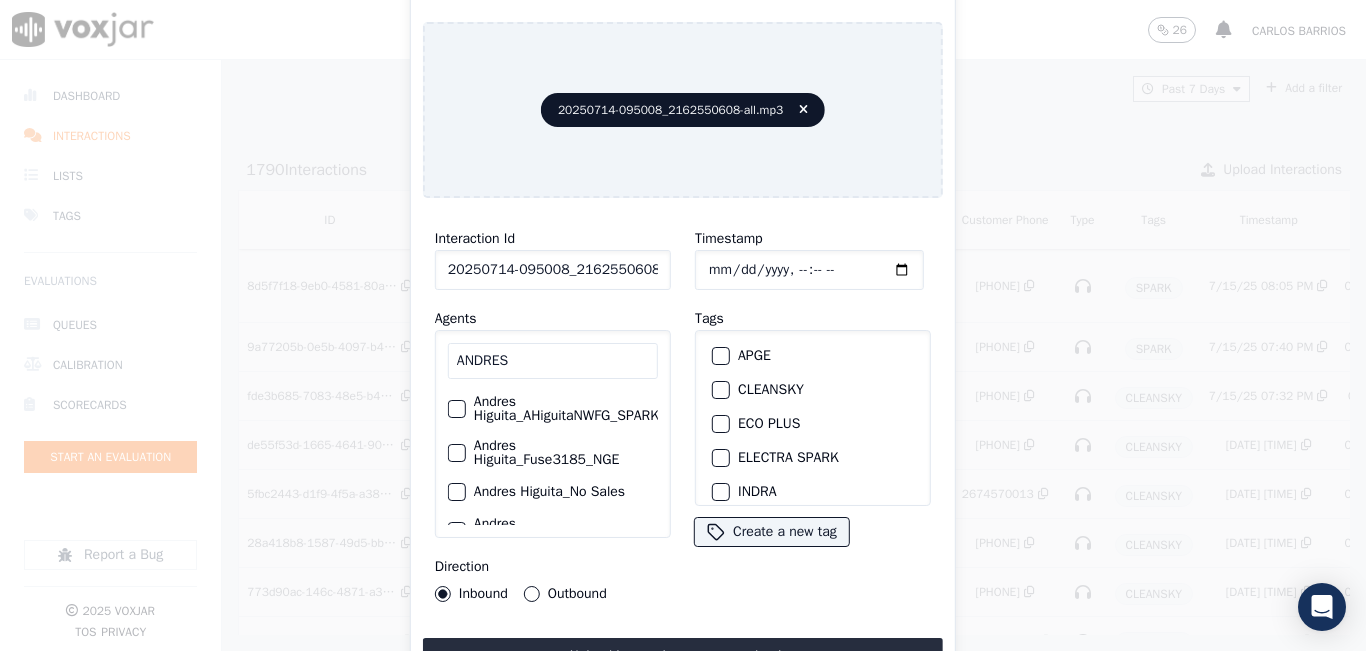 type on "ANDRES" 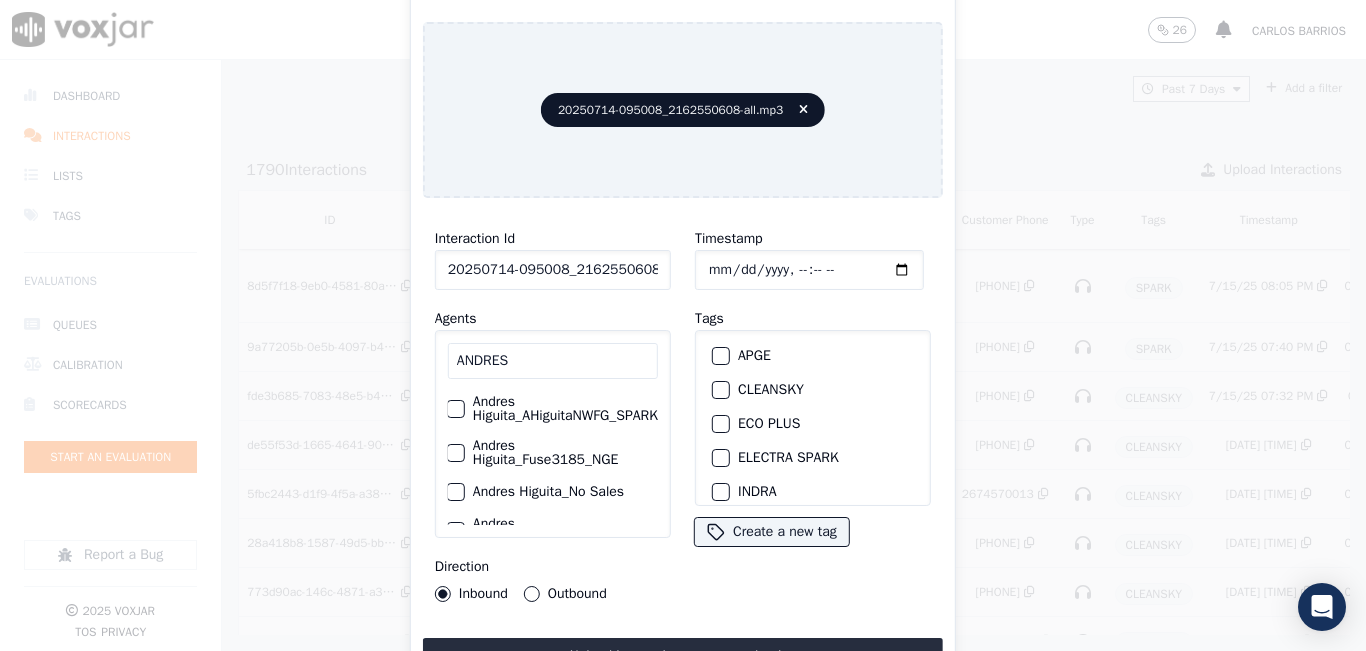 click on "ANDRES     Andres Higuita_AHiguitaNWFG_SPARK     Andres Higuita_Fuse3185_NGE     Andres Higuita_No Sales      Andres Higuita_a27435_CLEANSKY     Andres Higuita_a27490_INDRA     Andres Prias_APriasNWFG     Andres Prias_SYMMETRY     Andres Prias_a27400_CLEANSKY     Andres Prias_a27447_INDRA     Andres Prias_fuse1184_NGE" 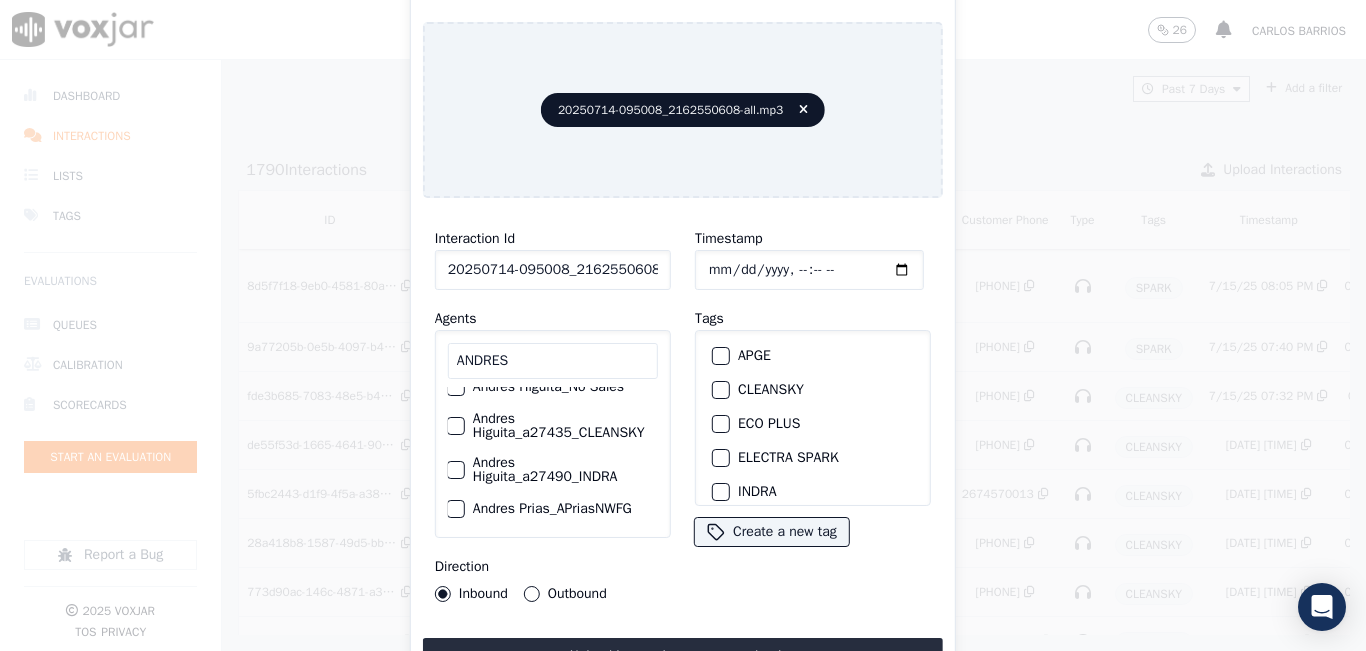 scroll, scrollTop: 120, scrollLeft: 35, axis: both 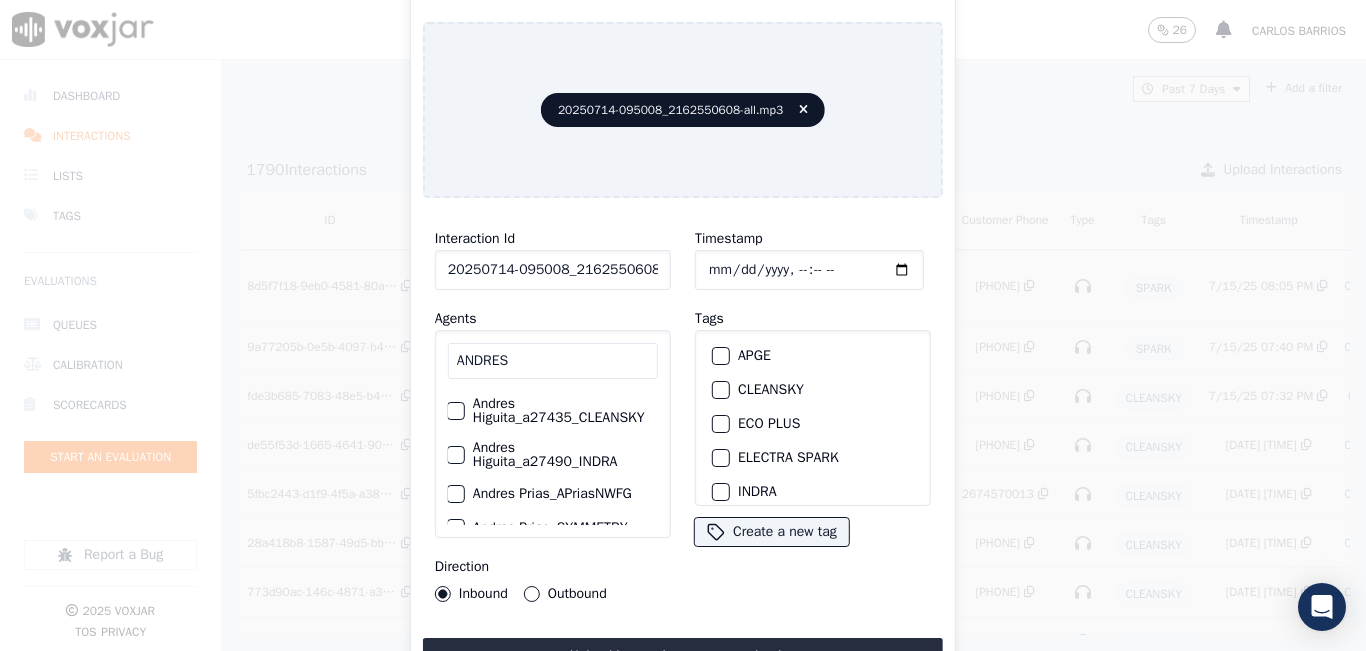 click on "Andres Higuita_a27435_CLEANSKY" 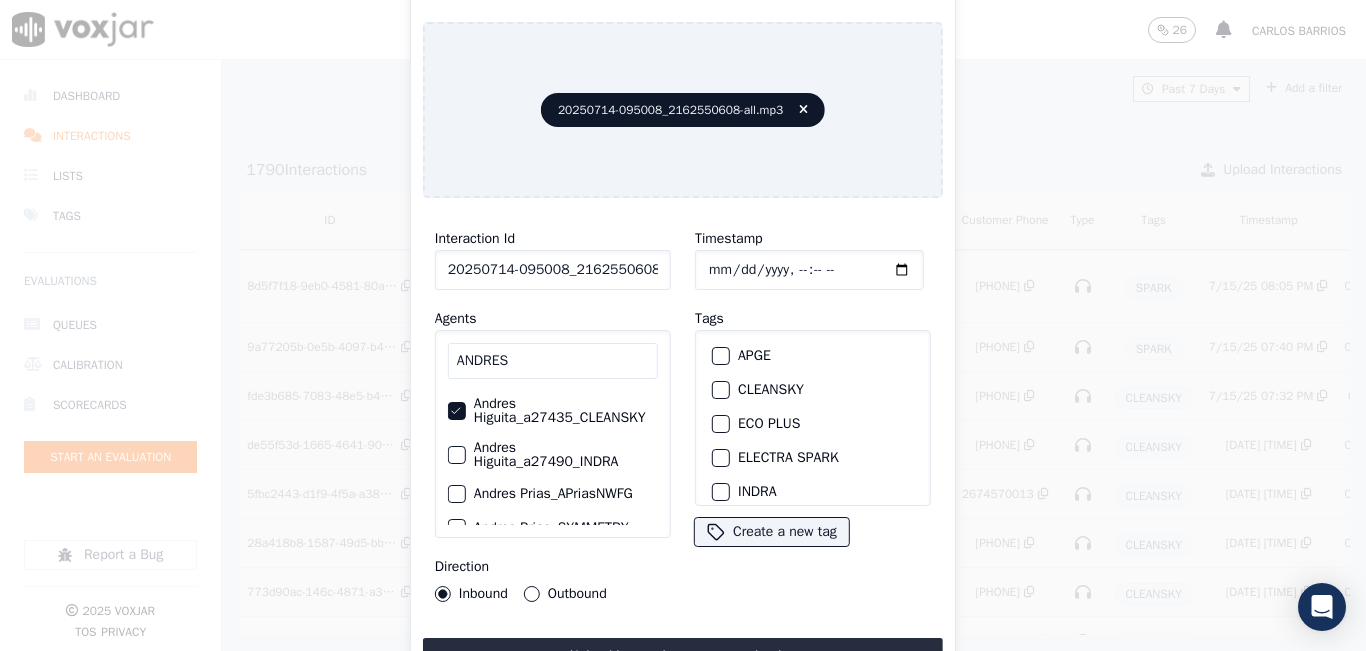 click at bounding box center [720, 390] 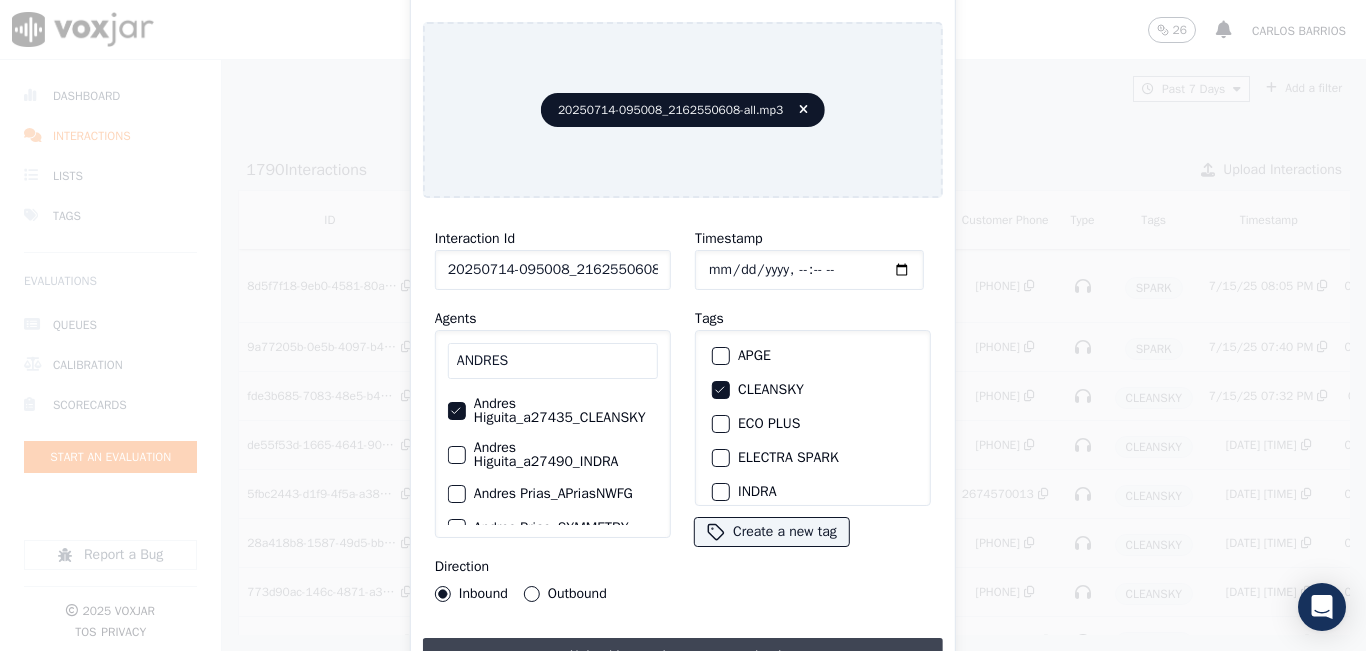 click on "Upload interaction to start evaluation" at bounding box center [683, 656] 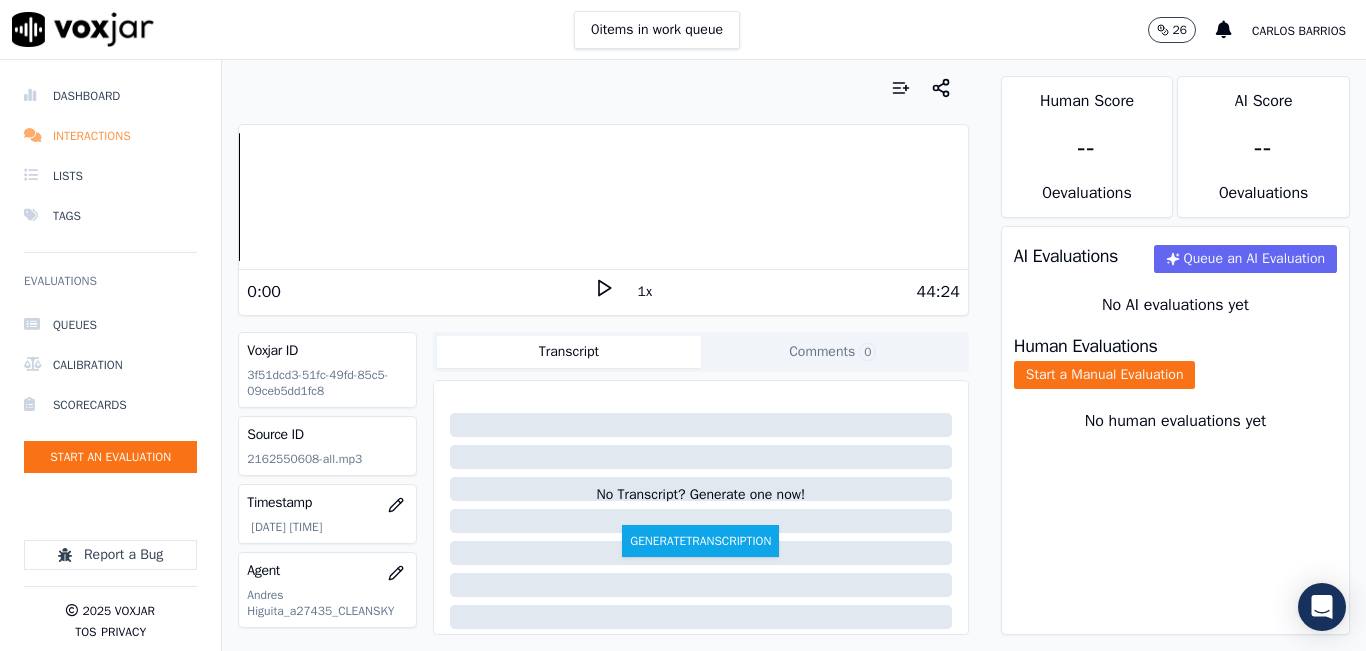 click on "Interactions" at bounding box center (110, 136) 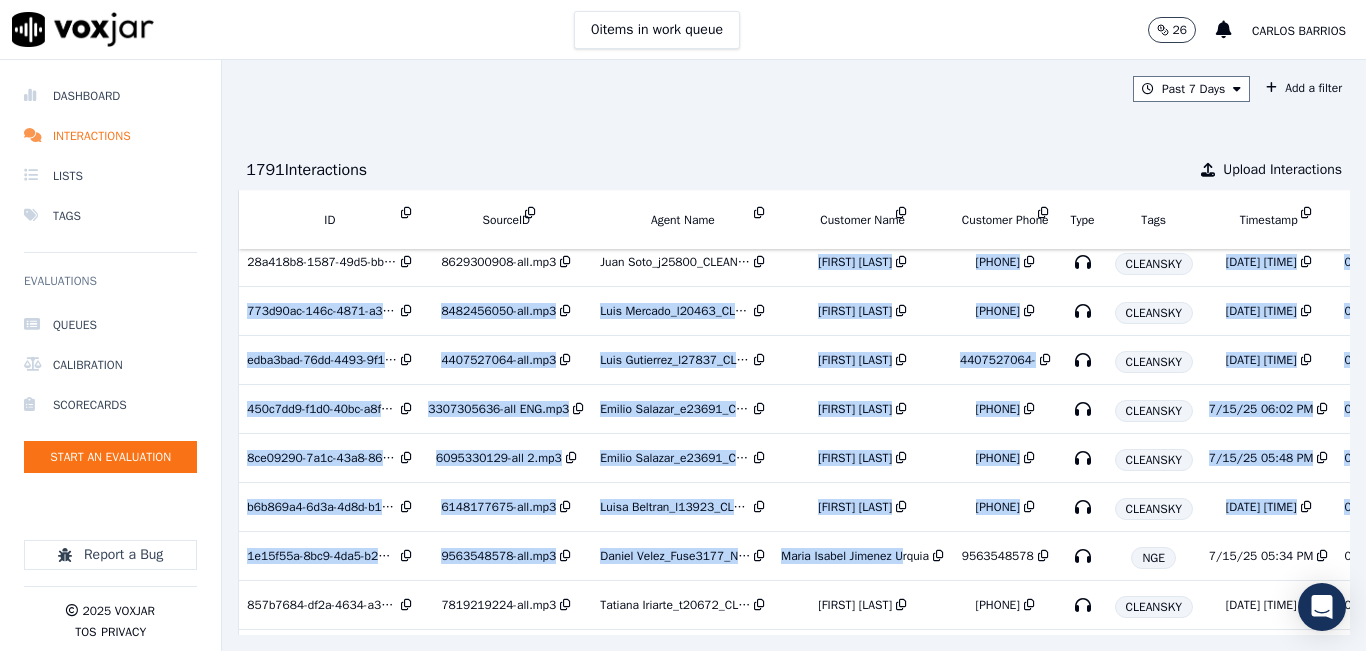 drag, startPoint x: 745, startPoint y: 606, endPoint x: 892, endPoint y: 592, distance: 147.66516 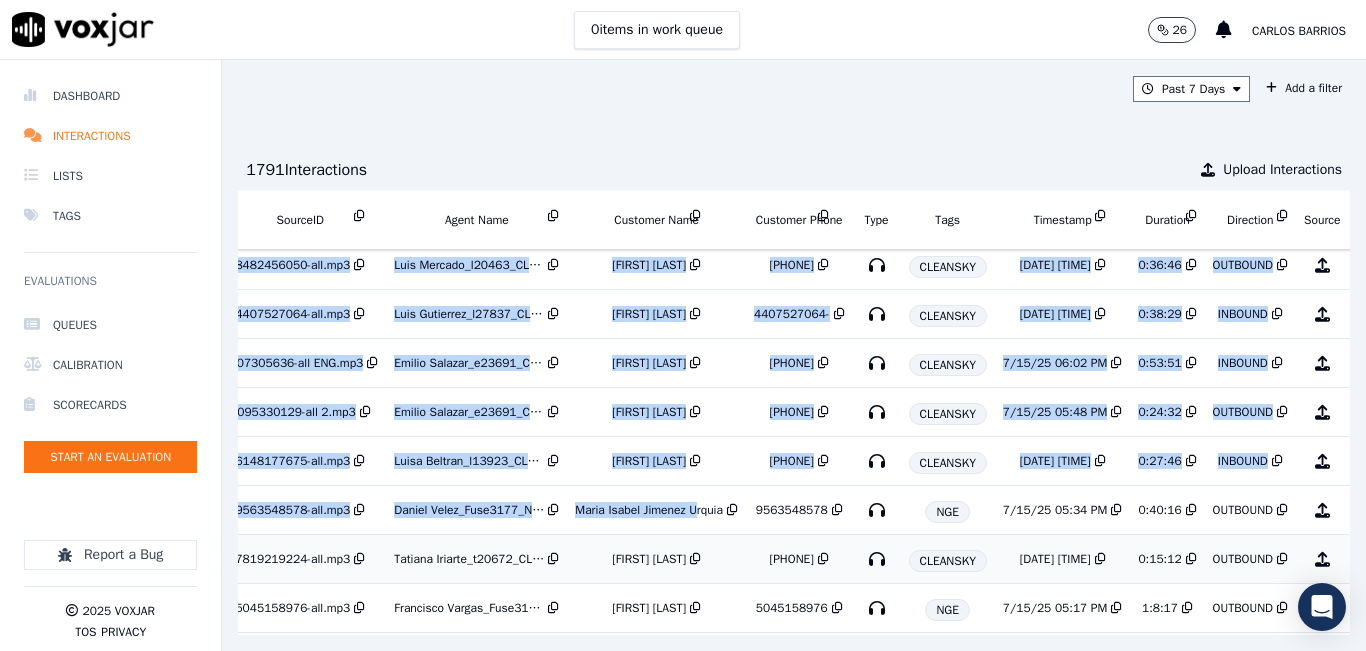 scroll, scrollTop: 400, scrollLeft: 330, axis: both 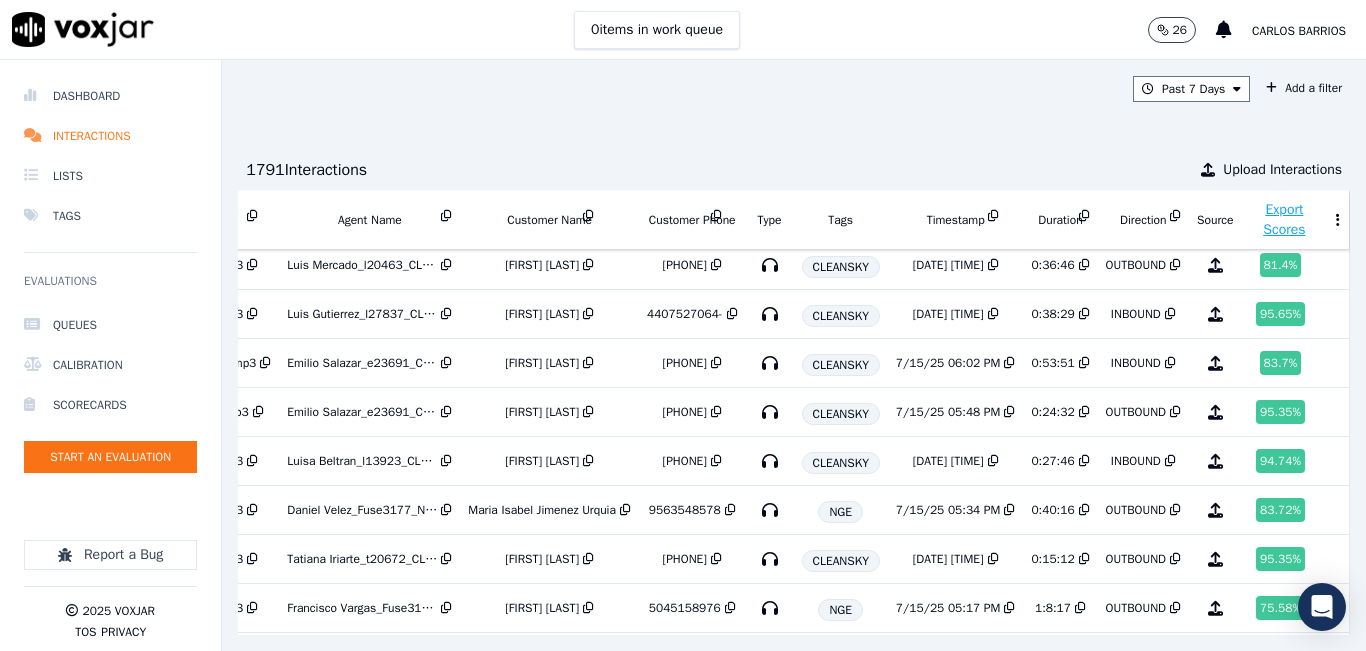 click on "Past 7 Days
Add a filter
1791  Interaction s       Upload Interactions     ID   SourceID   Agent Name   Customer Name   Customer Phone   Type   Tags   Timestamp   Duration   Direction   Source     Export Scores         8d5f7f18-9eb0-4581-80a4-9ffad4150ed0     9782355845-all.mp3      Yeraldin Dias_YDiasNWFG_SPARK     Jose Manuel Savinon     9782355845       SPARK 7/15/25 08:05 PM     0:45:24     INBOUND         No Evaluation Yet     9a77205b-0e5b-4097-b4bc-44a6776823e4     9783507849-all.mp3     Caroline Jaramillo_c28177_CLEANSKY     Angelica Hidalgo     9783507849       SPARK 7/15/25 07:40 PM     0:38:57     OUTBOUND           83.67 %
fde3b685-7083-48e5-b4bb-ebecf55d397a     3302192730-all 1.mp3     Emilio Salazar_e23691_CLEANSKY     Bradle Ferguson     3302192730       CLEANSKY 7/15/25 07:32 PM     0:21:2     OUTBOUND           88.37 %
de55f53d-1665-4641-9023-b5dccd932c28     8562141689-all.mp3     Yeraldin Dias_y22422_CLEANSKY     Johnny Villa" at bounding box center [794, 355] 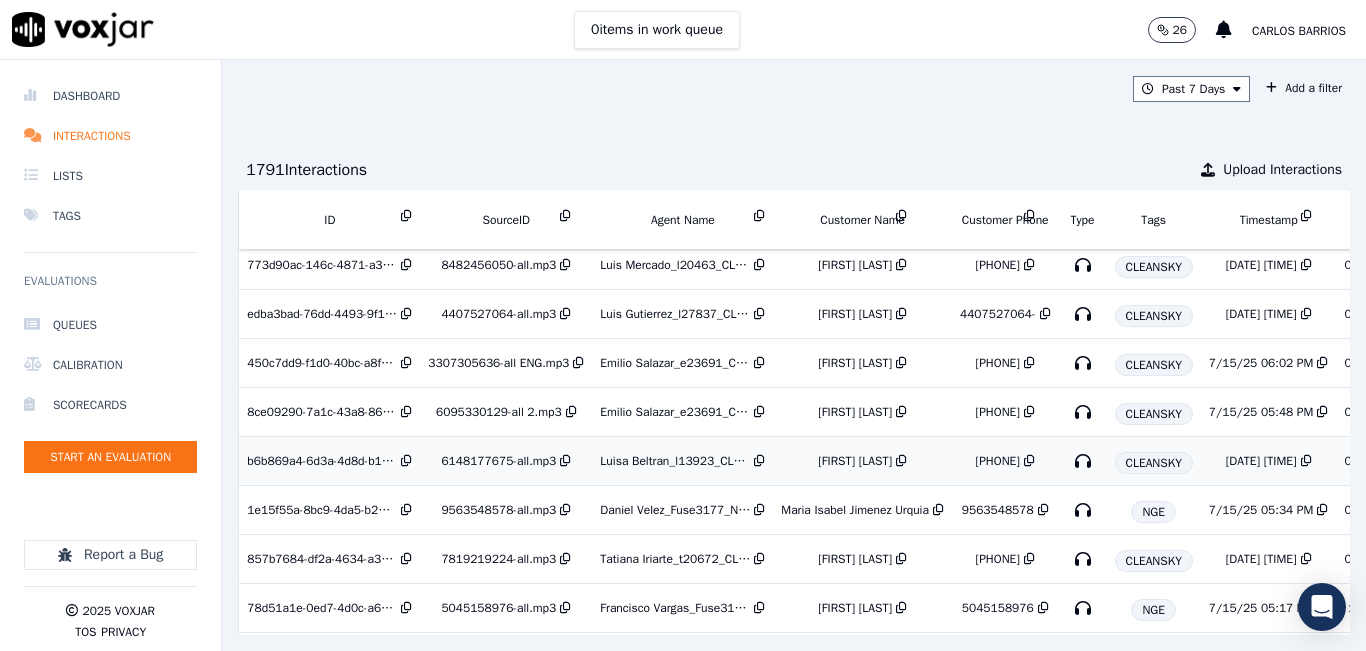 click on "Luisa Beltran_l13923_CLEANSKY" at bounding box center (675, 461) 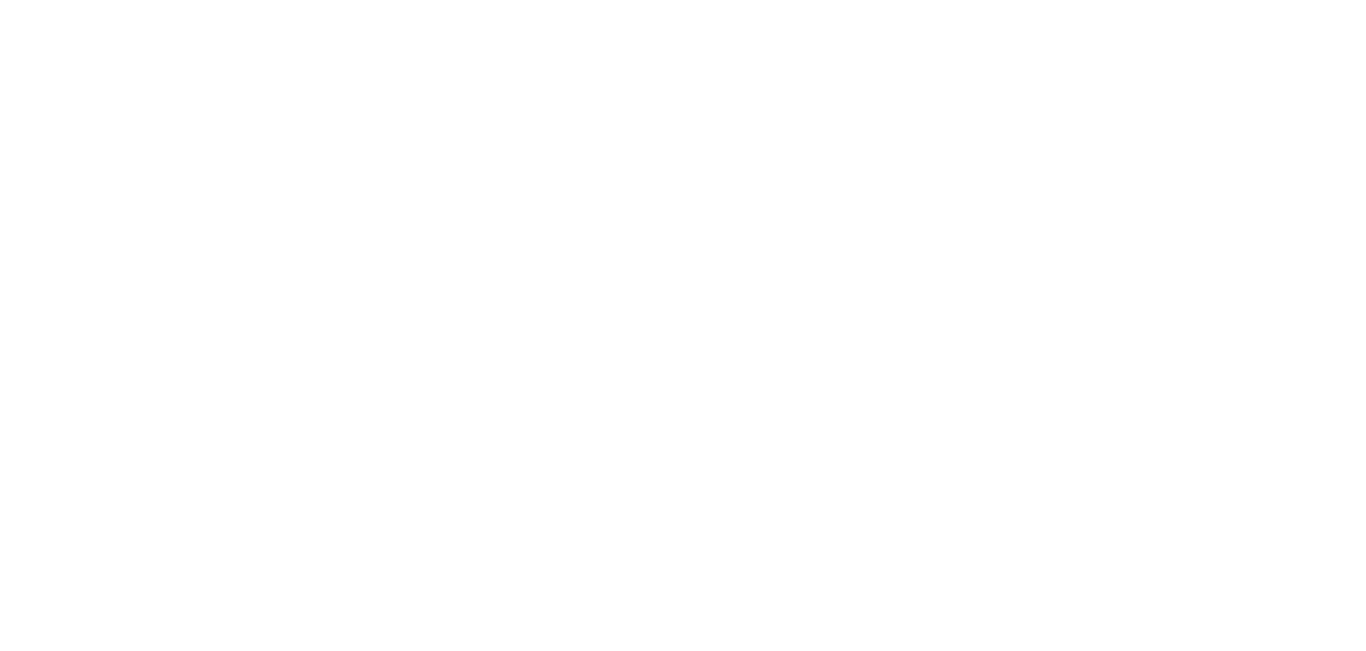 scroll, scrollTop: 0, scrollLeft: 0, axis: both 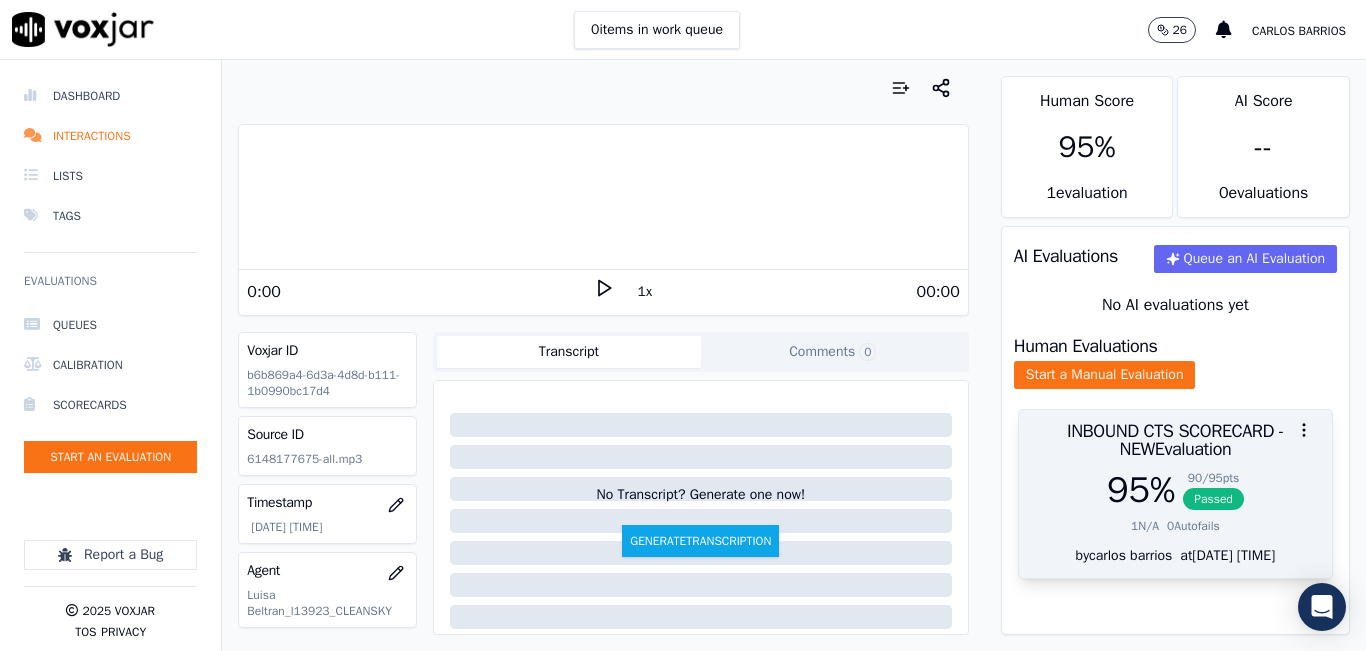 click on "95 %" at bounding box center (1141, 490) 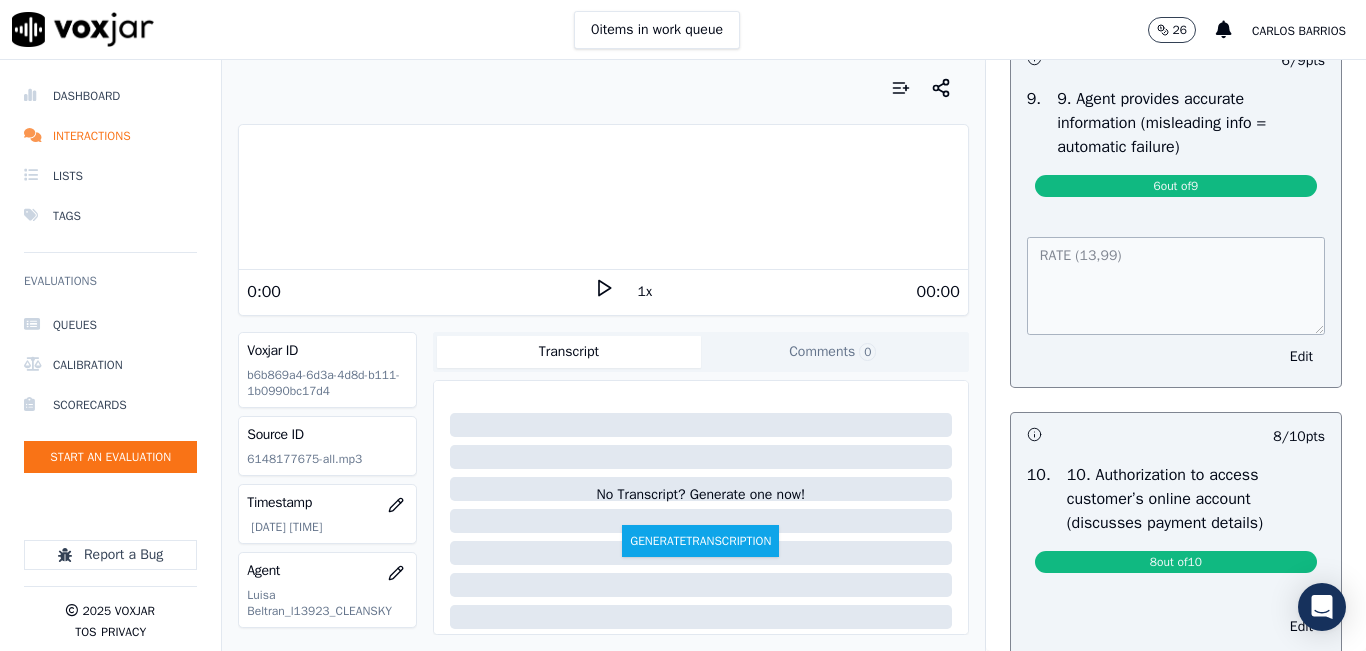 scroll, scrollTop: 2100, scrollLeft: 0, axis: vertical 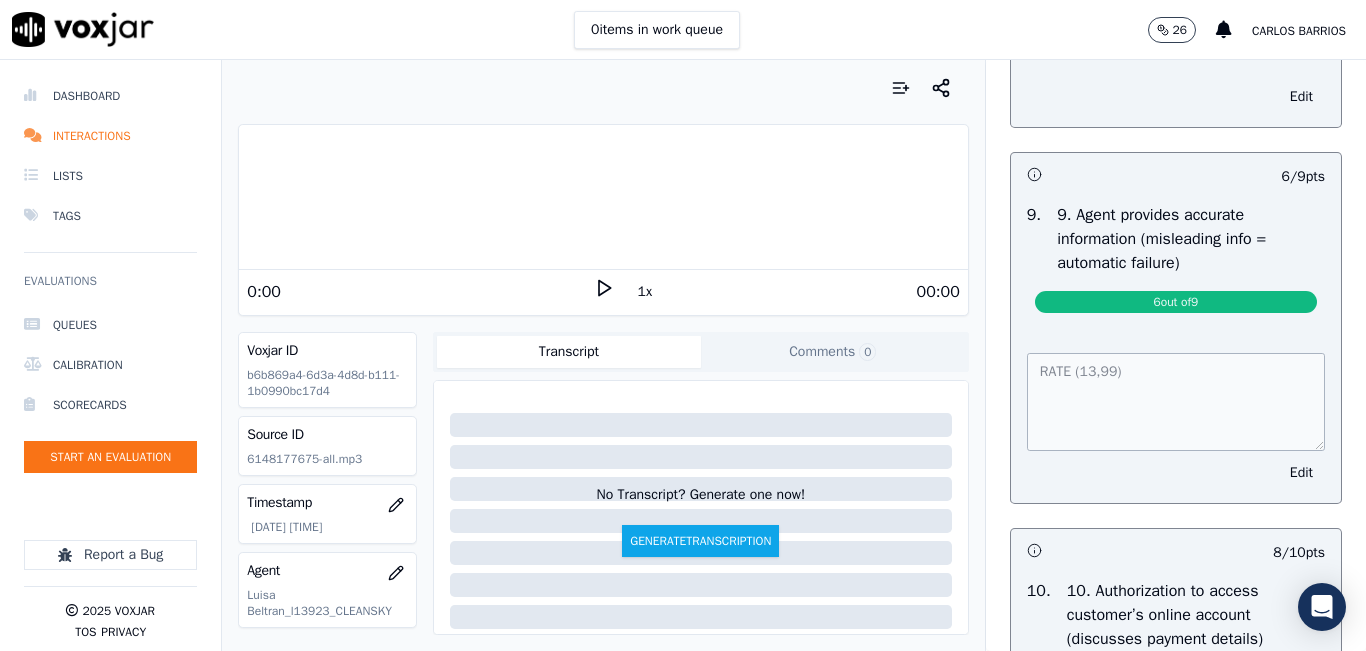 click on "1x" at bounding box center [604, 291] 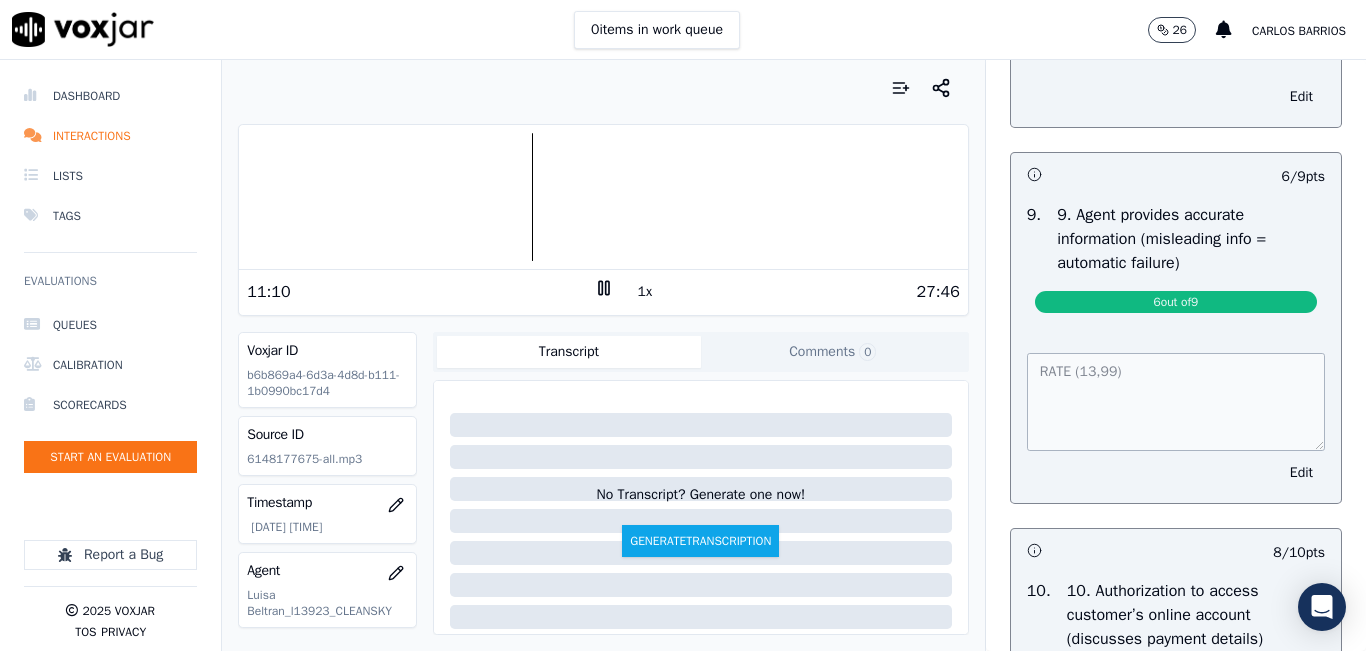 click at bounding box center [603, 197] 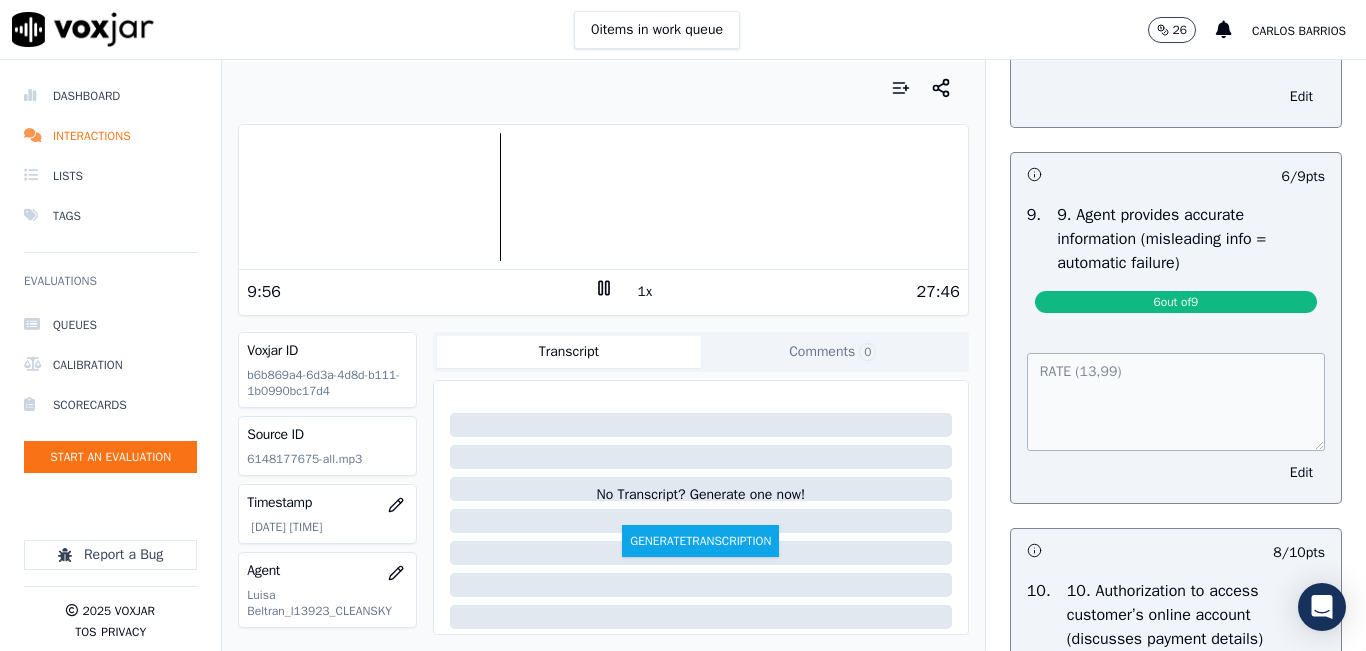 click on "1x" at bounding box center (645, 292) 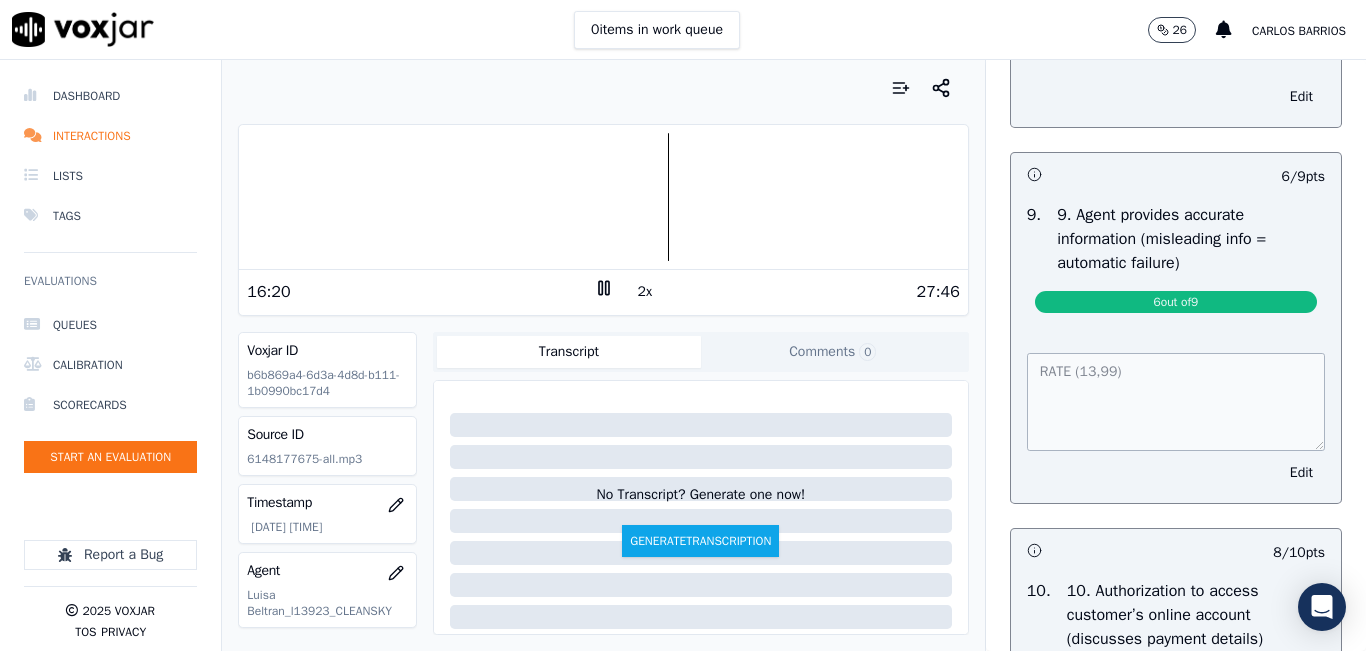 click at bounding box center [603, 197] 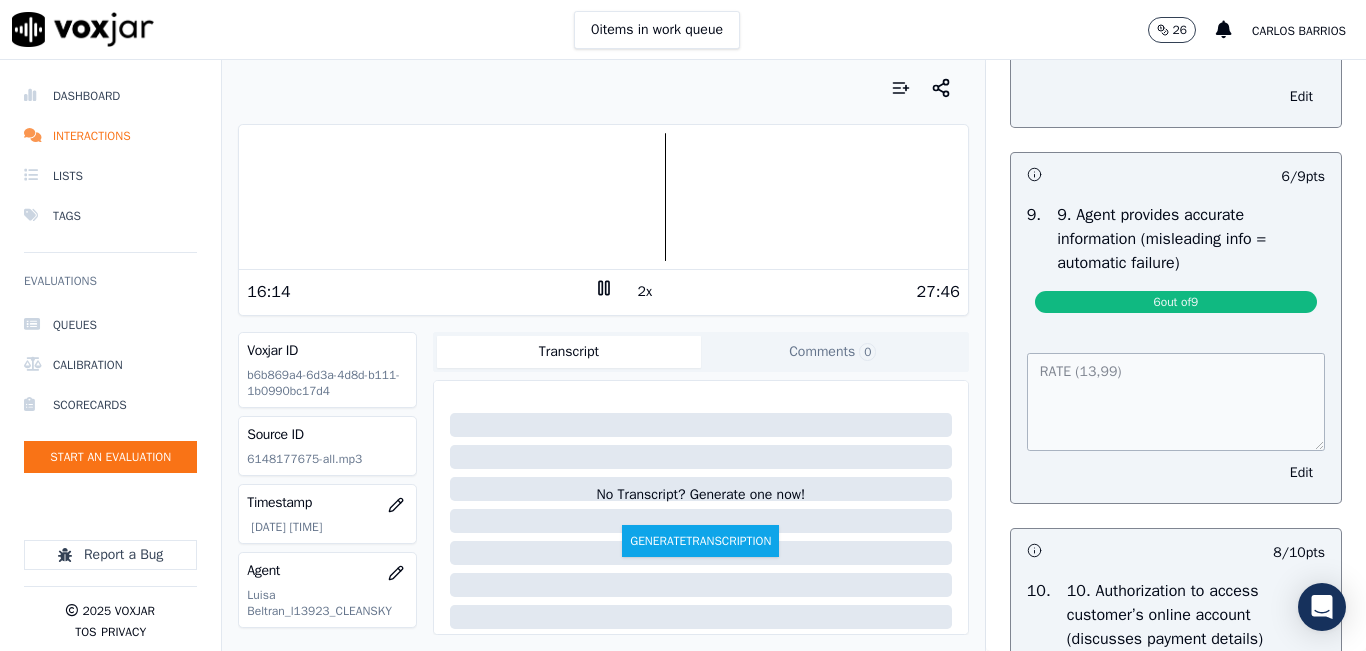 click on "2x" at bounding box center [645, 292] 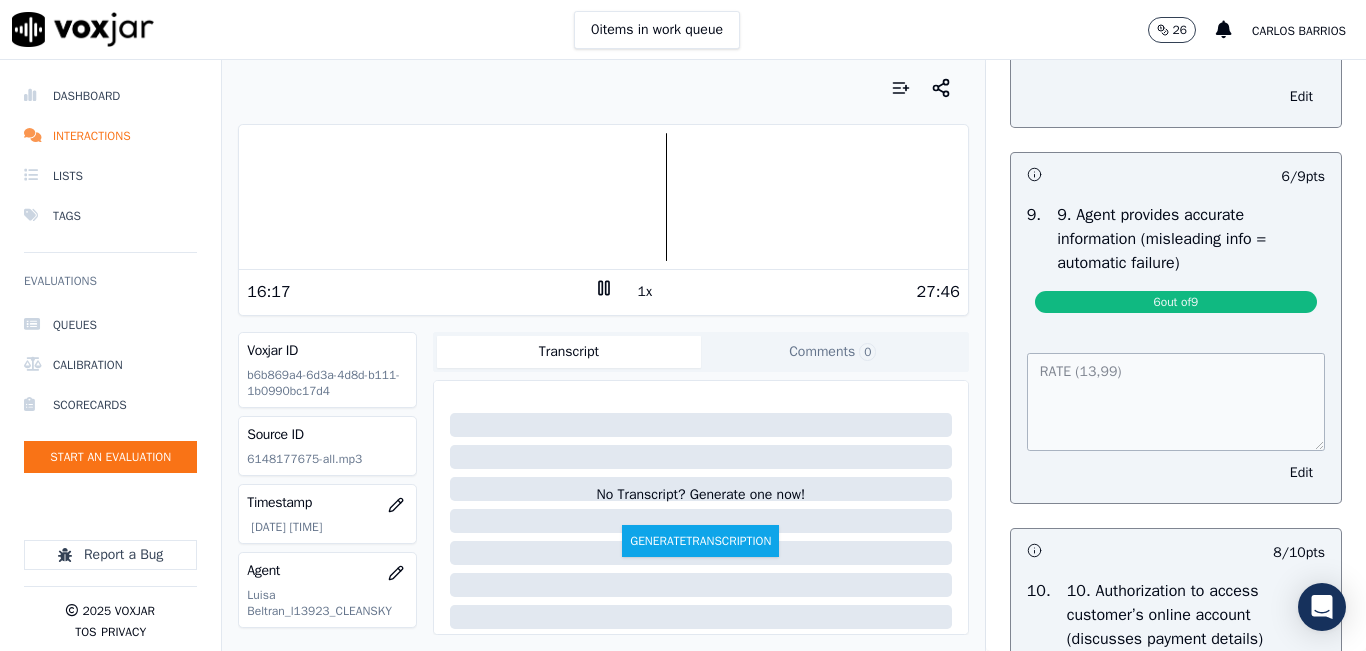 click at bounding box center [603, 197] 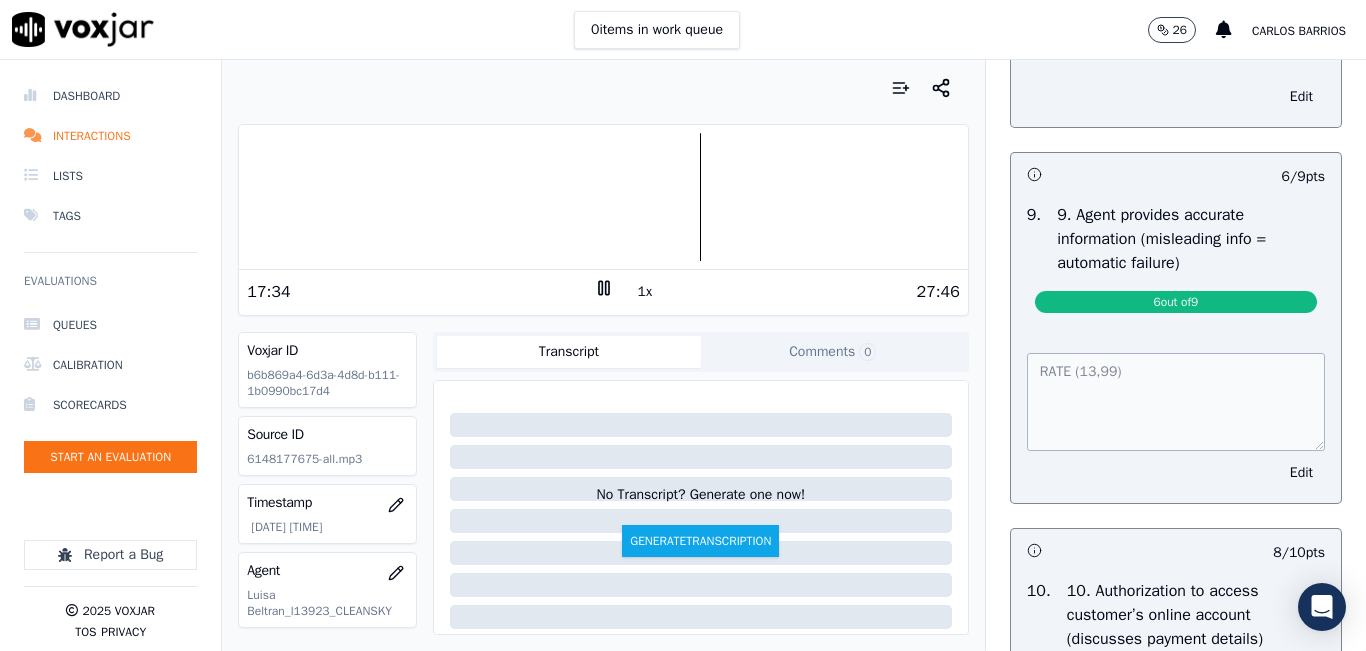 click at bounding box center (603, 197) 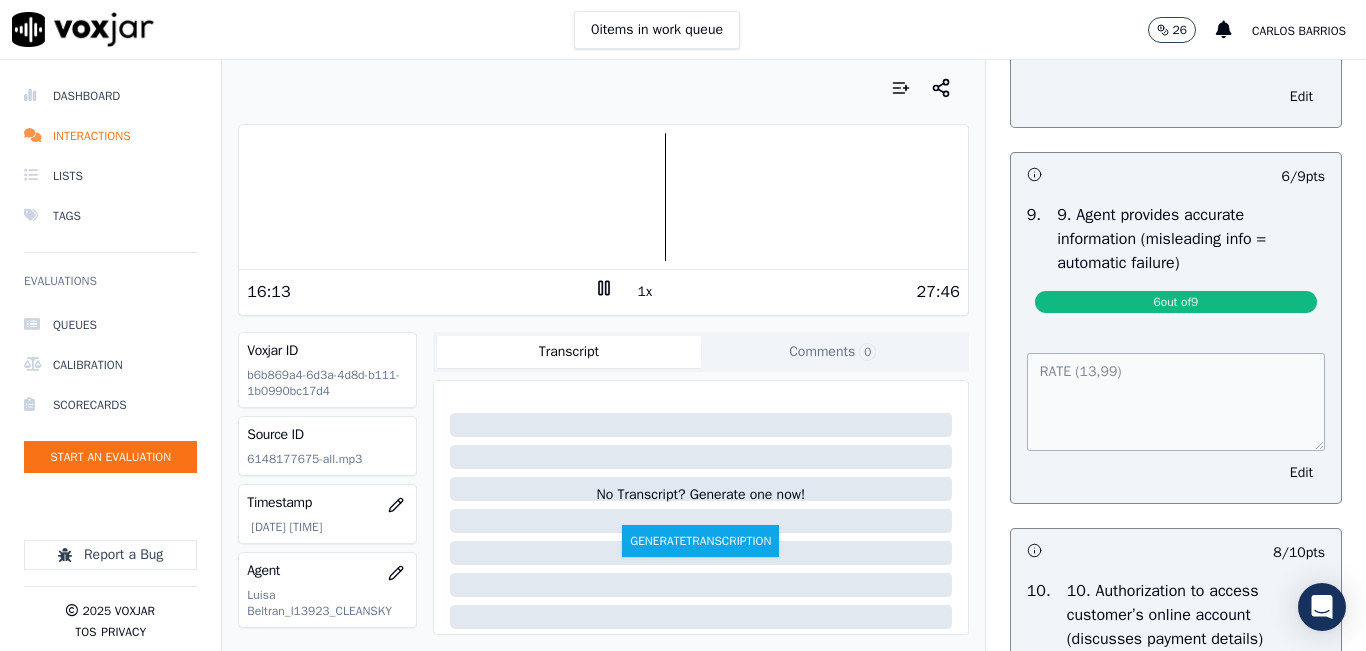 click at bounding box center [603, 197] 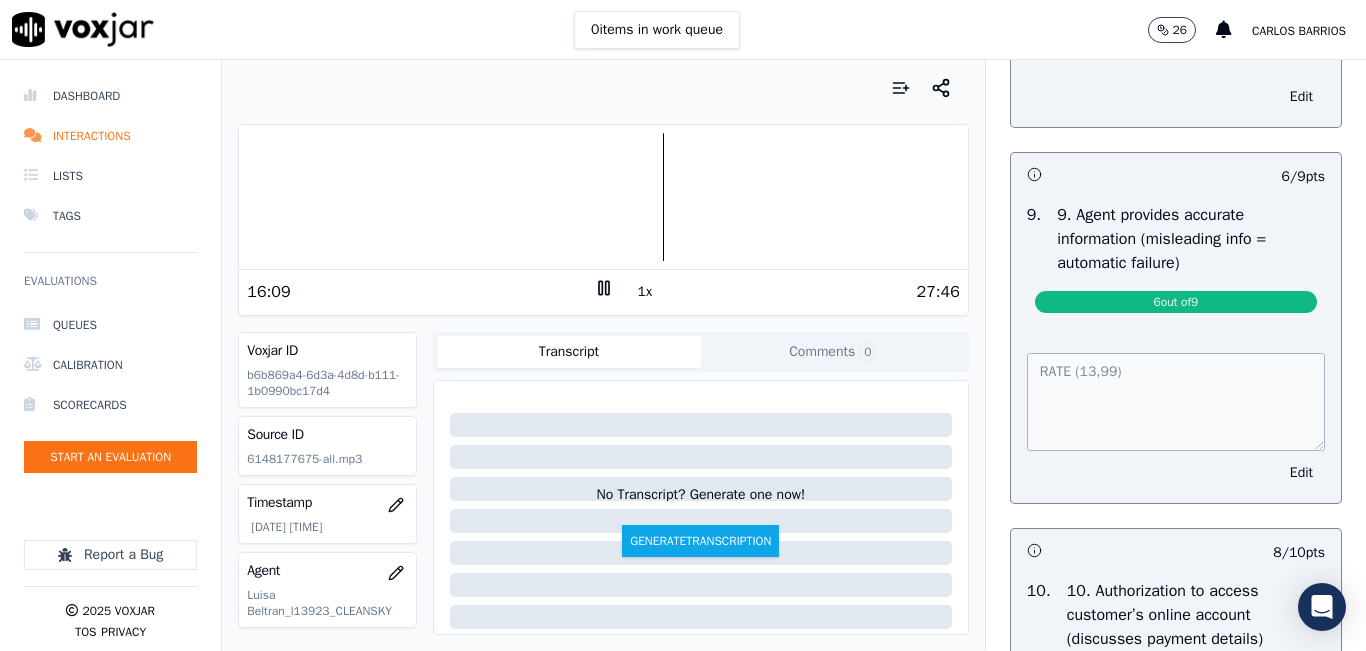 click at bounding box center (603, 197) 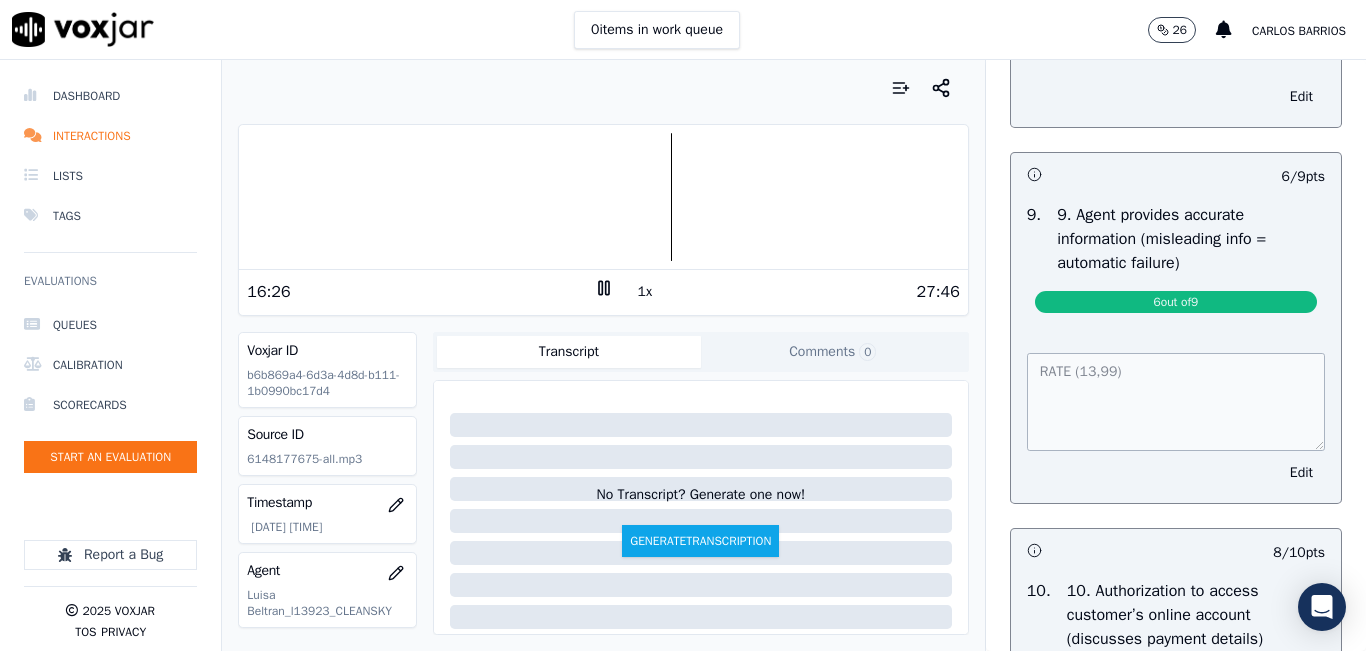 click at bounding box center (603, 197) 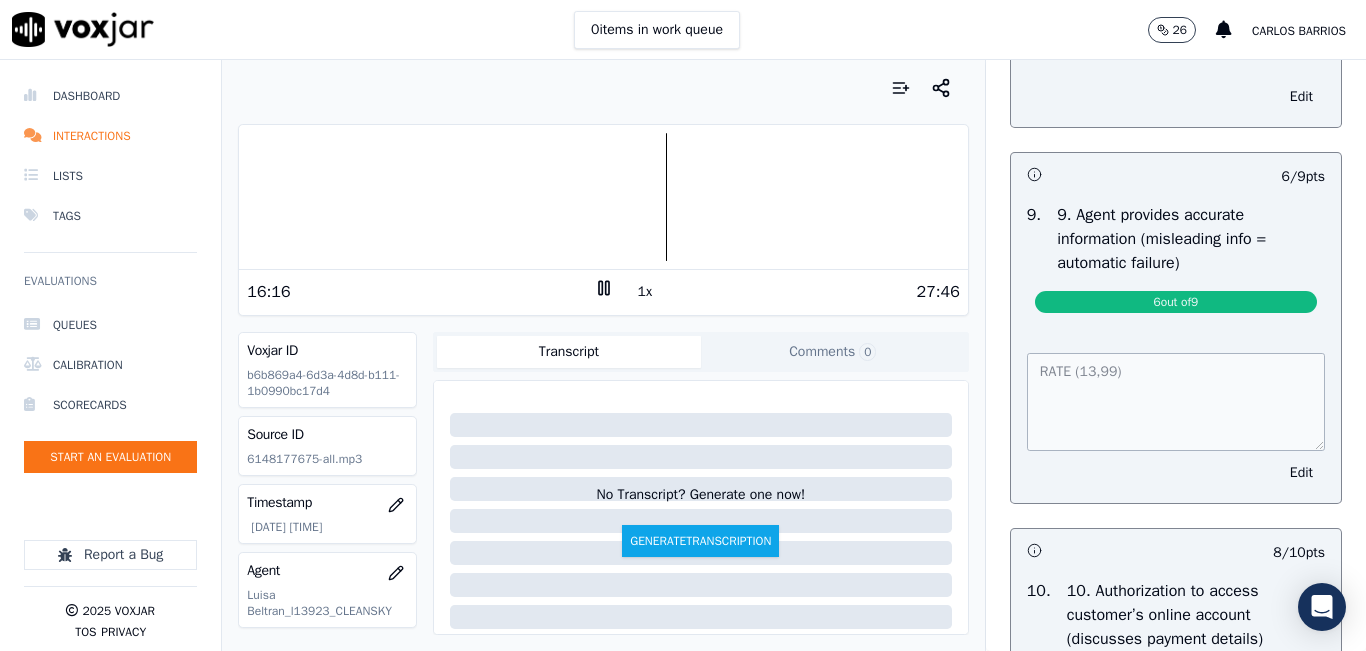 click at bounding box center (603, 197) 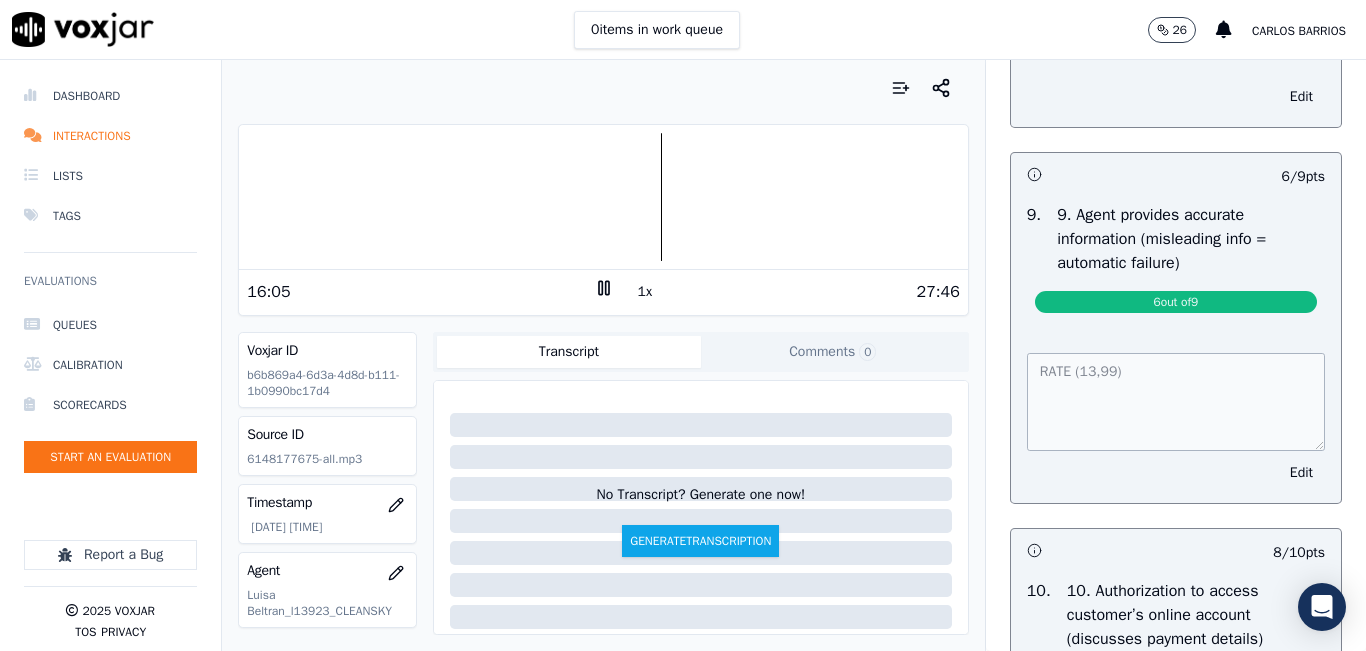click 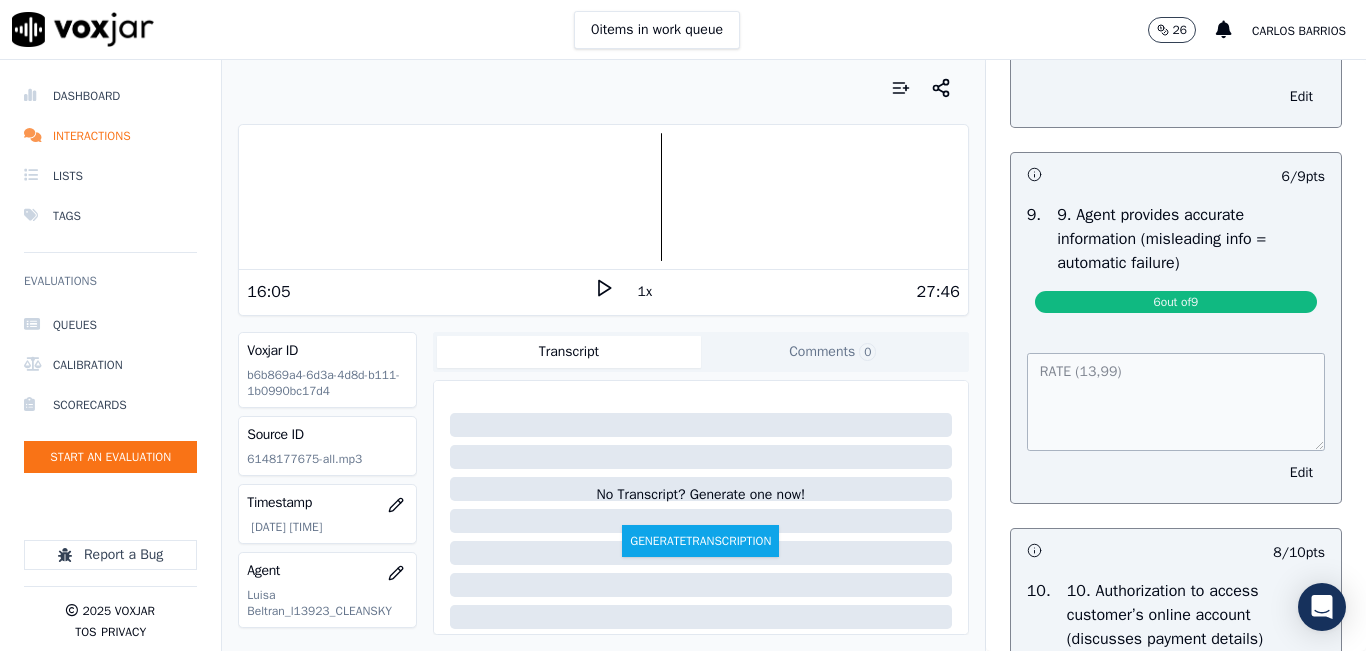 click 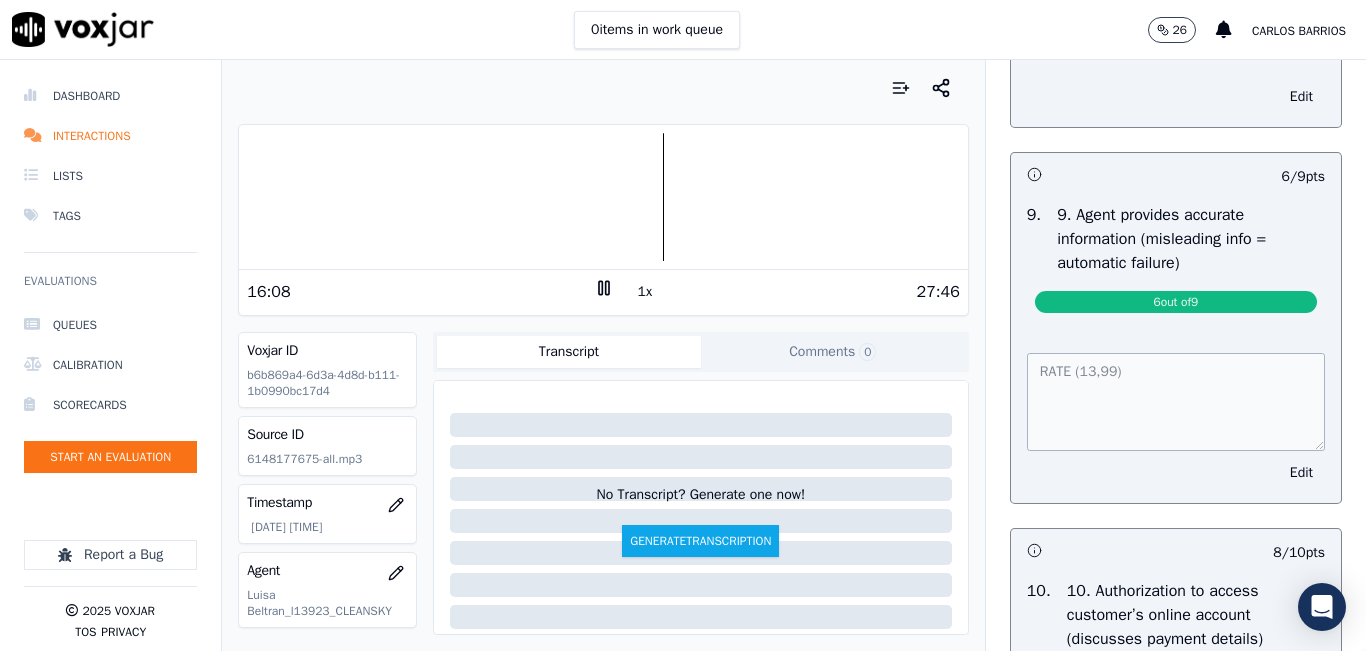 click on "1x" at bounding box center [645, 292] 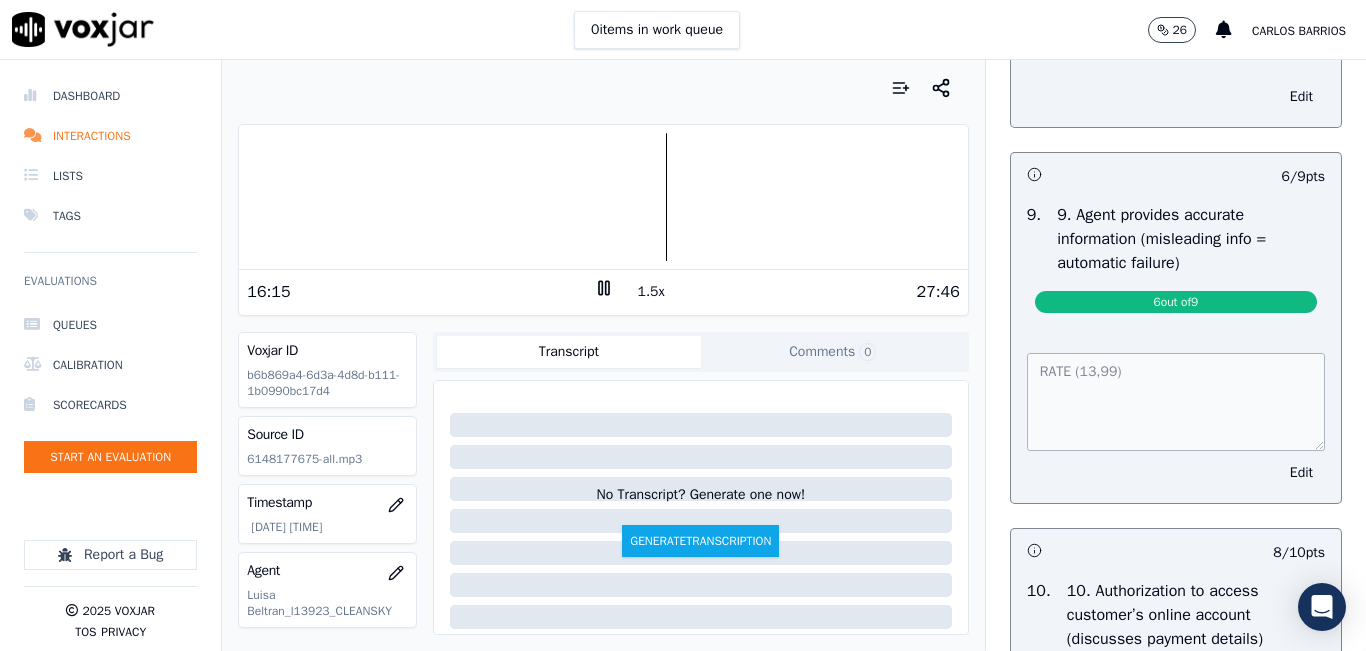 click on "1.5x" at bounding box center (651, 292) 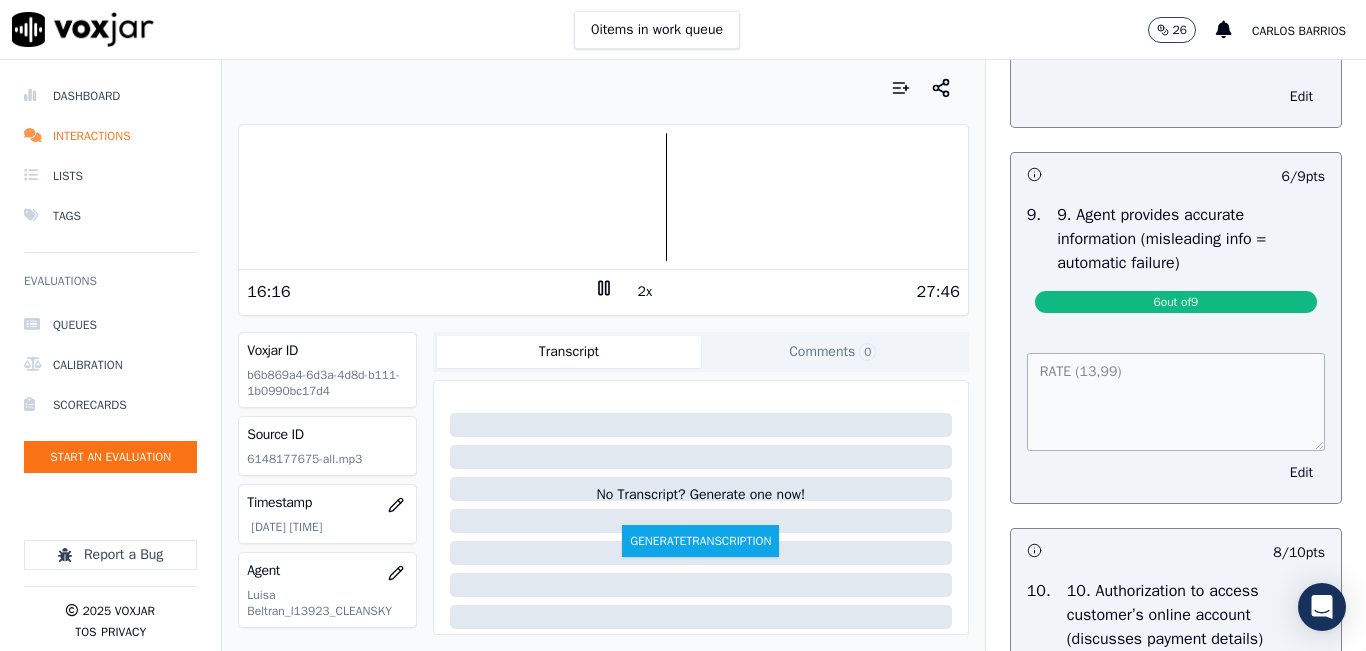 click on "2x" at bounding box center (645, 292) 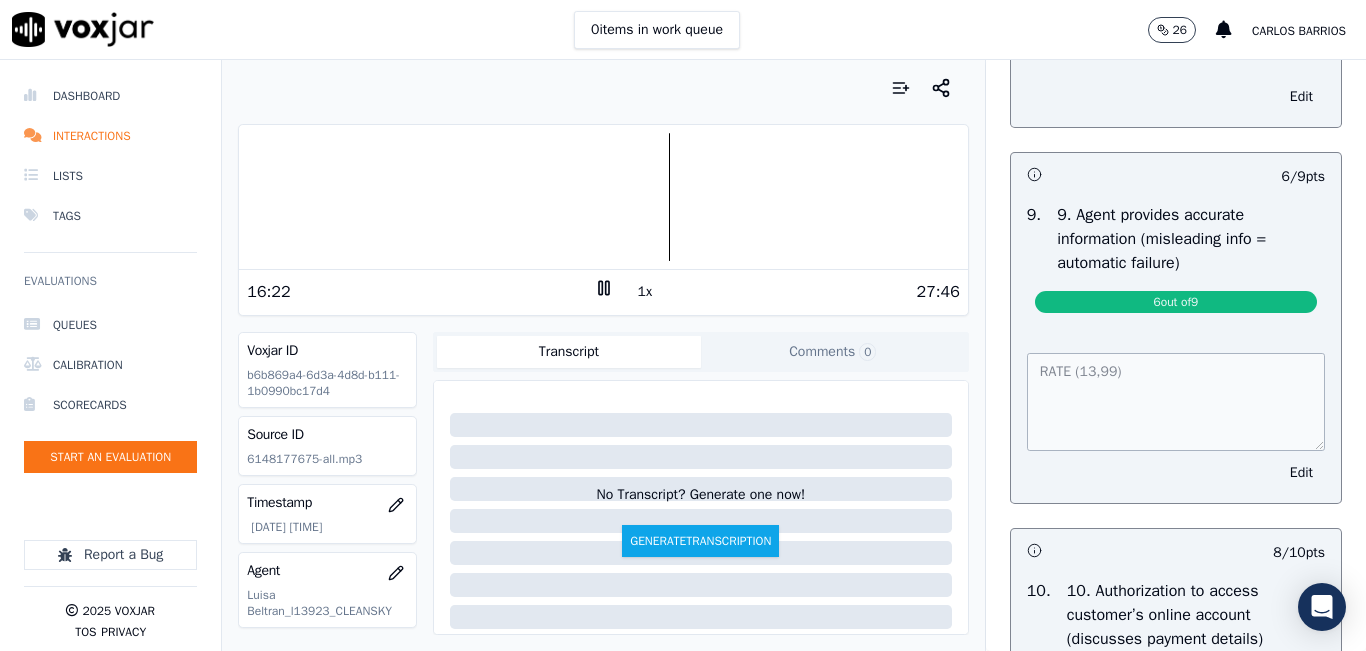 click at bounding box center (603, 197) 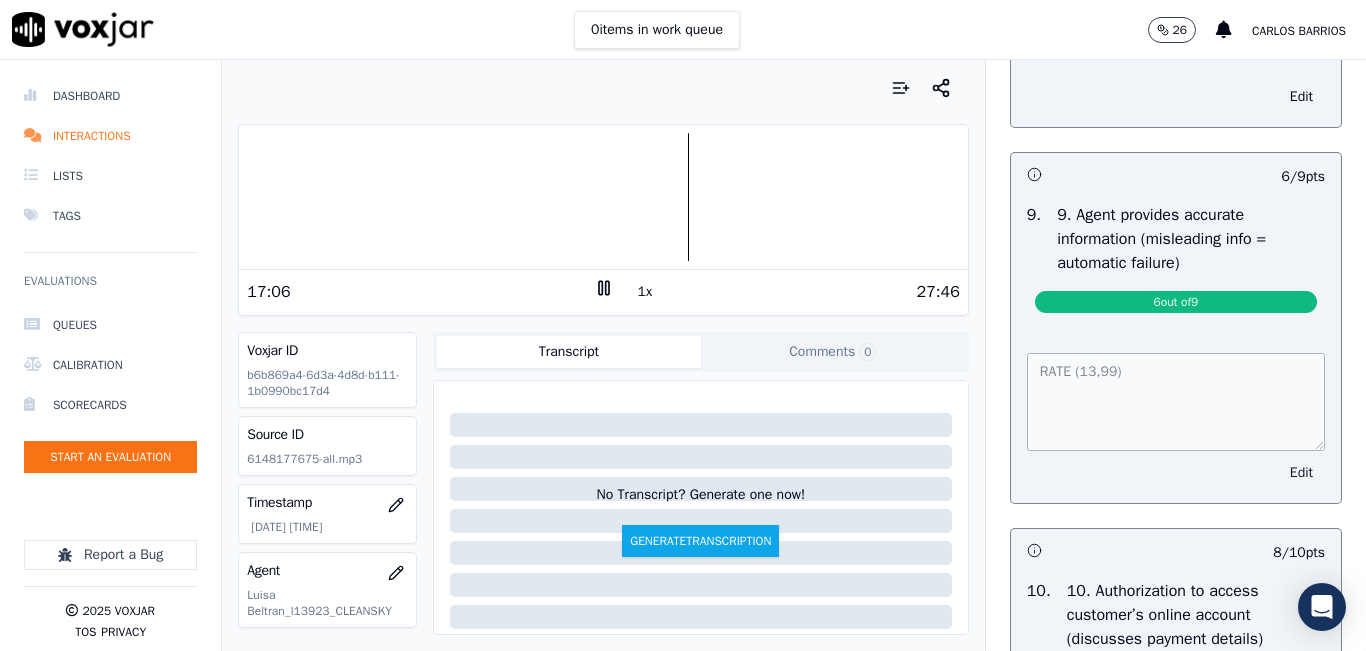 click on "Edit" at bounding box center (1301, 473) 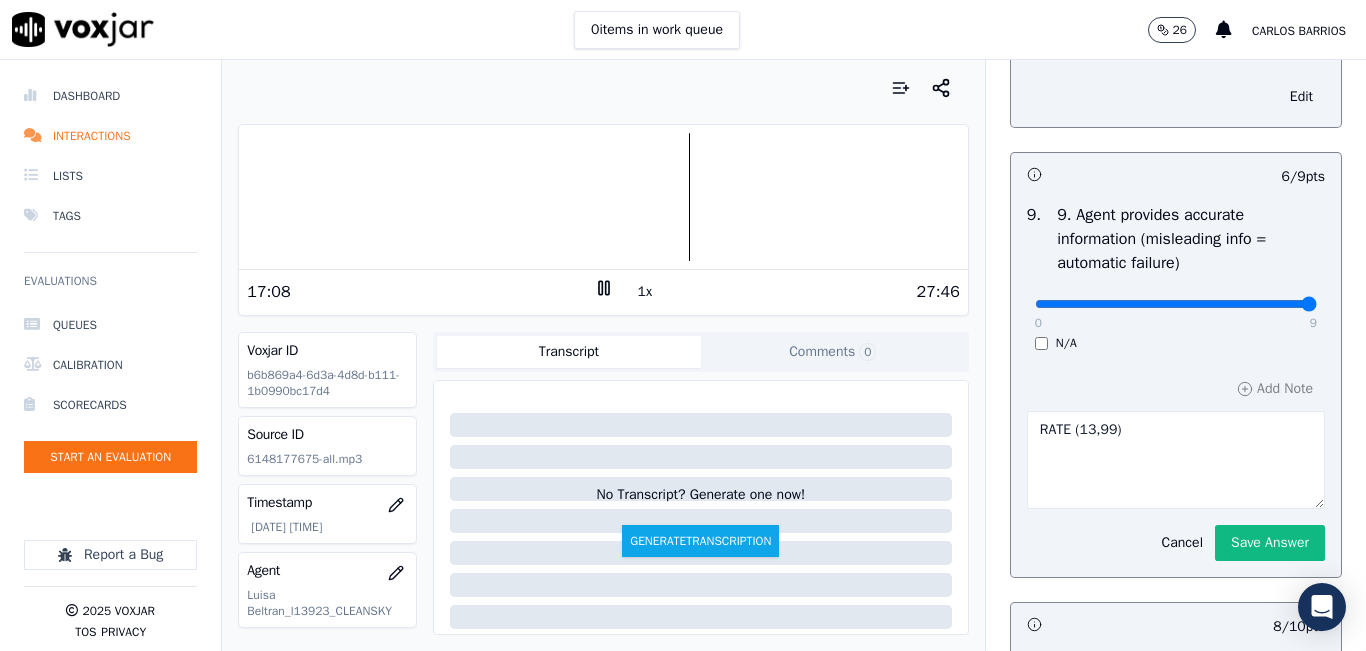 drag, startPoint x: 1182, startPoint y: 373, endPoint x: 1300, endPoint y: 371, distance: 118.016945 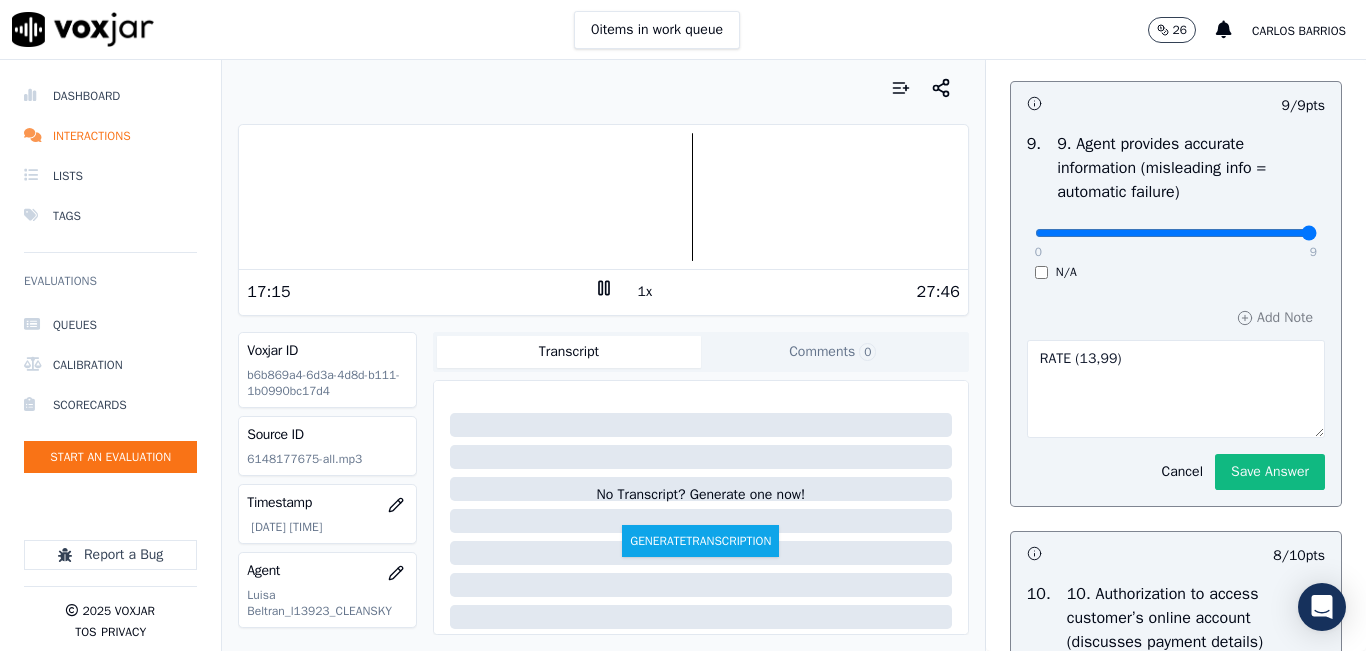 scroll, scrollTop: 2166, scrollLeft: 0, axis: vertical 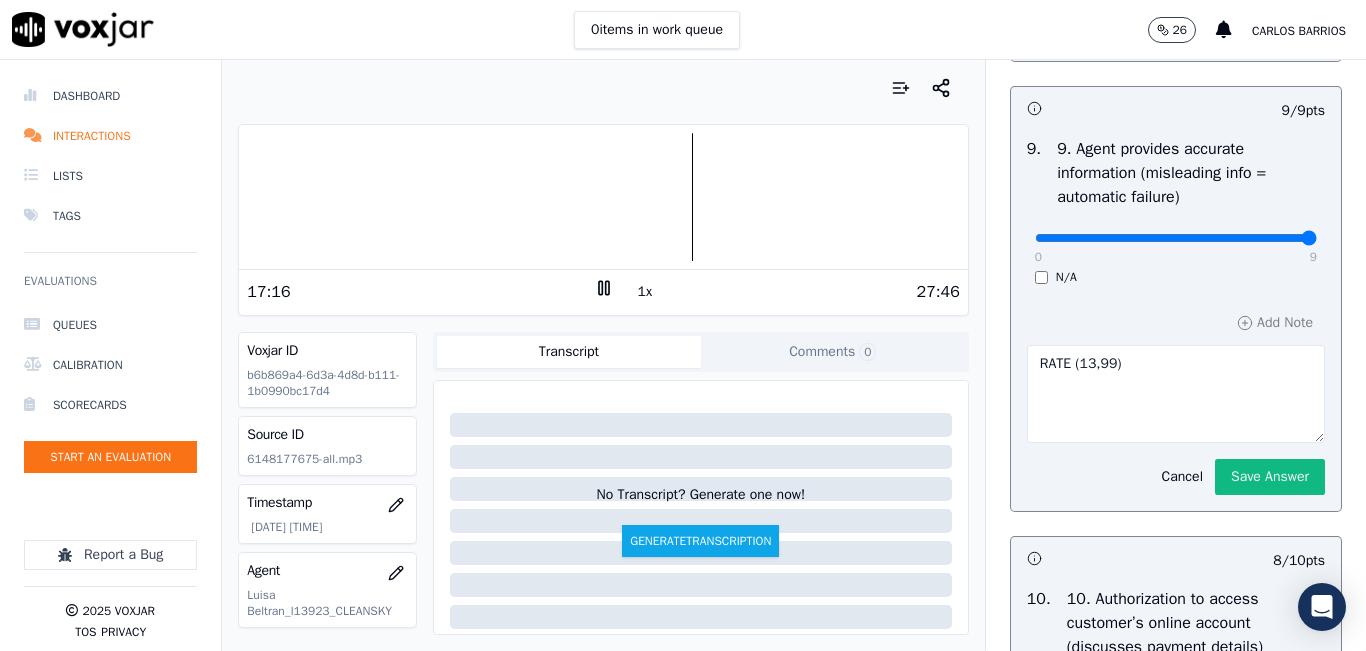 click on "RATE (13,99)" at bounding box center [1176, 394] 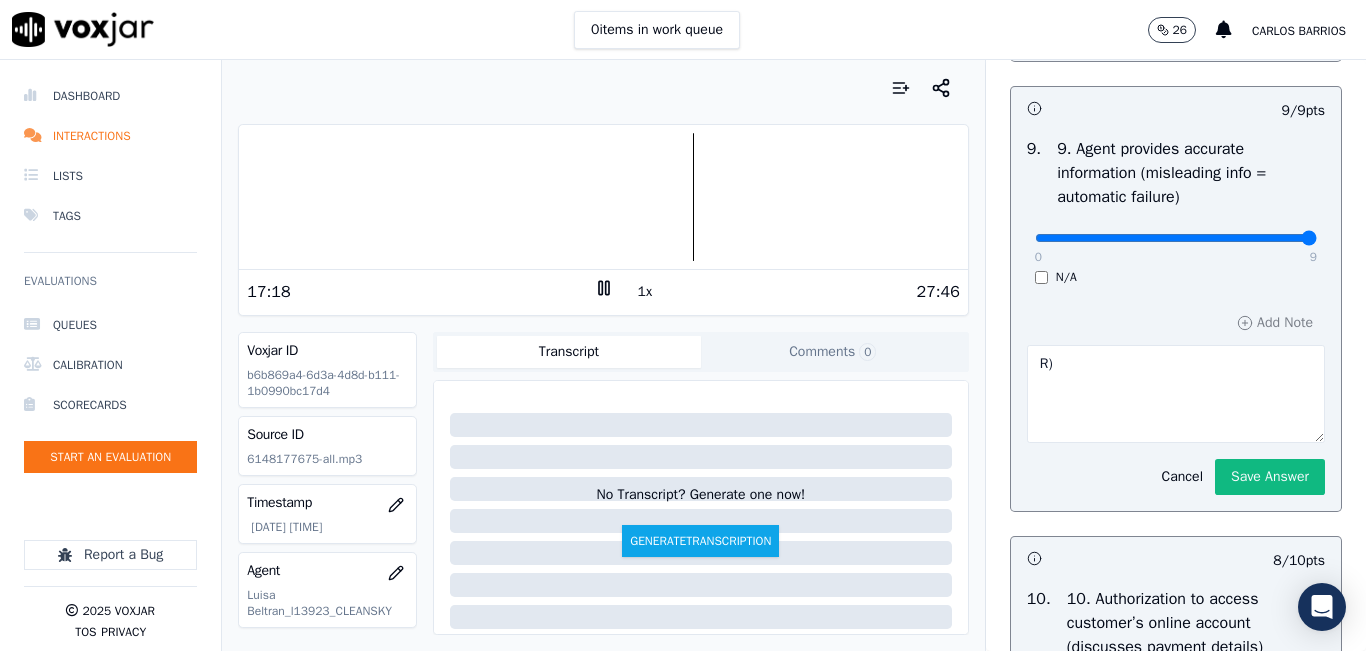 type on ")" 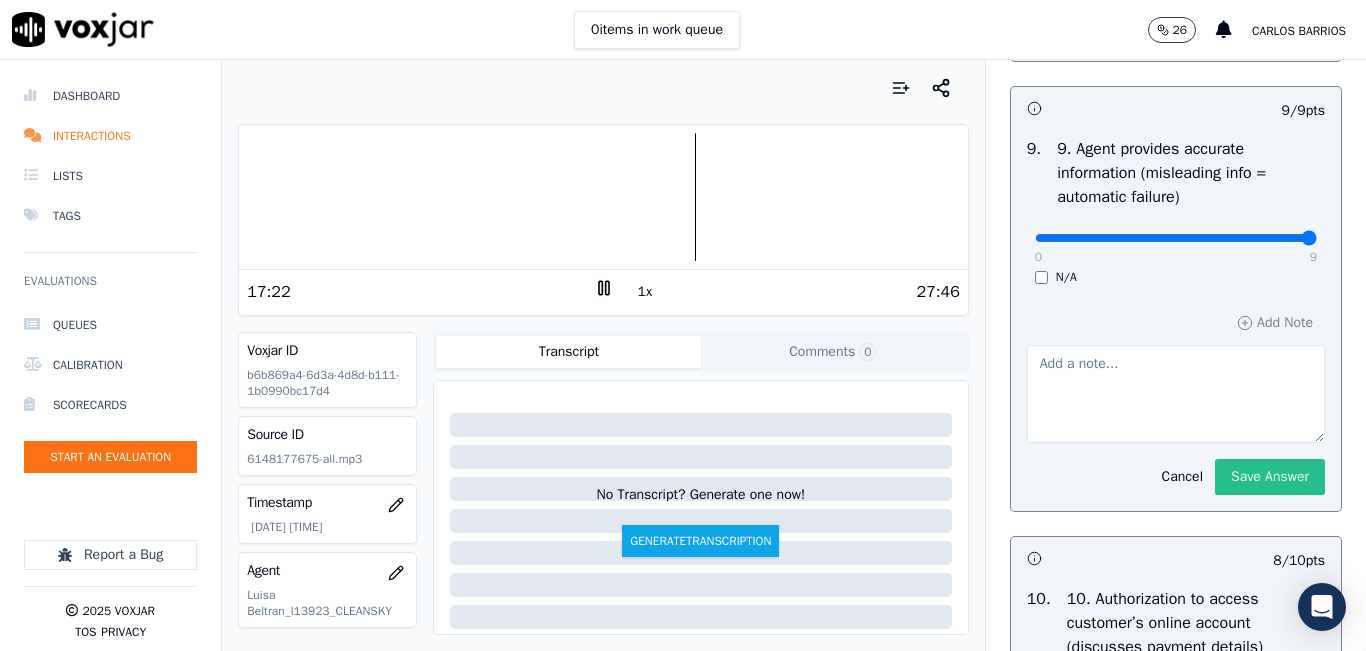 type 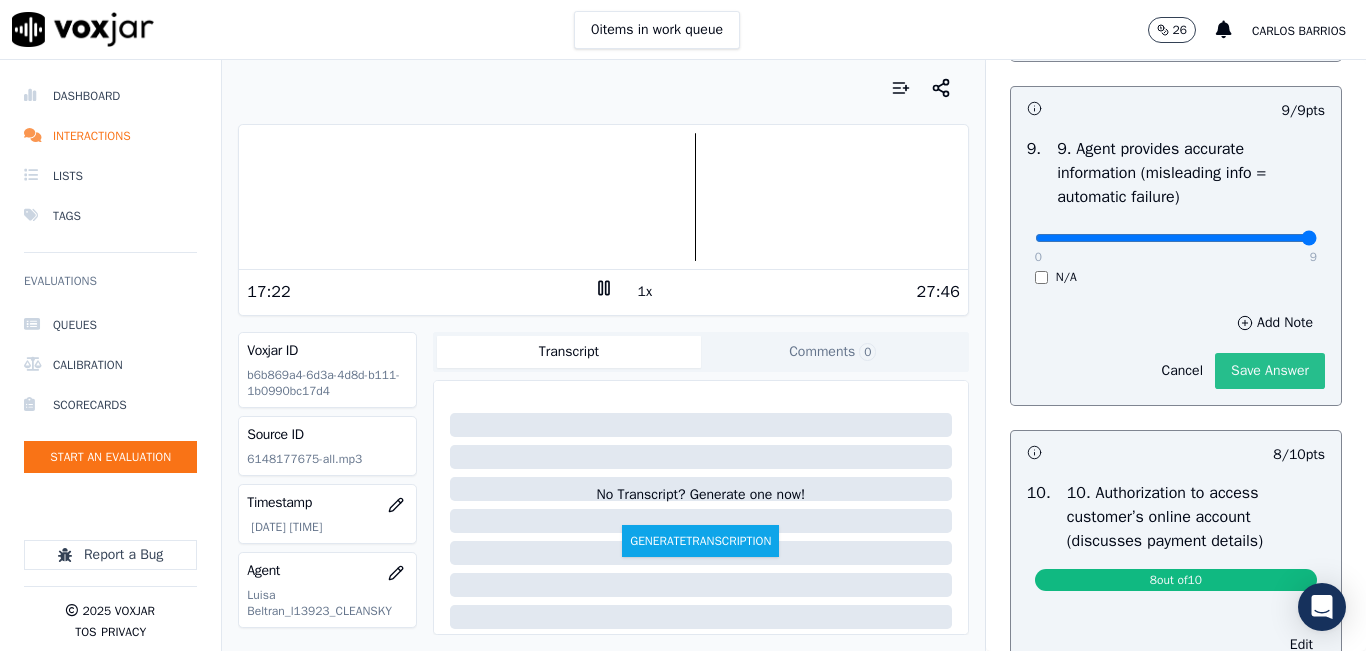 click on "4 / 4  pts     1 .     4  out of  4               Edit                   9 / 9  pts     2 .   2. Advises call is being recorded for quality and training purposes   9  out of  9               Edit                   9 / 9  pts     3 .   3. Acknowledges the reason for the call (In an emergency, not transferring to the utility = automatic failure)   9  out of  9               Edit                   9 / 9  pts     4 .   4. Resolves utility bill/payment/payment arrangement/customer care before offering energy supply options   9  out of  9               Edit                   9 / 9  pts     5 .   5. Confirms the name of the person on the phone   9  out of  9               Edit                   9 / 9  pts     6 .   6. Asks for call-back and promo code consent, and informs on opt-out options   9  out of  9               Edit                   9 / 9  pts     7 .   7. Collects all customer information (inbound only)   9  out of  9               Edit                   -- / 7  pts     8 .     N/A" at bounding box center [1176, -147] 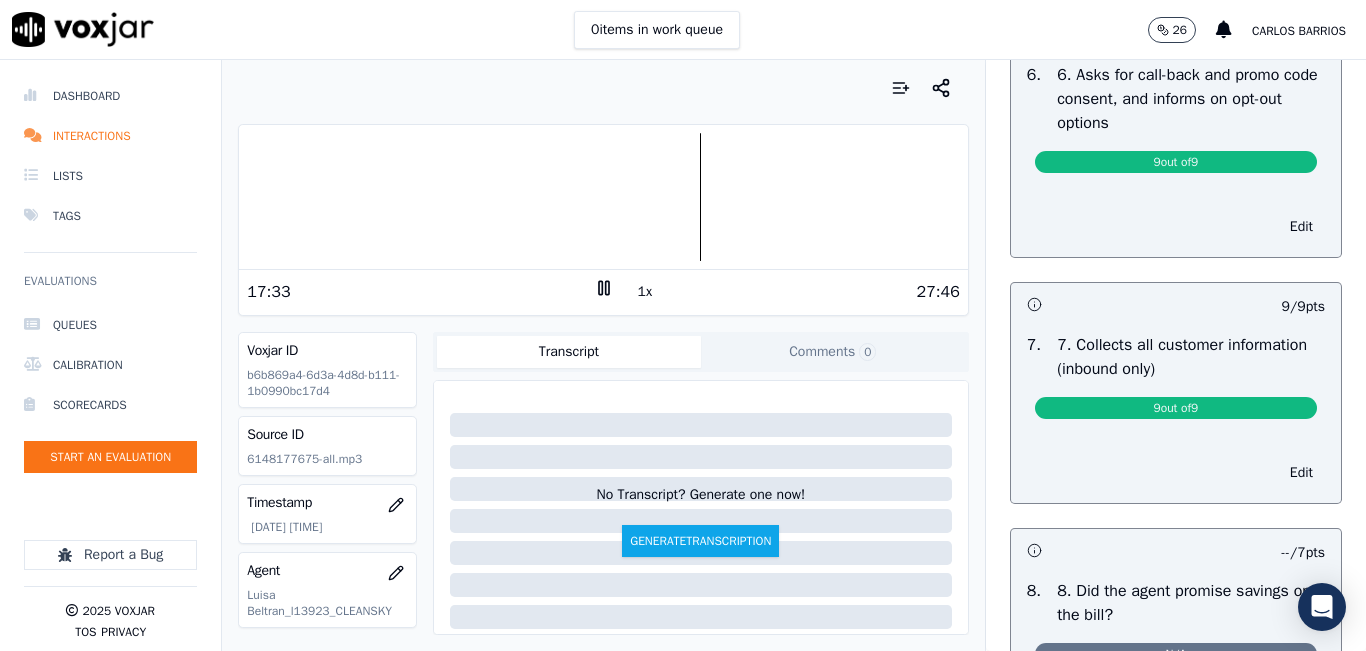 scroll, scrollTop: 1466, scrollLeft: 0, axis: vertical 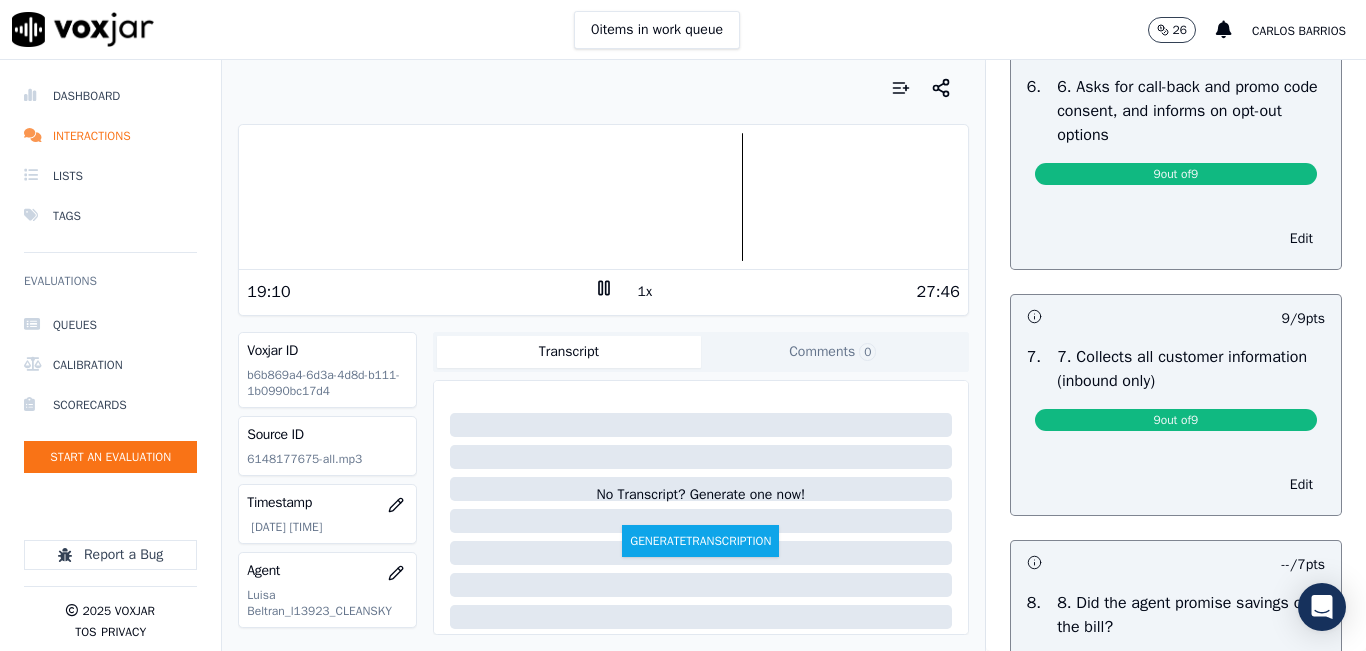 click at bounding box center [603, 197] 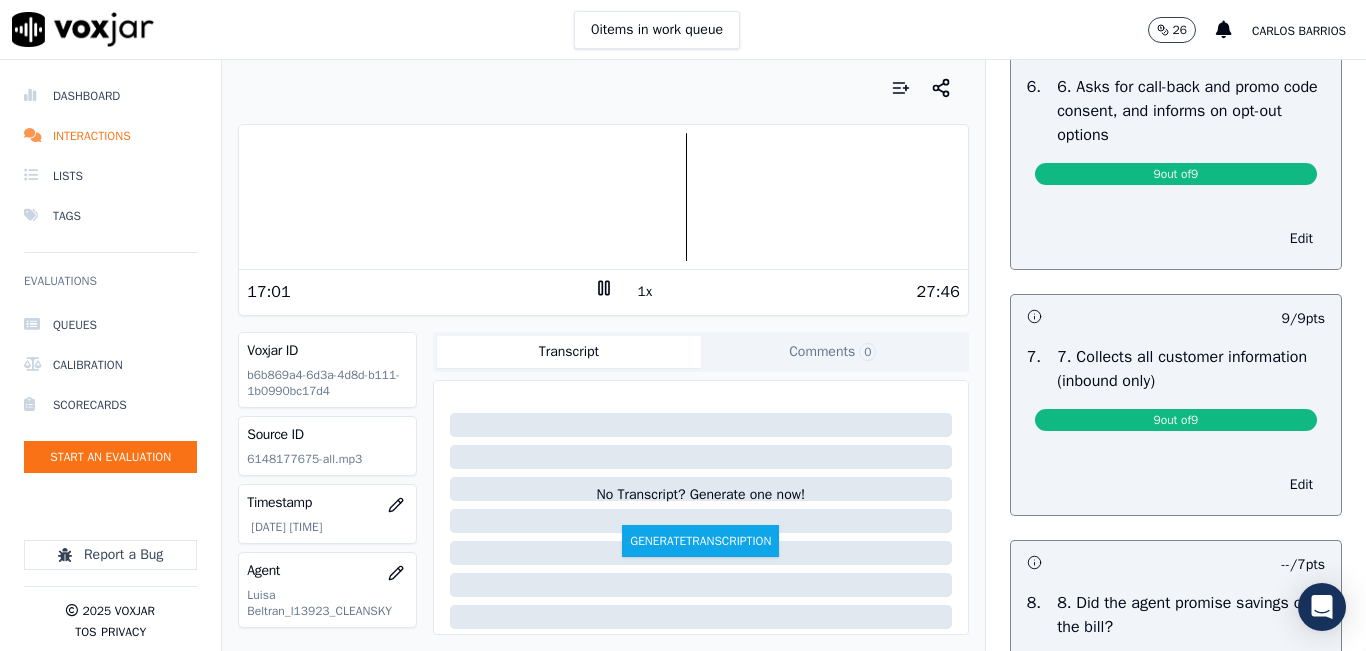 click at bounding box center [603, 197] 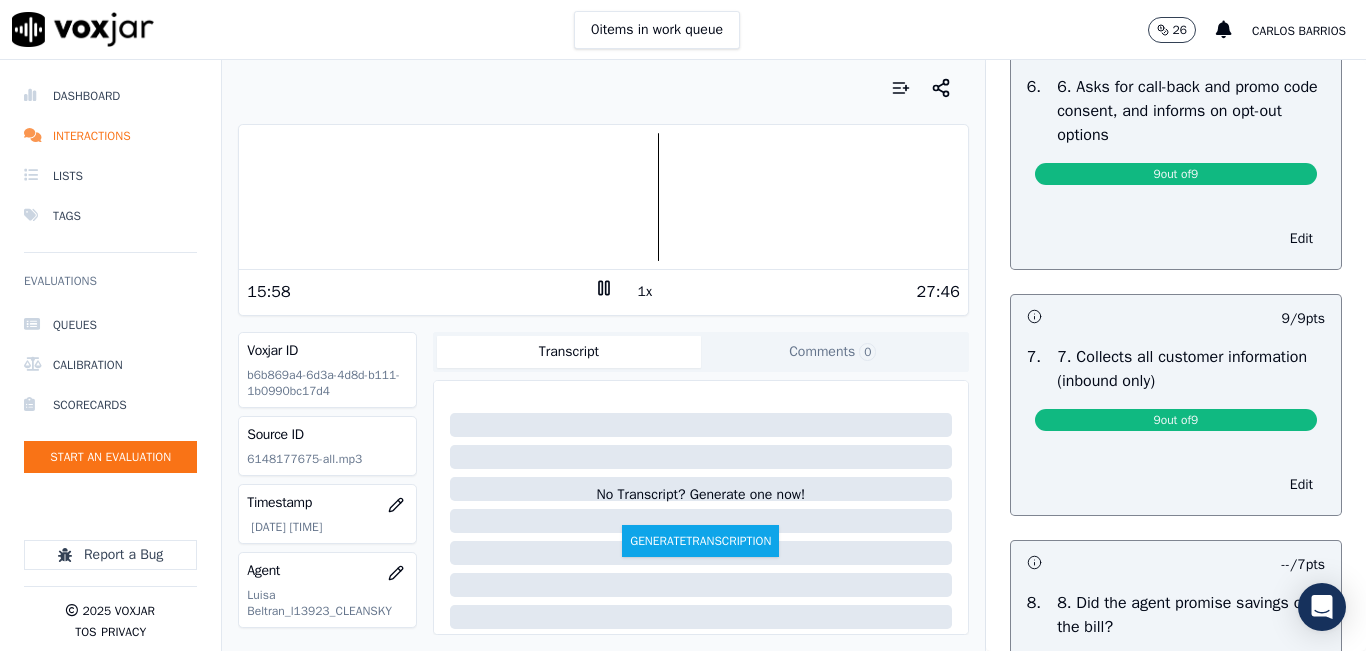 click on "1x" at bounding box center (645, 292) 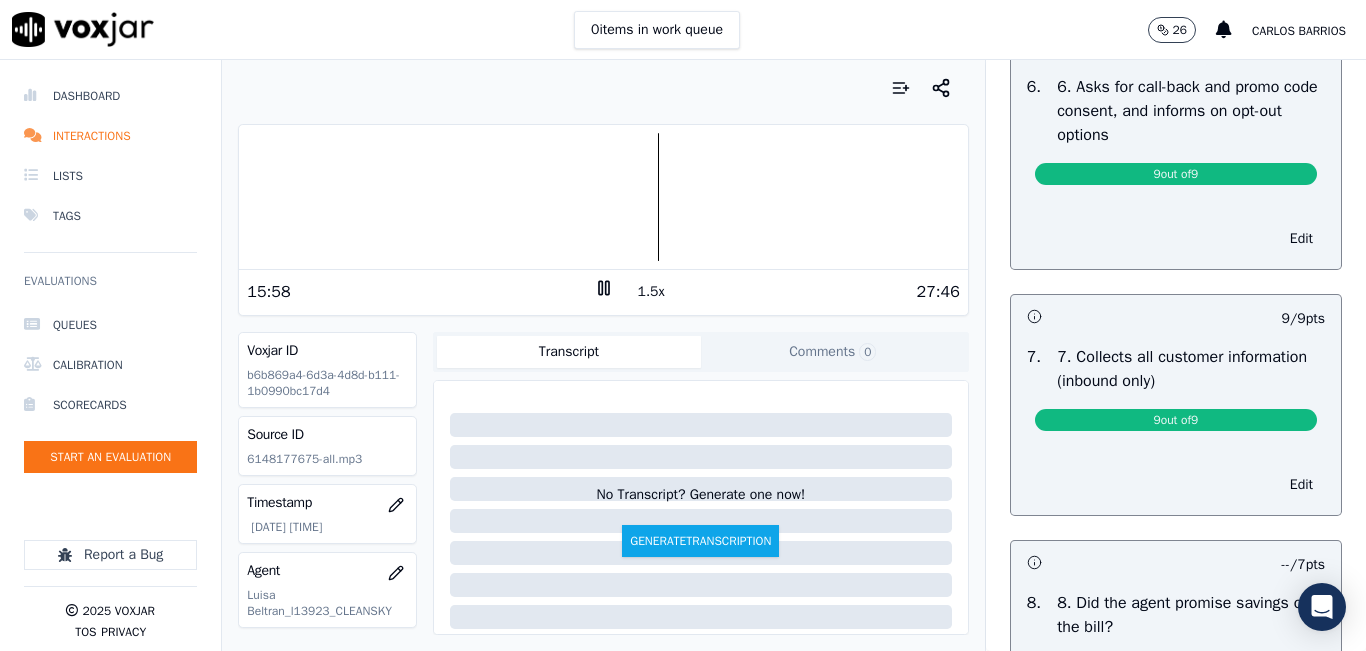 click on "1.5x" at bounding box center [651, 292] 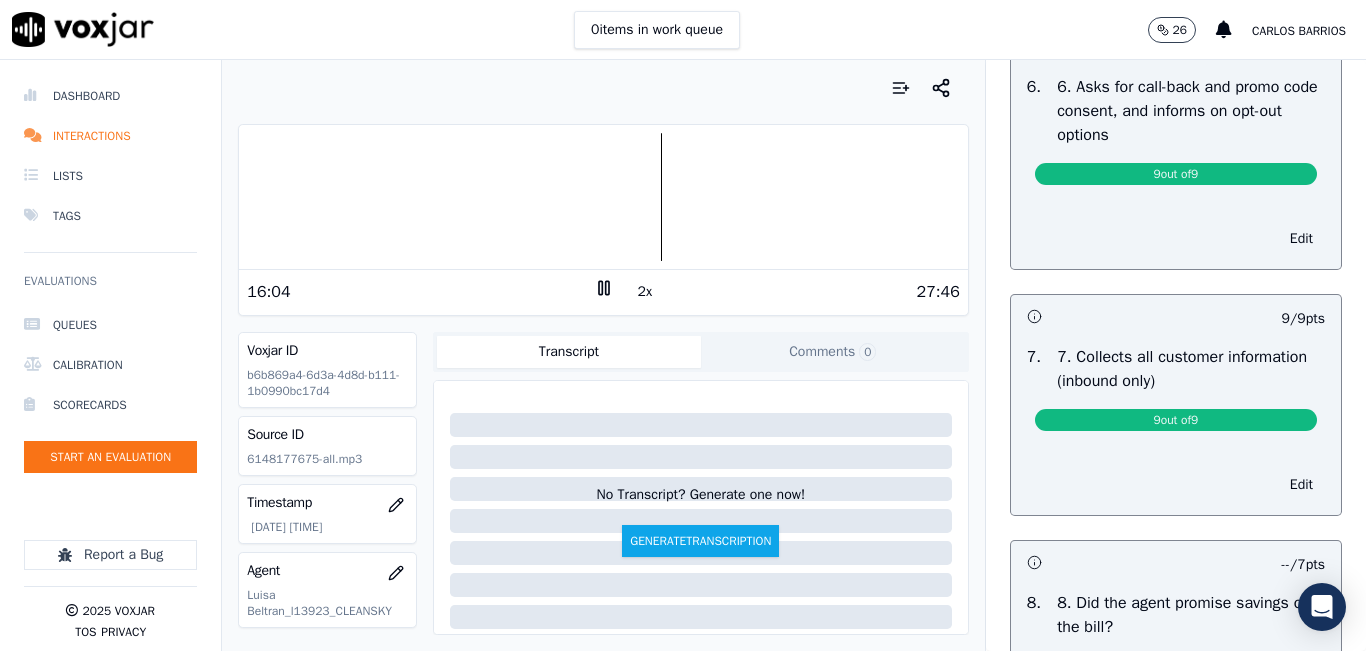 click on "2x" at bounding box center (645, 292) 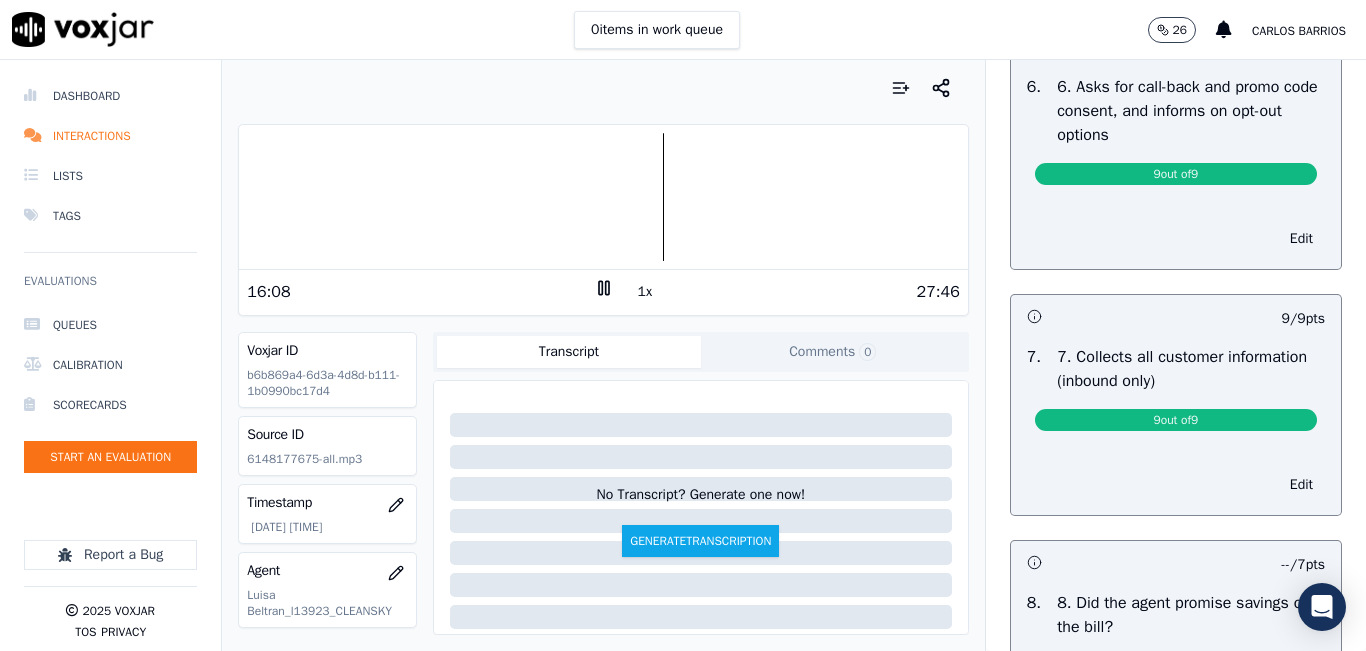 click on "1x" at bounding box center [645, 292] 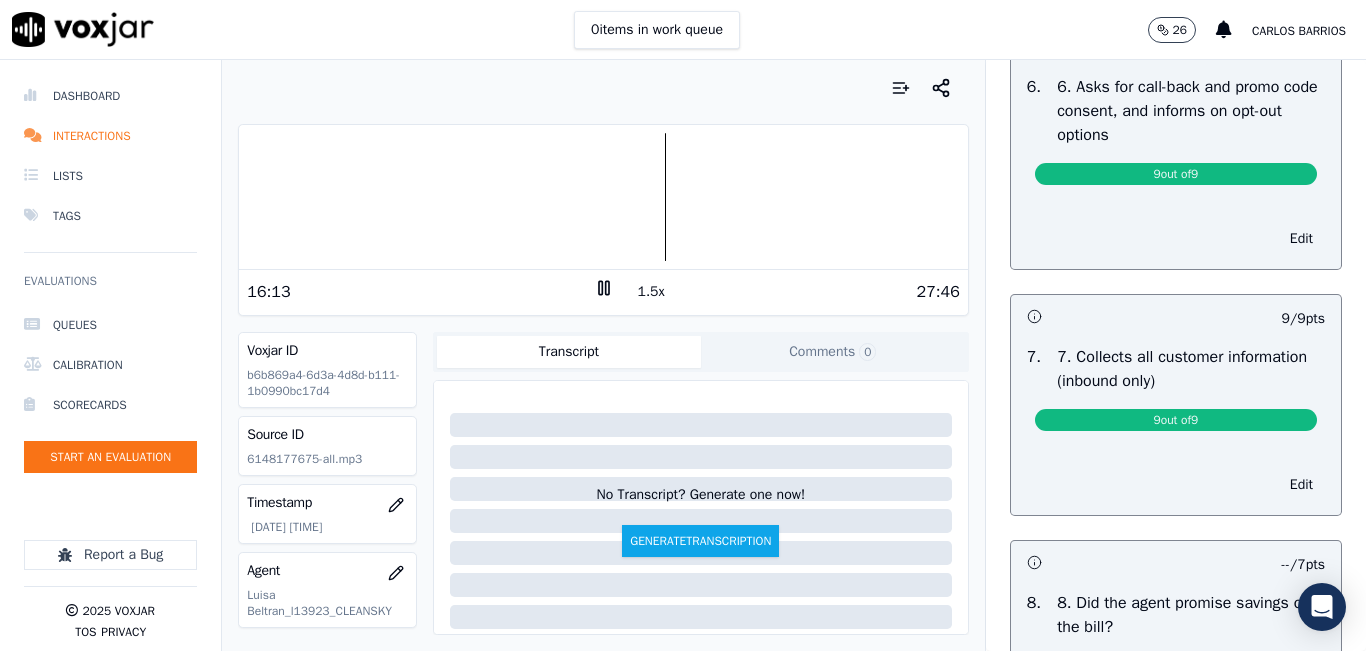 click on "1.5x" at bounding box center (651, 292) 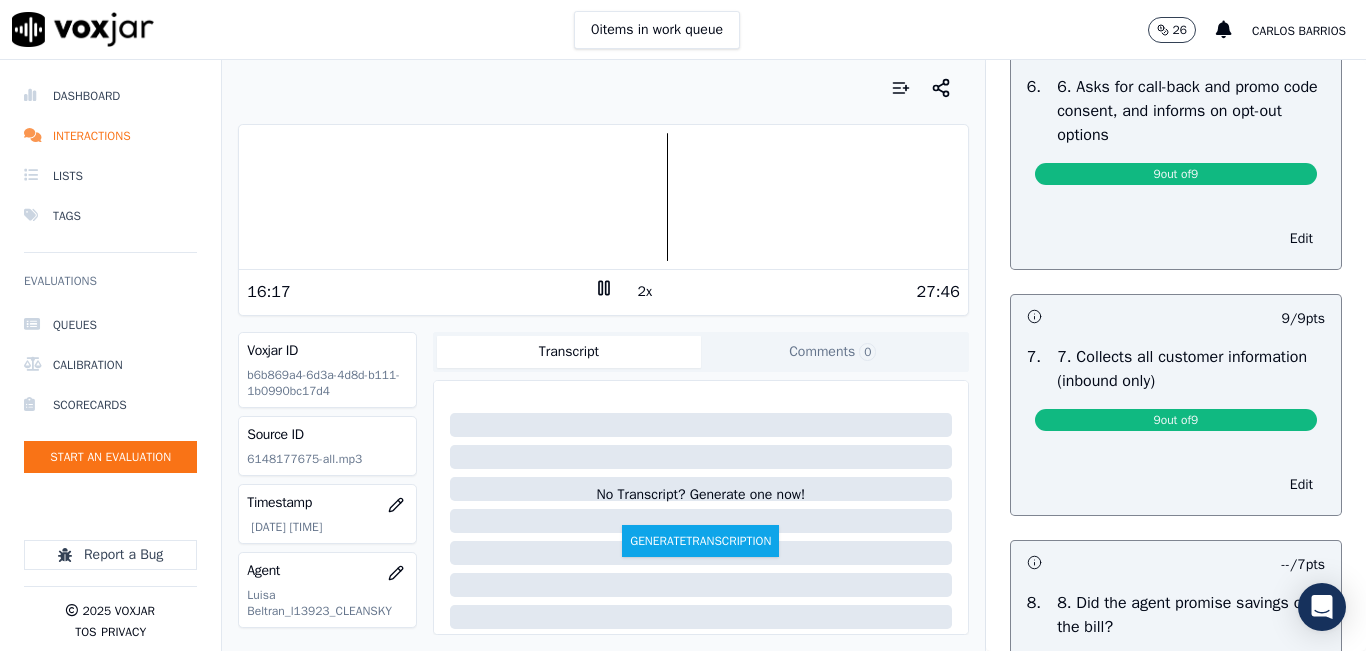 click on "2x" at bounding box center (645, 292) 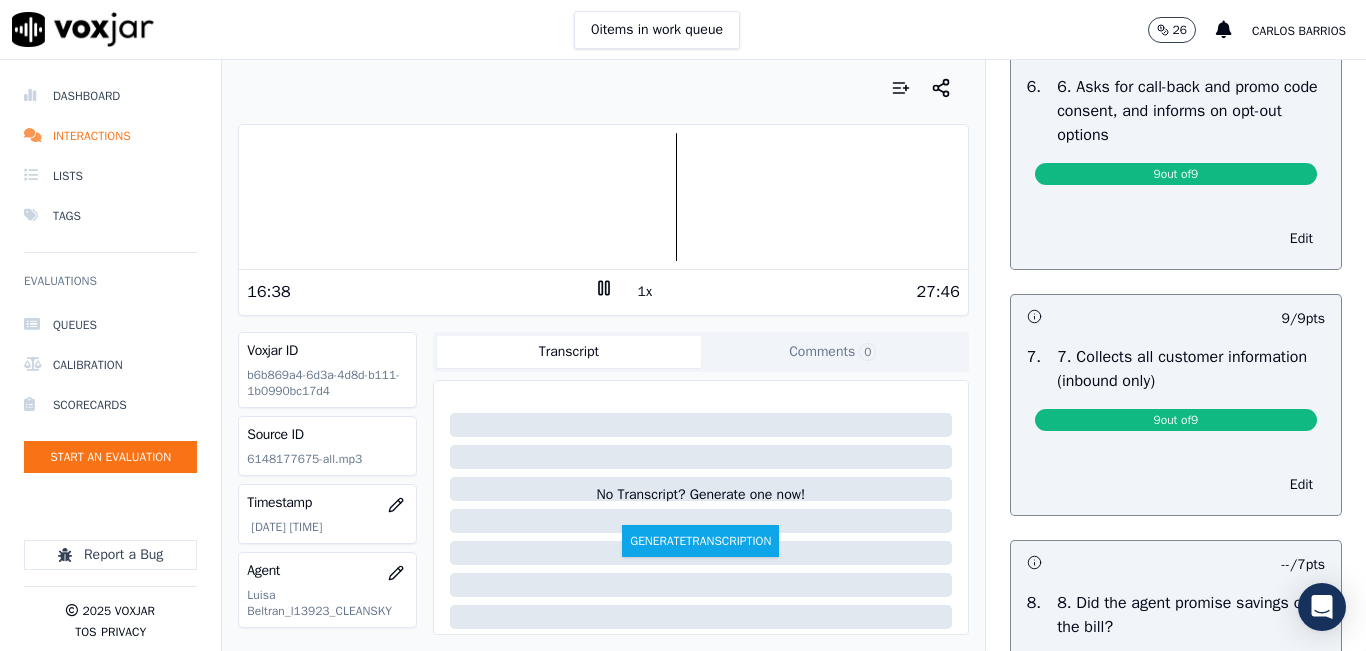 click at bounding box center (603, 197) 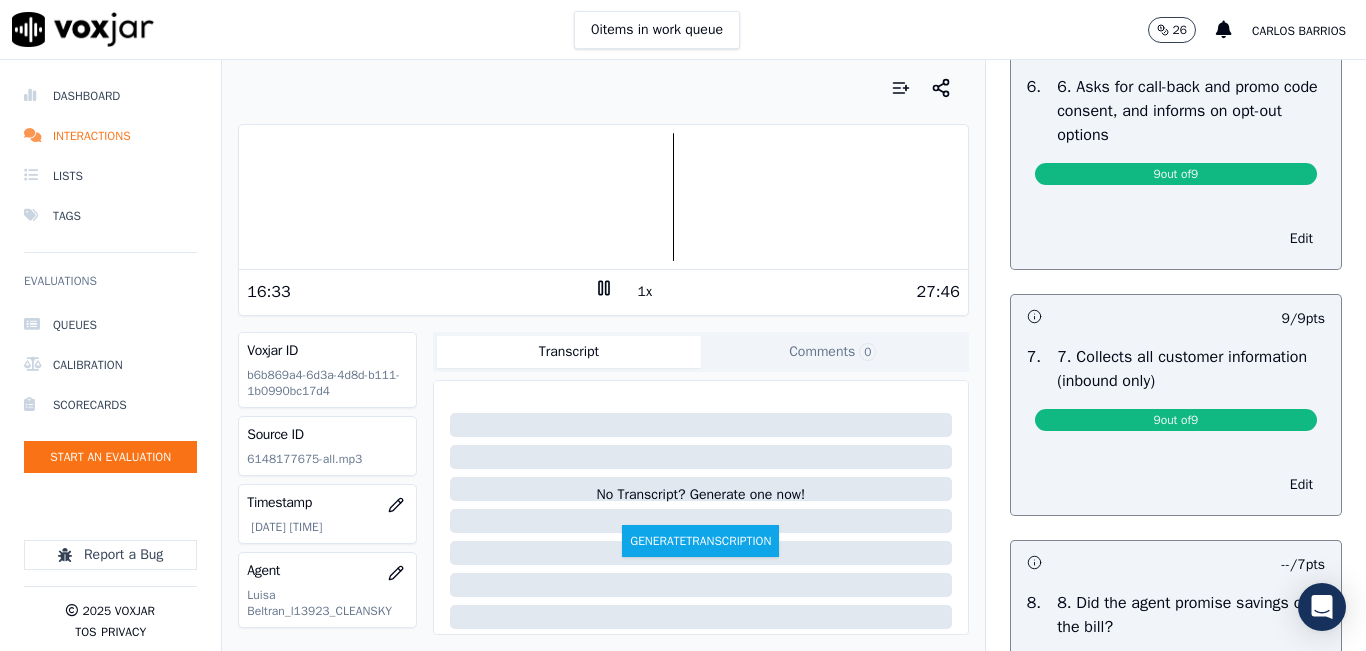 click at bounding box center [603, 197] 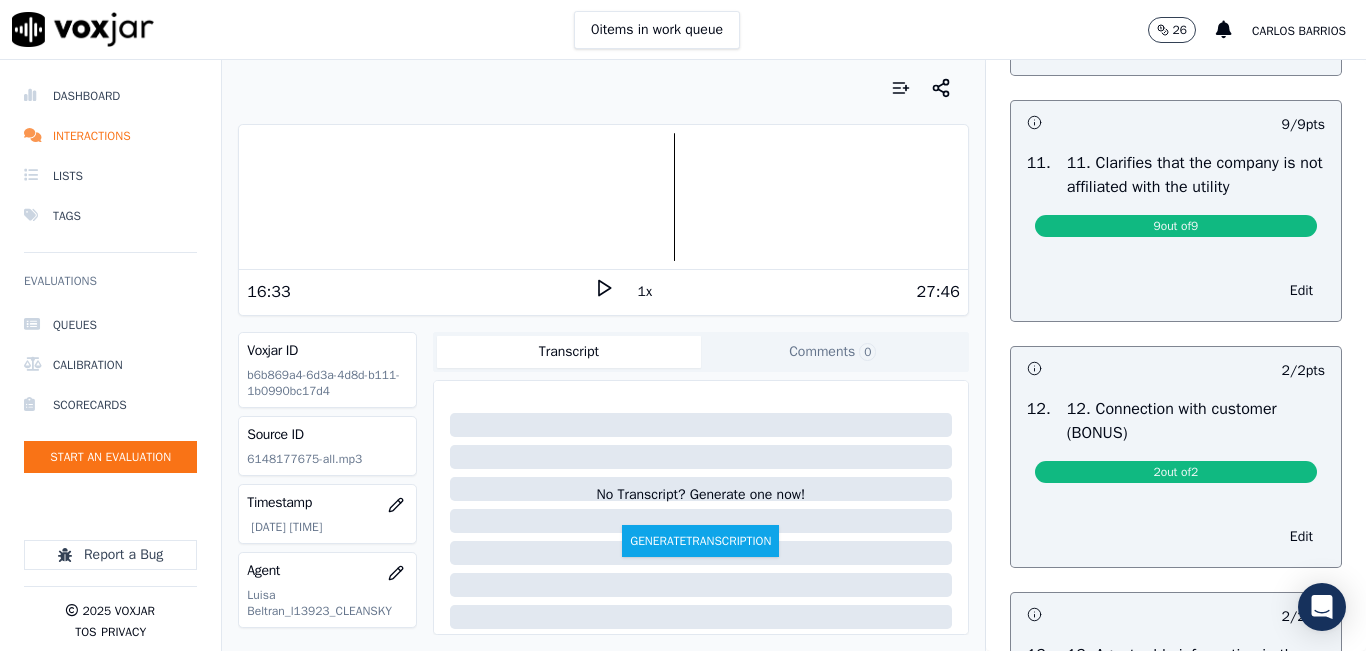 scroll, scrollTop: 2266, scrollLeft: 0, axis: vertical 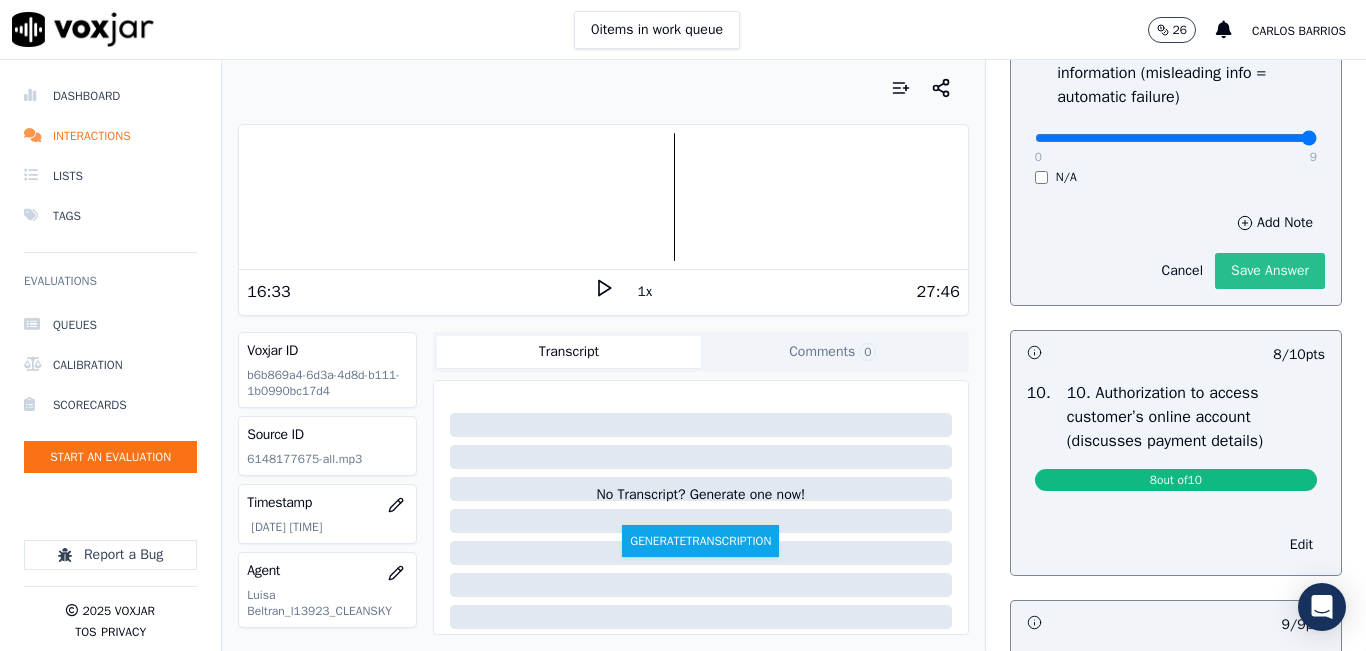 click on "Save Answer" 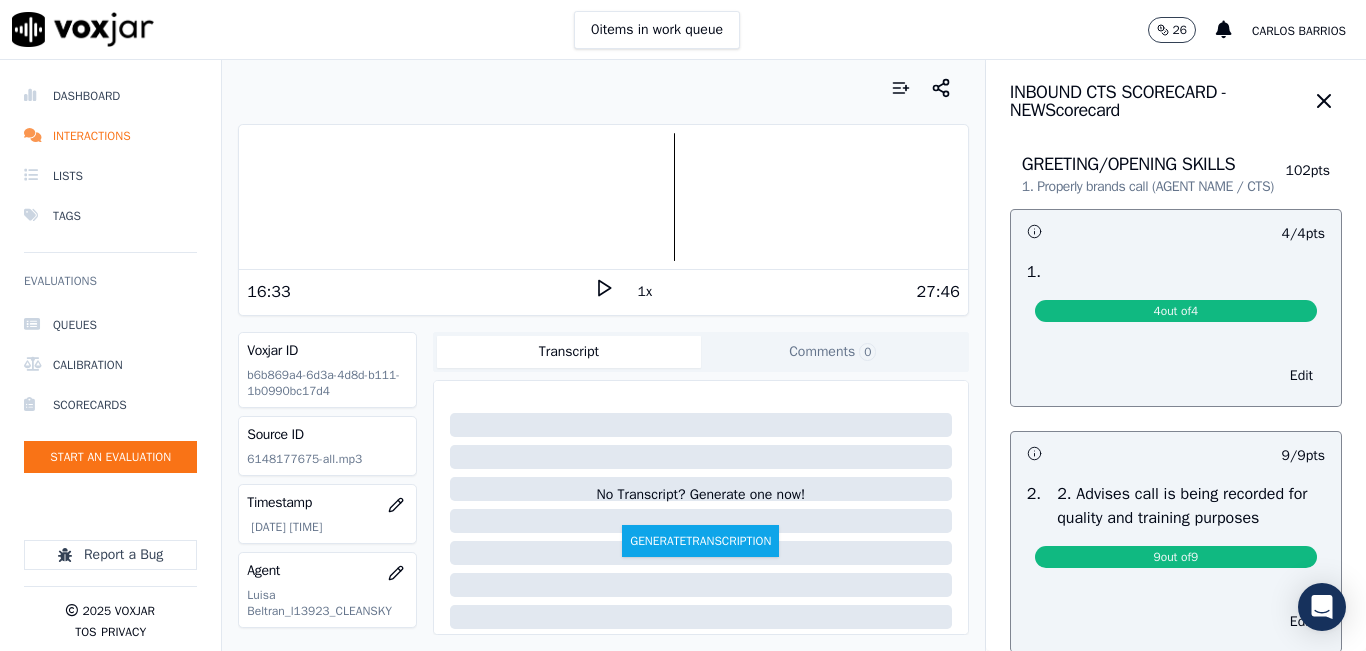 scroll, scrollTop: 0, scrollLeft: 0, axis: both 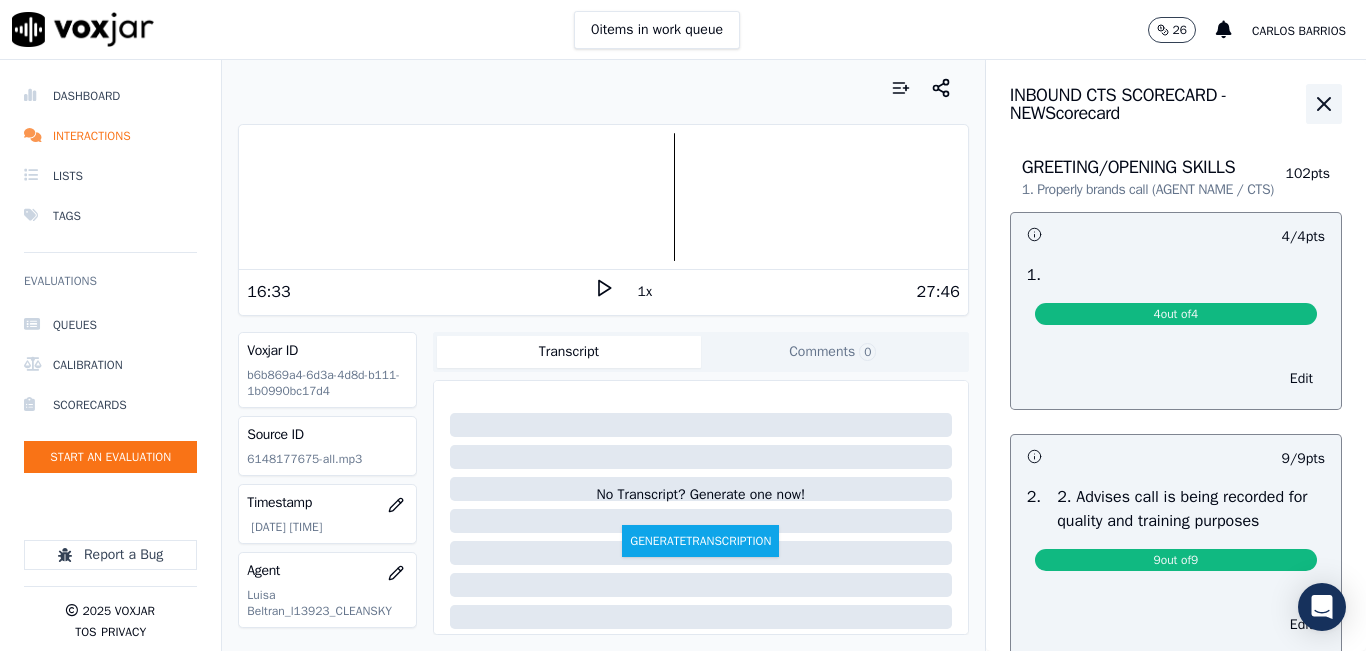 click 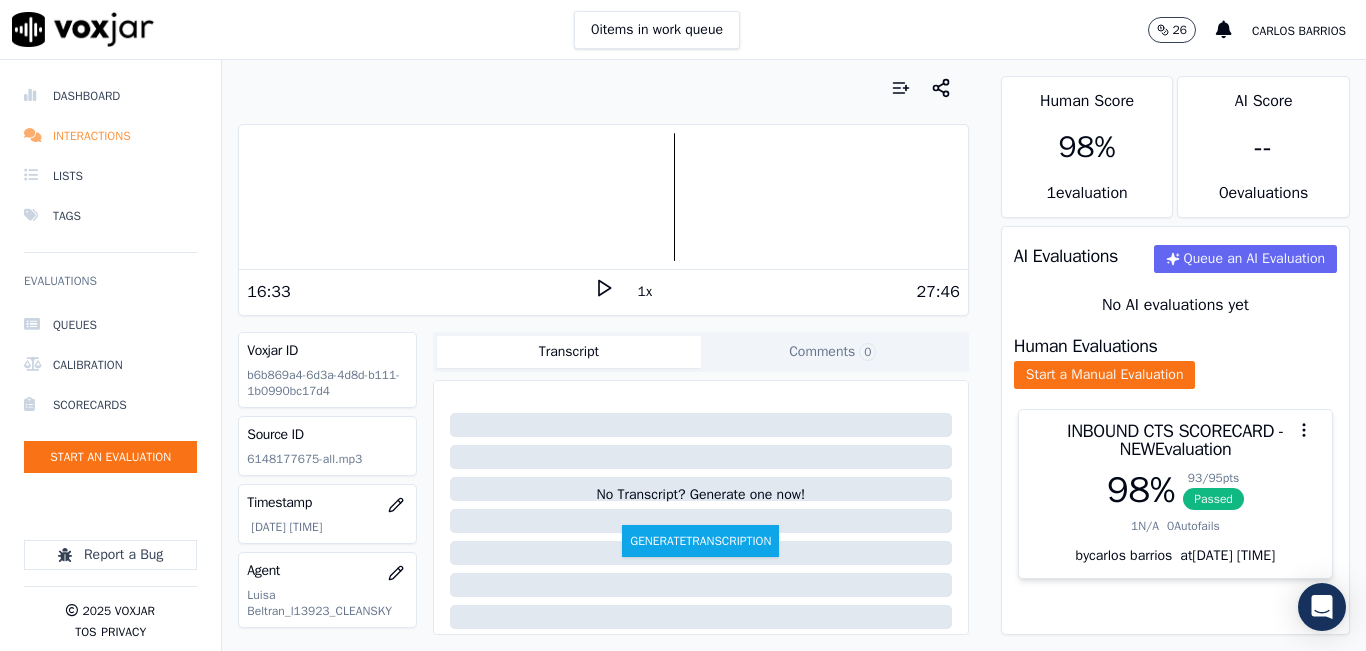 click on "Interactions" at bounding box center (110, 136) 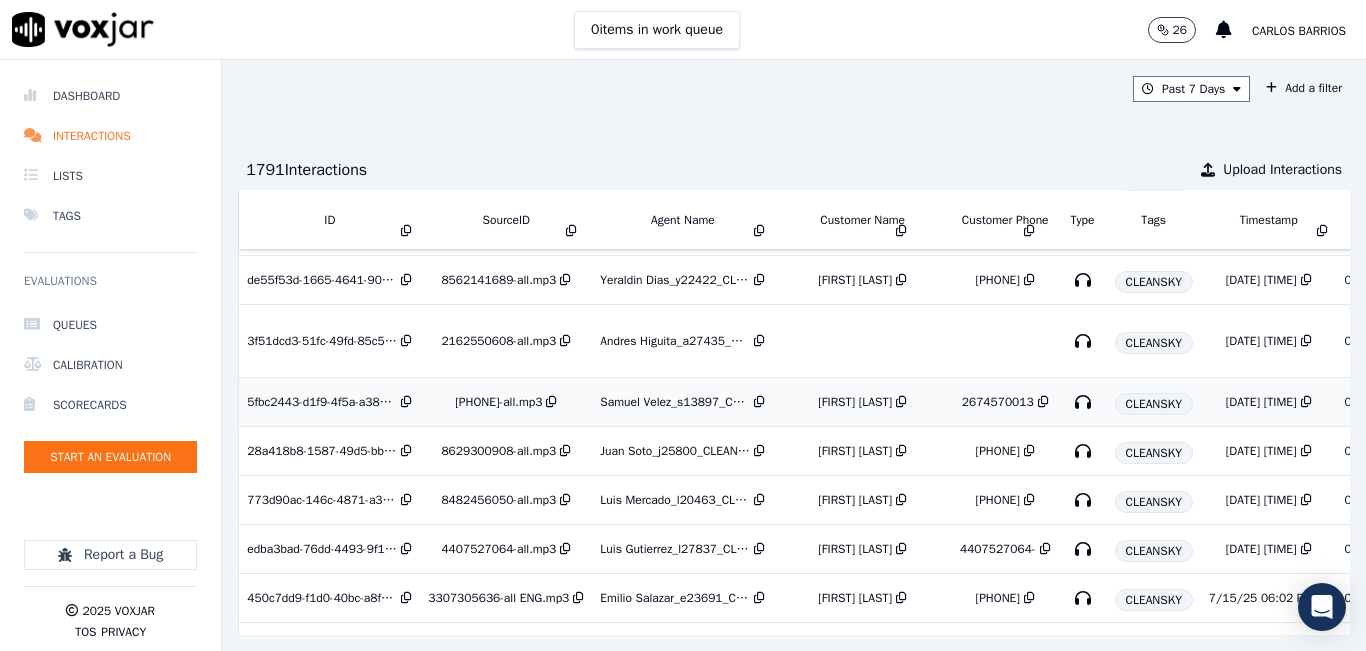 scroll, scrollTop: 100, scrollLeft: 0, axis: vertical 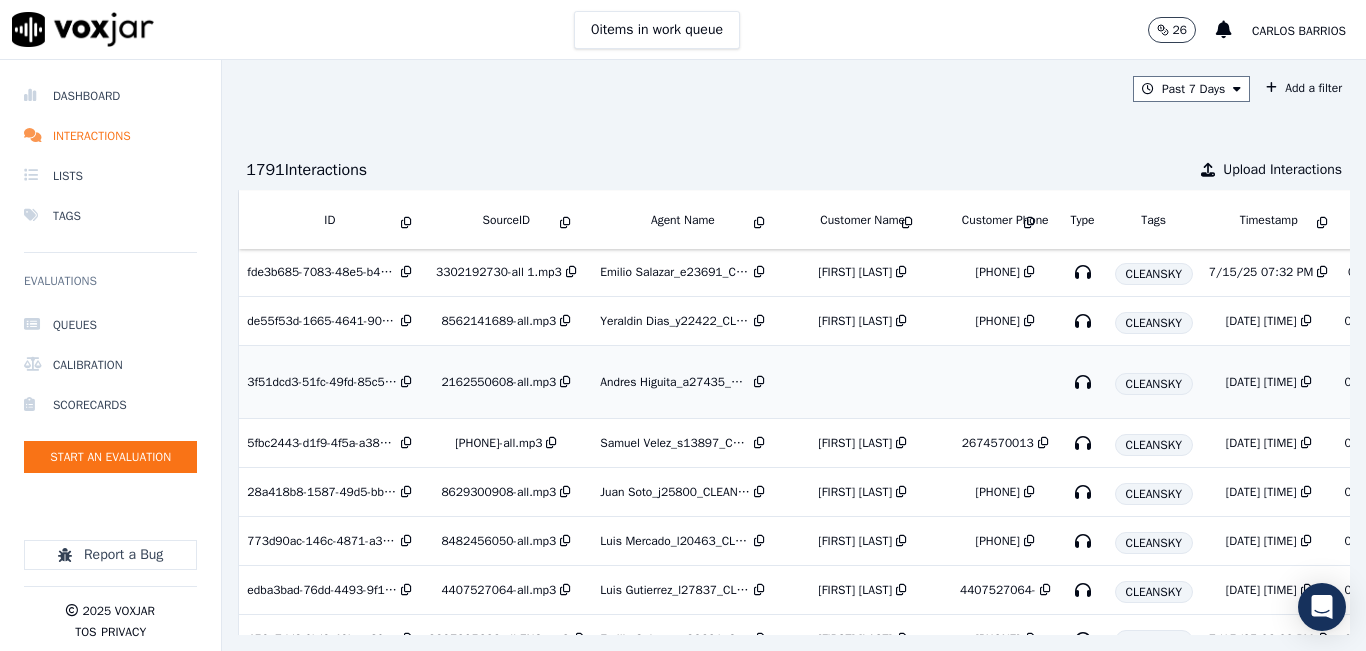 click on "Andres Higuita_a27435_CLEANSKY" at bounding box center (675, 382) 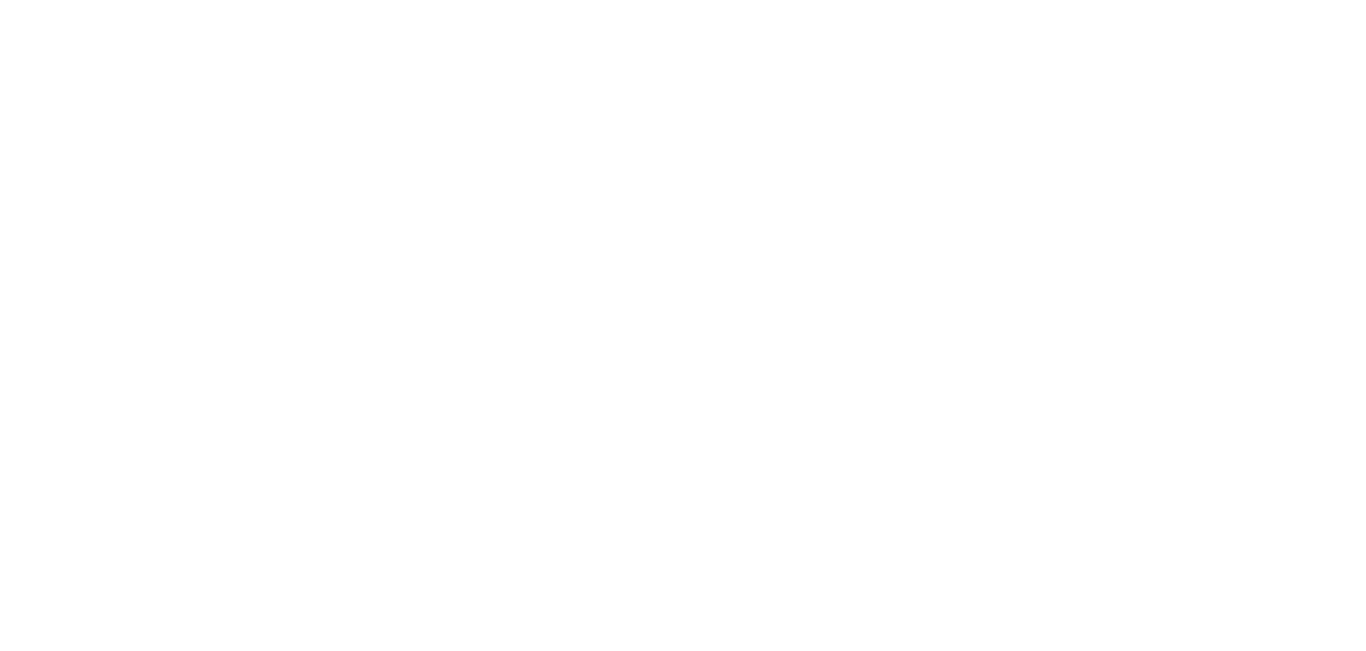 scroll, scrollTop: 0, scrollLeft: 0, axis: both 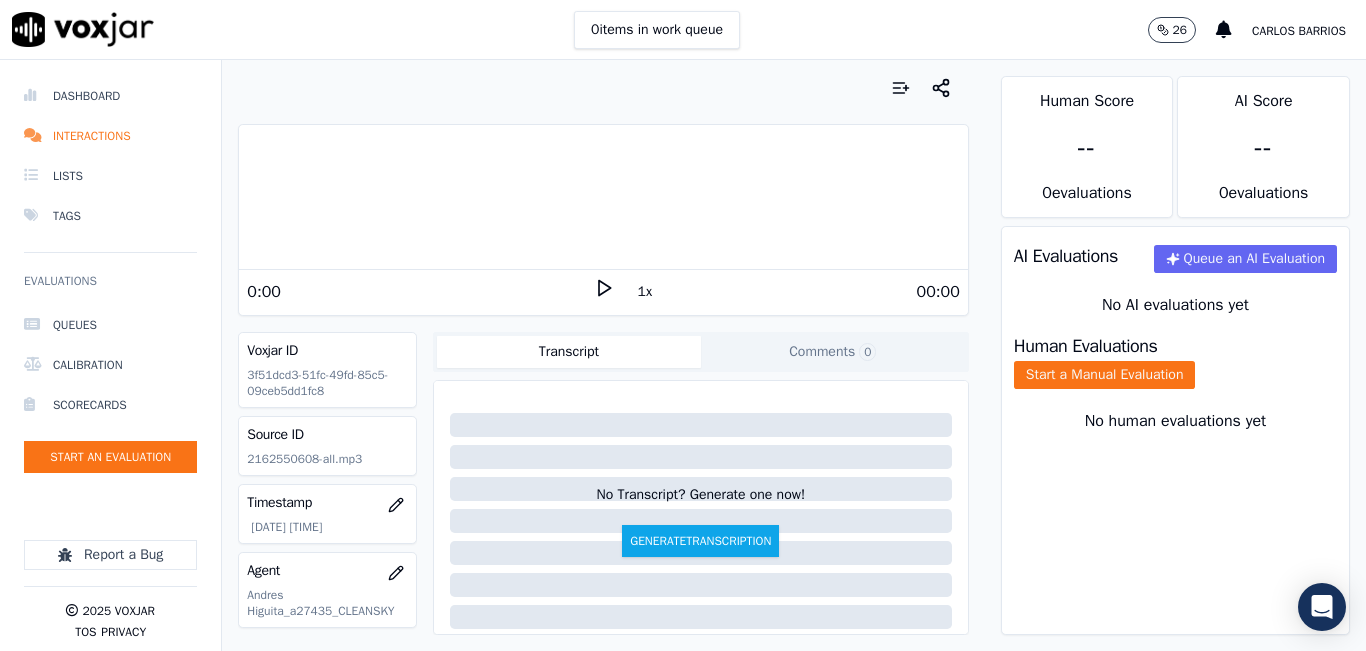 click 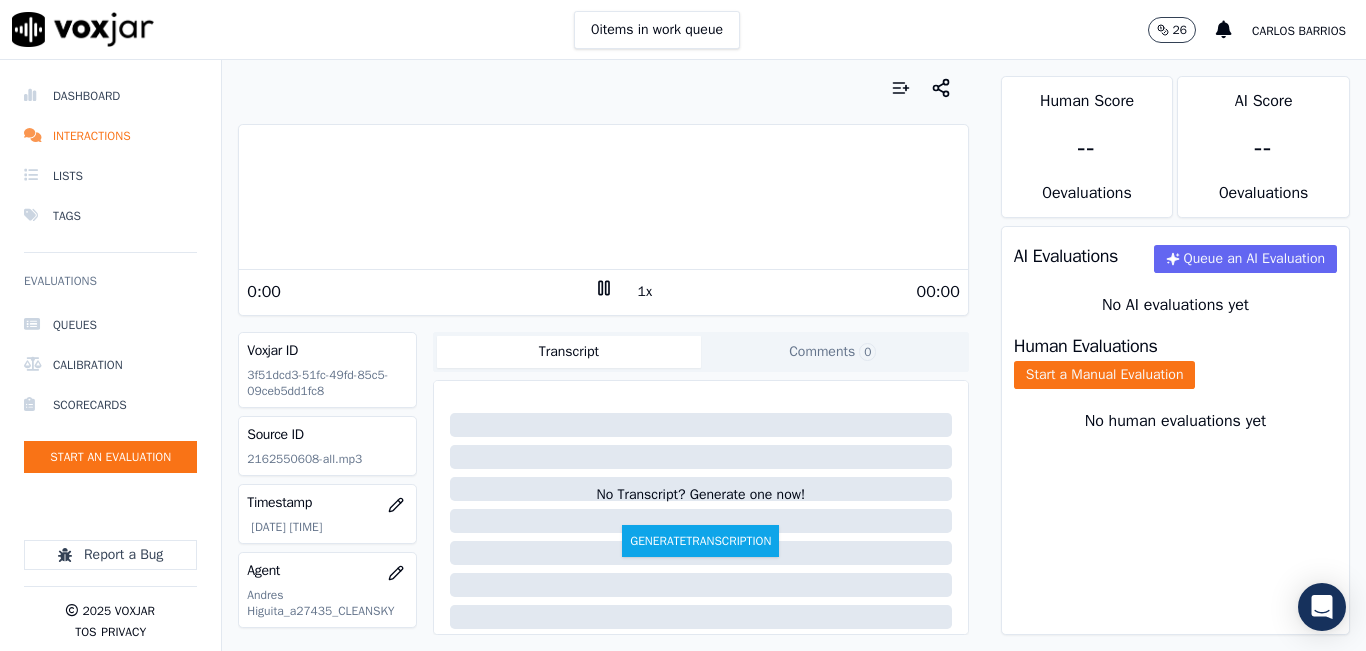 click on "1x" at bounding box center [645, 292] 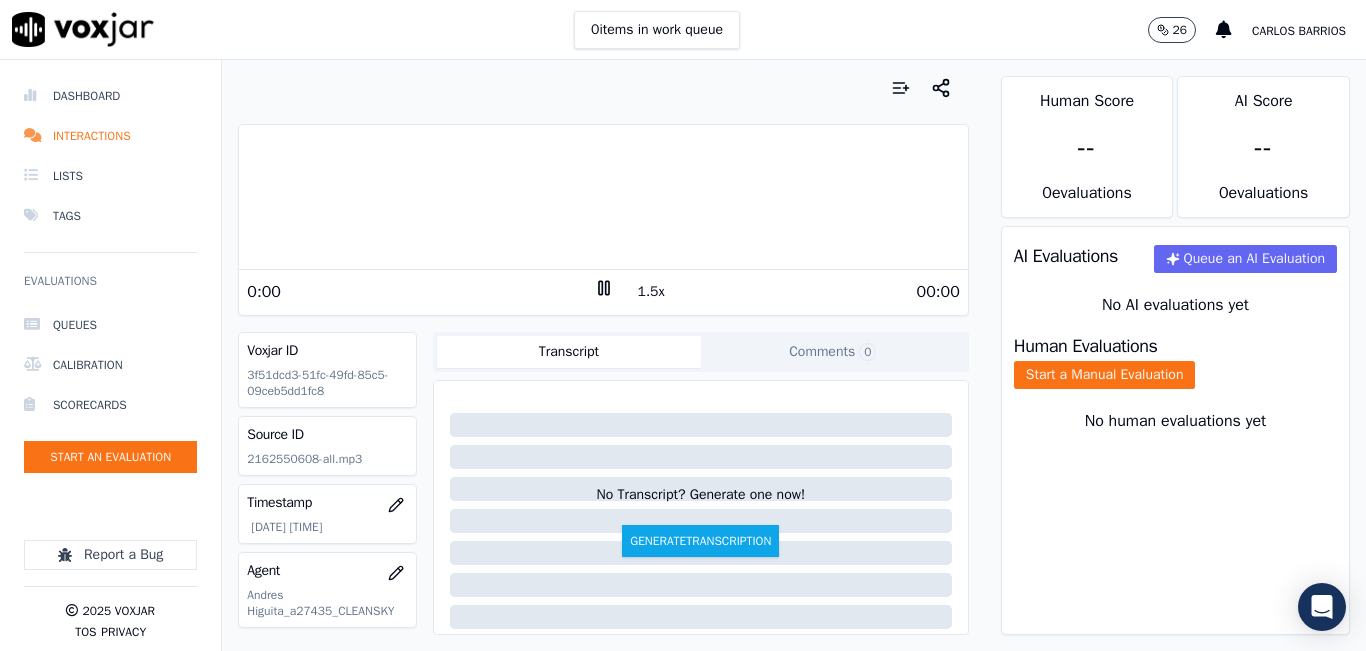 click on "1.5x" at bounding box center (651, 292) 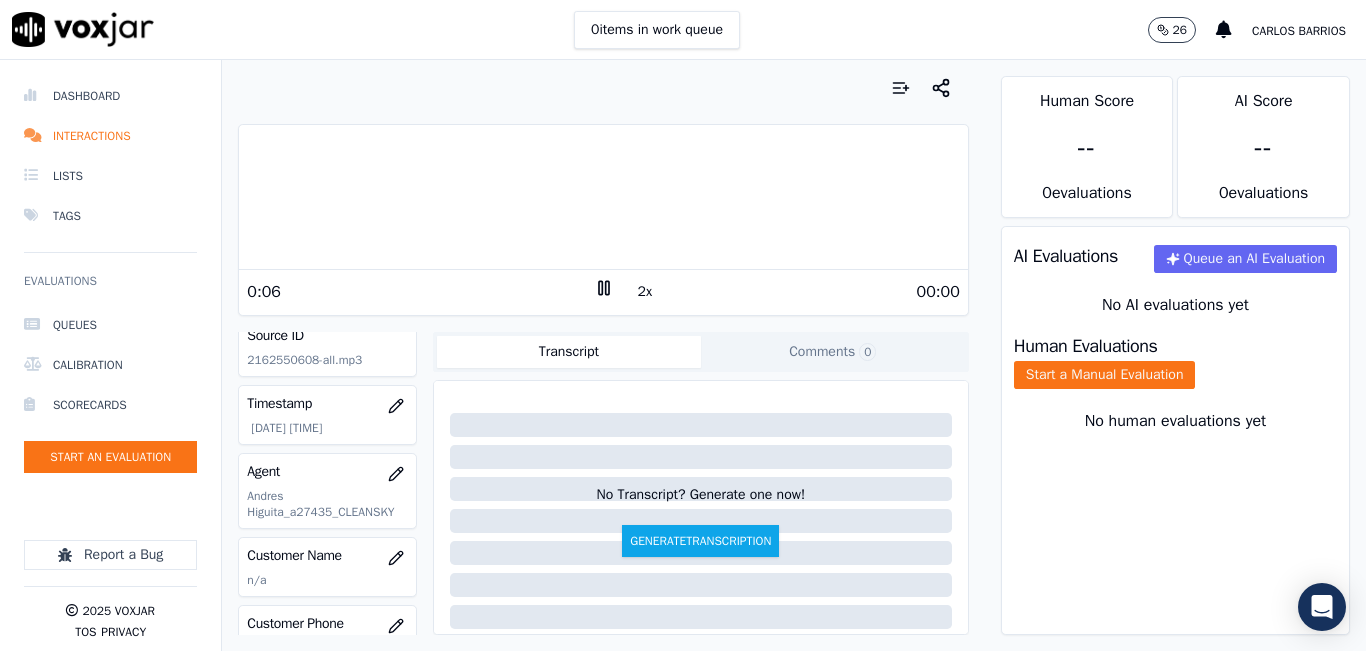 scroll, scrollTop: 100, scrollLeft: 0, axis: vertical 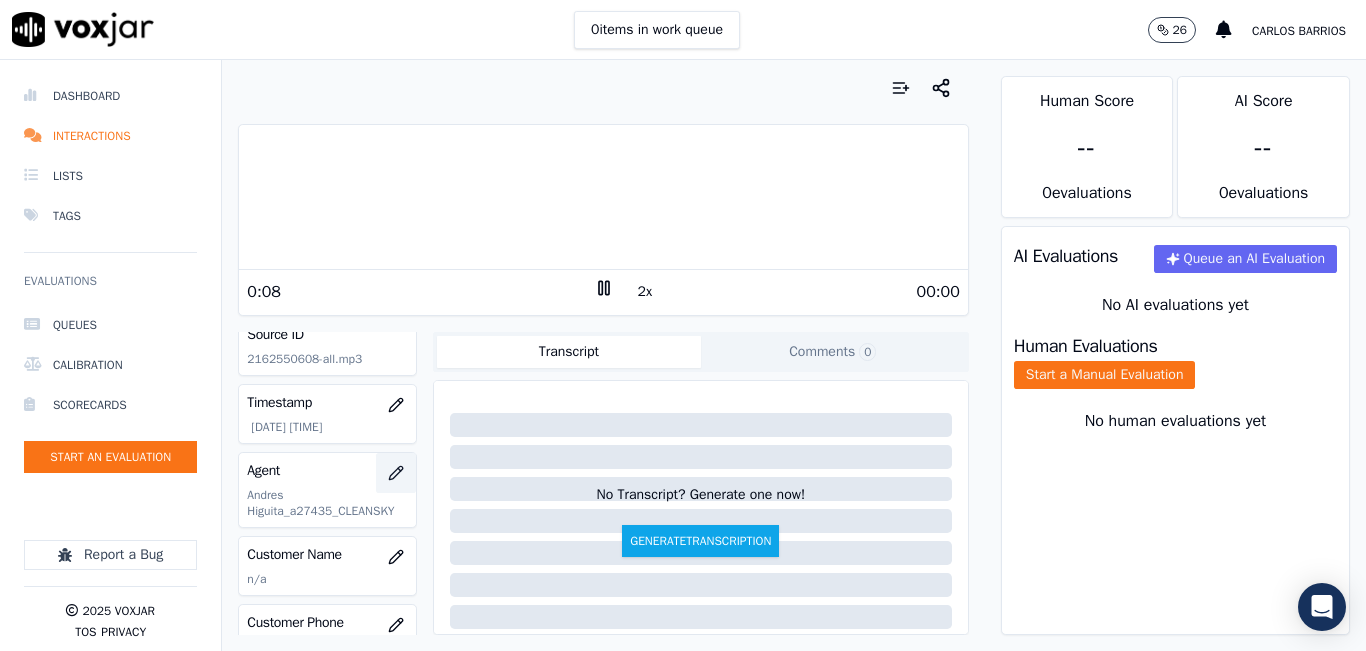 click at bounding box center (396, 473) 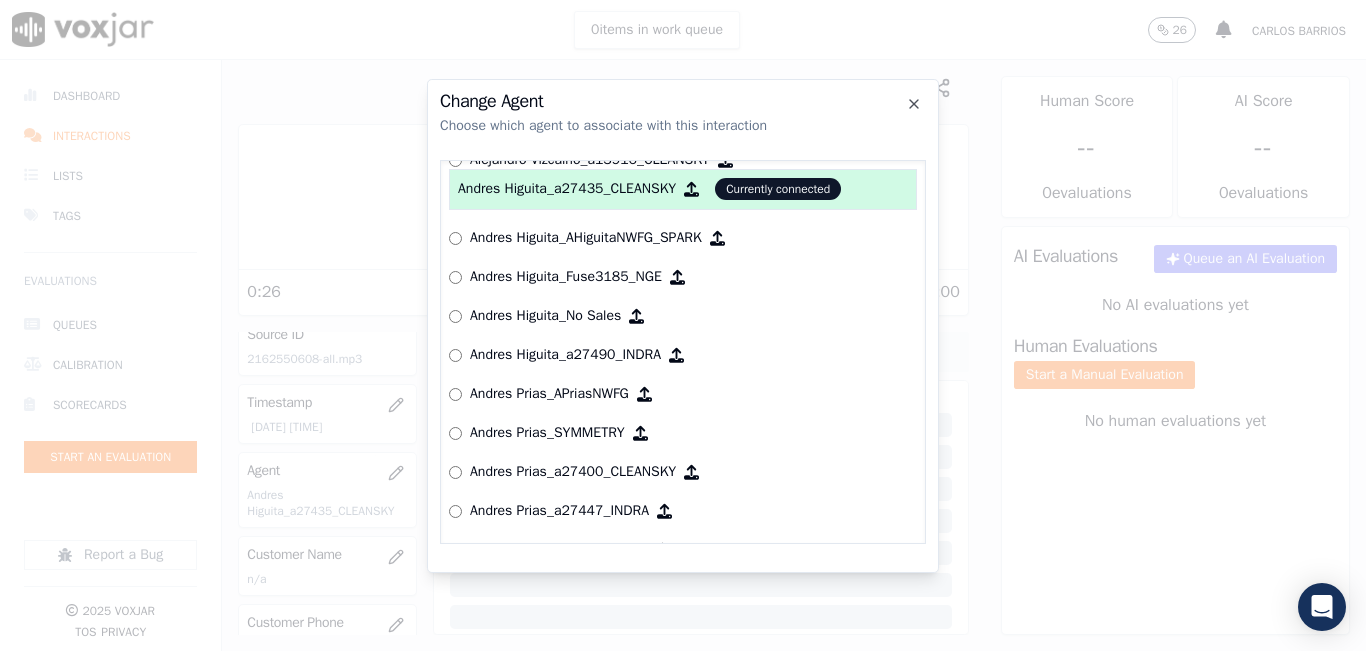scroll, scrollTop: 500, scrollLeft: 0, axis: vertical 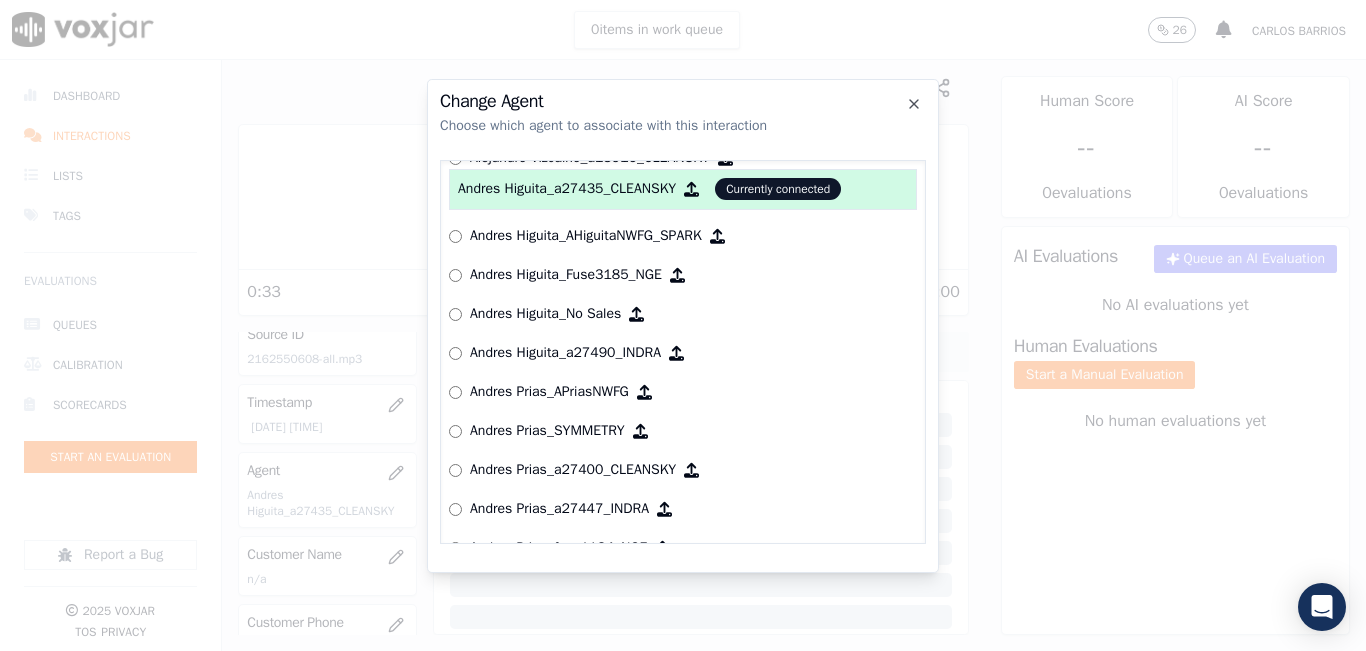 click on "Andres Prias_a27400_CLEANSKY" at bounding box center (573, 470) 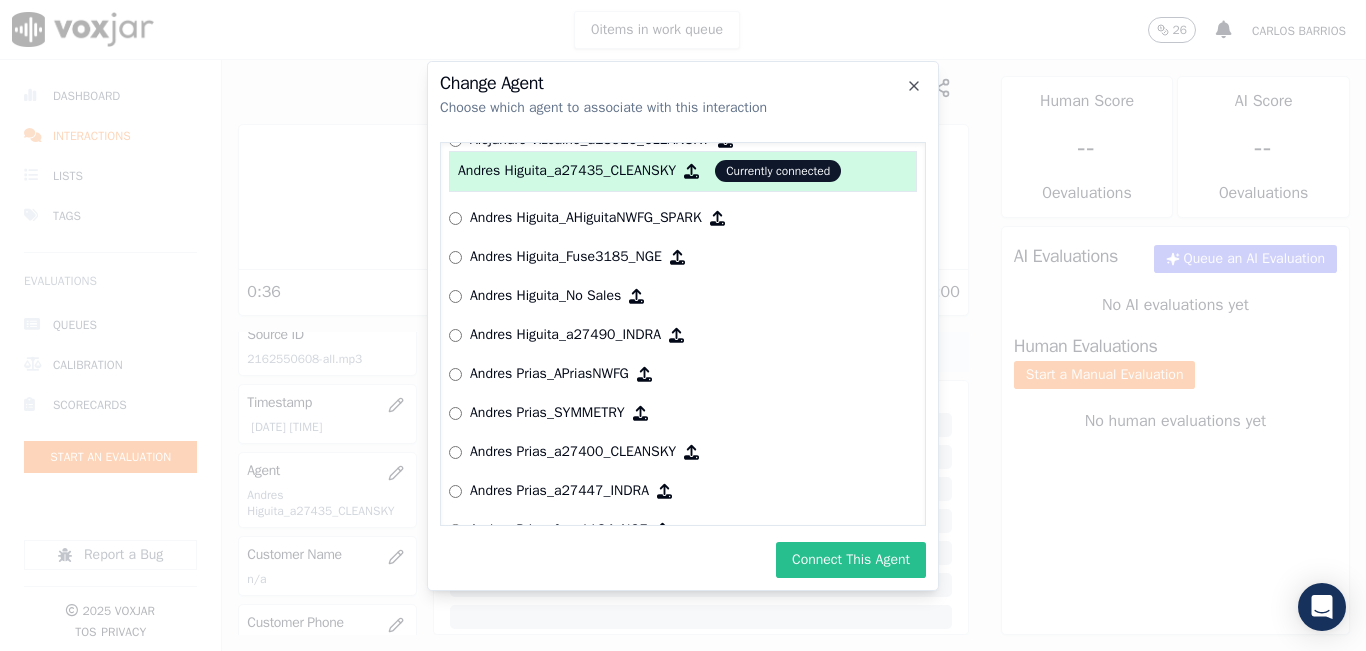 click on "Connect This Agent" at bounding box center [851, 560] 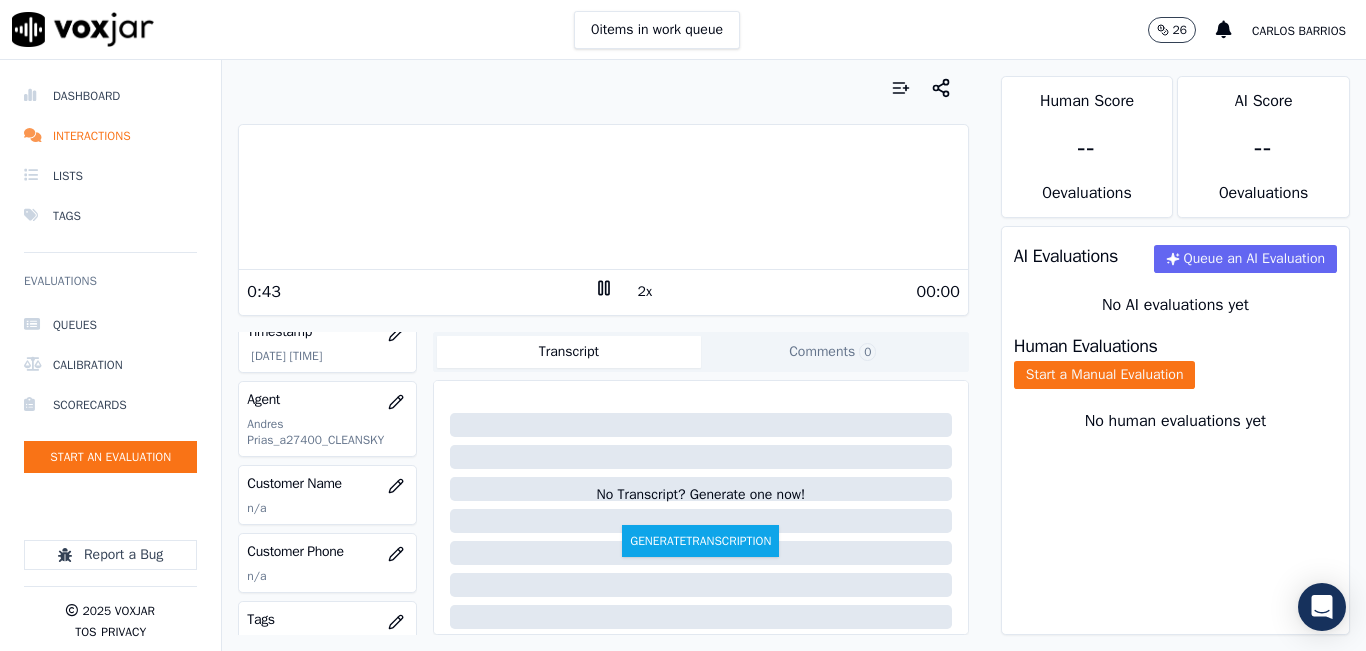 scroll, scrollTop: 200, scrollLeft: 0, axis: vertical 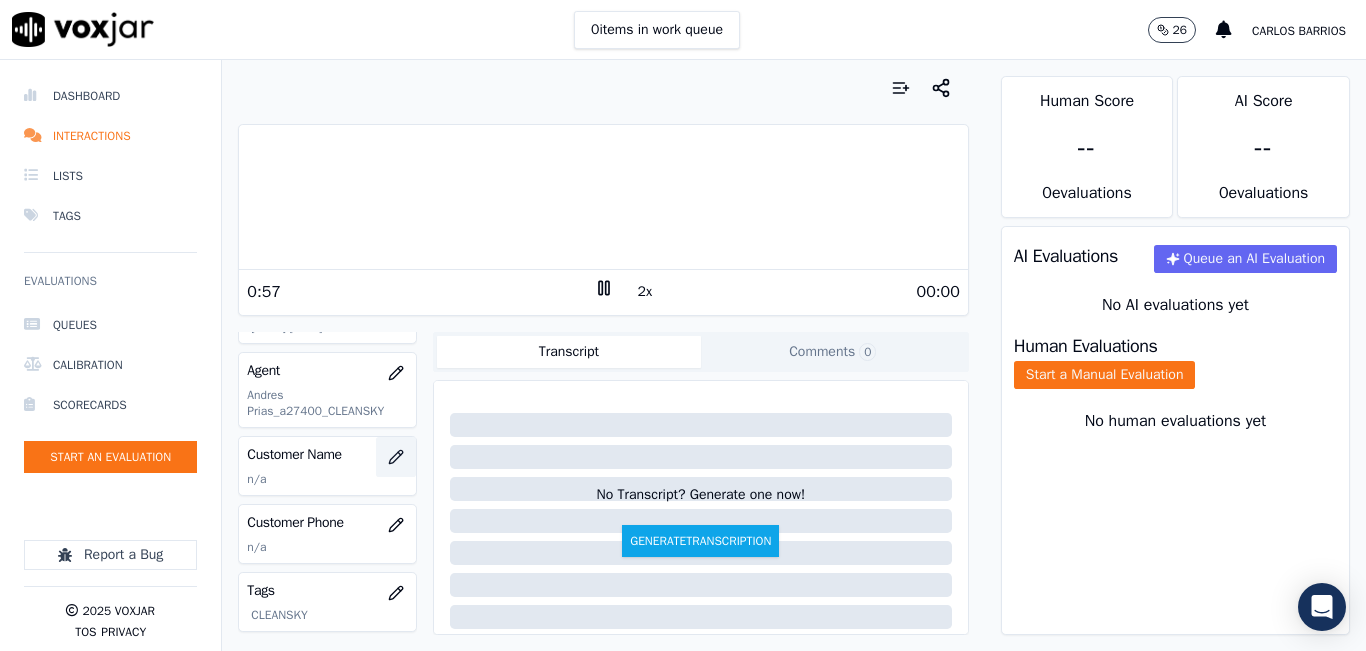 click 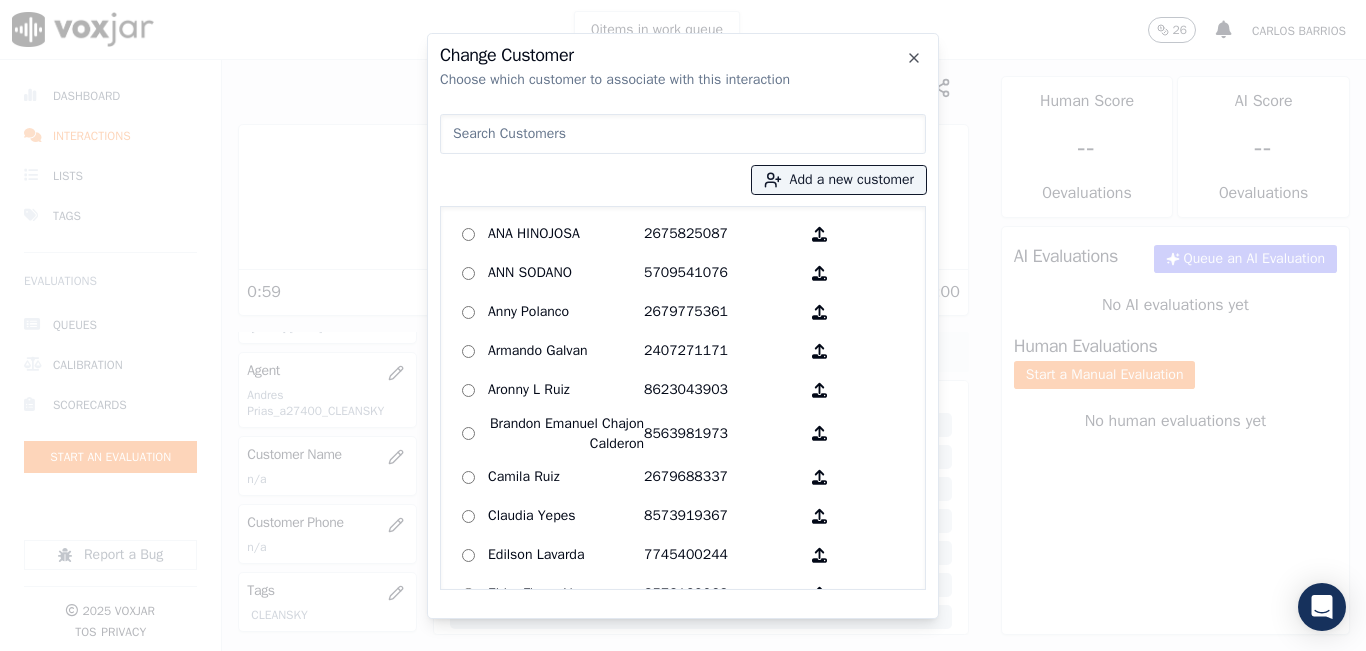 click at bounding box center [683, 134] 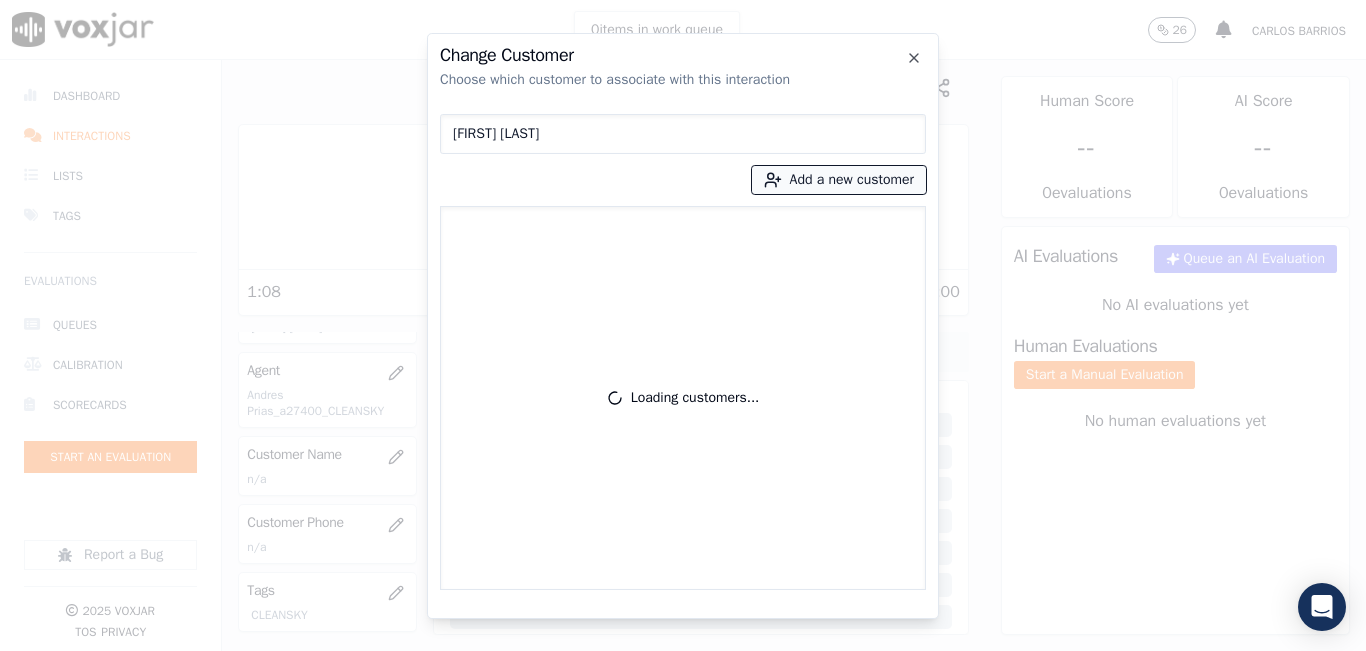 type on "ANDRES PRIAS" 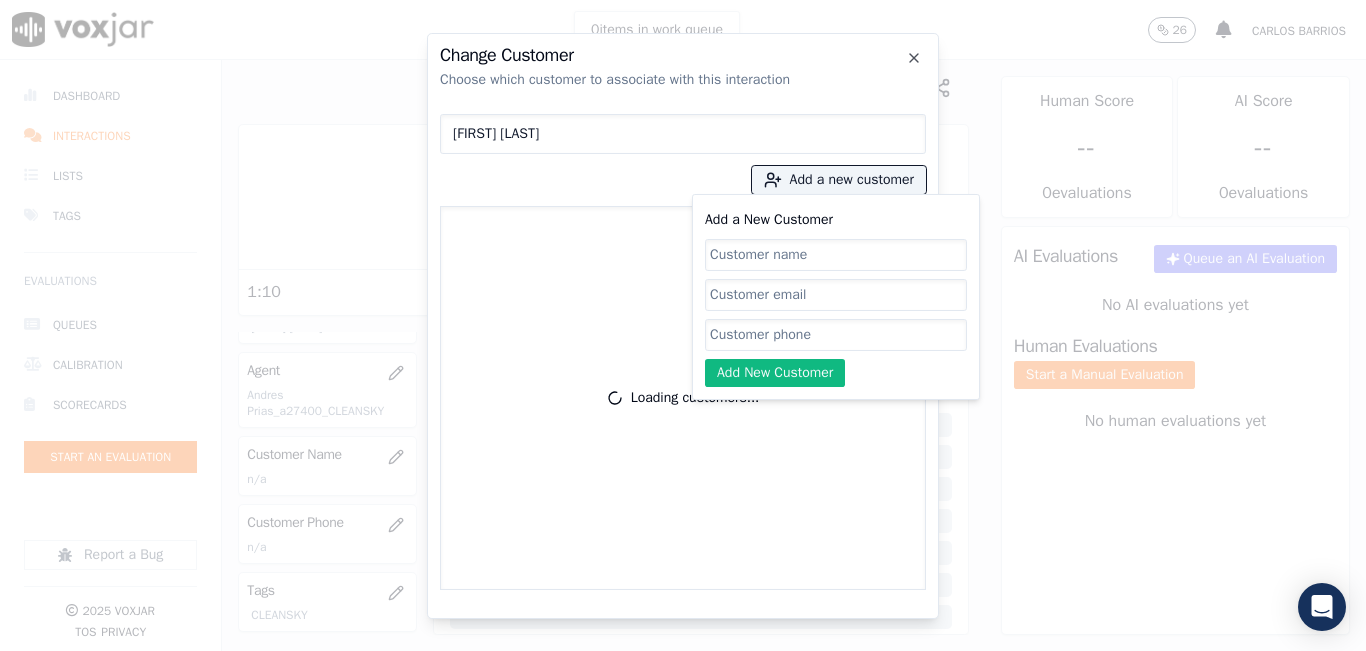 click on "Add a New Customer" 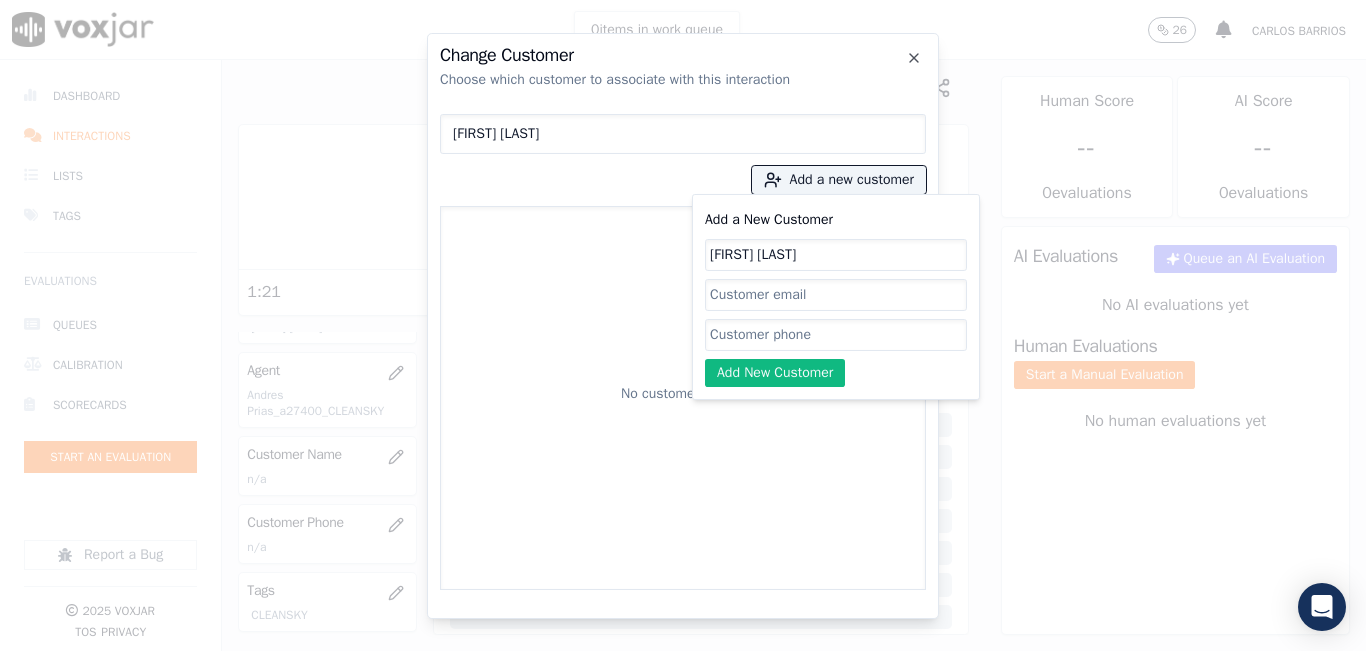 type on "ANDRES PRIAS" 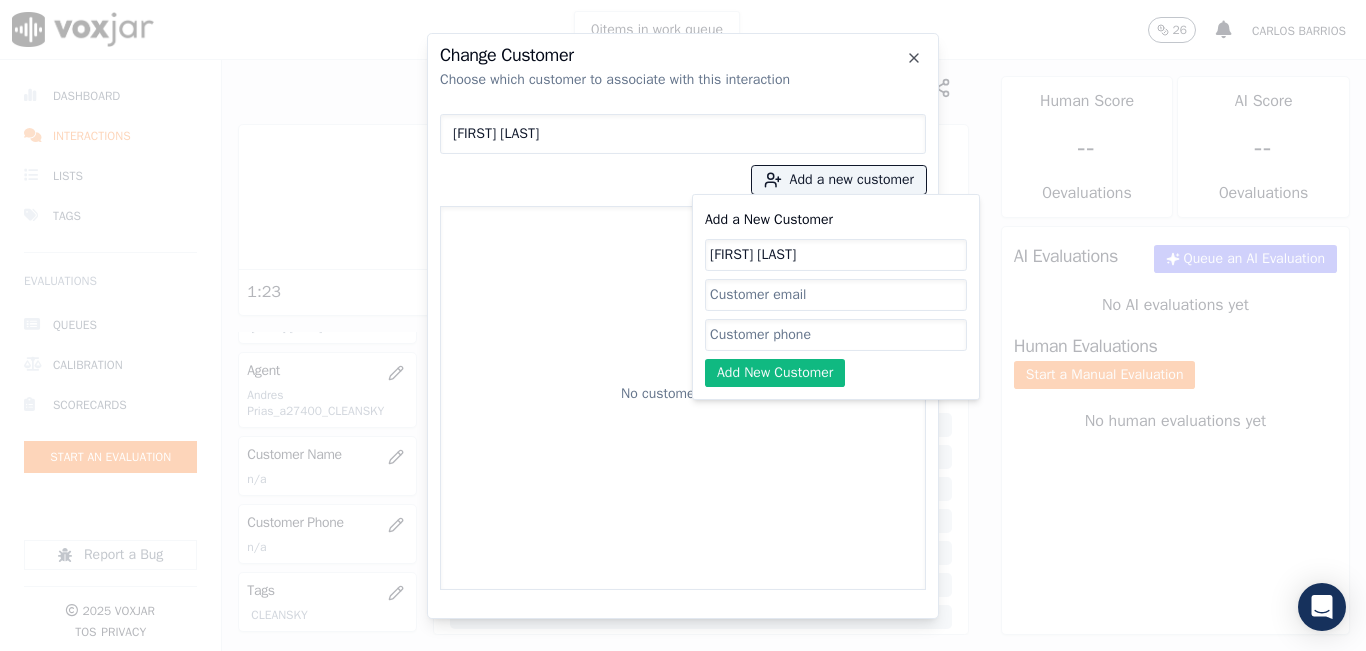 paste on "2162550608" 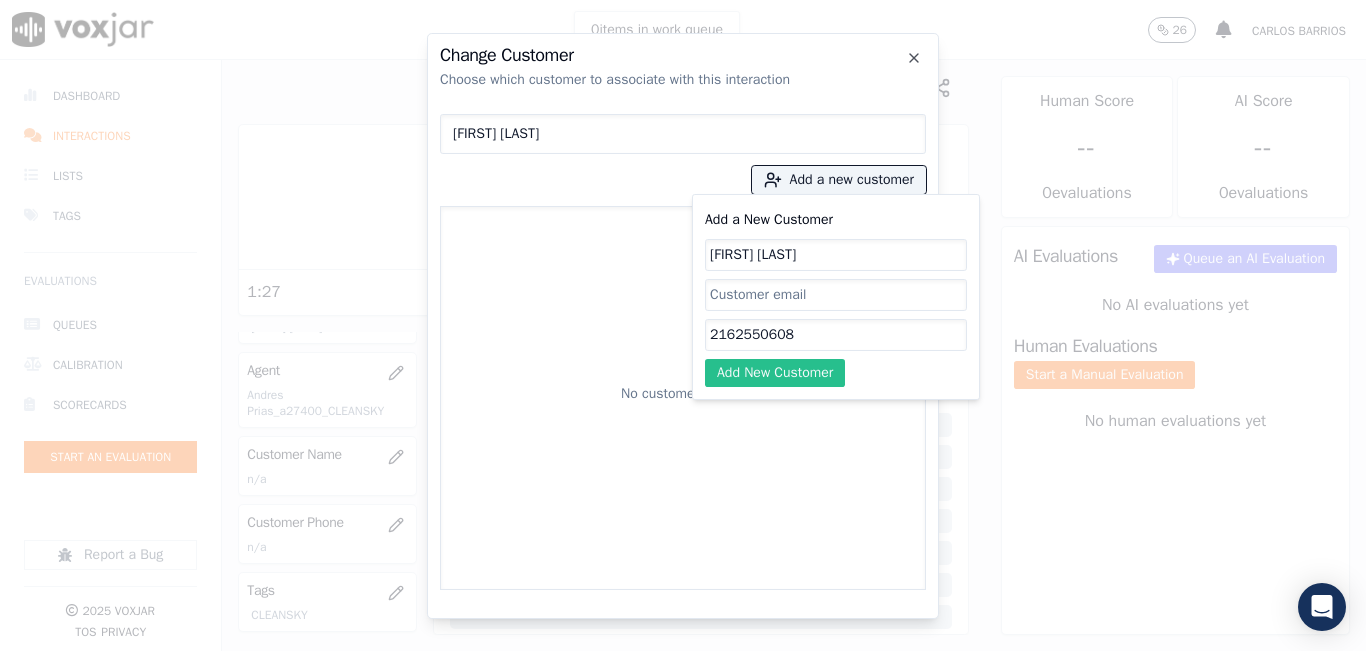 type on "2162550608" 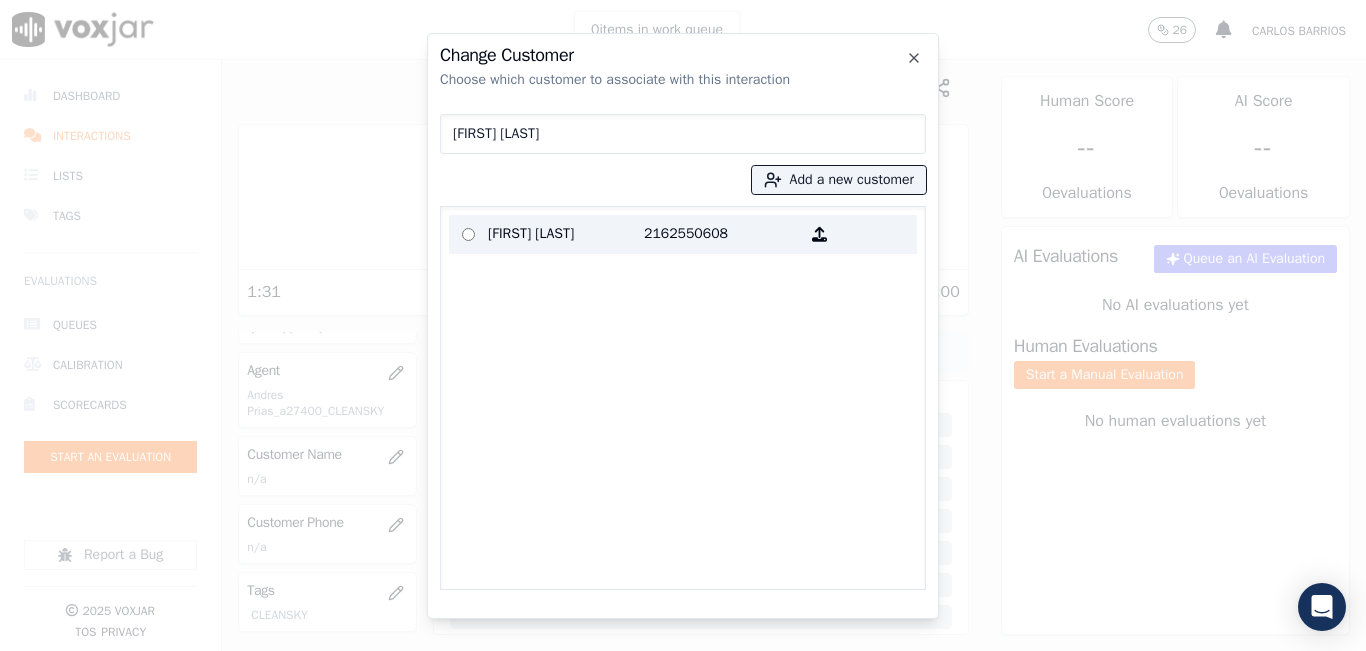 click on "2162550608" at bounding box center (722, 234) 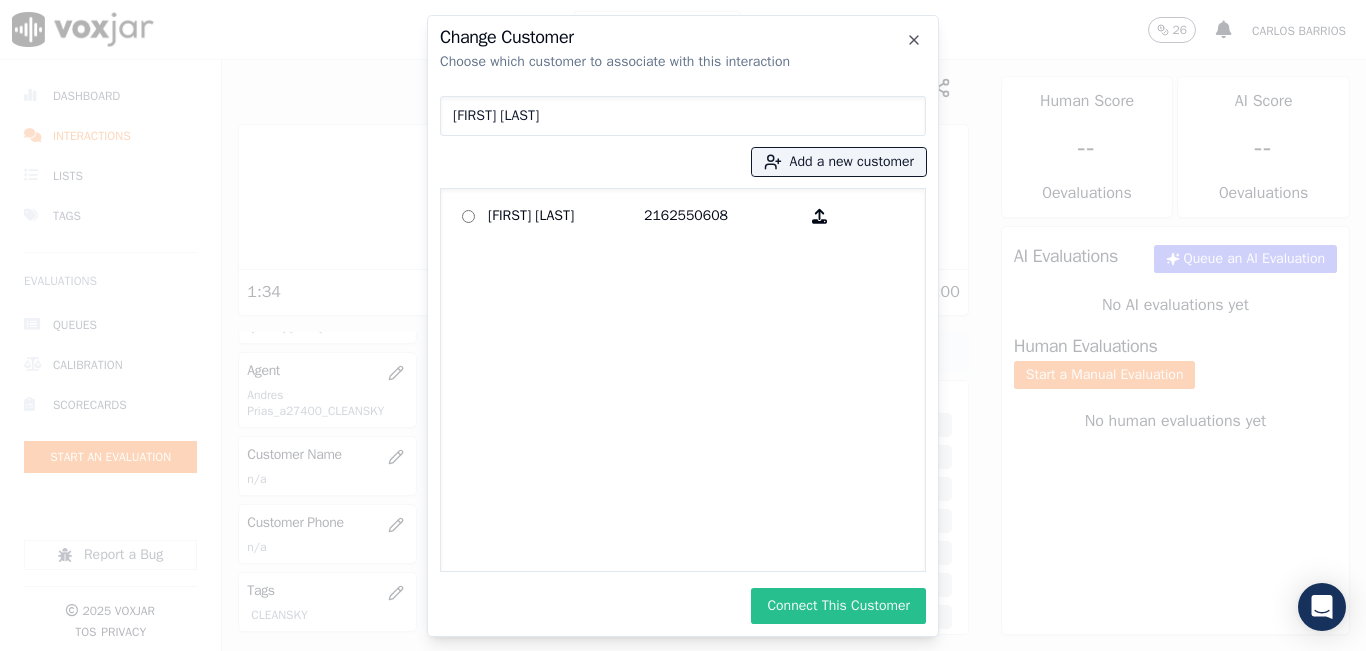 click on "Connect This Customer" at bounding box center [838, 606] 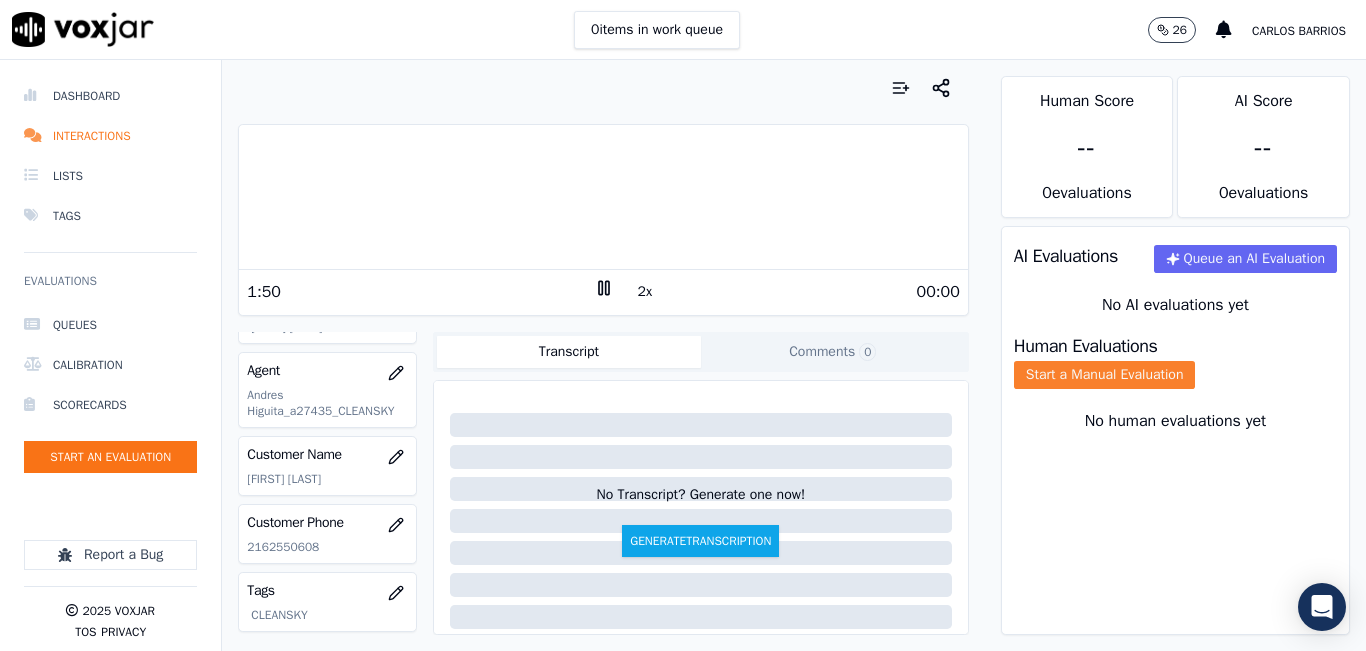 click on "Start a Manual Evaluation" 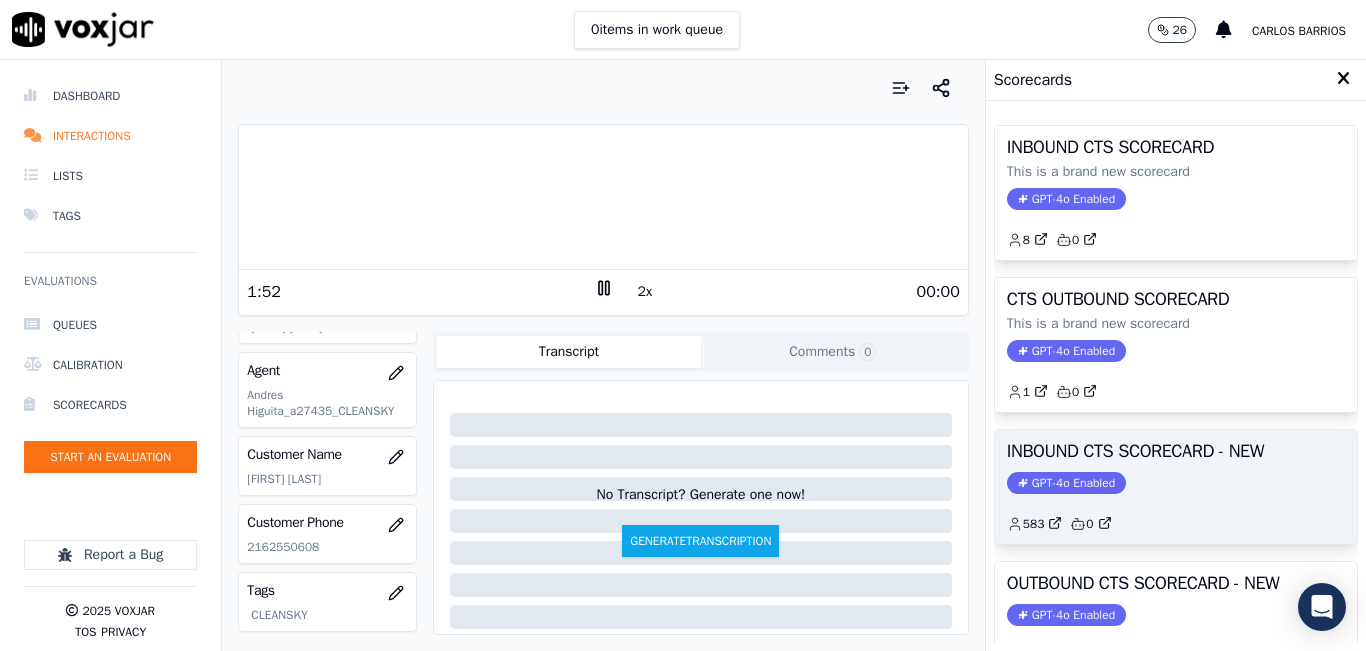 click on "INBOUND CTS SCORECARD - NEW        GPT-4o Enabled       583         0" at bounding box center [1176, 487] 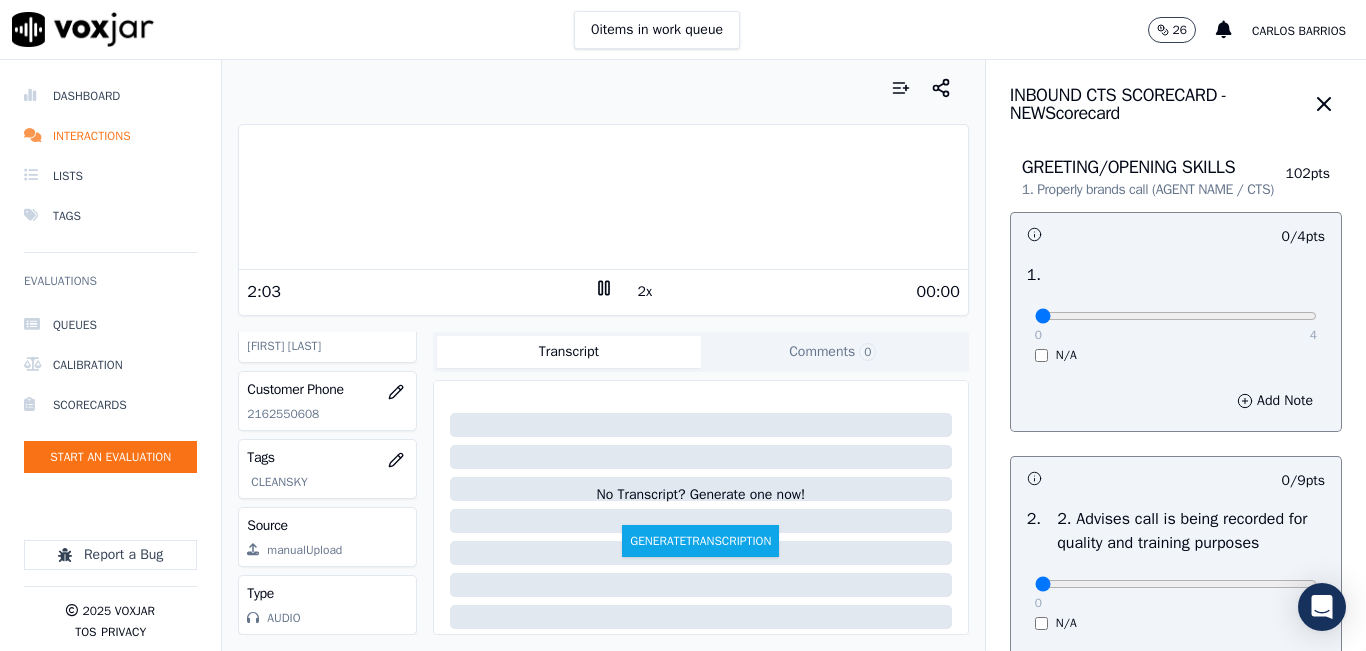 scroll, scrollTop: 0, scrollLeft: 0, axis: both 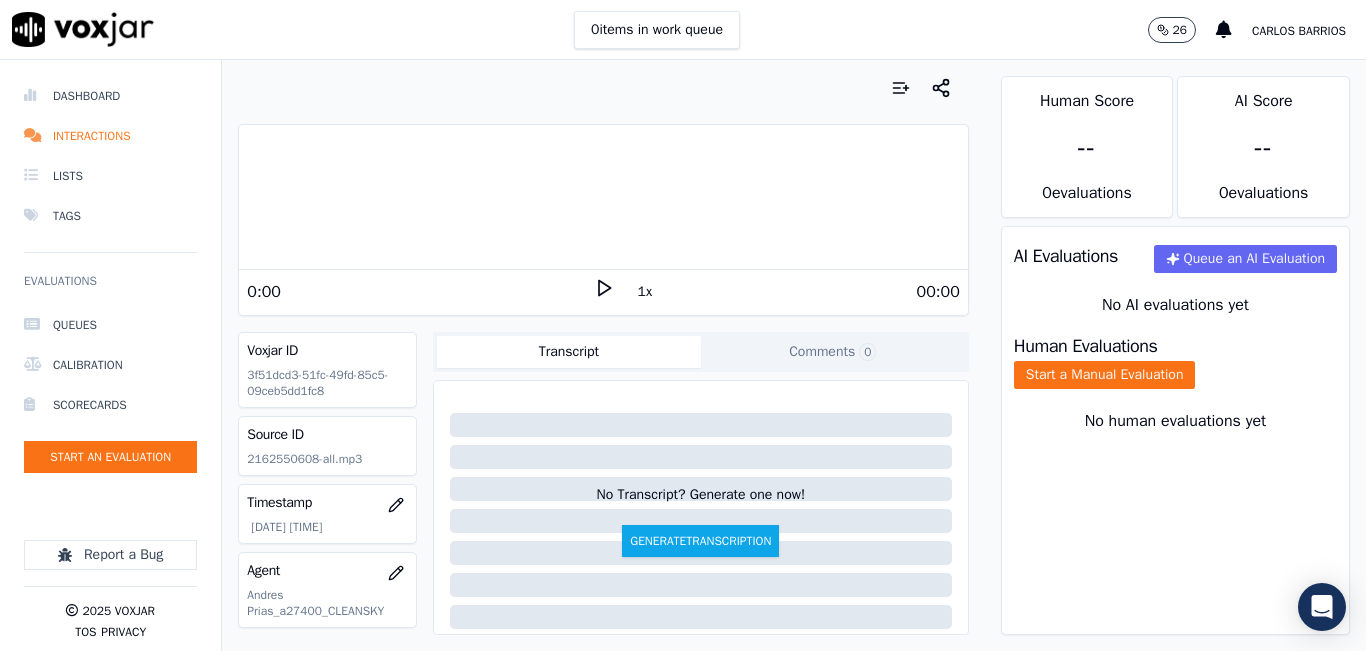 click 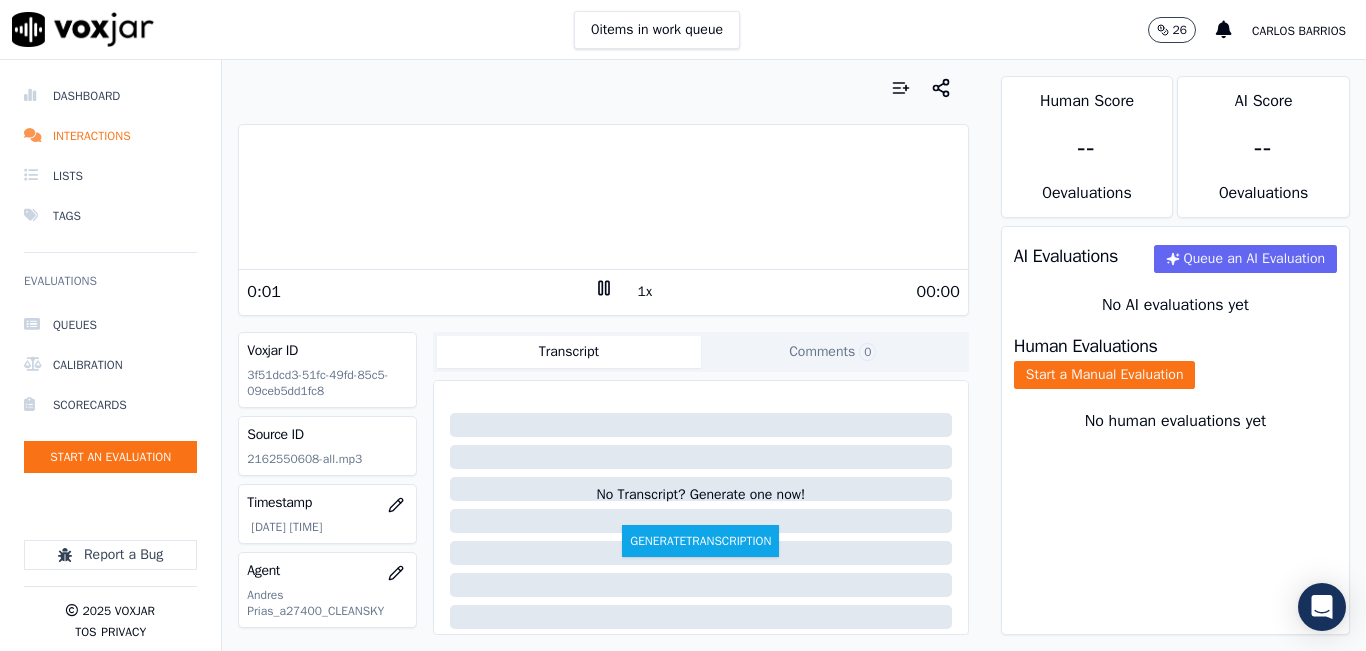 click on "1x" at bounding box center [645, 292] 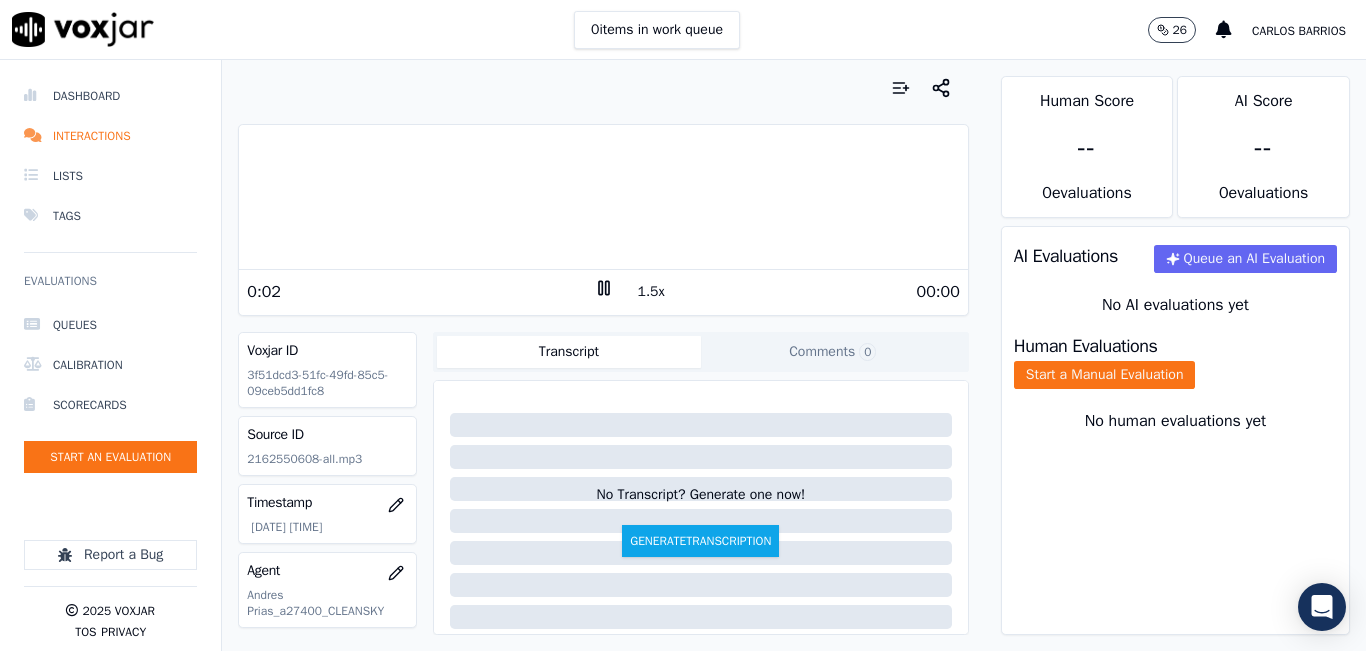 click on "1.5x" at bounding box center (651, 292) 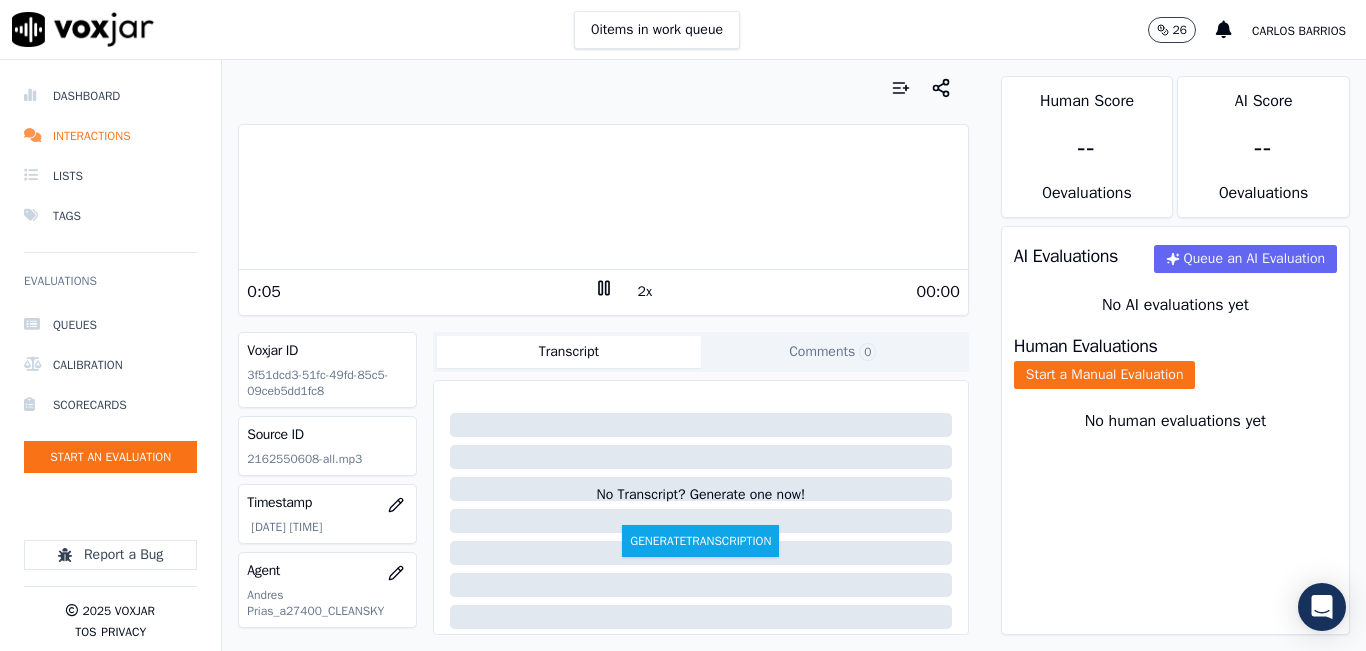 click at bounding box center [603, 197] 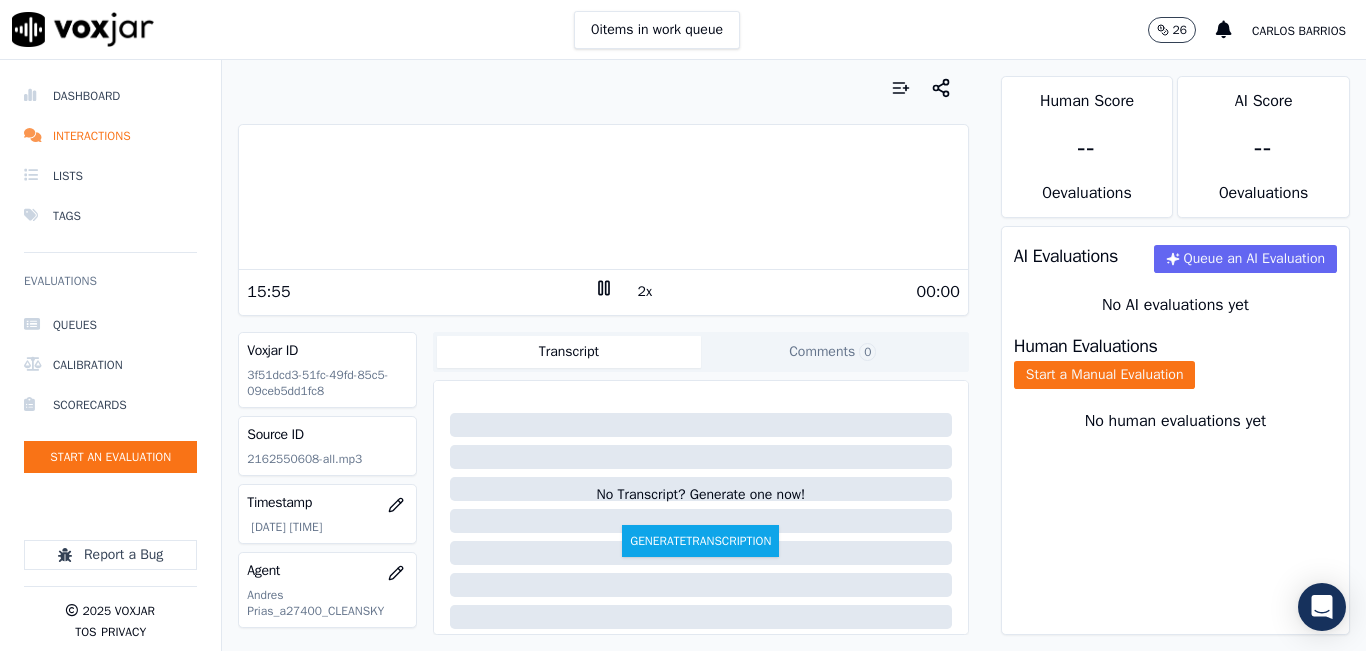 click at bounding box center (603, 197) 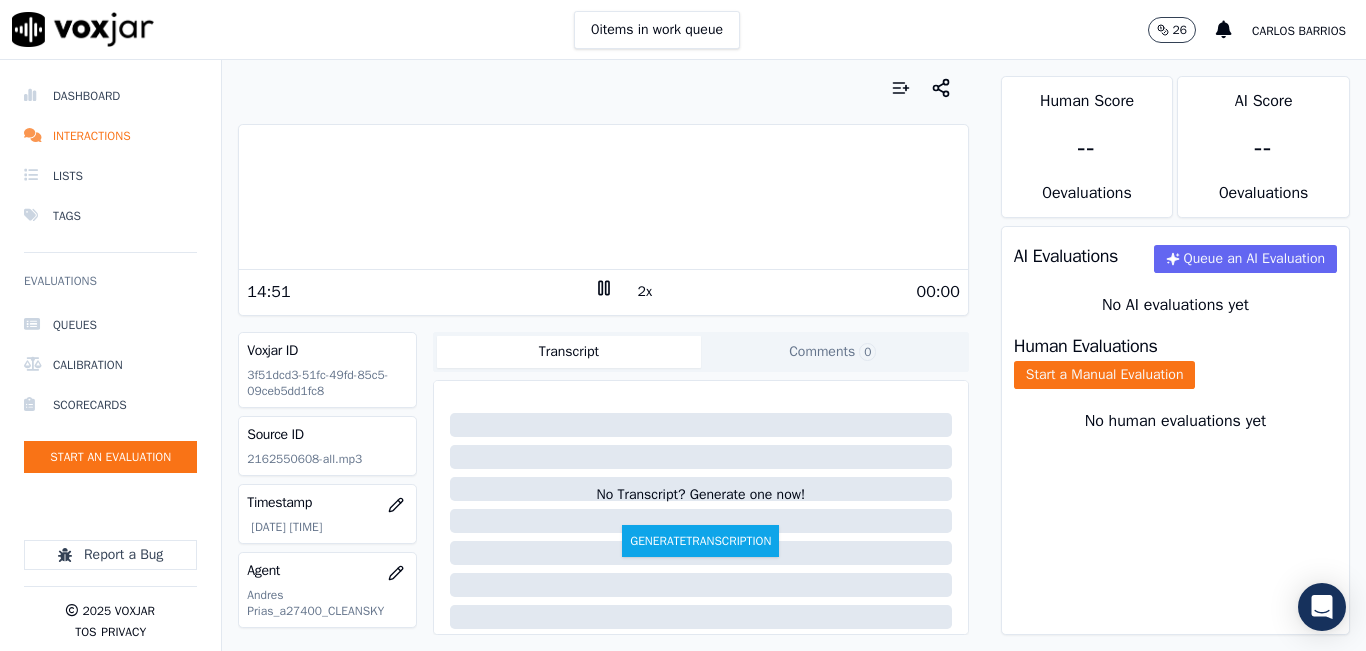 click at bounding box center [603, 197] 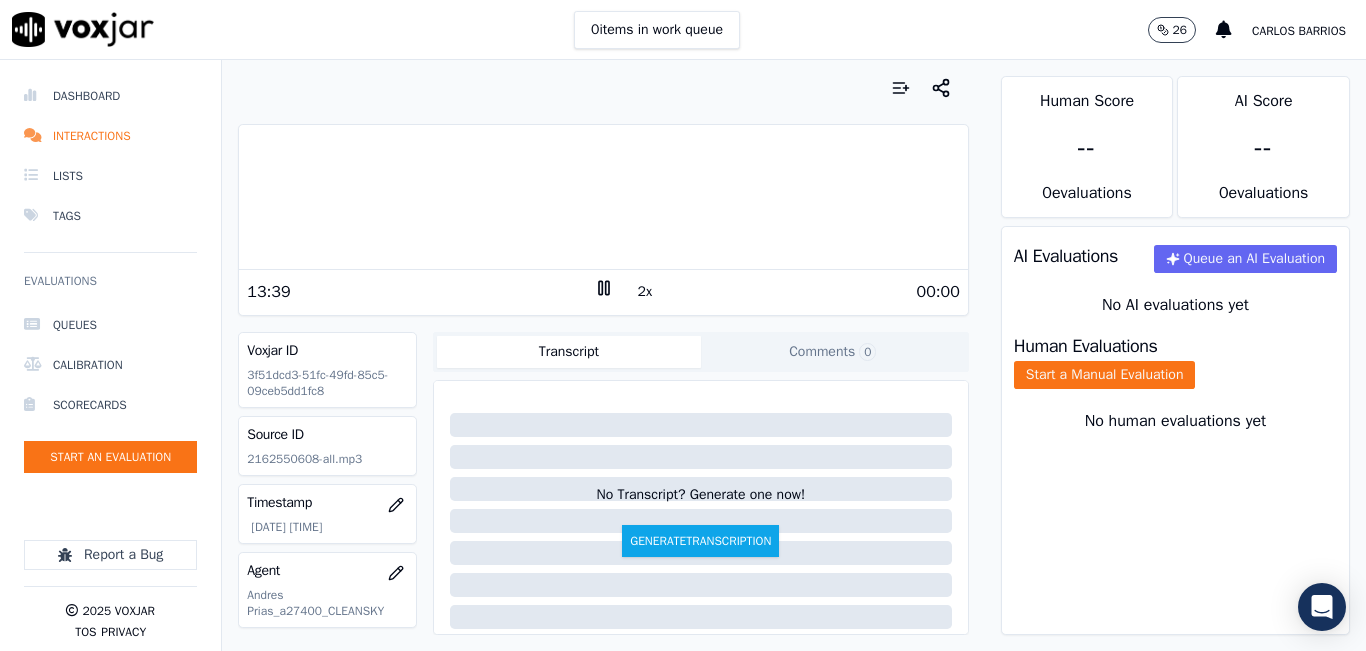 click at bounding box center (603, 197) 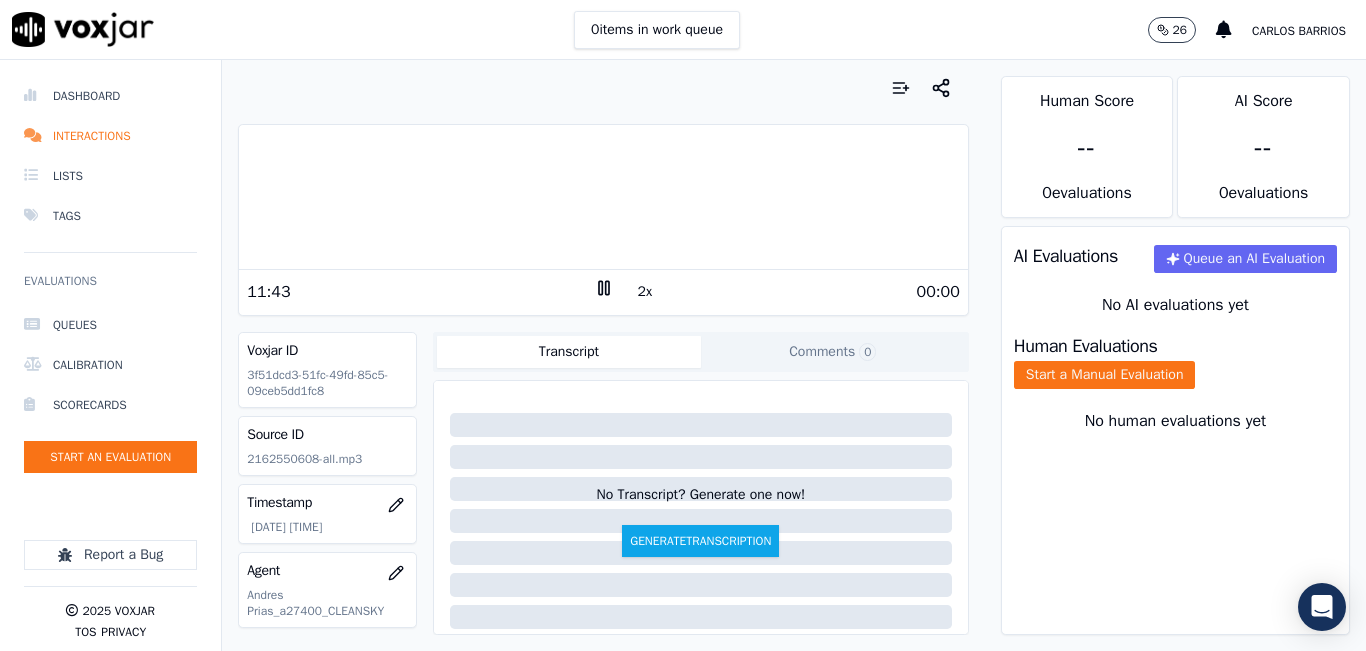 click at bounding box center (603, 197) 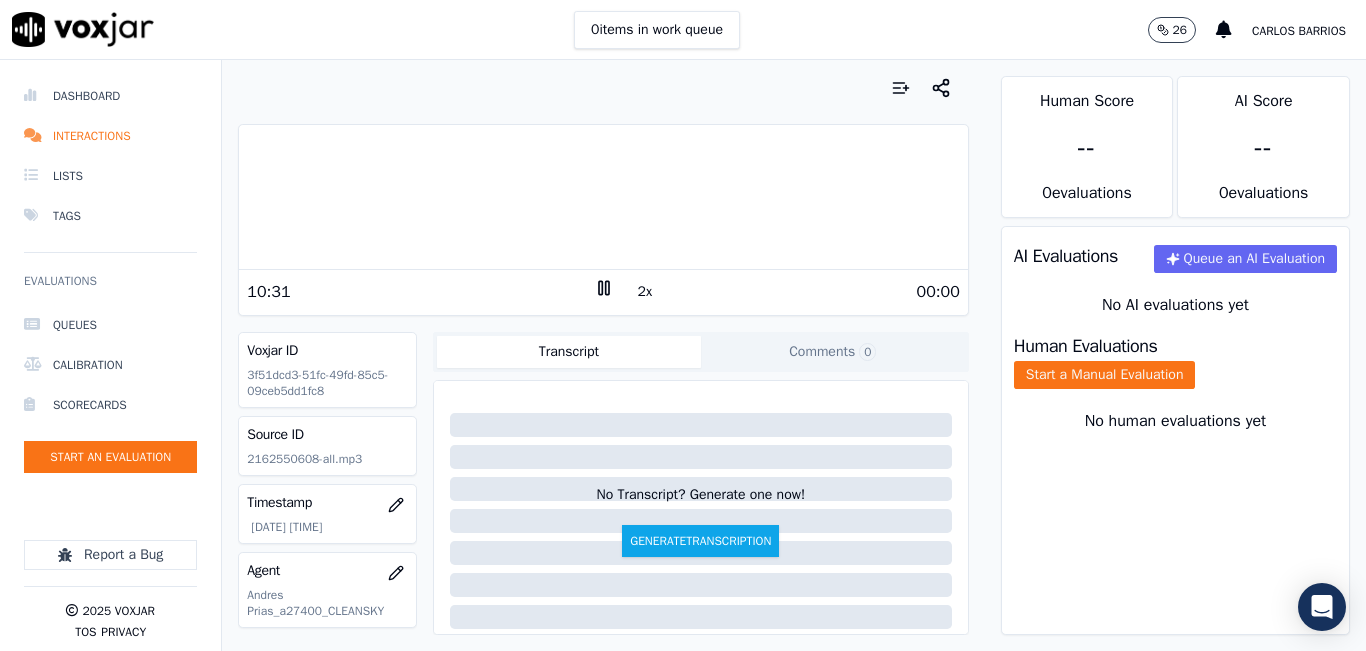 click at bounding box center [603, 197] 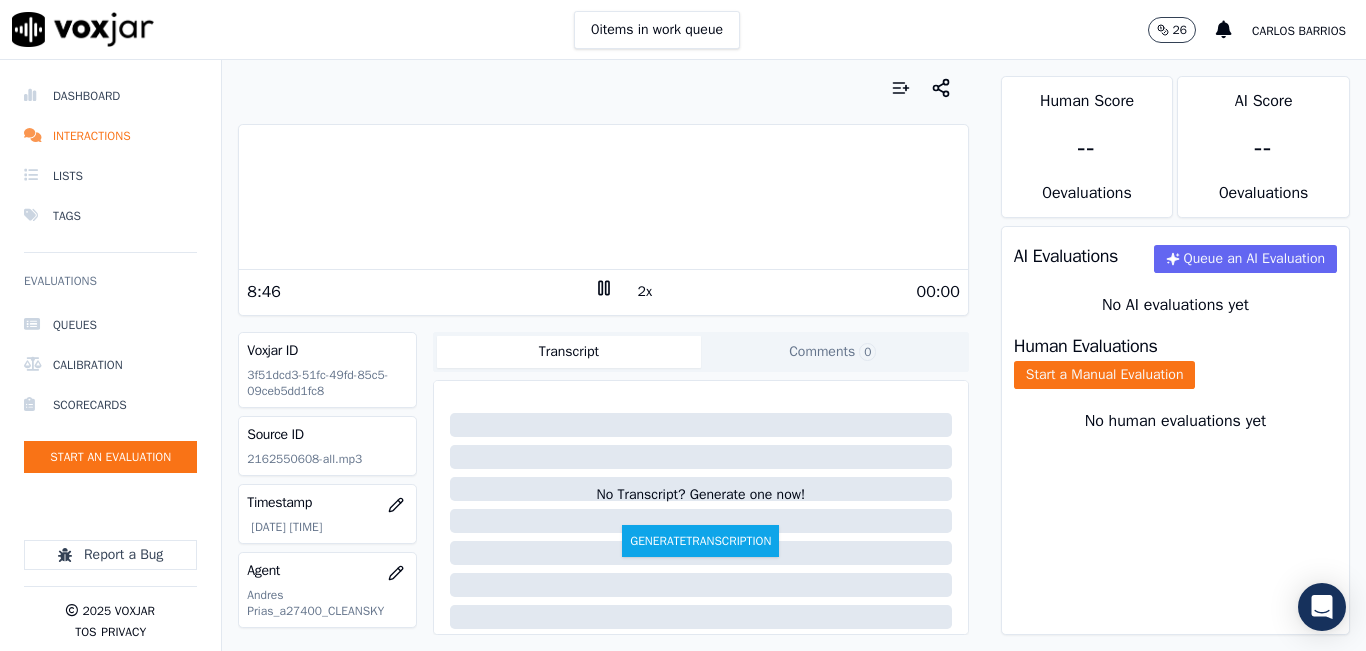click at bounding box center [603, 197] 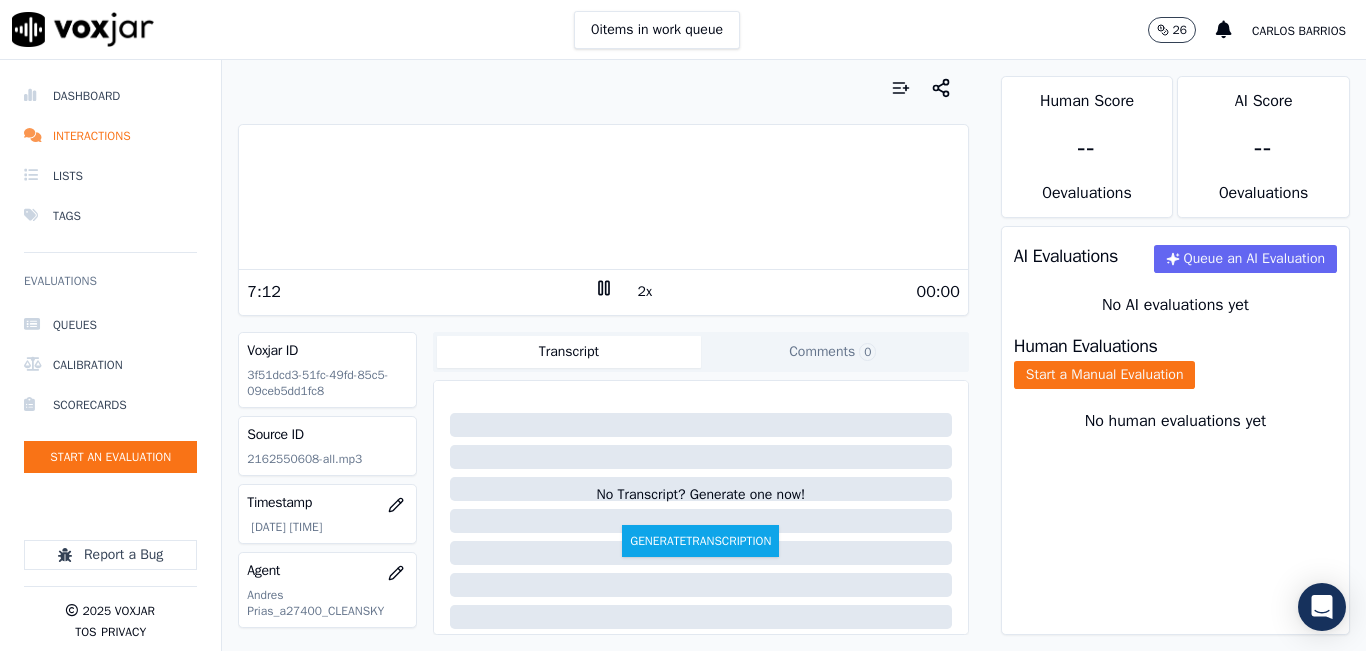 click at bounding box center [603, 197] 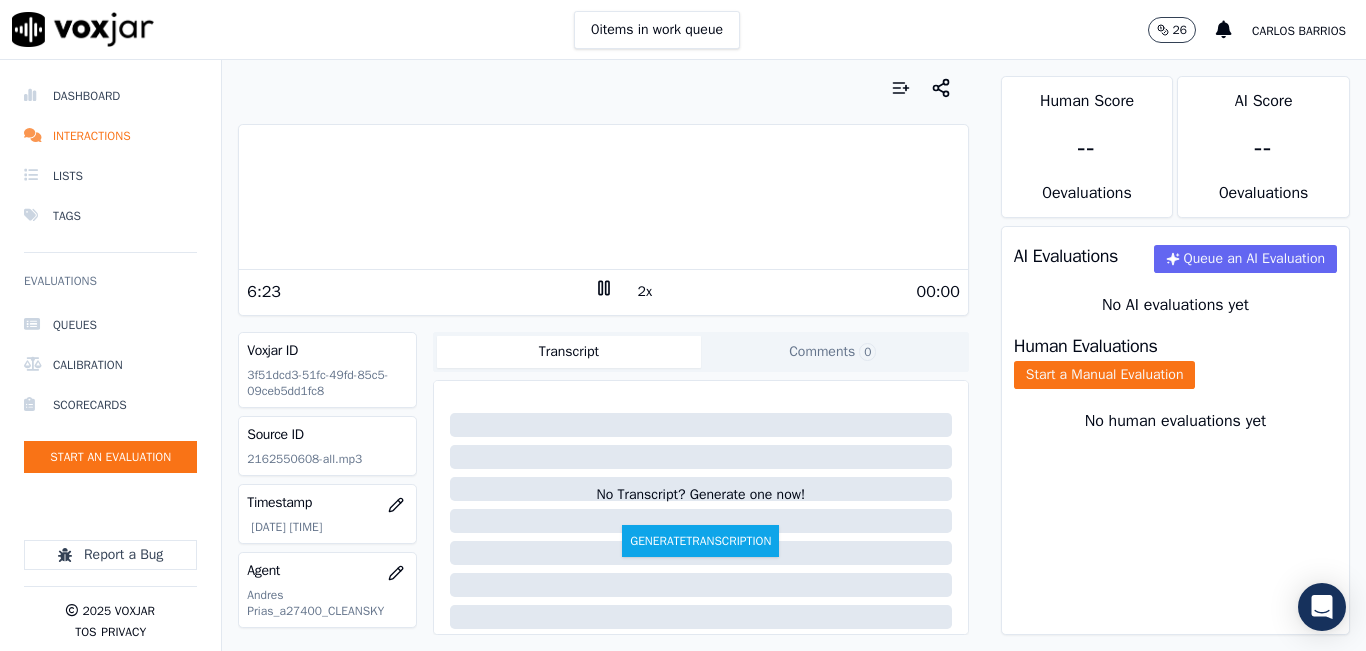 click at bounding box center (603, 197) 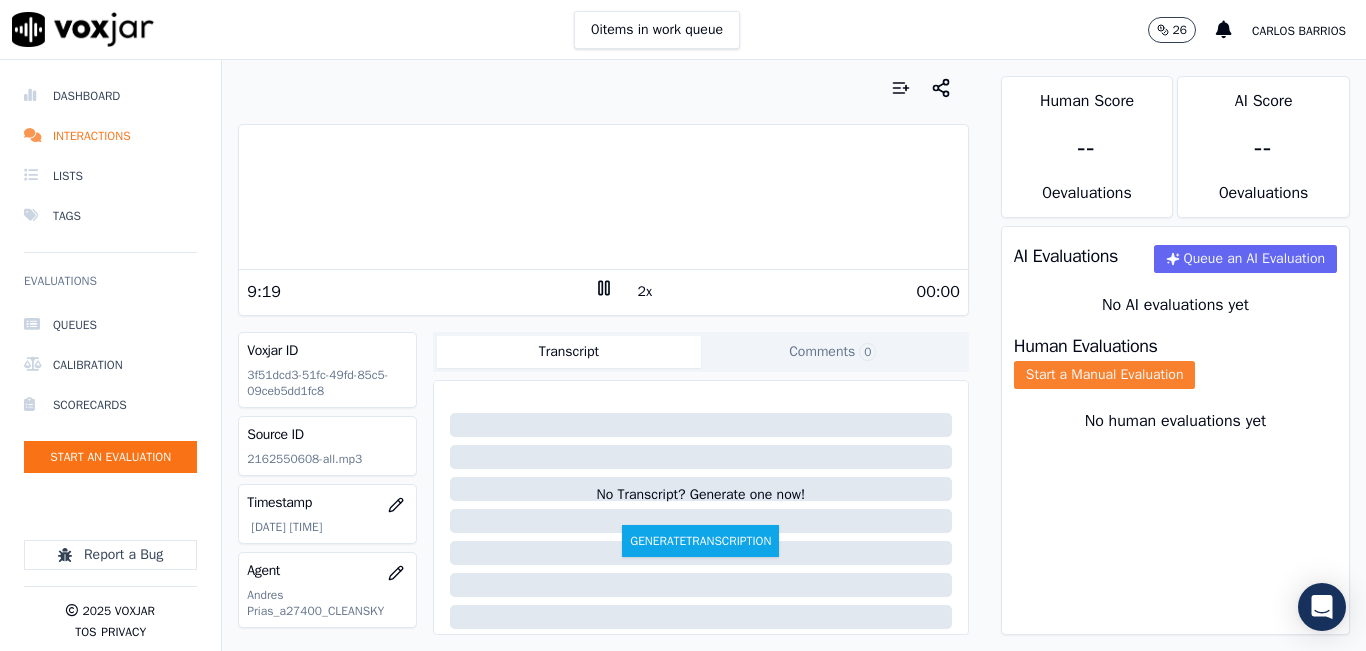 click on "Start a Manual Evaluation" 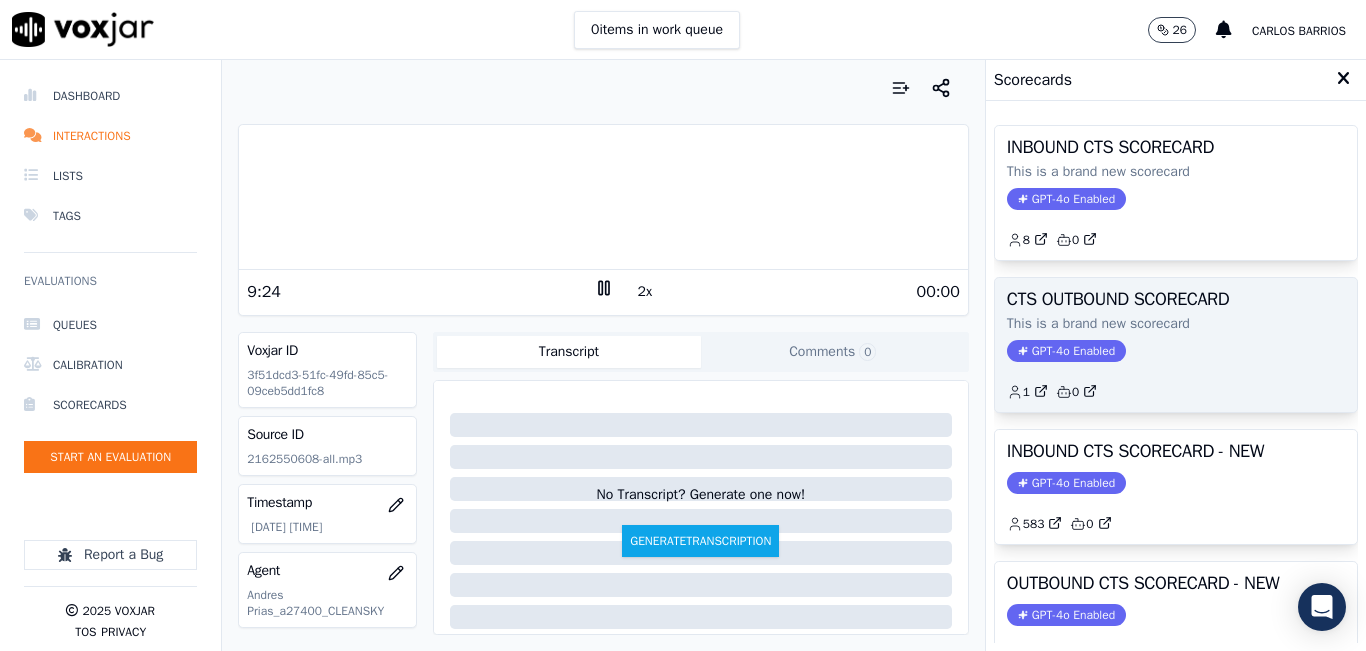click on "GPT-4o Enabled" 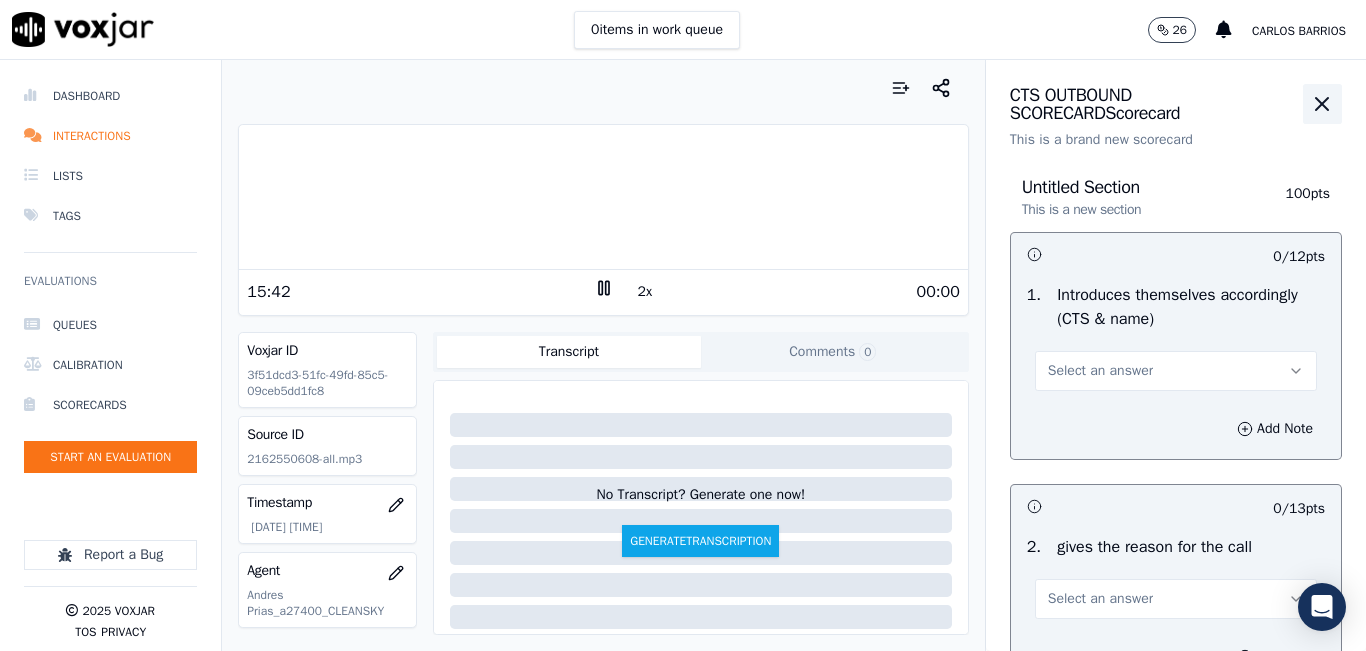 click 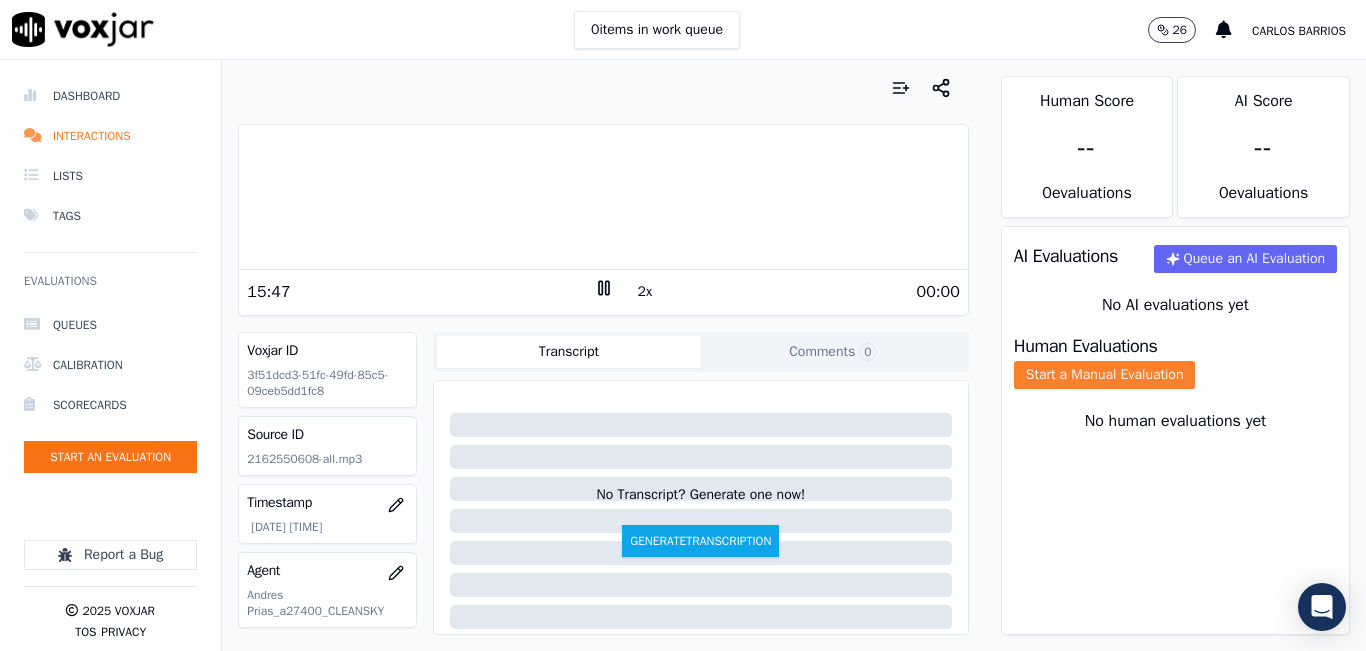 click on "Start a Manual Evaluation" 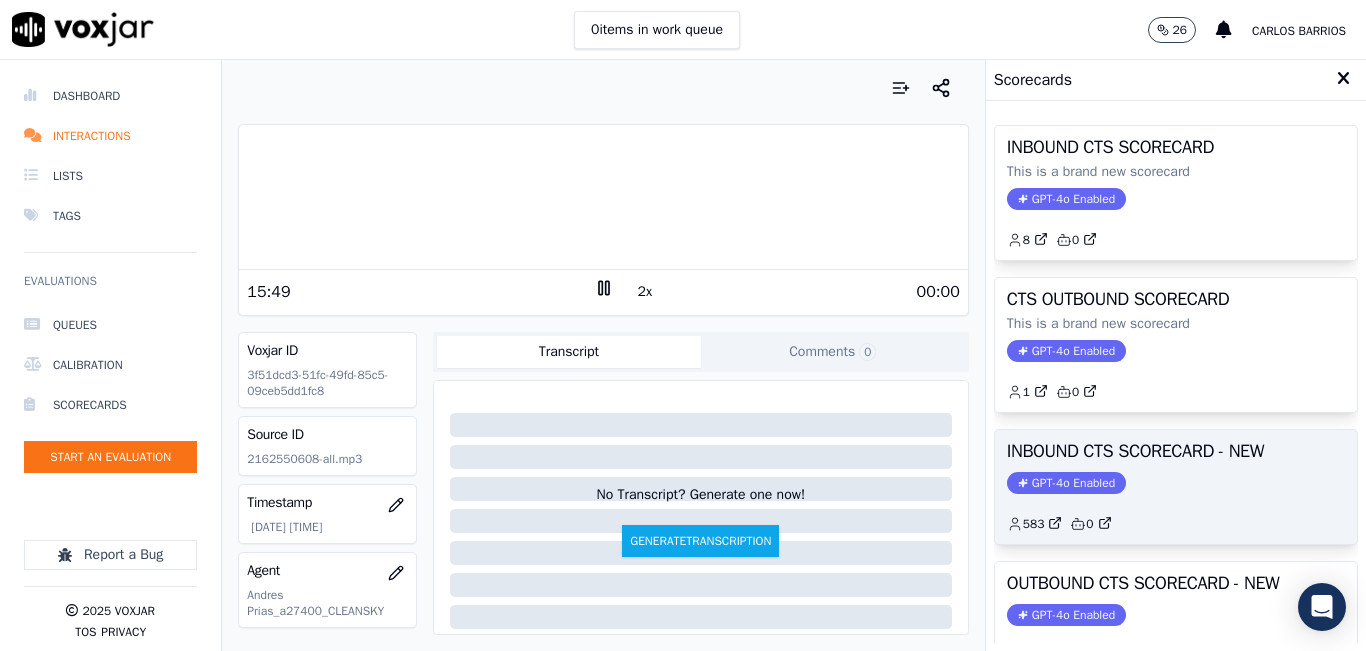 scroll, scrollTop: 100, scrollLeft: 0, axis: vertical 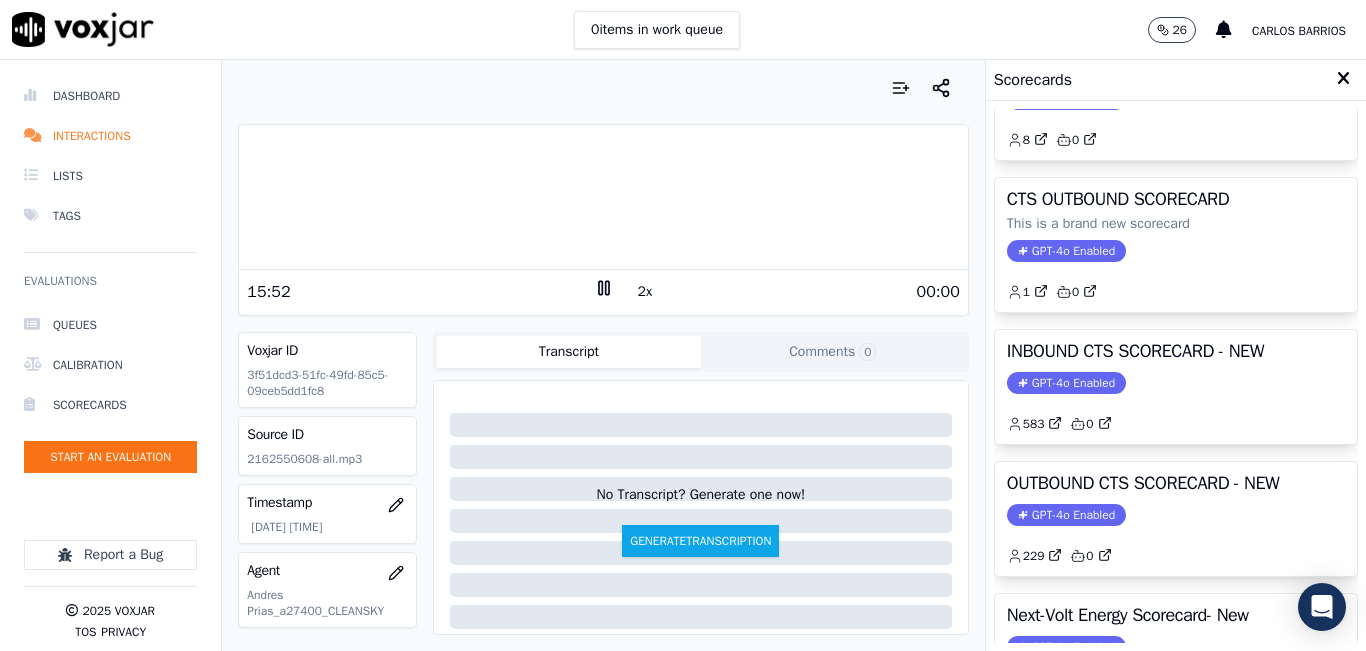 drag, startPoint x: 1123, startPoint y: 438, endPoint x: 1117, endPoint y: 399, distance: 39.45884 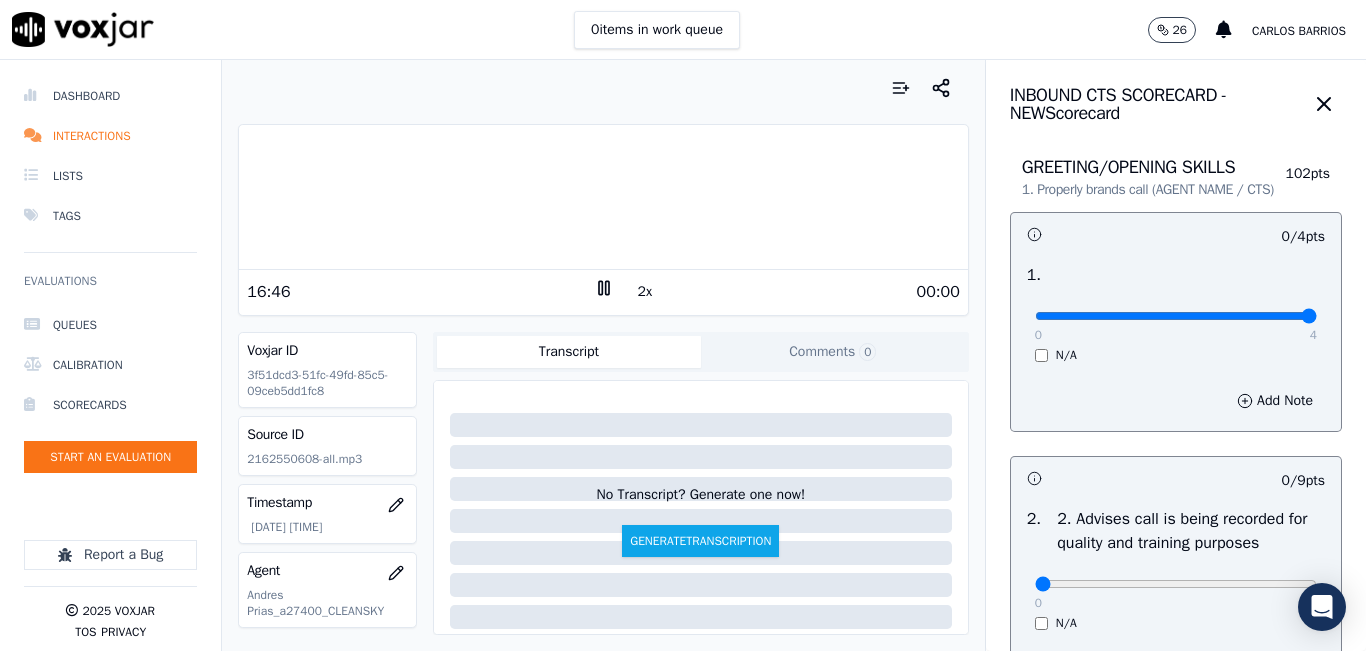 type on "4" 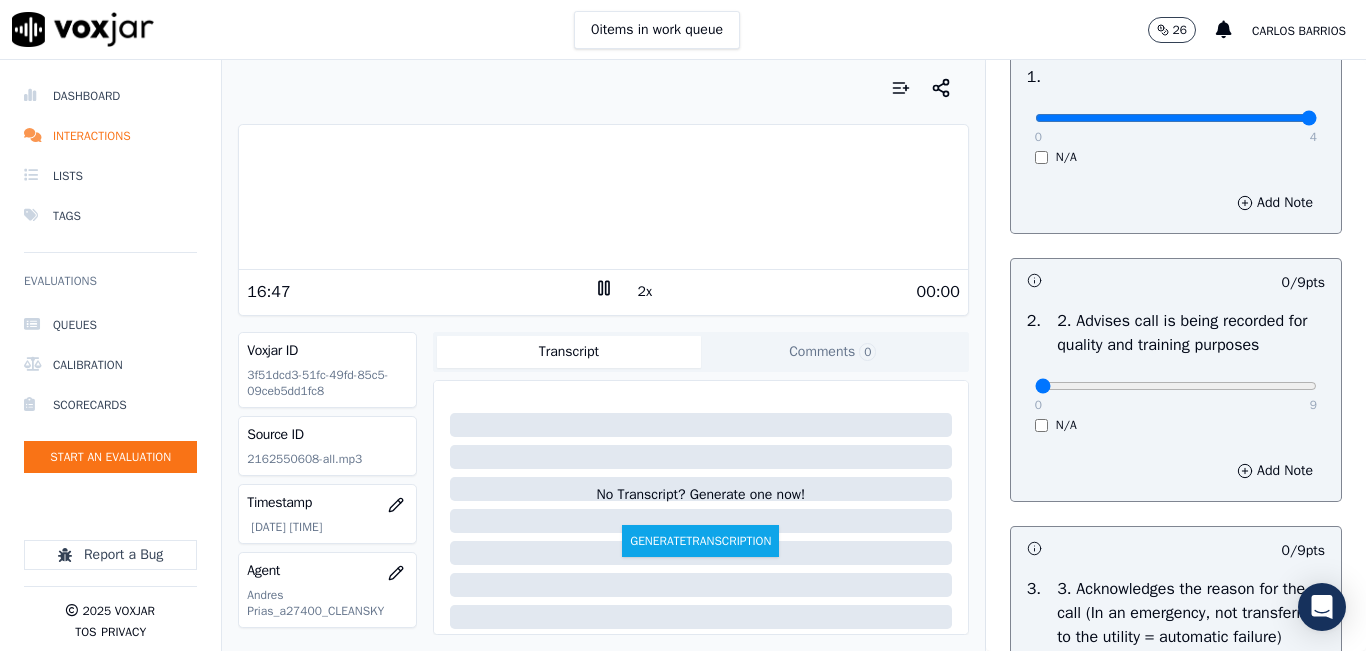 scroll, scrollTop: 200, scrollLeft: 0, axis: vertical 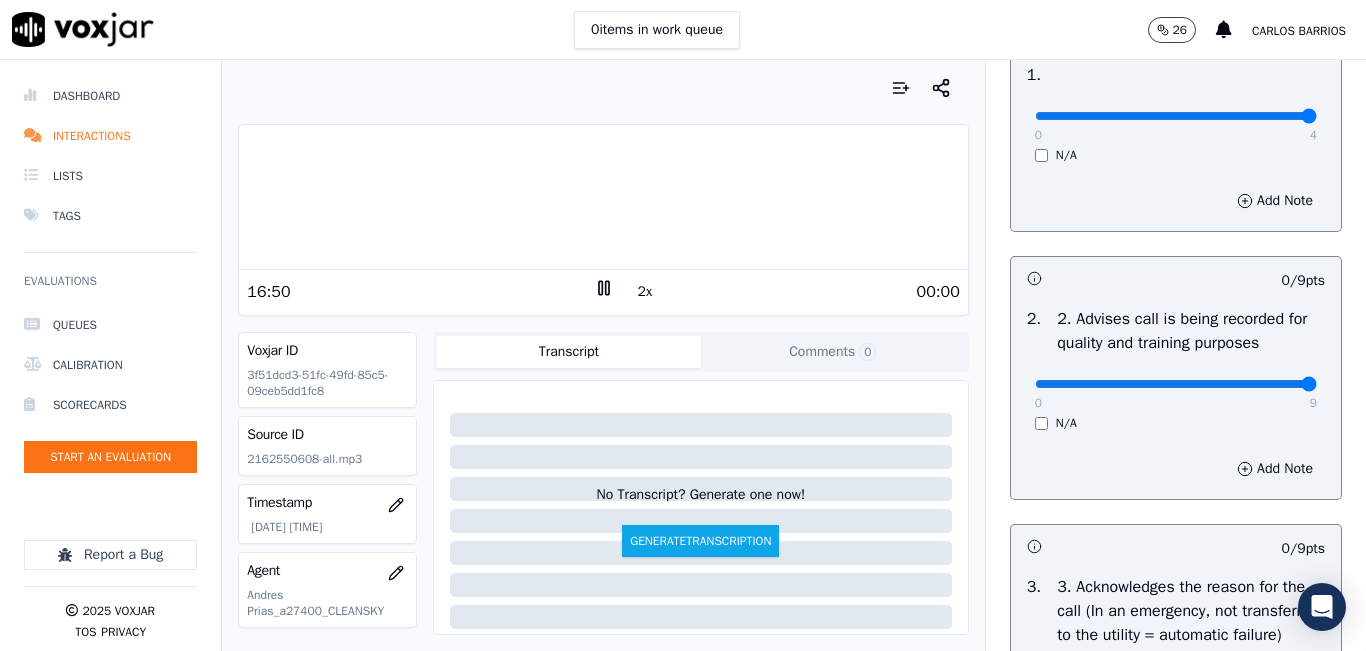 drag, startPoint x: 1263, startPoint y: 401, endPoint x: 1284, endPoint y: 377, distance: 31.890438 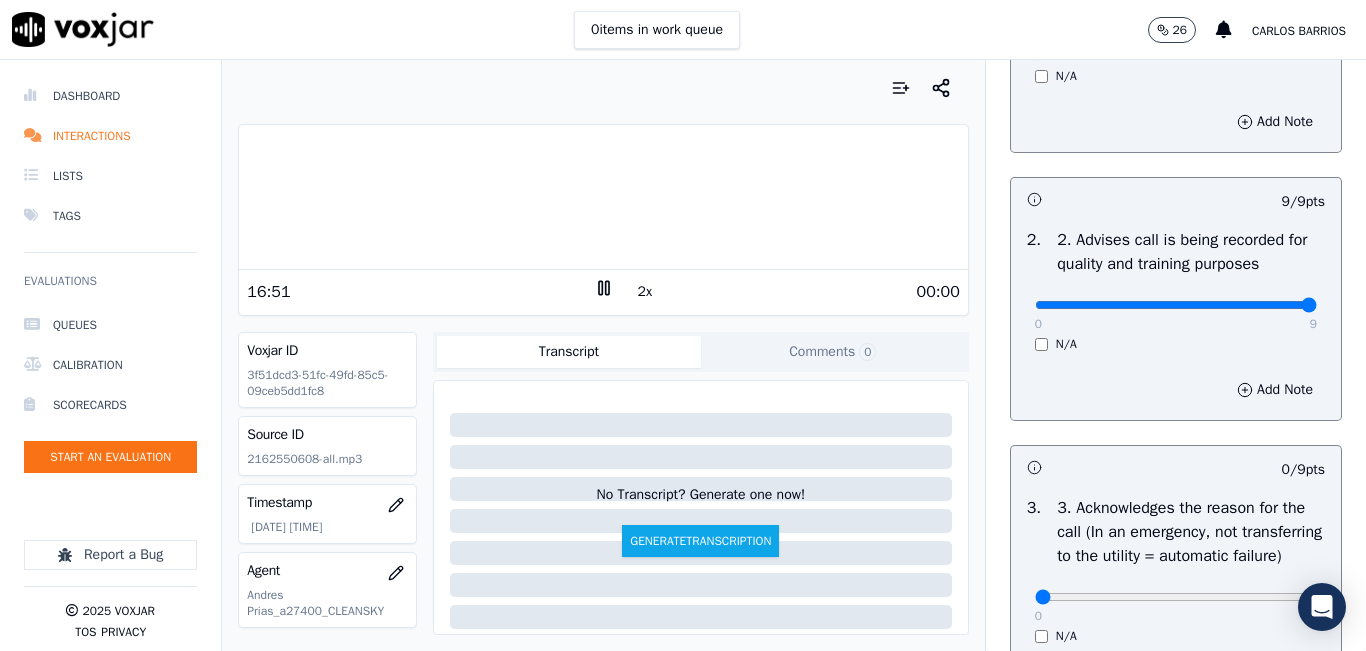 scroll, scrollTop: 500, scrollLeft: 0, axis: vertical 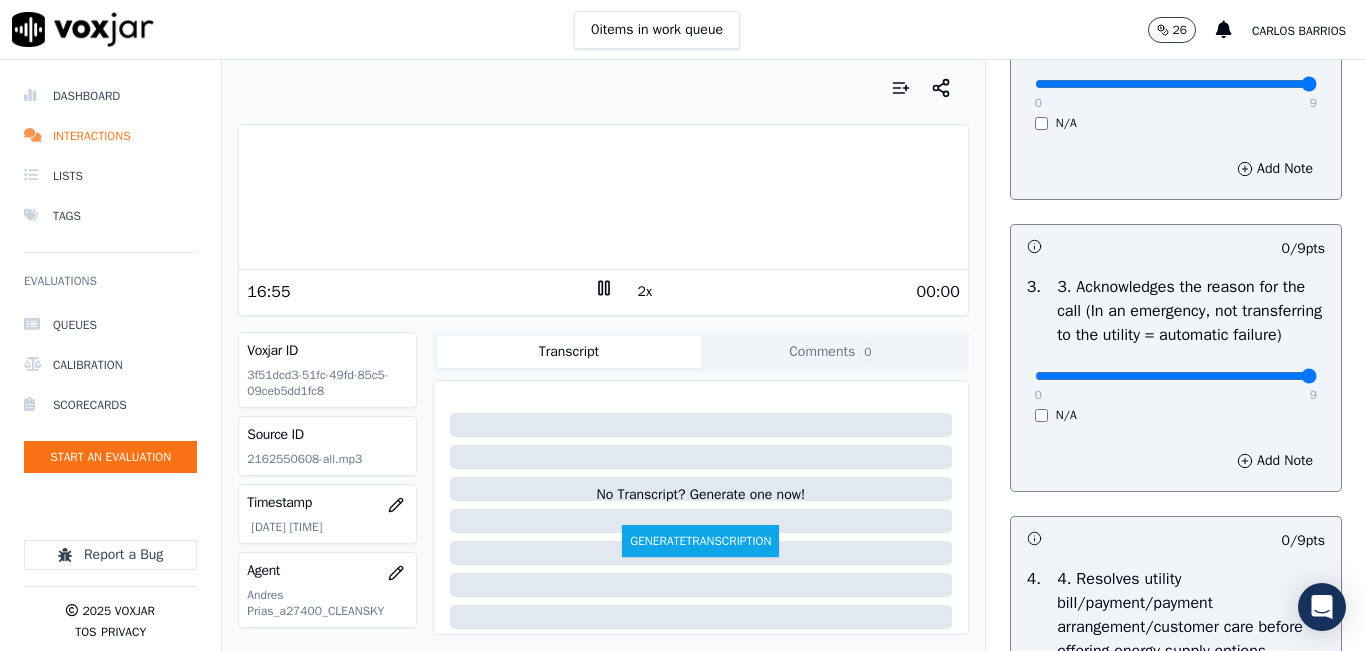 type on "9" 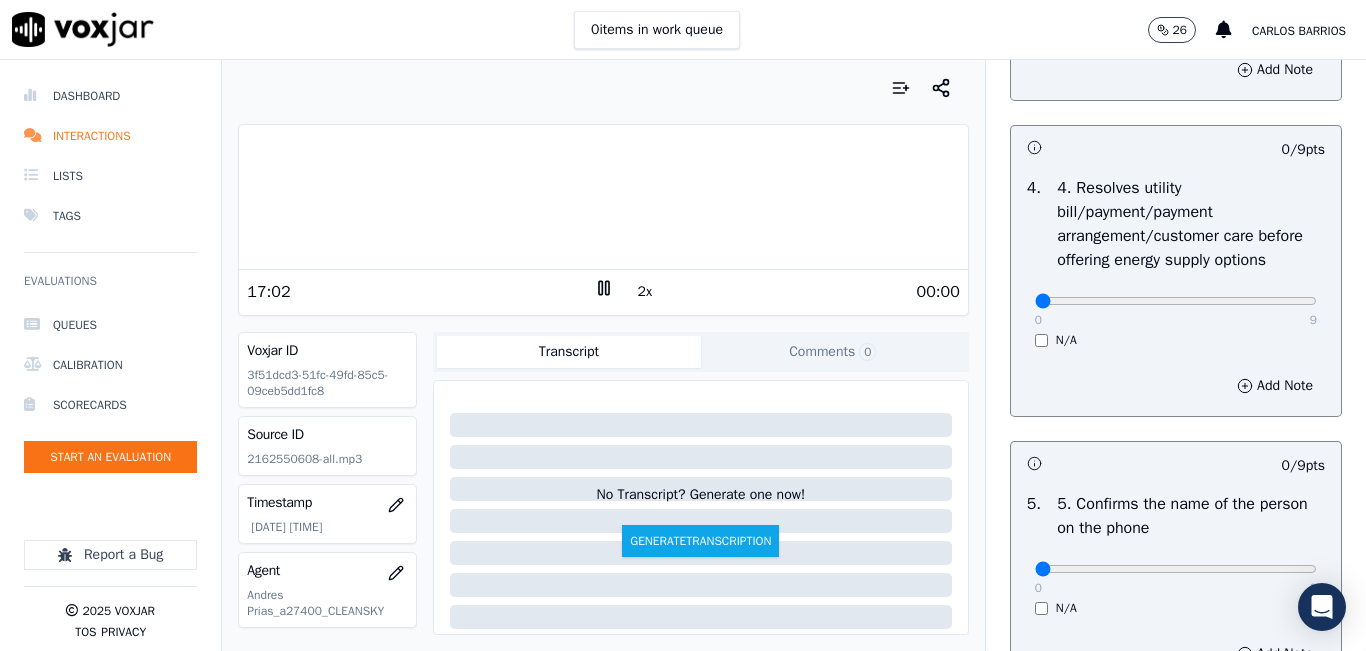 scroll, scrollTop: 900, scrollLeft: 0, axis: vertical 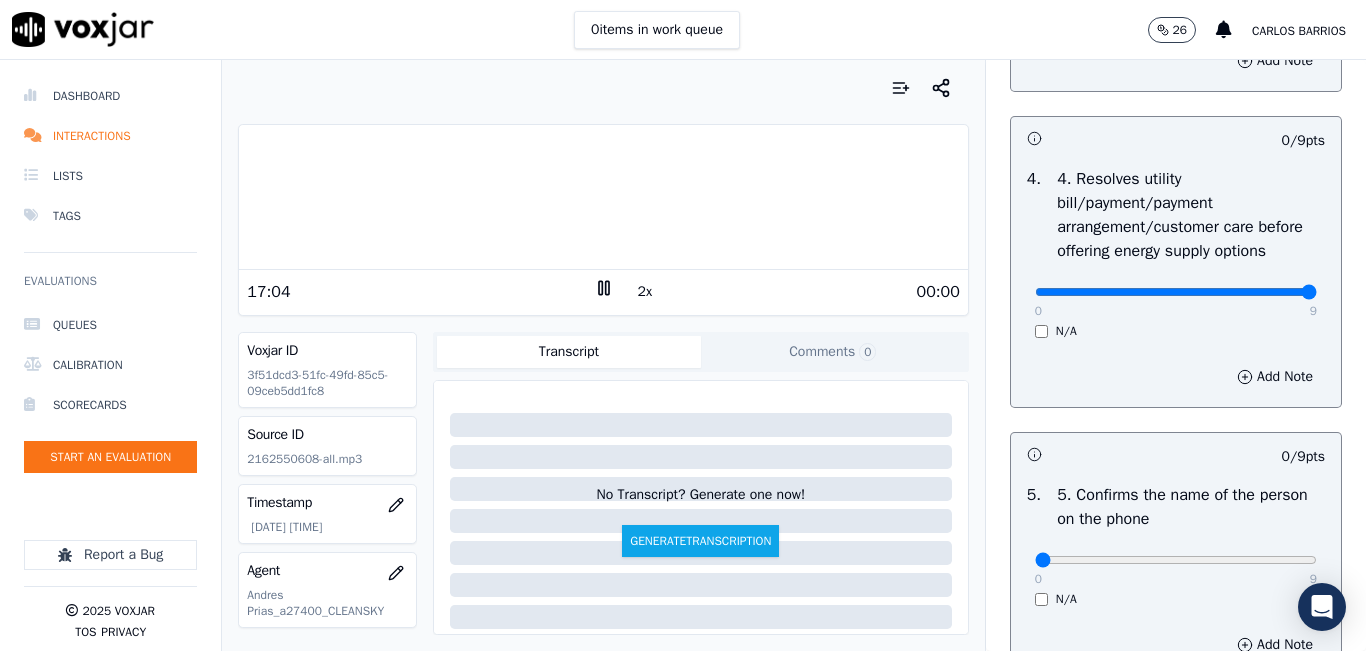 type on "9" 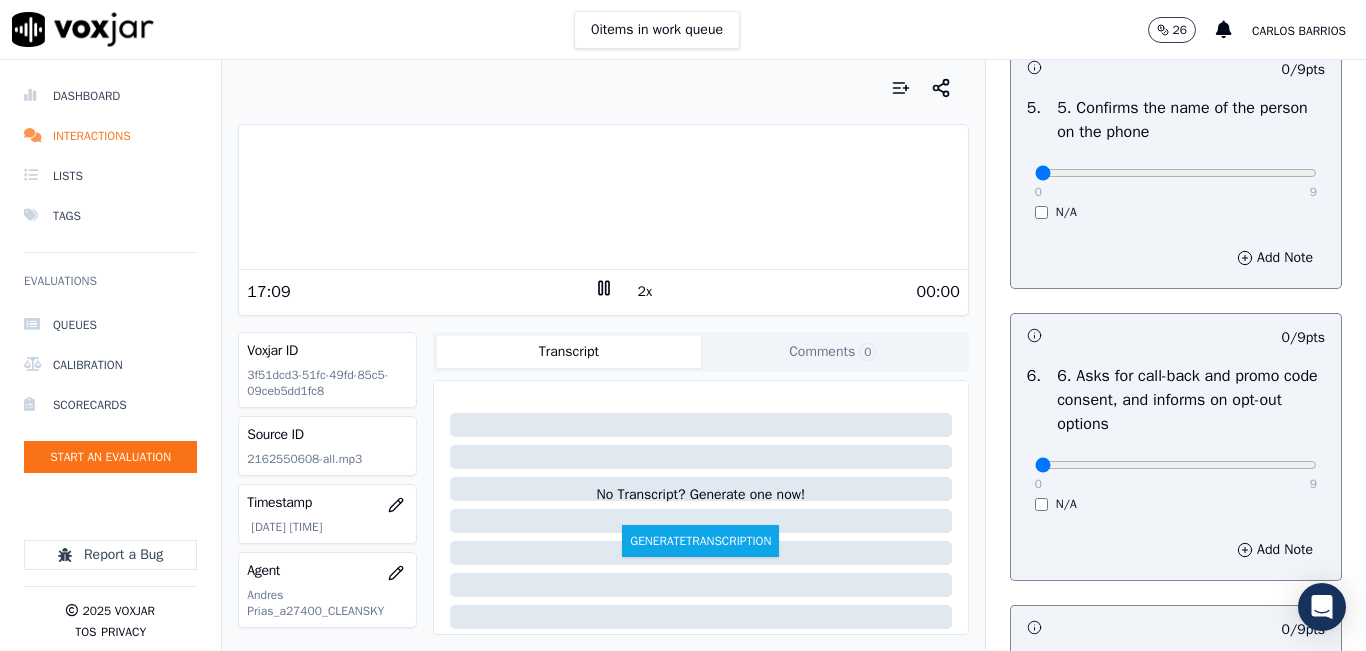 scroll, scrollTop: 1300, scrollLeft: 0, axis: vertical 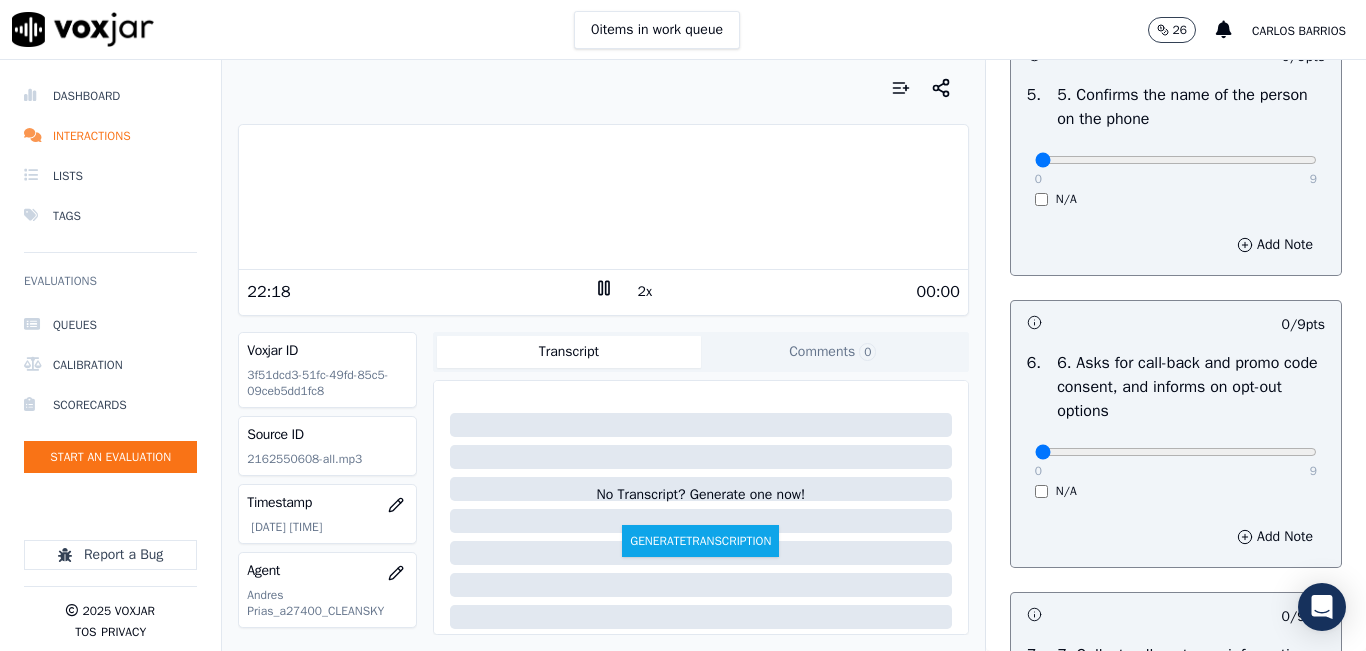 click on "0   9     N/A" at bounding box center (1176, 169) 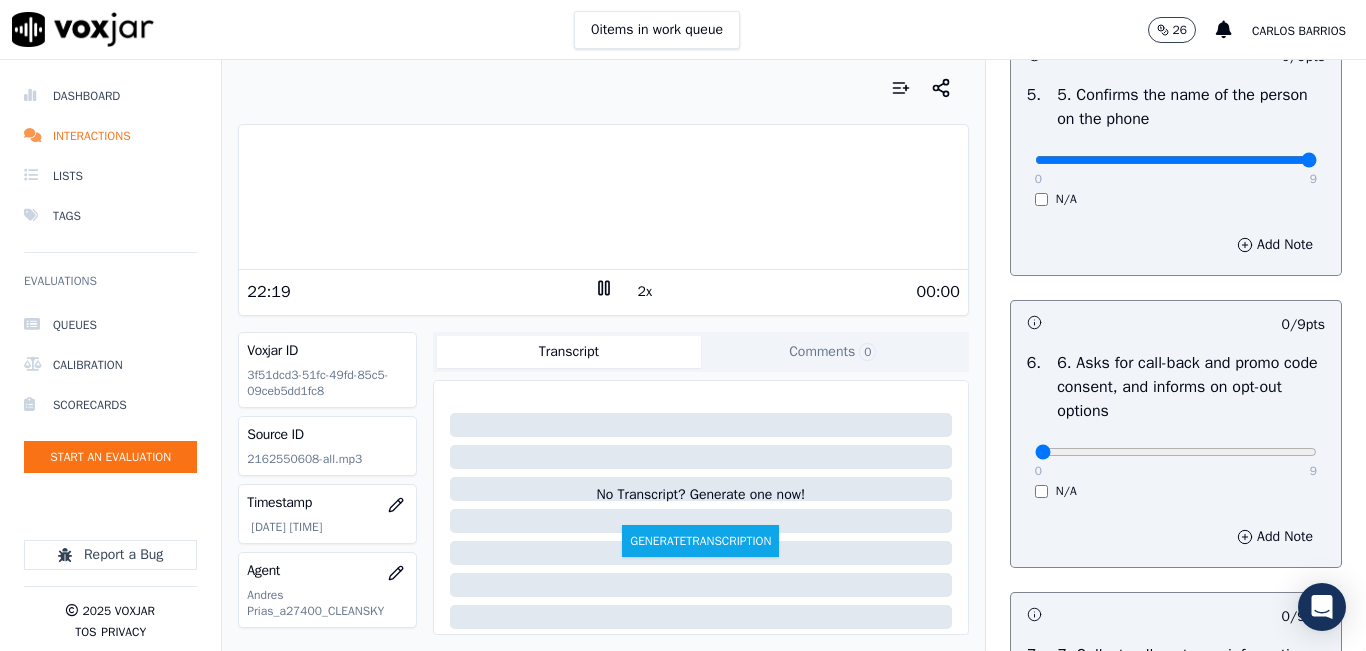 type on "9" 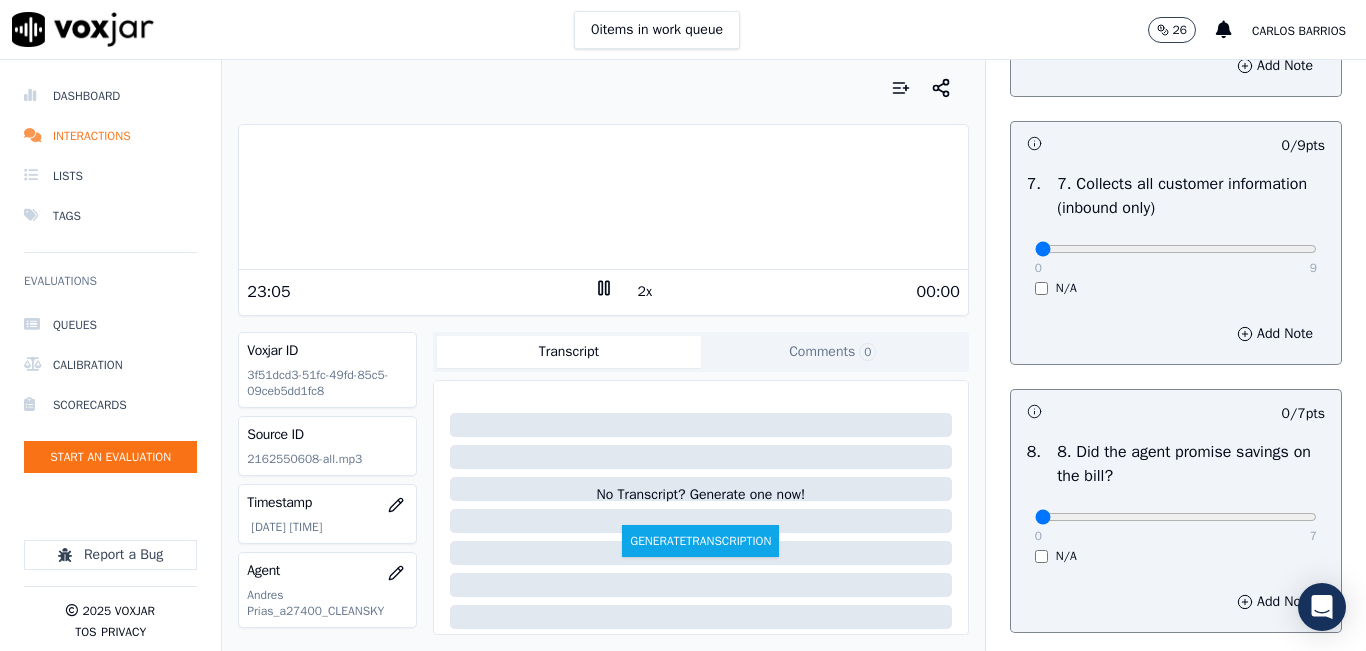 scroll, scrollTop: 1800, scrollLeft: 0, axis: vertical 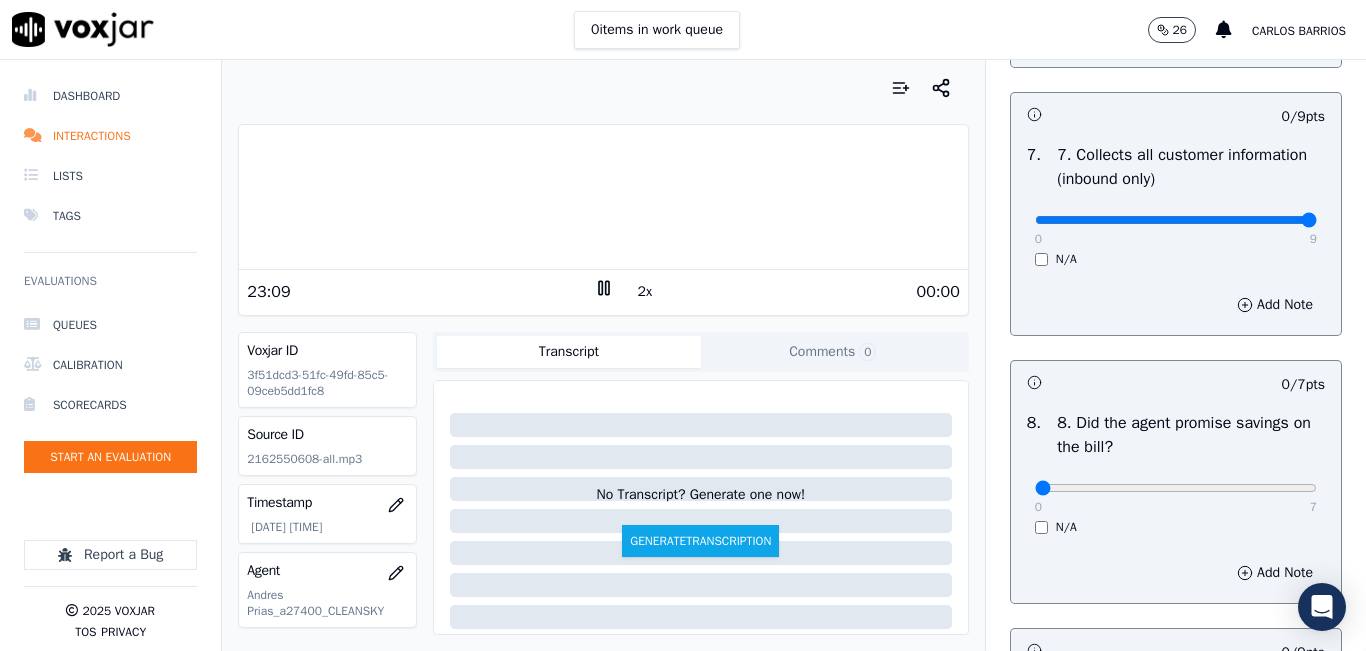 type on "9" 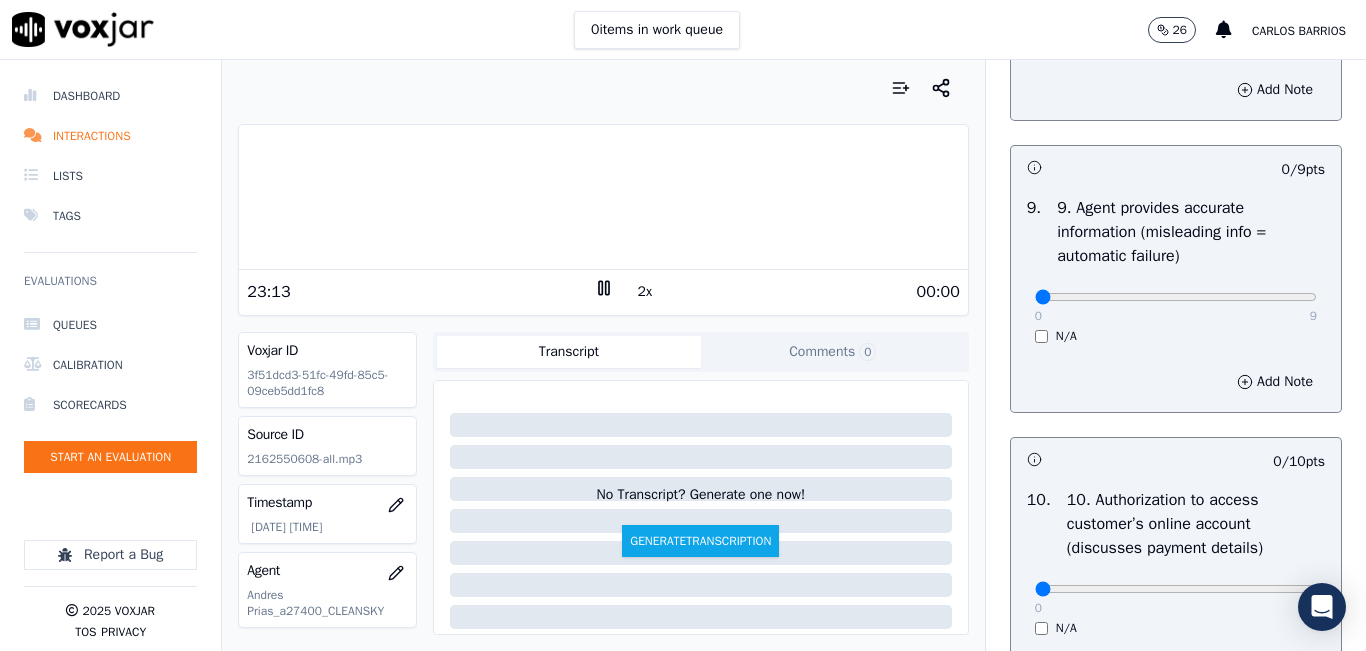 scroll, scrollTop: 2300, scrollLeft: 0, axis: vertical 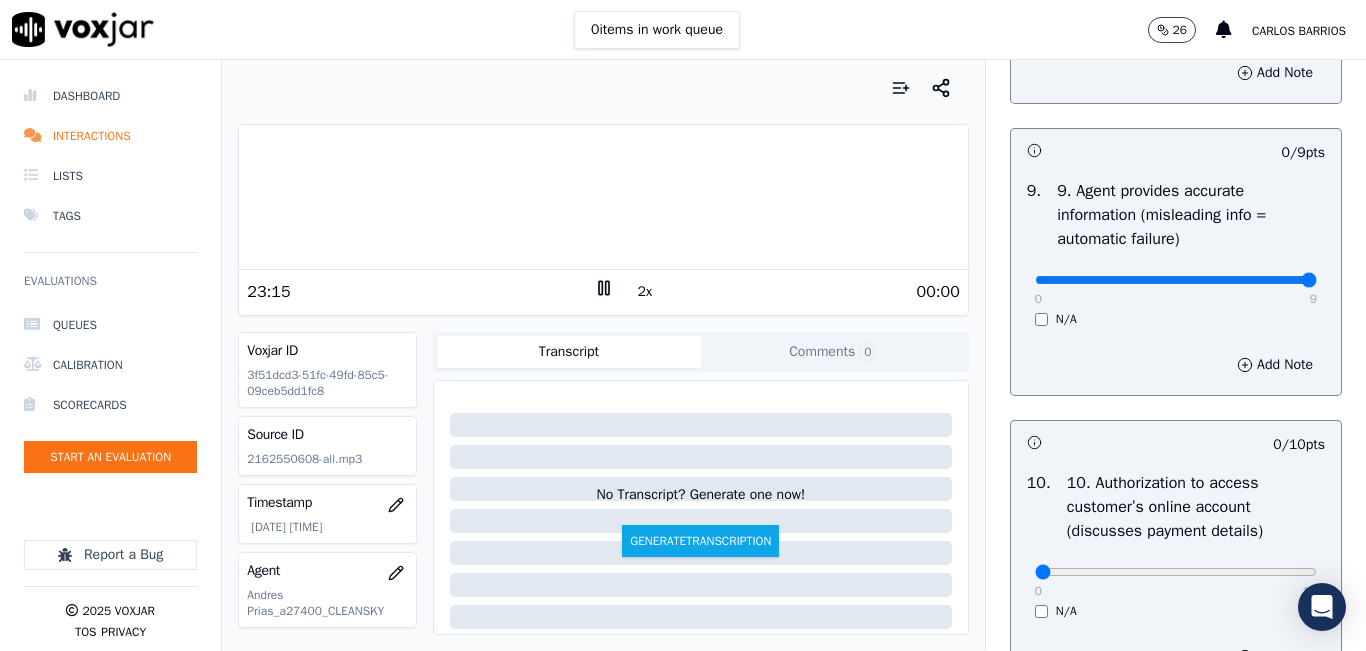 type on "9" 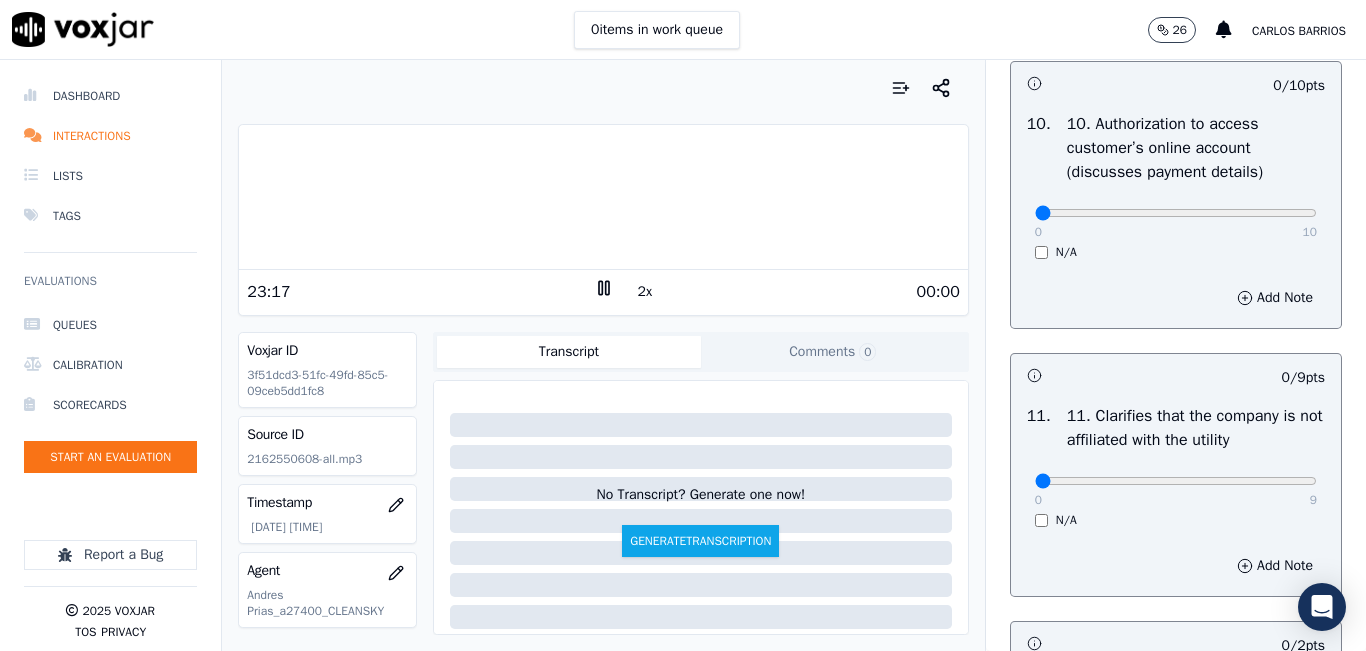 scroll, scrollTop: 2700, scrollLeft: 0, axis: vertical 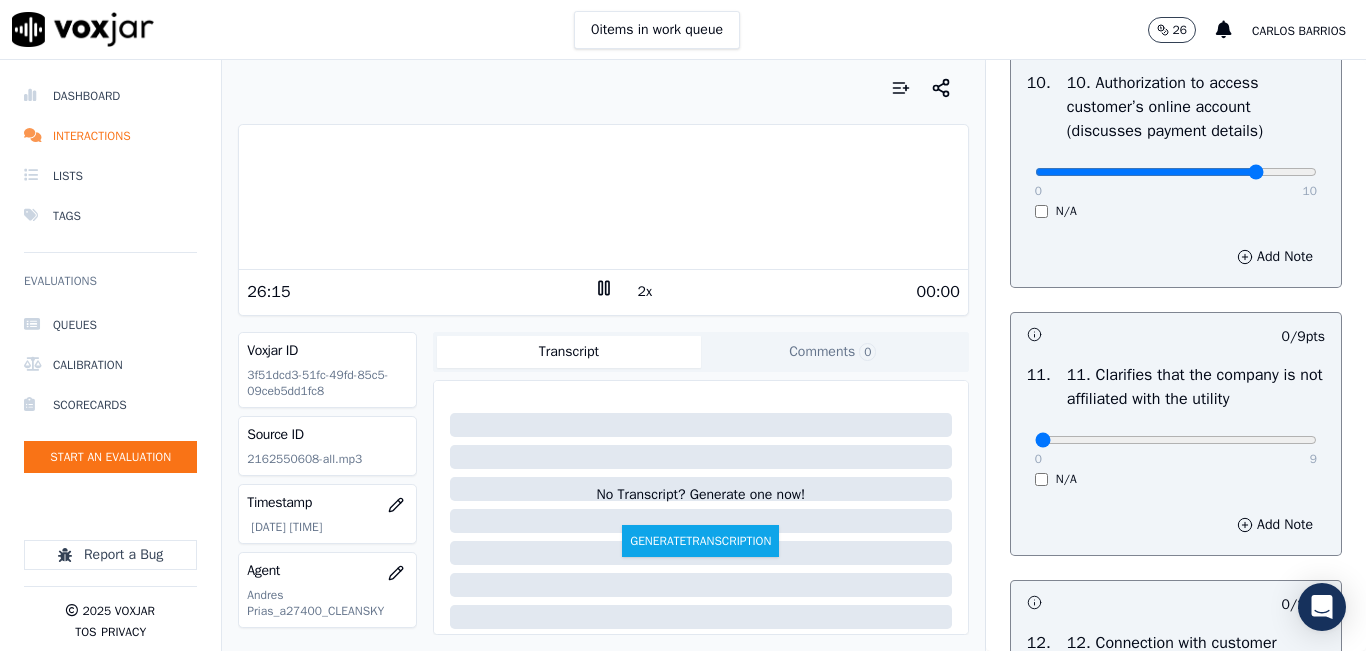type on "8" 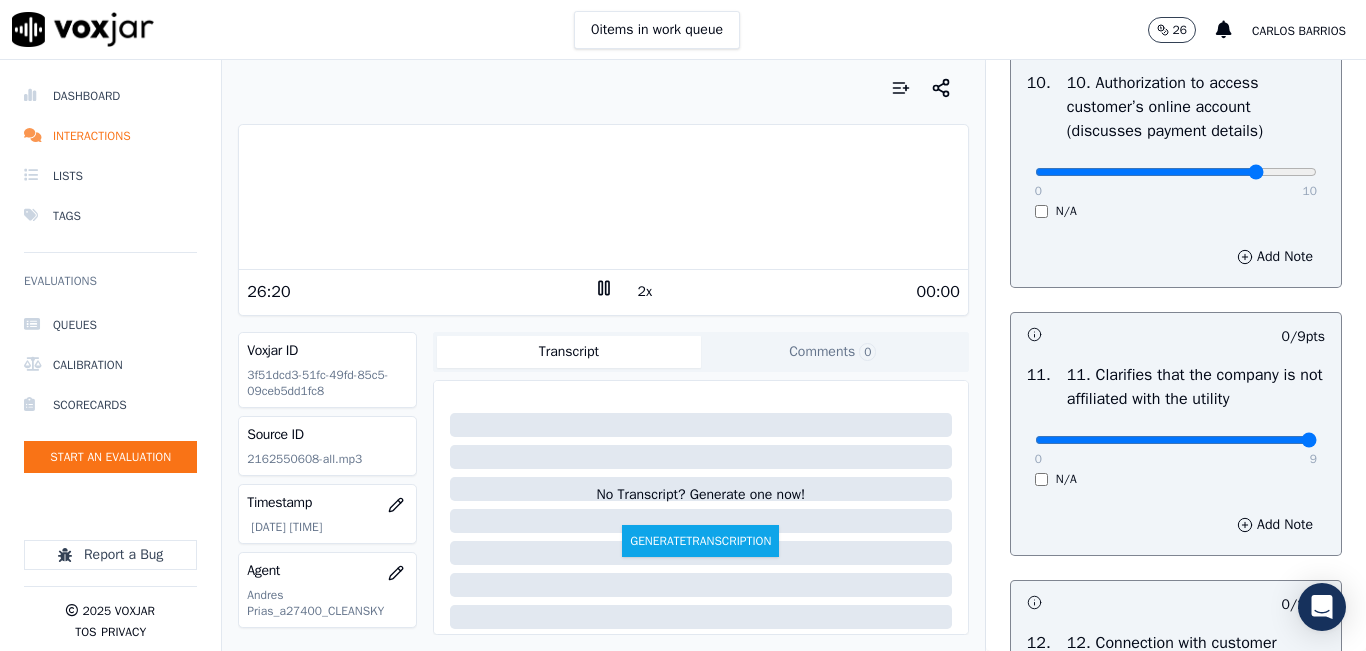 drag, startPoint x: 1270, startPoint y: 501, endPoint x: 1294, endPoint y: 496, distance: 24.5153 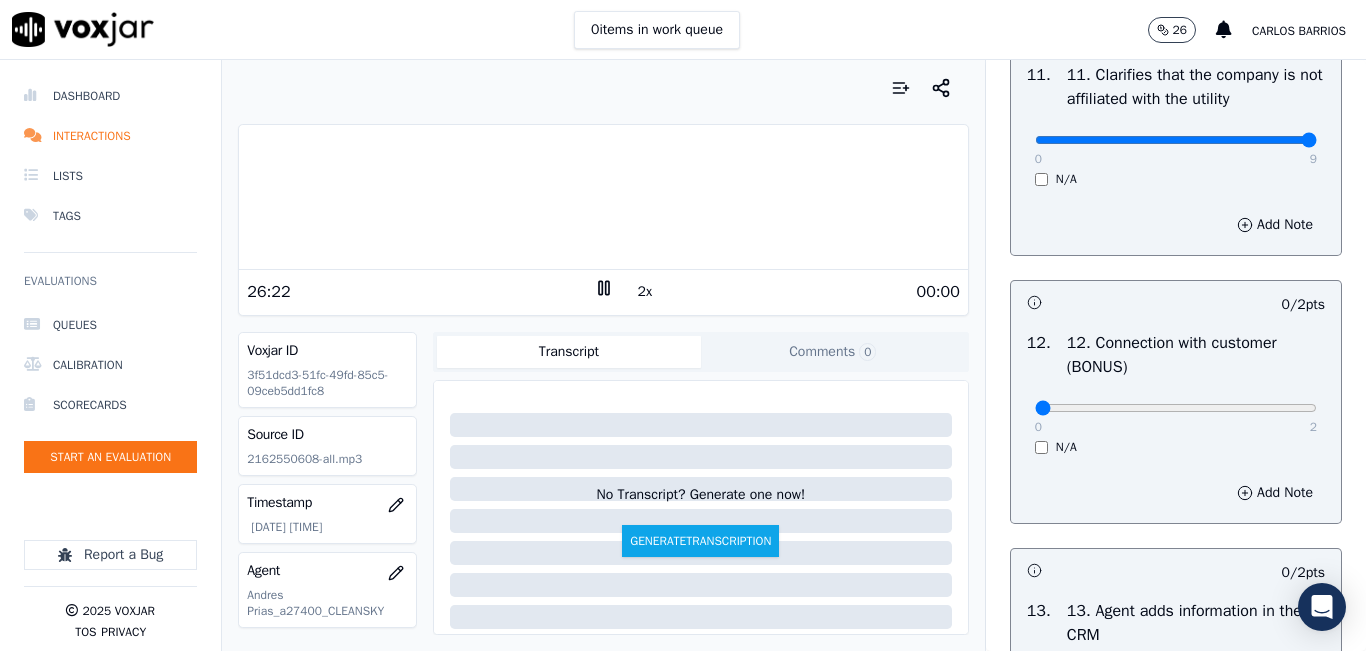 scroll, scrollTop: 3100, scrollLeft: 0, axis: vertical 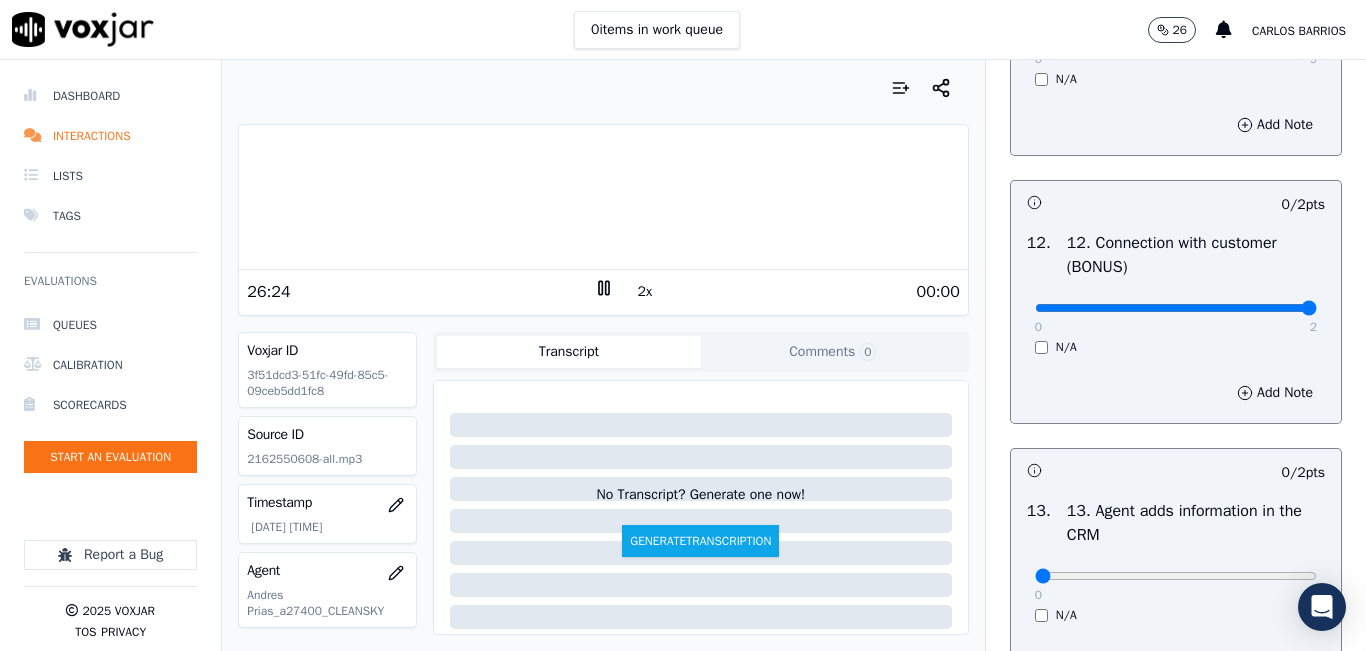 type on "2" 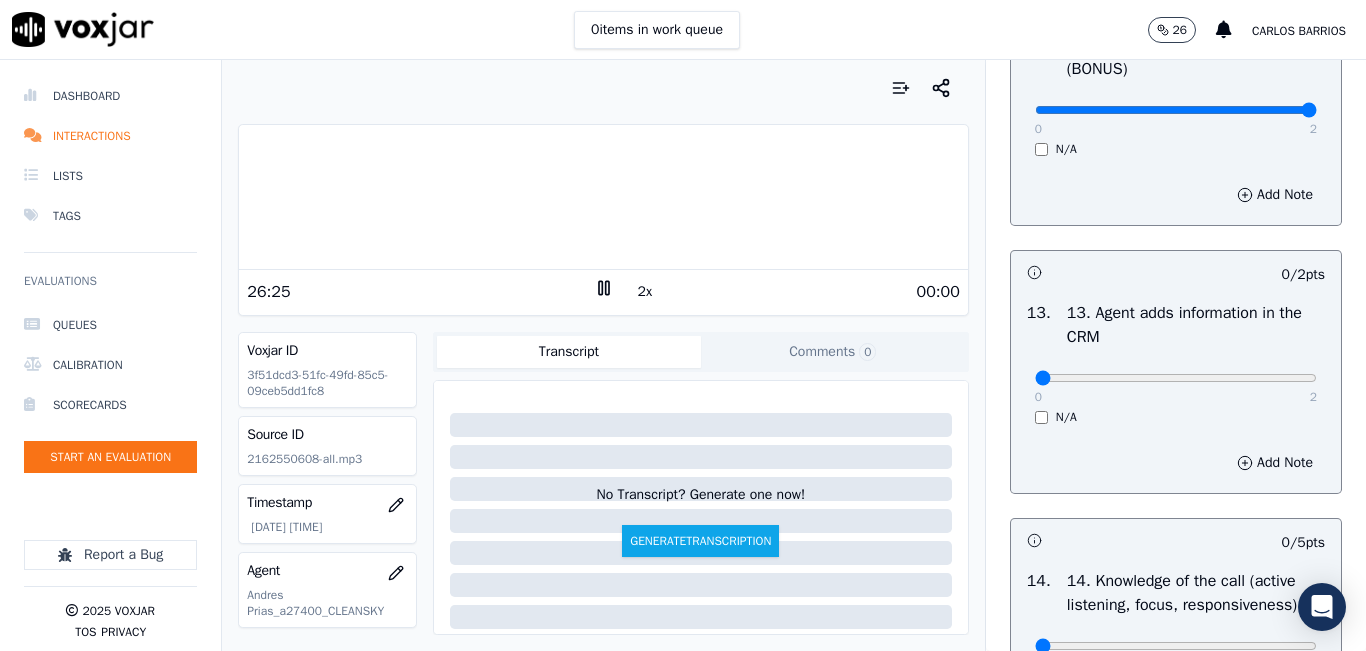 scroll, scrollTop: 3300, scrollLeft: 0, axis: vertical 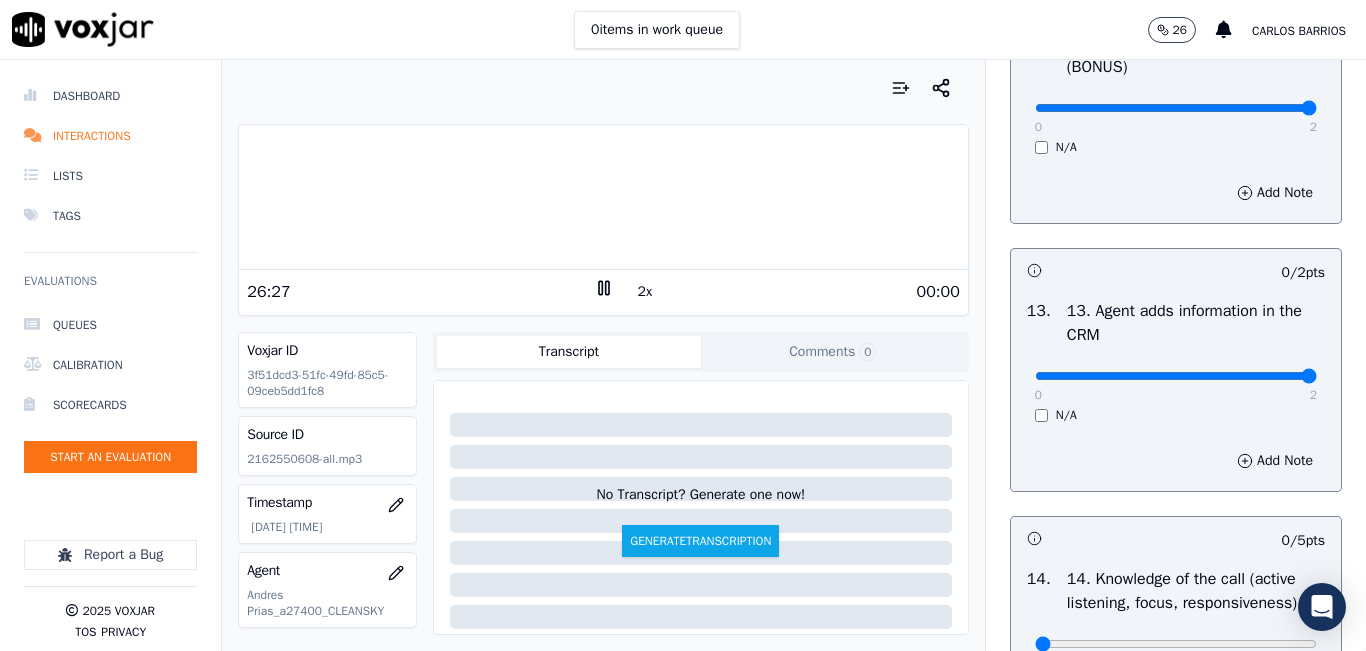 type on "2" 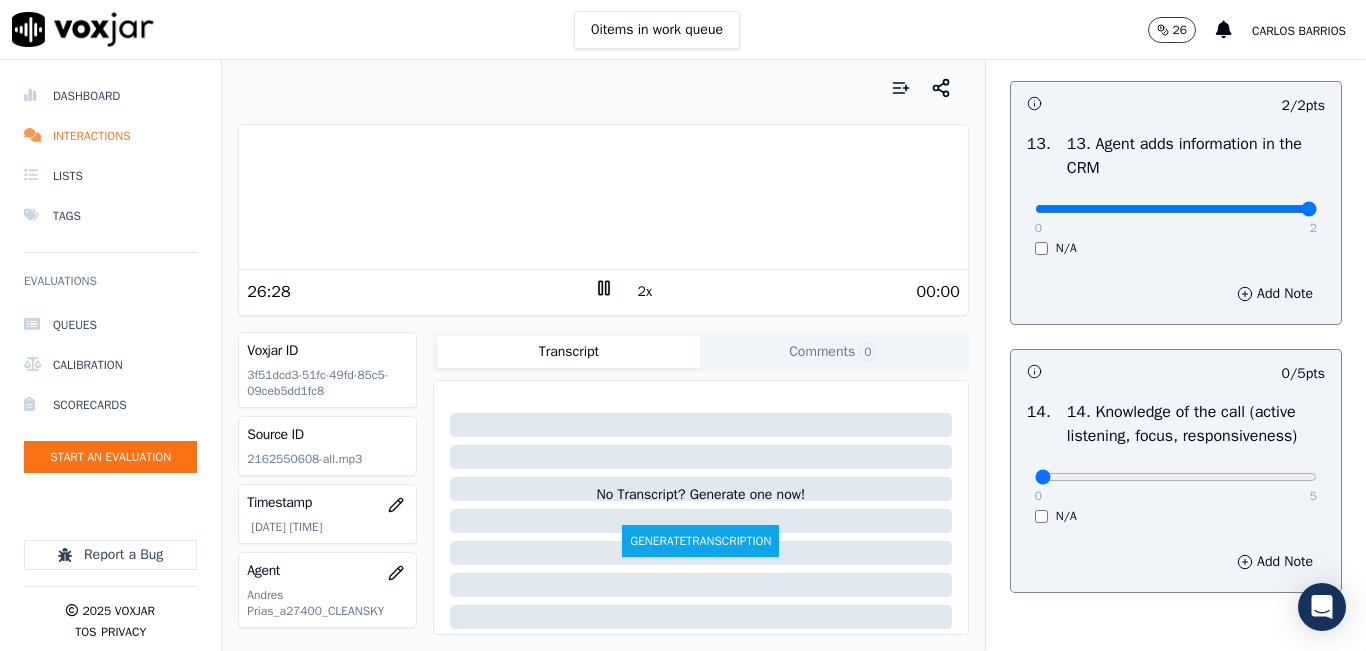 scroll, scrollTop: 3642, scrollLeft: 0, axis: vertical 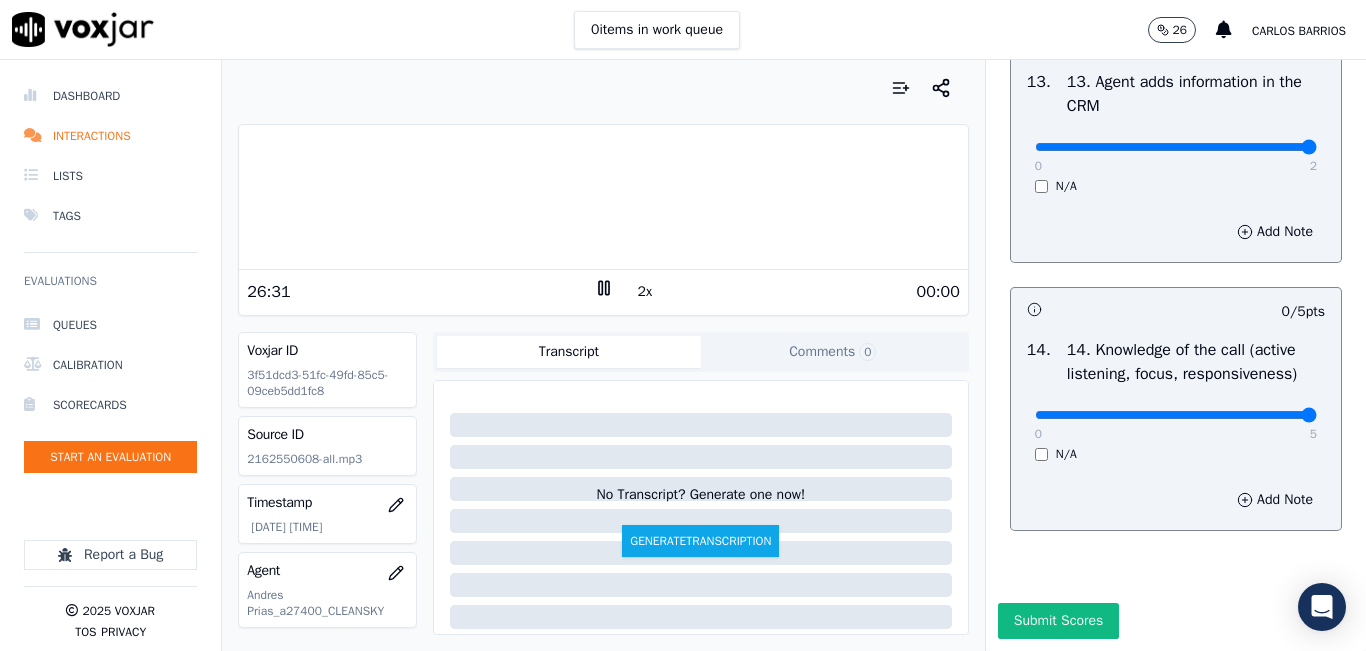 type on "5" 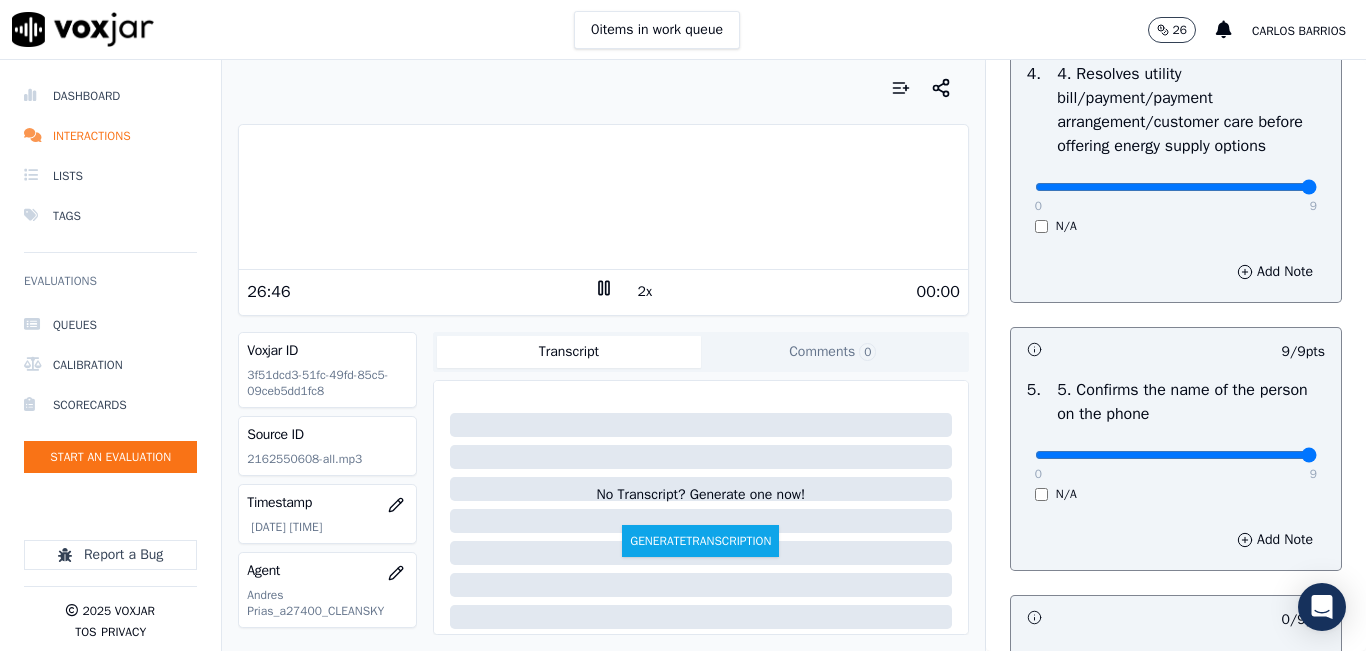 scroll, scrollTop: 1042, scrollLeft: 0, axis: vertical 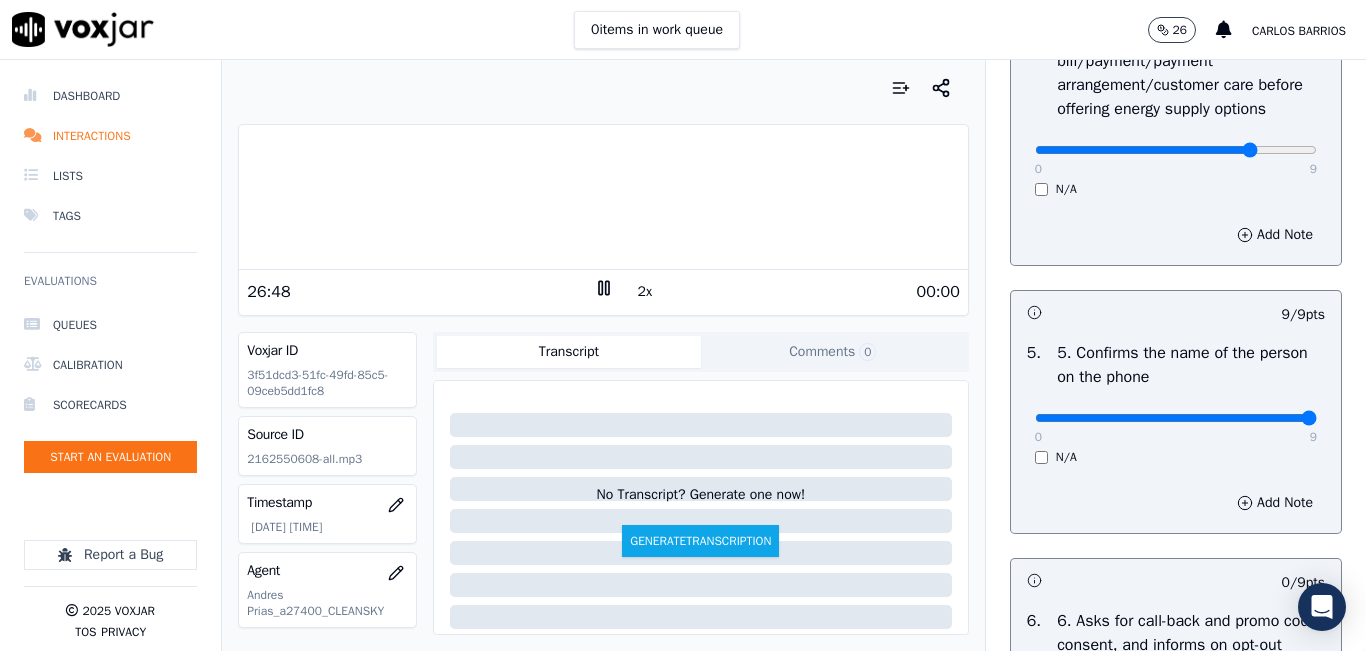 type on "7" 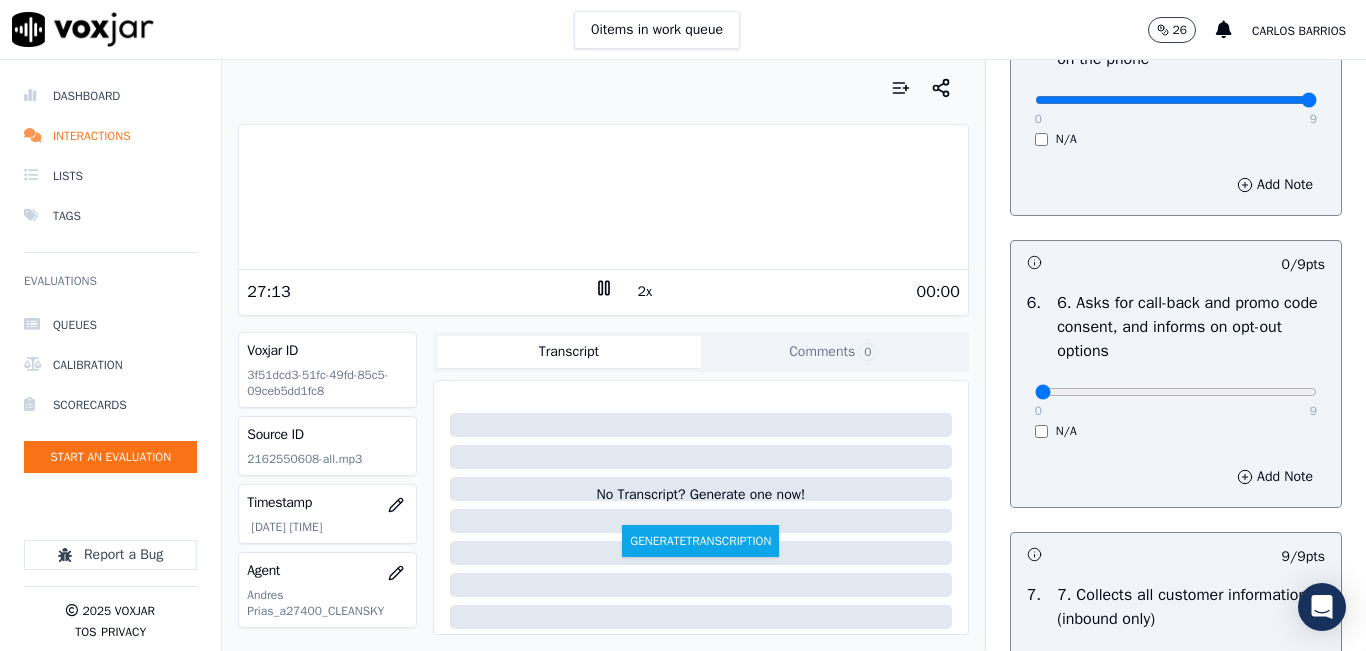 scroll, scrollTop: 1400, scrollLeft: 0, axis: vertical 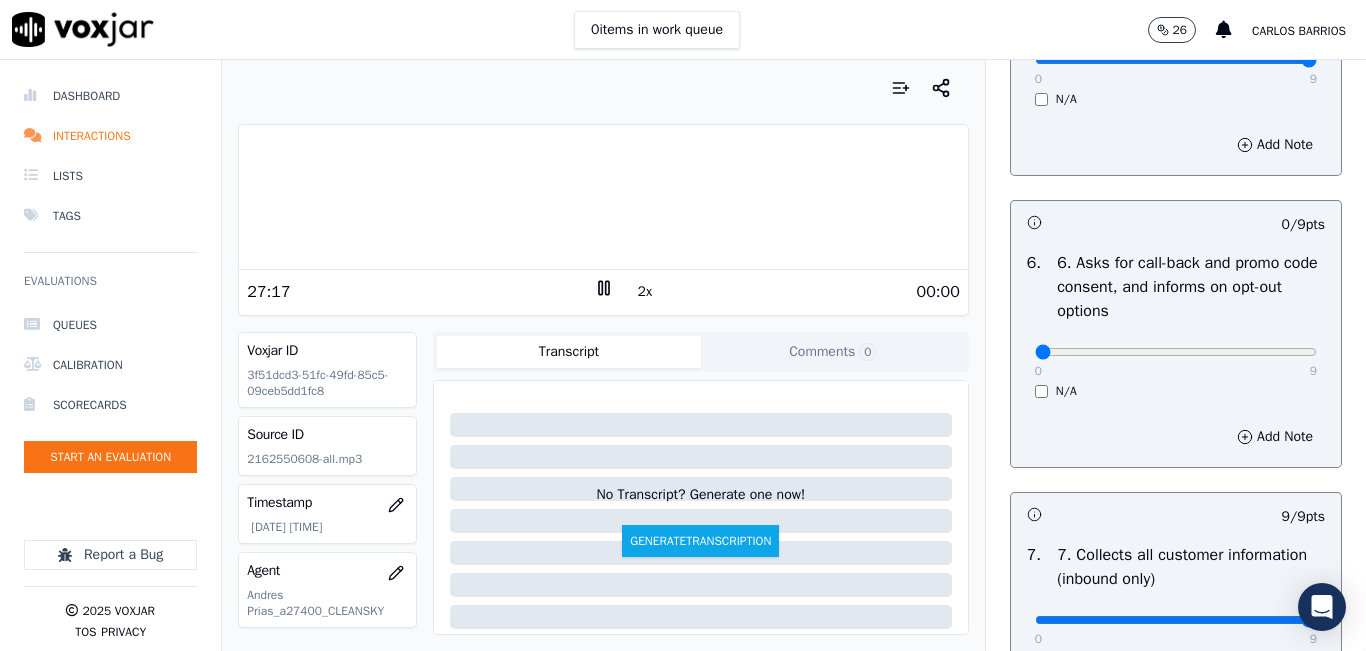 click at bounding box center (603, 197) 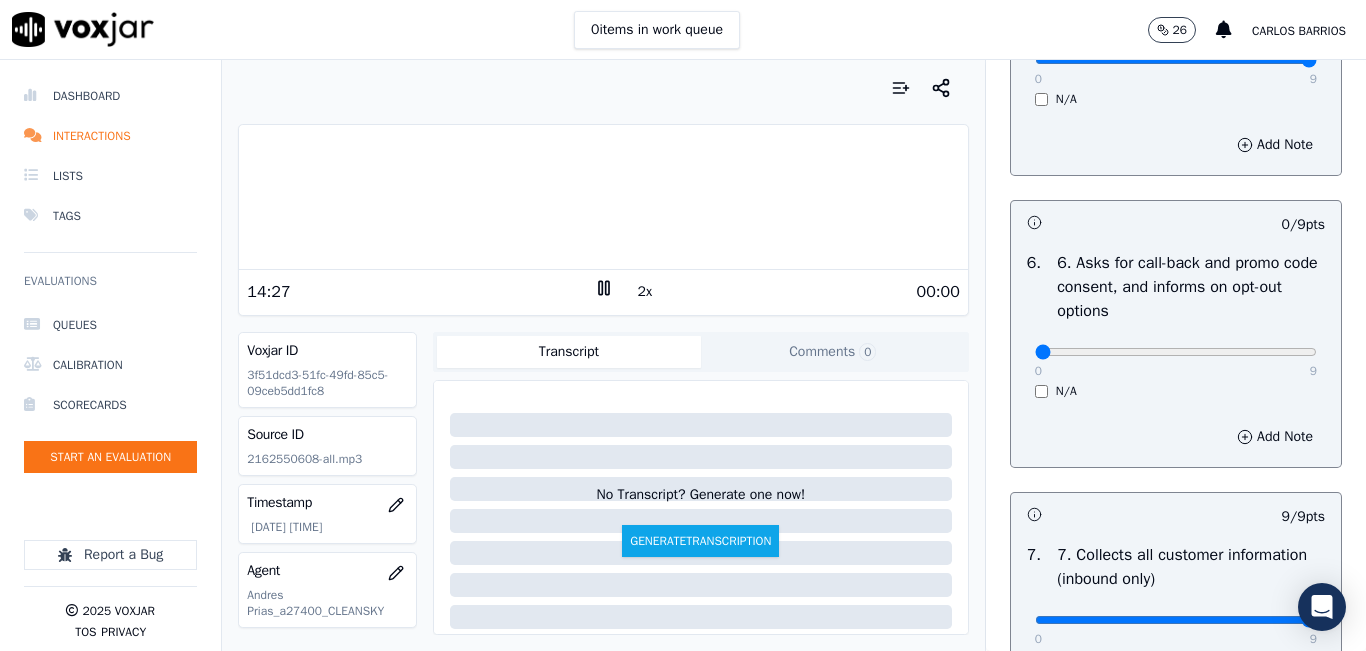 click at bounding box center (603, 197) 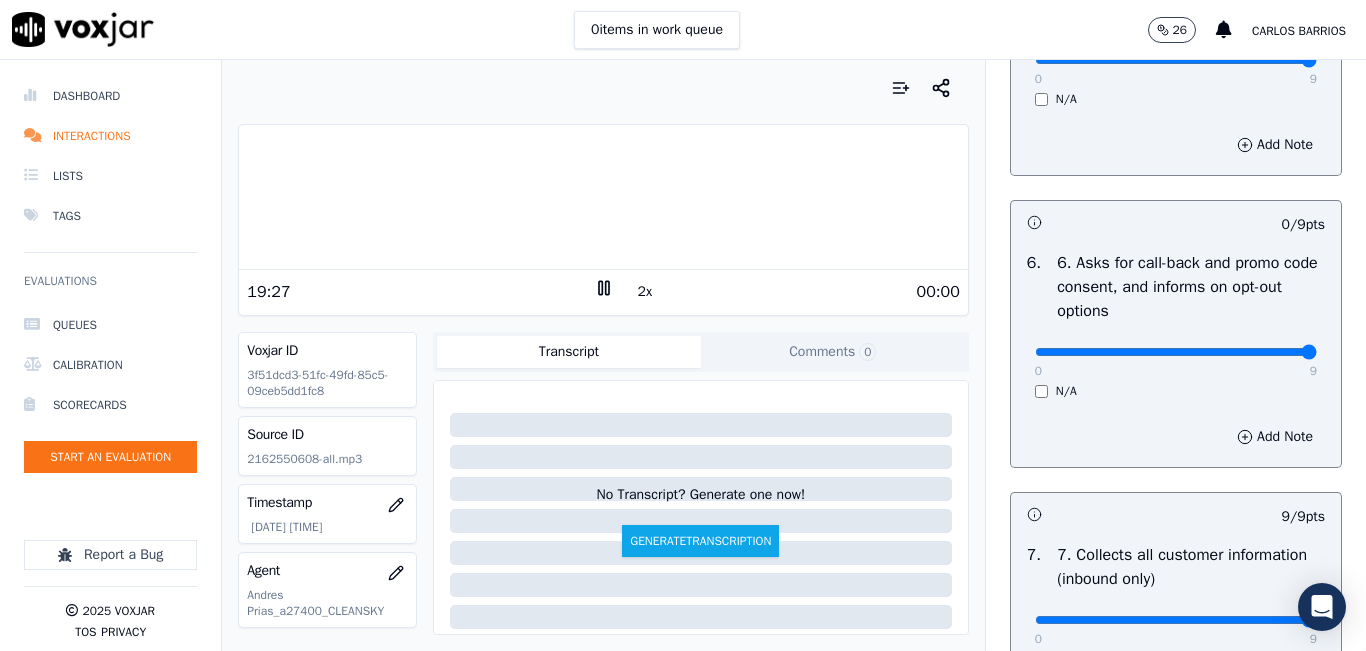 type on "9" 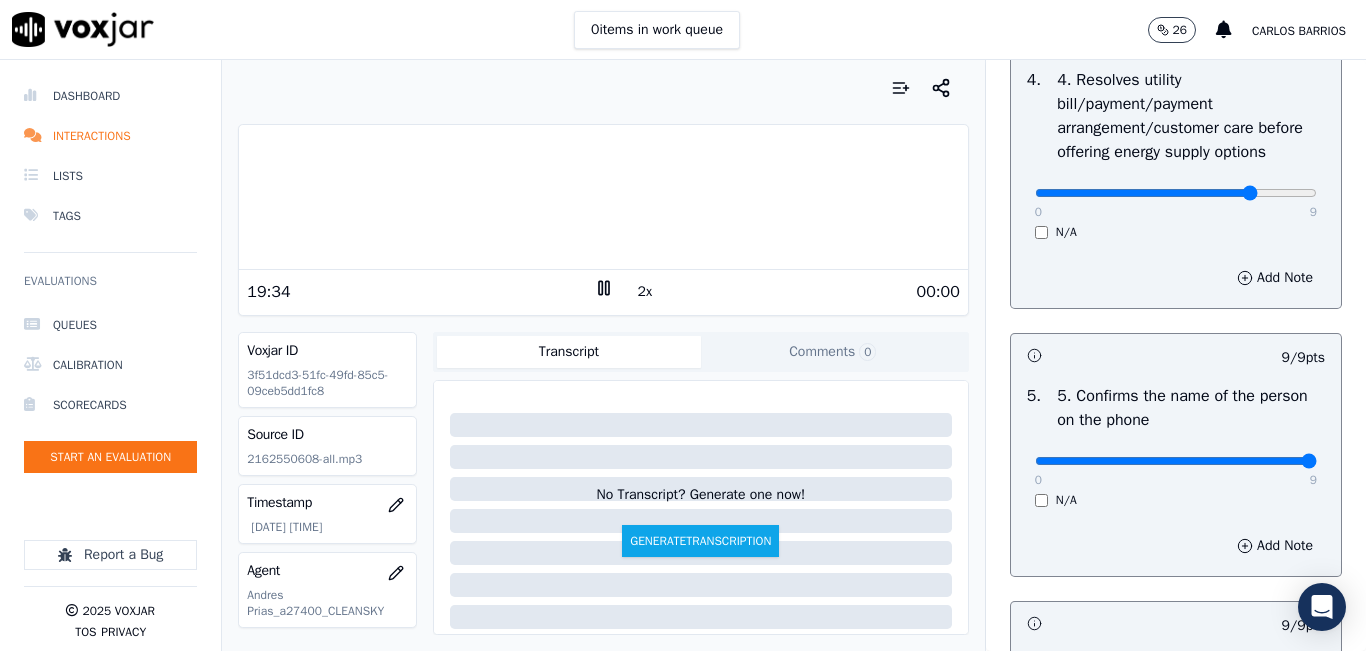 scroll, scrollTop: 1000, scrollLeft: 0, axis: vertical 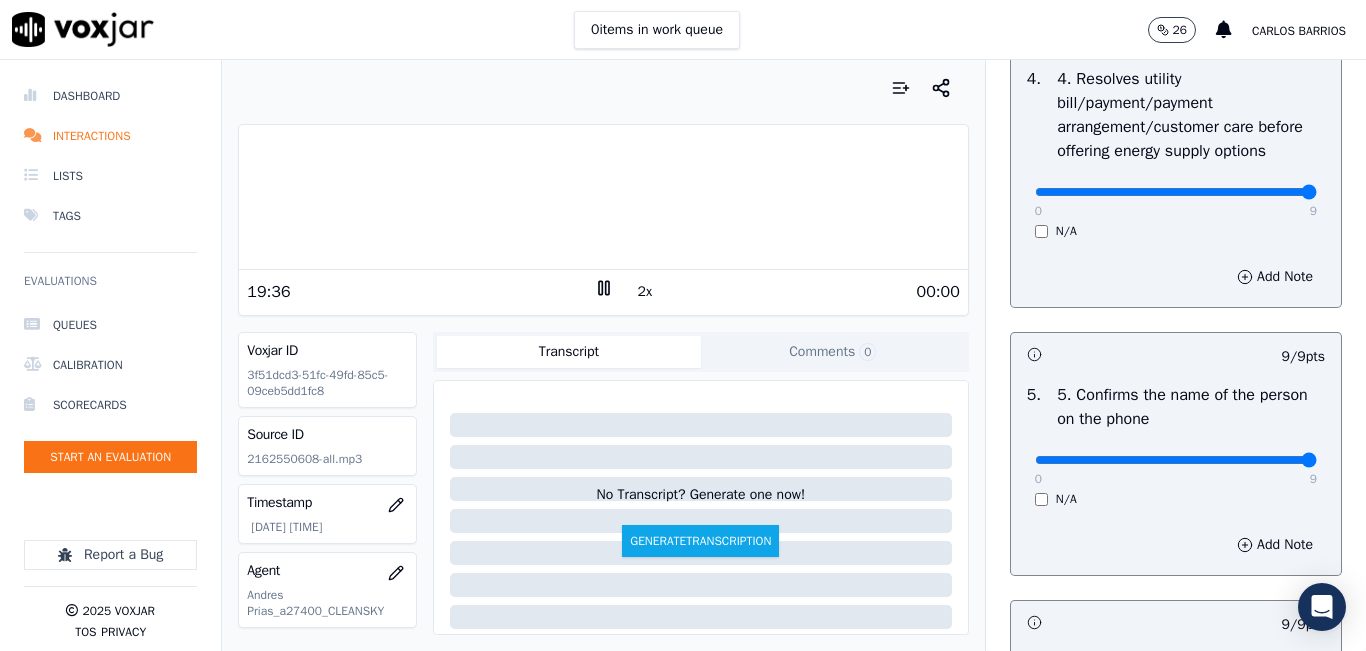 type on "9" 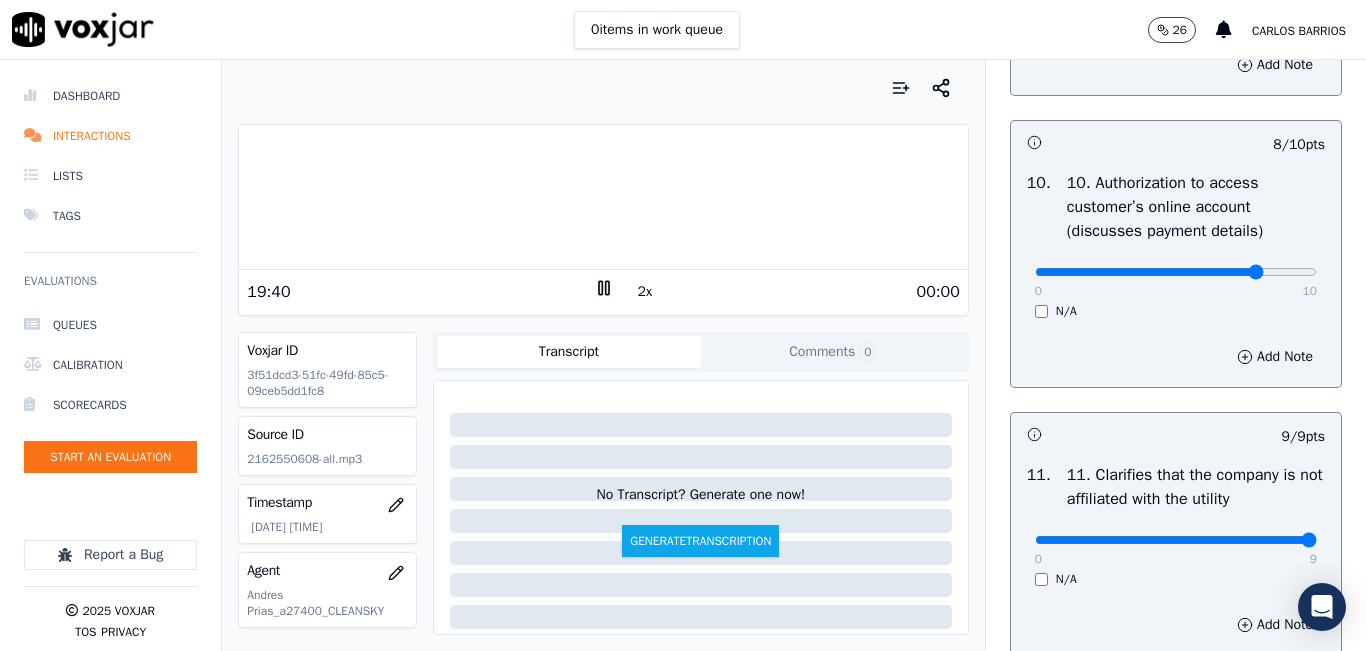 scroll, scrollTop: 2700, scrollLeft: 0, axis: vertical 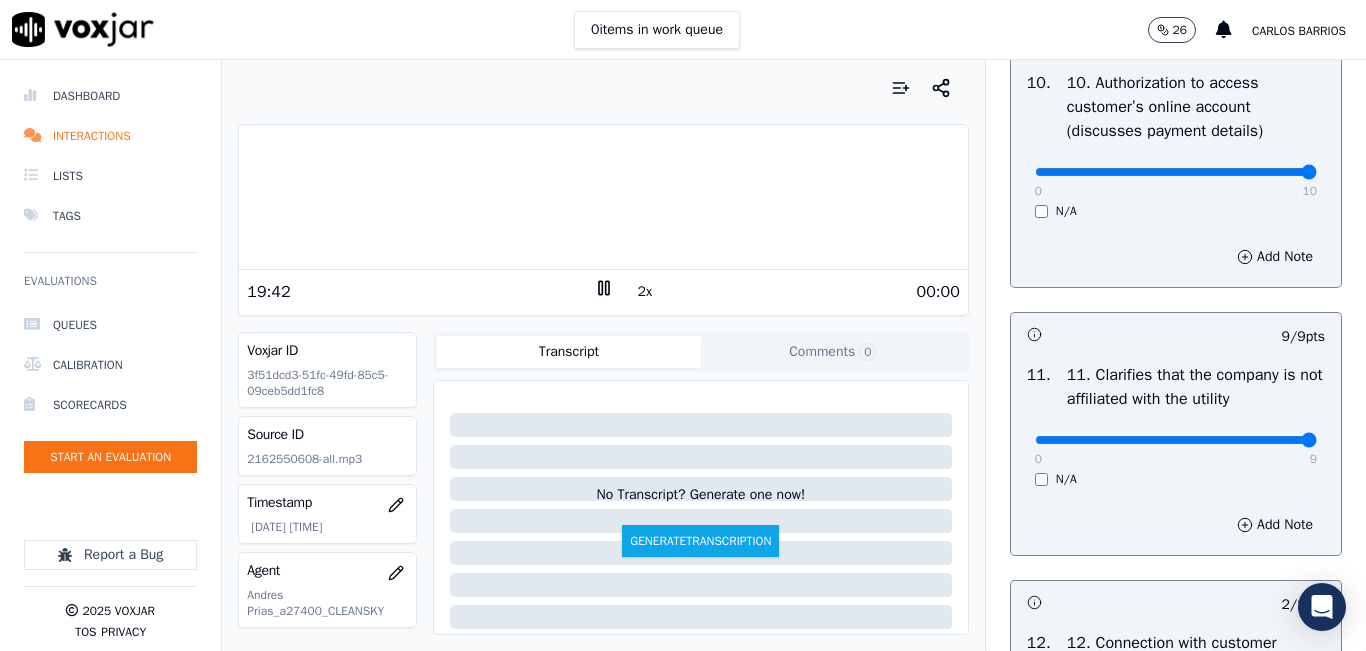 type on "10" 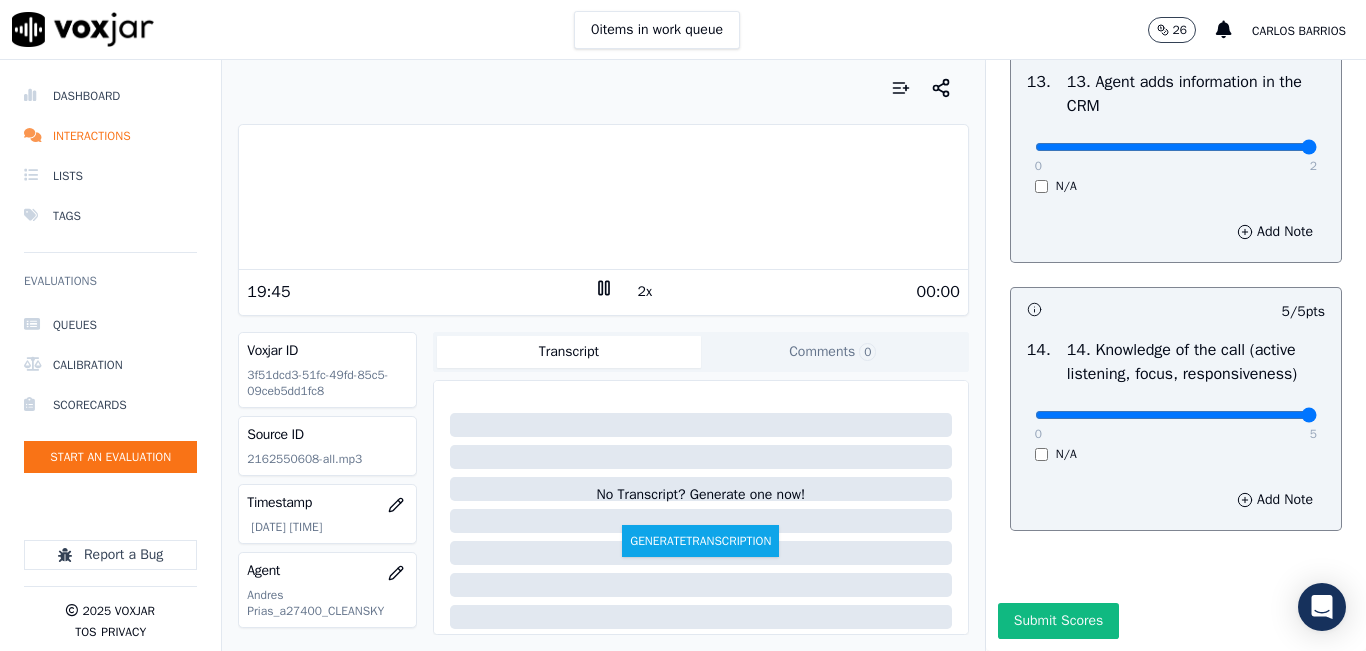 scroll, scrollTop: 3642, scrollLeft: 0, axis: vertical 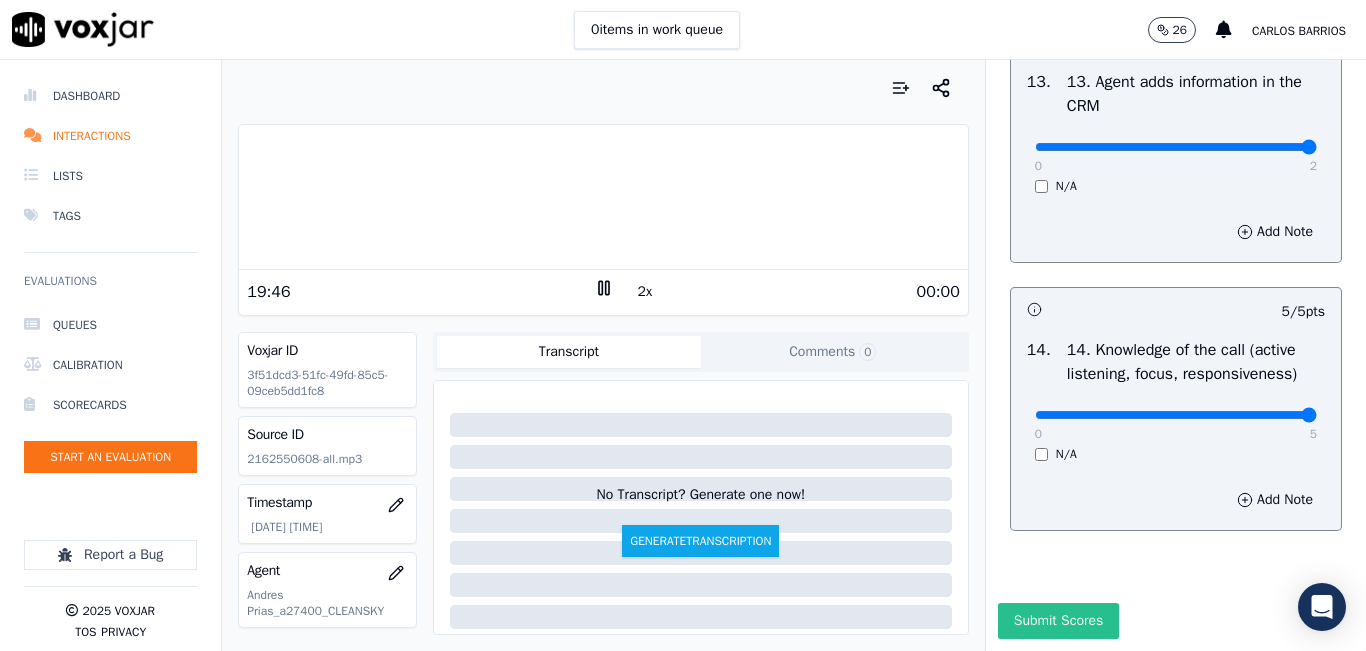 click on "Submit Scores" at bounding box center (1058, 621) 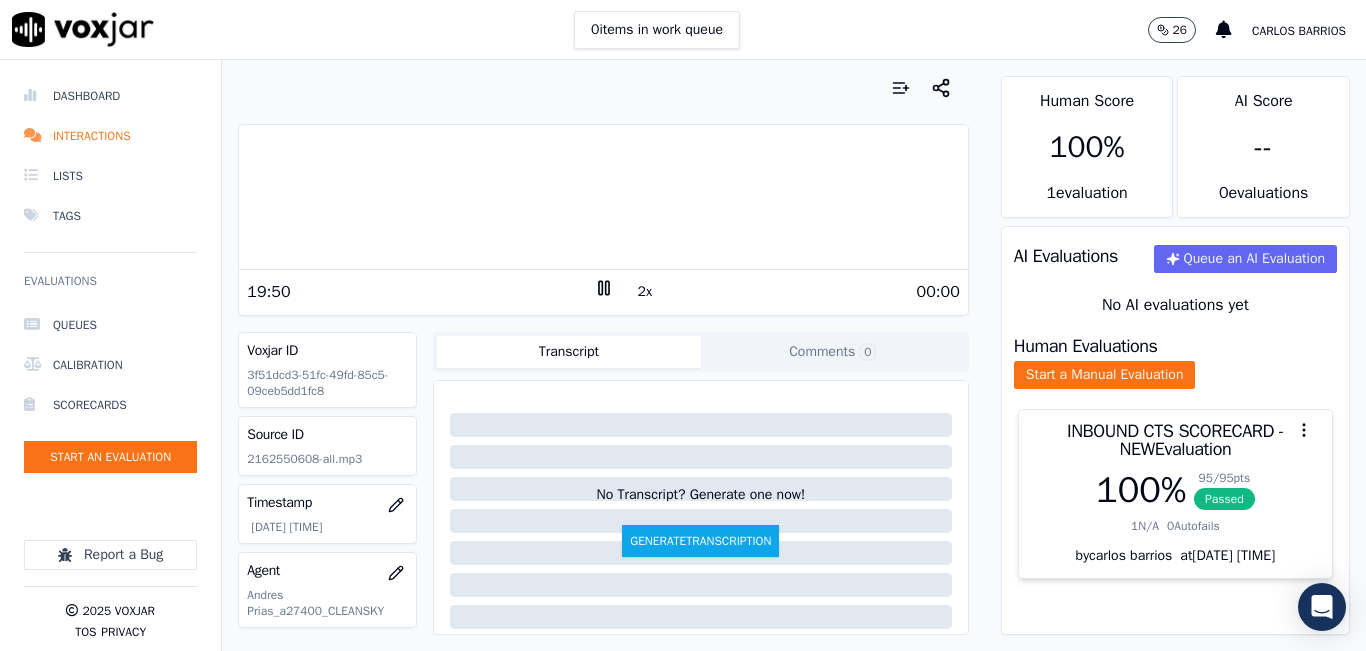 click at bounding box center [603, 197] 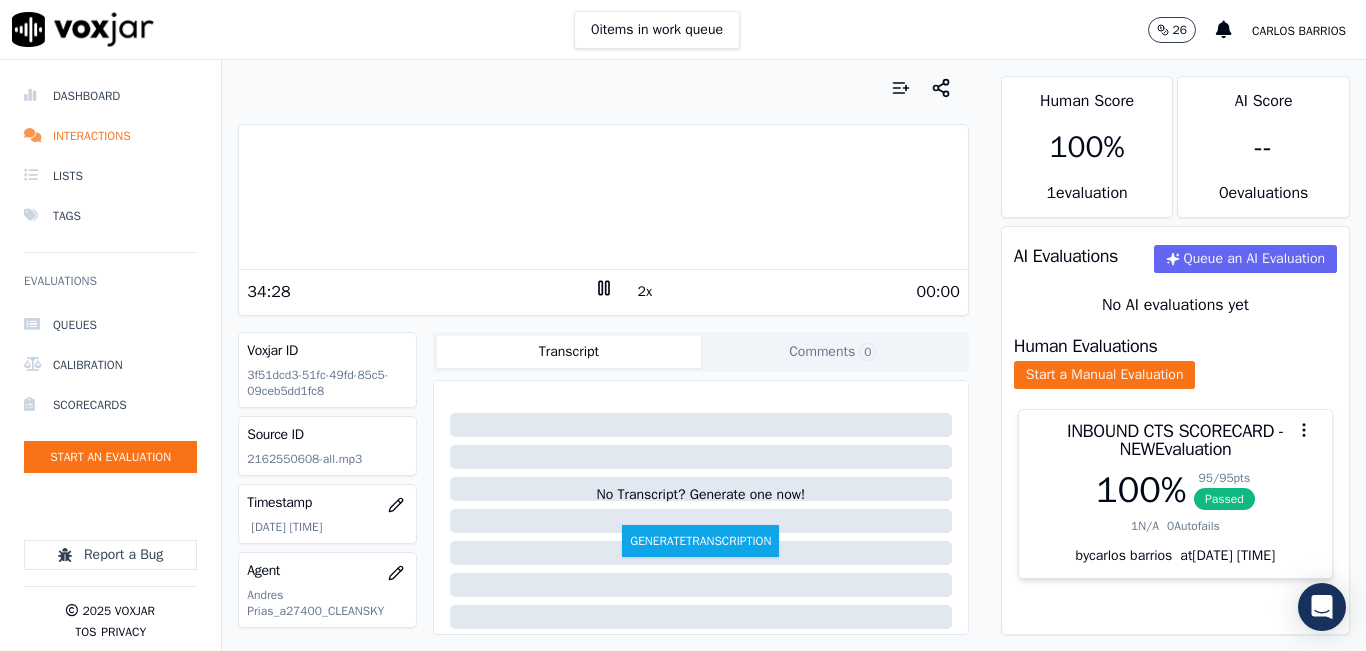 click at bounding box center [603, 197] 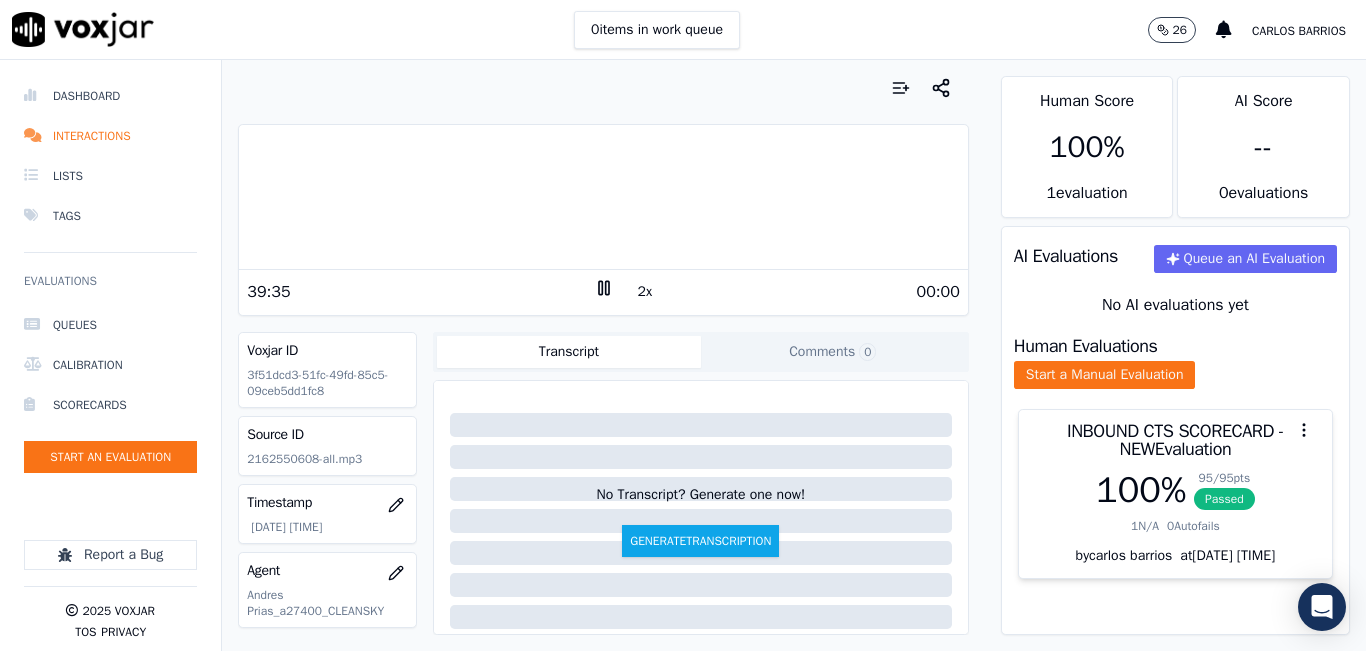 click at bounding box center [603, 197] 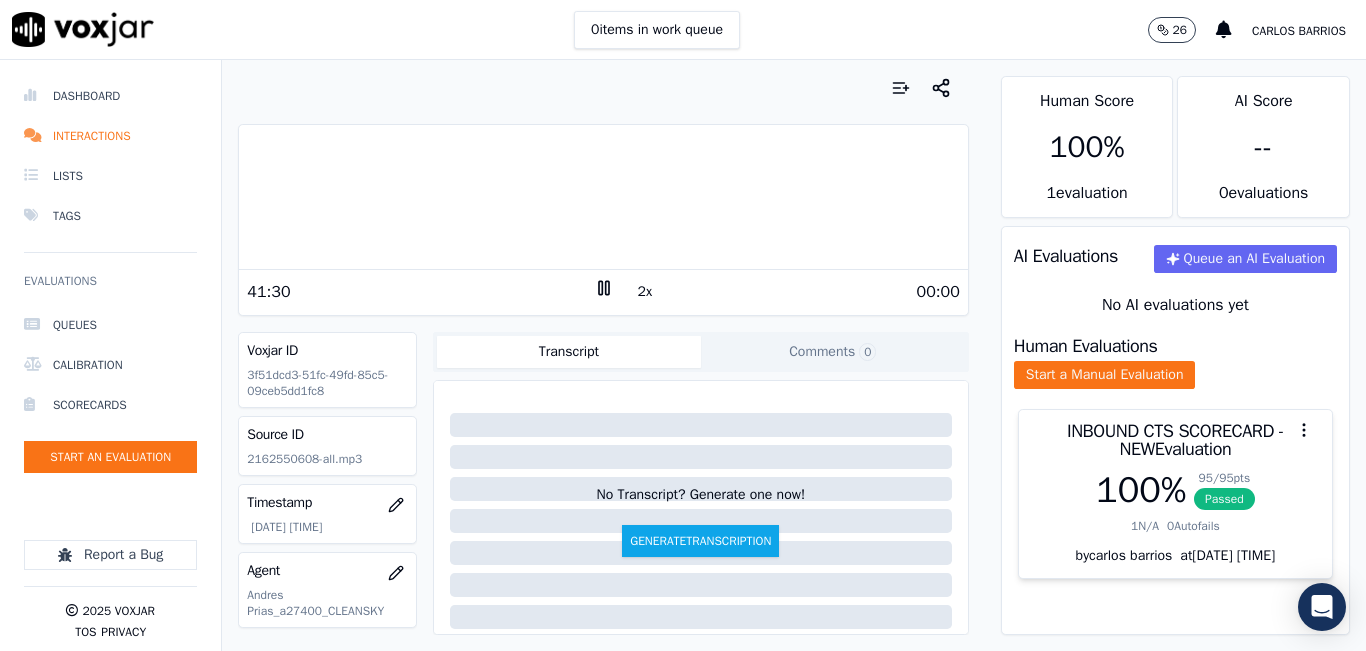click at bounding box center [603, 197] 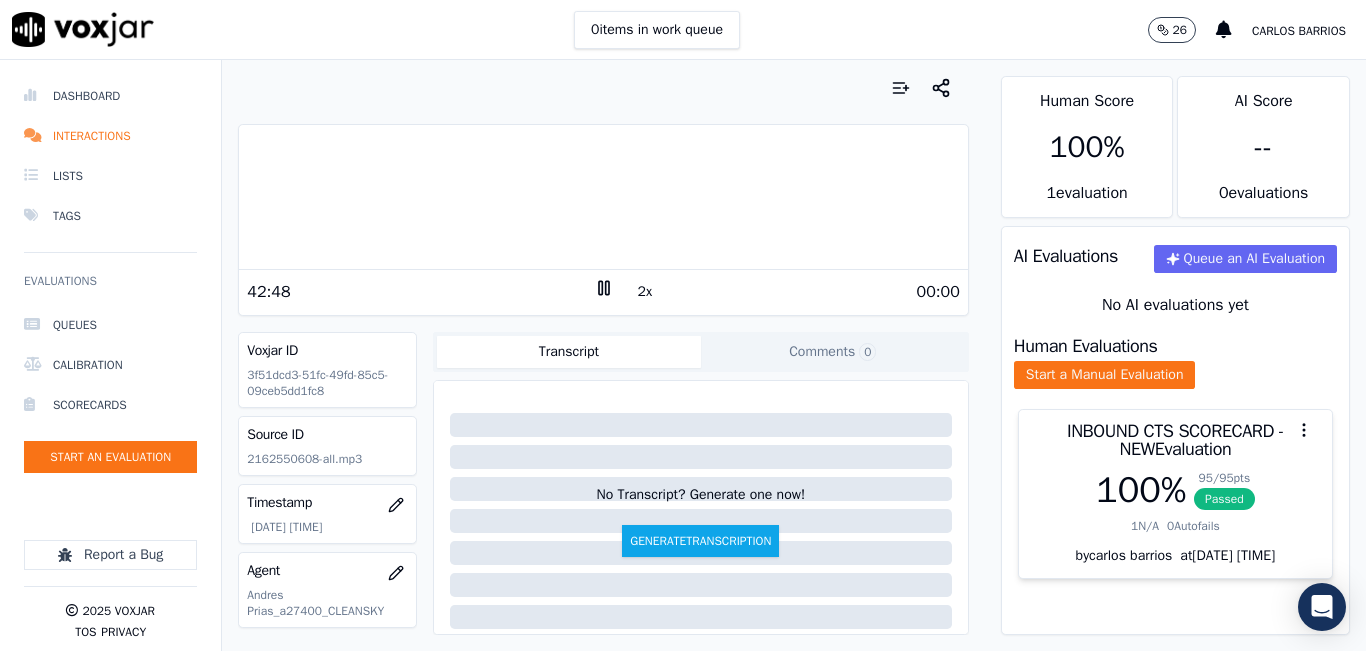 click at bounding box center [603, 197] 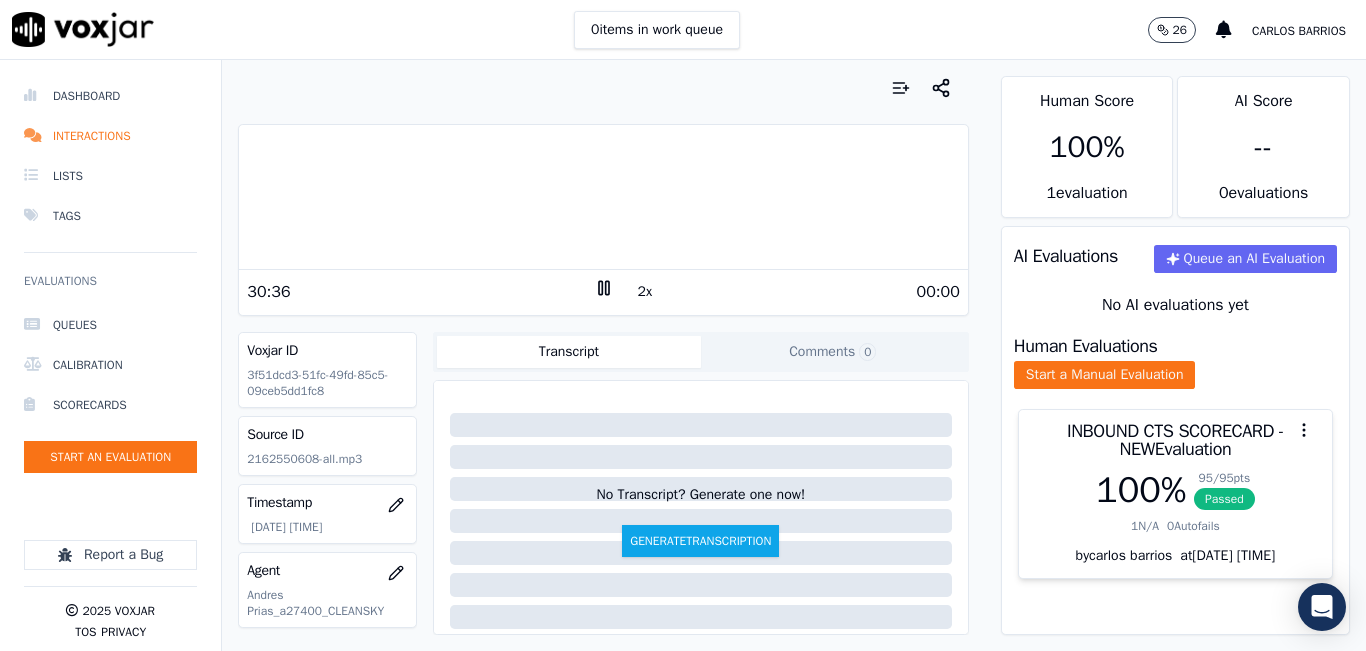 click at bounding box center [603, 197] 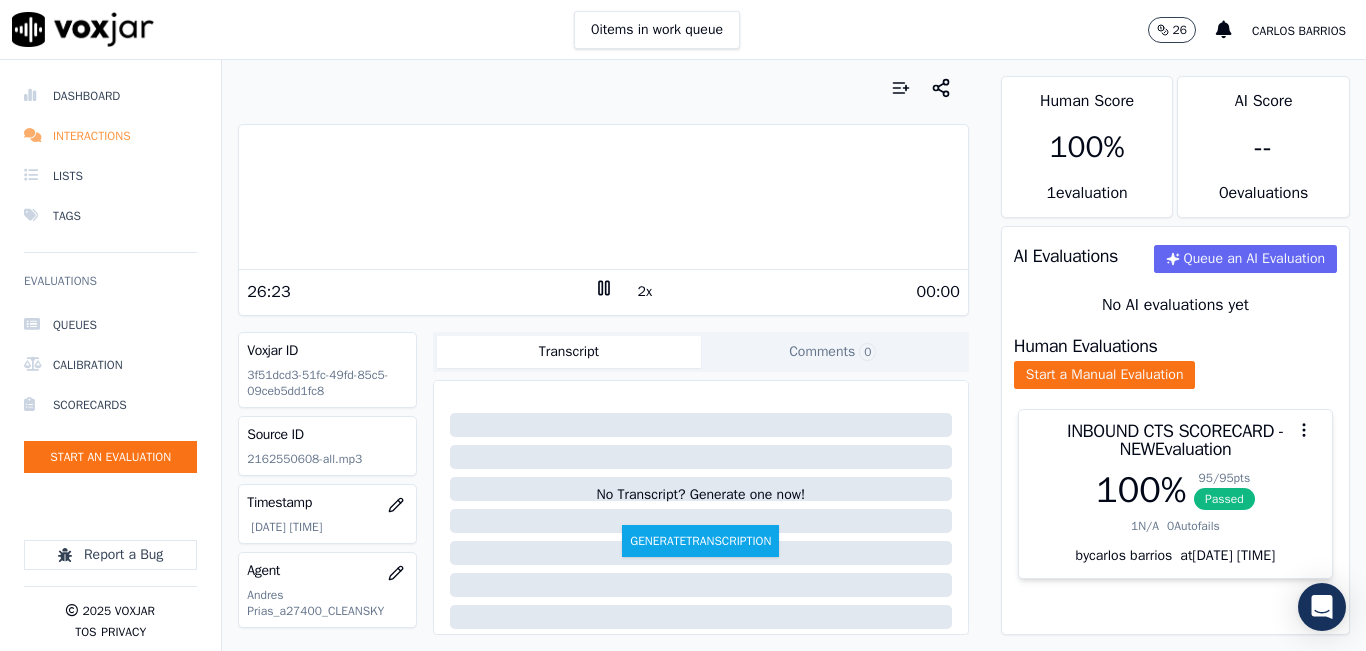click on "Interactions" at bounding box center [110, 136] 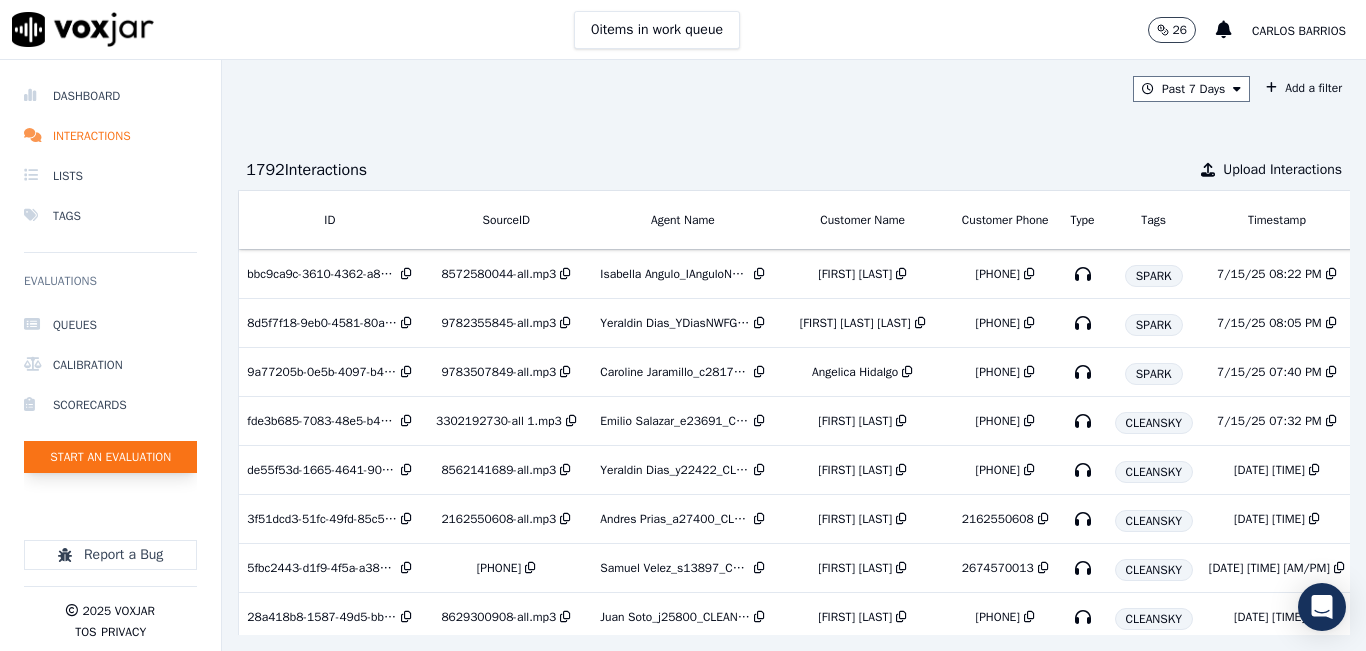 click on "Start an Evaluation" 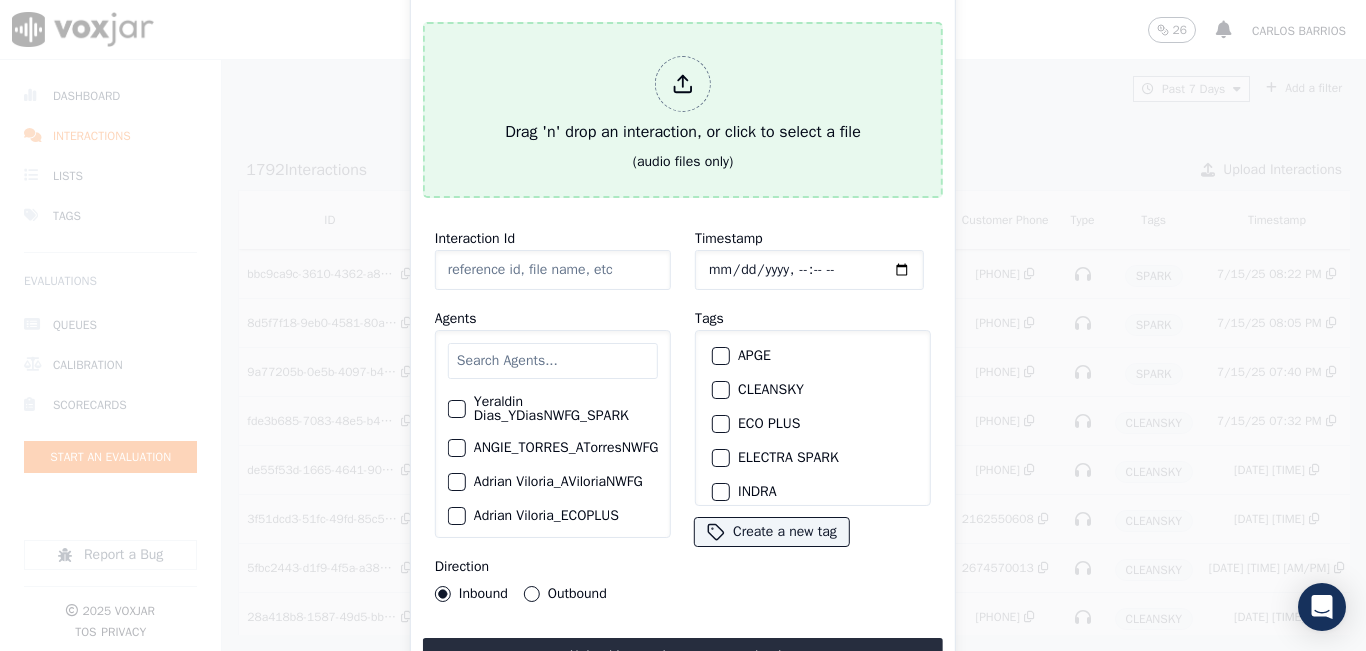 click on "Drag 'n' drop an interaction, or click to select a file" at bounding box center [683, 100] 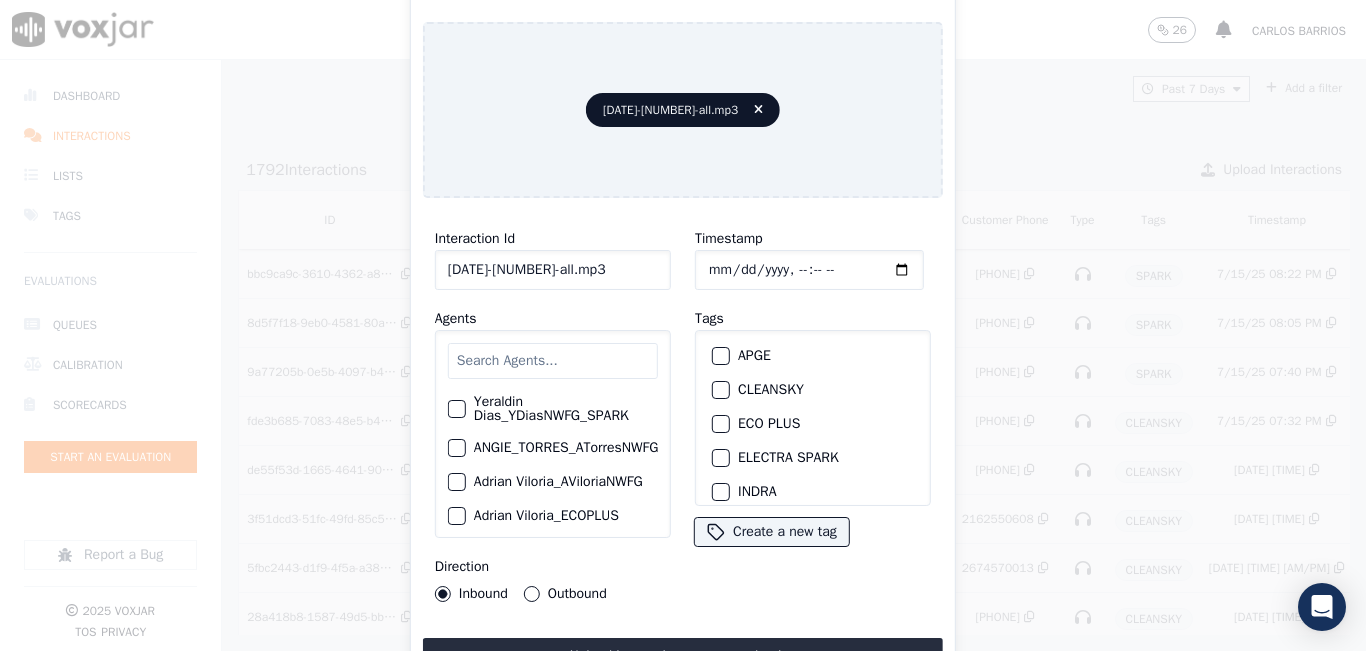 click at bounding box center (553, 361) 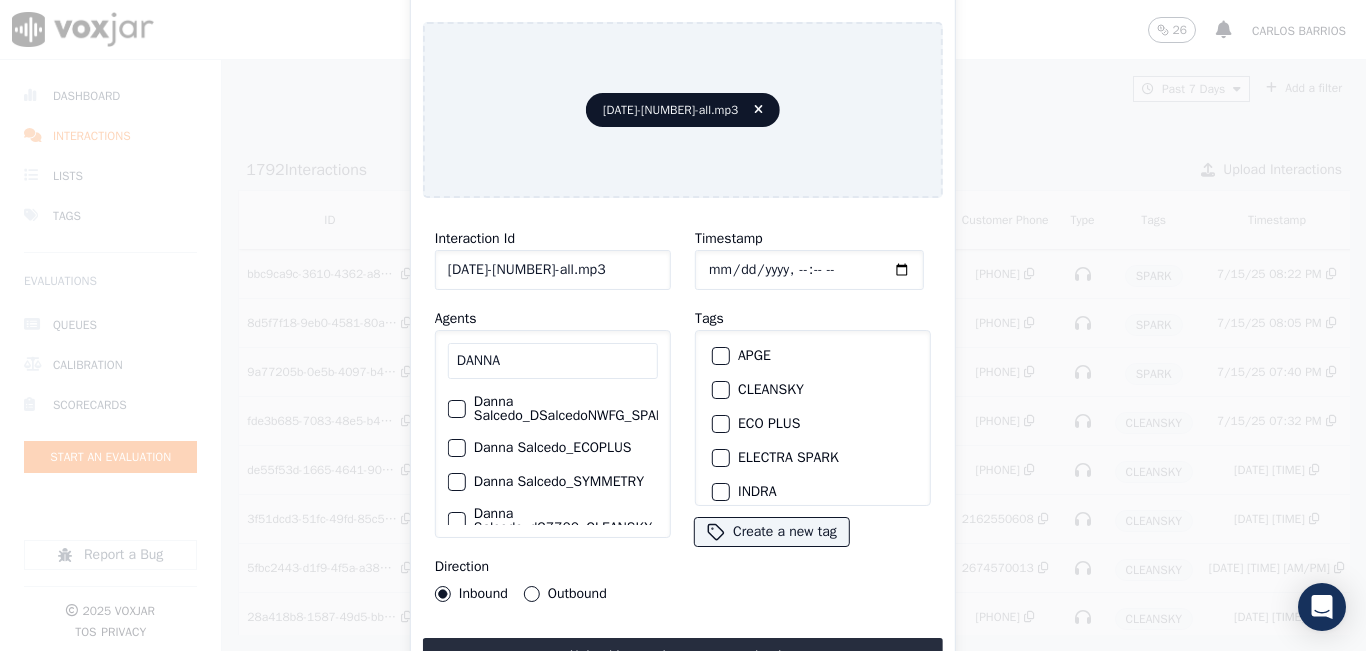 type on "DANNA" 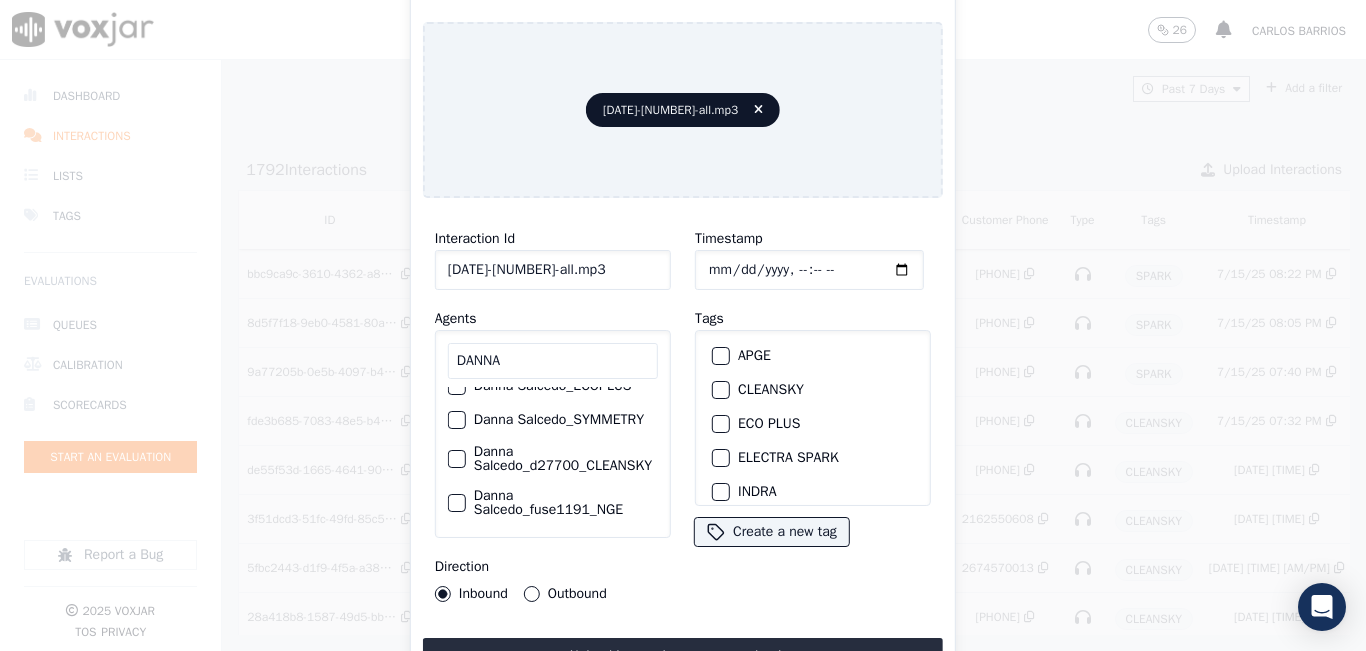 scroll, scrollTop: 88, scrollLeft: 0, axis: vertical 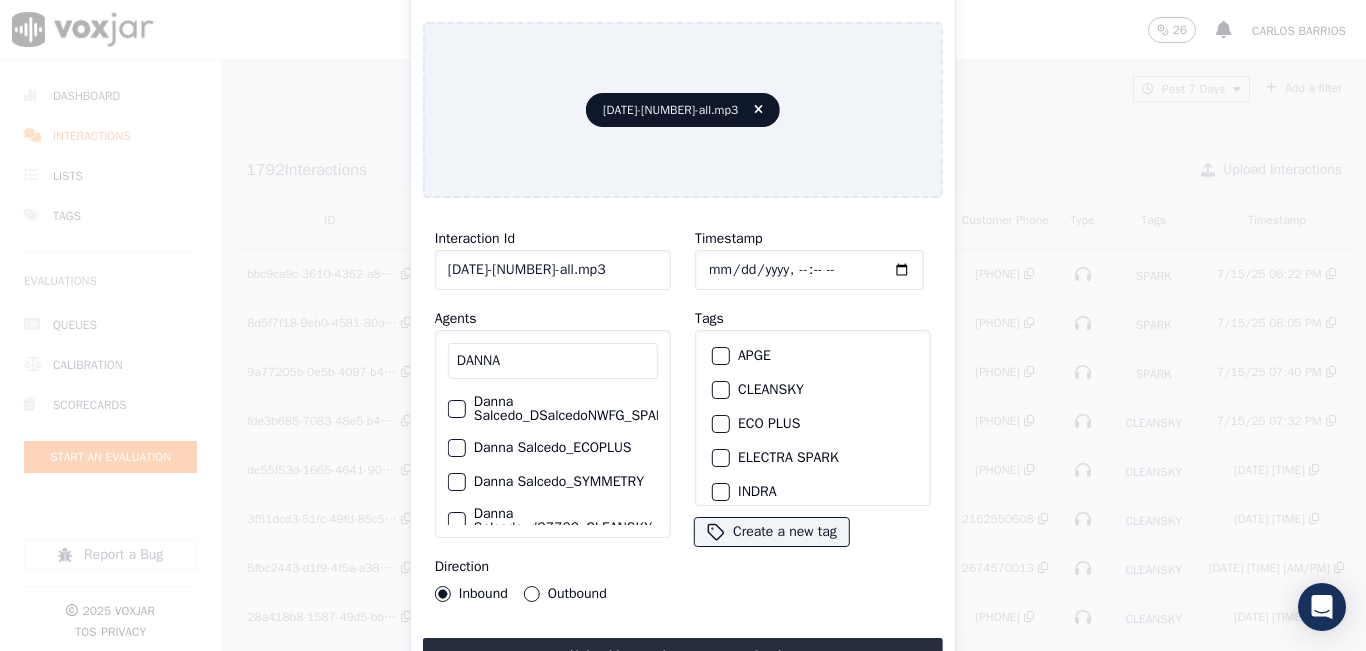 click on "DANNA     Danna Salcedo_DSalcedoNWFG_SPARK     Danna Salcedo_ECOPLUS     Danna Salcedo_SYMMETRY     Danna Salcedo_d27700_CLEANSKY     Danna Salcedo_fuse1191_NGE" 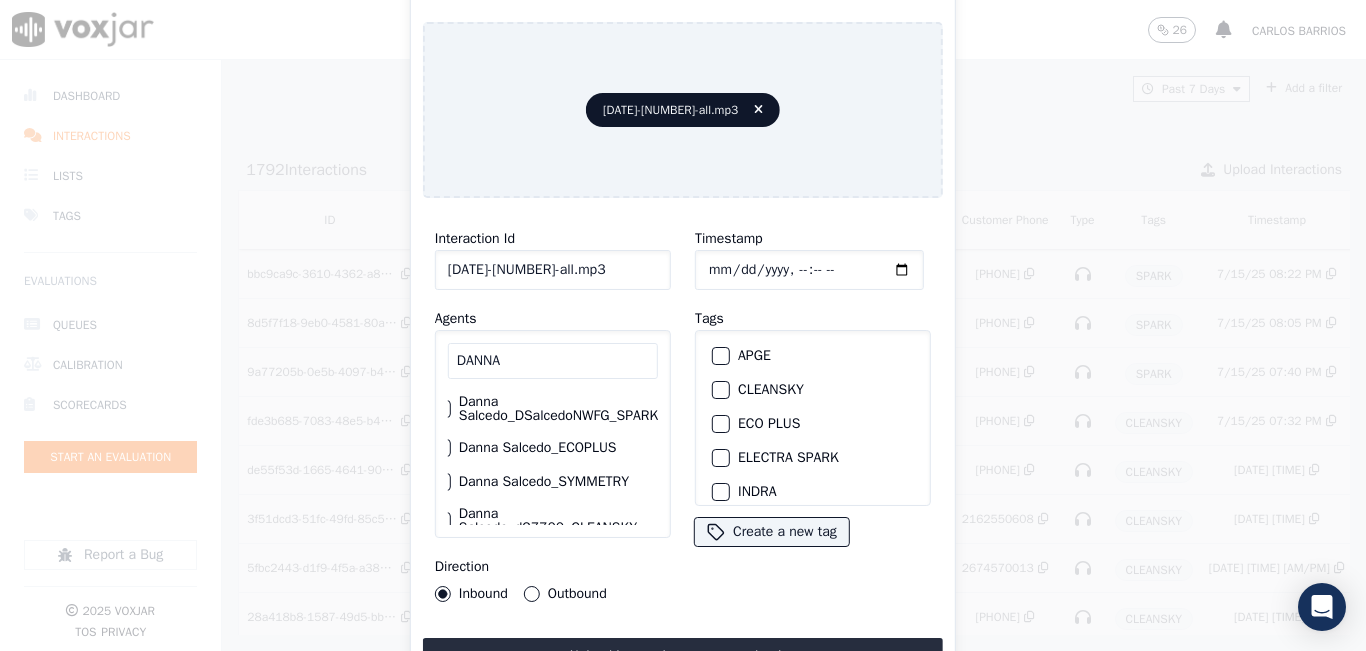 scroll, scrollTop: 0, scrollLeft: 40, axis: horizontal 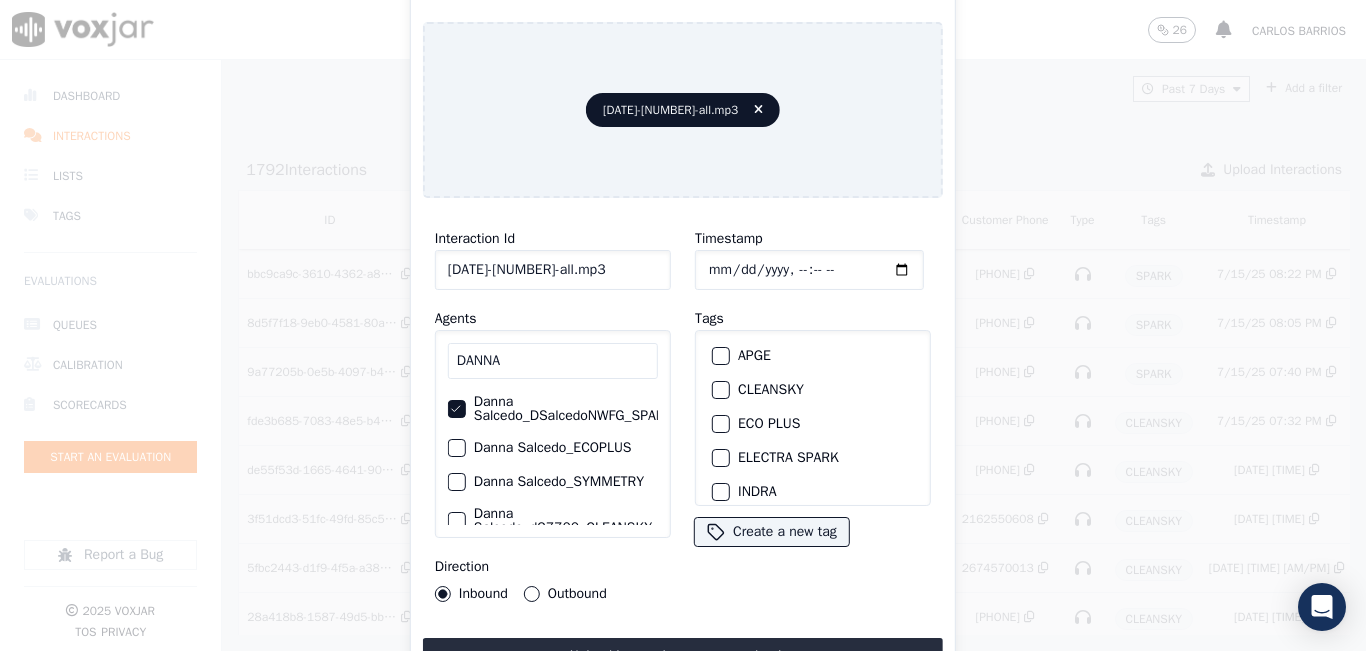 click on "Outbound" at bounding box center (532, 594) 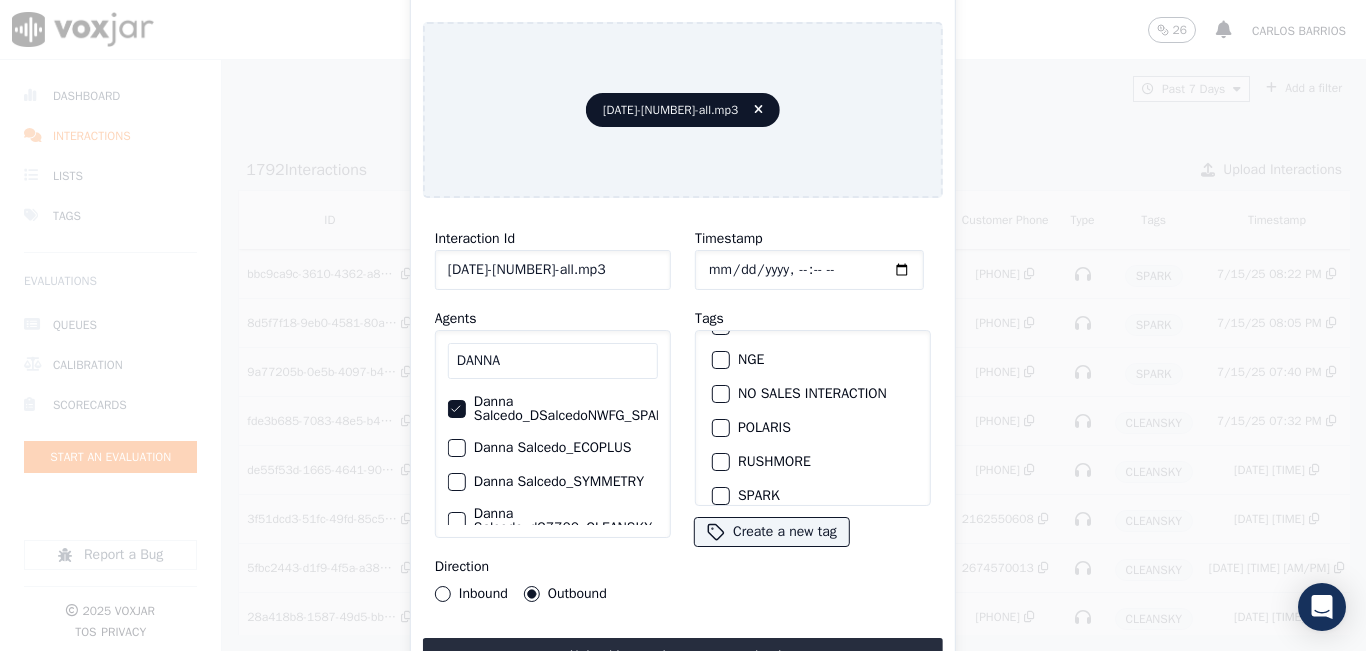 scroll, scrollTop: 300, scrollLeft: 0, axis: vertical 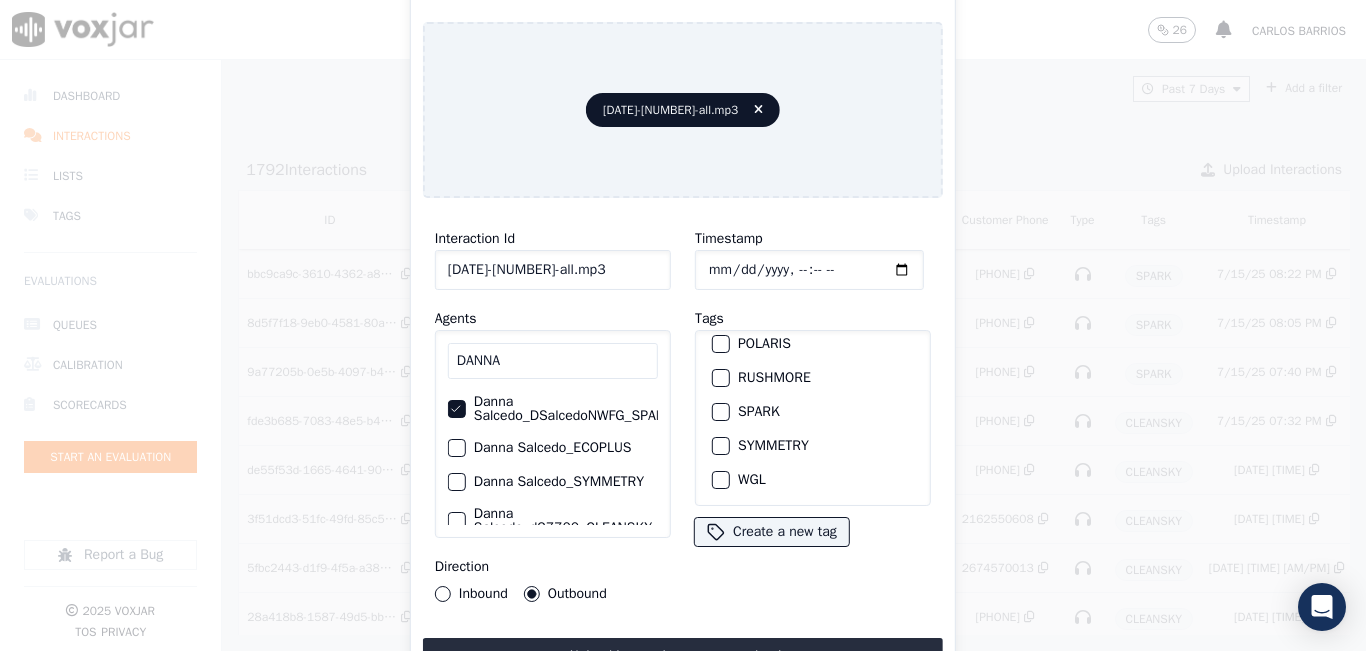 click at bounding box center [720, 412] 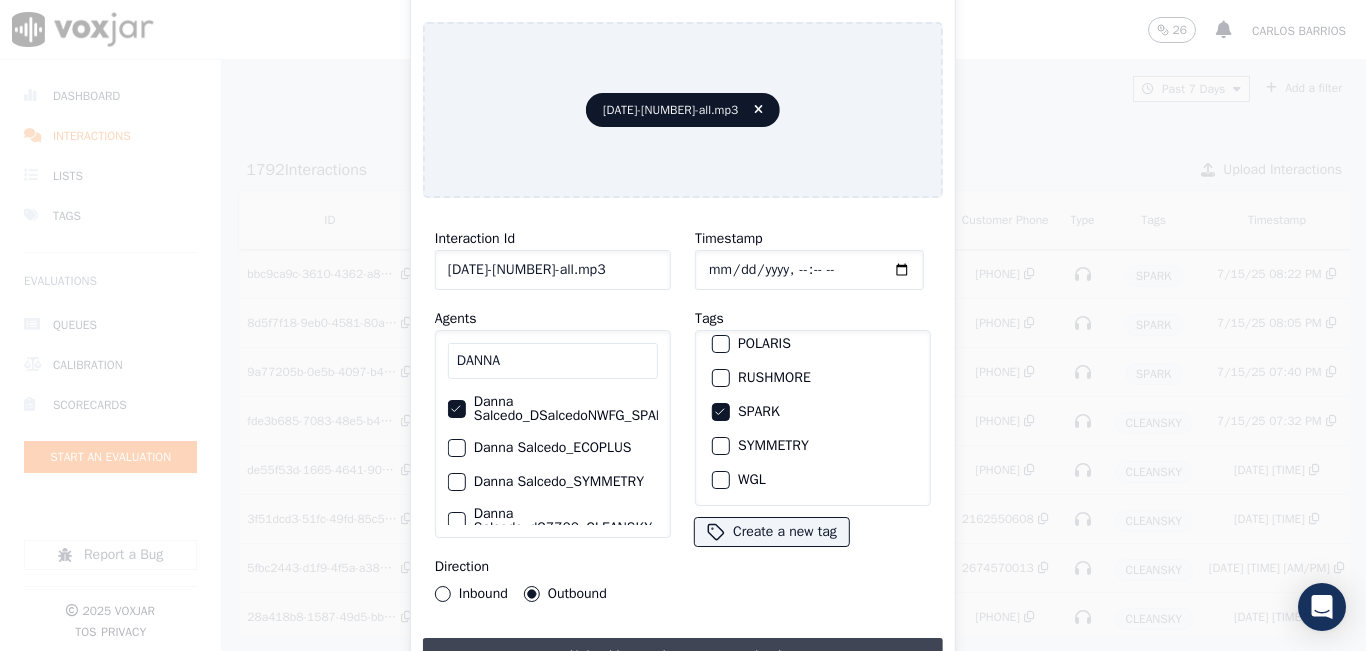 click on "Upload interaction to start evaluation" at bounding box center [683, 656] 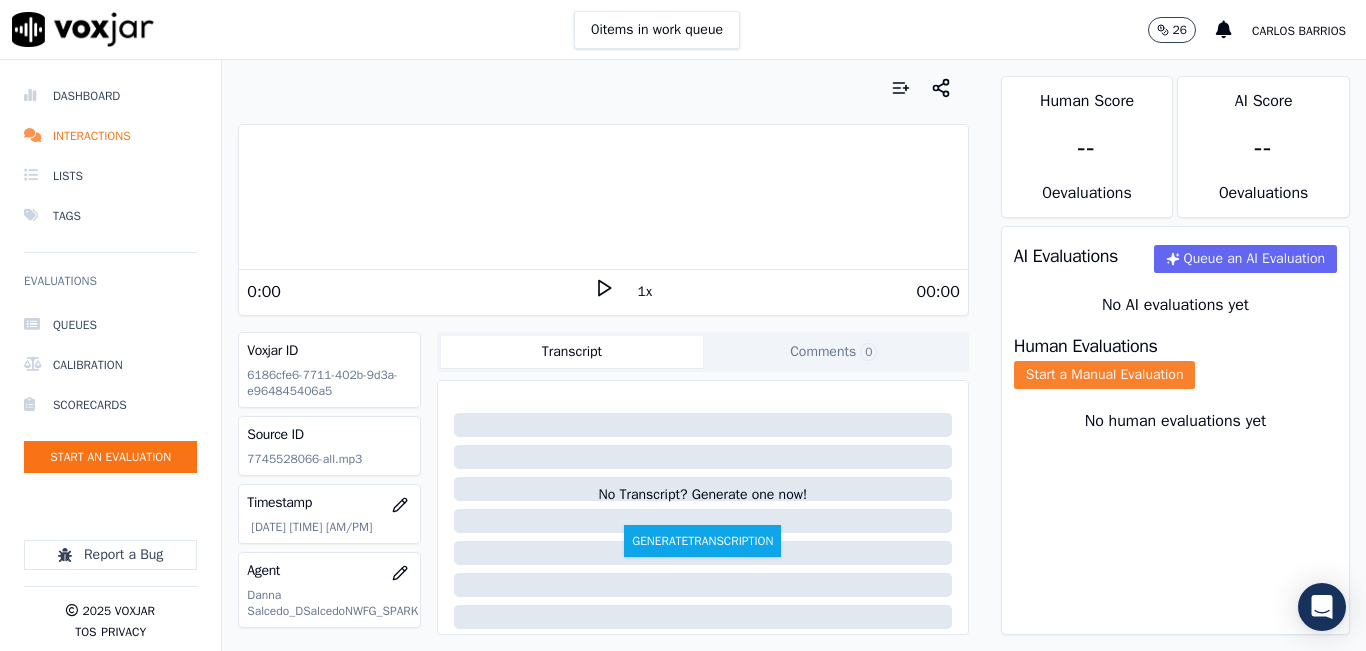 click on "Start a Manual Evaluation" 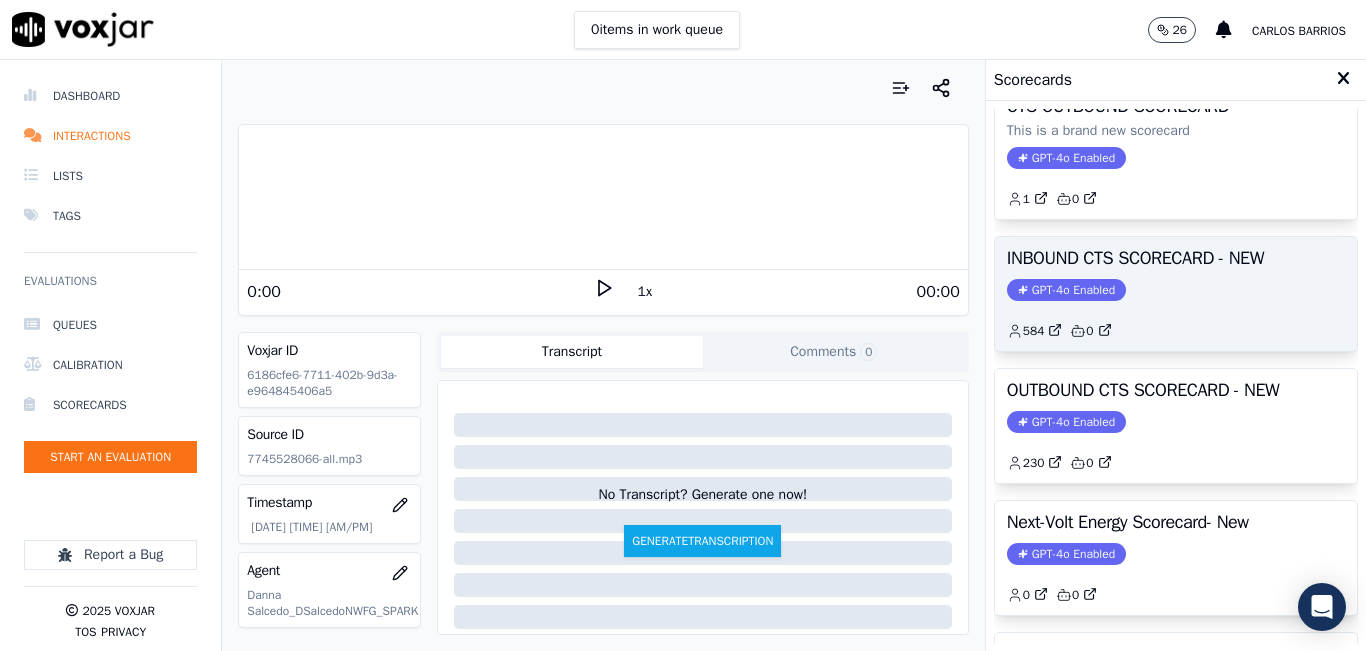 scroll, scrollTop: 200, scrollLeft: 0, axis: vertical 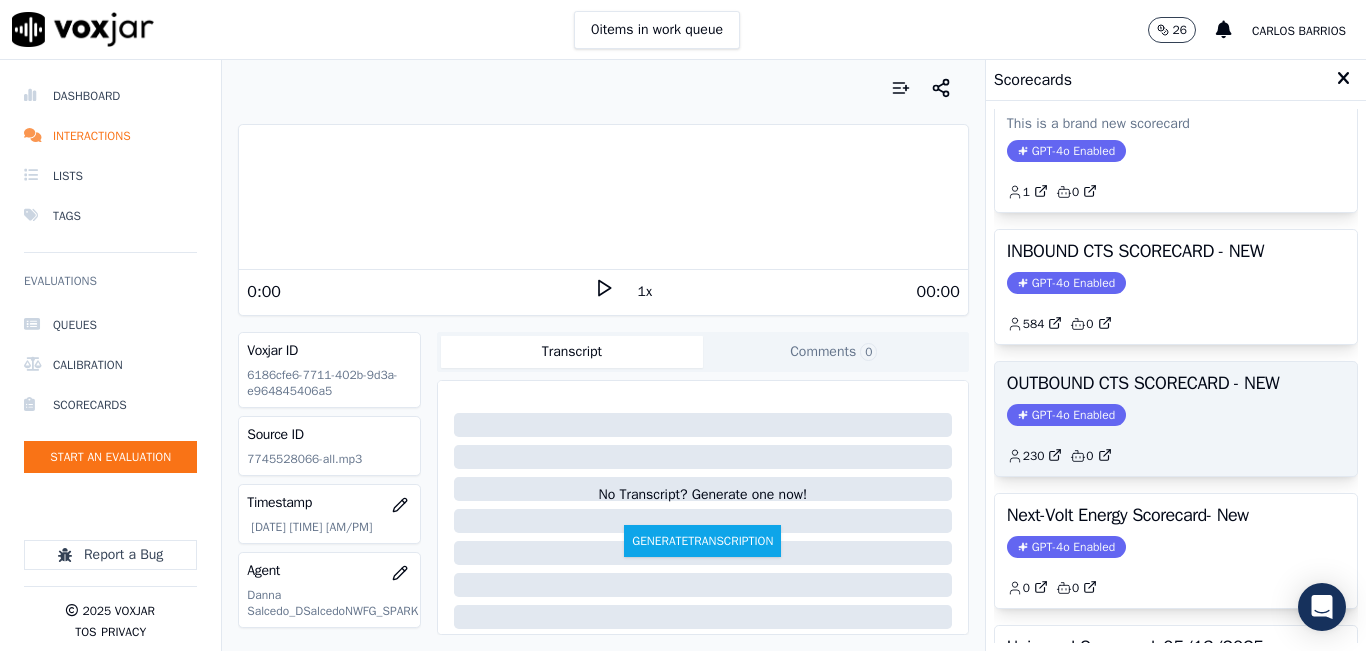 click on "GPT-4o Enabled" 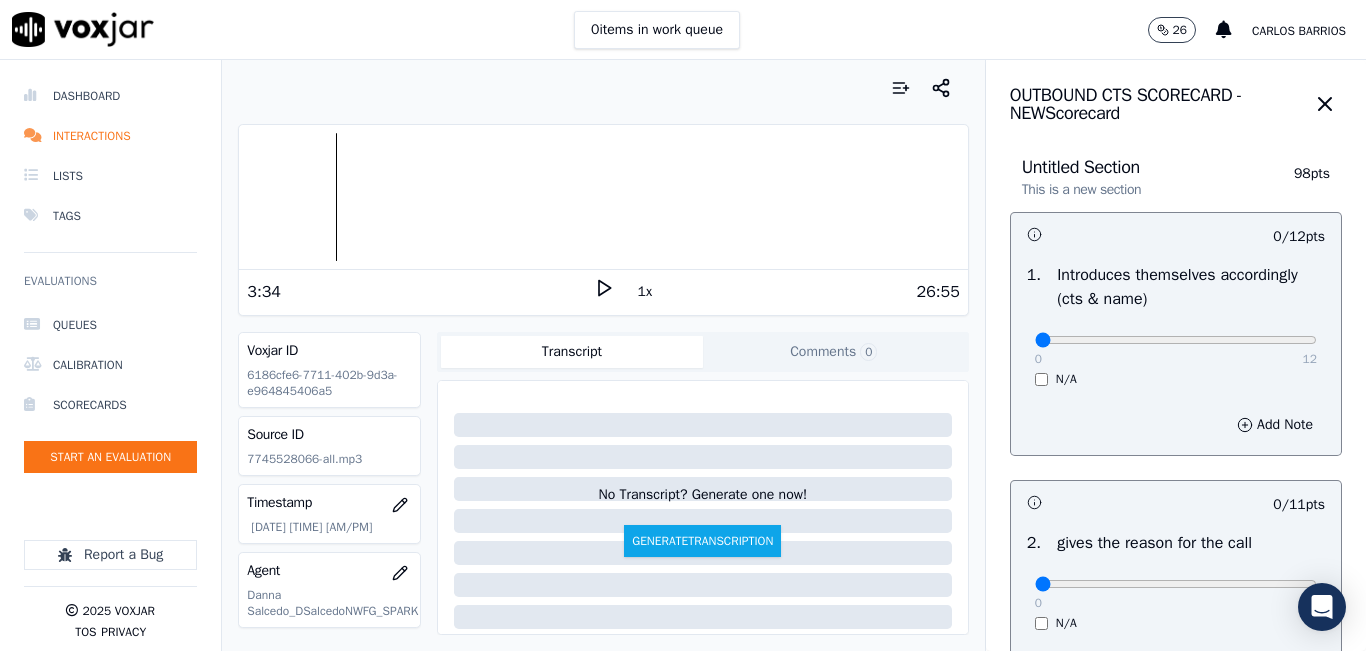 click at bounding box center (603, 197) 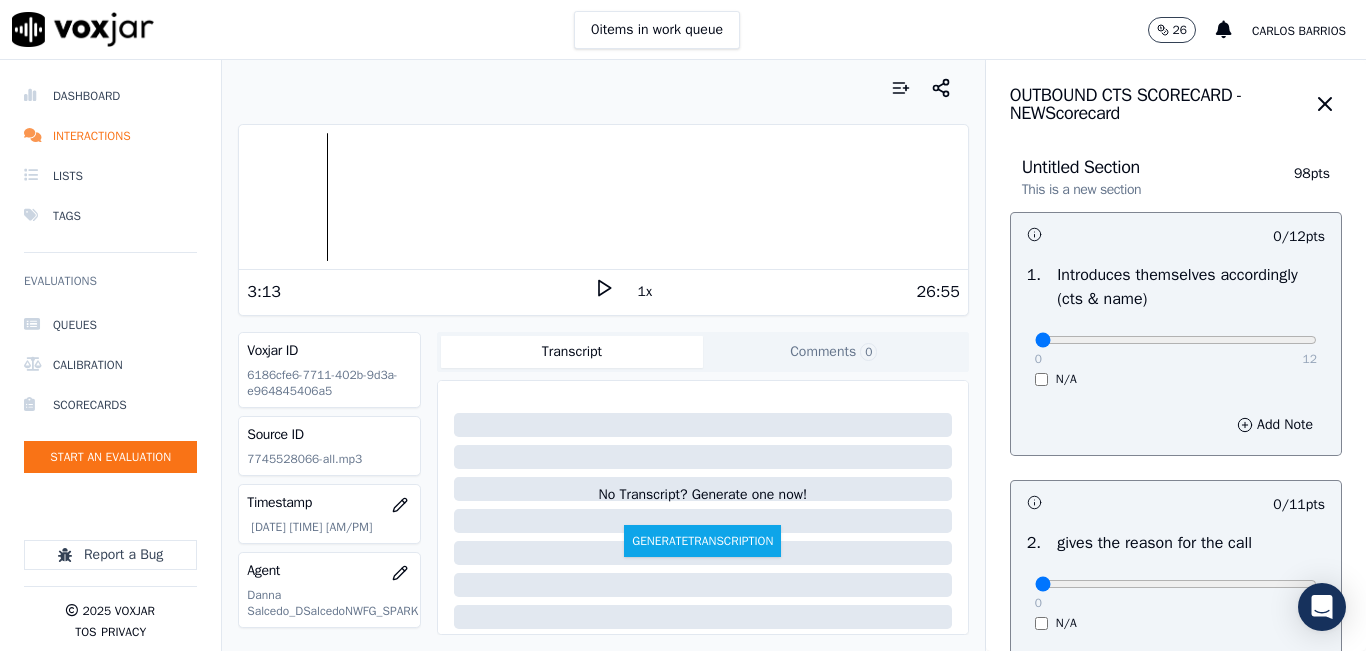 click 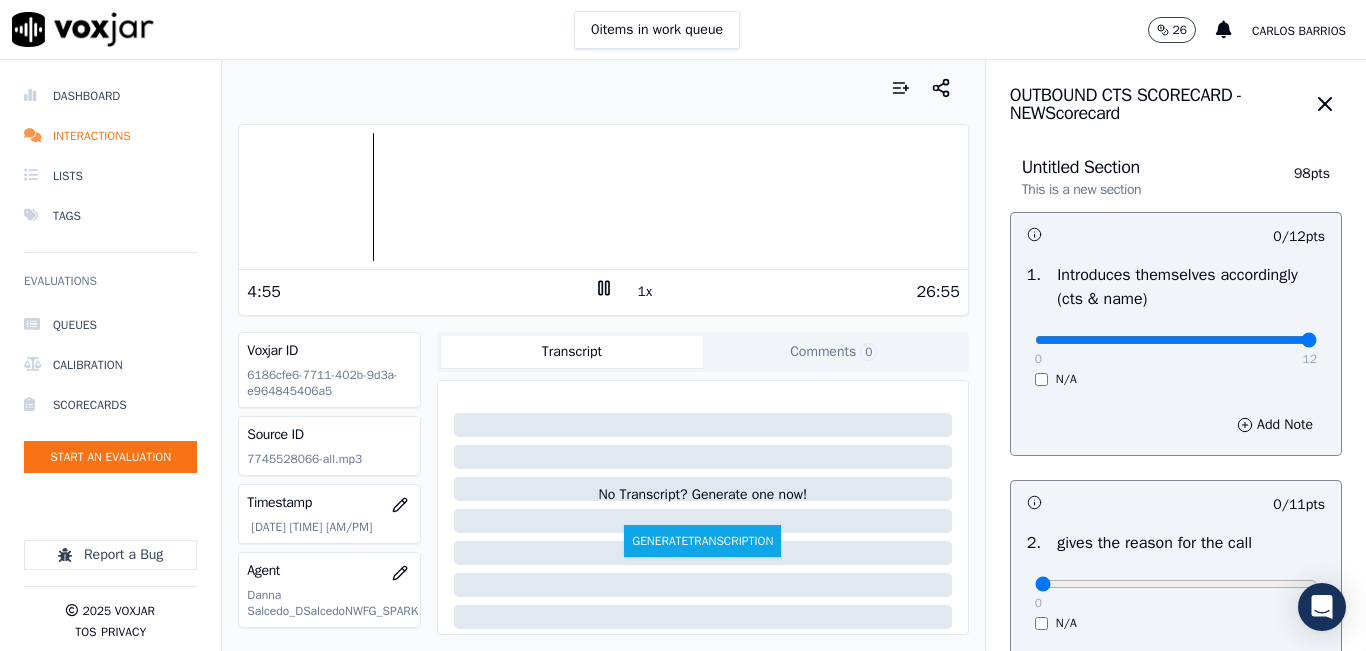type on "12" 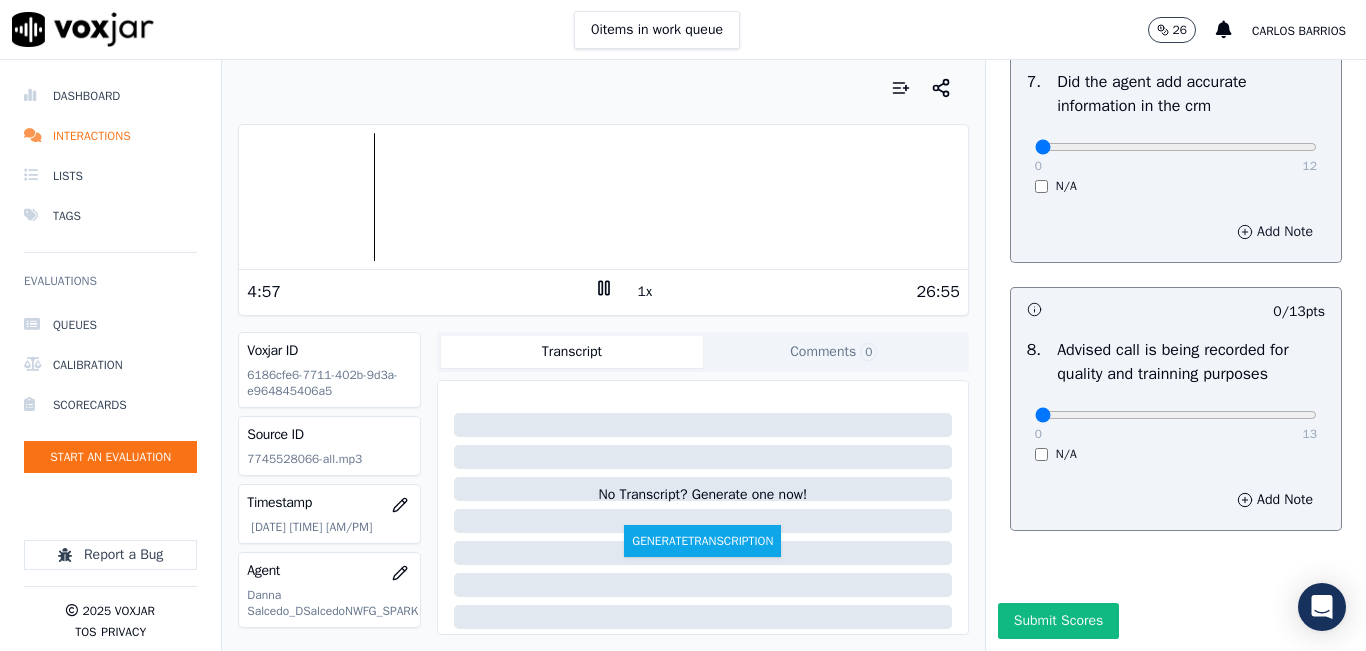 scroll, scrollTop: 1918, scrollLeft: 0, axis: vertical 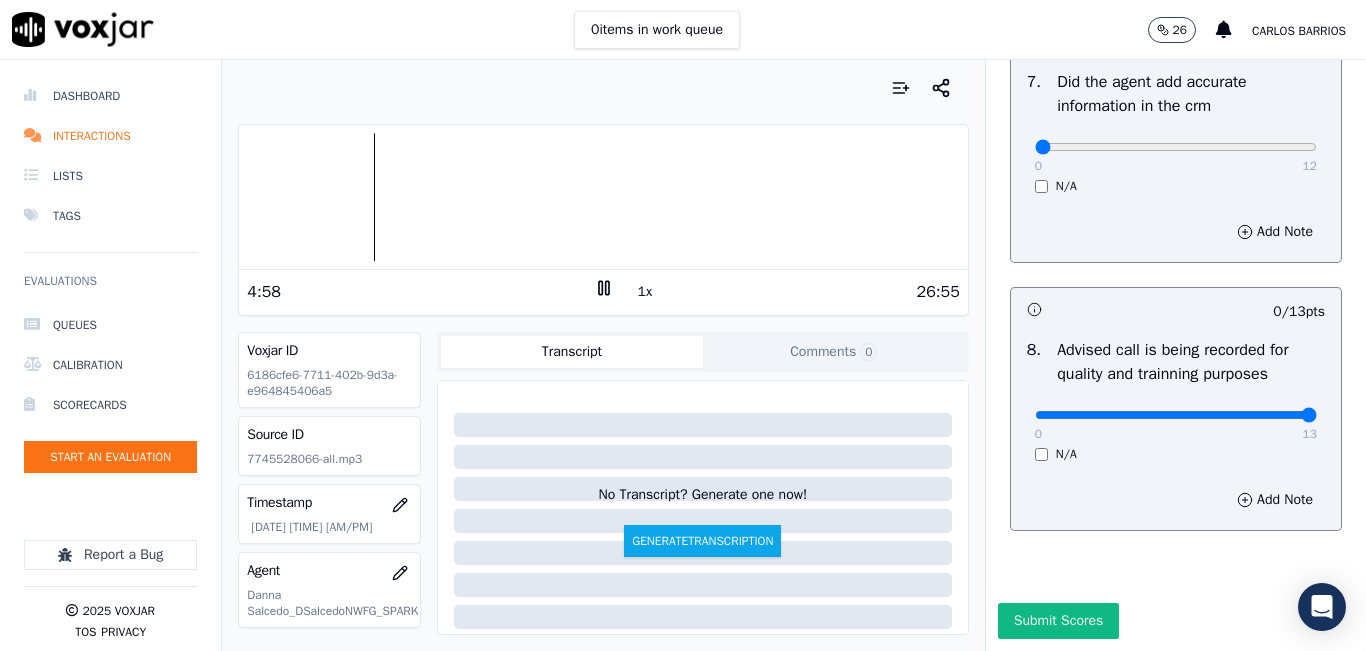 type on "13" 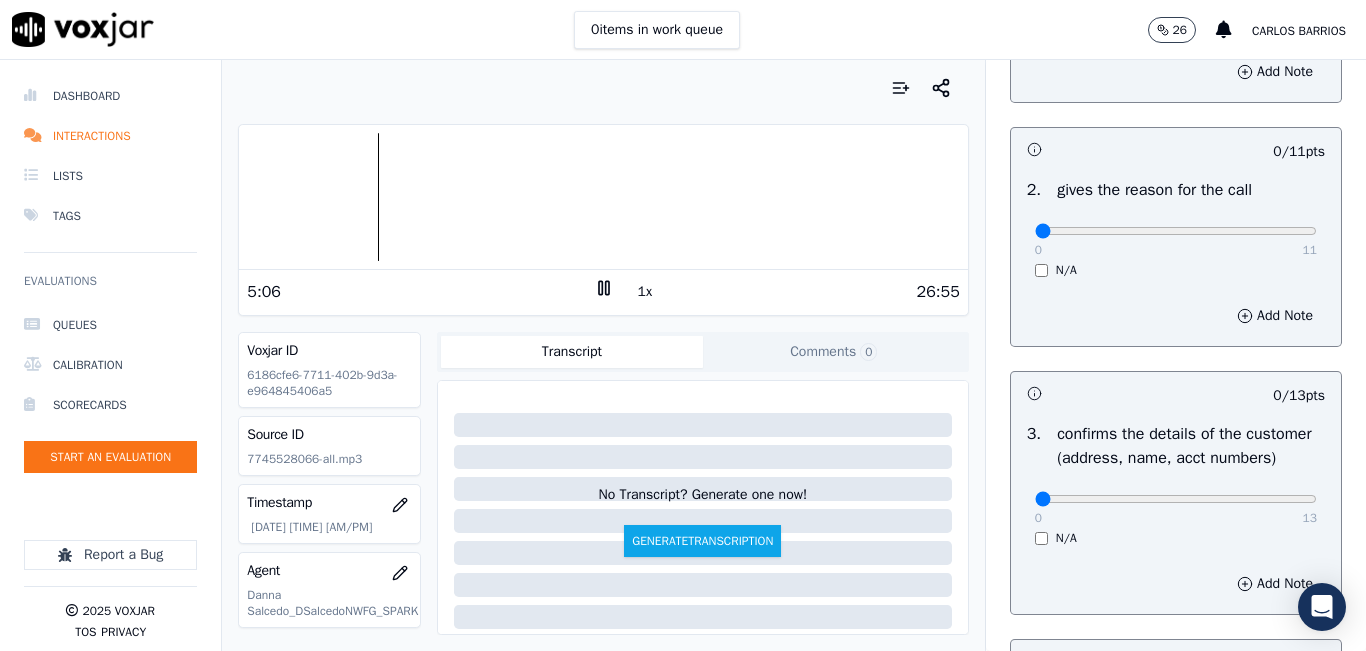 scroll, scrollTop: 318, scrollLeft: 0, axis: vertical 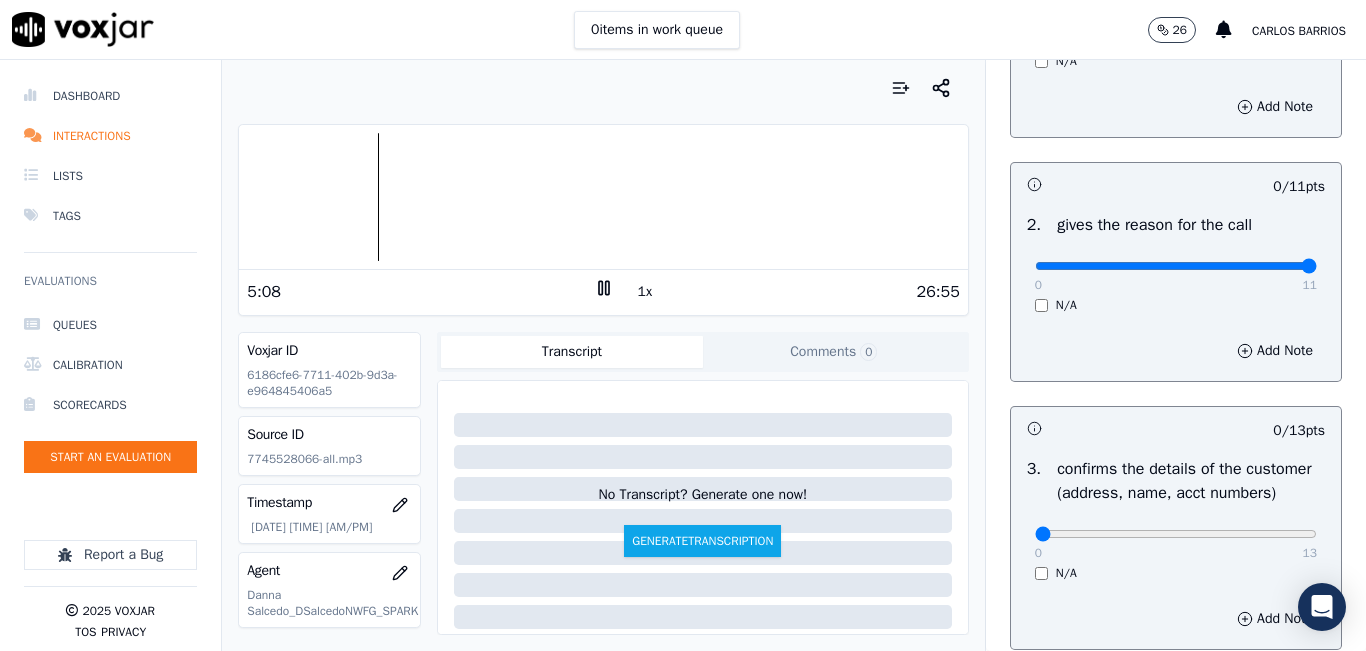 type on "11" 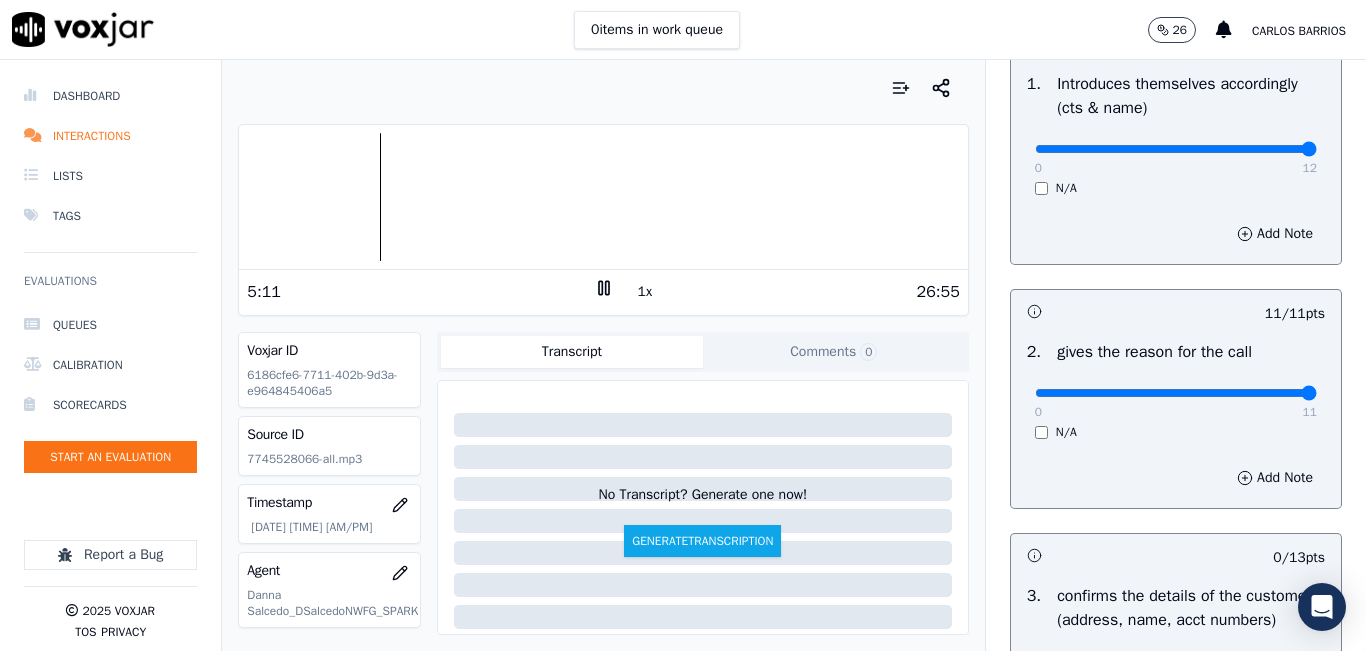 scroll, scrollTop: 318, scrollLeft: 0, axis: vertical 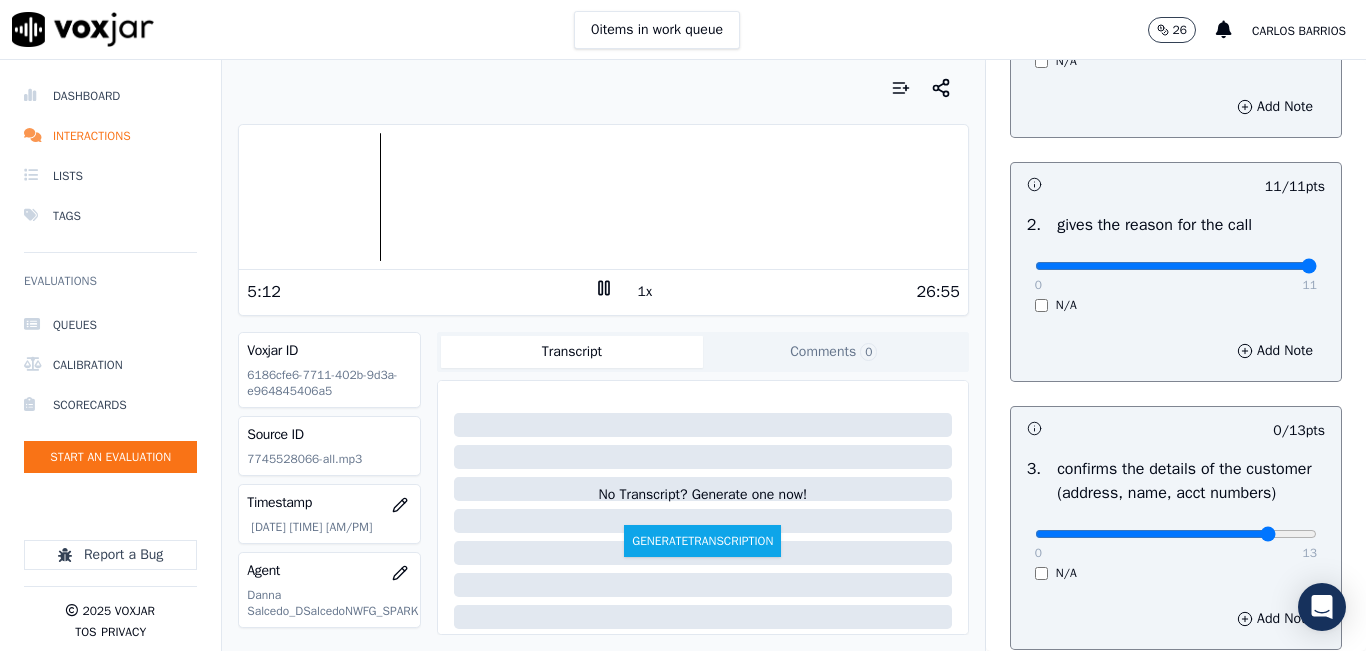 click at bounding box center [1176, 22] 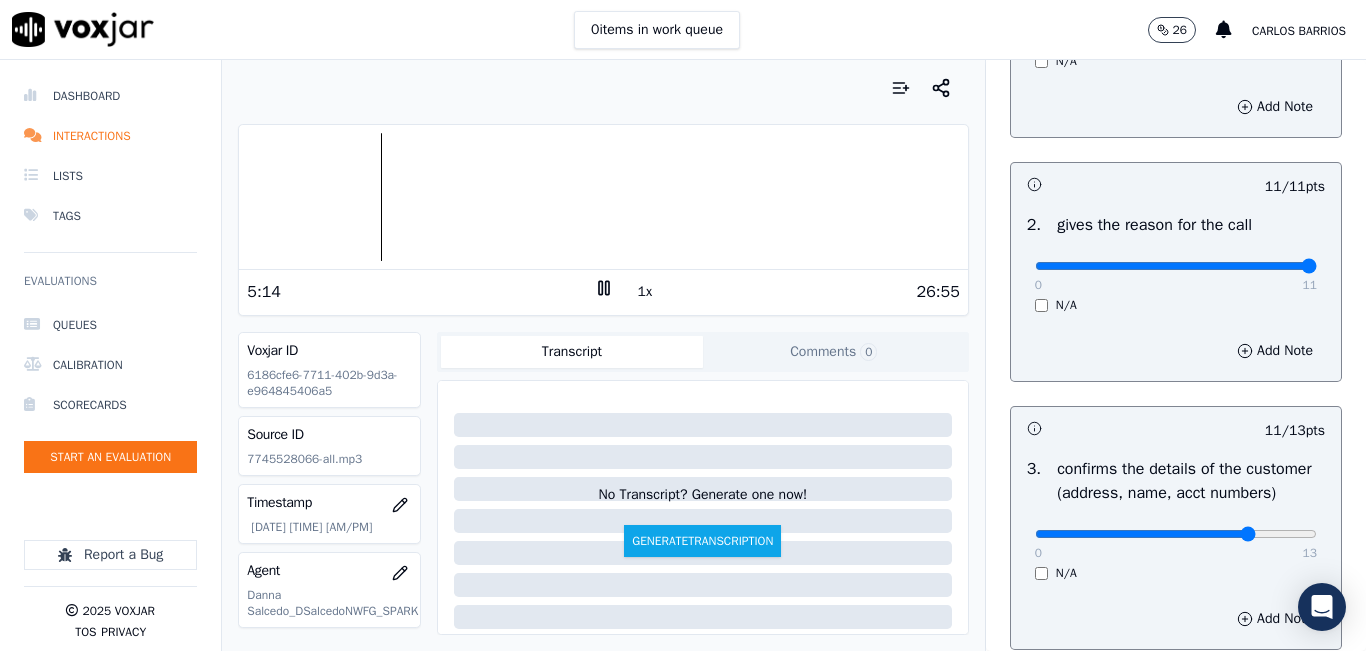 type on "10" 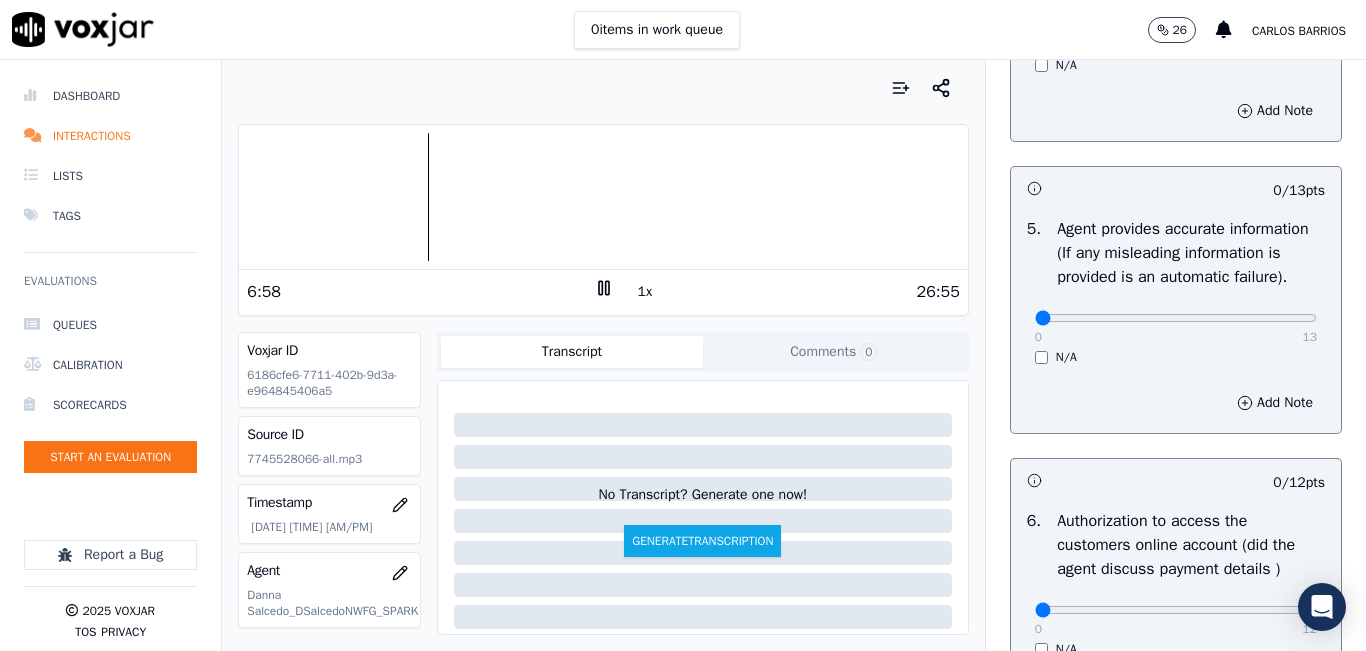 scroll, scrollTop: 1100, scrollLeft: 0, axis: vertical 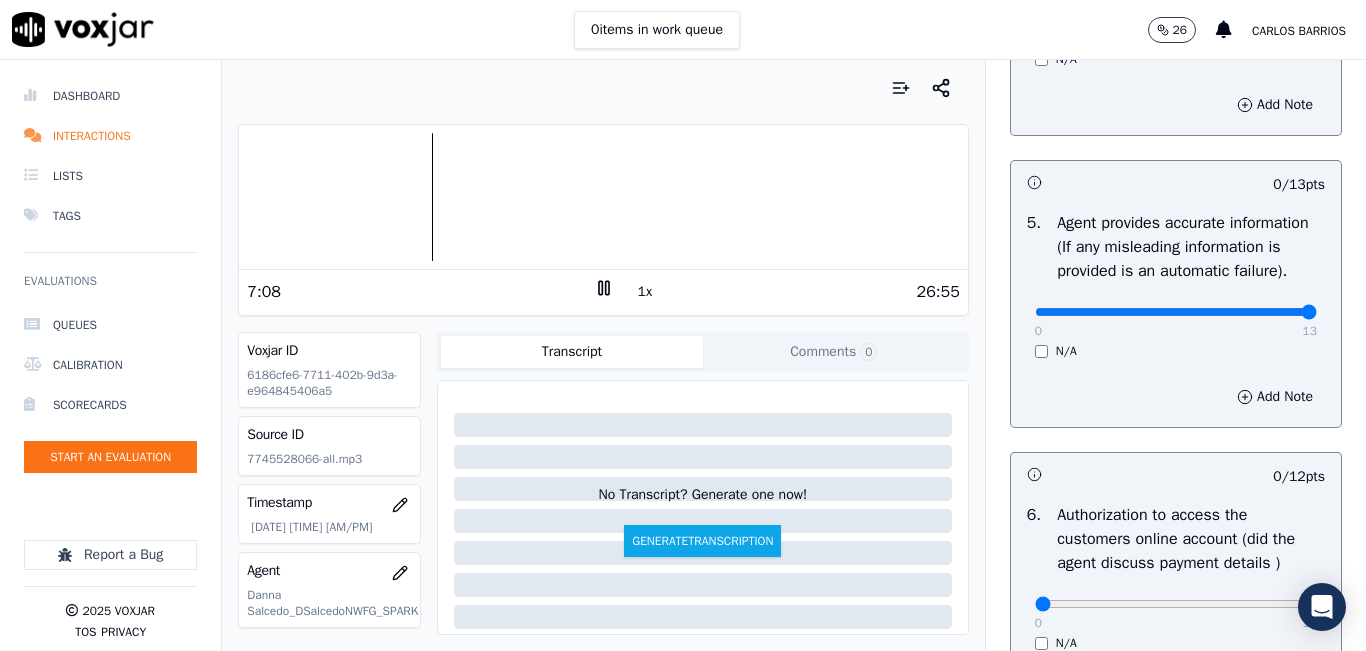 type on "13" 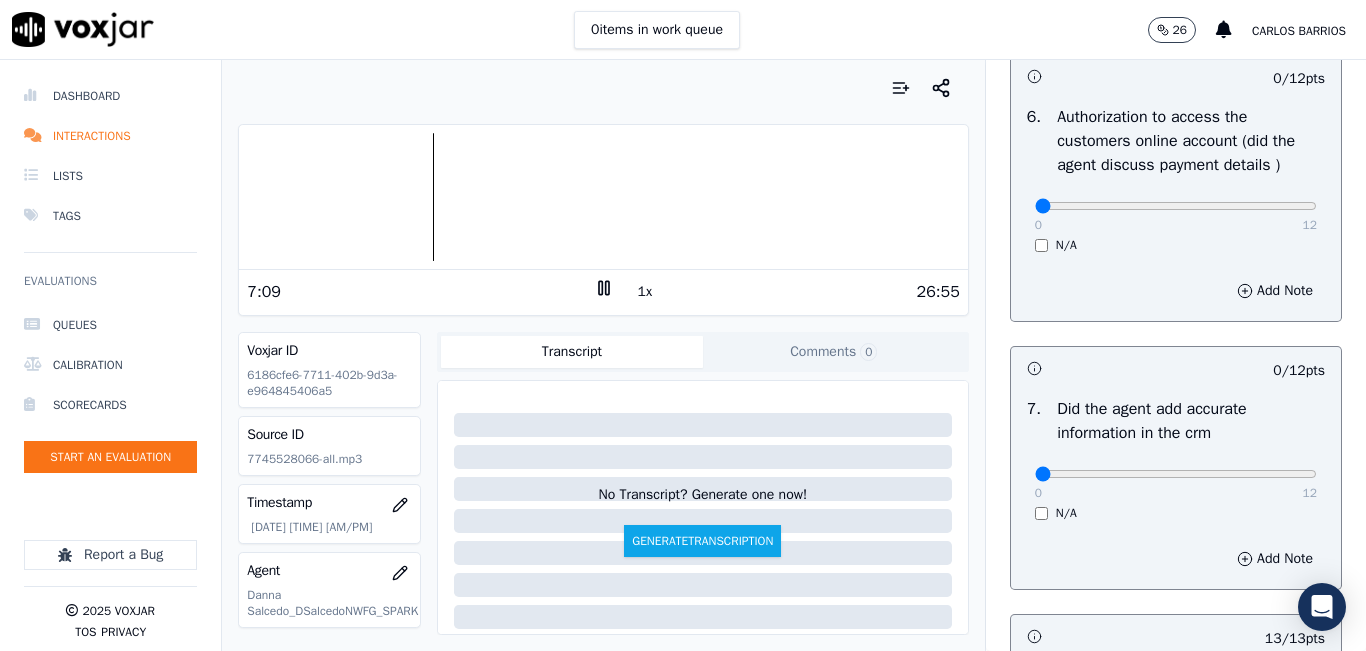 scroll, scrollTop: 1500, scrollLeft: 0, axis: vertical 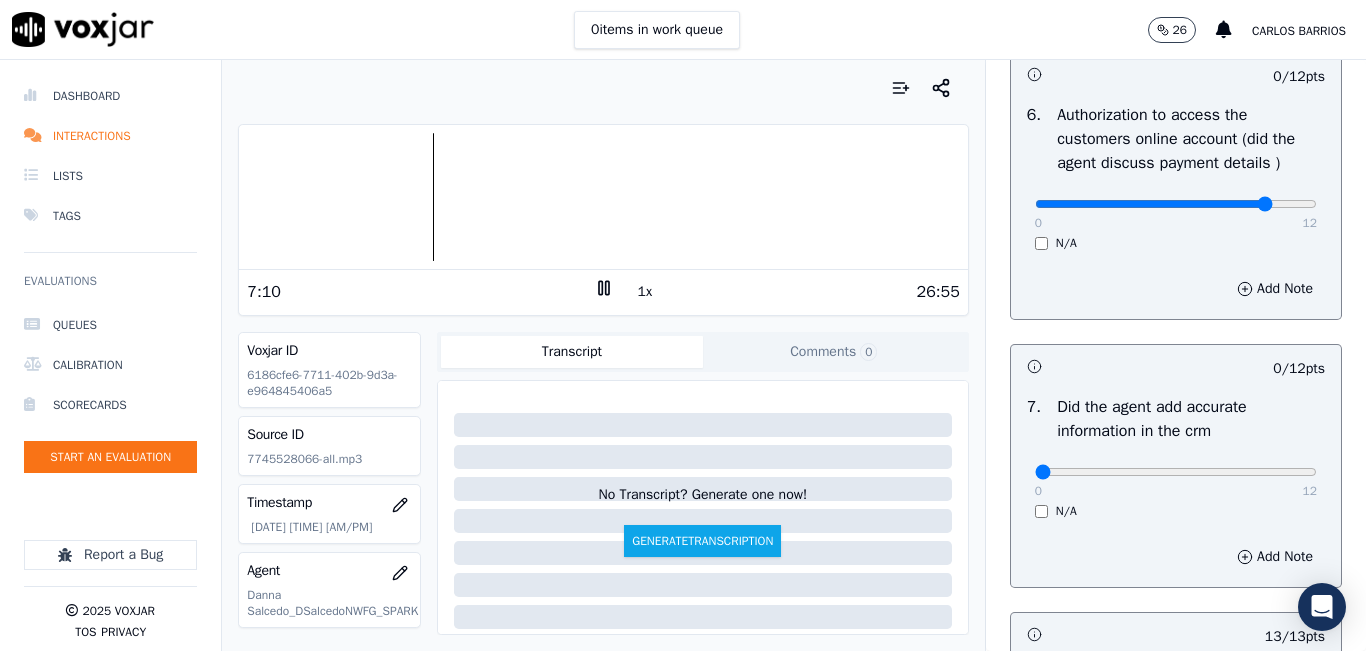 type on "10" 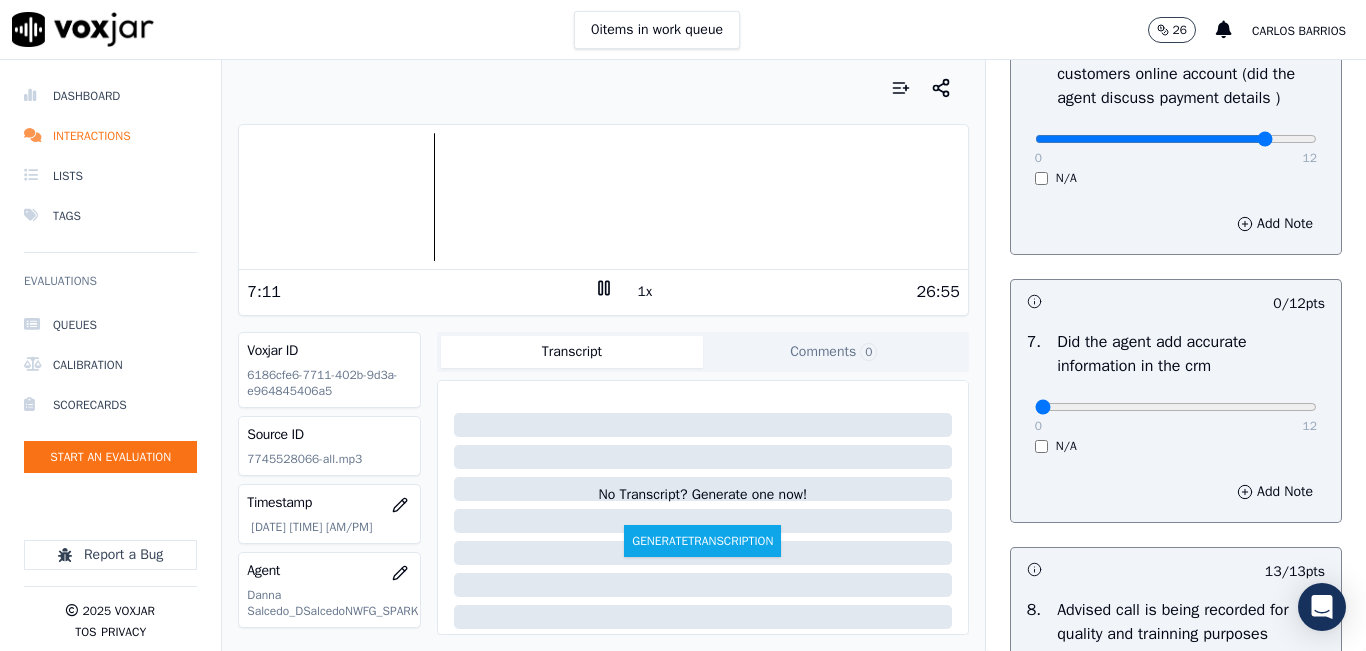 scroll, scrollTop: 1700, scrollLeft: 0, axis: vertical 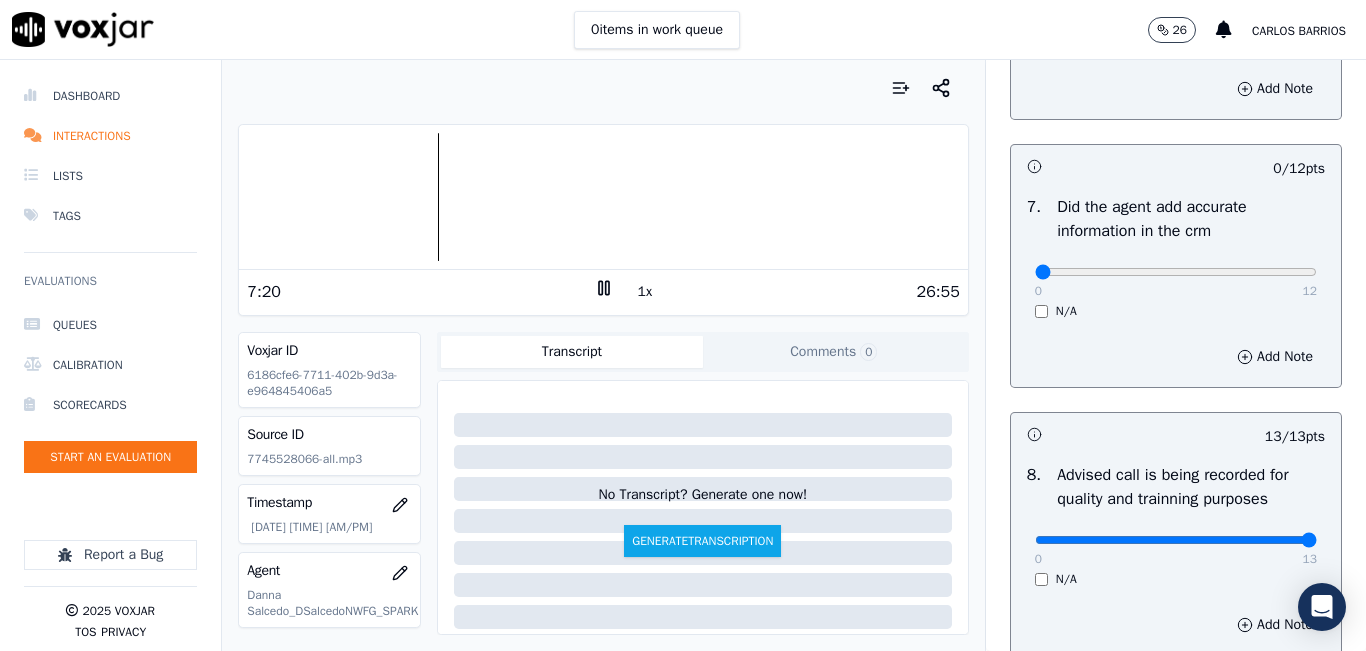 click 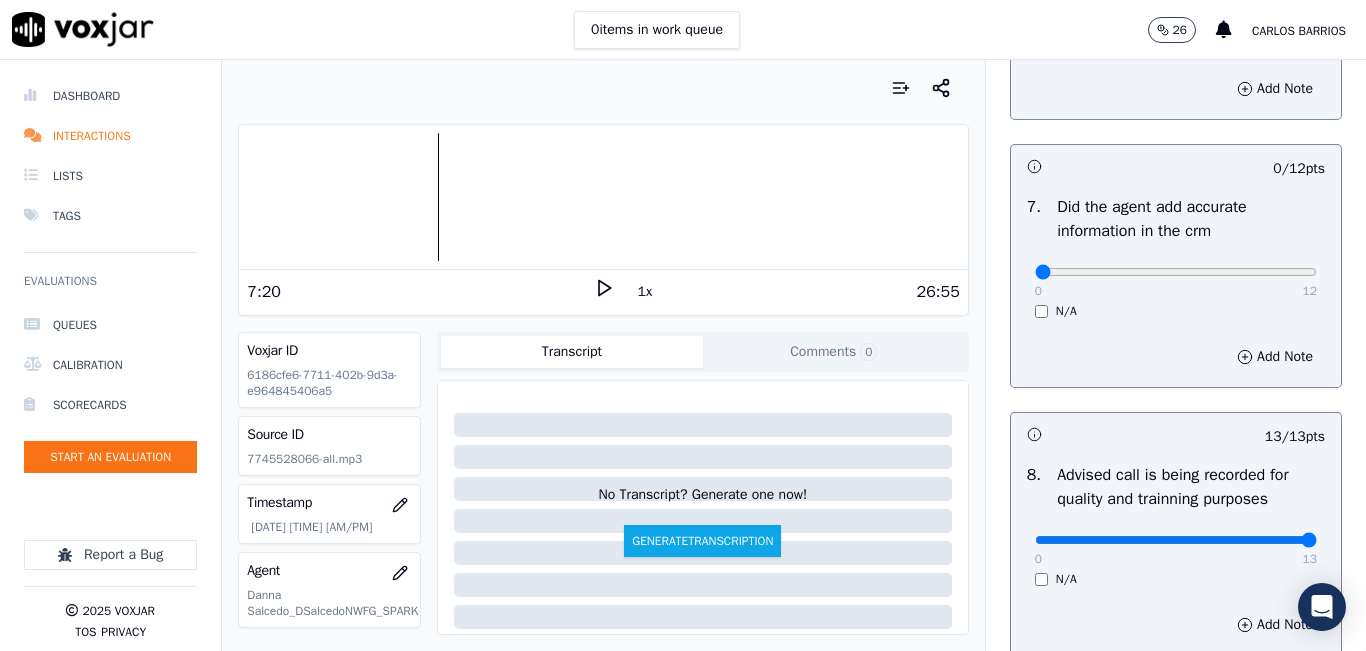 click 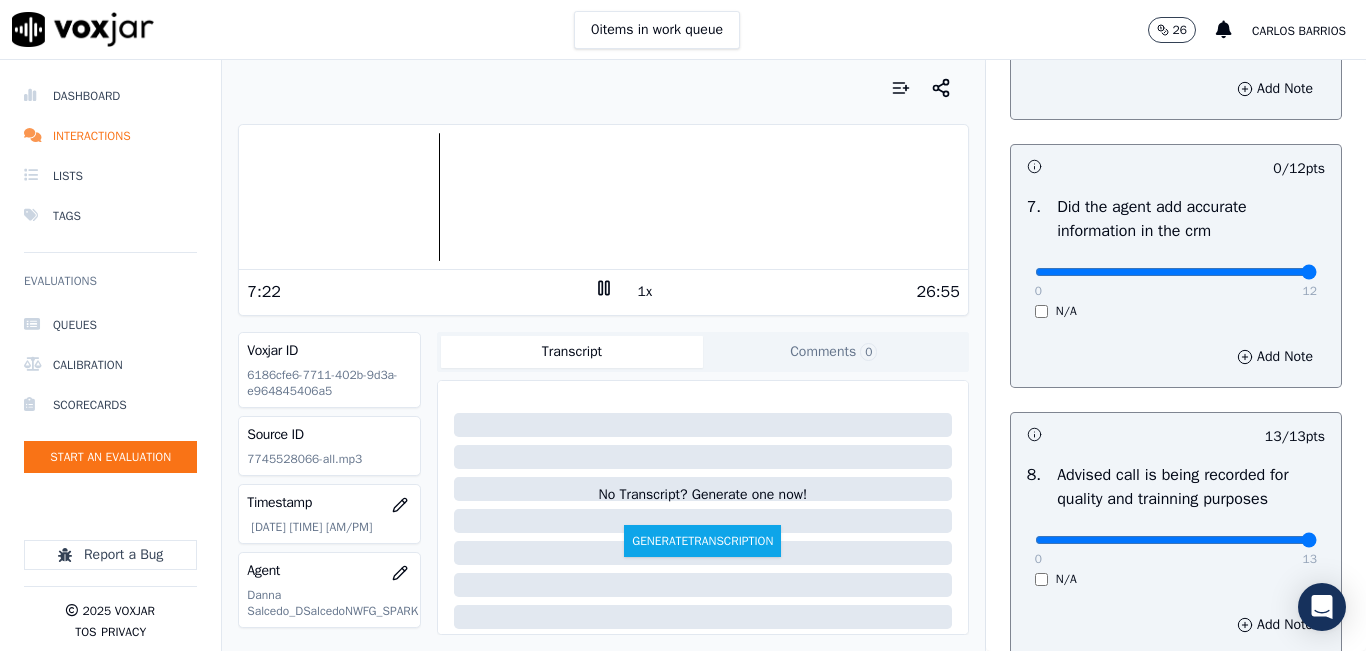 type on "12" 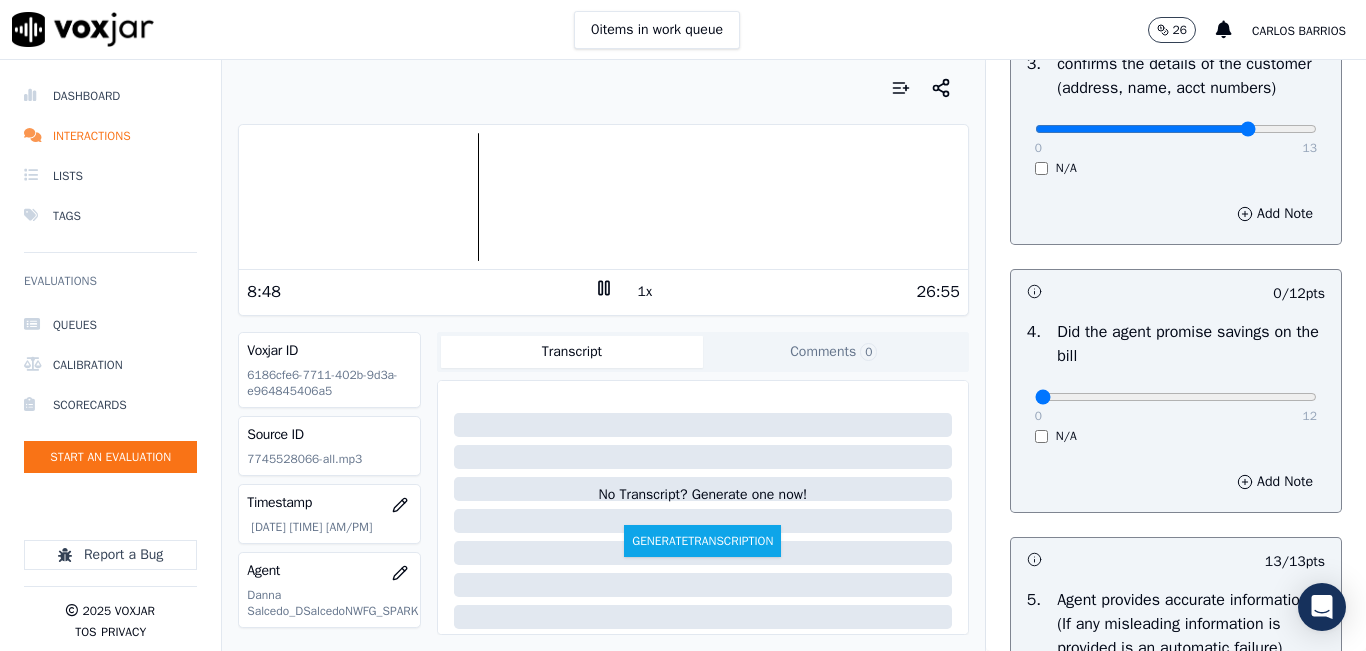 scroll, scrollTop: 718, scrollLeft: 0, axis: vertical 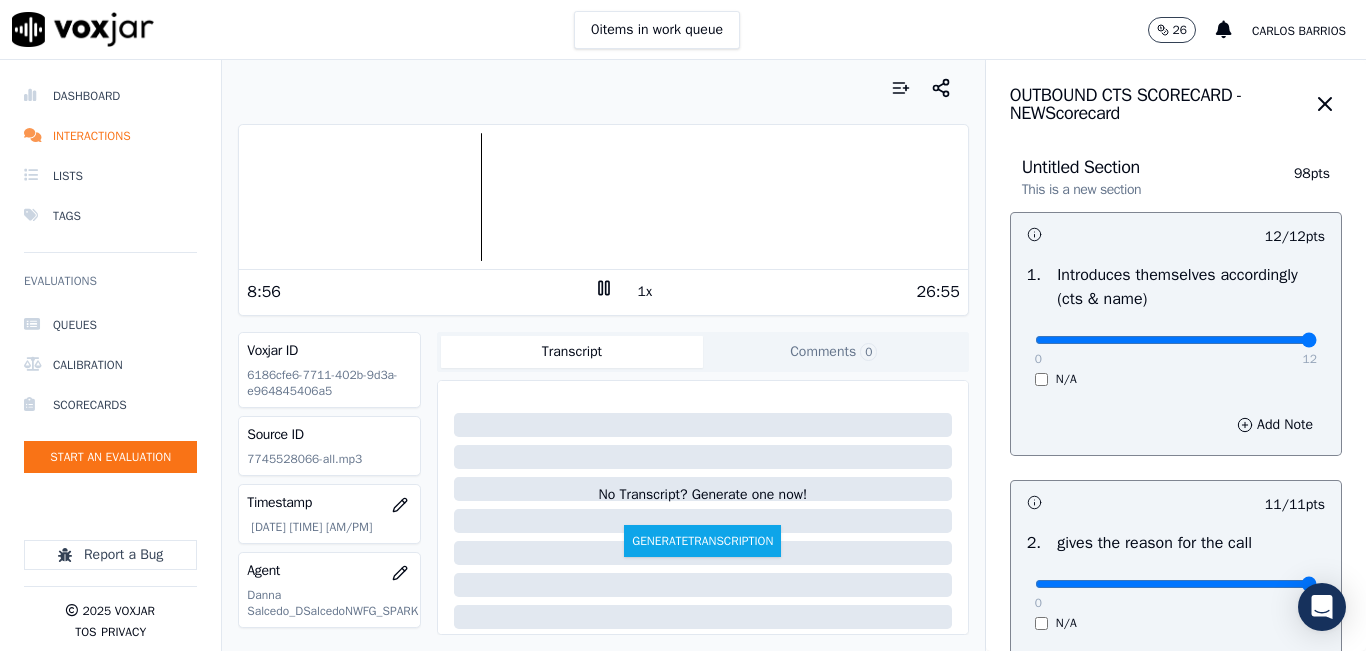 click at bounding box center (603, 197) 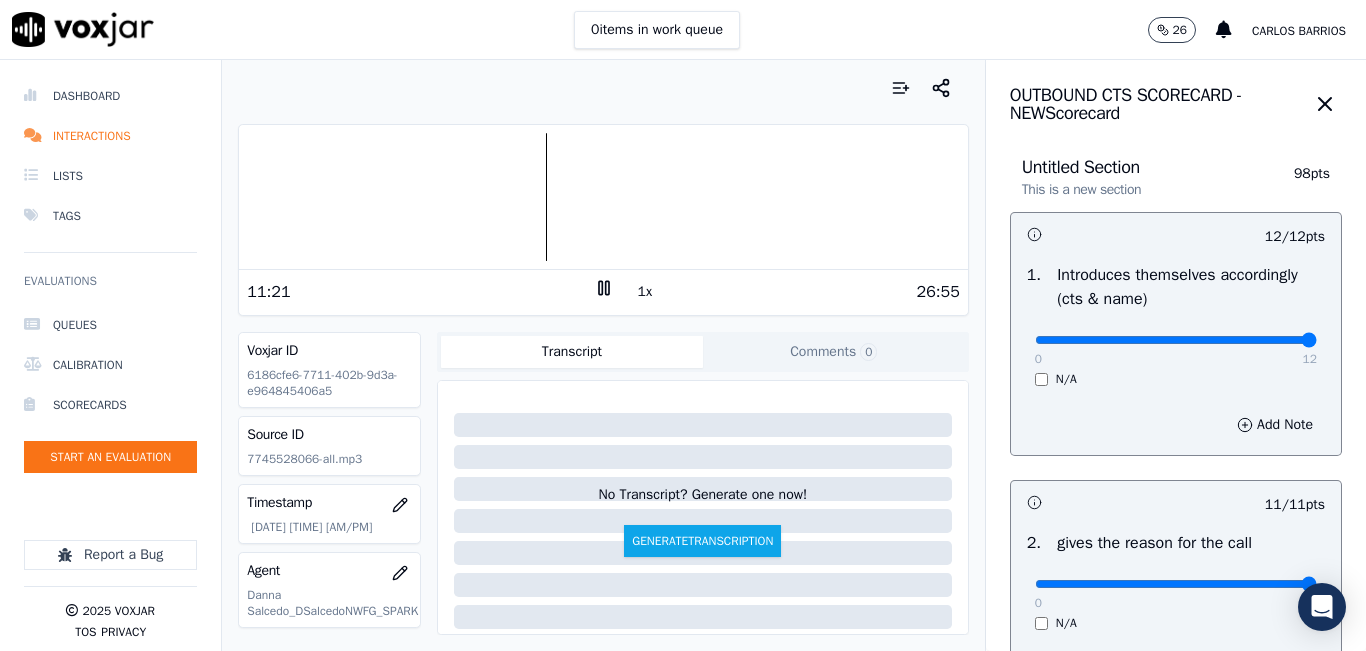 click on "1x" at bounding box center [645, 292] 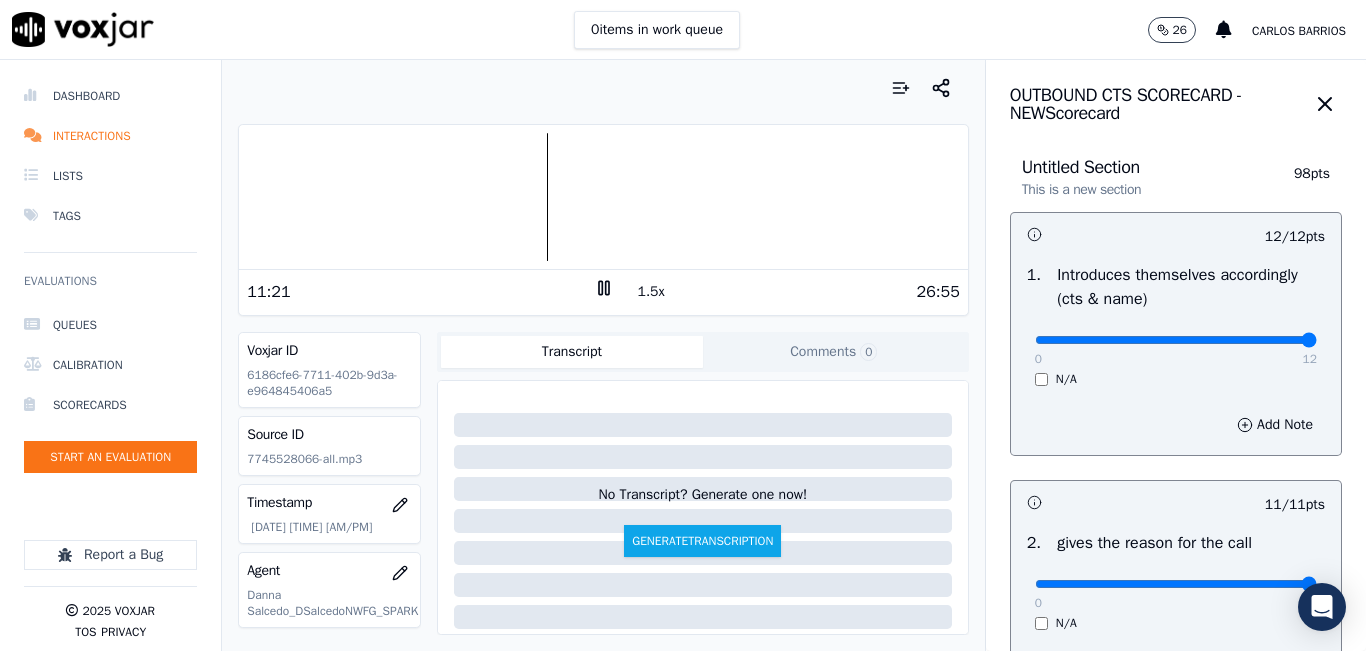 click on "1.5x" at bounding box center [651, 292] 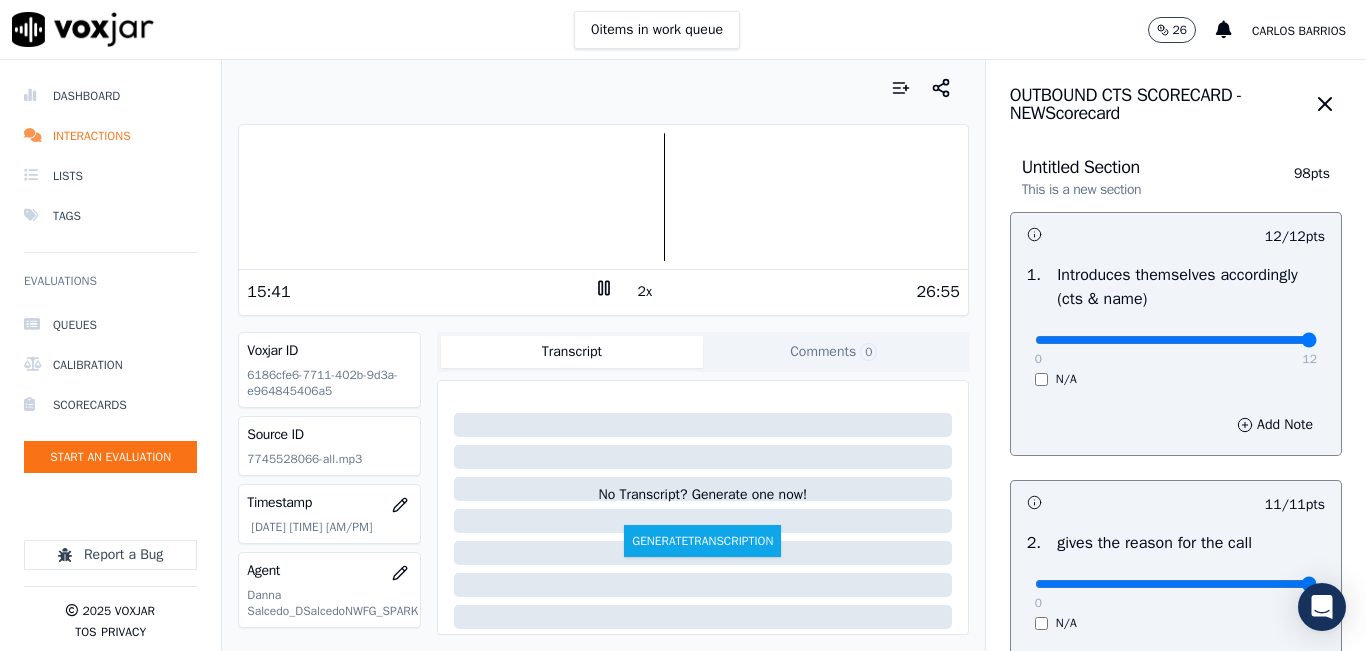 click at bounding box center [603, 197] 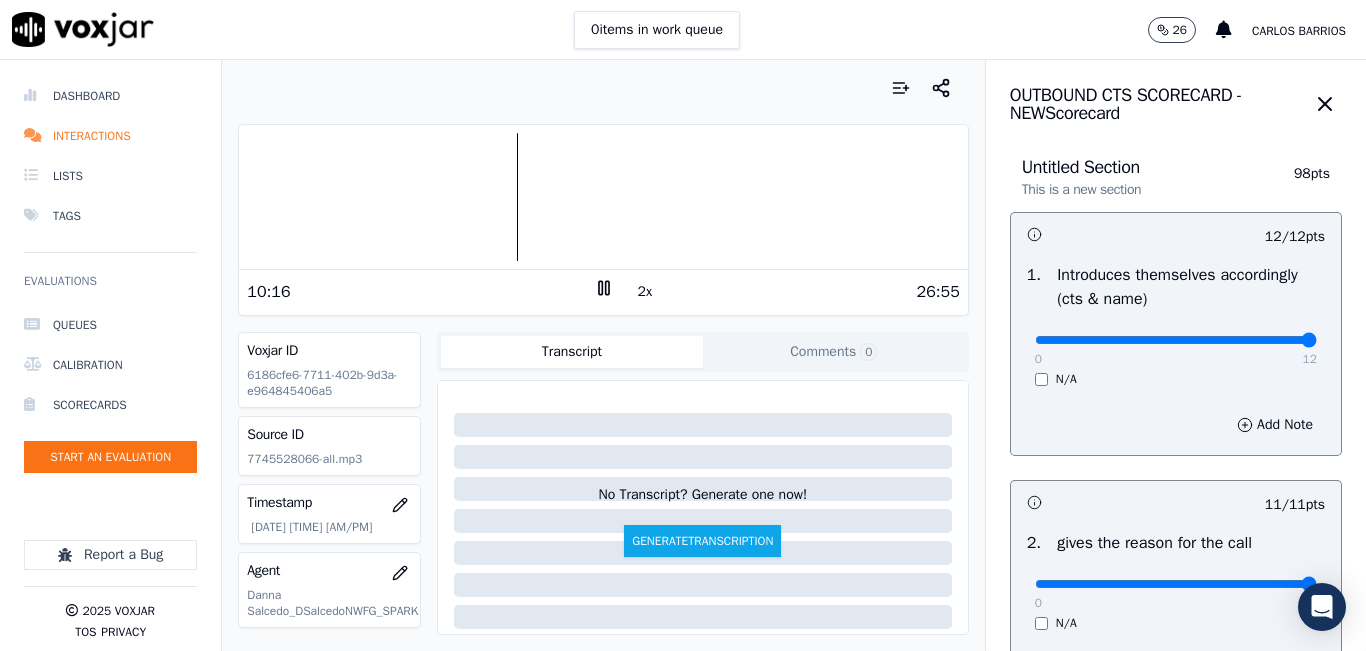 click 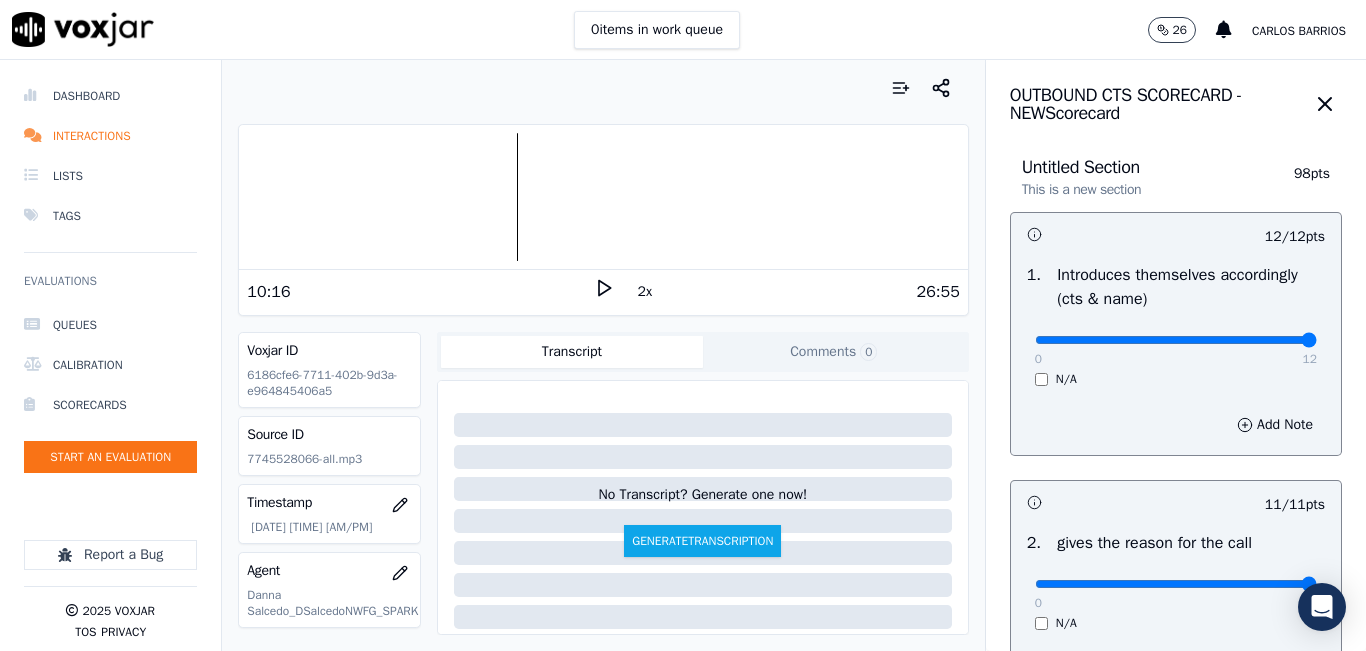 click 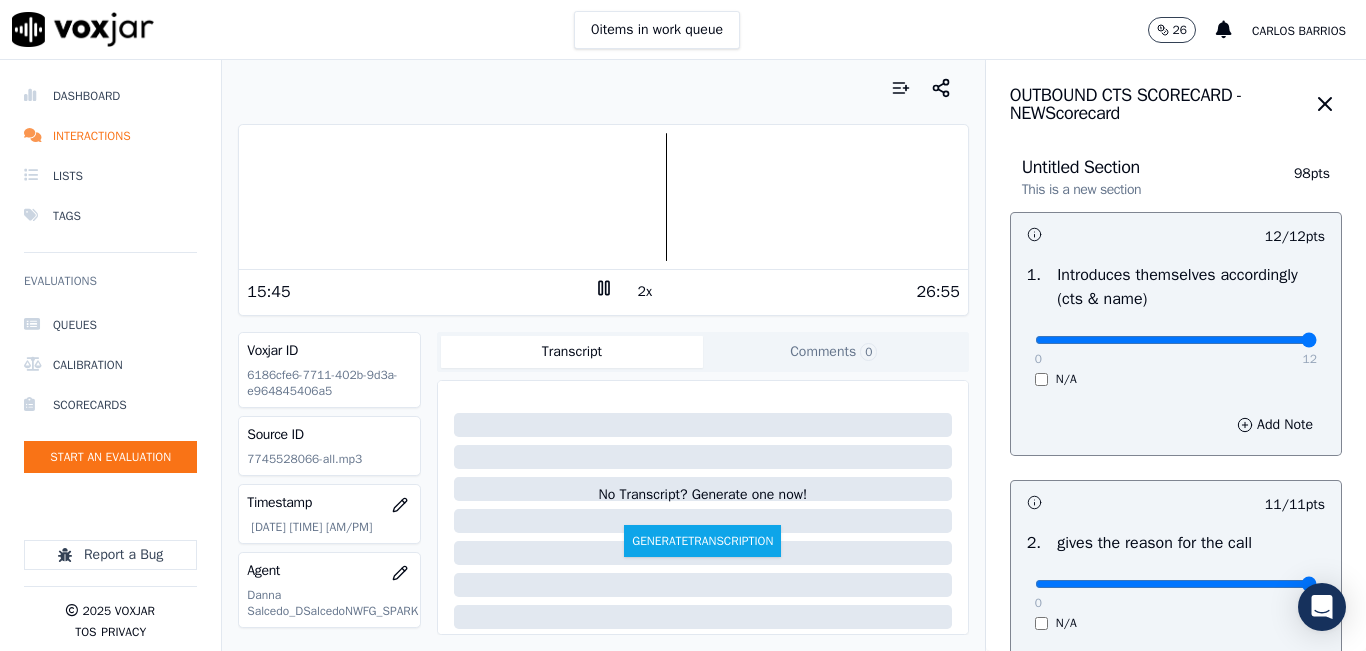 click at bounding box center [603, 197] 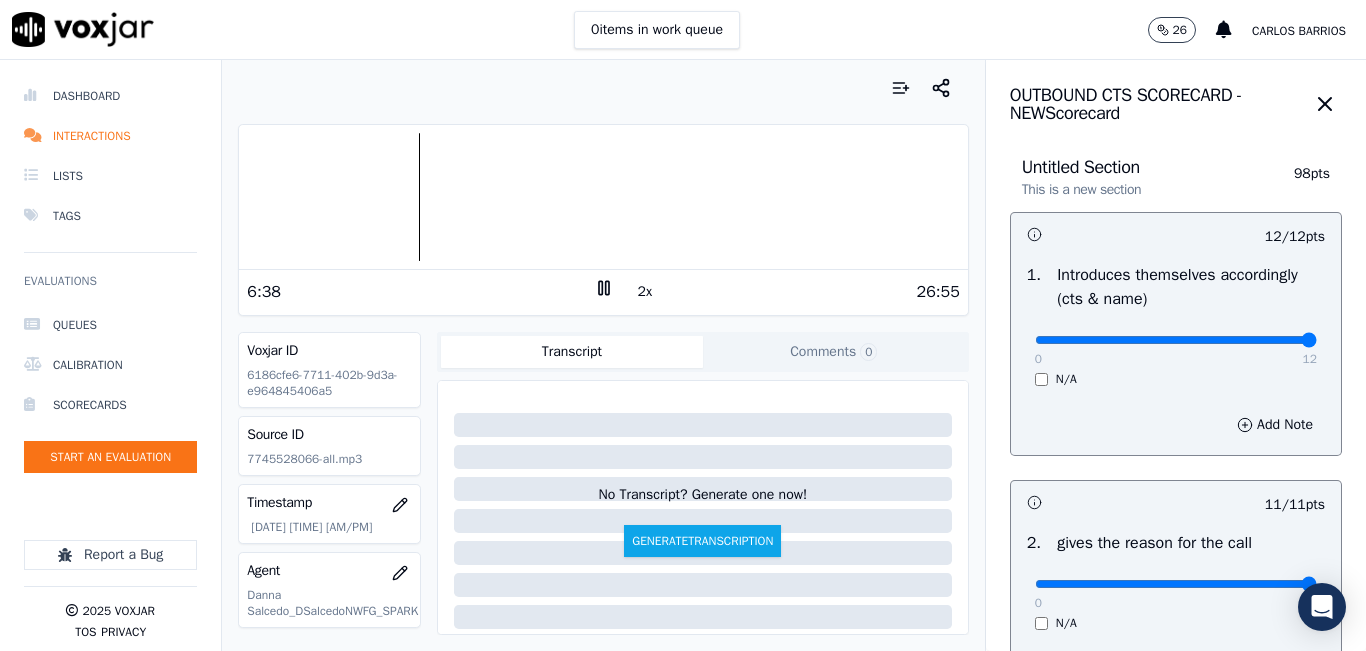 click at bounding box center [603, 197] 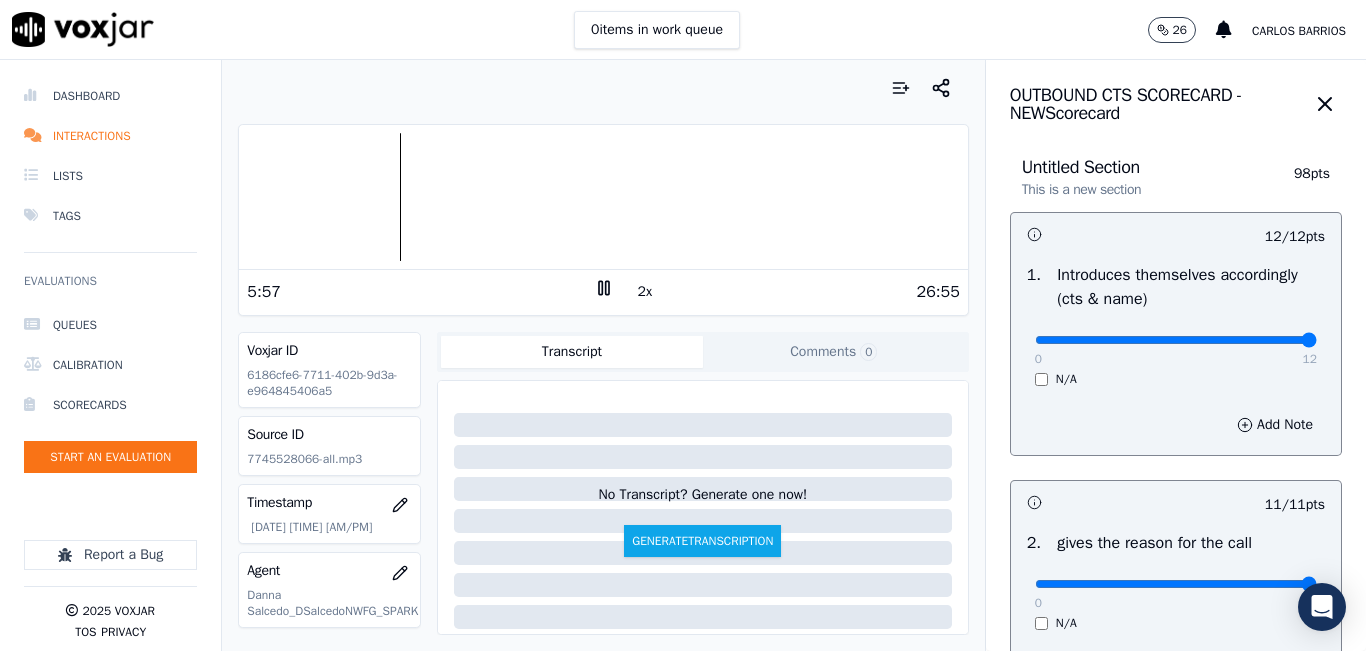 click at bounding box center (603, 197) 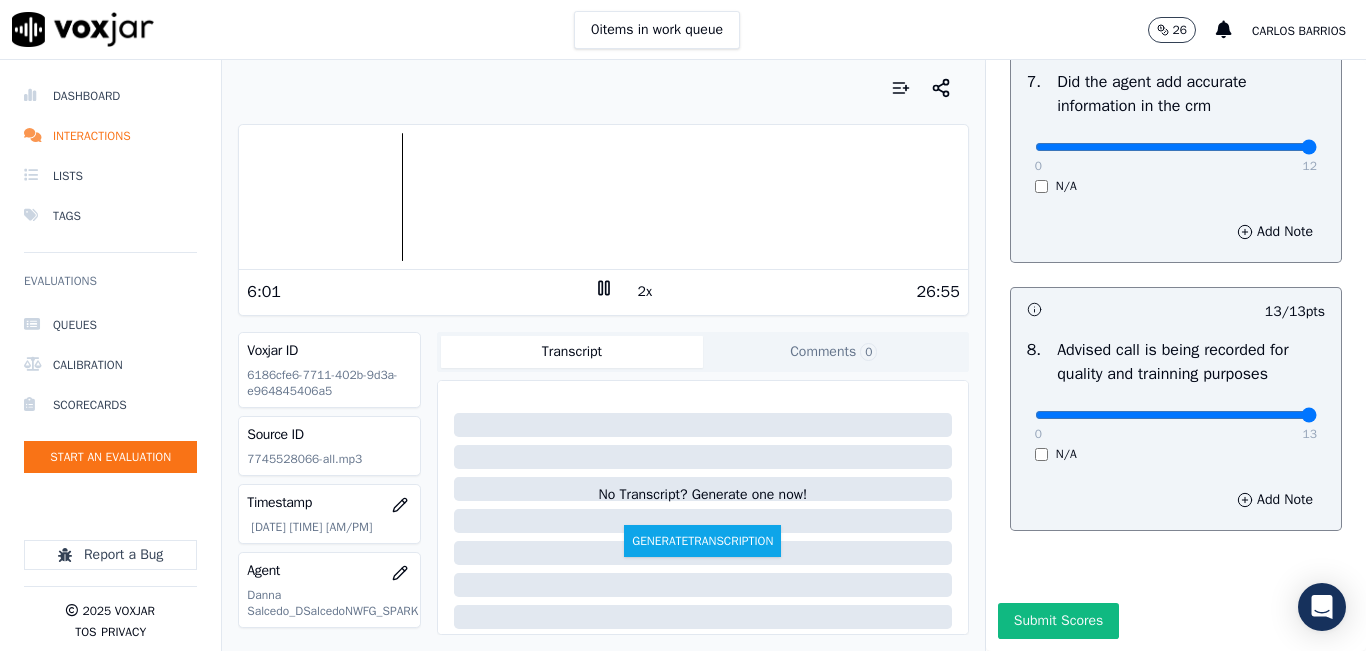 scroll, scrollTop: 1900, scrollLeft: 0, axis: vertical 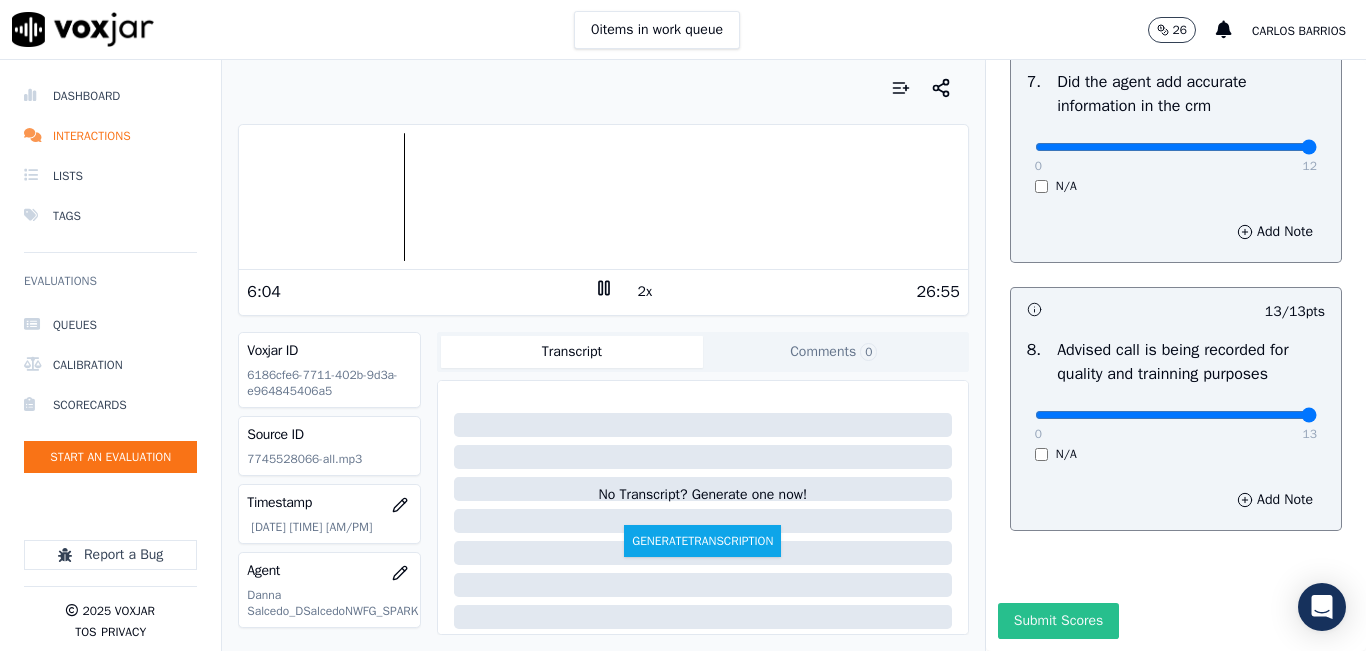 click on "Submit Scores" at bounding box center (1058, 621) 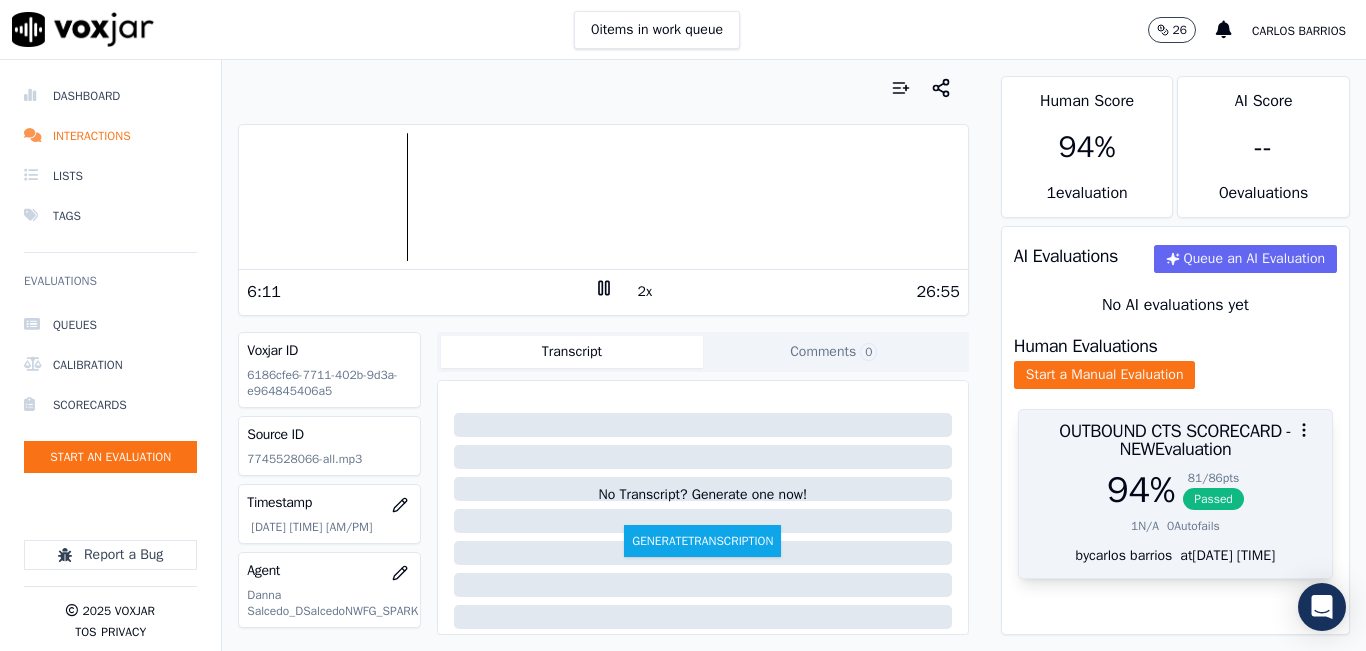 click on "94 %   81 / 86  pts   Passed" at bounding box center (1175, 490) 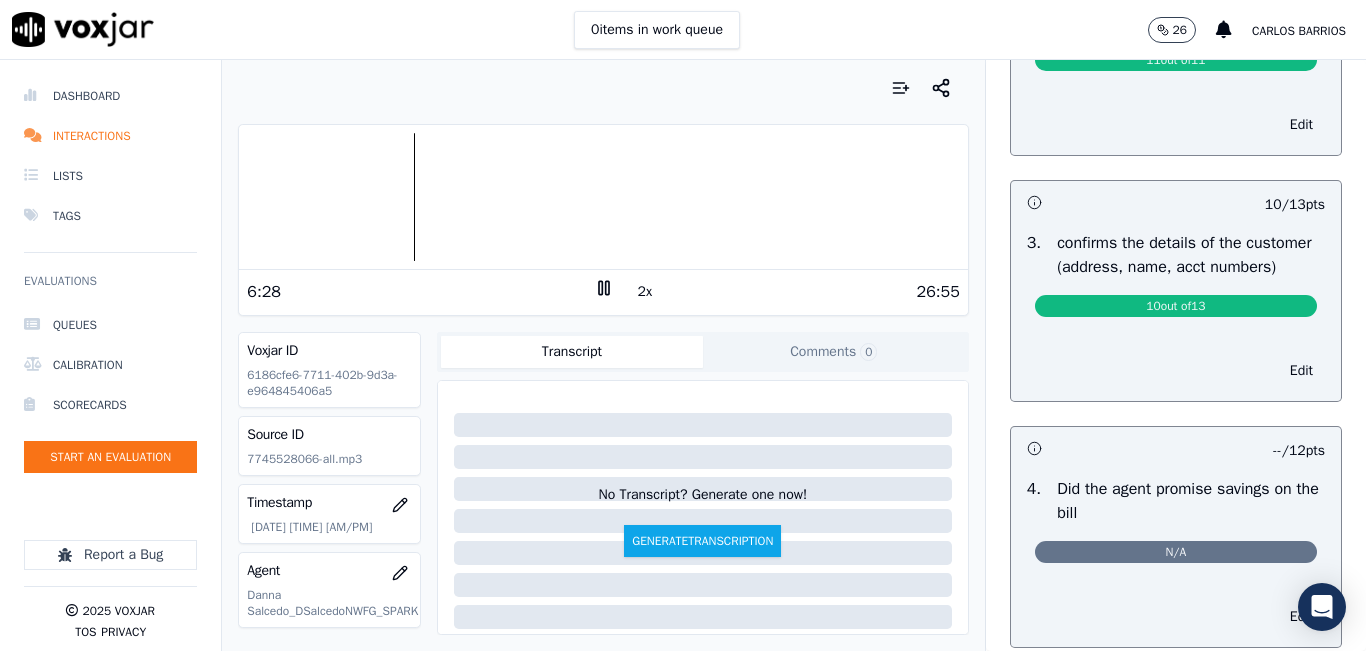 scroll, scrollTop: 0, scrollLeft: 0, axis: both 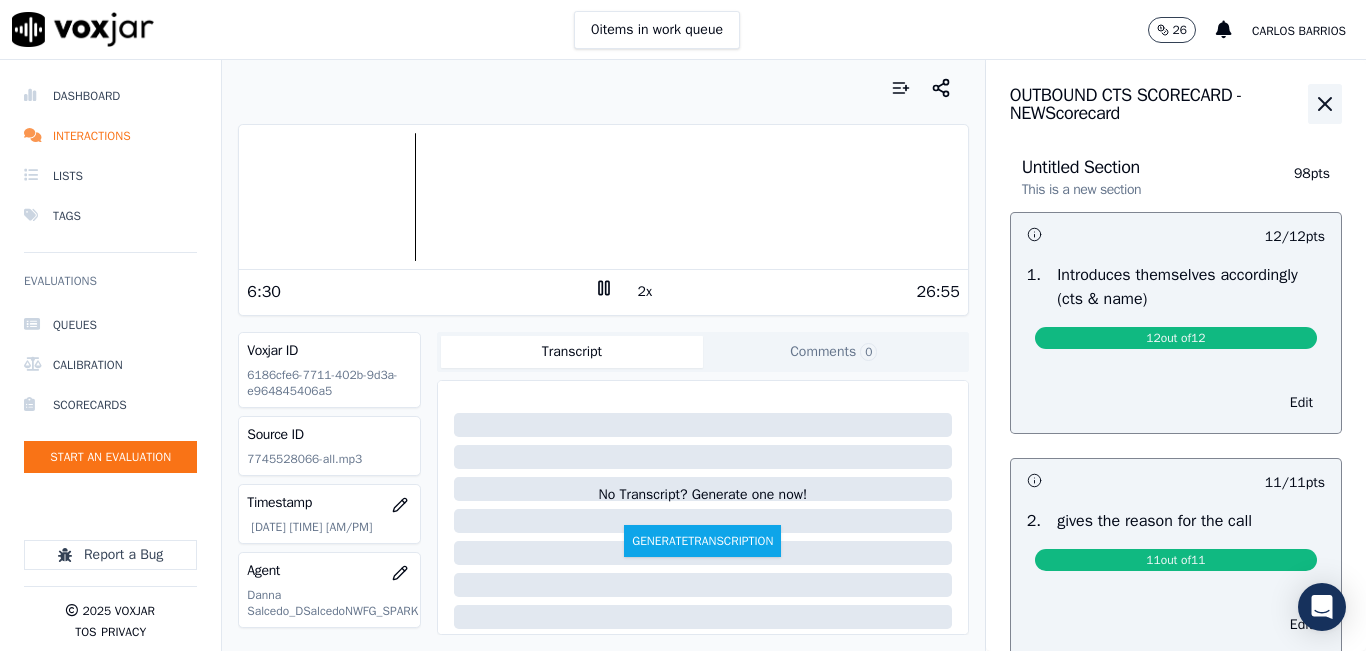 click 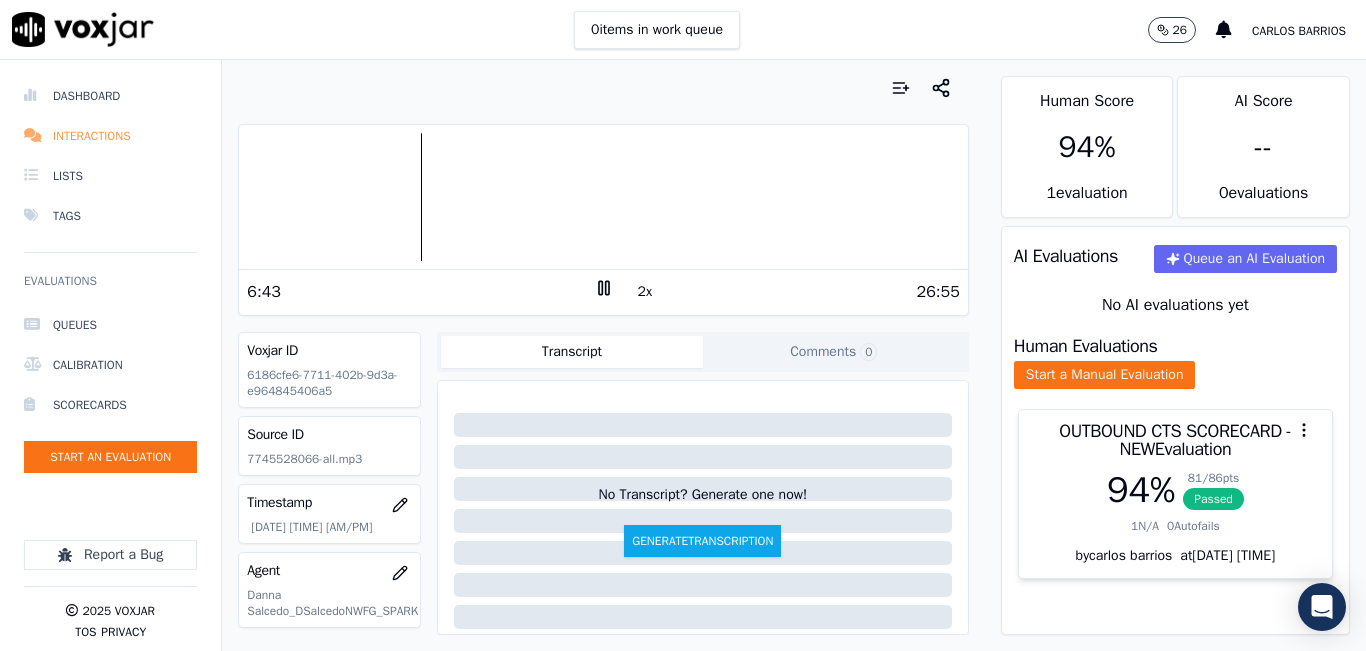 click on "Interactions" at bounding box center (110, 136) 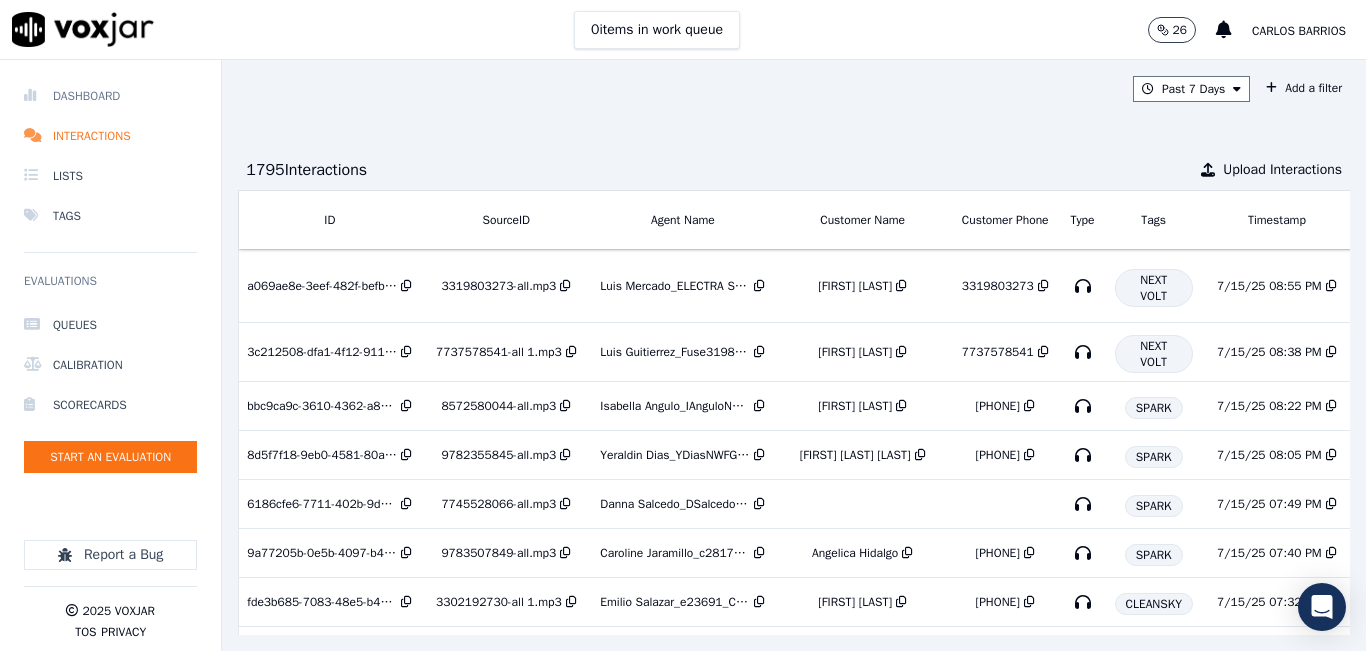 click on "Dashboard" at bounding box center [110, 96] 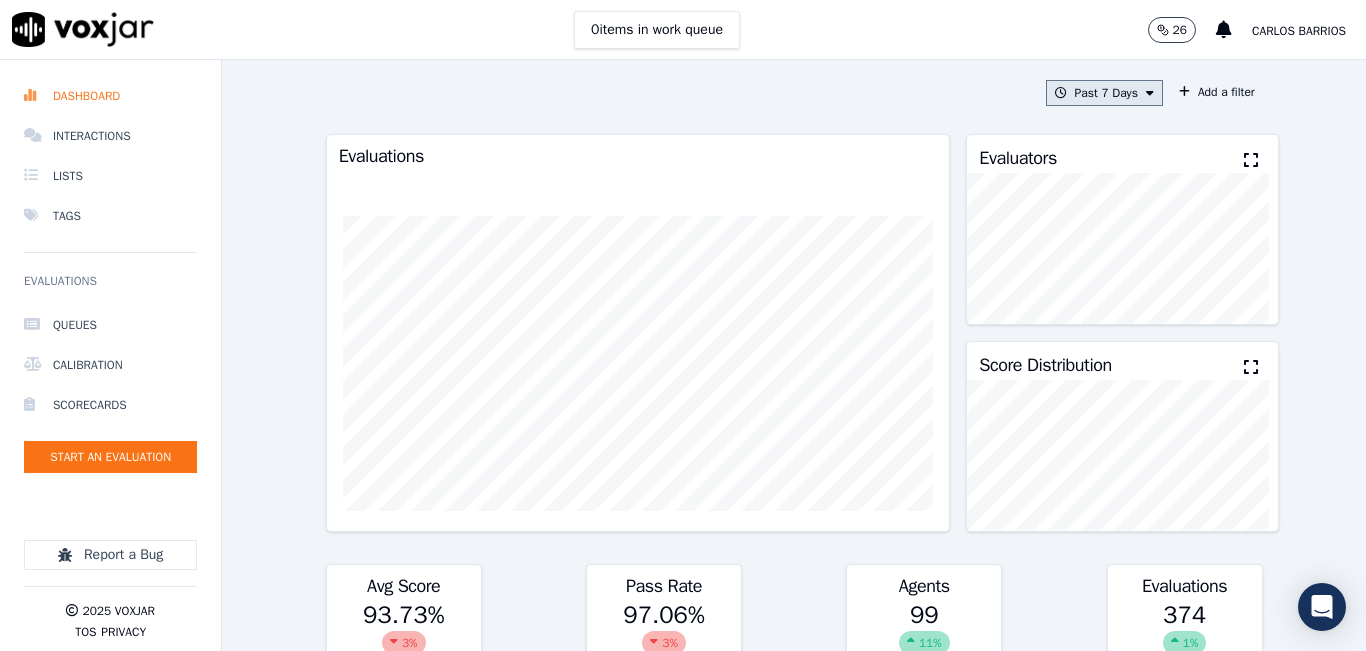 click on "Past 7 Days" at bounding box center (1104, 93) 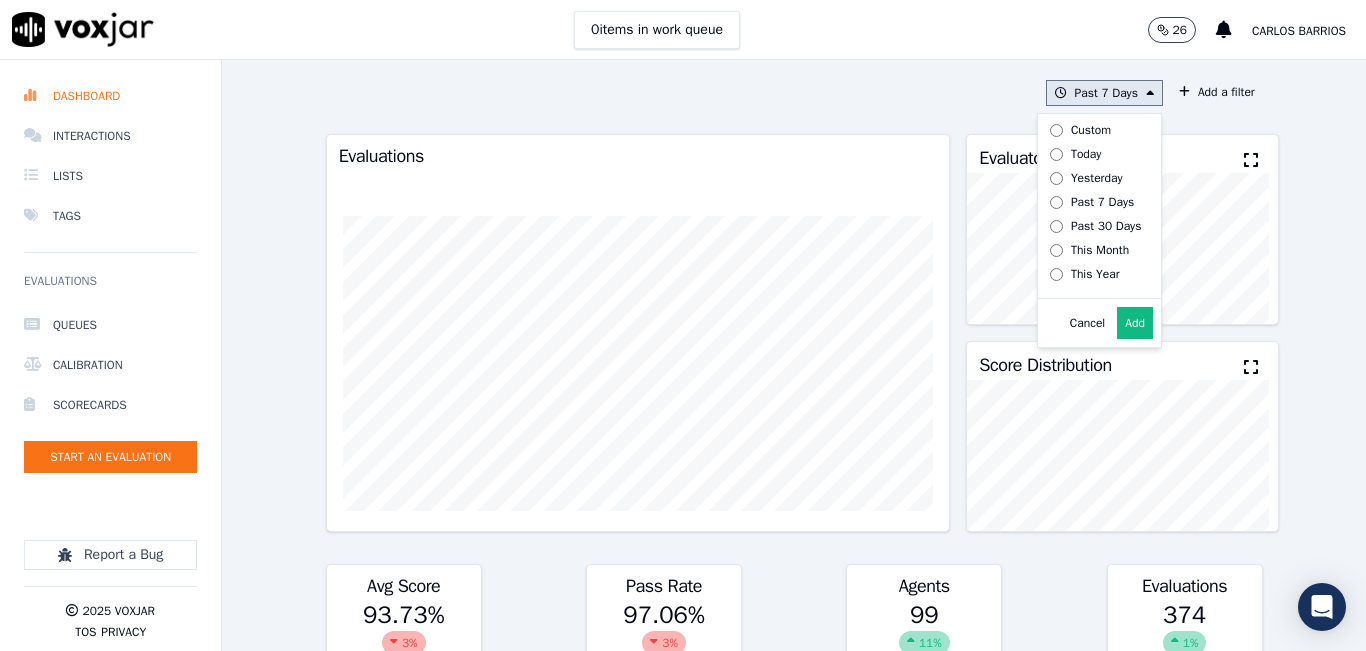click on "Today" at bounding box center (1086, 154) 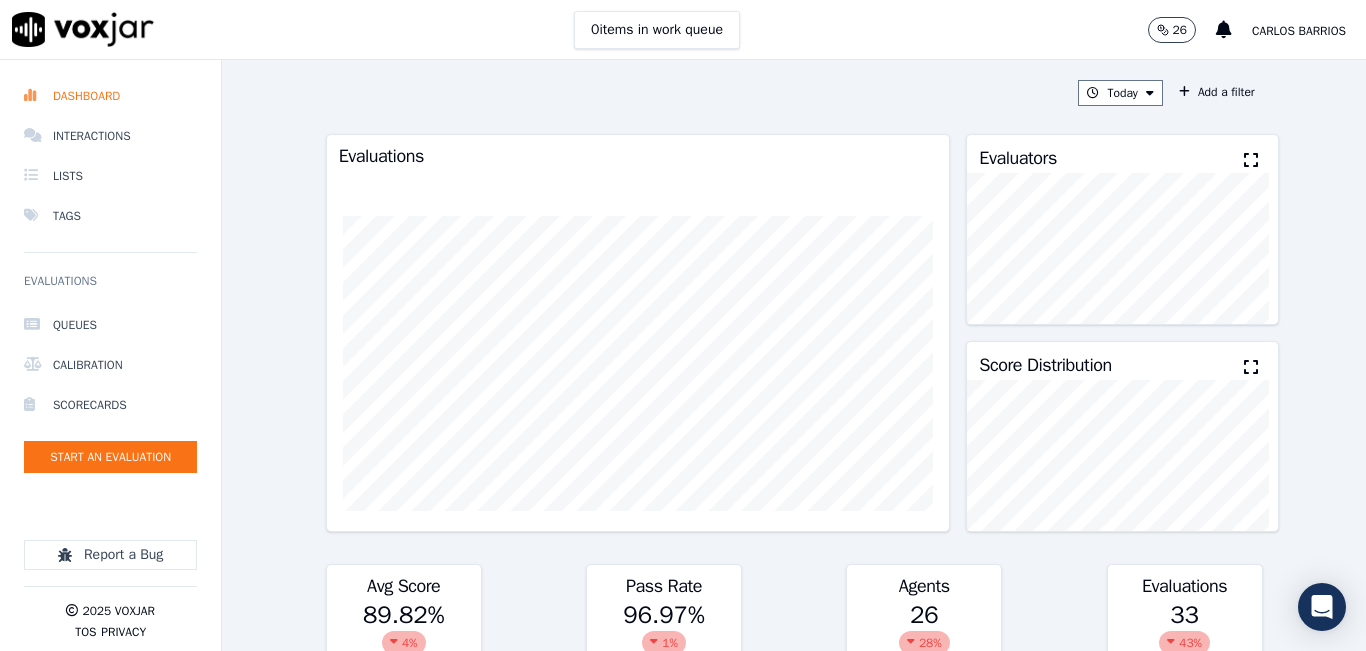 click at bounding box center [1251, 160] 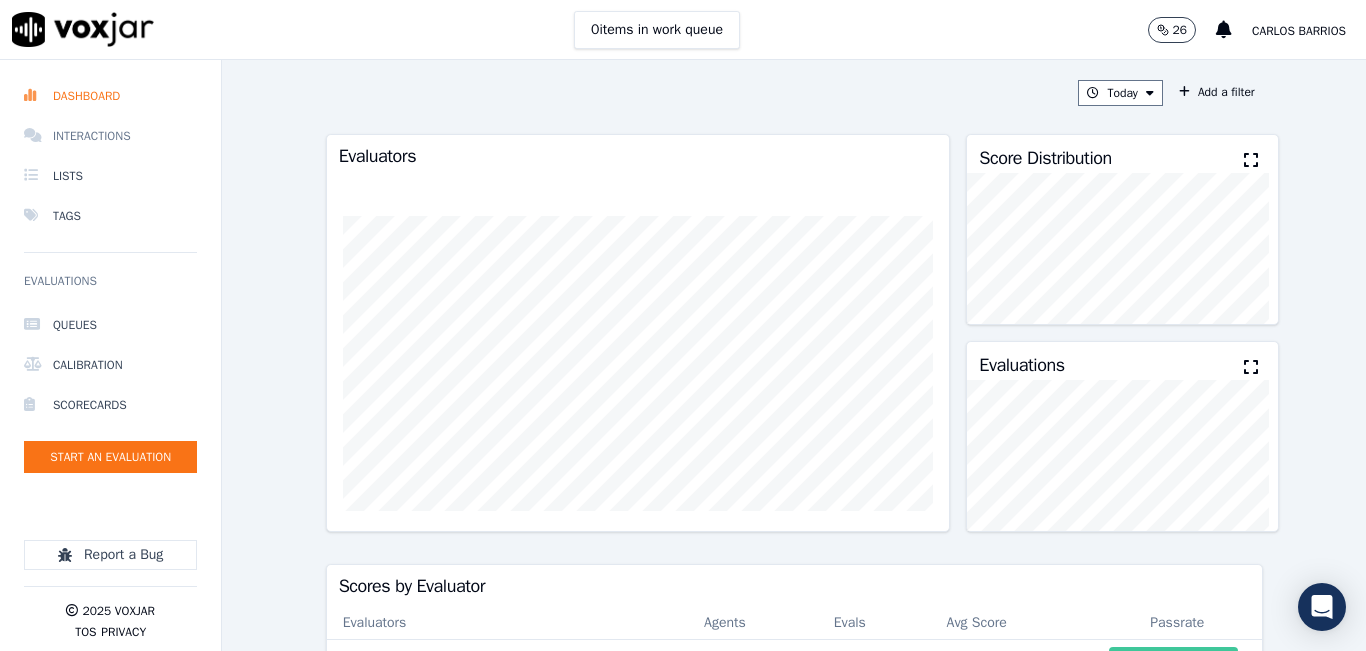 click on "Interactions" at bounding box center (110, 136) 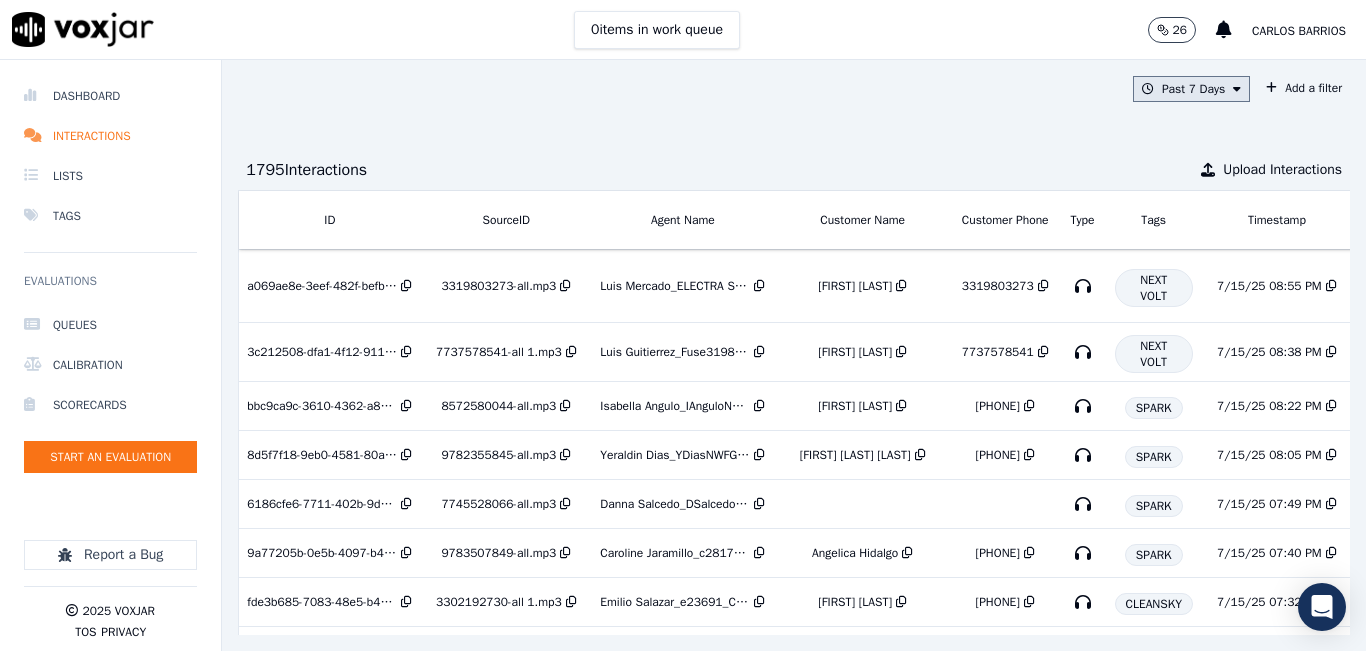 click on "Past 7 Days" at bounding box center (1191, 89) 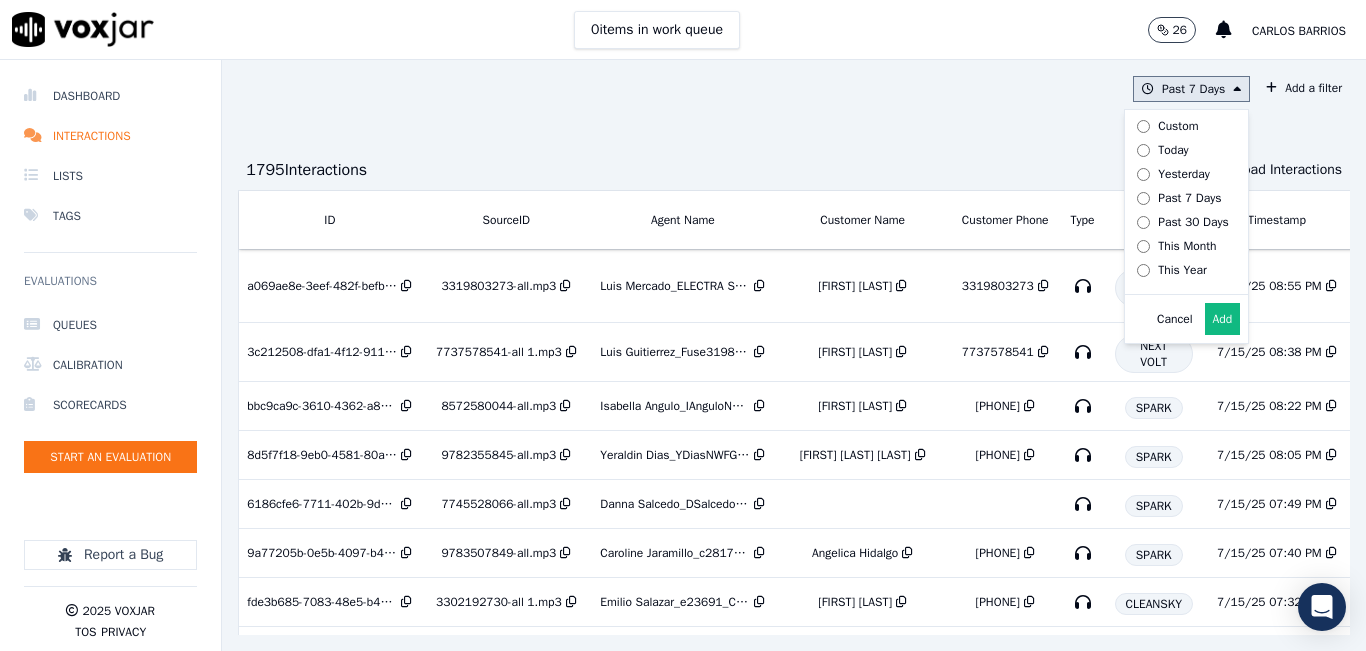 click on "Past 30 Days" at bounding box center [1193, 222] 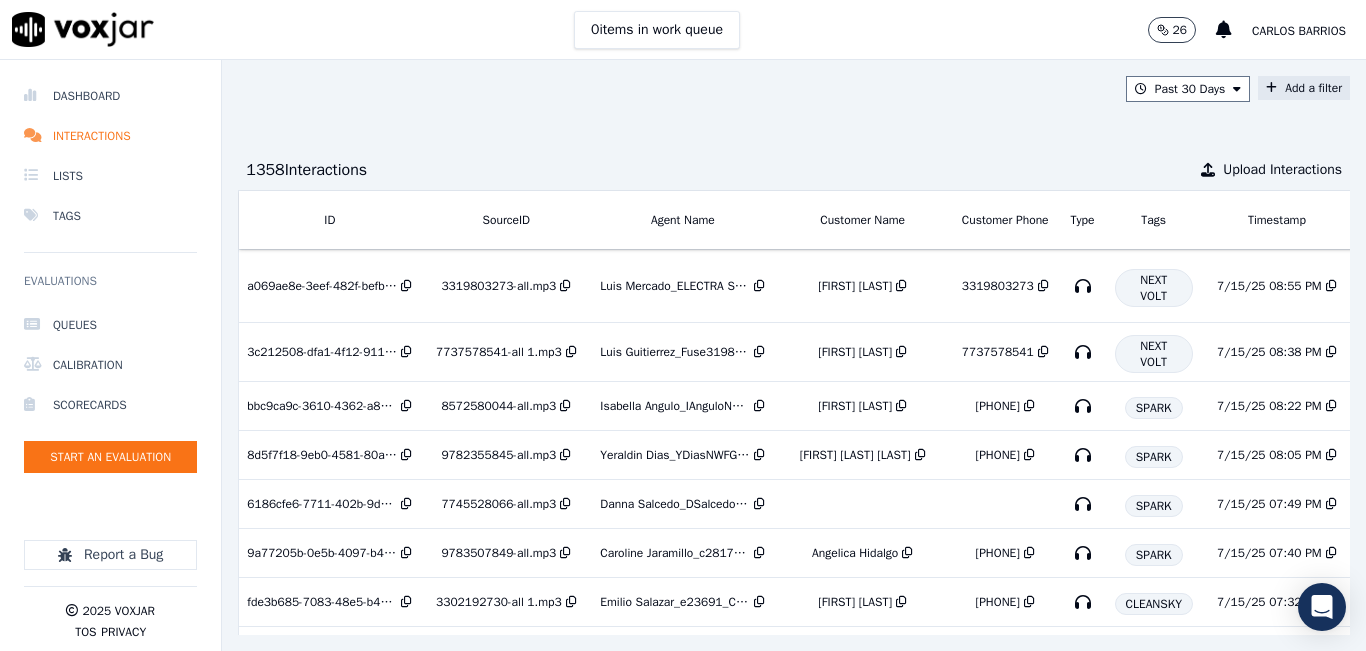 click on "Add a filter" at bounding box center [1304, 88] 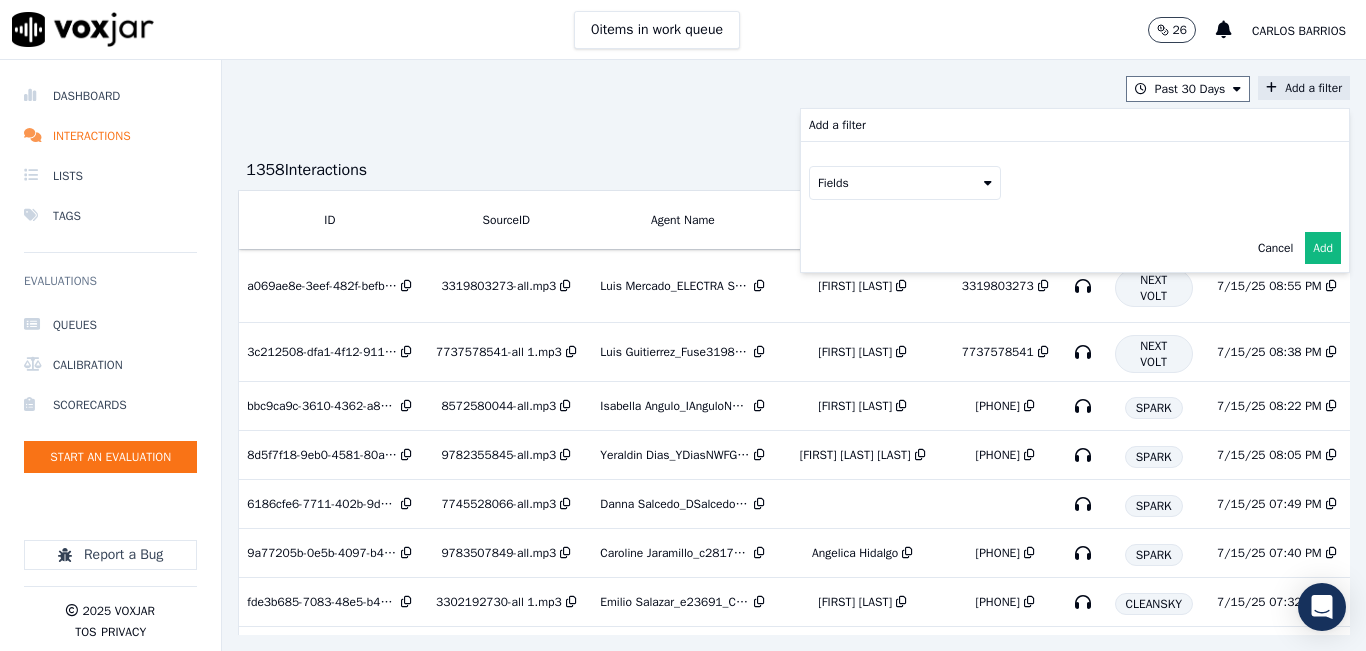 click on "Fields" at bounding box center [905, 183] 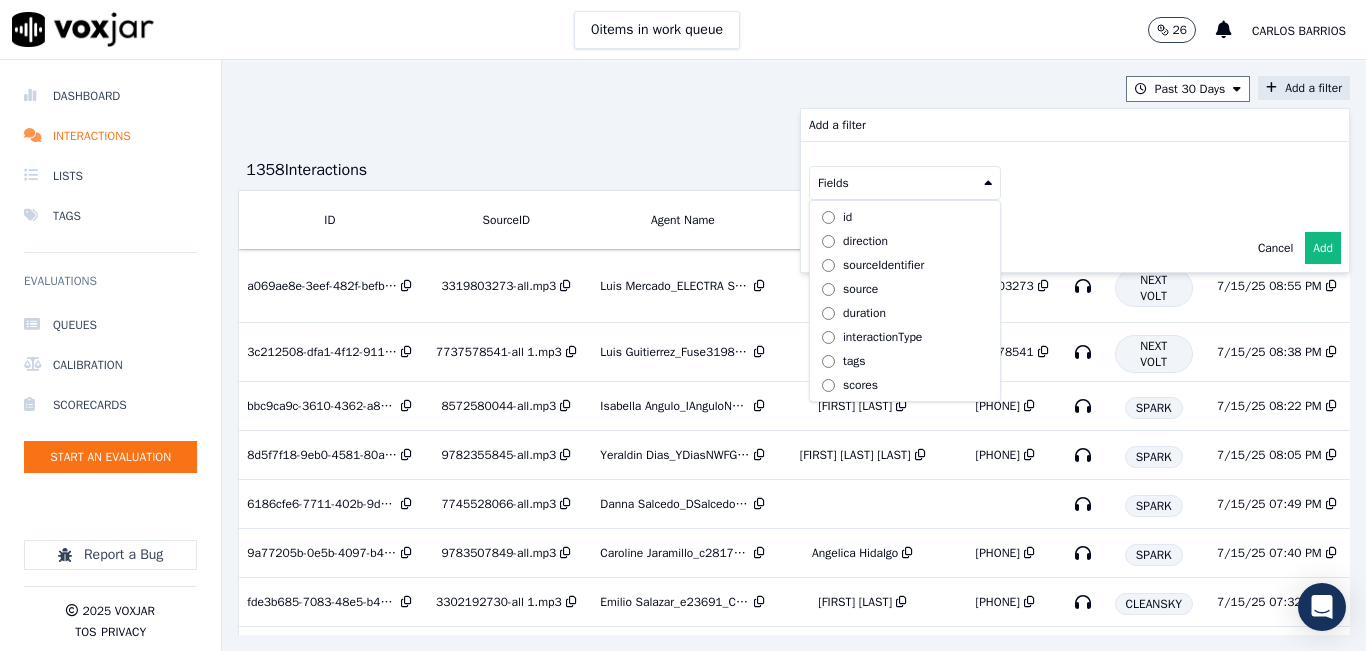 scroll, scrollTop: 63, scrollLeft: 0, axis: vertical 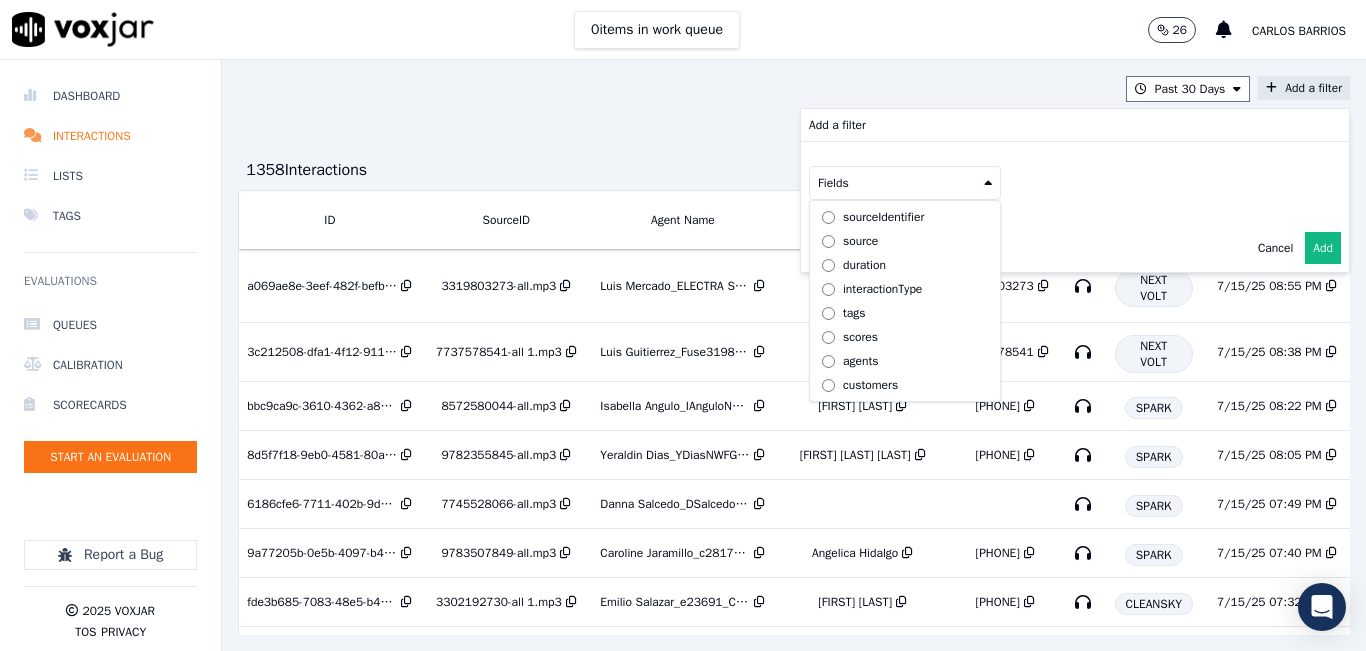 click on "tags" at bounding box center [854, 313] 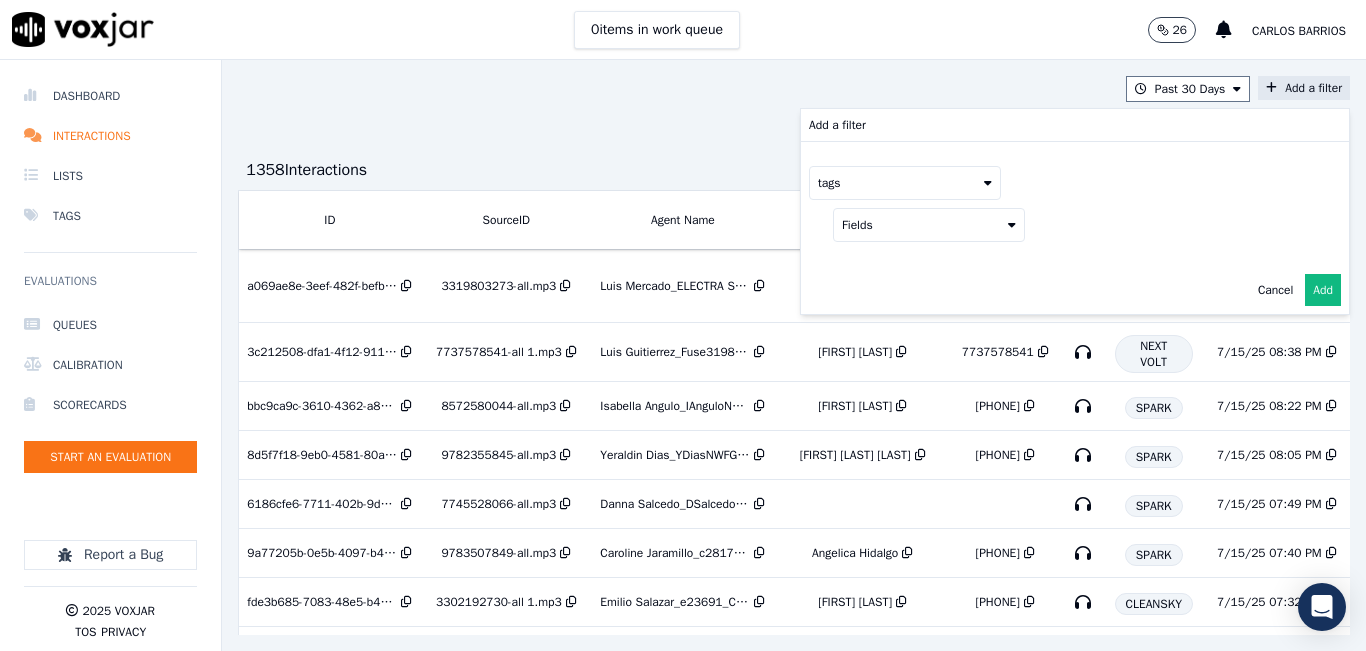 click on "Fields" at bounding box center (929, 225) 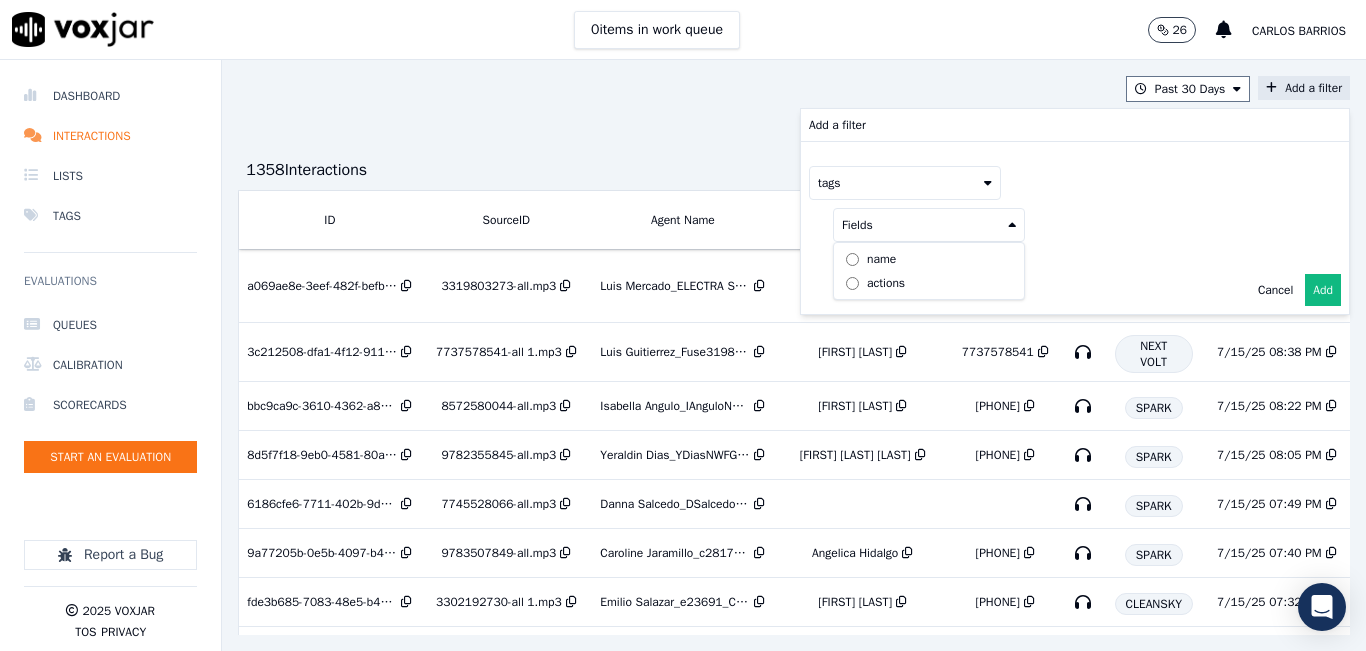 click on "actions" at bounding box center [886, 283] 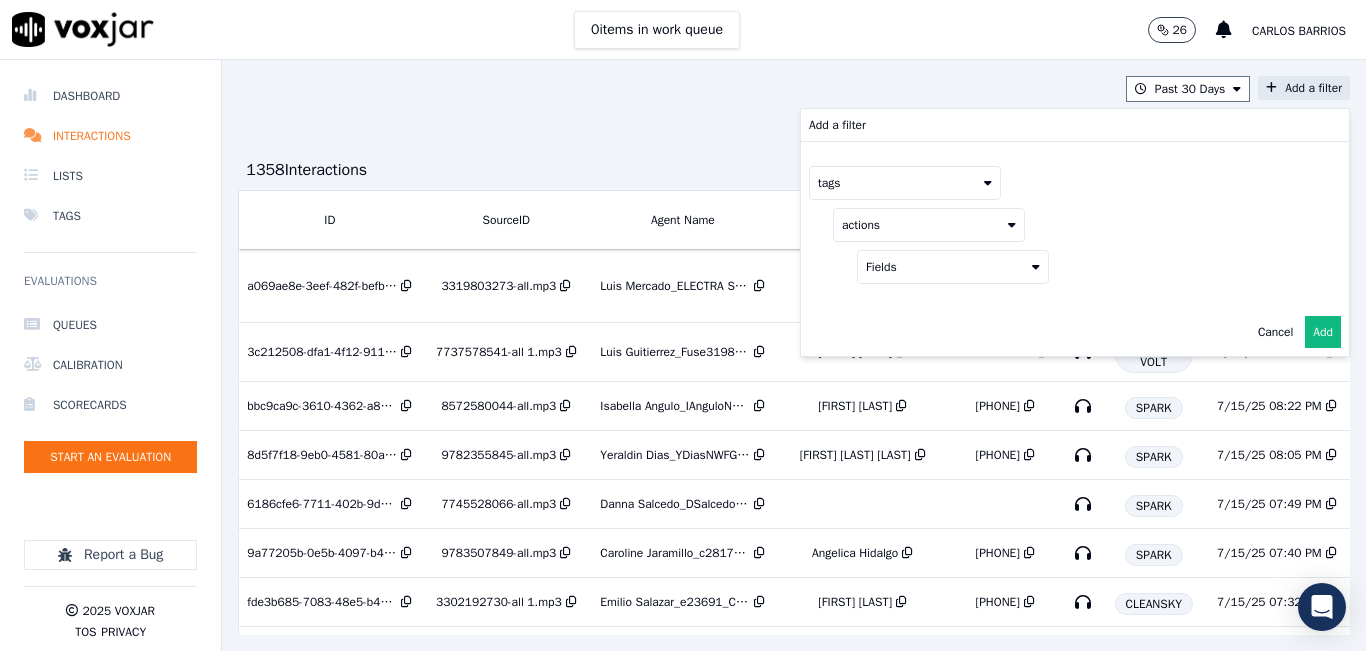 click on "Fields" at bounding box center [953, 267] 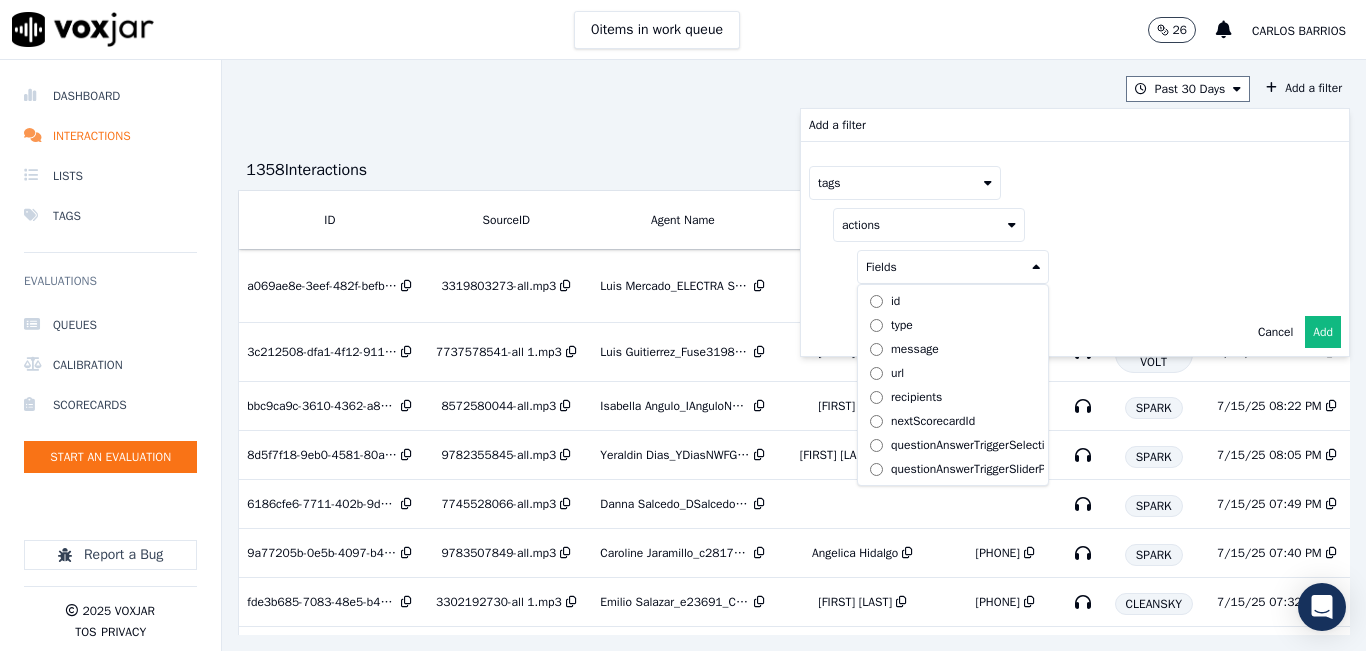 click on "actions" at bounding box center (929, 225) 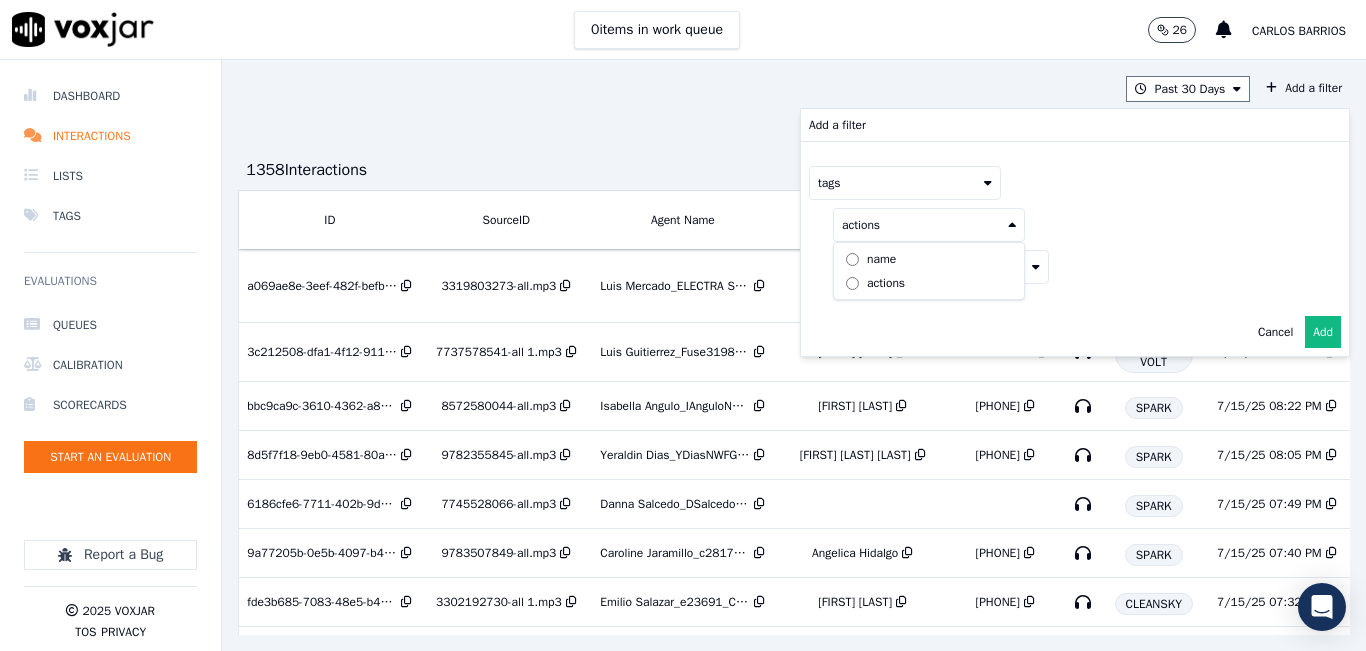 click on "name" at bounding box center (929, 259) 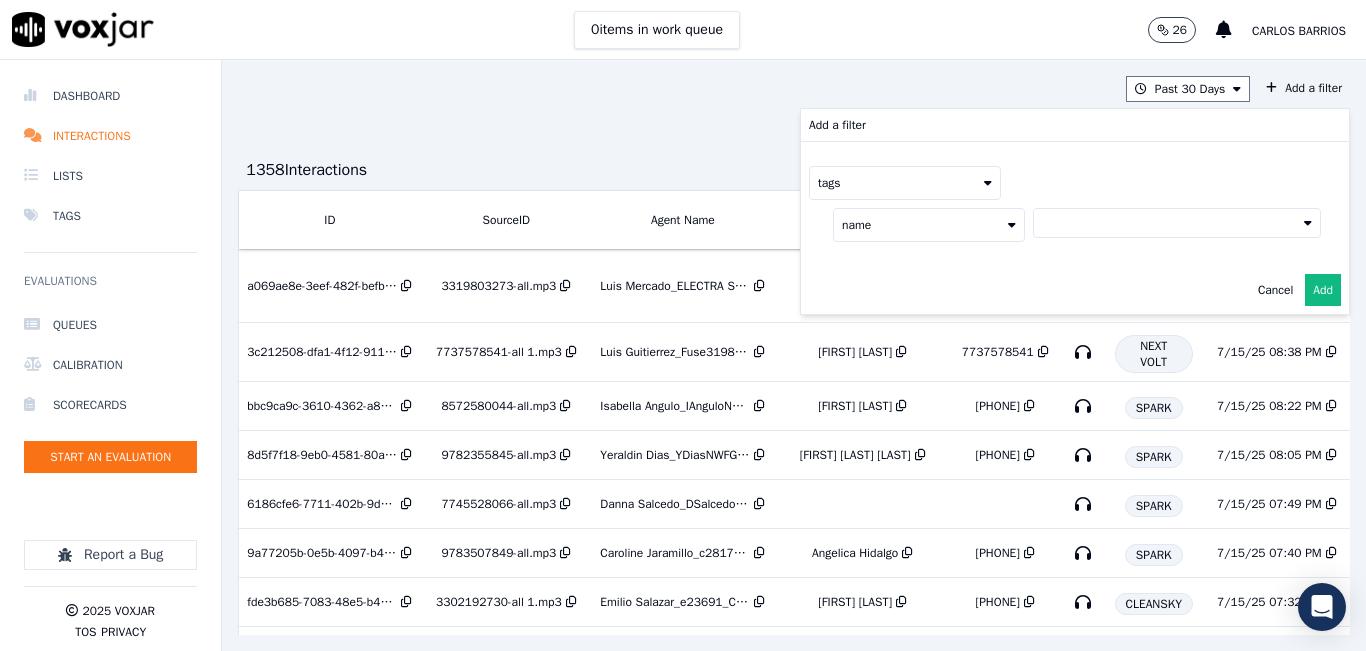 click at bounding box center (1177, 223) 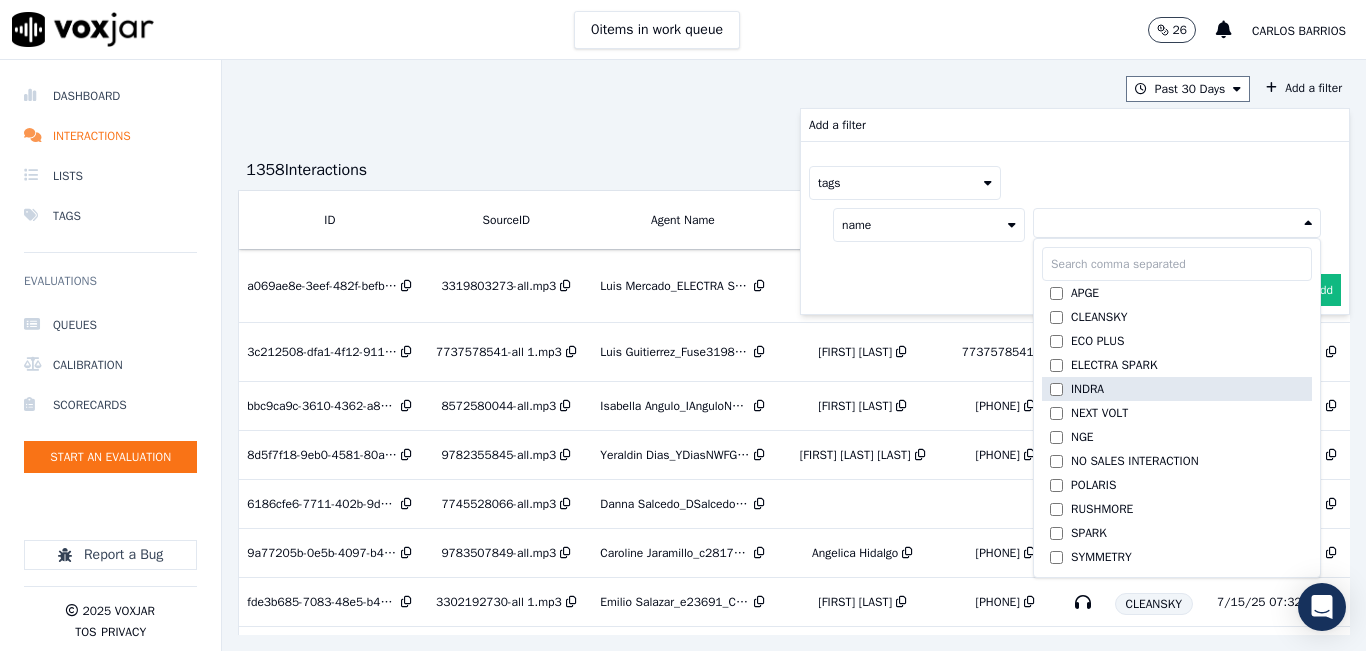 scroll, scrollTop: 47, scrollLeft: 0, axis: vertical 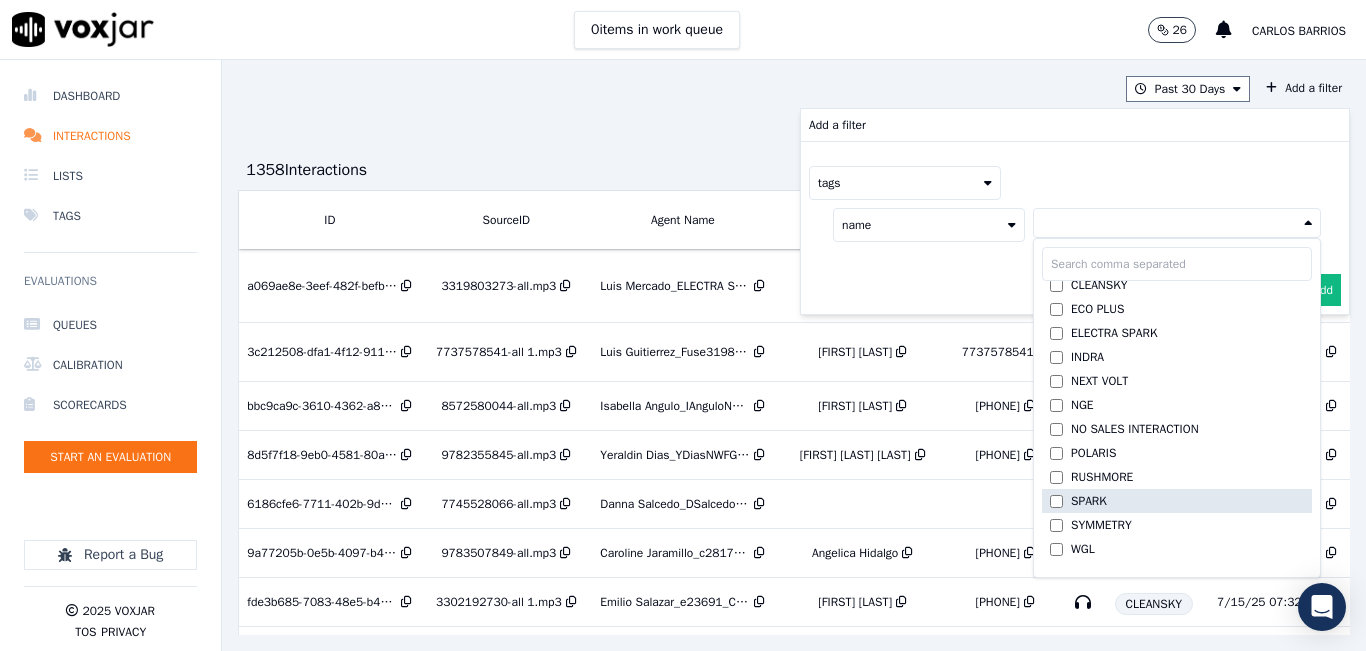 click on "SPARK" at bounding box center (1177, 501) 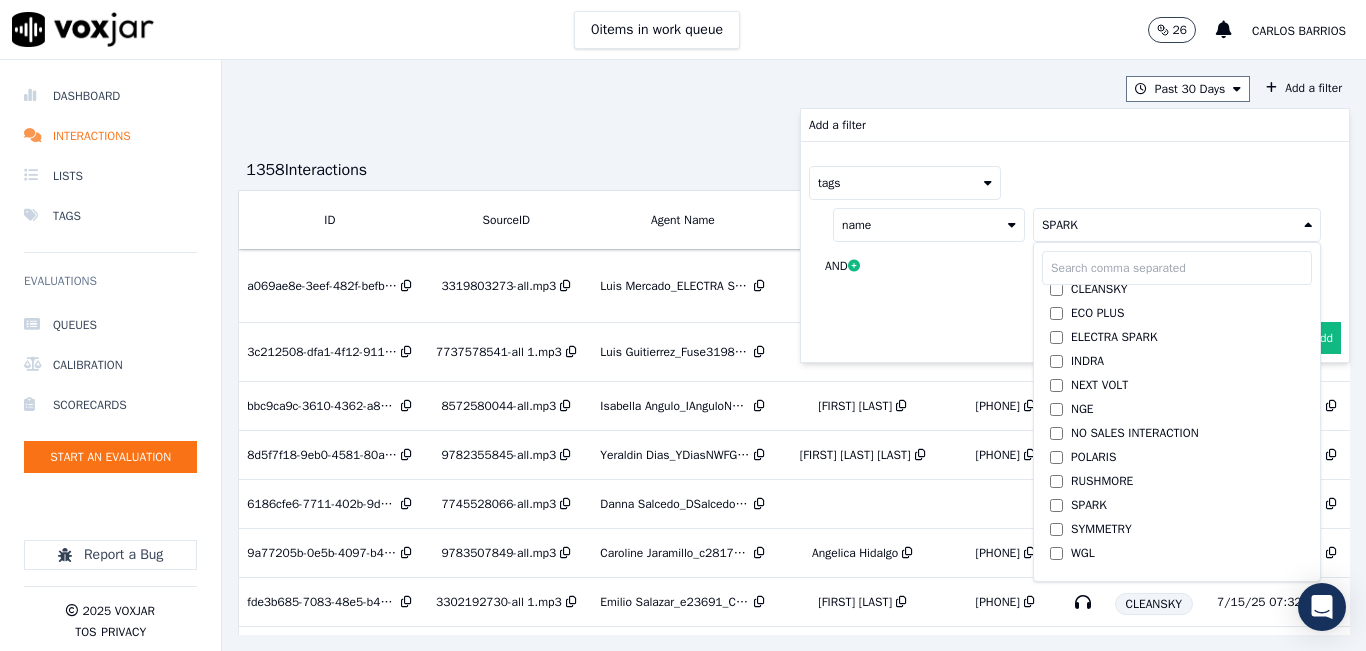 click on "tags" at bounding box center [905, 183] 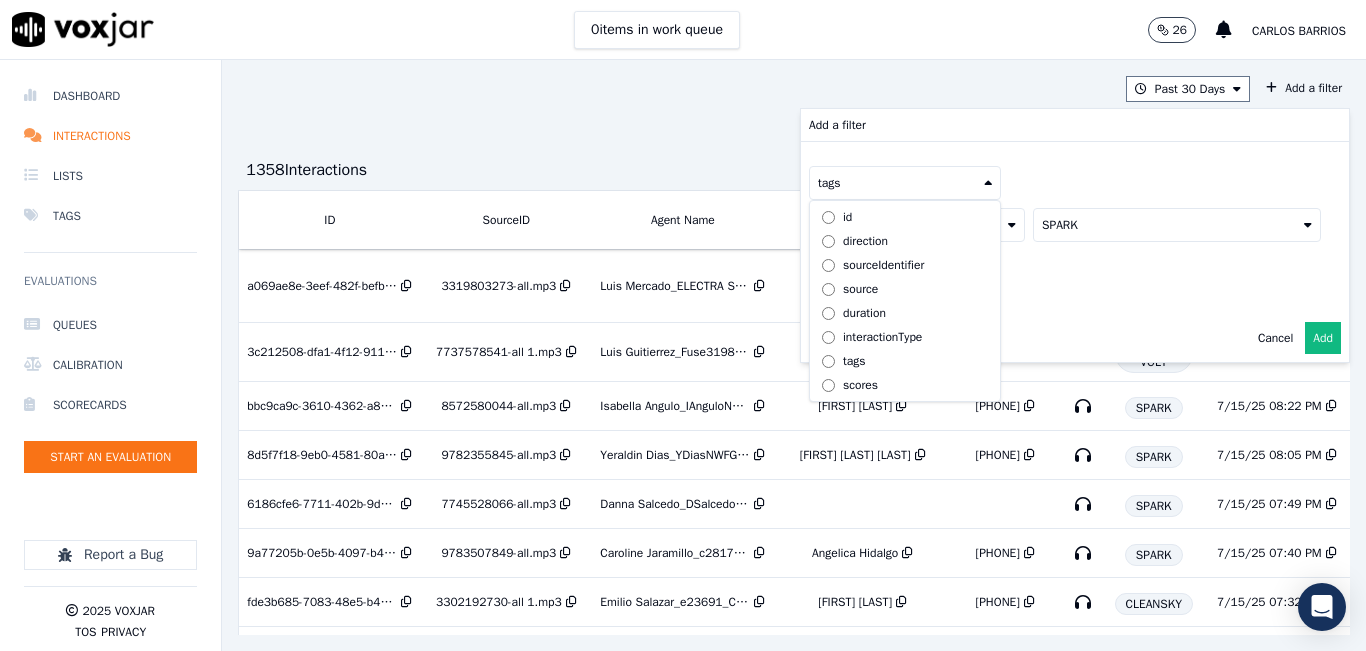 click on "name       SPARK         AND" at bounding box center (1065, 245) 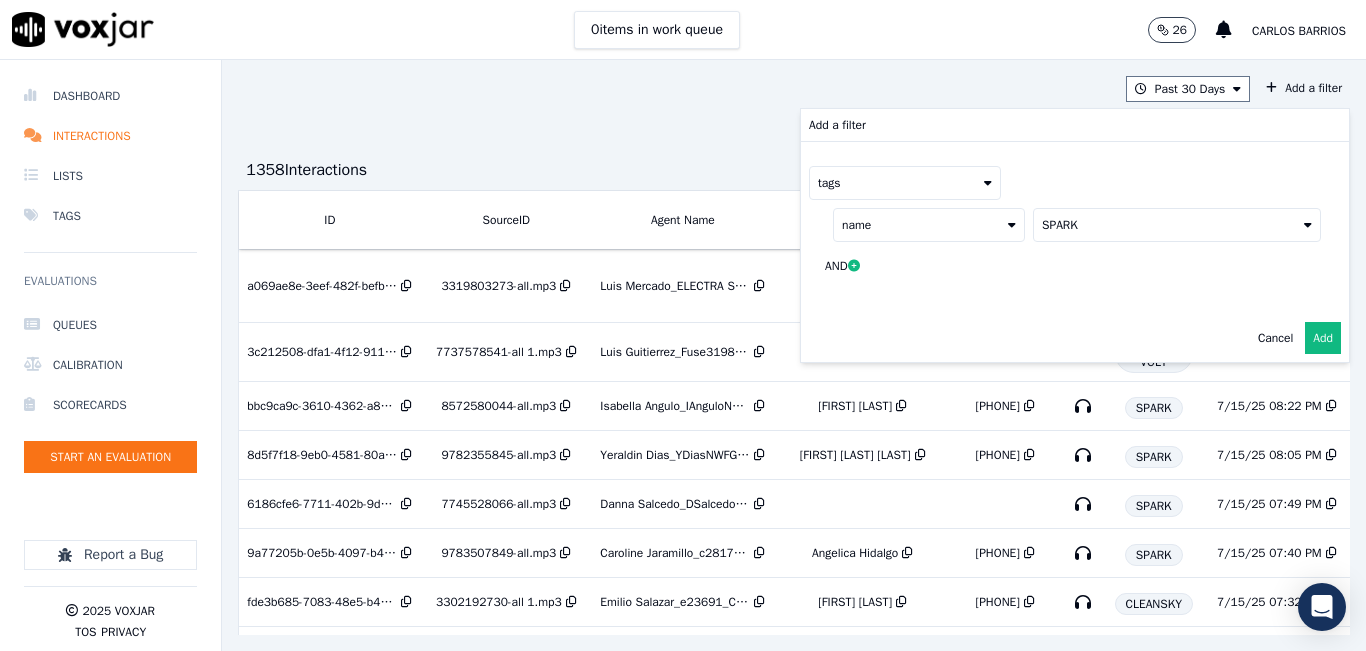 click on "tags" at bounding box center [905, 183] 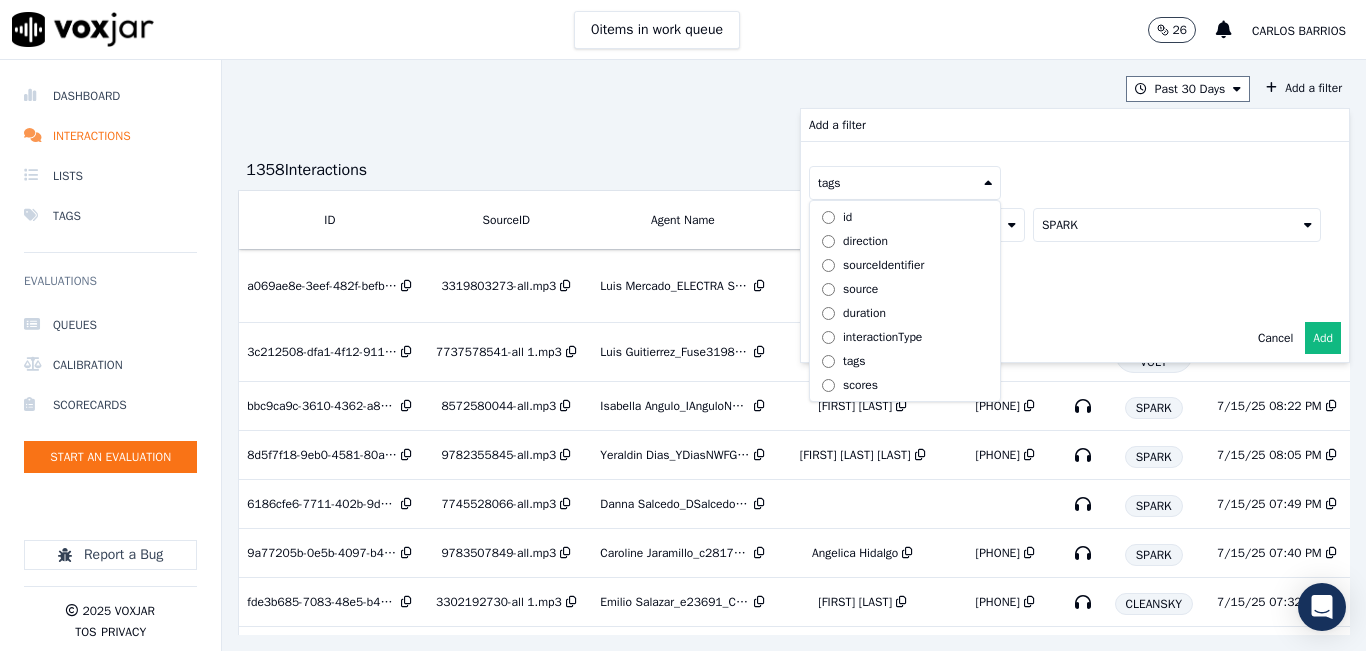 click on "Cancel   Add" at bounding box center [1075, 338] 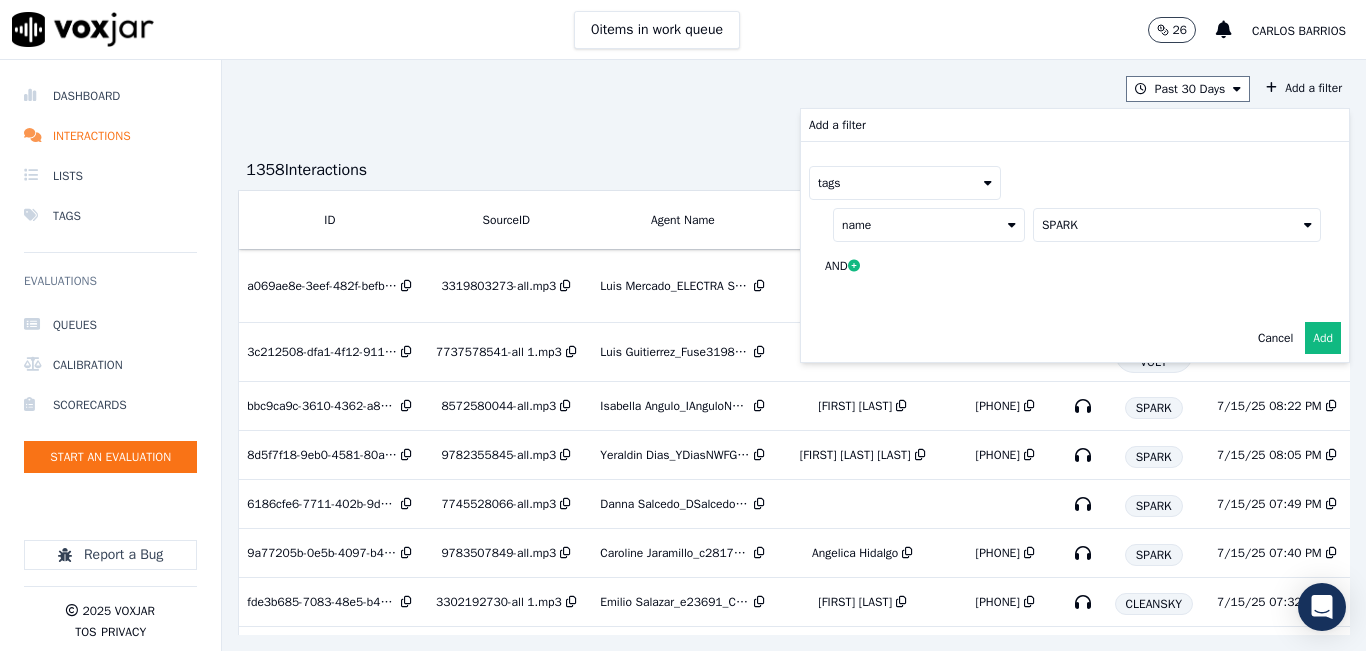 click on "tags" at bounding box center [905, 183] 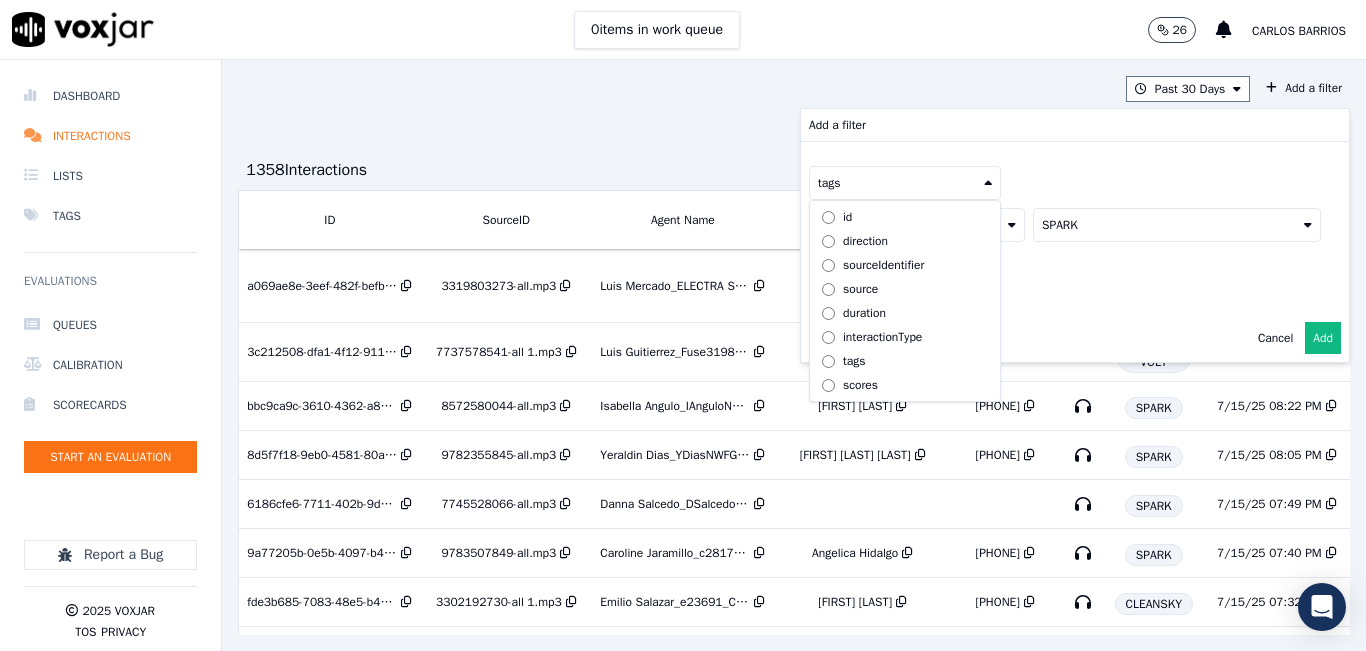 click on "source" at bounding box center [860, 289] 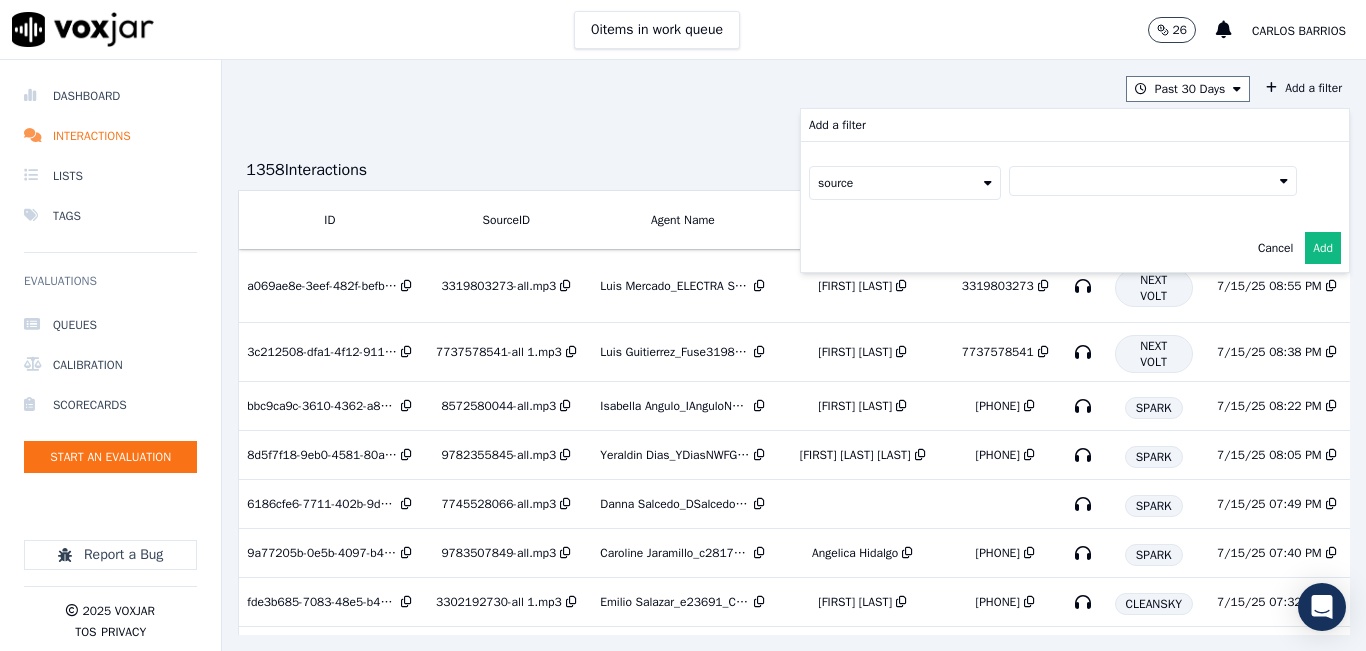 click at bounding box center [1153, 181] 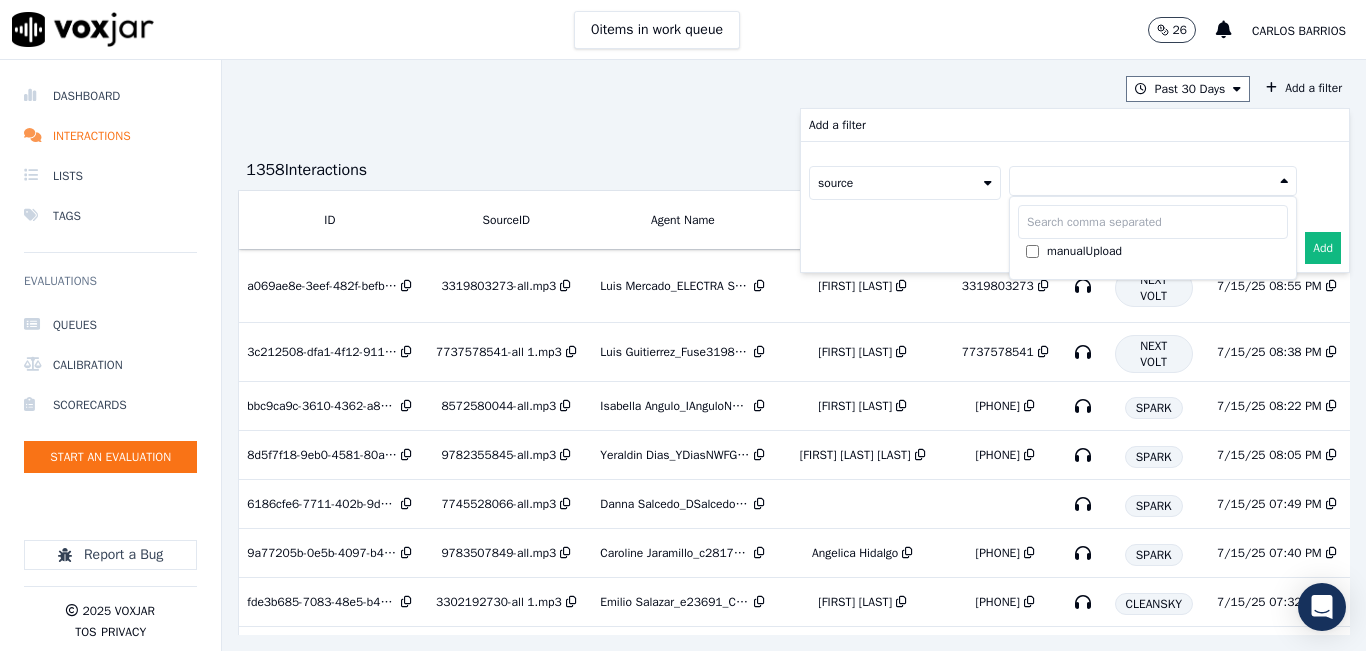 click at bounding box center [1153, 181] 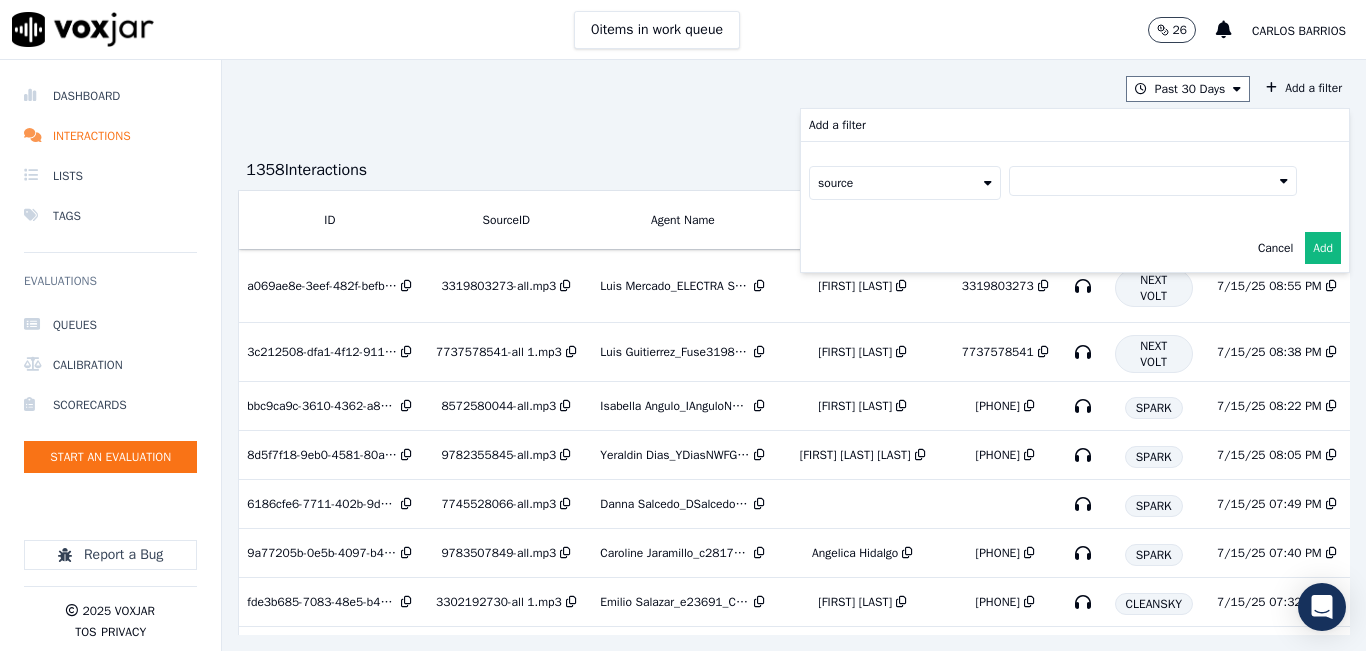 click on "source" at bounding box center [905, 183] 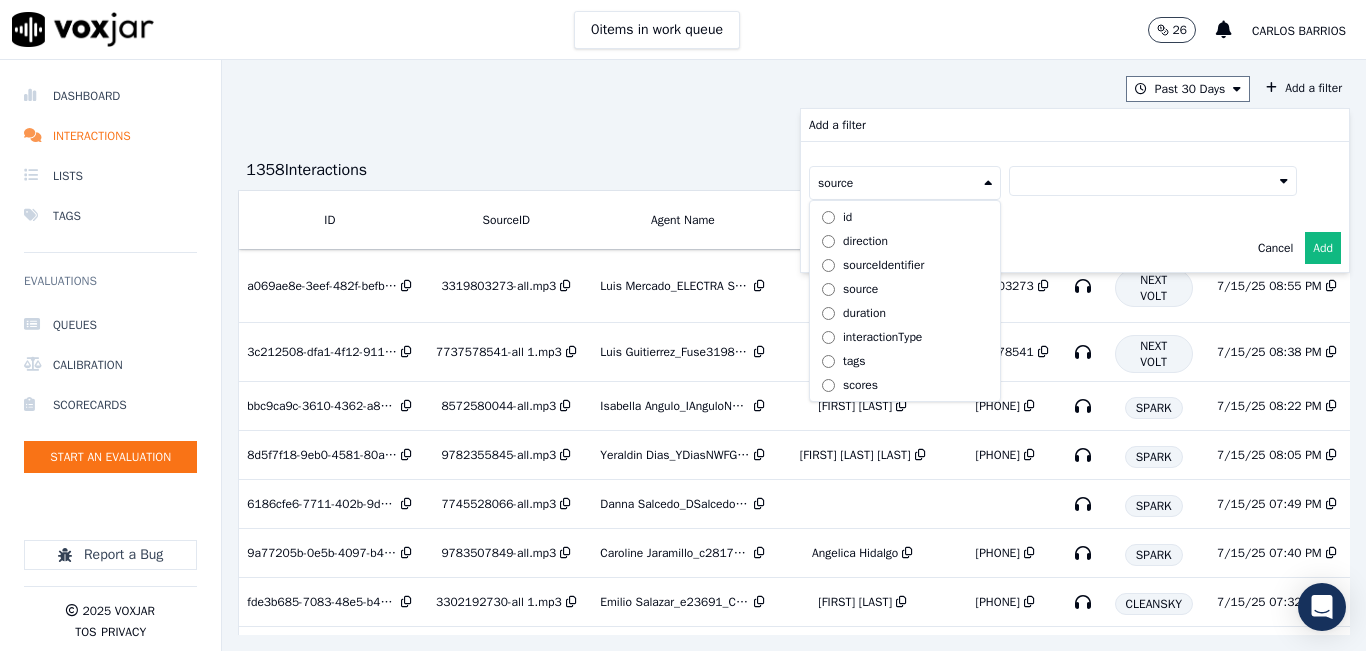 click on "sourceIdentifier" at bounding box center [883, 265] 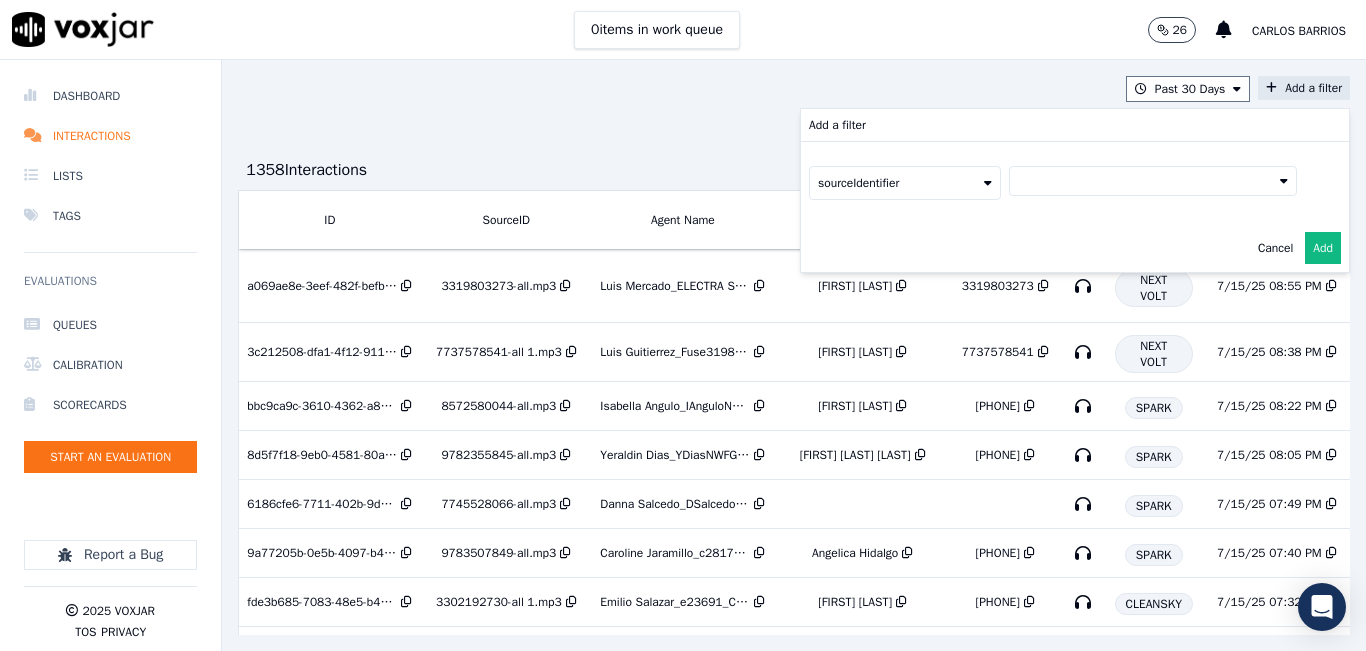 click at bounding box center (1153, 181) 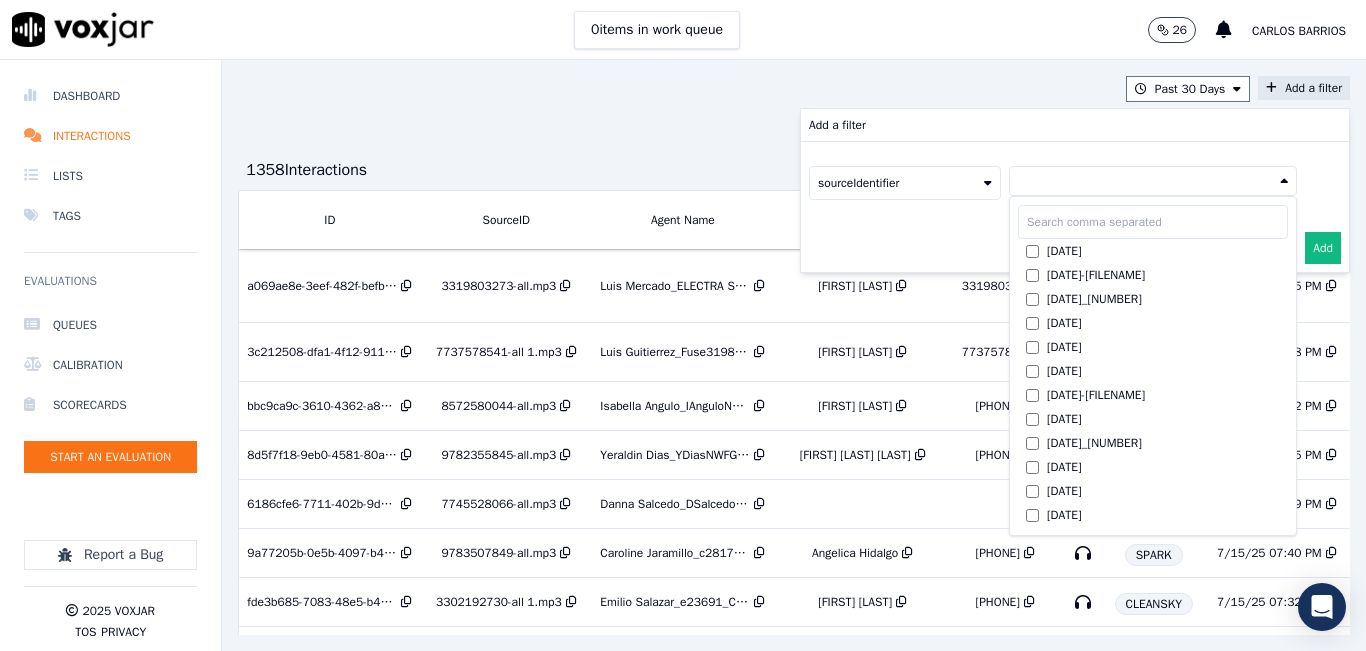 click at bounding box center [1153, 181] 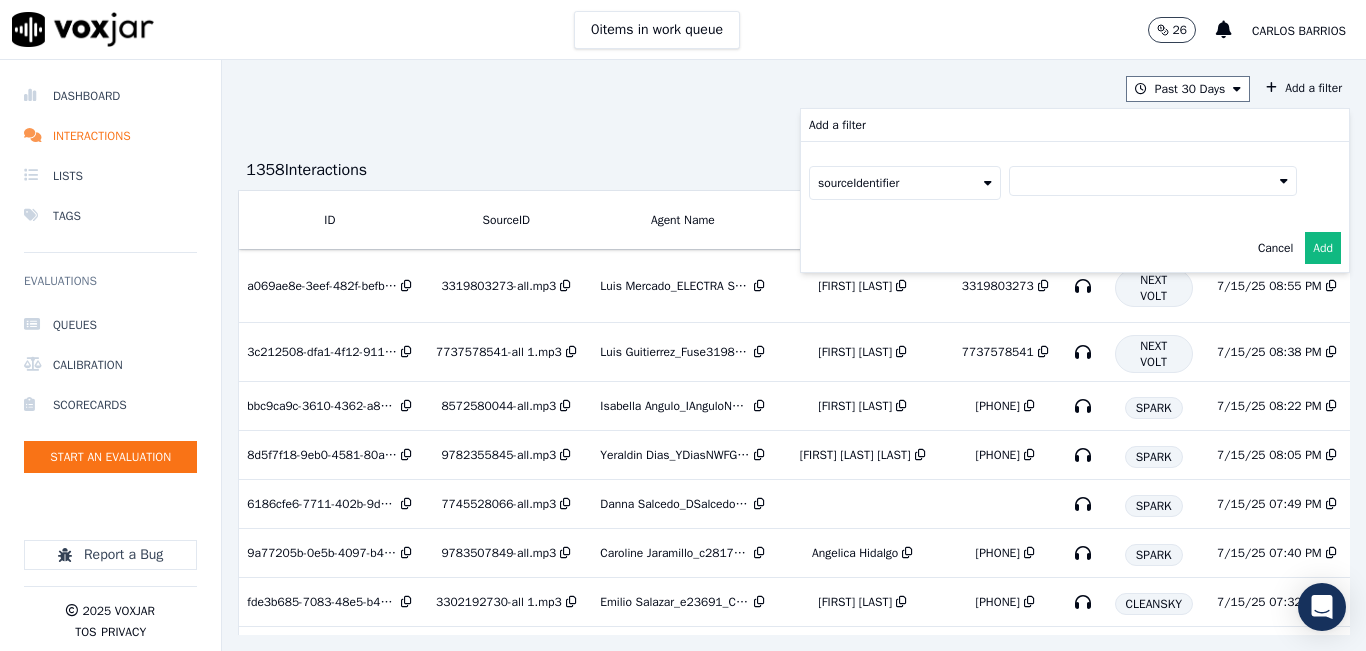 click on "sourceIdentifier" at bounding box center (905, 183) 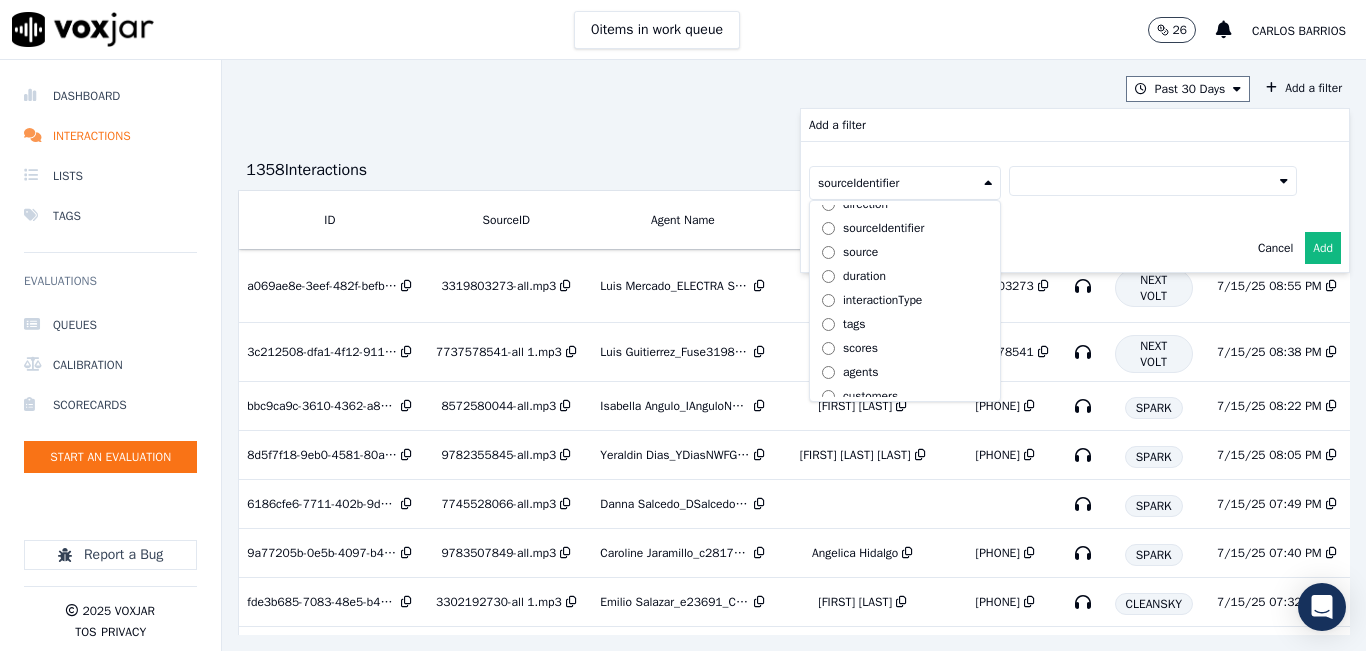 scroll, scrollTop: 63, scrollLeft: 0, axis: vertical 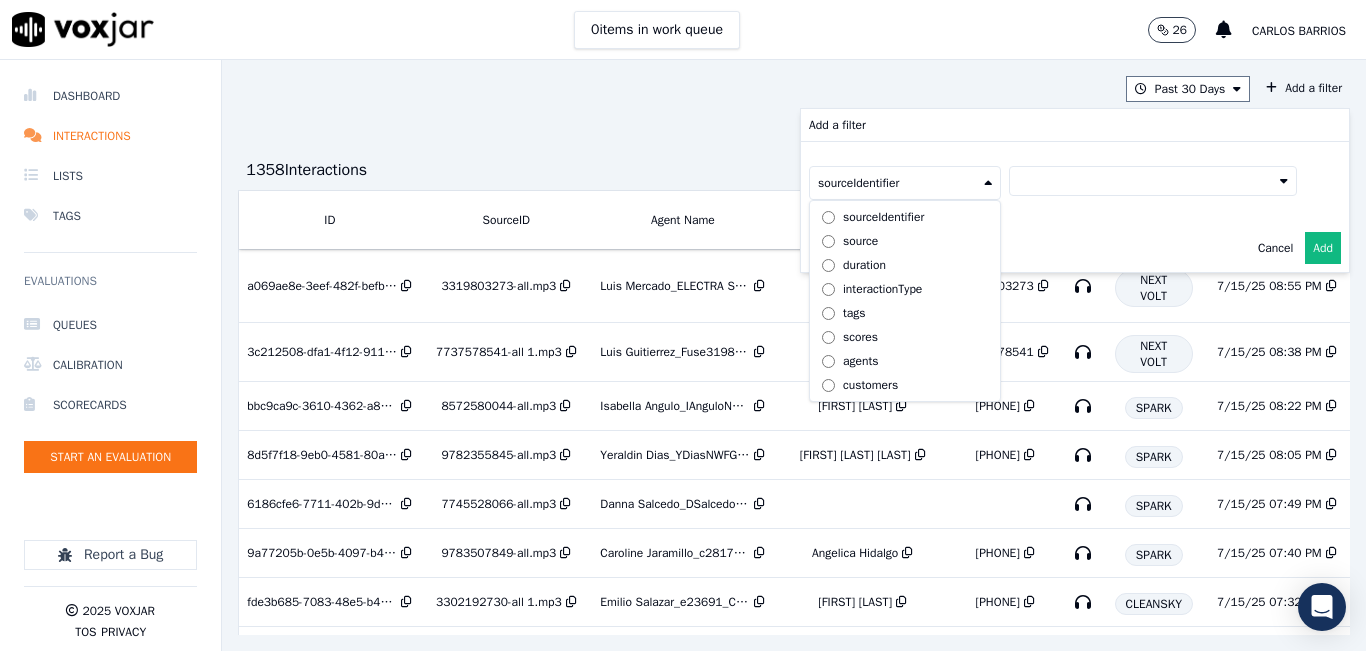 click on "agents" at bounding box center [860, 361] 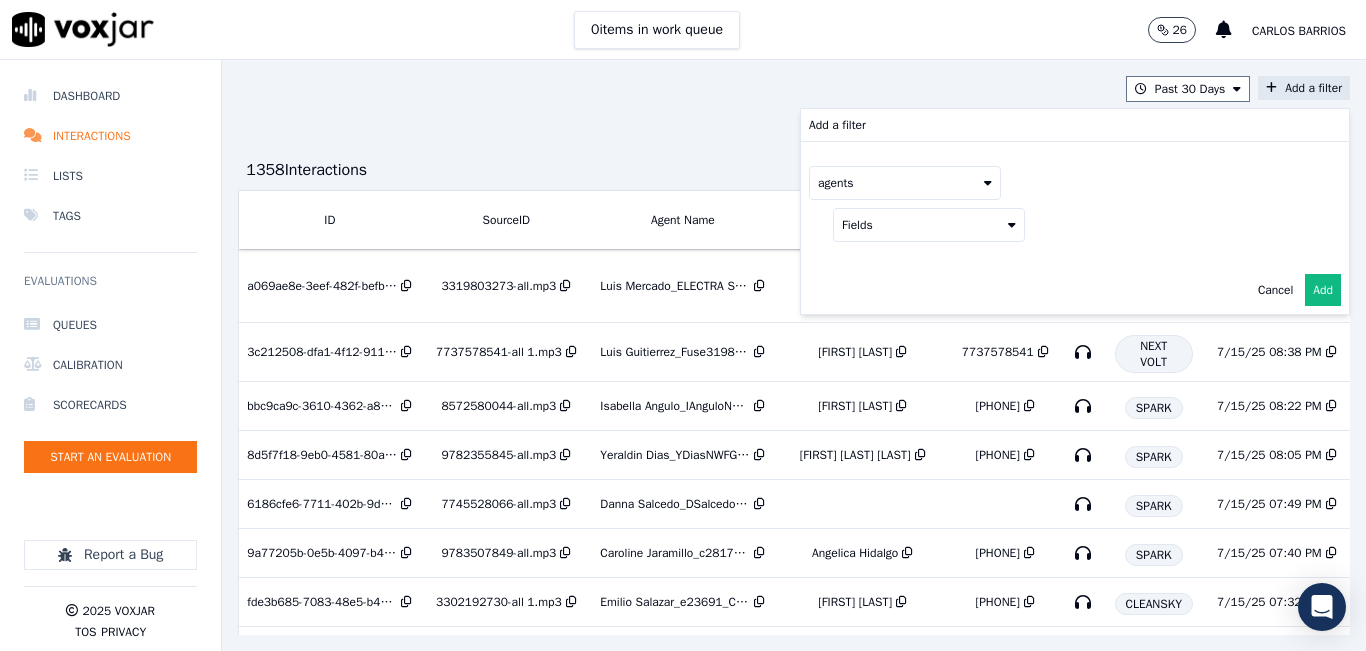 click on "Fields" at bounding box center (929, 225) 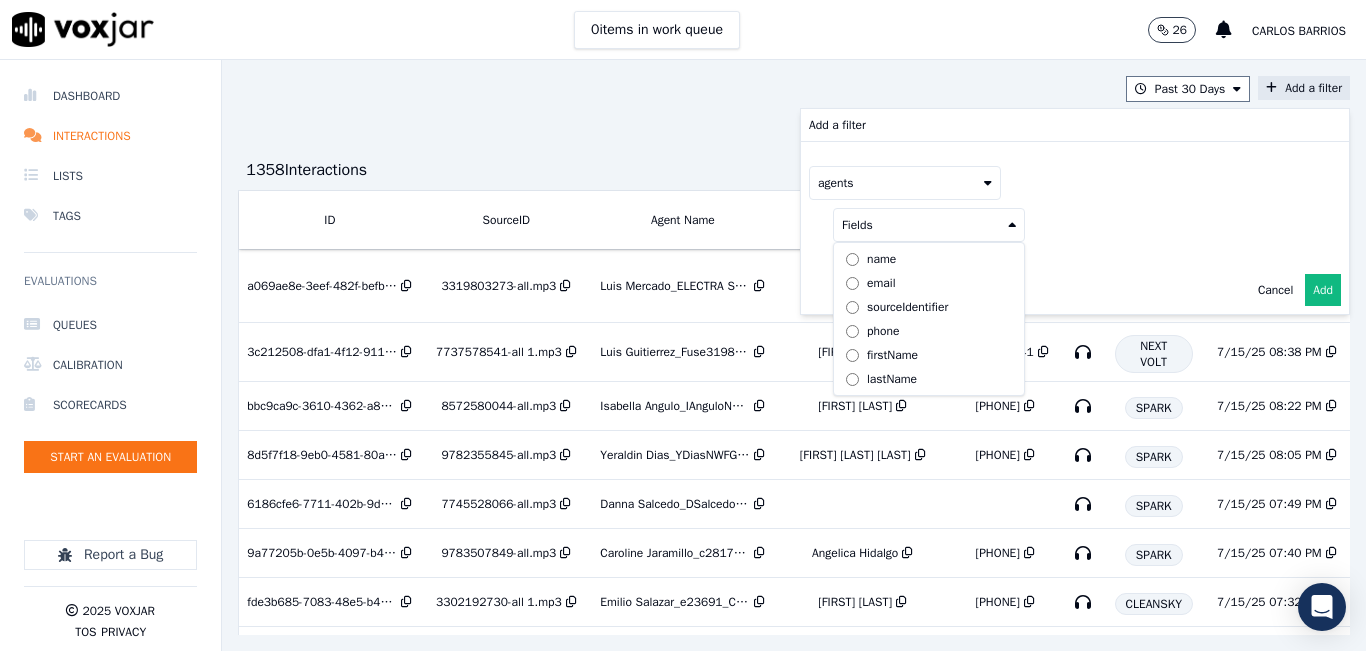 click on "name" at bounding box center (881, 259) 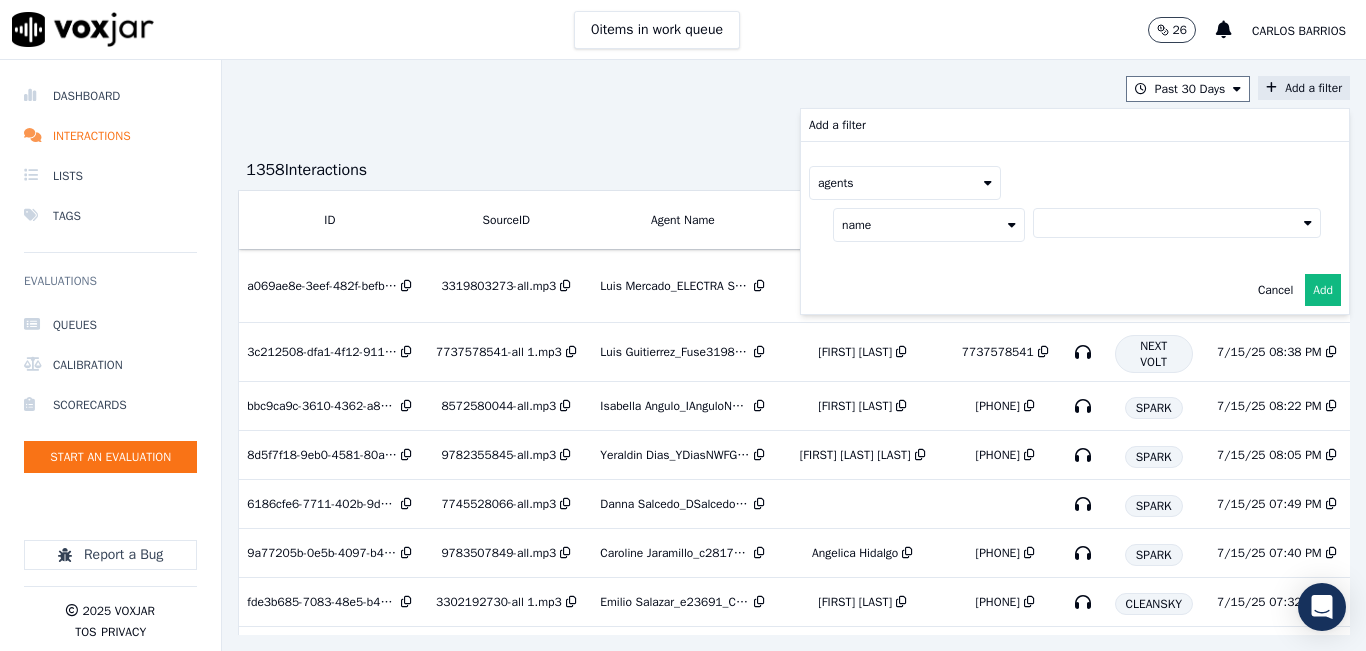 click at bounding box center (1177, 223) 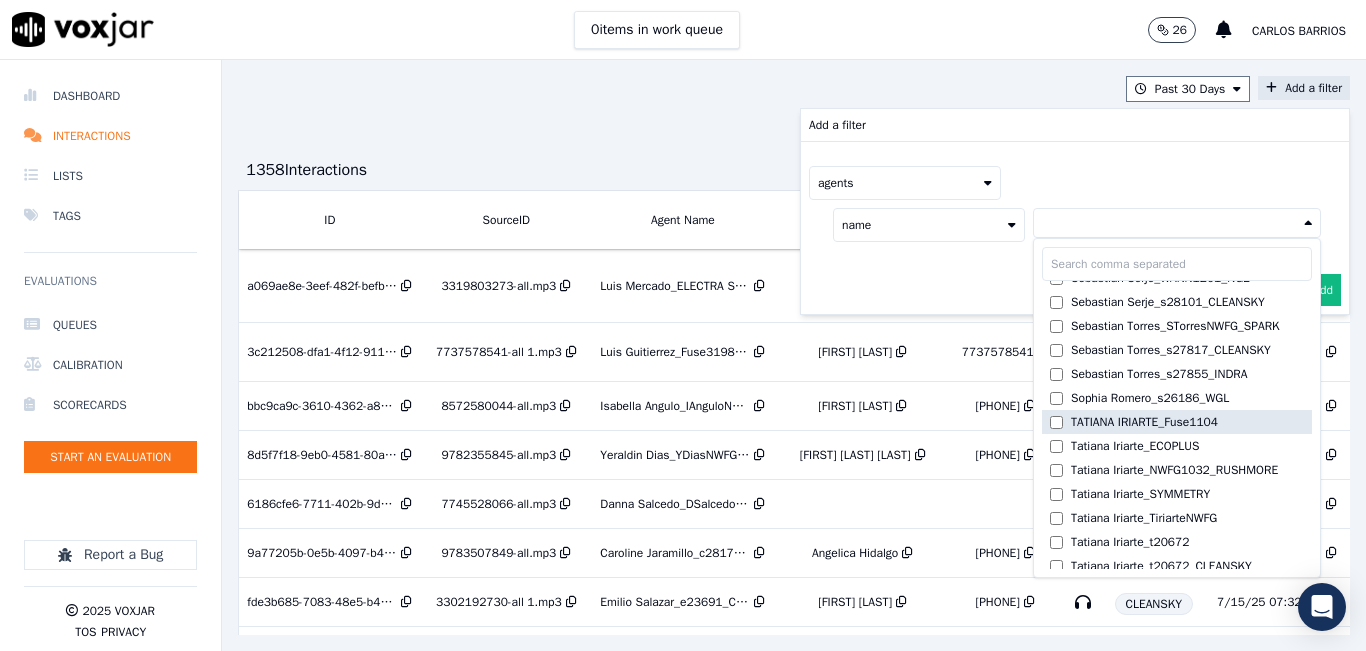 scroll, scrollTop: 5035, scrollLeft: 0, axis: vertical 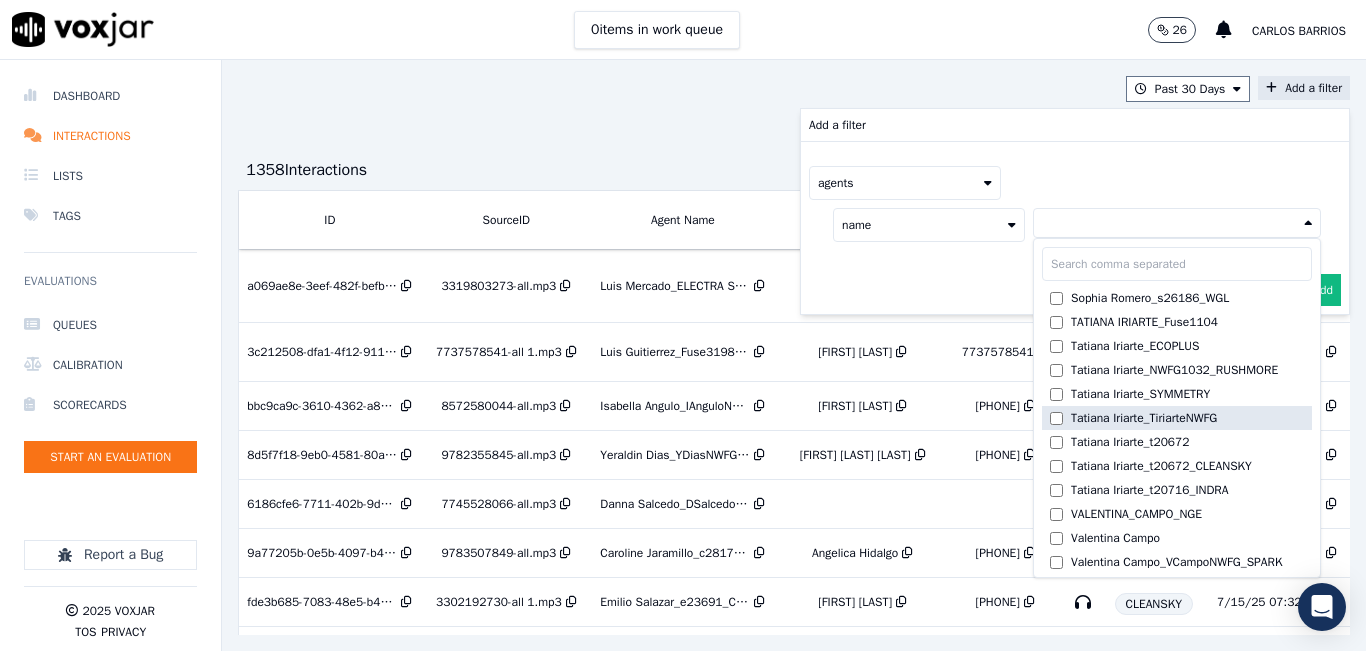 click on "Tatiana Iriarte_TiriarteNWFG" at bounding box center (1144, 418) 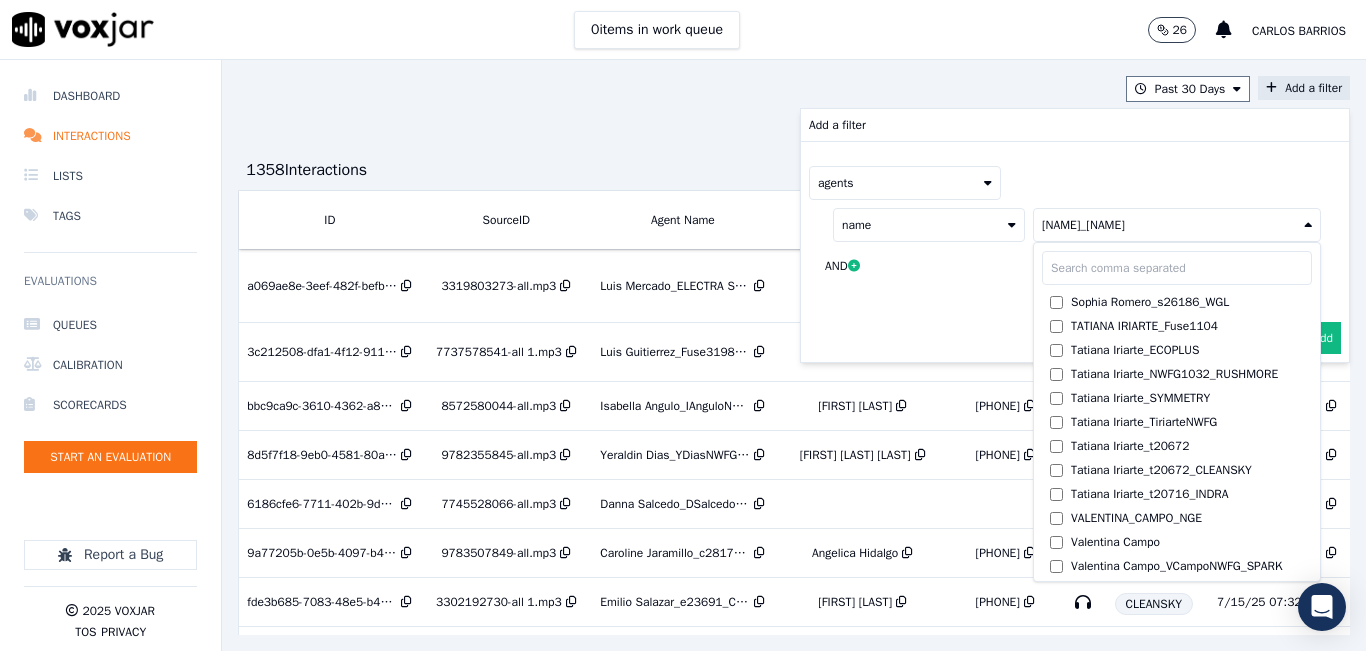 click on "agents           name       Tatiana Iriarte_TiriarteN...          Yeraldin Dias_YDiasNWFG_SPARK   ANGIE_TORRES_ATorresNWFG_SPARK   Adrian Viloria_AViloriaNWFG   Adrian Viloria_ECOPLUS   Adrian Viloria_a25003_CLEANSKY   Adrian Viloria_a25016_WGL   Adrian Viloria_a25046_INDRA   Adrian Viloria_fuse1164_NGE   Alan Marruaga_a26181_WGL   Alejandra Chavarro_SYMMETRY   Alejandra Chavarro_a26184_WGL   Alejandro Vizcaino_a13916_CLEANSKY   Alejandro Vizcaino­_NW2906_CLEANSKY   Andres Higuita_AHiguitaNWFG_SPARK   Andres Higuita_Fuse3185_NGE   Andres Higuita_No Sales    Andres Higuita_a27435_CLEANSKY   Andres Higuita_a27490_INDRA   Andres Prias_APriasNWFG   Andres Prias_SYMMETRY   Andres Prias_a27400_CLEANSKY   Andres Prias_a27447_INDRA   Andres Prias_fuse1184_NGE   Angie Torres_ATorresNWFG   Angie Torres_SYMMETRY   Angie Torres_WANN1185_NGE   Angie Torres_a27399_CLEANSKY   Angie Torres_a27445_INDRA   Brandon Camacho_BAQ2083_INDRA   Brandon Camacho_BCamachoNWFG   Brandon Camacho_ECOPLUS     Brandon Camacho_fuse1187_NGE" at bounding box center [1075, 228] 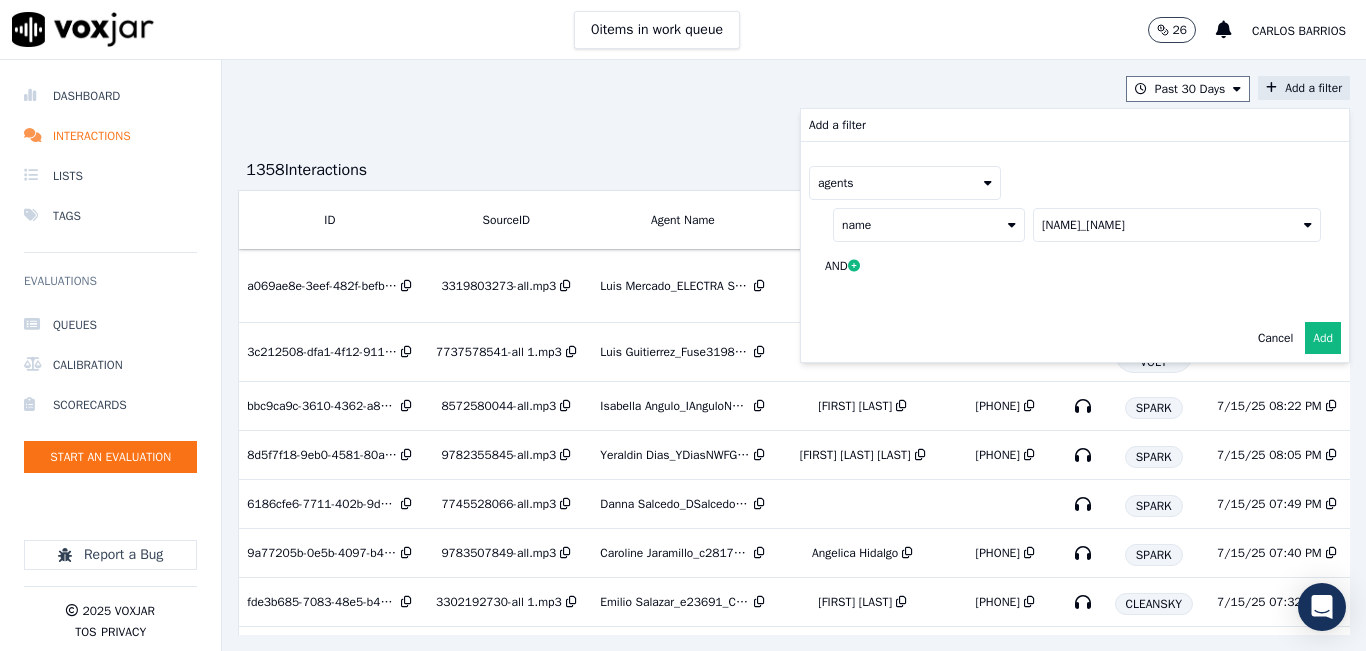 click on "AND" at bounding box center (846, 266) 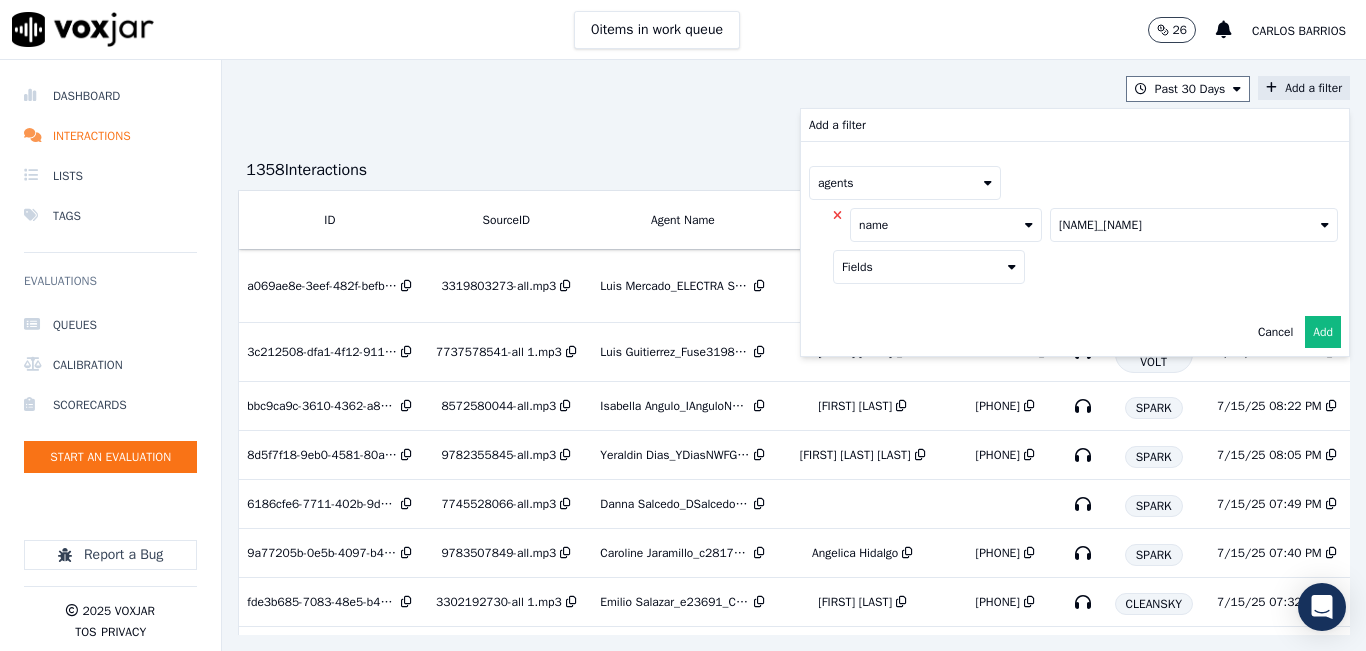 click on "agents" at bounding box center (905, 183) 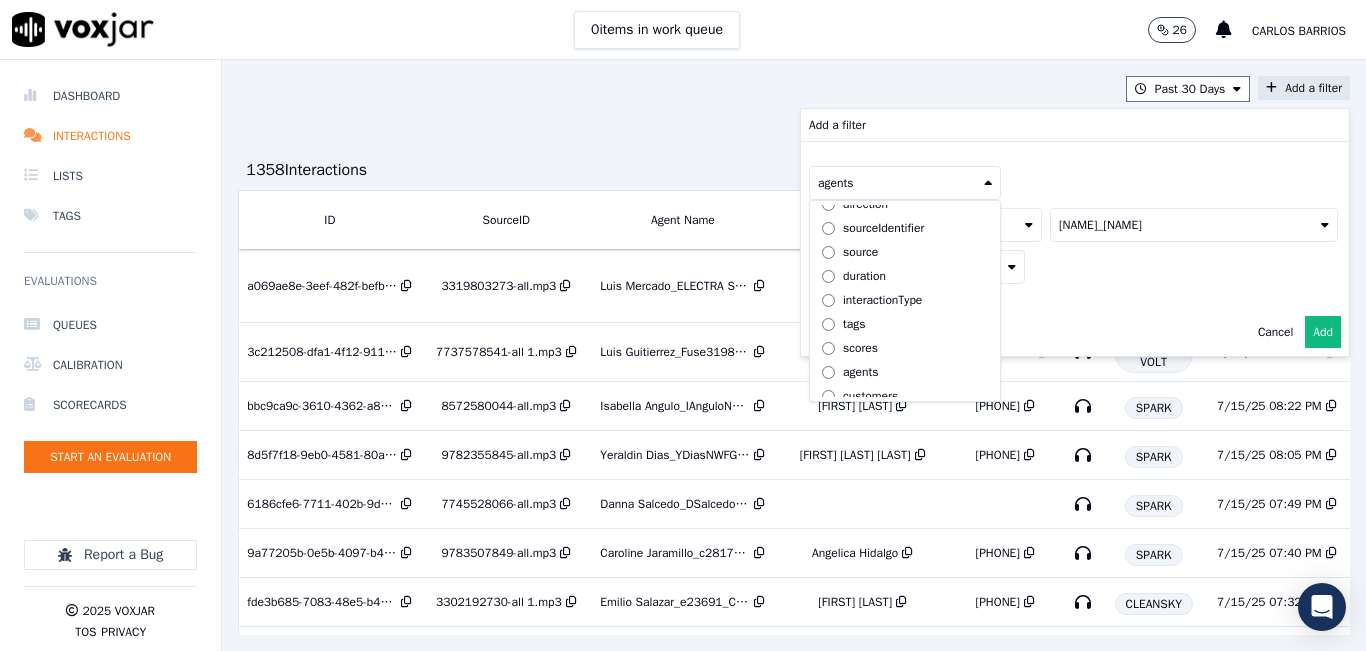 scroll, scrollTop: 63, scrollLeft: 0, axis: vertical 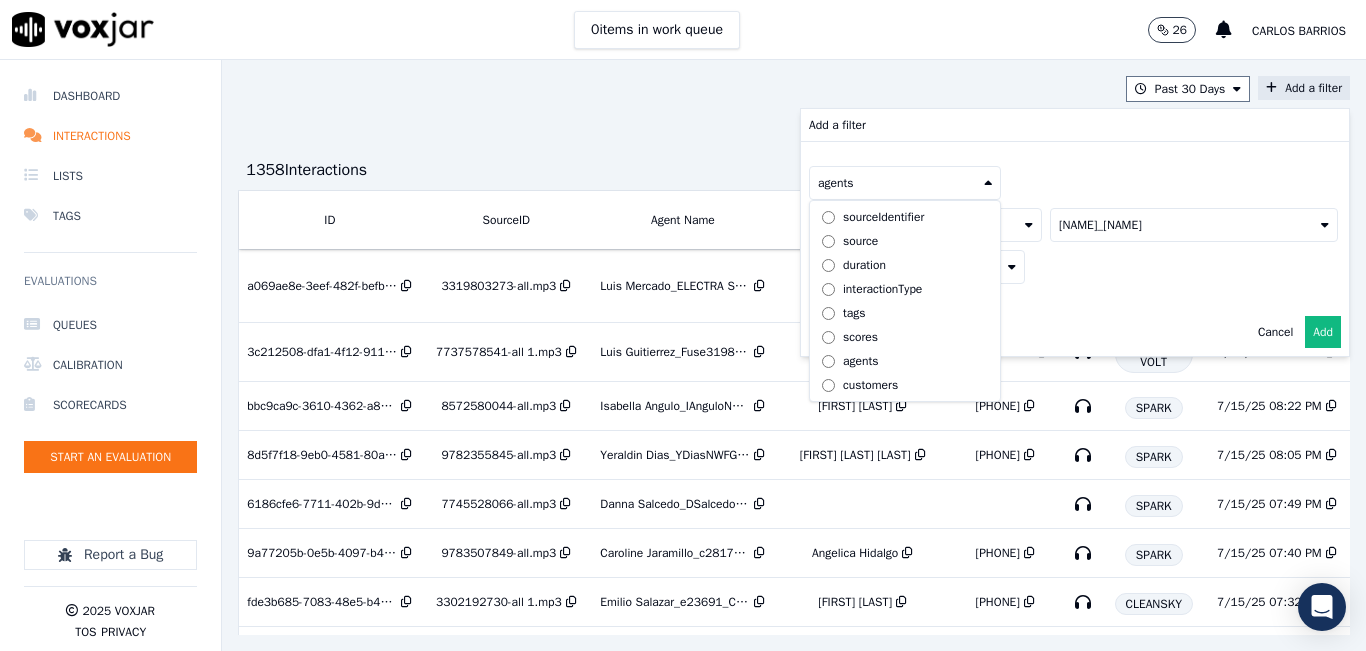 click on "tags" at bounding box center (854, 313) 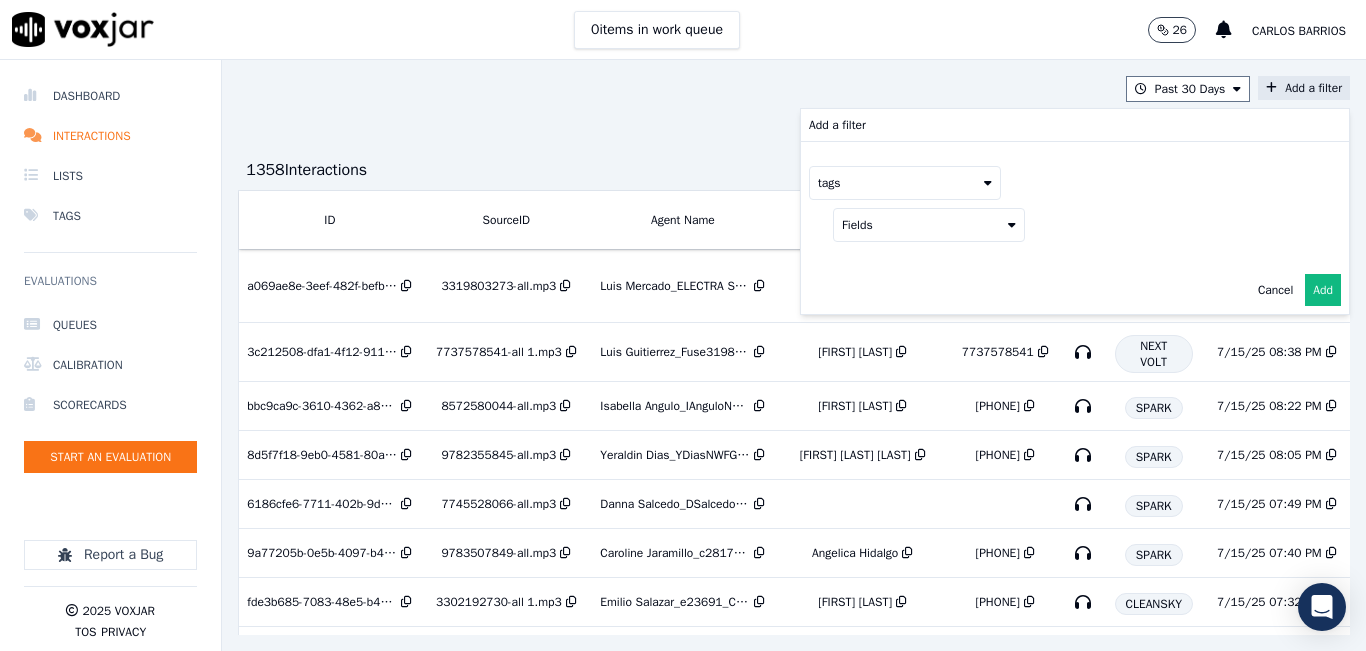 click on "tags" at bounding box center (905, 183) 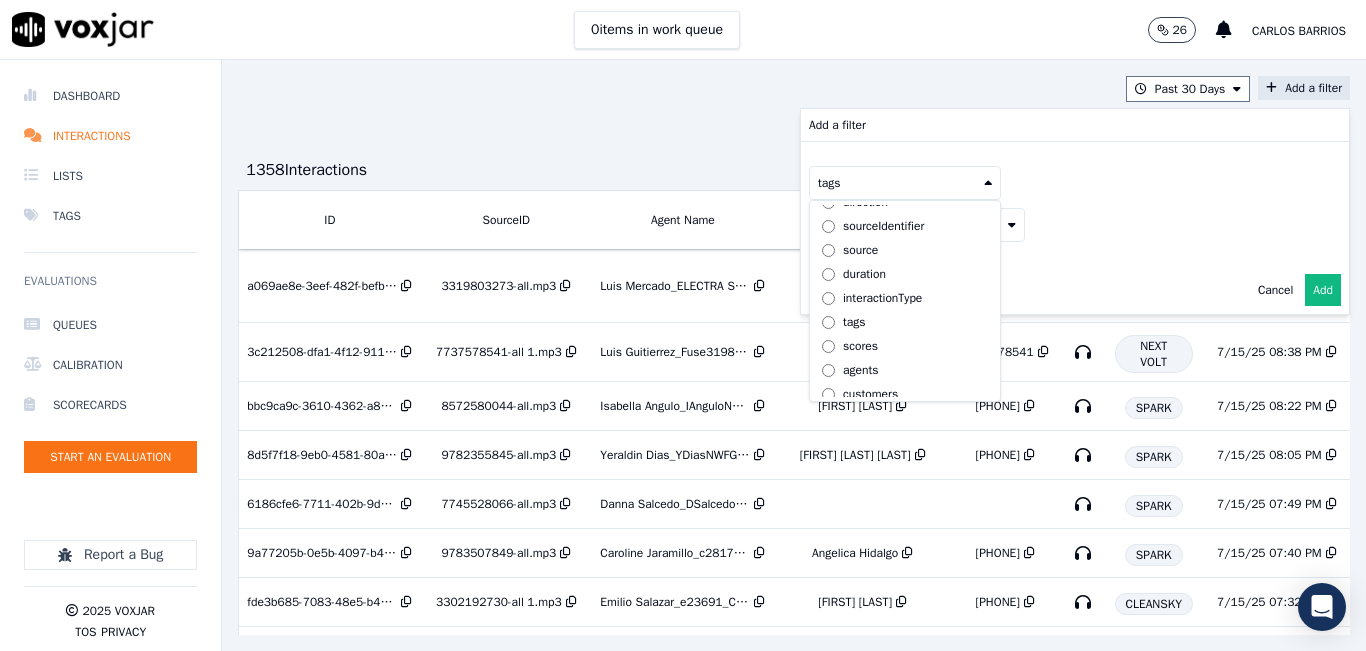 scroll, scrollTop: 63, scrollLeft: 0, axis: vertical 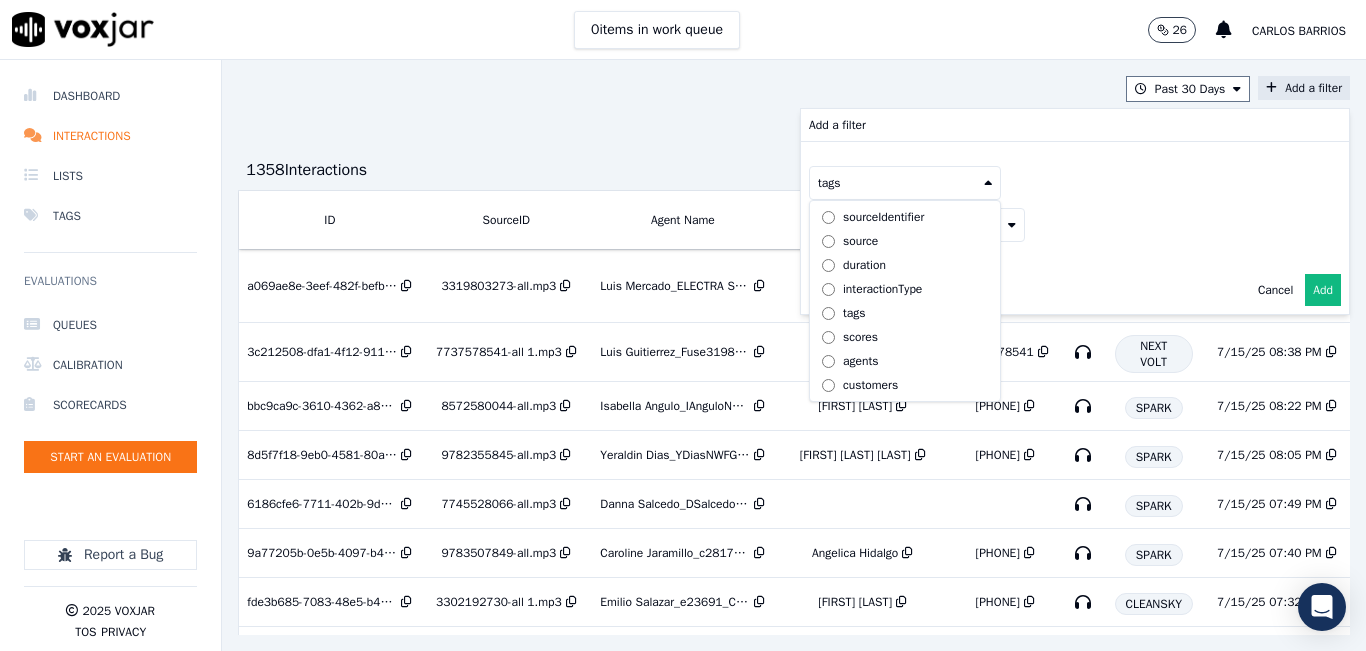 click on "agents" at bounding box center (860, 361) 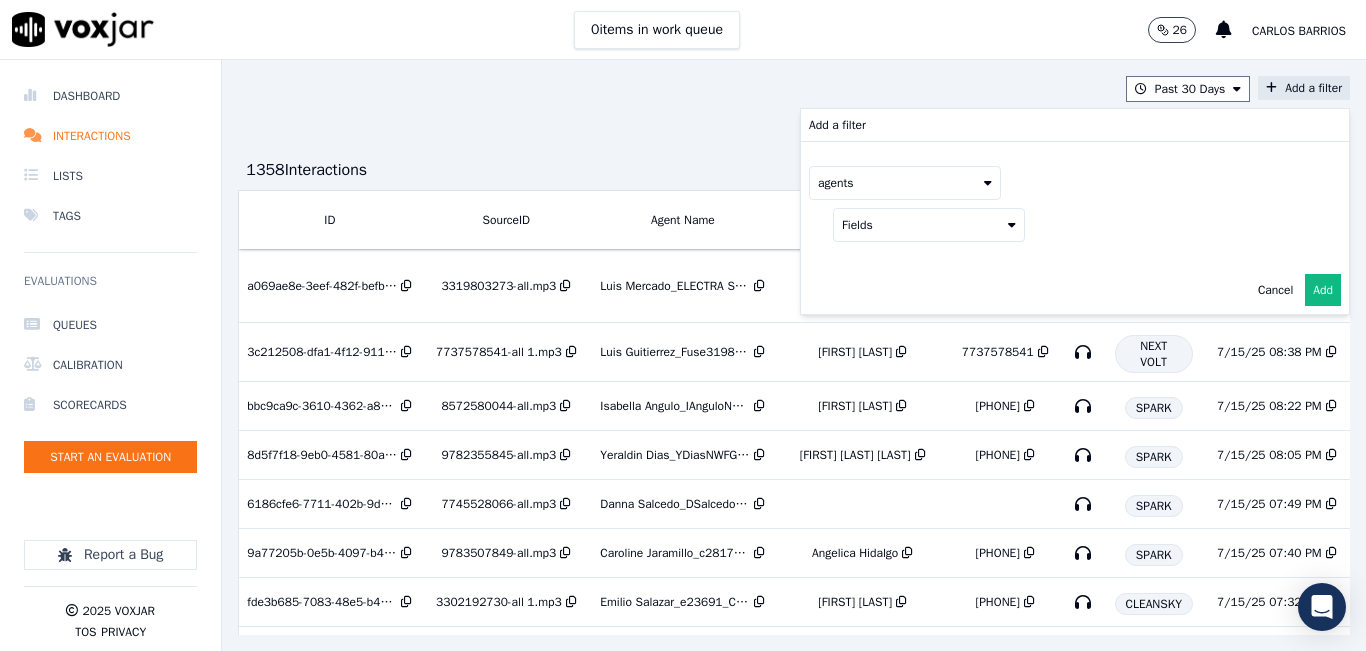 click on "Fields" at bounding box center (929, 225) 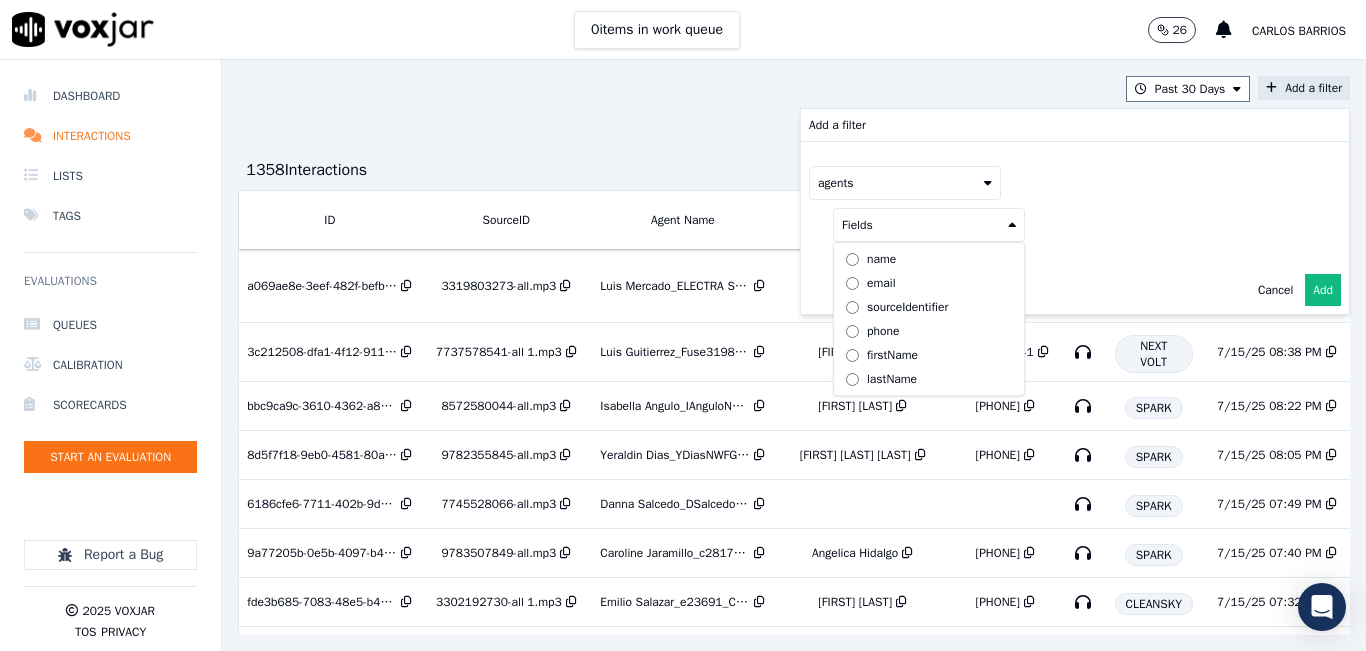 click on "name" at bounding box center [881, 259] 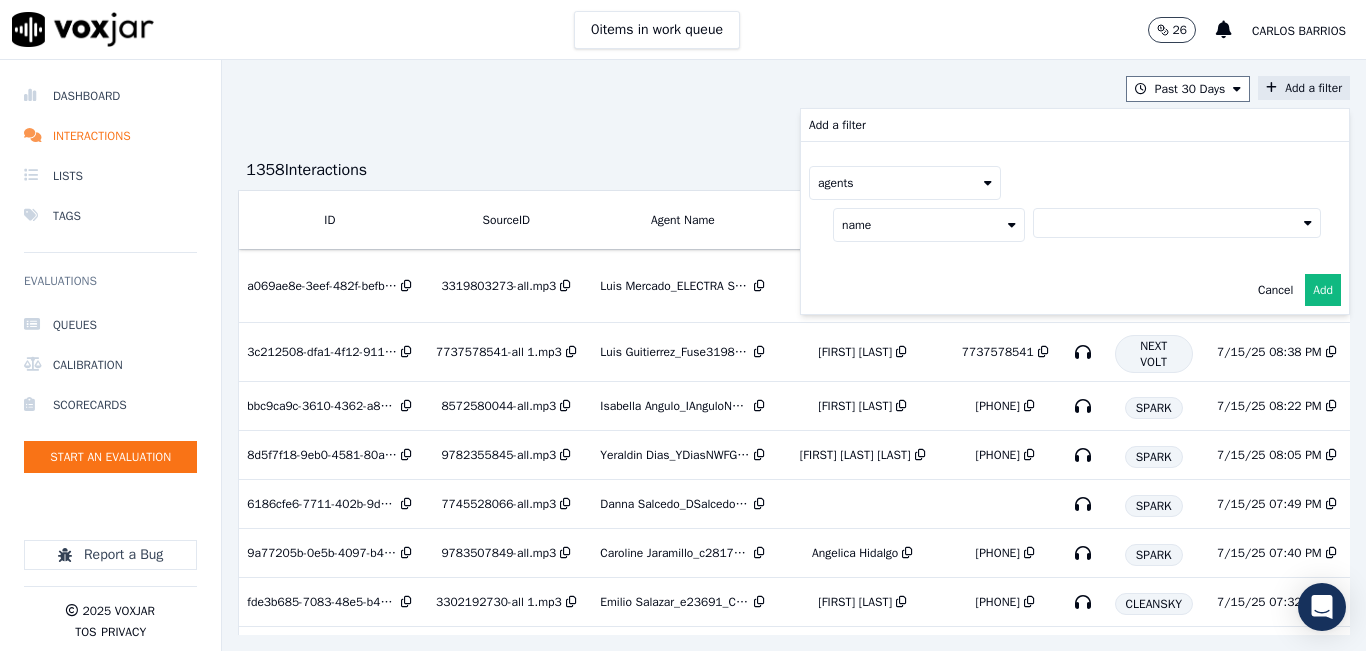 click at bounding box center (1177, 223) 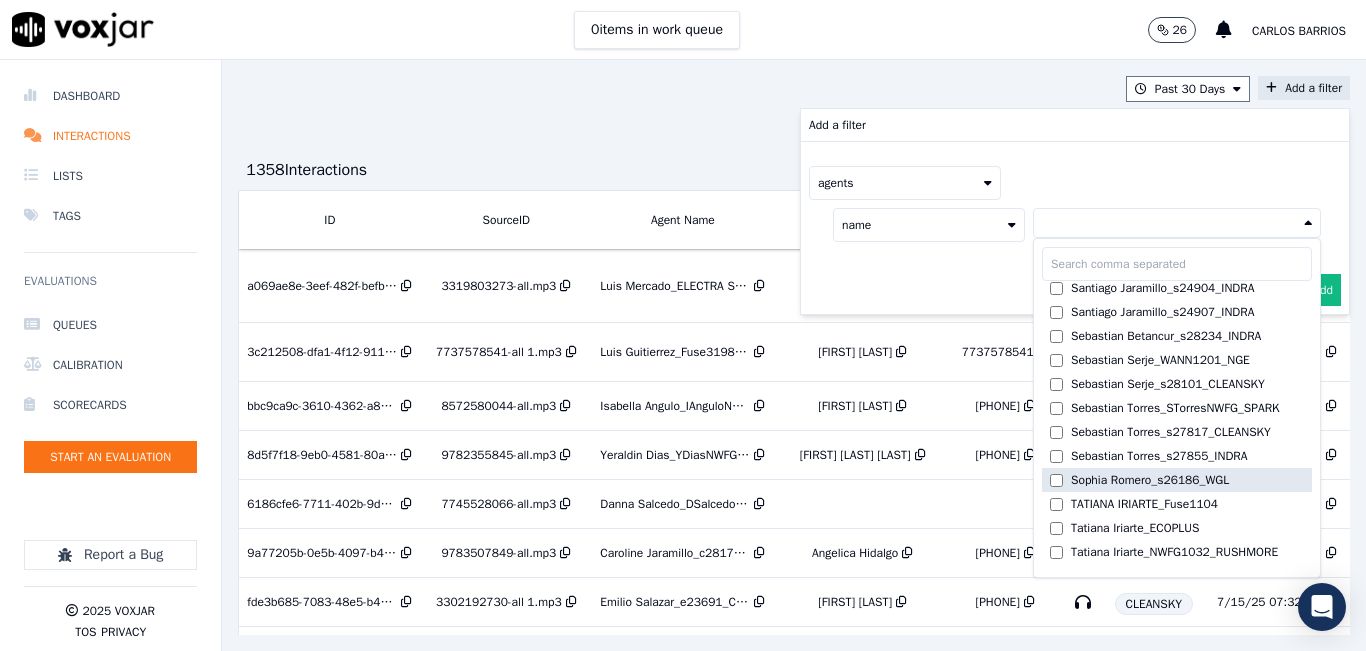 scroll, scrollTop: 4953, scrollLeft: 0, axis: vertical 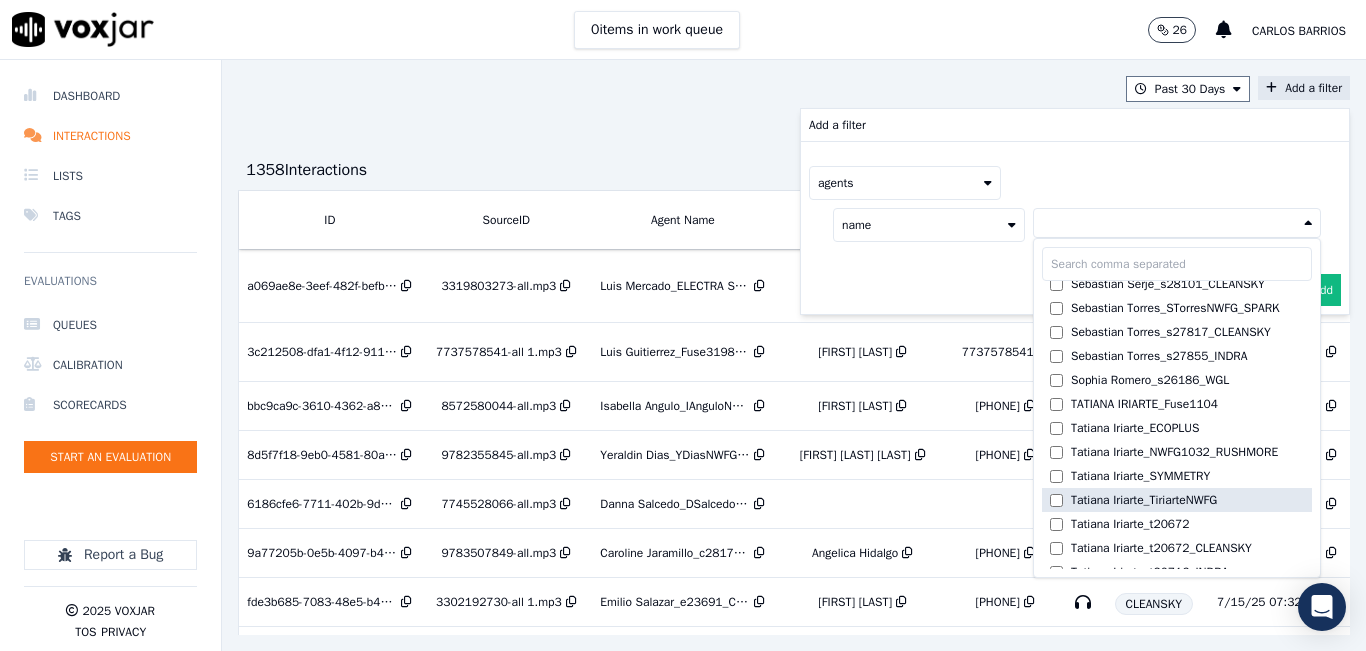 click on "Tatiana Iriarte_TiriarteNWFG" at bounding box center (1144, 500) 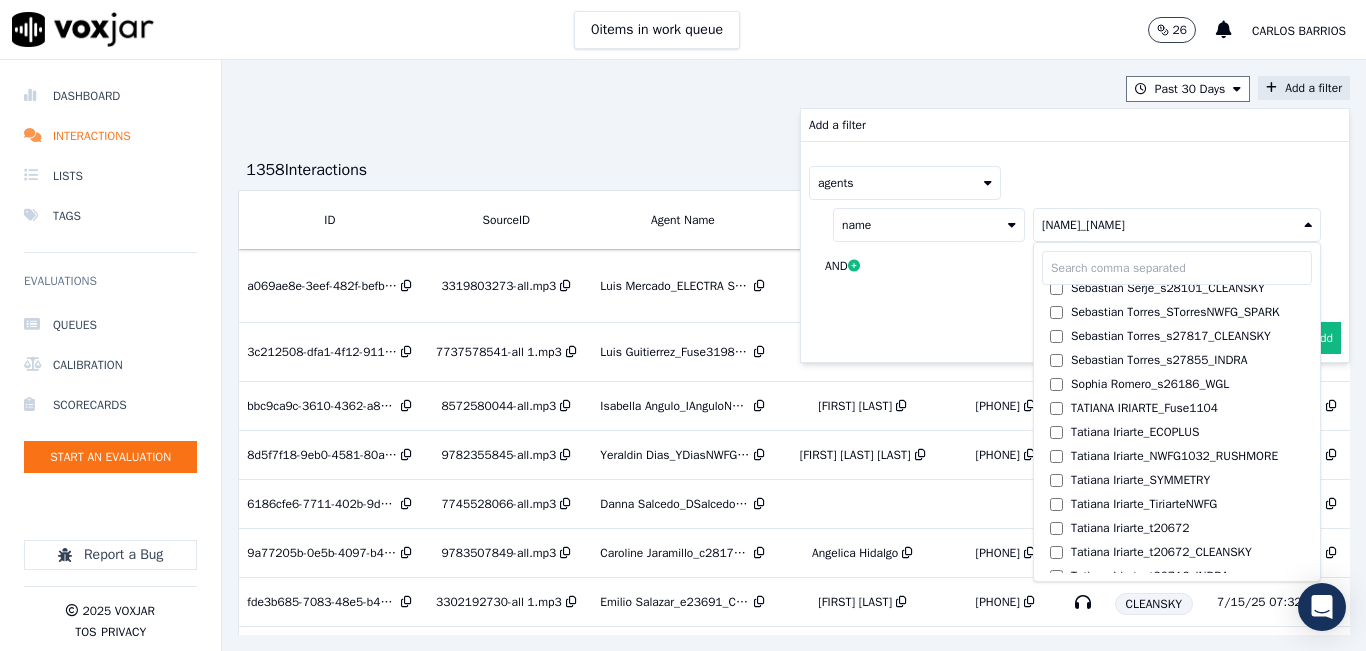 click on "name       Tatiana Iriarte_TiriarteN...          Yeraldin Dias_YDiasNWFG_SPARK   ANGIE_TORRES_ATorresNWFG_SPARK   Adrian Viloria_AViloriaNWFG   Adrian Viloria_ECOPLUS   Adrian Viloria_a25003_CLEANSKY   Adrian Viloria_a25016_WGL   Adrian Viloria_a25046_INDRA   Adrian Viloria_fuse1164_NGE   Alan Marruaga_a26181_WGL   Alejandra Chavarro_SYMMETRY   Alejandra Chavarro_a26184_WGL   Alejandro Vizcaino_a13916_CLEANSKY   Alejandro Vizcaino­_NW2906_CLEANSKY   Andres Higuita_AHiguitaNWFG_SPARK   Andres Higuita_Fuse3185_NGE   Andres Higuita_No Sales    Andres Higuita_a27435_CLEANSKY   Andres Higuita_a27490_INDRA   Andres Prias_APriasNWFG   Andres Prias_SYMMETRY   Andres Prias_a27400_CLEANSKY   Andres Prias_a27447_INDRA   Andres Prias_fuse1184_NGE   Angie Torres_ATorresNWFG   Angie Torres_SYMMETRY   Angie Torres_WANN1185_NGE   Angie Torres_a27399_CLEANSKY   Angie Torres_a27445_INDRA   Brandon Camacho_BAQ2083_INDRA   Brandon Camacho_BCamachoNWFG   Brandon Camacho_ECOPLUS   Brandon Camacho_b27395_CLEANSKY" at bounding box center (1065, 245) 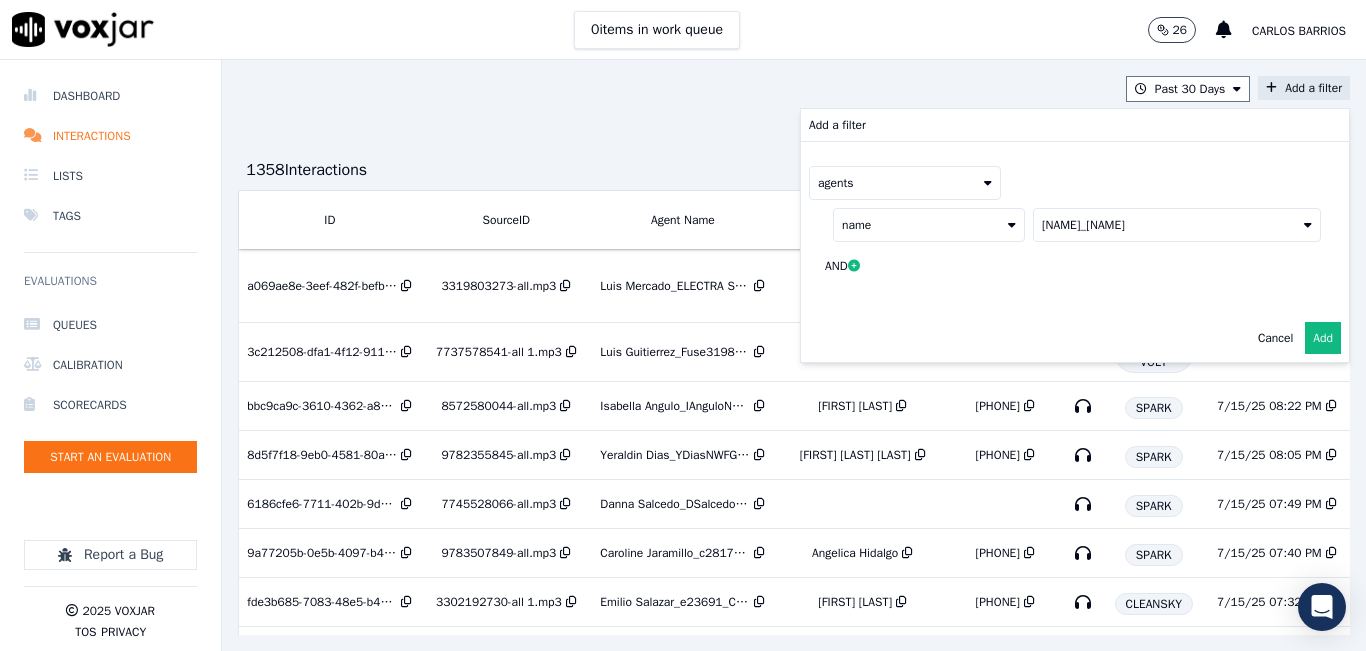 click on "Add" at bounding box center (1323, 338) 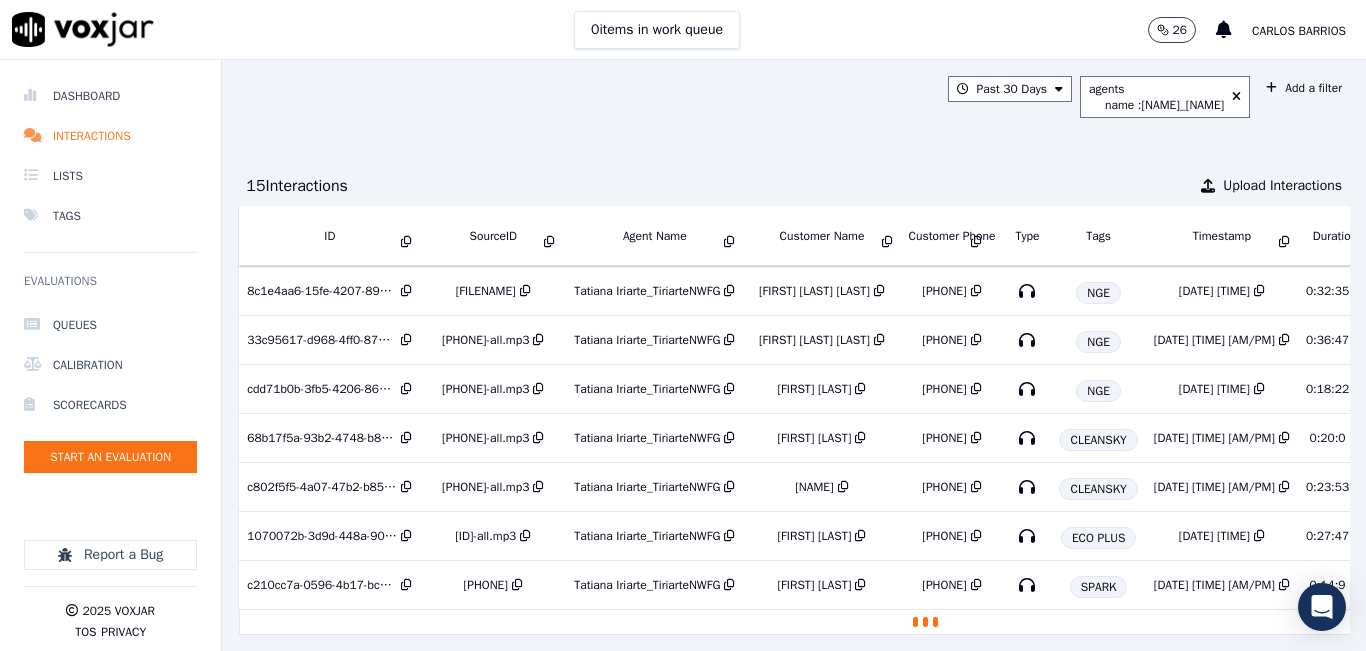 scroll, scrollTop: 412, scrollLeft: 0, axis: vertical 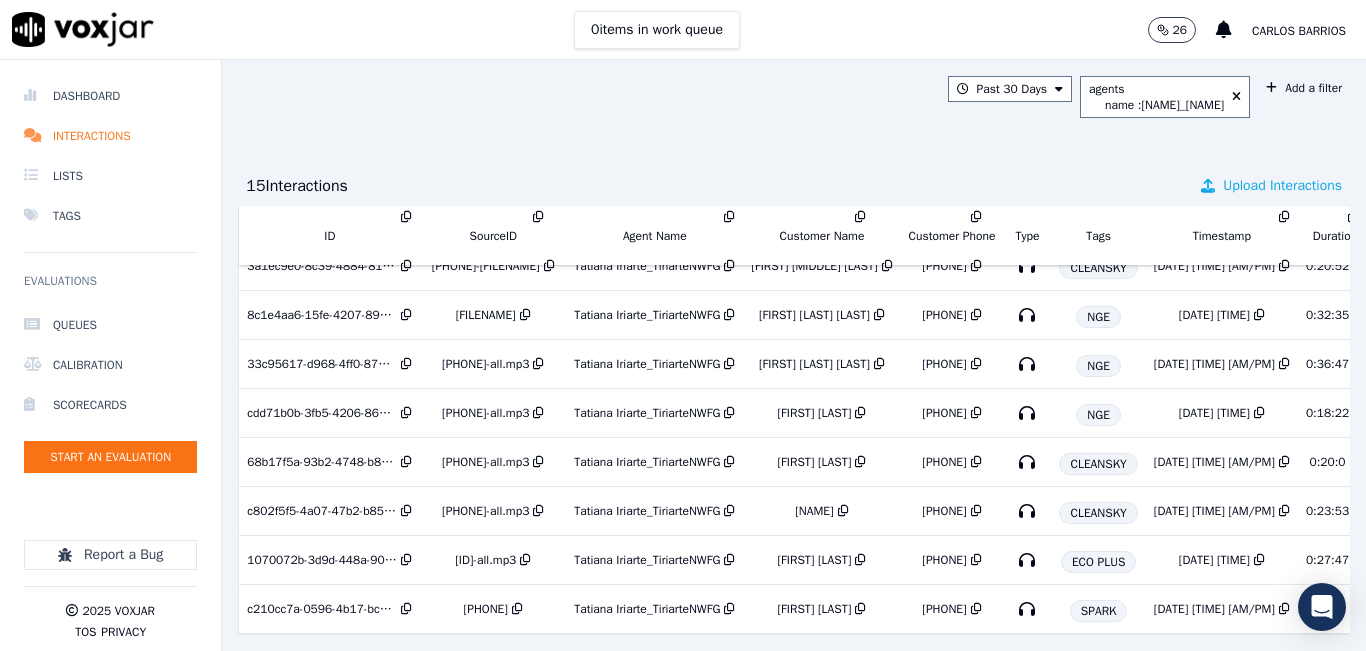 click at bounding box center [1208, 186] 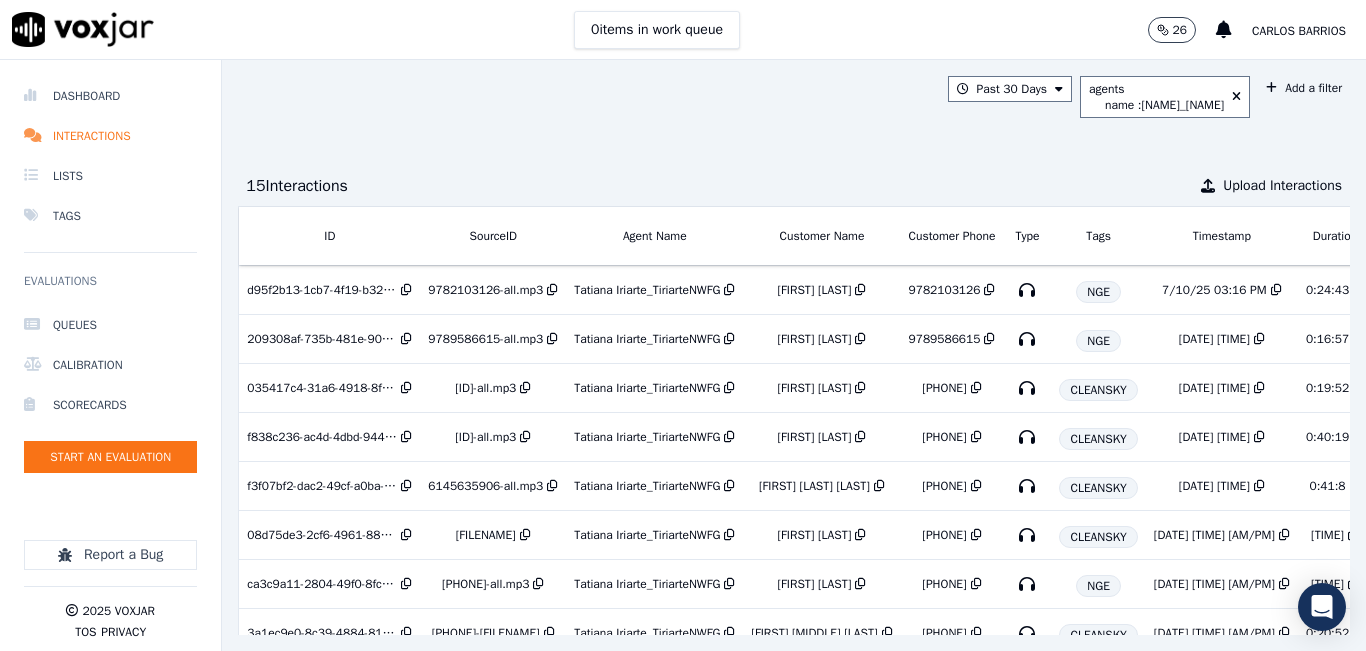 scroll, scrollTop: 412, scrollLeft: 0, axis: vertical 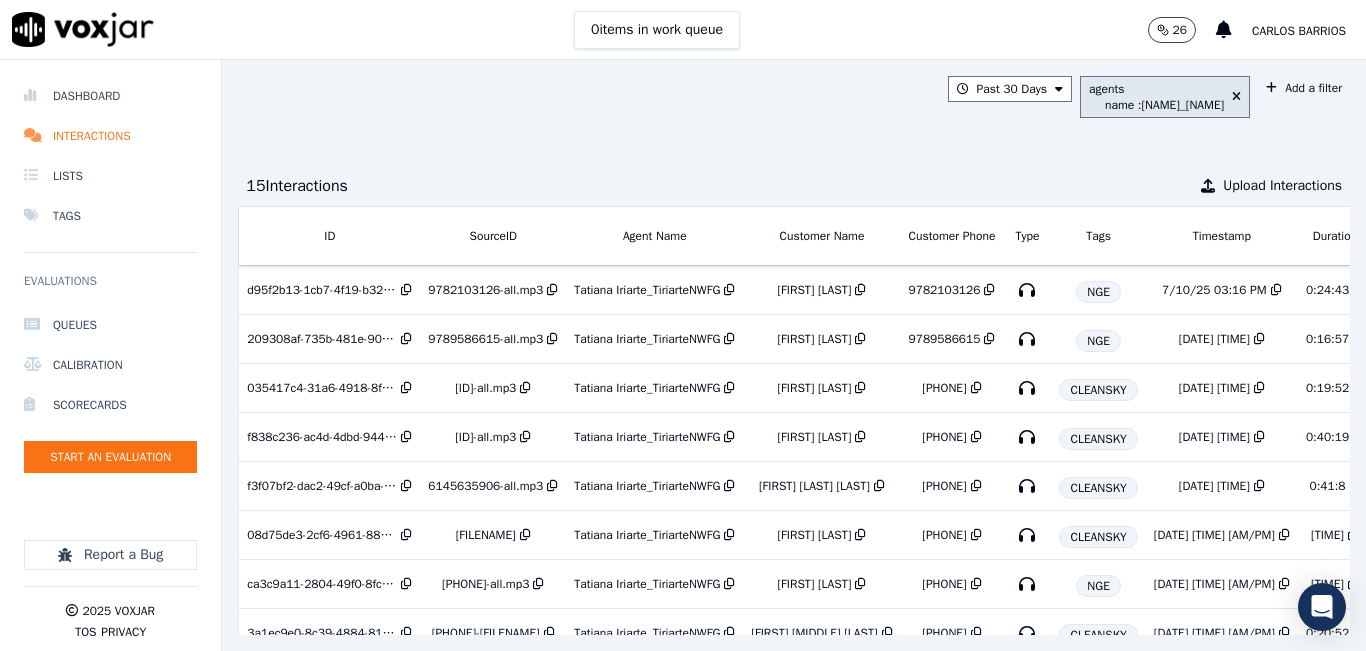 click on "name   :  Tatiana Iriarte_TiriarteN..." at bounding box center (1164, 105) 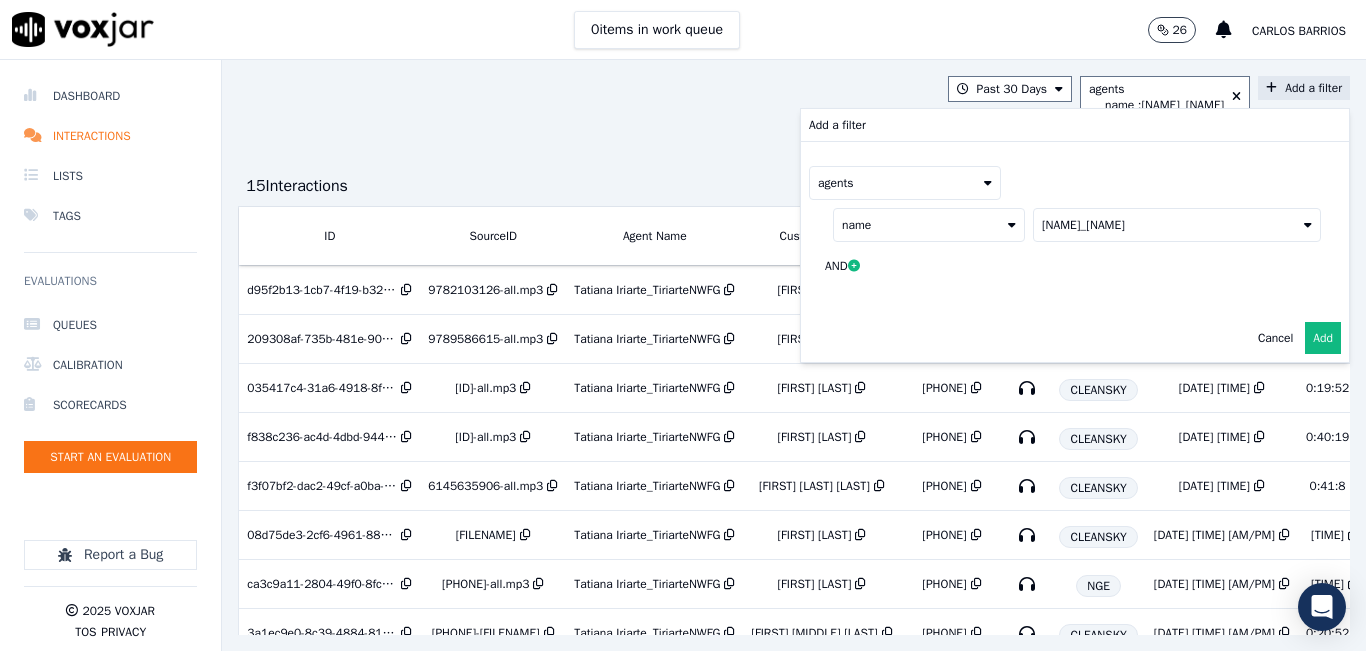 click on "Tatiana Iriarte_TiriarteN..." at bounding box center [1083, 225] 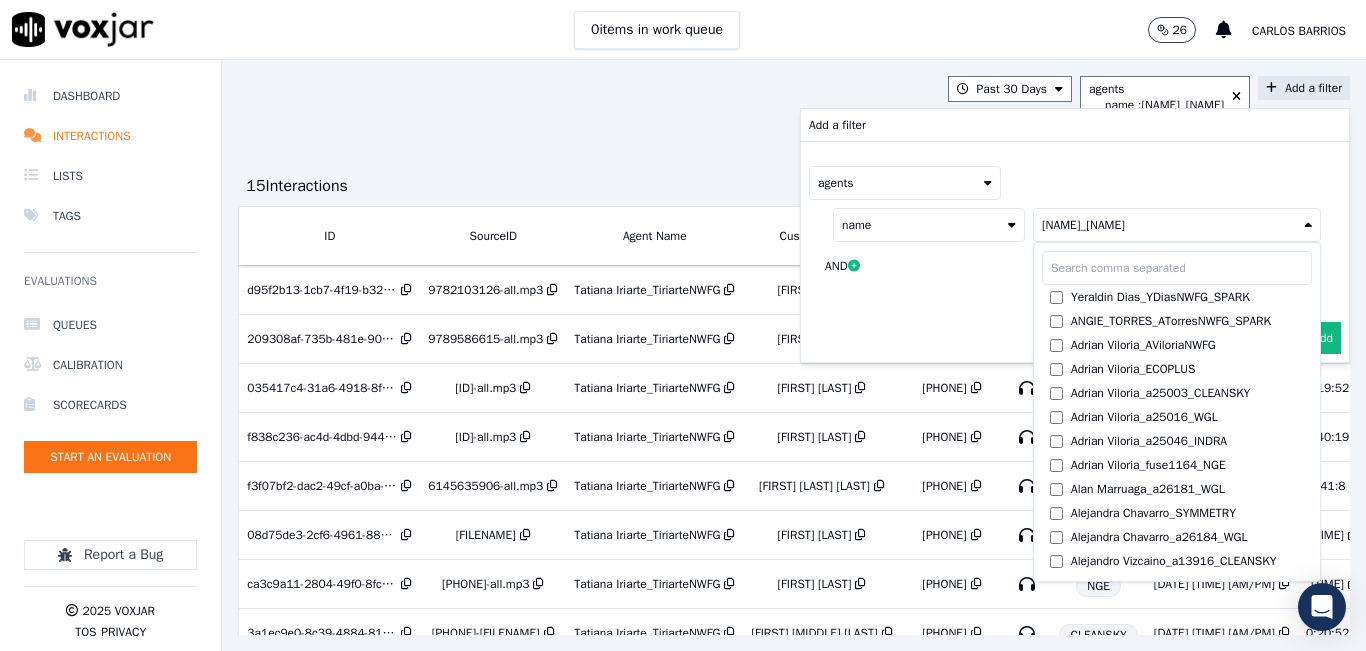 click at bounding box center (1177, 268) 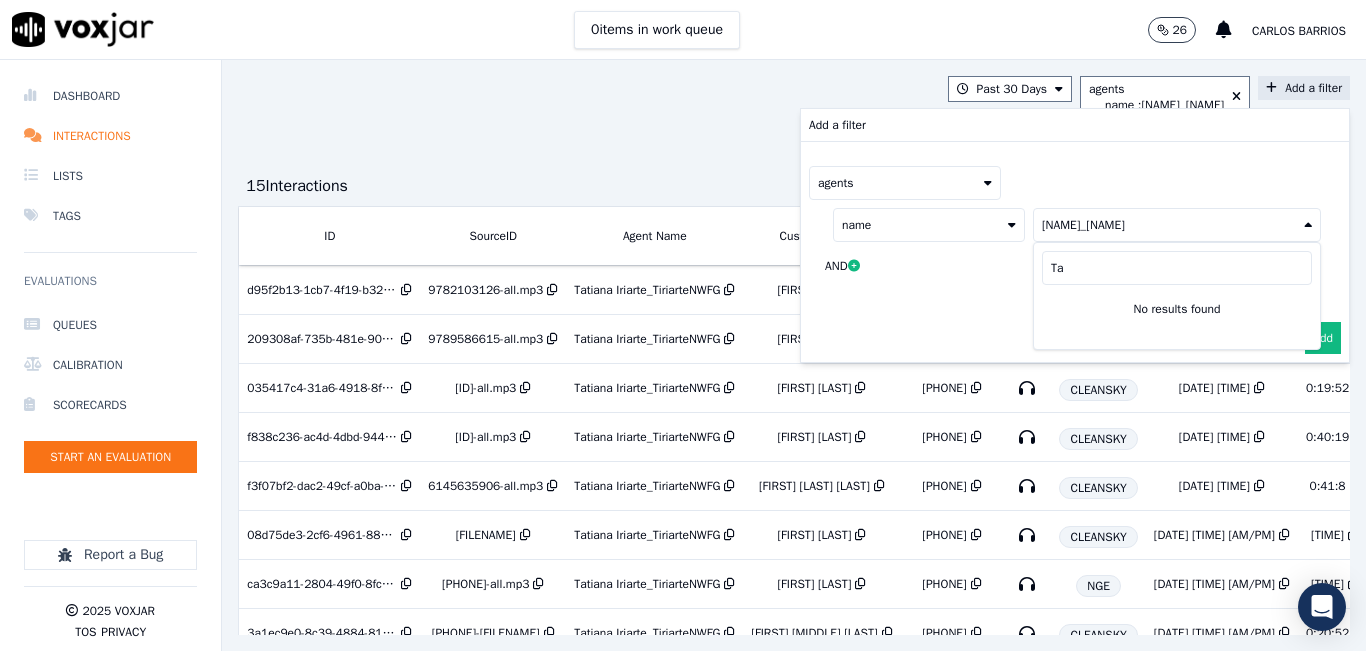 type on "T" 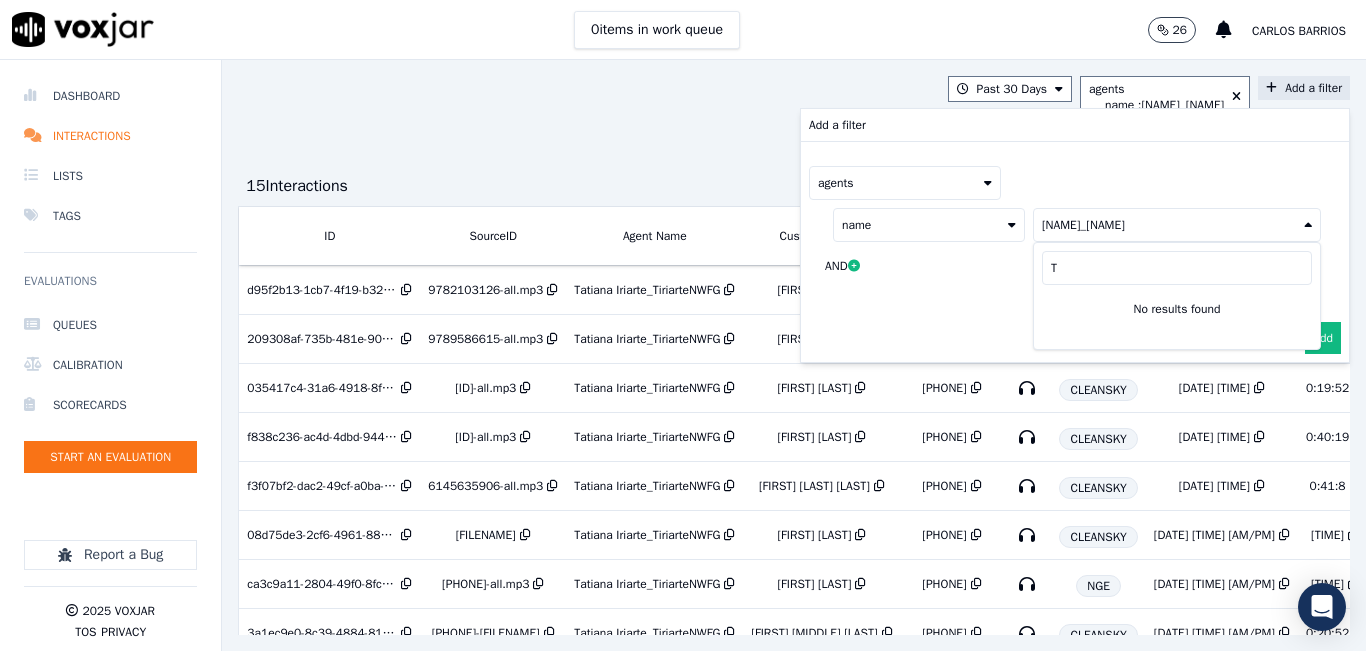type 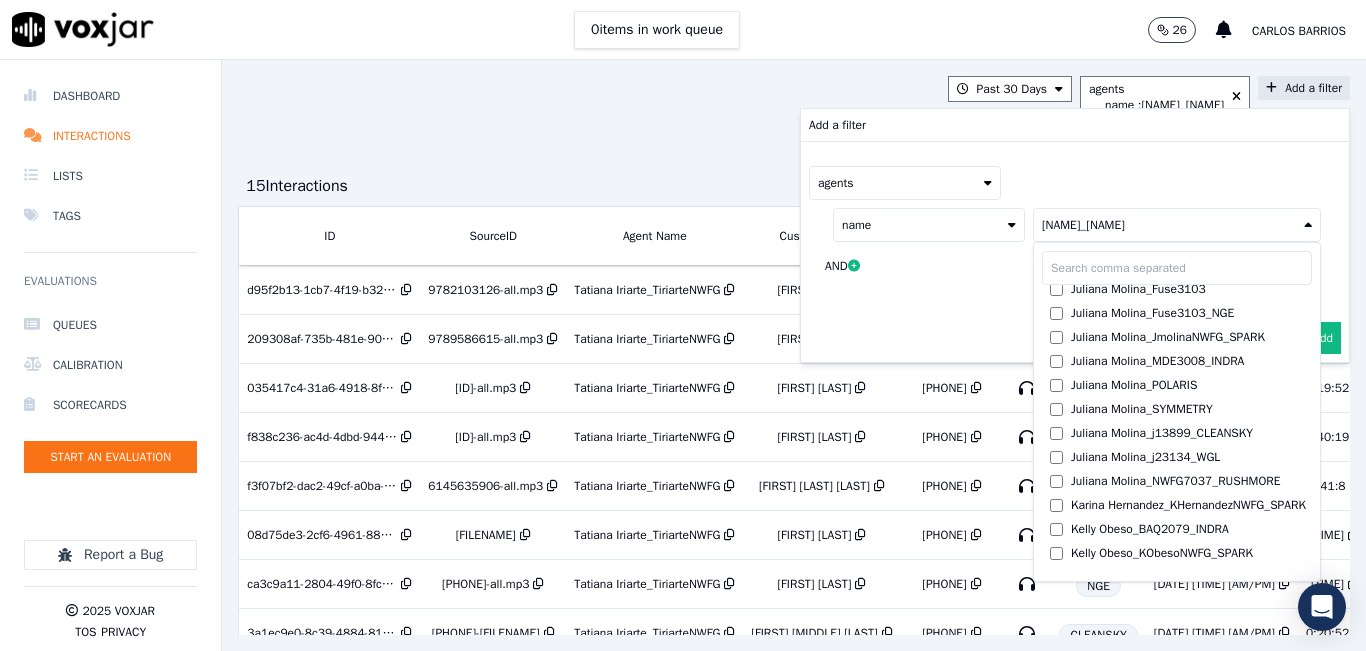 scroll, scrollTop: 3335, scrollLeft: 0, axis: vertical 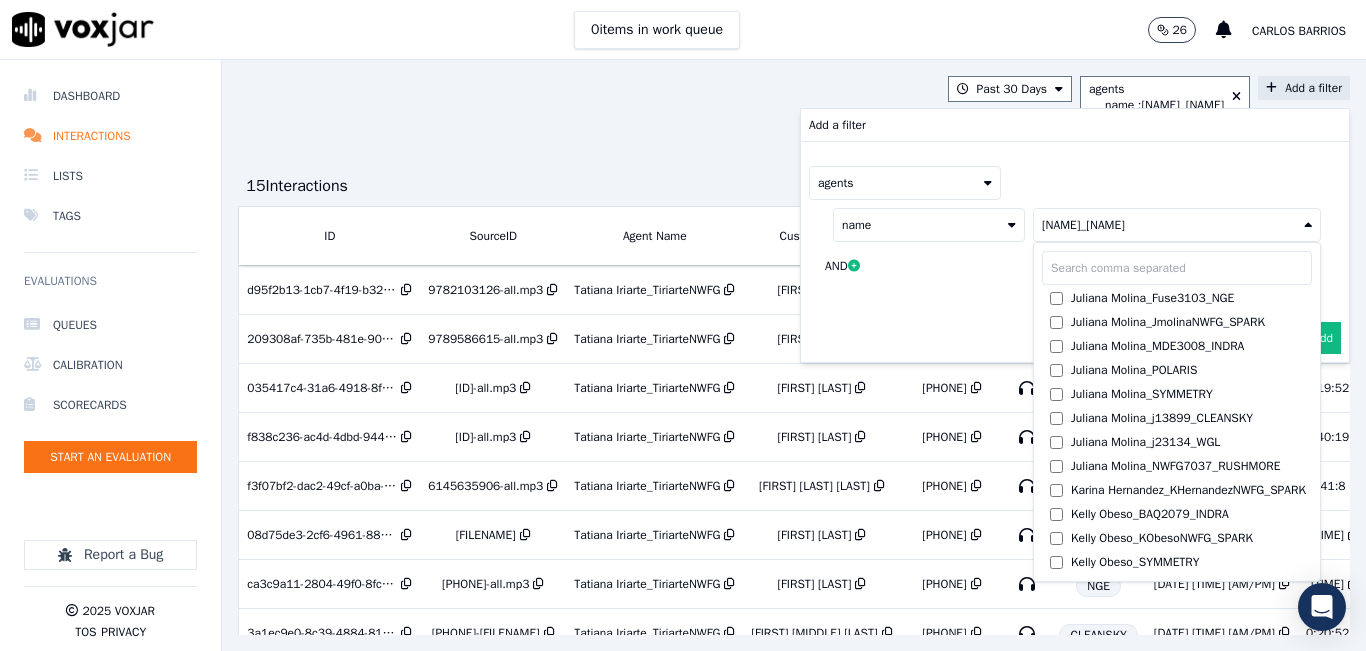 click on "agents" at bounding box center [905, 183] 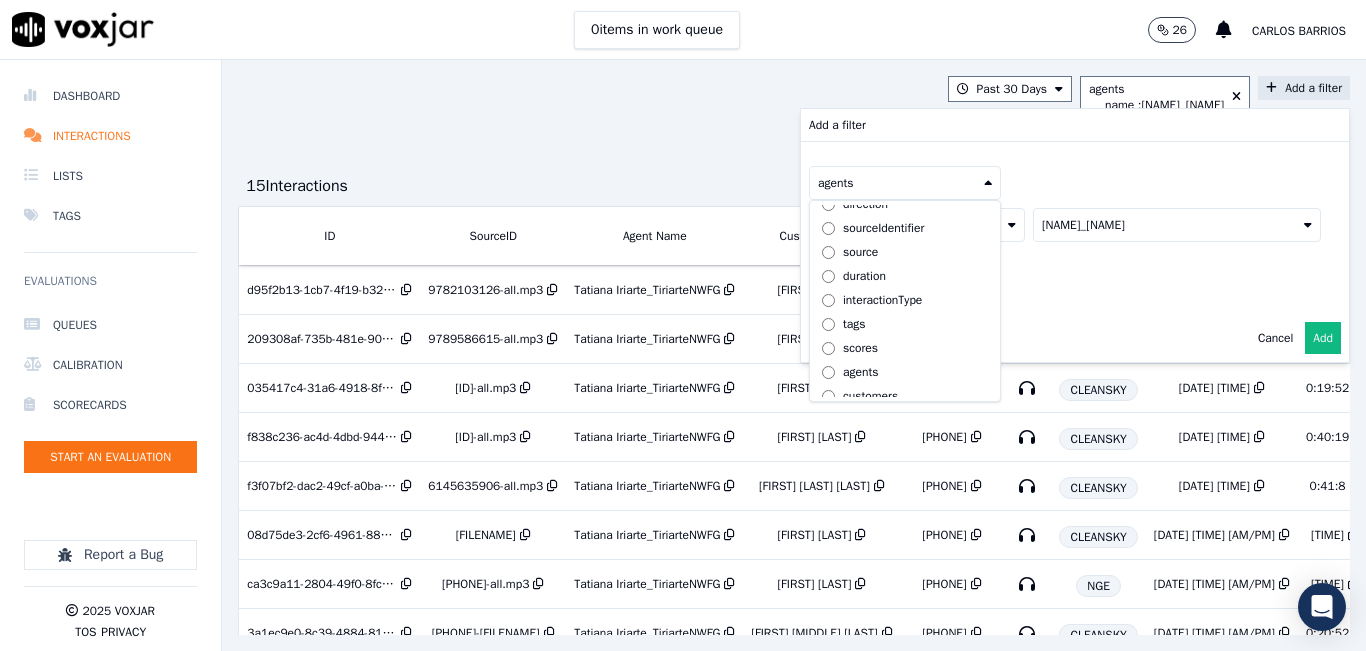 scroll, scrollTop: 63, scrollLeft: 0, axis: vertical 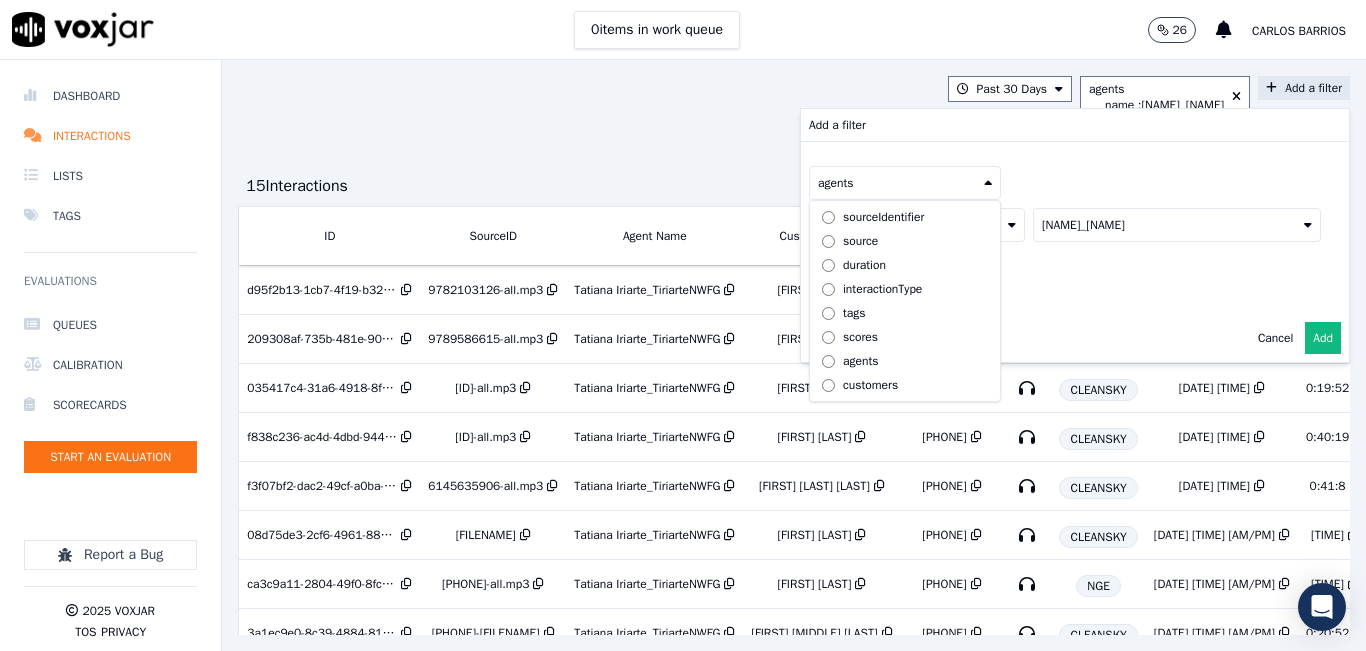 click on "customers" at bounding box center [870, 385] 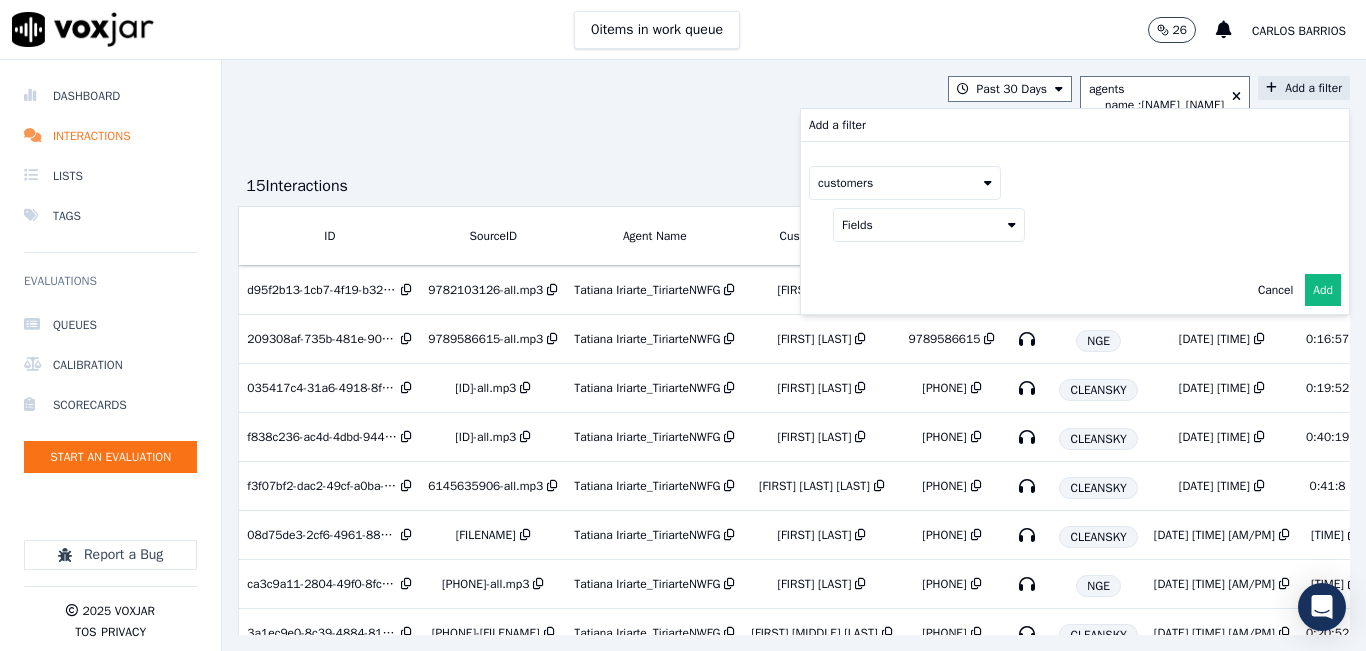 click on "Fields" at bounding box center [929, 225] 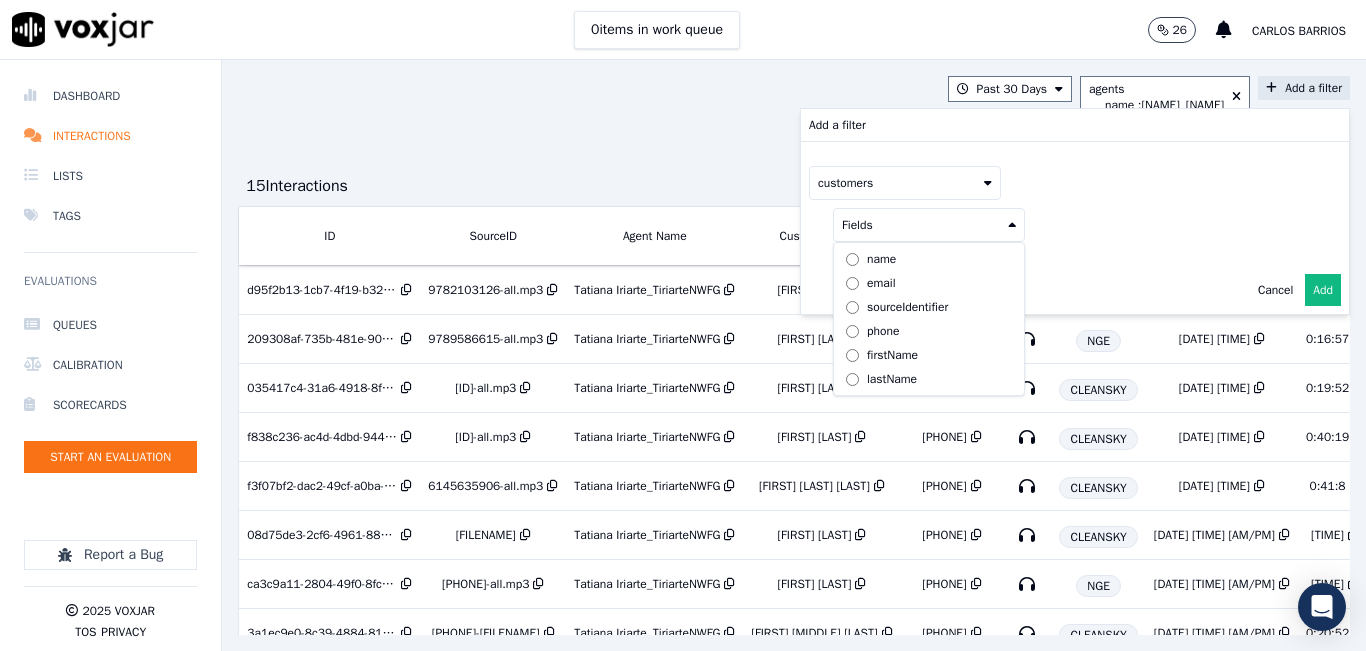 click on "name" at bounding box center [929, 259] 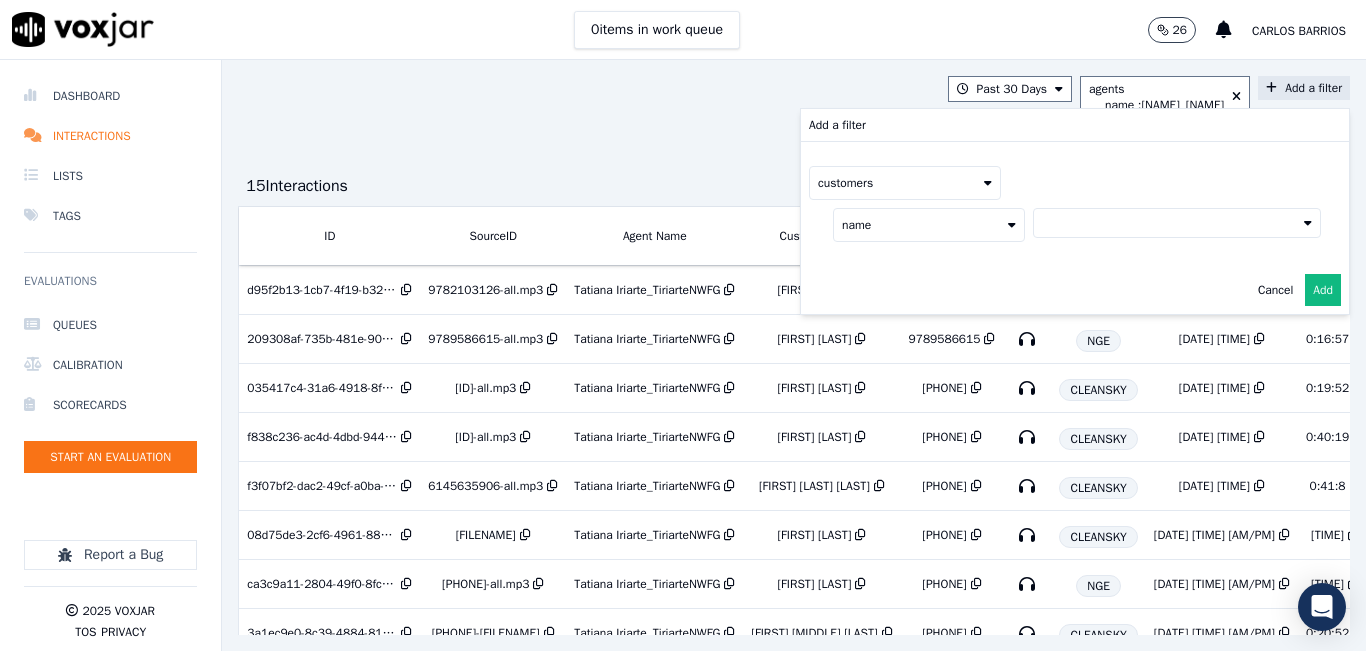 click at bounding box center [1177, 223] 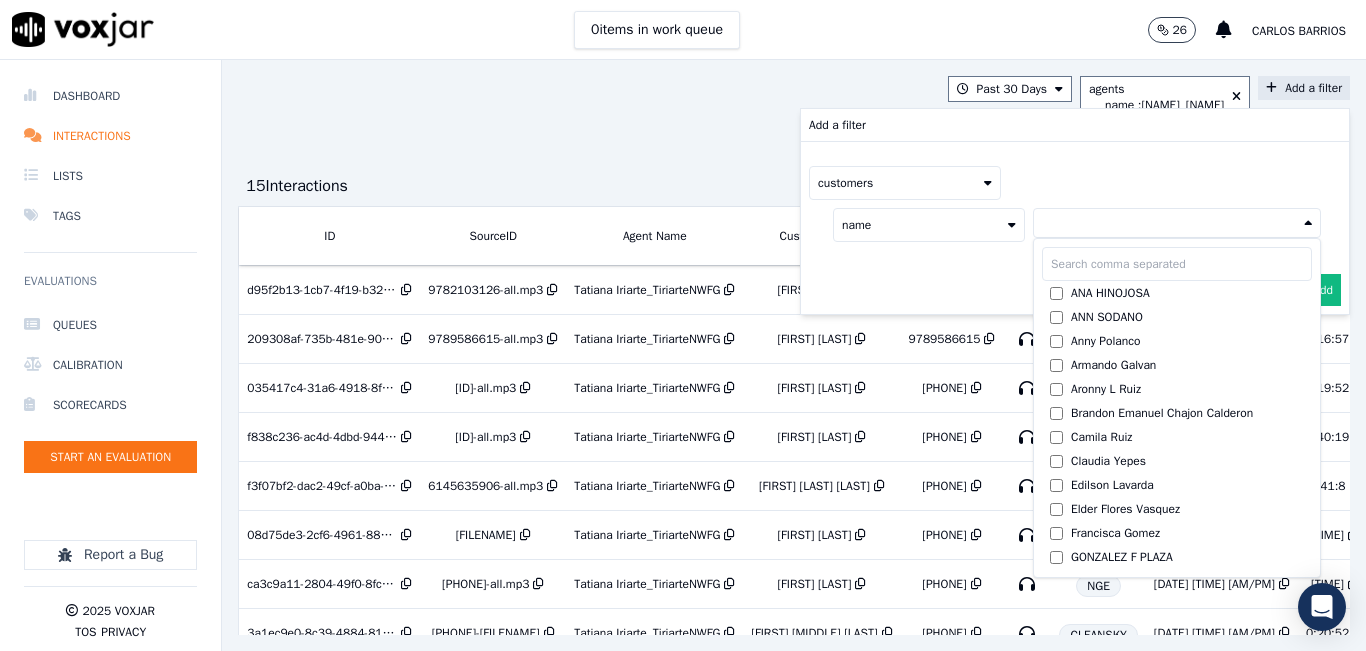 click at bounding box center (1177, 264) 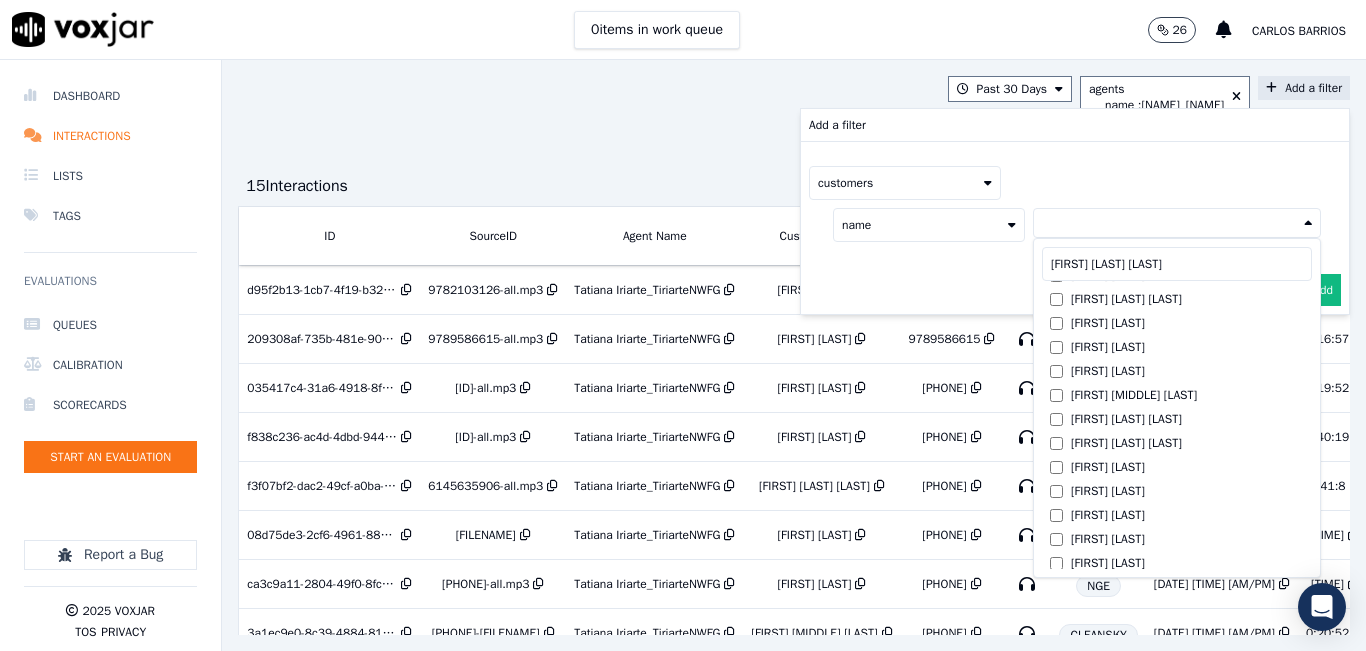 scroll, scrollTop: 835, scrollLeft: 0, axis: vertical 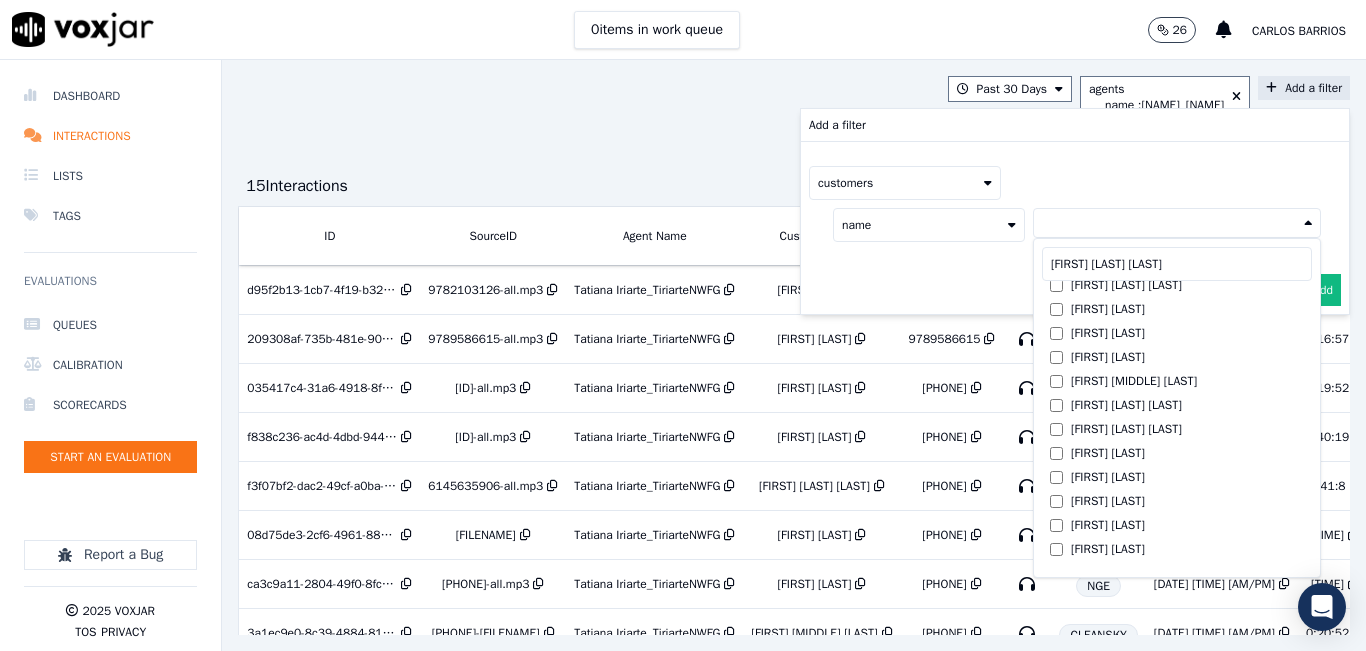 type on "suleika fermin lopez" 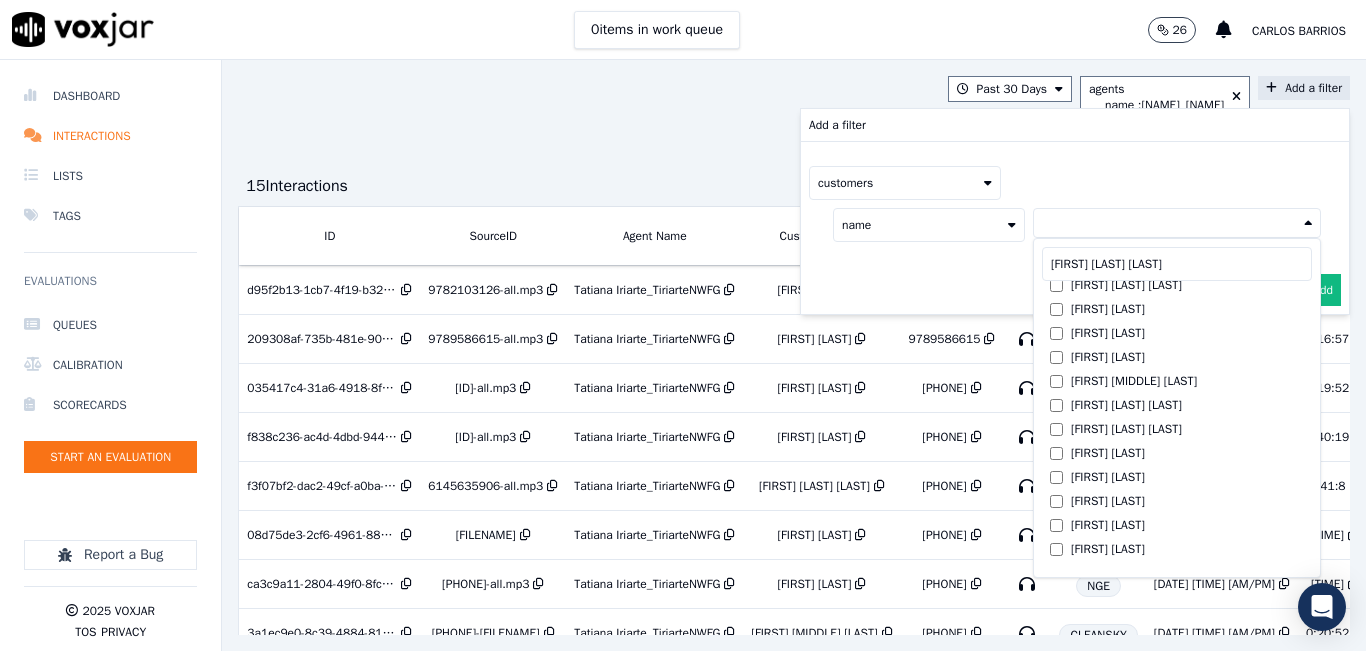 click on "suleika fermin lopez" at bounding box center (1177, 264) 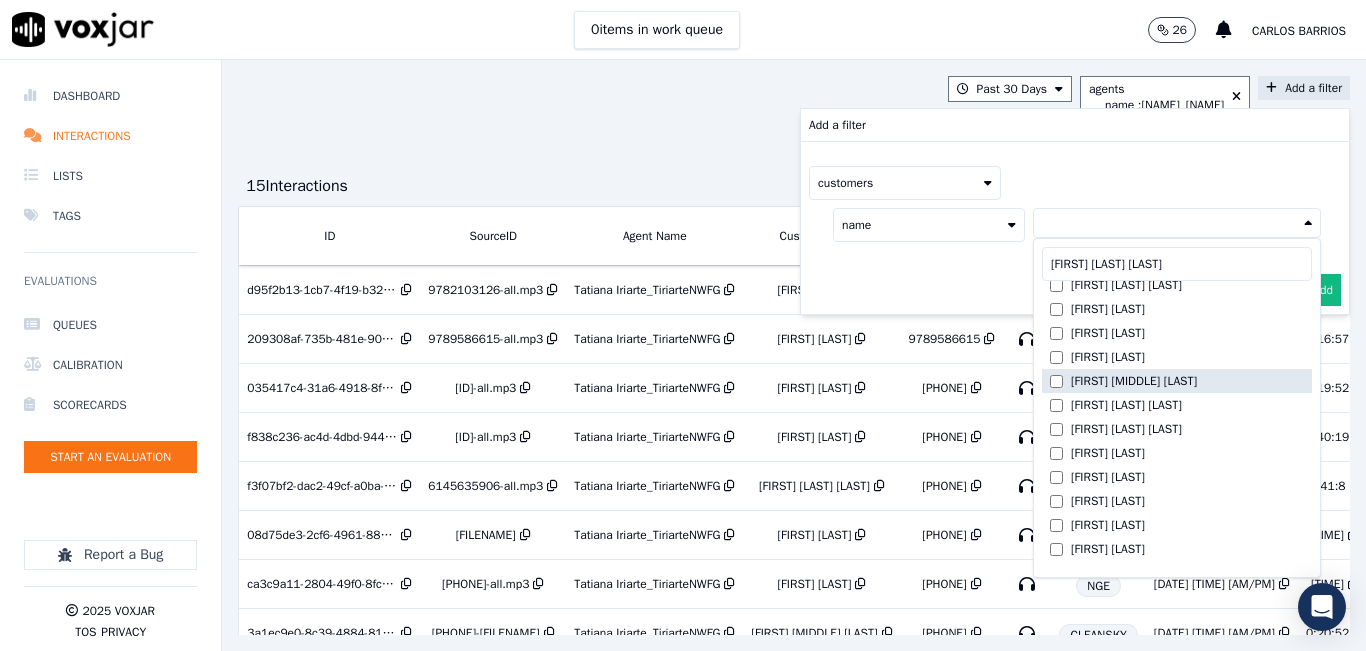 scroll, scrollTop: 839, scrollLeft: 0, axis: vertical 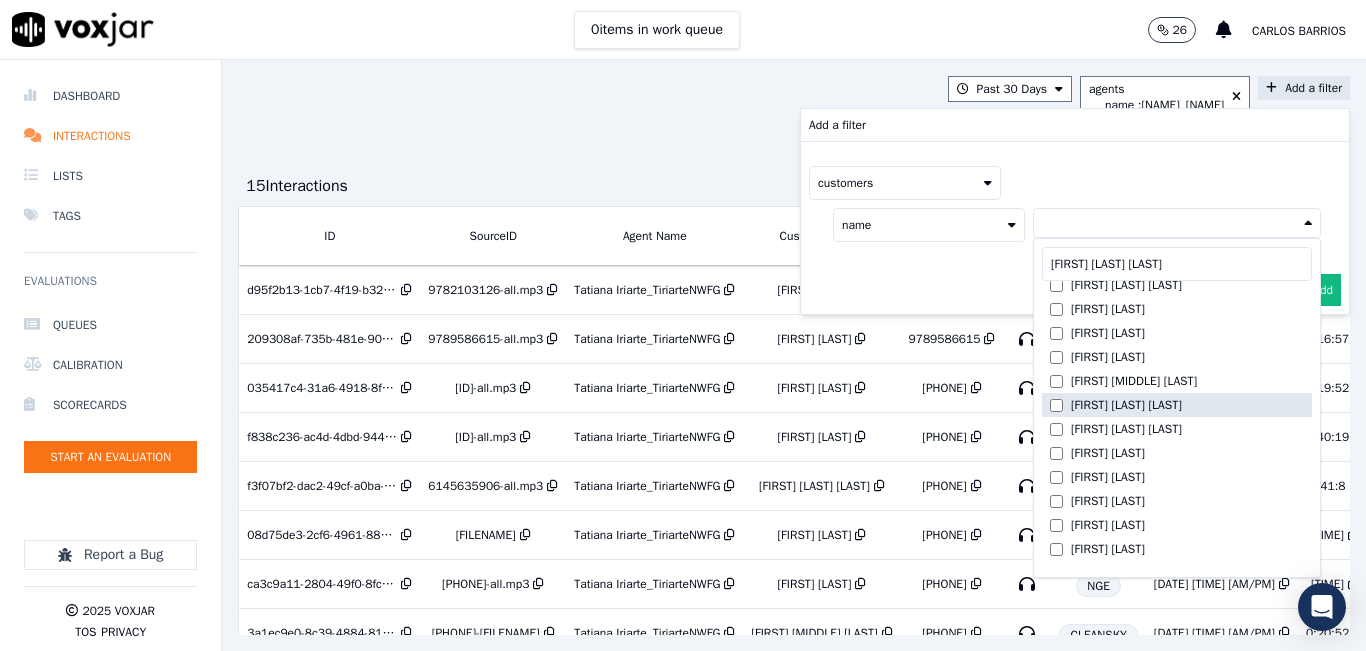 click on "[FIRST] [LAST]" at bounding box center (1126, 405) 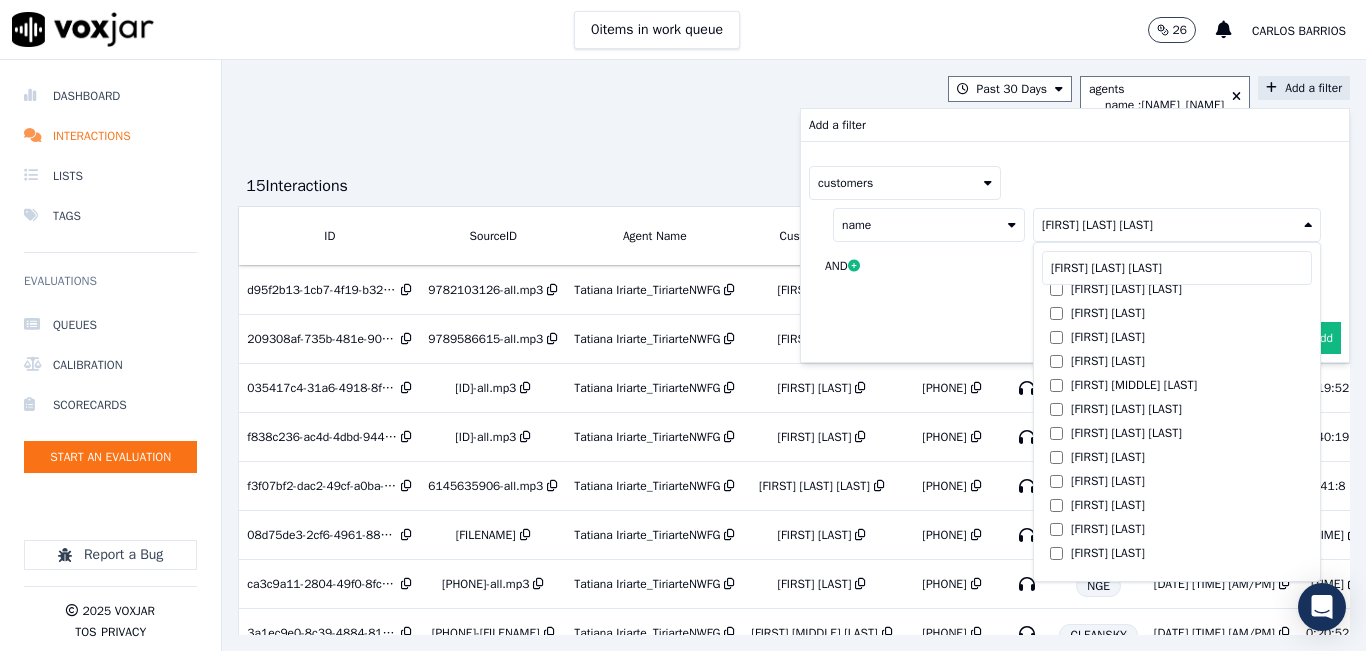 click on "customers           name       Suleika Fermin Lopez     suleika fermin lopez      Mervin Jose Lopez   ADIN LOPEZ ALONZO   Adin Lopez Alonzo   Alicia Lopez Fernandez   Ana Marcos Lopez   Antonio Marquez Lopez   Blanca Lopez   Brenda Lopez   Brenda Lopez Lopez   Daria Sanchez de Lopez   Daylin Lopez   Eduardo Lopez   Elida Lopez   Eliseo Guillermo Perez Lopez   Esneda Cardona Lopez   Fausto Concepcion Lopez   Francis Lopez   Francisco Lopez   Franklyn Lopez   Frengel Lopez   GINES ANGELES LOPEZ   Gleny Moquea Lopez   HERMALINDA MEJIA LOPEZ   Hicsa Karlibeth Lopez   Irilda Lopez   JOSUE LOPEZ   Jose Carmona Lopez   Jose Fermin   Josue Lopez   Juan Carlos Ascencio Lopez   Juan Fermin   Lorena Michel Choc Lopez   Mario Lopez   Marlen Pahola Lopez Guzman   NERY A LOPEZ CHAVEZ   Oscar Lopez   Paula Lopez   Piedad Lopez   Sandra Maria Lopez   Suleika Fermin Lopez   Sunis Lopez Hernandez   TELESFORO LOPEZ   Ufredo Lopez   William Perez Lopez   Yadira Lopez   elida lopez         AND" at bounding box center [1075, 228] 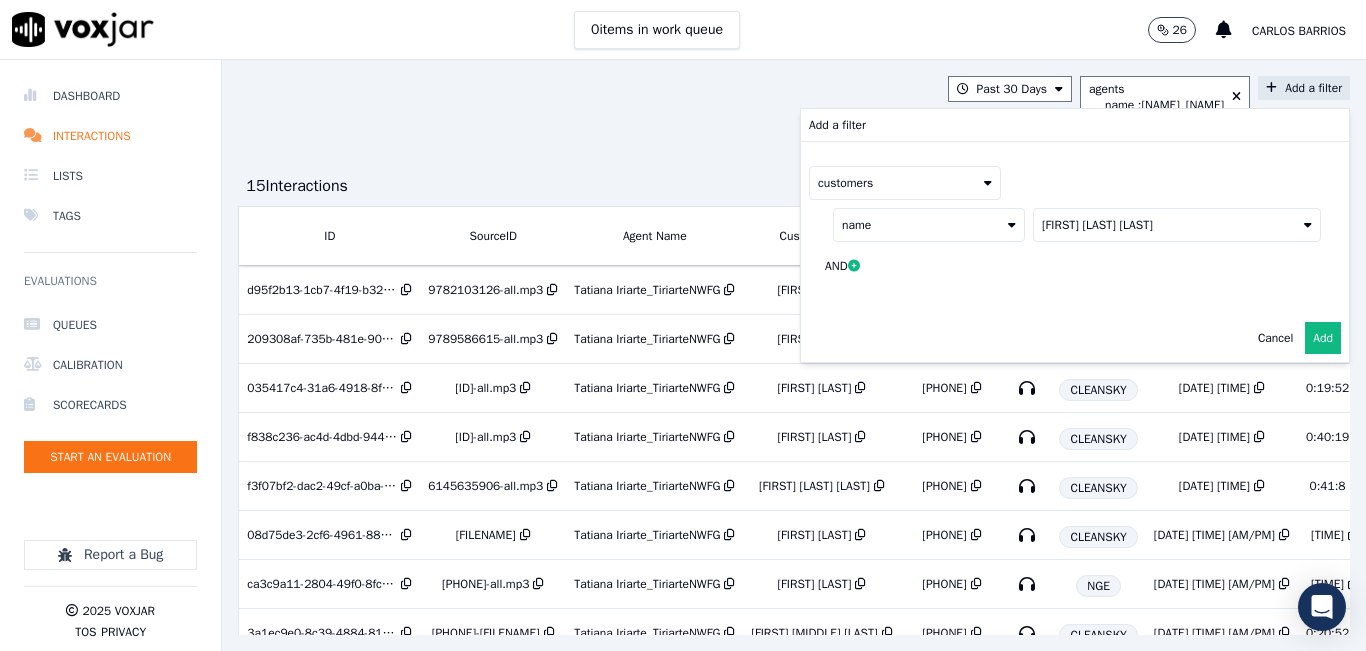 click on "Add" at bounding box center (1323, 338) 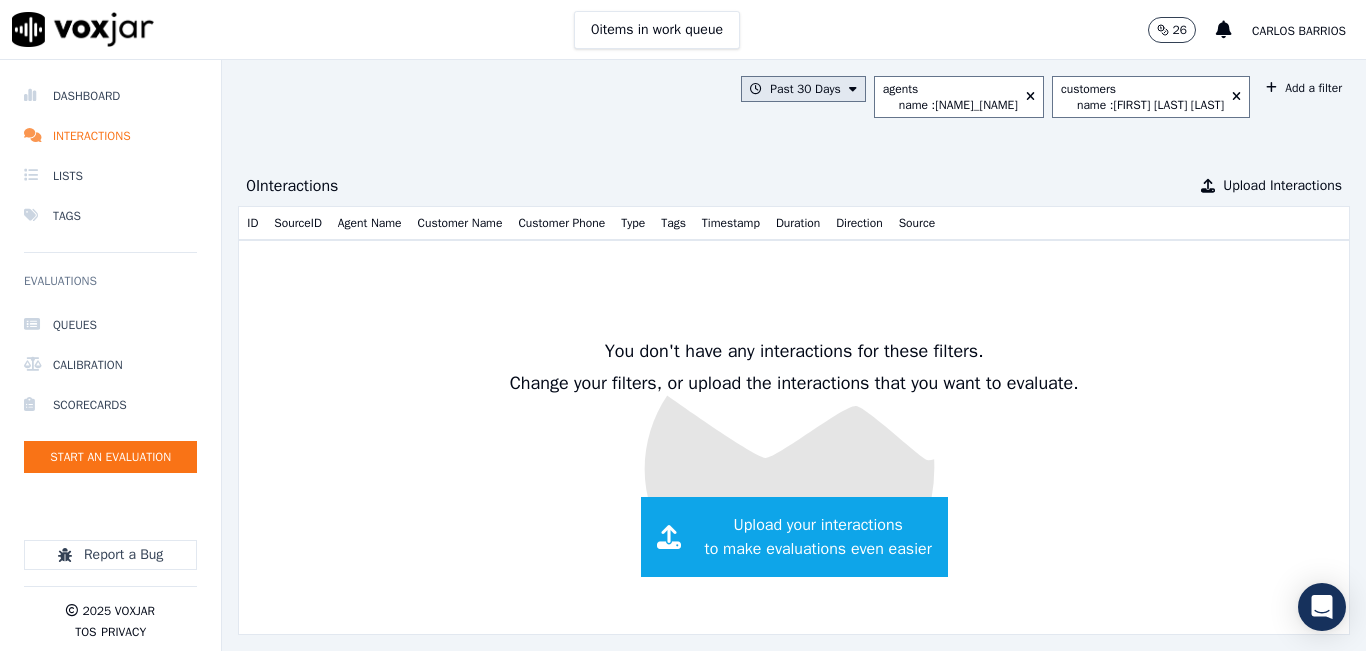 click on "Past 30 Days" at bounding box center [803, 89] 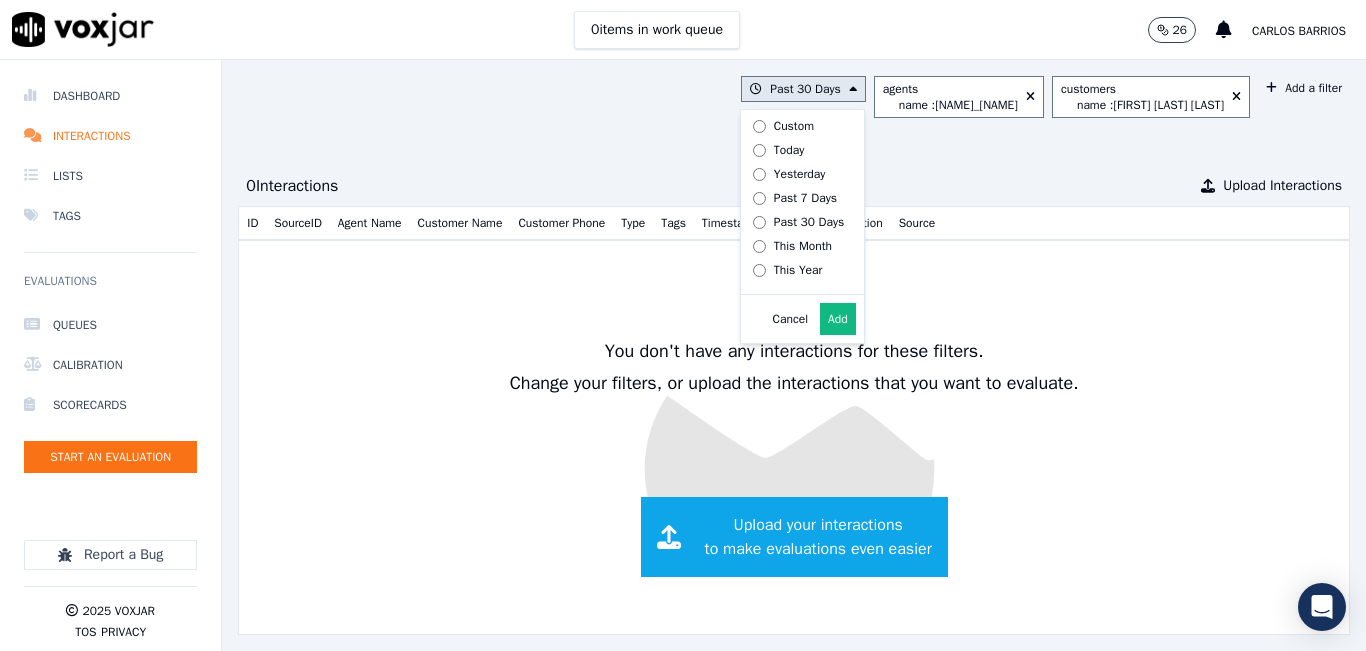 click on "This Month" at bounding box center (803, 246) 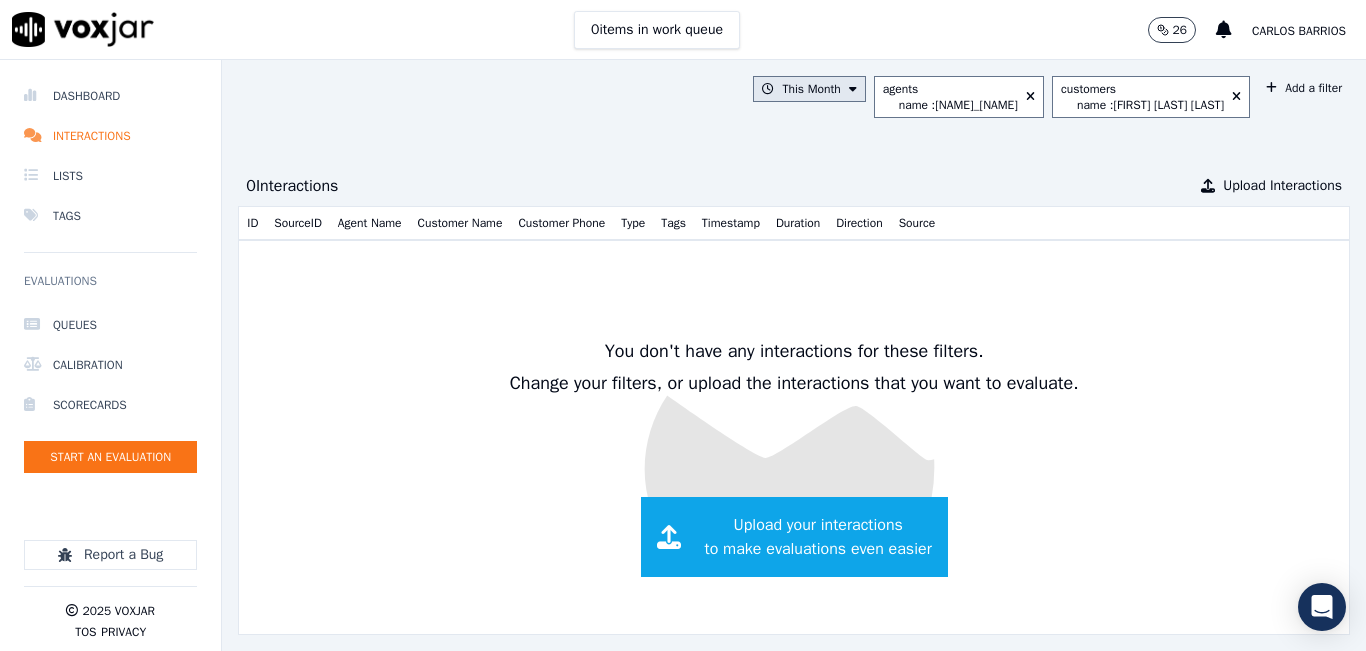 click on "This Month" at bounding box center [809, 89] 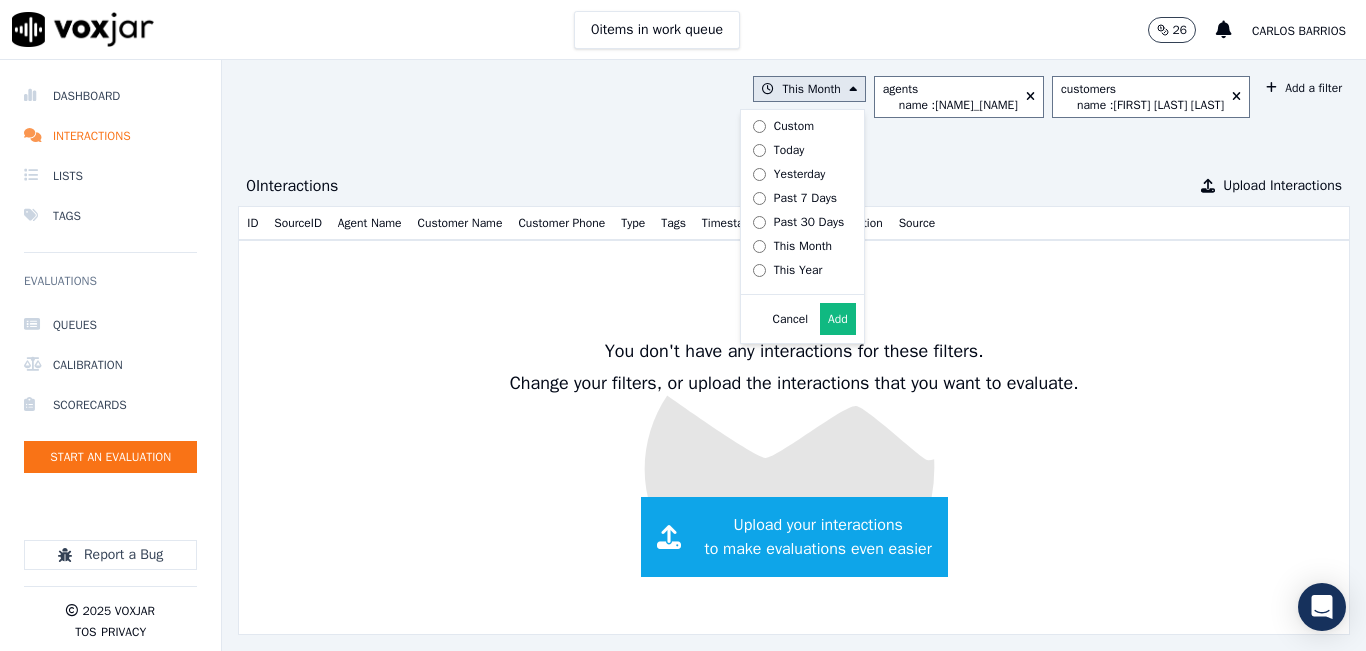 click on "This Year" at bounding box center [798, 270] 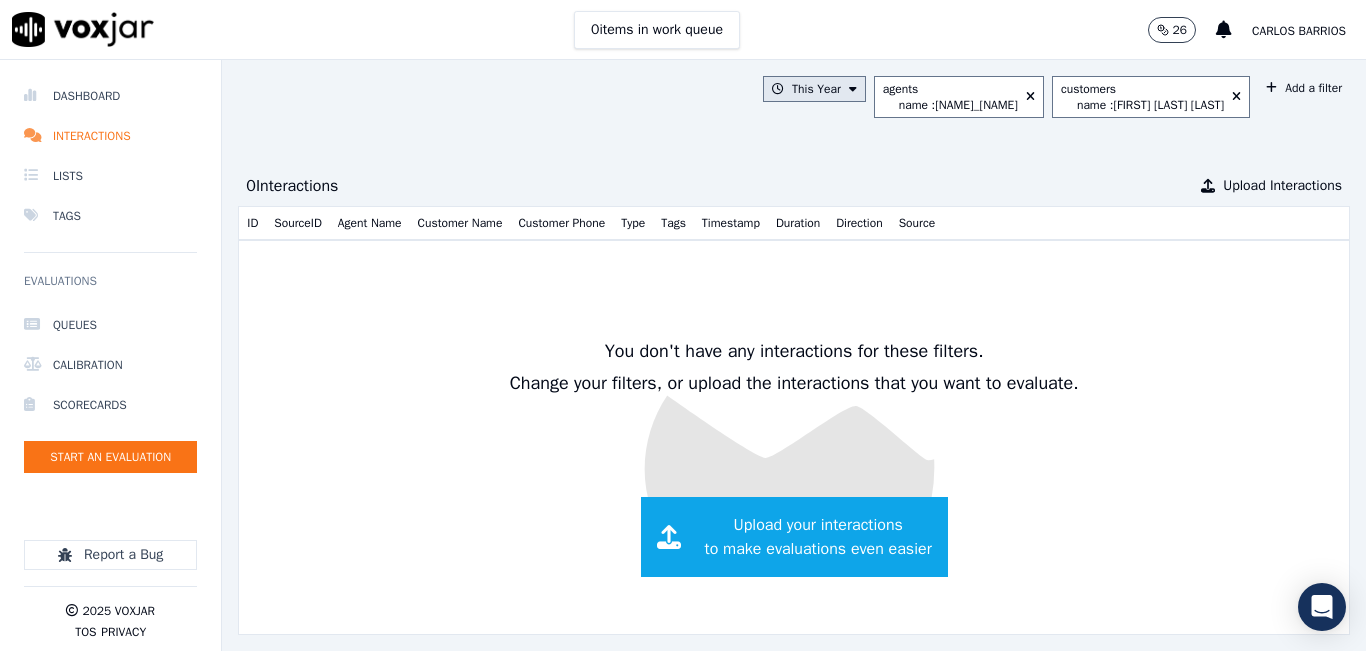click on "This Year" at bounding box center [814, 89] 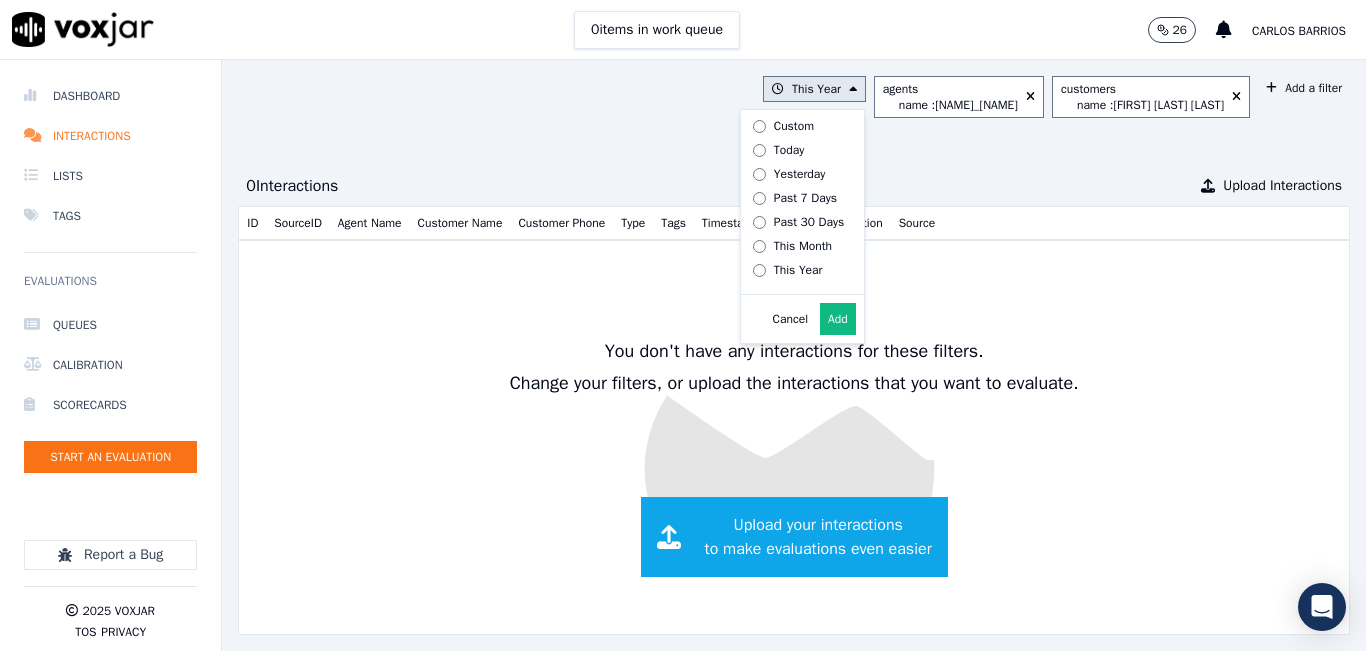 click on "Past 7 Days" at bounding box center (805, 198) 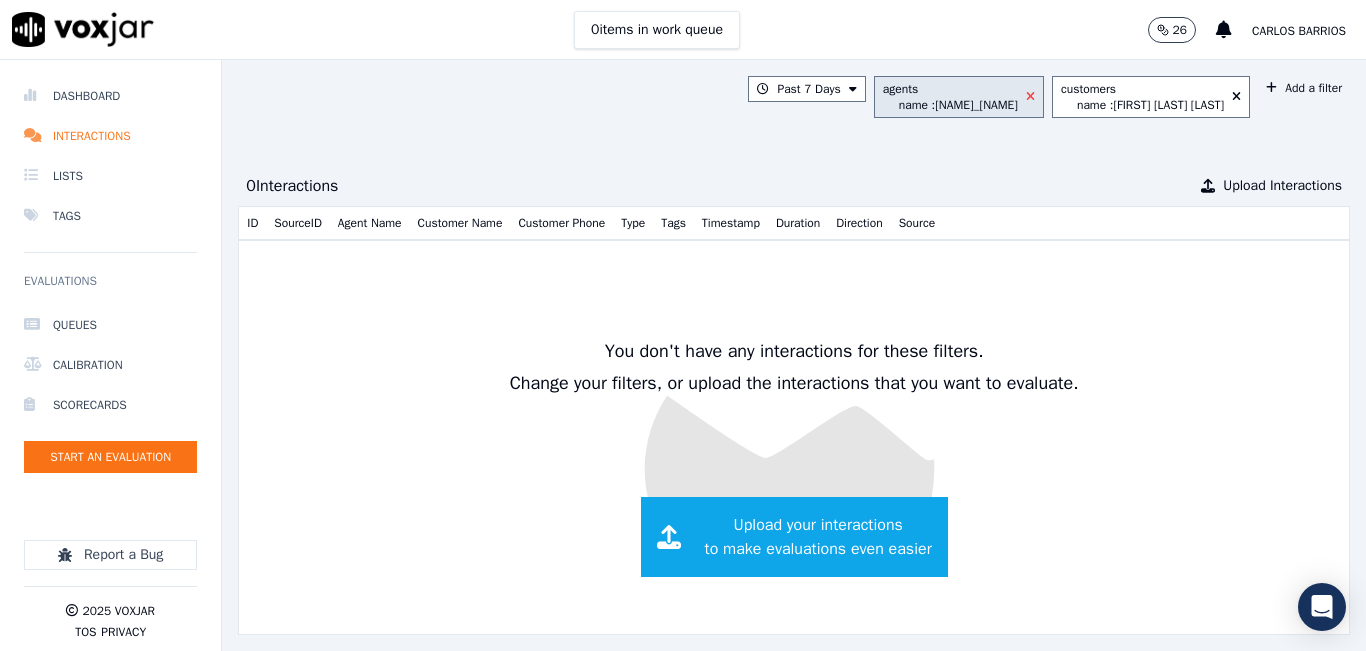 click at bounding box center [1030, 97] 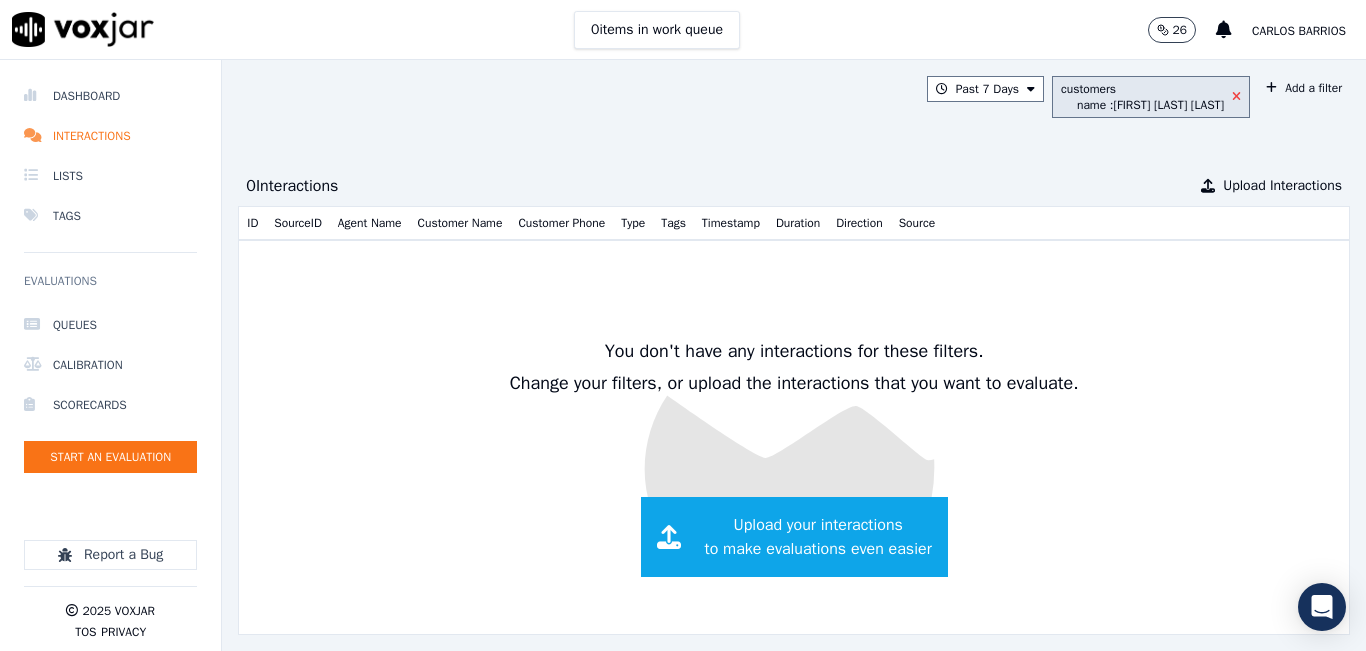 click at bounding box center (1236, 97) 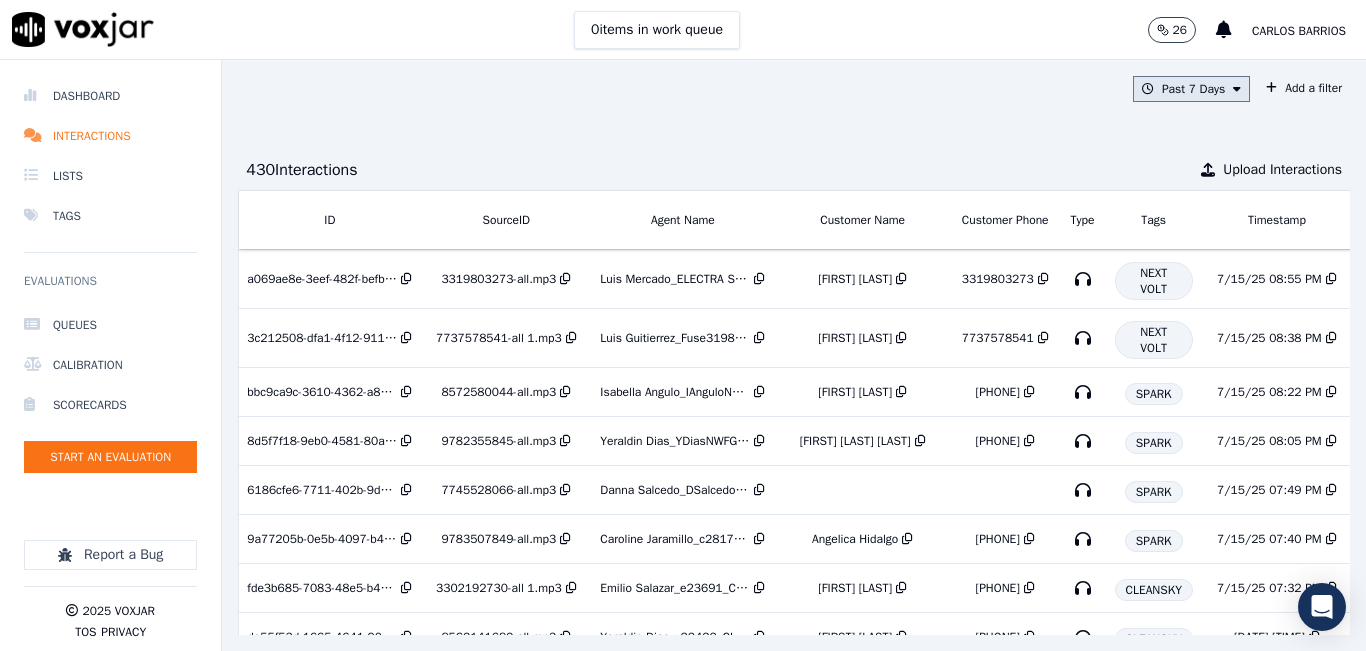 click on "Past 7 Days" at bounding box center (1191, 89) 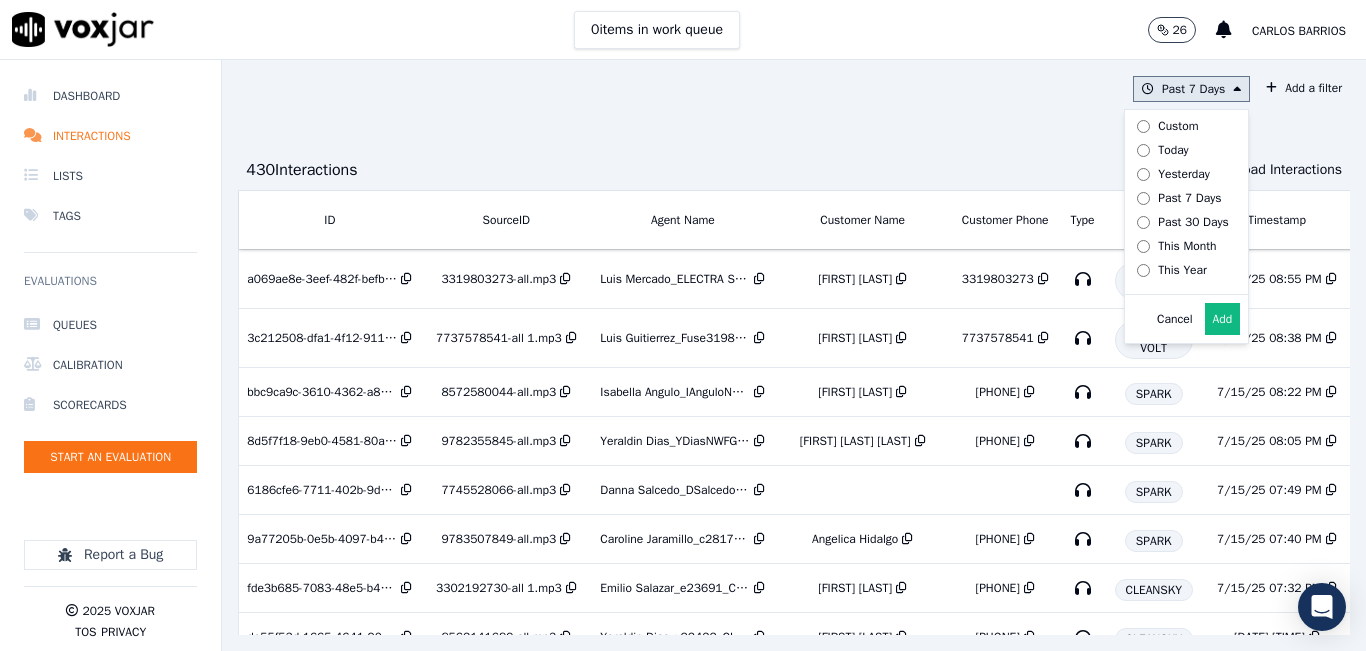 click on "Today" at bounding box center [1173, 150] 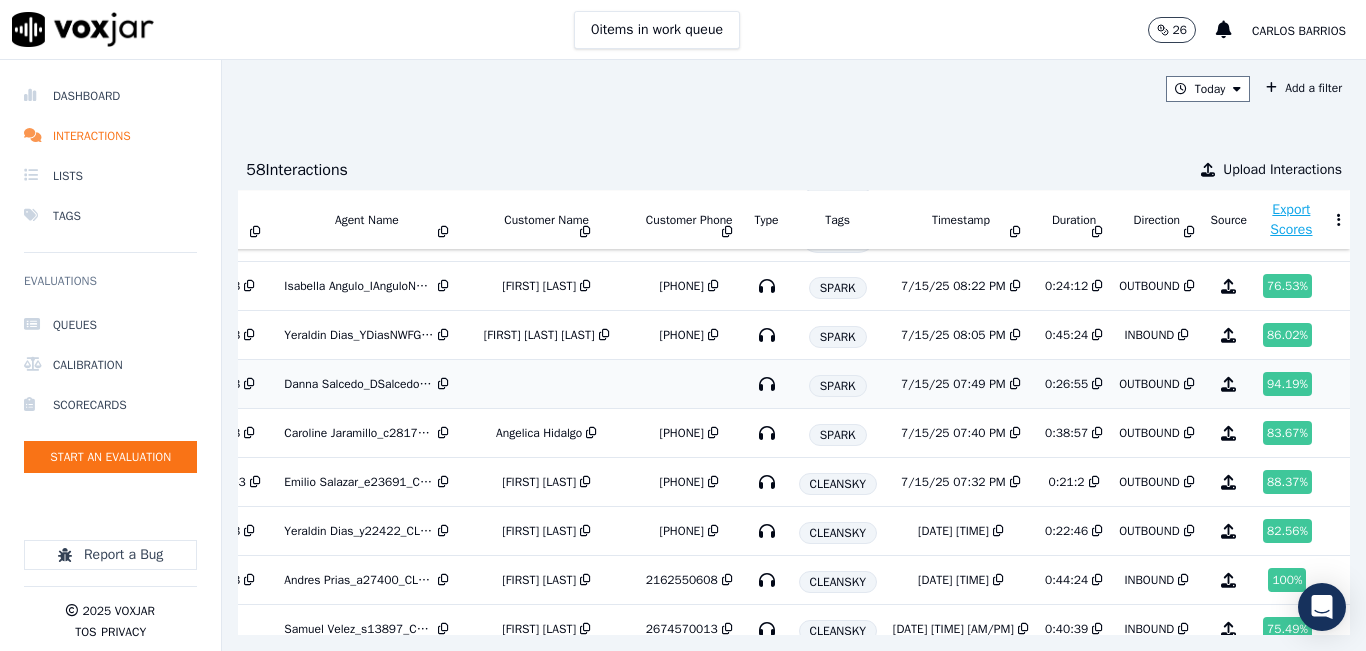 scroll, scrollTop: 0, scrollLeft: 333, axis: horizontal 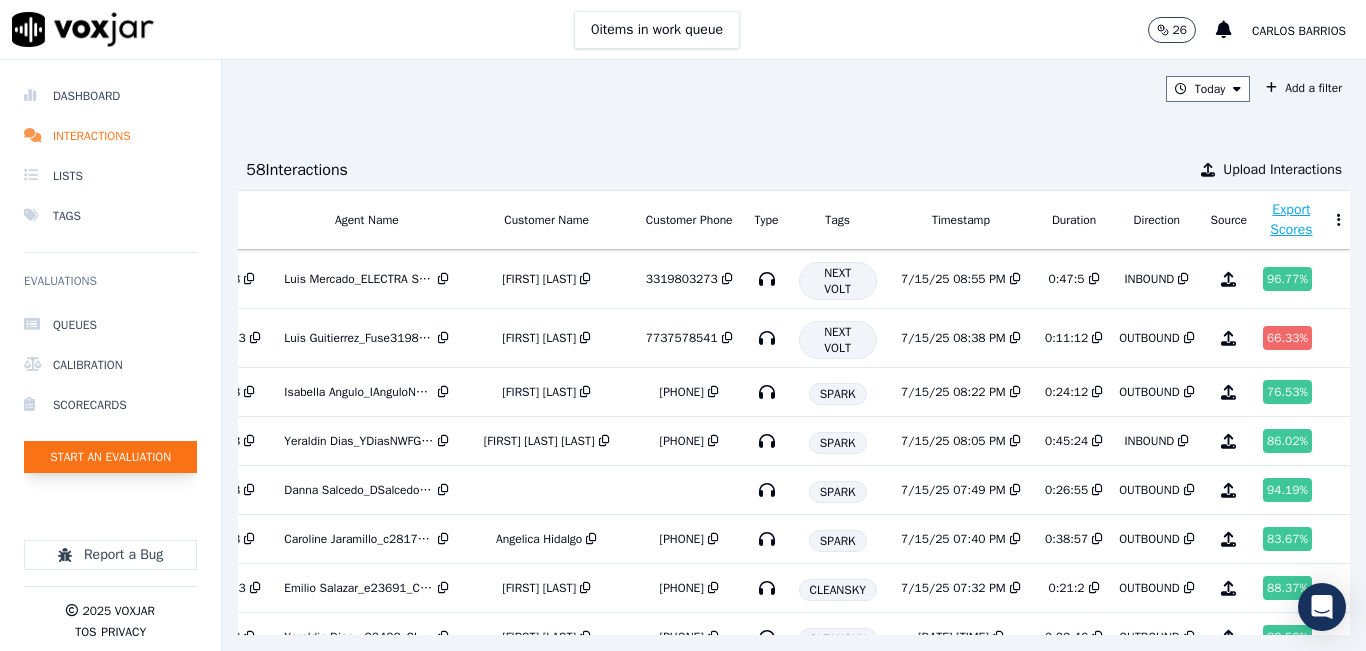 click on "Start an Evaluation" 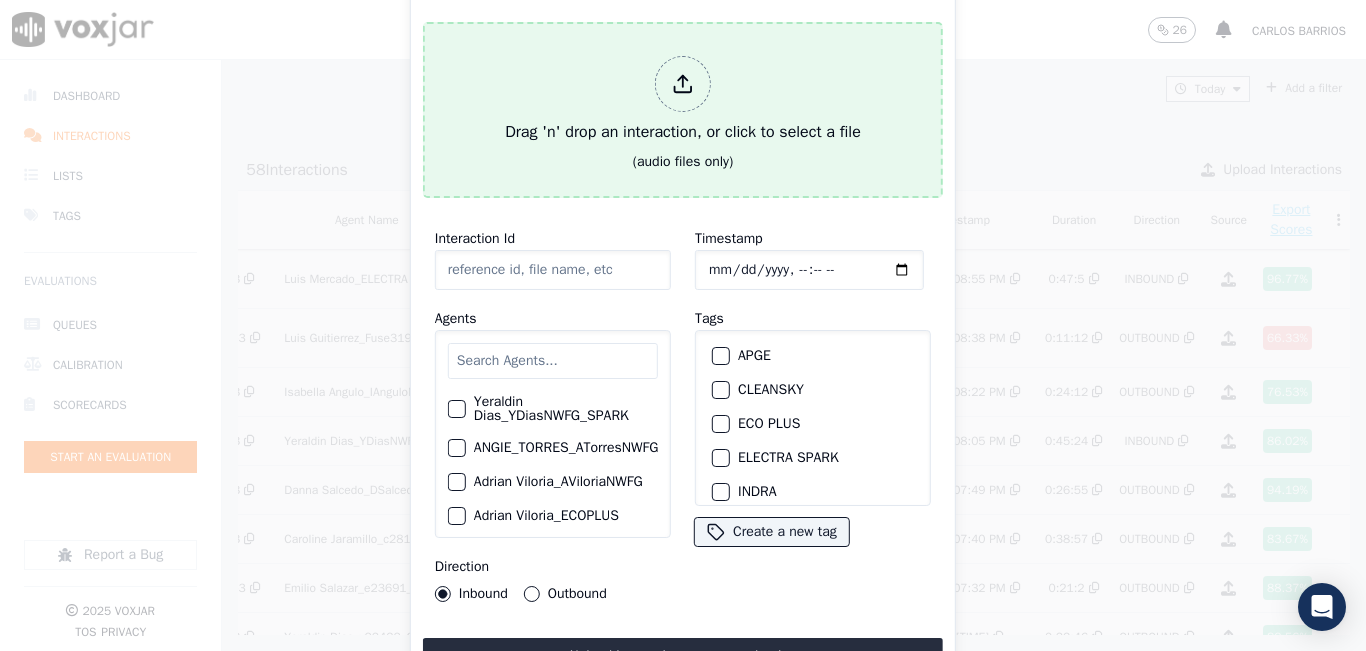 click on "Drag 'n' drop an interaction, or click to select a file" at bounding box center (683, 100) 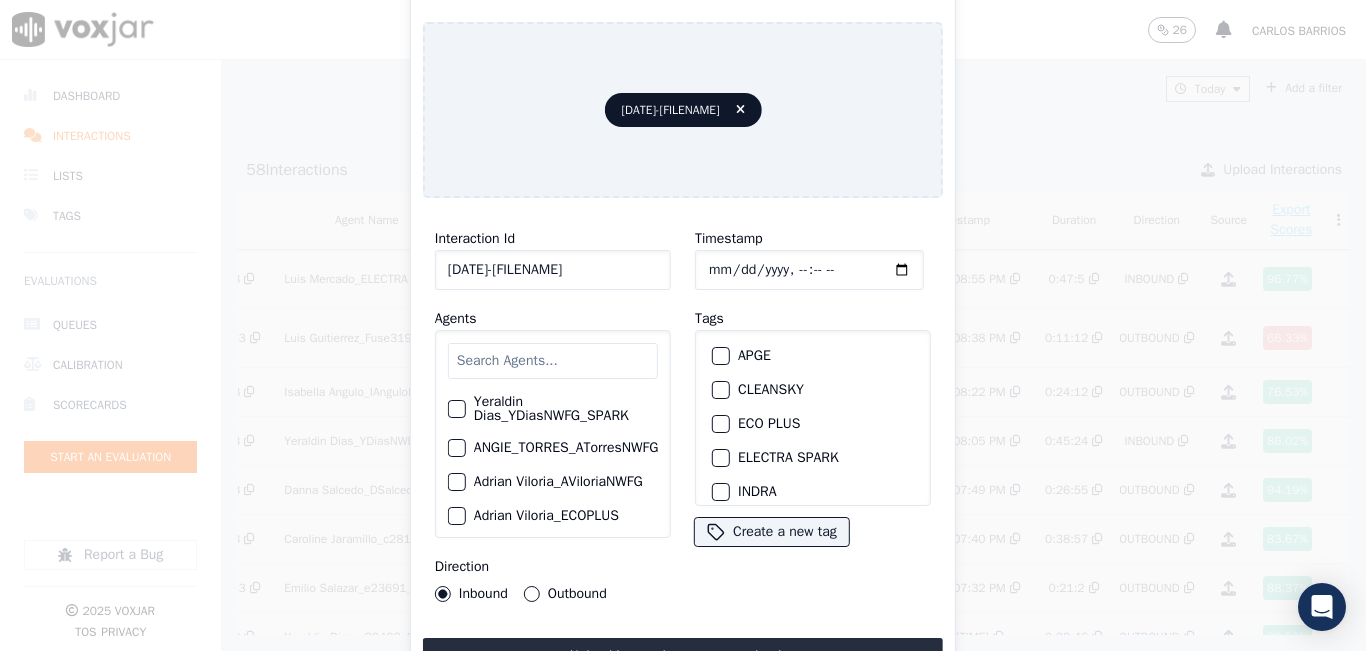 click at bounding box center [553, 361] 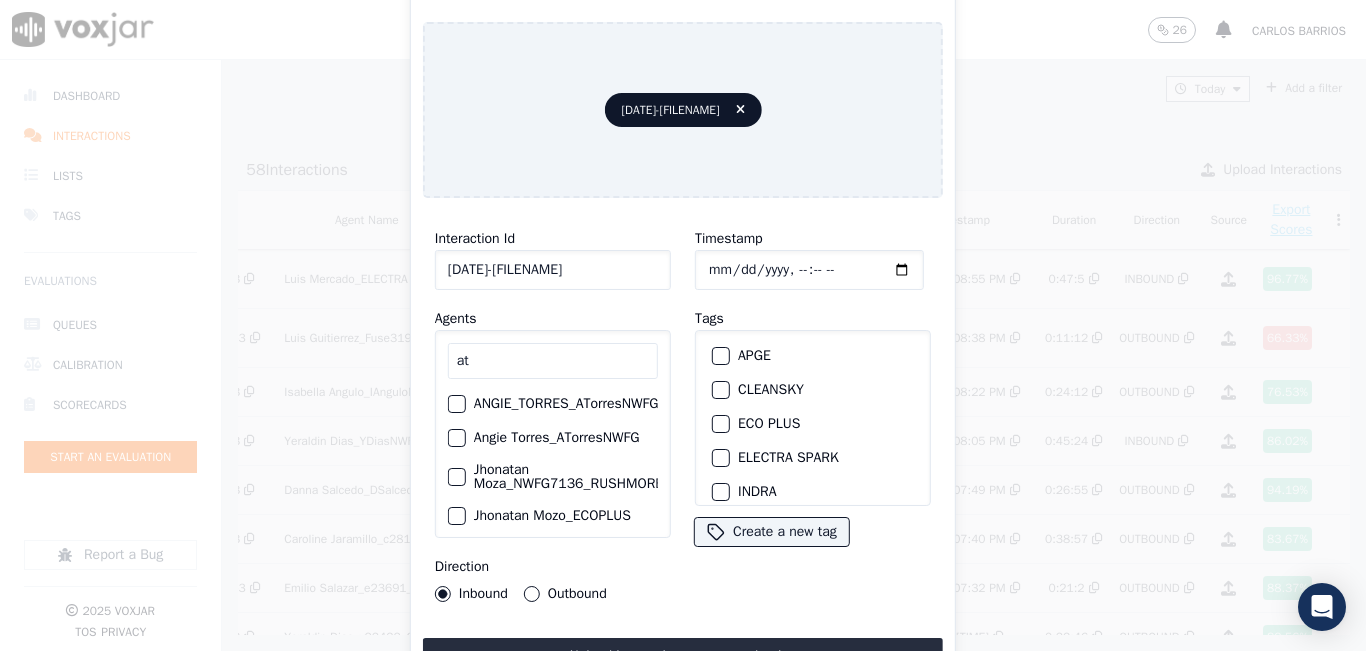 type on "a" 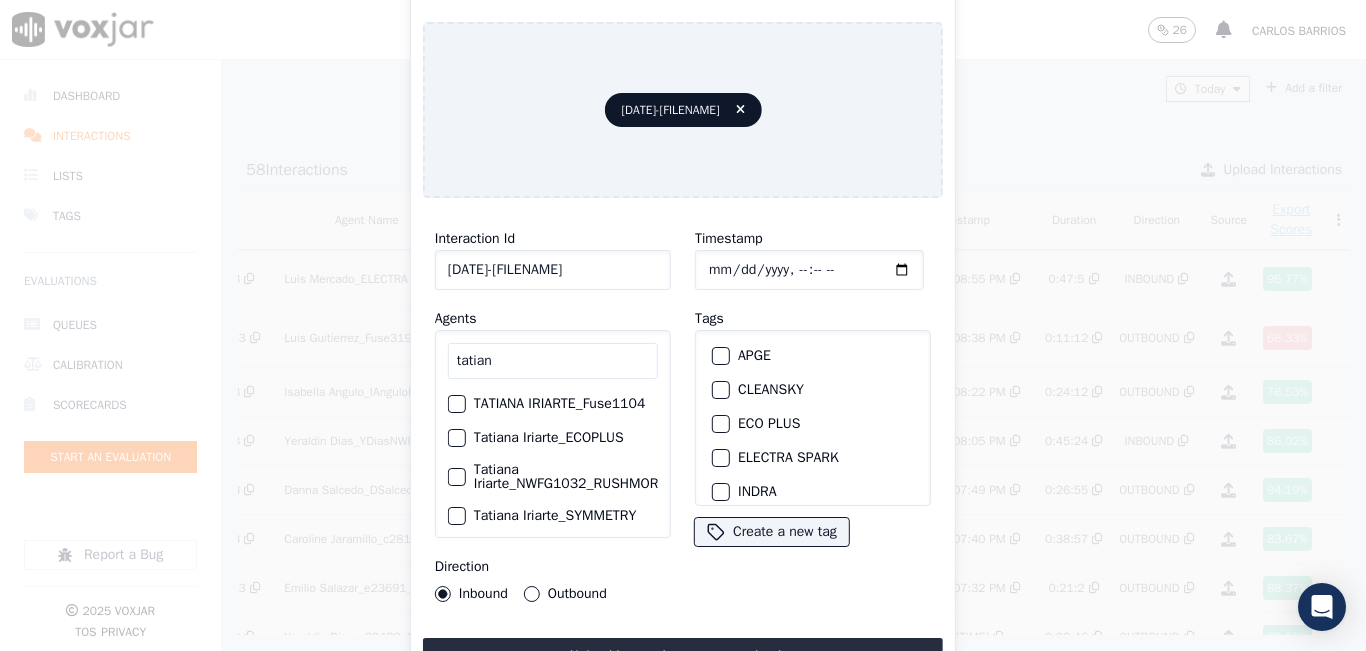 type on "tatian" 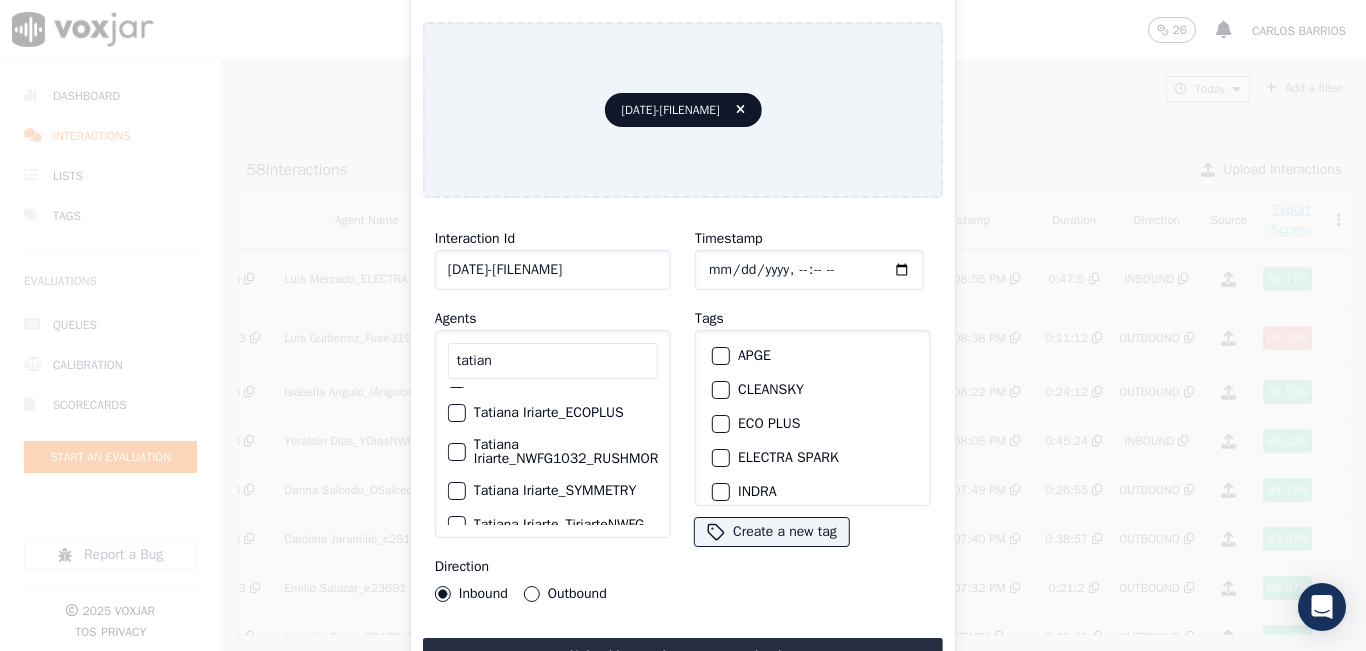 scroll, scrollTop: 40, scrollLeft: 0, axis: vertical 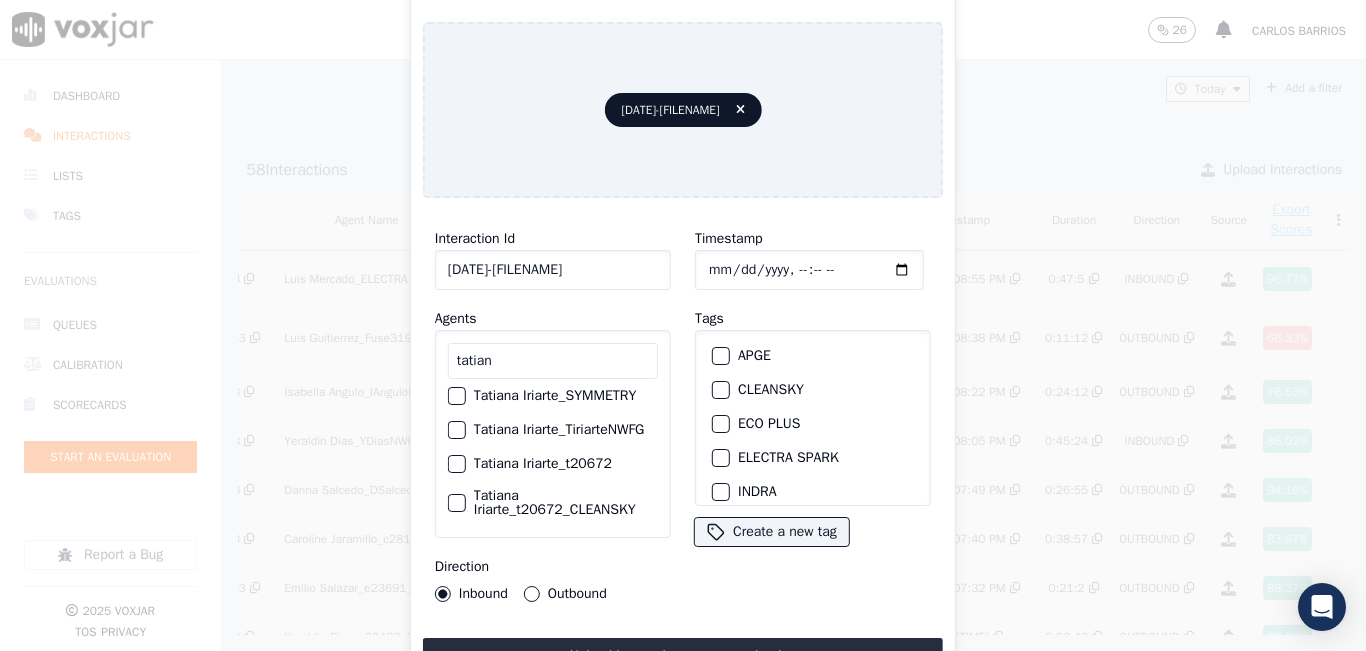 click at bounding box center (456, 430) 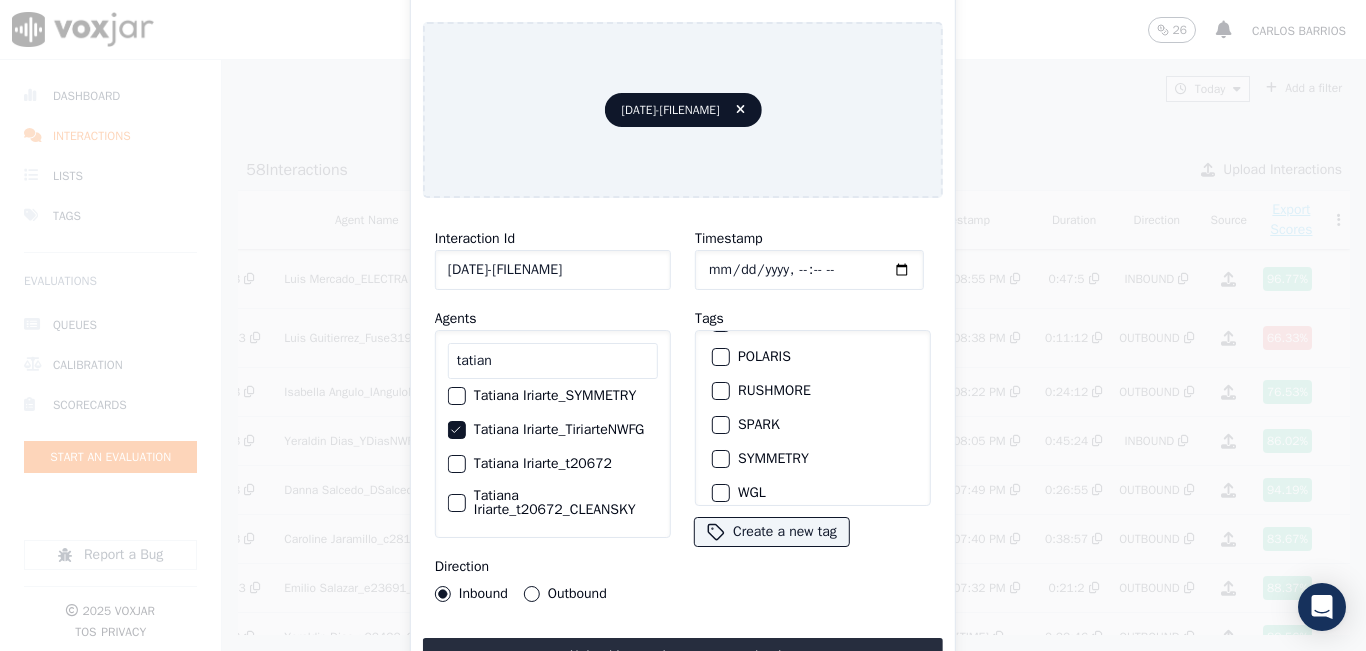 scroll, scrollTop: 300, scrollLeft: 0, axis: vertical 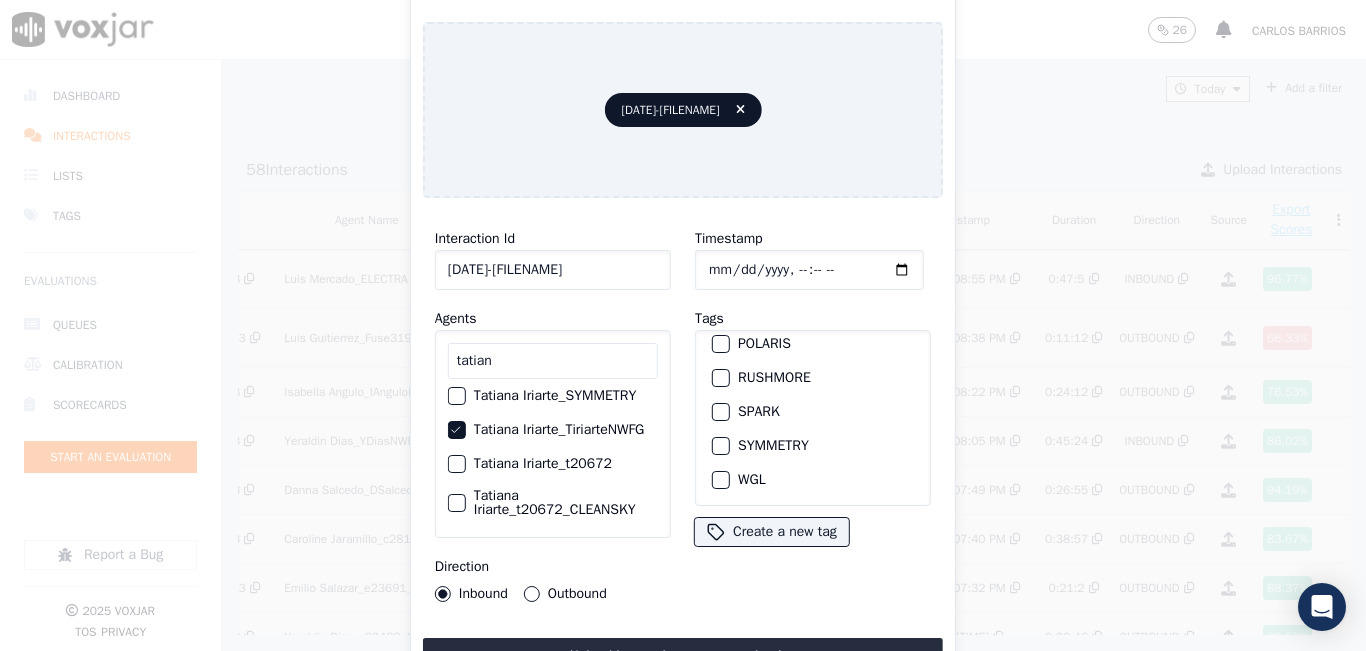 click at bounding box center (720, 412) 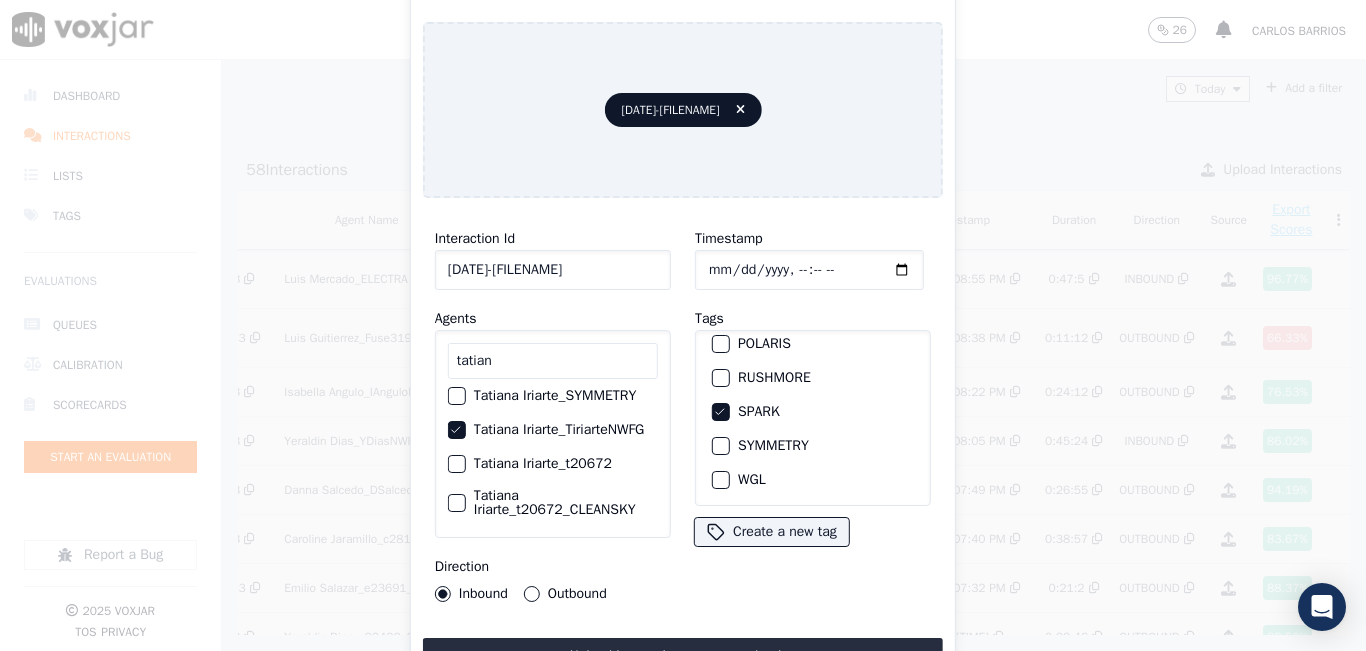 click on "Inbound     Outbound" at bounding box center (521, 594) 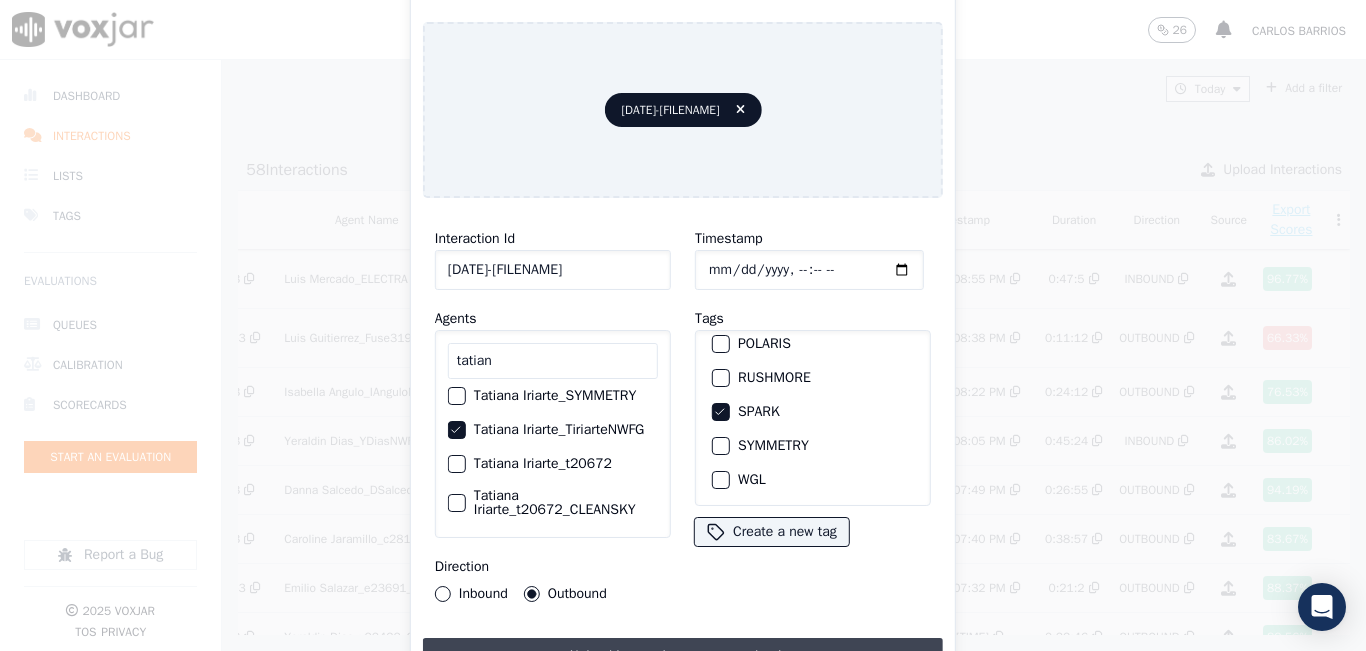 click on "Upload interaction to start evaluation" at bounding box center [683, 656] 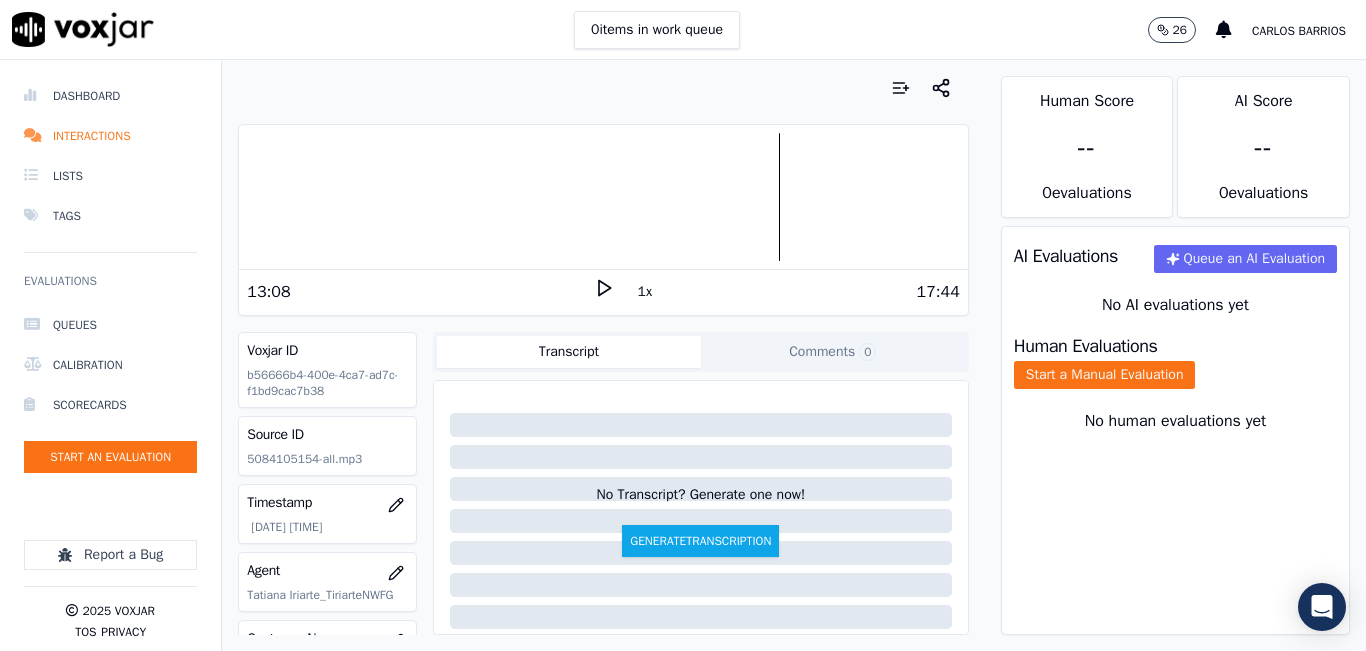 click on "1x" at bounding box center [645, 292] 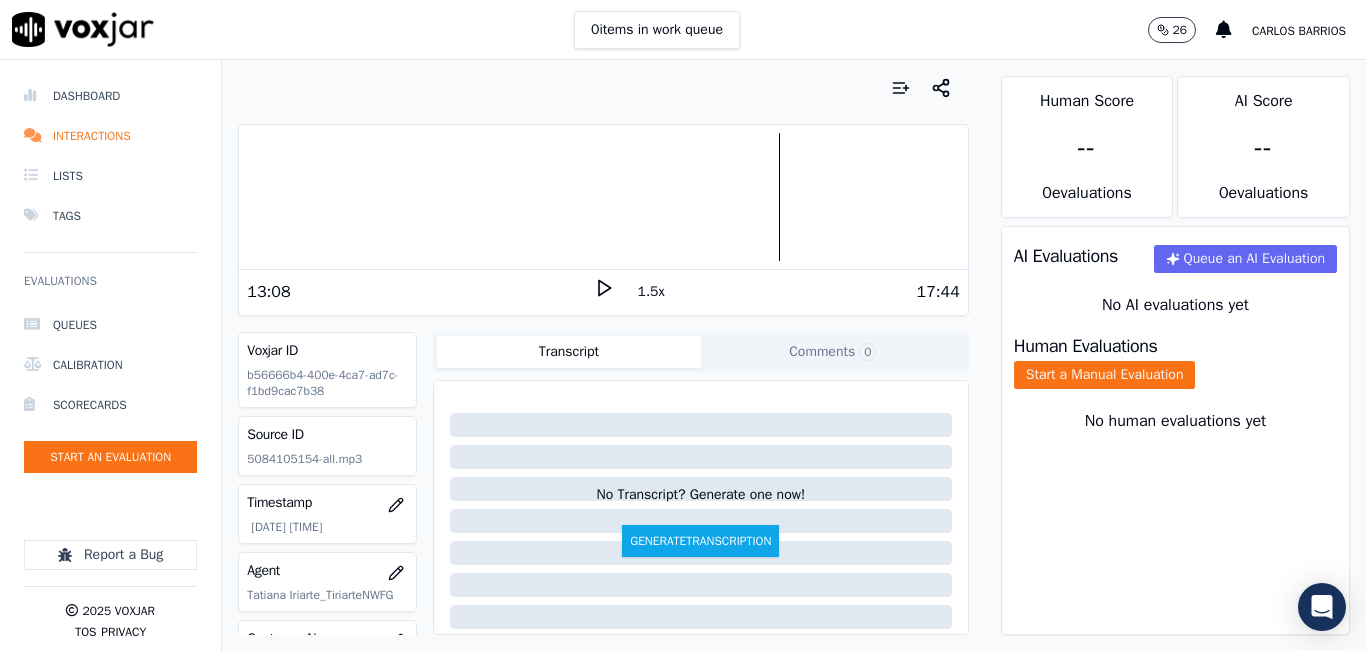 click on "1.5x" at bounding box center (651, 292) 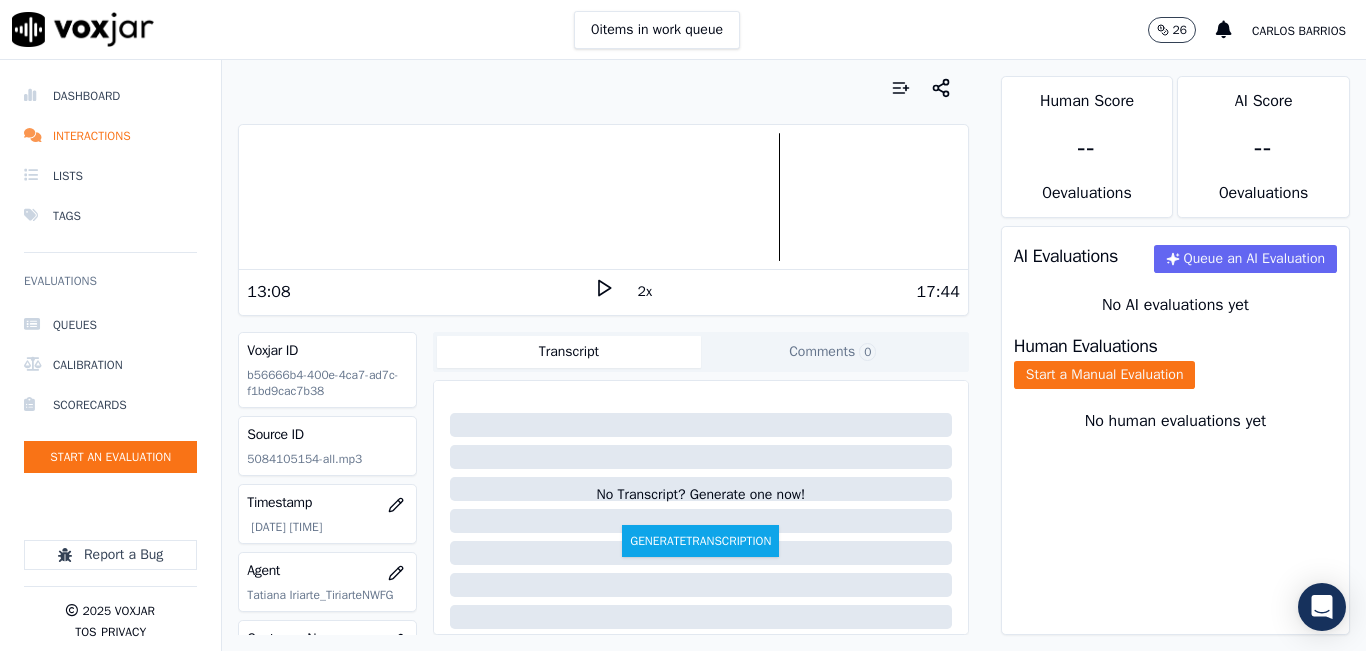 click 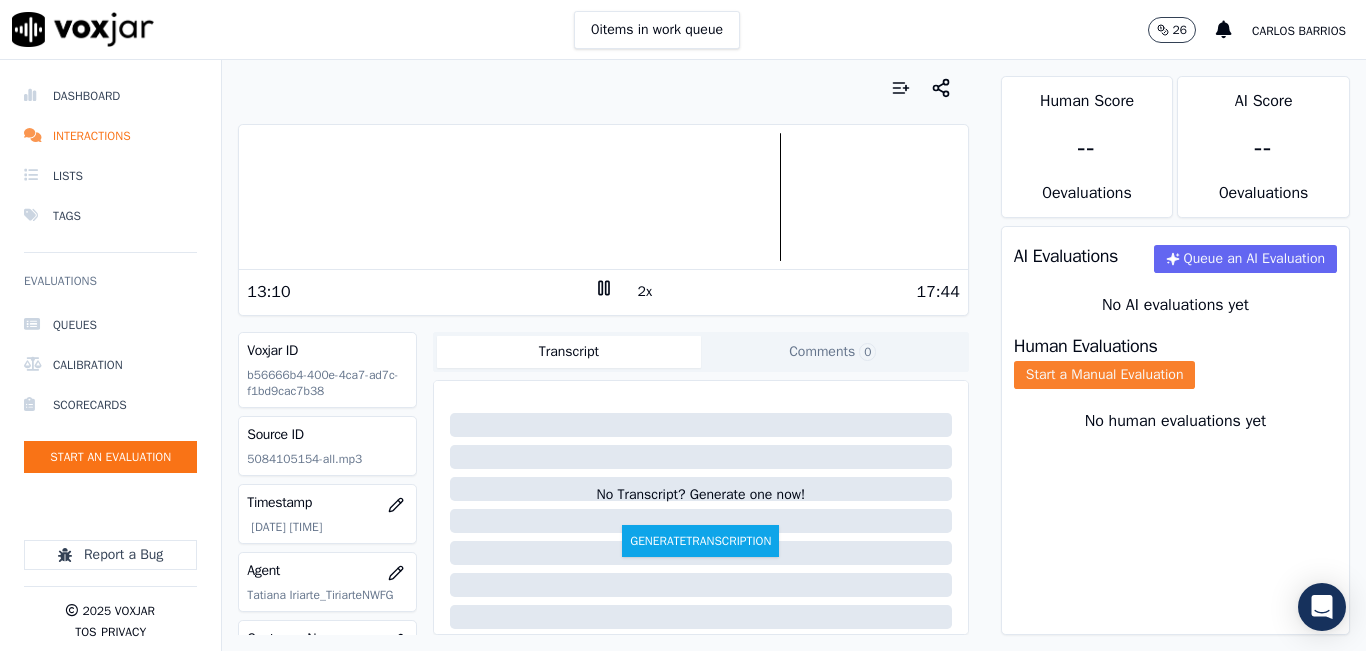 click on "Start a Manual Evaluation" 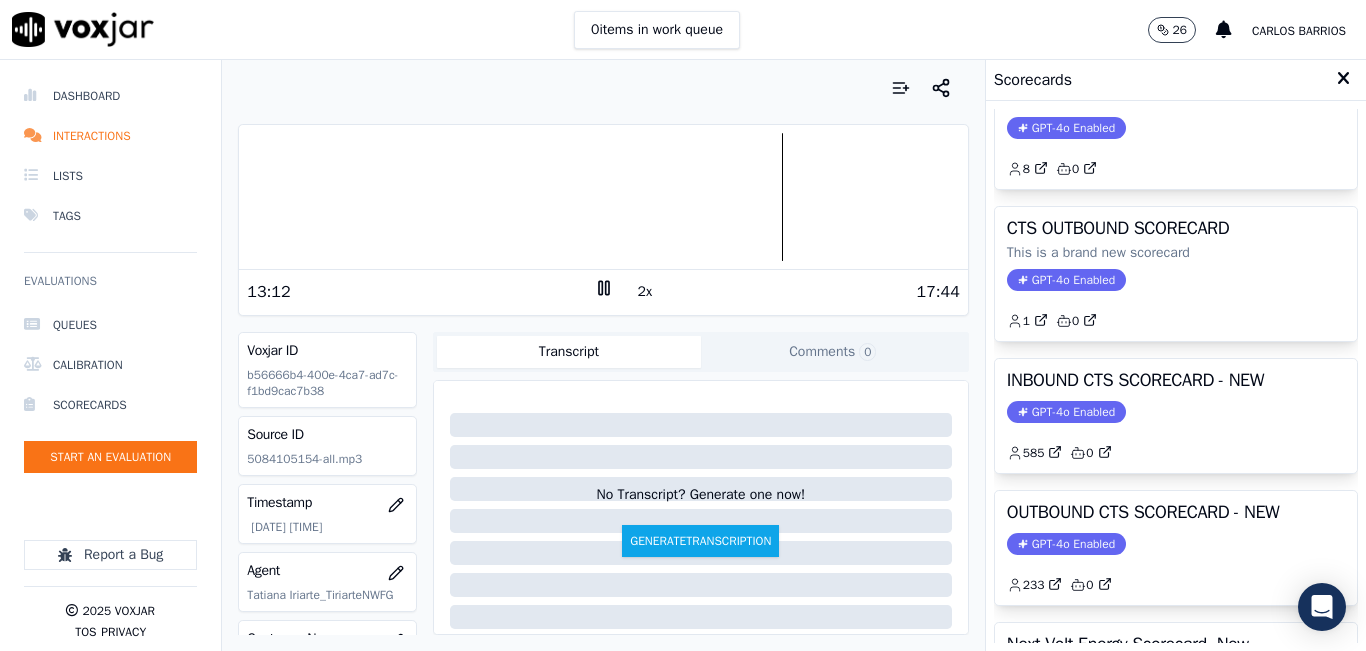 scroll, scrollTop: 100, scrollLeft: 0, axis: vertical 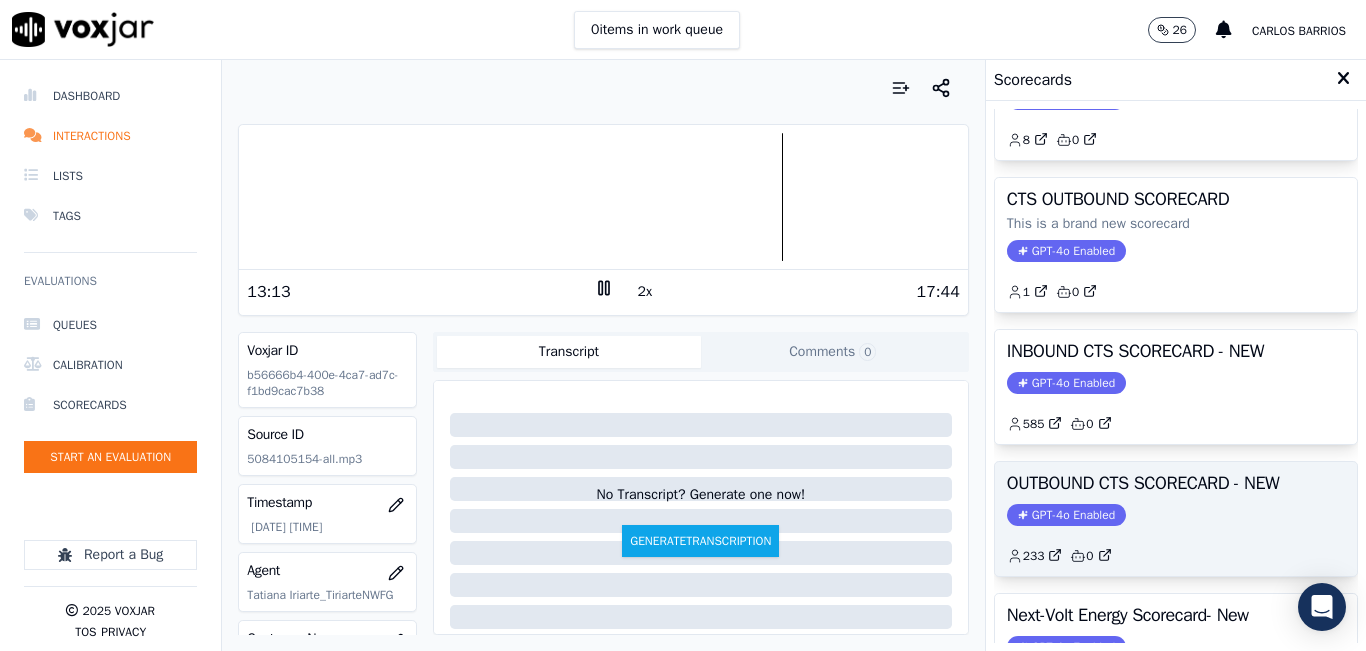 click on "OUTBOUND CTS SCORECARD - NEW" at bounding box center (1176, 483) 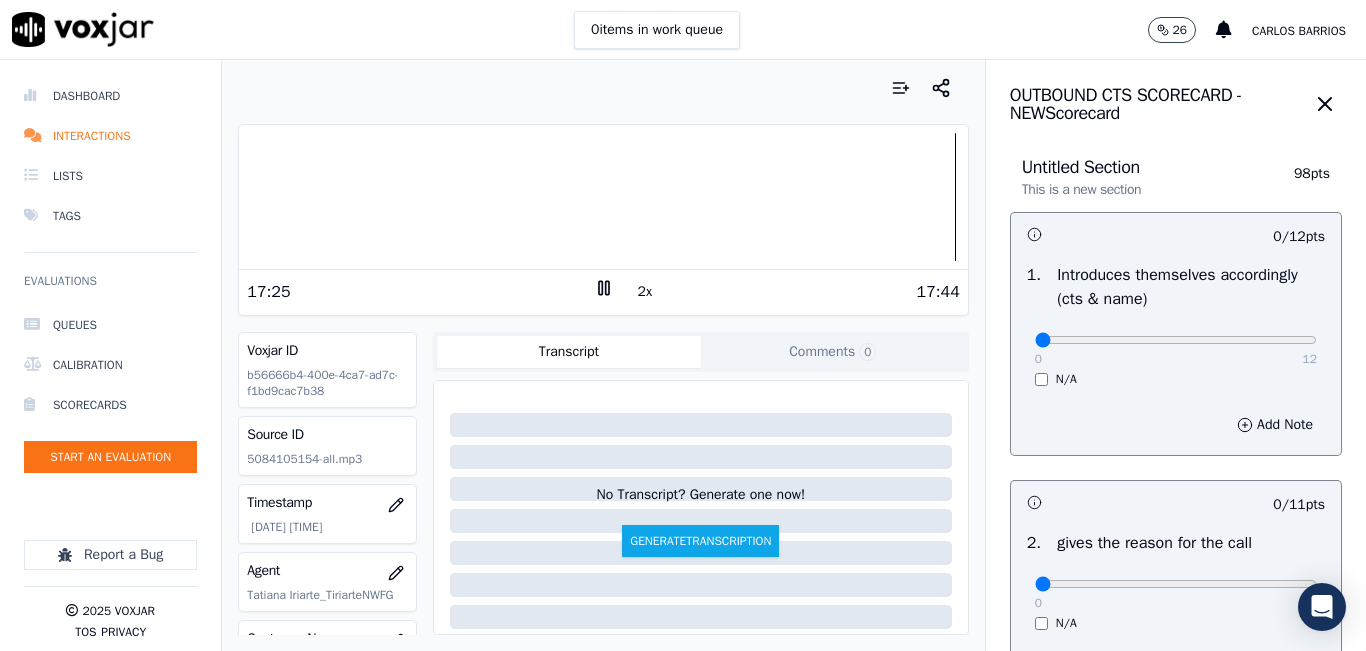 click at bounding box center [603, 197] 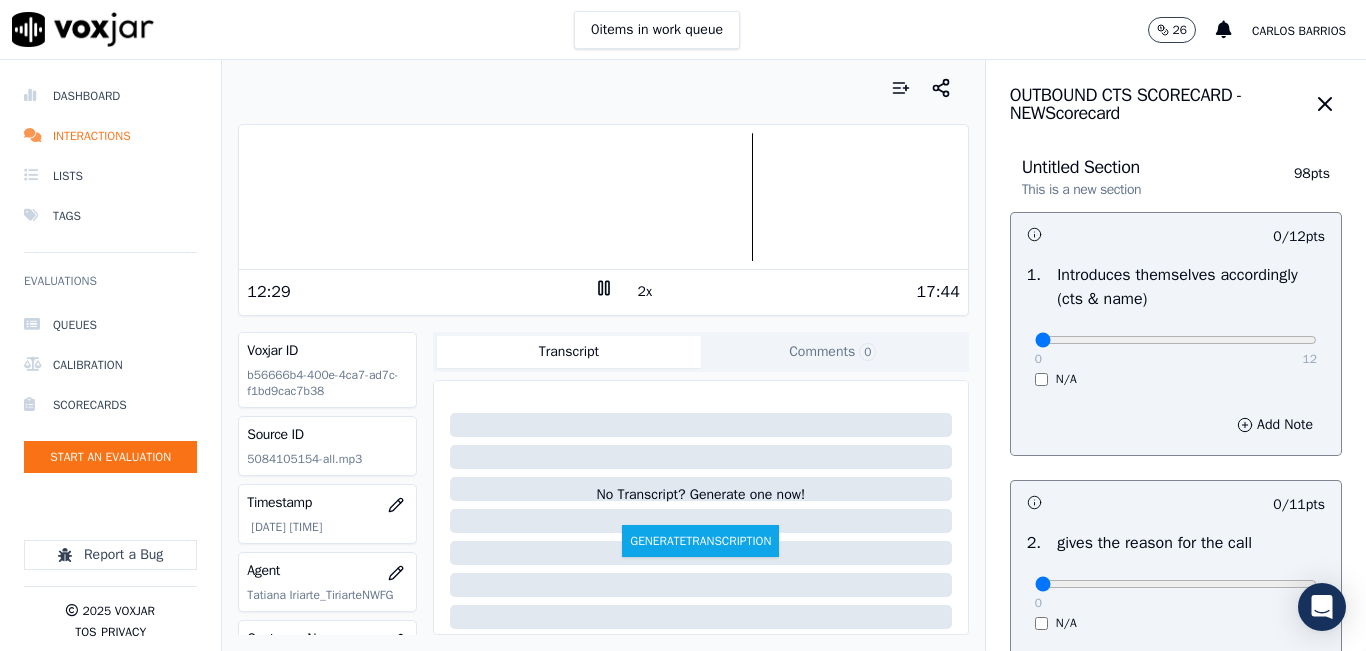 click at bounding box center [603, 197] 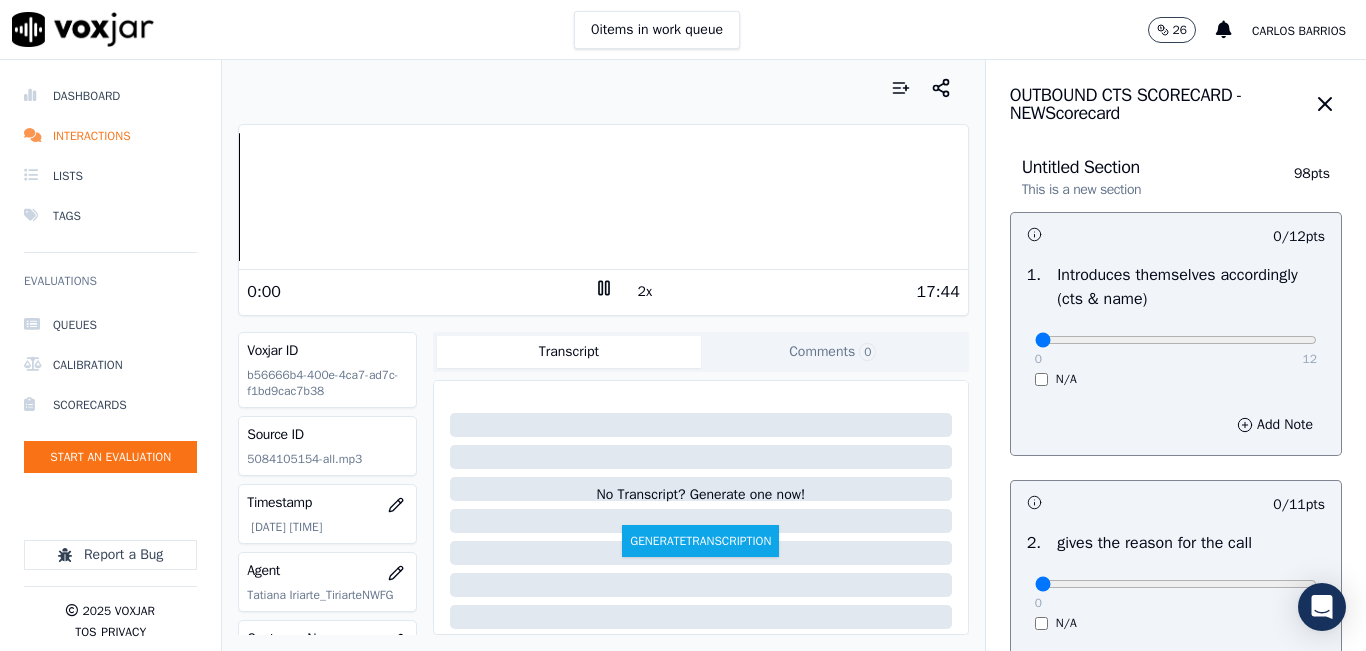 click on "Dashboard   Interactions   Lists   Tags       Evaluations     Queues   Calibration   Scorecards   Start an Evaluation
Report a Bug       2025   Voxjar   TOS   Privacy             Your browser does not support the audio element.   0:00     2x   17:44   Voxjar ID   b56666b4-400e-4ca7-ad7c-f1bd9cac7b38   Source ID   5084105154-all.mp3   Timestamp
07/15/2025 08:11 pm     Agent
Tatiana Iriarte_TiriarteNWFG     Customer Name     n/a     Customer Phone     n/a     Tags
SPARK     Source     manualUpload   Type     AUDIO       Transcript   Comments  0   No Transcript? Generate one now!   Generate  Transcription         Add Comment   Scores   Transcript   Metadata   Comments         Human Score   --   0  evaluation s   AI Score   --   0  evaluation s     AI Evaluations
Queue an AI Evaluation   No AI evaluations yet   Human Evaluations   Start a Manual Evaluation   No human evaluations yet       OUTBOUND CTS SCORECARD - NEW   Scorecard       Untitled Section" at bounding box center [683, 355] 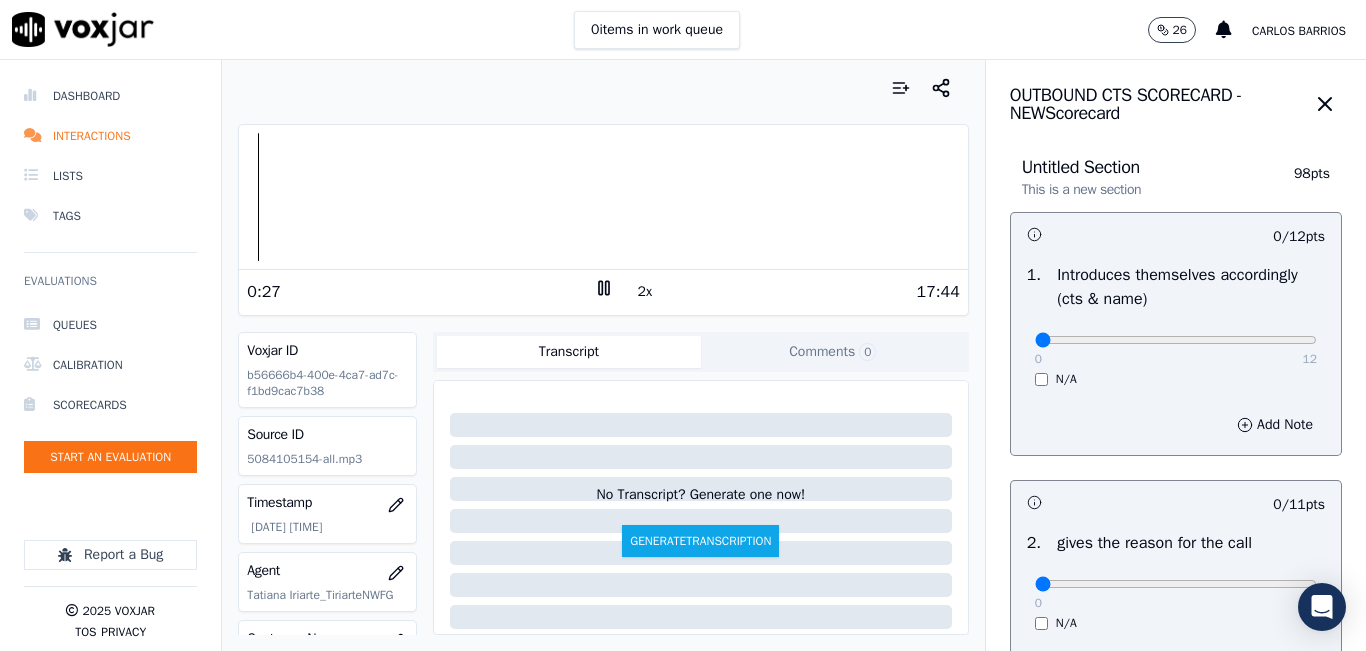 click at bounding box center [603, 197] 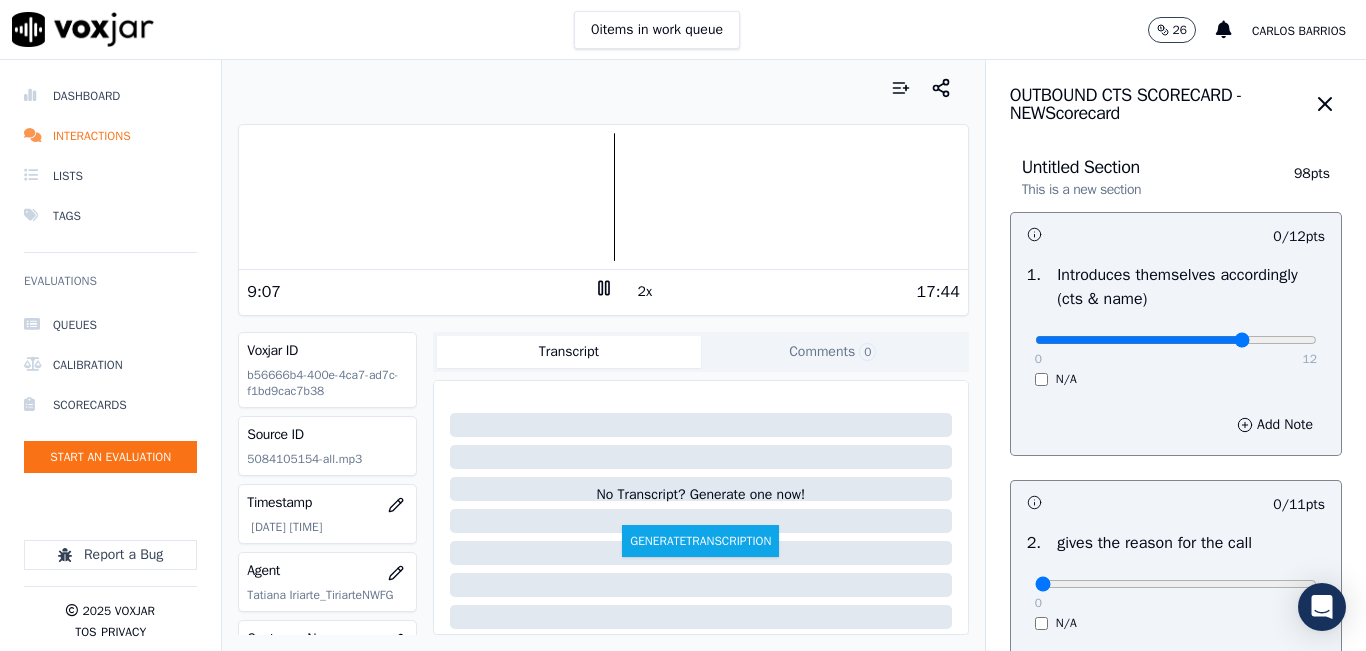 type on "9" 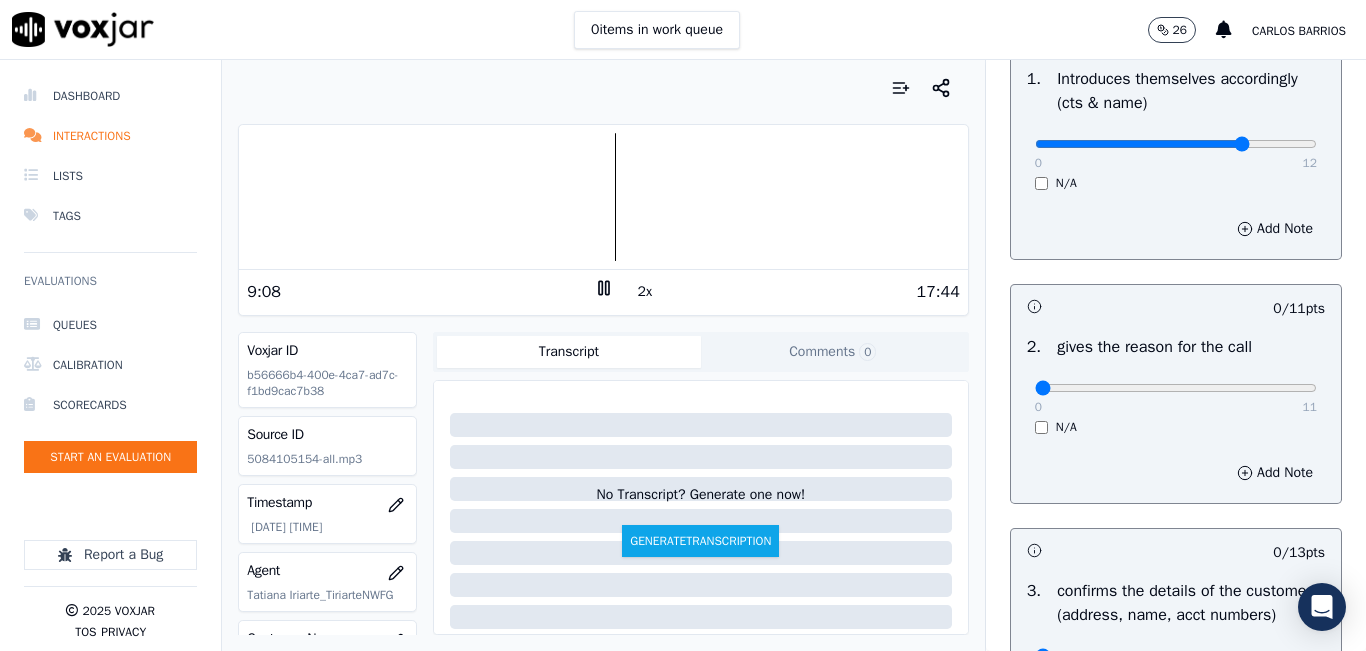 scroll, scrollTop: 200, scrollLeft: 0, axis: vertical 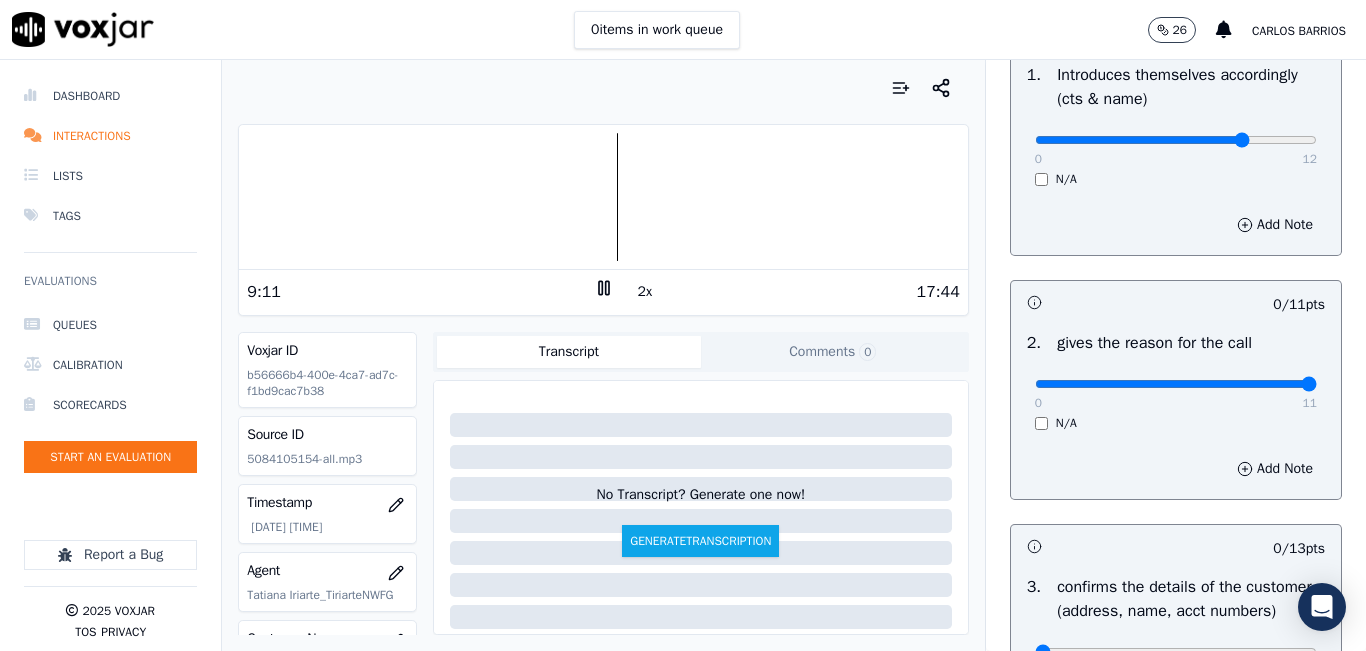 type on "11" 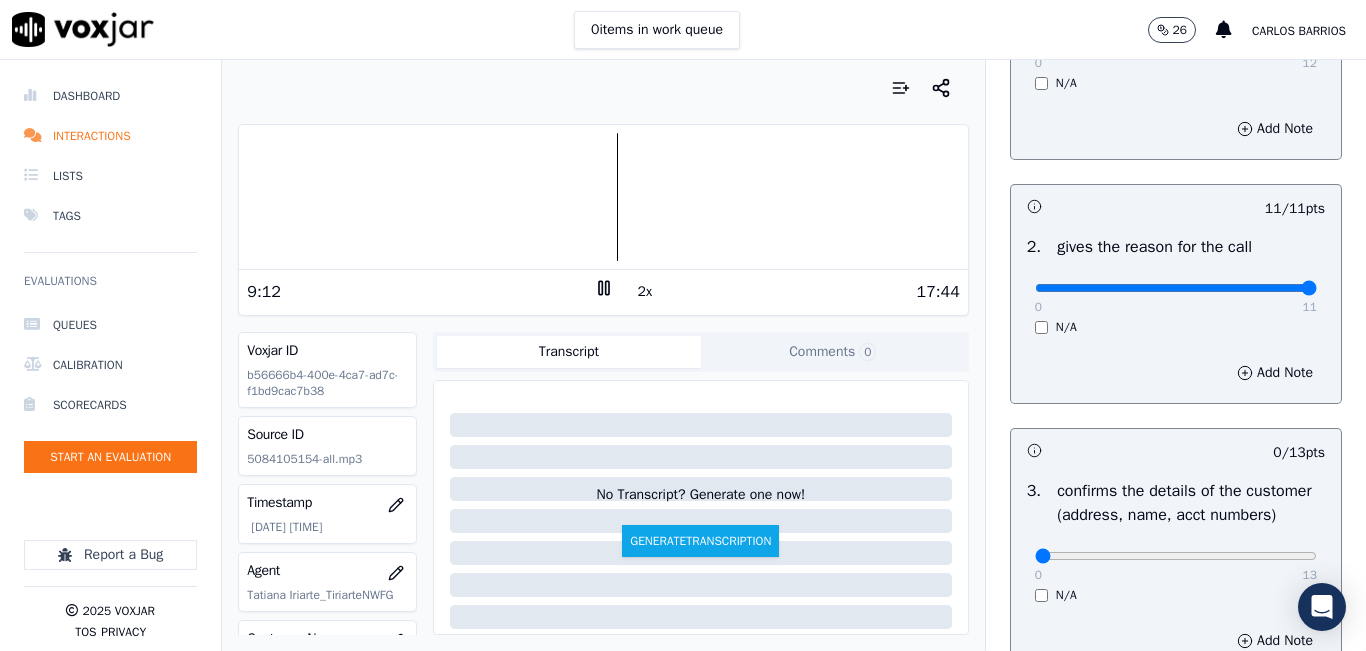 scroll, scrollTop: 500, scrollLeft: 0, axis: vertical 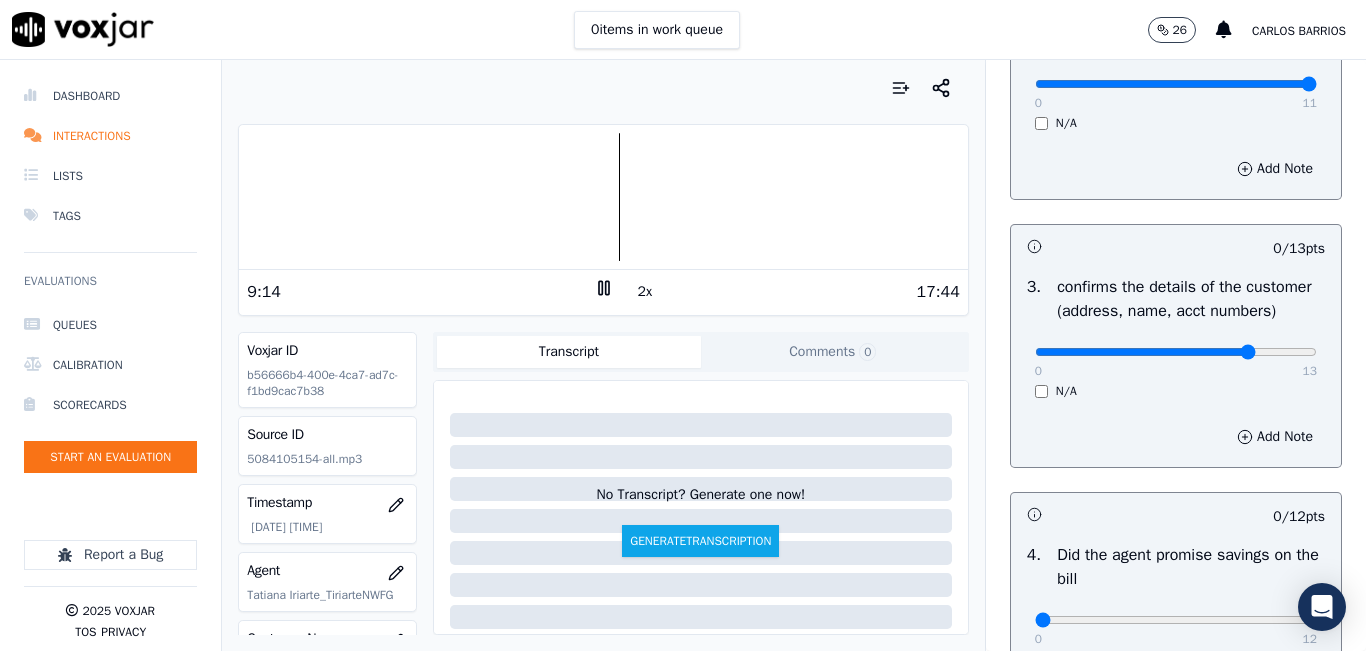 type on "10" 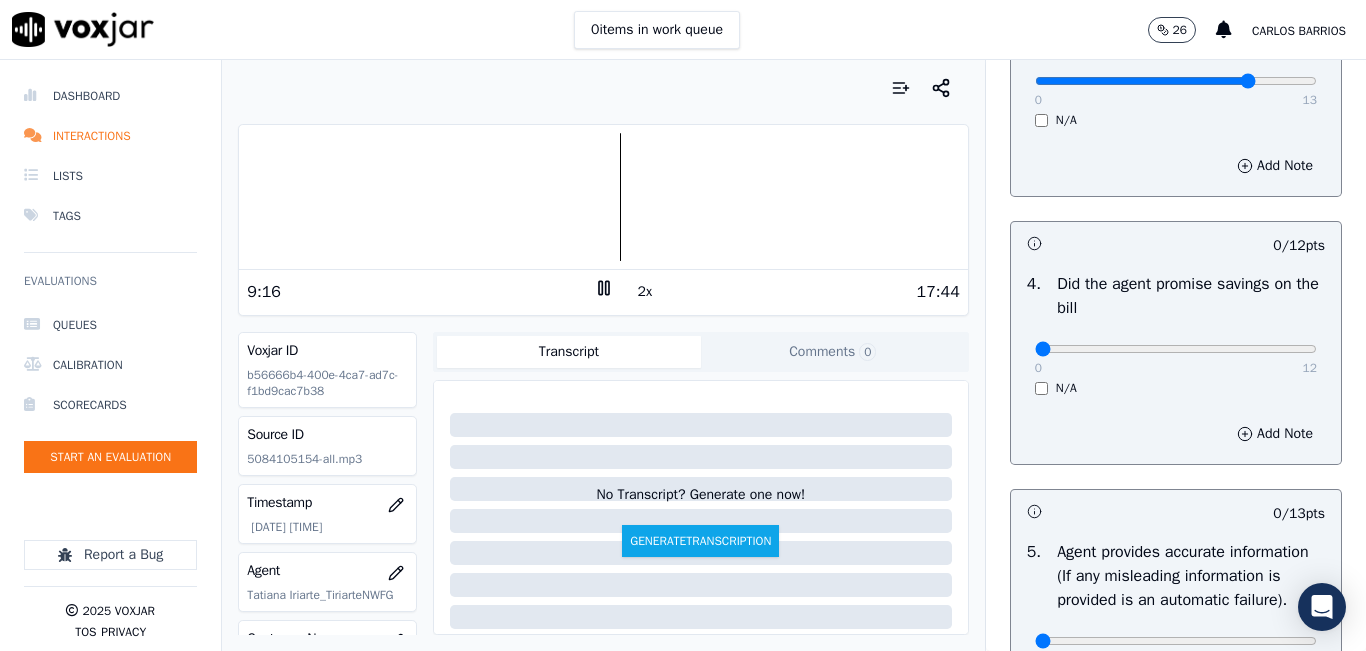 scroll, scrollTop: 800, scrollLeft: 0, axis: vertical 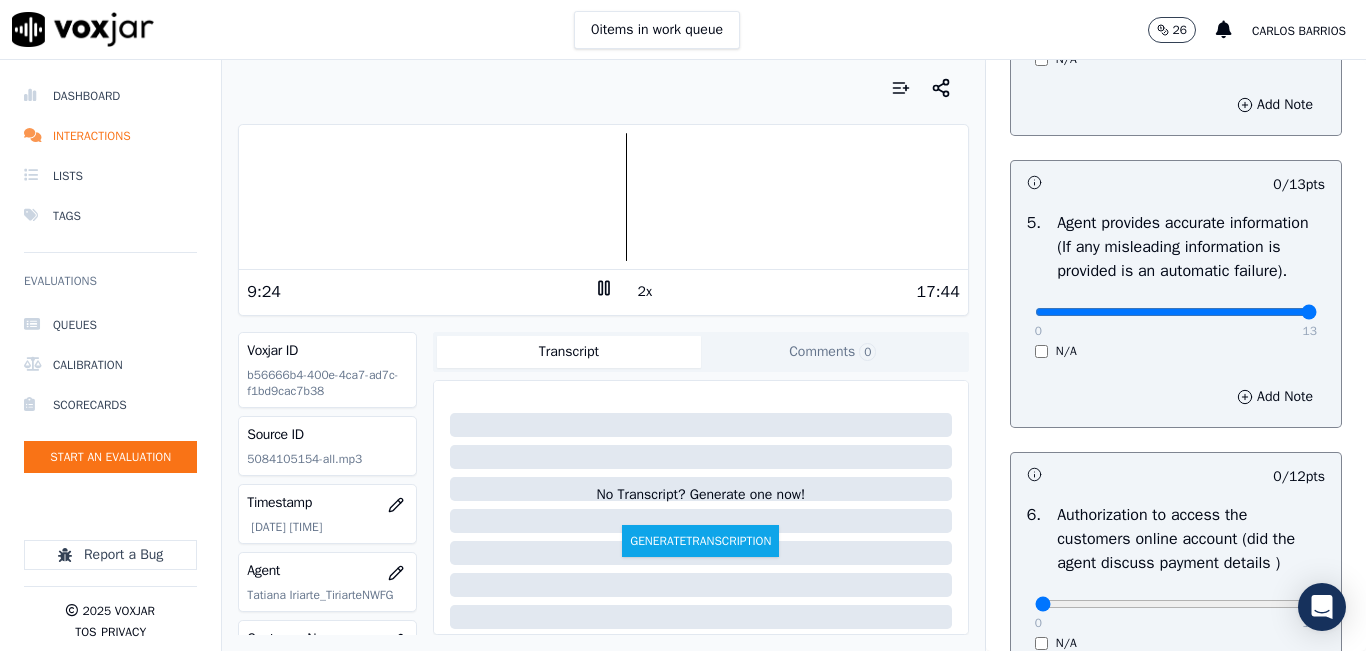 type on "13" 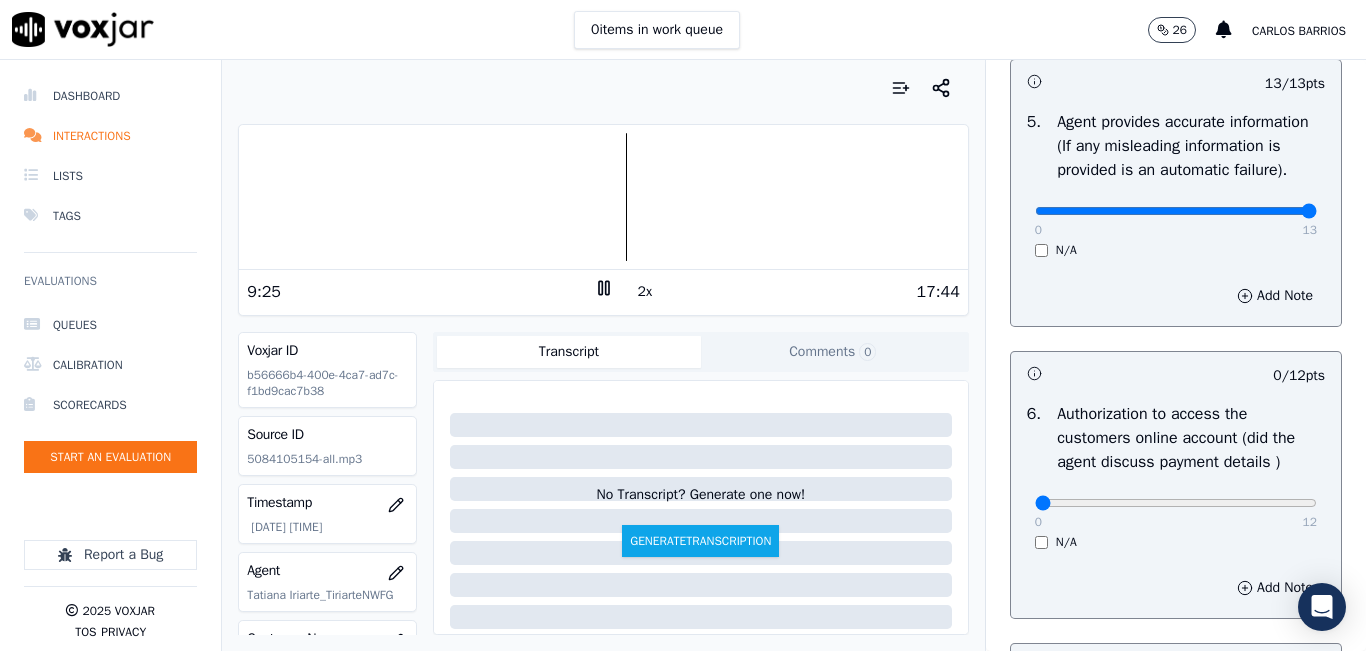 scroll, scrollTop: 1400, scrollLeft: 0, axis: vertical 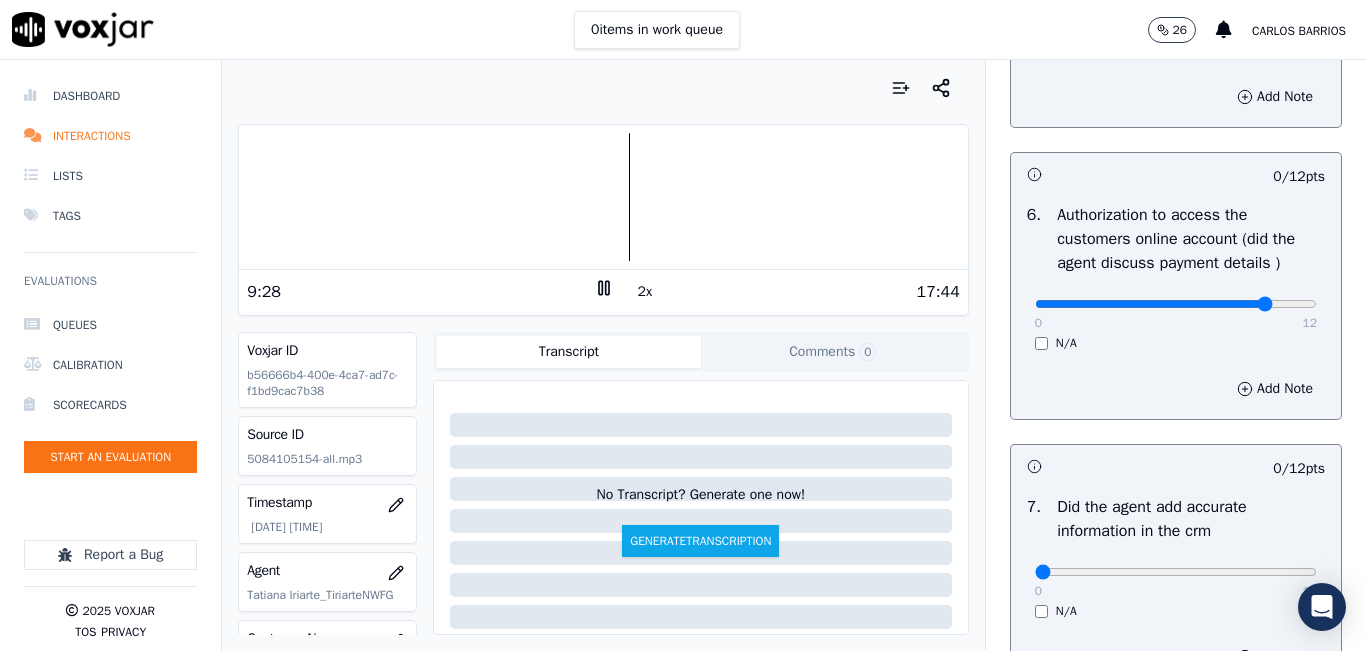 click at bounding box center (1176, -1060) 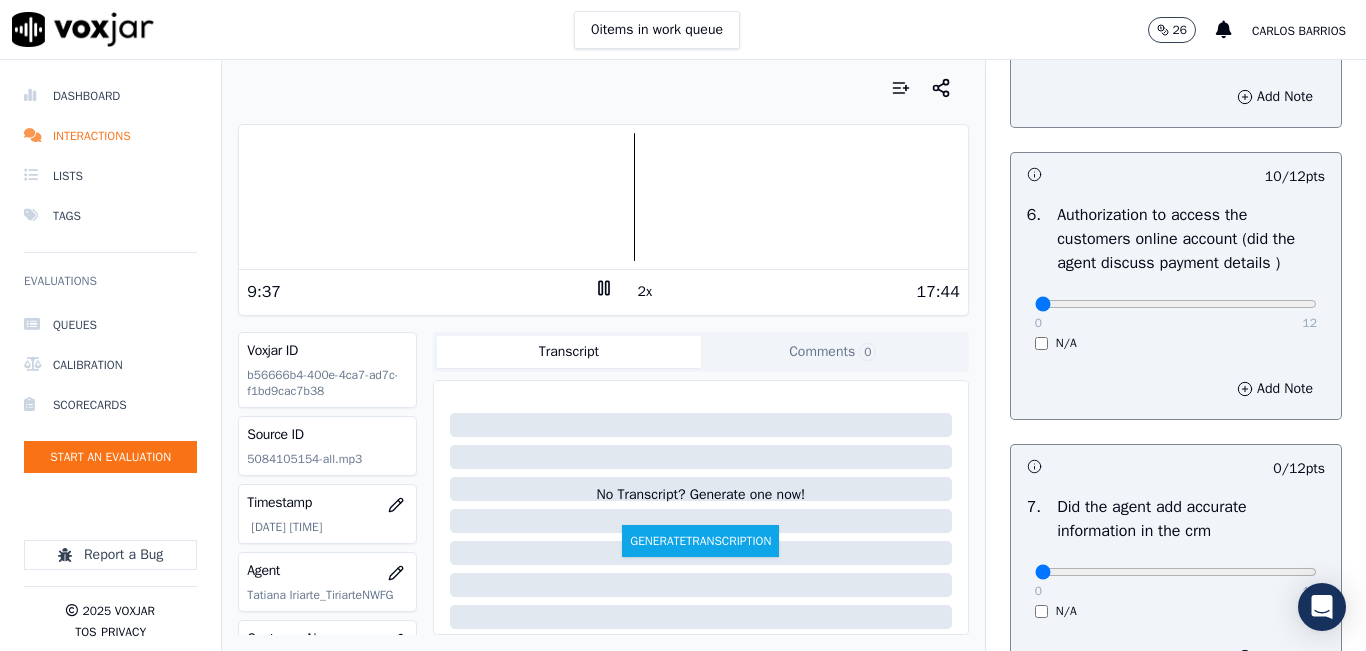 drag, startPoint x: 1028, startPoint y: 358, endPoint x: 1006, endPoint y: 360, distance: 22.090721 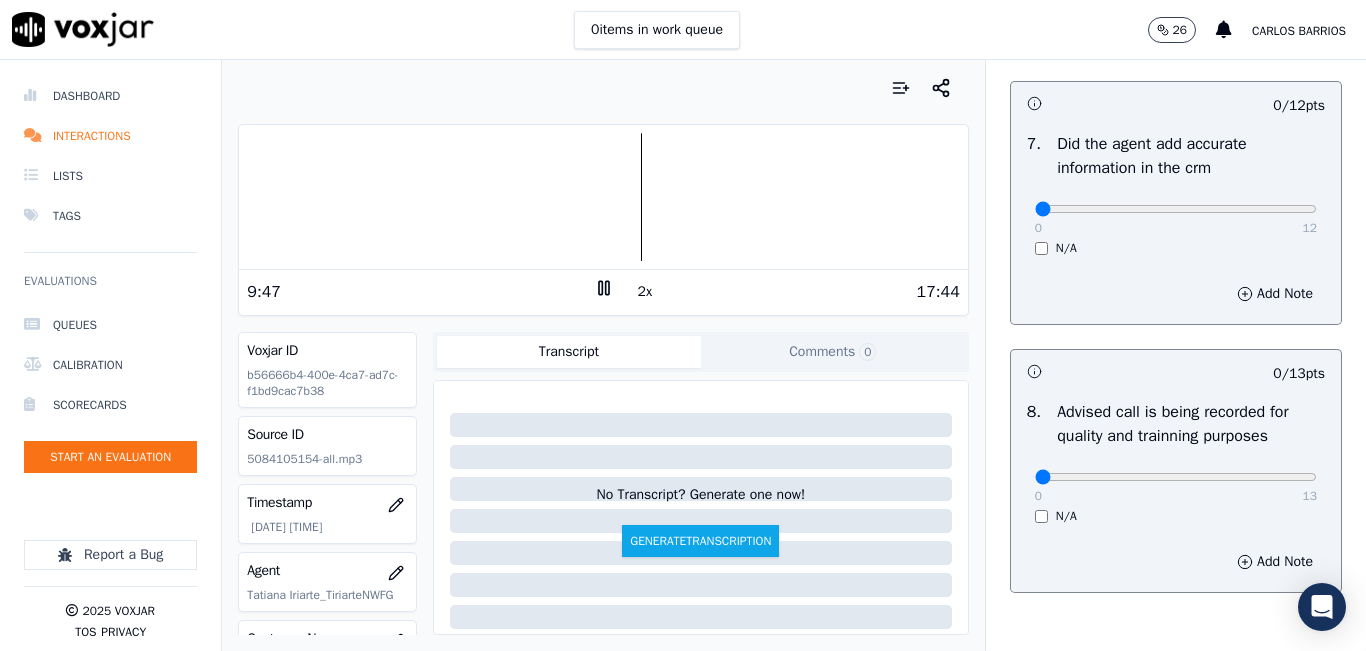 scroll, scrollTop: 1900, scrollLeft: 0, axis: vertical 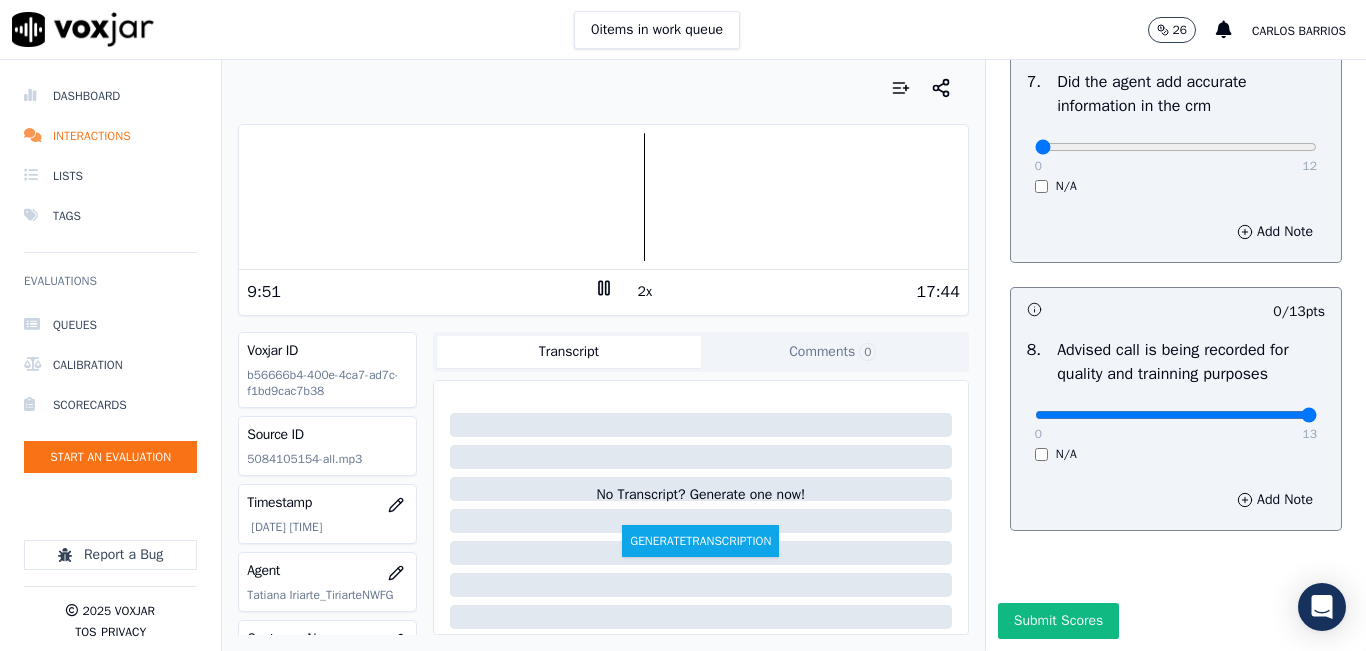 type on "13" 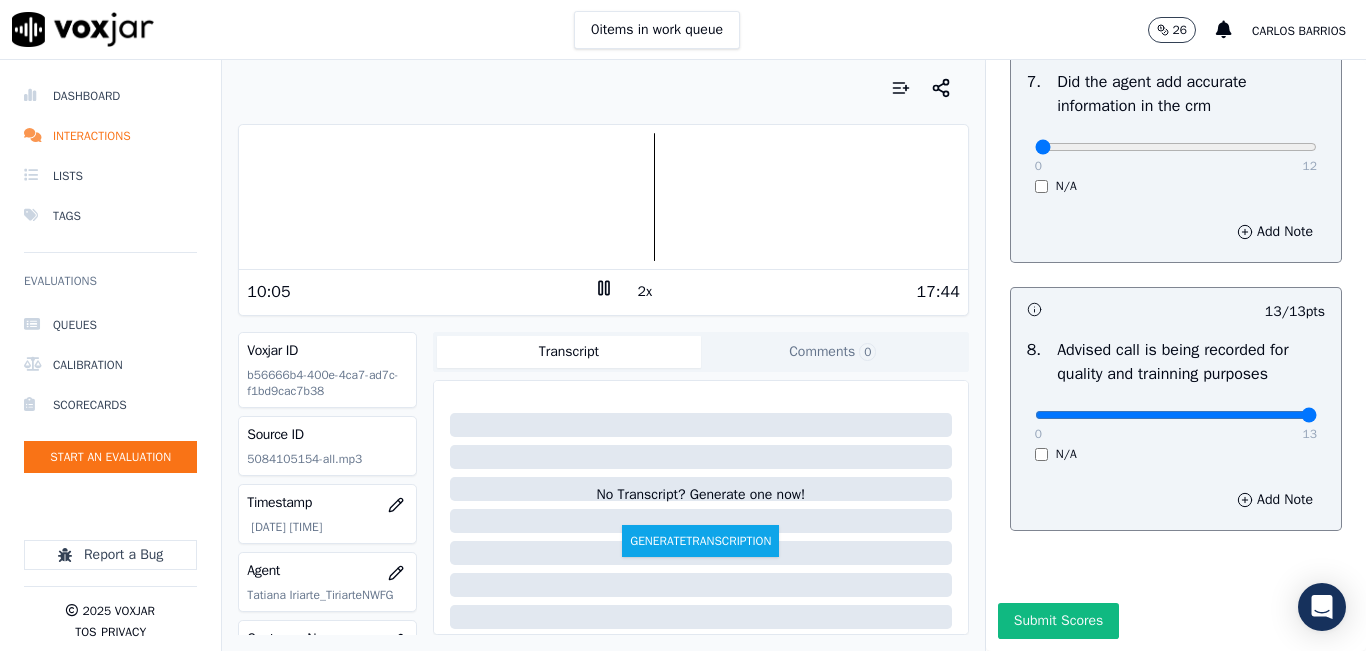 scroll, scrollTop: 1918, scrollLeft: 0, axis: vertical 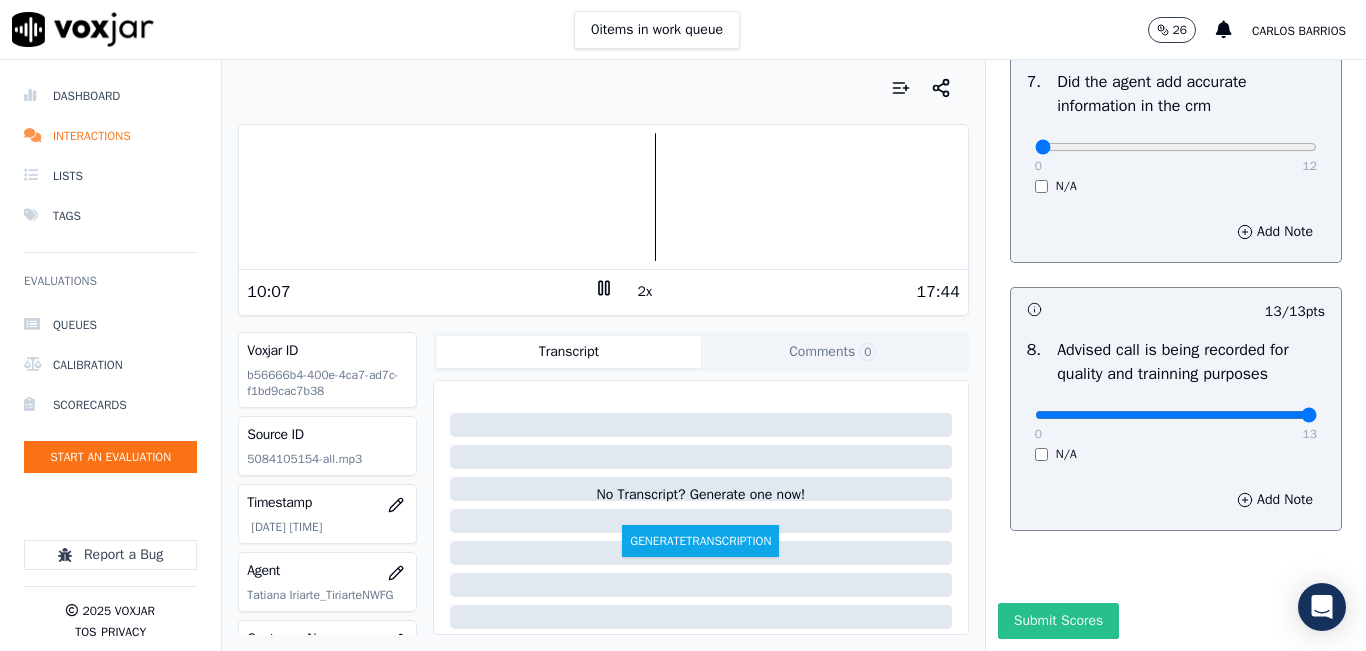 click on "Submit Scores" at bounding box center [1058, 621] 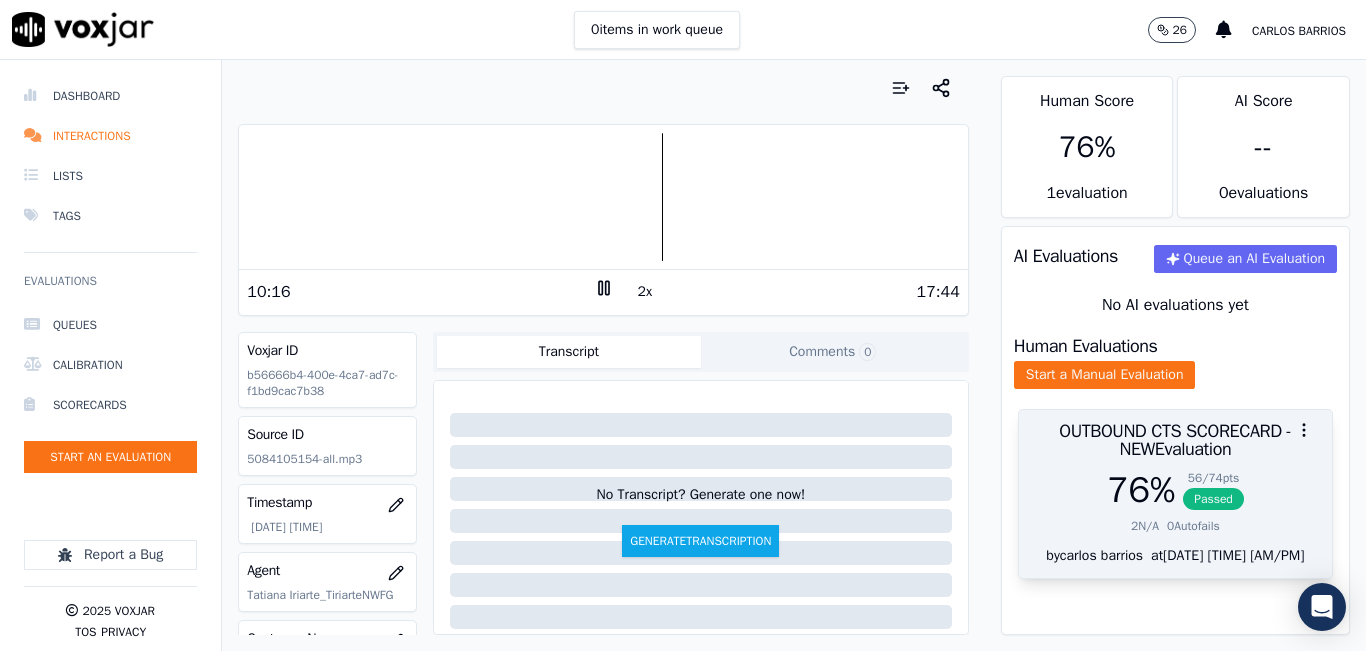 click on "OUTBOUND CTS SCORECARD - NEW   Evaluation" at bounding box center [1175, 440] 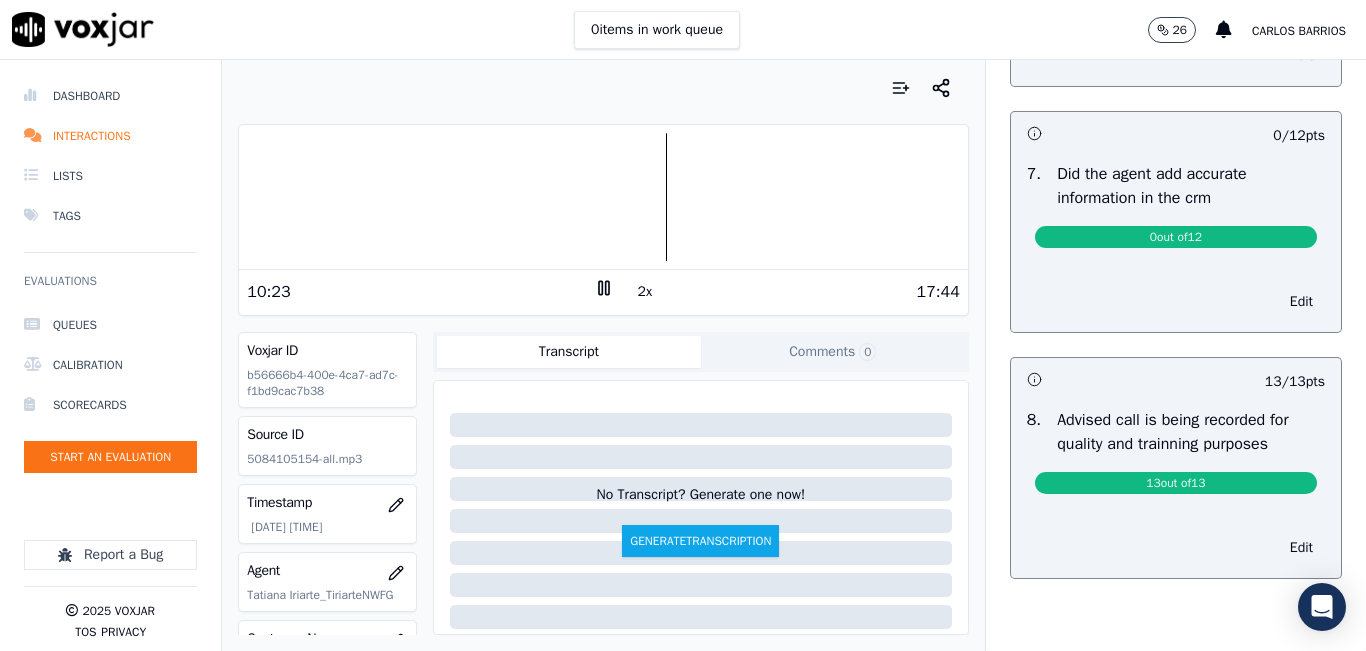 scroll, scrollTop: 1594, scrollLeft: 0, axis: vertical 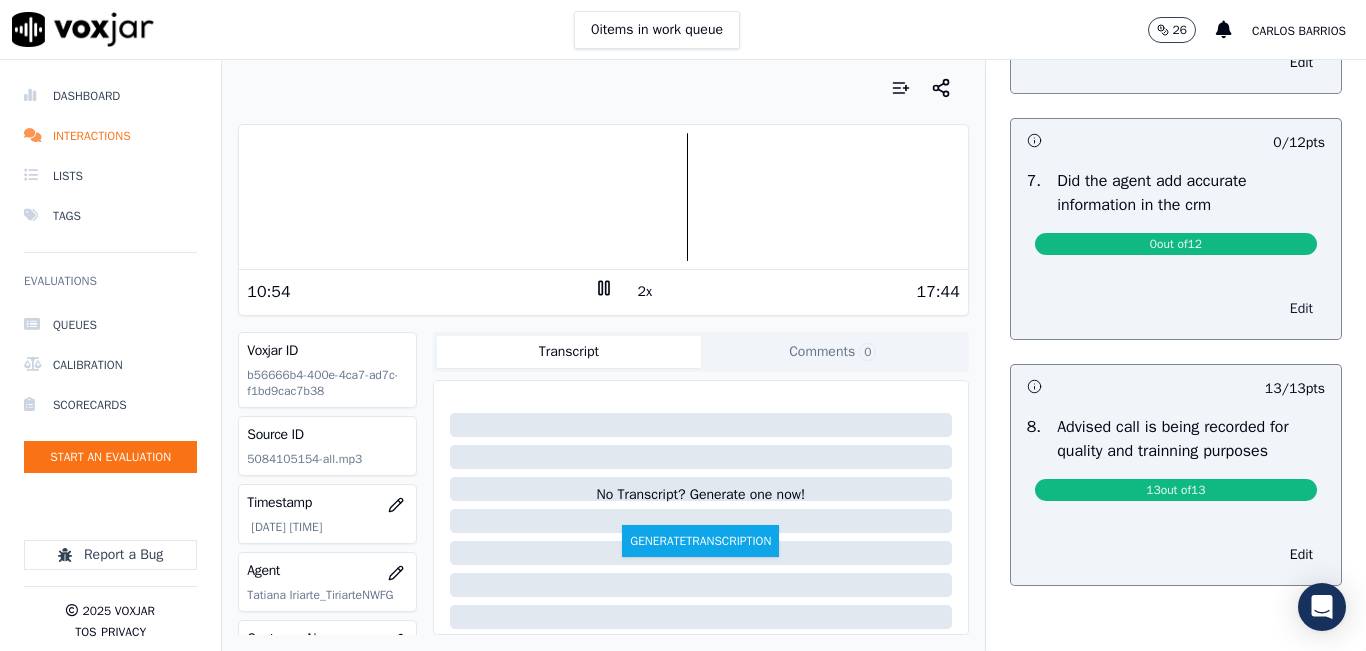 click on "Edit" at bounding box center [1301, 309] 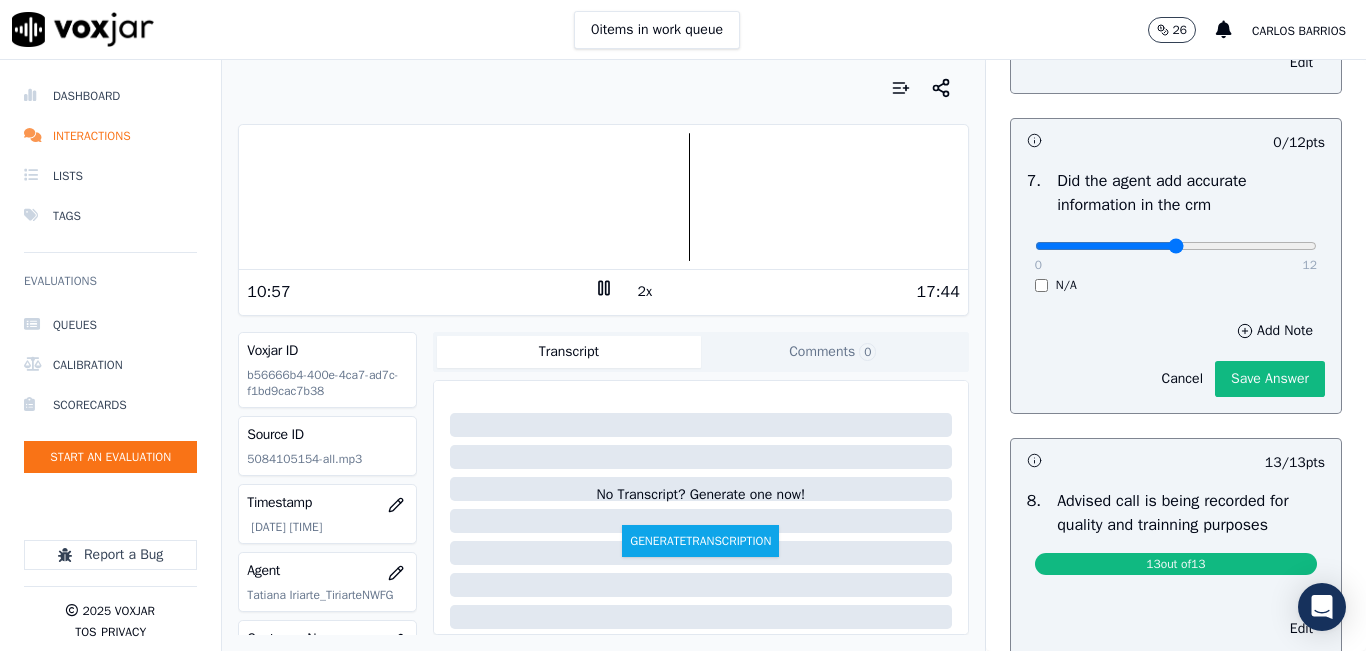 type on "6" 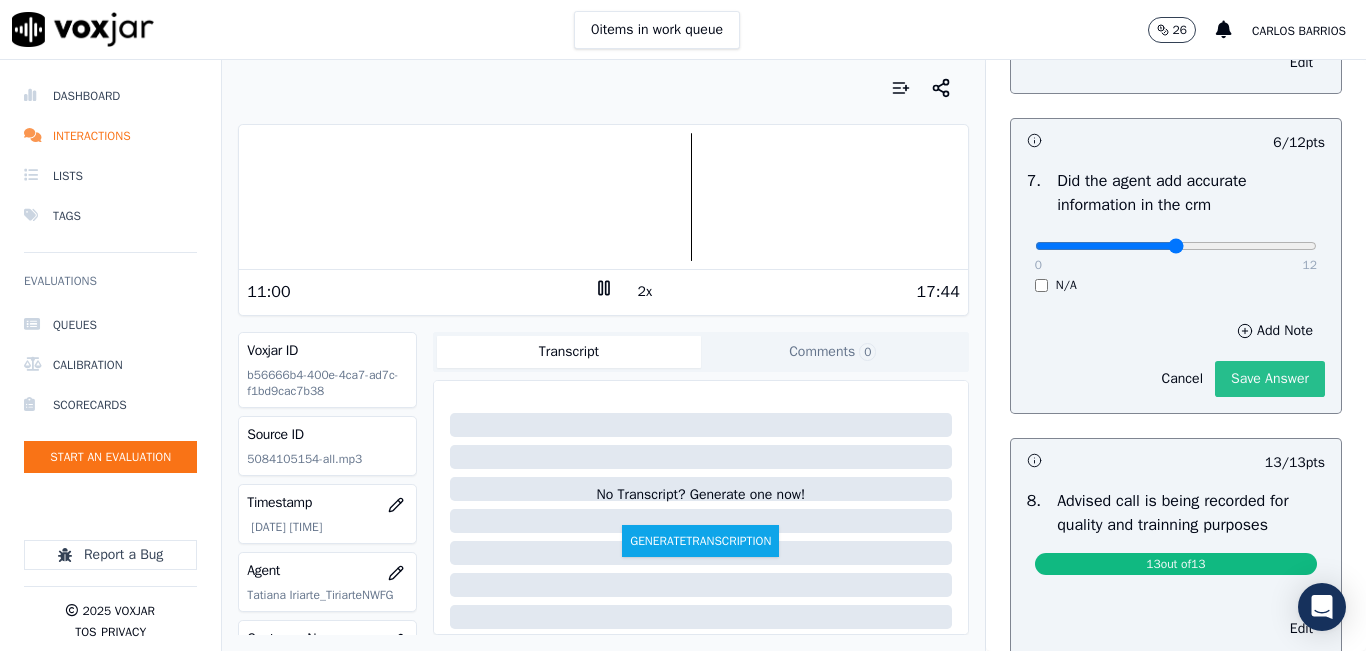 click on "Save Answer" 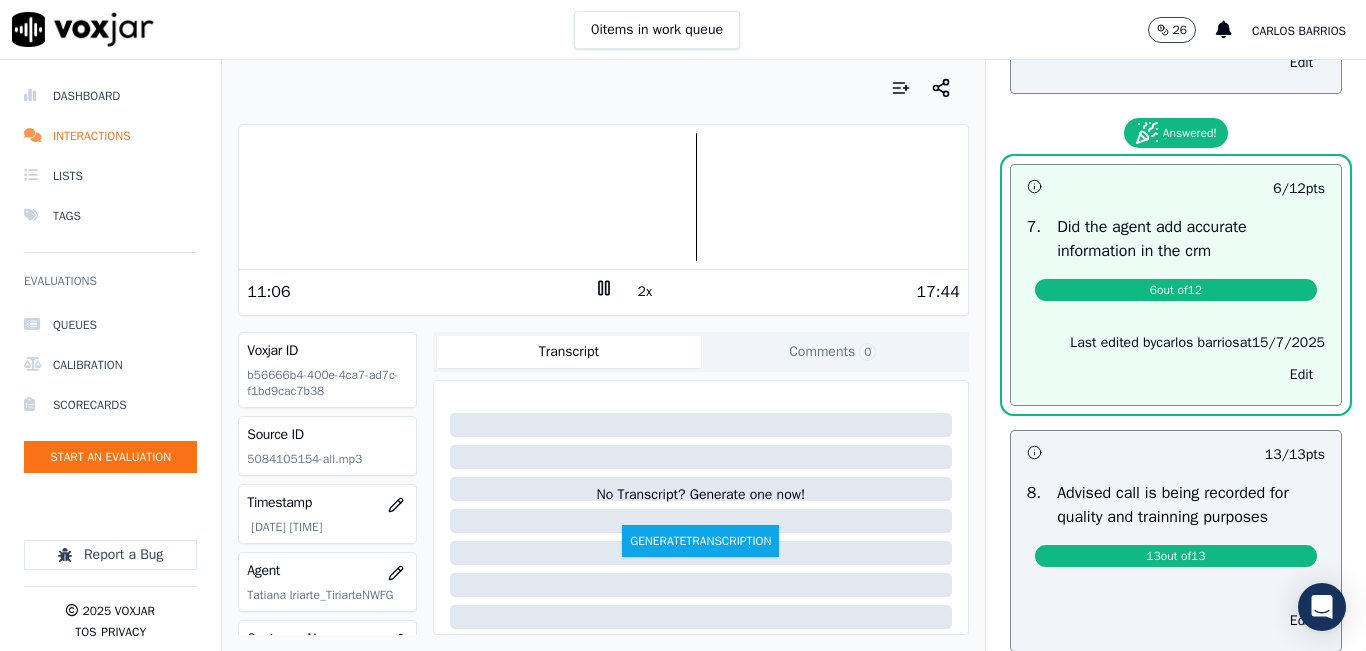 click at bounding box center (603, 197) 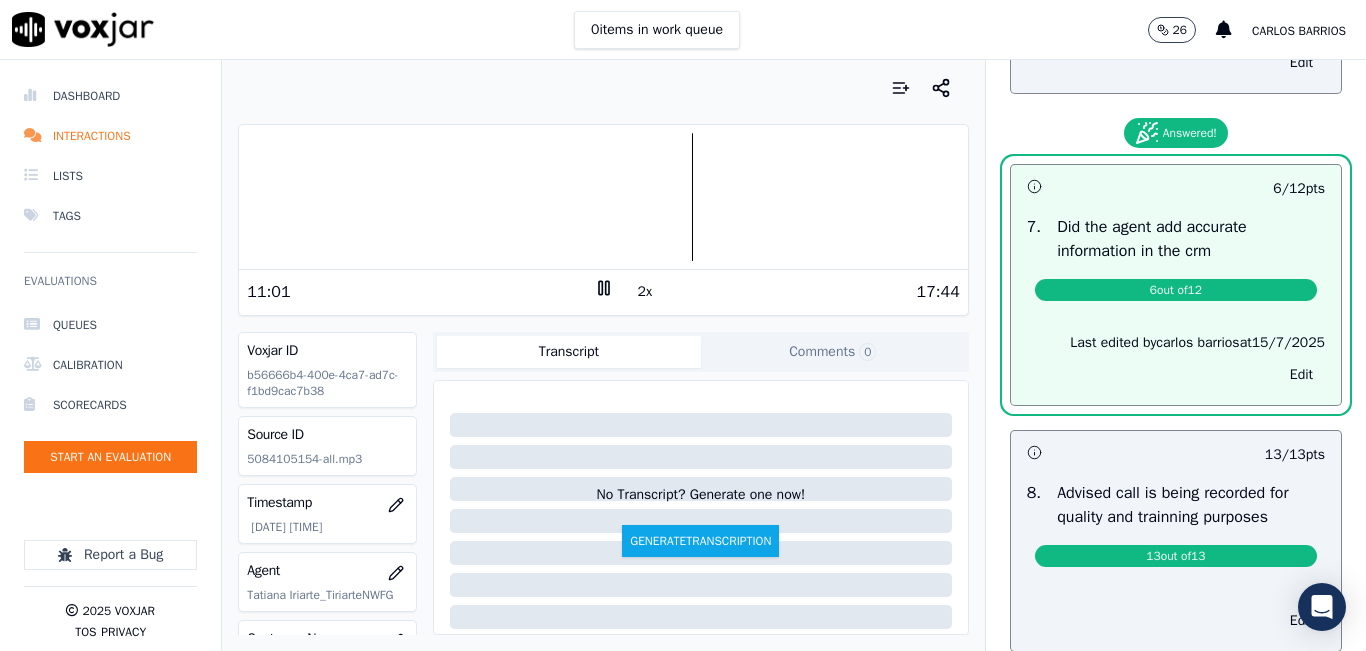 click at bounding box center [603, 197] 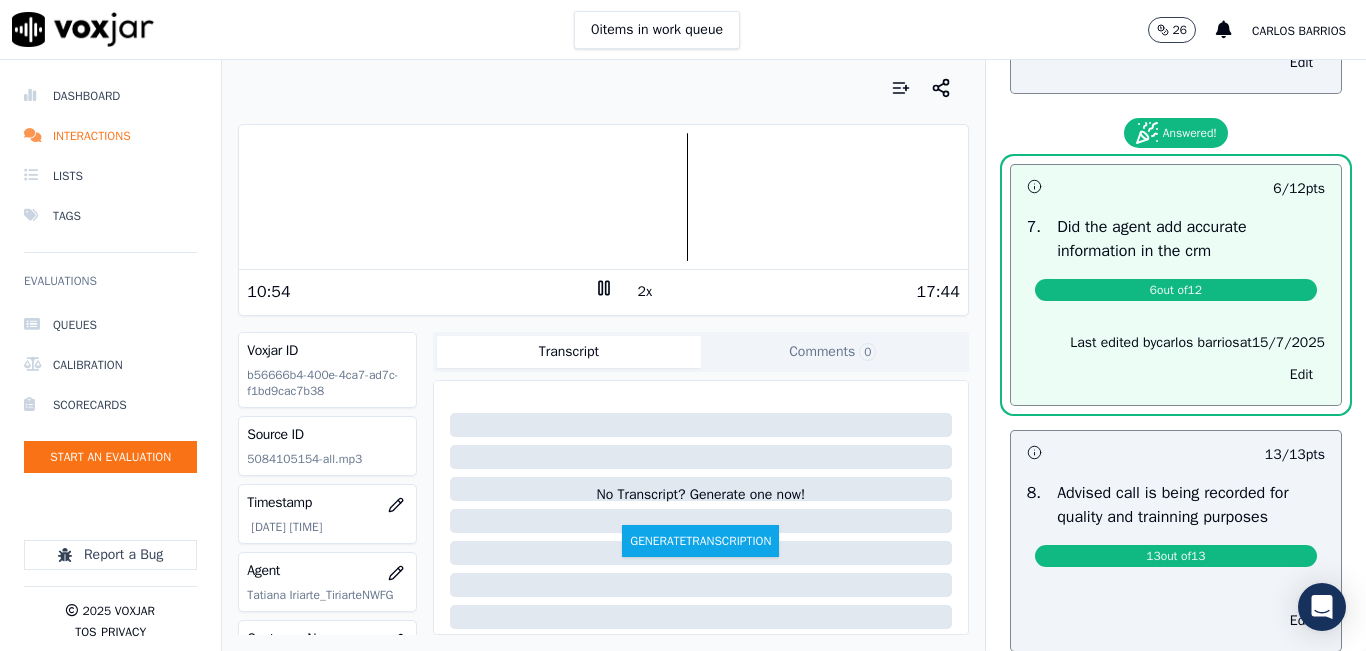 click on "2x" at bounding box center (645, 292) 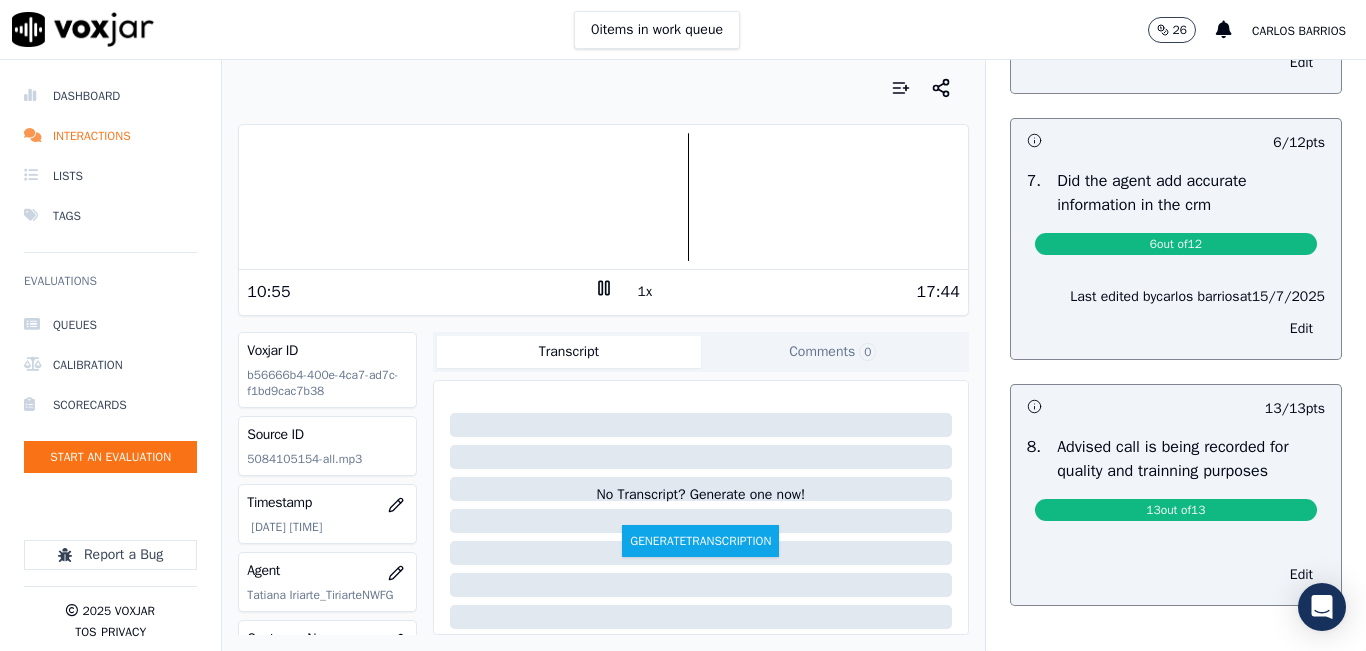 click at bounding box center [603, 197] 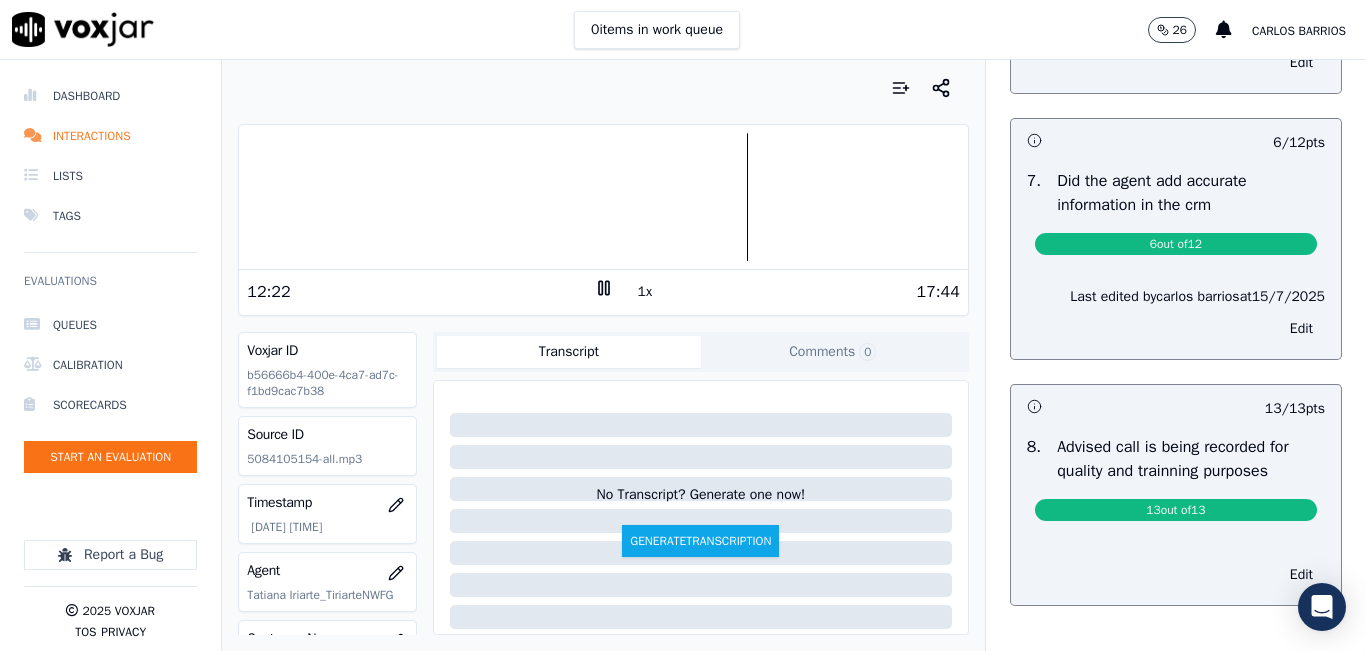 click 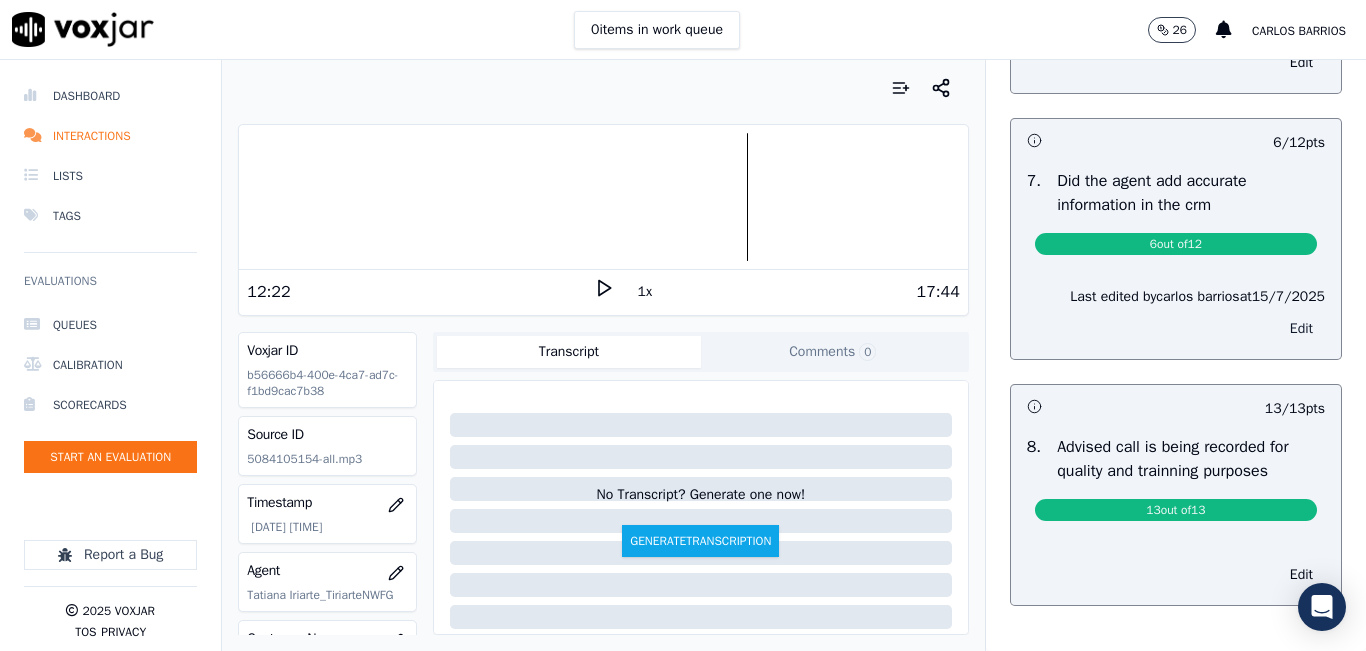 click on "Edit" at bounding box center [1301, 329] 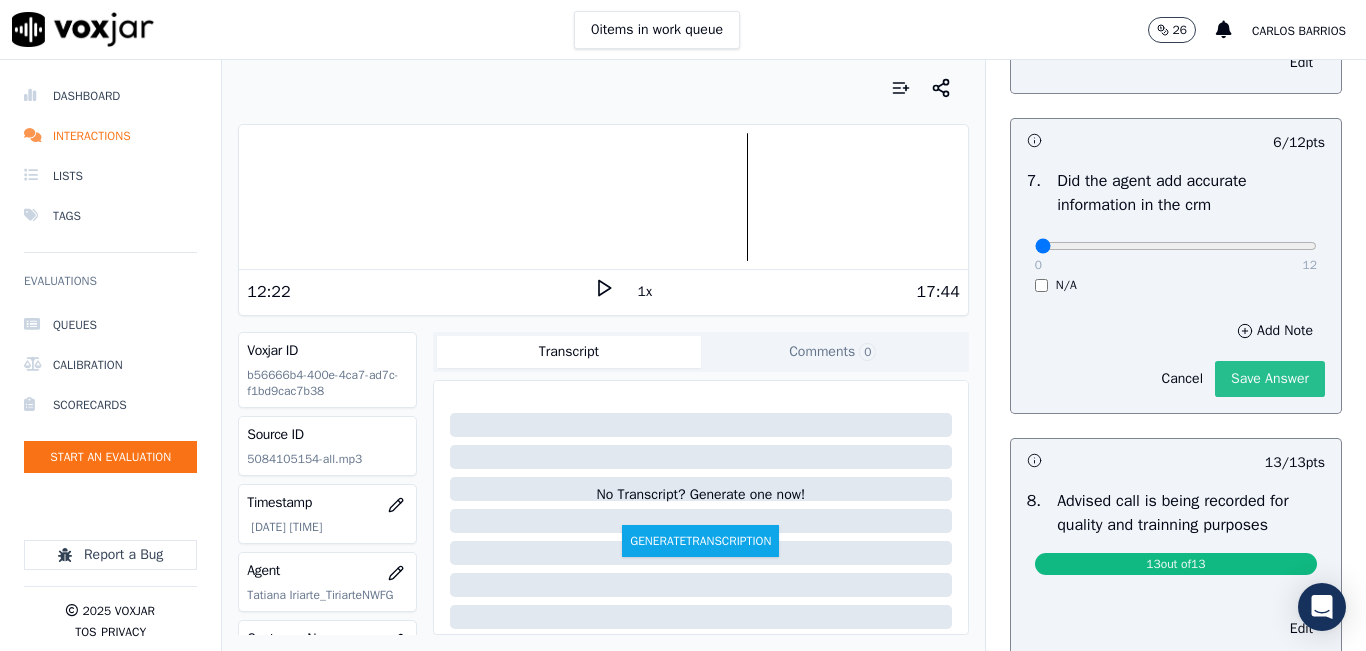 click on "Save Answer" 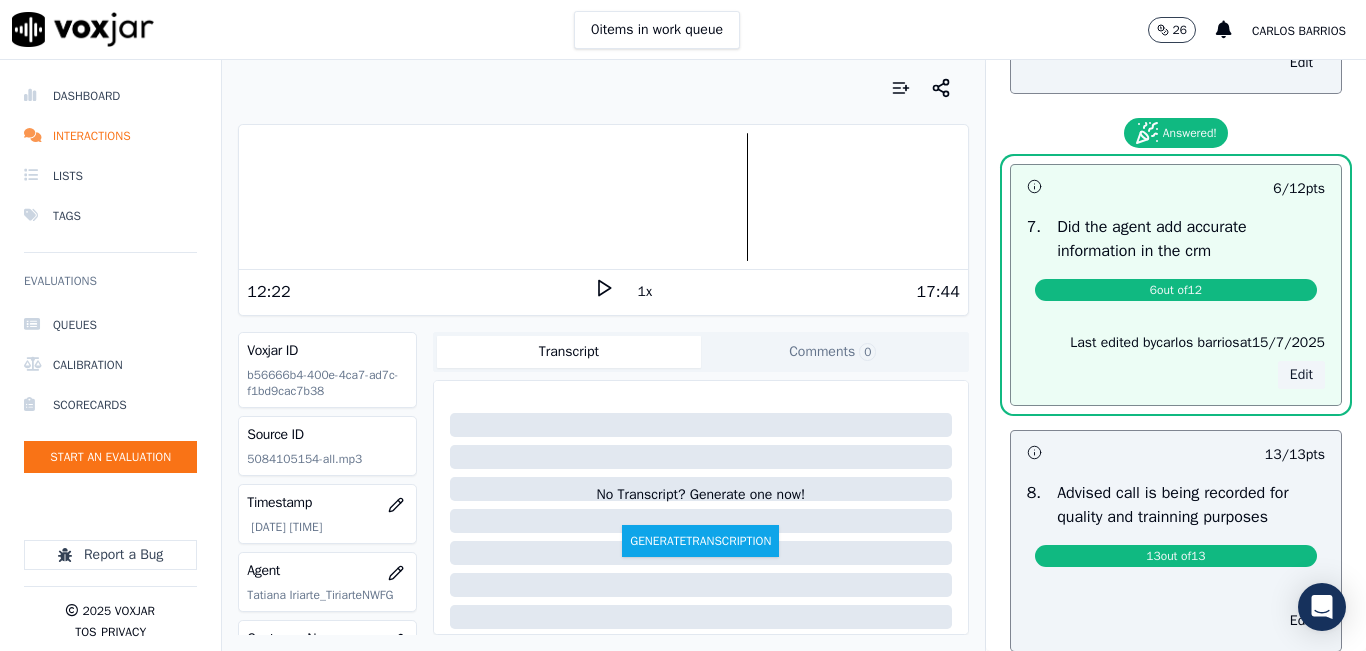 click on "Edit" at bounding box center (1301, 375) 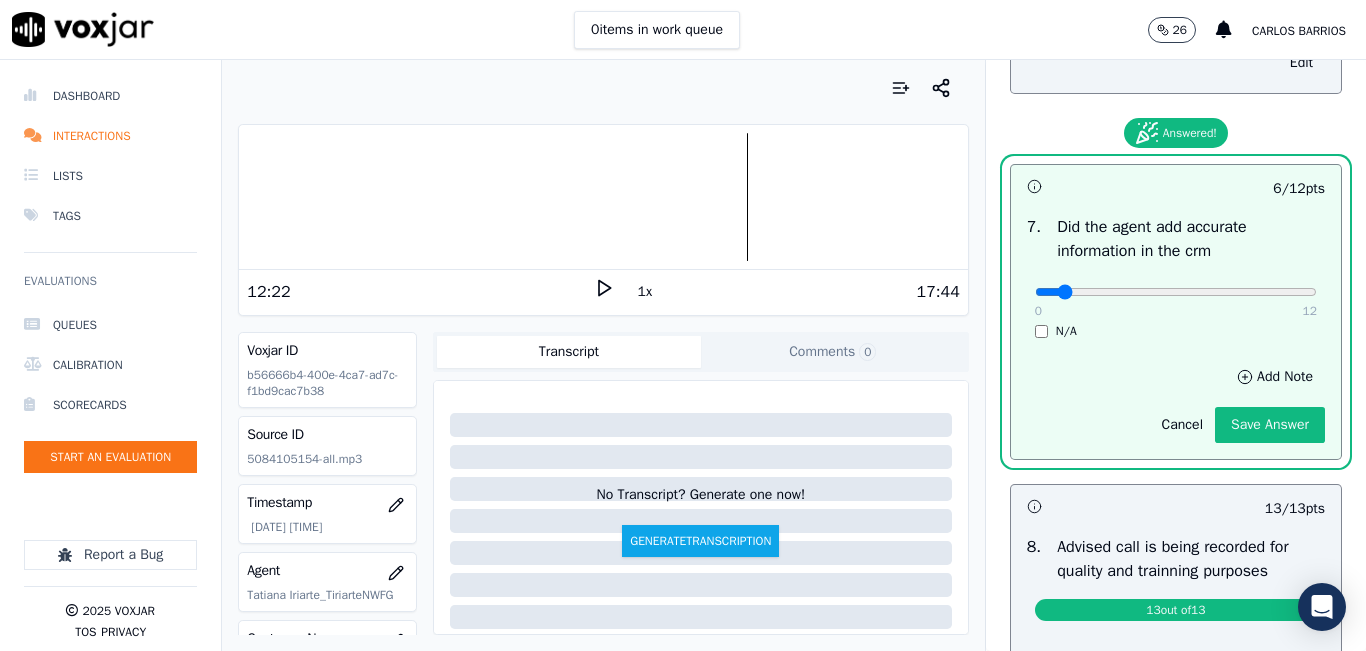 type on "1" 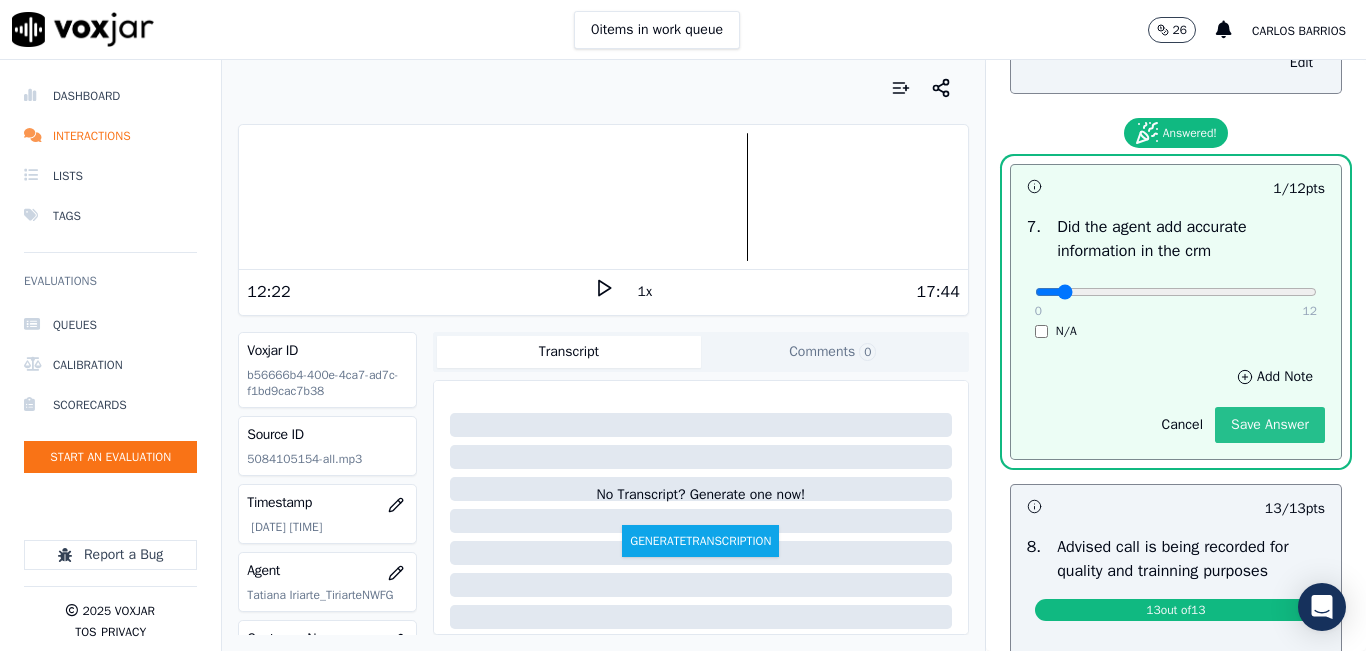 click on "Save Answer" 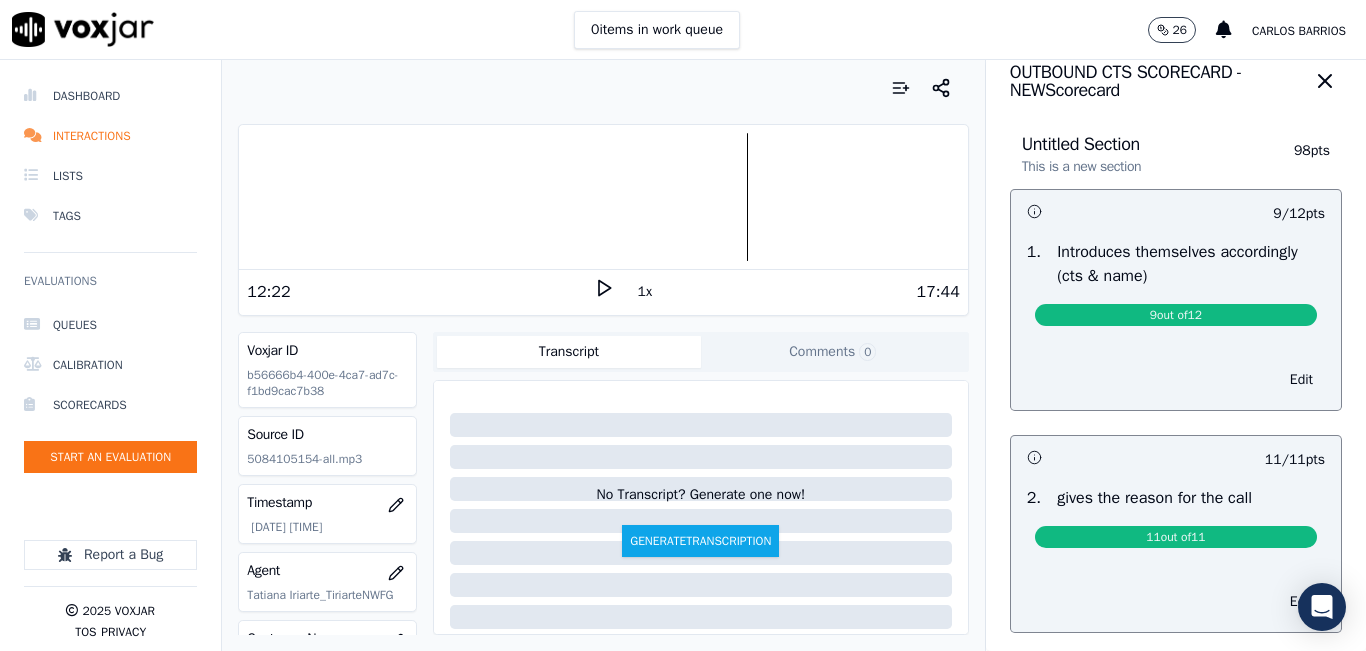 scroll, scrollTop: 0, scrollLeft: 0, axis: both 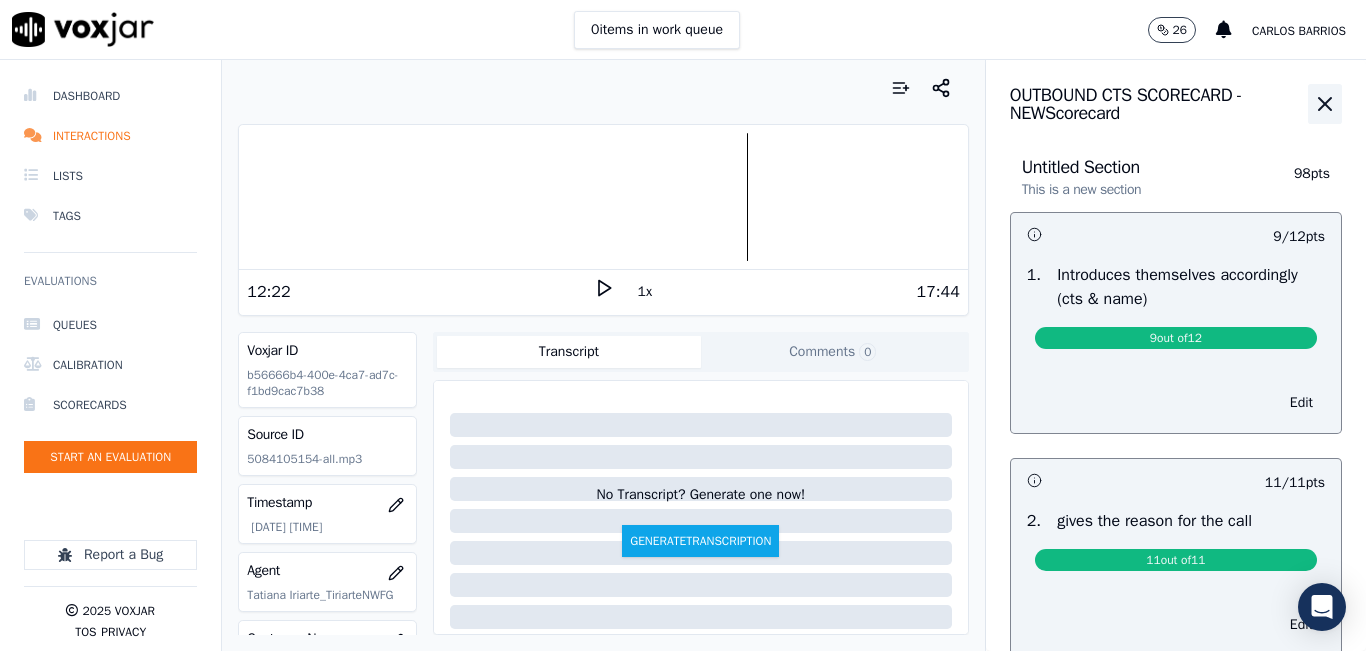 click 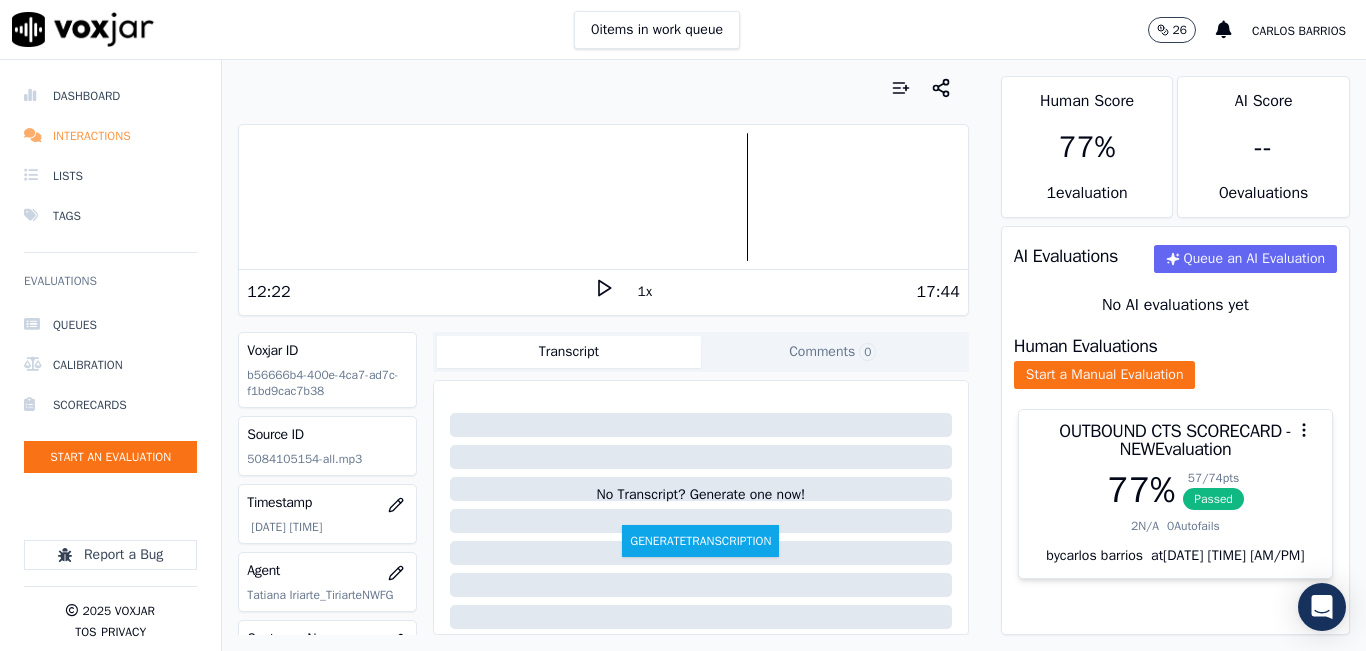 click on "Interactions" at bounding box center (110, 136) 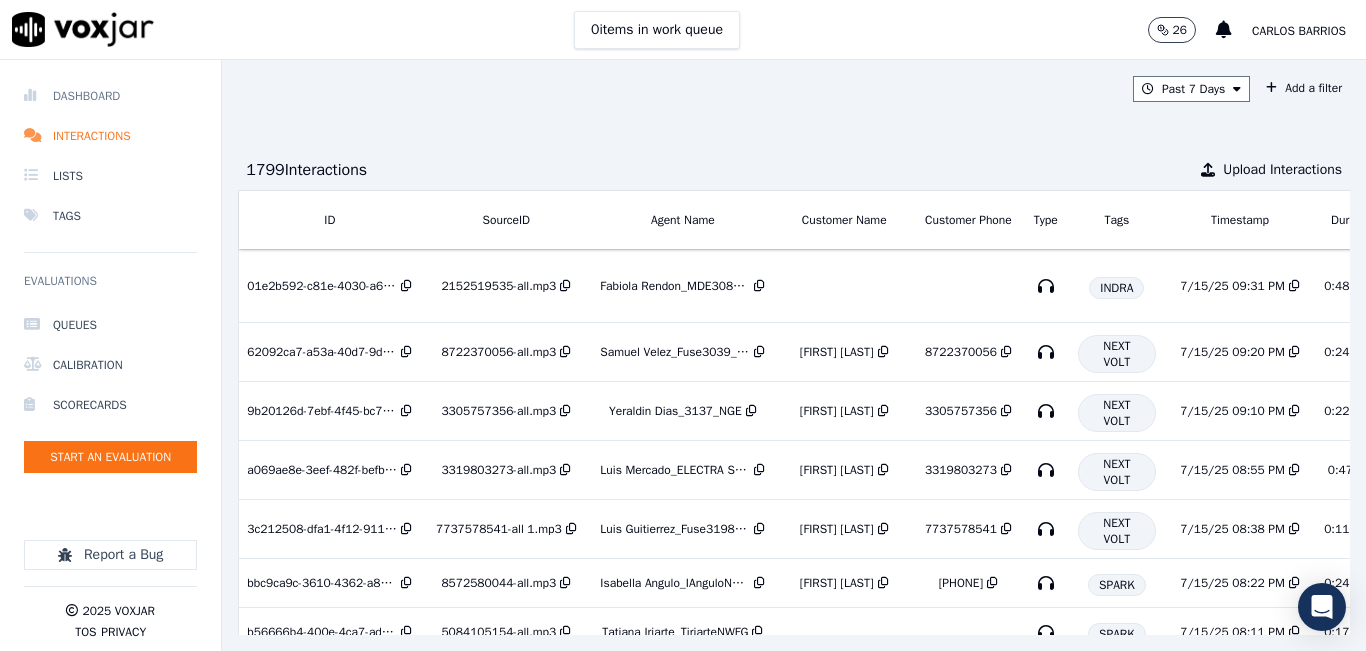 click on "Dashboard" at bounding box center [110, 96] 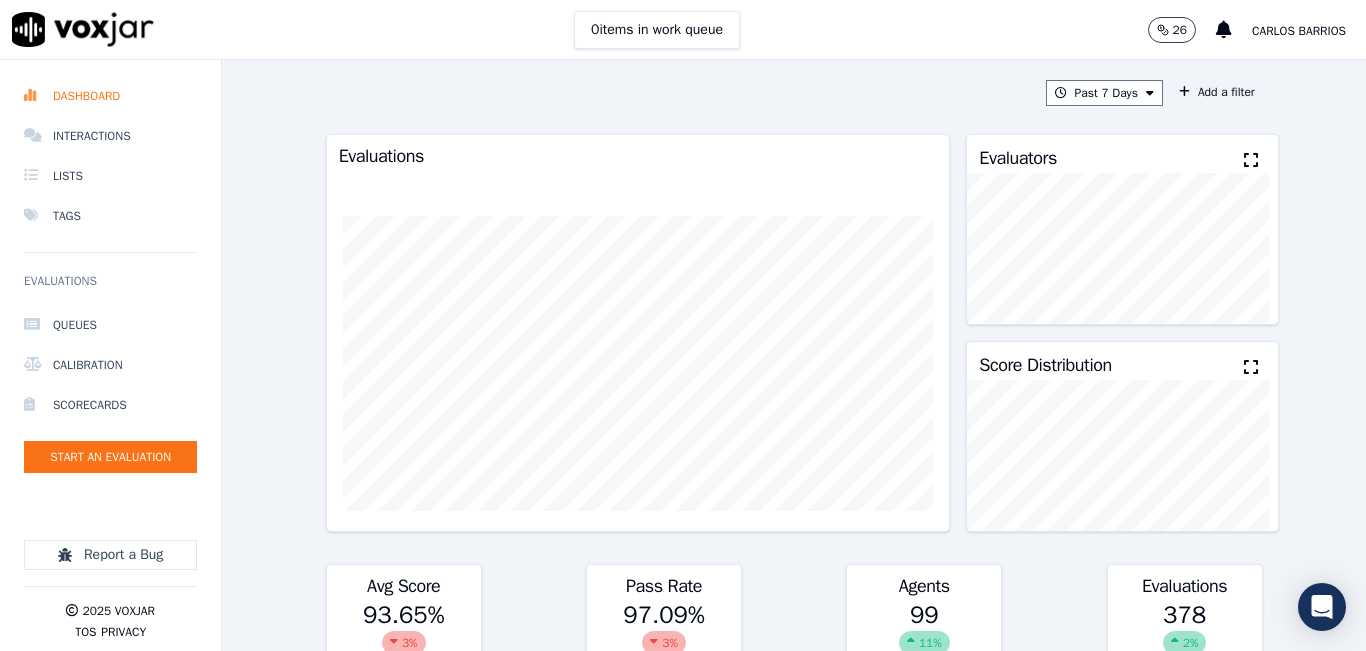 click at bounding box center (1251, 160) 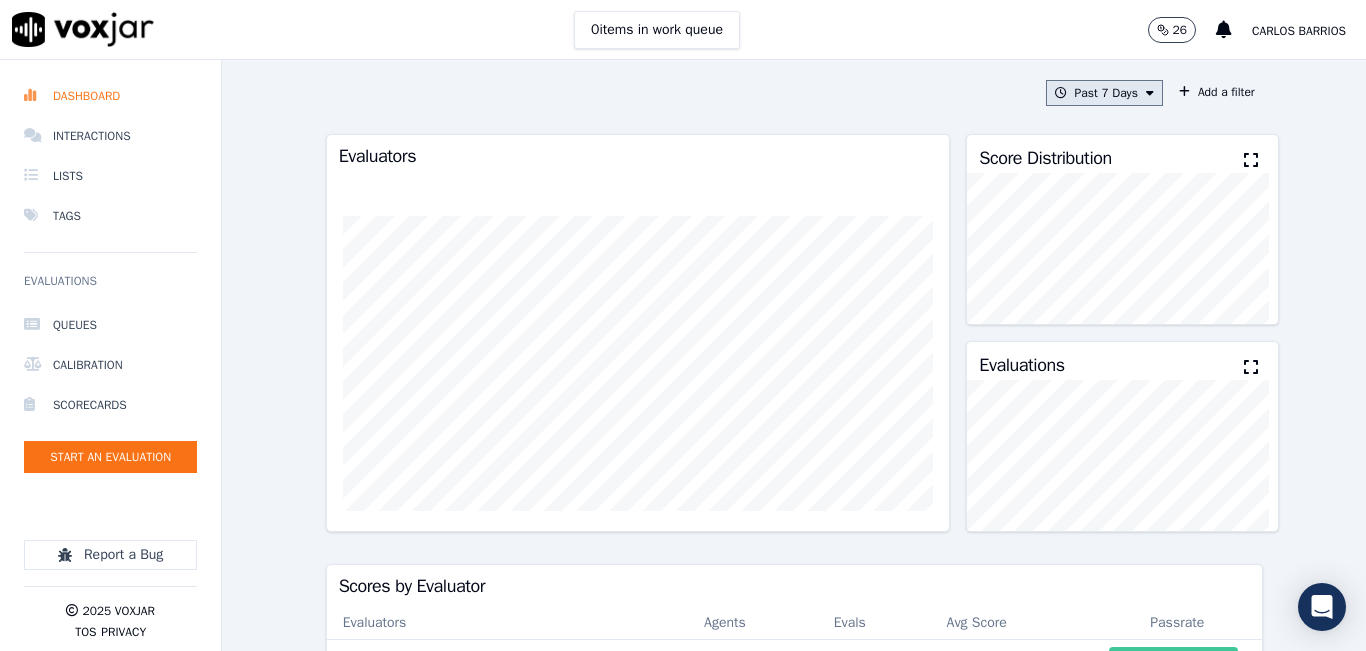 click on "Past 7 Days" at bounding box center [1104, 93] 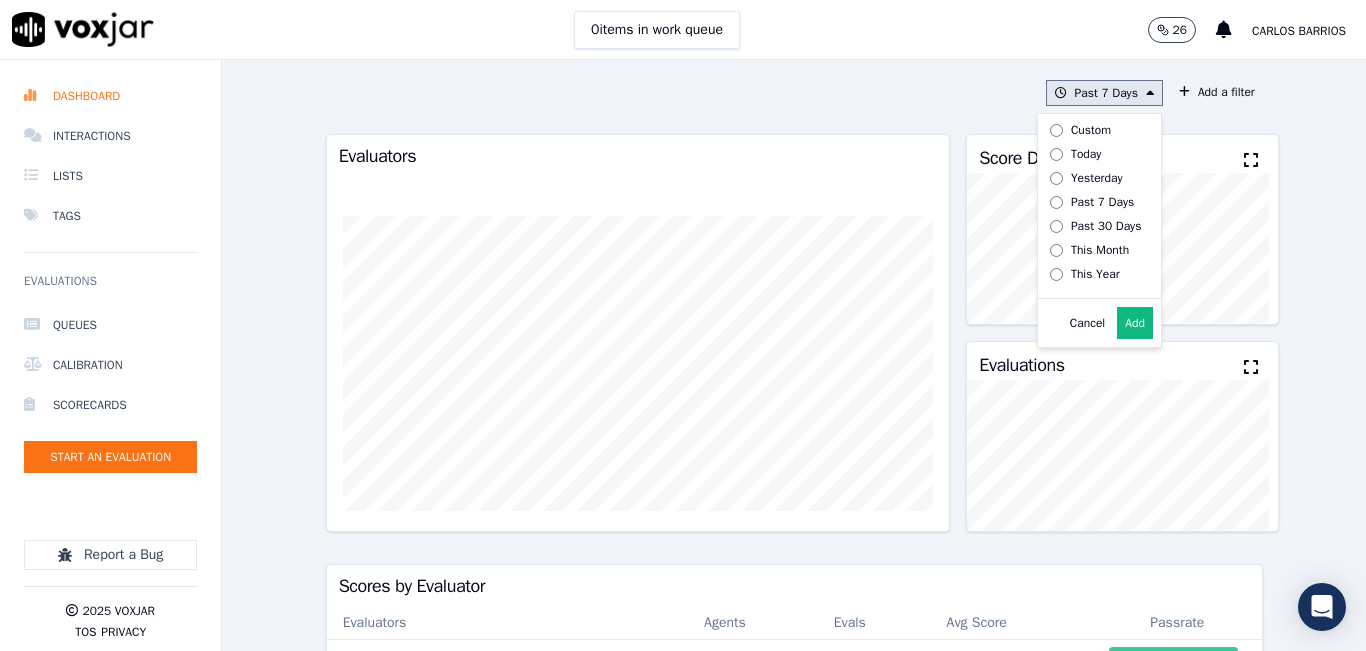 click on "Today" at bounding box center (1086, 154) 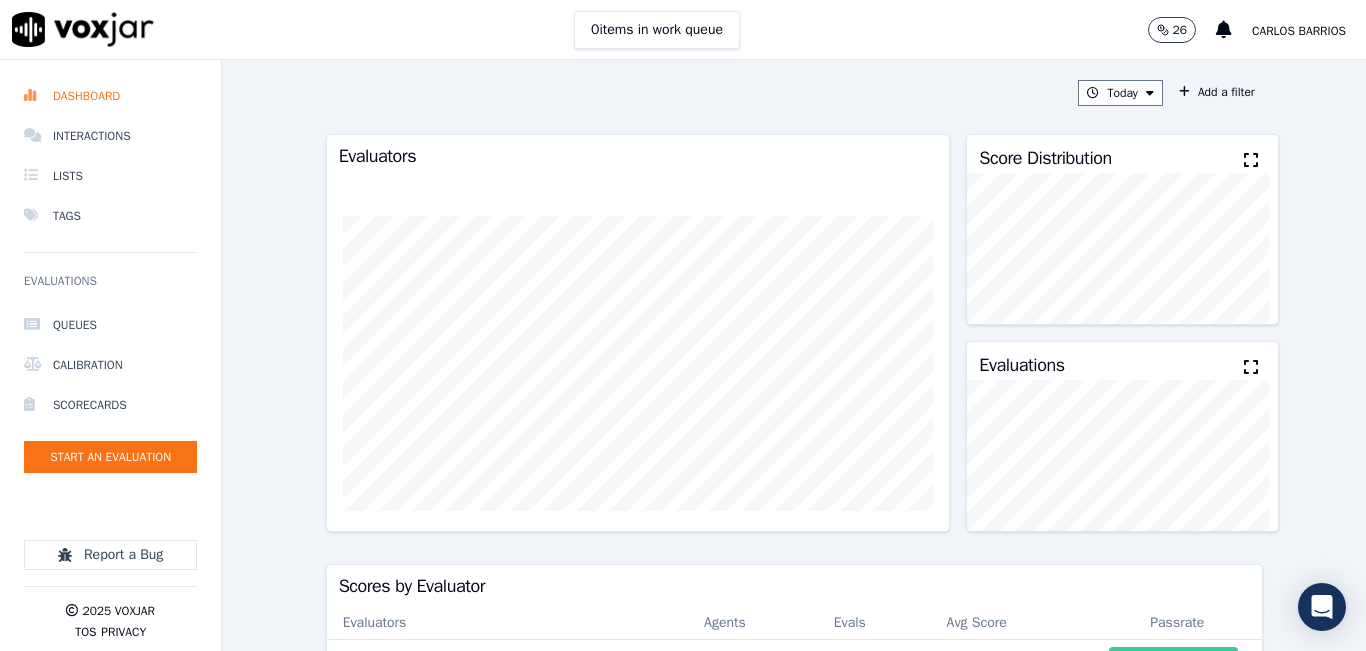 click at bounding box center (1251, 160) 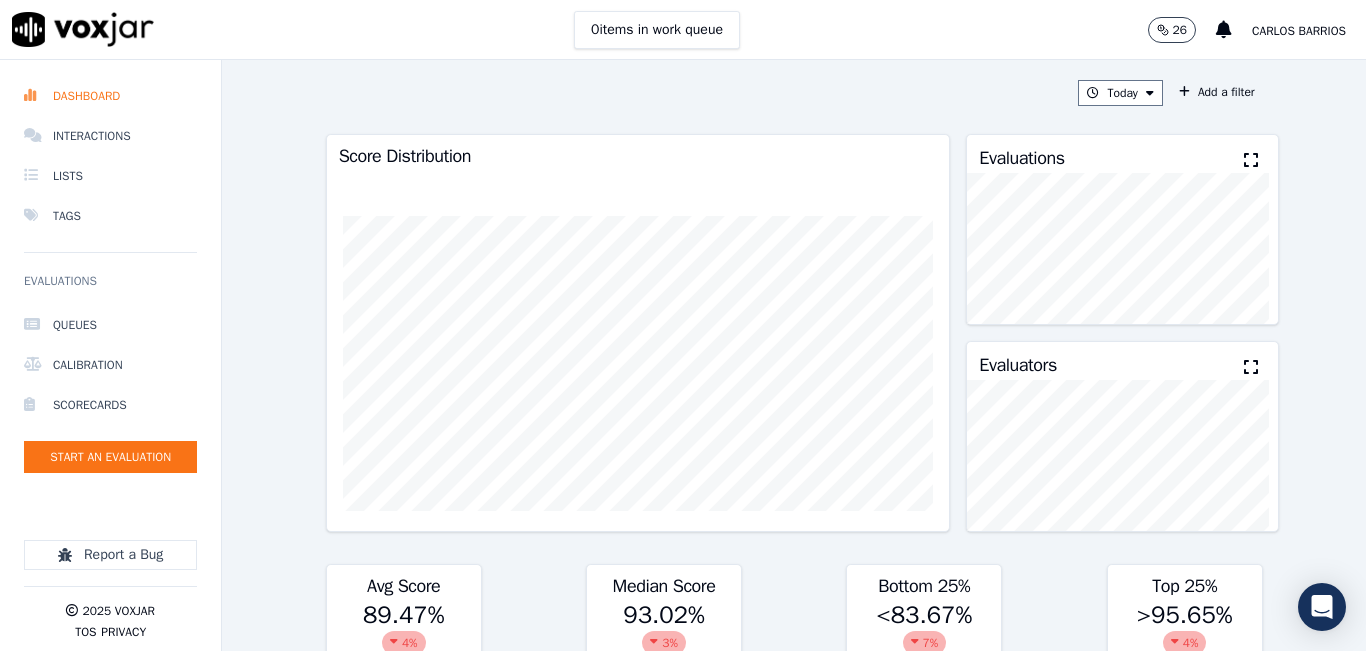 click on "Evaluations" at bounding box center [1122, 154] 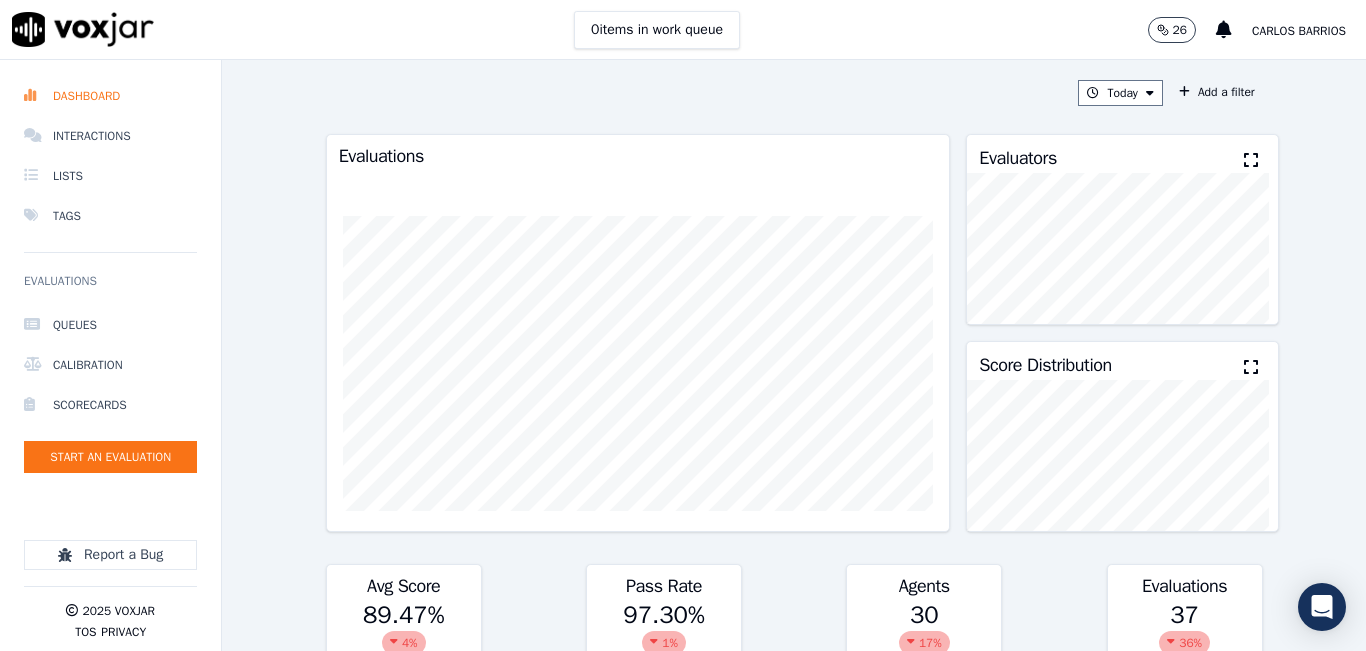 click at bounding box center (1251, 160) 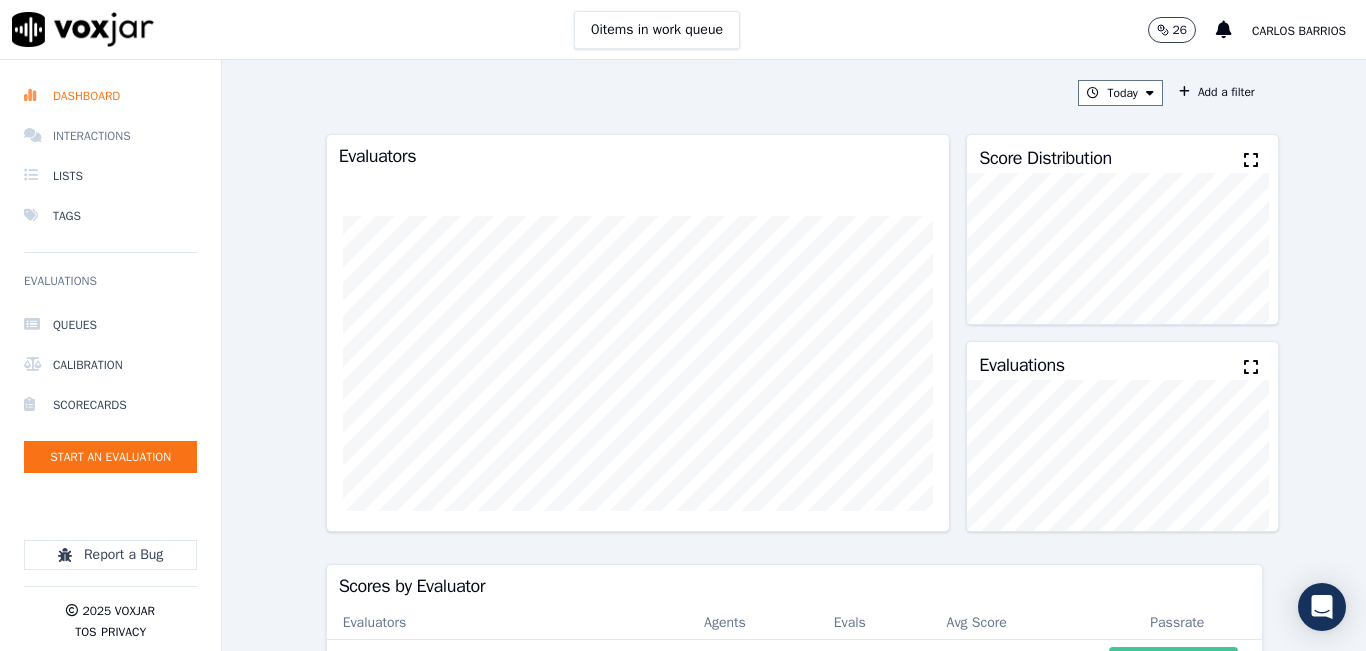 click on "Interactions" at bounding box center (110, 136) 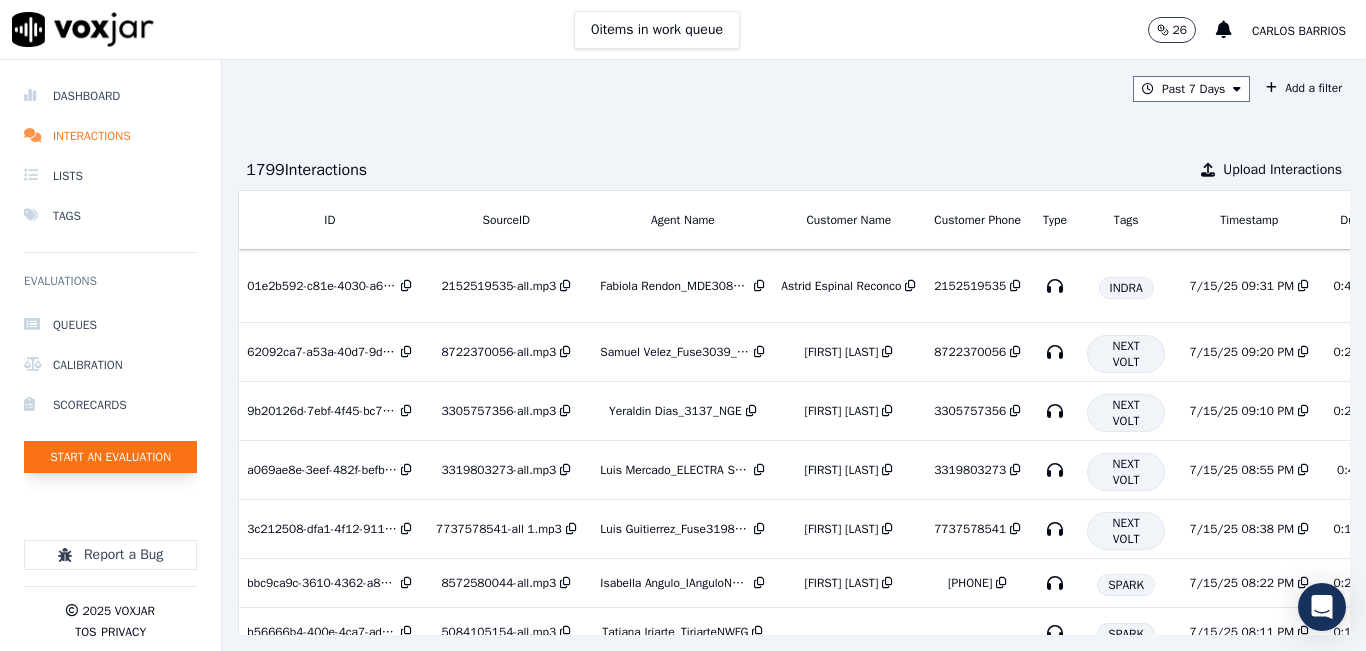 click on "Start an Evaluation" 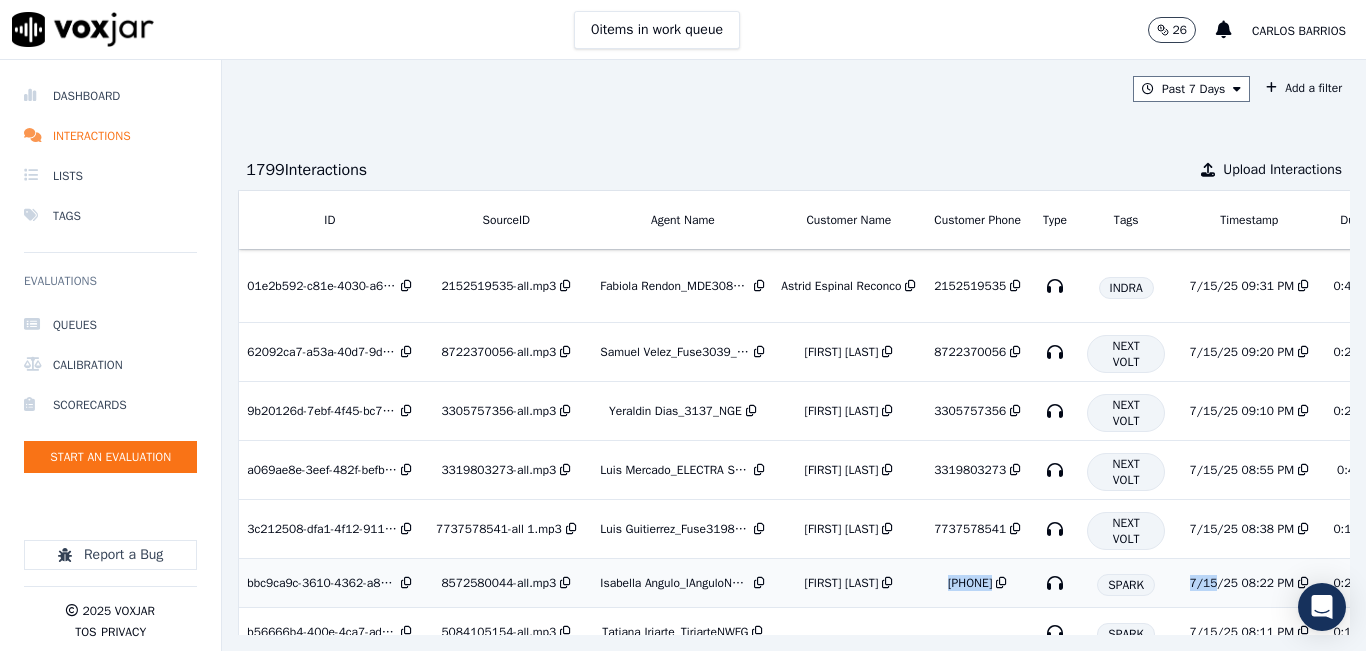 drag, startPoint x: 864, startPoint y: 607, endPoint x: 1189, endPoint y: 577, distance: 326.38168 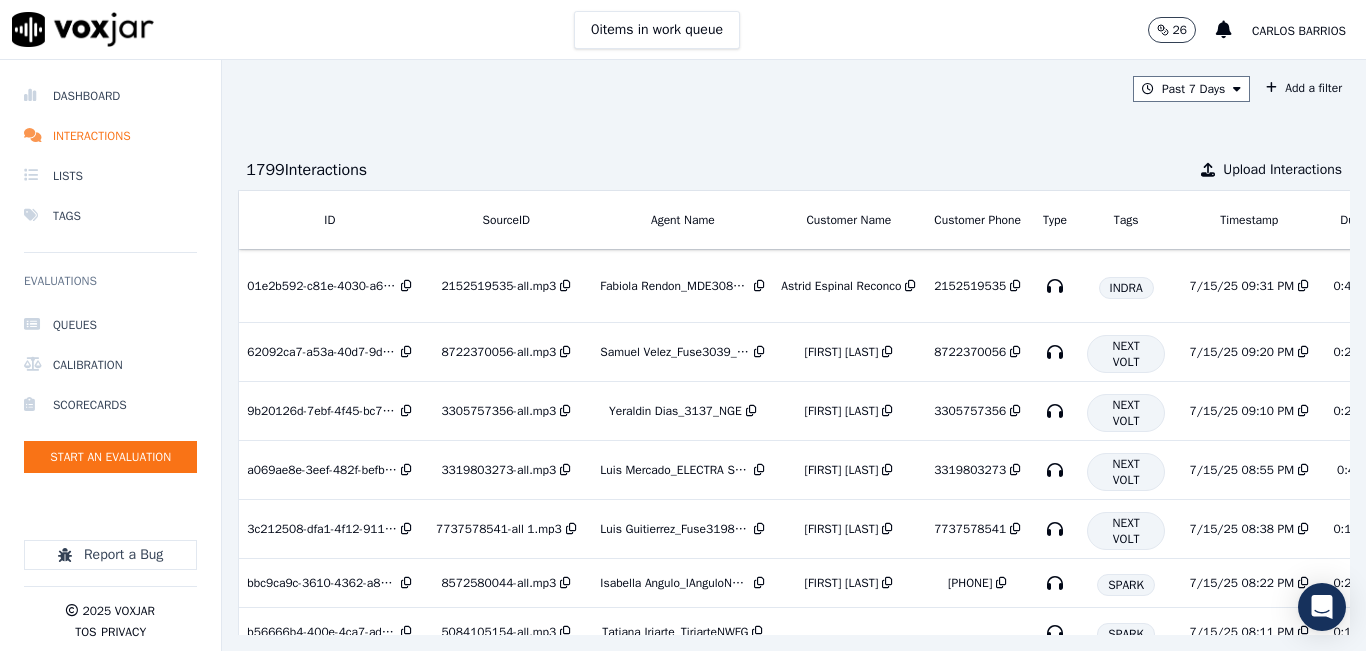click on "1799  Interaction s       Upload Interactions" at bounding box center [794, 170] 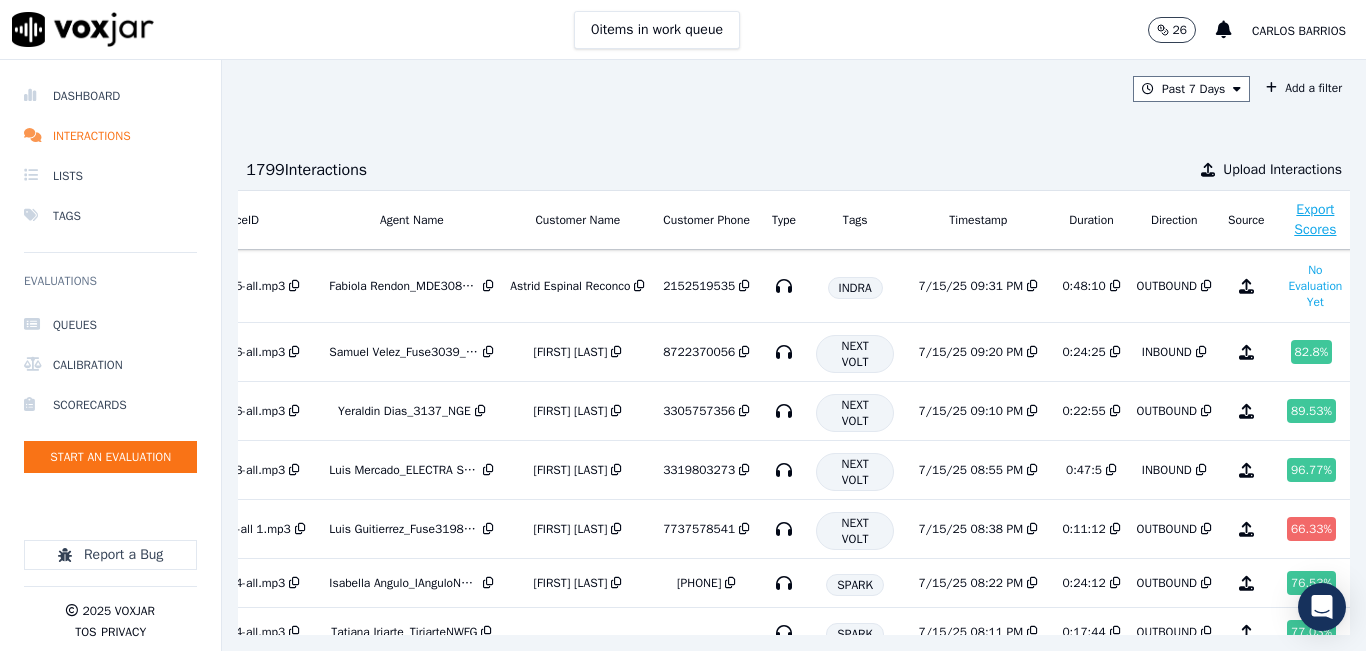 scroll, scrollTop: 0, scrollLeft: 321, axis: horizontal 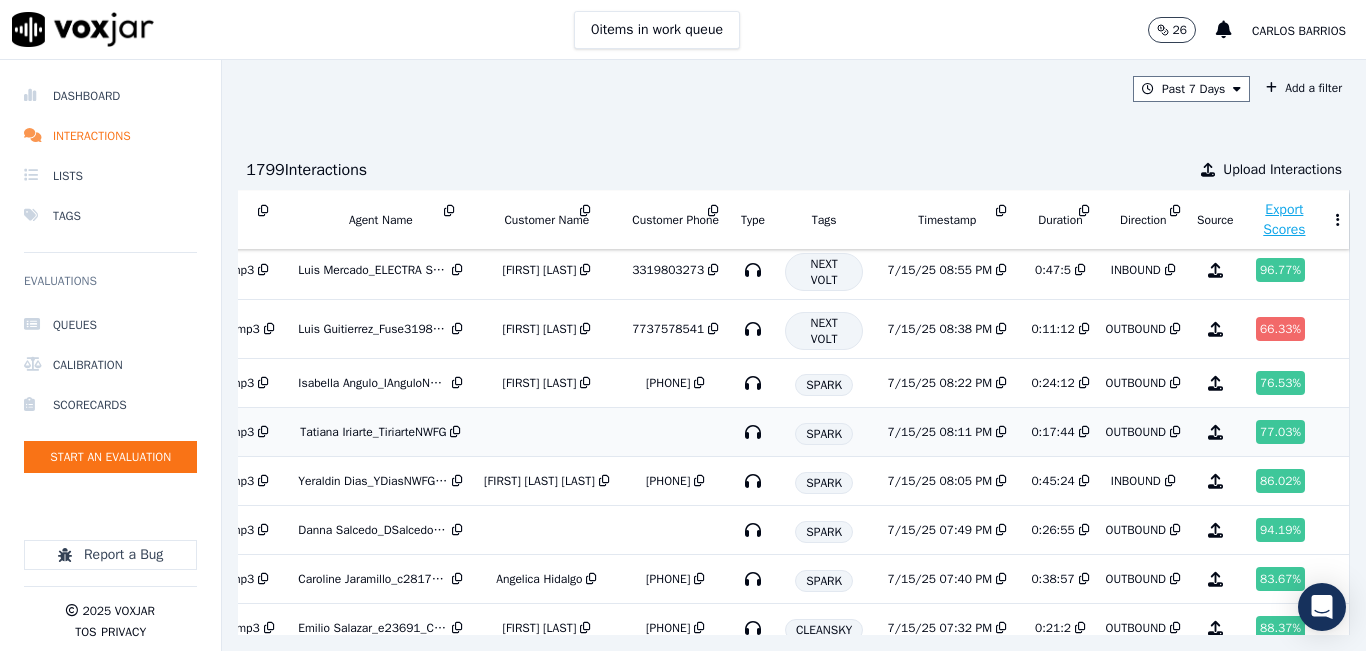 click on "7/15/25 08:11 PM" at bounding box center (947, 432) 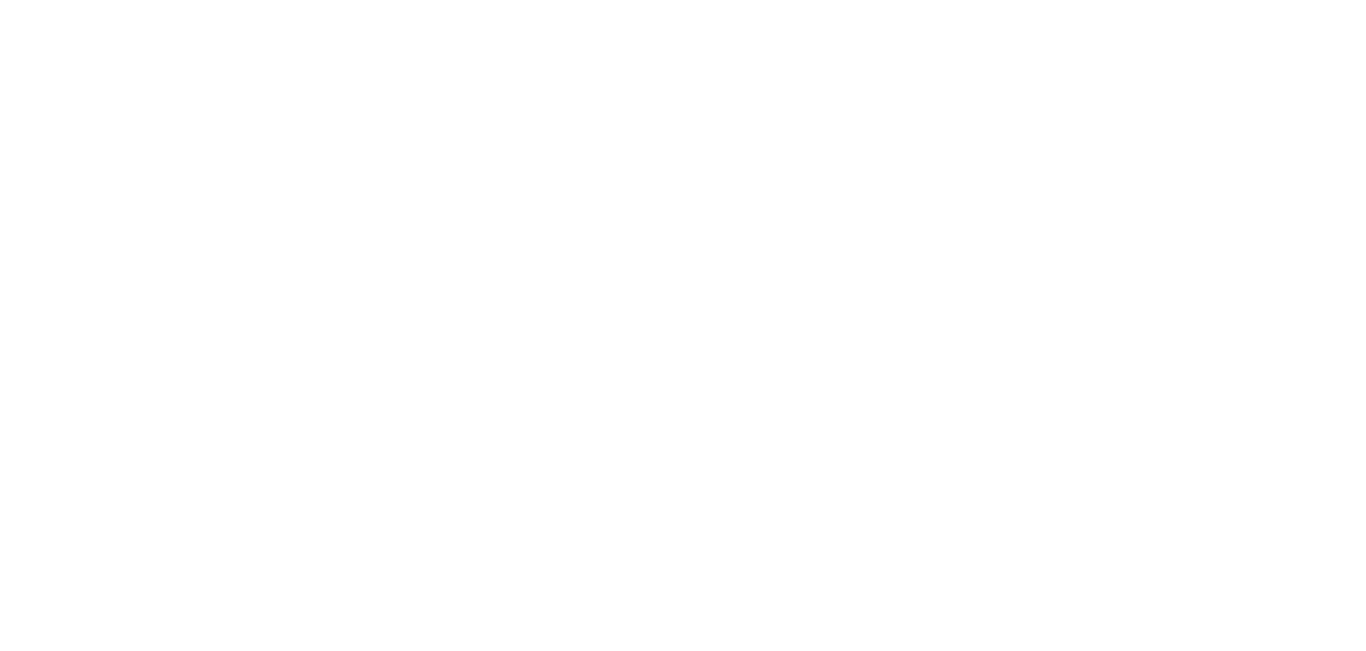 scroll, scrollTop: 0, scrollLeft: 0, axis: both 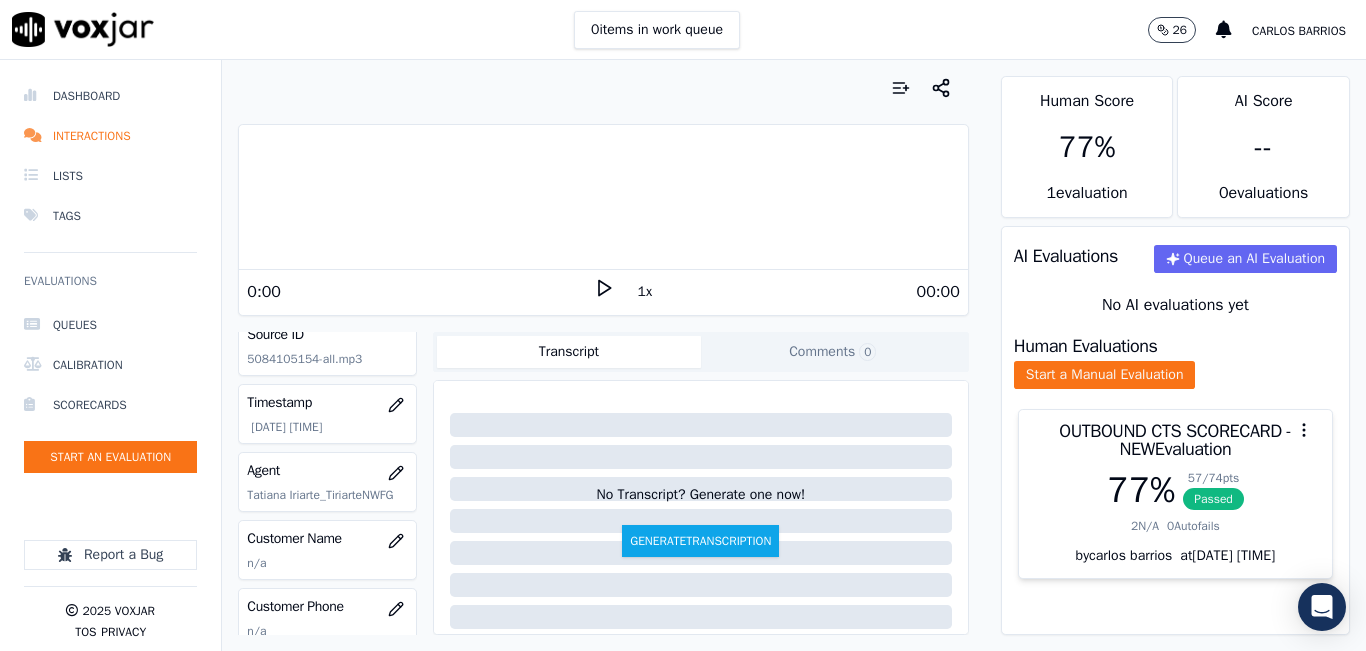 click 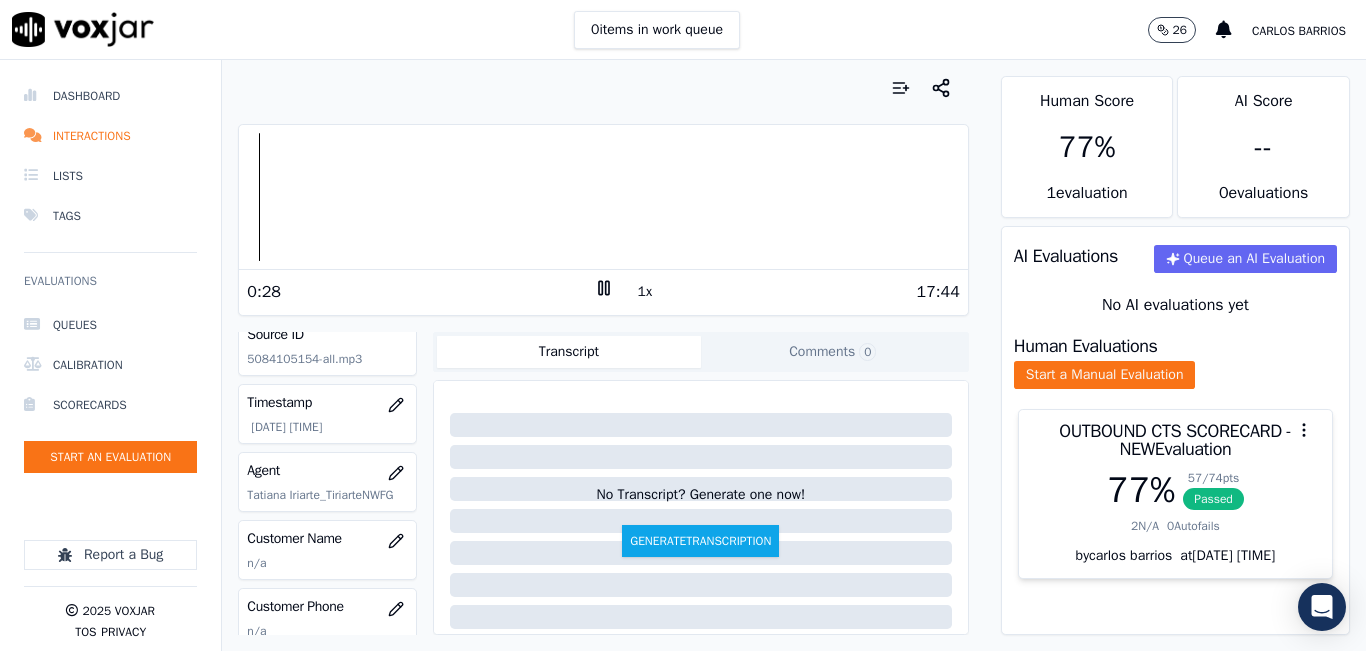 scroll, scrollTop: 200, scrollLeft: 0, axis: vertical 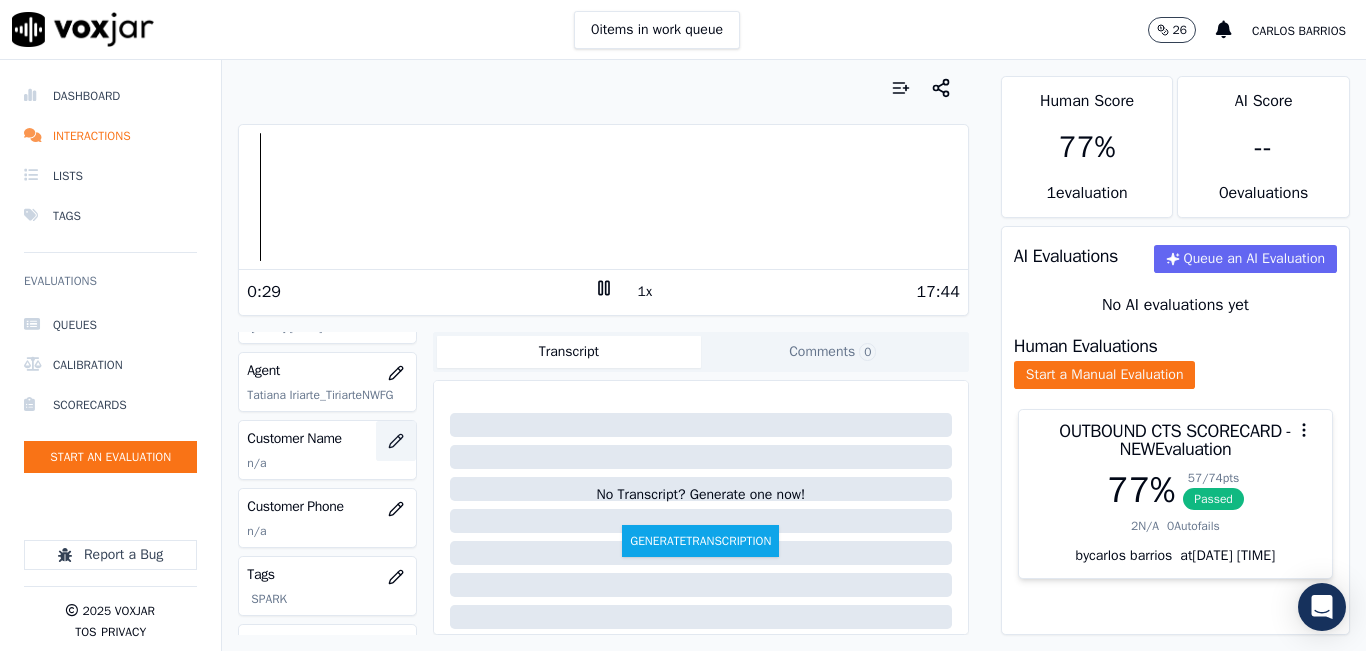 click 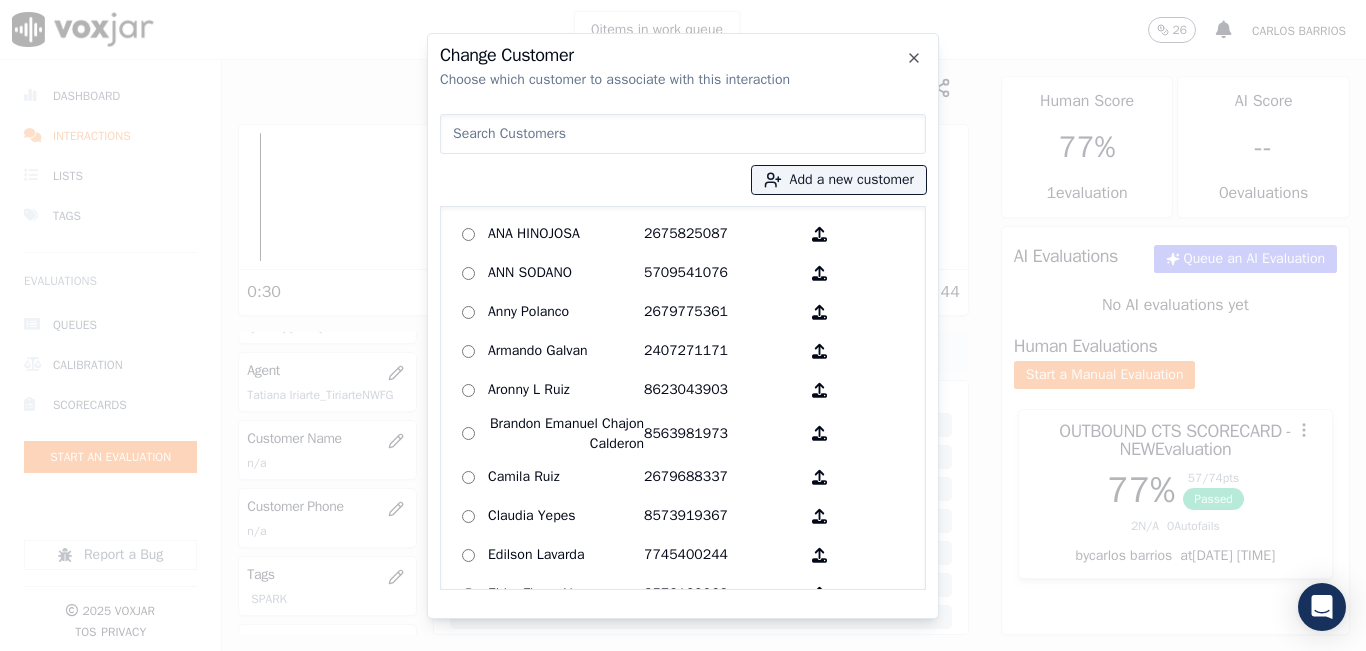 click at bounding box center (683, 134) 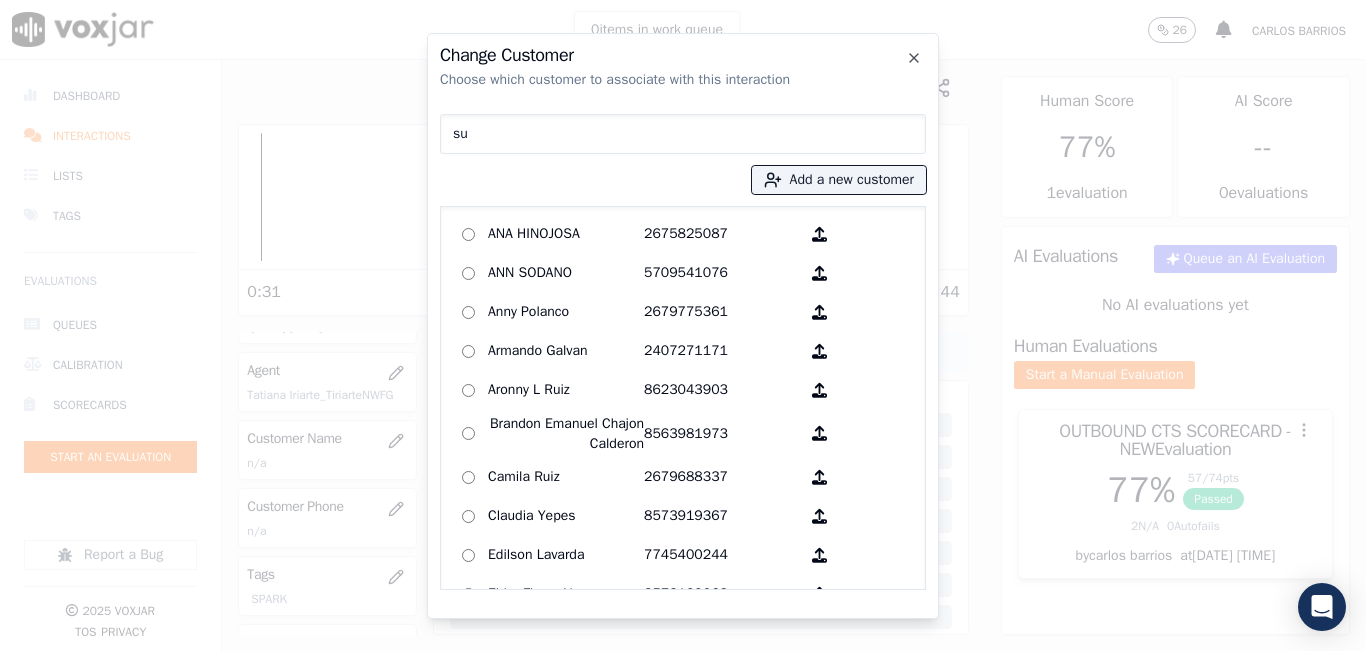 type on "s" 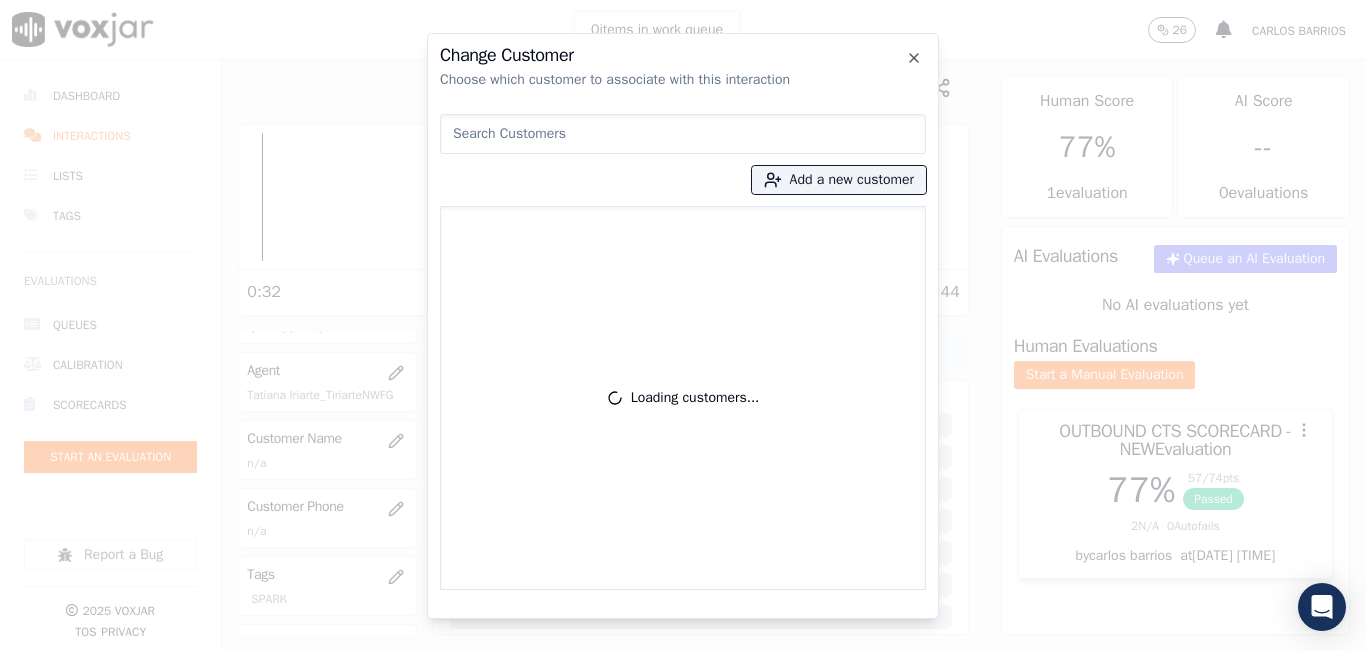 type on "U" 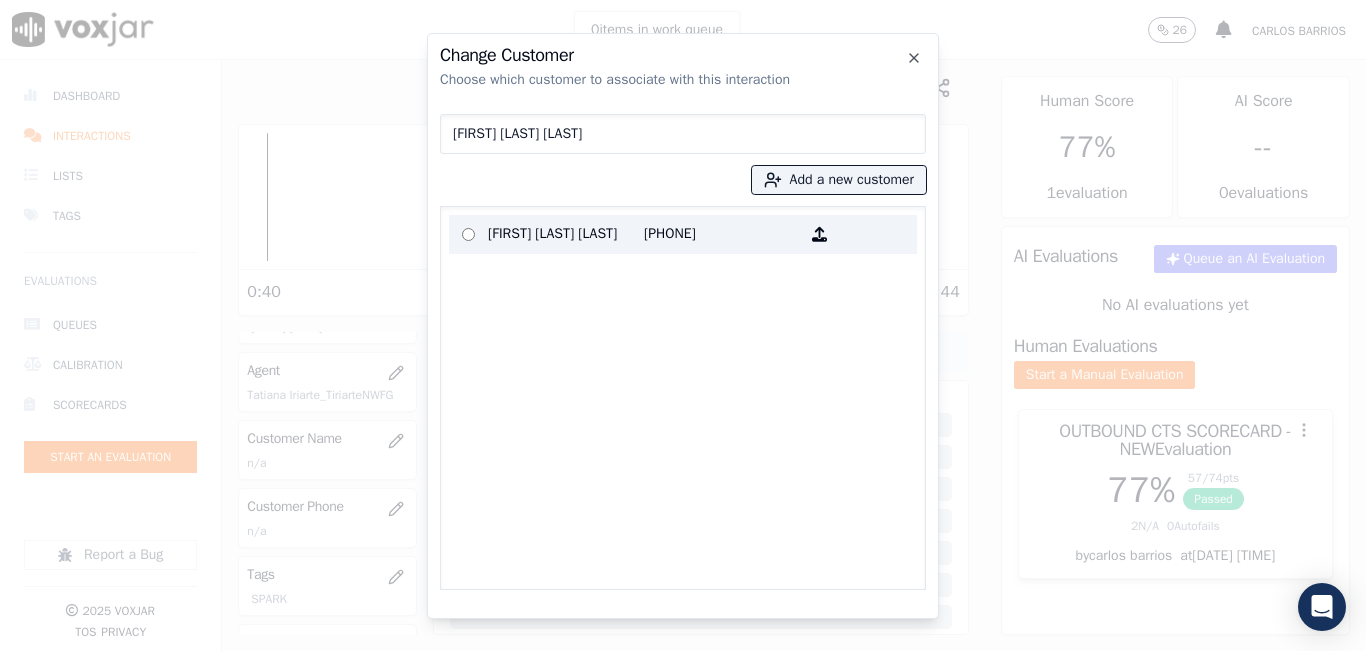 type on "[FIRST] [LAST] [LAST]" 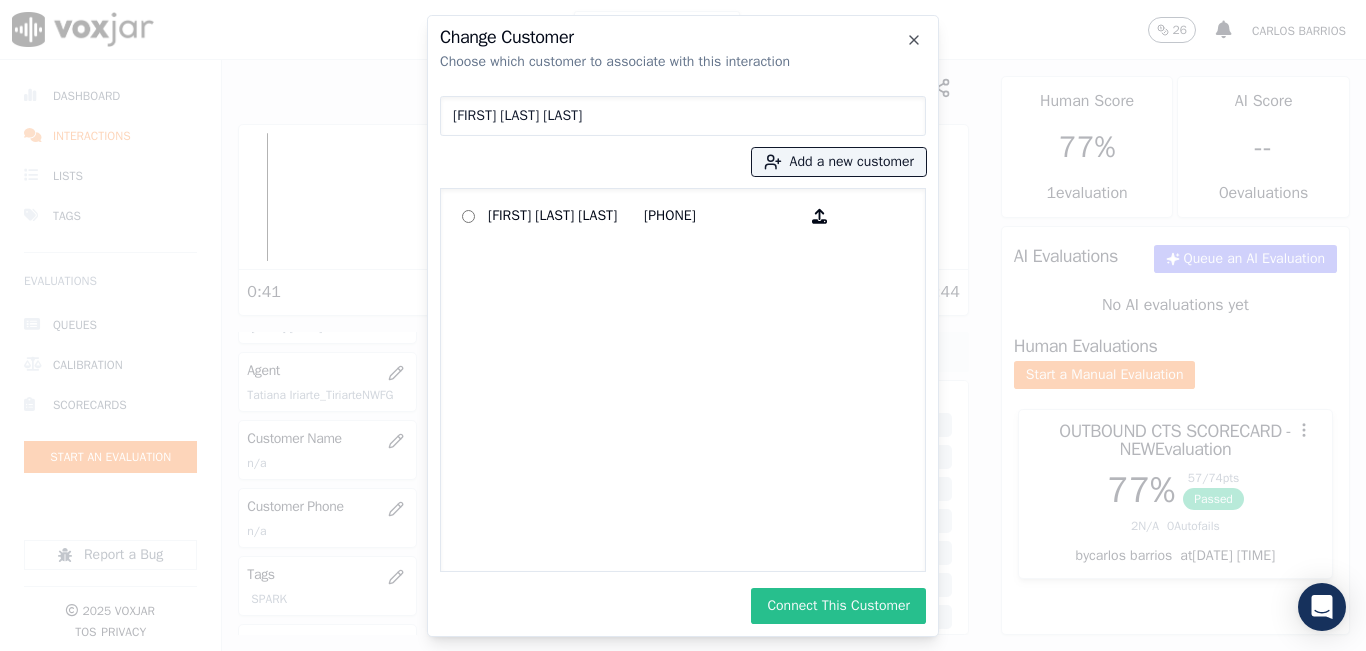 click on "Connect This Customer" at bounding box center (838, 606) 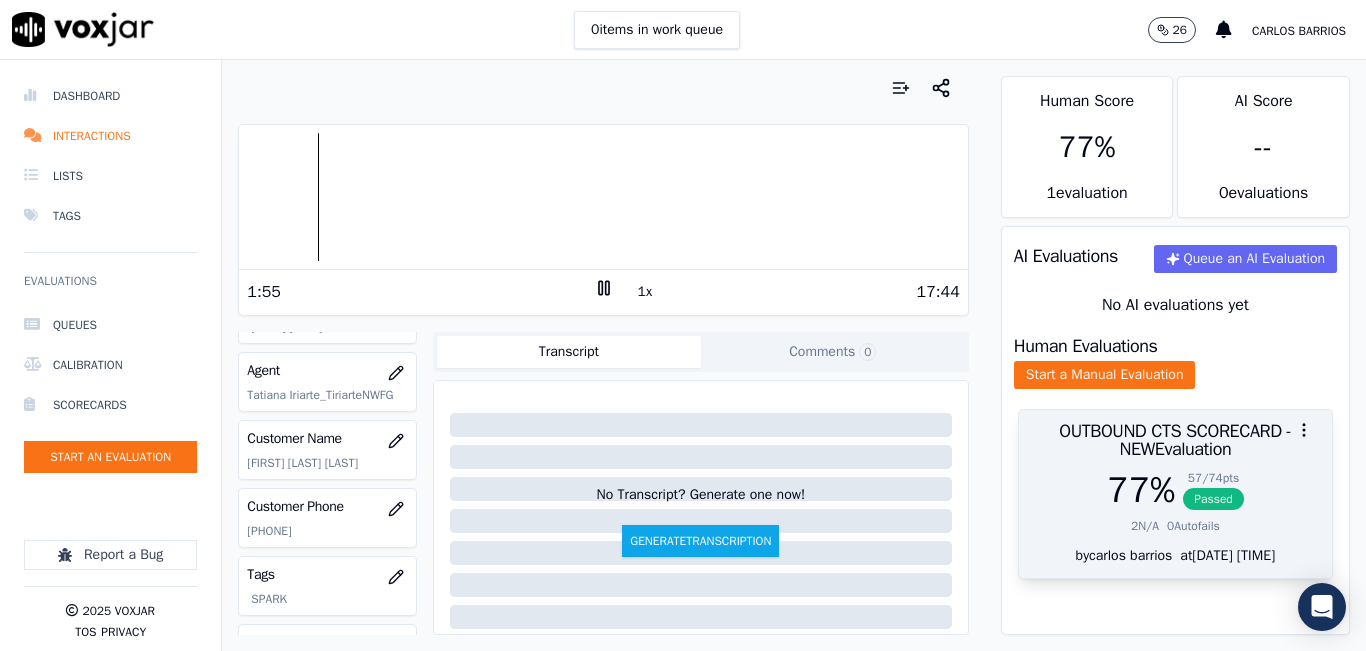 click on "77 %   57 / 74  pts   Passed   2  N/A   0  Autofails" at bounding box center (1175, 508) 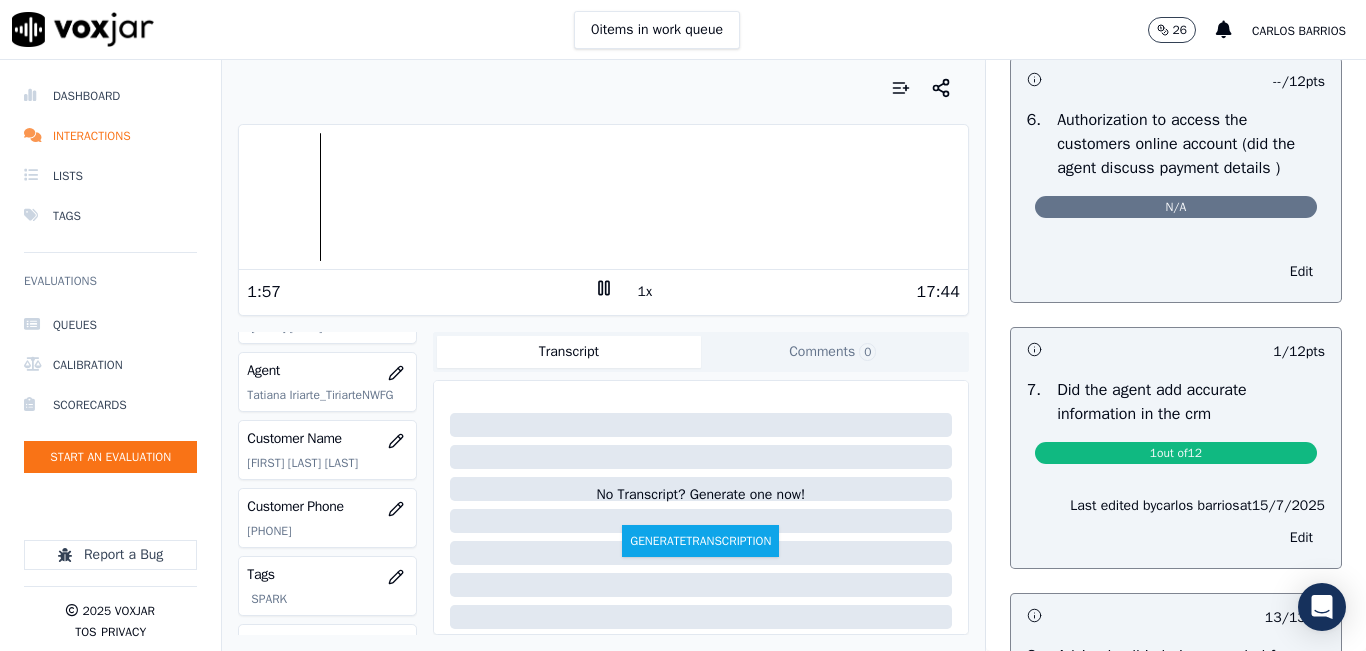 scroll, scrollTop: 1500, scrollLeft: 0, axis: vertical 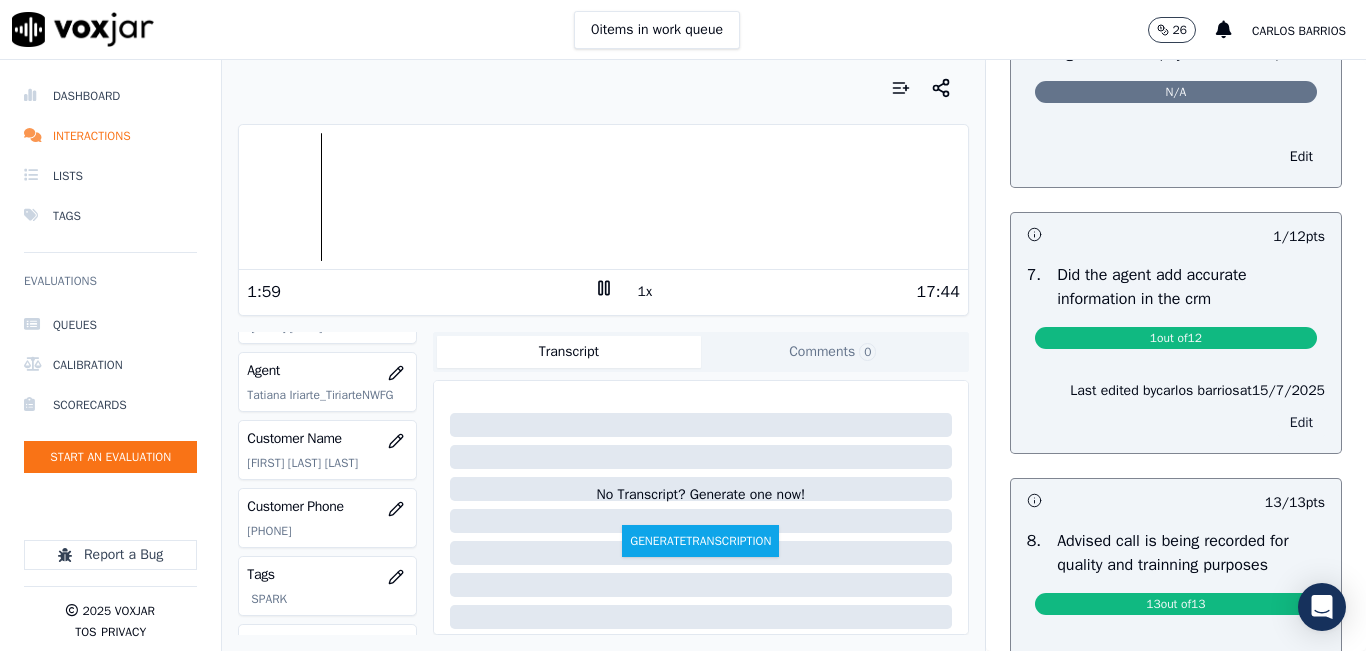click on "Edit" at bounding box center [1301, 423] 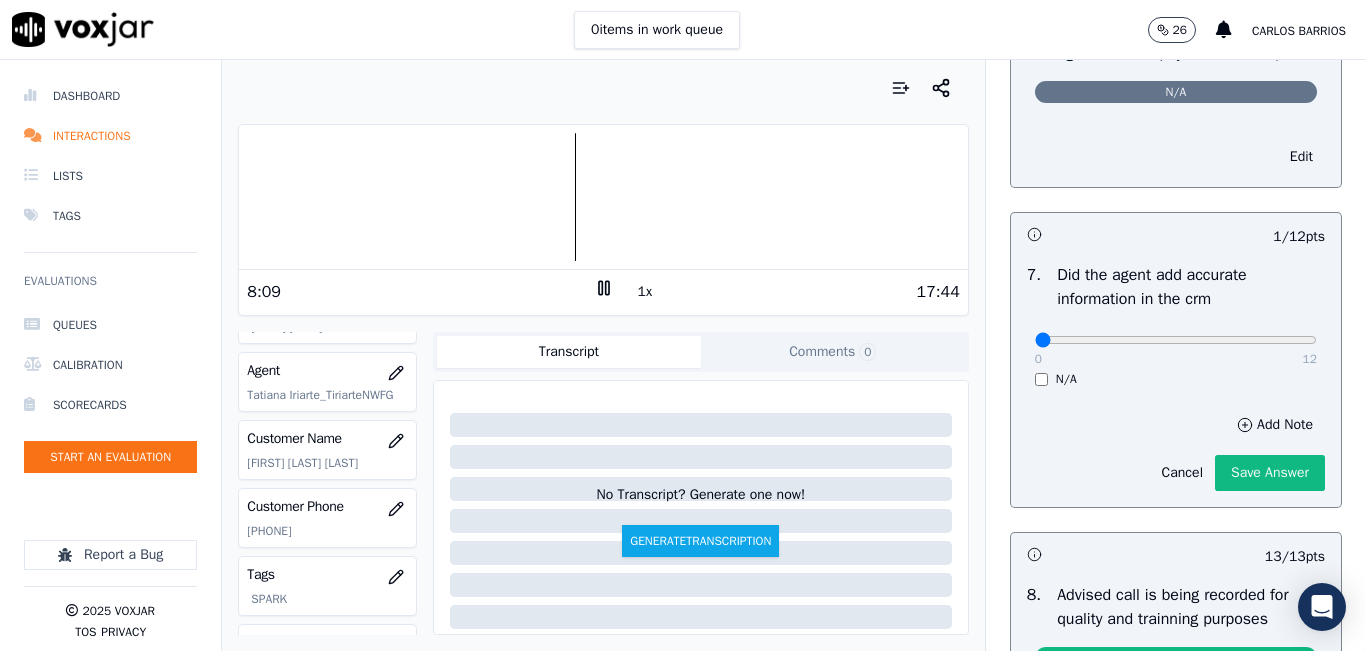 click at bounding box center (603, 197) 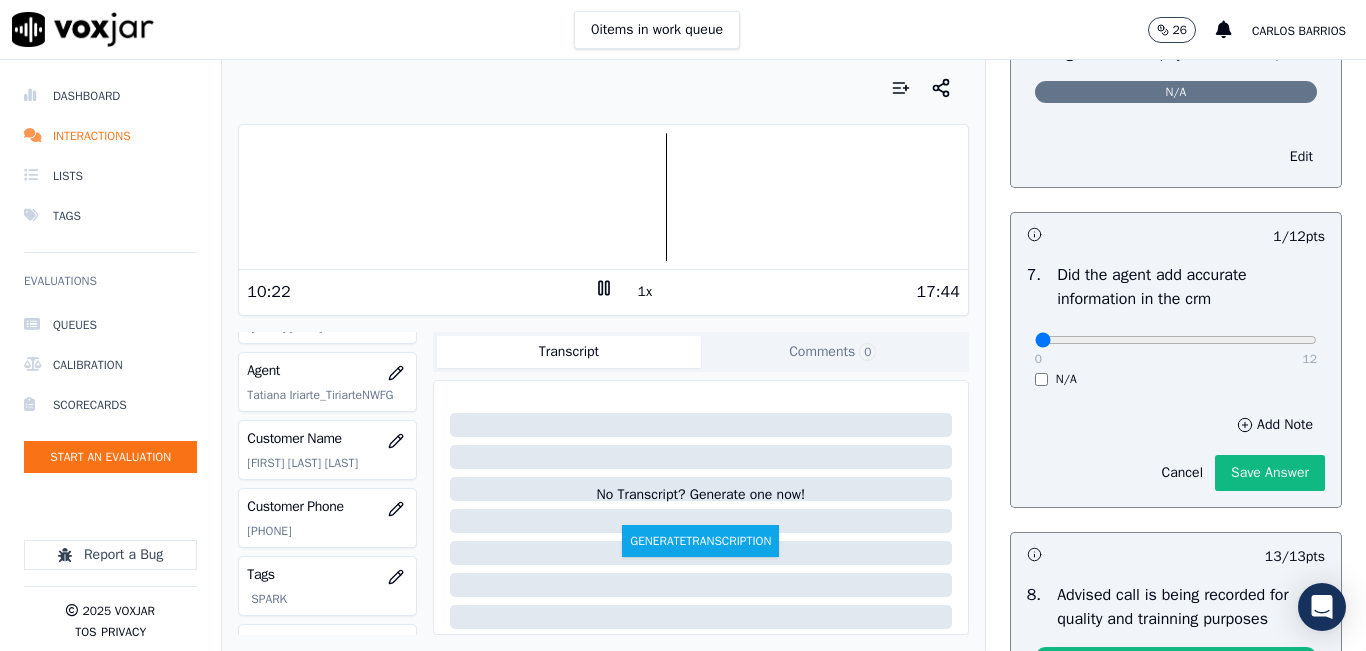 click at bounding box center [603, 197] 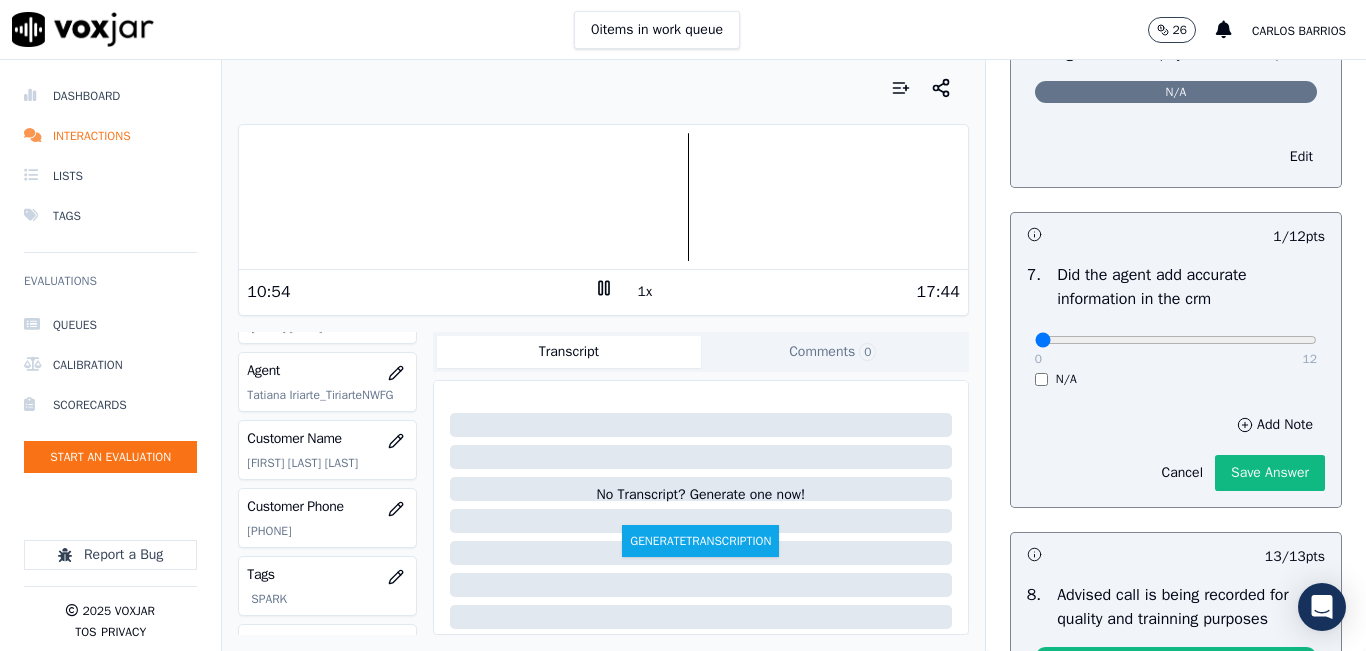 click at bounding box center [603, 197] 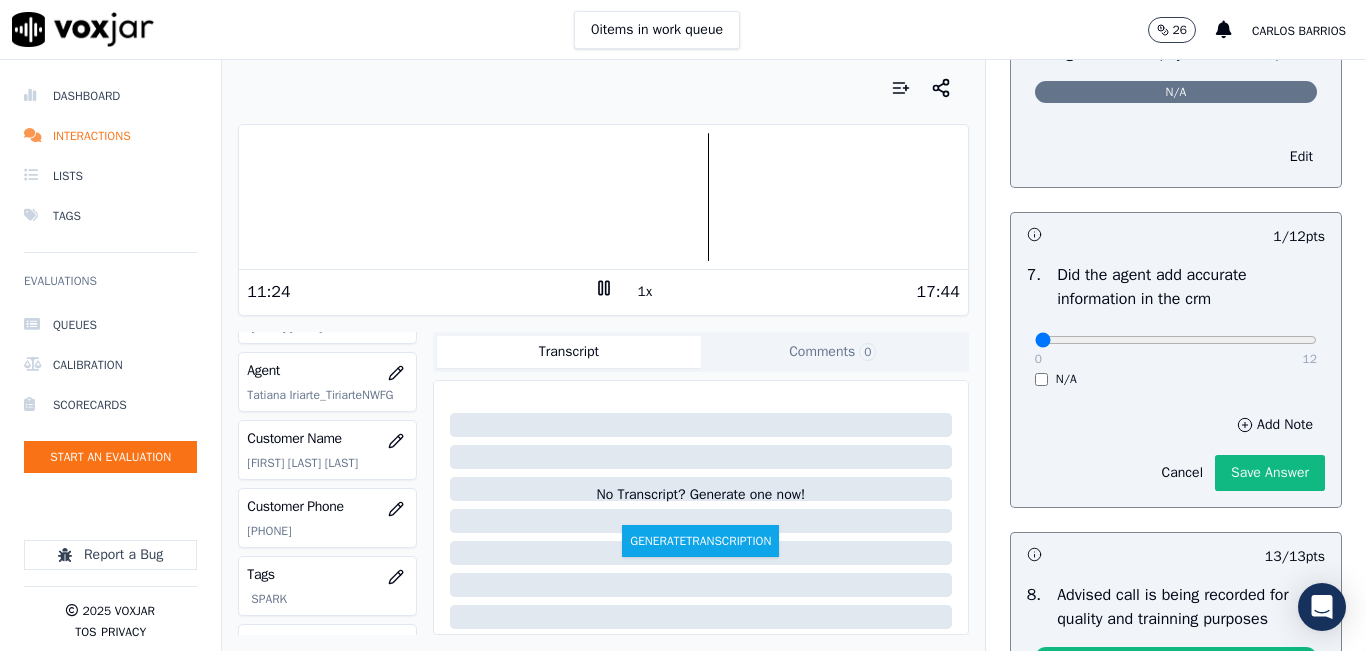 click 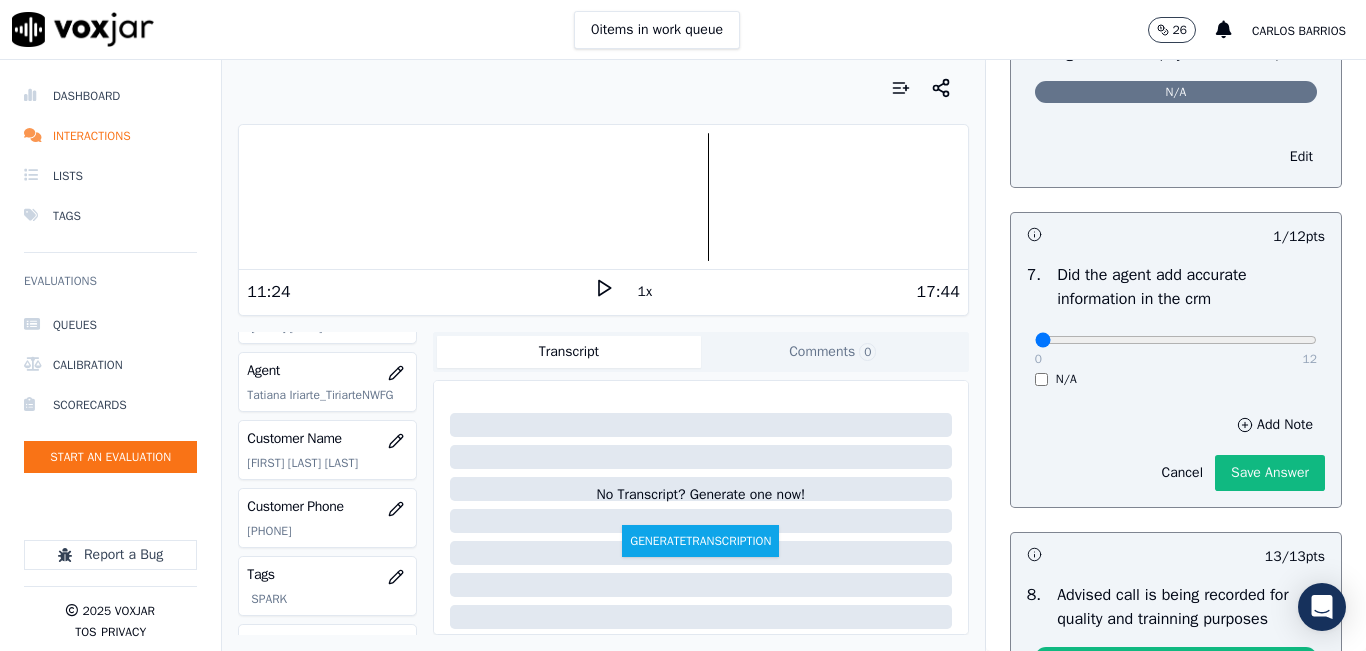 click at bounding box center [603, 197] 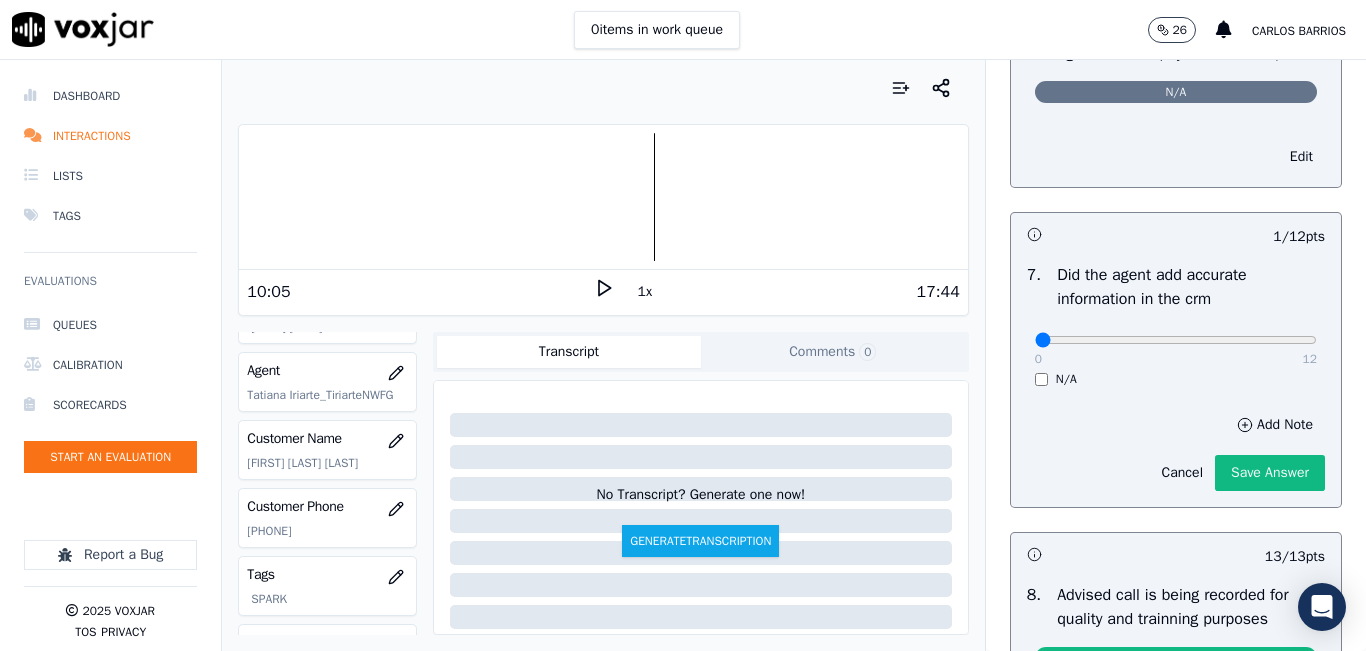 click 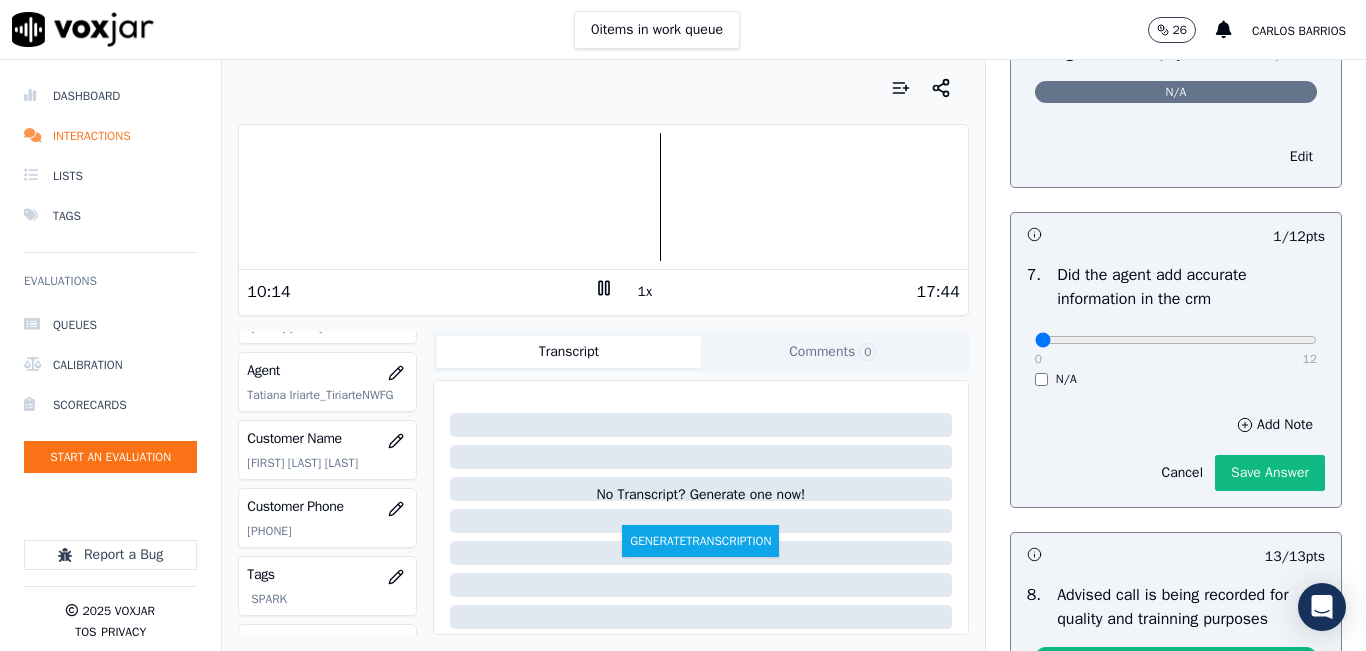 click 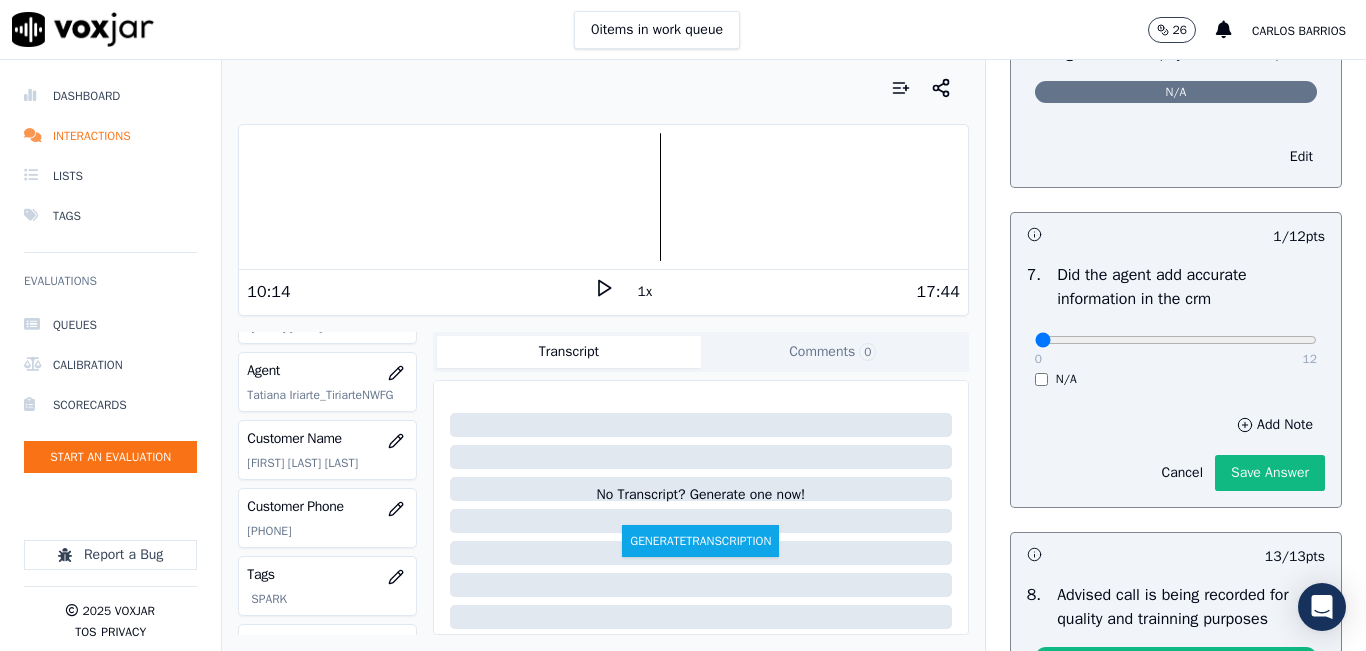 click at bounding box center (603, 197) 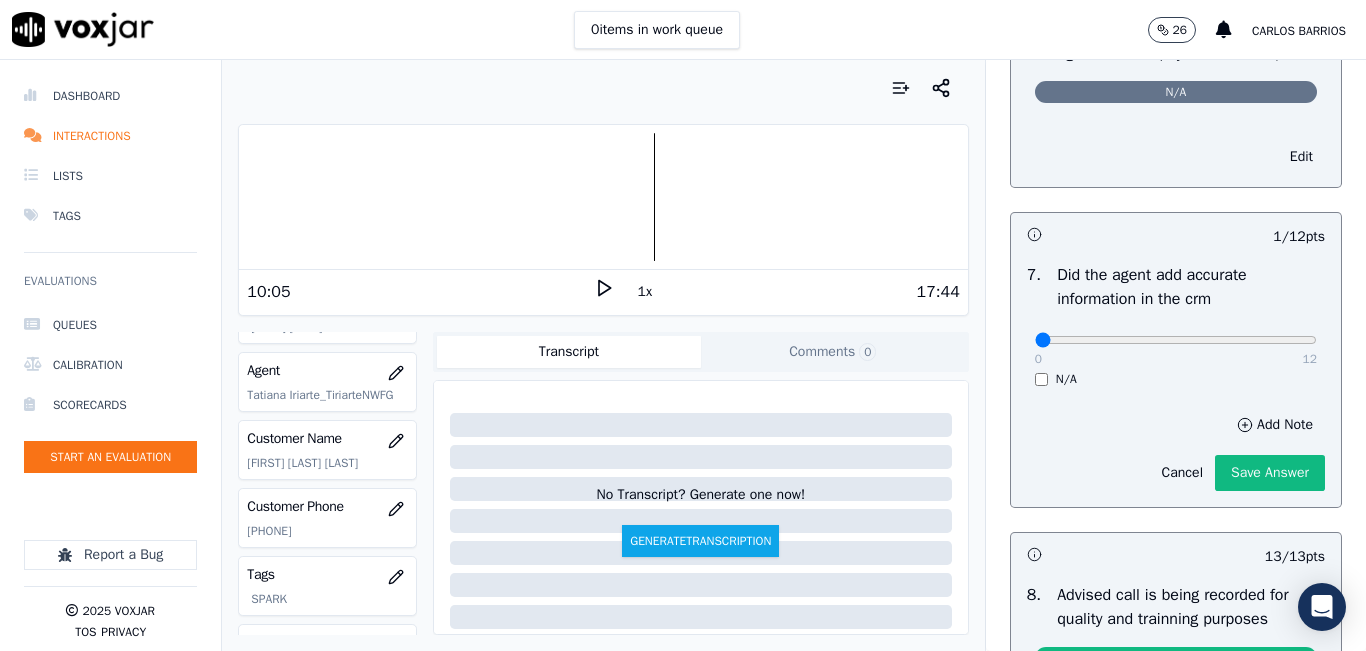click 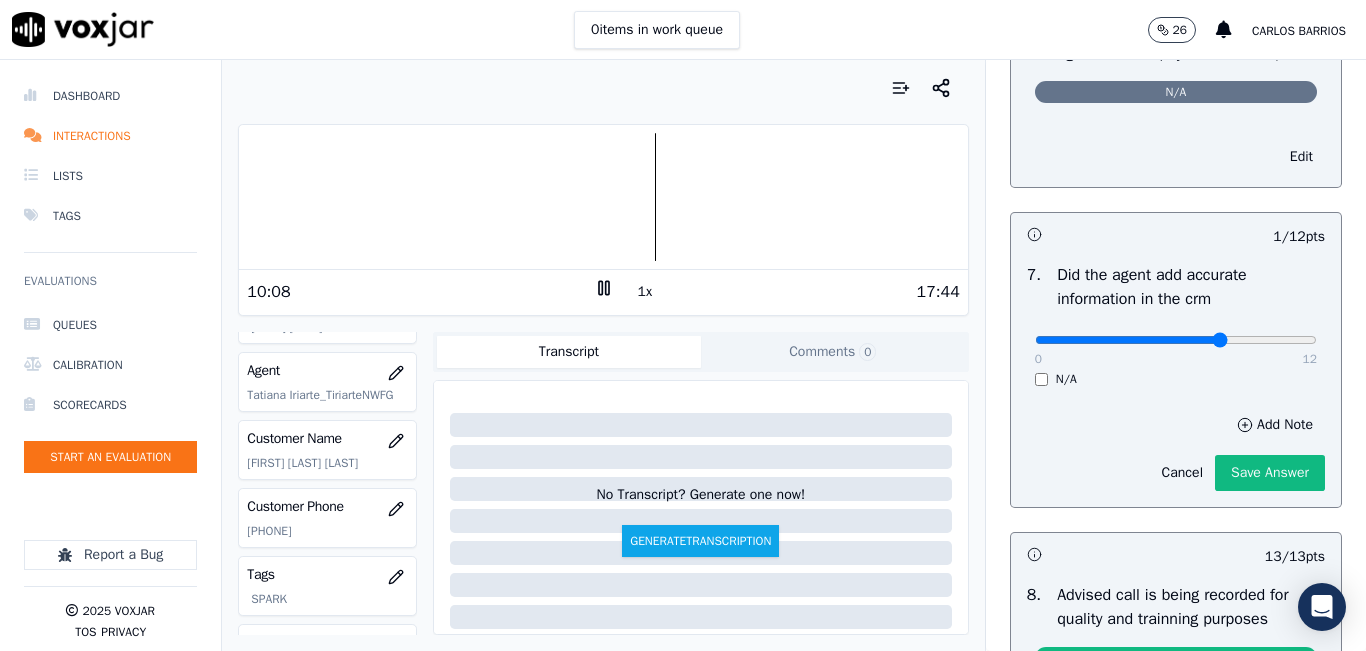 click at bounding box center [1176, 340] 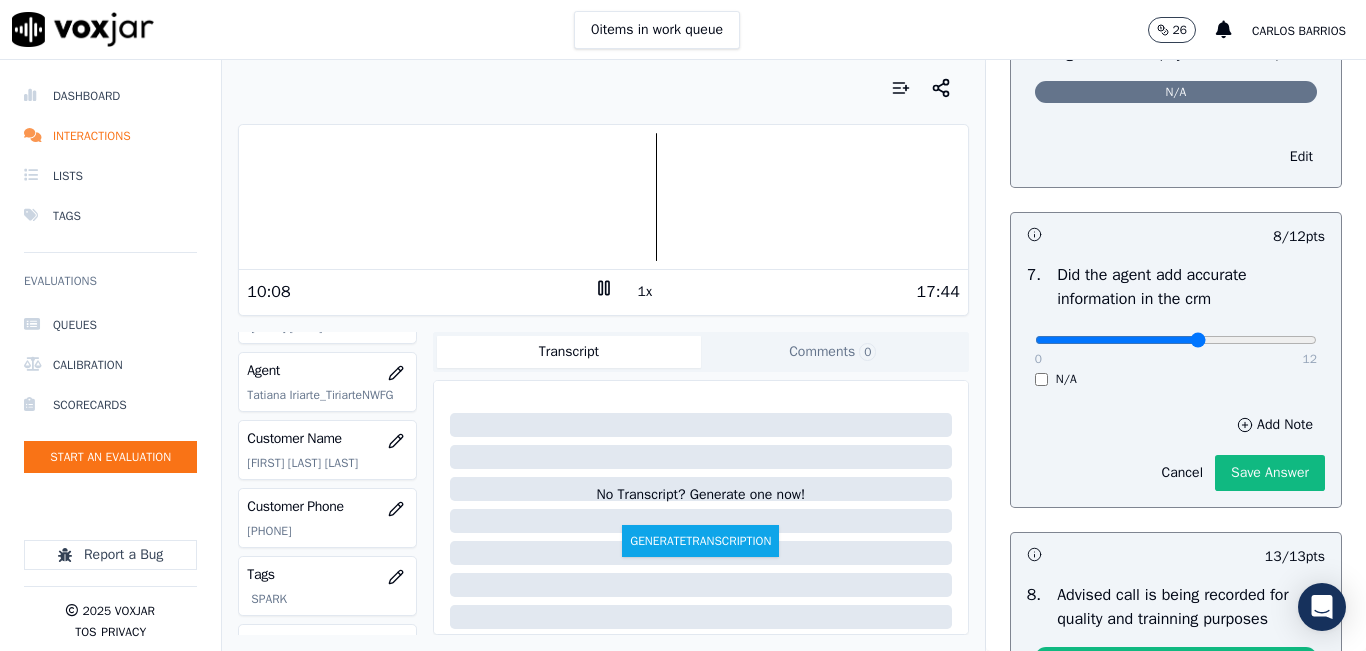 click at bounding box center (1176, 340) 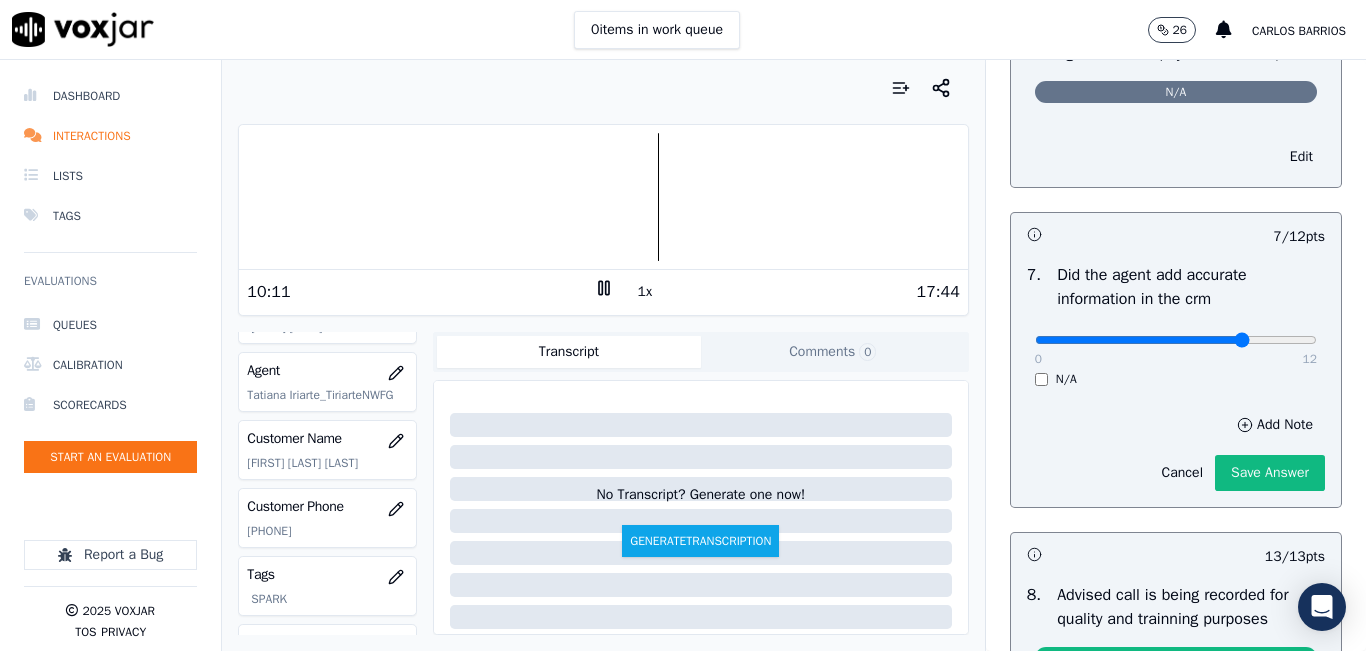 type on "9" 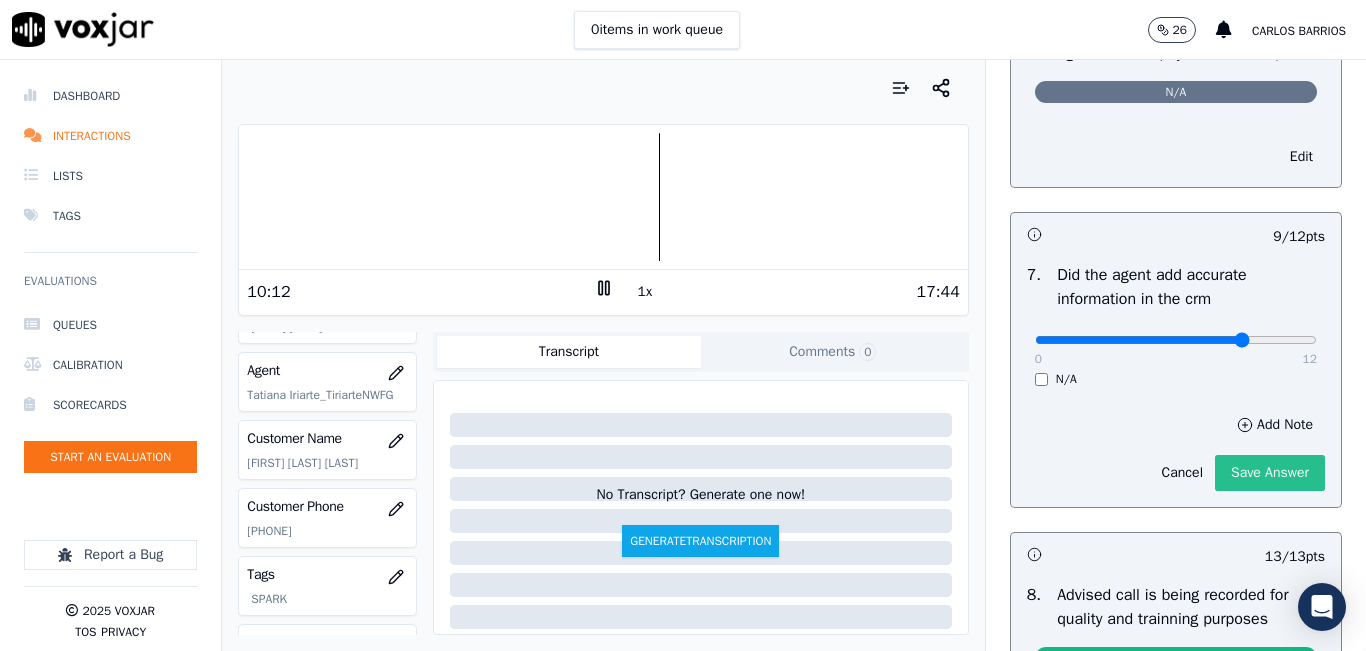 click on "Save Answer" 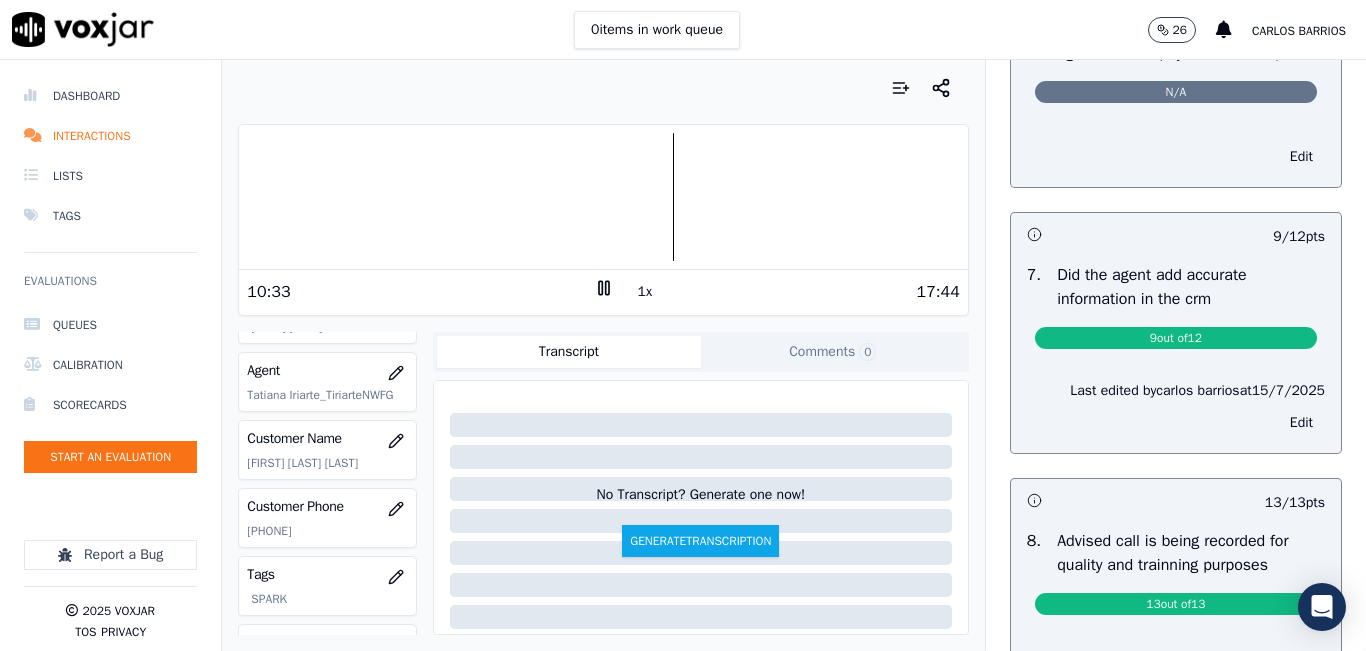 click 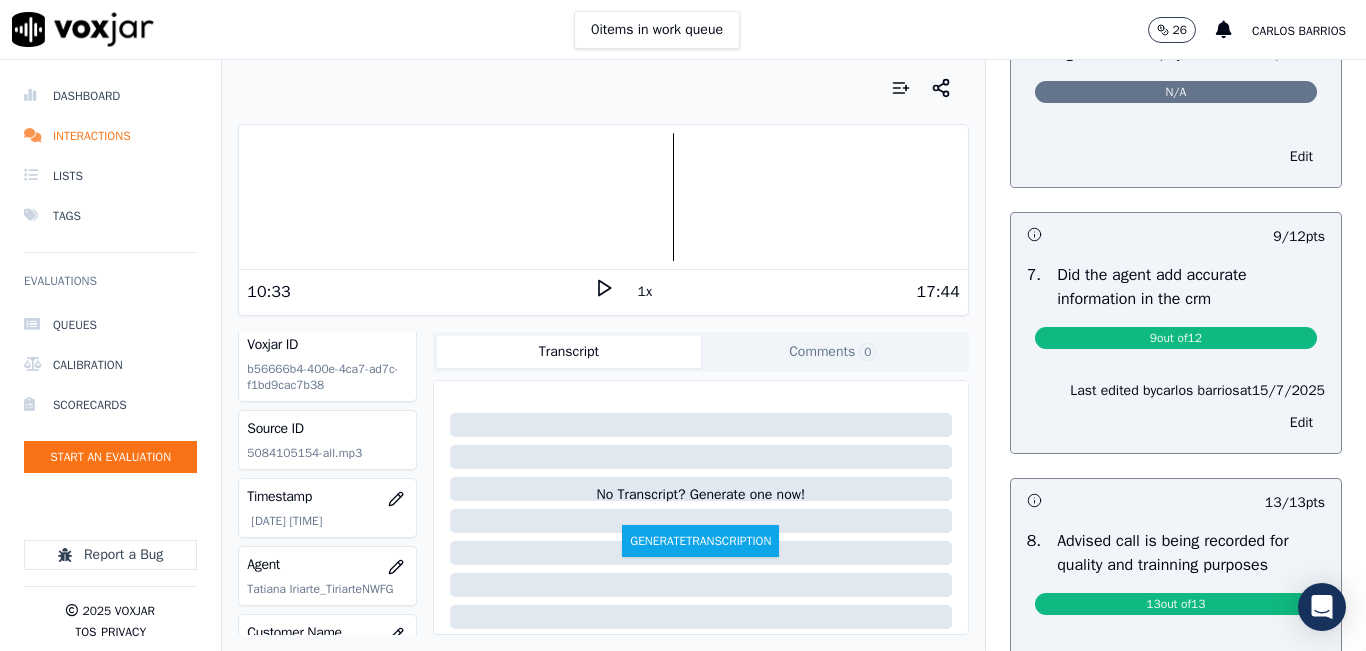 scroll, scrollTop: 0, scrollLeft: 0, axis: both 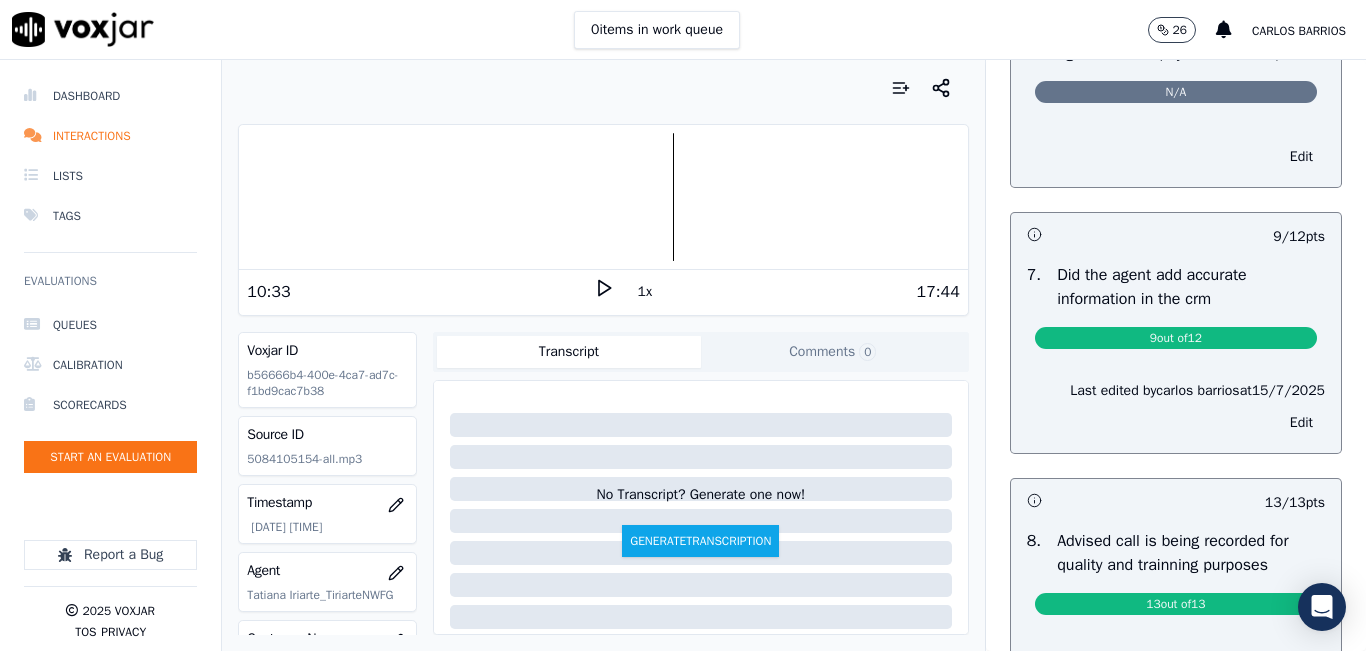 click 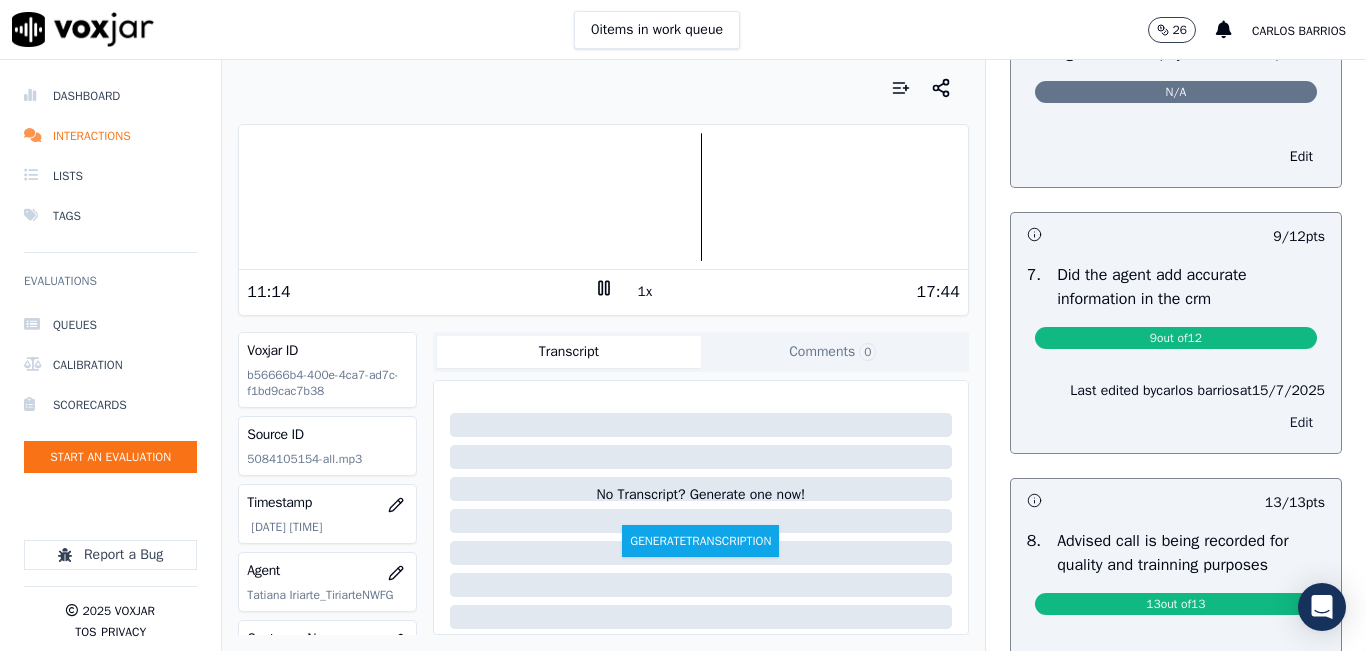 click on "Edit" at bounding box center [1301, 423] 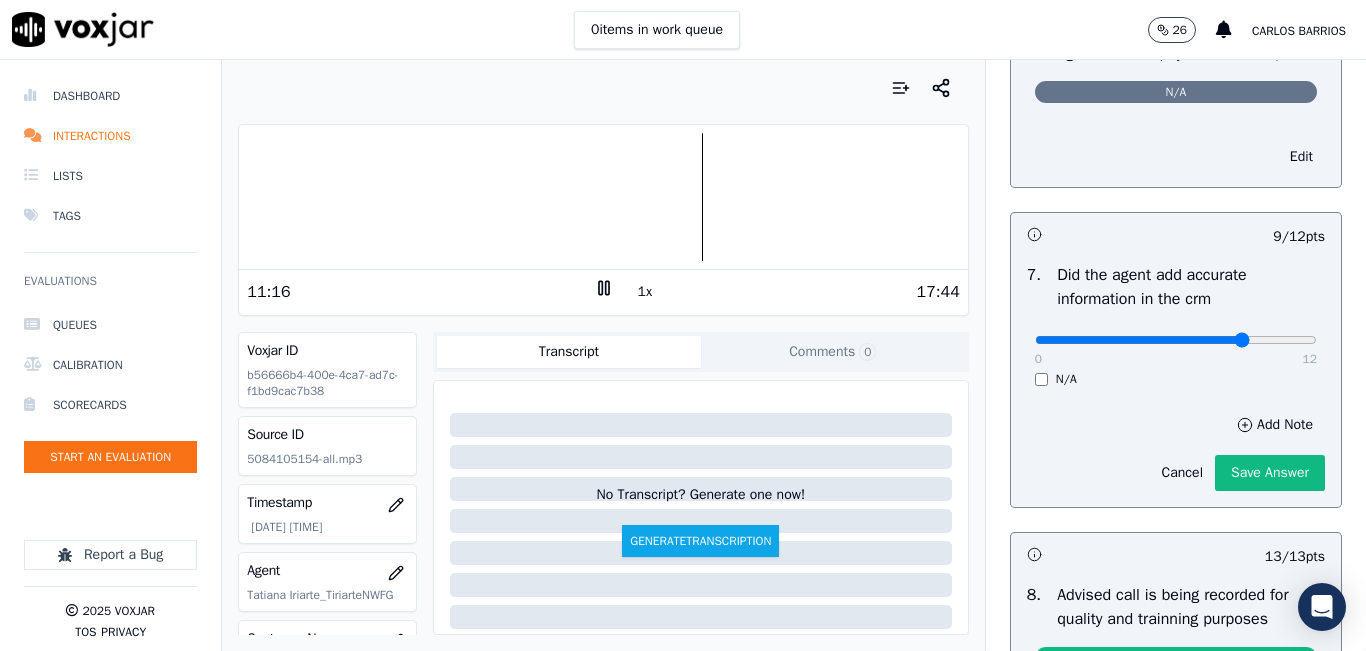 click at bounding box center (1176, 340) 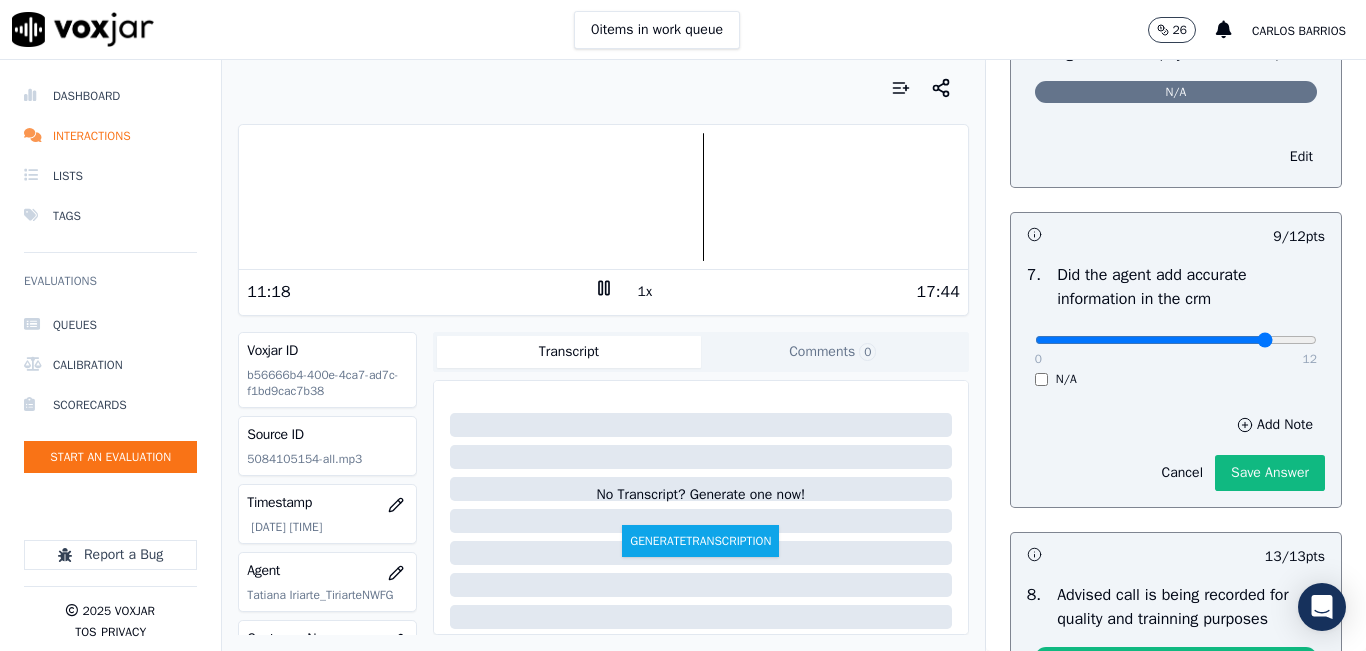type on "10" 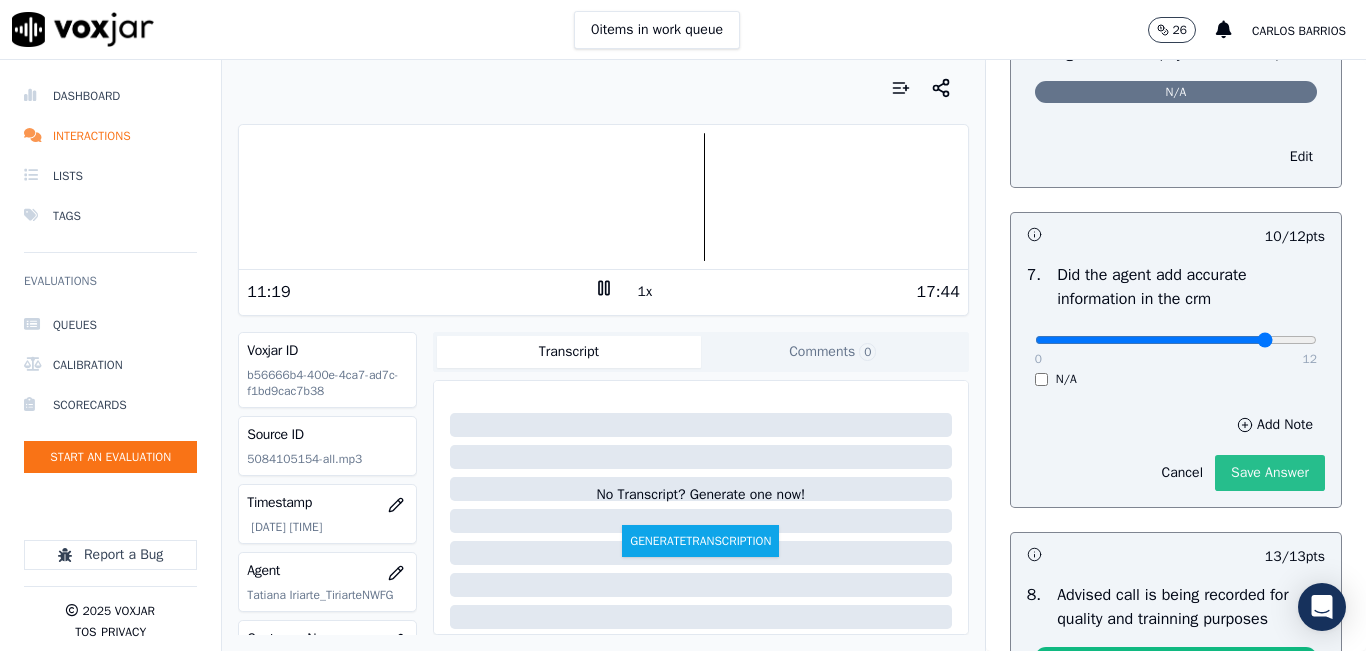 click on "Save Answer" 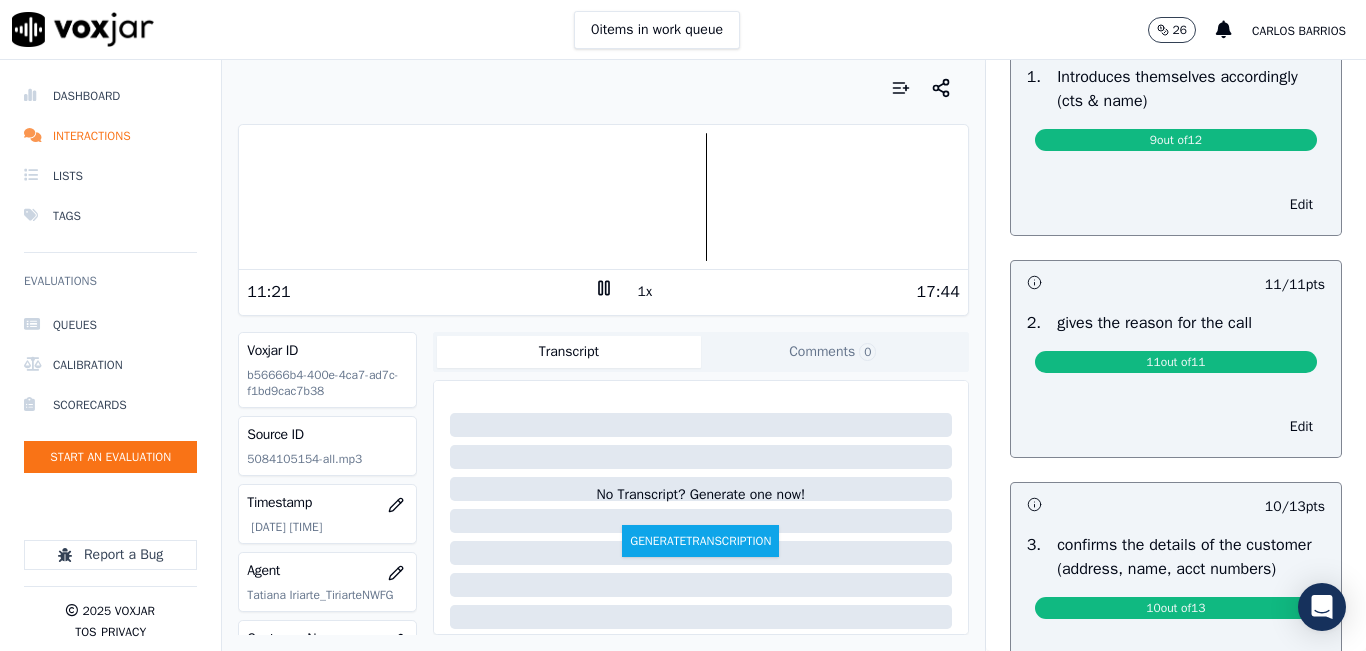 scroll, scrollTop: 0, scrollLeft: 0, axis: both 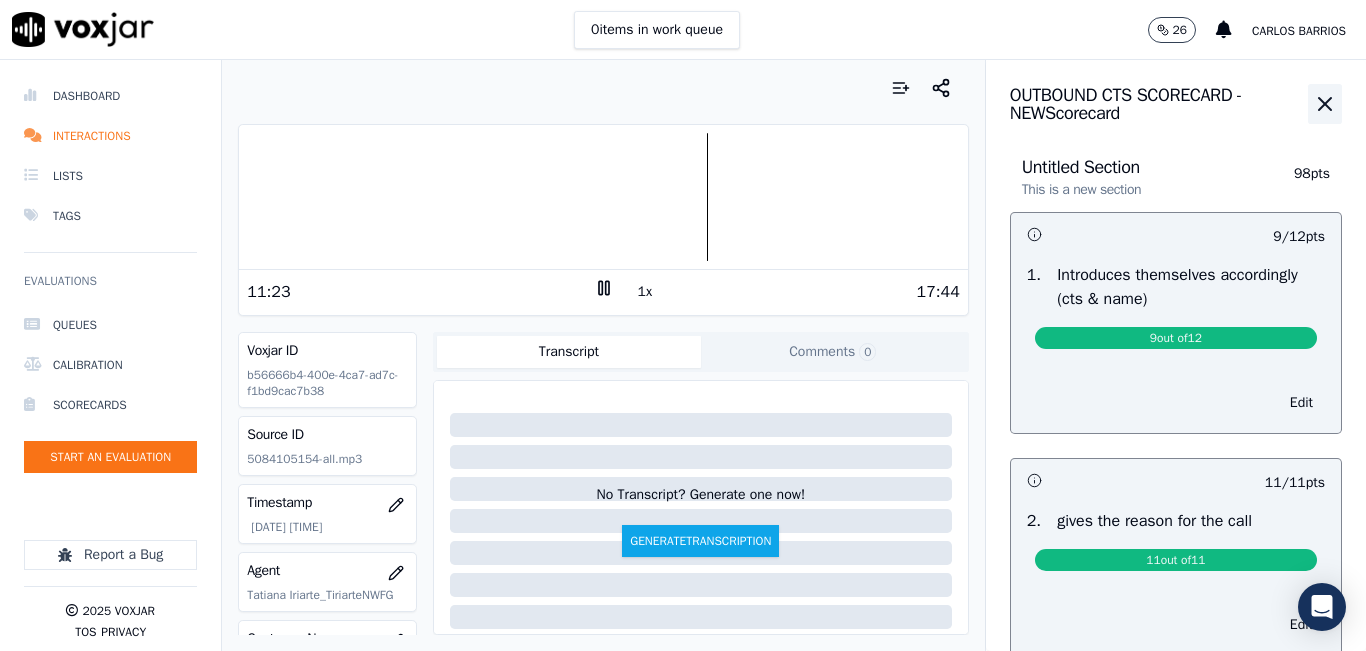click 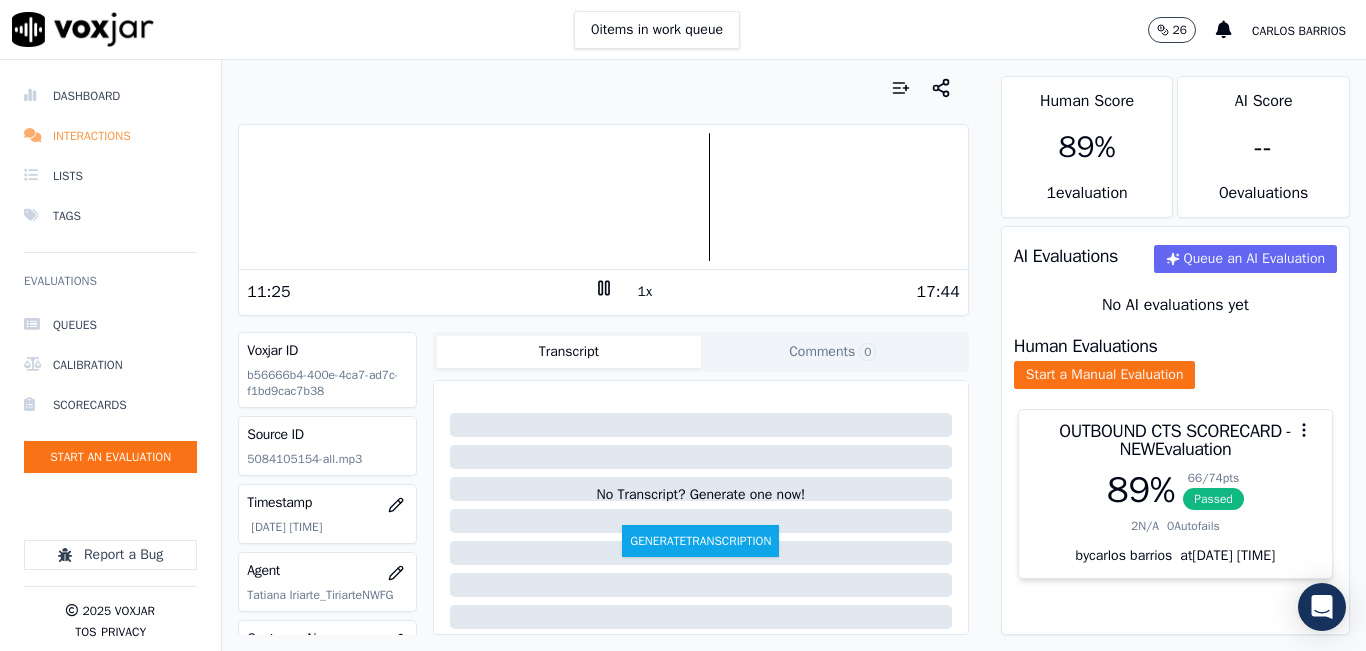 click on "Interactions" at bounding box center [110, 136] 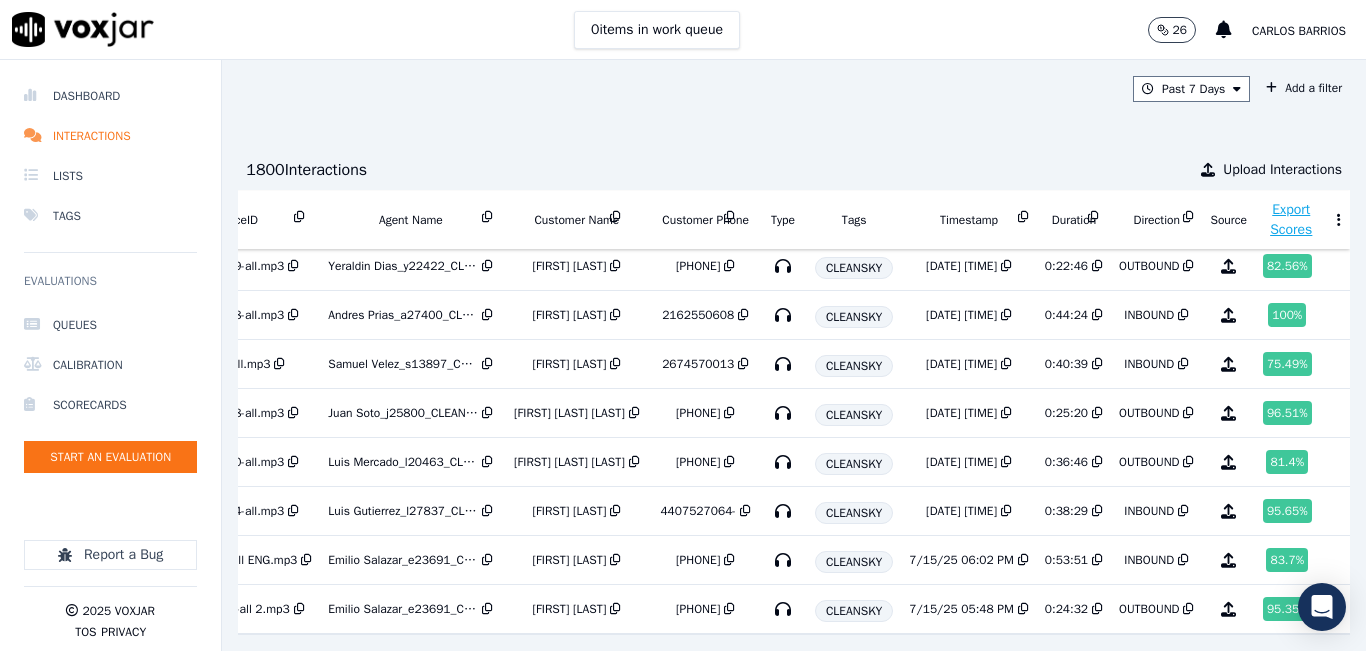 scroll, scrollTop: 681, scrollLeft: 304, axis: both 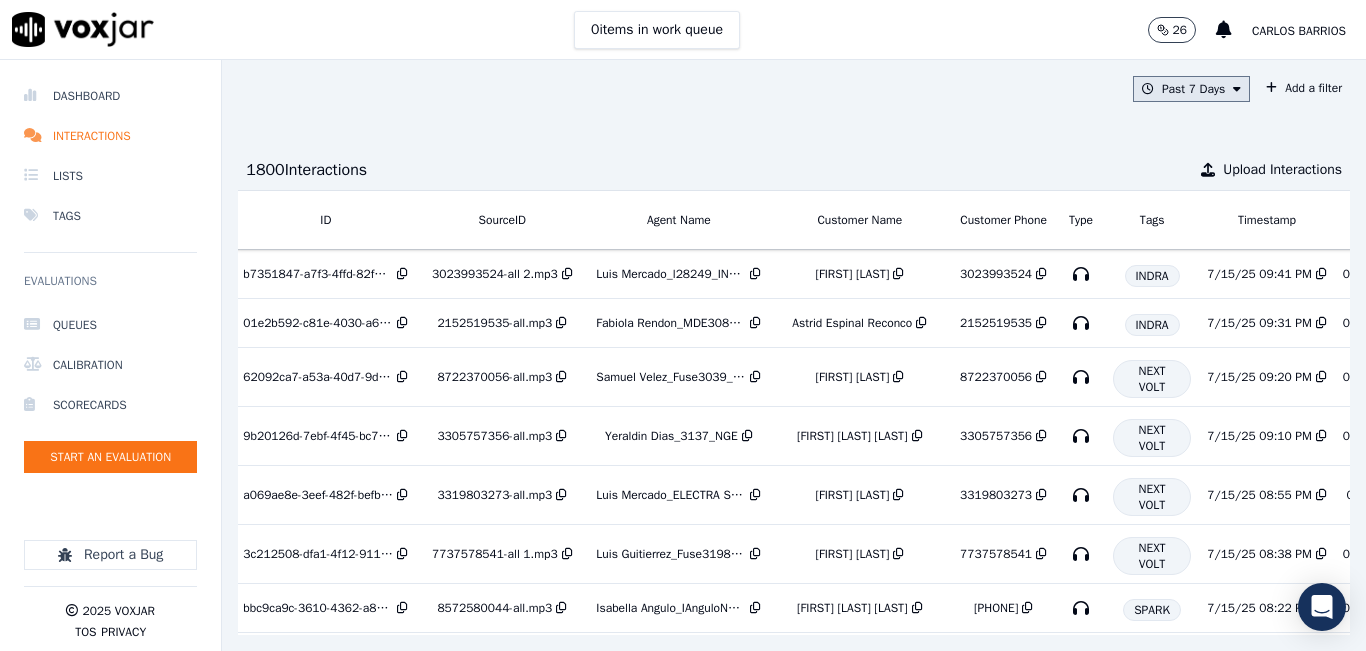 click on "Past 7 Days" at bounding box center [1191, 89] 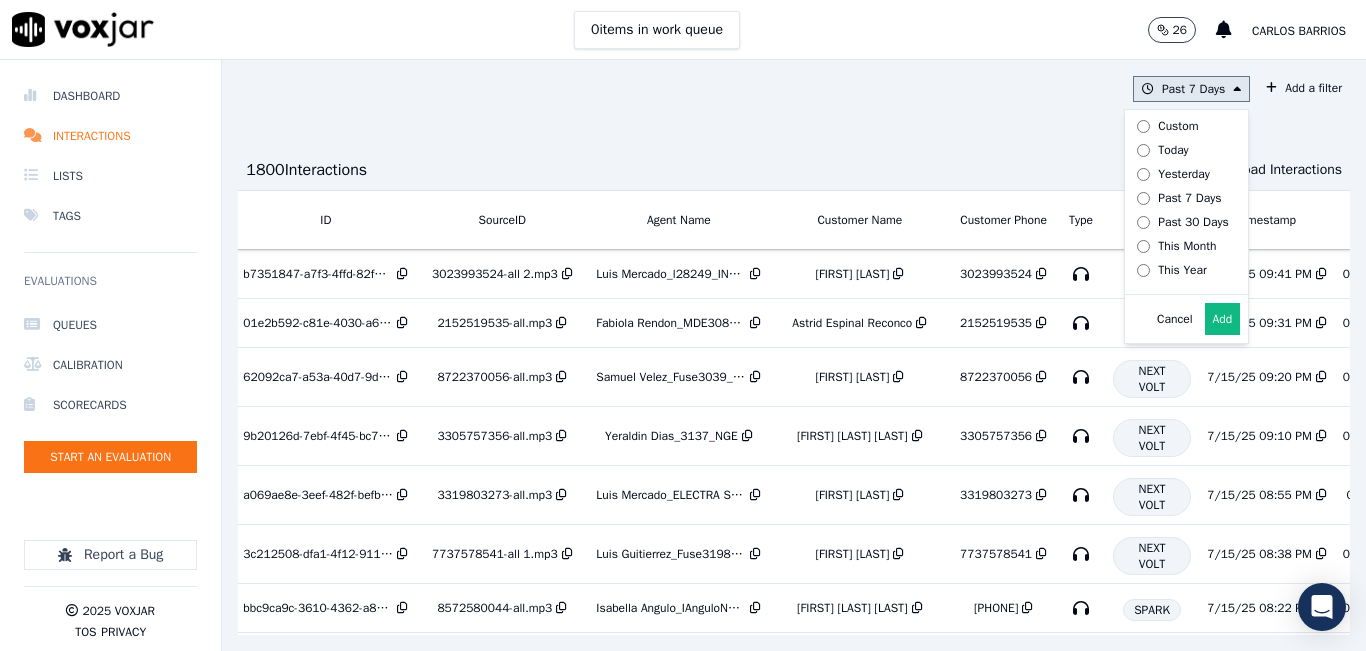 click on "Today" at bounding box center (1173, 150) 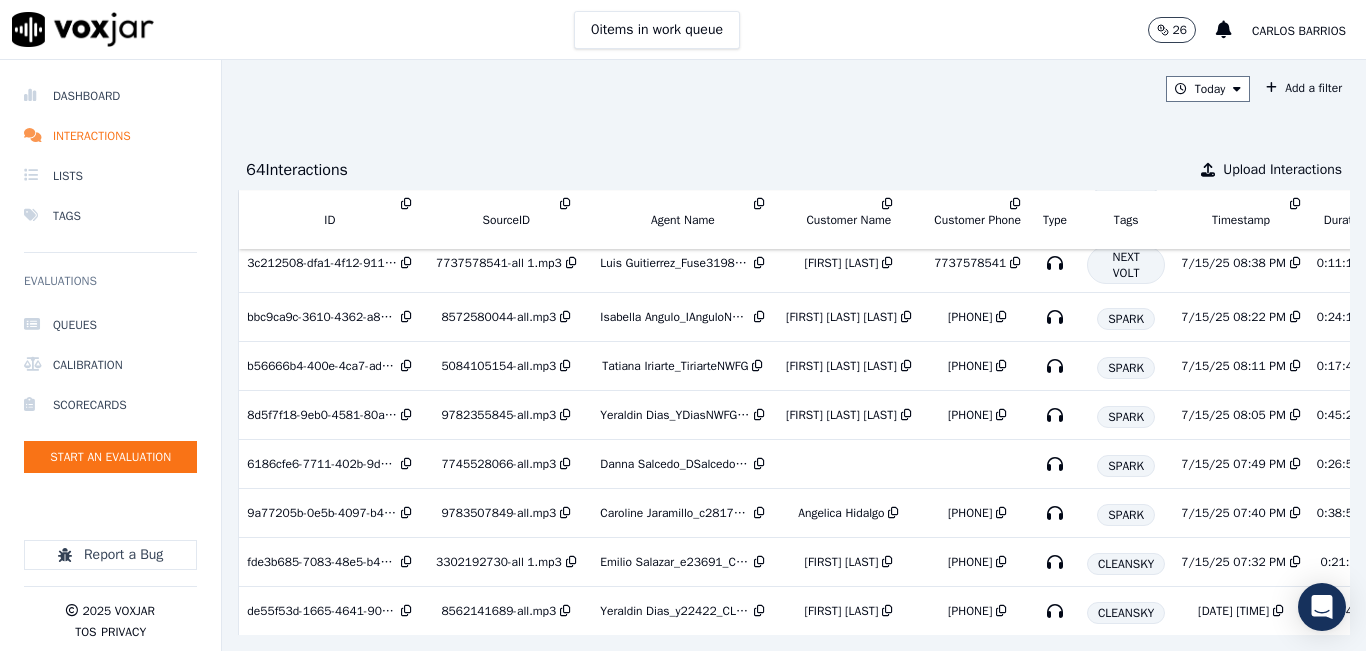 scroll, scrollTop: 400, scrollLeft: 0, axis: vertical 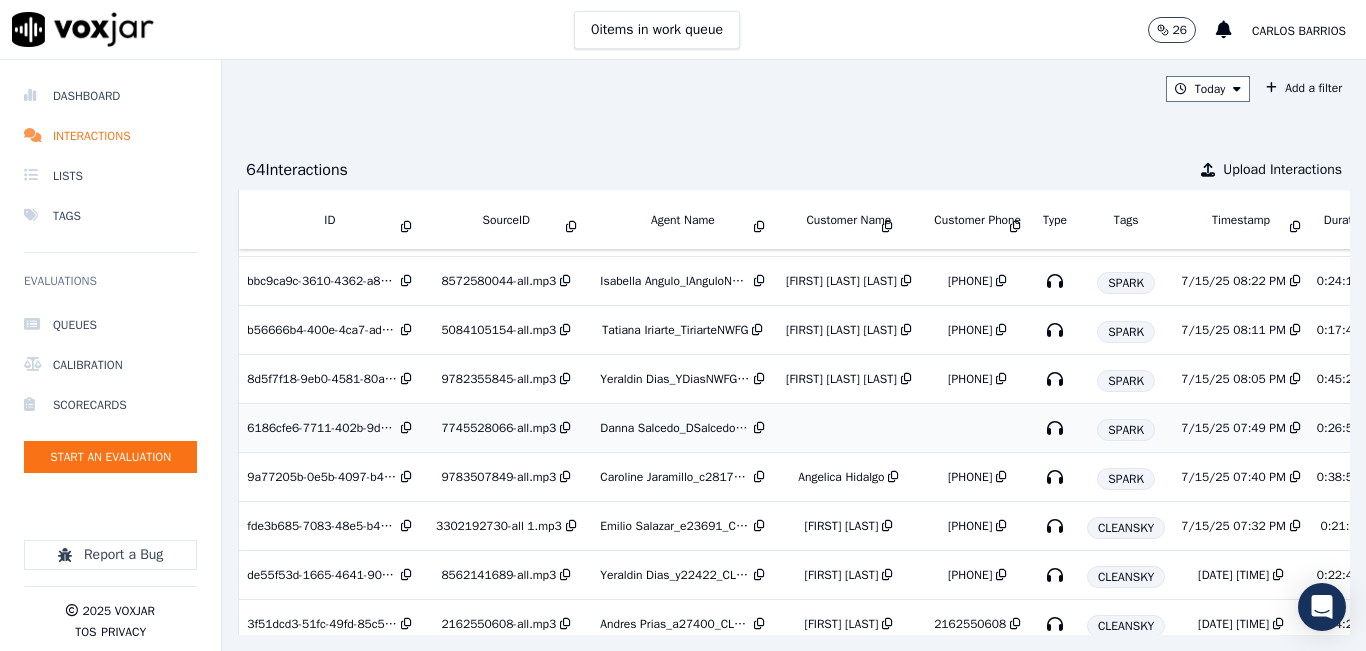 click at bounding box center (848, 428) 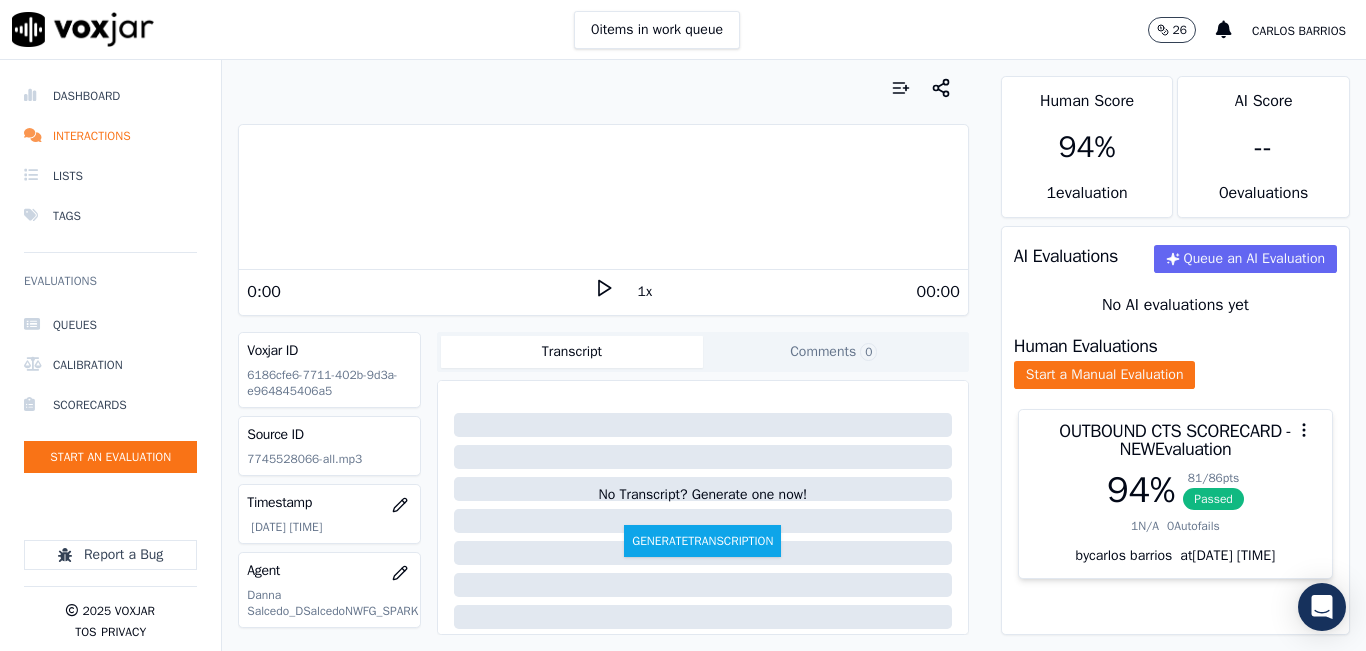 scroll, scrollTop: 0, scrollLeft: 0, axis: both 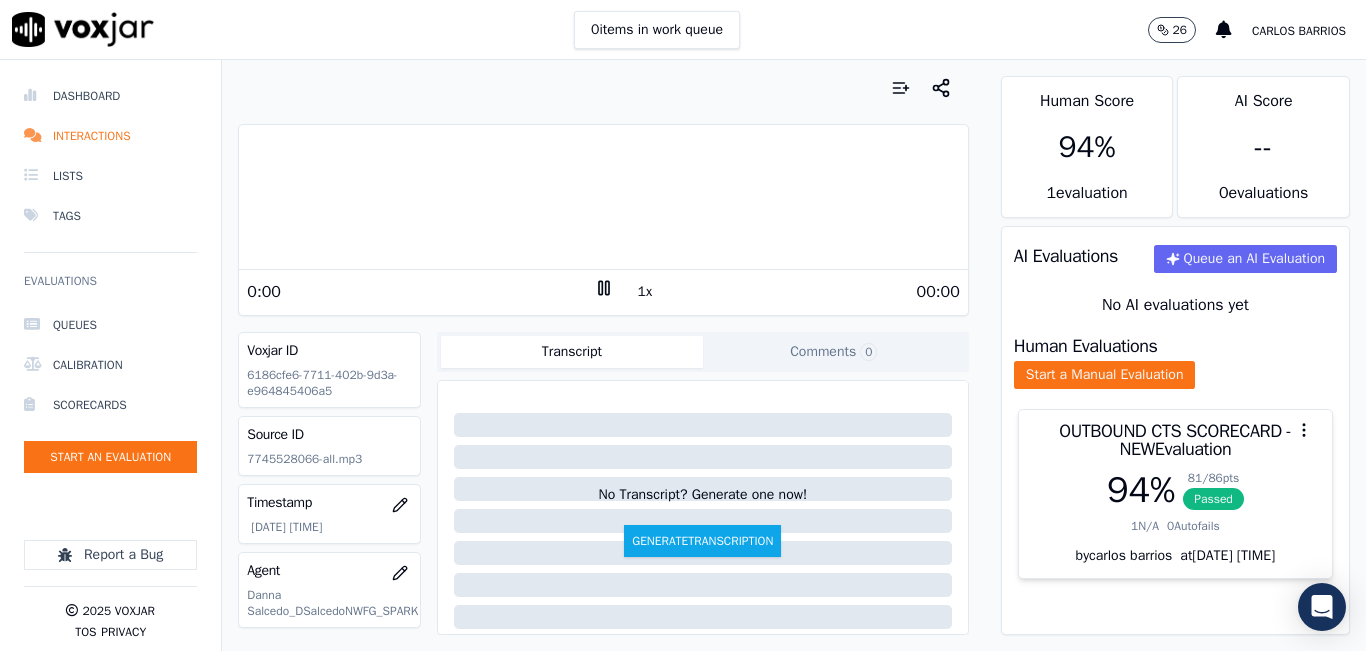 click on "1x" at bounding box center [645, 292] 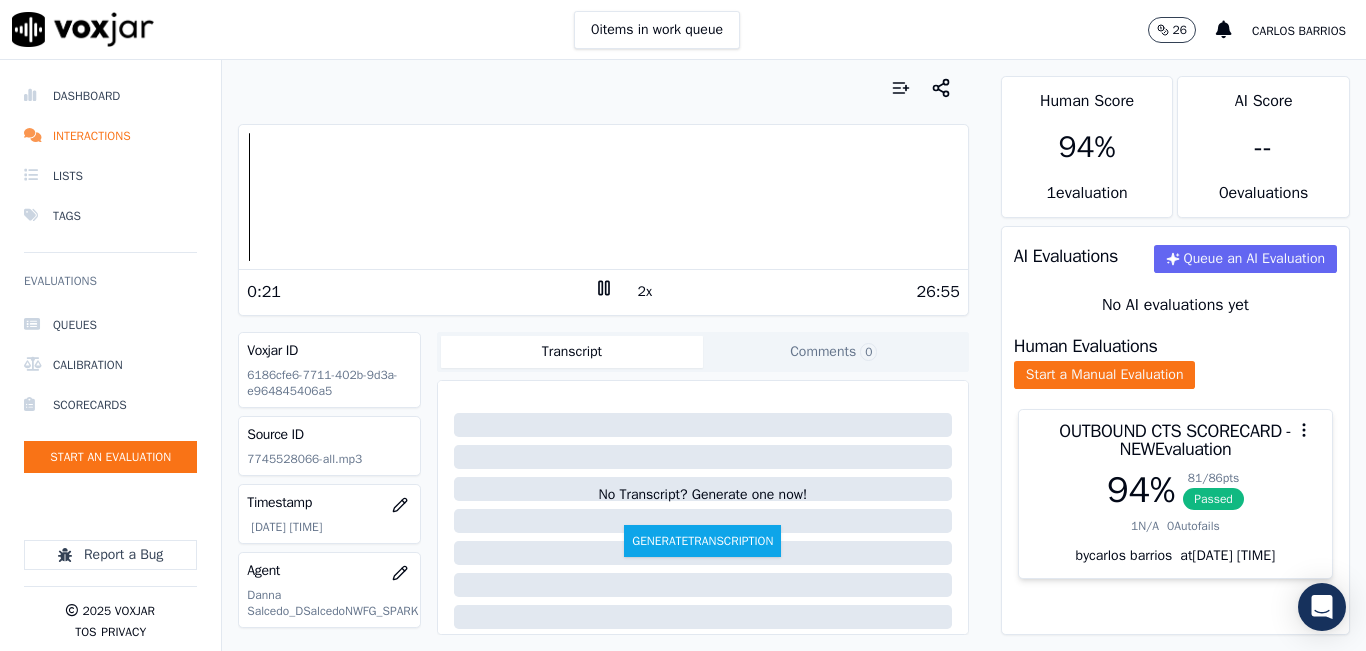 scroll, scrollTop: 300, scrollLeft: 0, axis: vertical 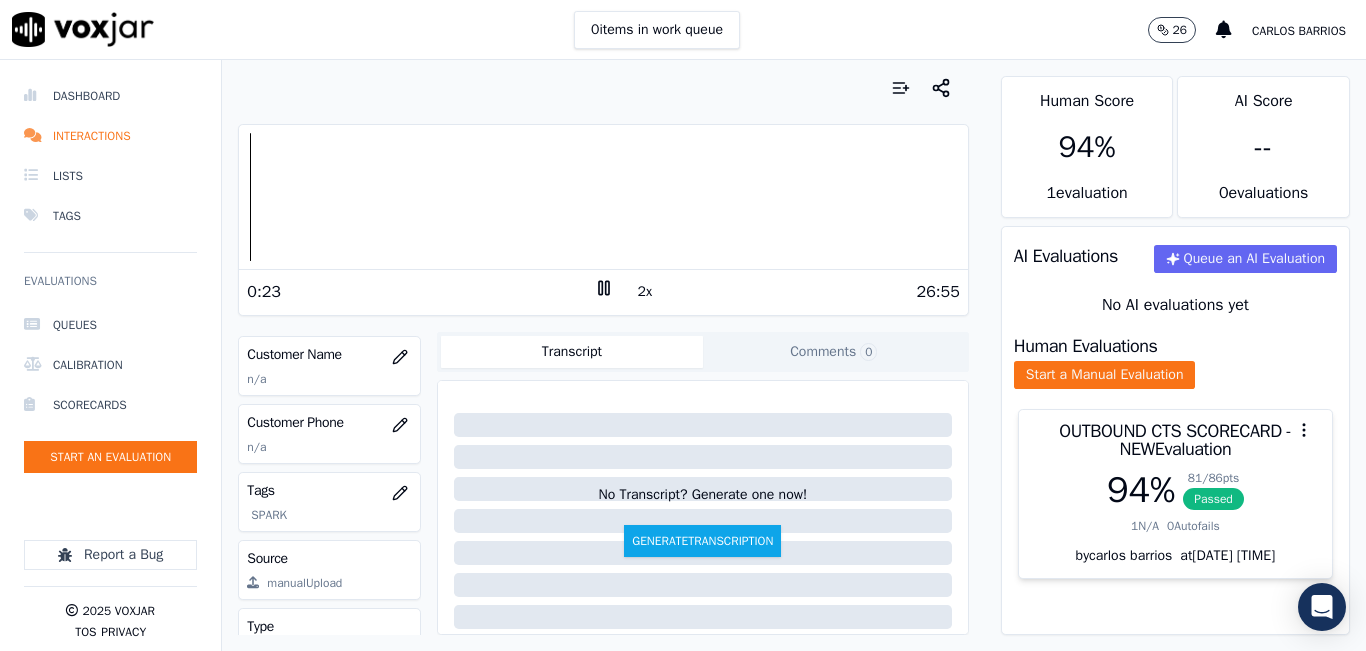 click on "2x" at bounding box center (645, 292) 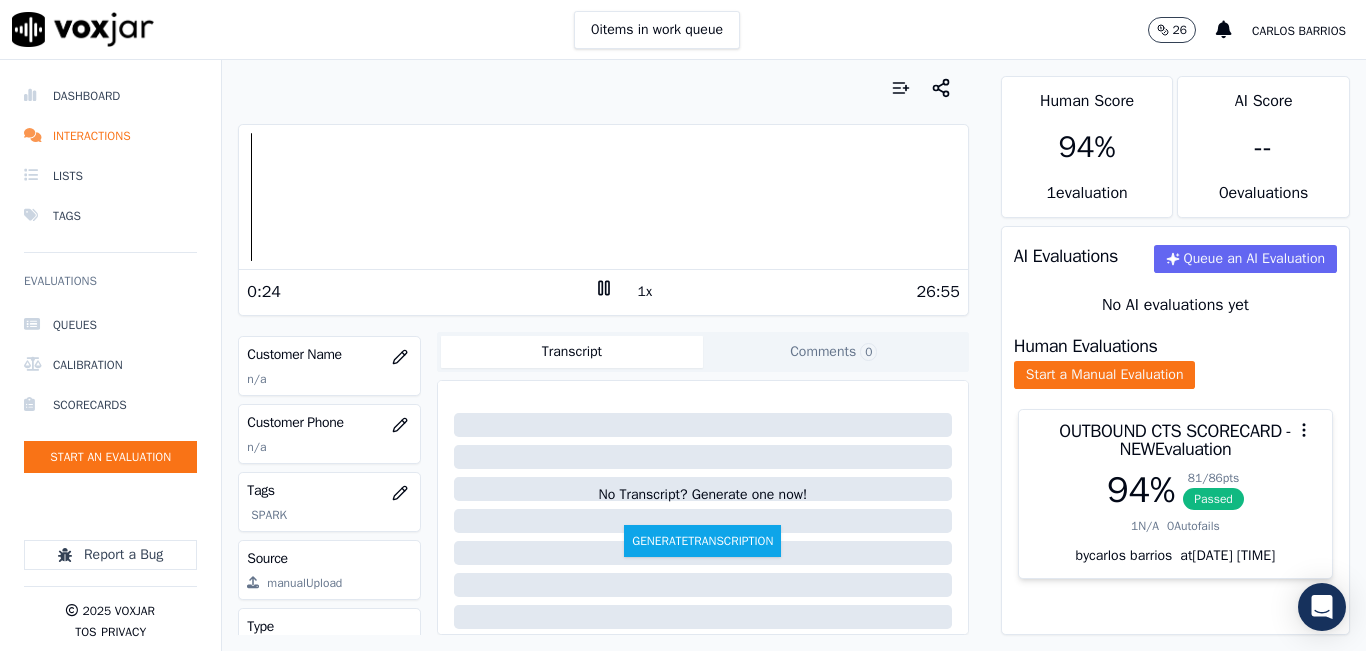 click at bounding box center (603, 197) 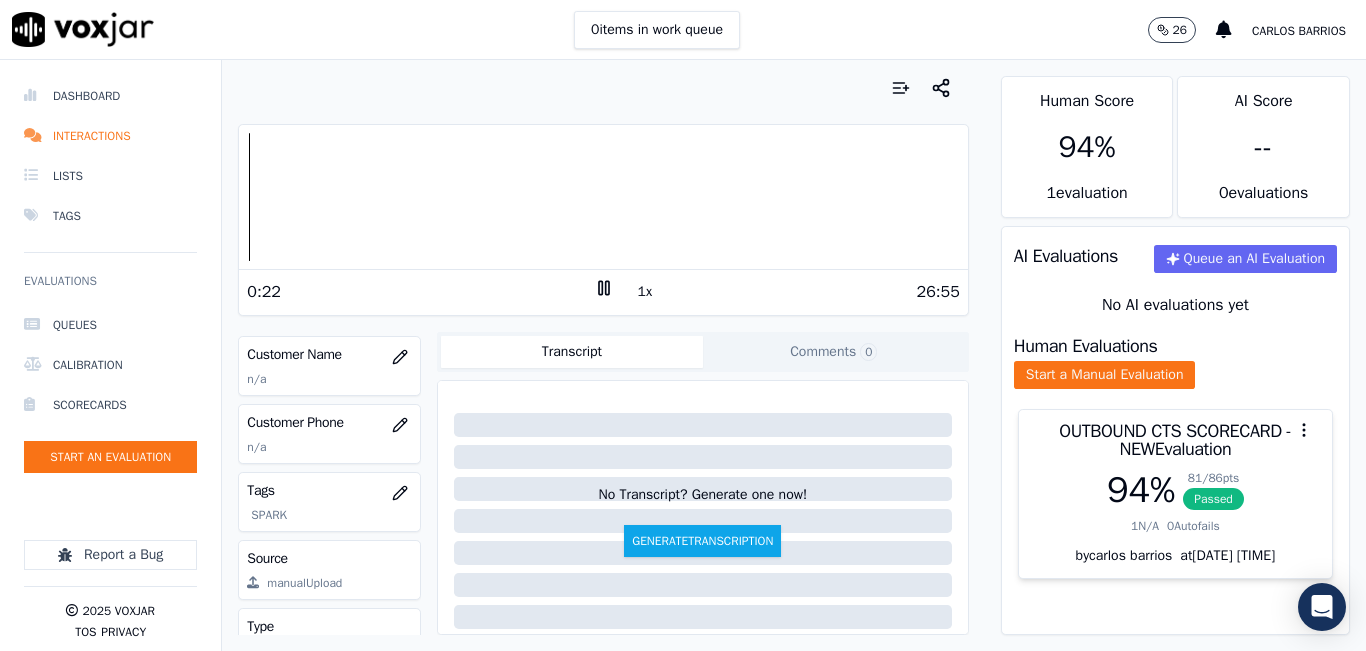 click at bounding box center (603, 197) 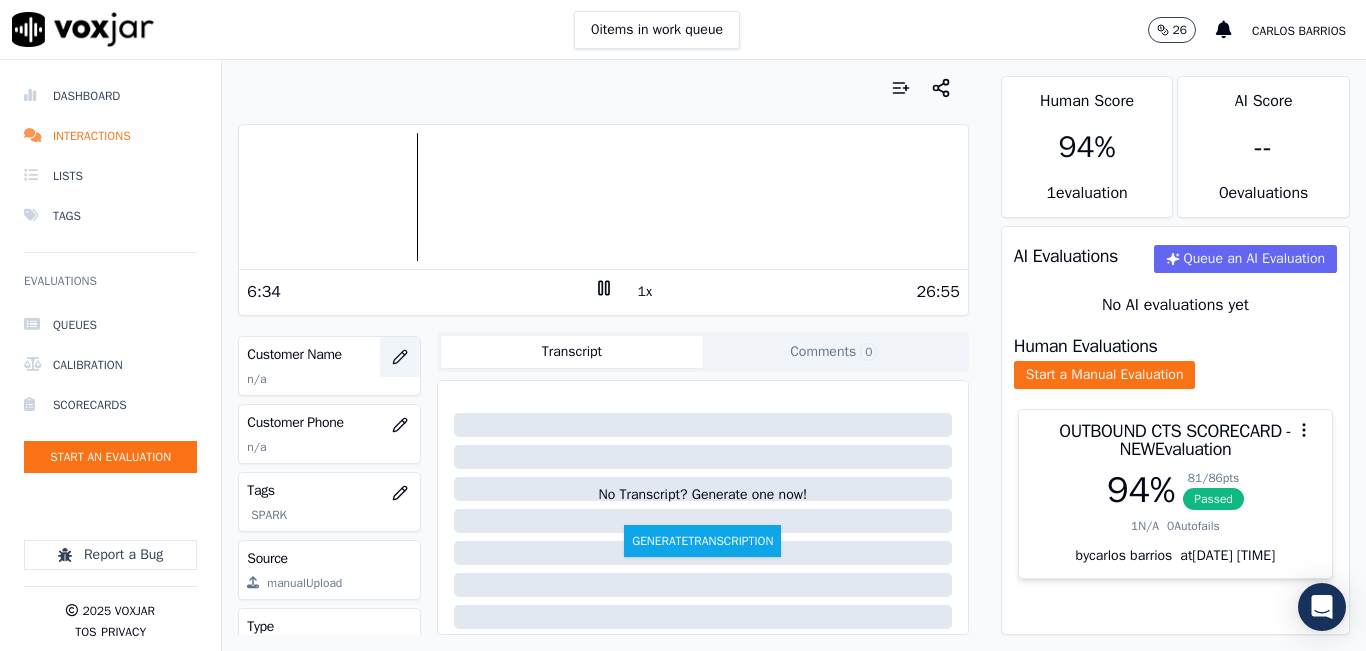 click at bounding box center (400, 357) 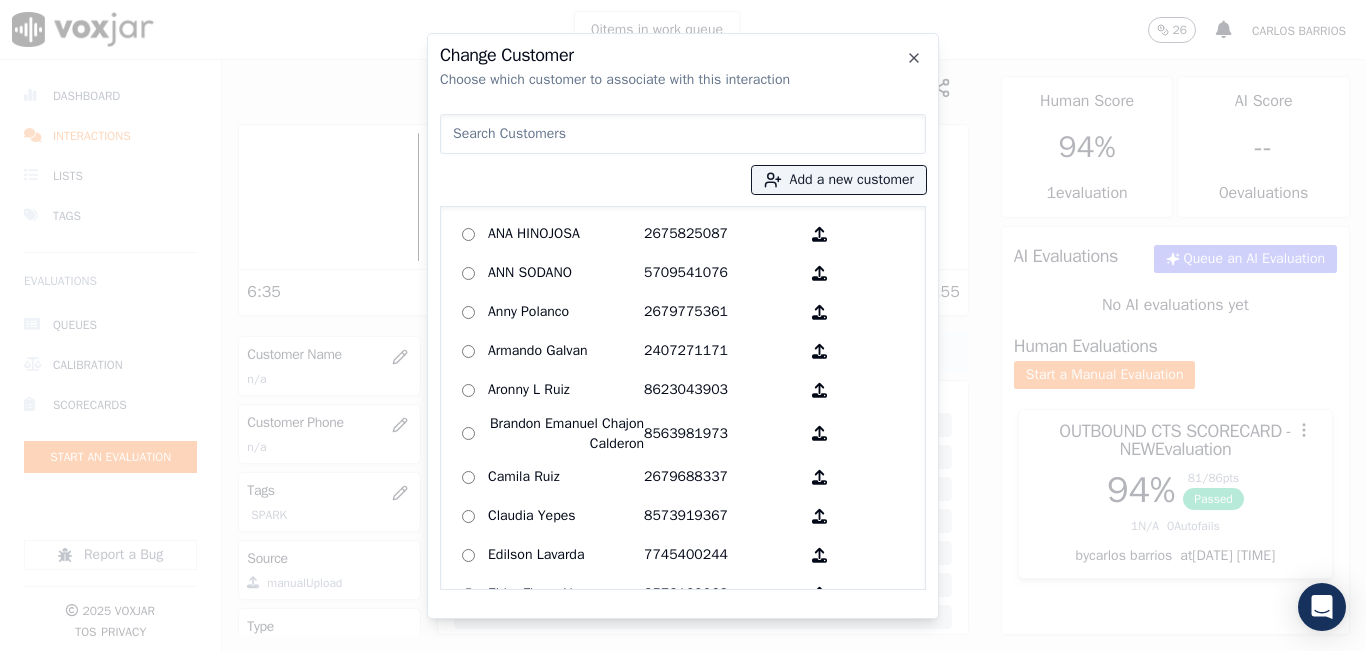 click at bounding box center (683, 134) 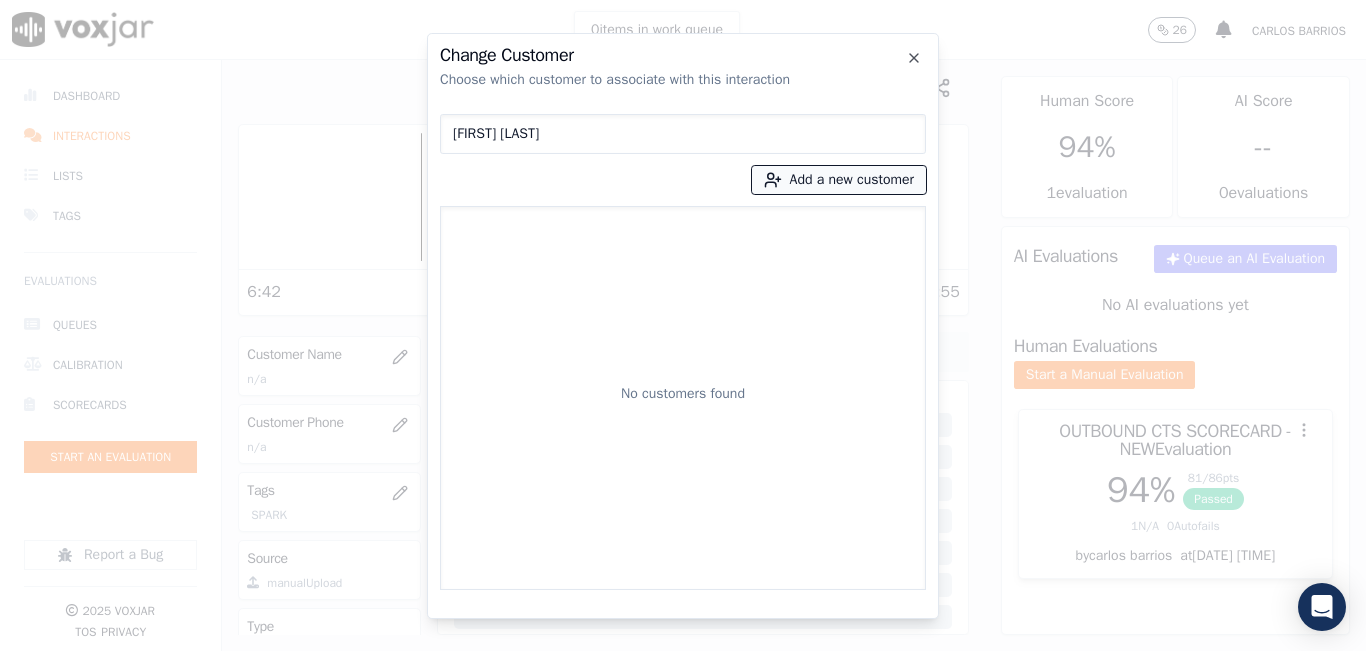type on "[FIRST] [LAST]" 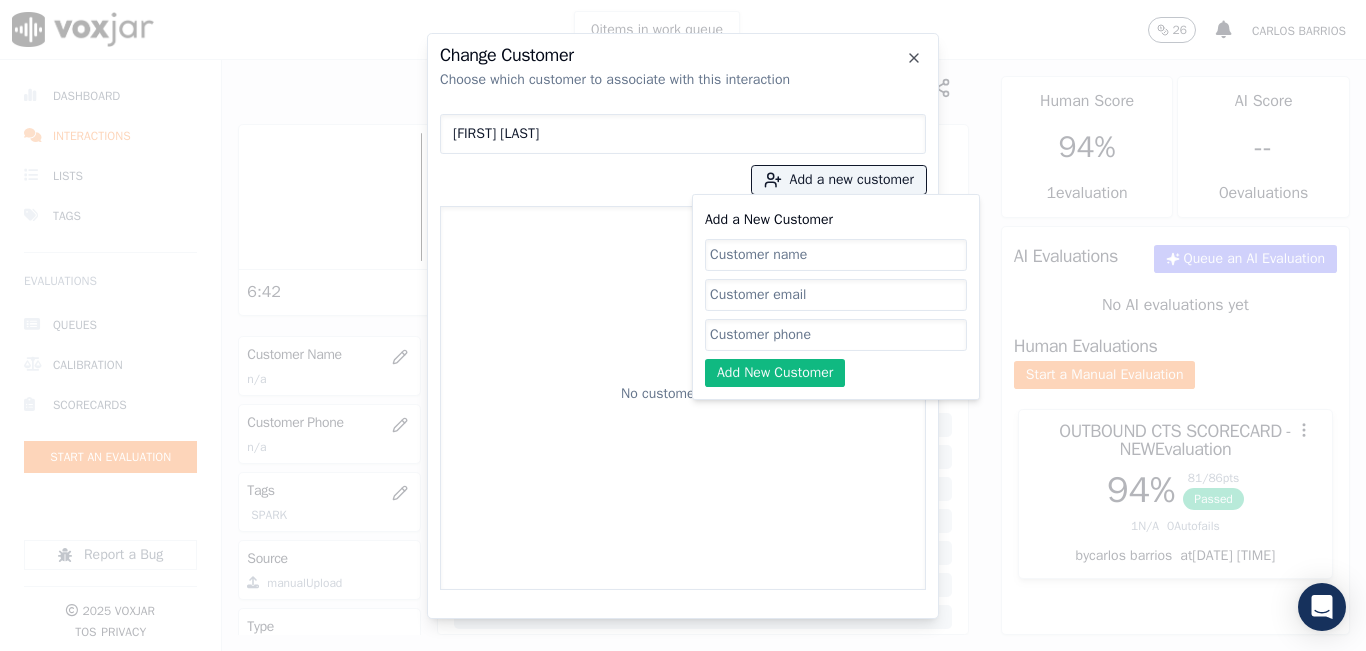 drag, startPoint x: 797, startPoint y: 182, endPoint x: 779, endPoint y: 257, distance: 77.12976 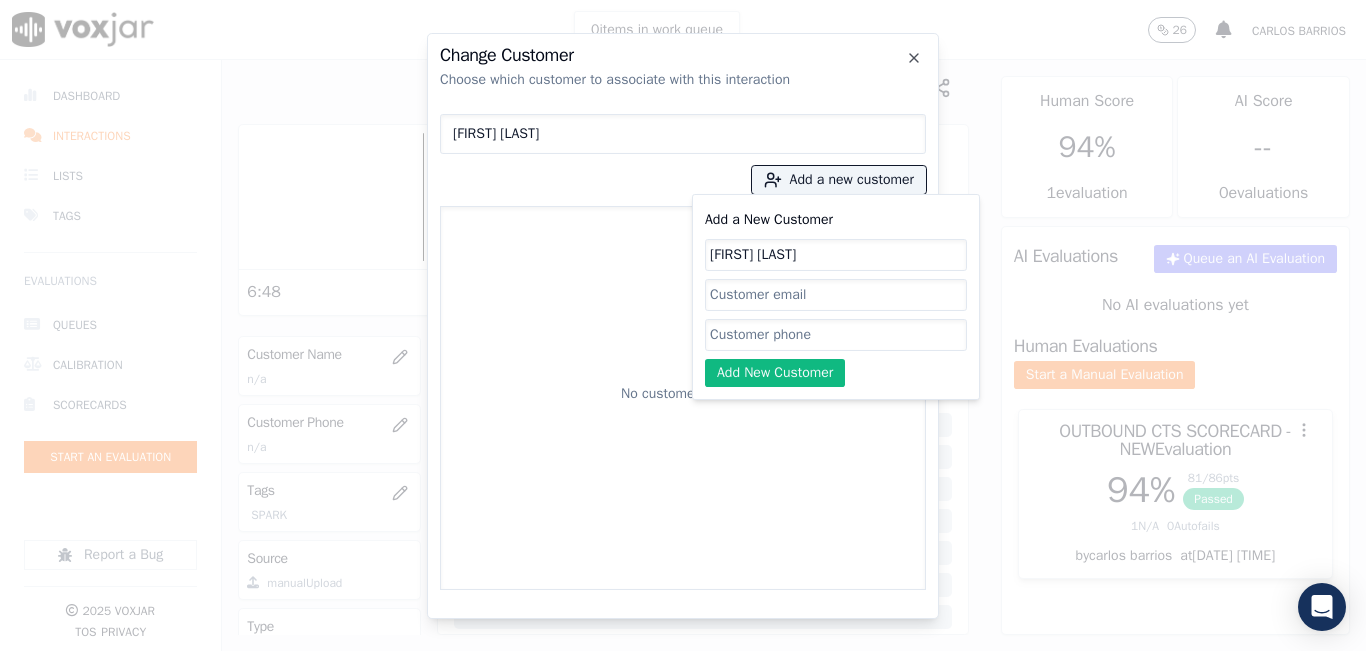 type on "[FIRST] [LAST]" 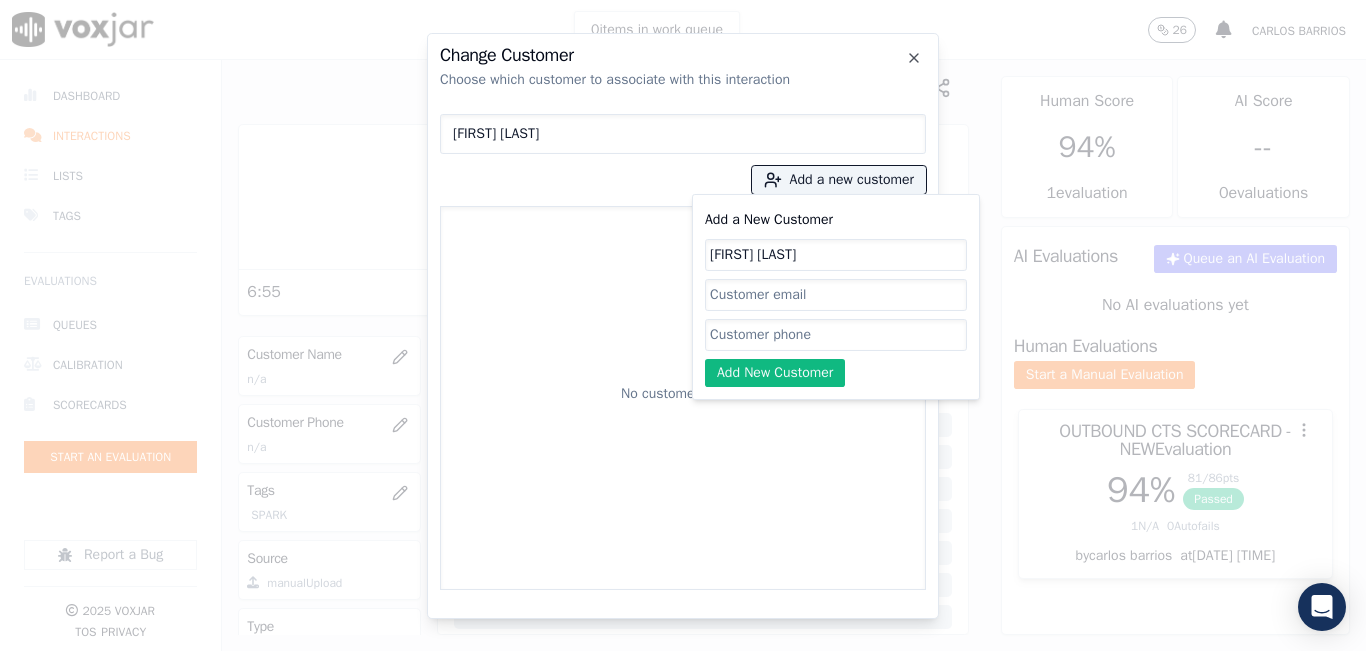 click on "Add a New Customer" 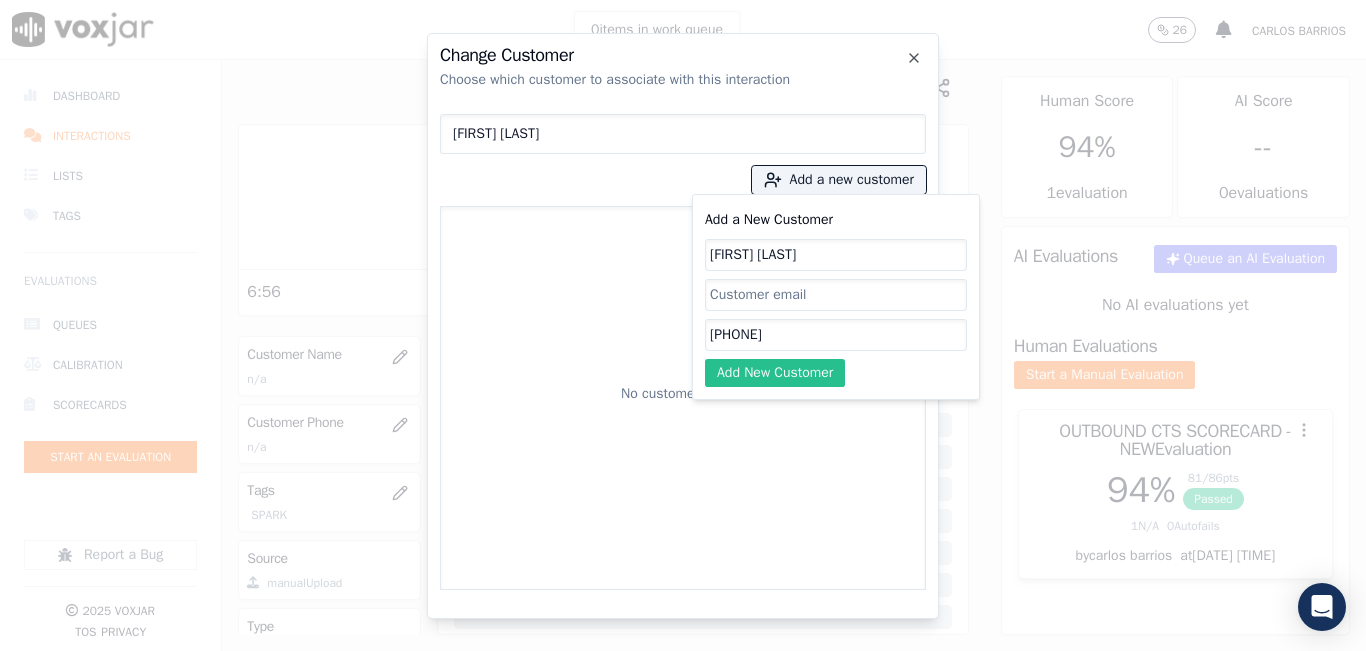 type on "[PHONE]" 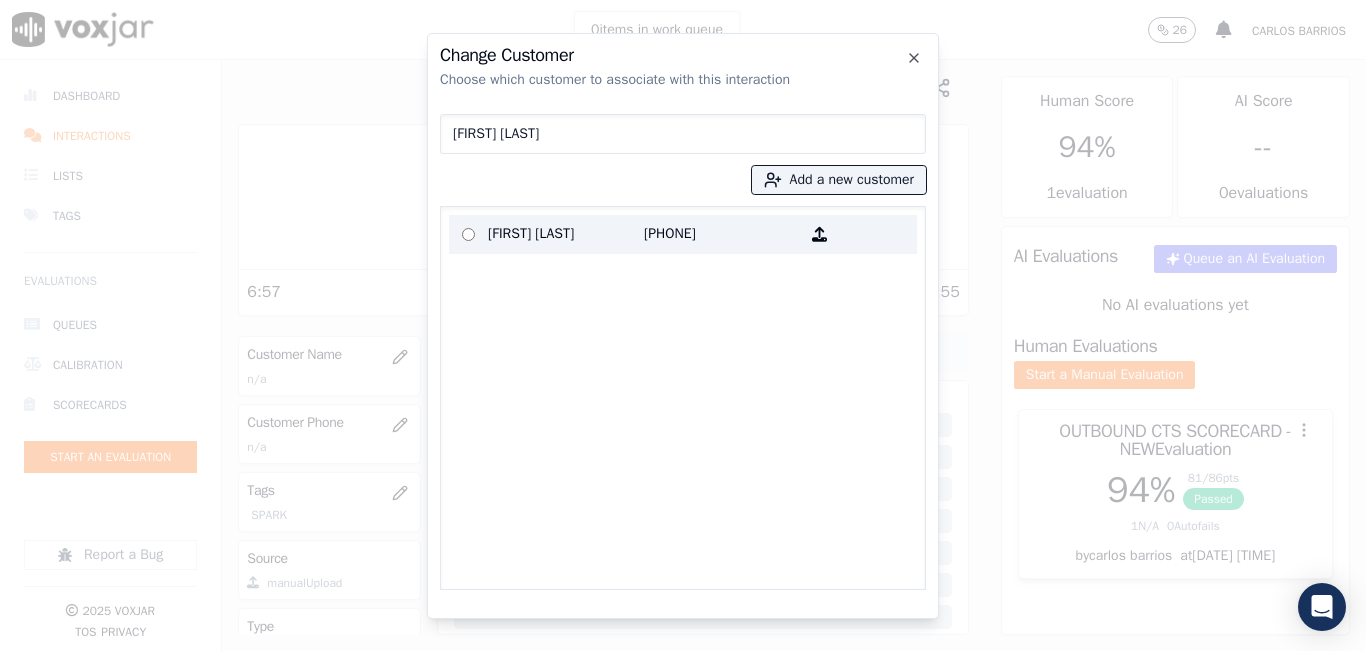 click on "[PHONE]" at bounding box center [722, 234] 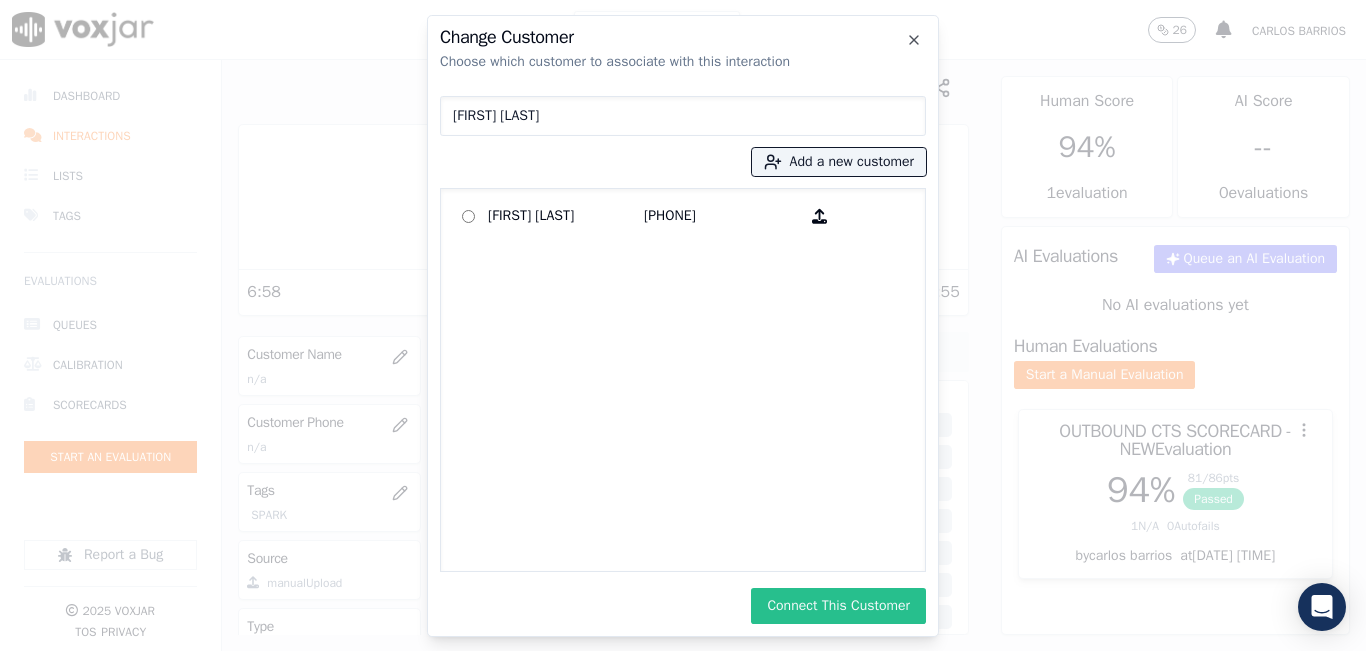 click on "Connect This Customer" at bounding box center (838, 606) 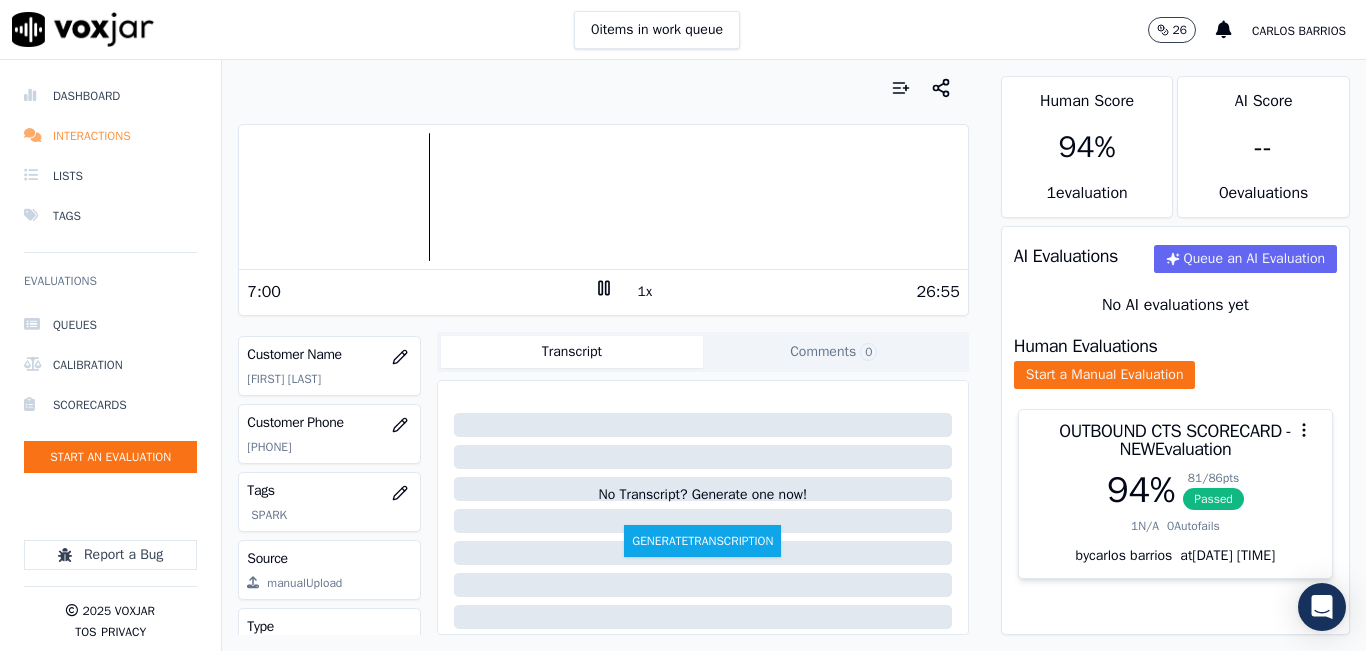 click on "Interactions" at bounding box center [110, 136] 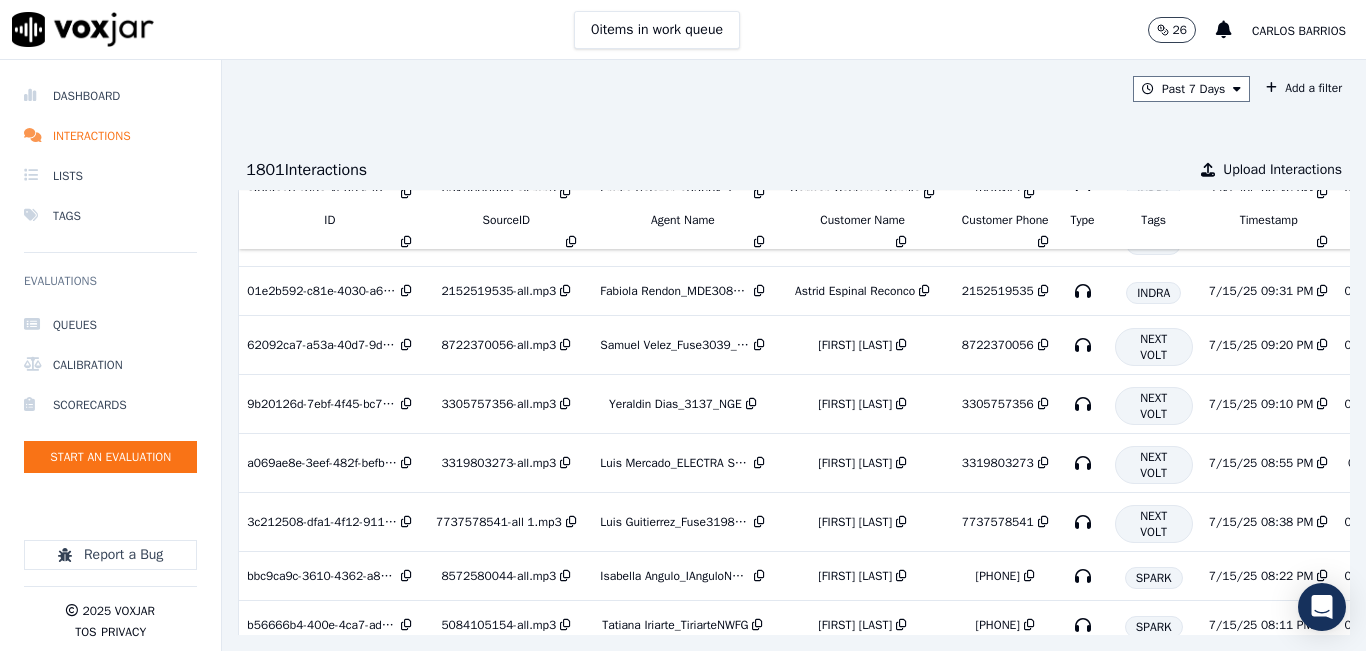 scroll, scrollTop: 0, scrollLeft: 0, axis: both 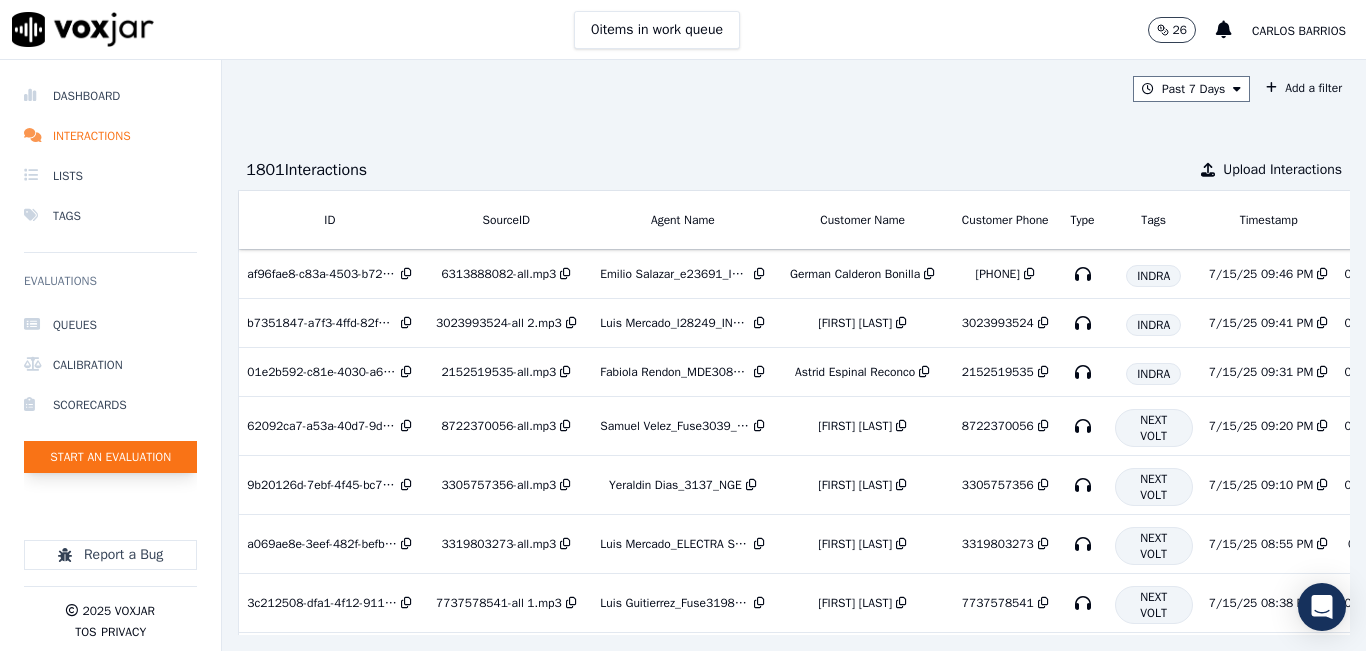 click on "Start an Evaluation" 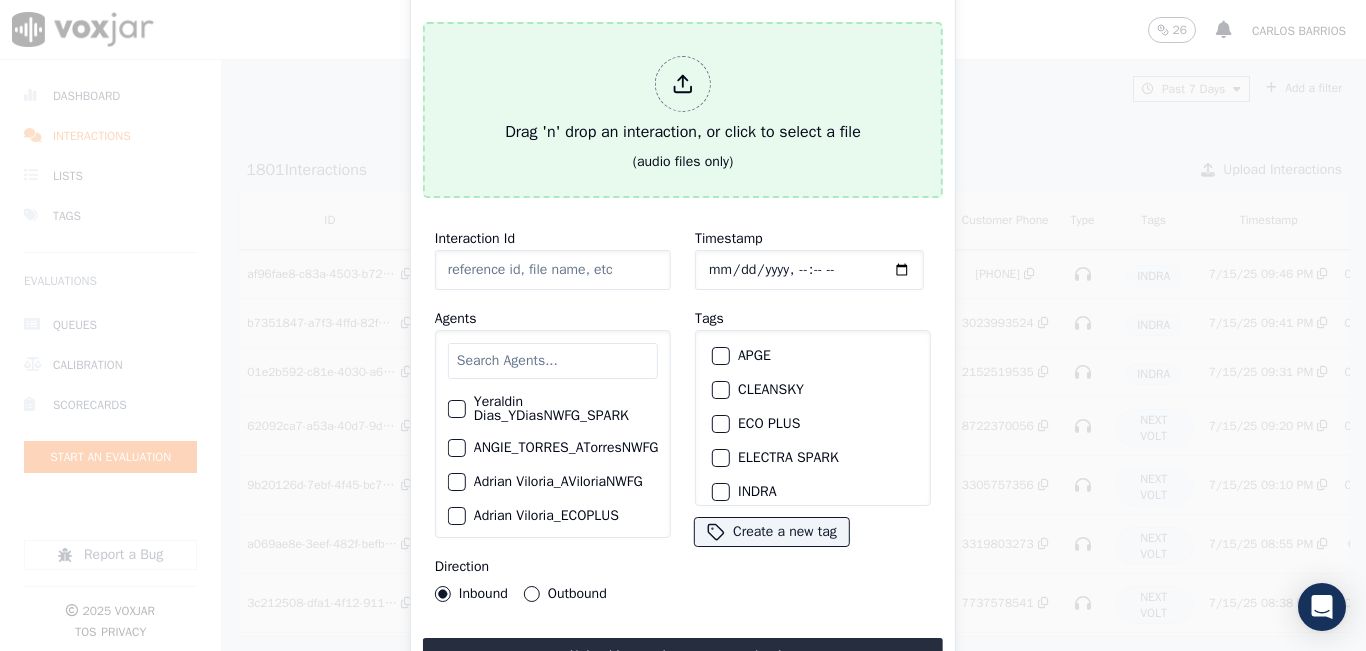 click at bounding box center [683, 84] 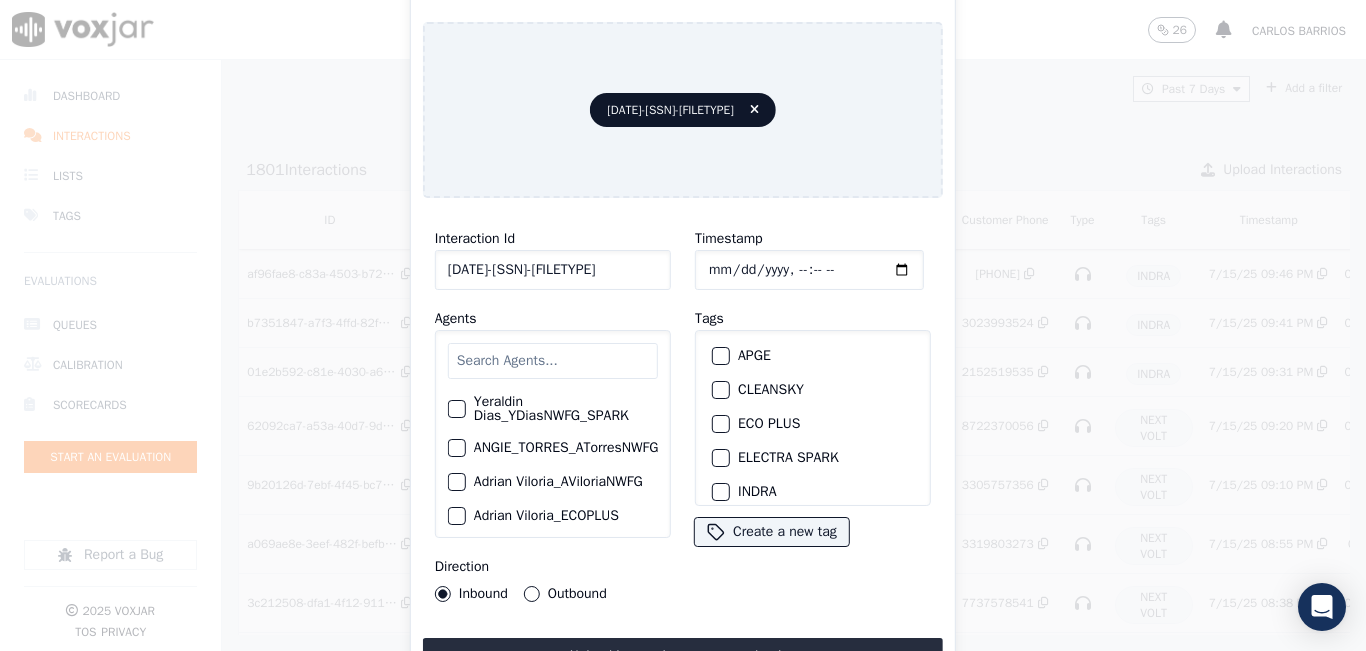 click at bounding box center (553, 361) 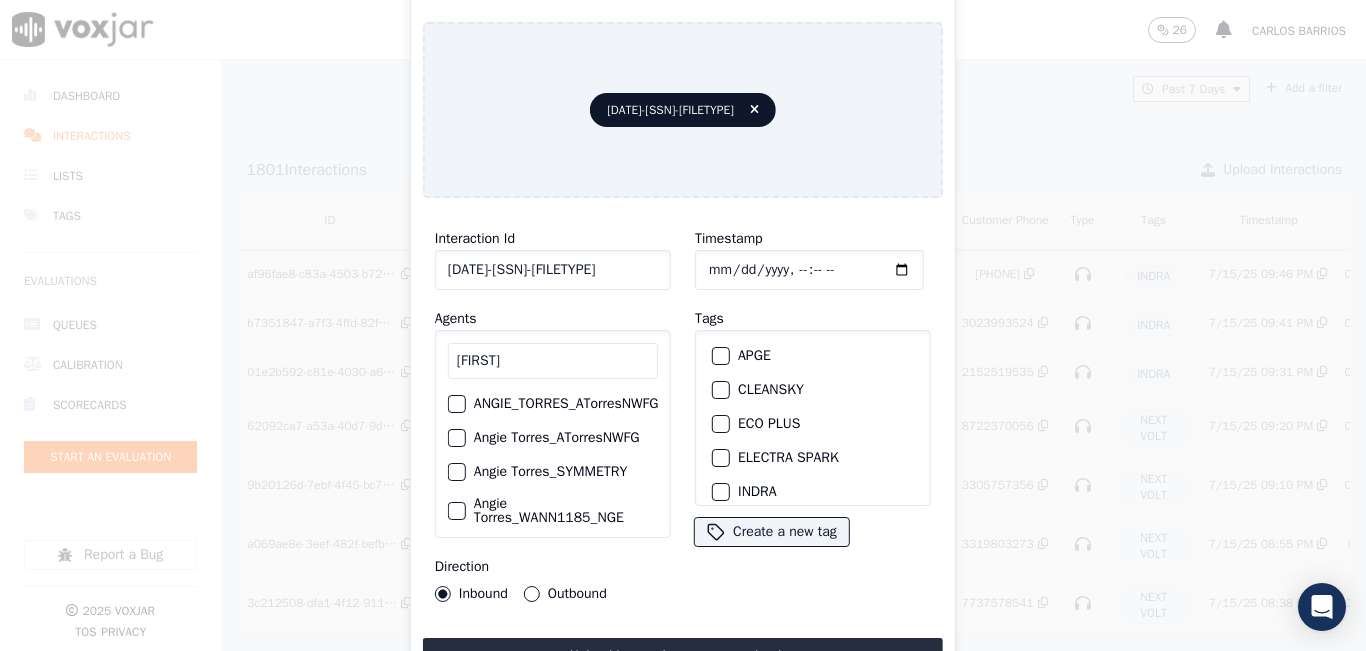 type on "[FIRST]" 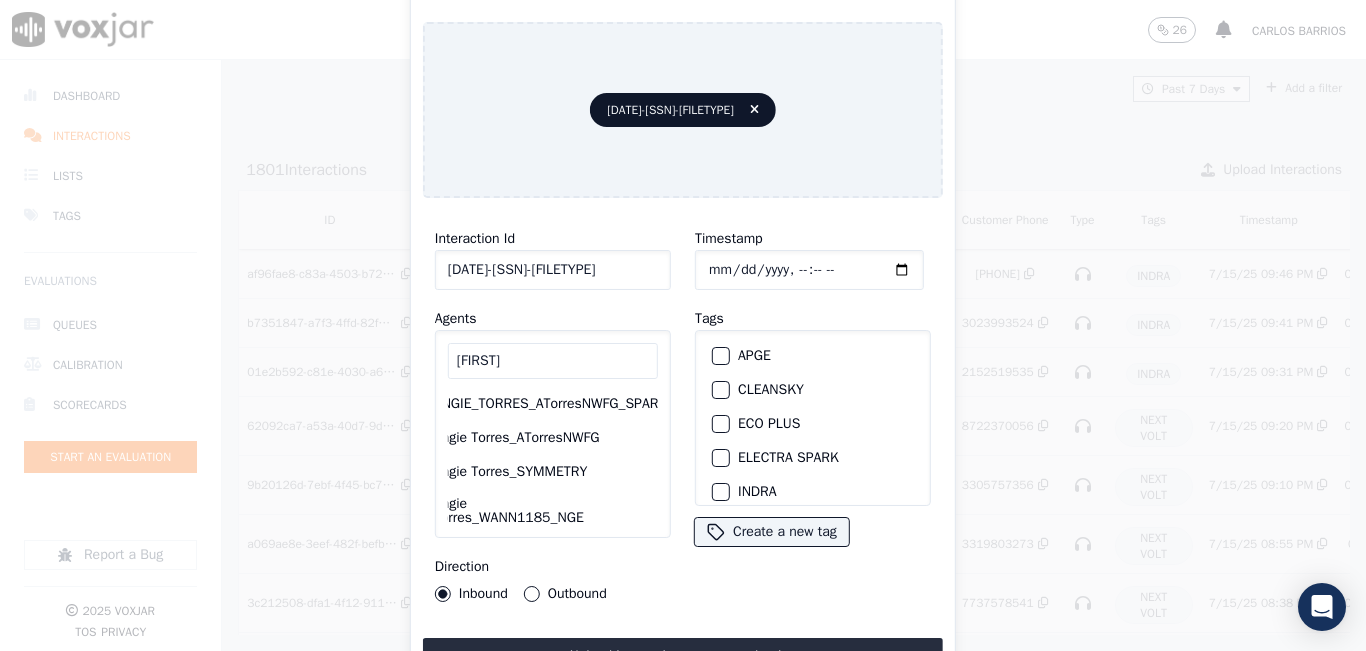 scroll, scrollTop: 0, scrollLeft: 76, axis: horizontal 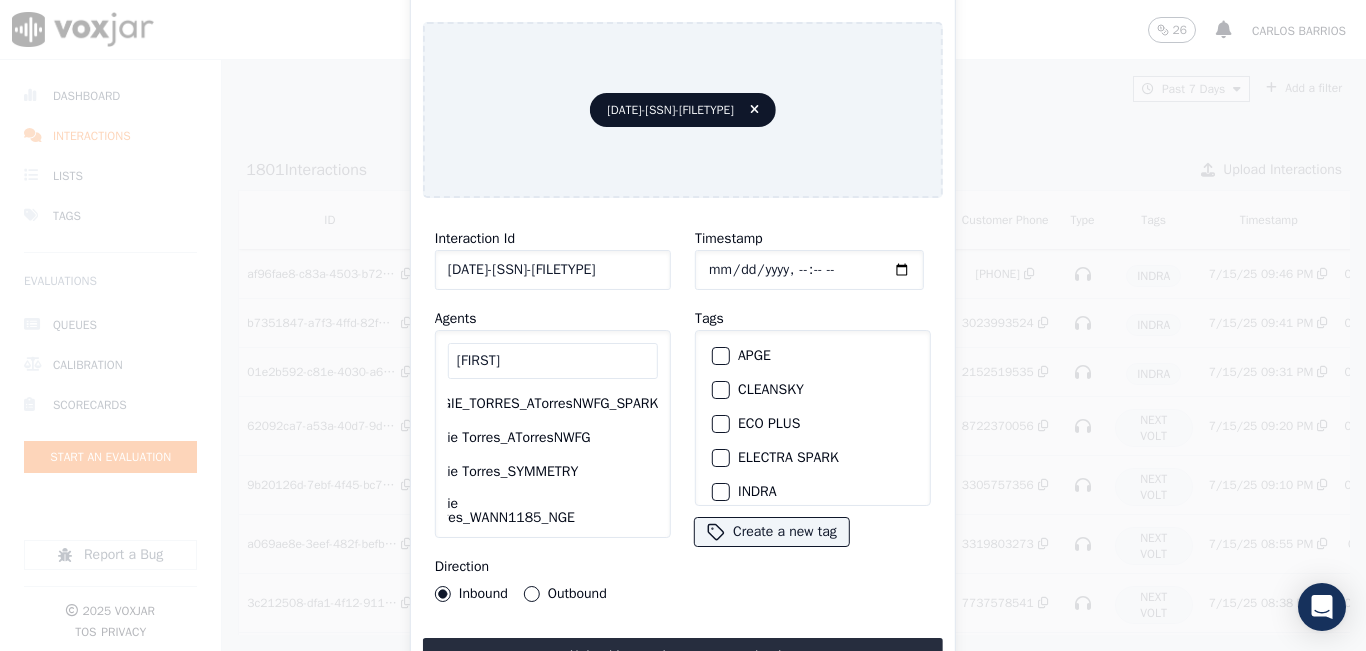 click on "ANGIE_TORRES_ATorresNWFG_SPARK" 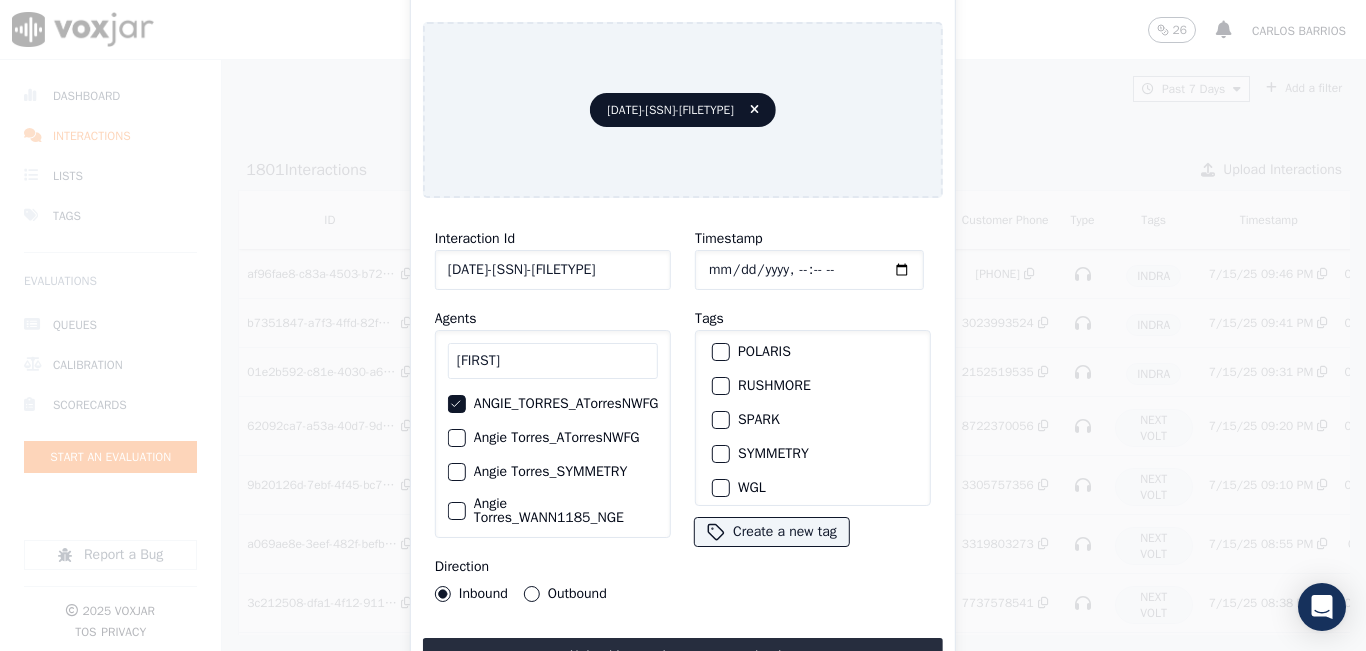 scroll, scrollTop: 300, scrollLeft: 0, axis: vertical 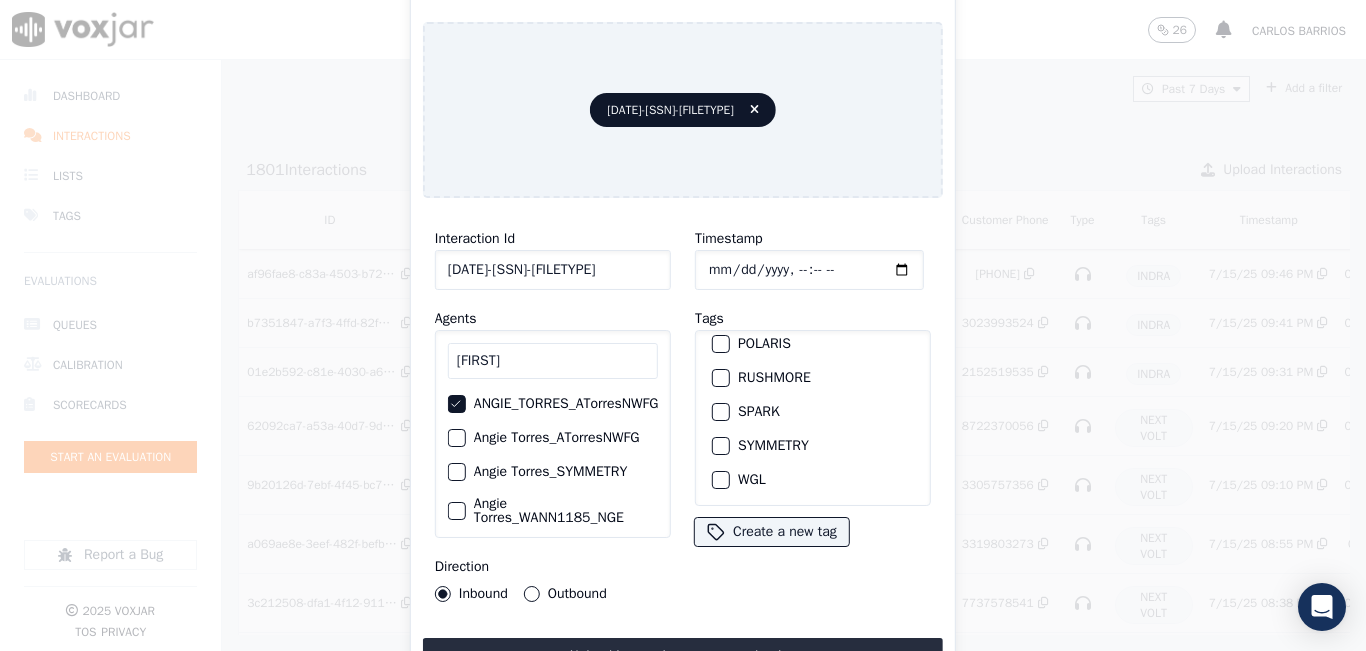 click at bounding box center (720, 412) 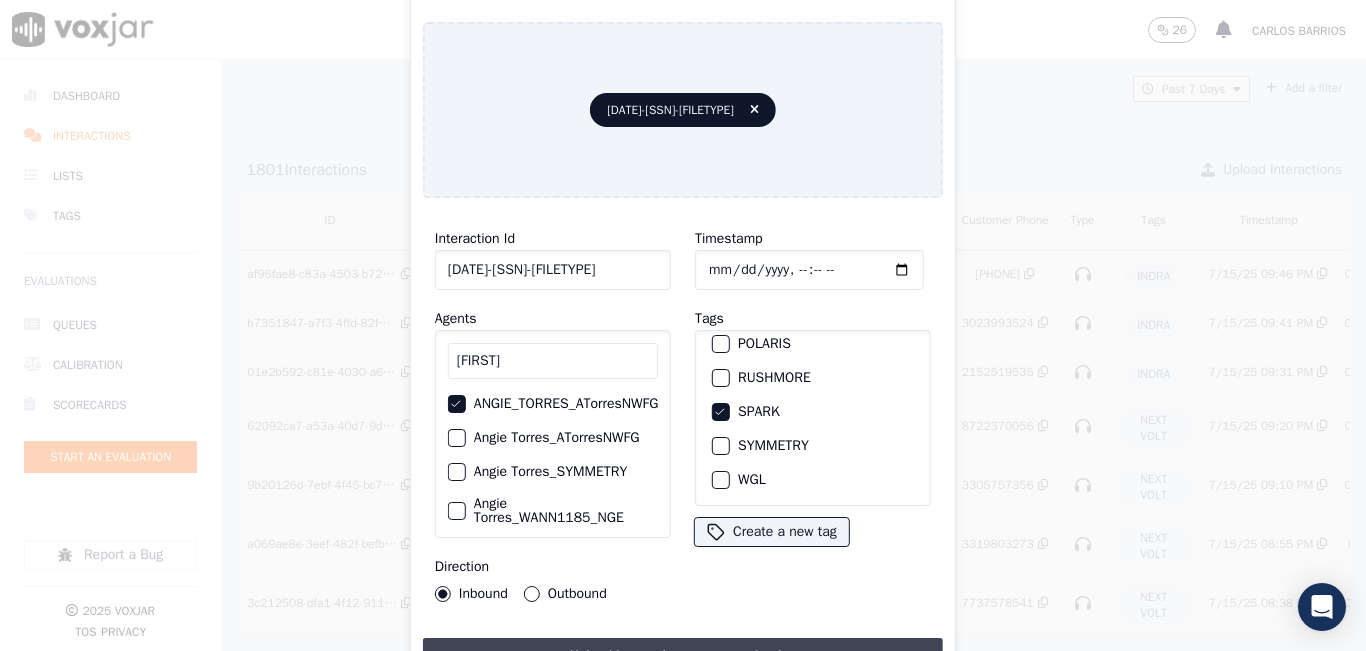 click on "Upload interaction to start evaluation" at bounding box center [683, 656] 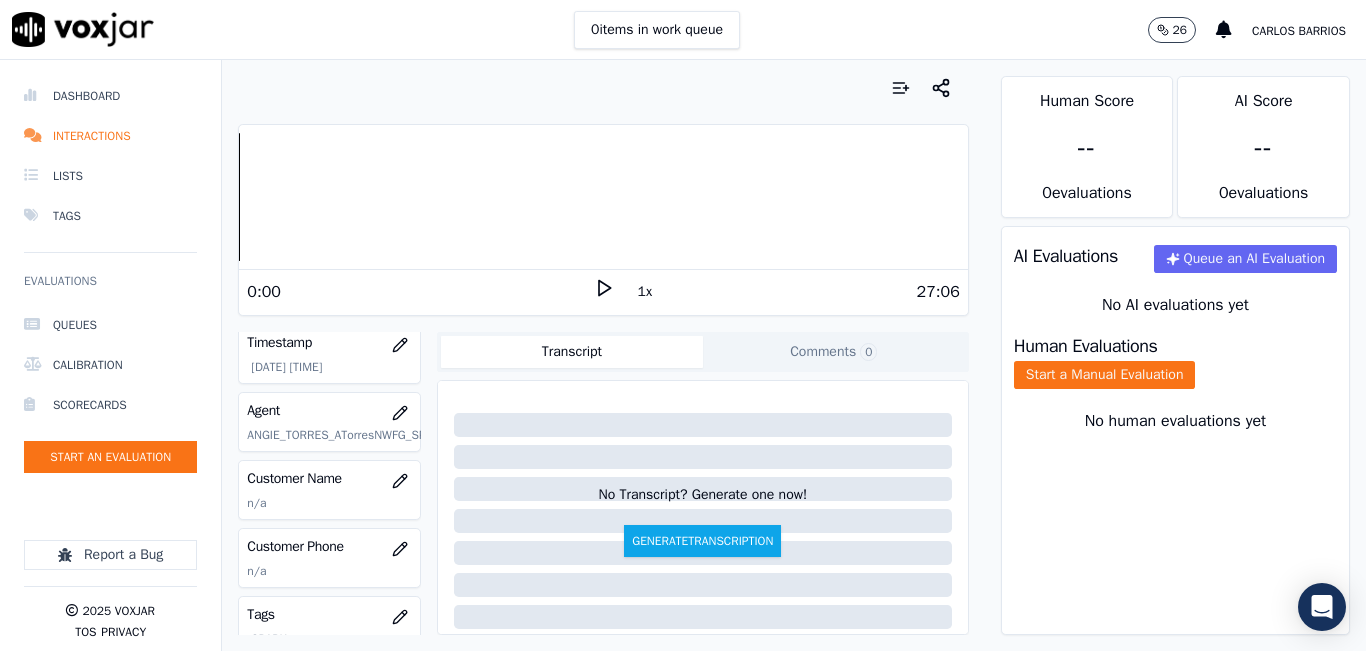 scroll, scrollTop: 200, scrollLeft: 0, axis: vertical 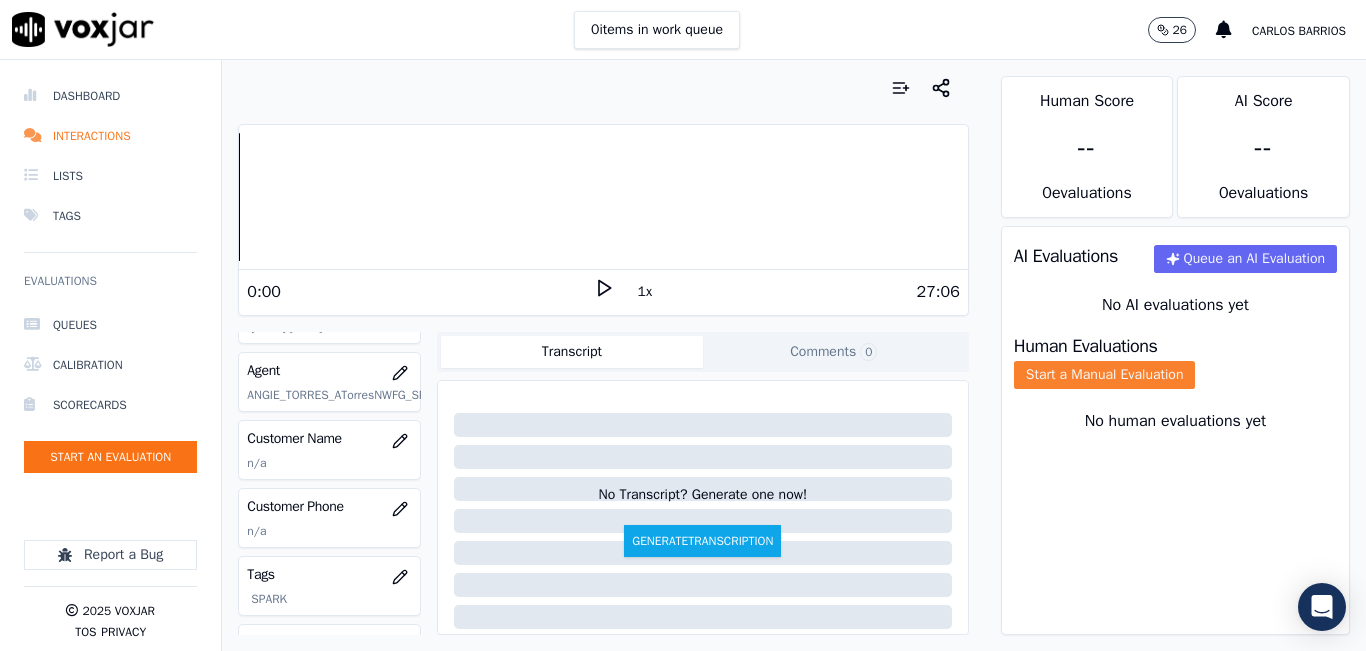 click on "Start a Manual Evaluation" 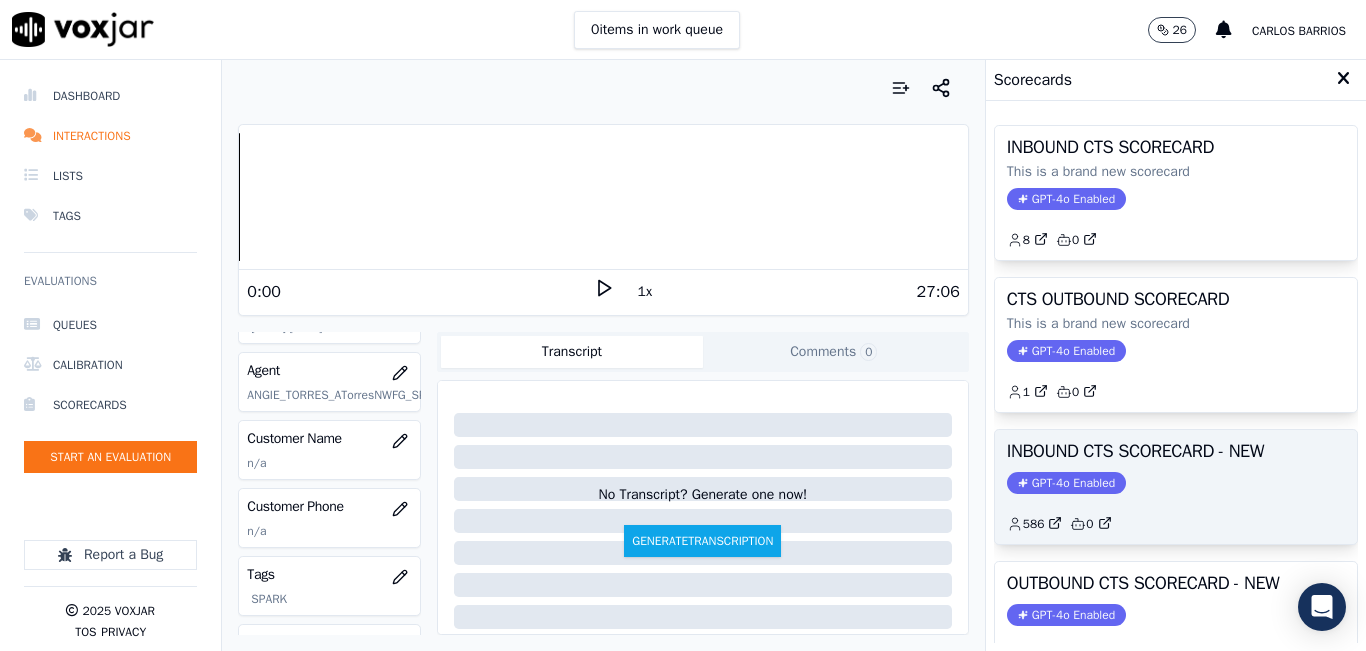 click on "GPT-4o Enabled" 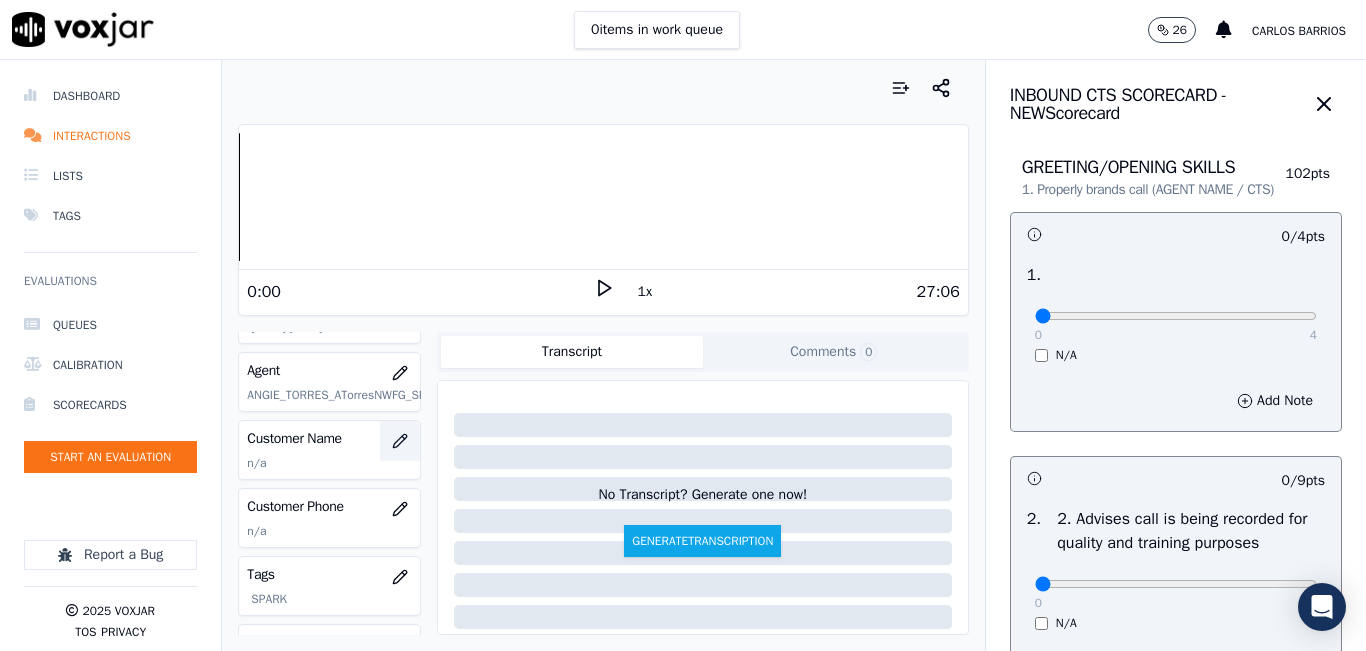 click 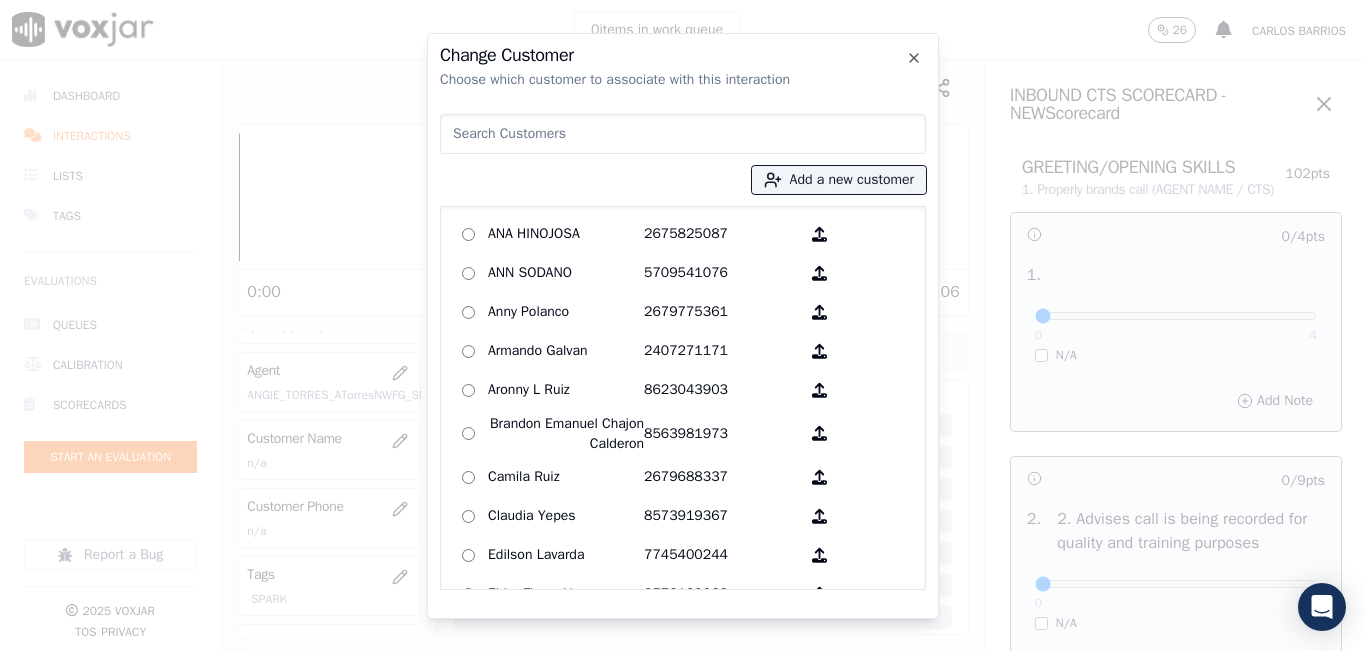drag, startPoint x: 524, startPoint y: 152, endPoint x: 522, endPoint y: 127, distance: 25.079872 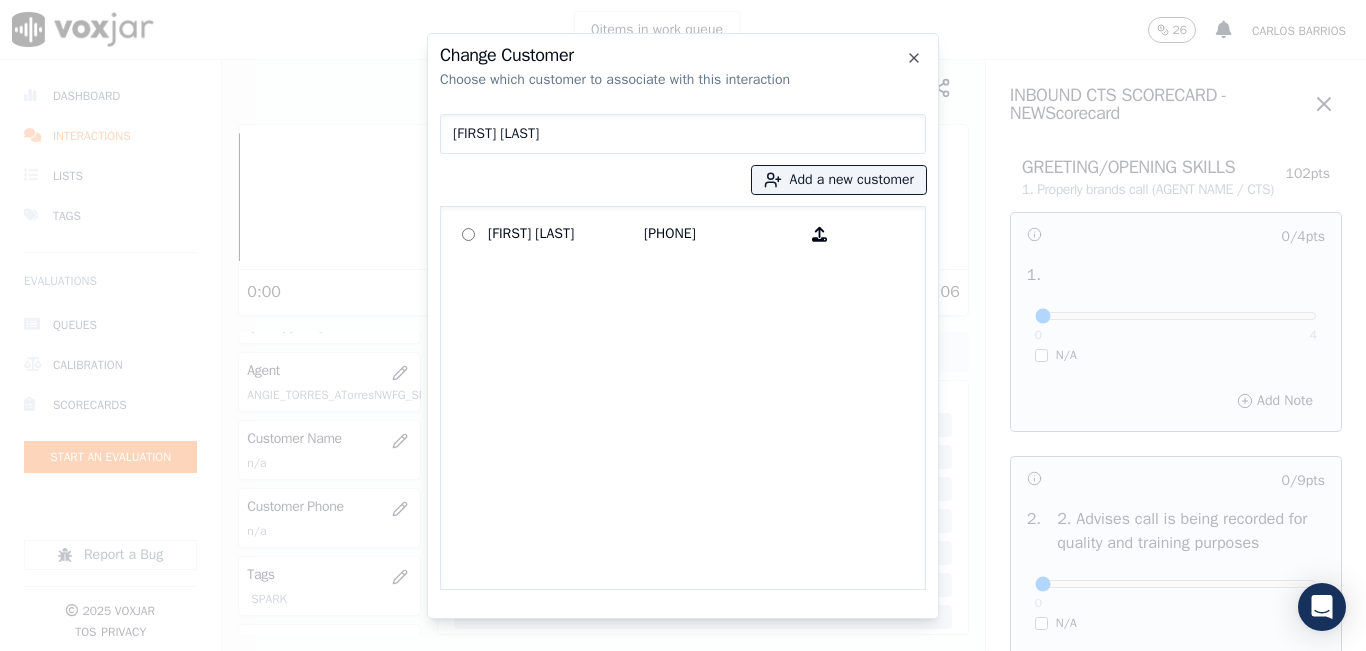 type on "ELIZABETH VALDERA" 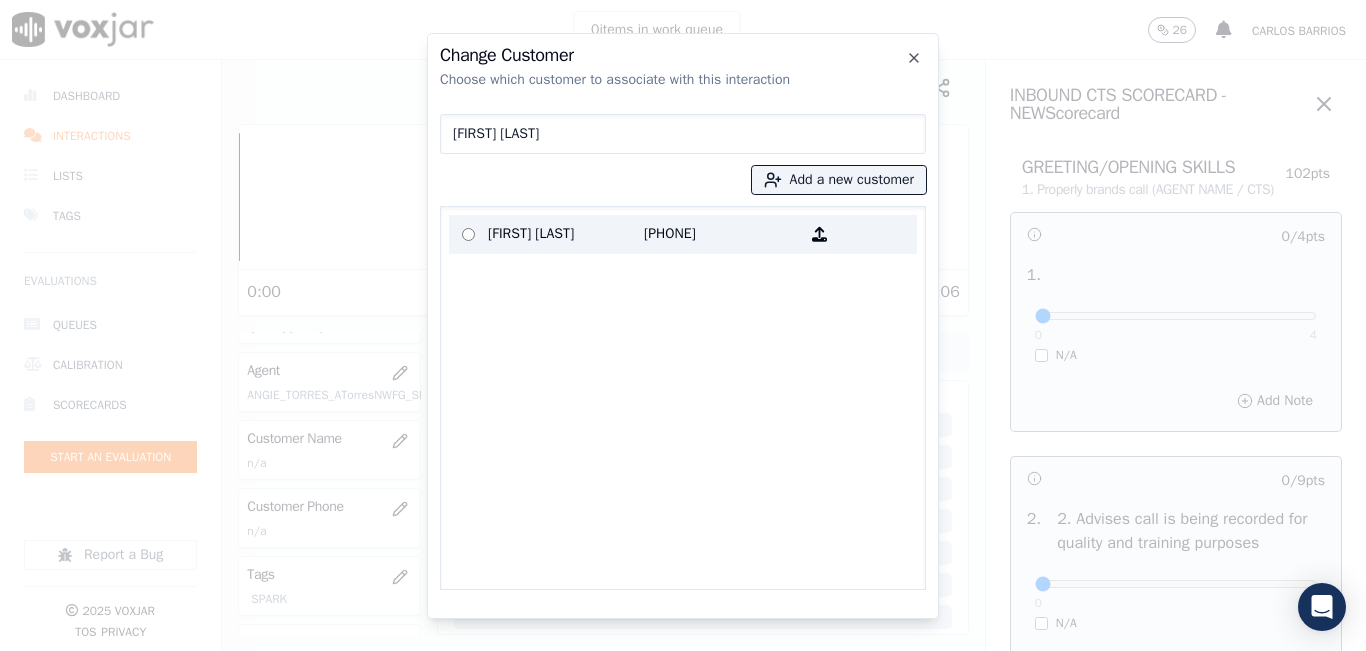 click on "[FIRST] [LAST]" at bounding box center (566, 234) 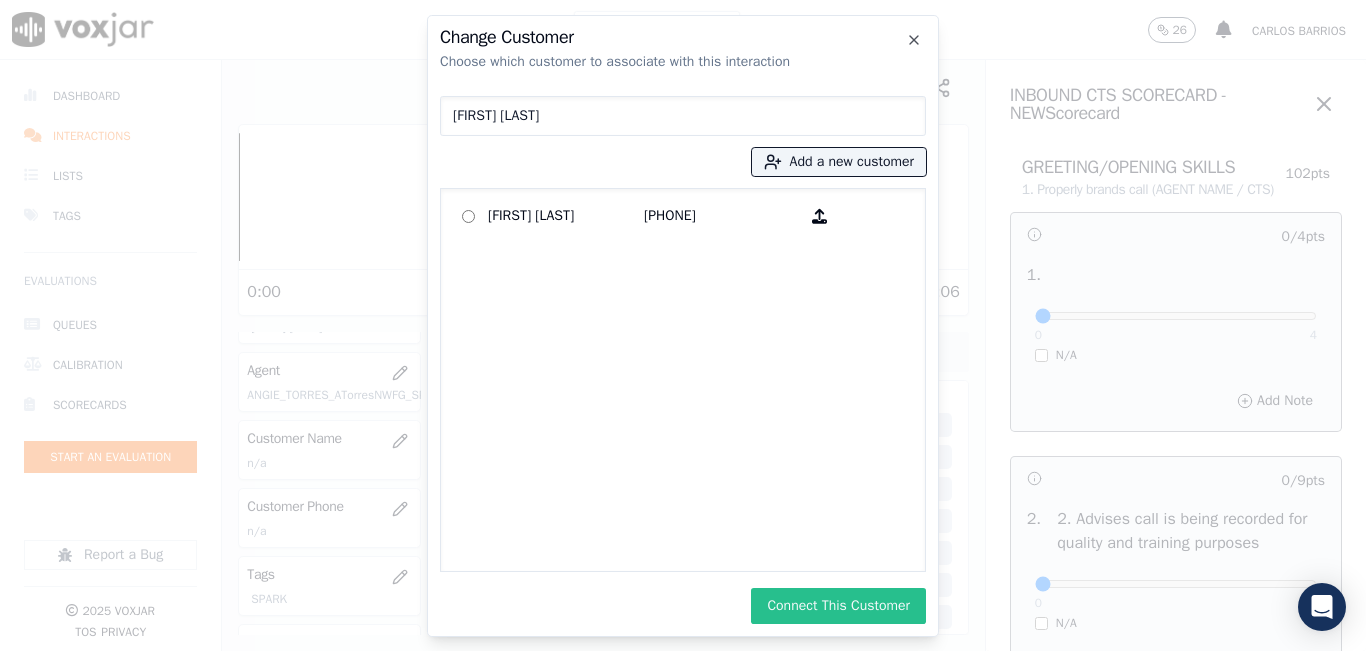 click on "Connect This Customer" at bounding box center [838, 606] 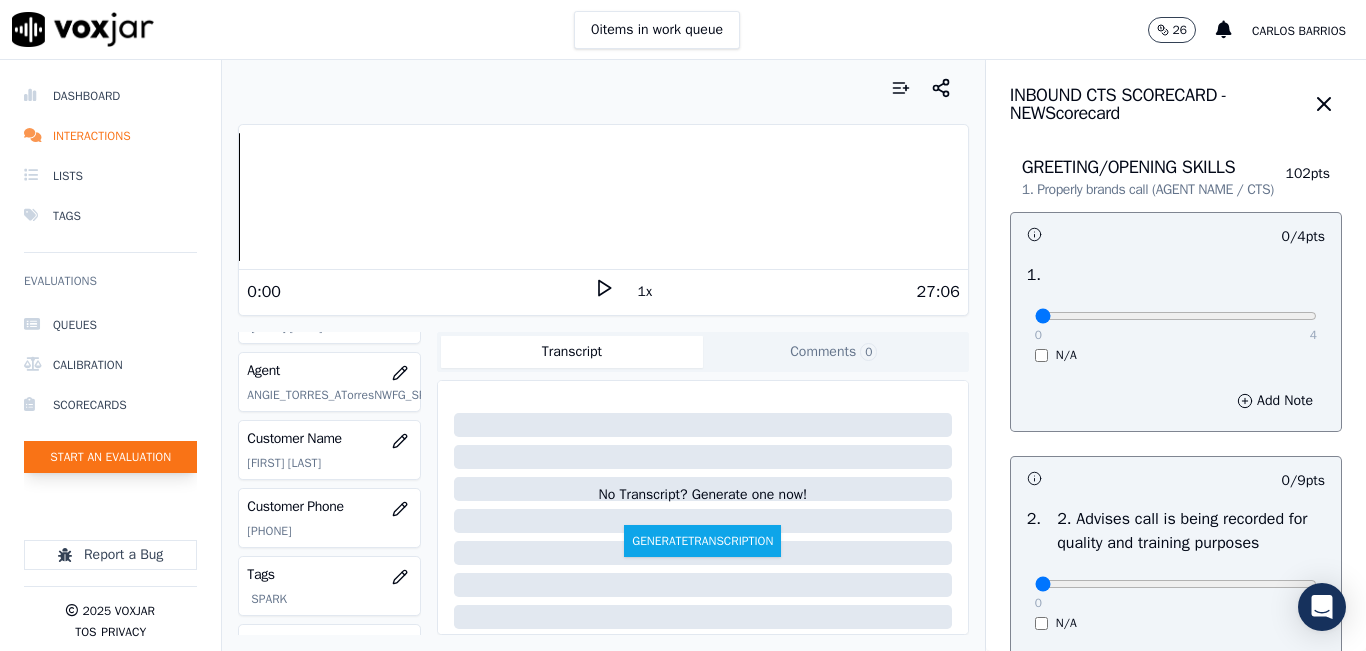 click on "Start an Evaluation" 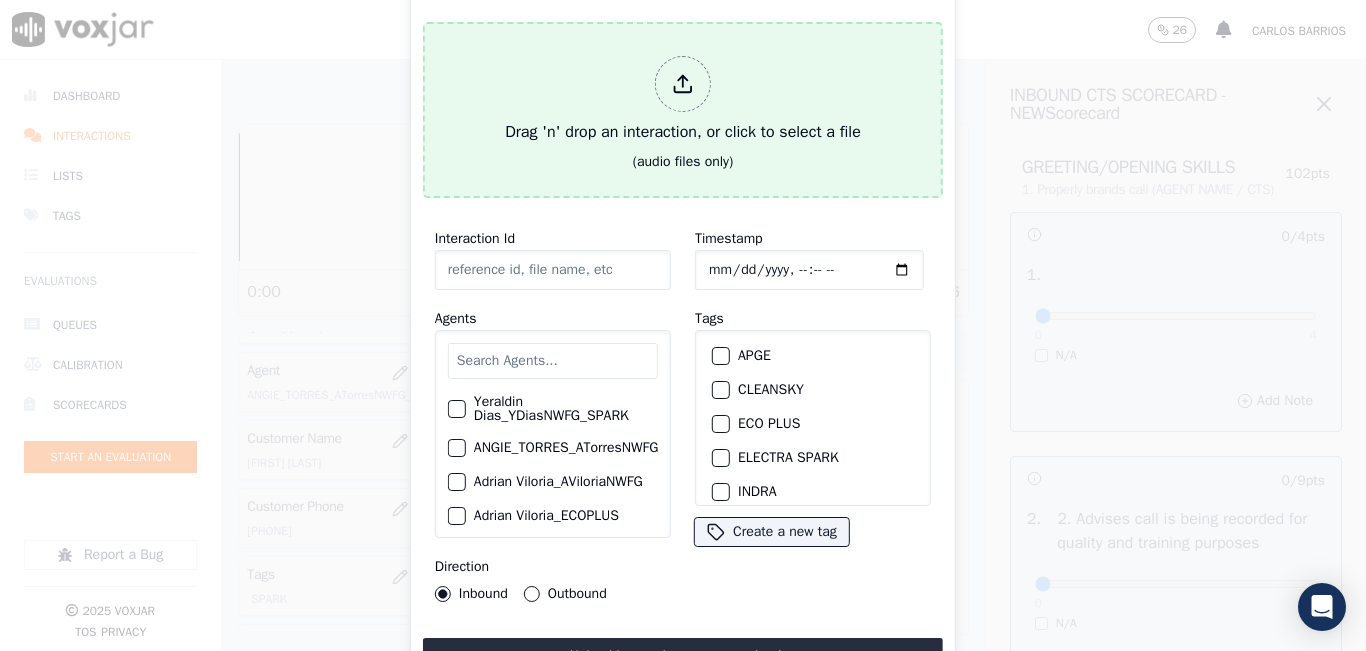 click on "Drag 'n' drop an interaction, or click to select a file" at bounding box center (683, 100) 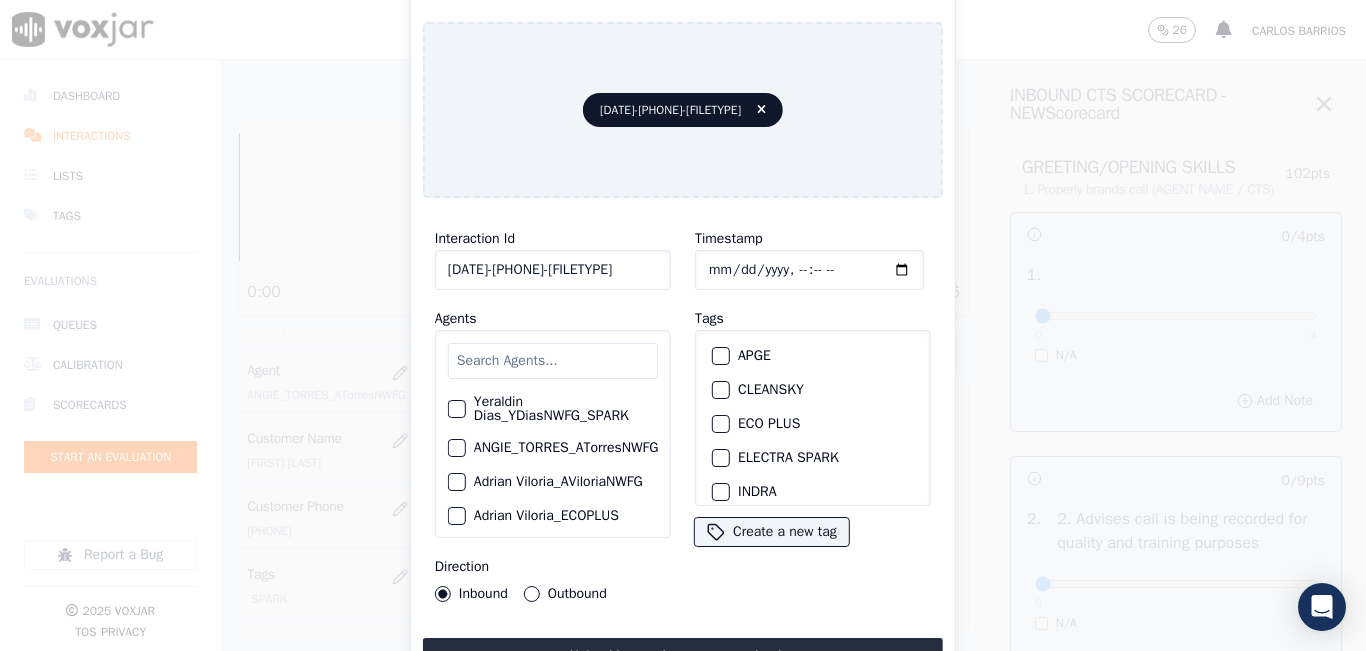 click at bounding box center (553, 361) 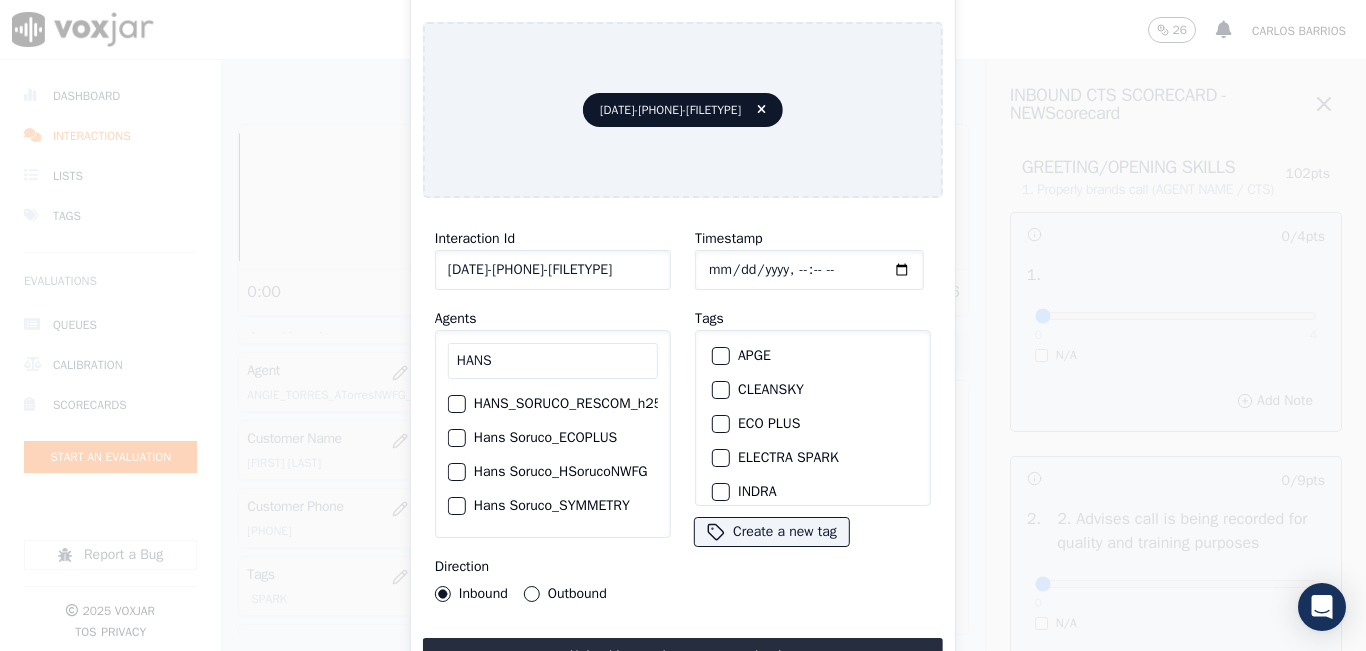 type on "HANS" 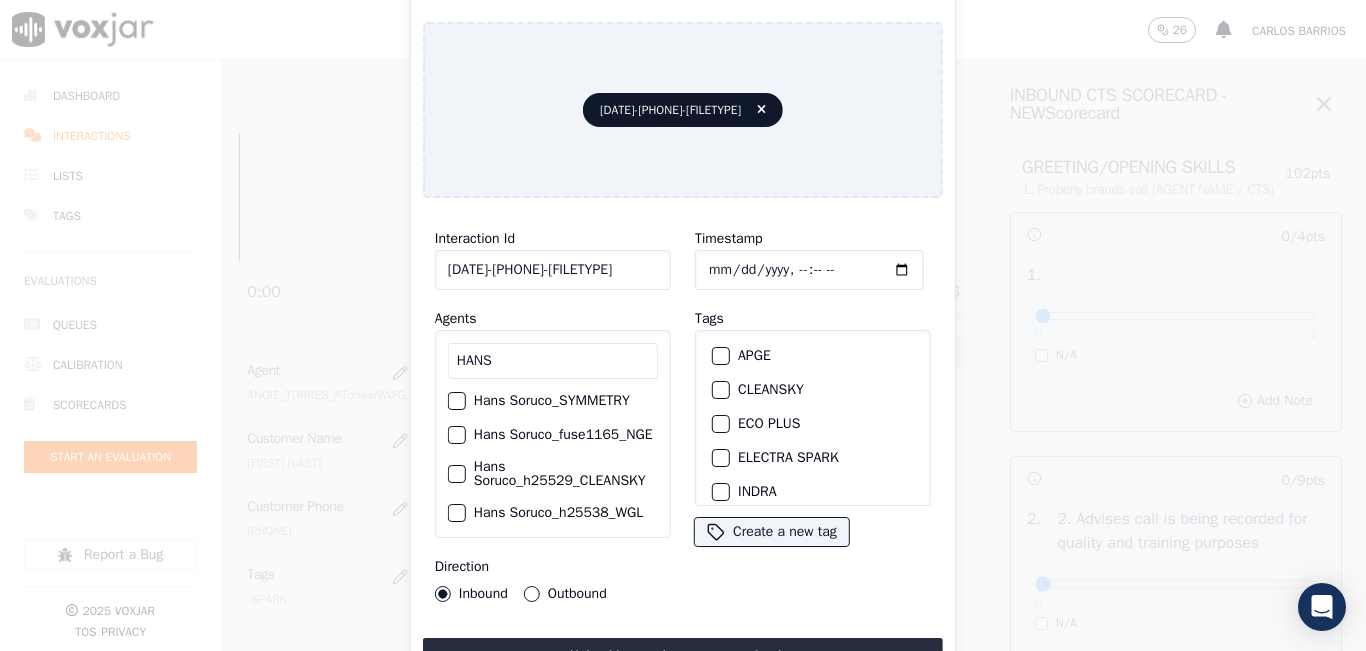 scroll, scrollTop: 120, scrollLeft: 0, axis: vertical 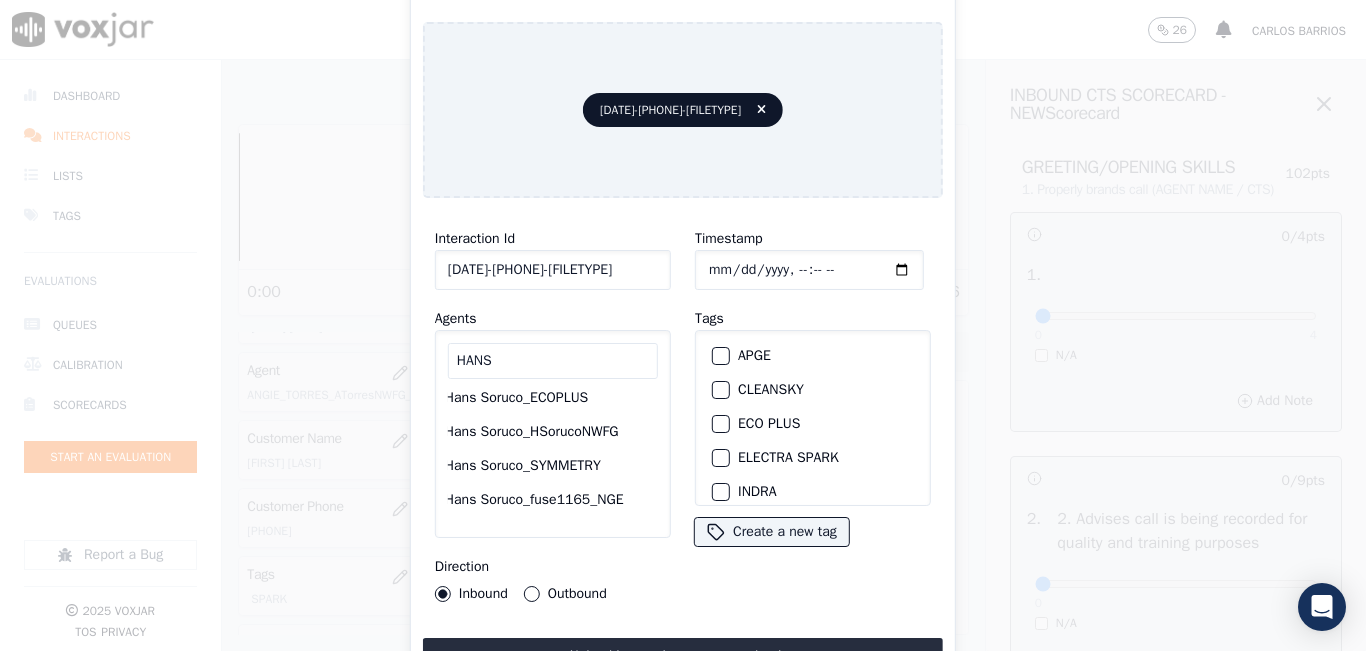 click on "Hans Soruco_HSorucoNWFG" 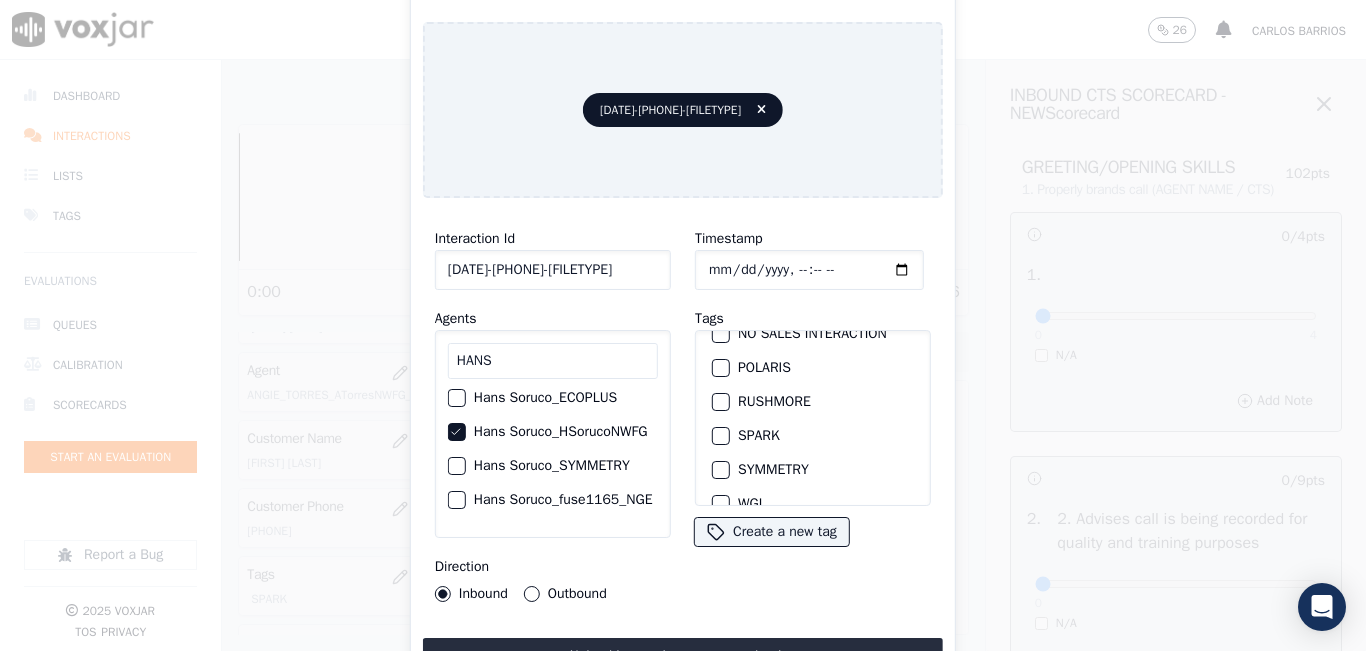 scroll, scrollTop: 300, scrollLeft: 0, axis: vertical 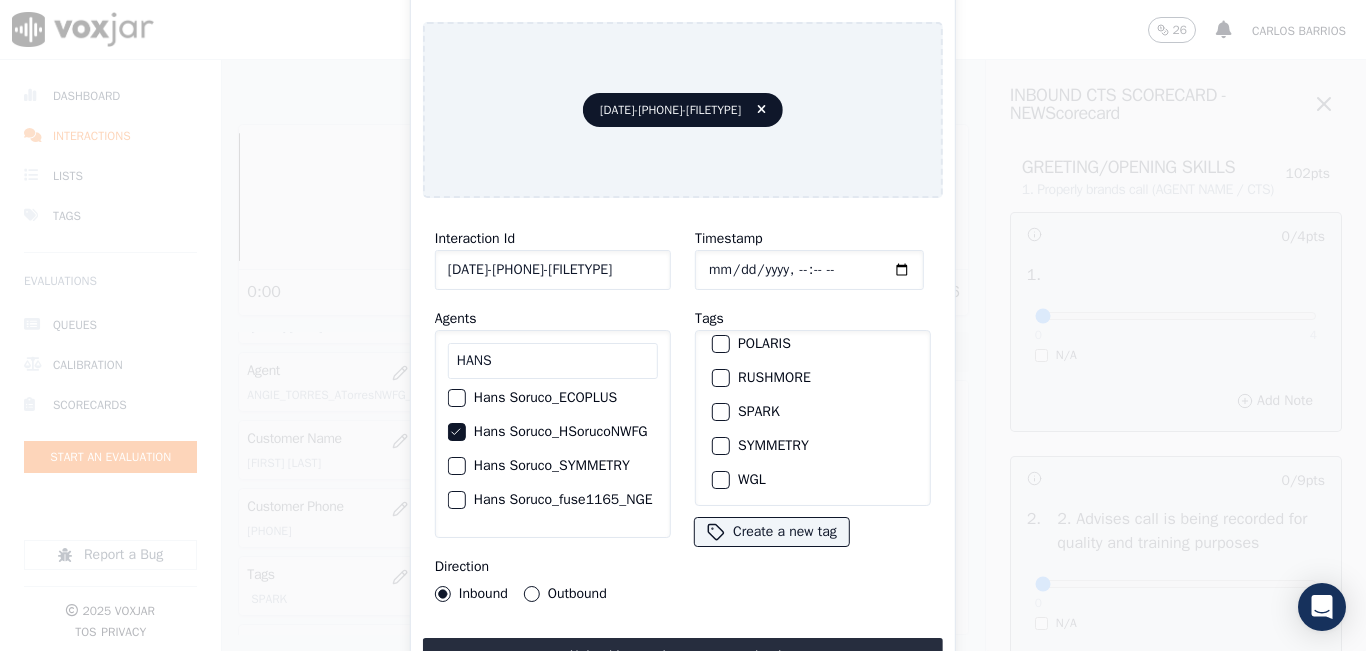 click at bounding box center [720, 412] 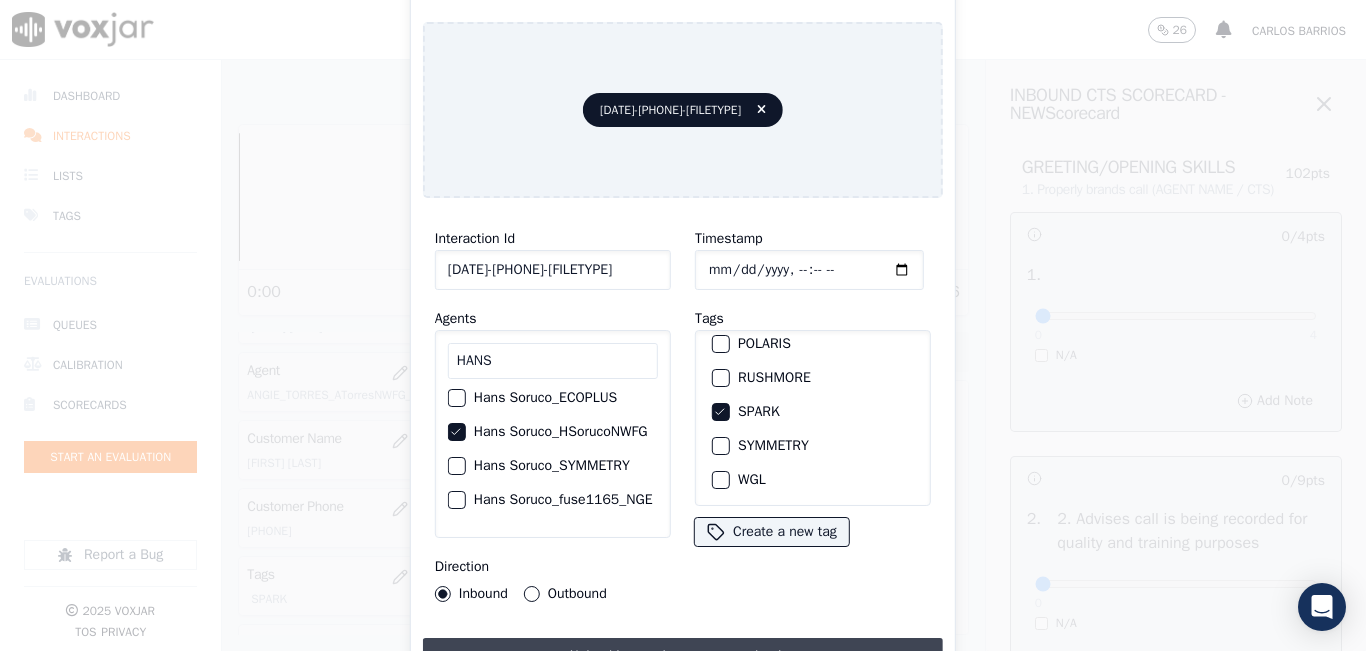 click on "Upload interaction to start evaluation" at bounding box center (683, 656) 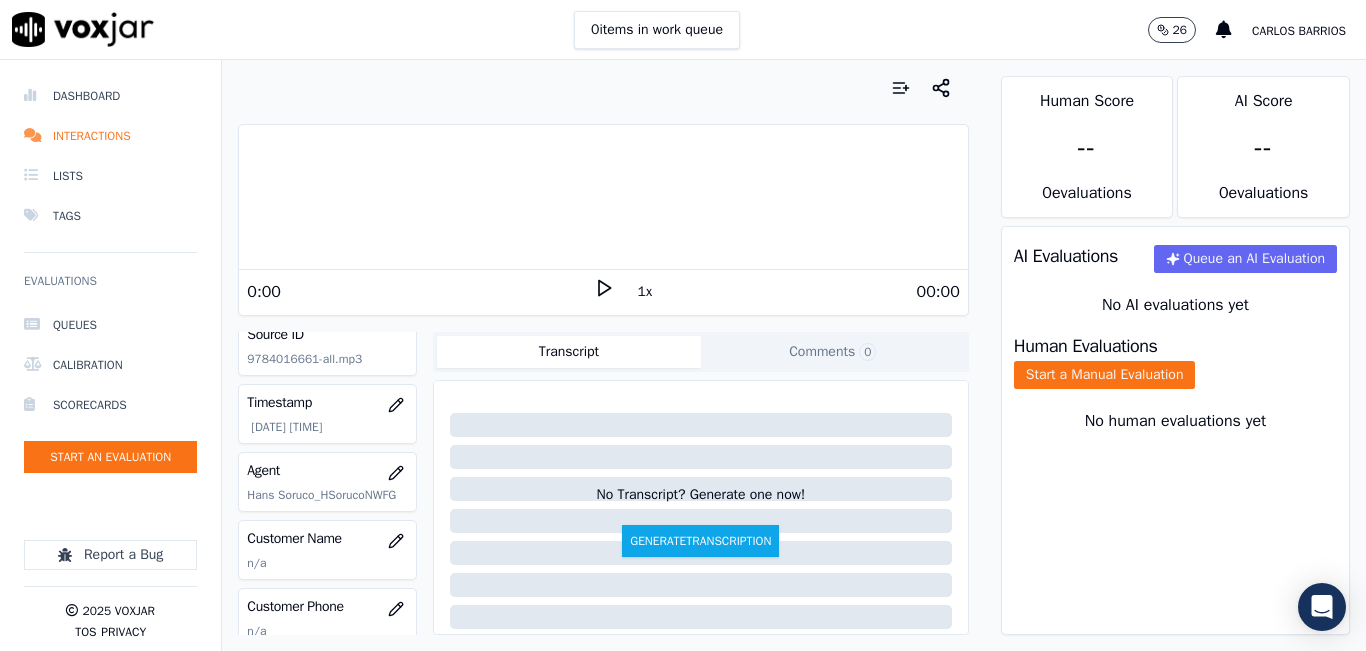 scroll, scrollTop: 200, scrollLeft: 0, axis: vertical 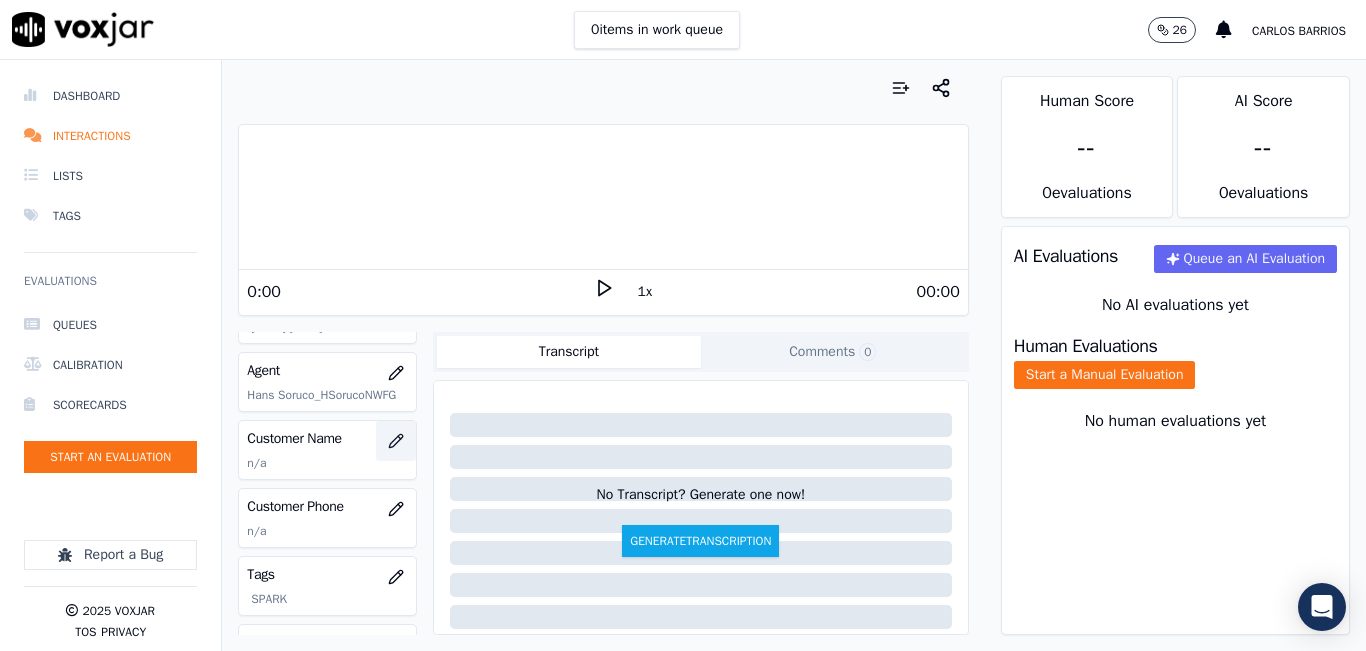 click at bounding box center [396, 441] 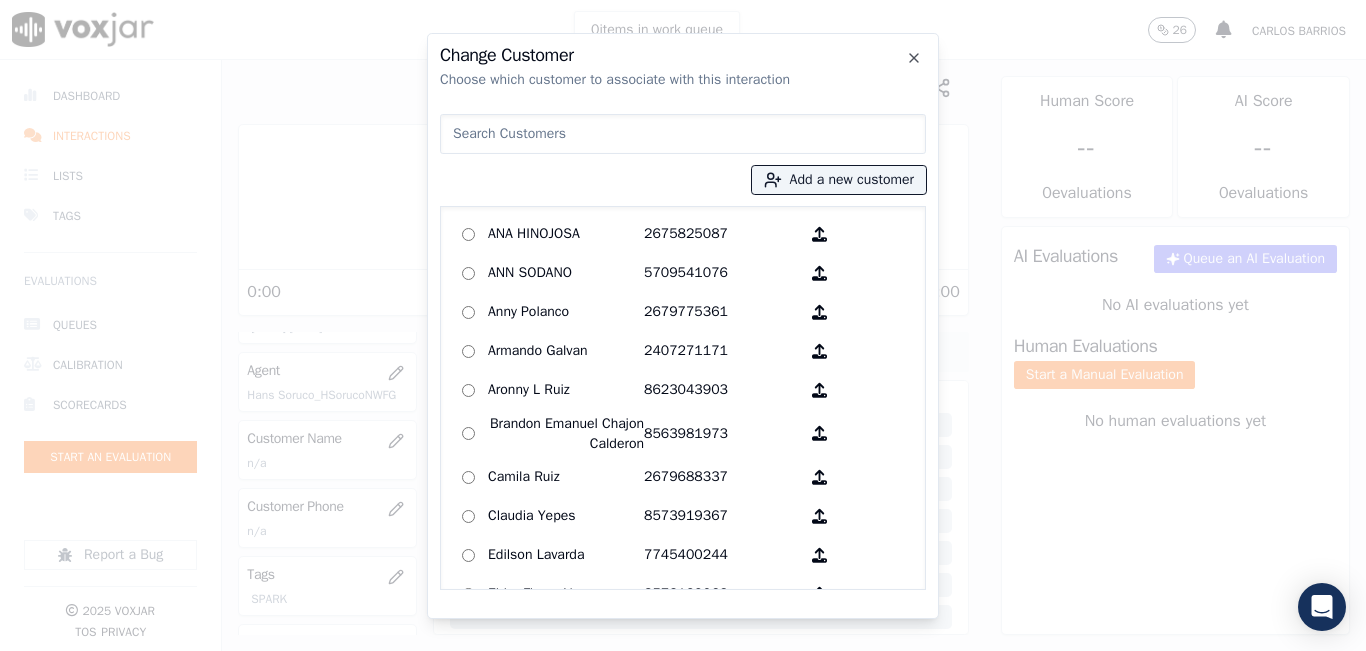 click at bounding box center [683, 134] 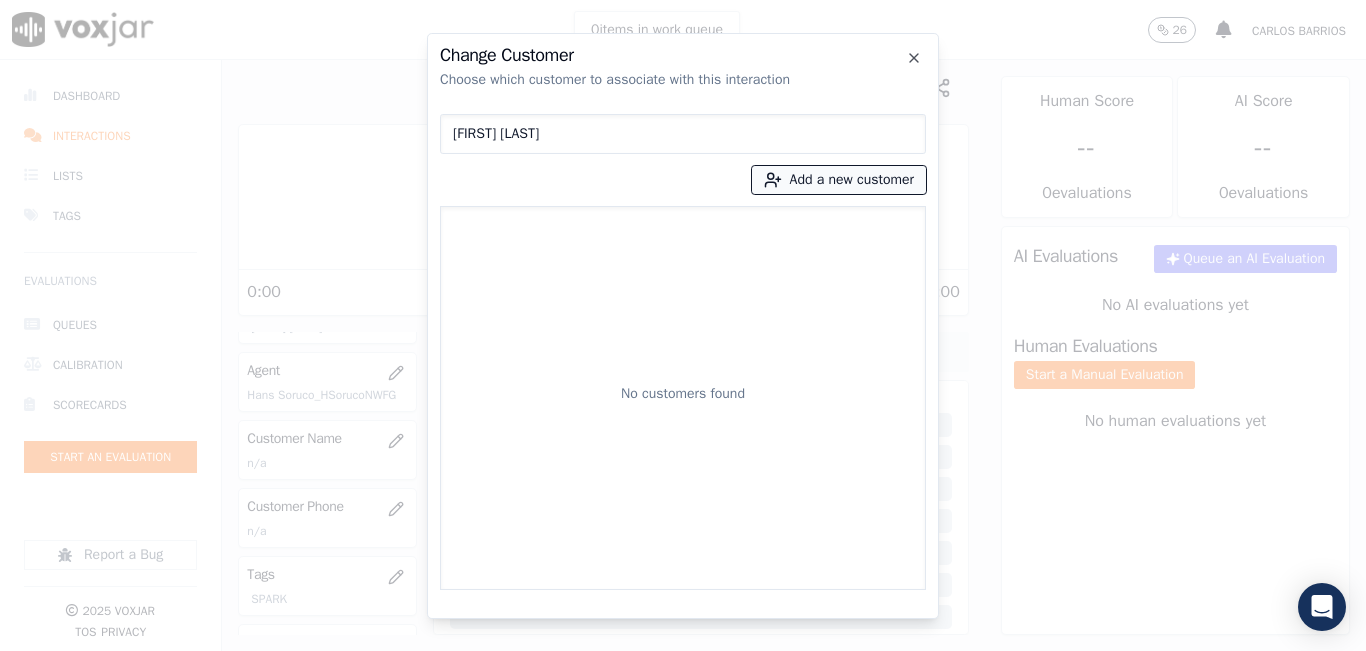 type on "[FIRST] [LAST]" 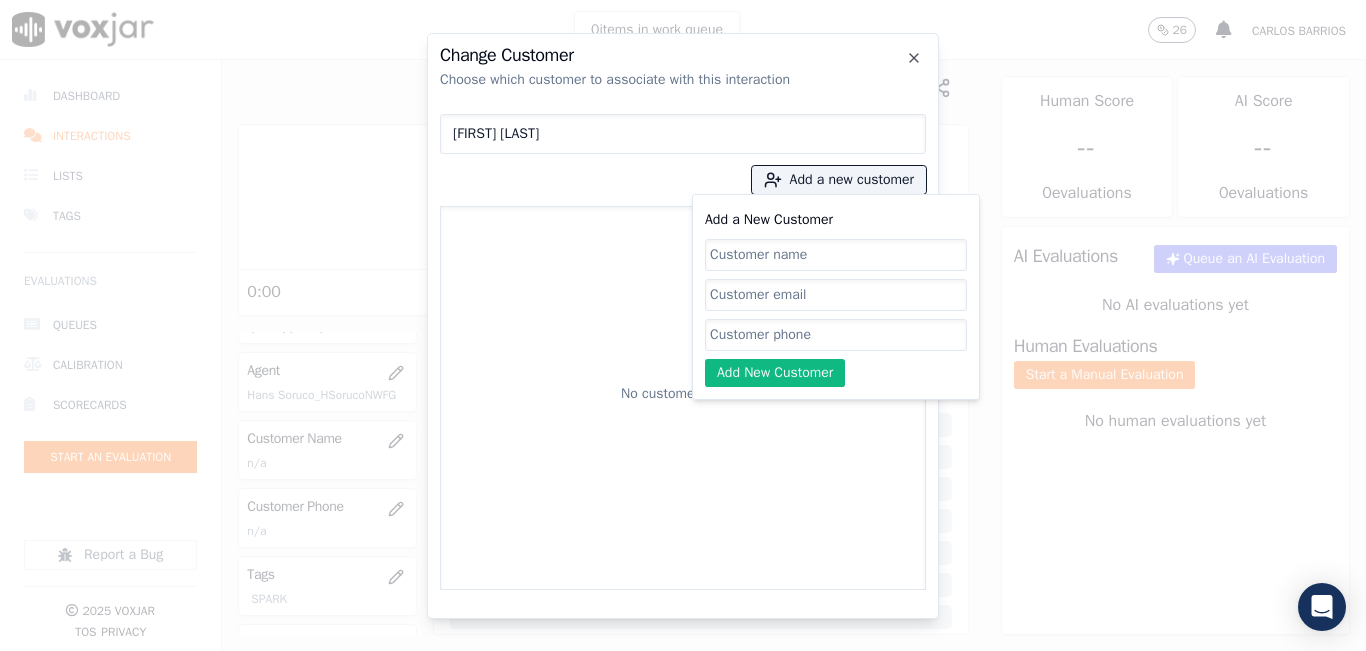 click on "Add a New Customer" 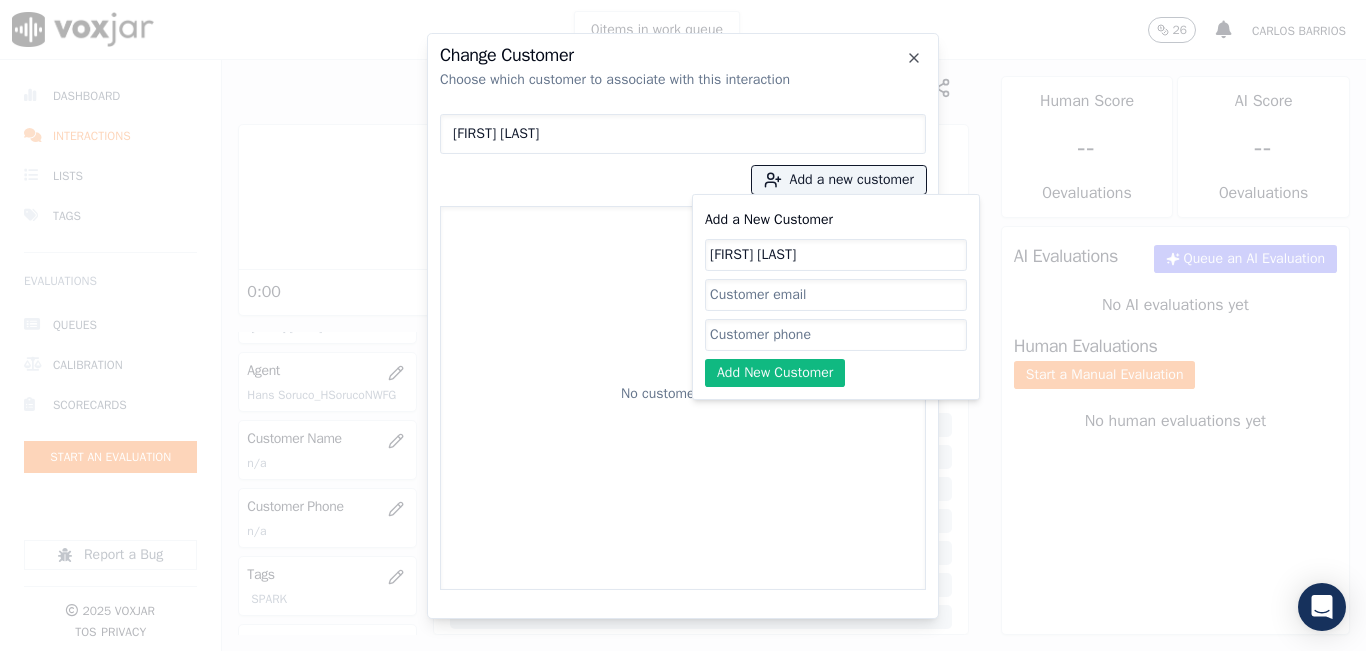 type on "[FIRST] [LAST]" 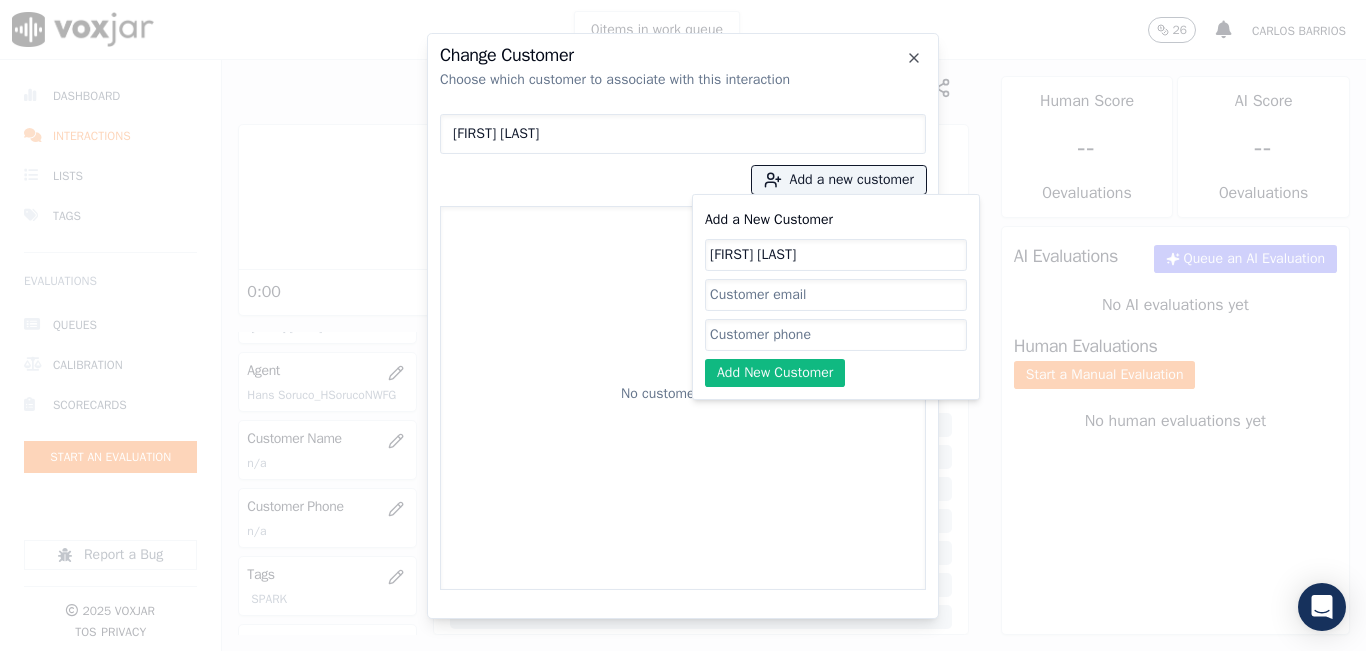 click on "Add a New Customer   PEDRO RODRIGUEZ PEPIN         Add New Customer" at bounding box center [836, 297] 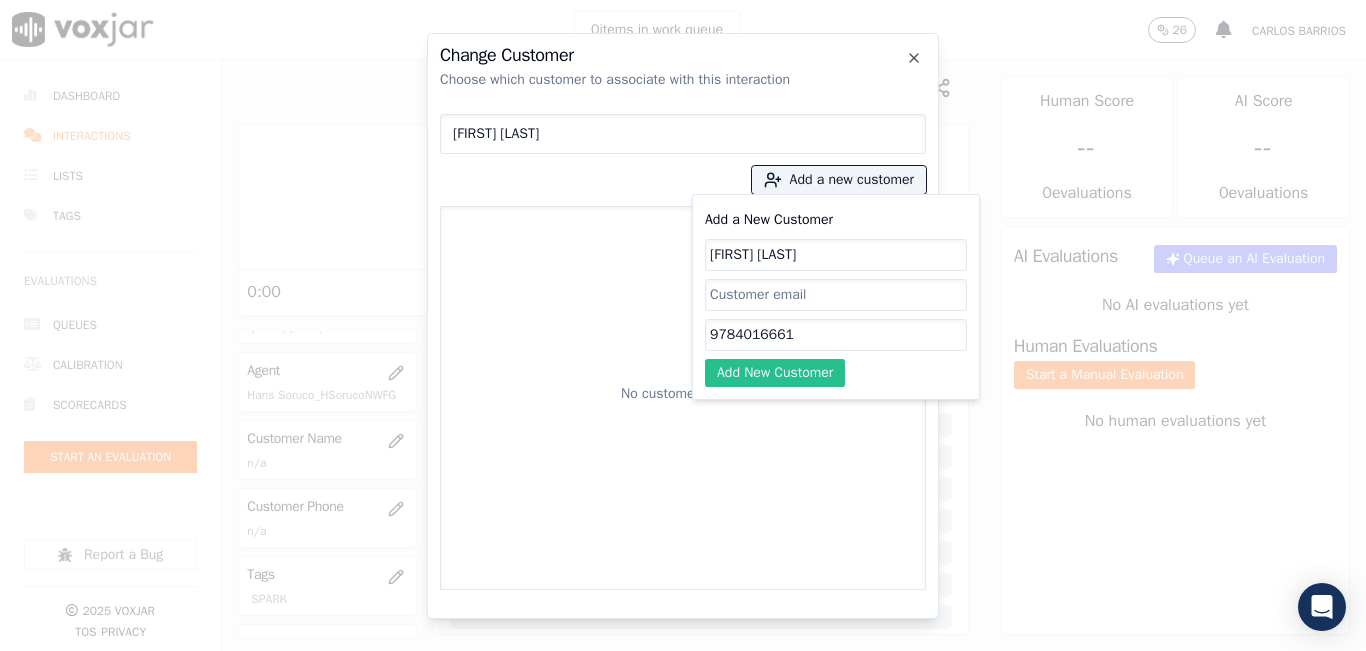 type on "9784016661" 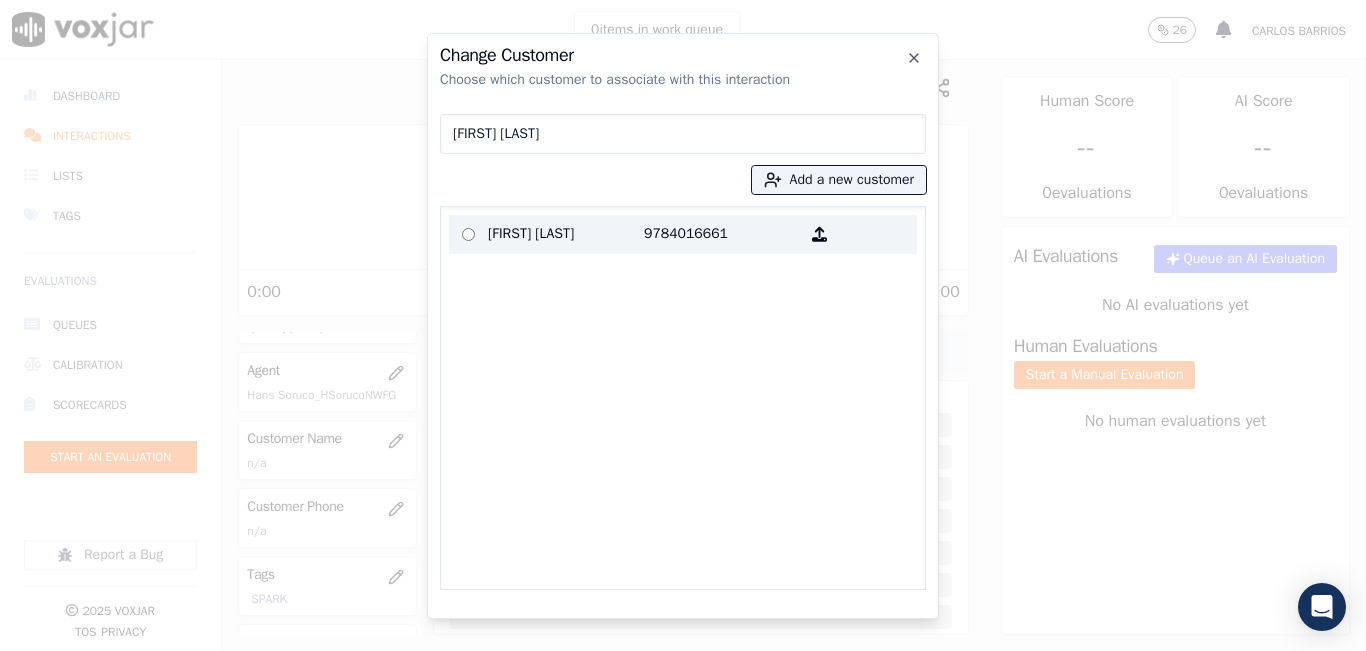 click on "PEDRO RODRIGUEZ PEPIN   9784016661" at bounding box center [683, 234] 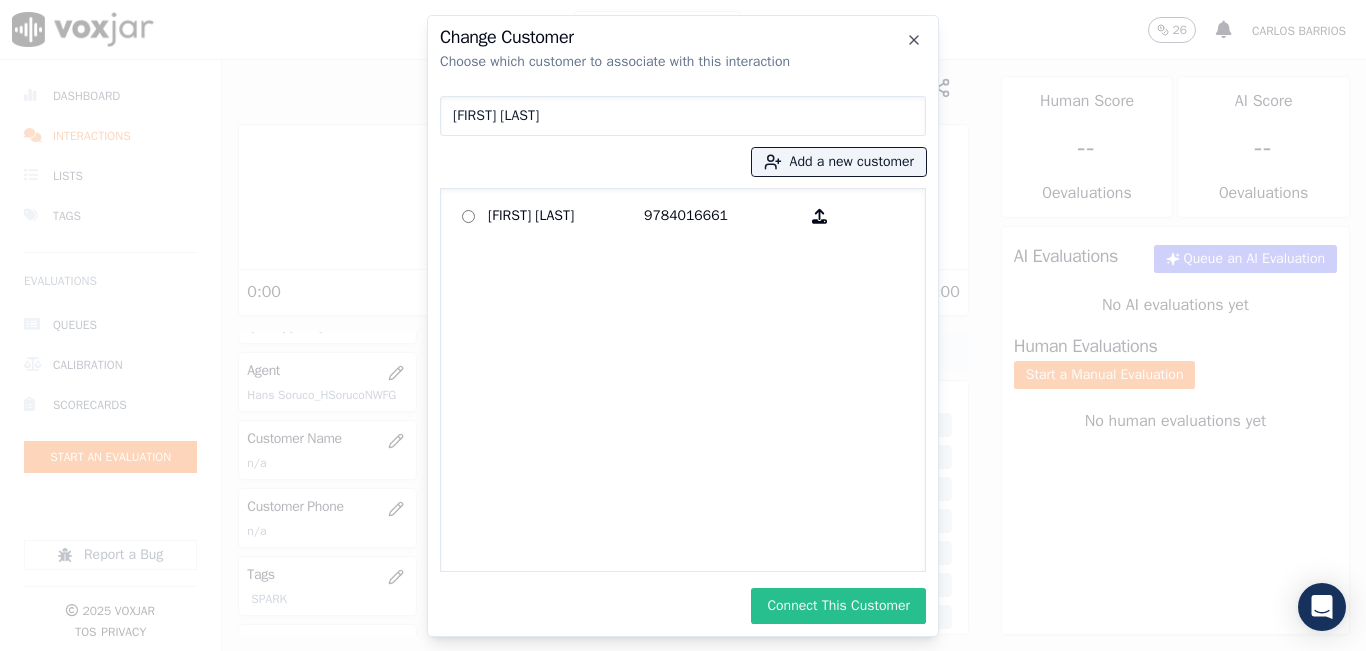 click on "Connect This Customer" at bounding box center (838, 606) 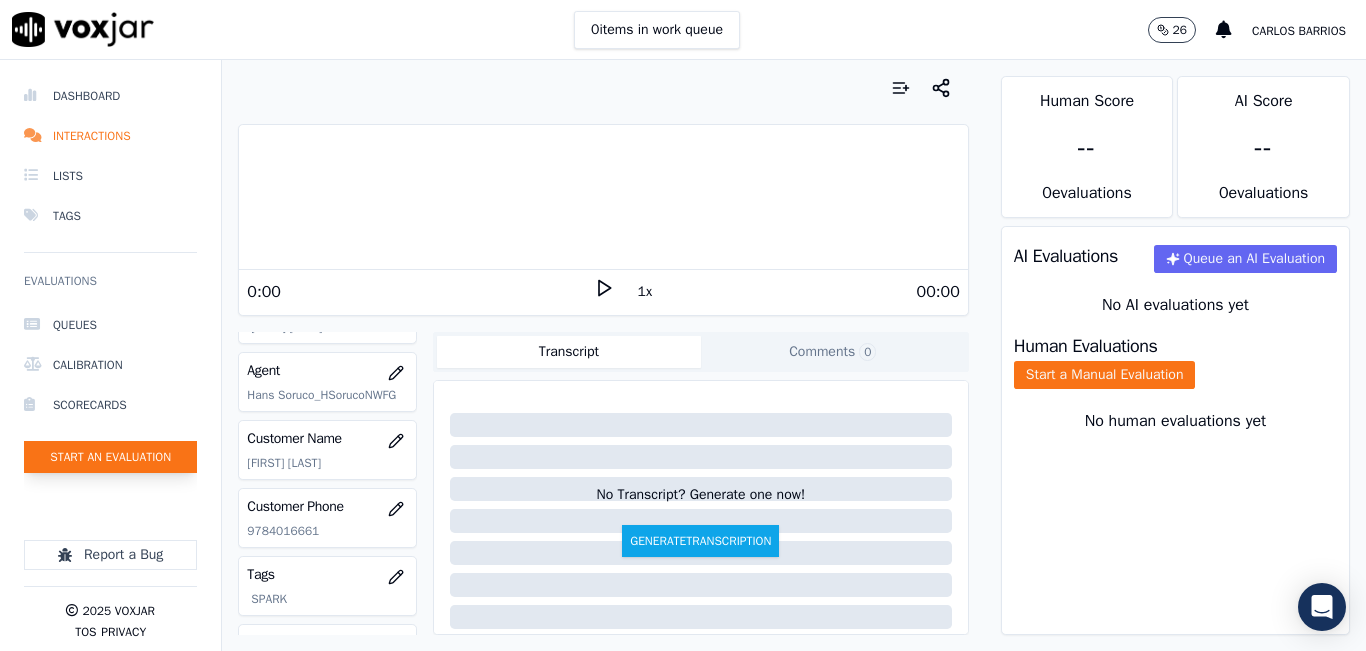 click on "Start an Evaluation" 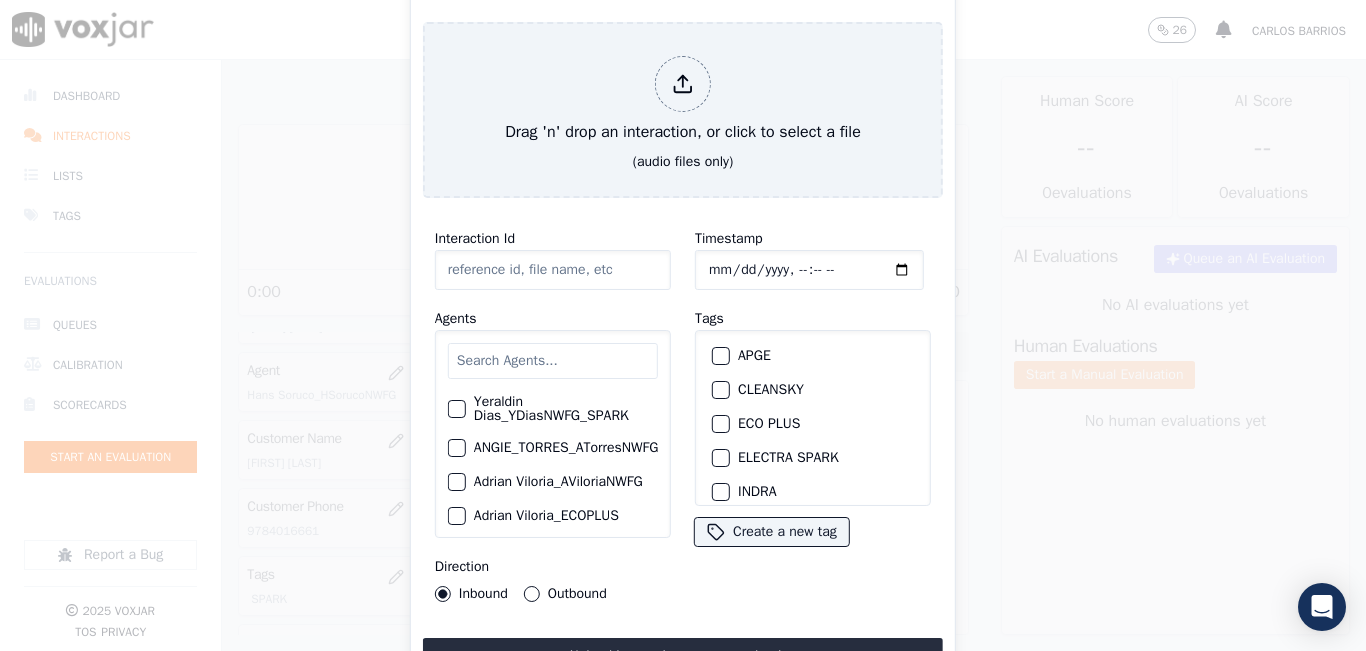click at bounding box center (553, 361) 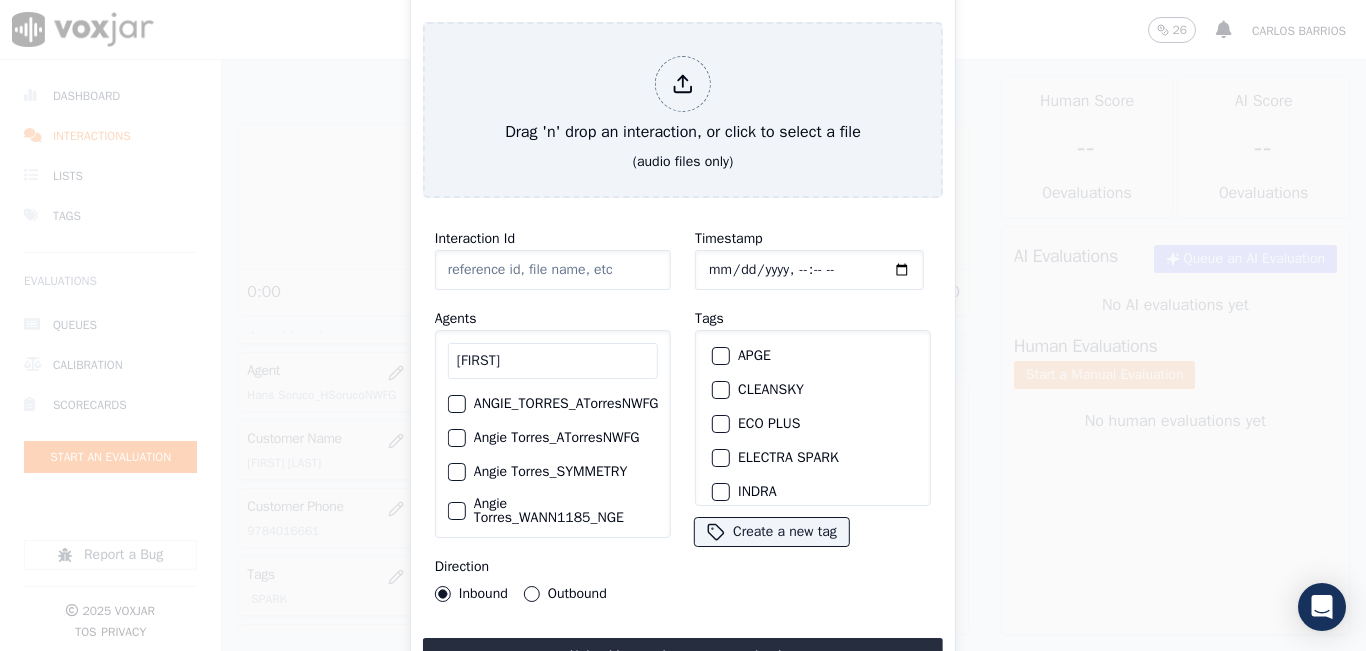 type on "ANGIE" 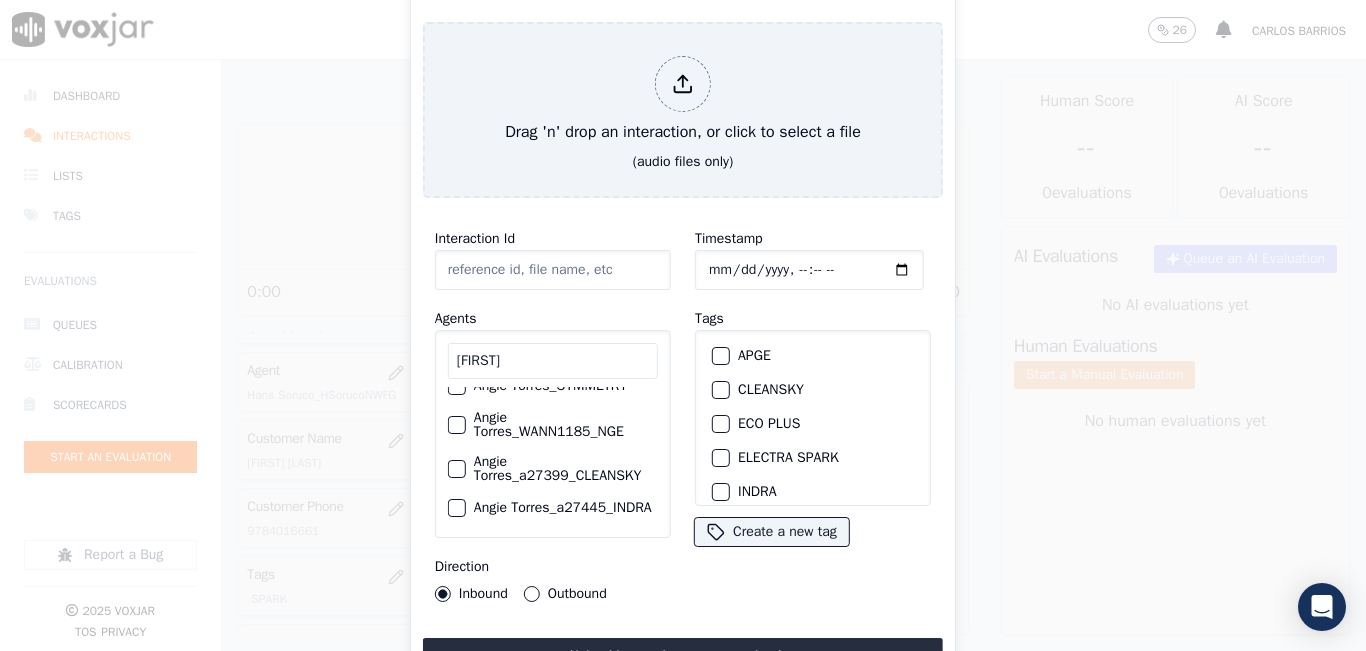 scroll, scrollTop: 122, scrollLeft: 0, axis: vertical 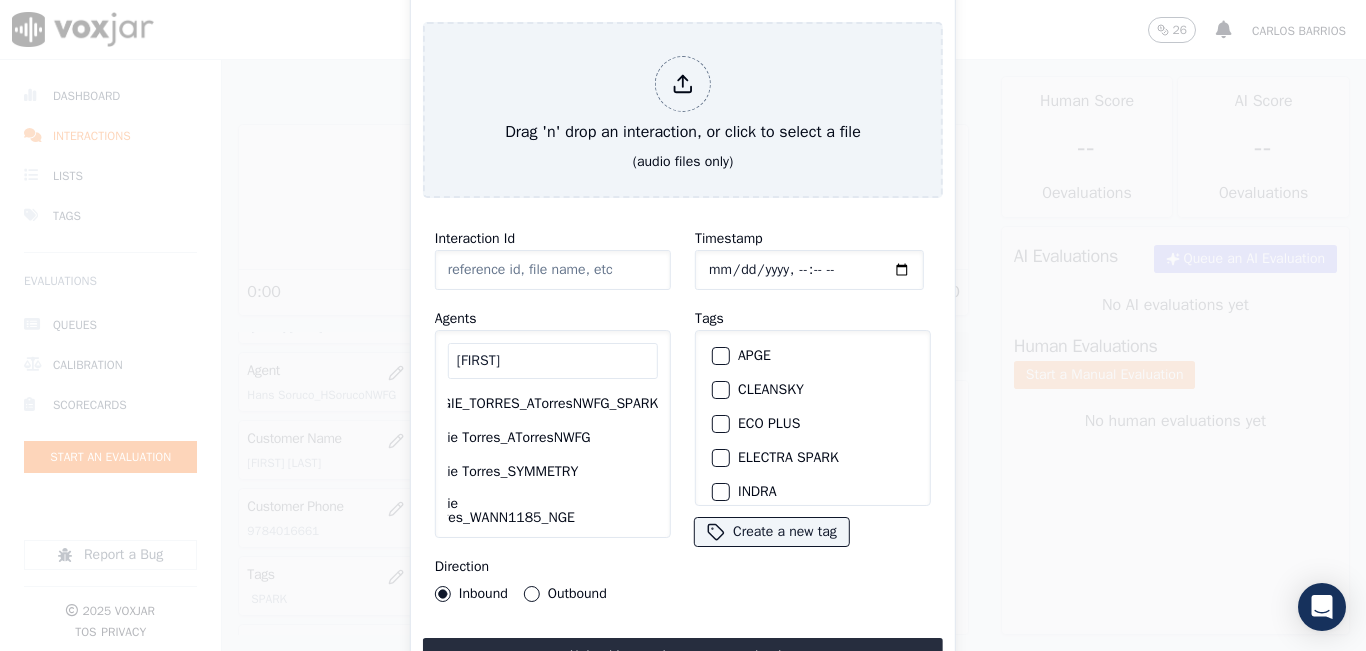 click on "Angie Torres_ATorresNWFG" 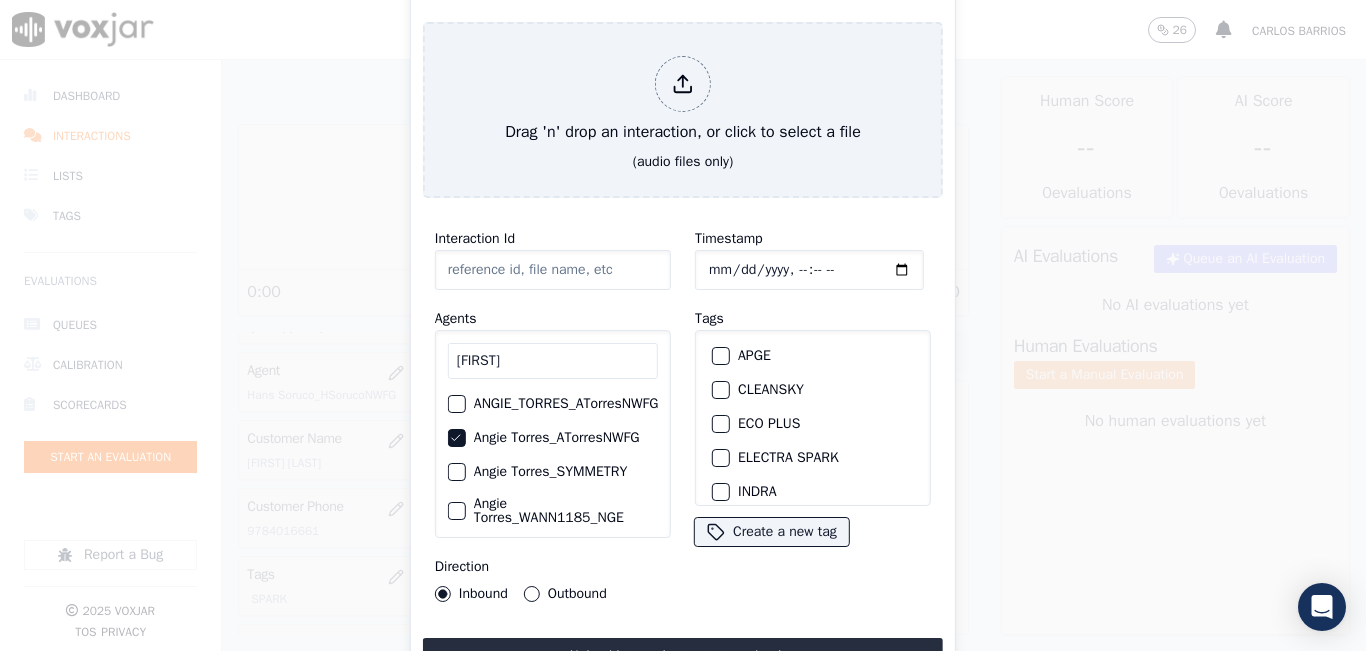 click on "ANGIE_TORRES_ATorresNWFG_SPARK" 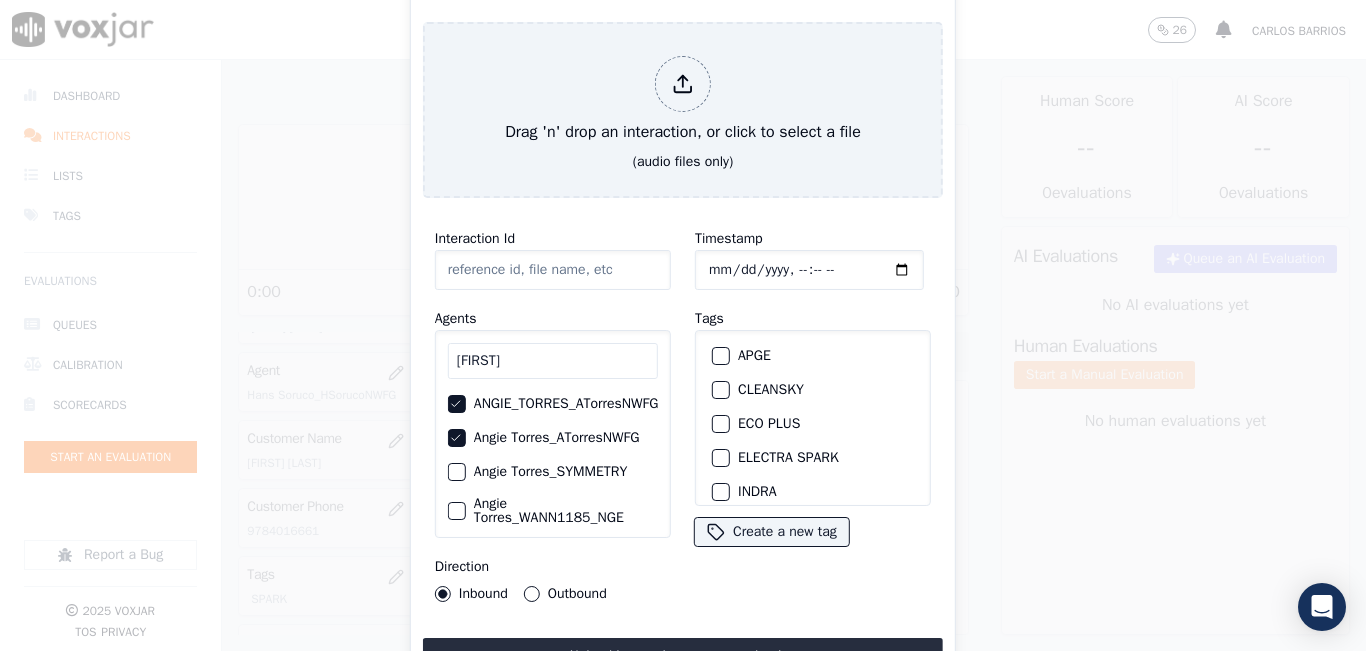 click on "Angie Torres_ATorresNWFG" 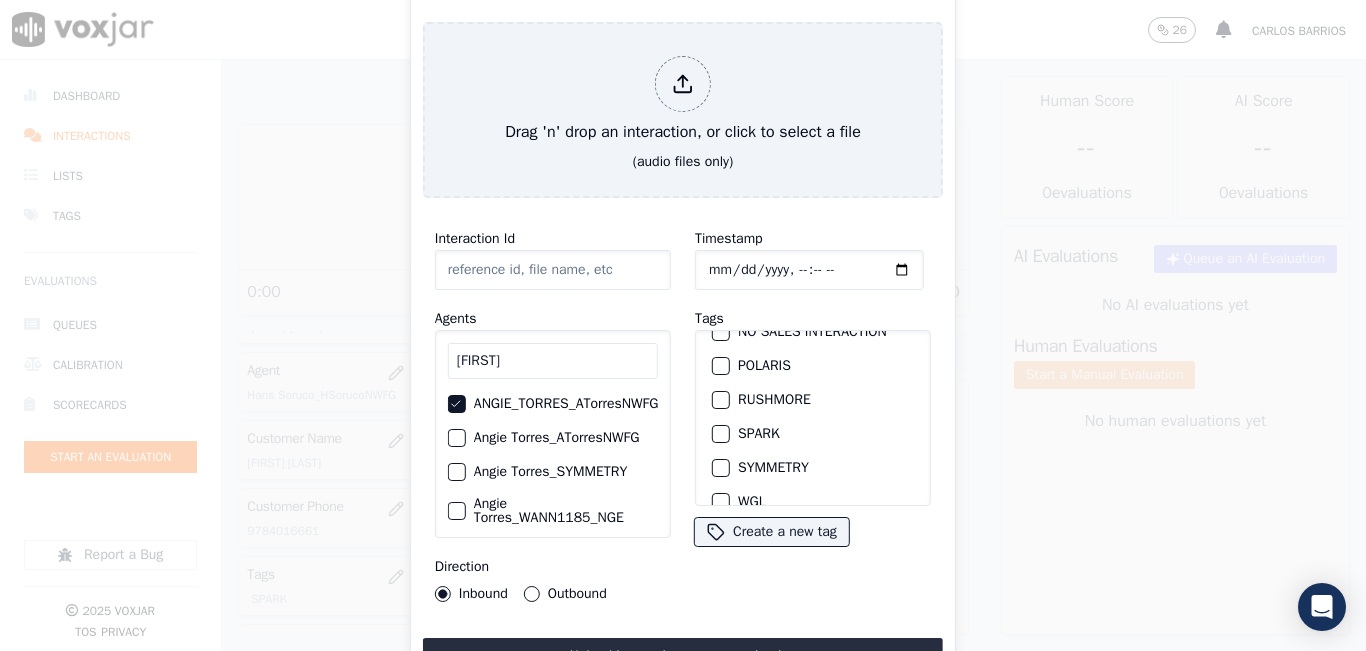 scroll, scrollTop: 300, scrollLeft: 0, axis: vertical 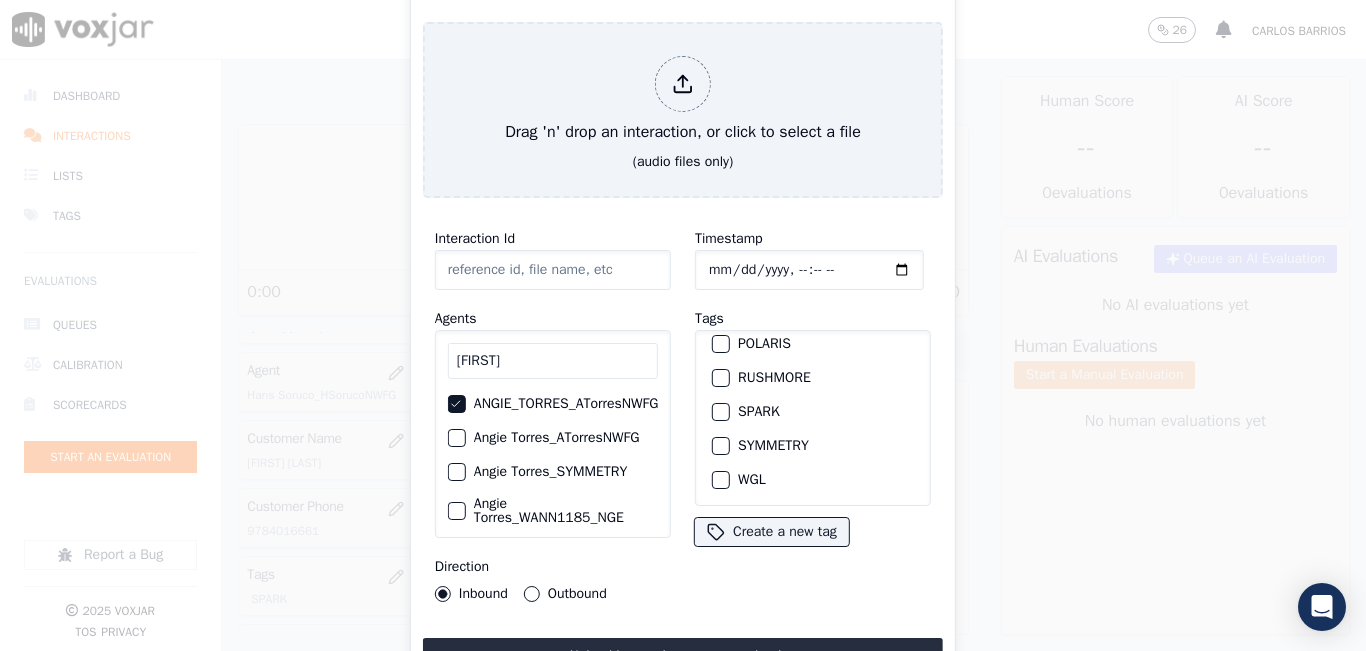 click on "SPARK" at bounding box center (721, 412) 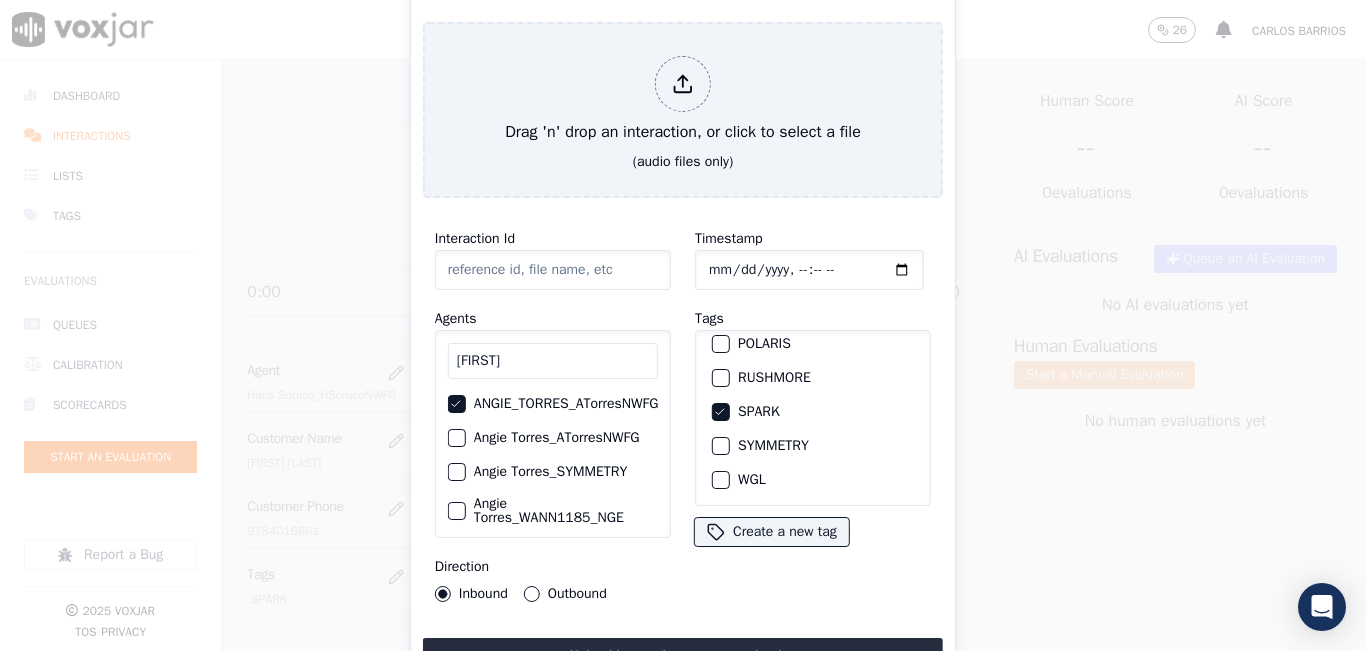 click on "Outbound" at bounding box center (532, 594) 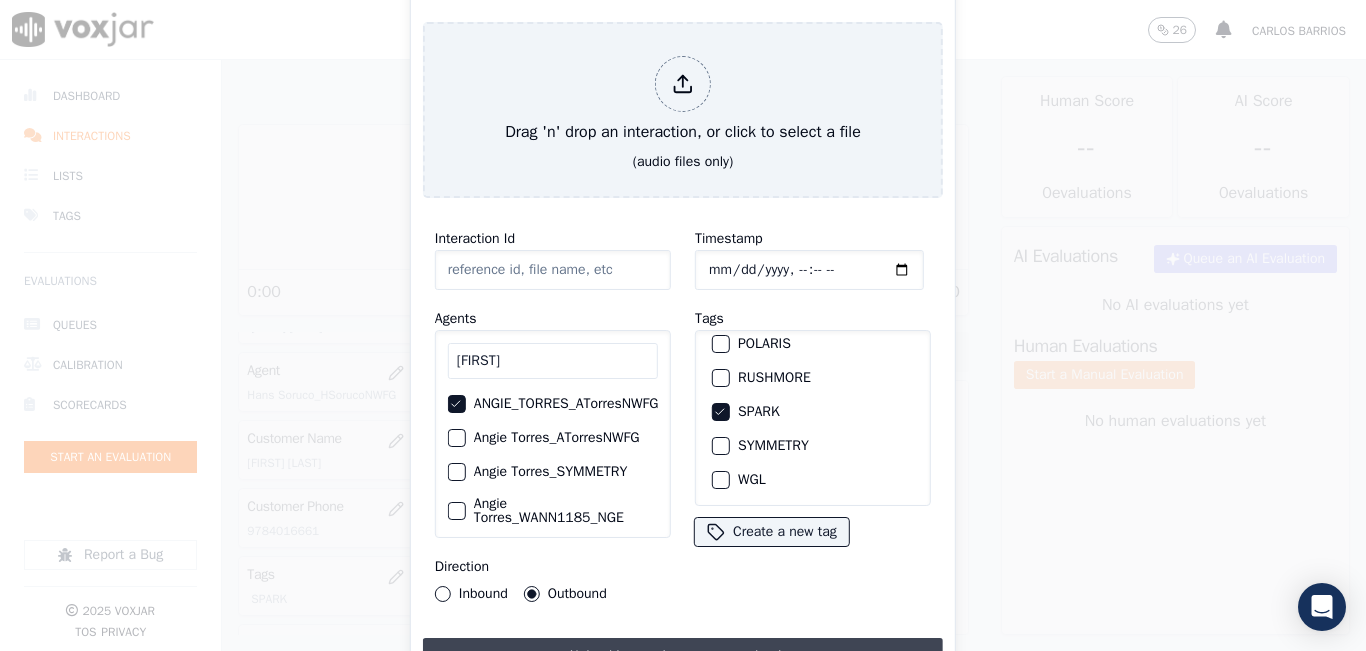 click on "Upload interaction to start evaluation" at bounding box center [683, 656] 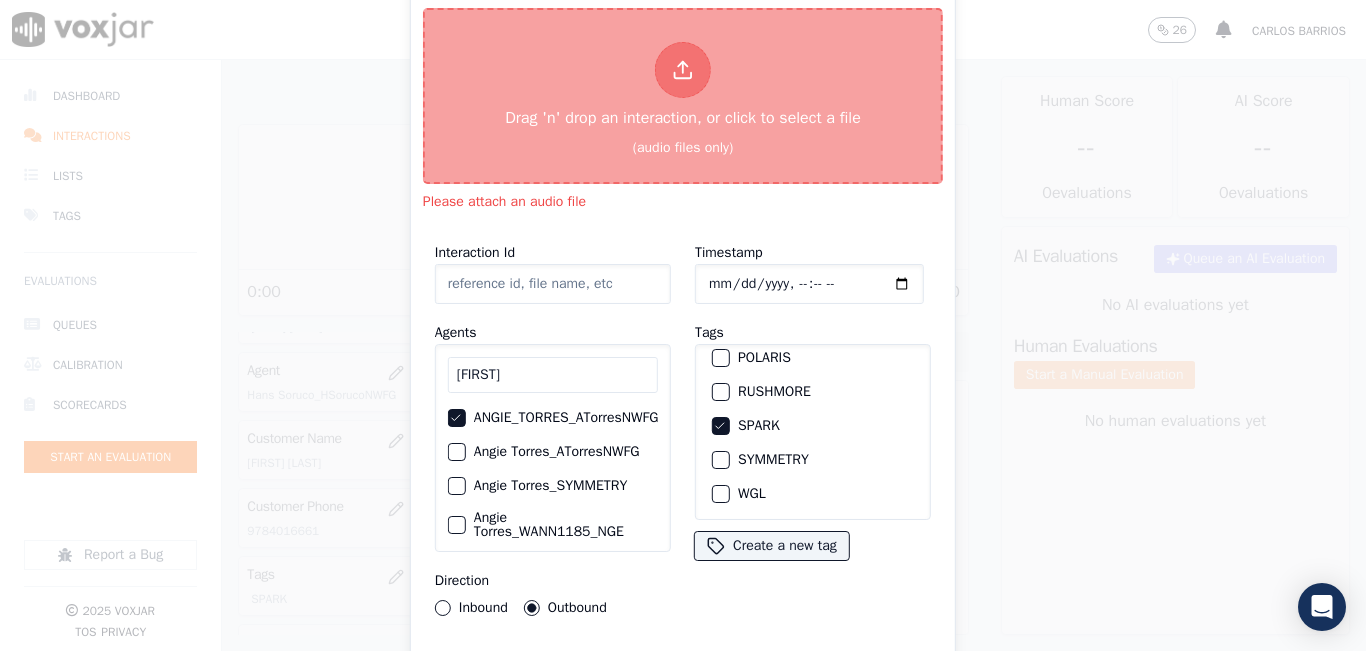 click at bounding box center (683, 70) 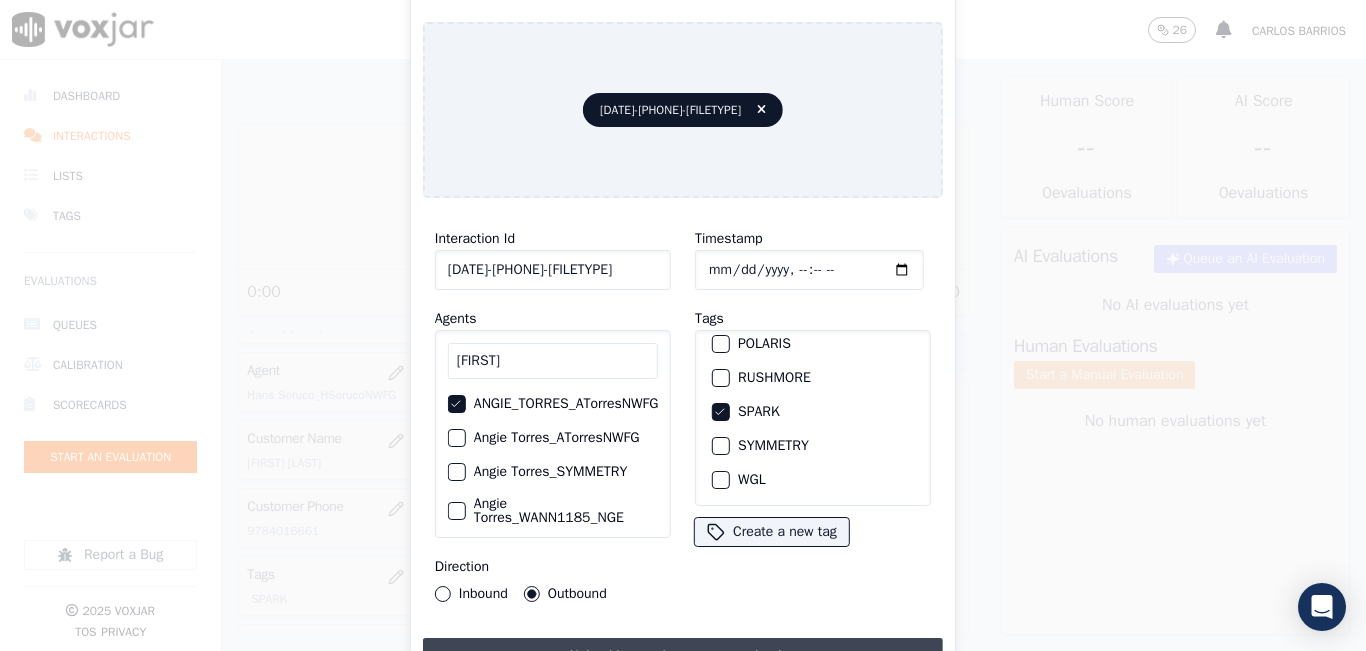 click on "Upload interaction to start evaluation" at bounding box center (683, 656) 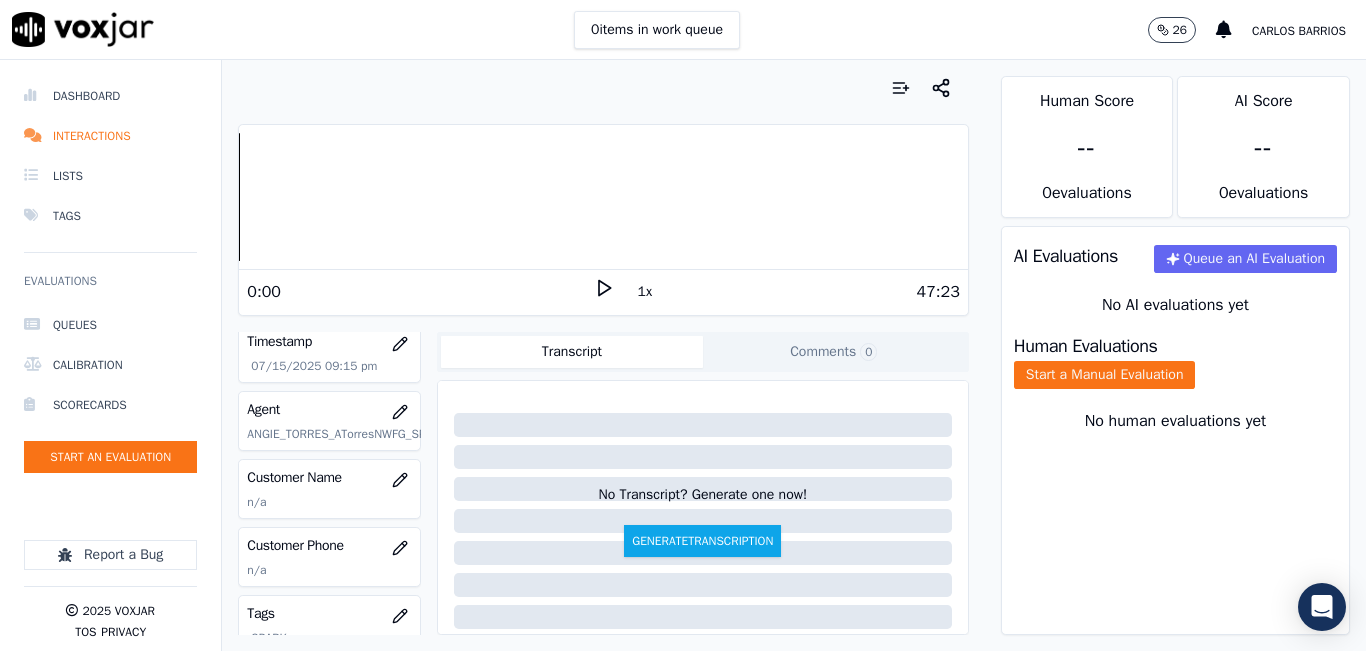 scroll, scrollTop: 200, scrollLeft: 0, axis: vertical 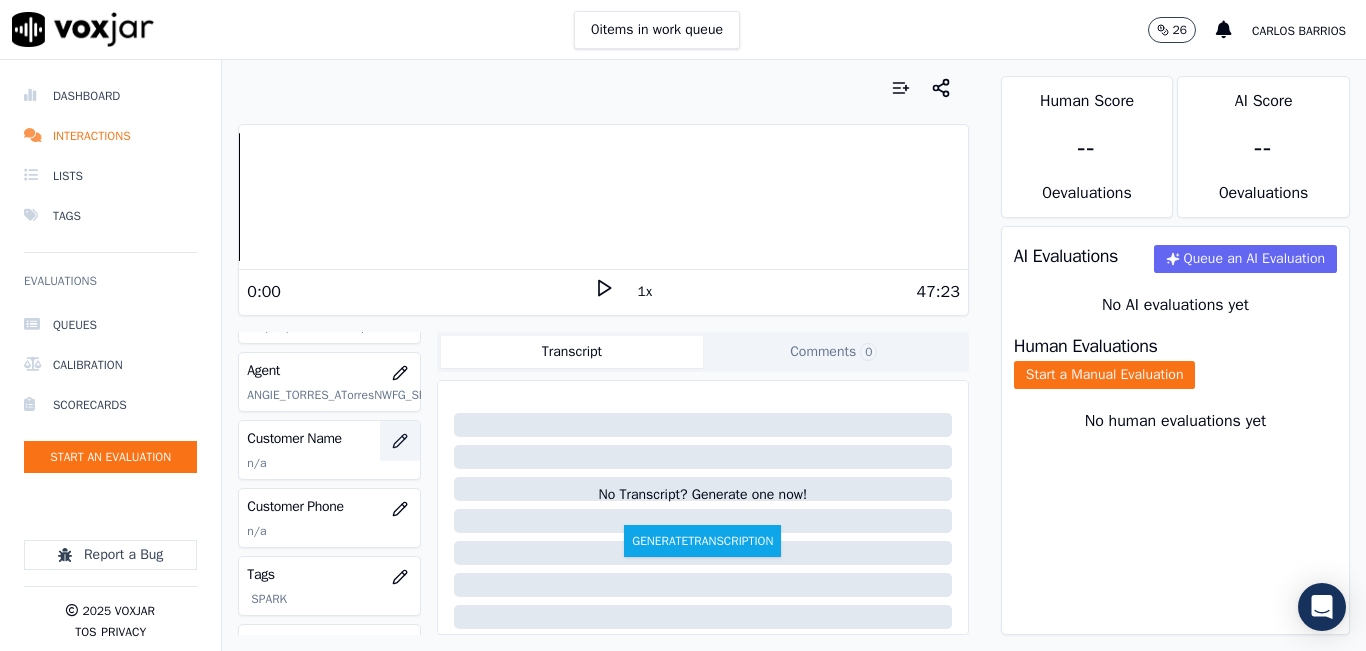 click 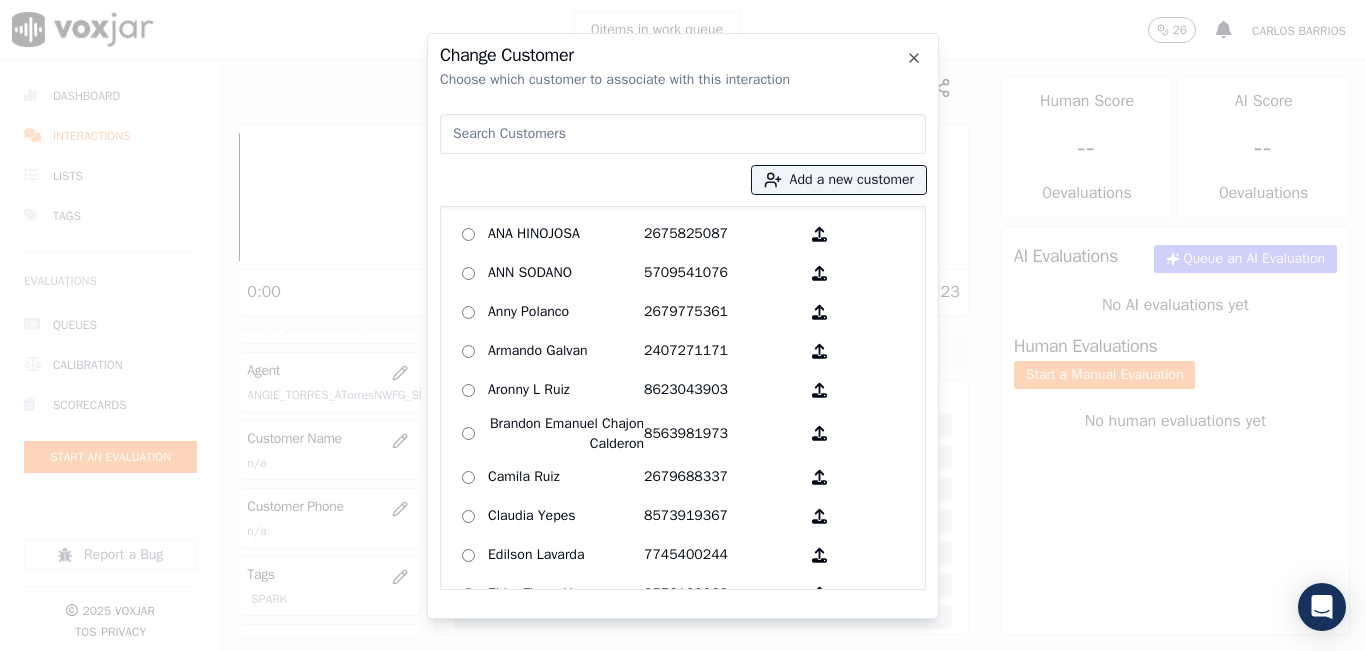 click at bounding box center [683, 134] 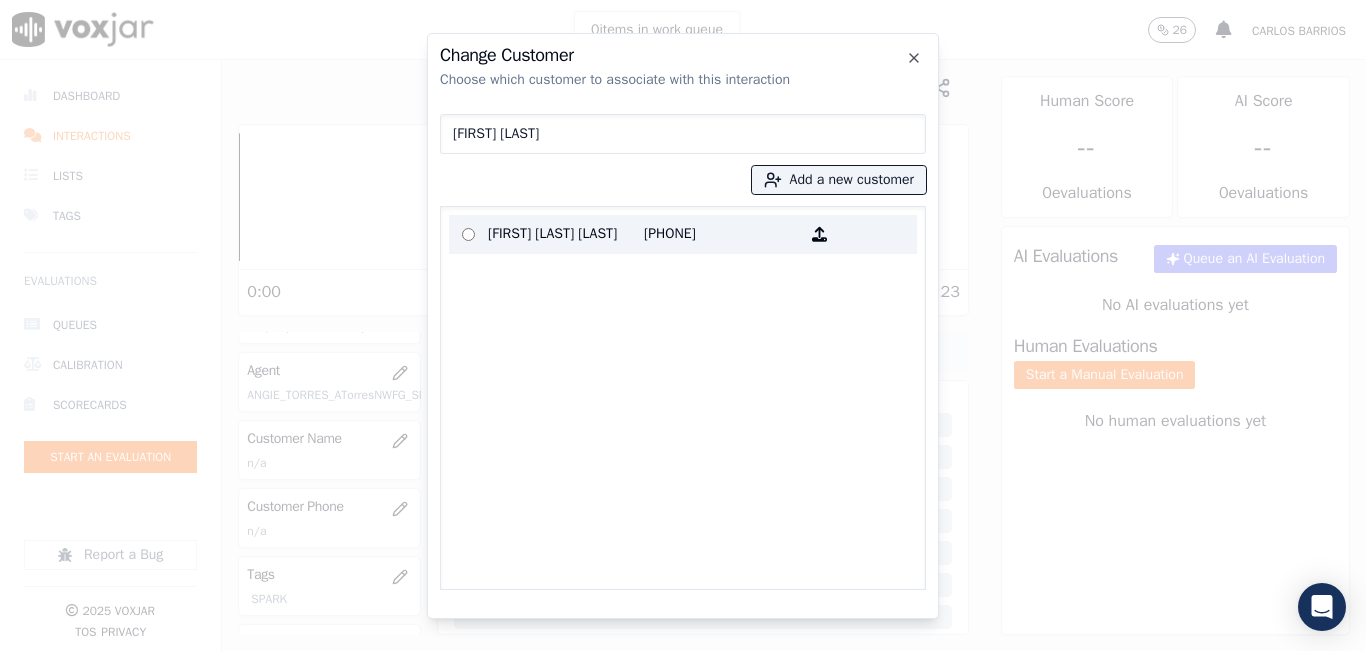 type on "MARLEN PAHOLA LOPEZ GUZMAN" 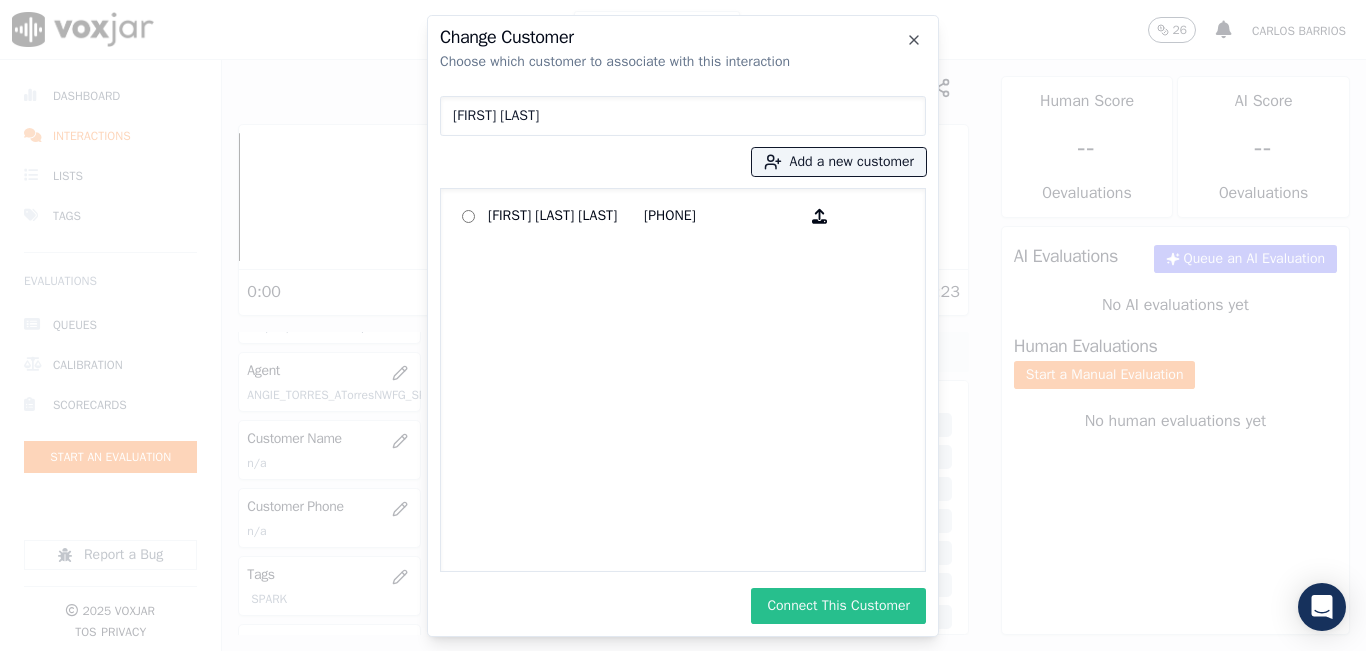 click on "Connect This Customer" at bounding box center (838, 606) 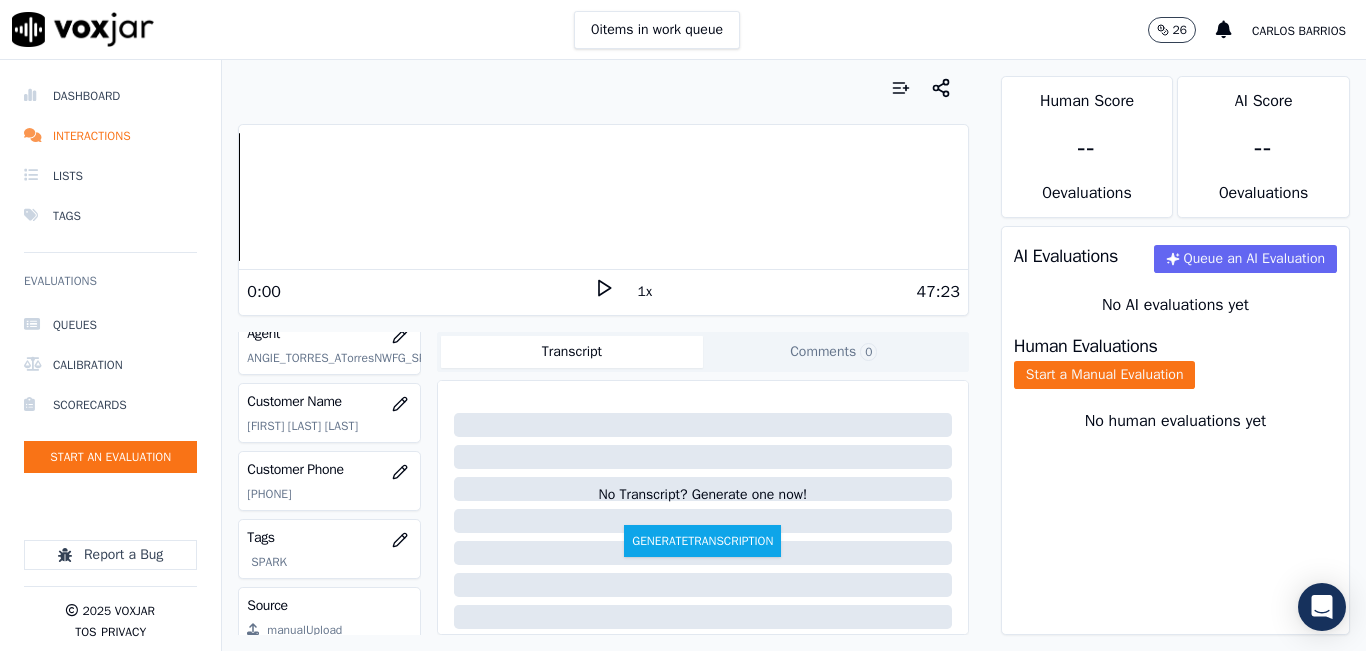 scroll, scrollTop: 200, scrollLeft: 0, axis: vertical 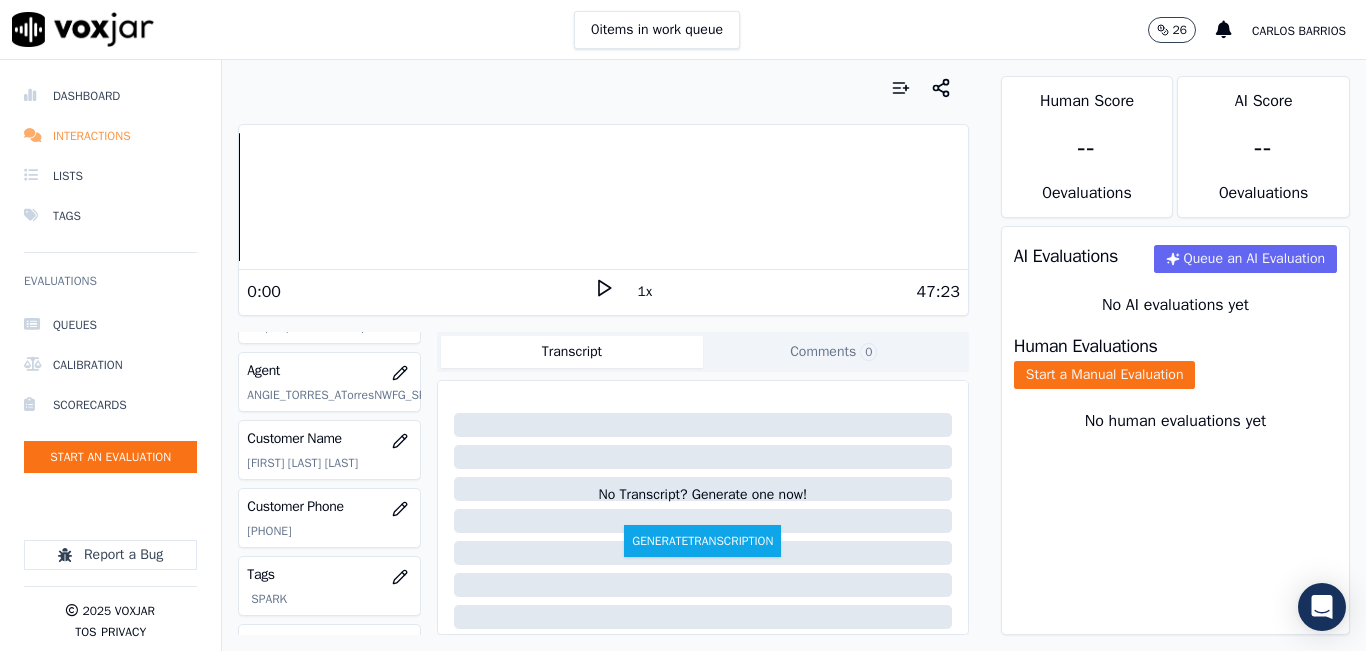 click on "Interactions" at bounding box center (110, 136) 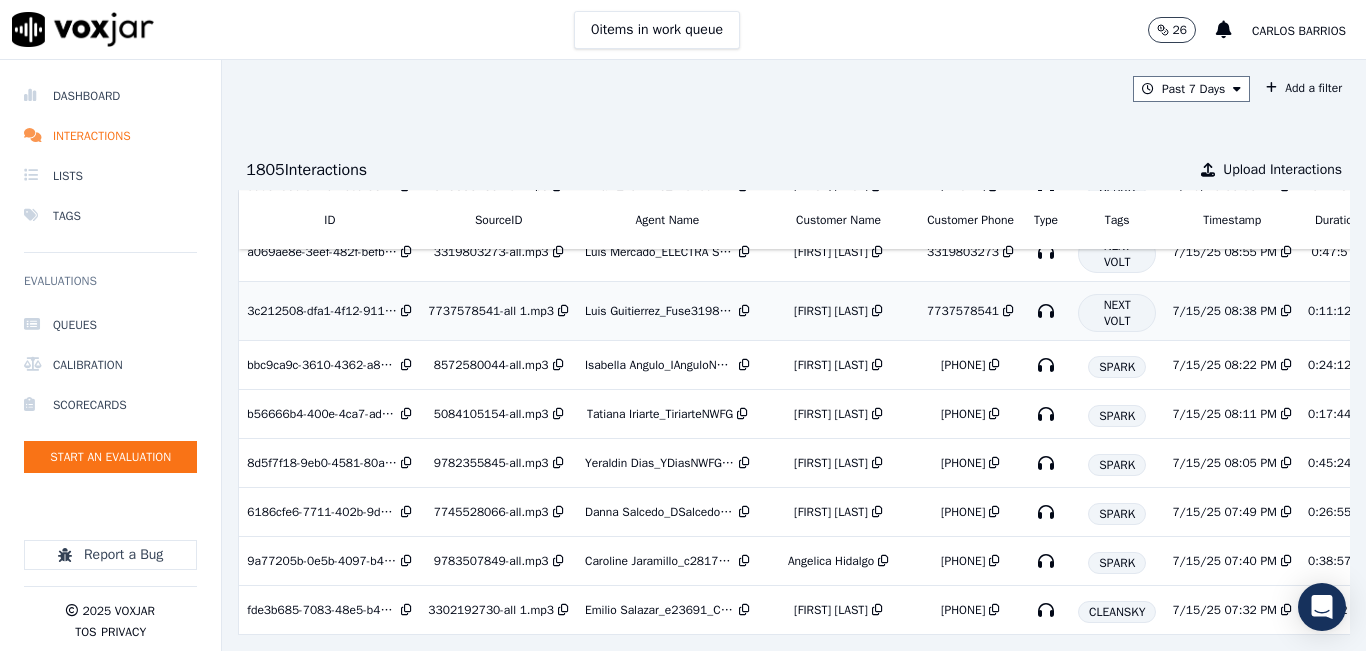 scroll, scrollTop: 600, scrollLeft: 0, axis: vertical 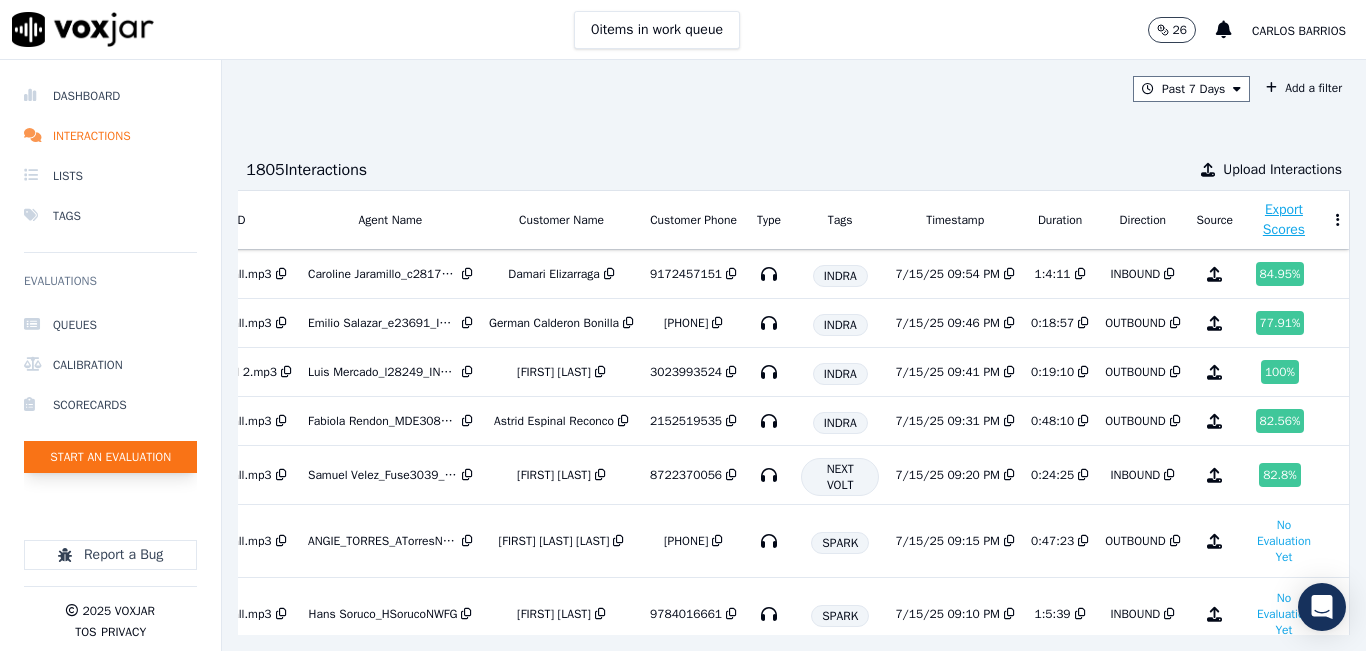 click on "Start an Evaluation" 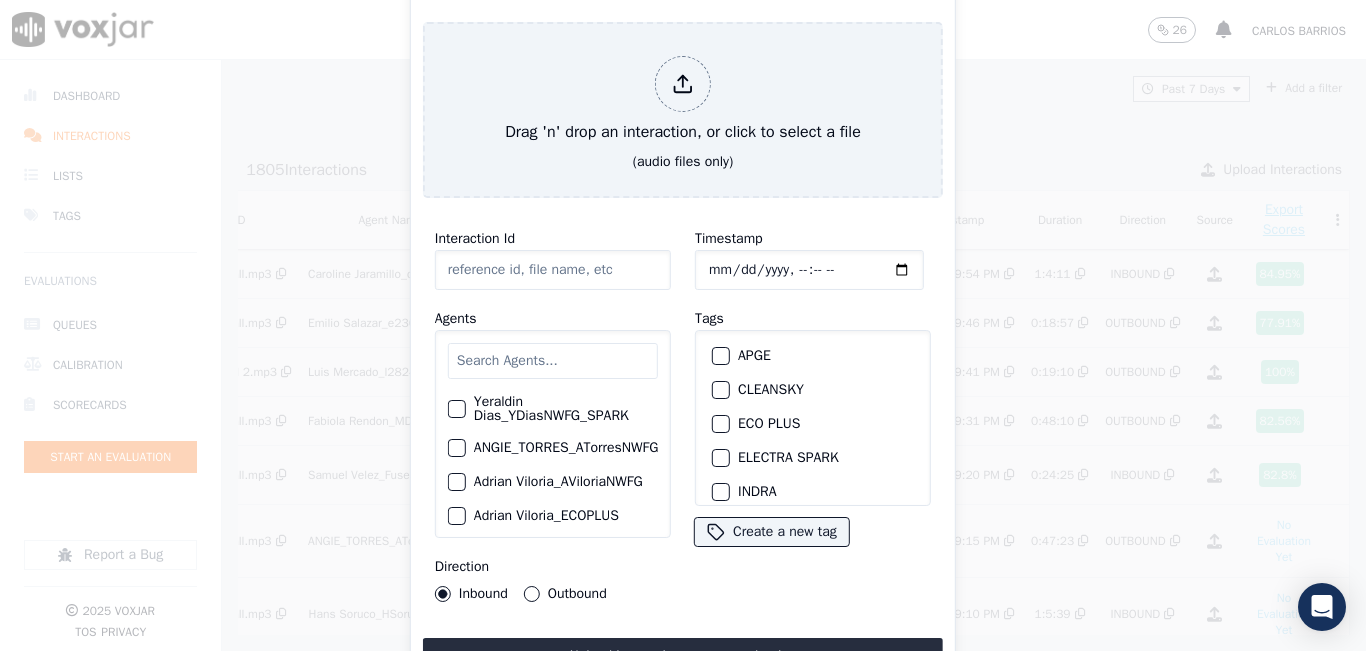 click on "Outbound" at bounding box center [532, 594] 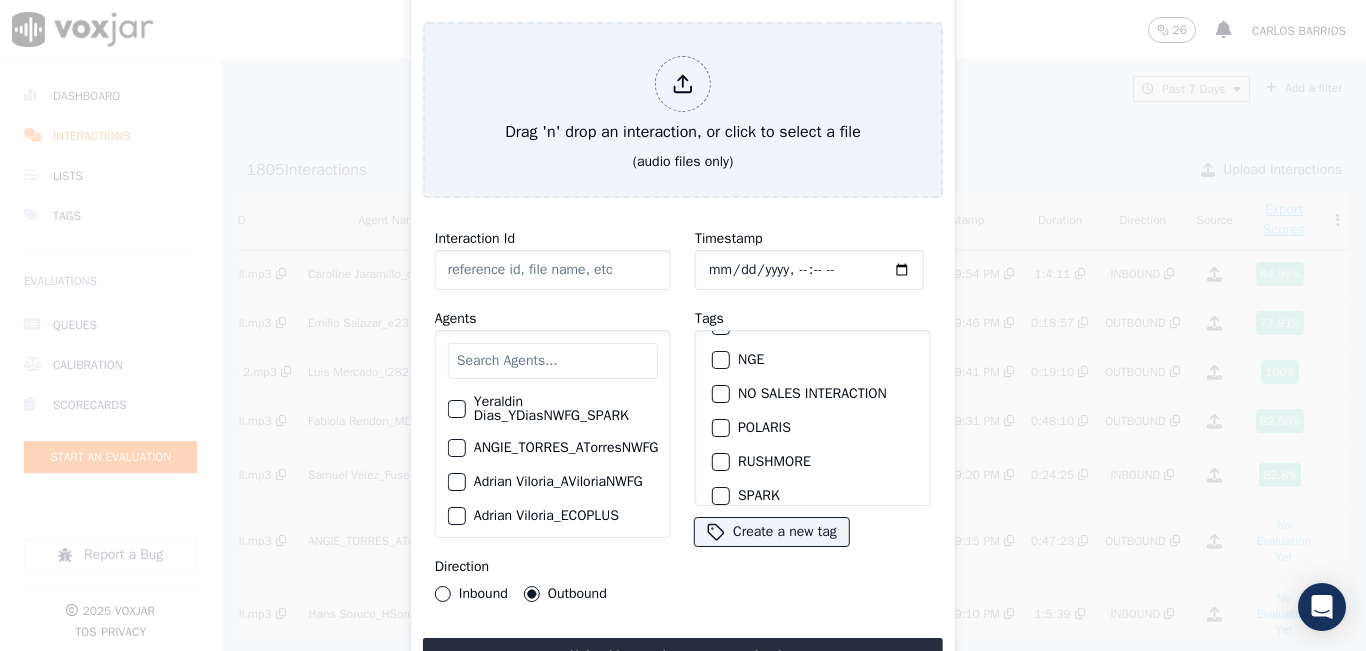 scroll, scrollTop: 300, scrollLeft: 0, axis: vertical 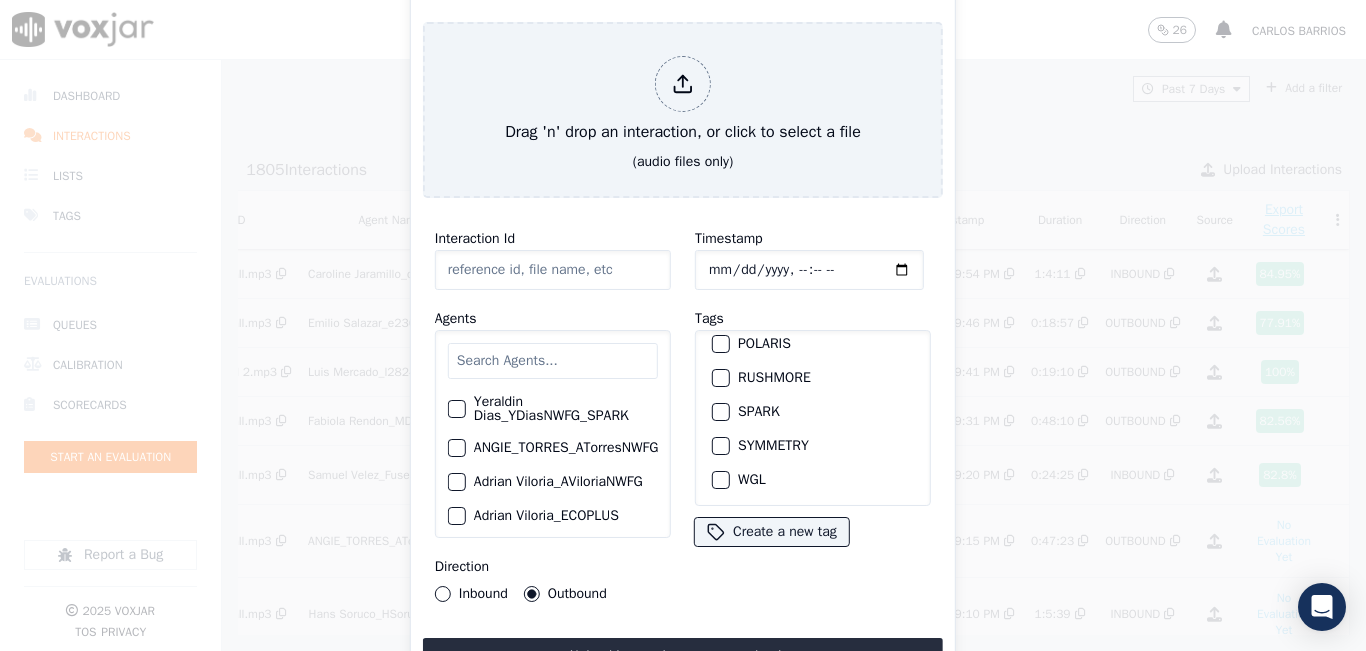 click at bounding box center [720, 412] 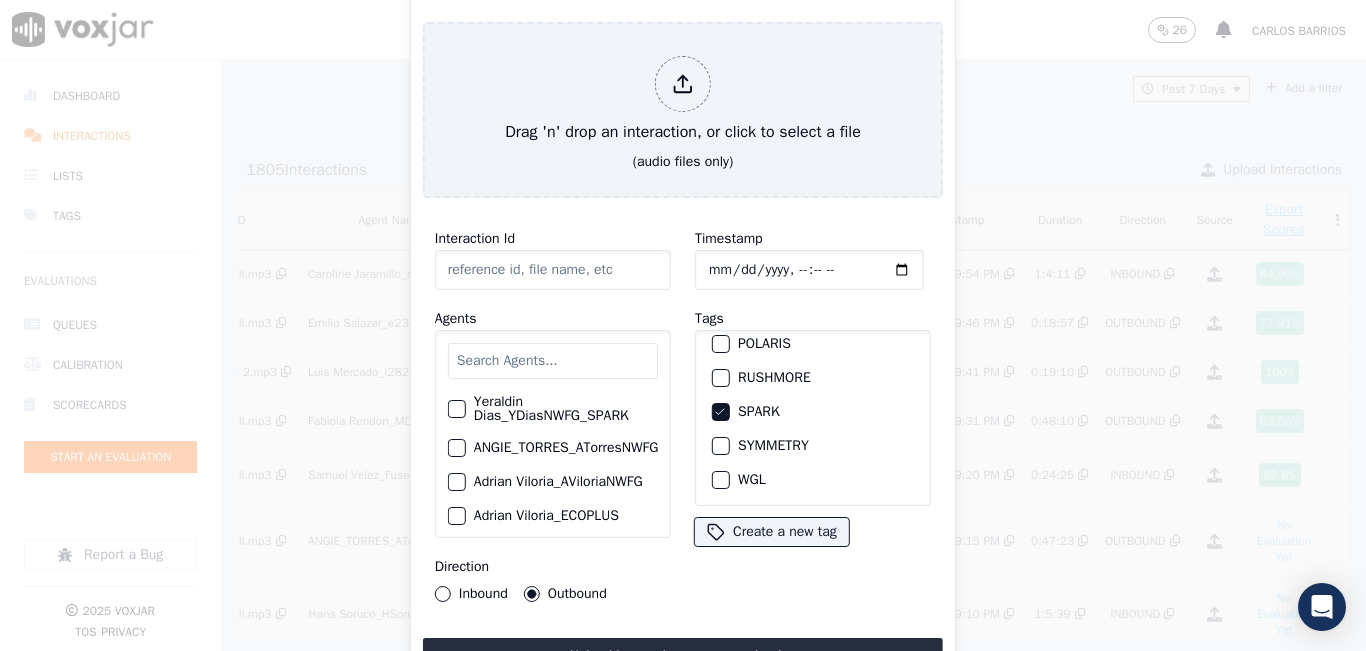 click at bounding box center (553, 361) 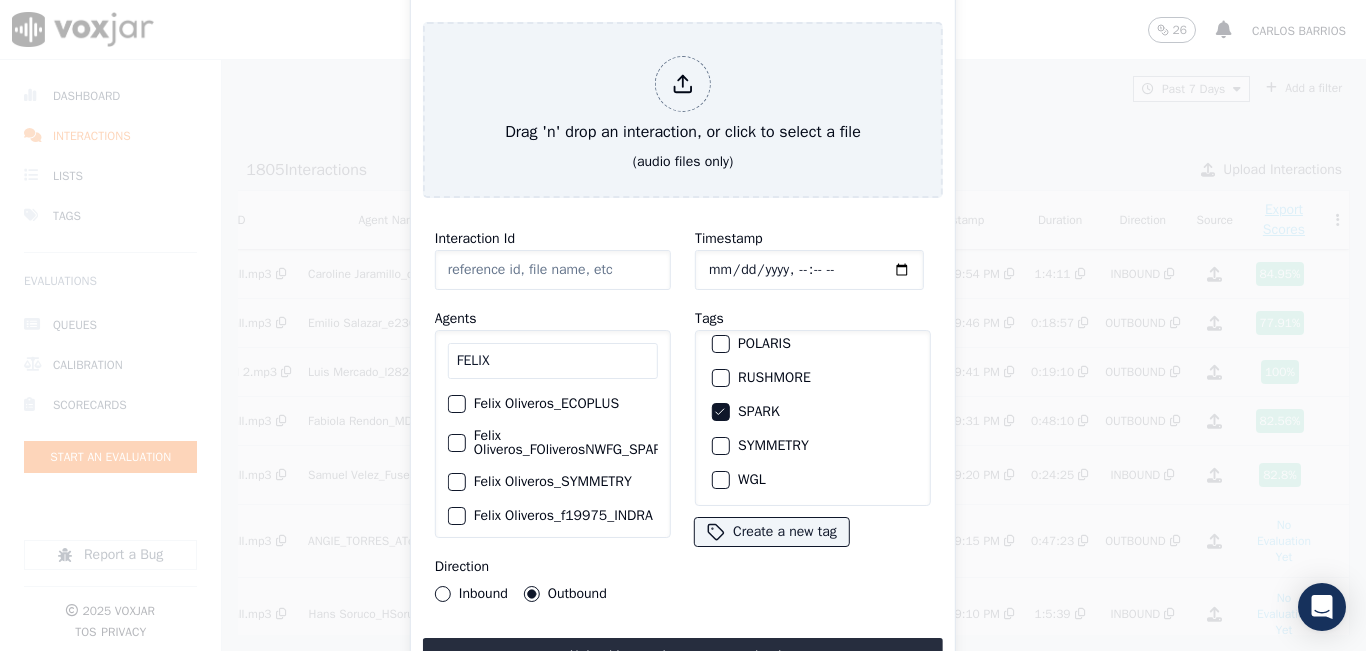 type on "FELIX" 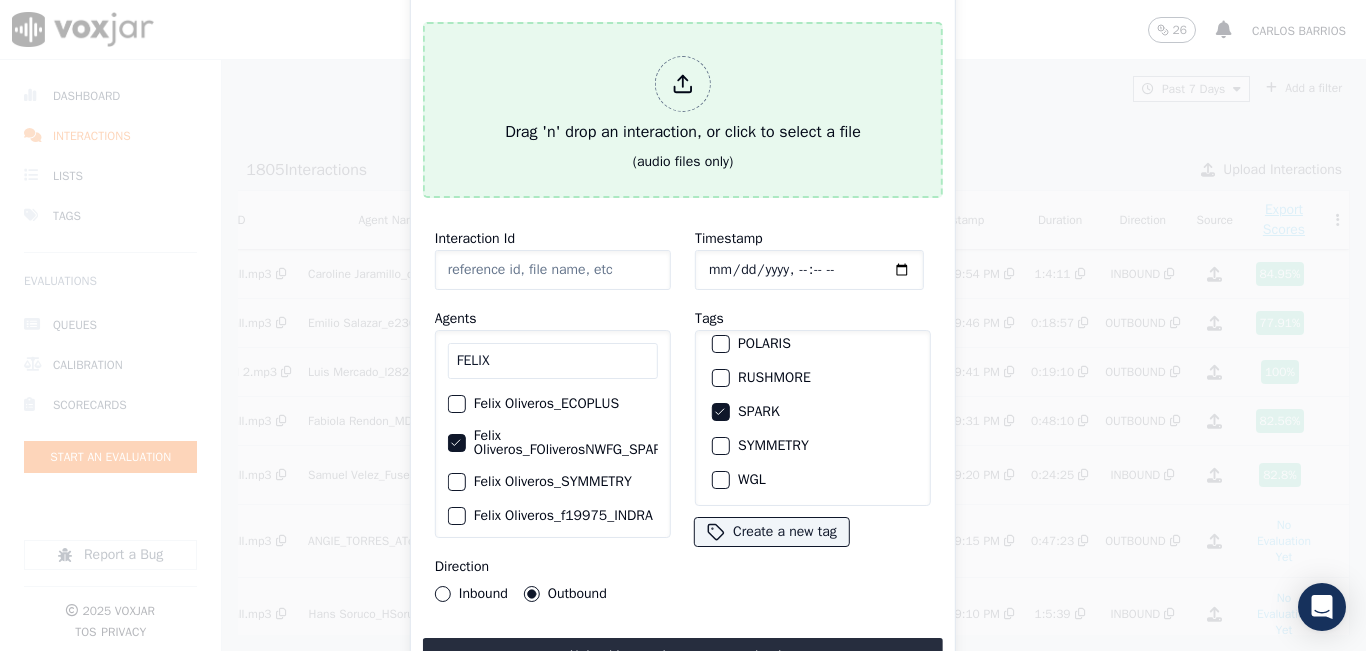 click on "Drag 'n' drop an interaction, or click to select a file" at bounding box center (683, 100) 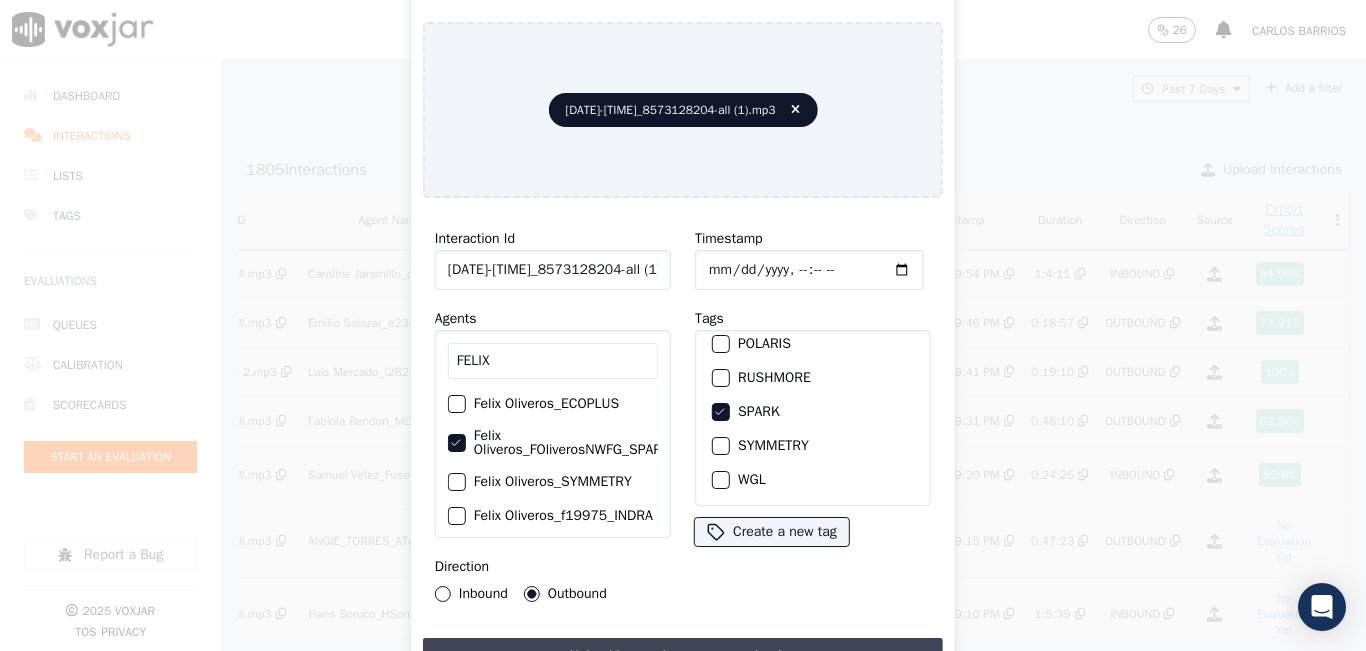 click on "Upload interaction to start evaluation" at bounding box center [683, 656] 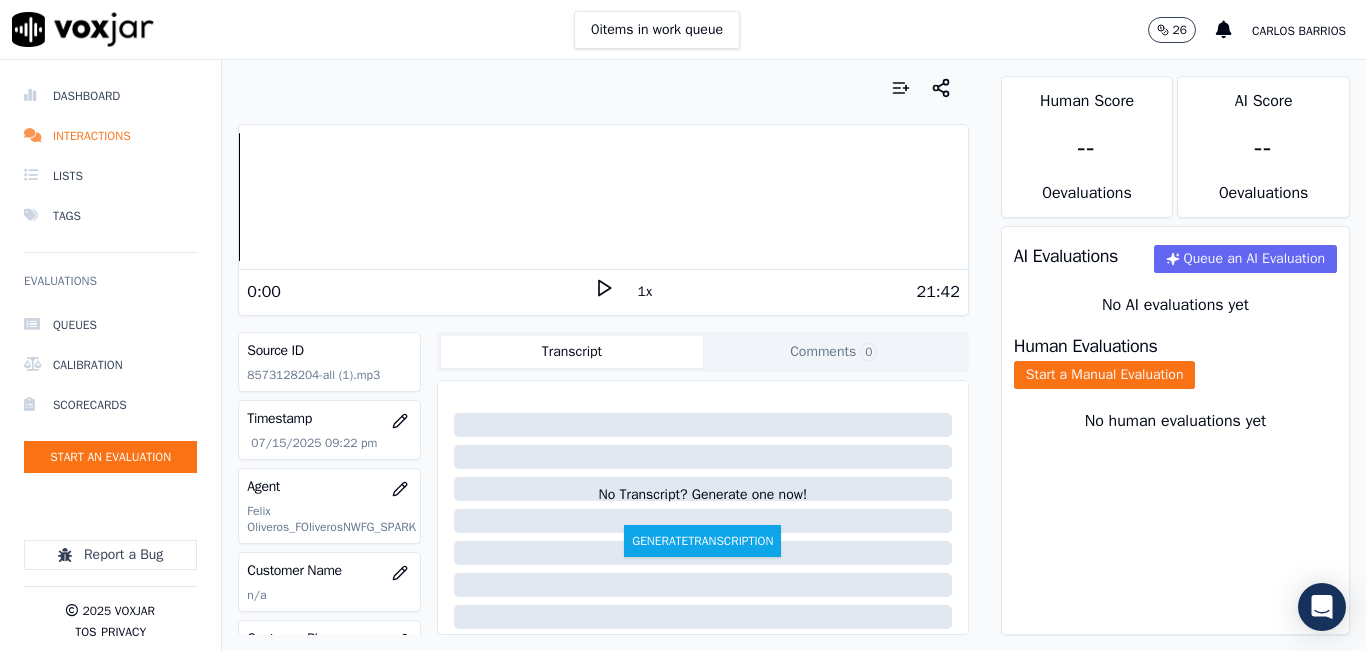 scroll, scrollTop: 200, scrollLeft: 0, axis: vertical 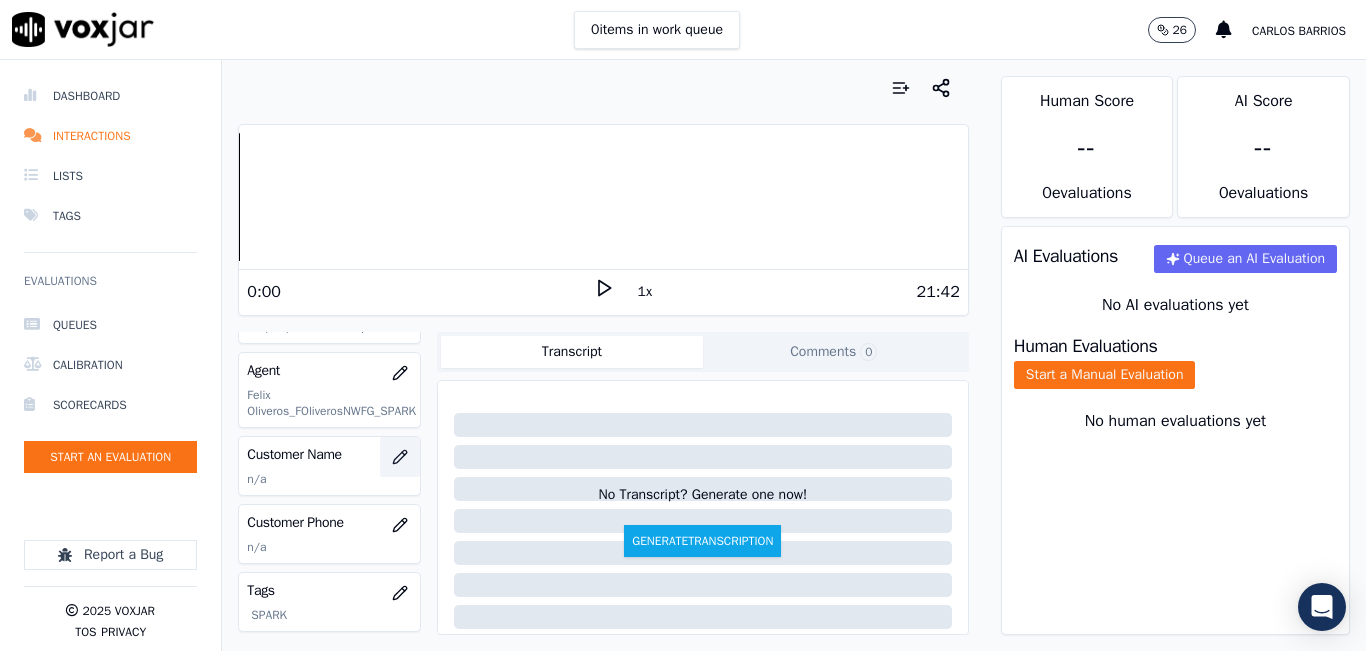 click 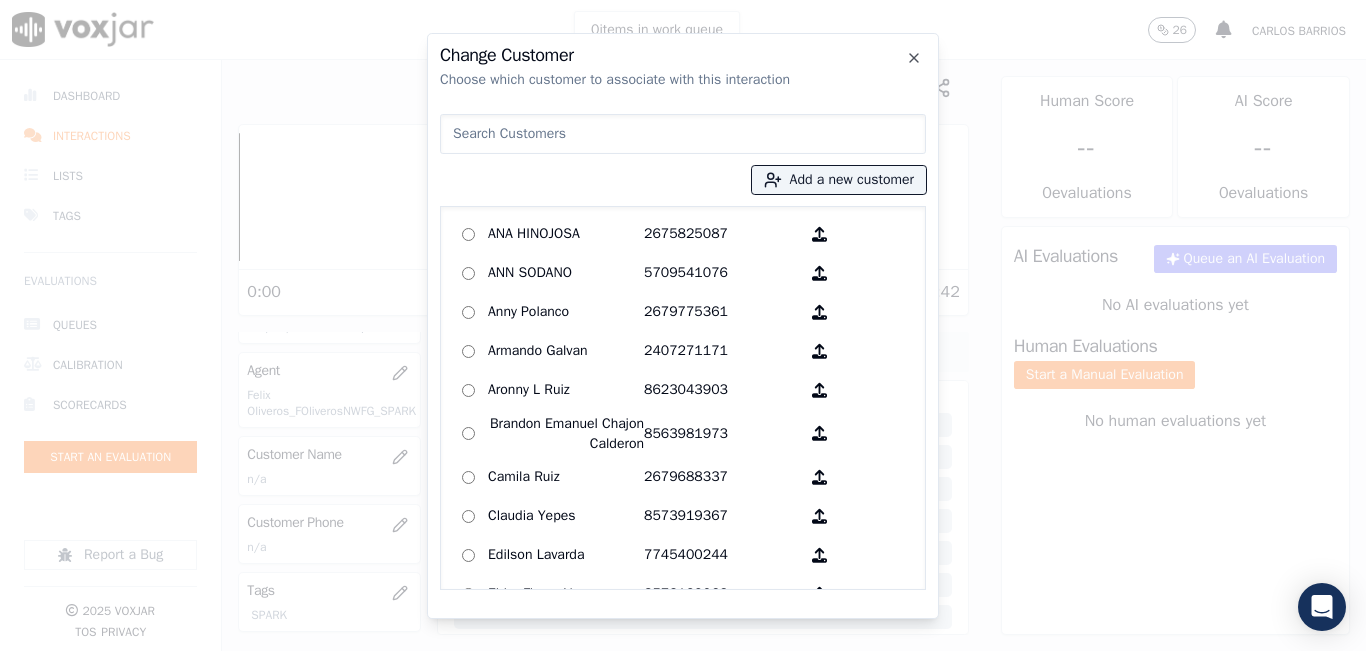 click at bounding box center (683, 134) 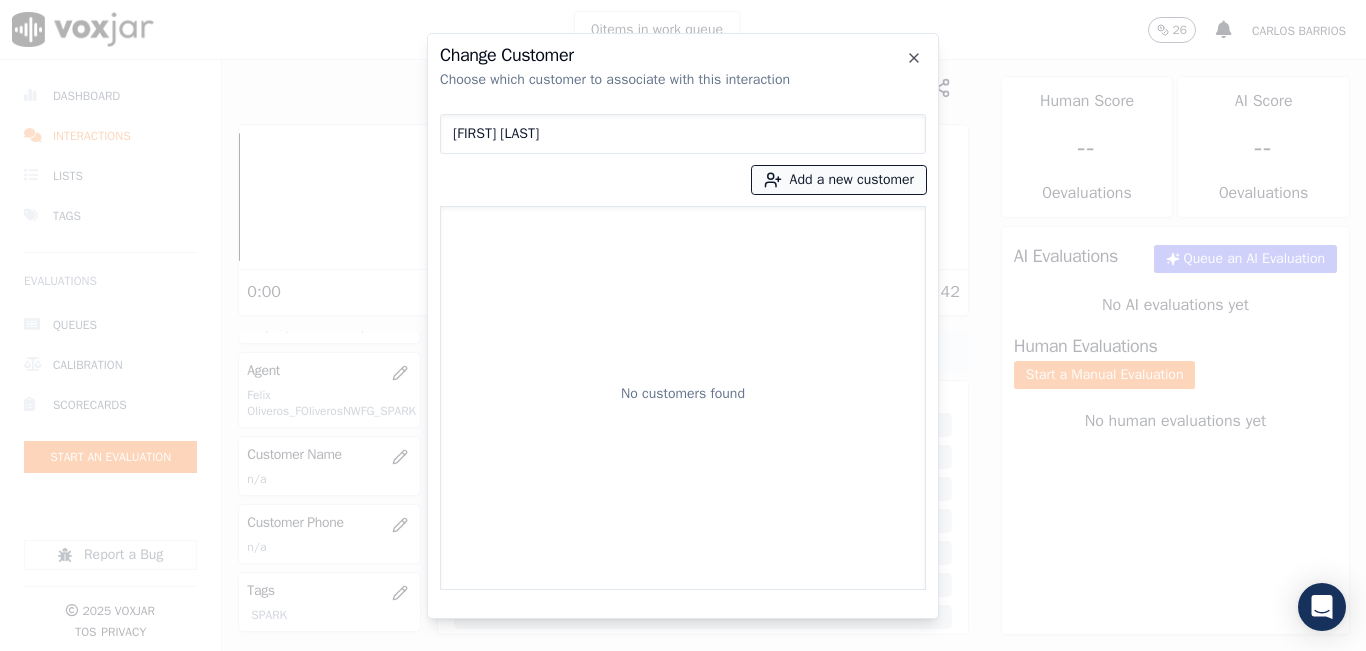 type on "[FIRST] [LAST]" 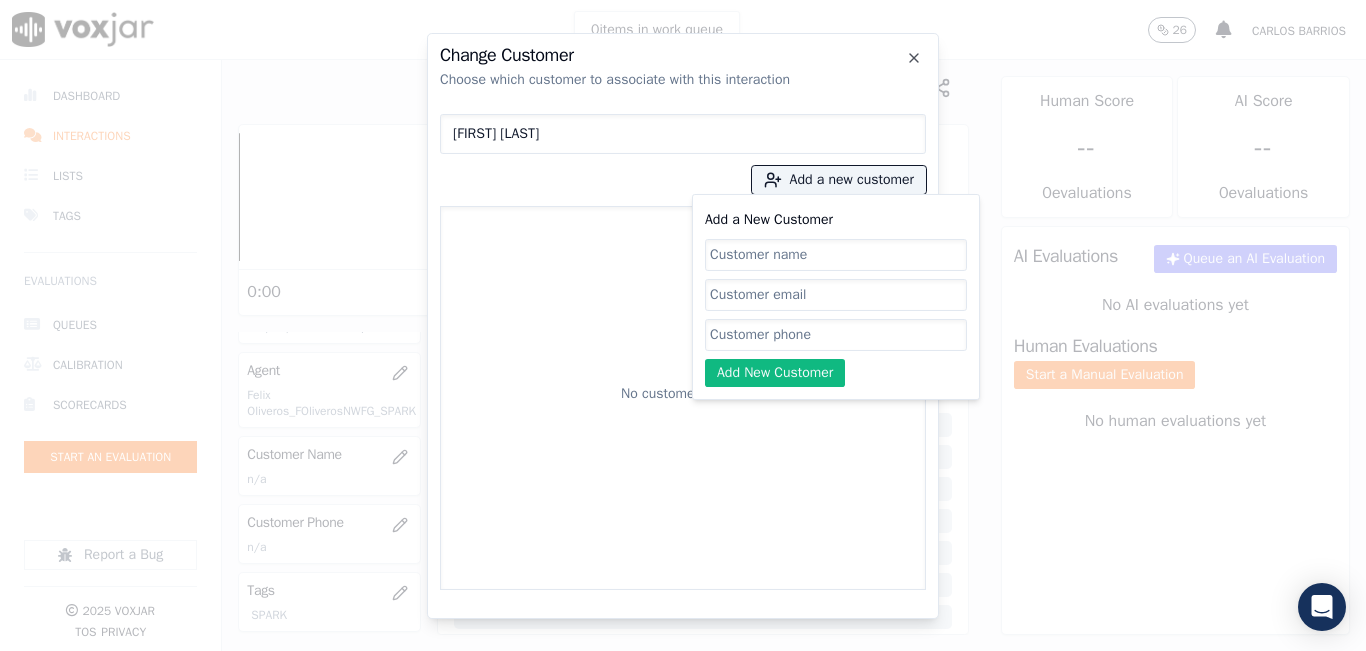 click on "Add a New Customer" 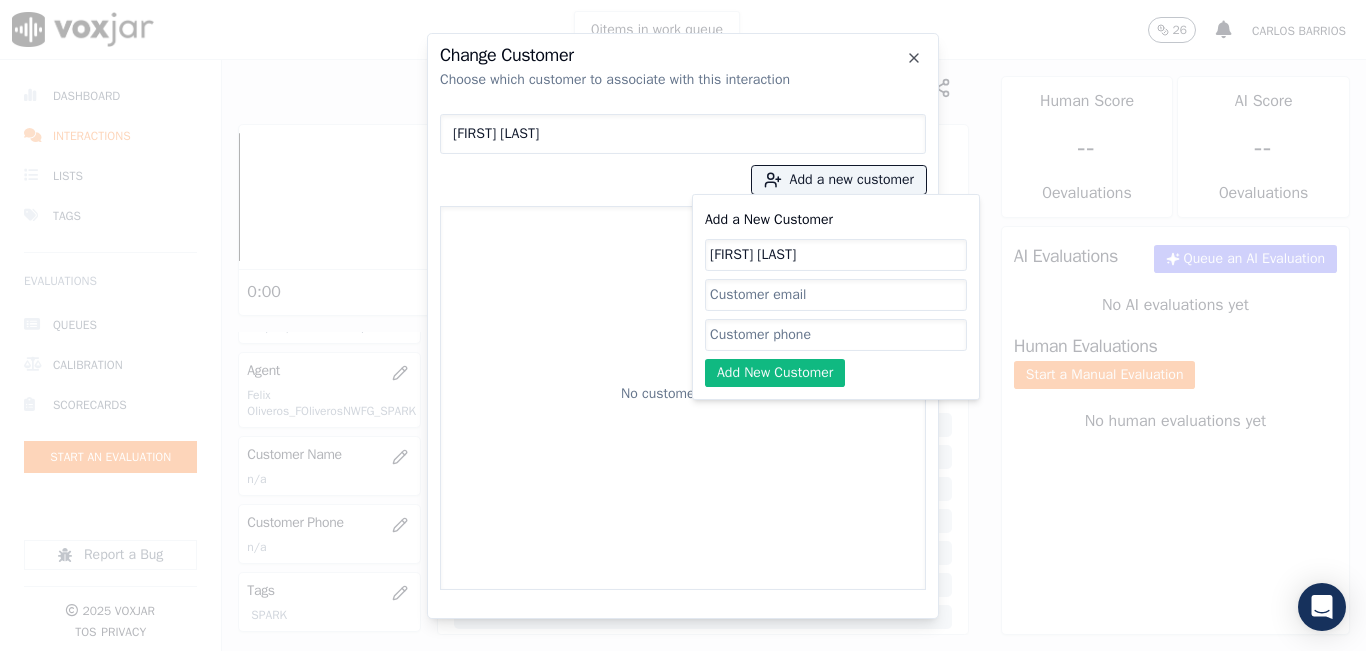 type on "[FIRST] [LAST]" 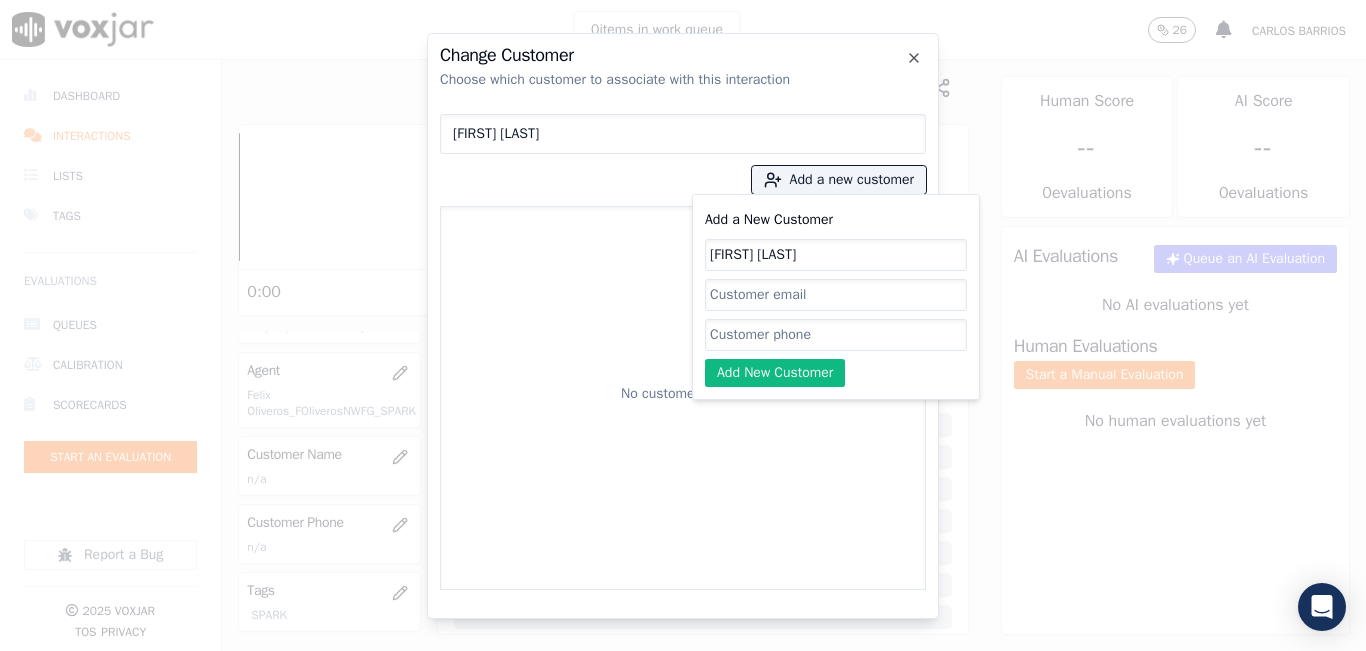 paste on "[PHONE]" 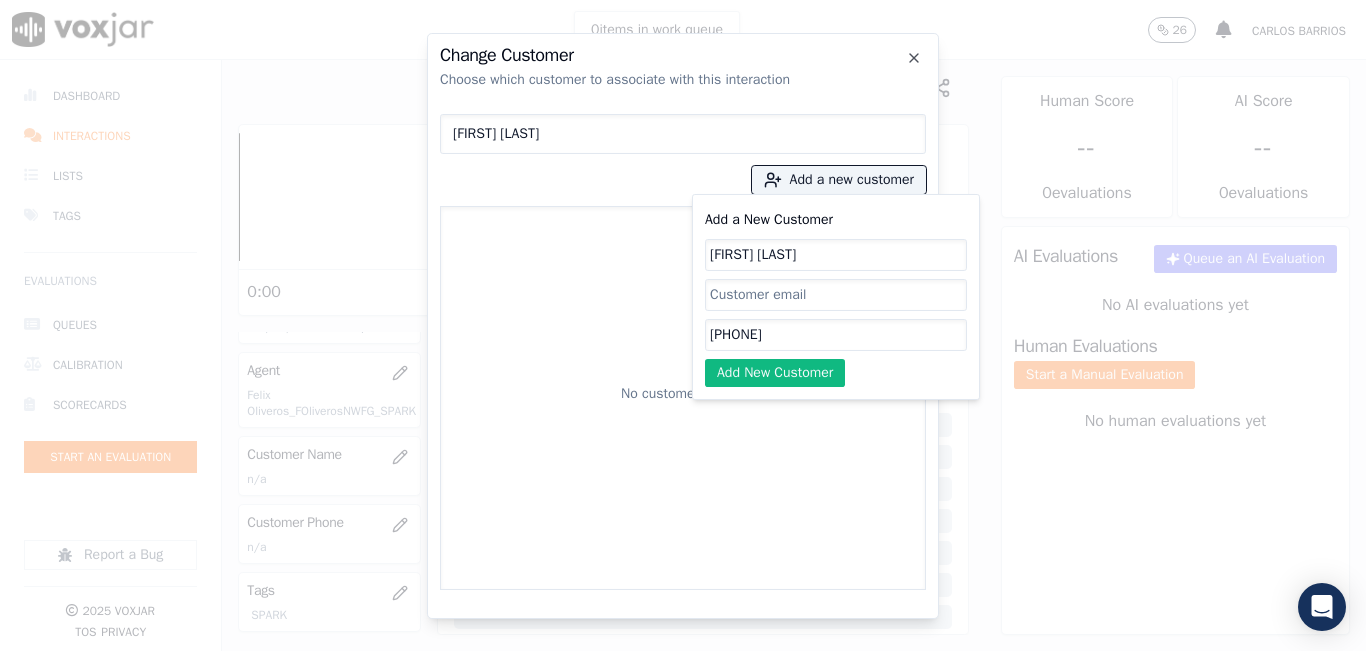 type on "[PHONE]" 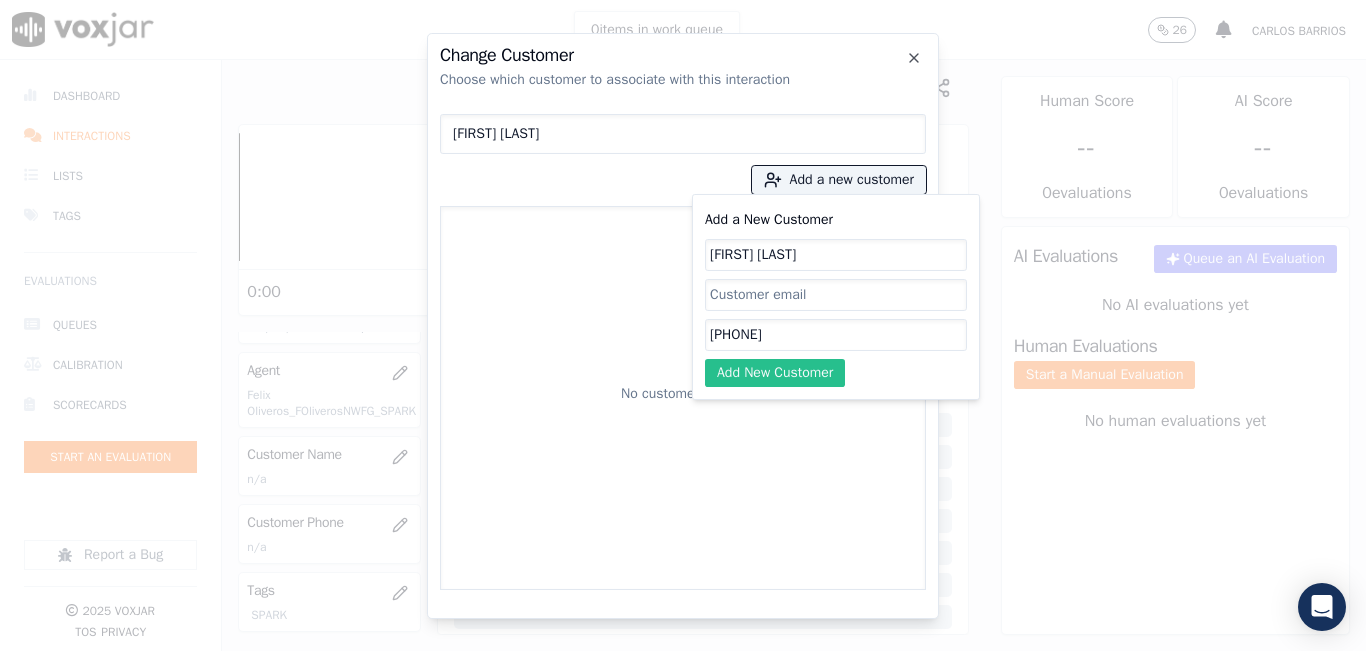 click on "Add New Customer" 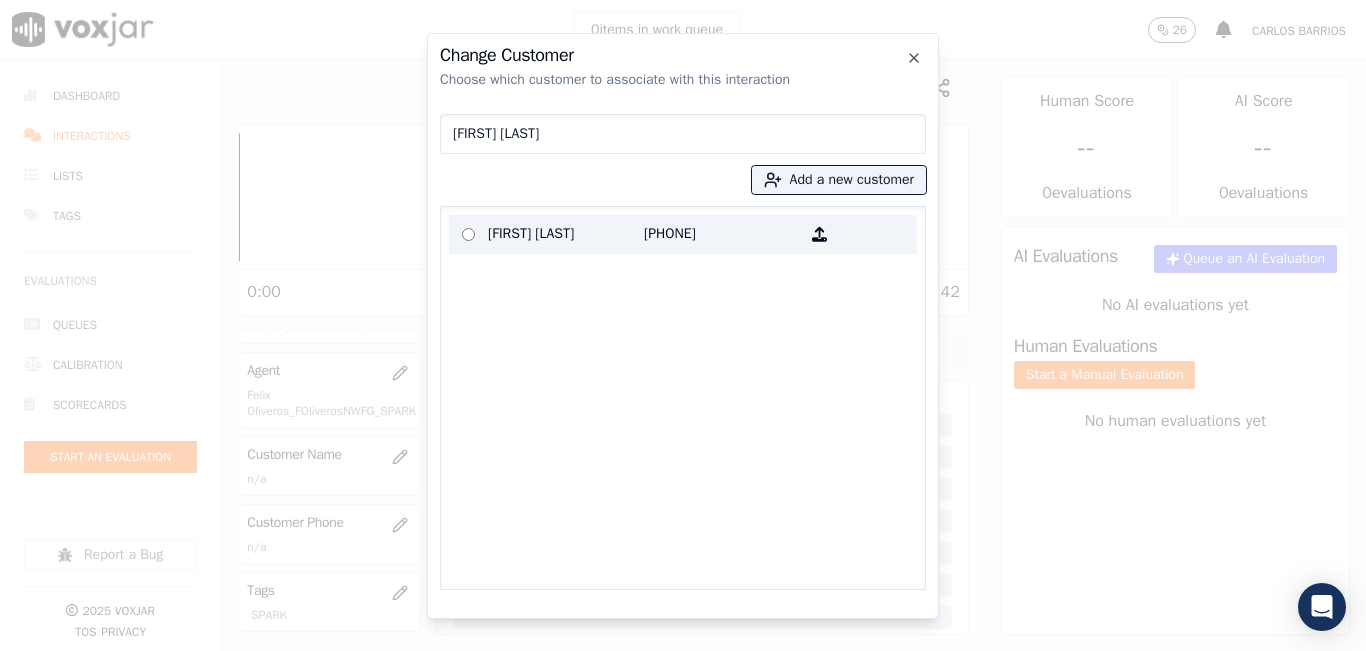click on "[PHONE]" at bounding box center (722, 234) 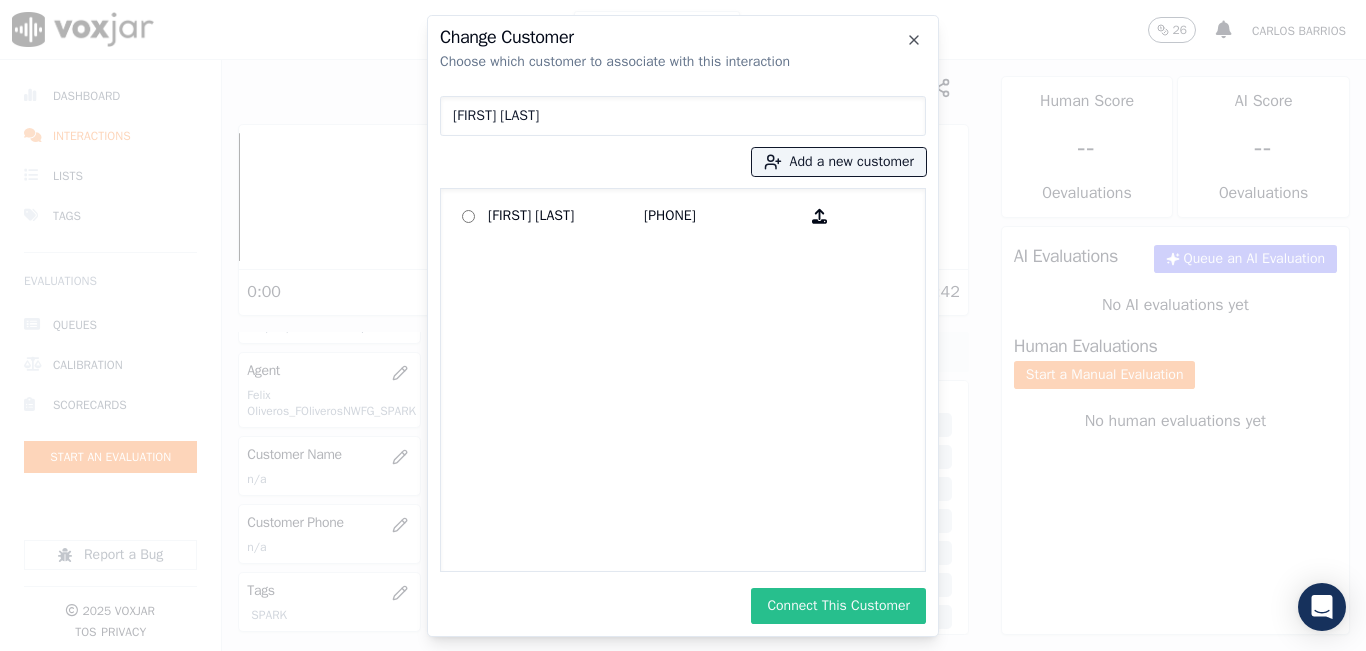 click on "Connect This Customer" at bounding box center (838, 606) 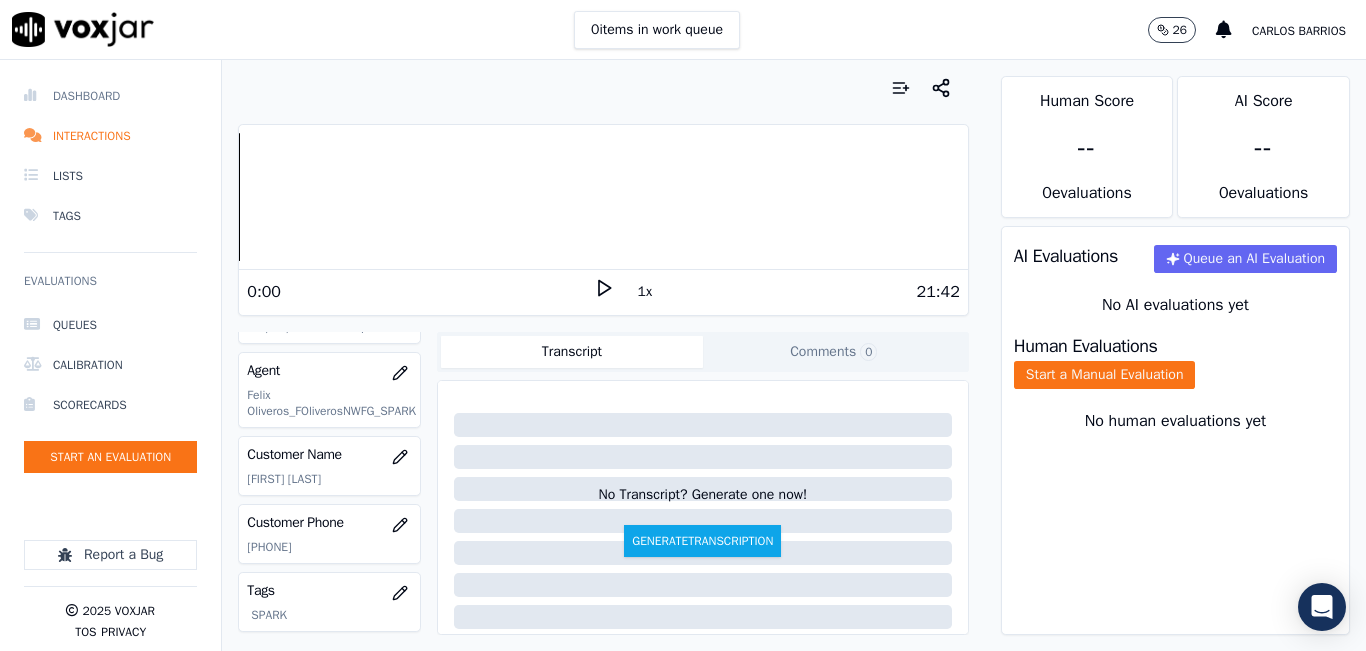 click on "Dashboard" at bounding box center [110, 96] 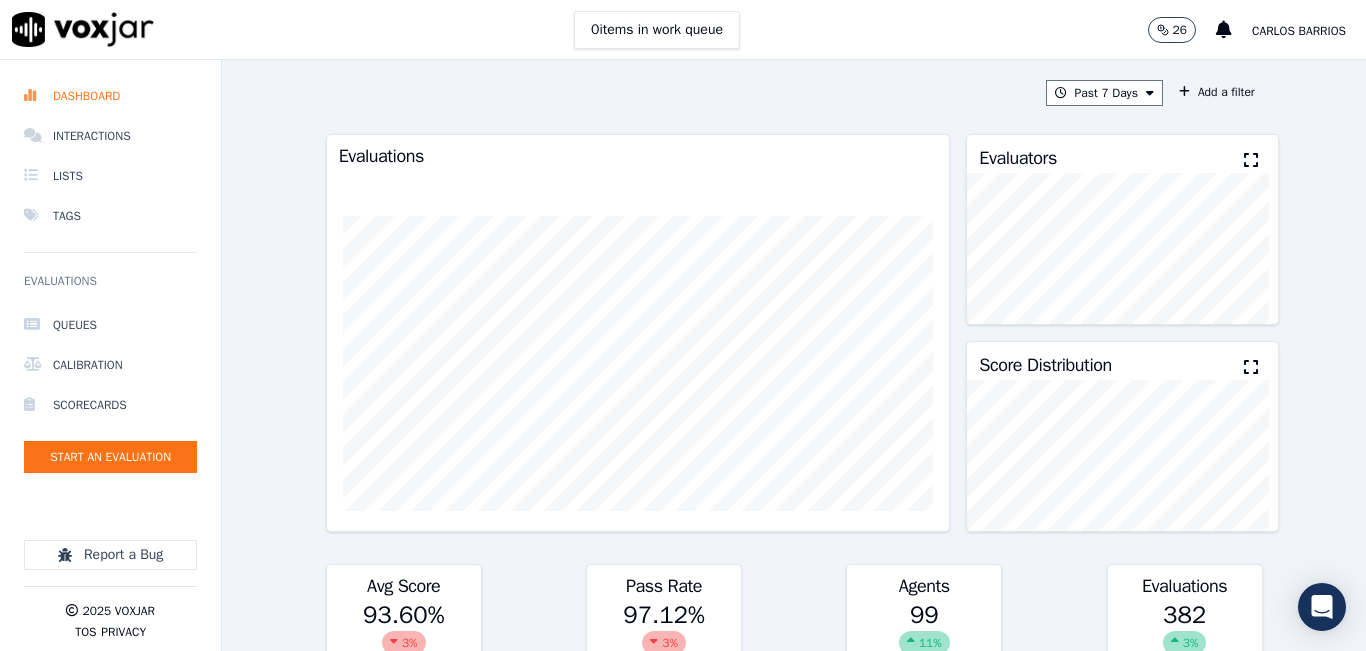 click at bounding box center (1251, 160) 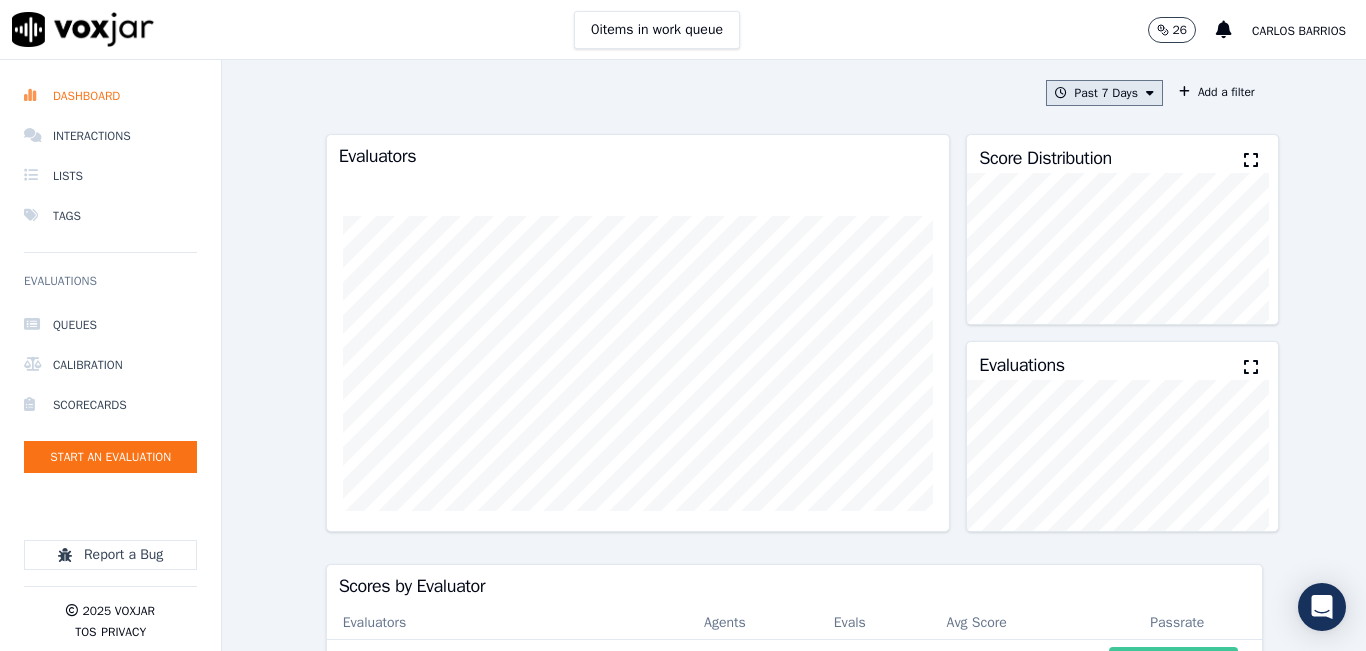 click on "Past 7 Days" at bounding box center [1104, 93] 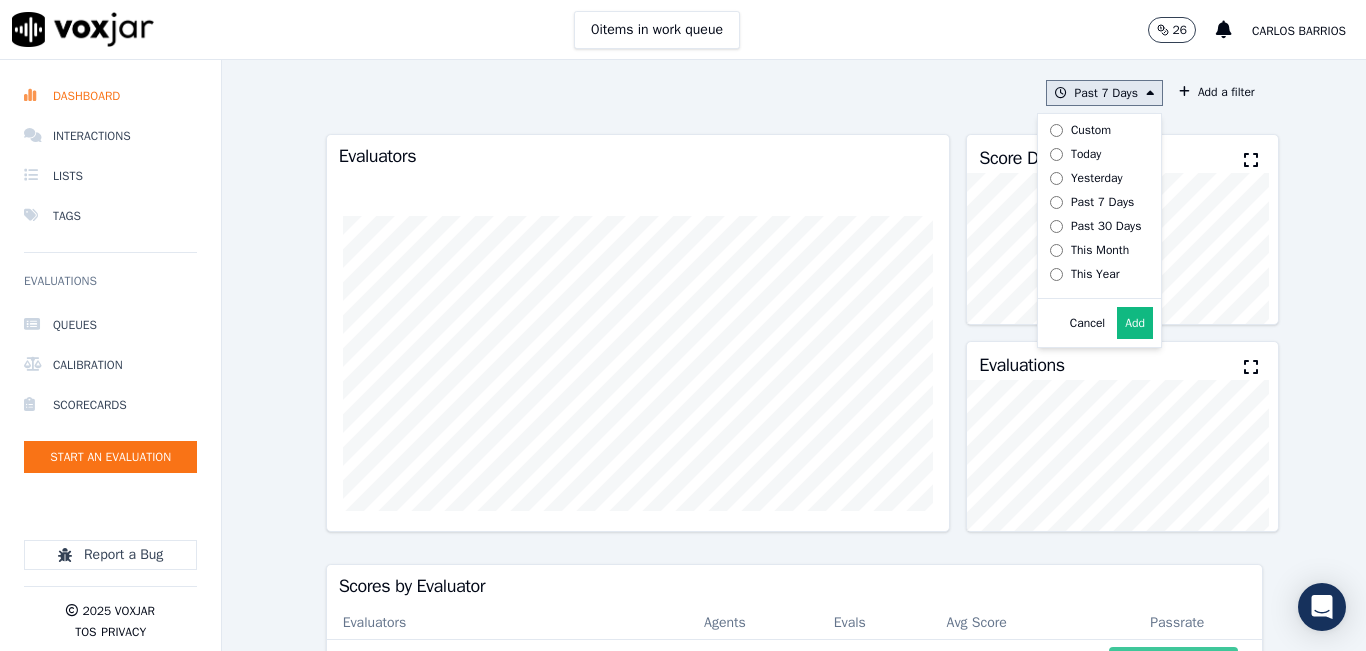 click on "Today" at bounding box center (1086, 154) 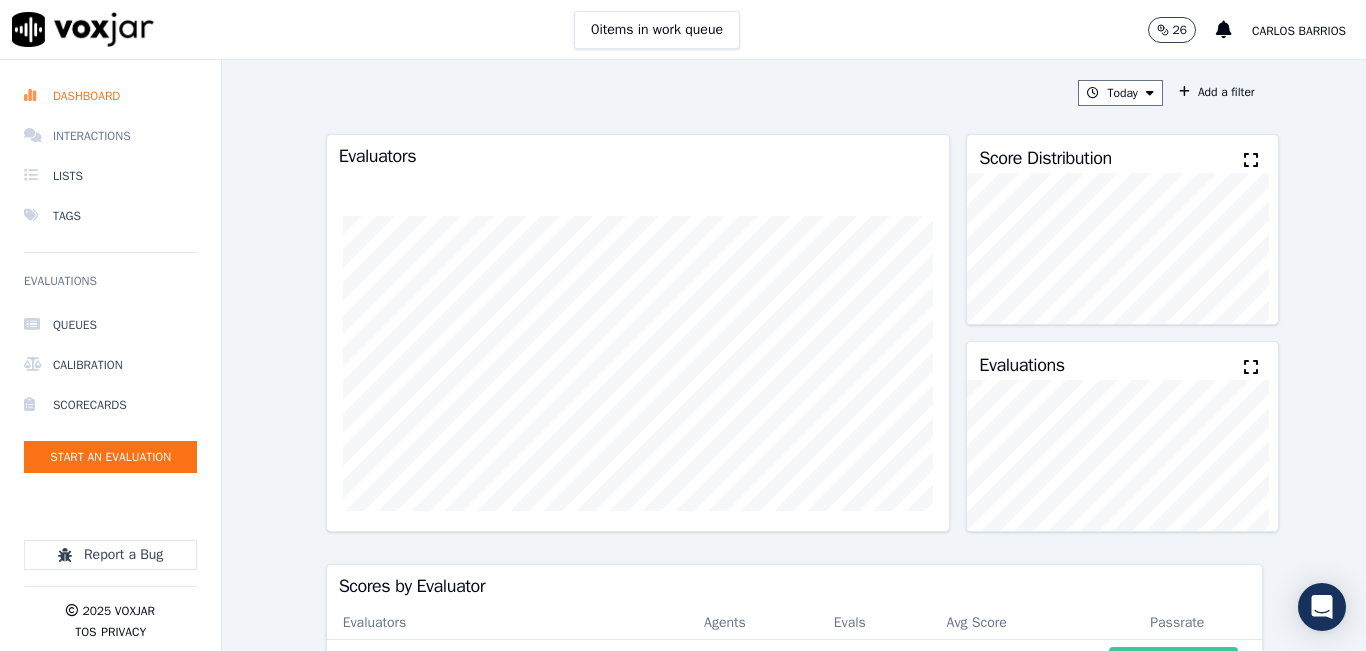 click on "Interactions" at bounding box center (110, 136) 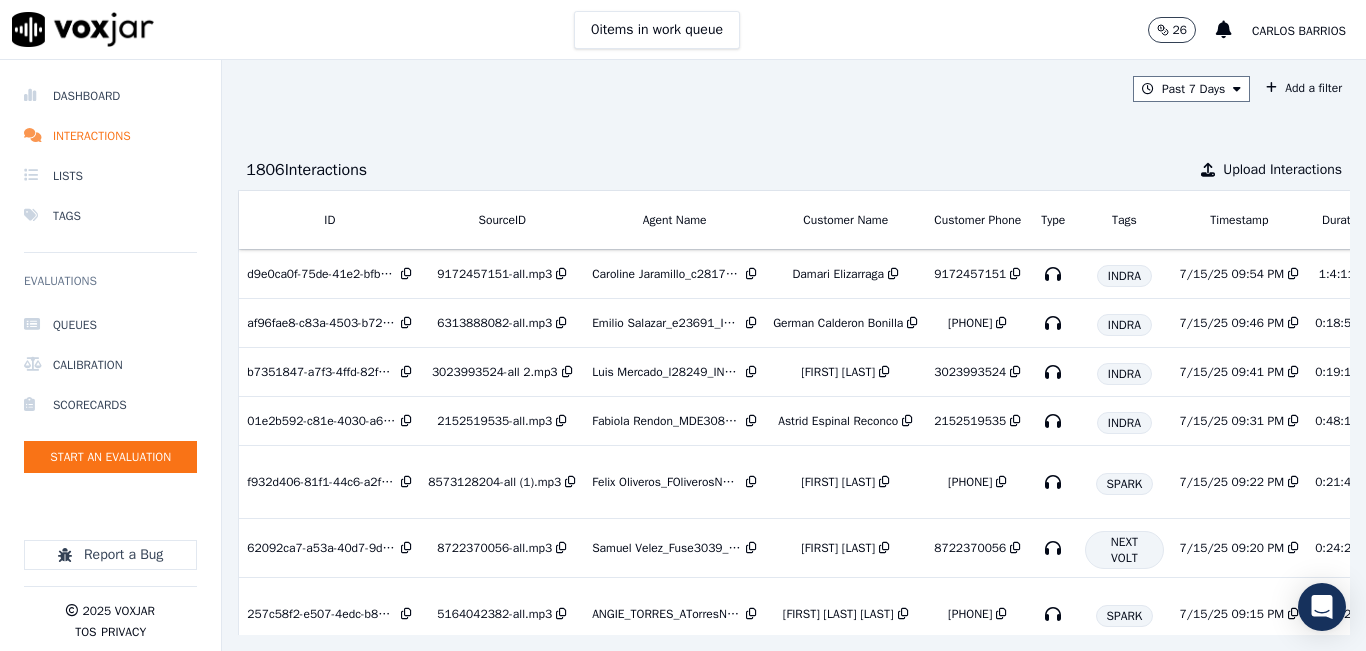 scroll, scrollTop: 0, scrollLeft: 337, axis: horizontal 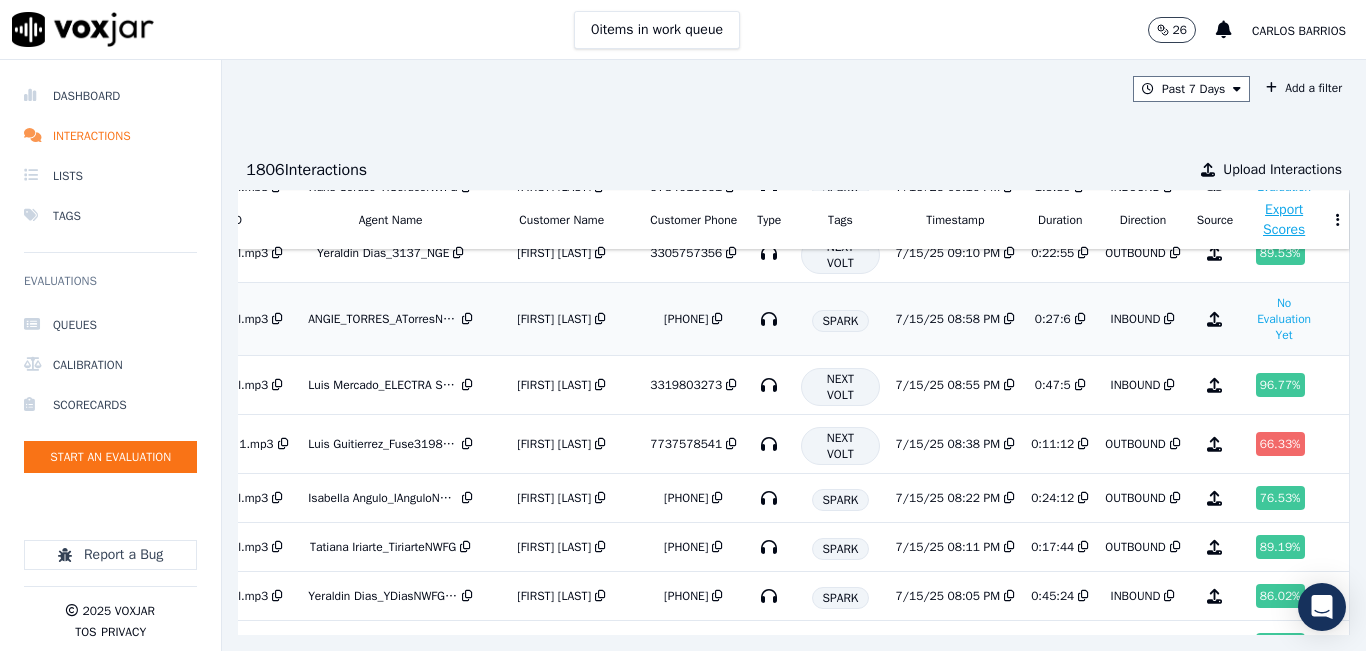 click on "0:27:6" at bounding box center (1053, 319) 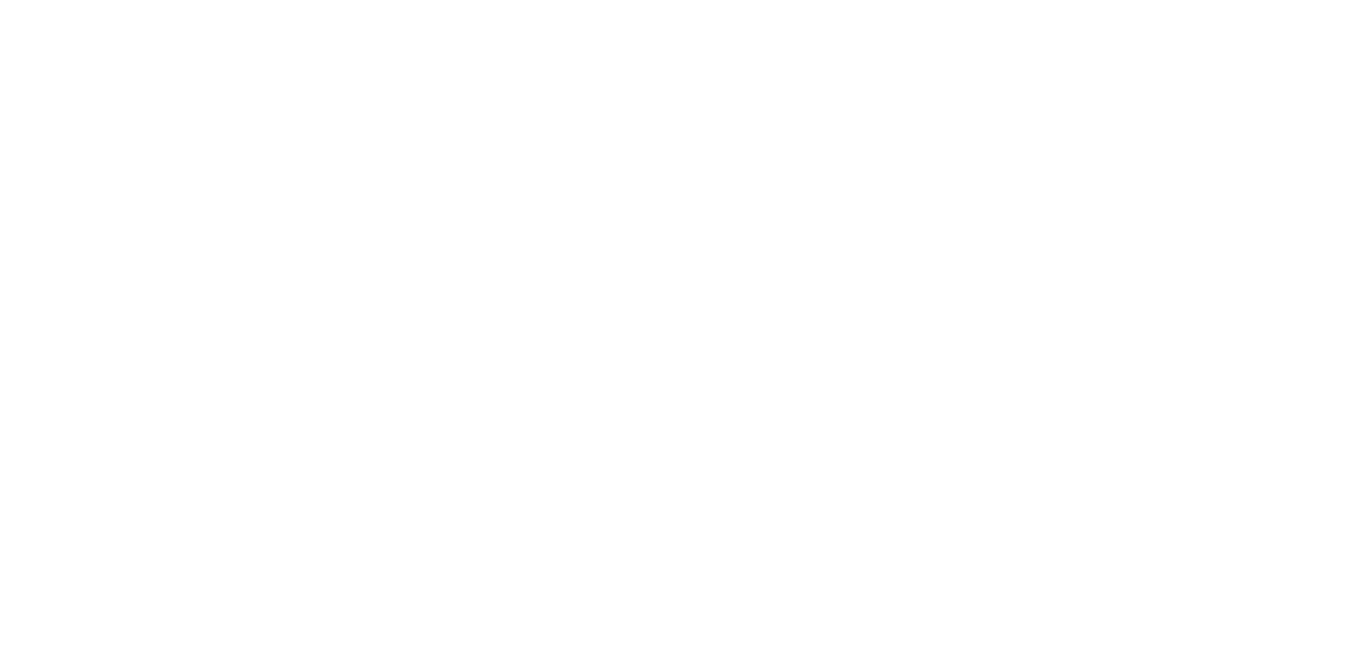 scroll, scrollTop: 0, scrollLeft: 0, axis: both 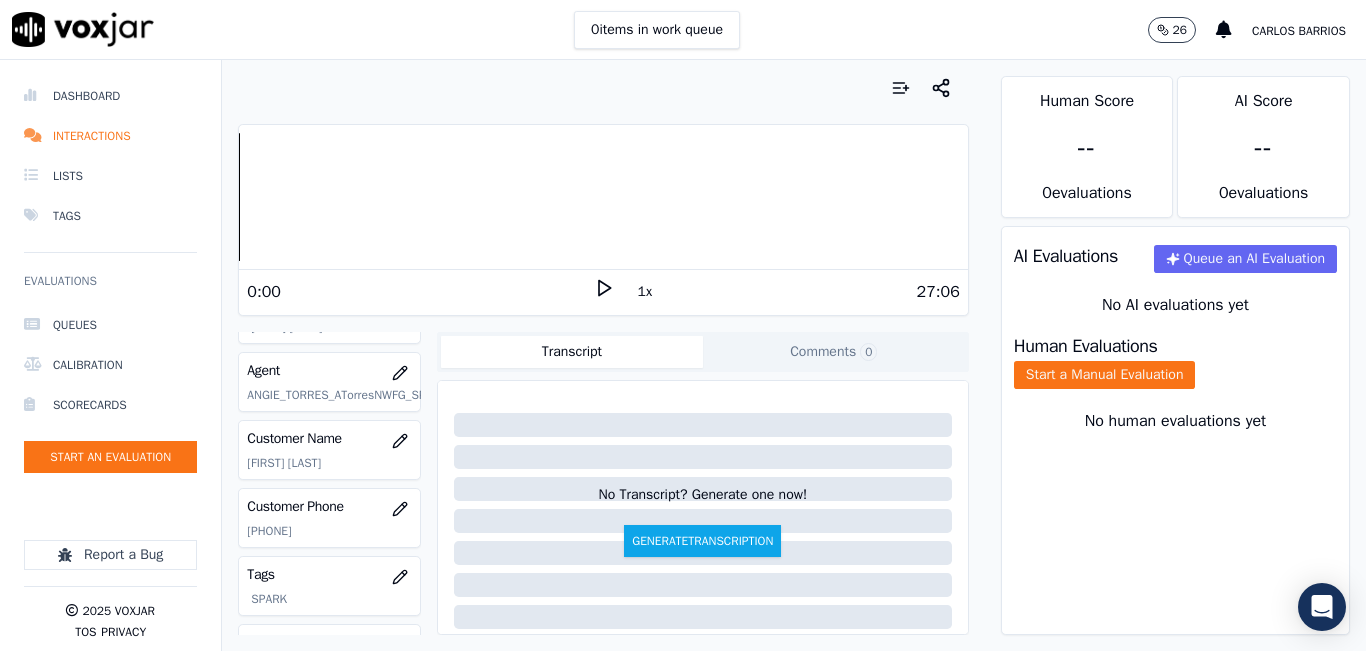 click 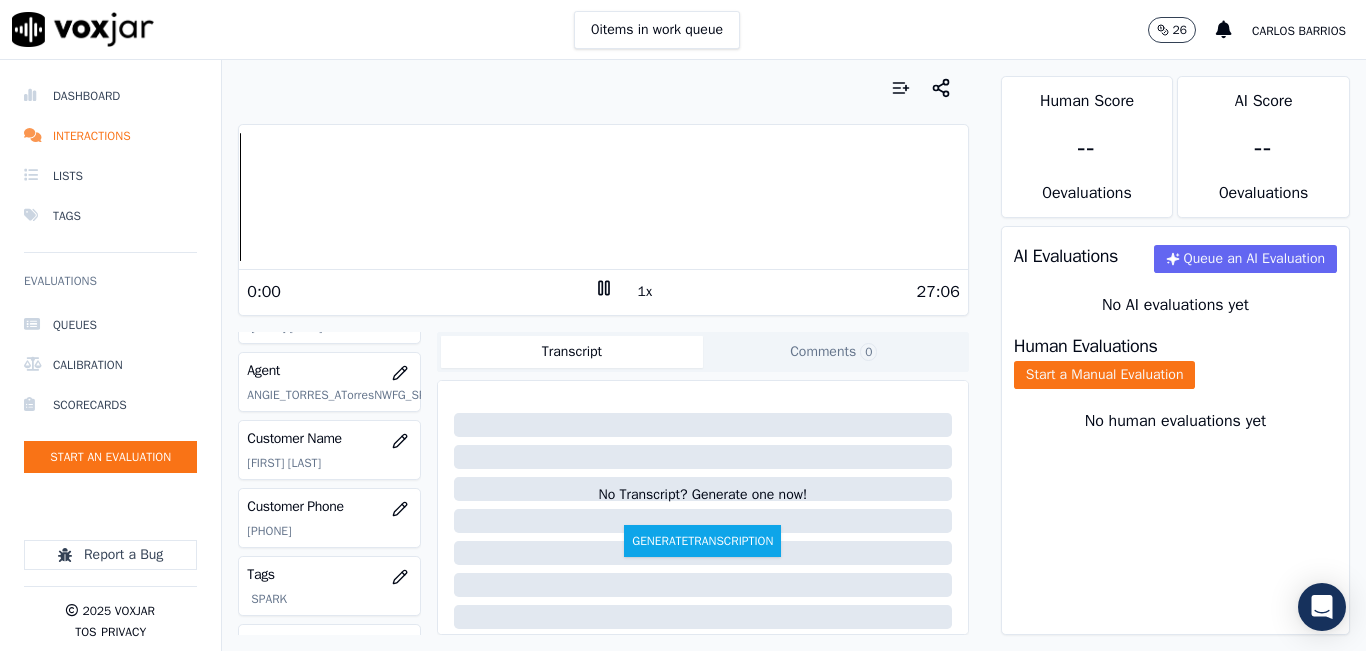click on "1x" at bounding box center [645, 292] 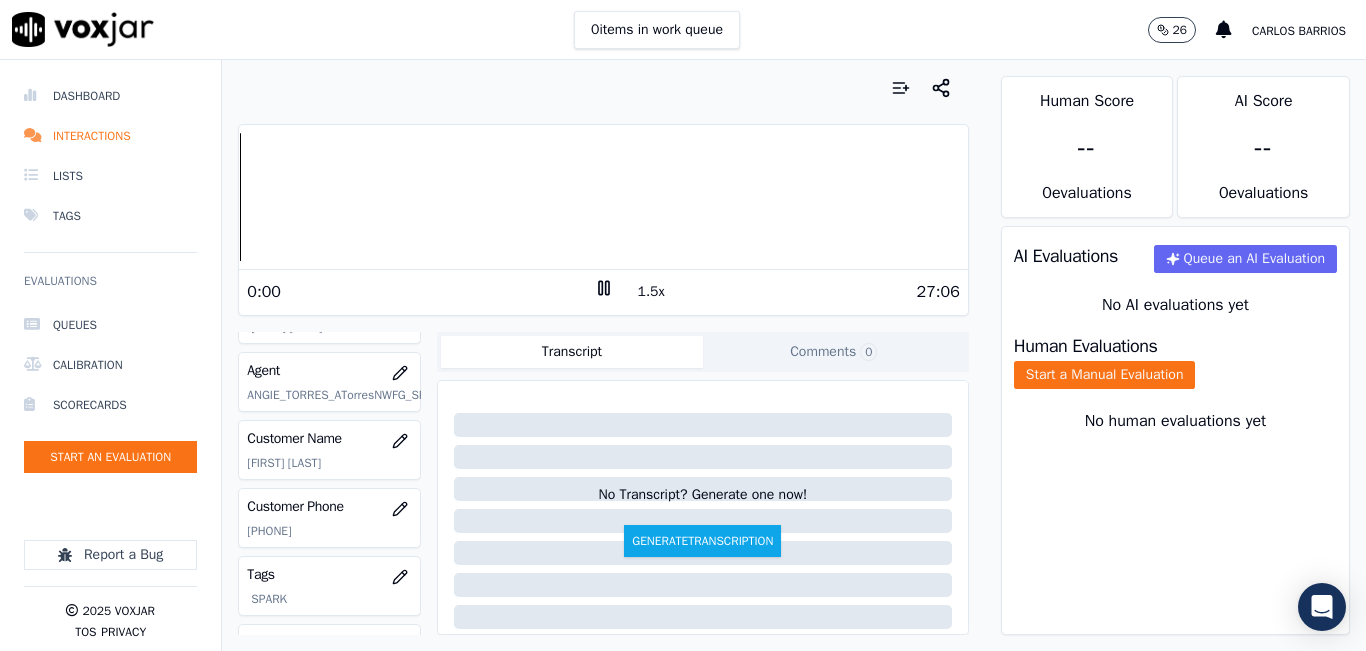 click on "1.5x" at bounding box center (651, 292) 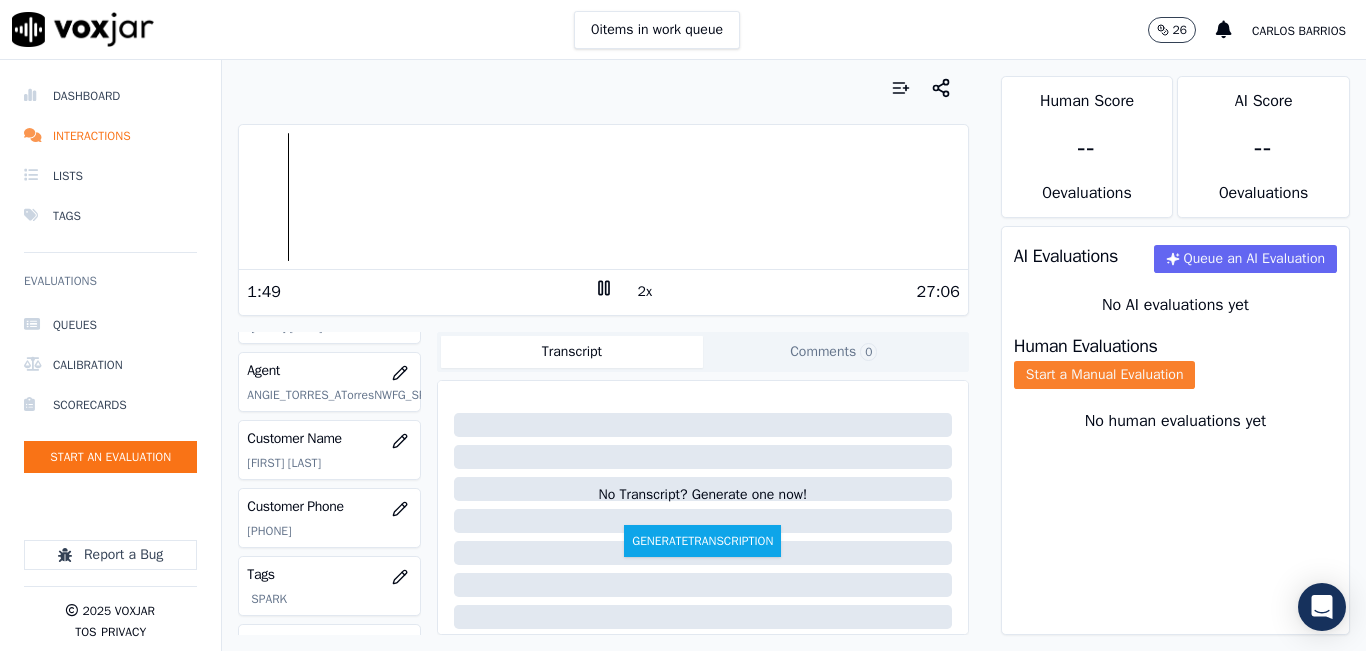 click on "Start a Manual Evaluation" 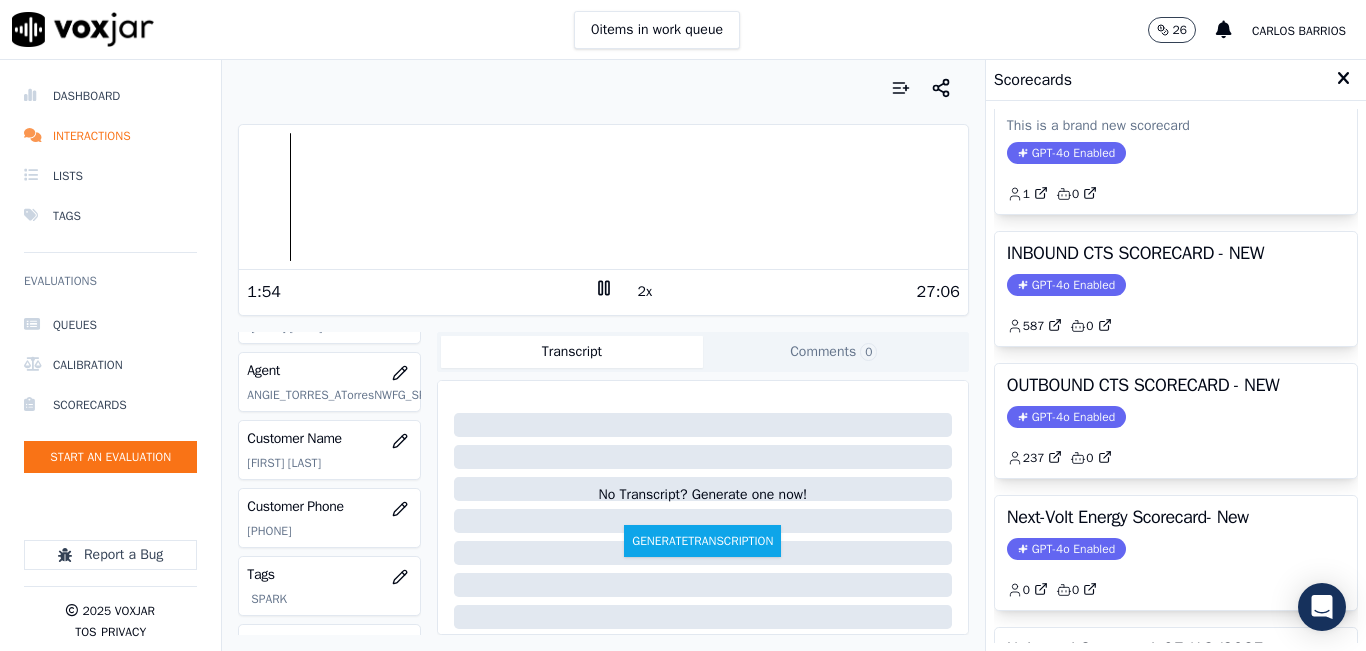 scroll, scrollTop: 200, scrollLeft: 0, axis: vertical 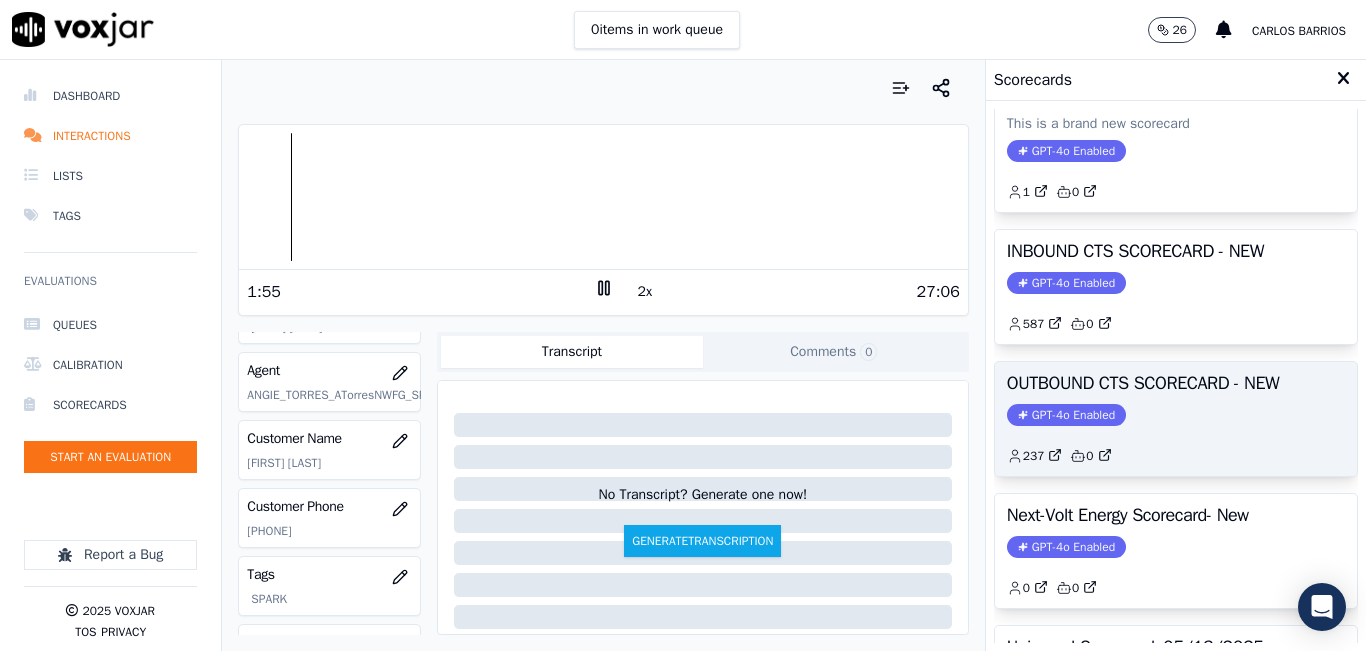 click on "GPT-4o Enabled" at bounding box center (1066, 415) 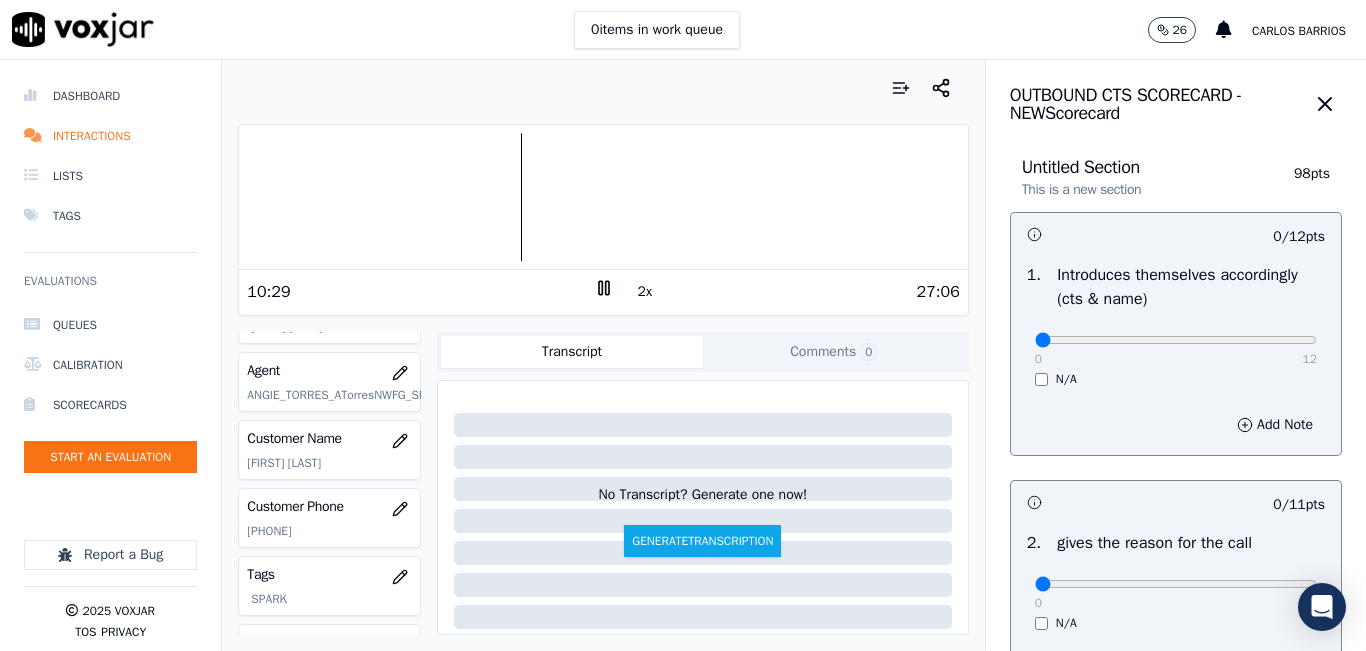 click at bounding box center (603, 197) 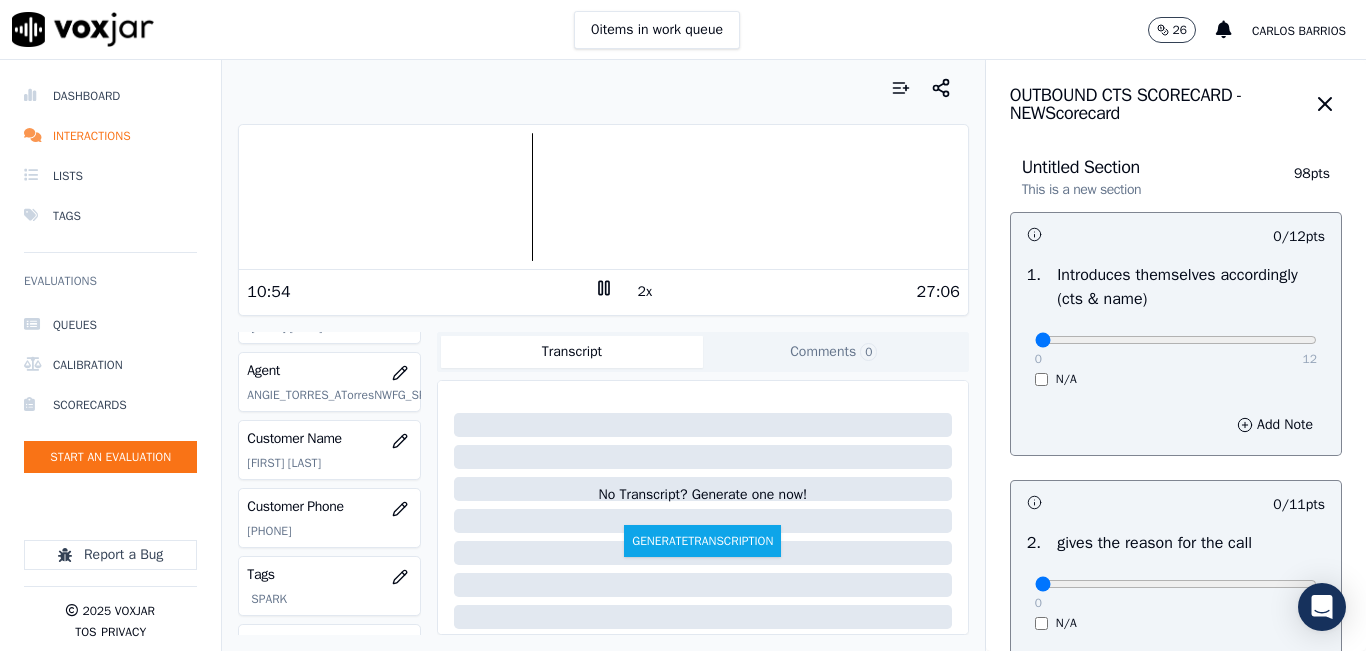 scroll, scrollTop: 300, scrollLeft: 0, axis: vertical 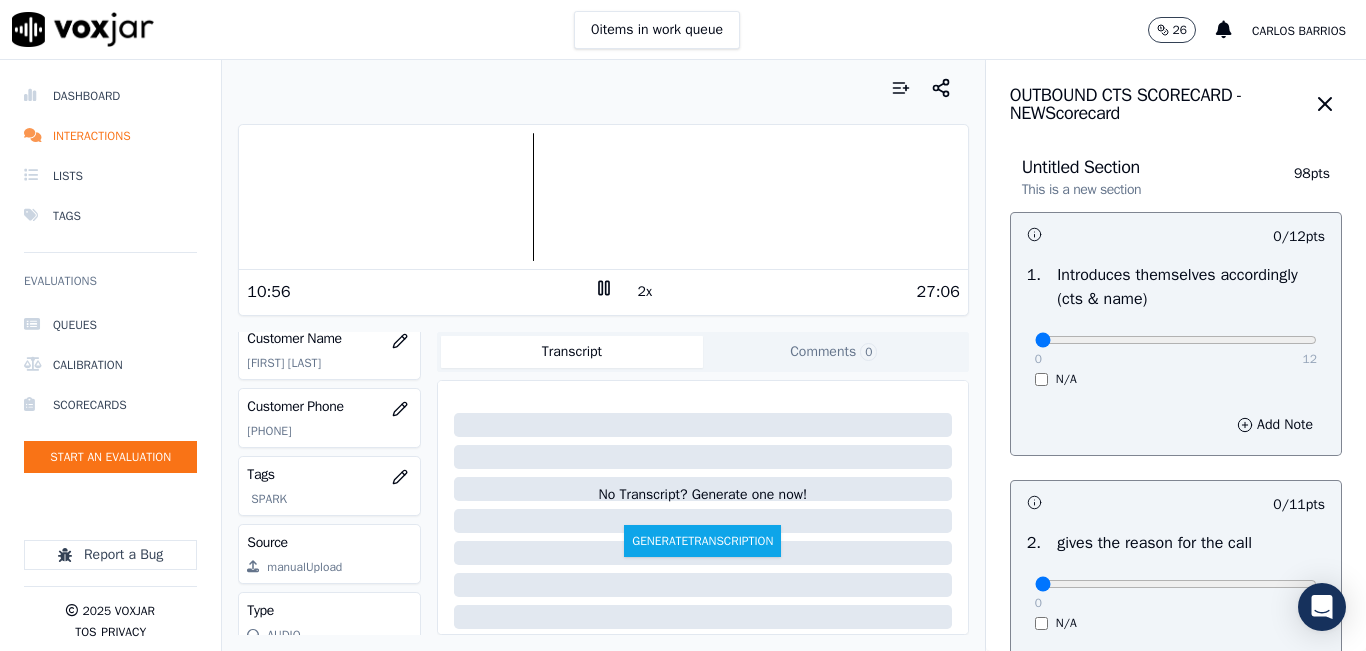 click on "[PHONE]" 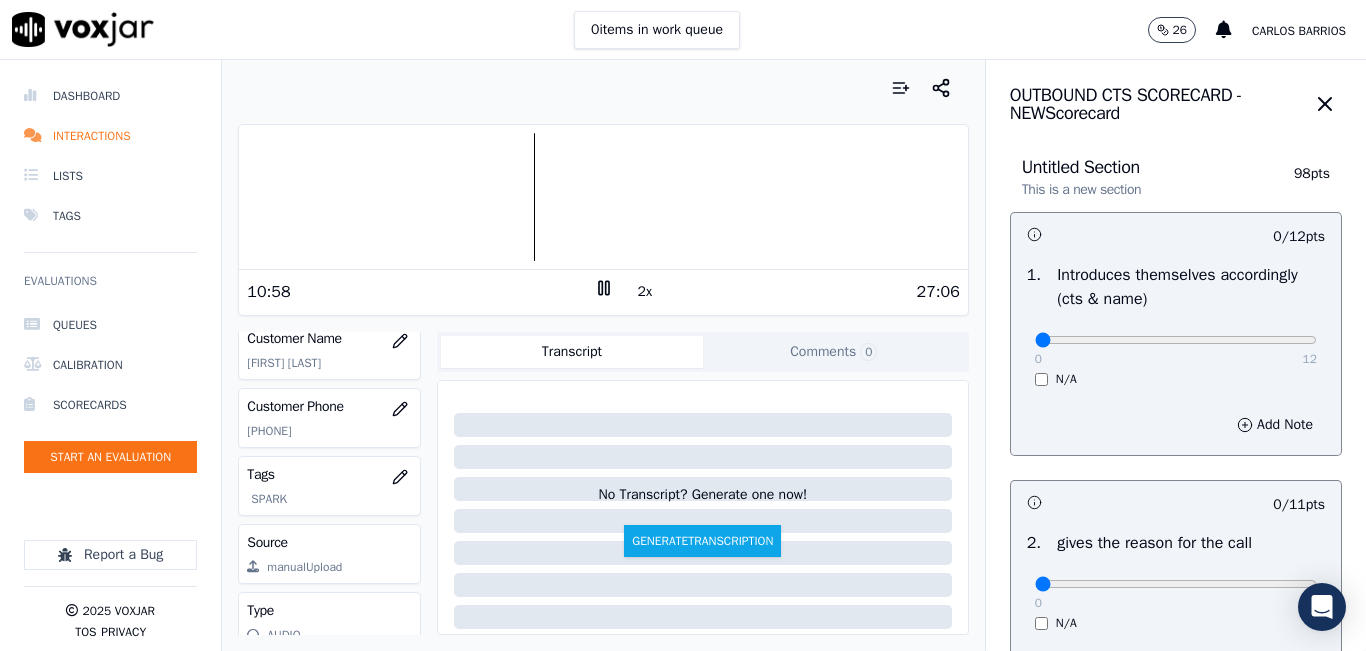 copy on "[PHONE]" 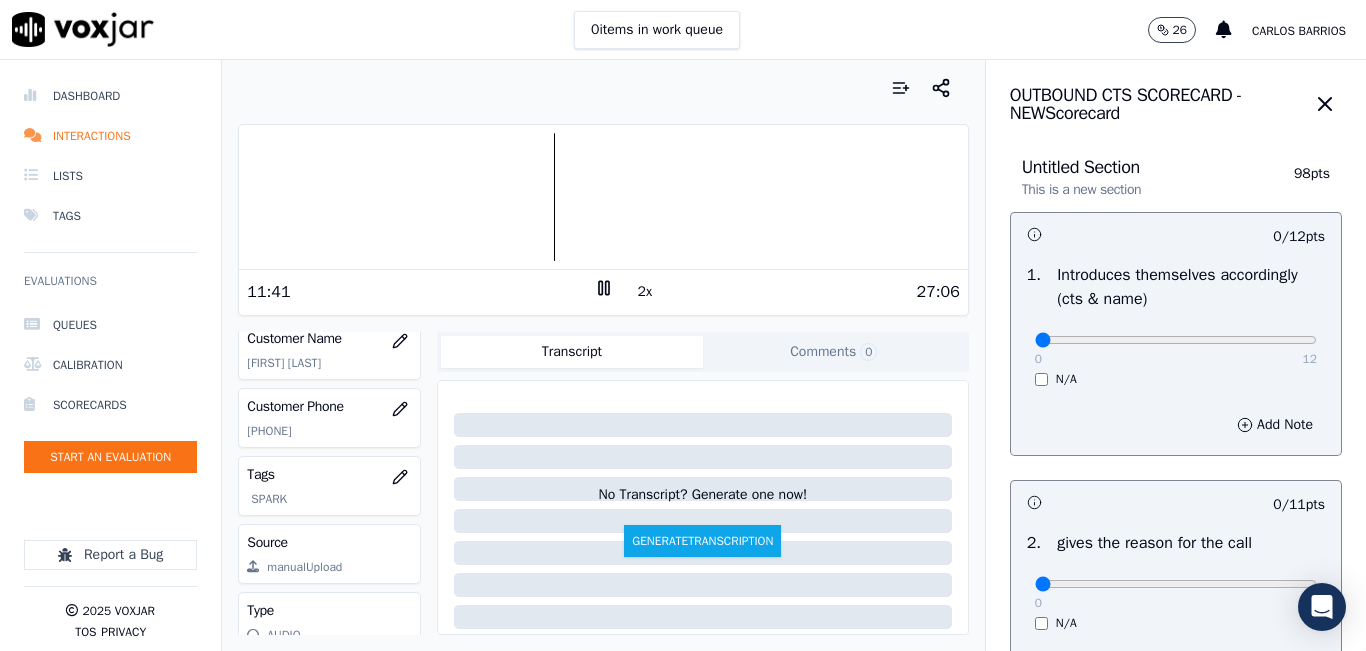 click at bounding box center [603, 197] 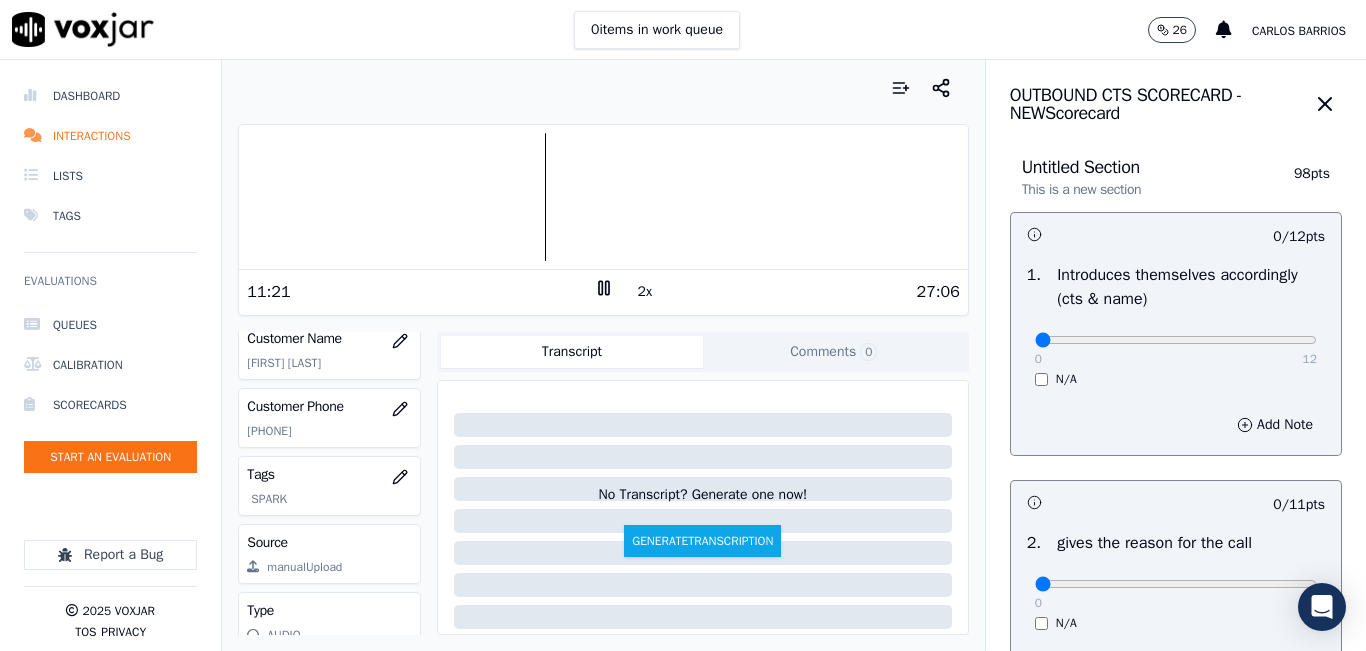 click at bounding box center [603, 197] 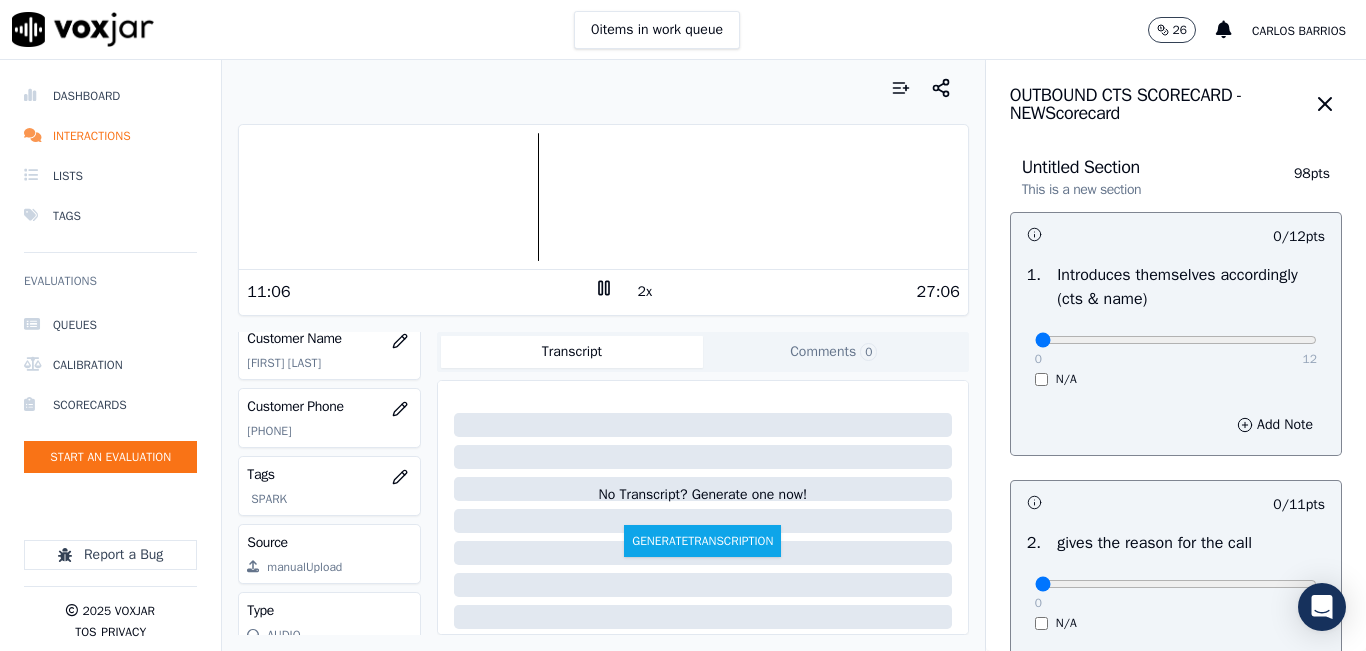 click at bounding box center [603, 197] 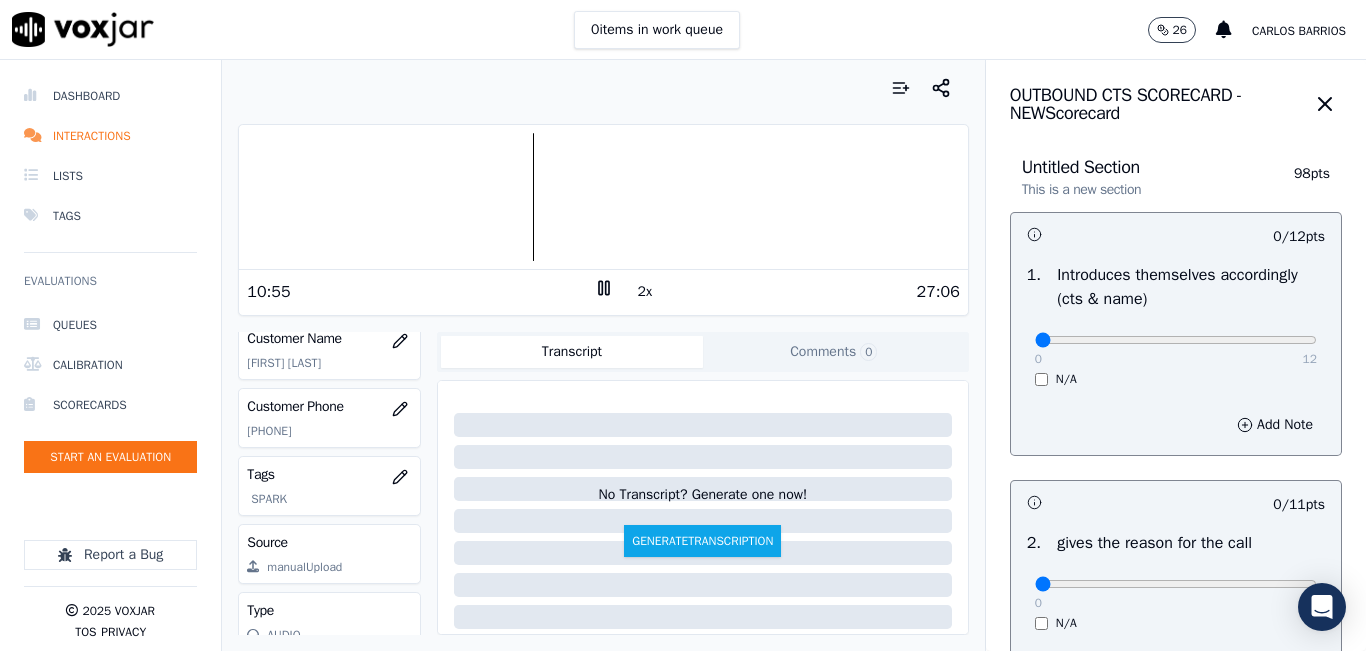 click at bounding box center (603, 197) 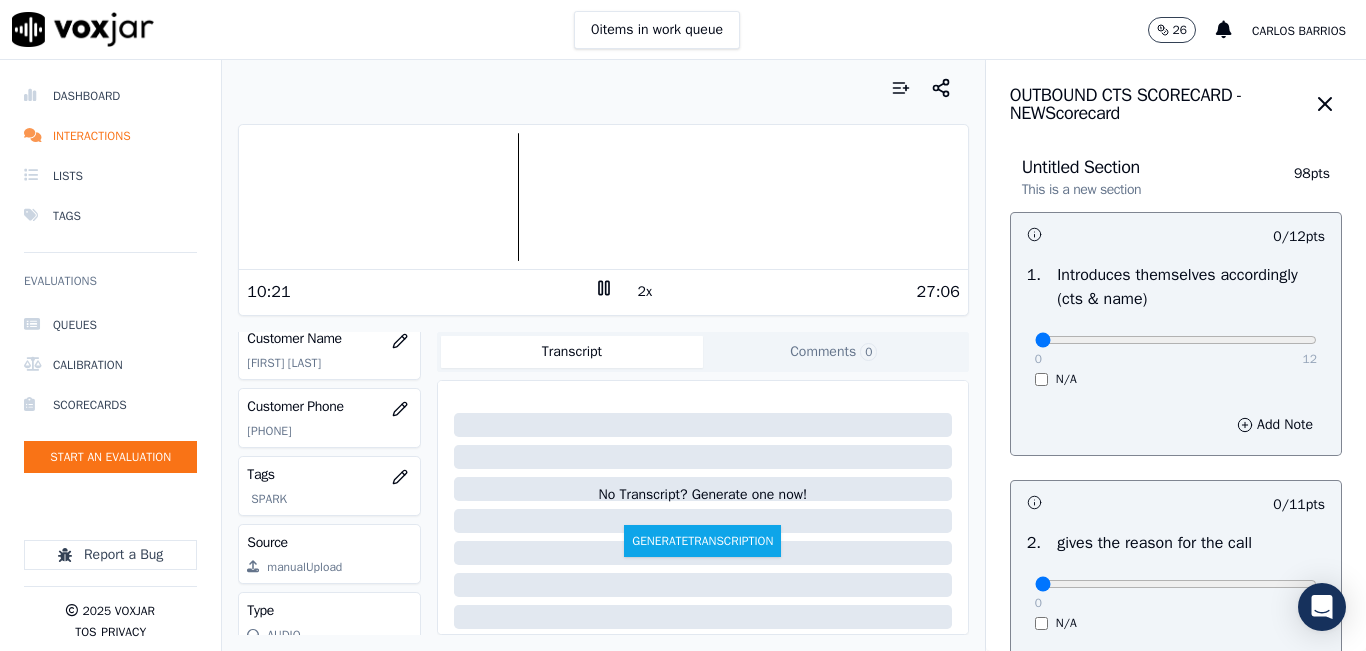 click at bounding box center (603, 197) 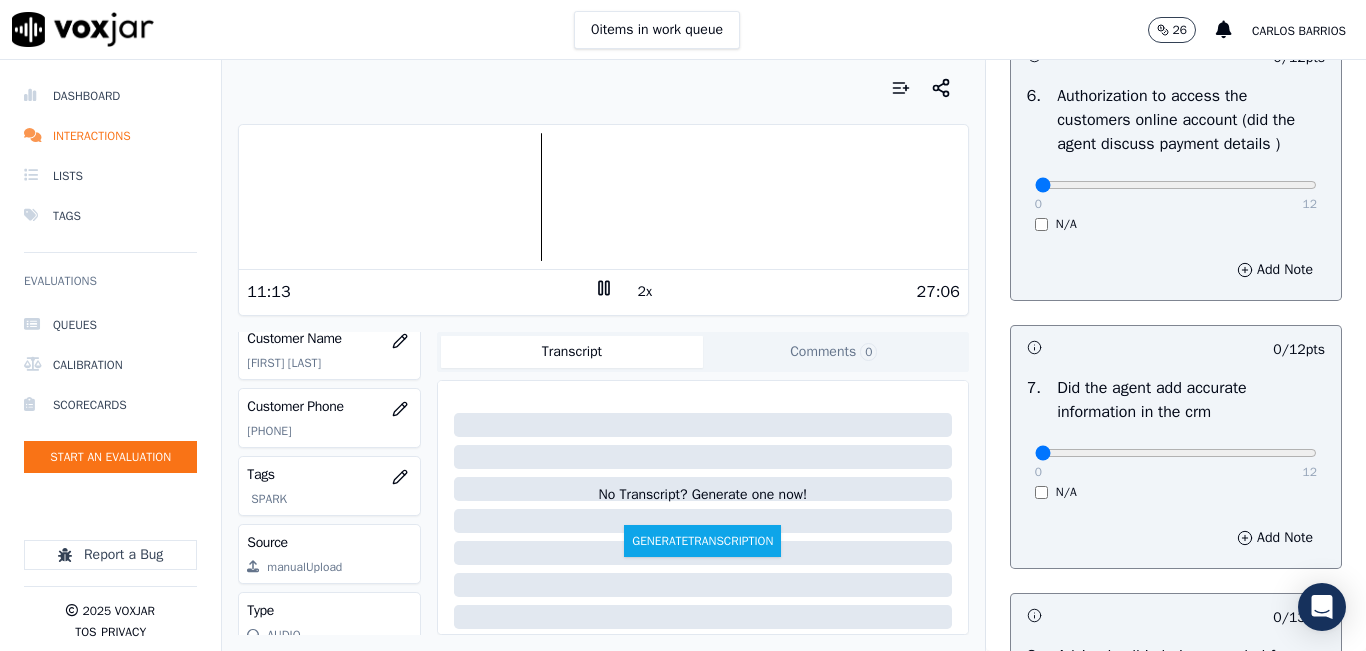 scroll, scrollTop: 1518, scrollLeft: 0, axis: vertical 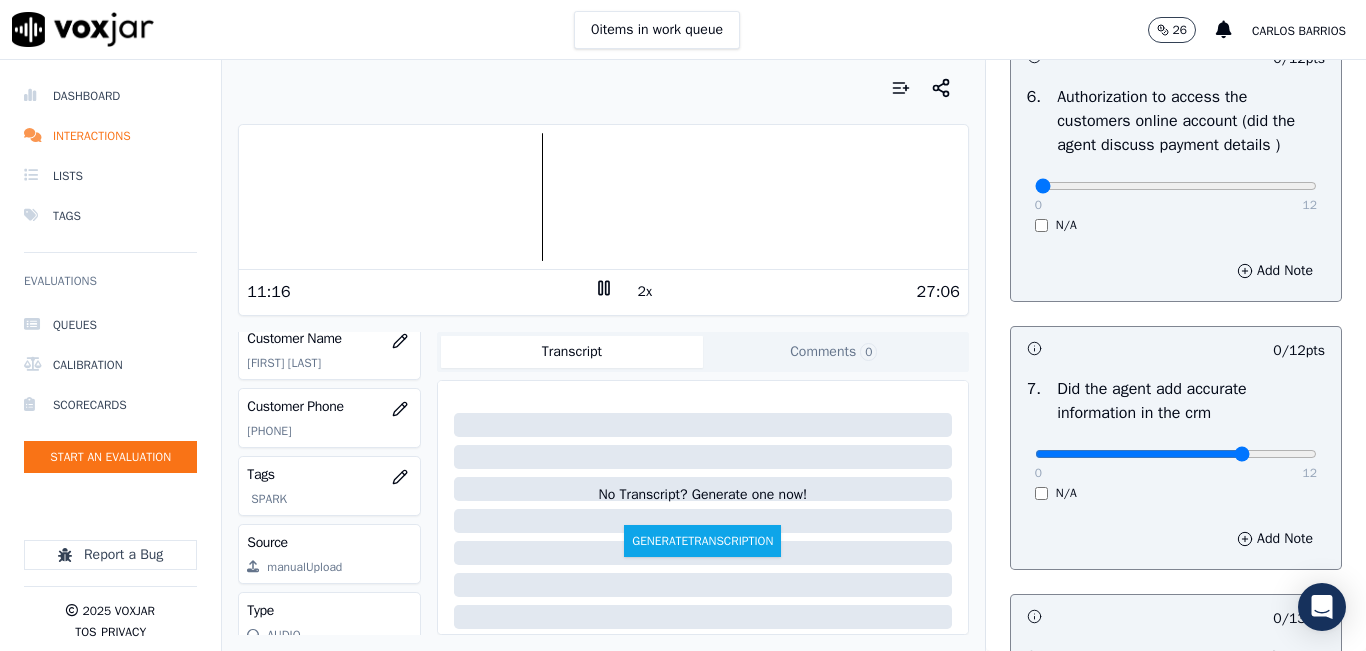 click at bounding box center (1176, -1178) 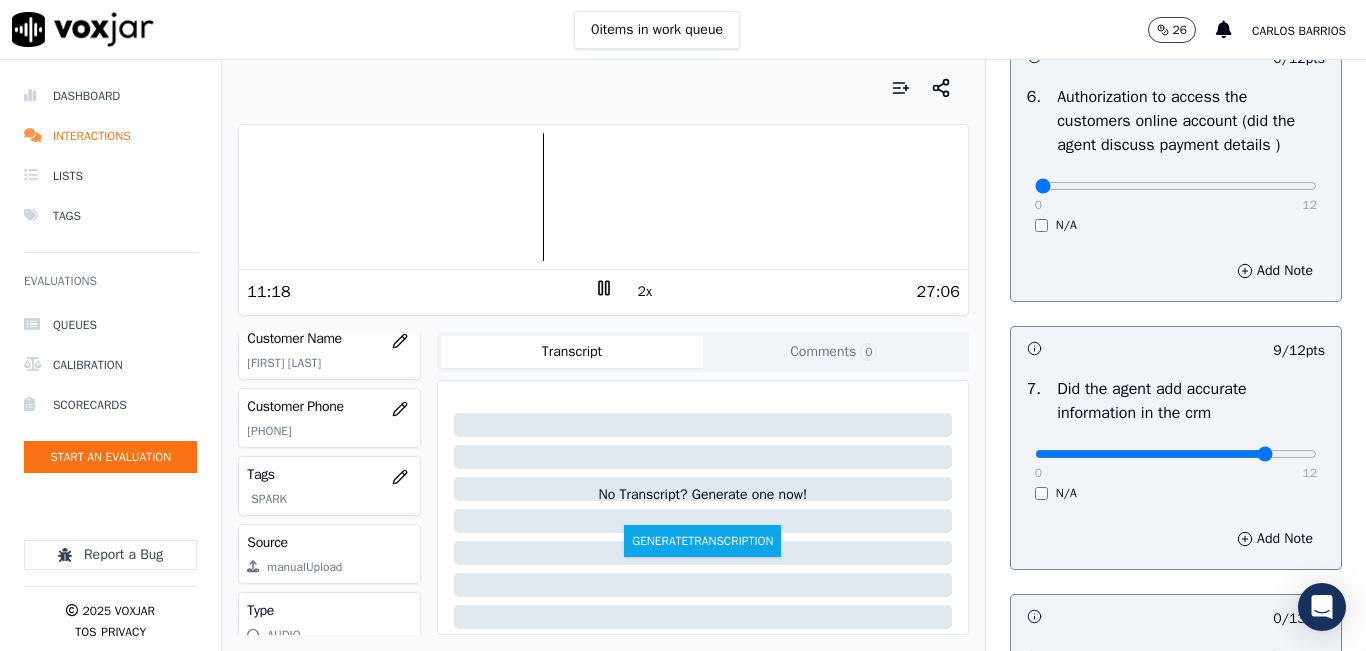 type on "10" 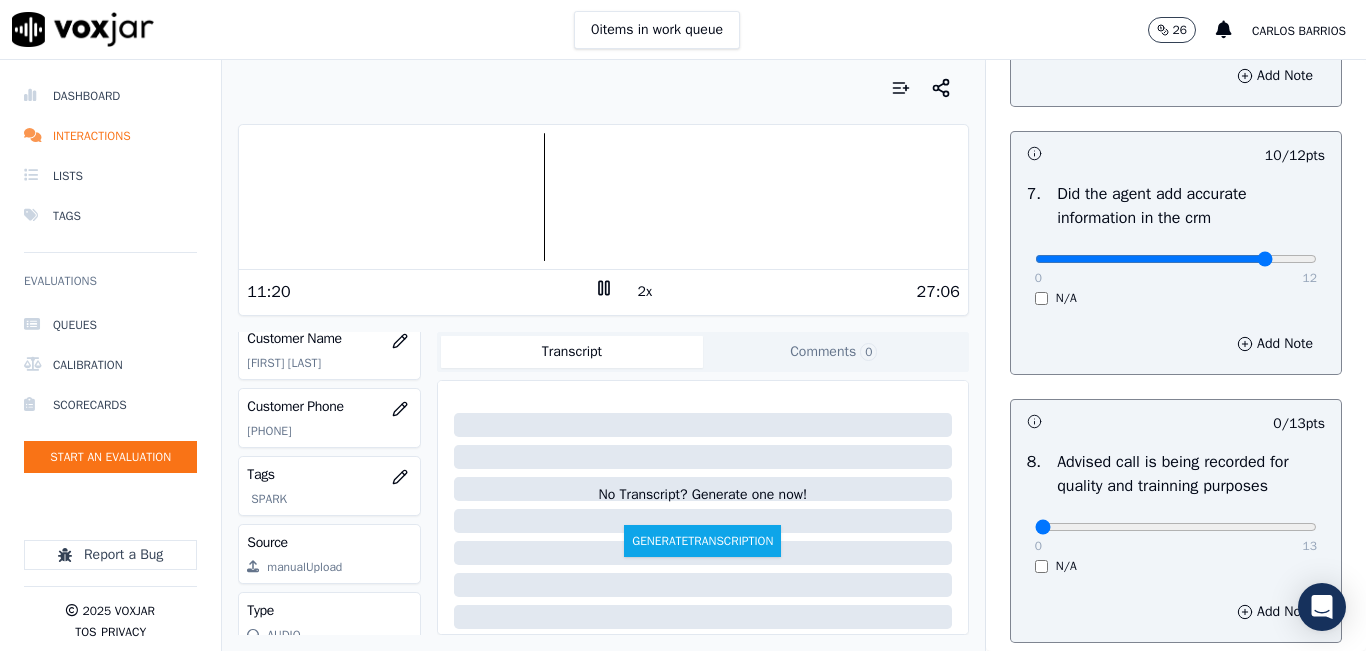 scroll, scrollTop: 1718, scrollLeft: 0, axis: vertical 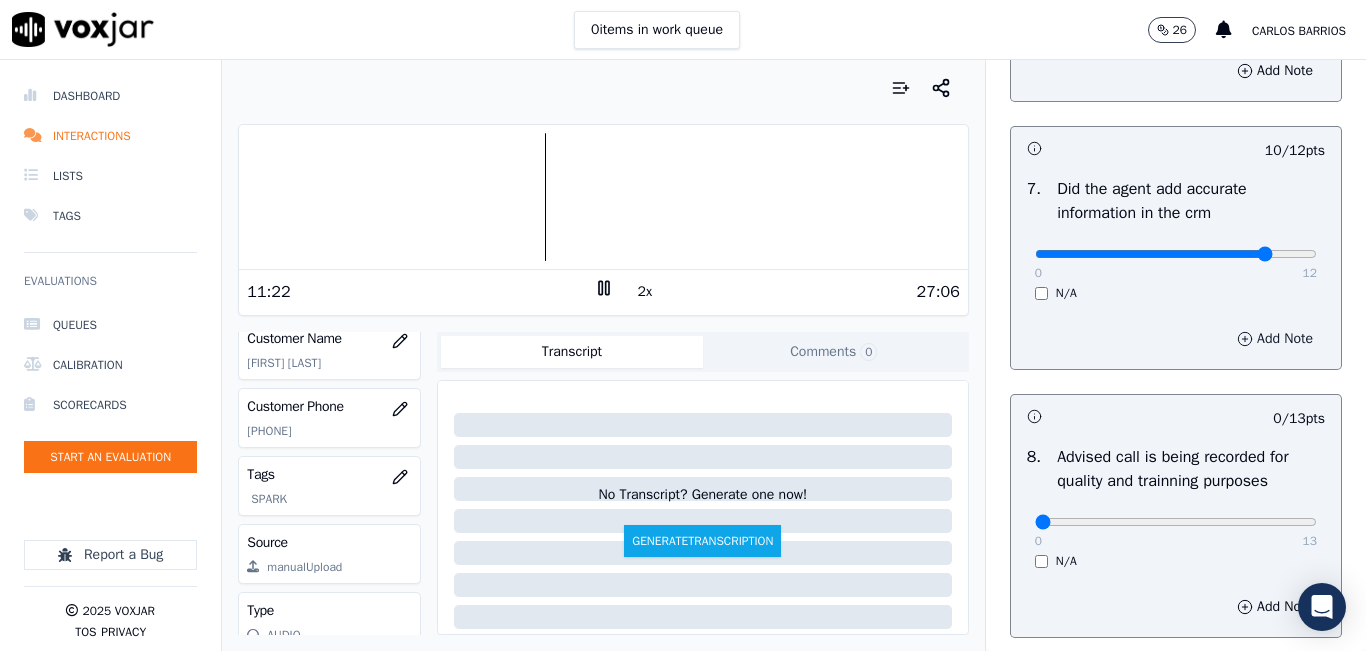 click on "Add Note" at bounding box center [1275, 339] 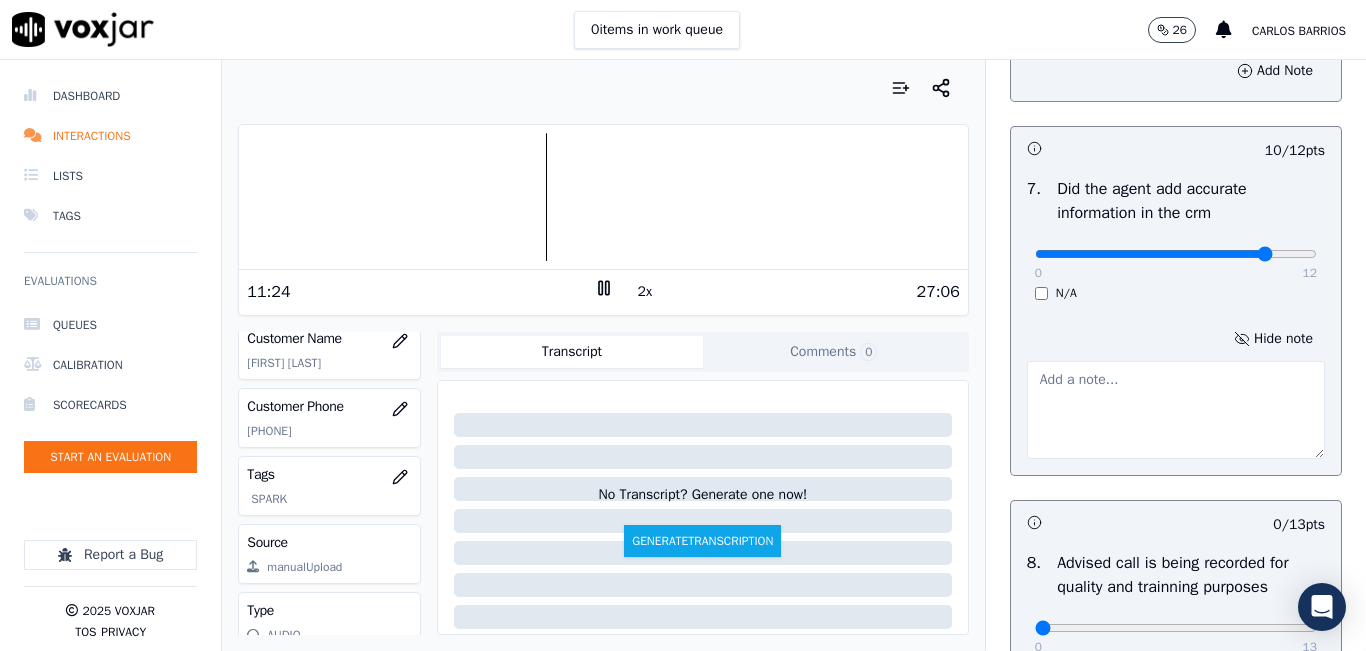 click at bounding box center (1176, 410) 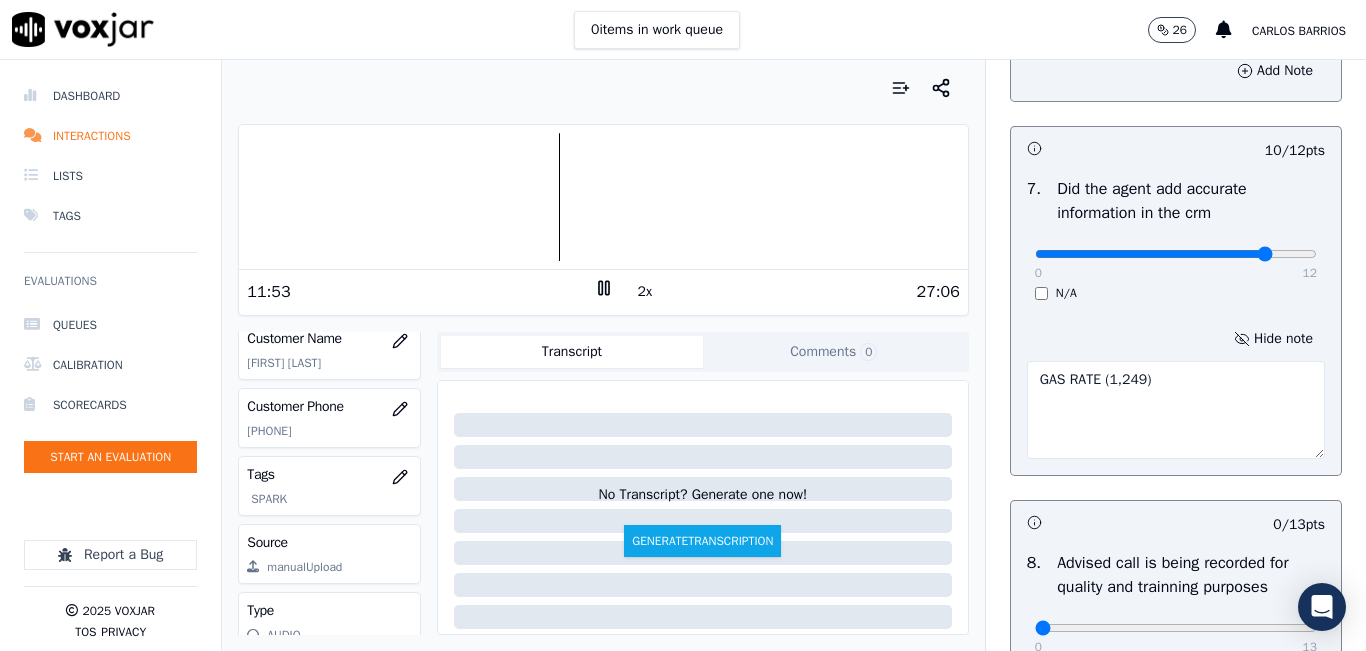type on "GAS RATE (1,249)" 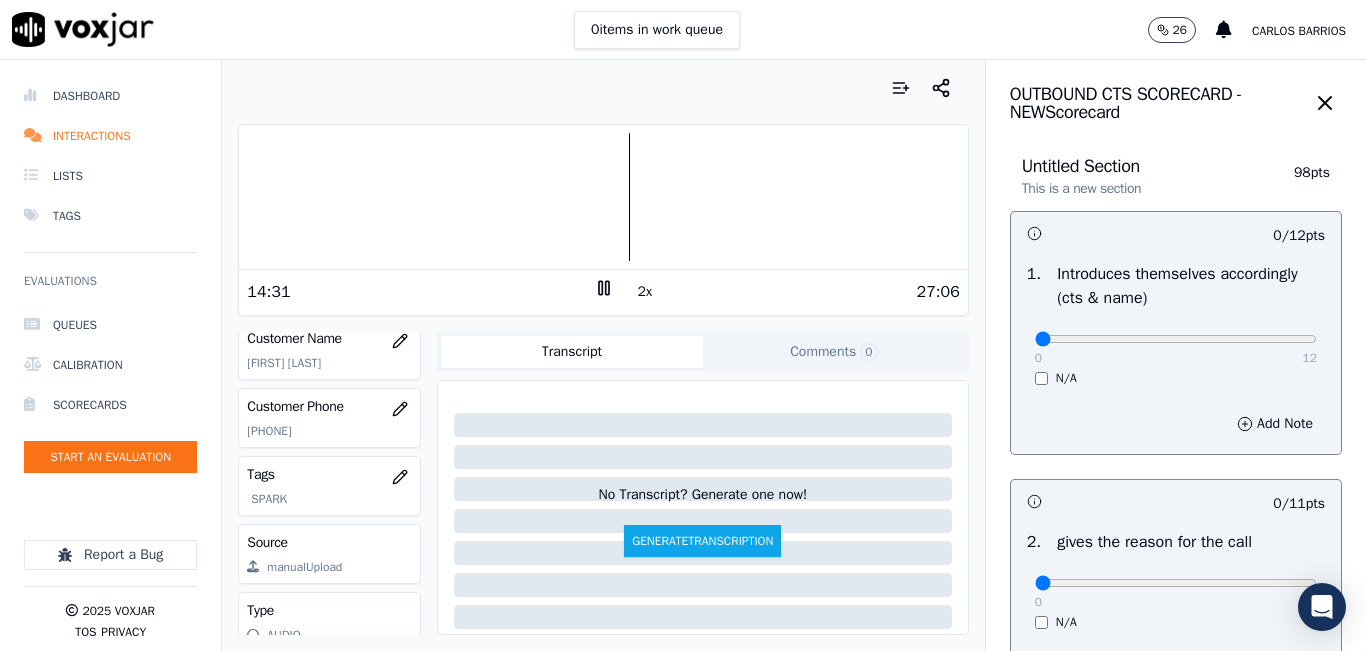 scroll, scrollTop: 0, scrollLeft: 0, axis: both 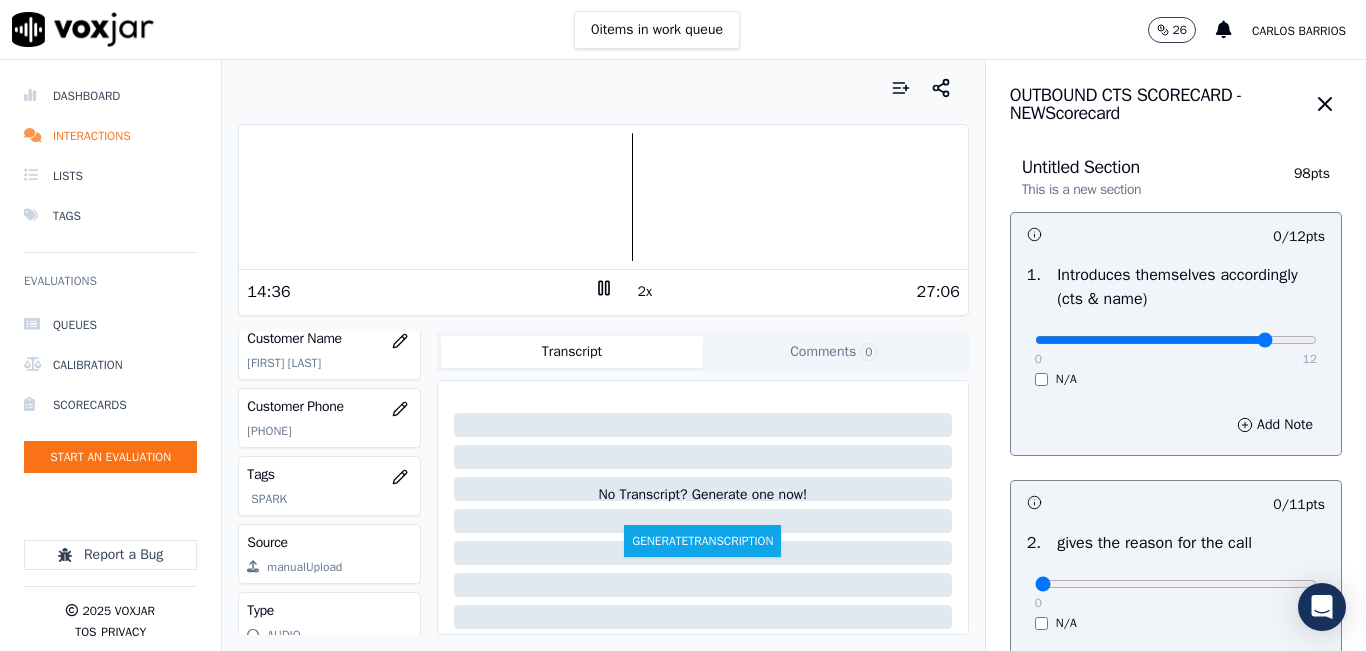 type on "10" 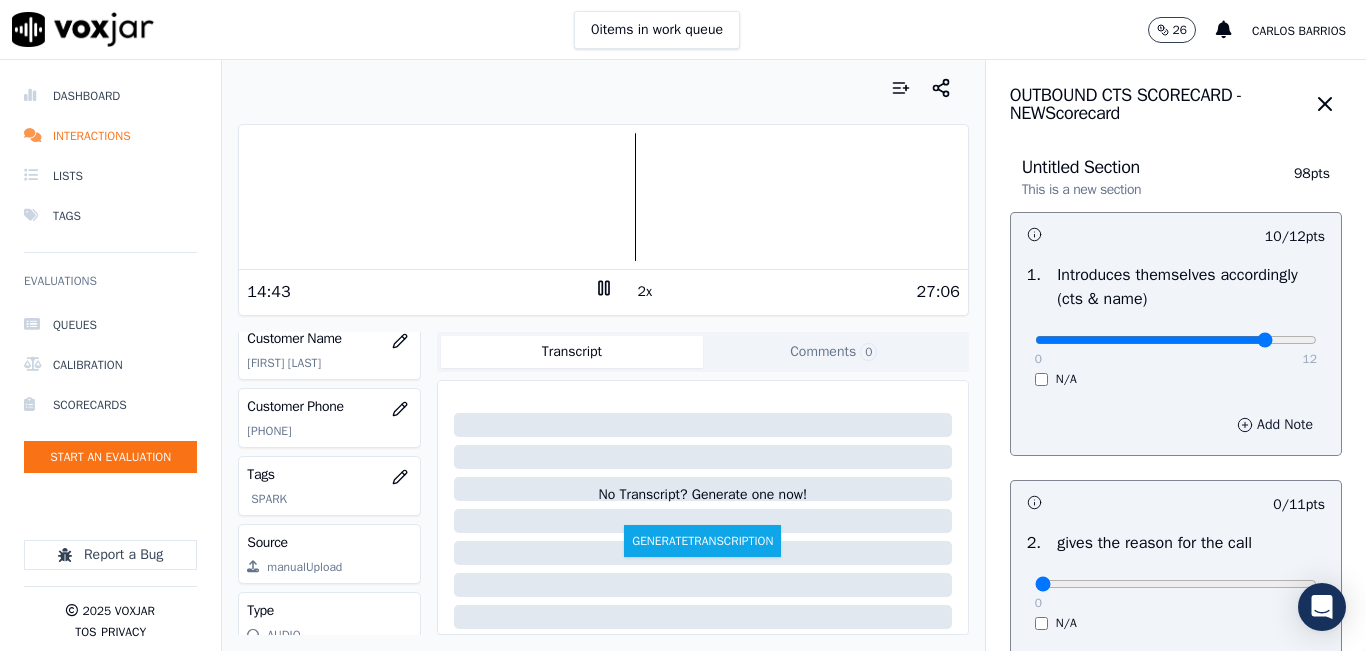 scroll, scrollTop: 100, scrollLeft: 0, axis: vertical 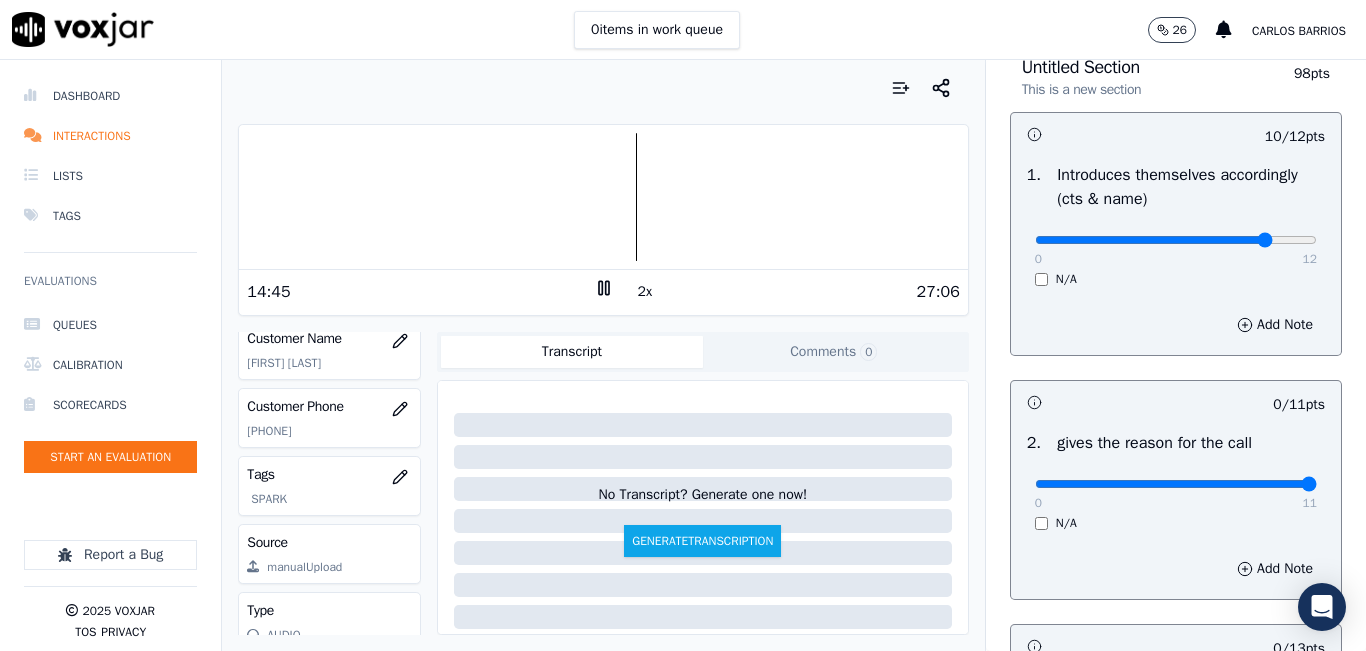 type on "11" 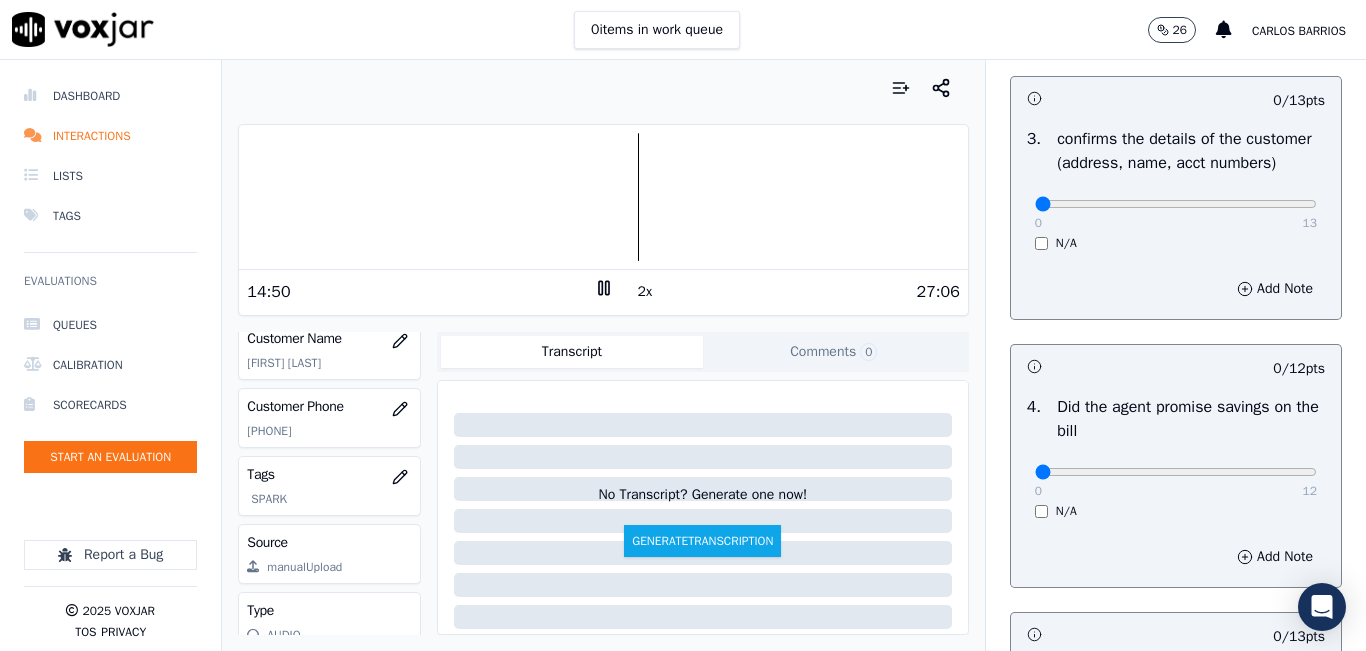 scroll, scrollTop: 700, scrollLeft: 0, axis: vertical 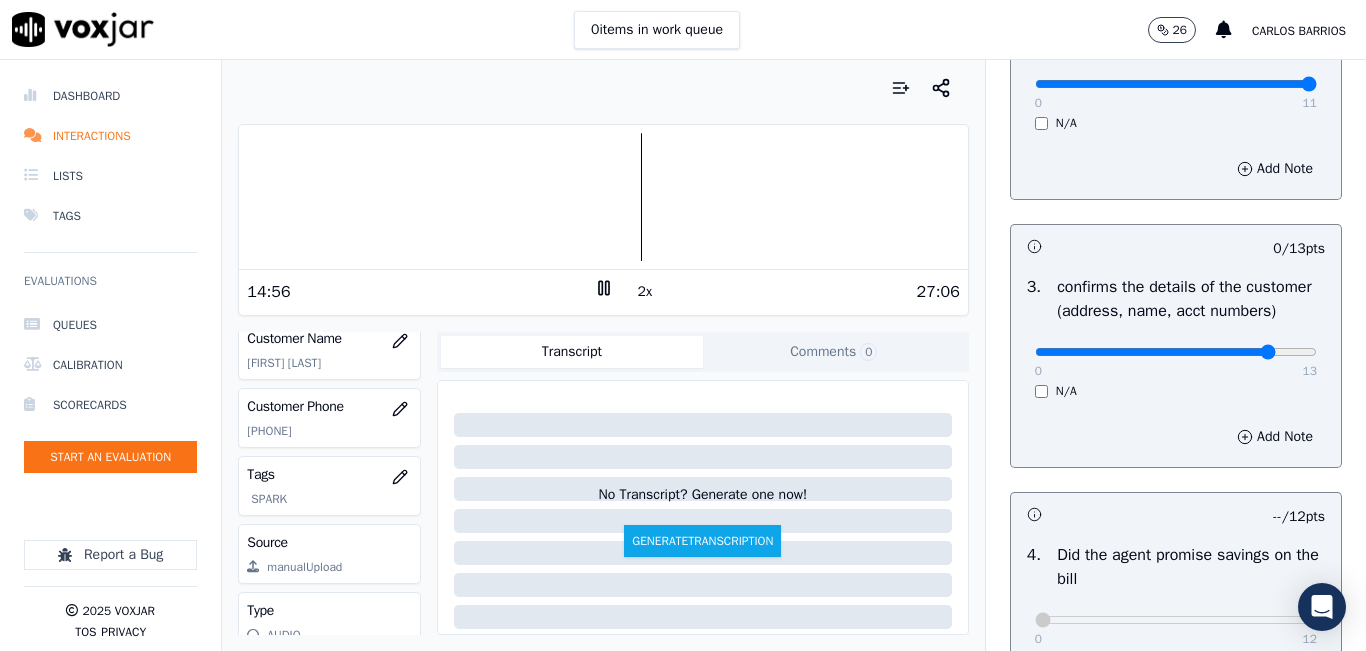 type on "11" 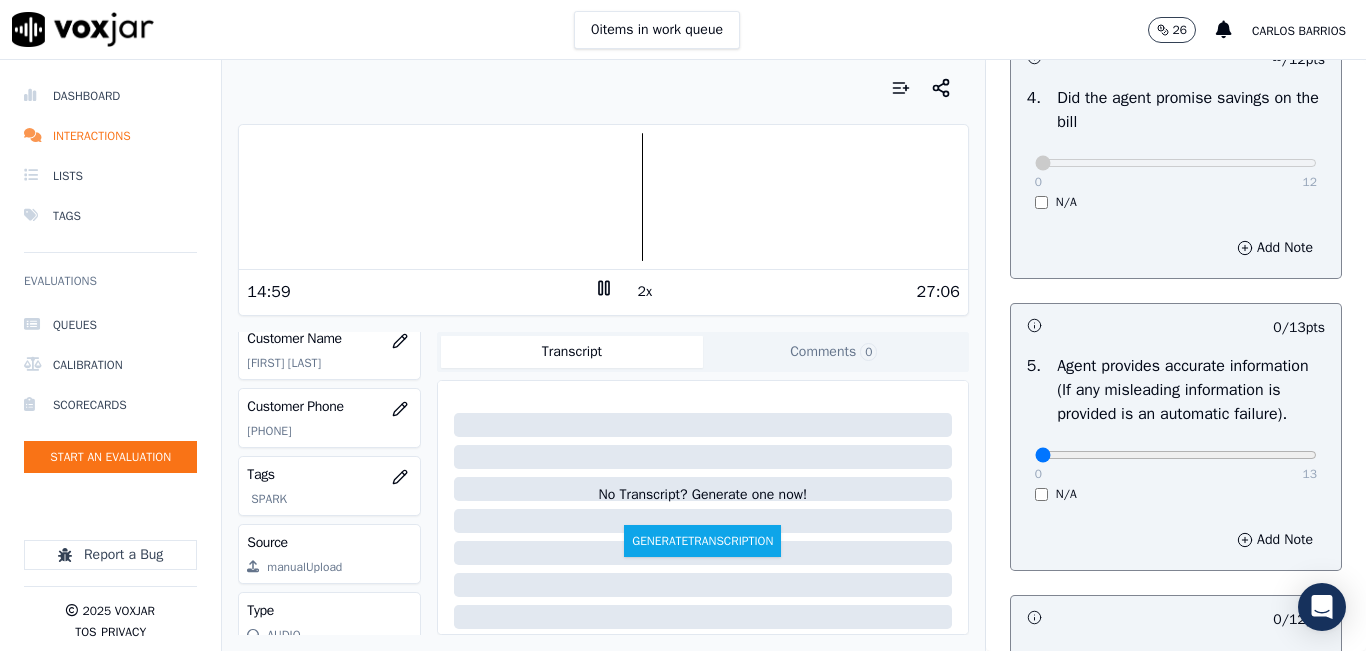 scroll, scrollTop: 1000, scrollLeft: 0, axis: vertical 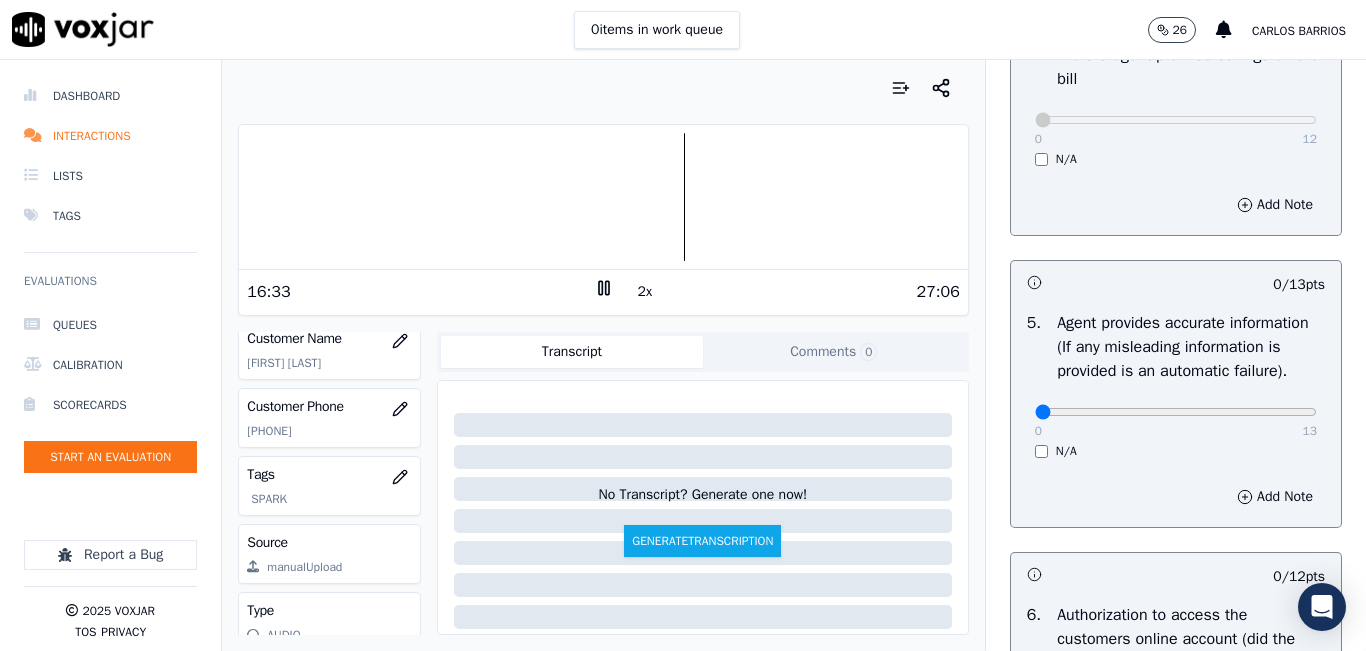 click 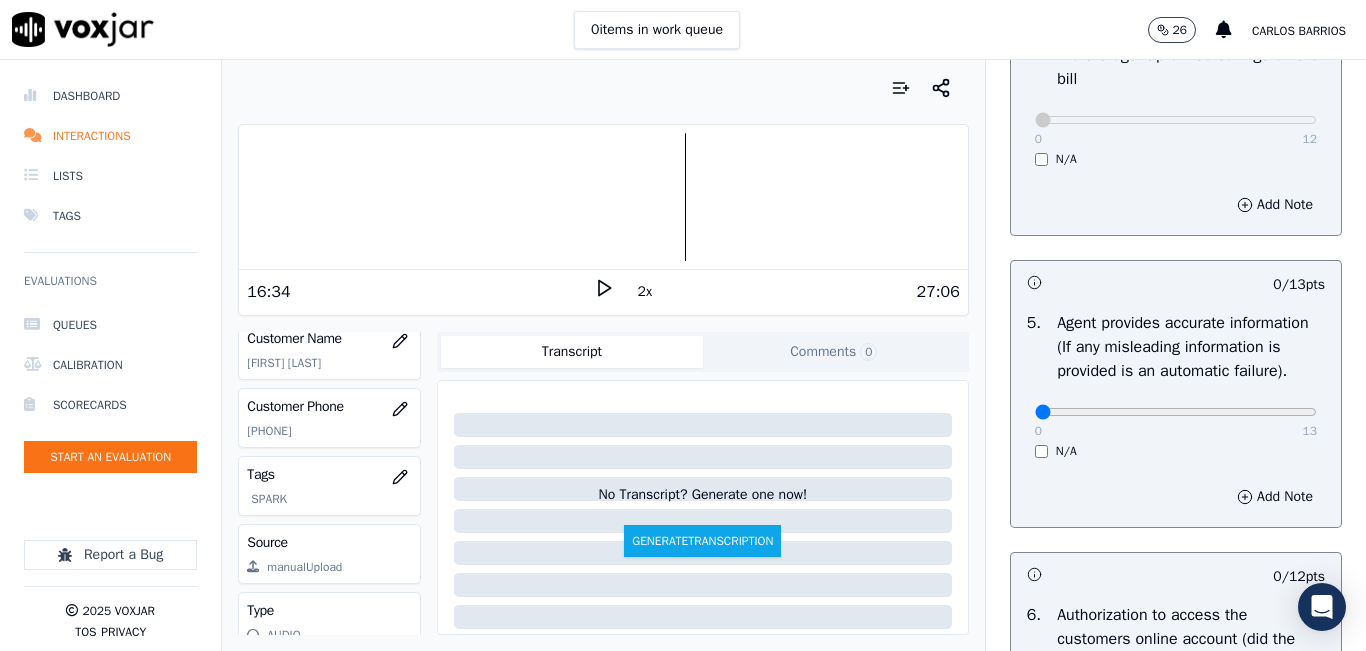 click on "[PHONE]" 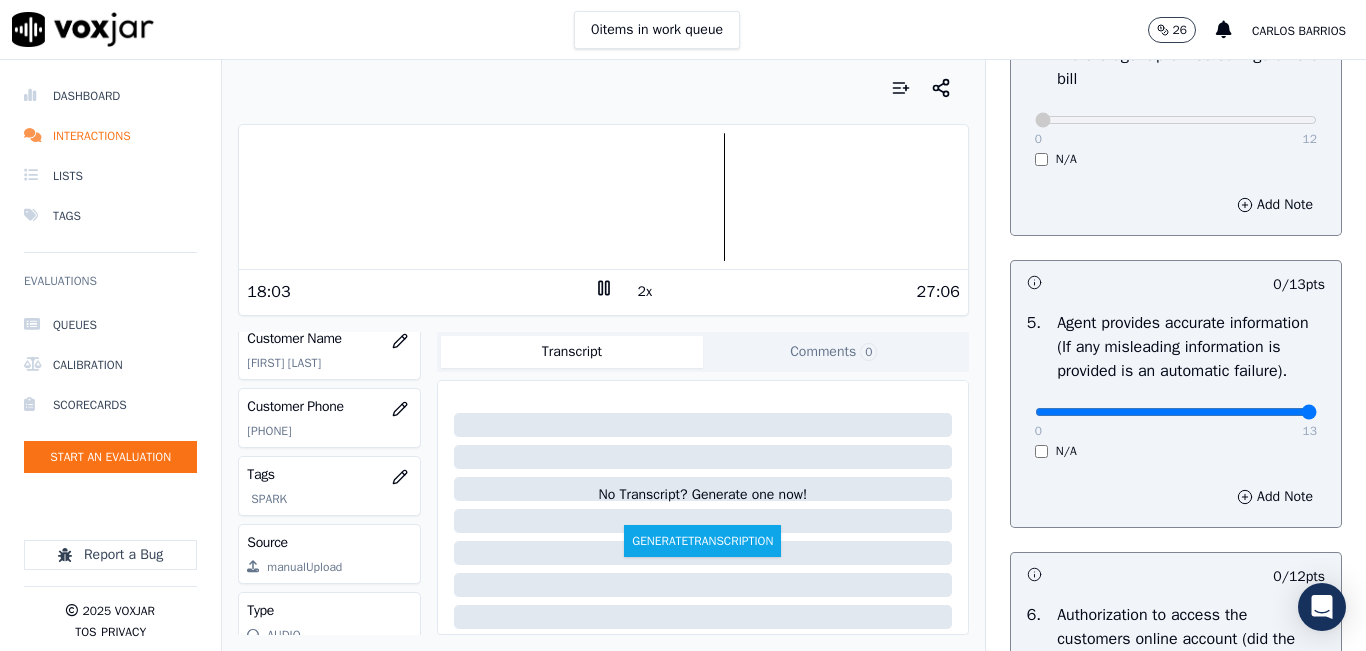 drag, startPoint x: 1253, startPoint y: 461, endPoint x: 1258, endPoint y: 405, distance: 56.22277 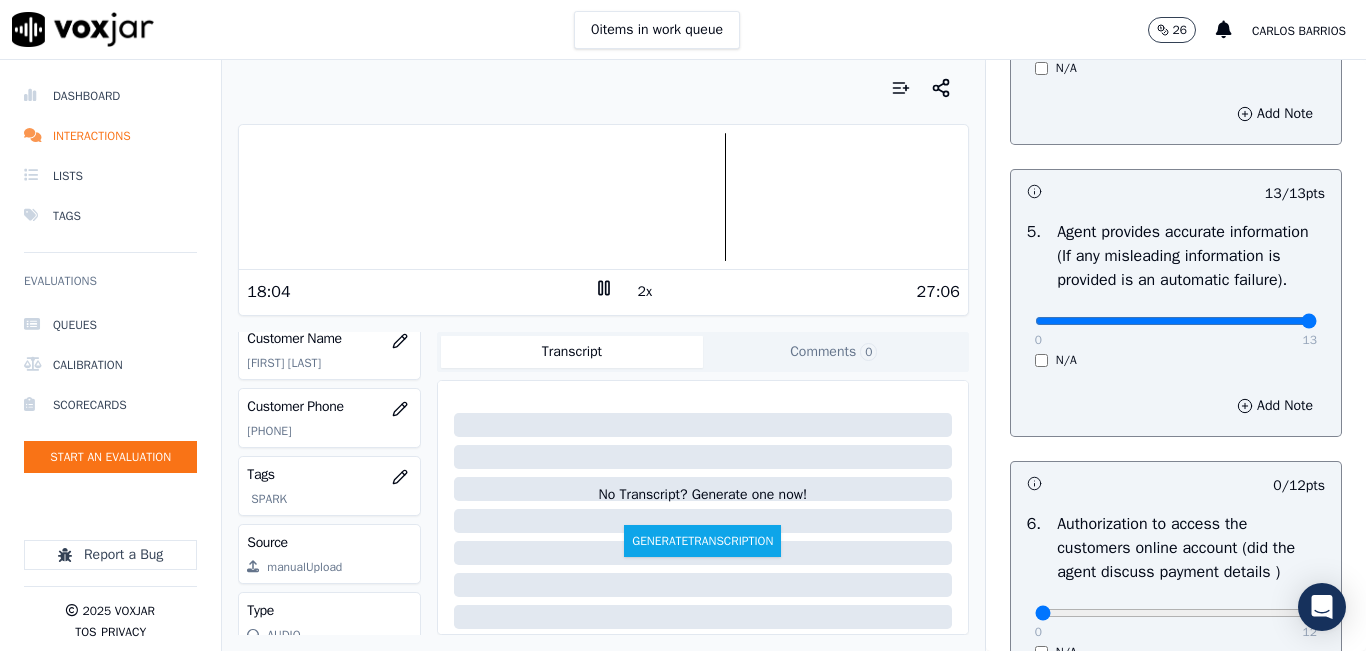 scroll, scrollTop: 1400, scrollLeft: 0, axis: vertical 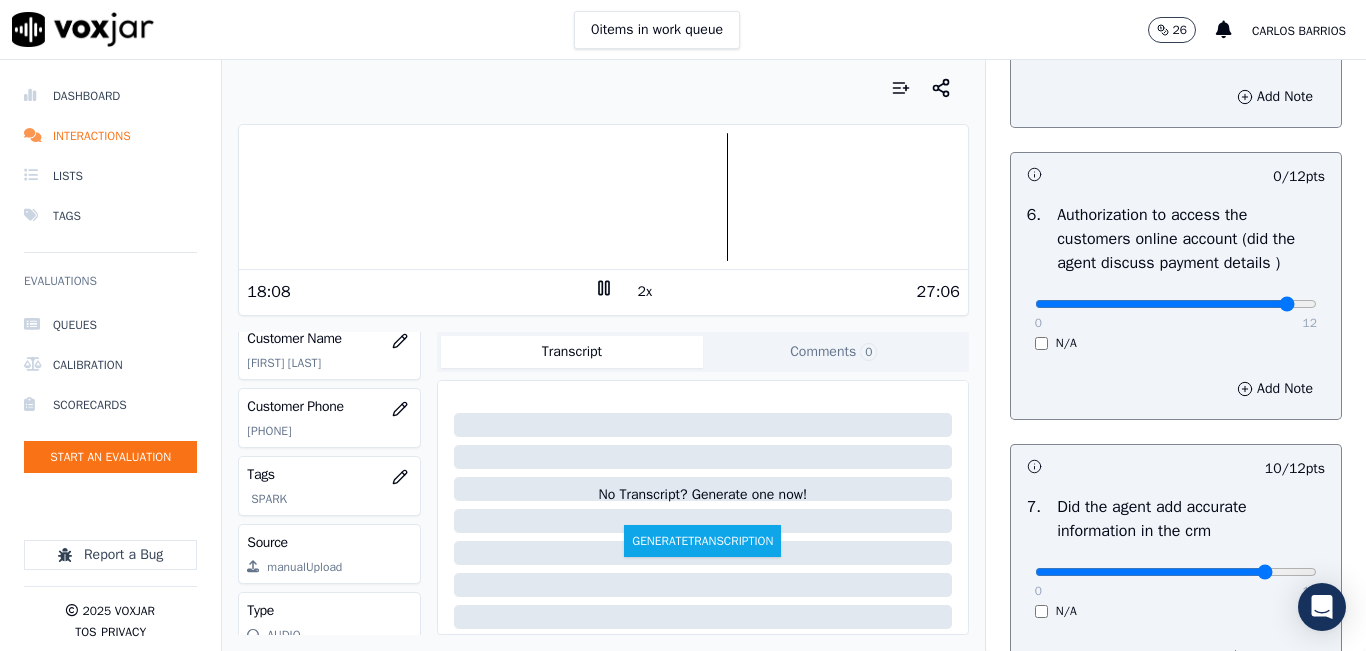 click at bounding box center (1176, -1060) 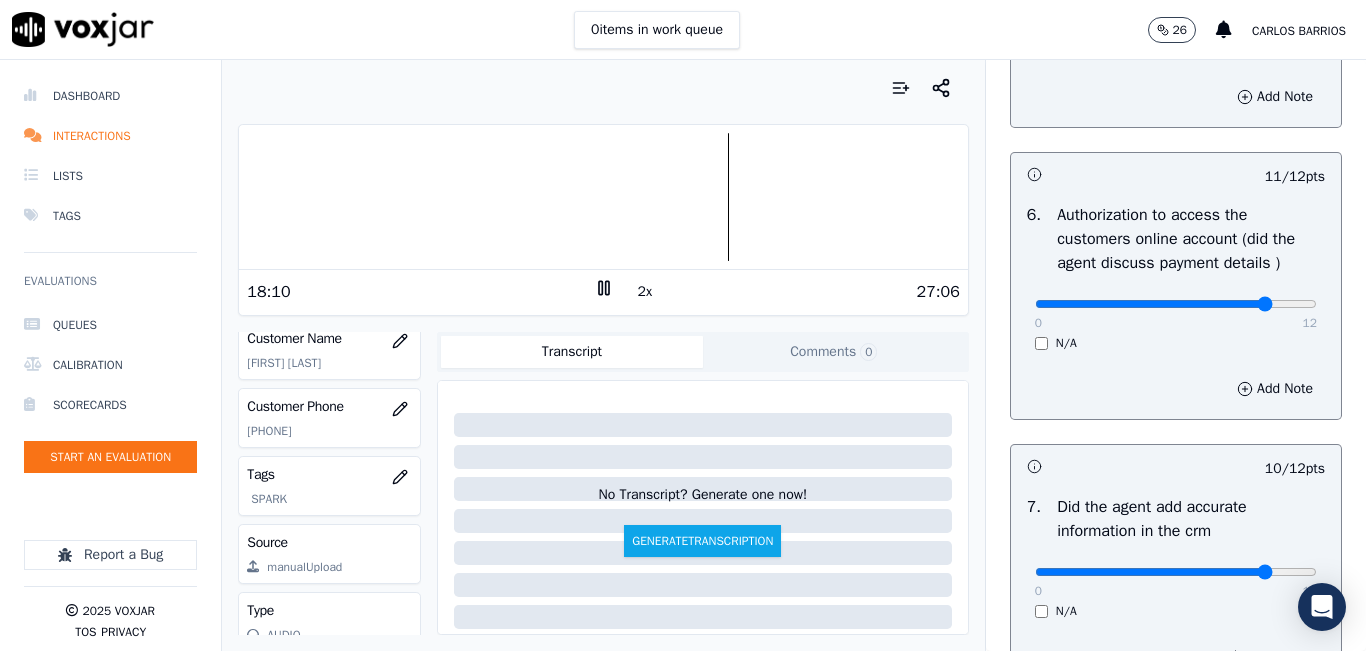 type on "10" 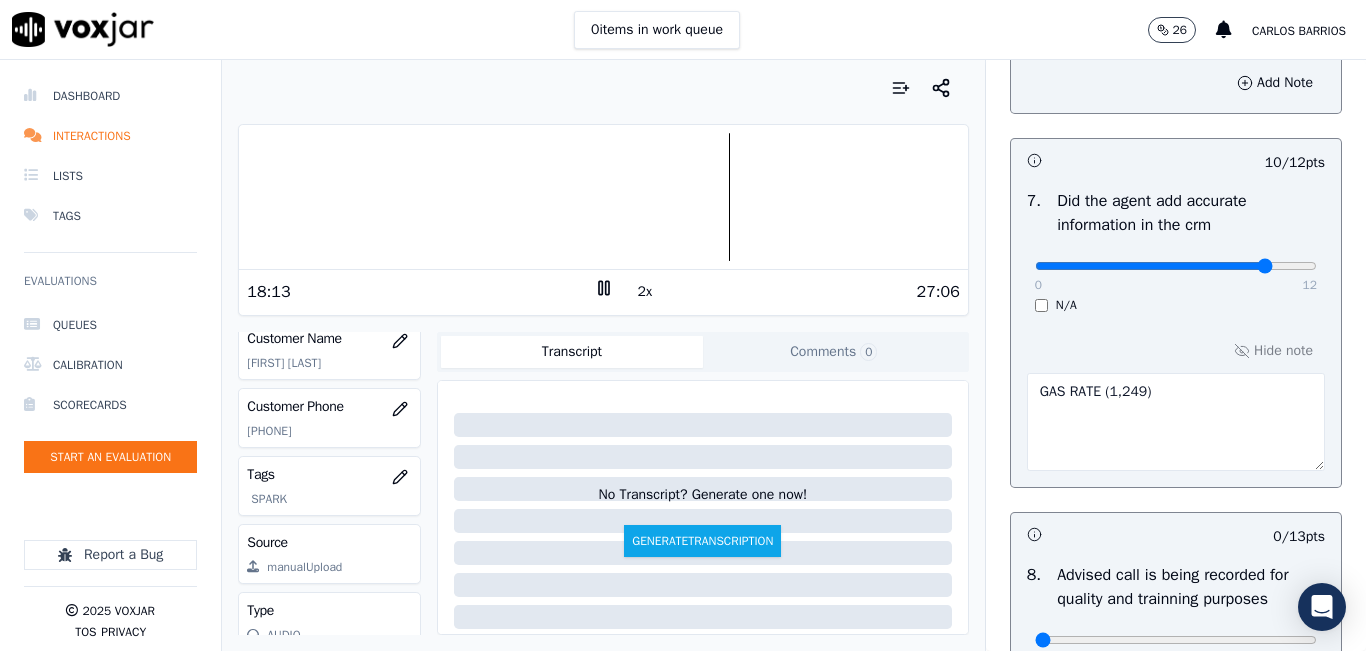 scroll, scrollTop: 1700, scrollLeft: 0, axis: vertical 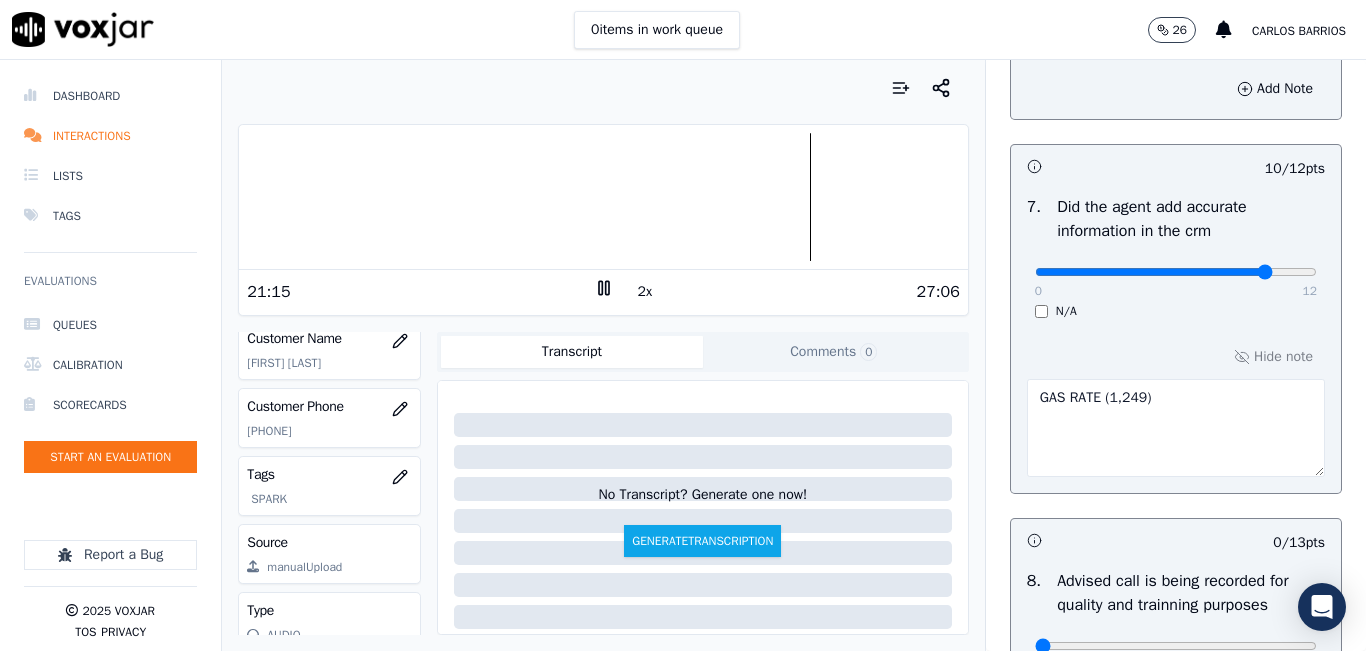 click at bounding box center [603, 197] 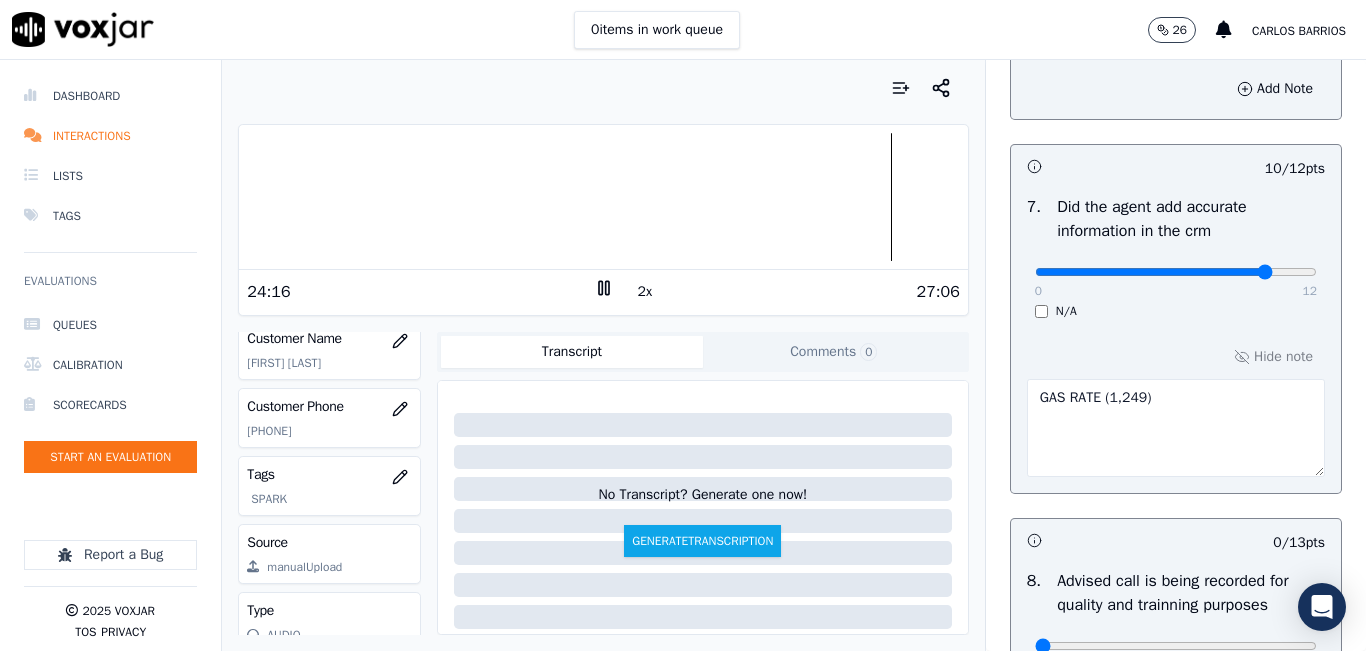 click at bounding box center (603, 197) 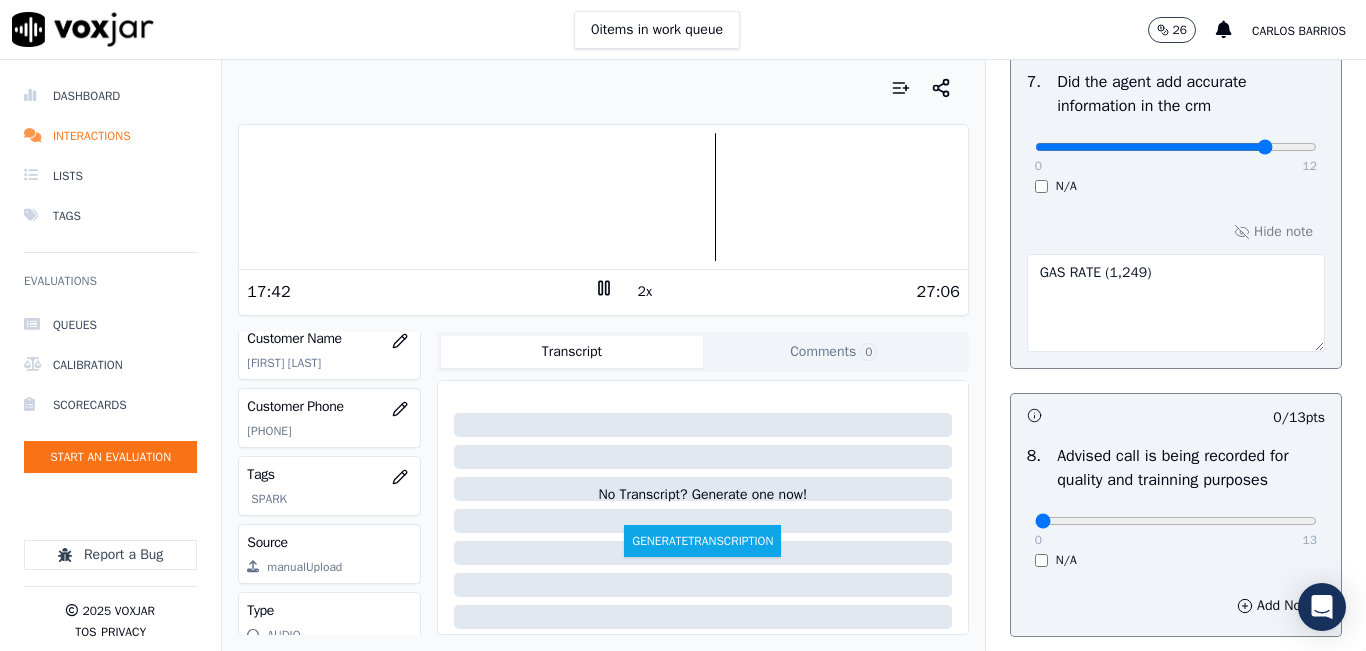 scroll, scrollTop: 2024, scrollLeft: 0, axis: vertical 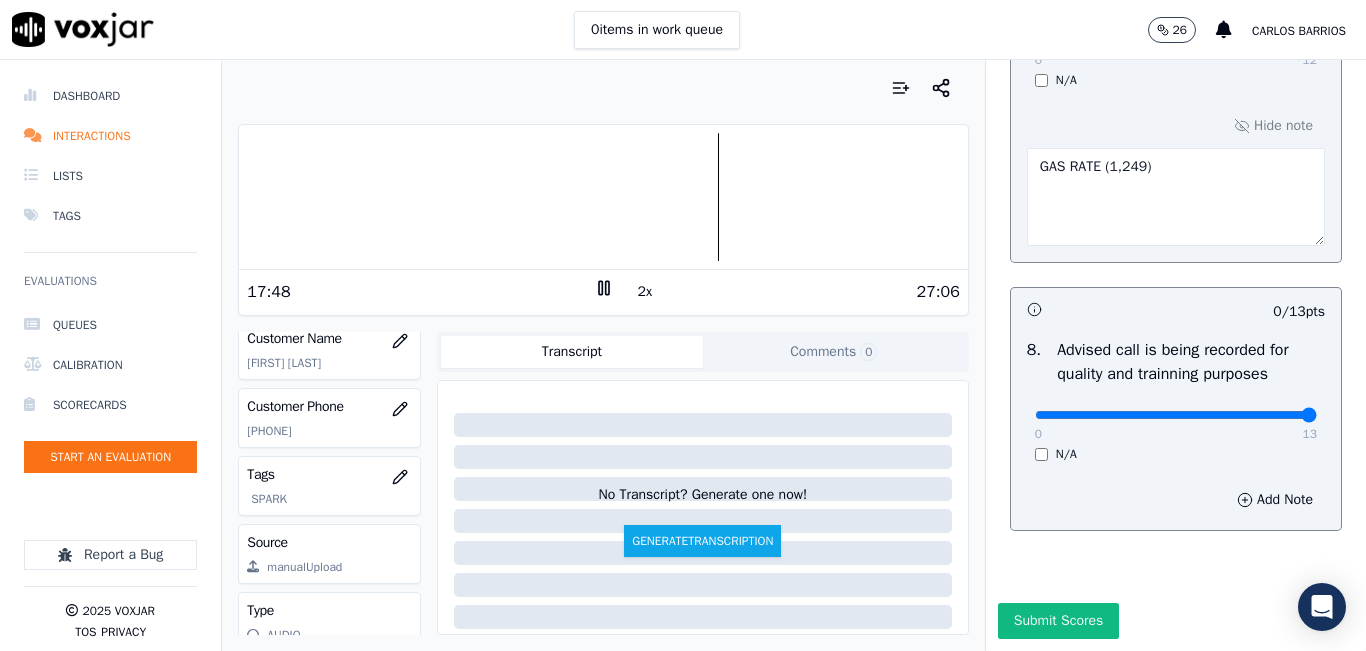 type on "13" 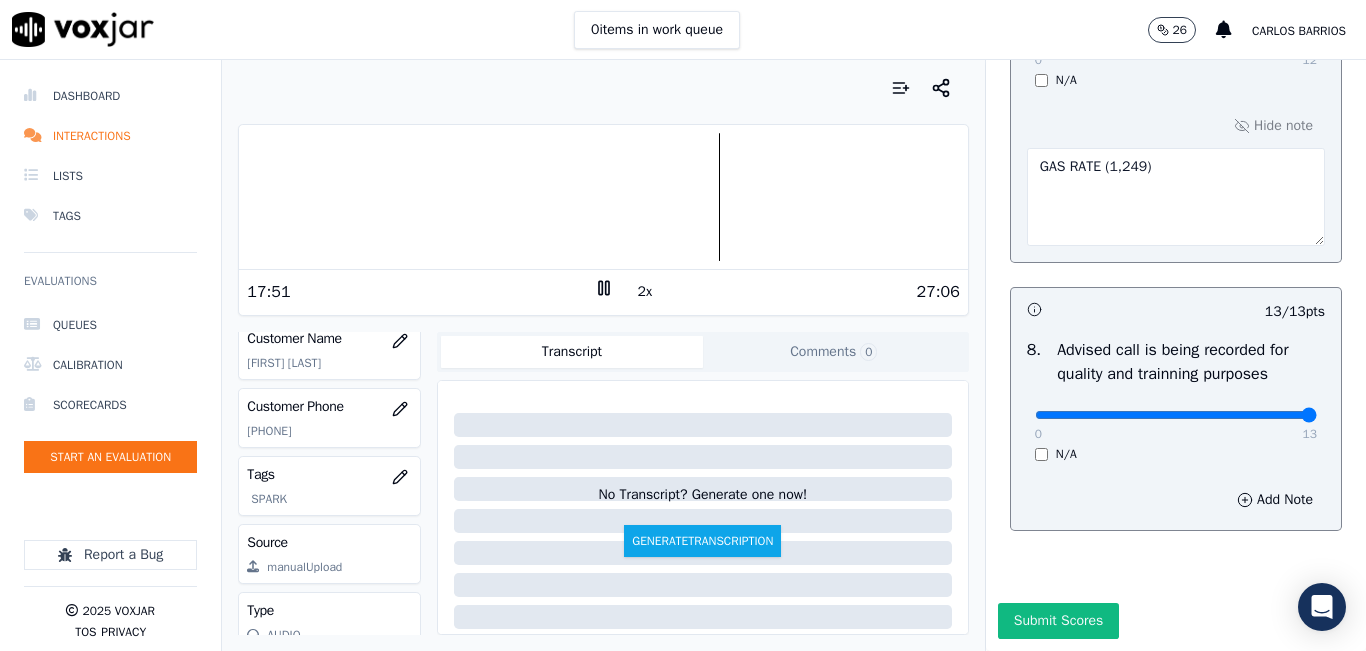 click at bounding box center [603, 197] 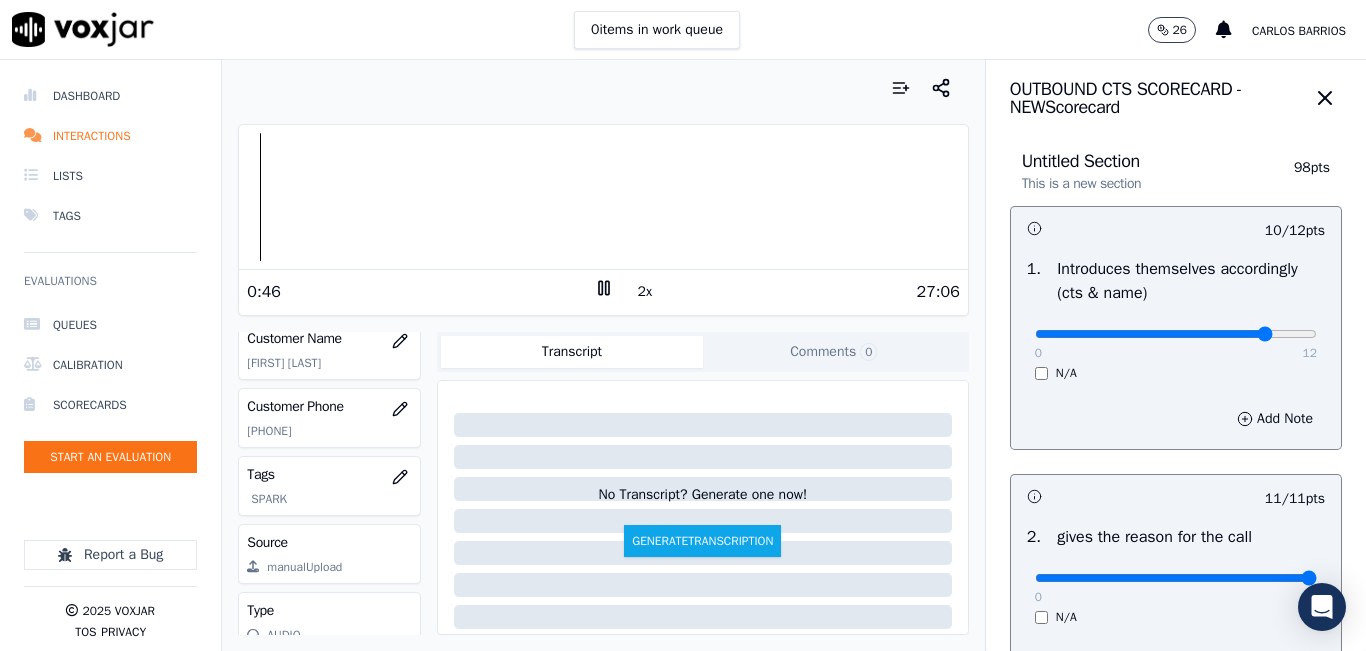 scroll, scrollTop: 0, scrollLeft: 0, axis: both 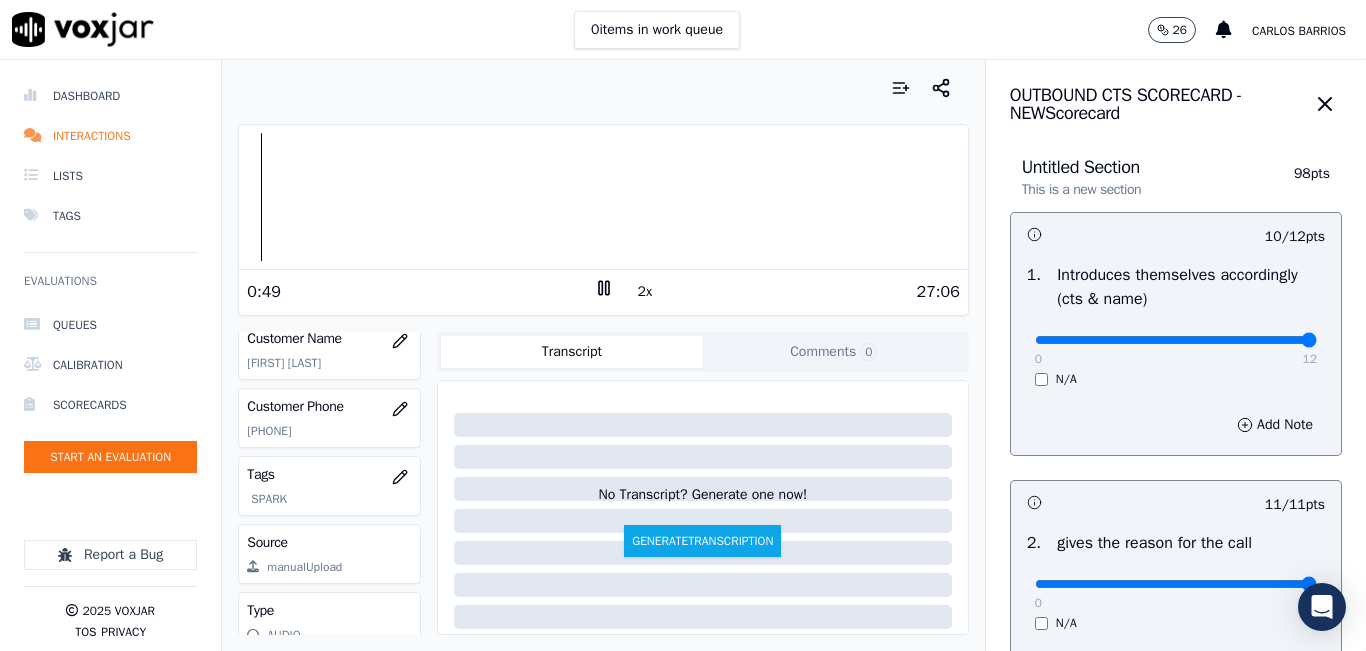 drag, startPoint x: 1247, startPoint y: 339, endPoint x: 1328, endPoint y: 322, distance: 82.764725 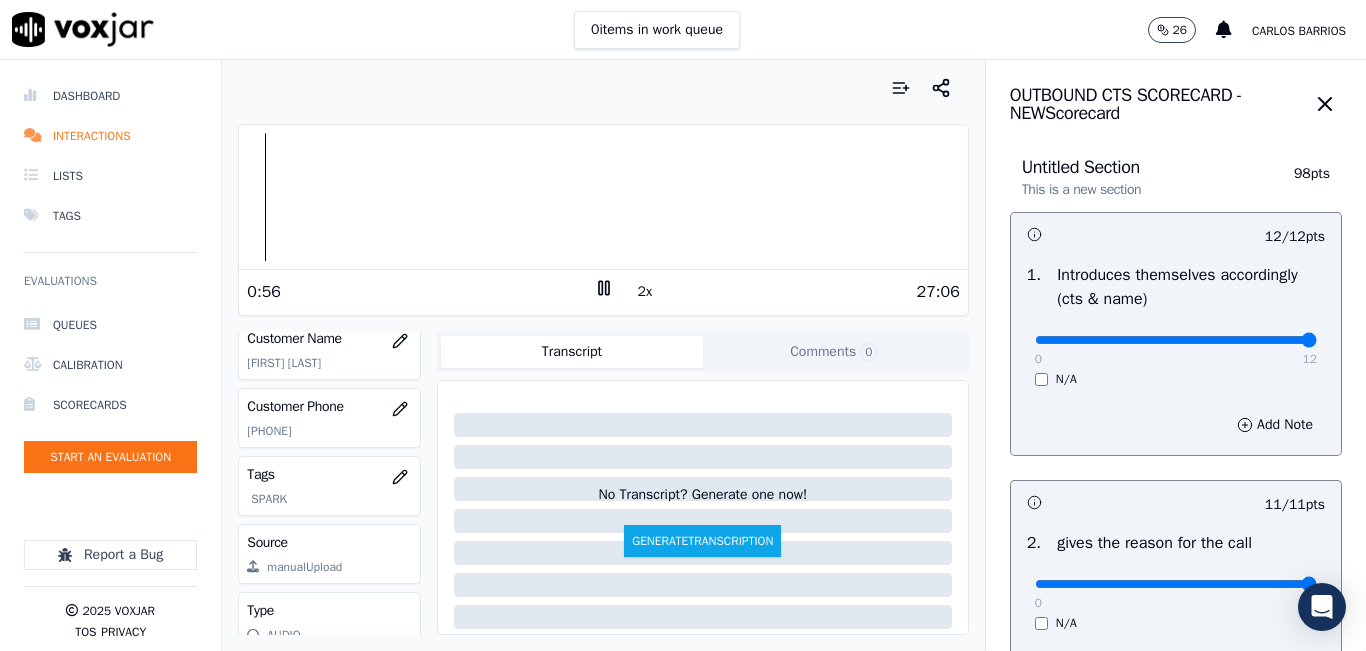 click 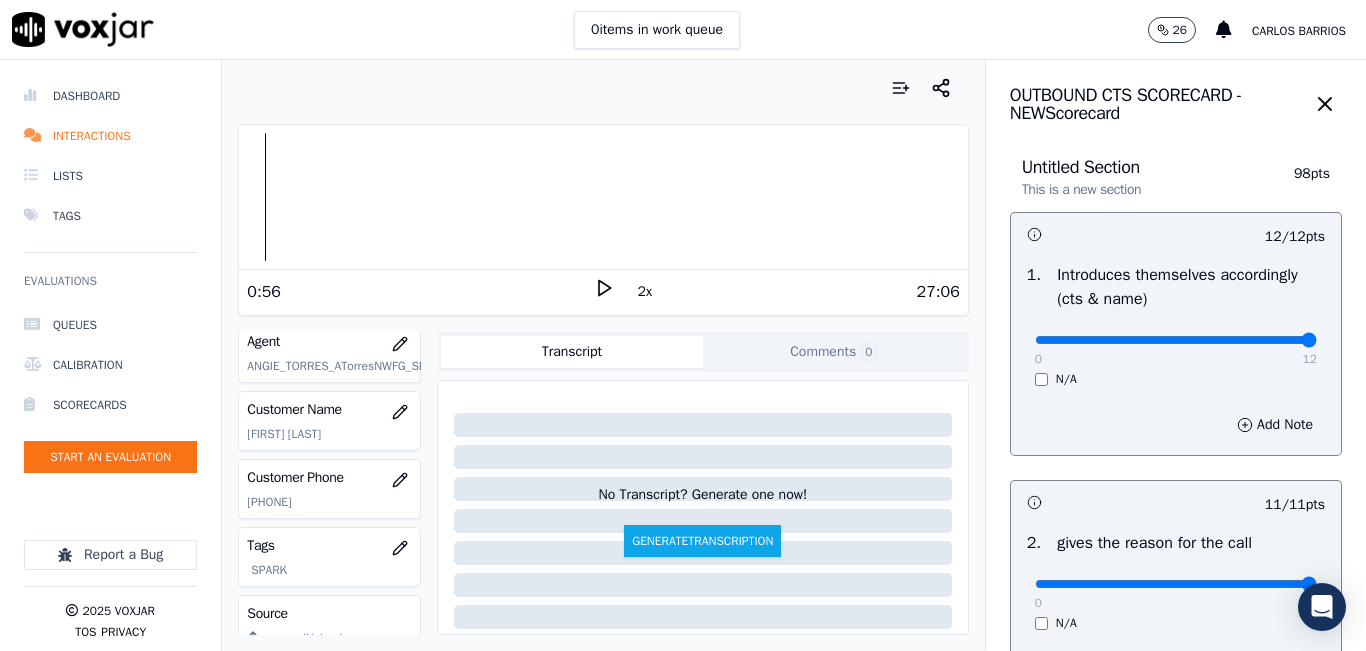 scroll, scrollTop: 200, scrollLeft: 0, axis: vertical 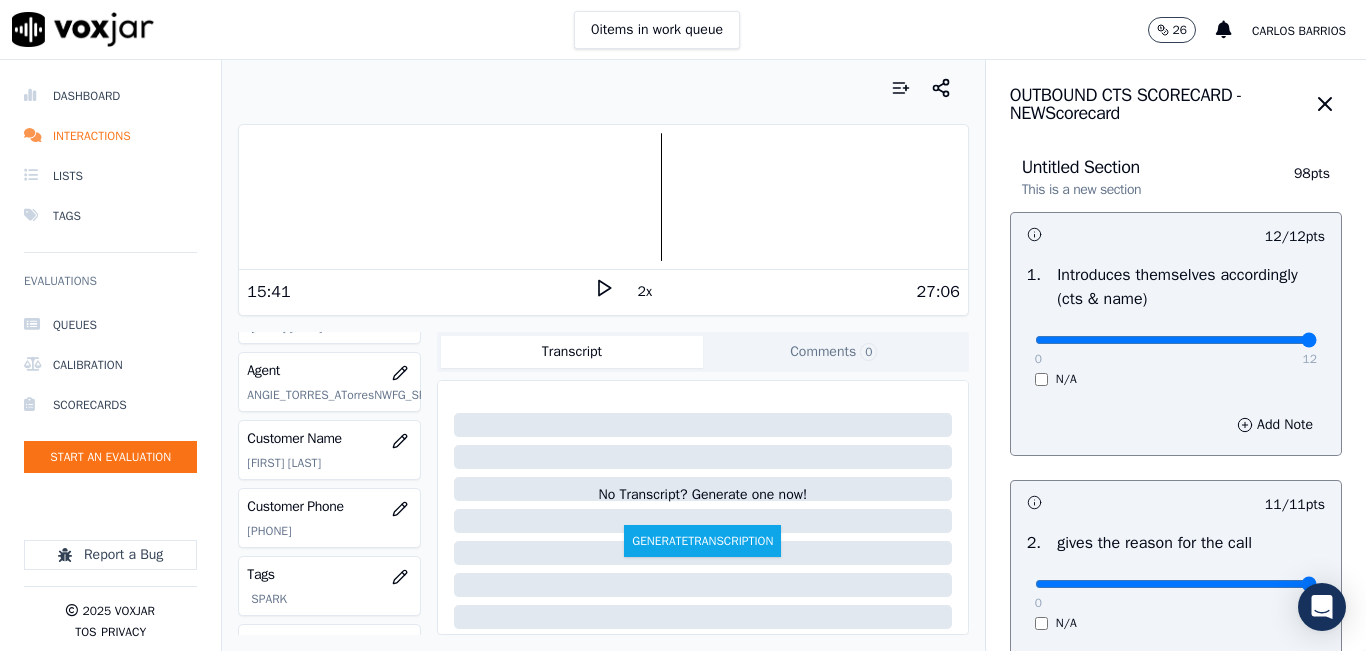 click 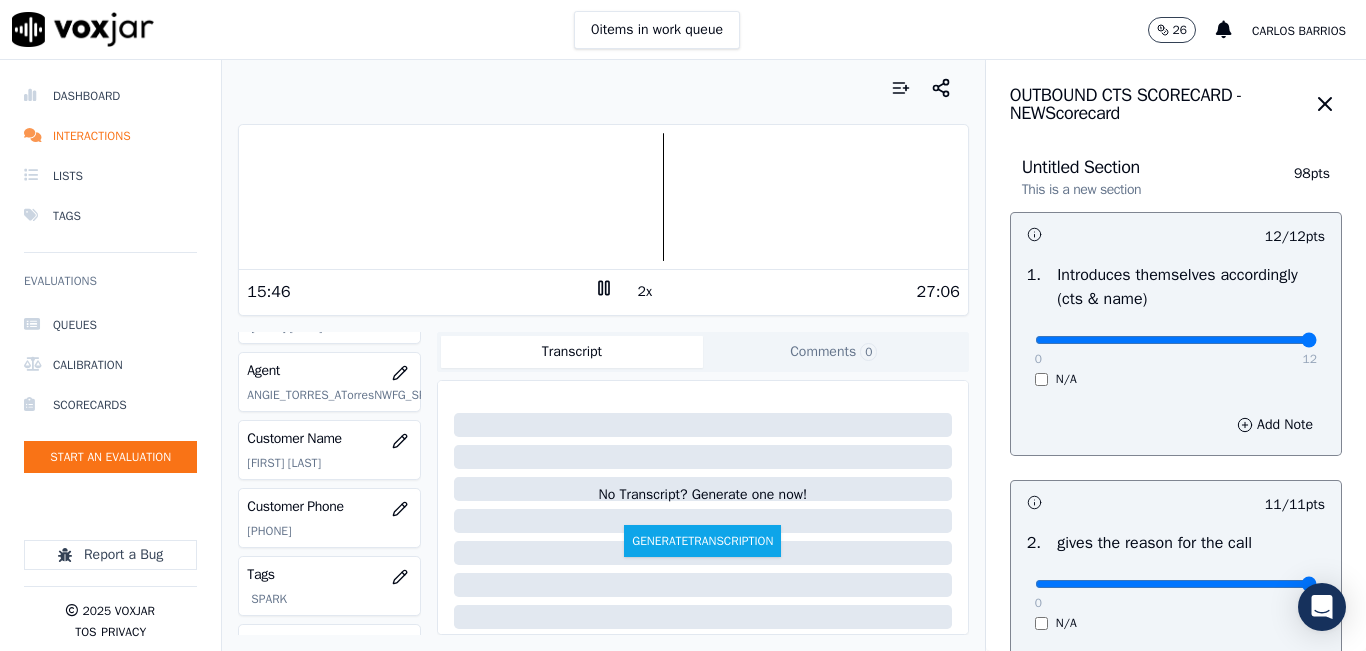 click at bounding box center (603, 197) 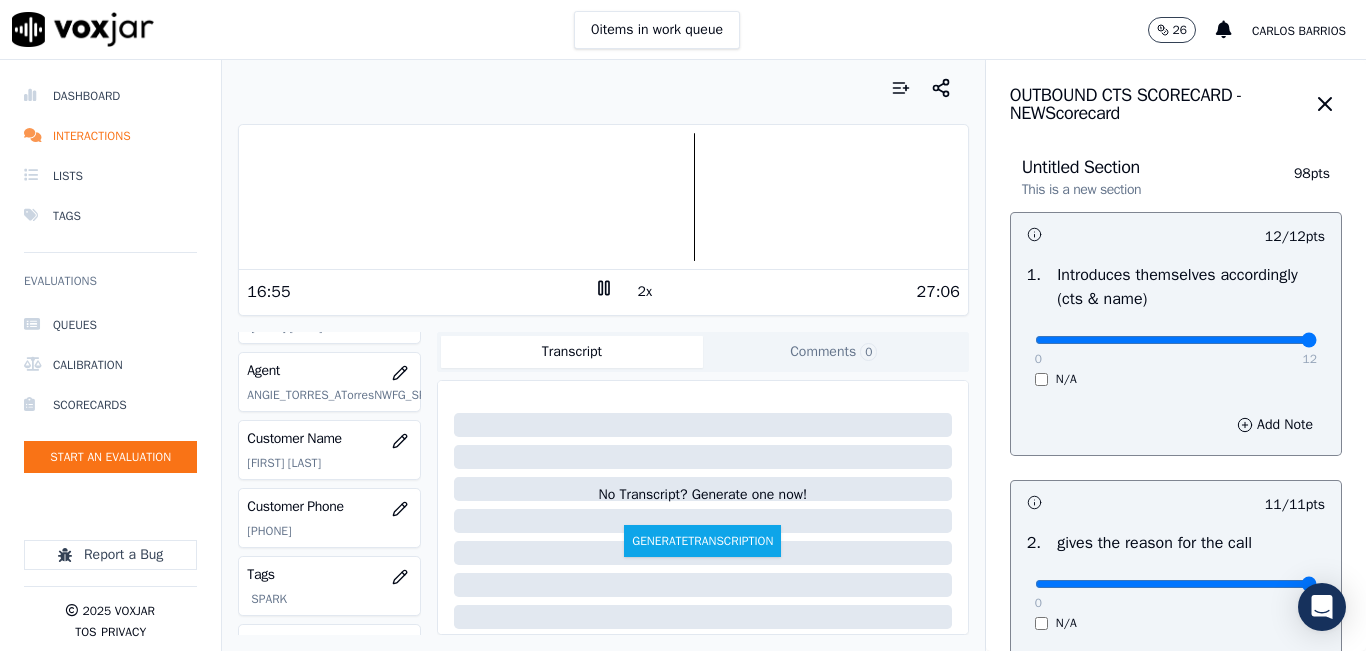 click at bounding box center (603, 197) 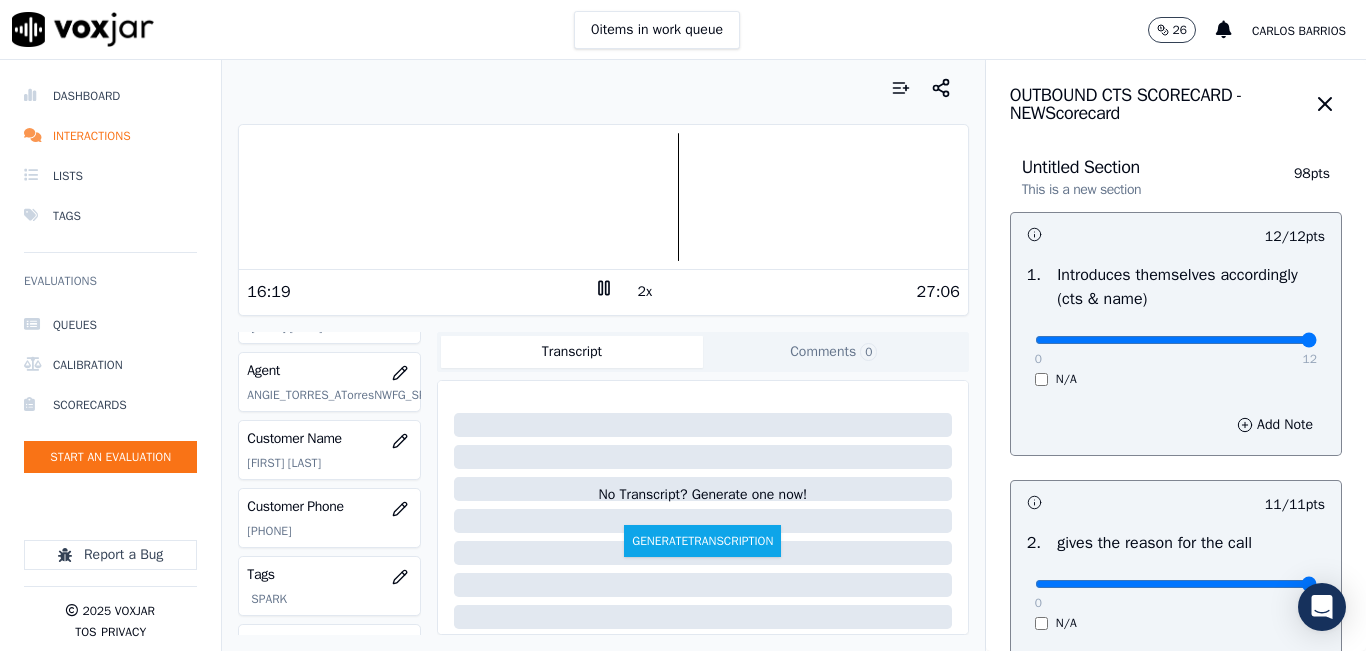 click at bounding box center [603, 197] 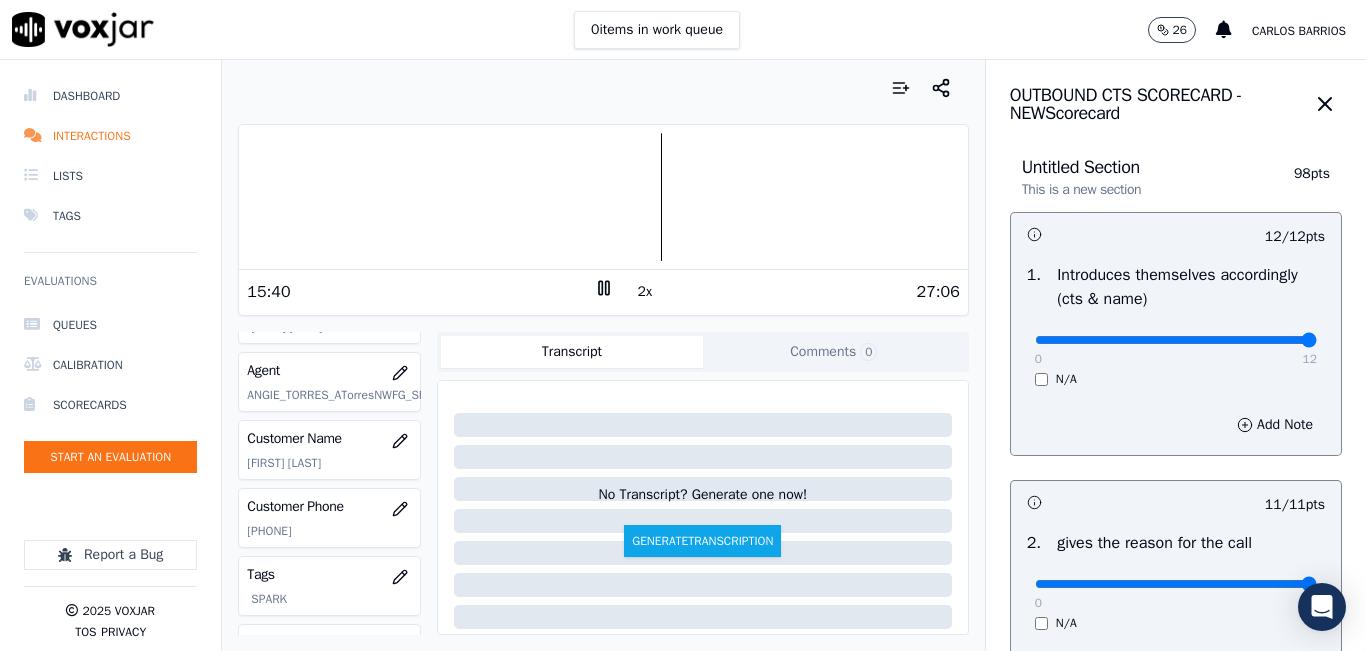 click at bounding box center (603, 197) 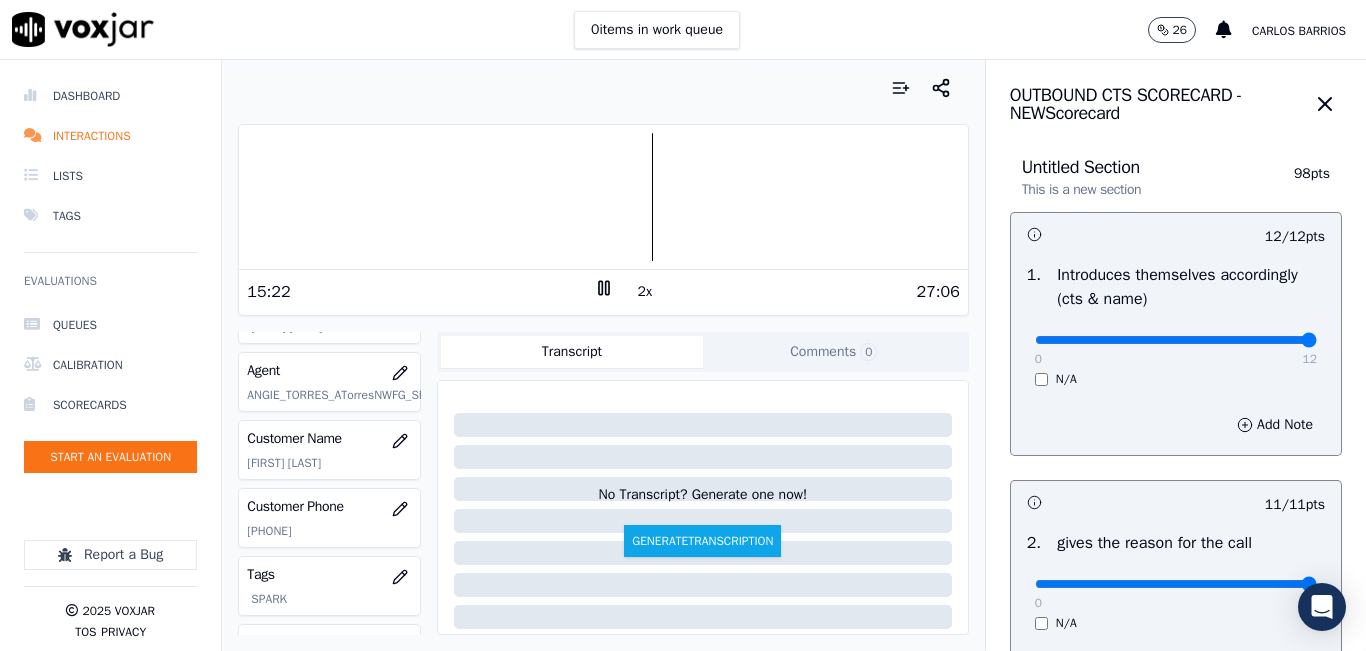 click at bounding box center [603, 197] 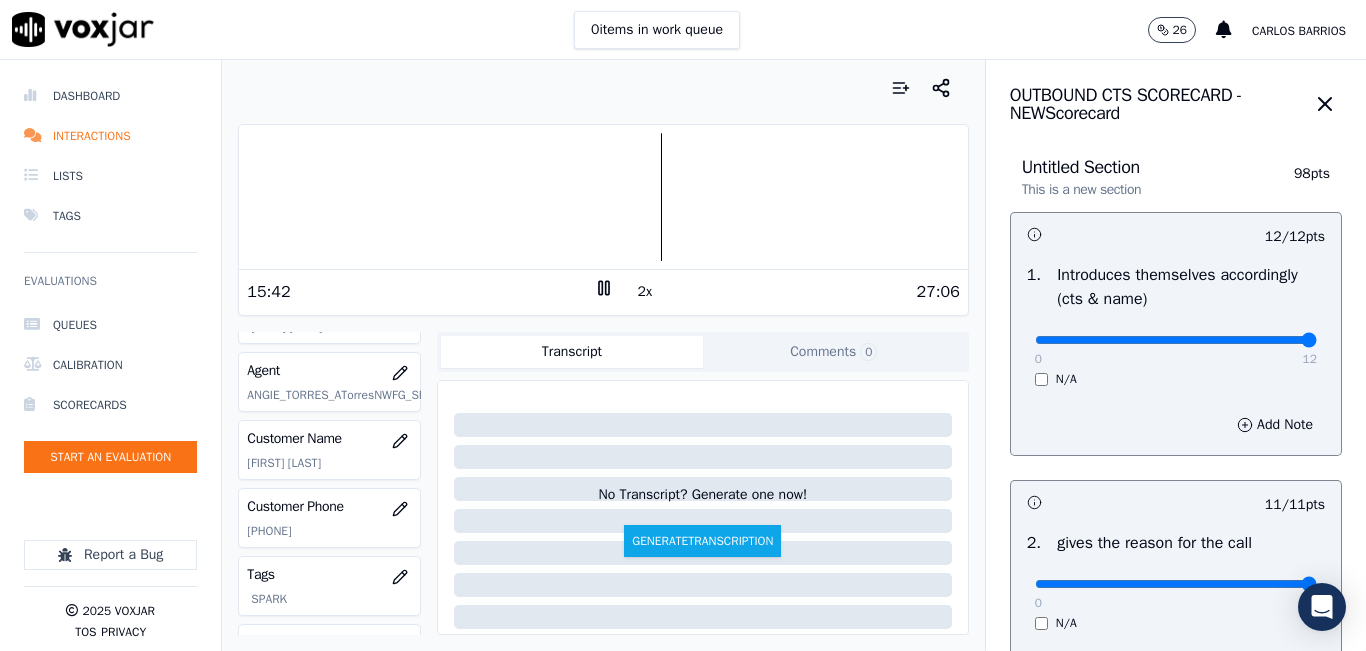 click at bounding box center [603, 197] 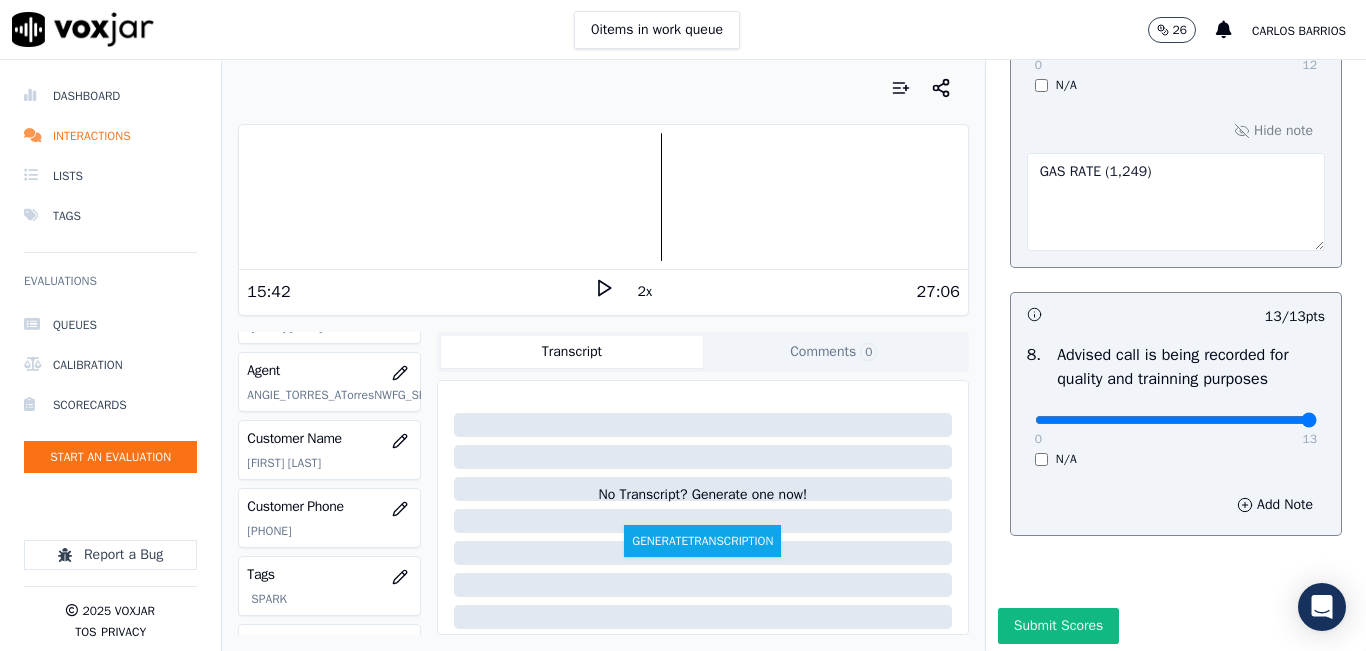 scroll, scrollTop: 1724, scrollLeft: 0, axis: vertical 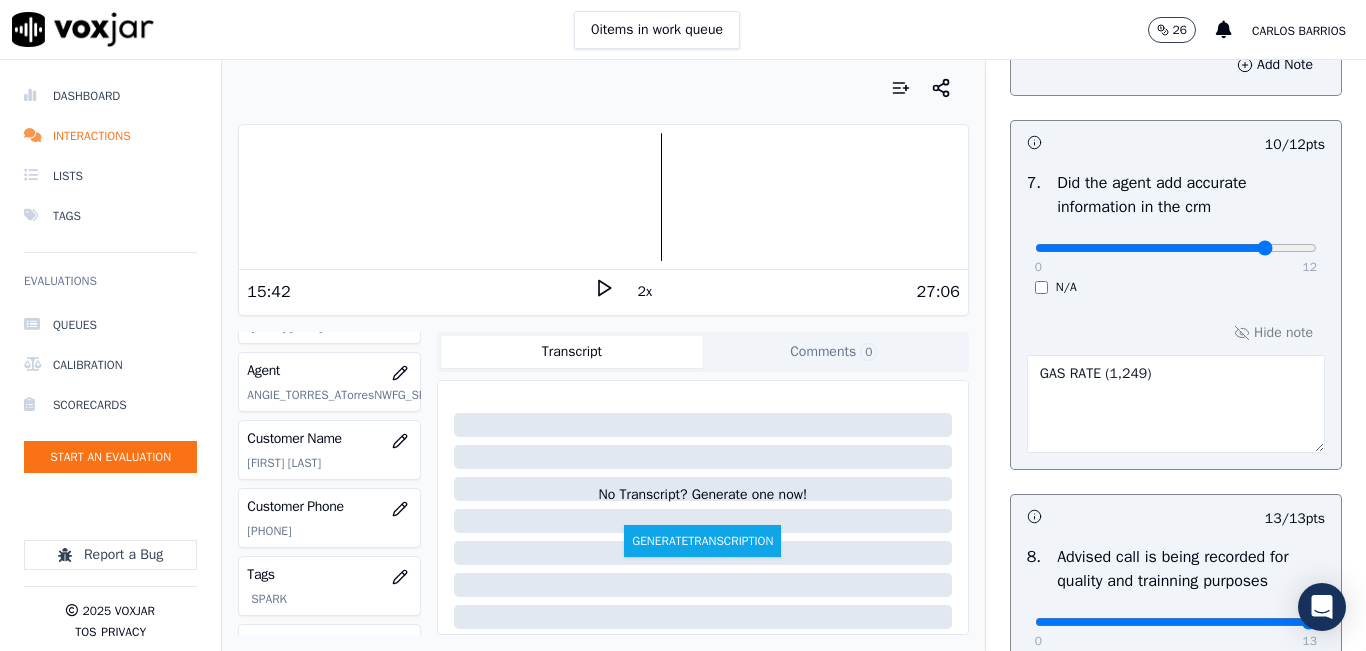 click on "GAS RATE (1,249)" at bounding box center [1176, 404] 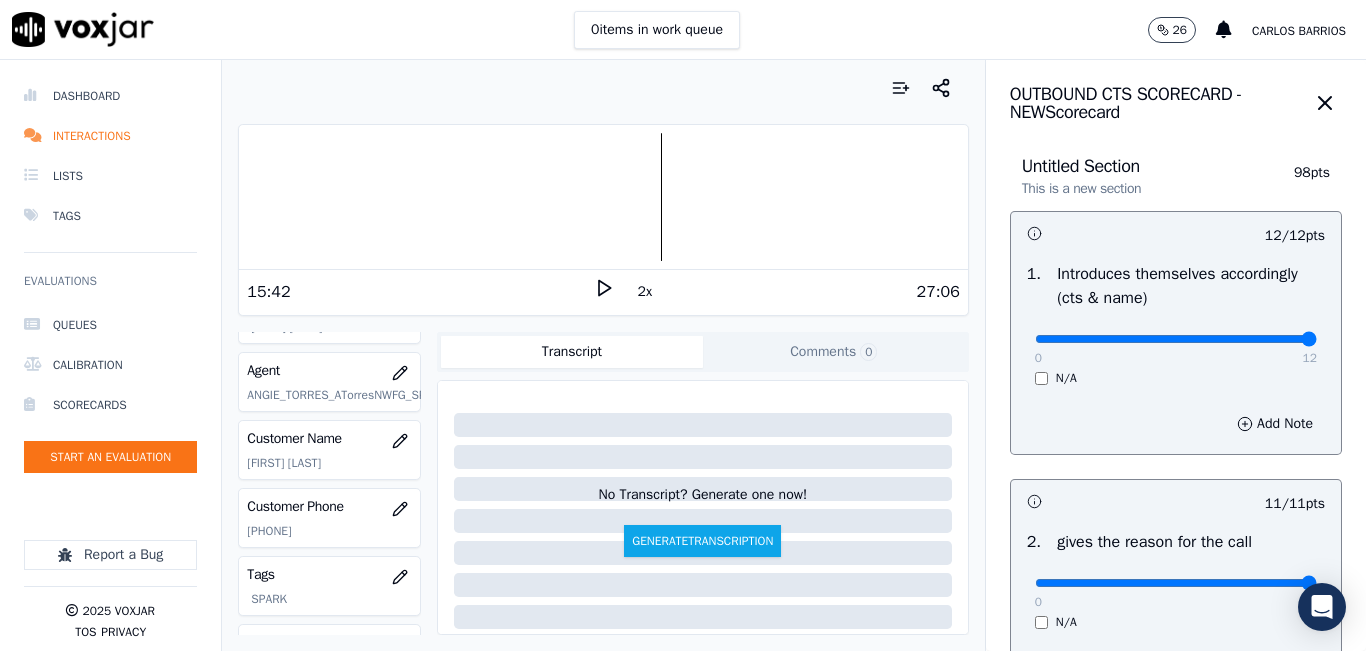 scroll, scrollTop: 0, scrollLeft: 0, axis: both 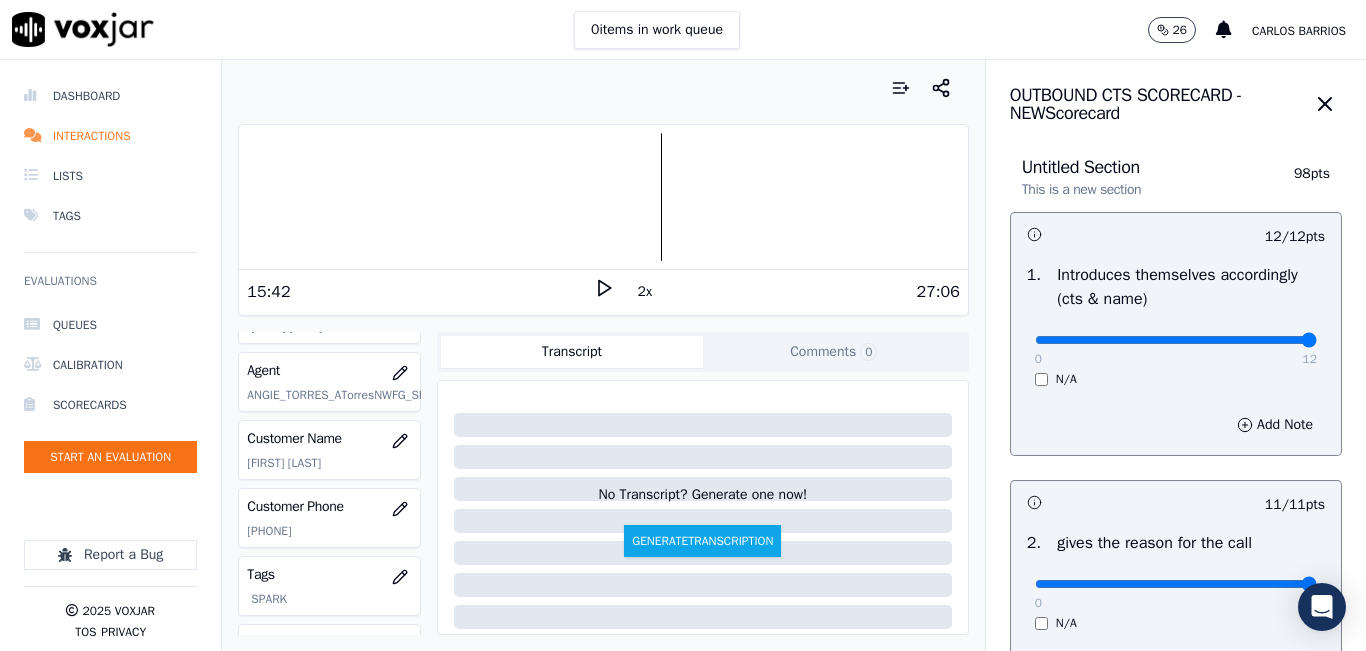 click at bounding box center [603, 197] 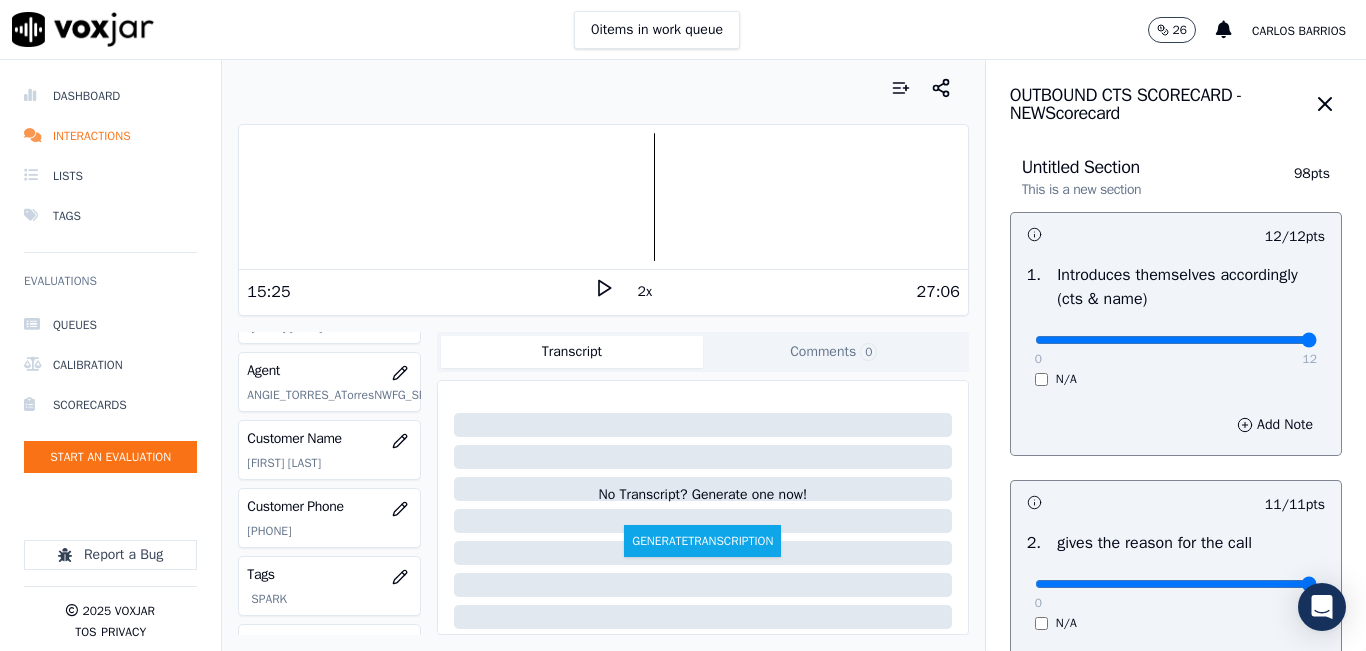 type on "GAS RATE (1,499)" 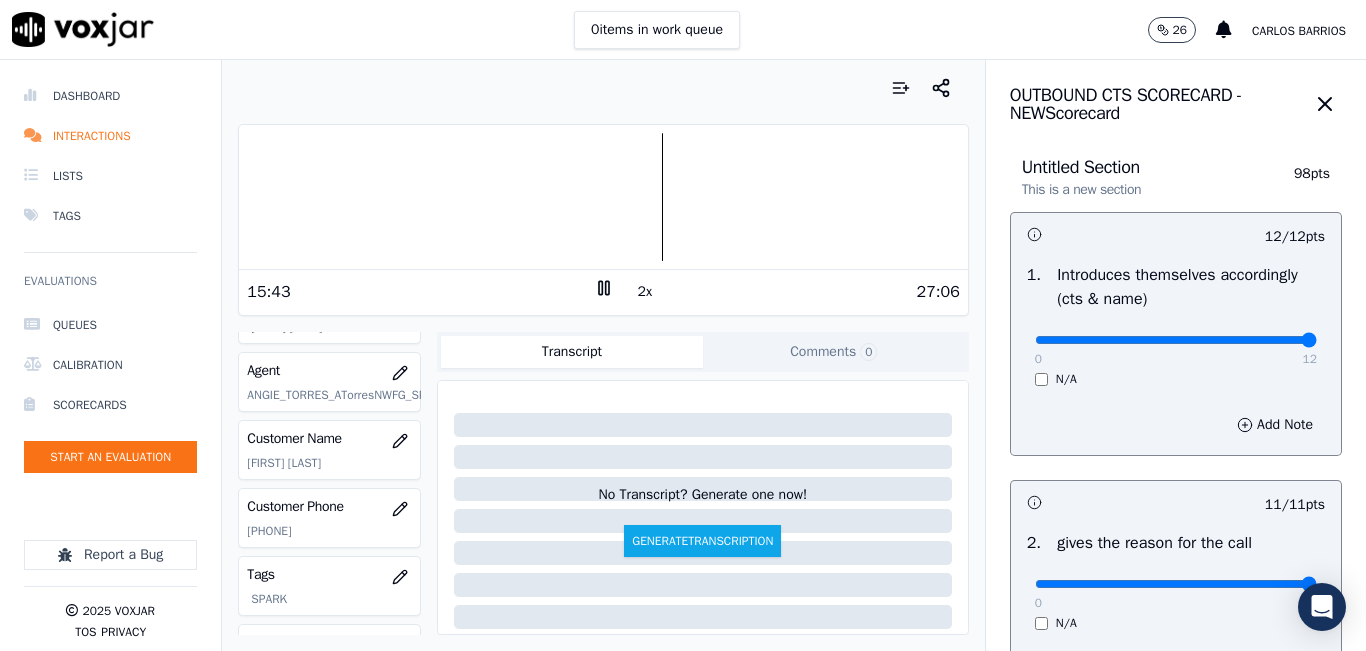 click 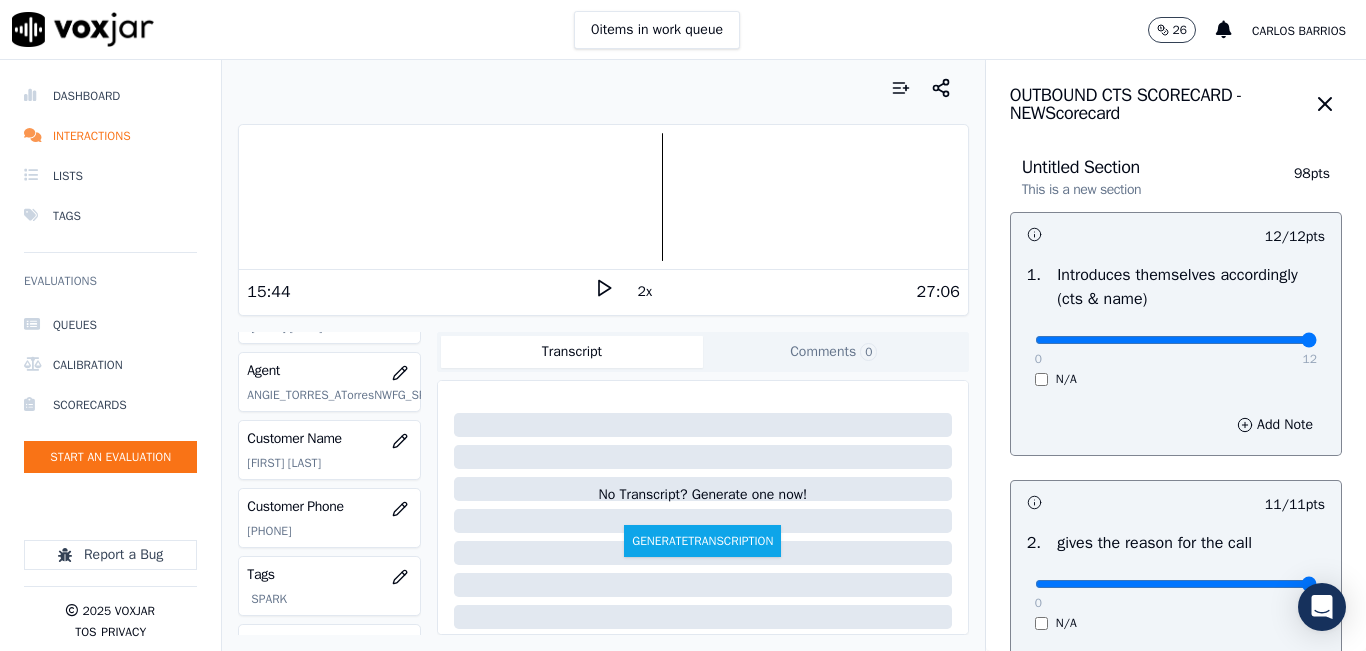 click on "15:44" at bounding box center [420, 292] 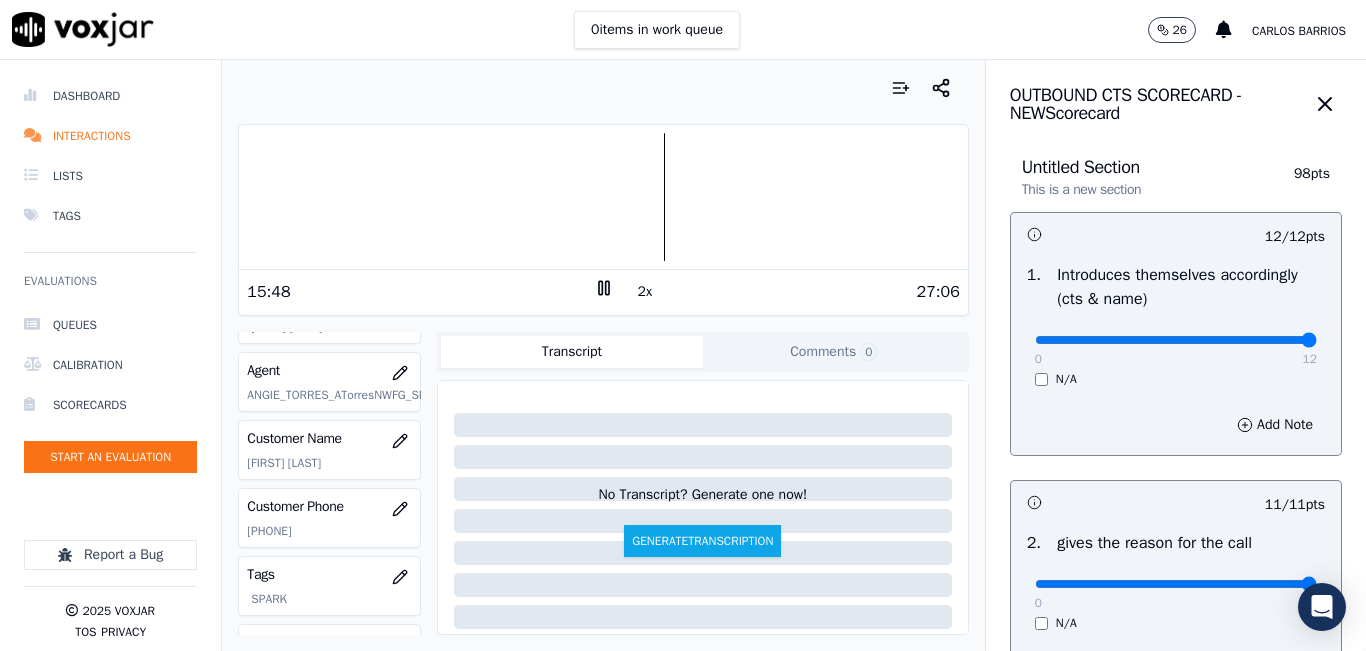 click at bounding box center [603, 197] 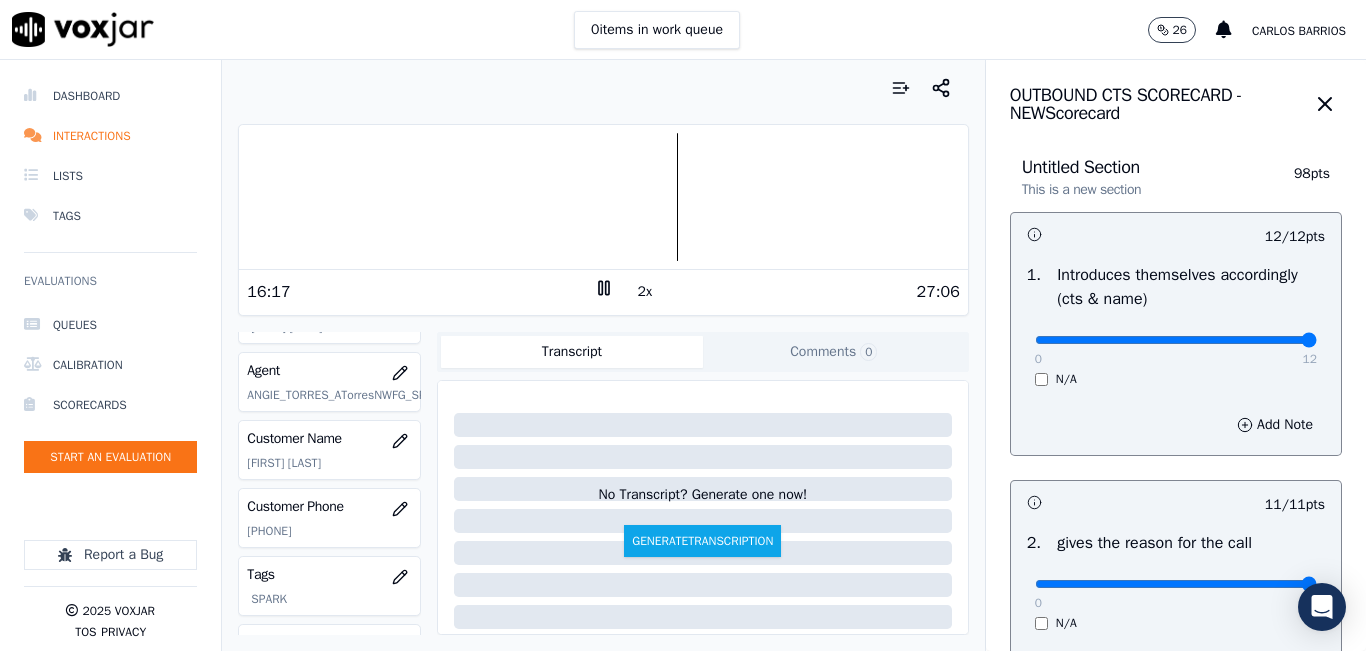 click at bounding box center [603, 197] 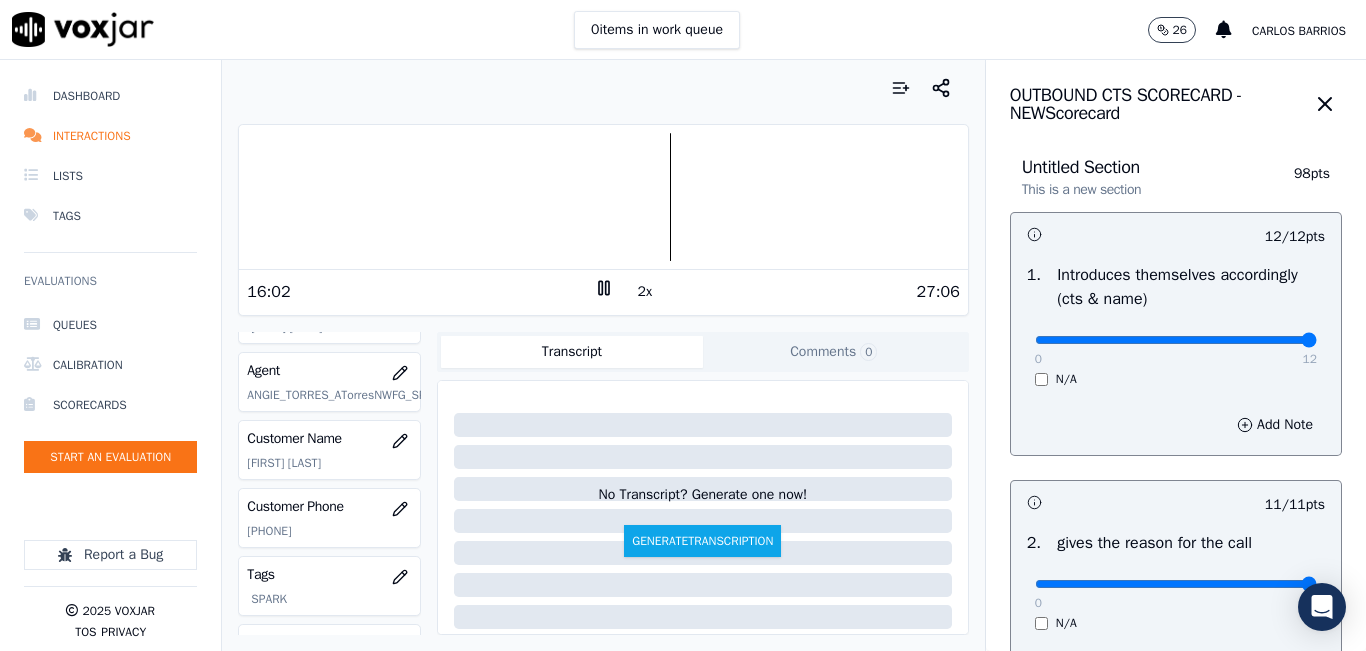 click 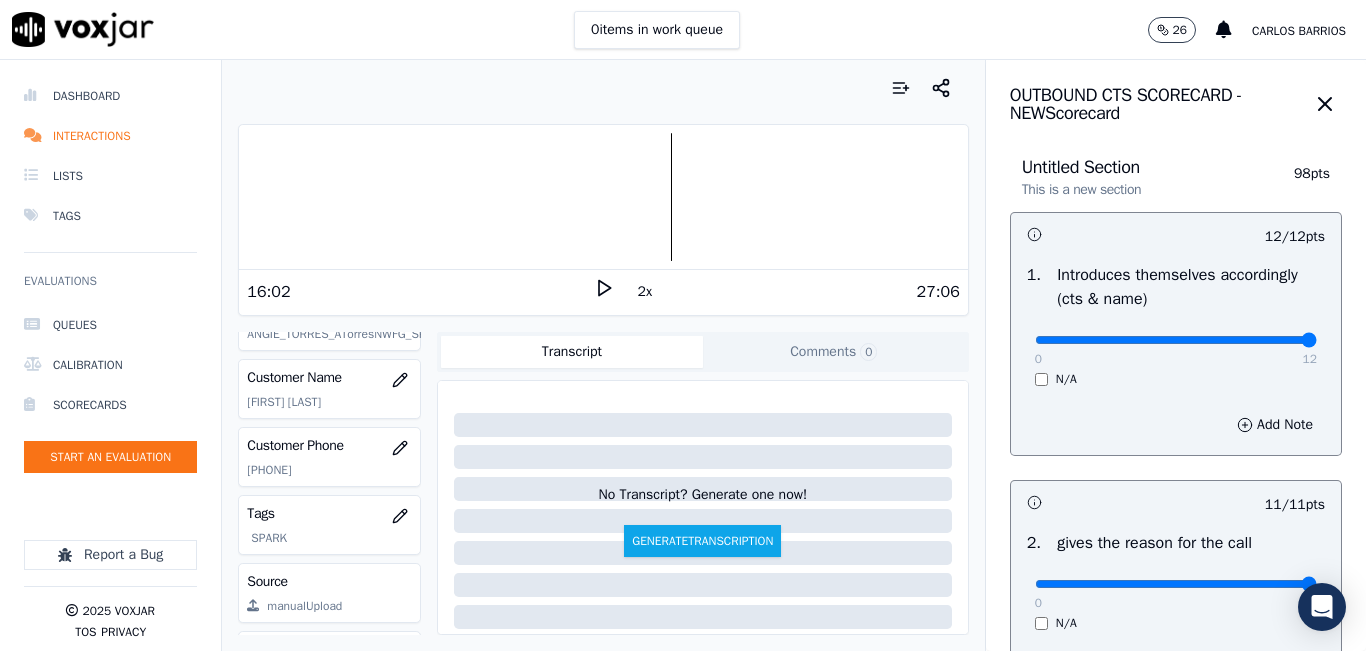 scroll, scrollTop: 300, scrollLeft: 0, axis: vertical 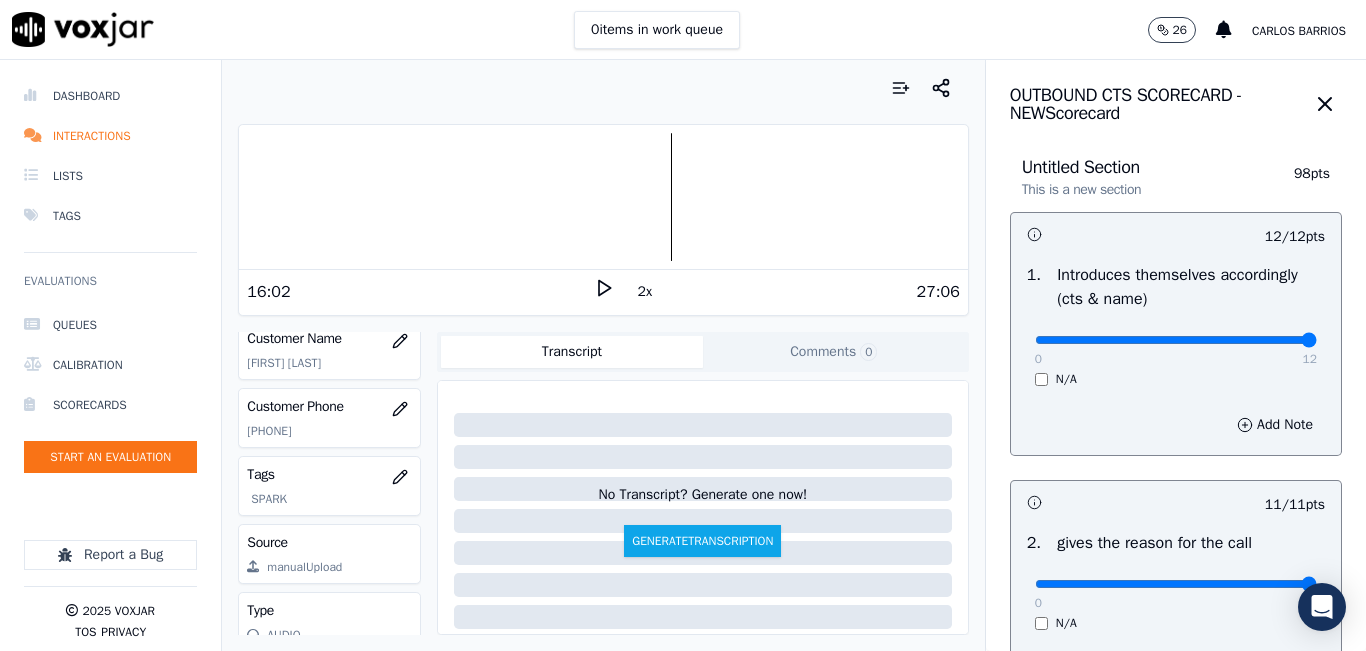 click on "[PHONE]" 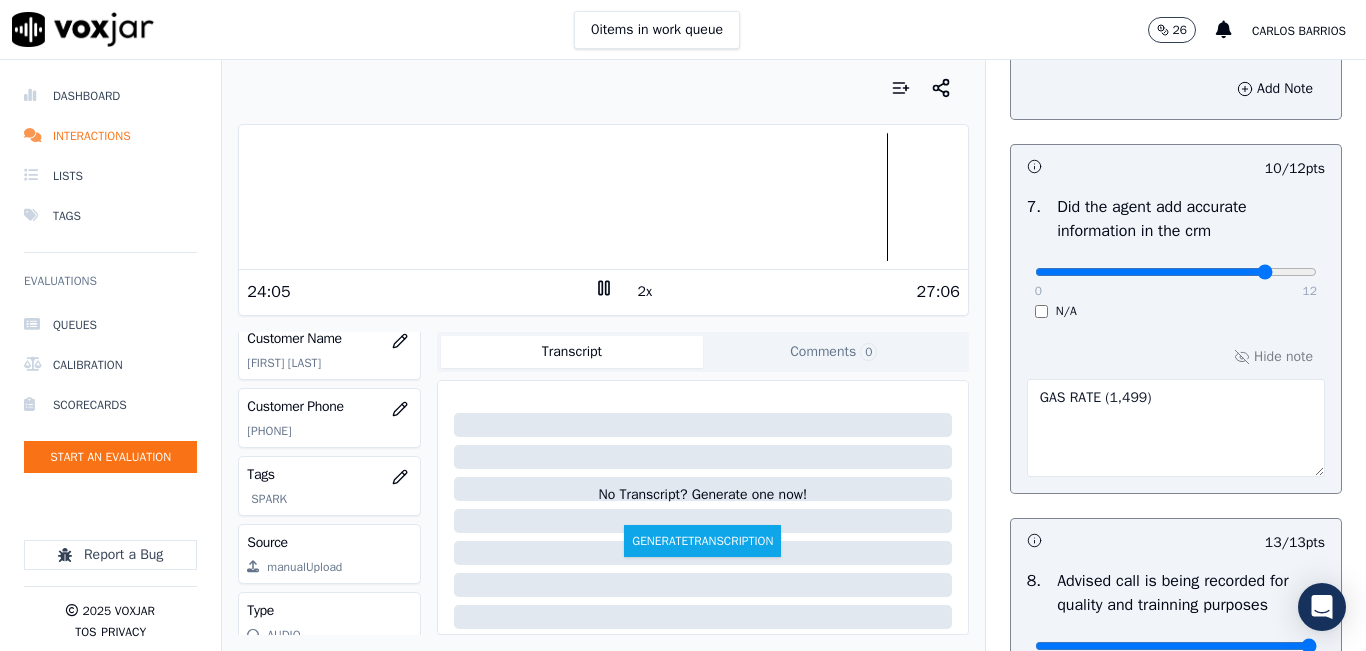 scroll, scrollTop: 2024, scrollLeft: 0, axis: vertical 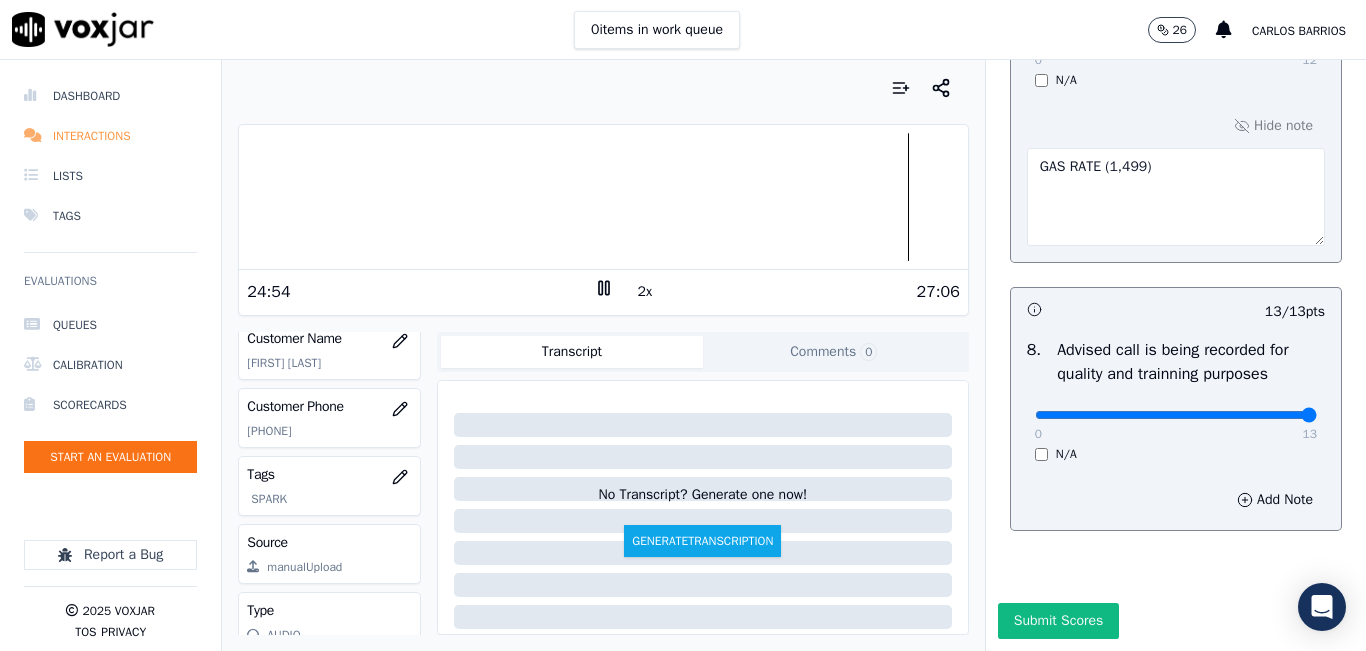 click on "Interactions" at bounding box center (110, 136) 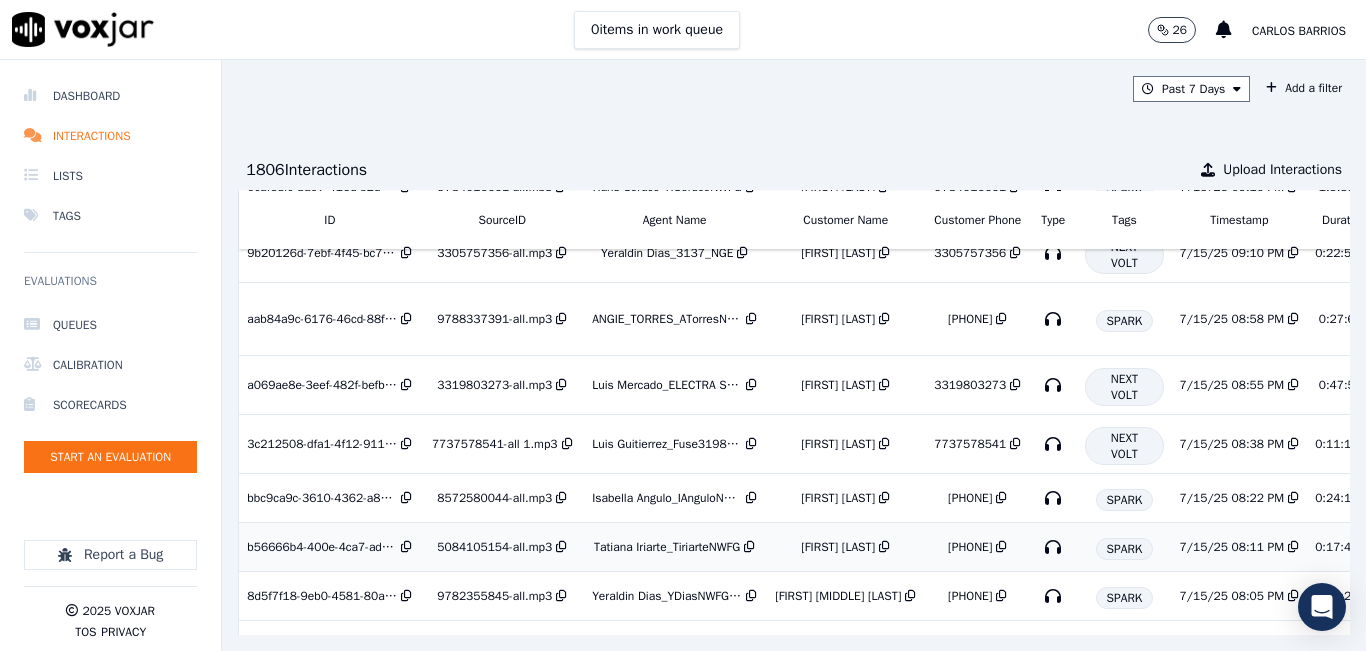 scroll, scrollTop: 400, scrollLeft: 0, axis: vertical 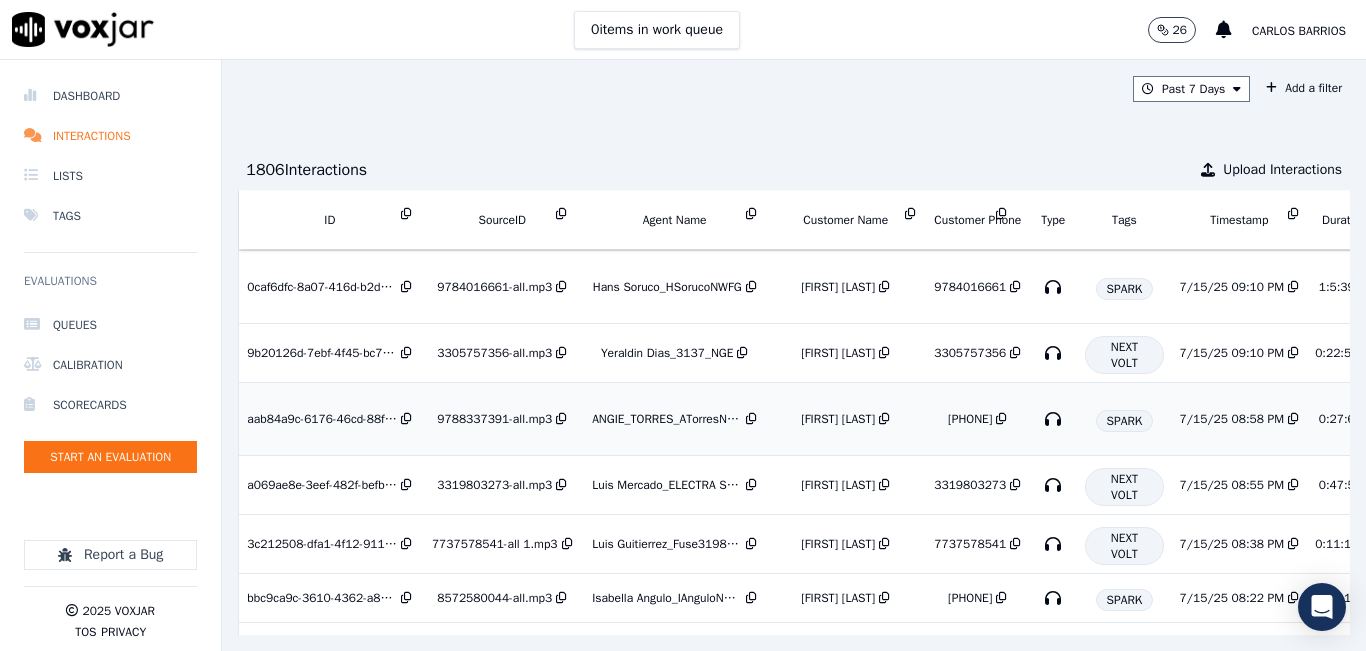 click on "[FIRST] [LAST] [LAST]" at bounding box center (845, 419) 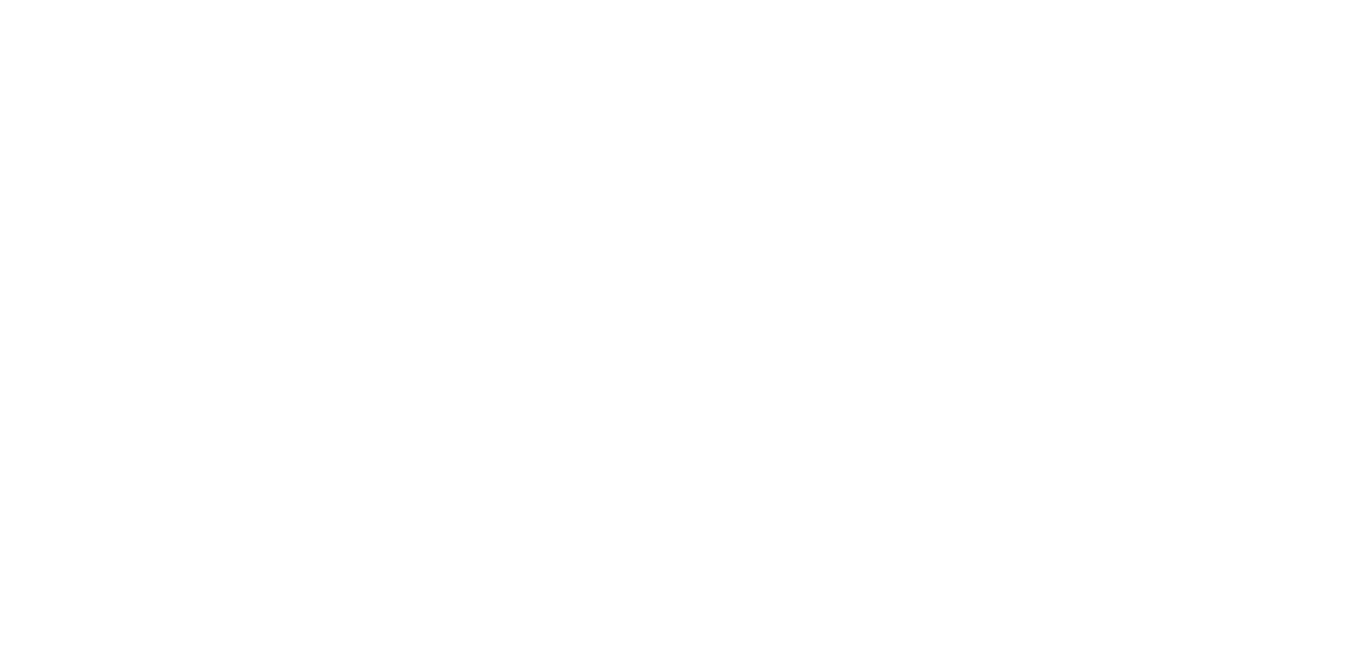 scroll, scrollTop: 0, scrollLeft: 0, axis: both 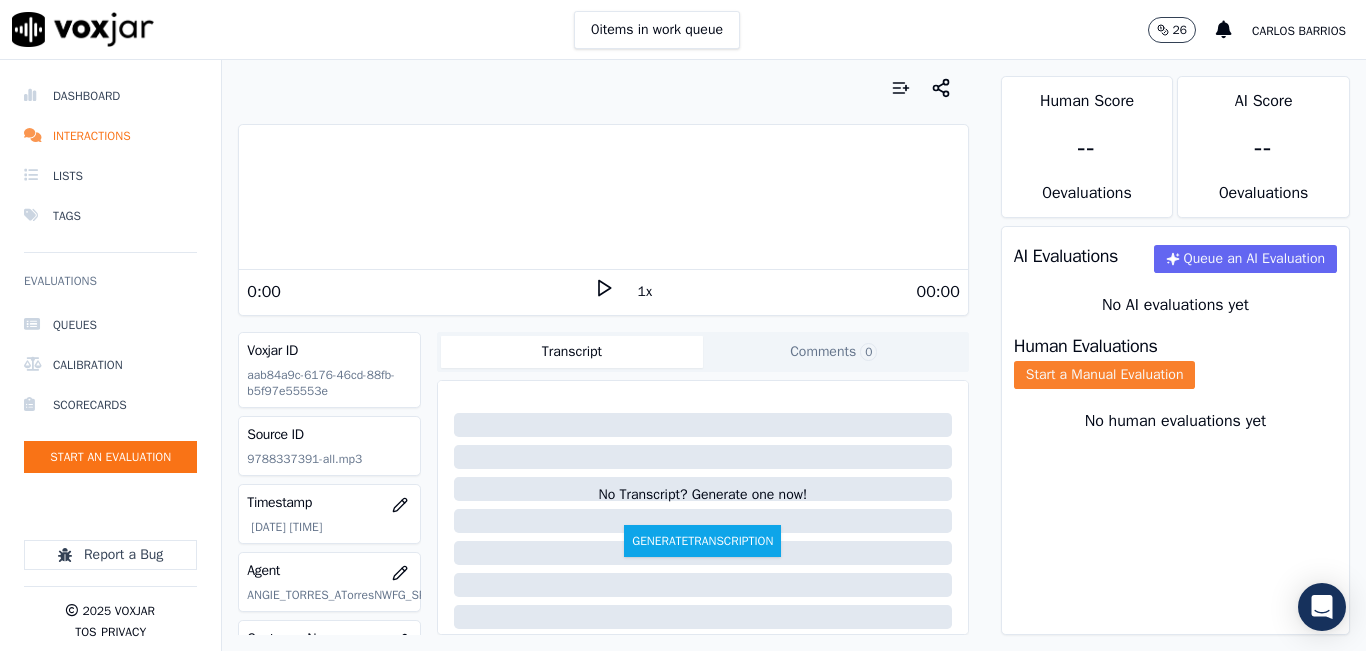 click on "Start a Manual Evaluation" 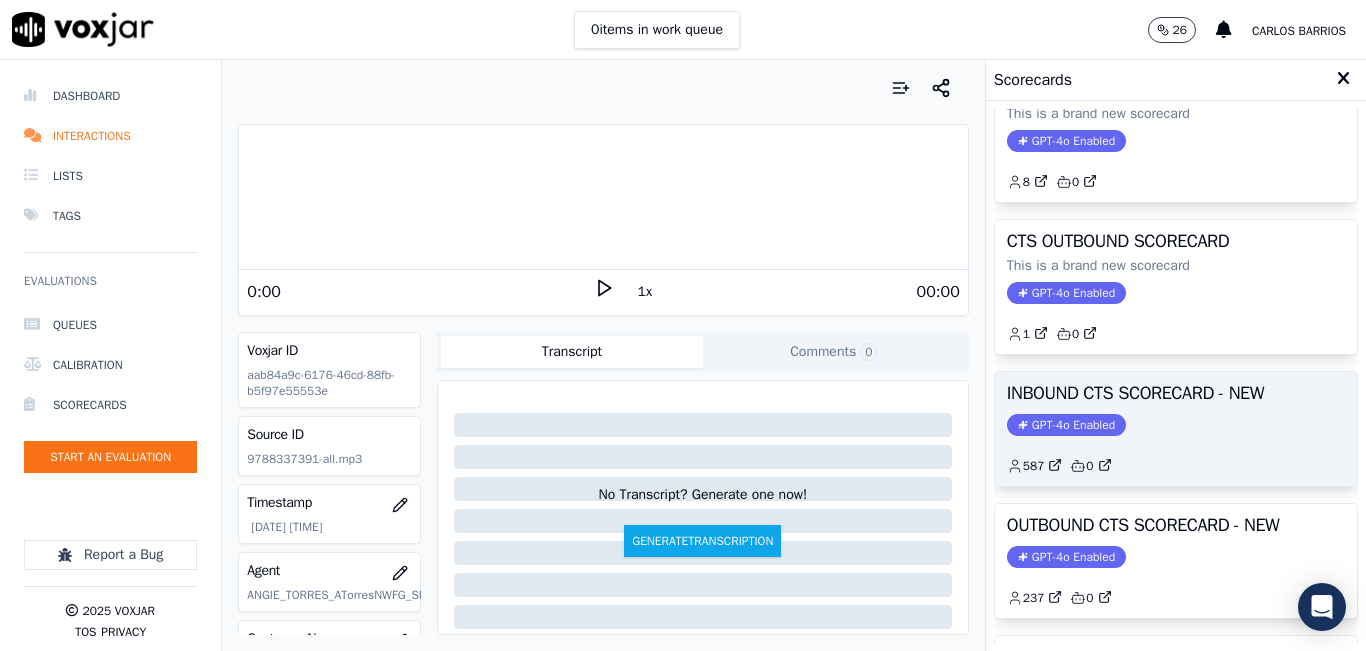 scroll, scrollTop: 100, scrollLeft: 0, axis: vertical 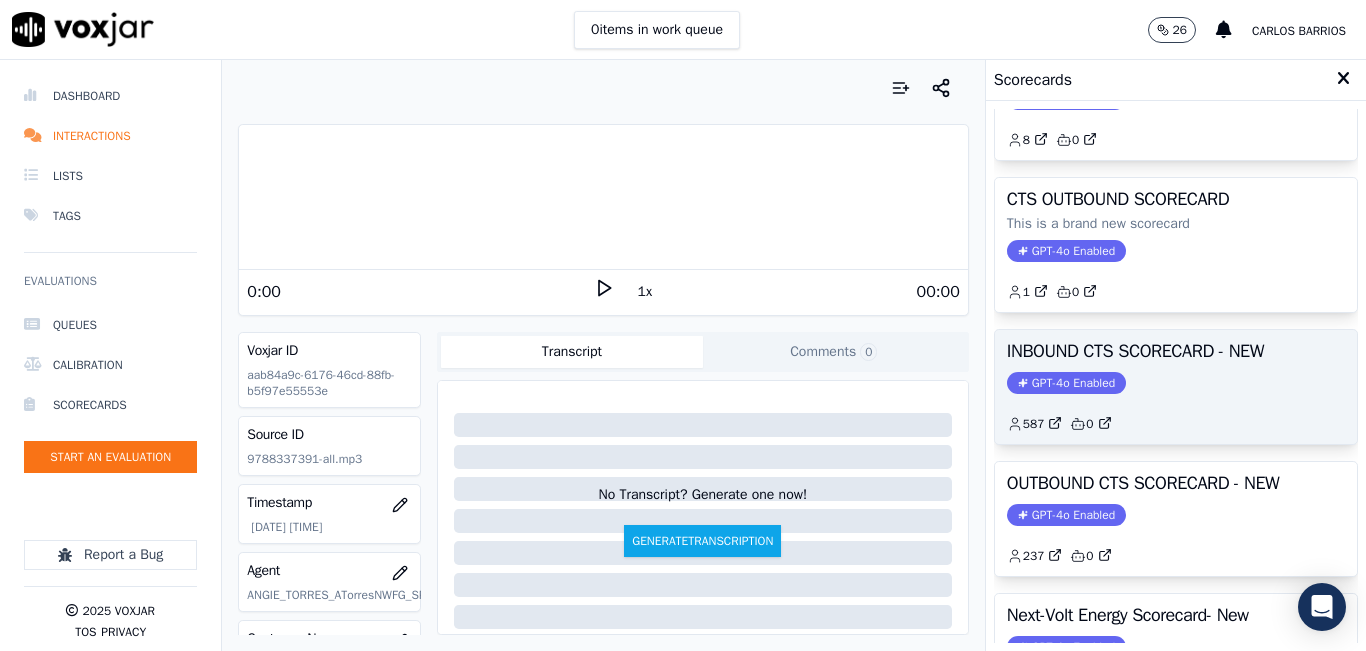 click on "OUTBOUND CTS SCORECARD - NEW" at bounding box center (1176, 483) 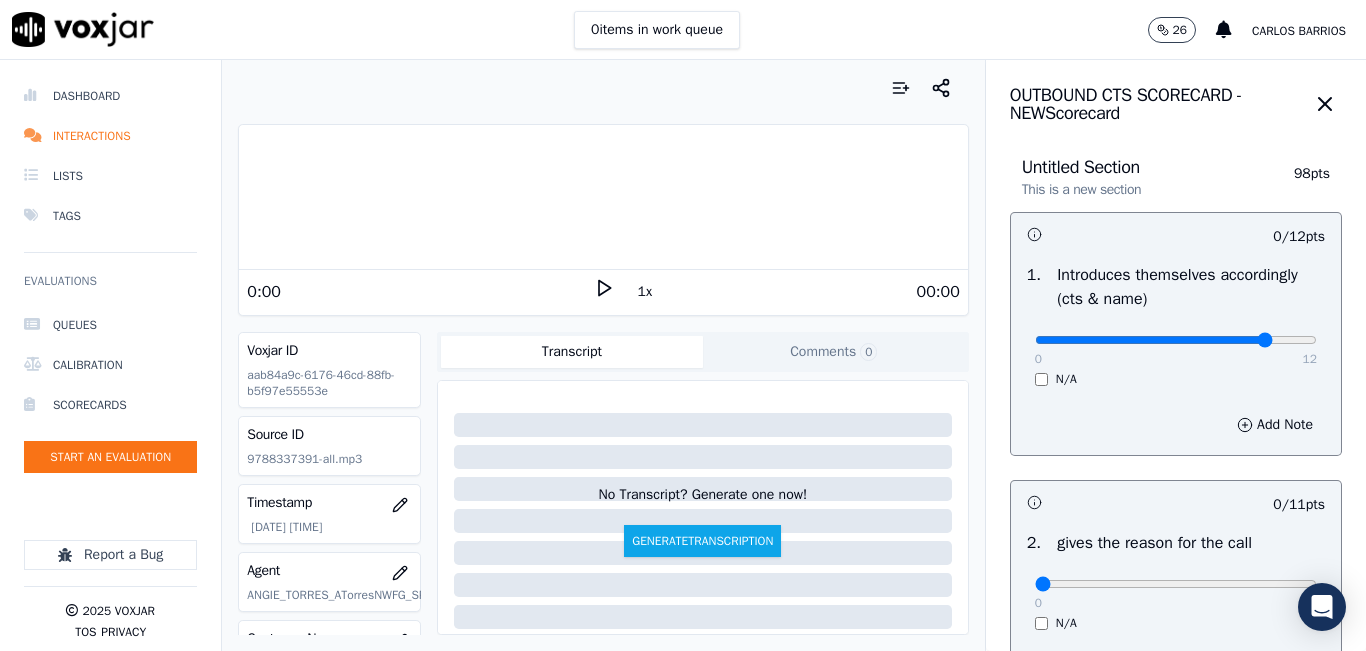 type on "10" 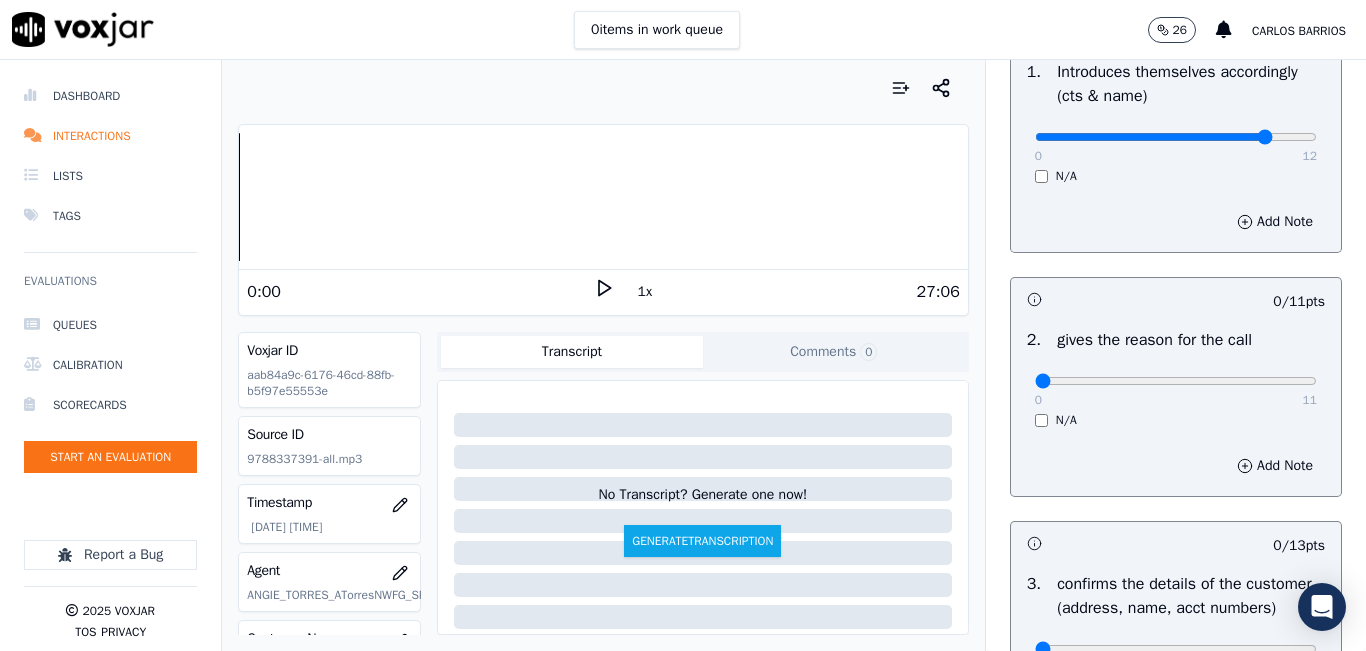 scroll, scrollTop: 300, scrollLeft: 0, axis: vertical 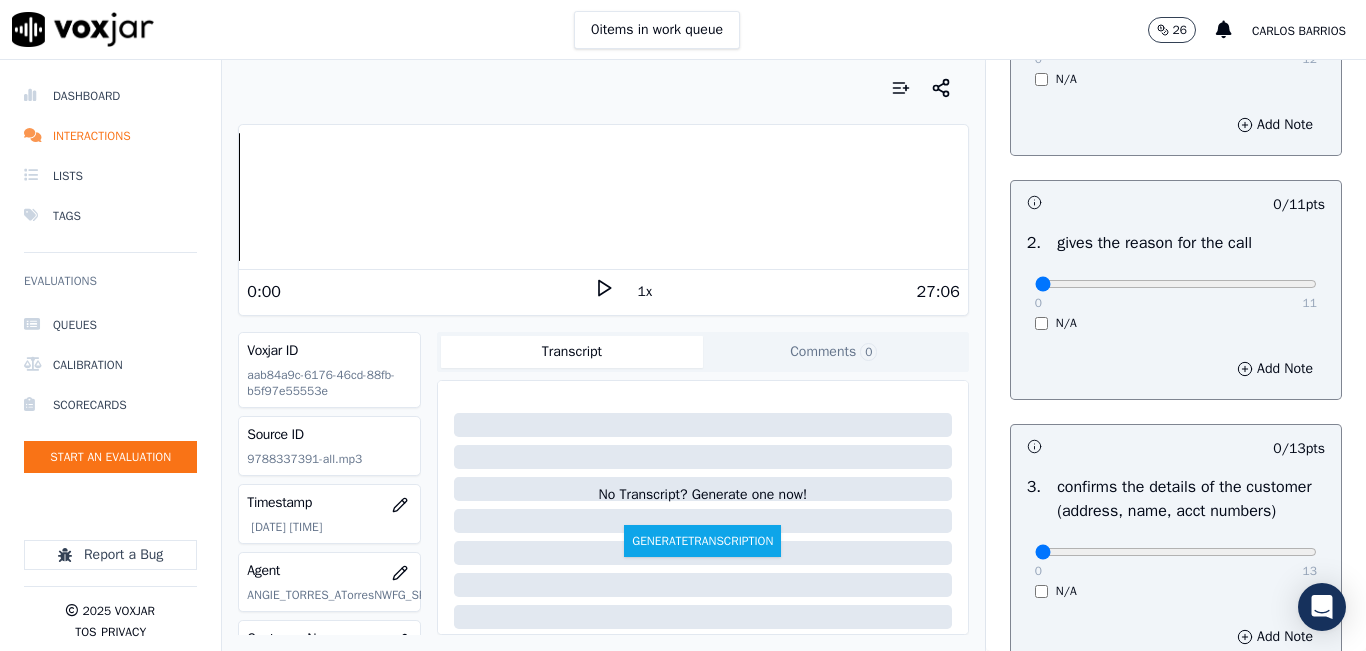 click on "0   11     N/A" at bounding box center (1176, 293) 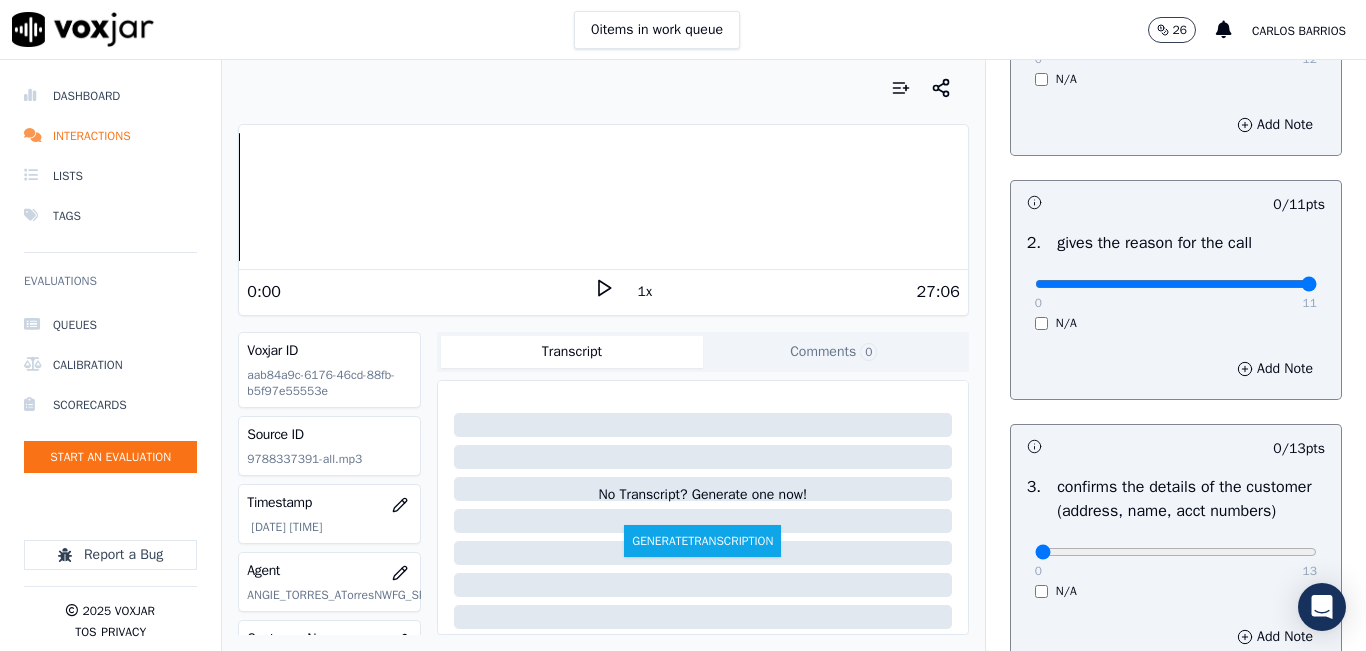 type on "11" 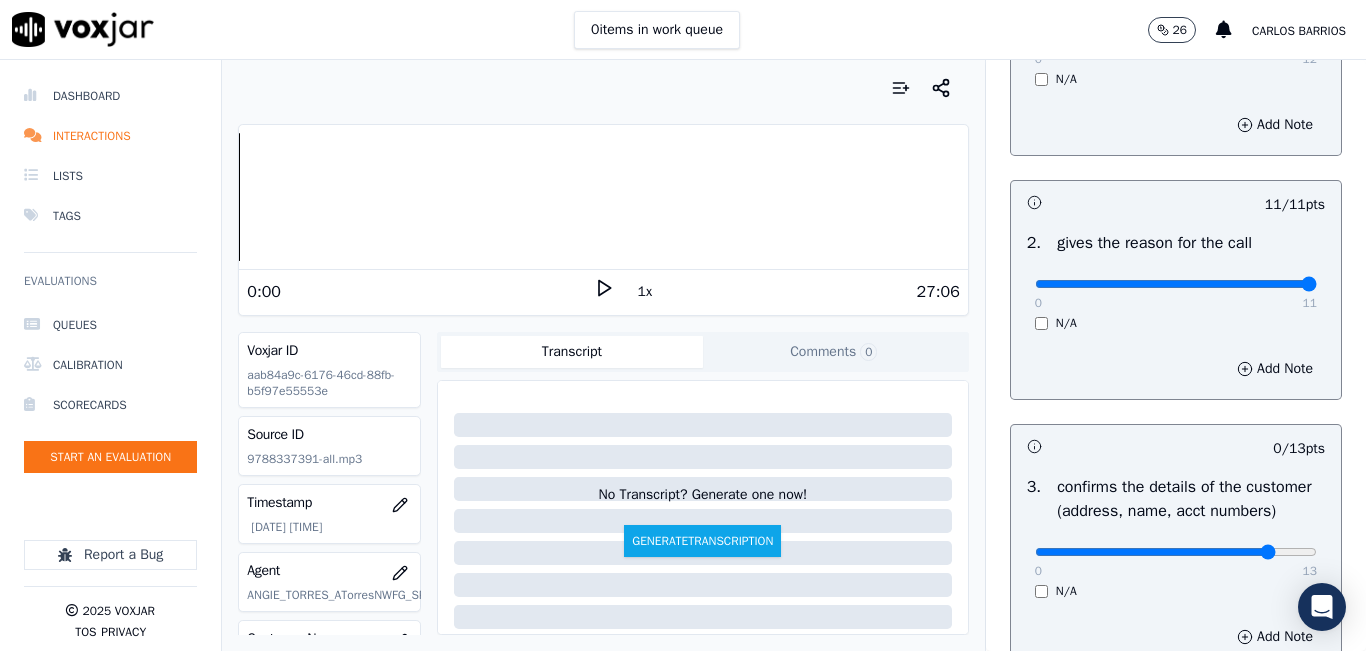 type on "11" 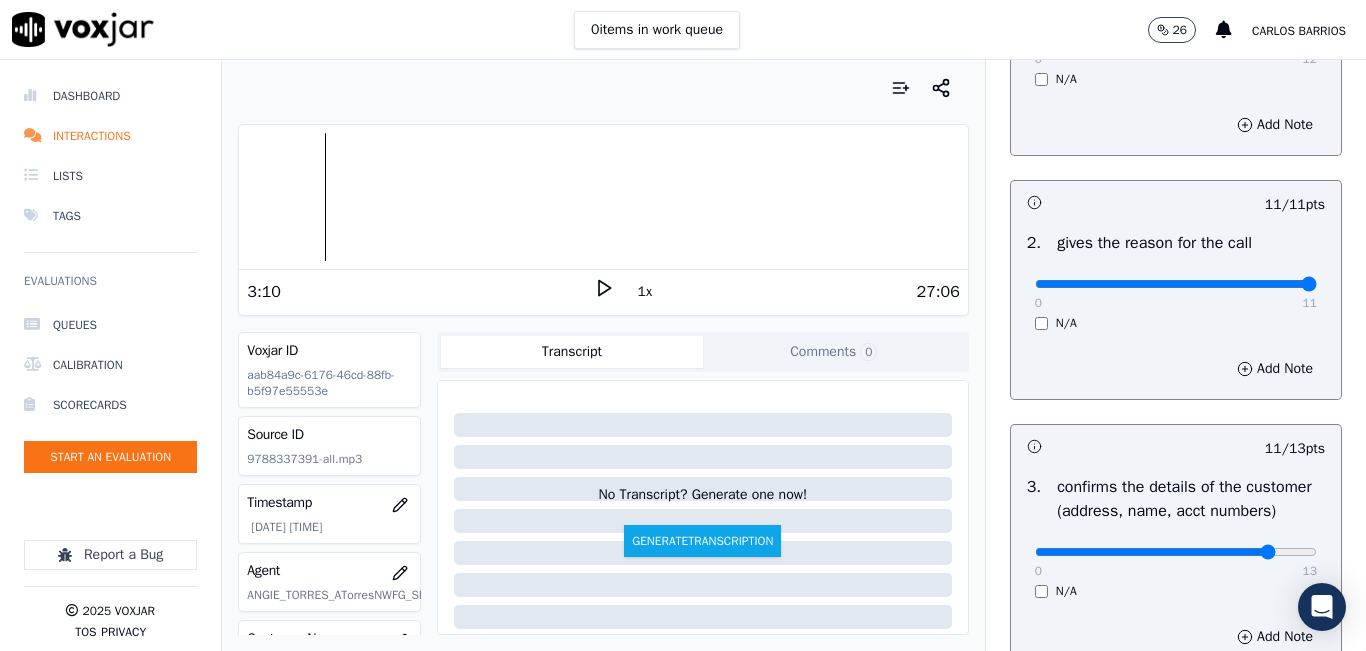 click 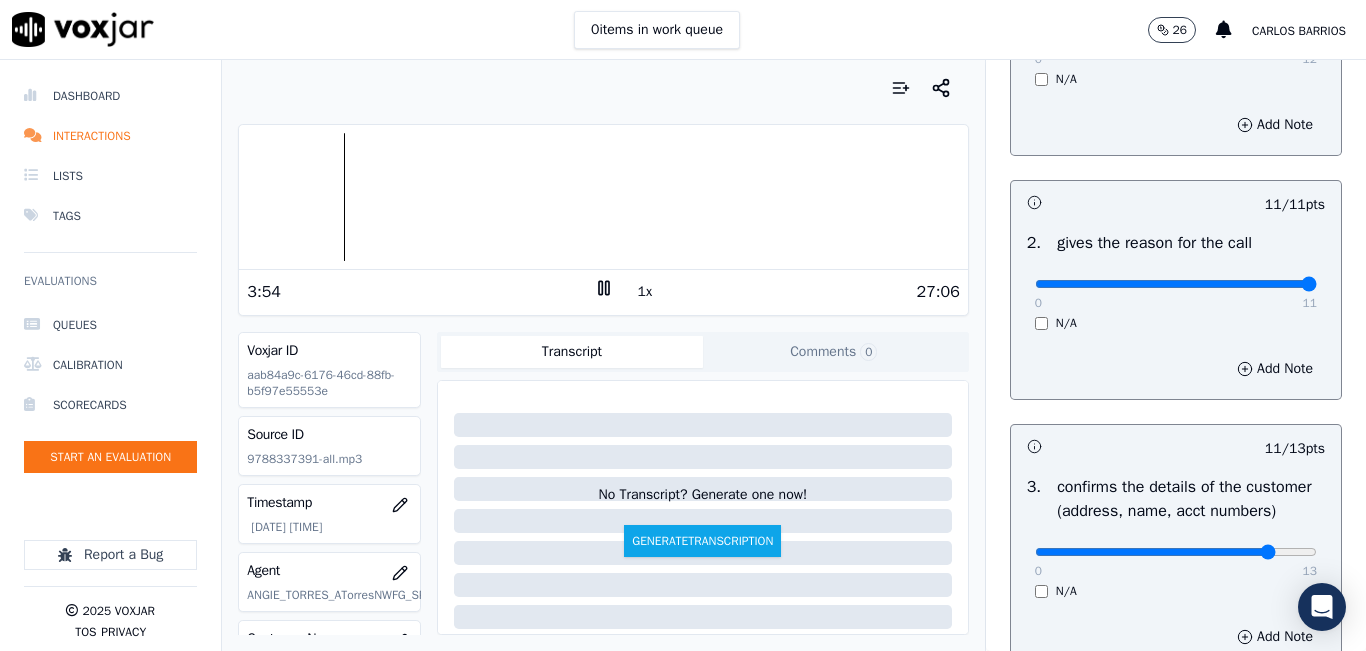click on "27:06" at bounding box center [787, 292] 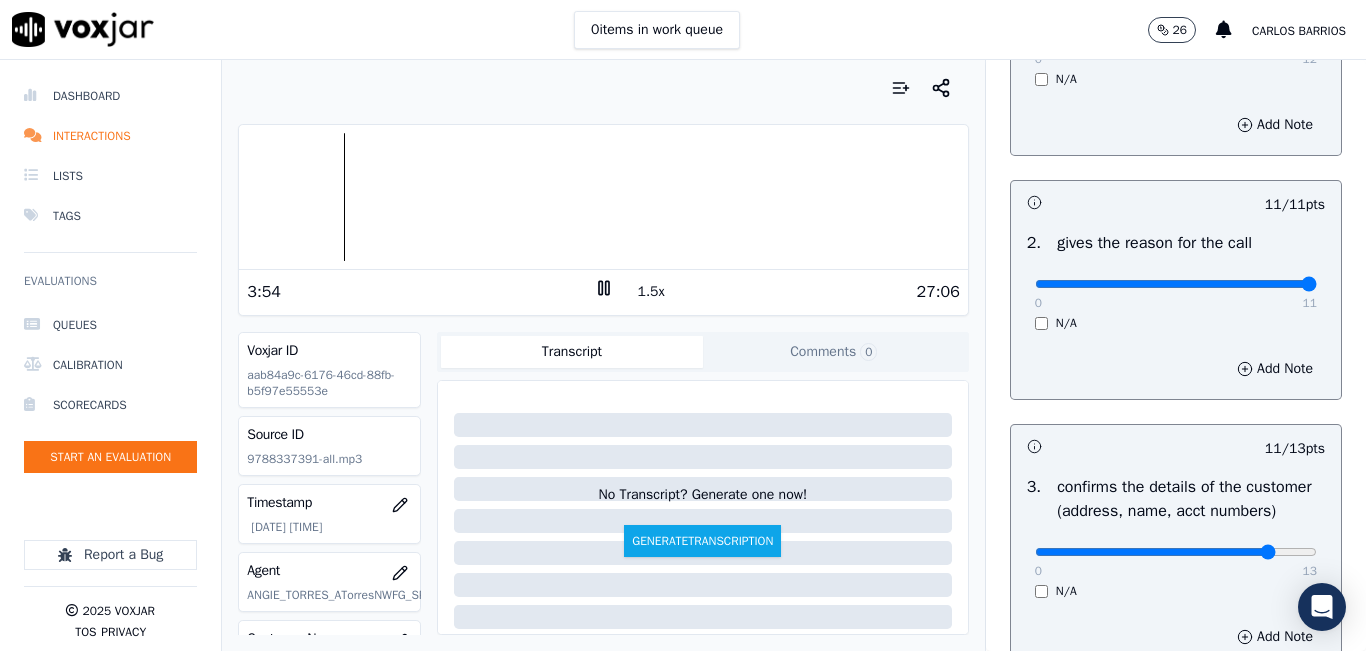 click on "1.5x" at bounding box center [651, 292] 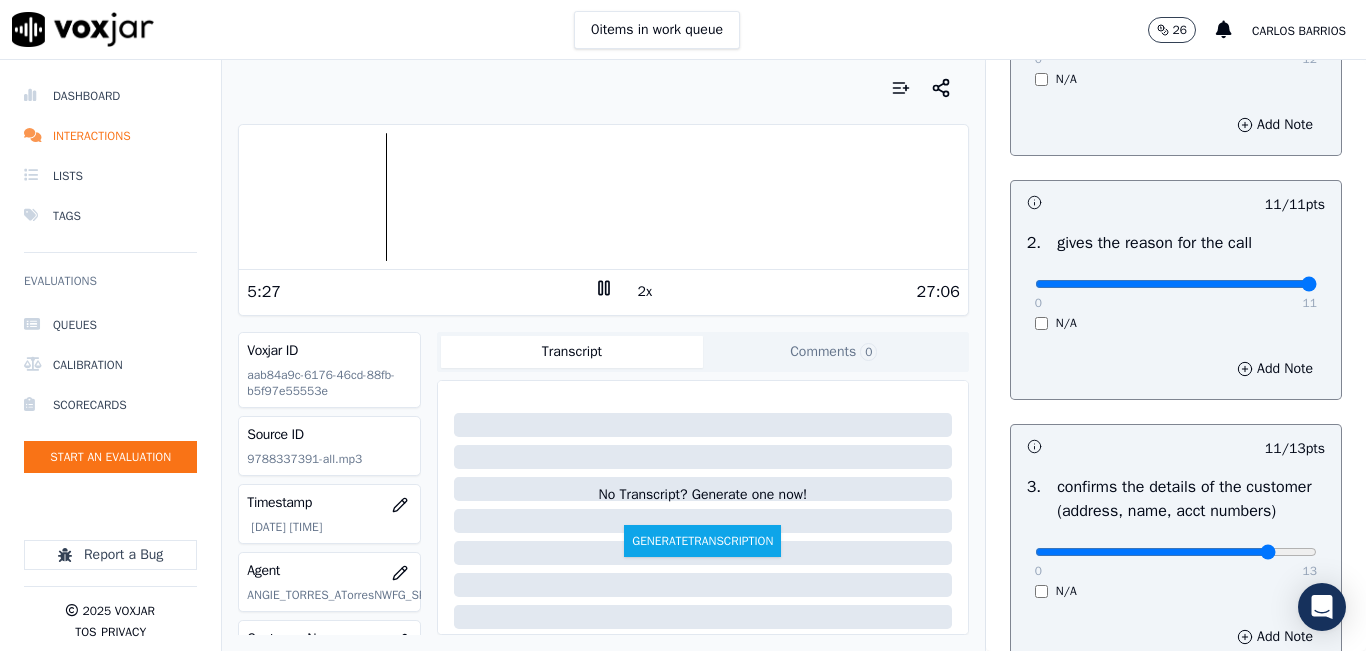 click at bounding box center (603, 197) 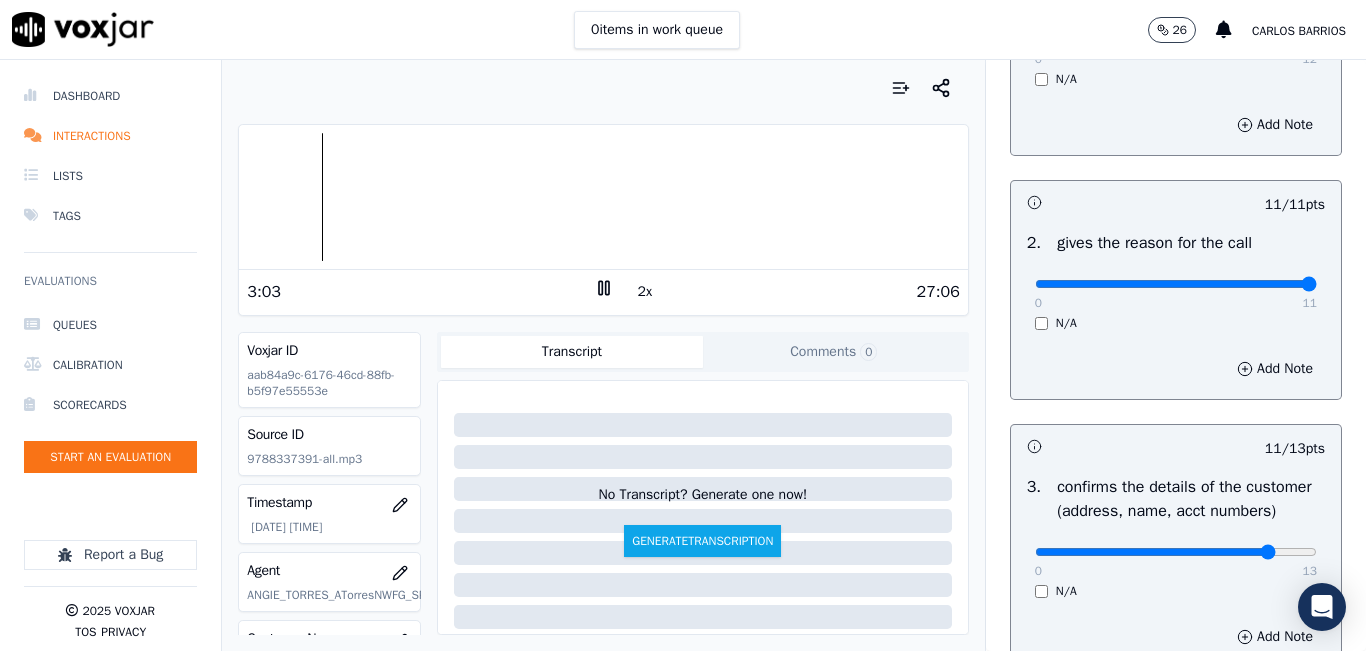 click at bounding box center [603, 197] 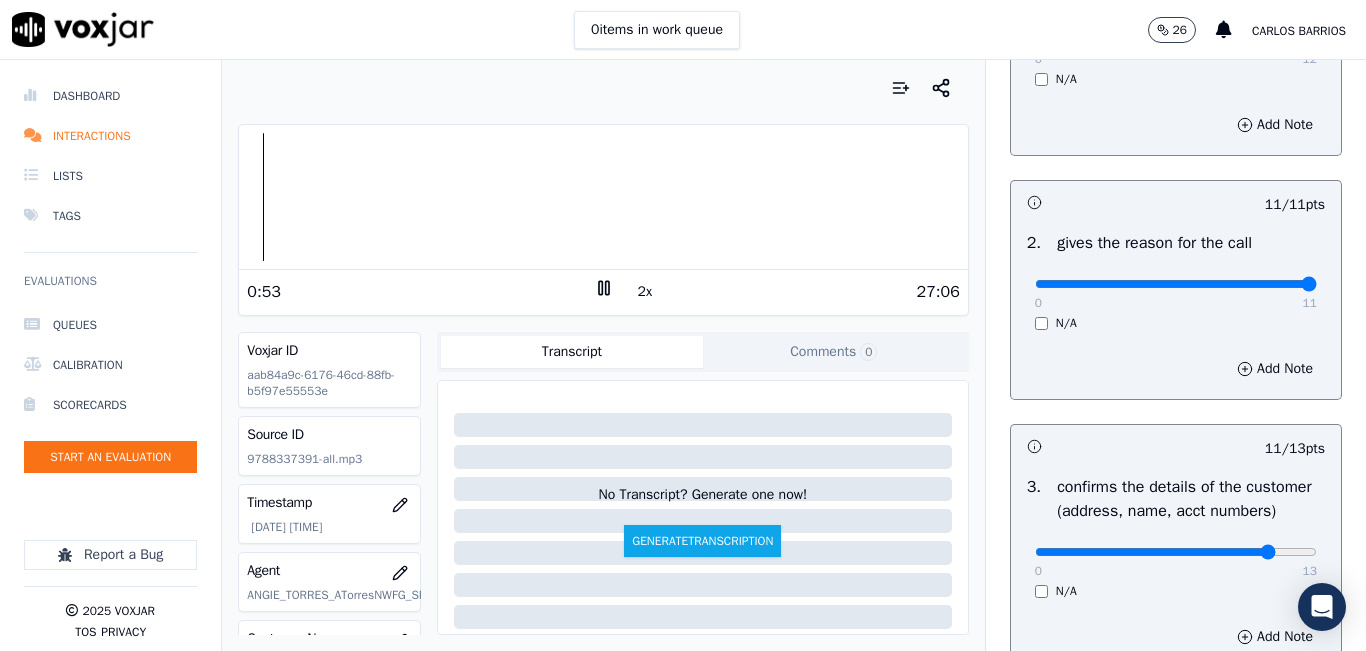 click at bounding box center (603, 197) 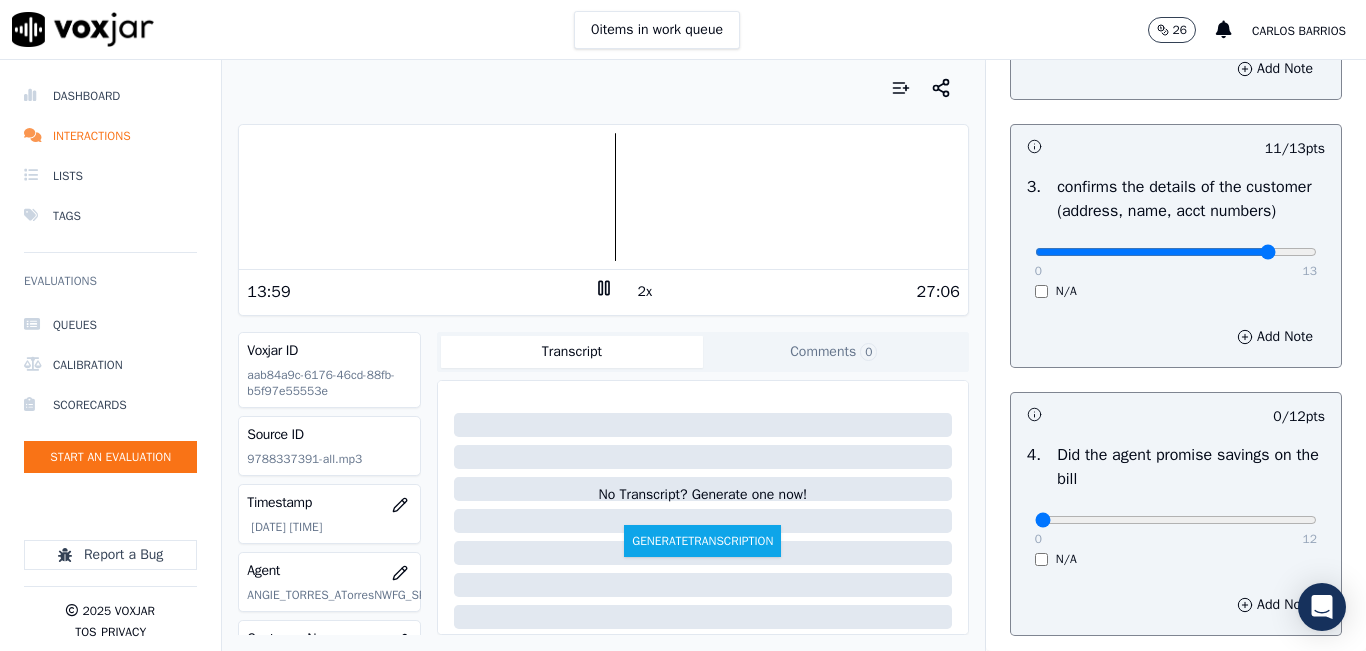 scroll, scrollTop: 700, scrollLeft: 0, axis: vertical 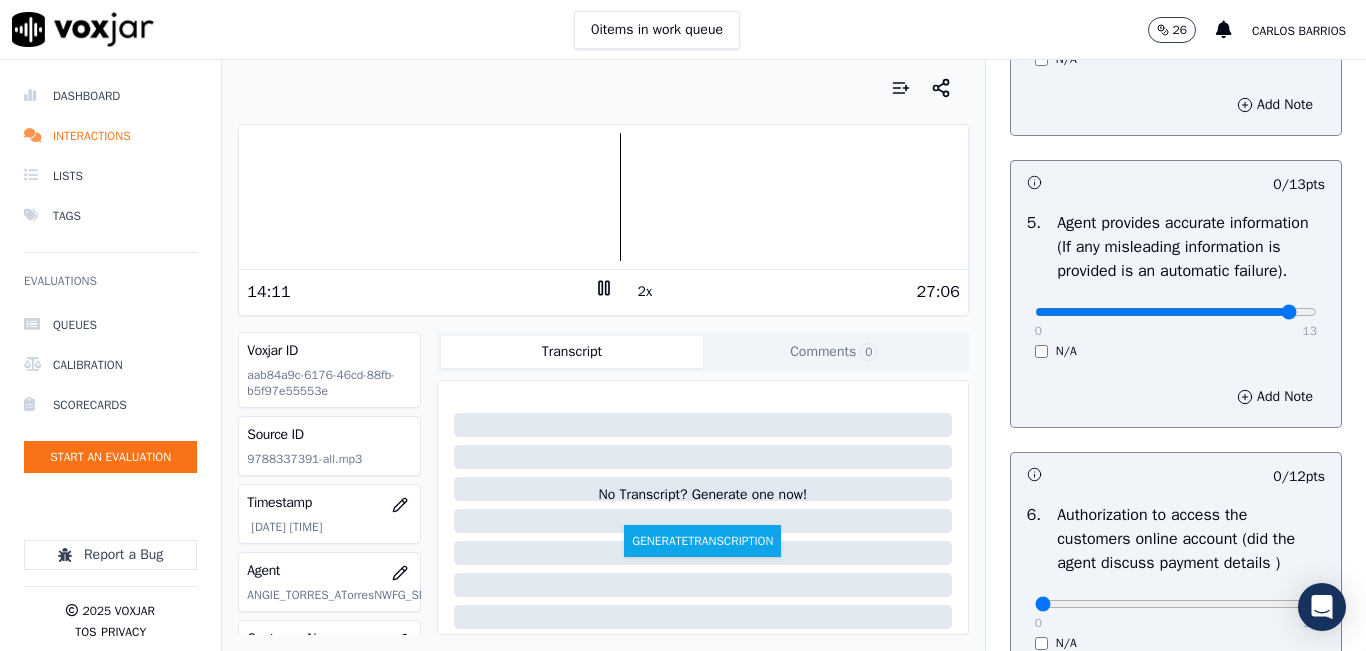 click at bounding box center [1176, -760] 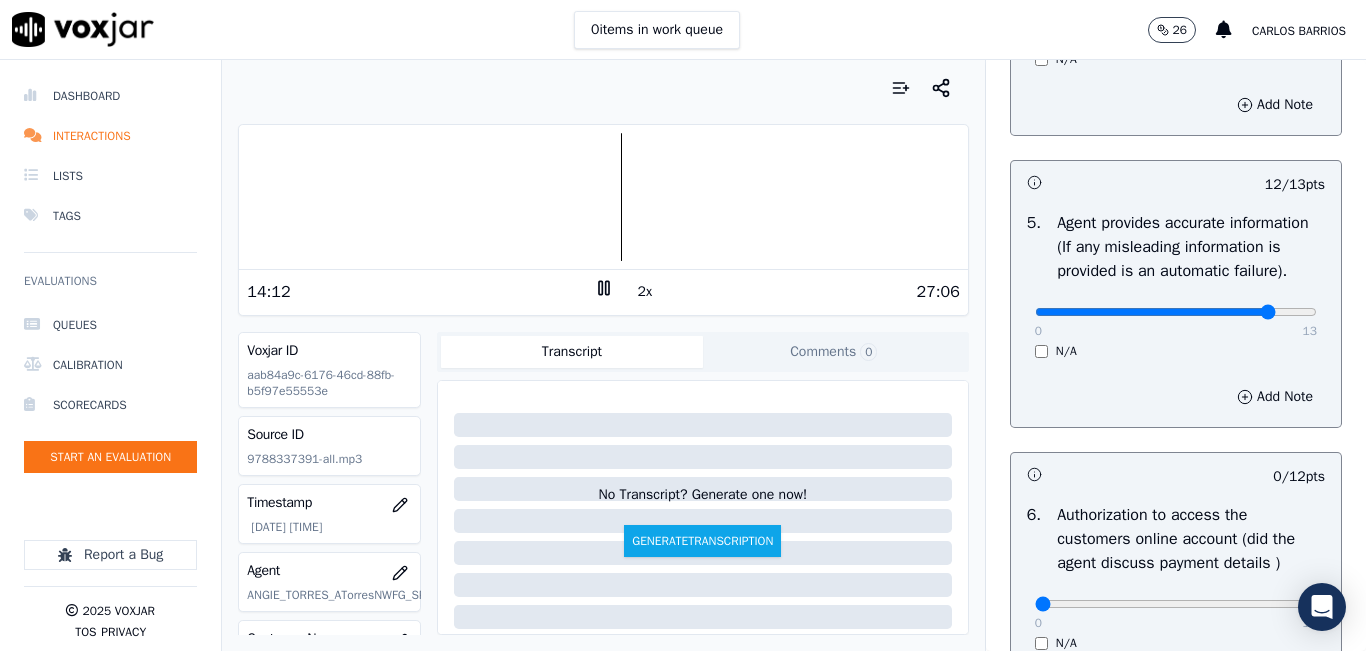 type on "11" 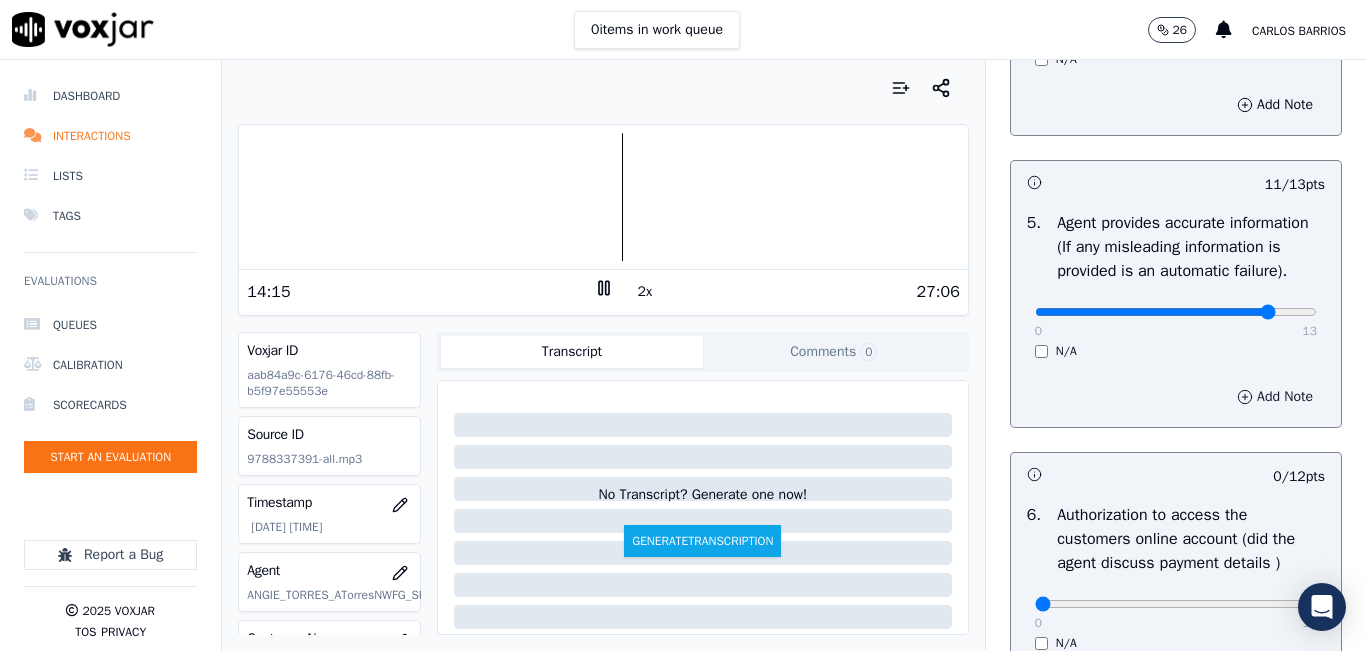 click on "Add Note" at bounding box center (1275, 397) 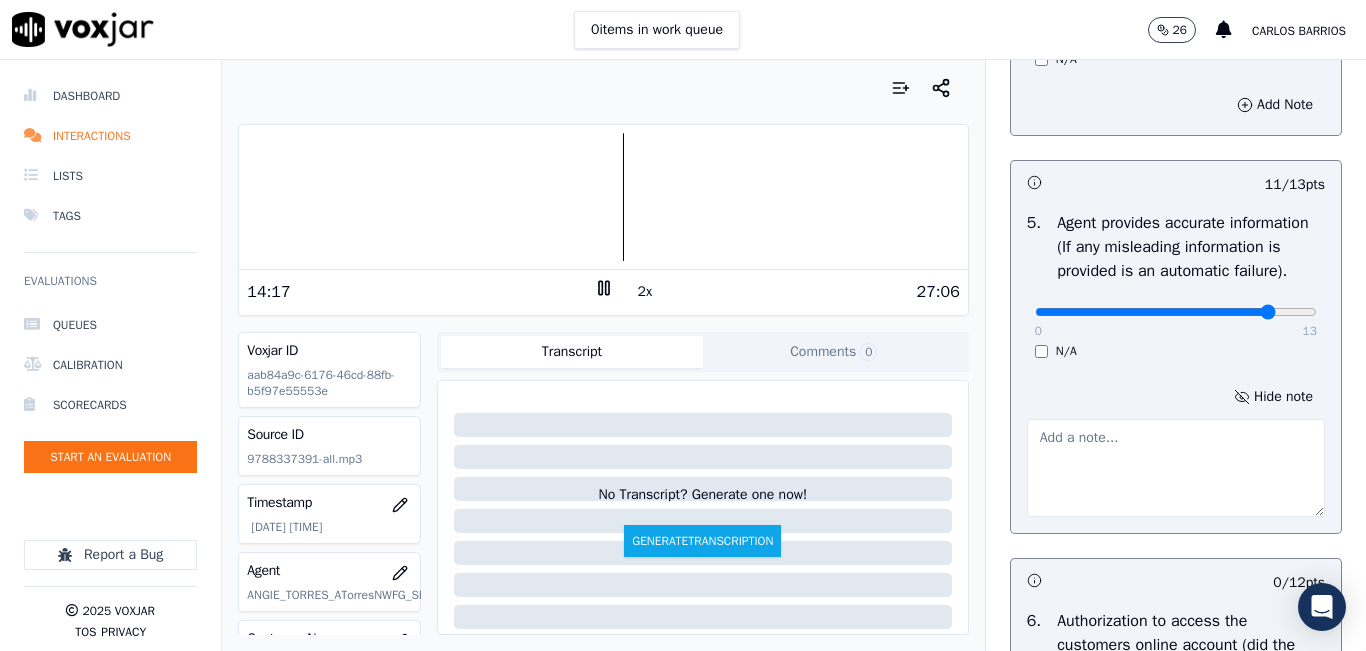 click at bounding box center (1176, 468) 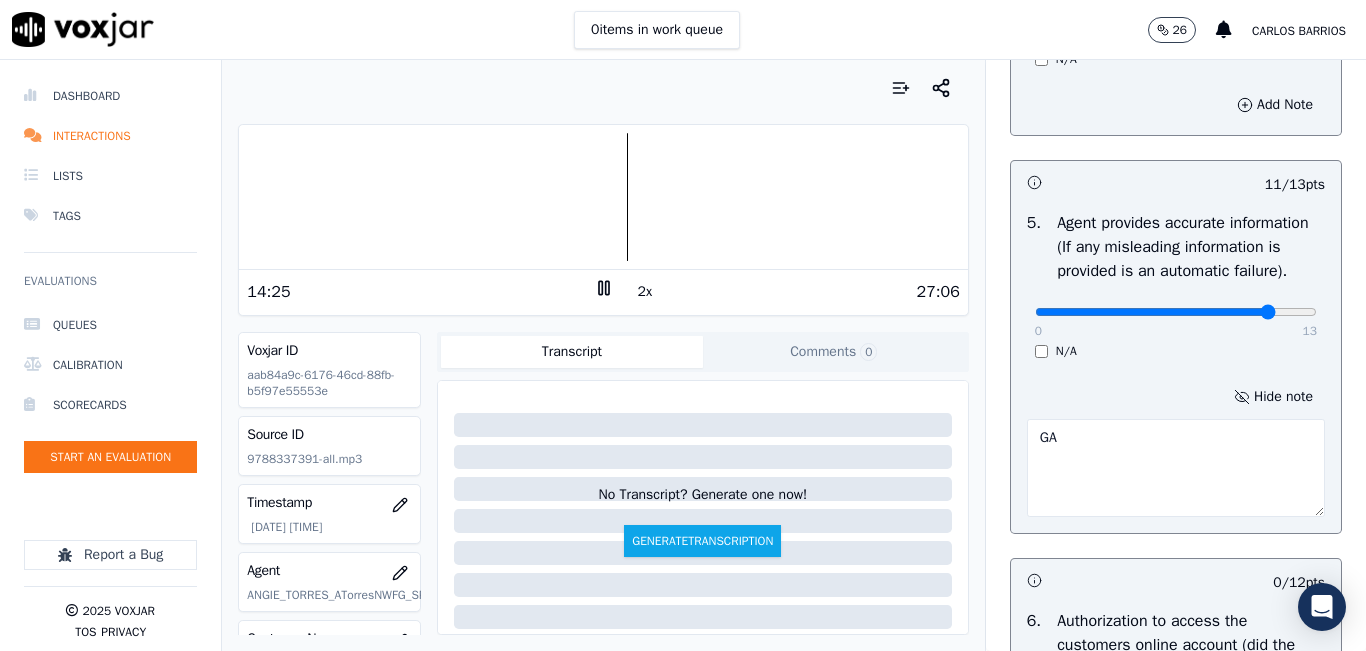 type on "G" 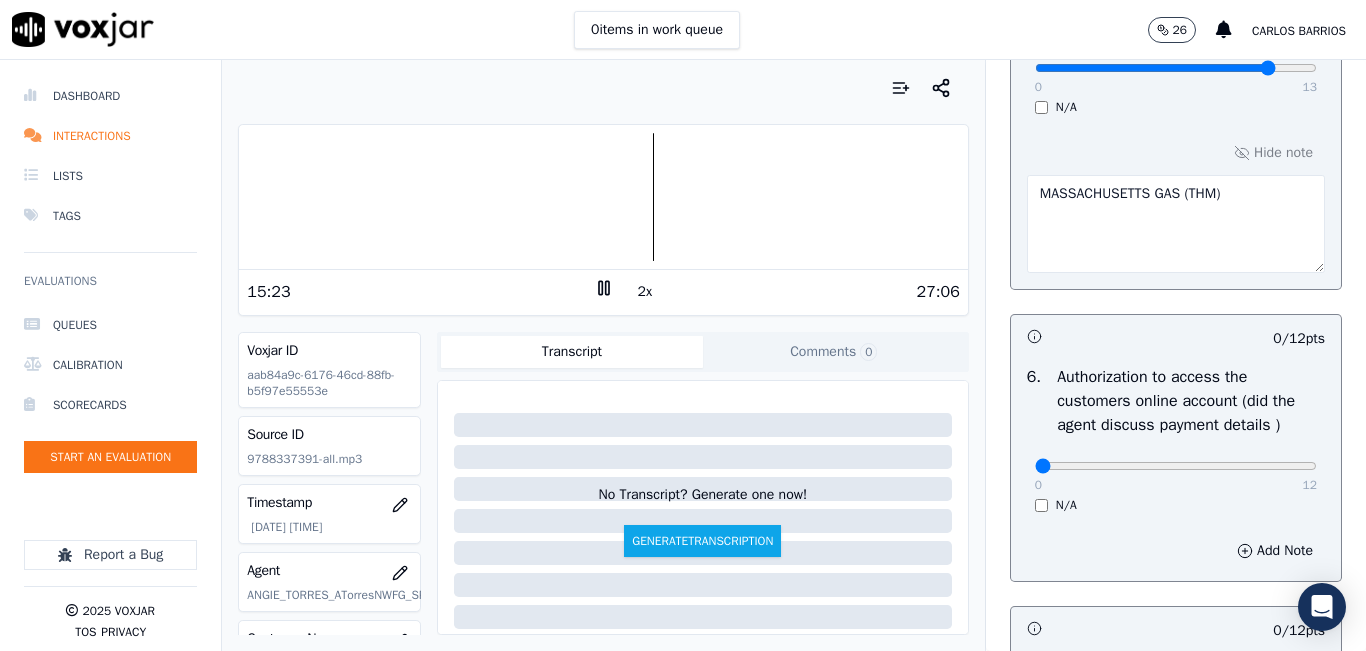 scroll, scrollTop: 1600, scrollLeft: 0, axis: vertical 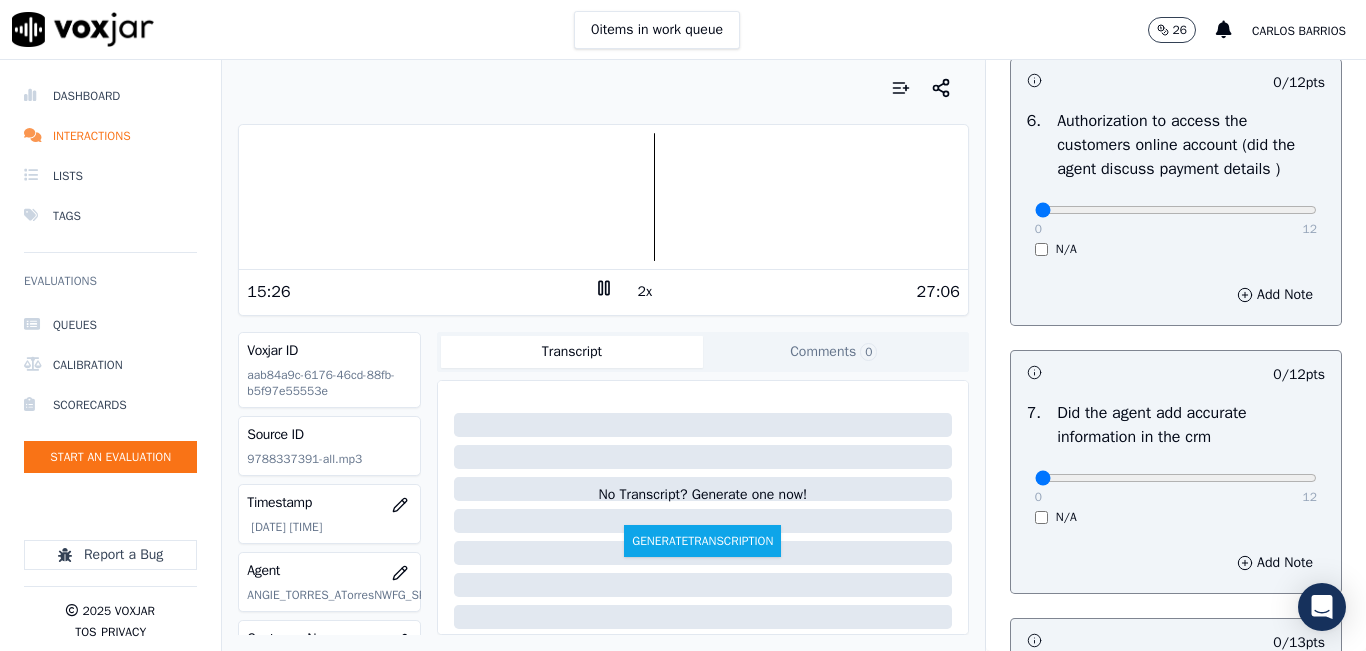 type on "MASSACHUSETTS GAS (THM)" 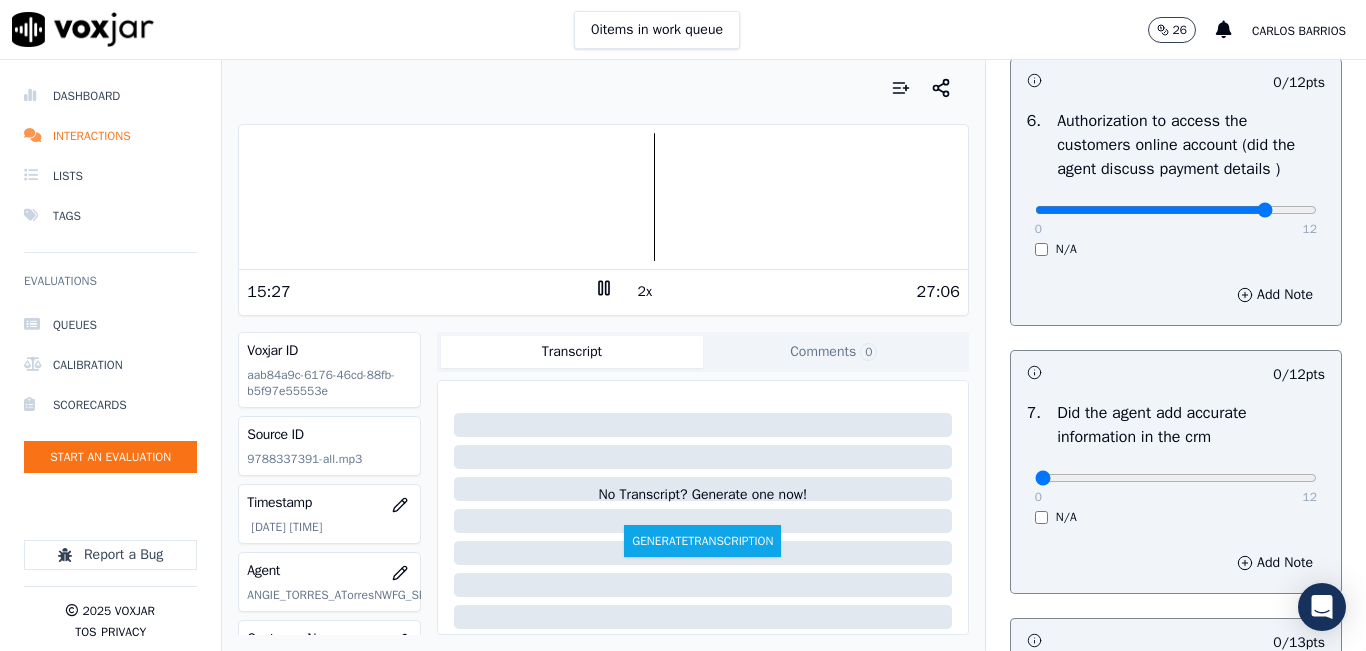 type on "10" 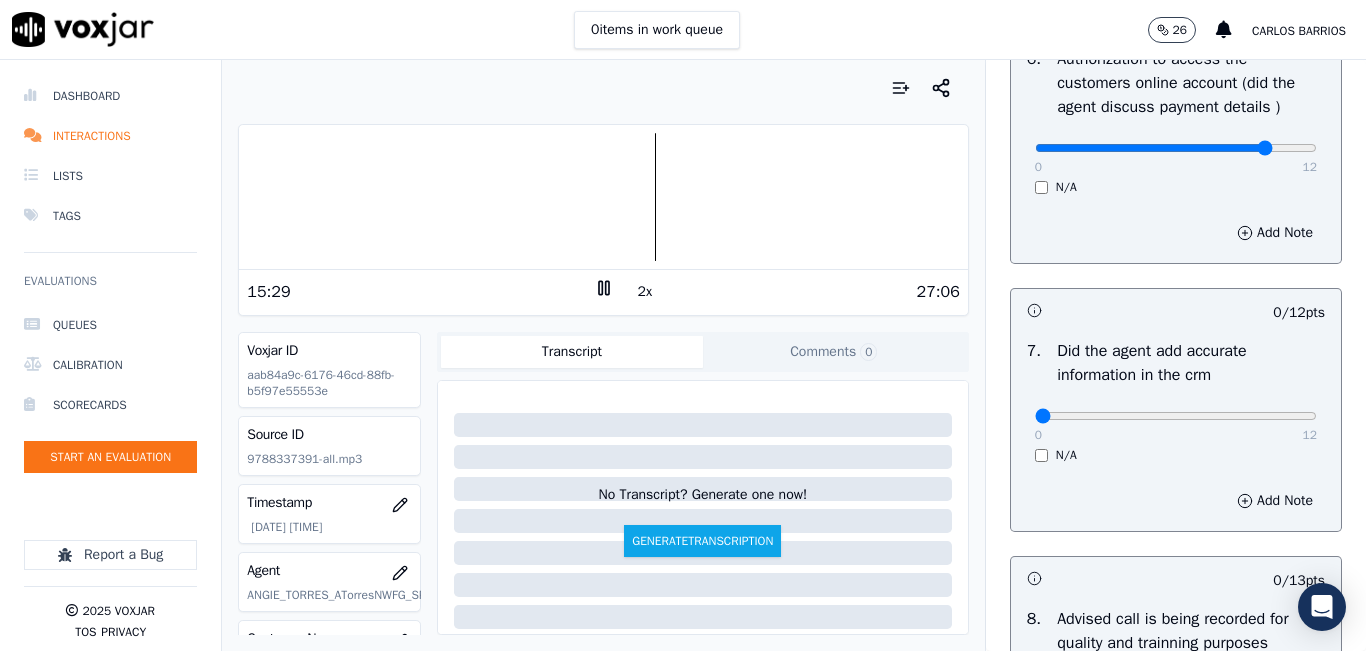 scroll, scrollTop: 1700, scrollLeft: 0, axis: vertical 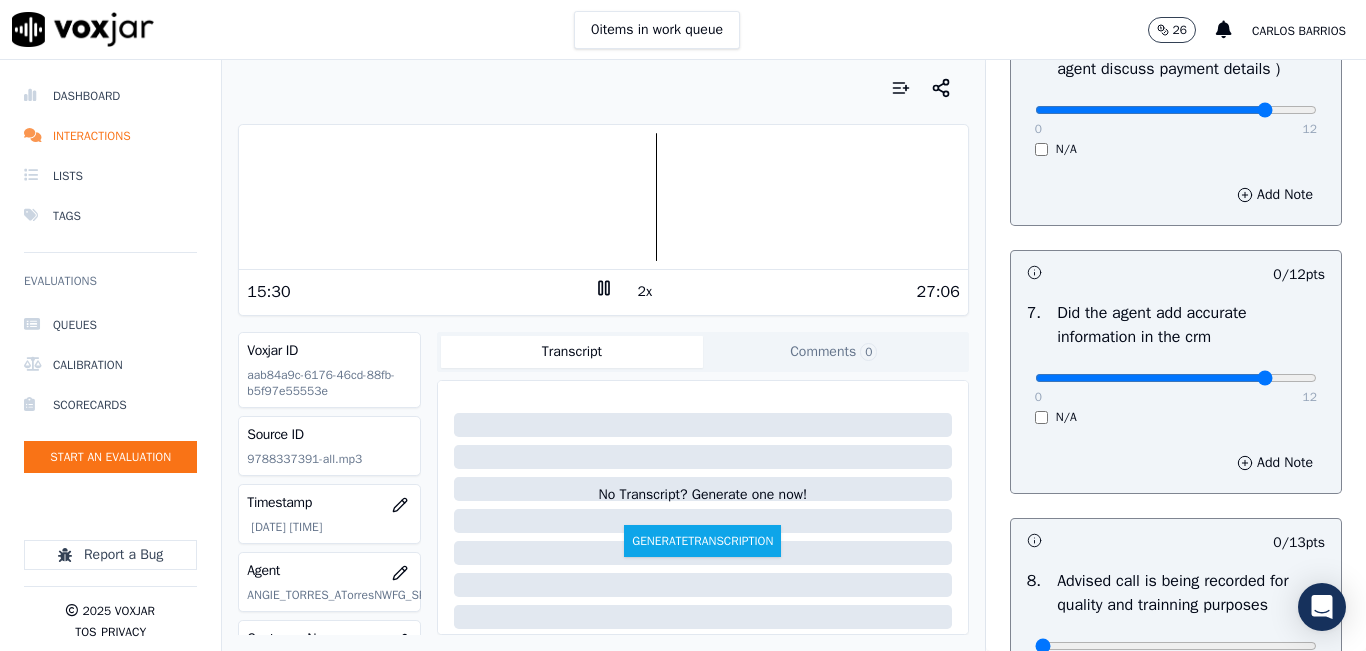 type on "10" 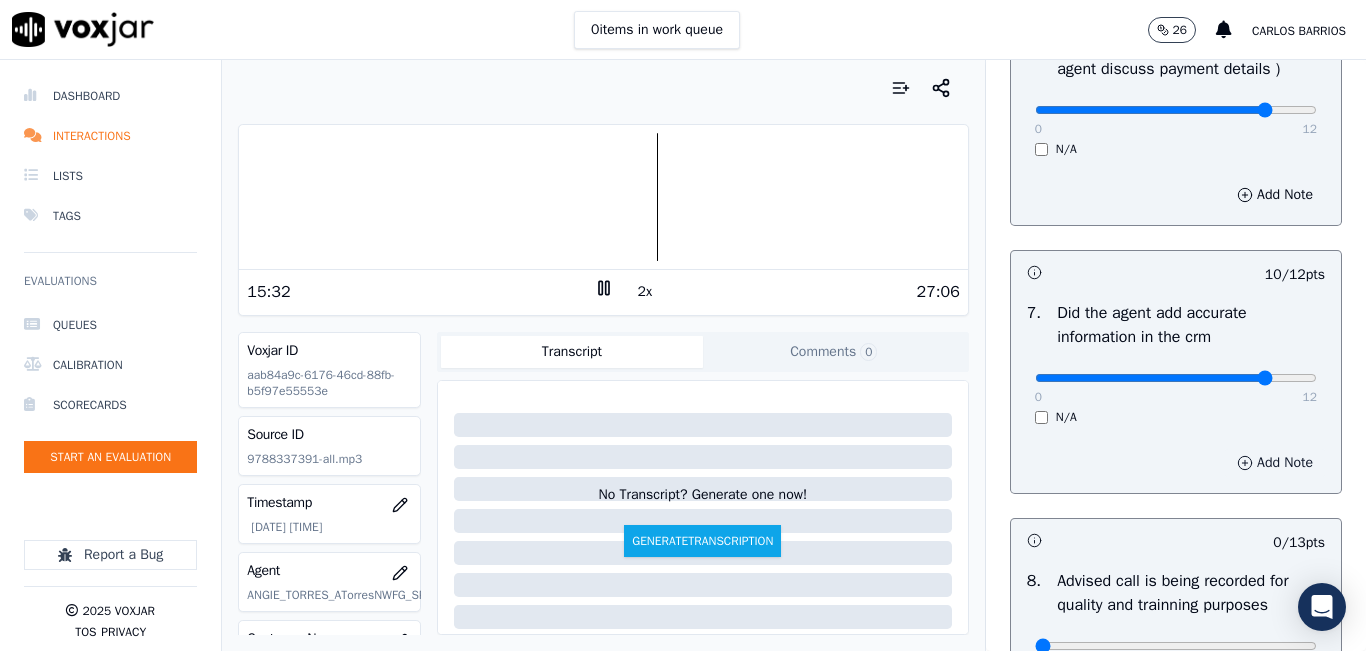 scroll, scrollTop: 1800, scrollLeft: 0, axis: vertical 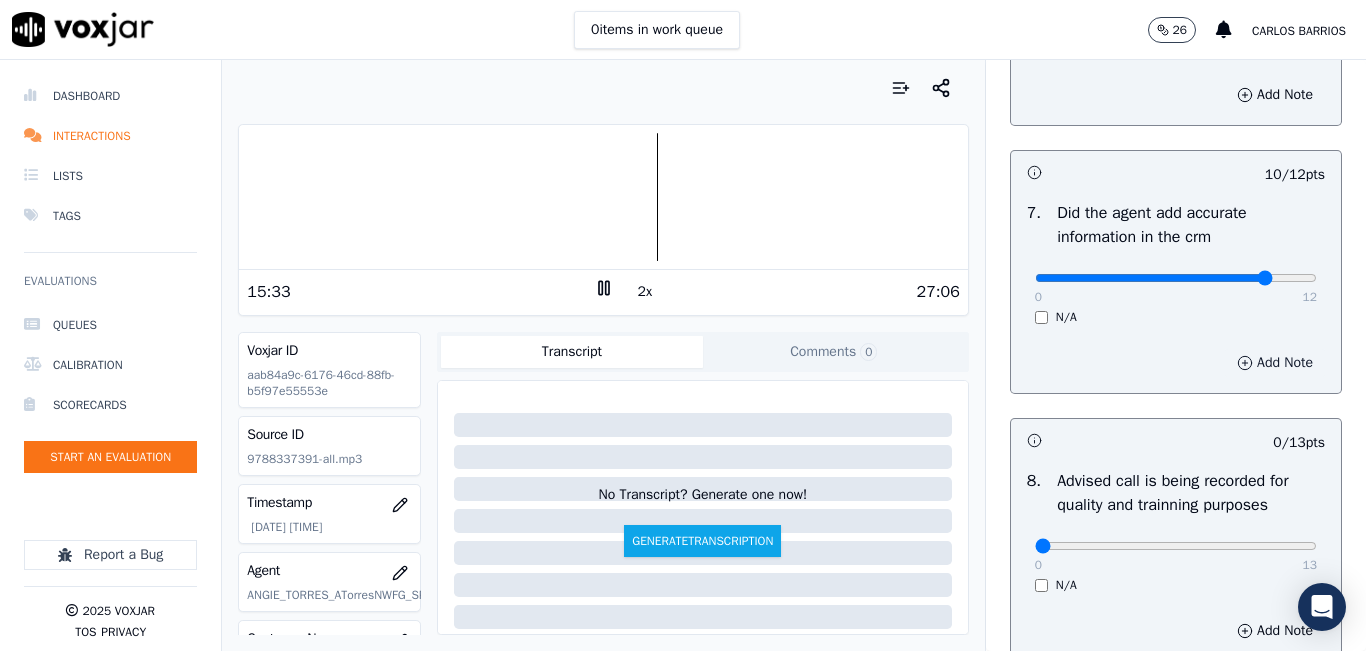 click on "Add Note" at bounding box center (1275, 363) 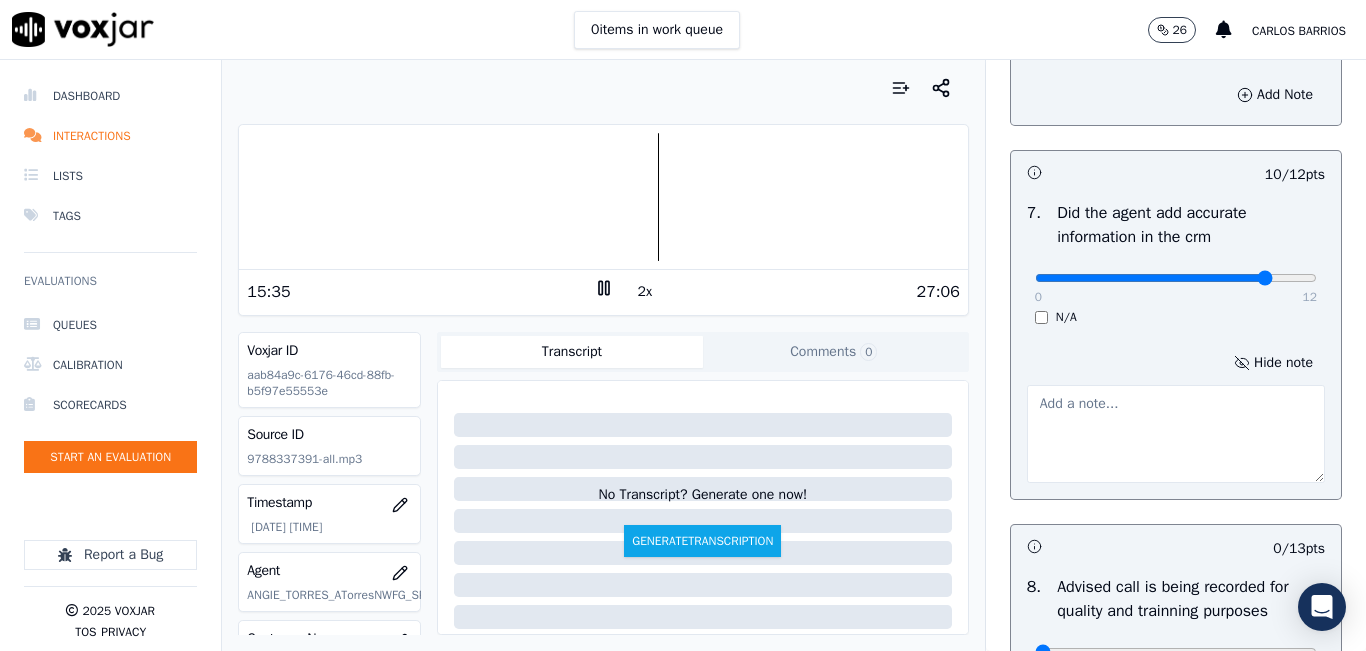click at bounding box center (1176, 434) 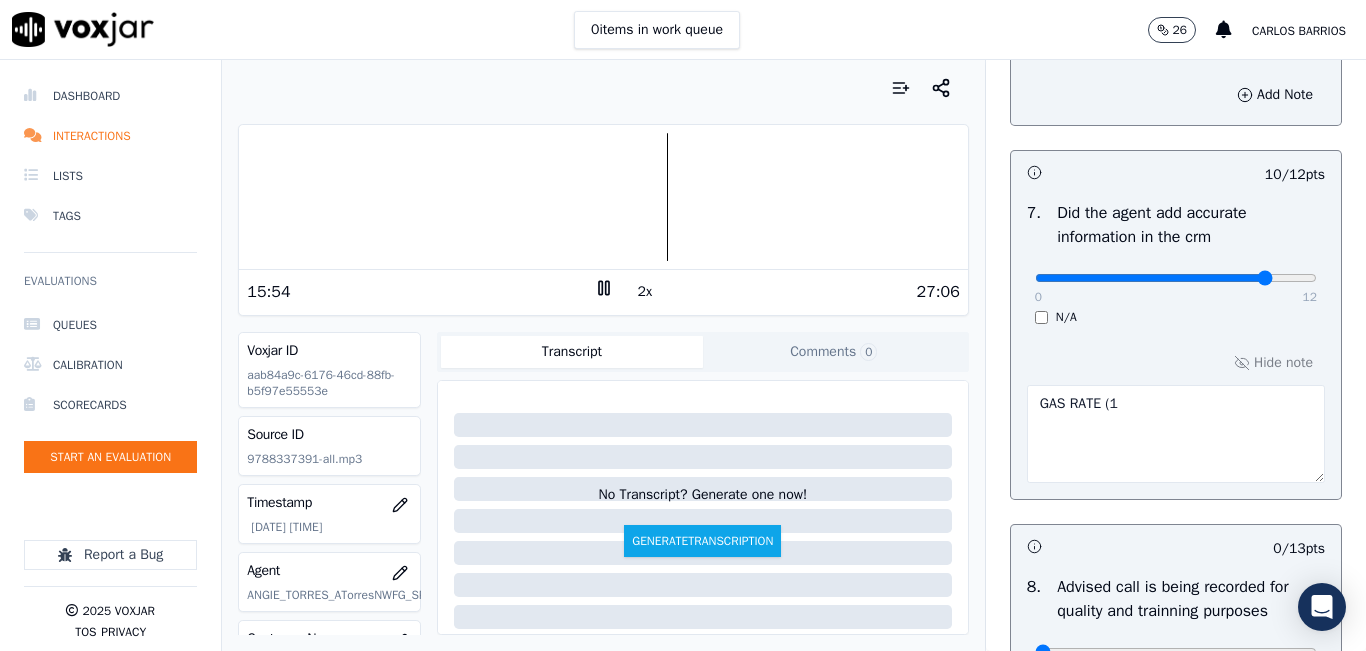 click on "GAS RATE (1" at bounding box center [1176, 434] 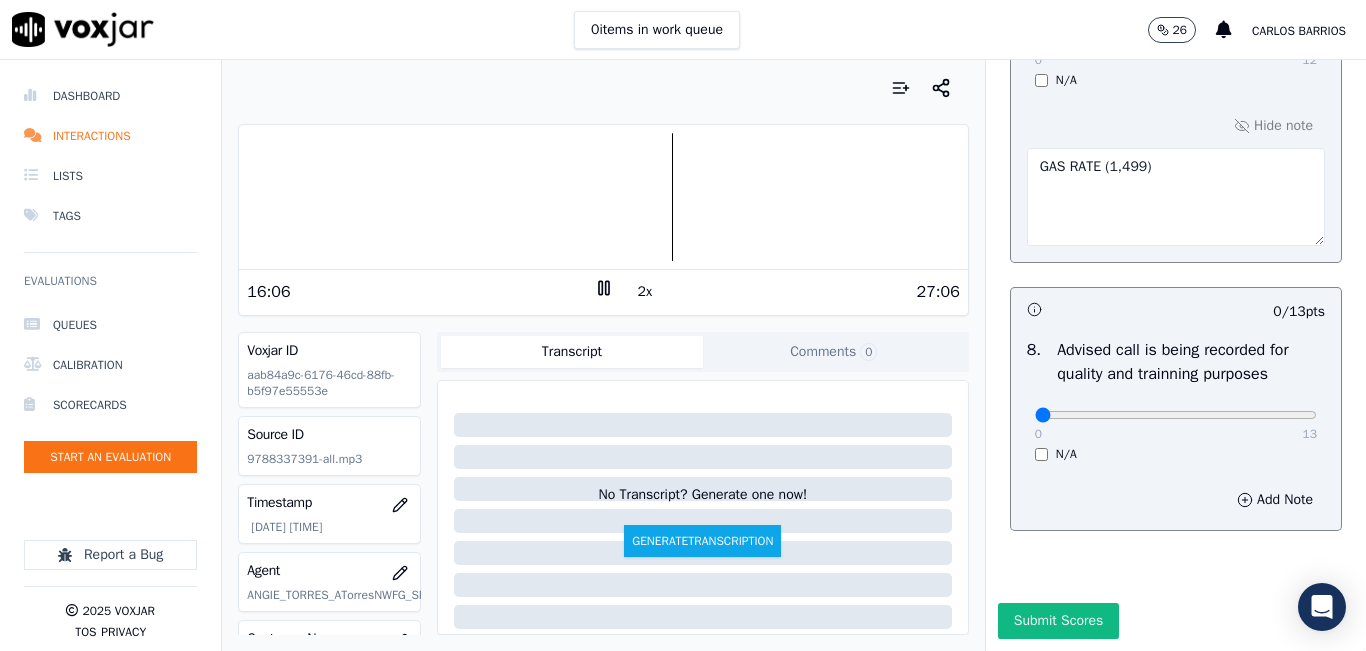 scroll, scrollTop: 2130, scrollLeft: 0, axis: vertical 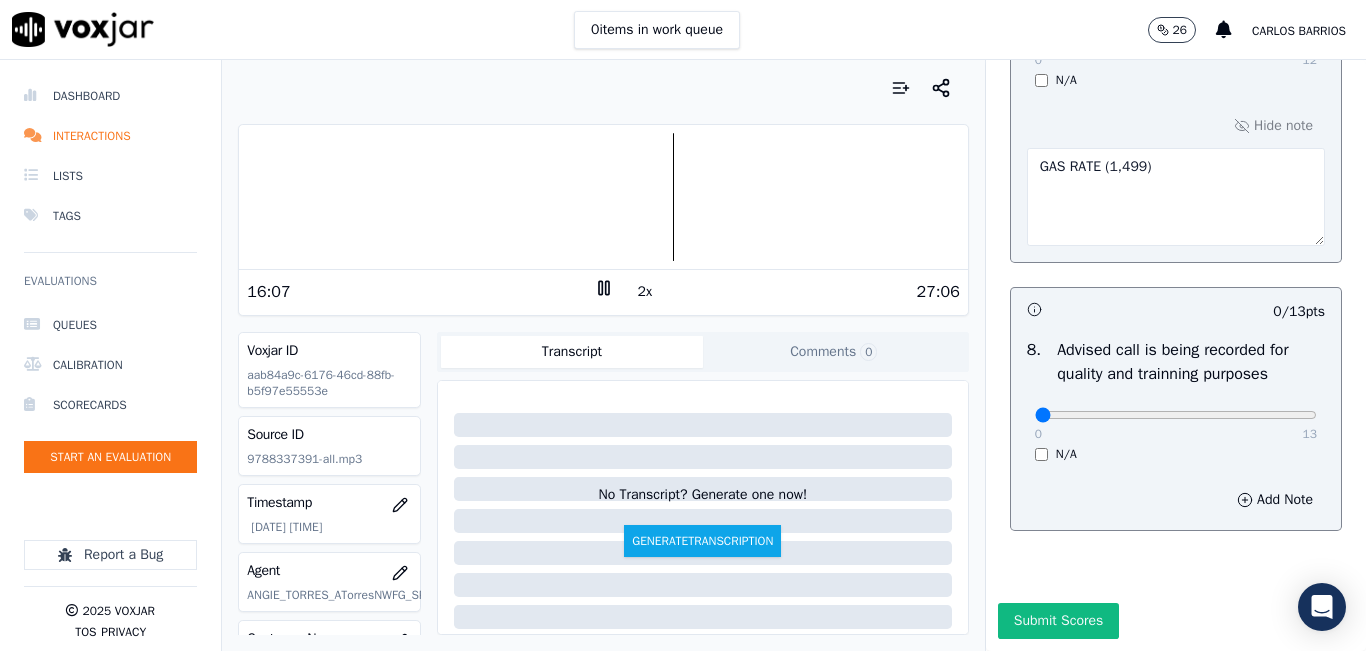 type on "GAS RATE (1,499)" 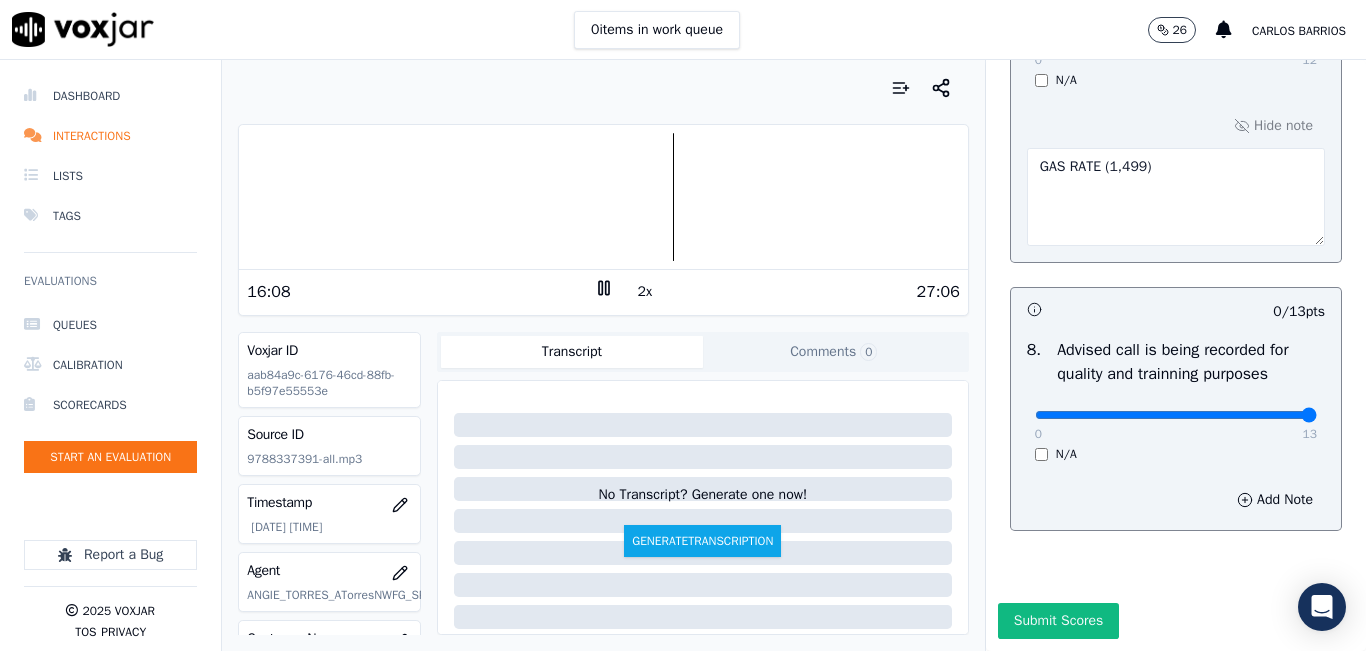 type on "13" 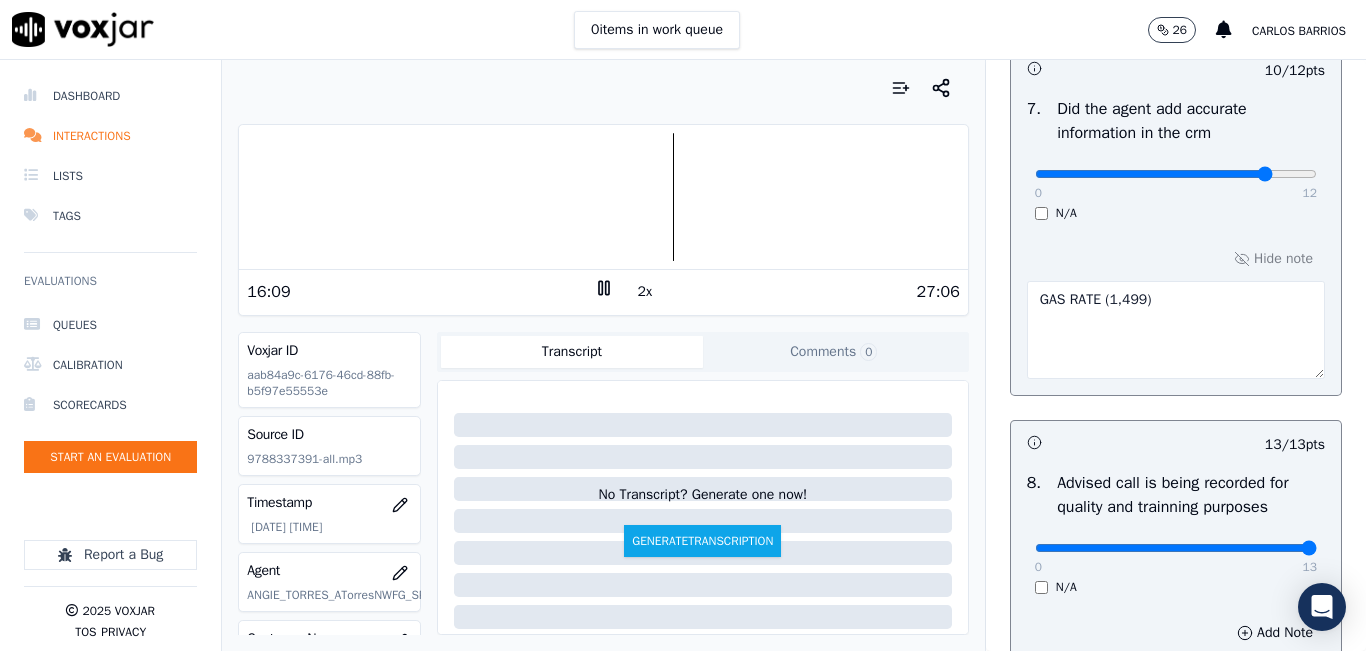 scroll, scrollTop: 1630, scrollLeft: 0, axis: vertical 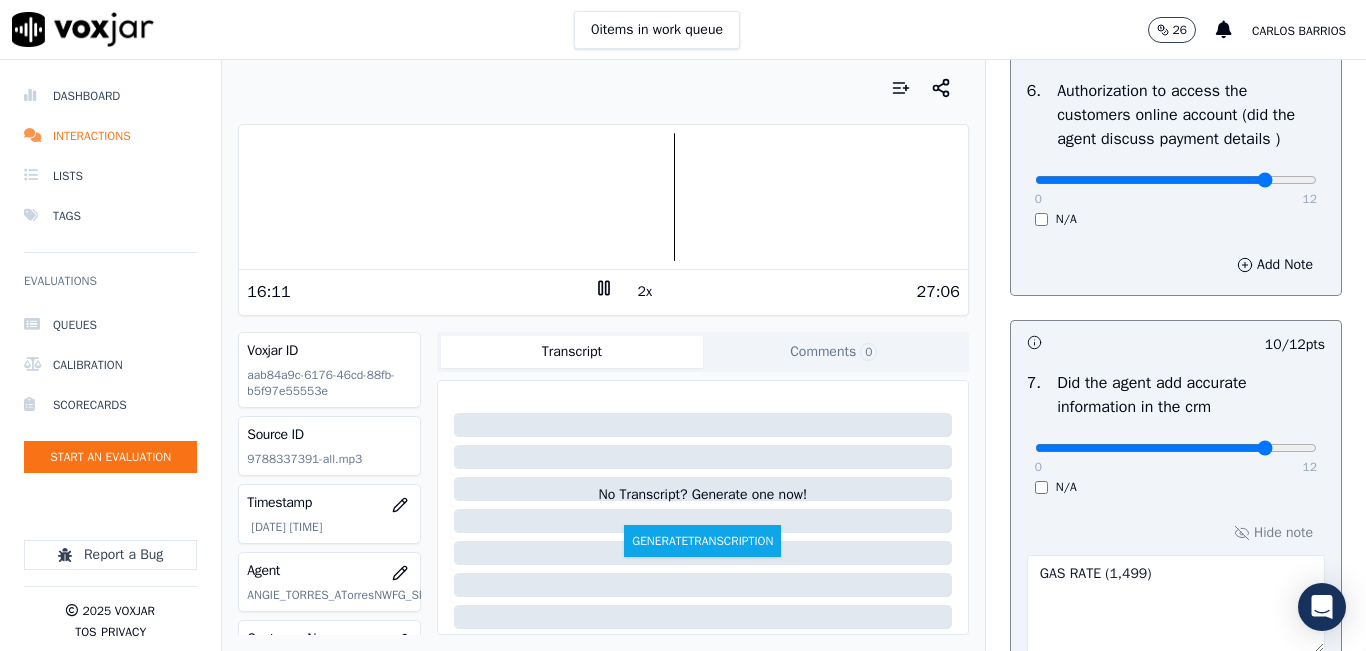 click at bounding box center (603, 197) 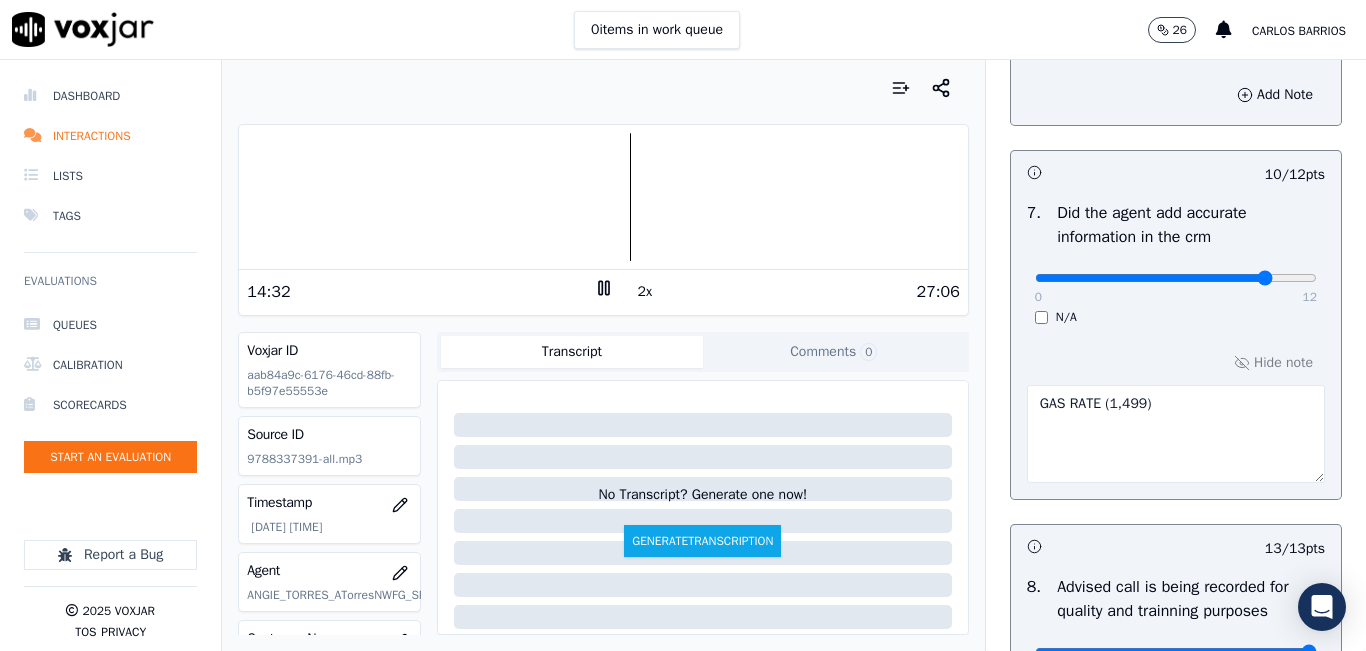 scroll, scrollTop: 2130, scrollLeft: 0, axis: vertical 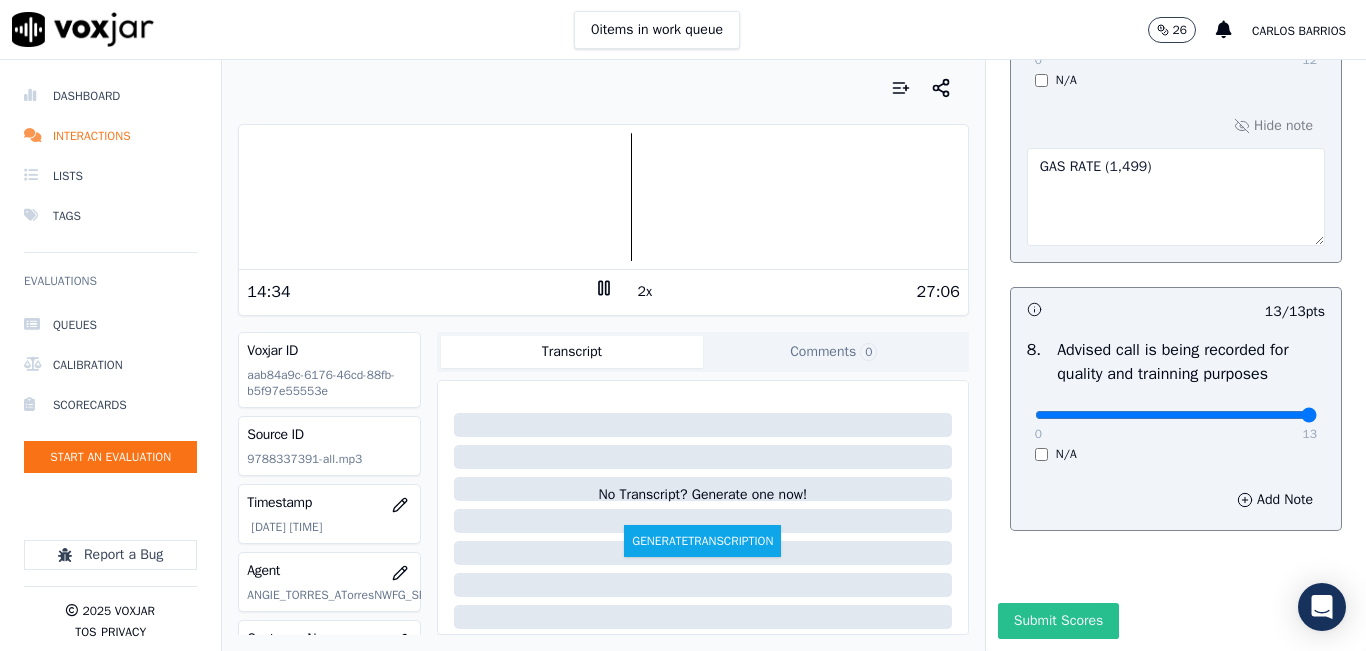 click on "Submit Scores" at bounding box center [1058, 621] 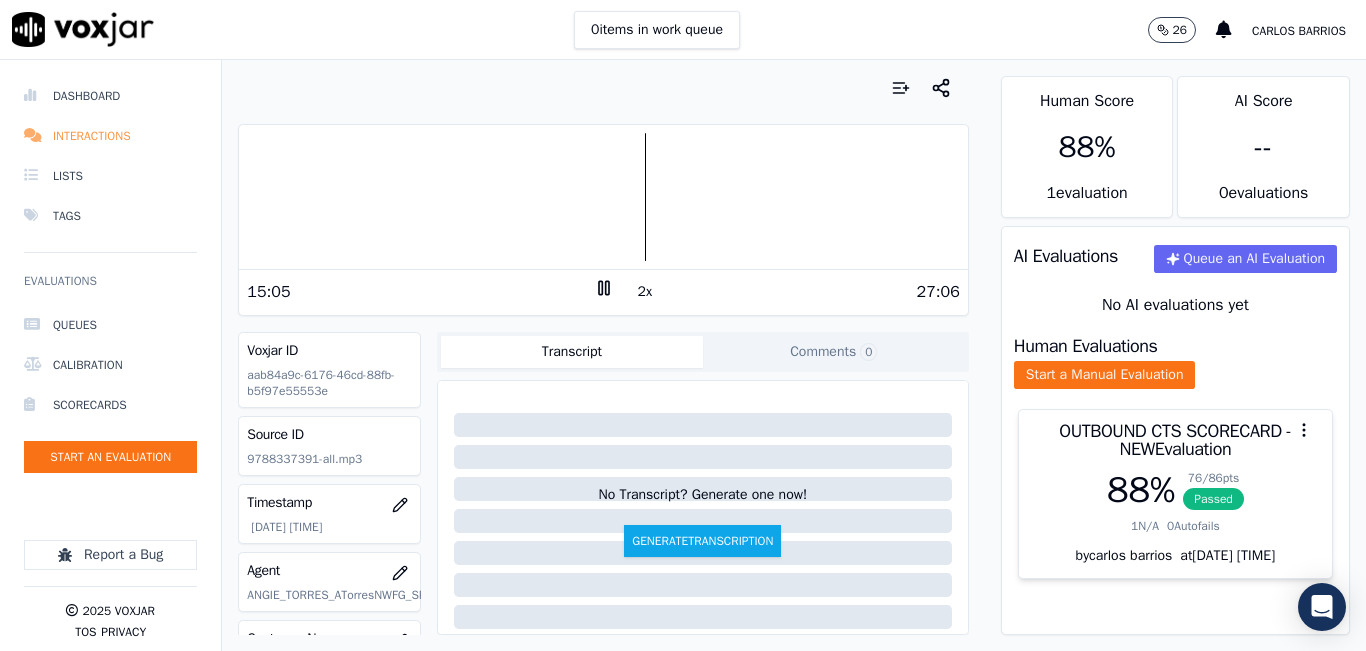 click on "Interactions" at bounding box center (110, 136) 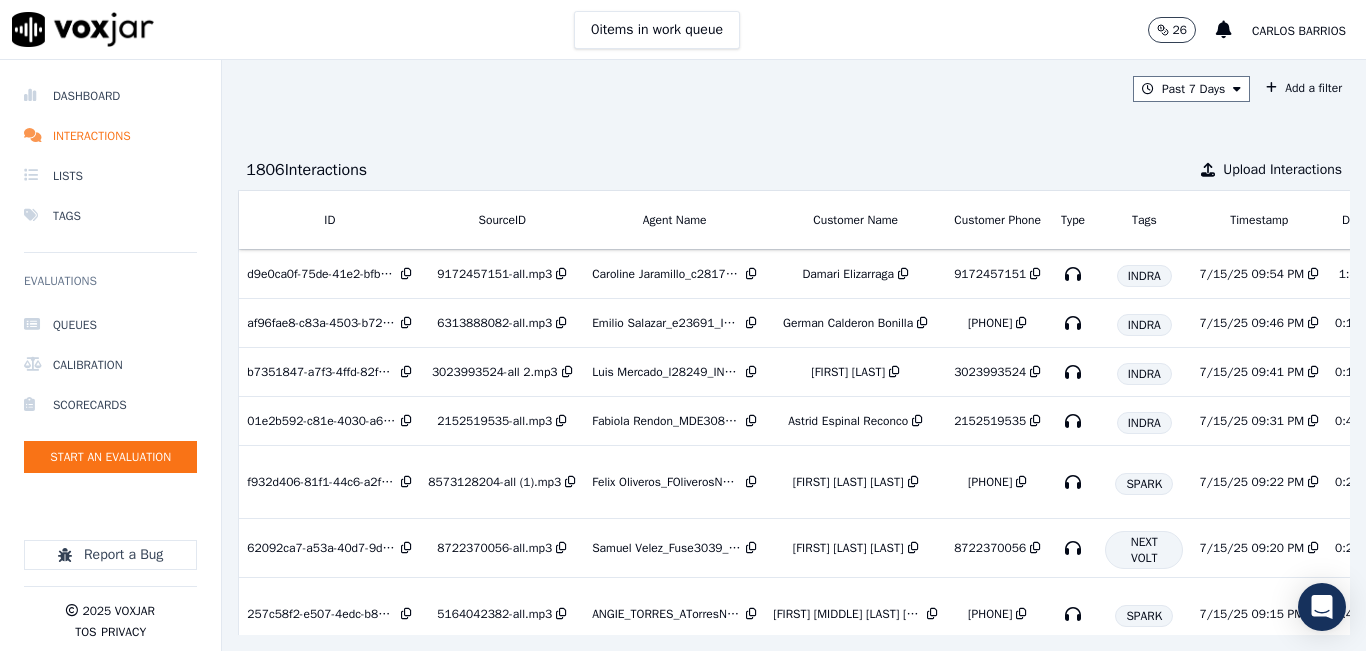 scroll, scrollTop: 0, scrollLeft: 337, axis: horizontal 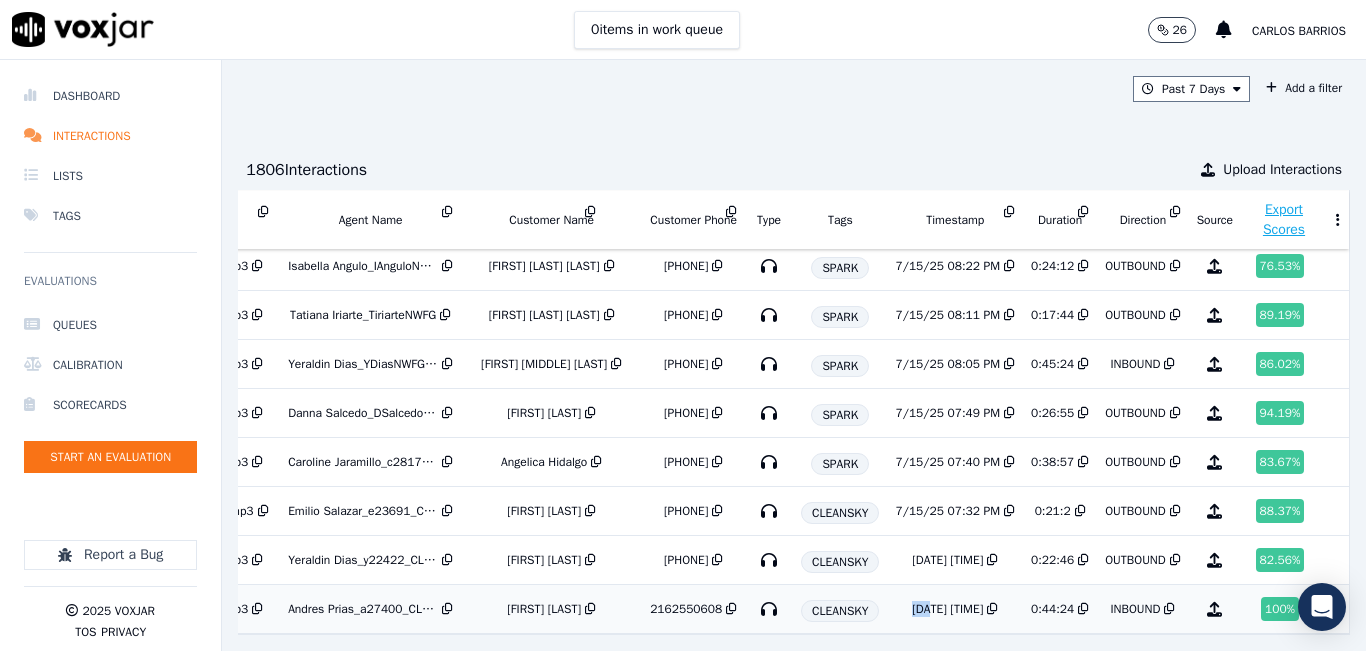 drag, startPoint x: 866, startPoint y: 586, endPoint x: 677, endPoint y: 583, distance: 189.0238 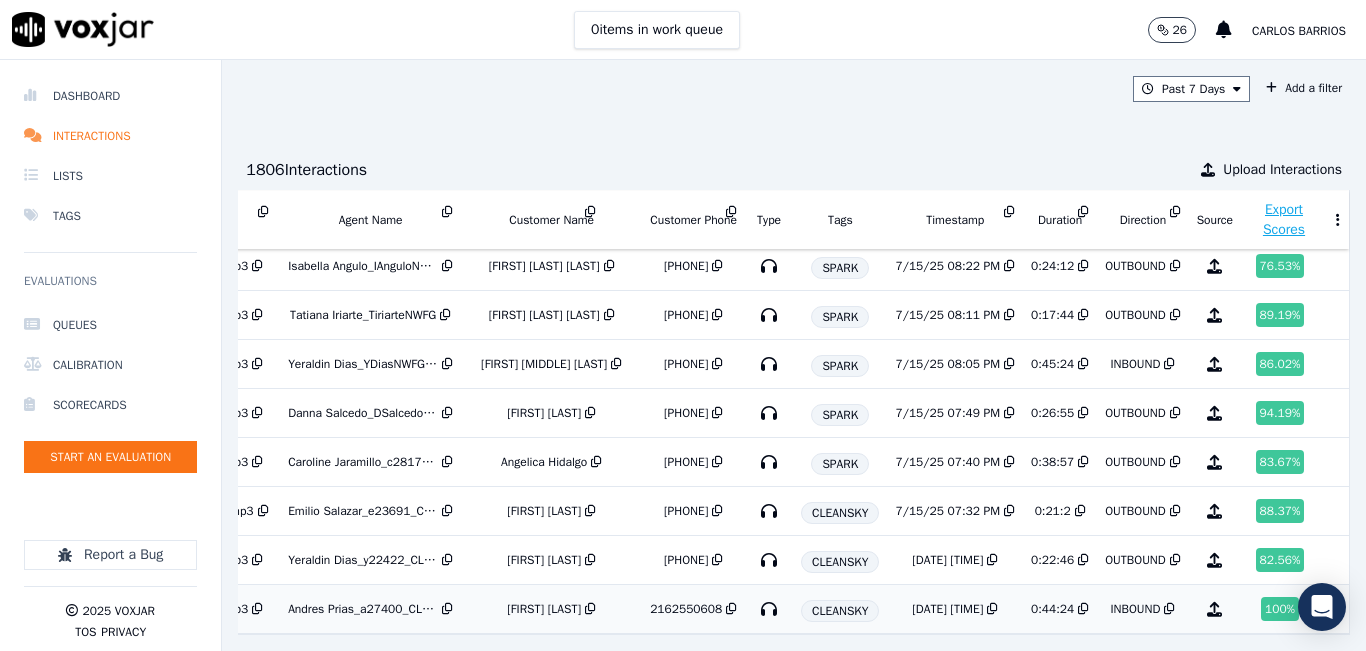 click on "[FIRST] [LAST]" at bounding box center [544, 609] 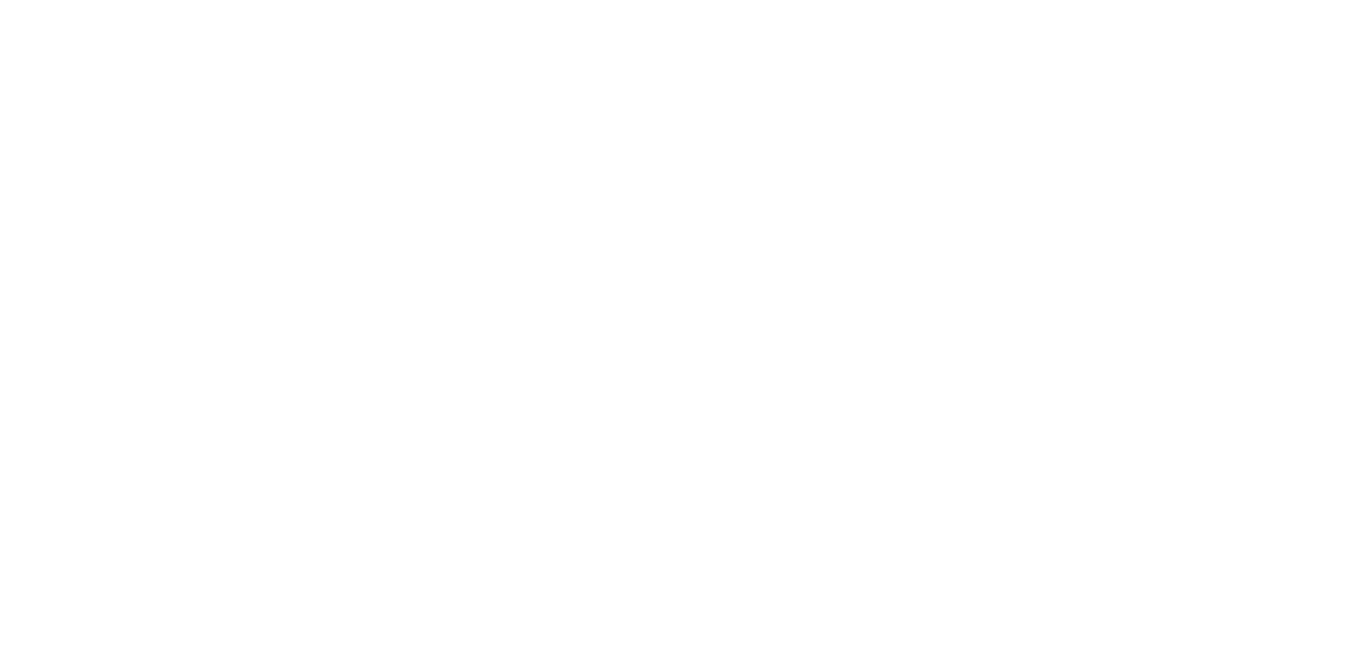 scroll, scrollTop: 0, scrollLeft: 0, axis: both 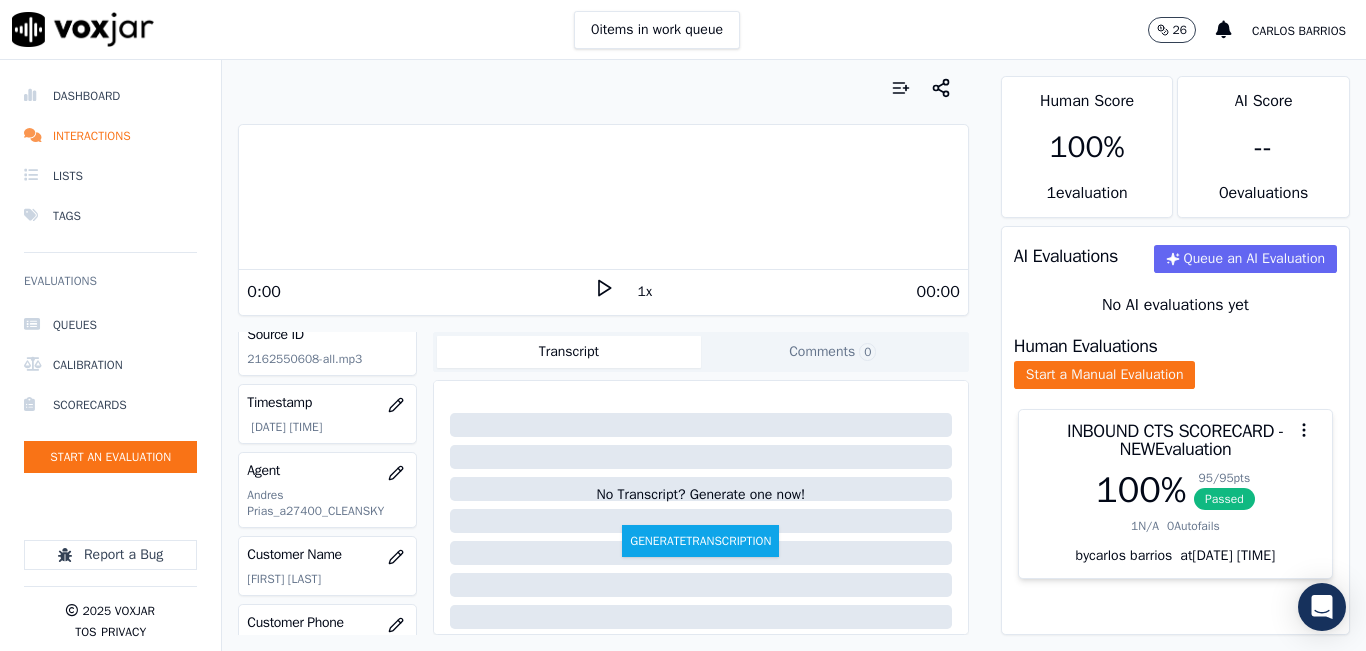 click on "0:00     1x   00:00" at bounding box center [603, 291] 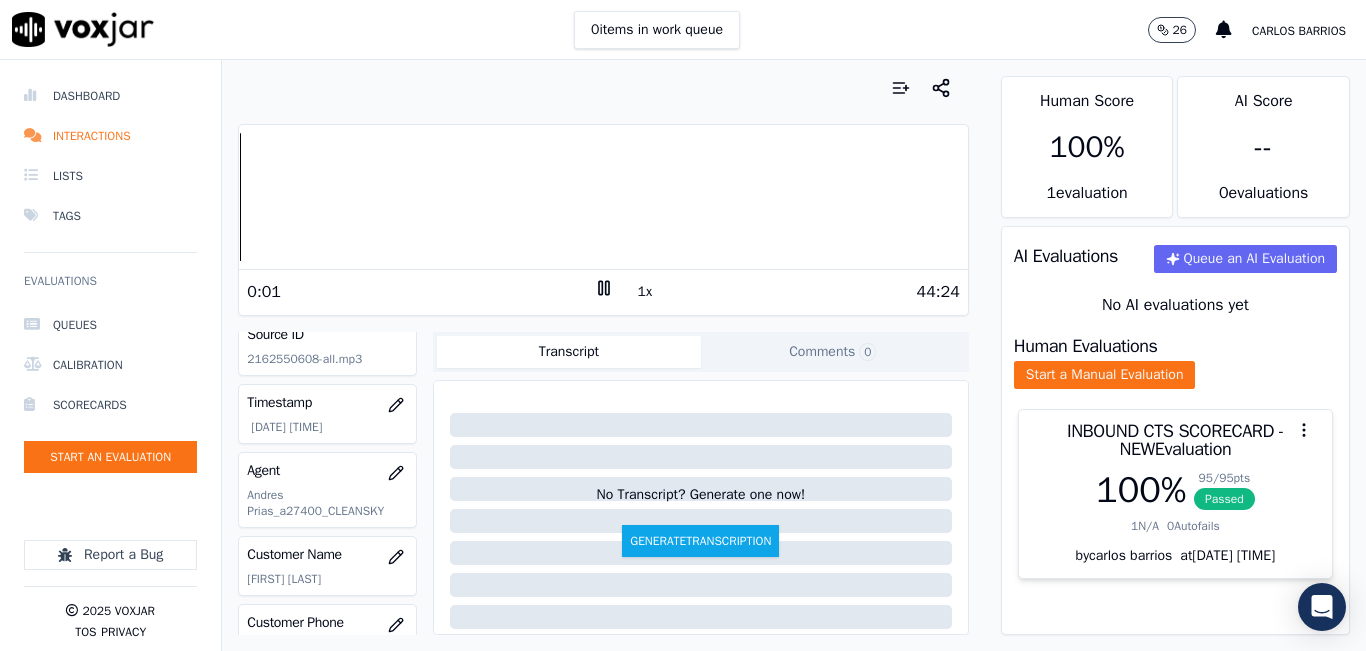 scroll, scrollTop: 200, scrollLeft: 0, axis: vertical 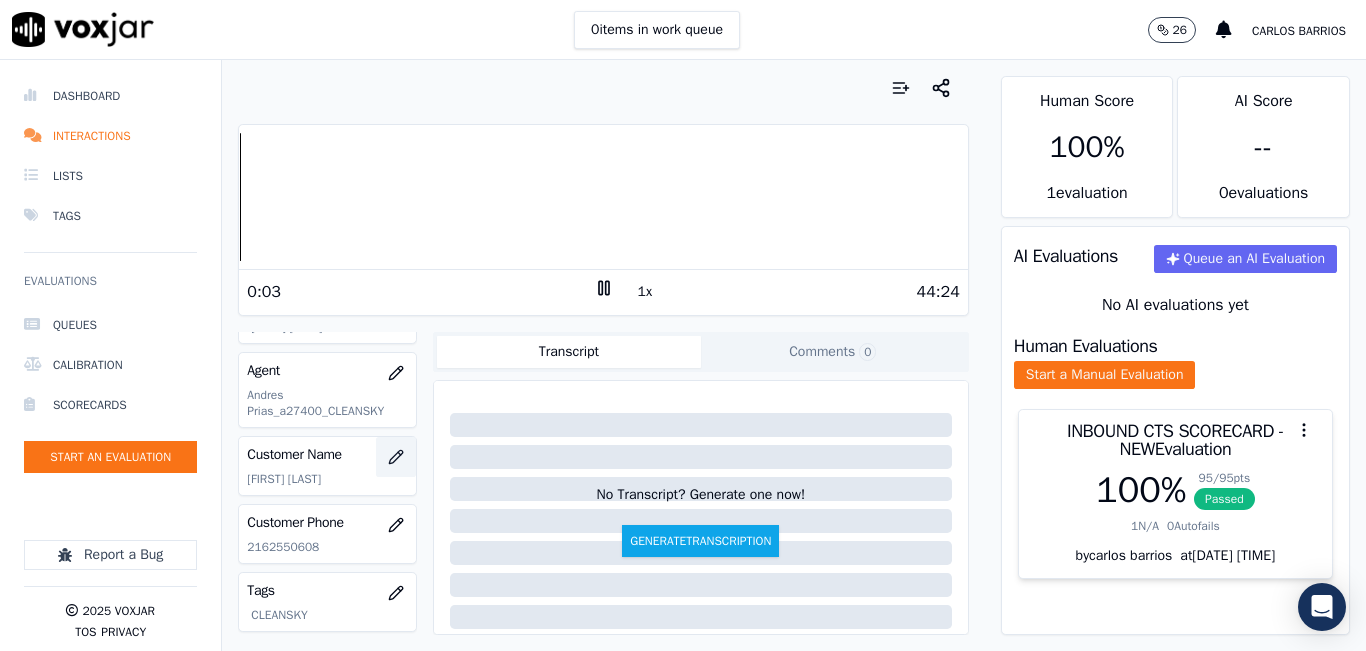 click 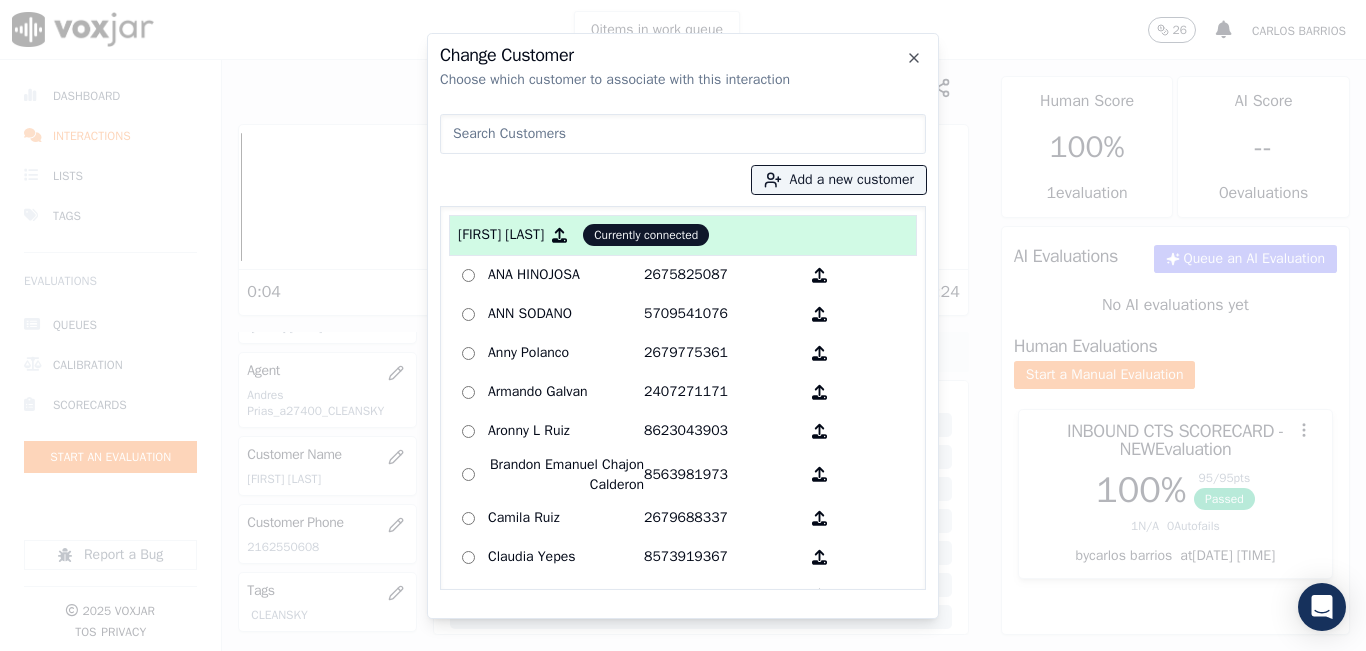 click at bounding box center [683, 134] 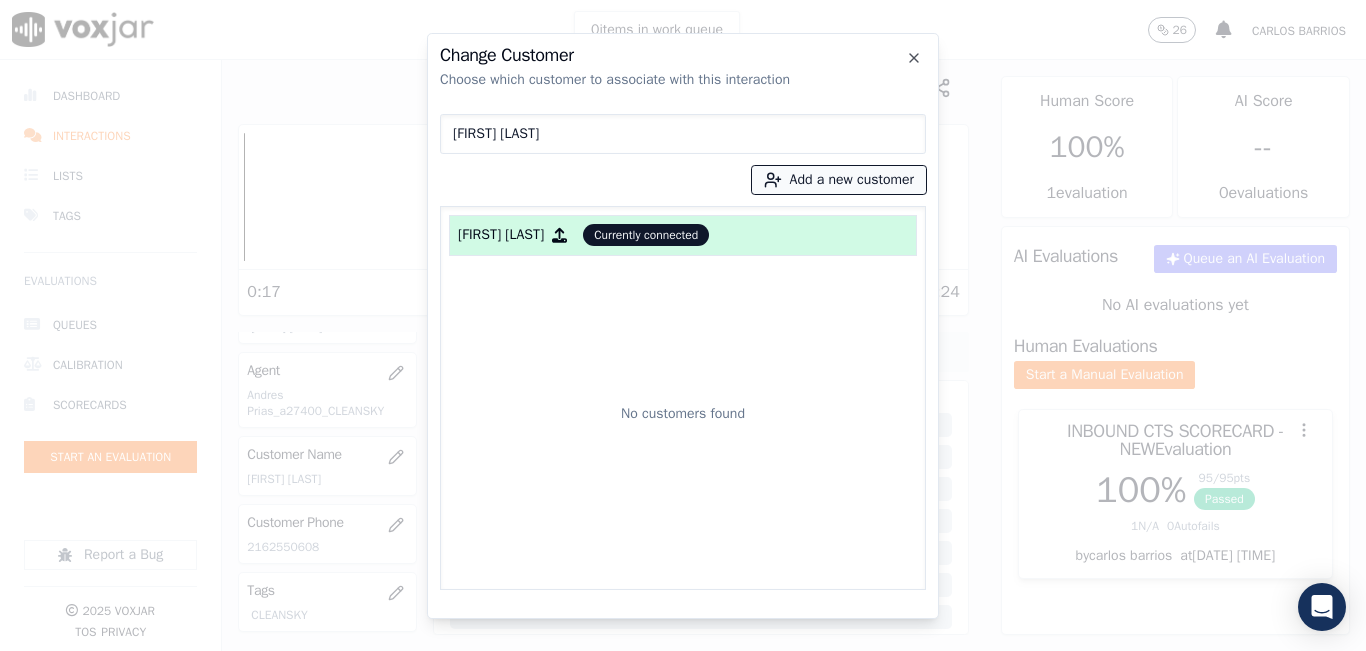 type on "[FIRST] [LAST]" 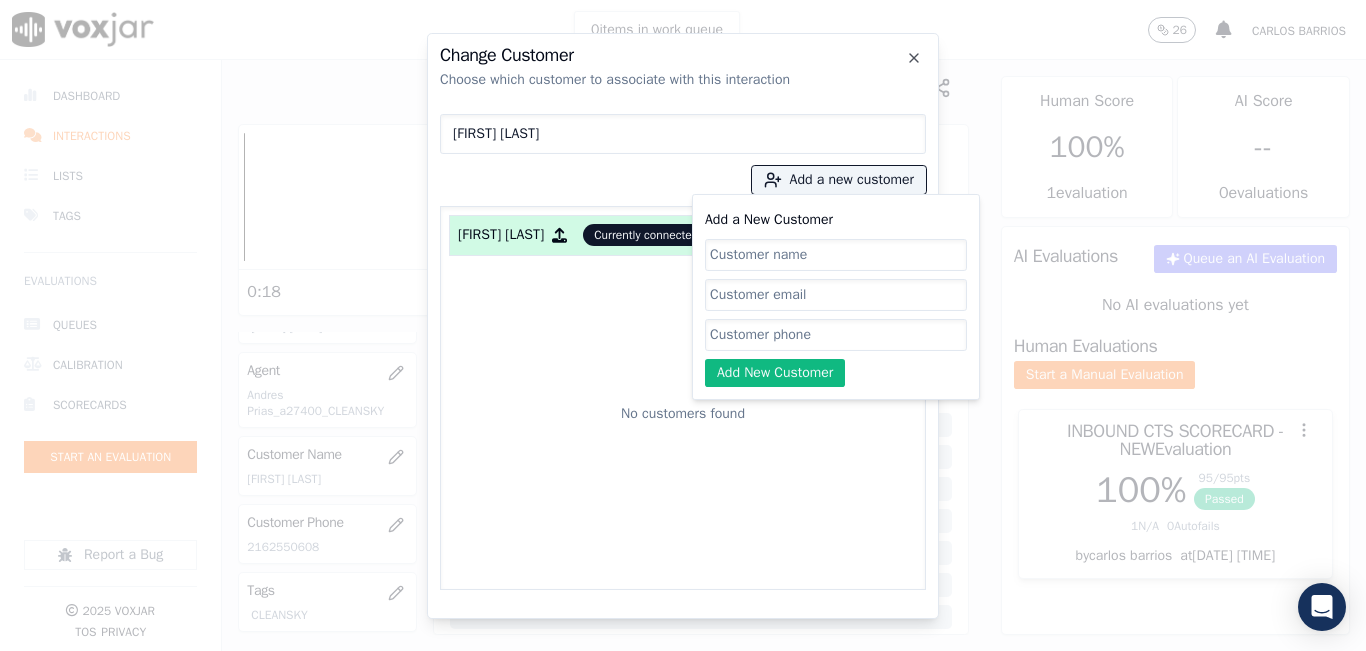click on "Add a New Customer" 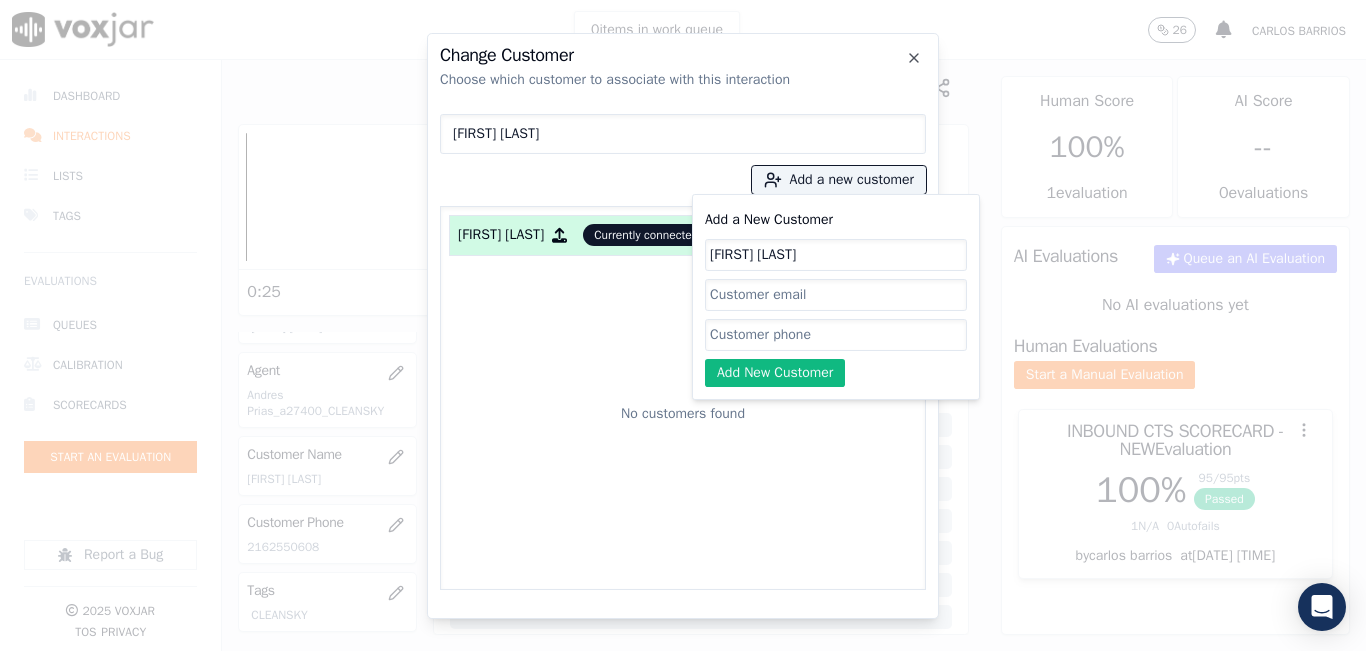 type on "[FIRST] [LAST]" 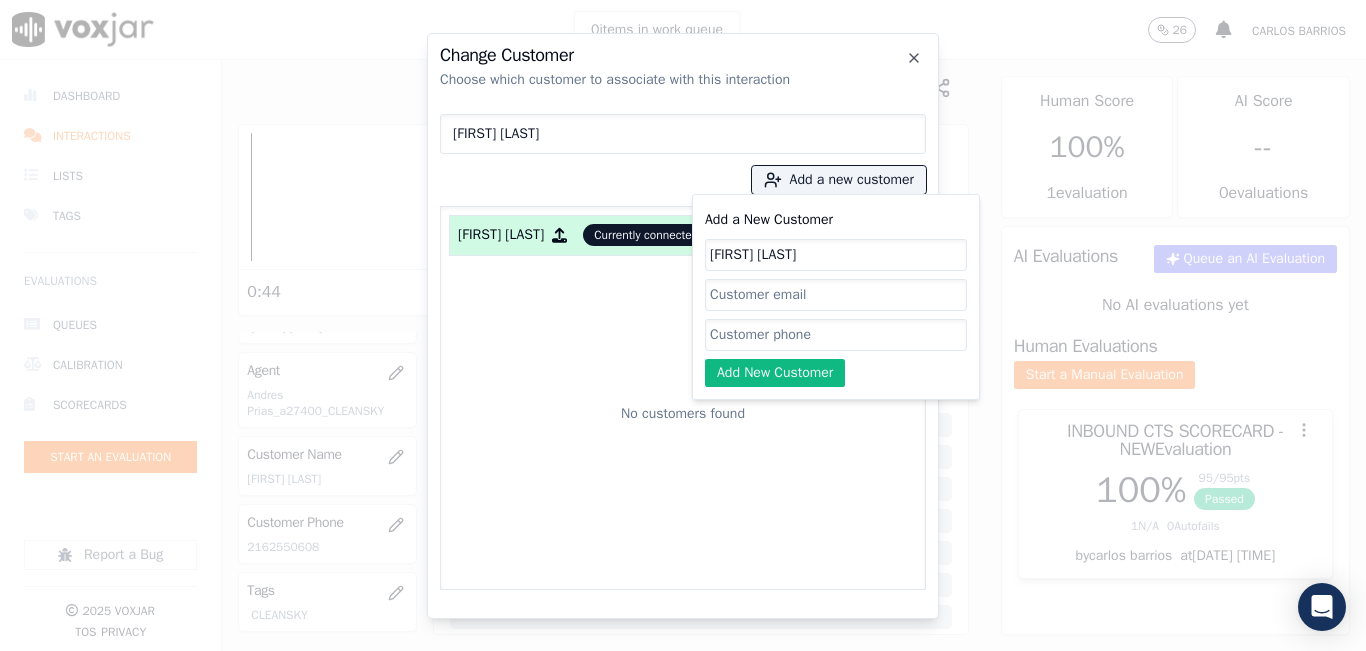click on "Add a New Customer" 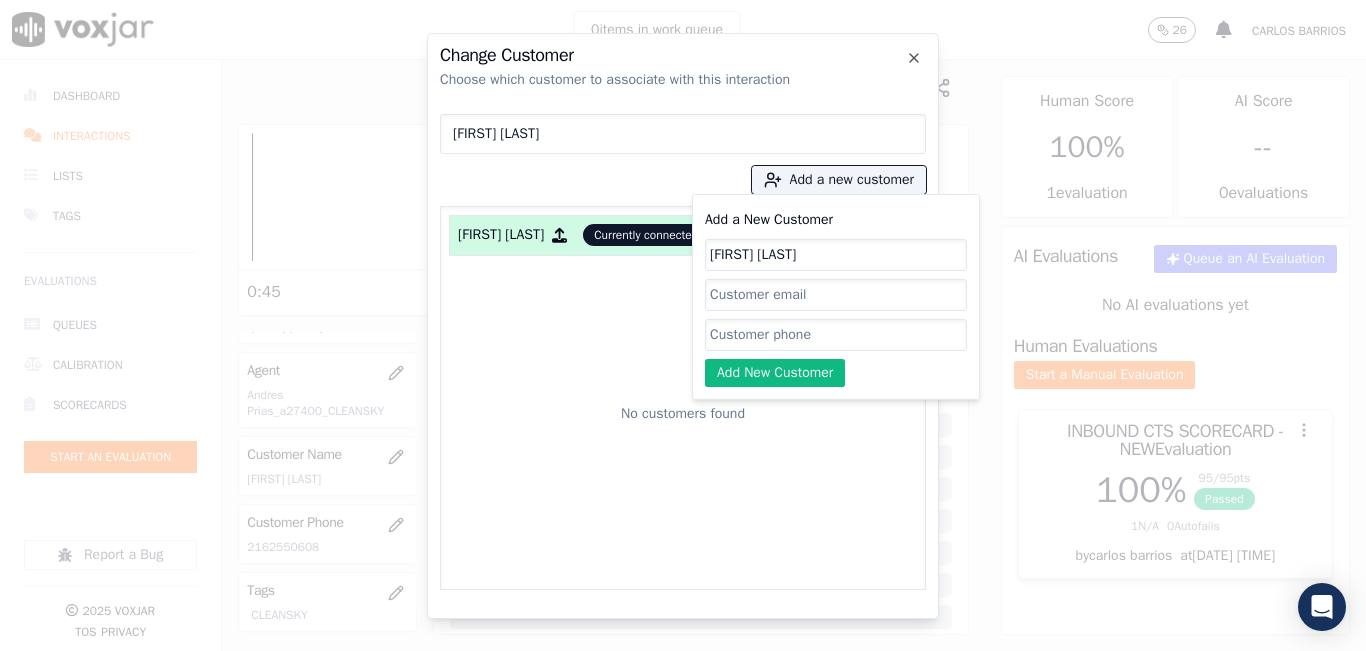 paste on "2162550608" 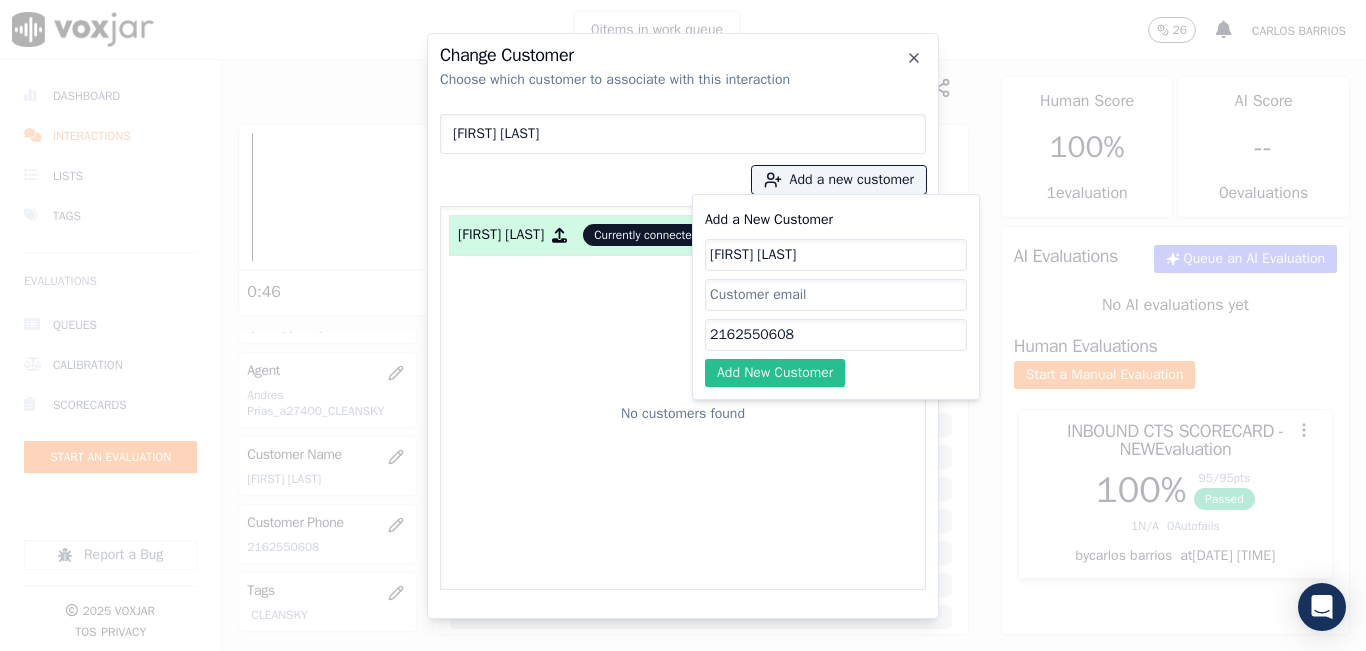 type on "2162550608" 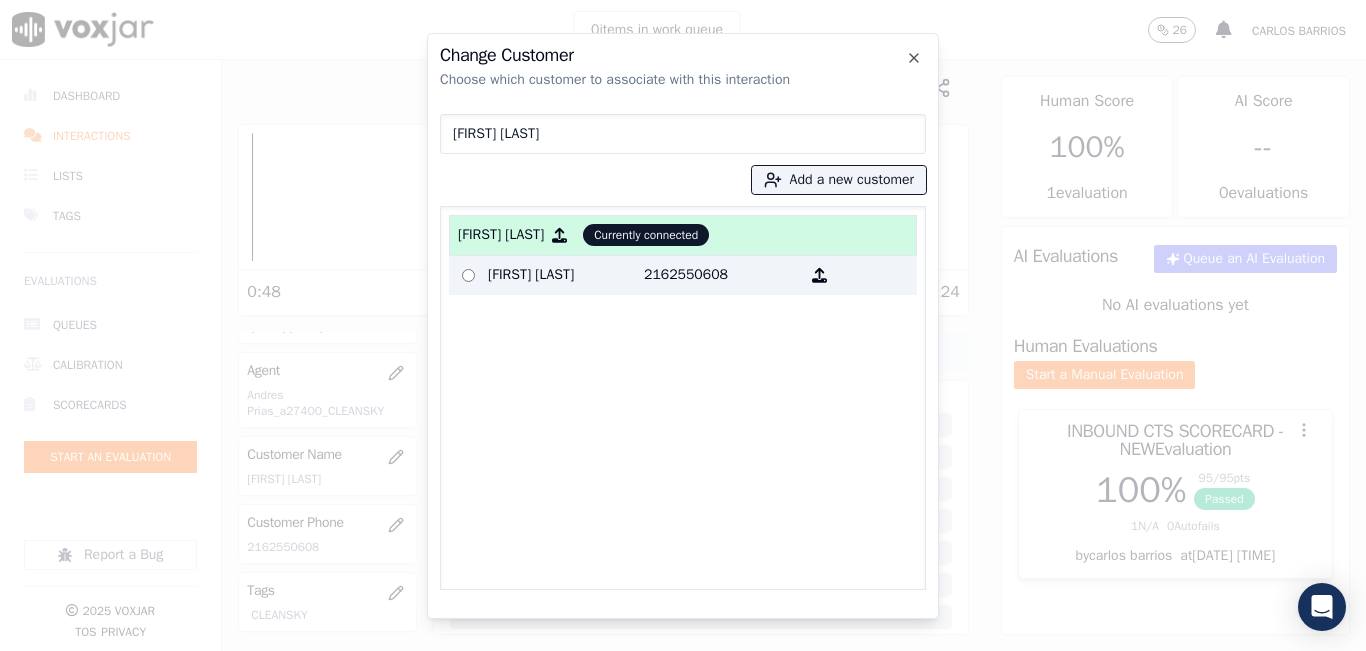 click on "[FIRST] [LAST]" at bounding box center [566, 275] 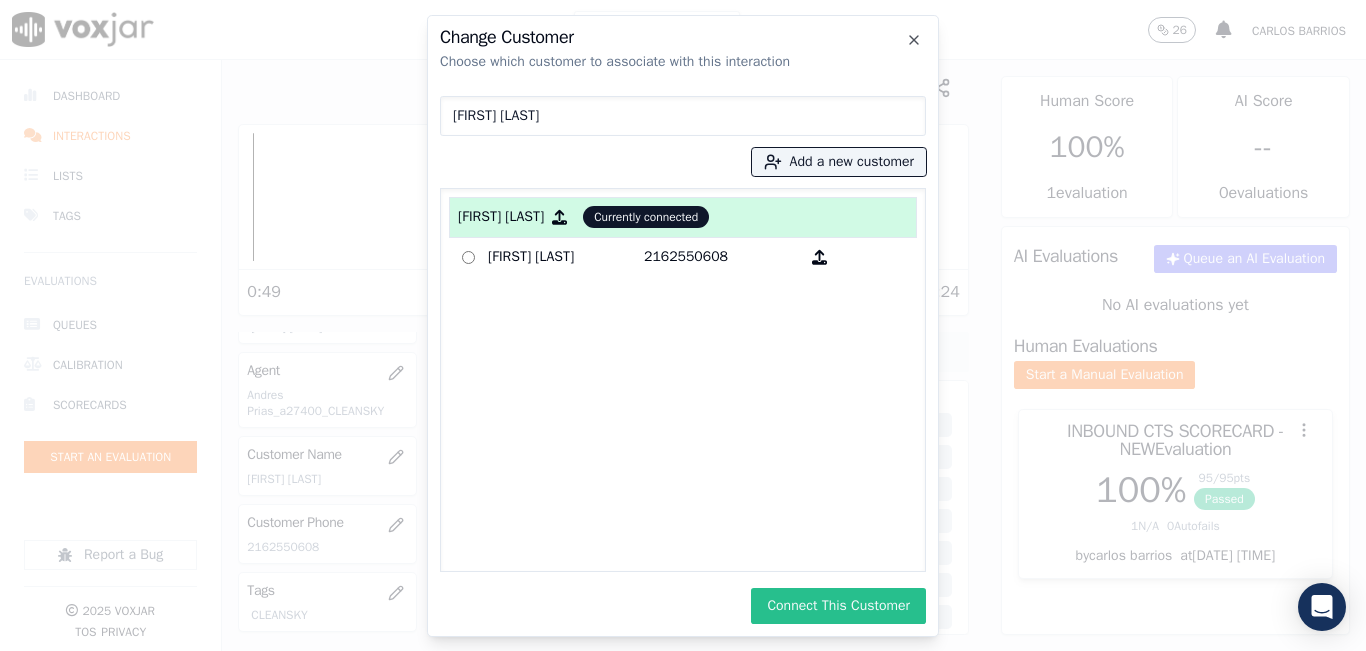 click on "Connect This Customer" at bounding box center (838, 606) 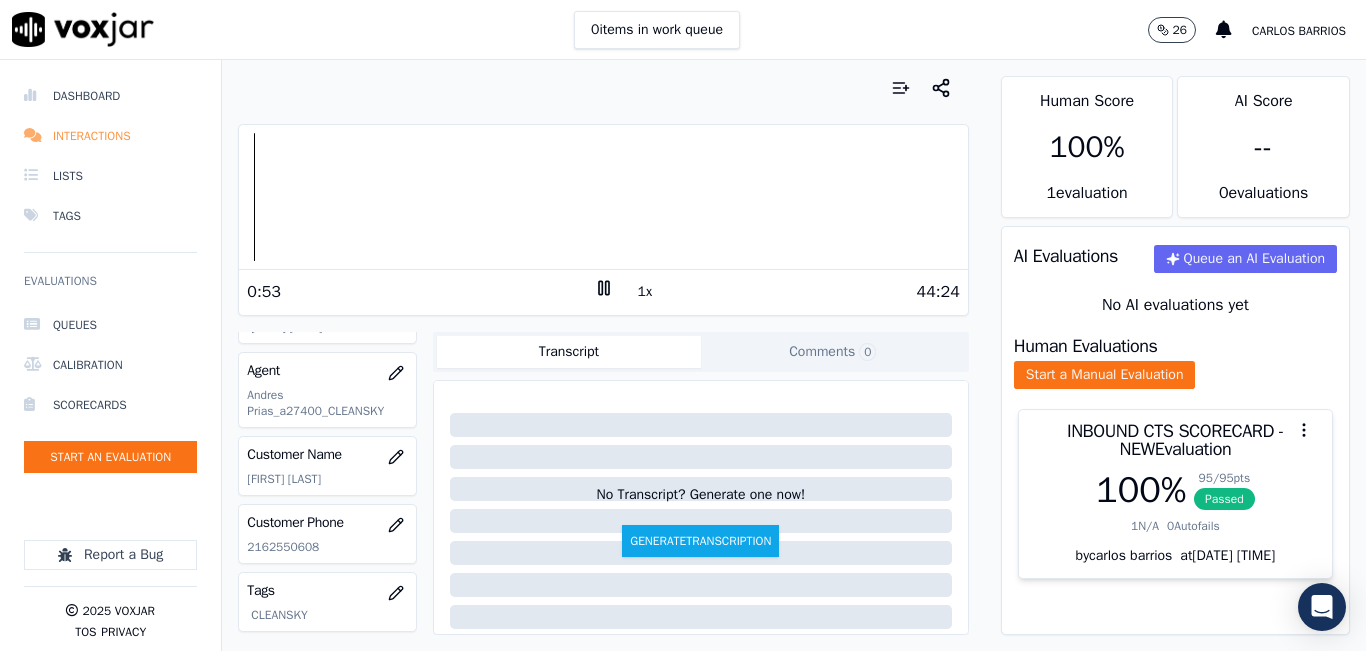 click on "Interactions" at bounding box center (110, 136) 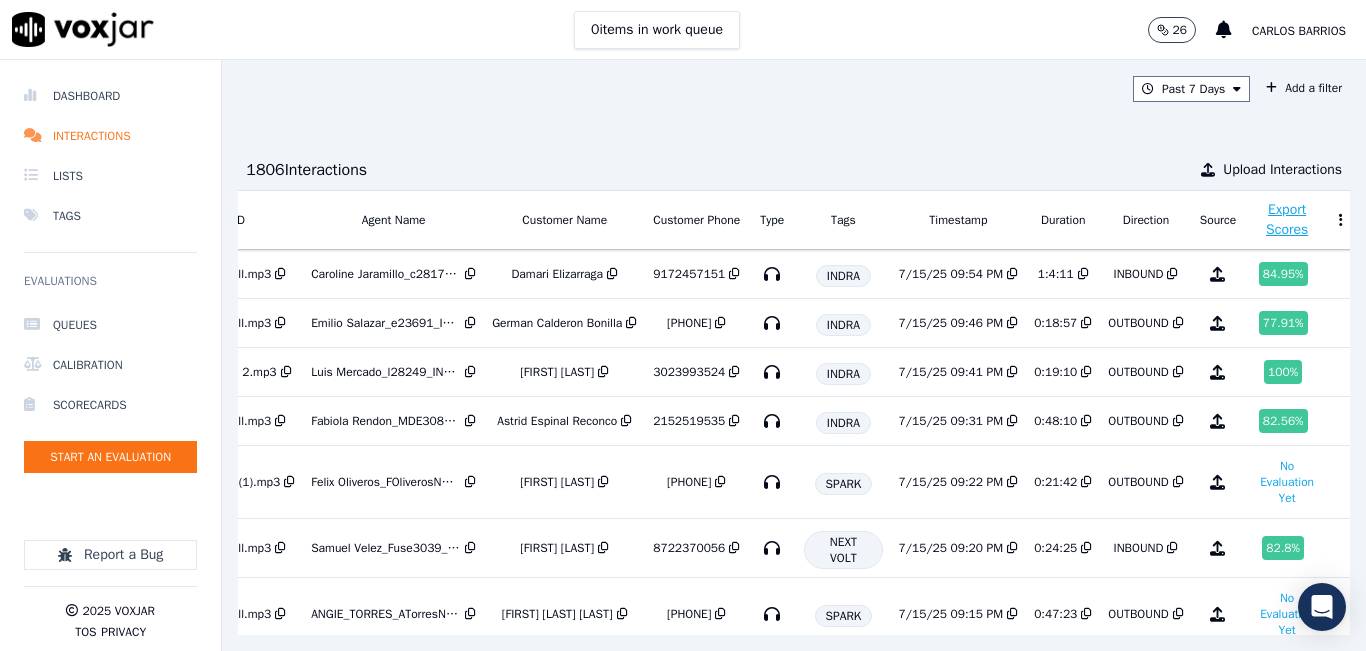 scroll, scrollTop: 0, scrollLeft: 337, axis: horizontal 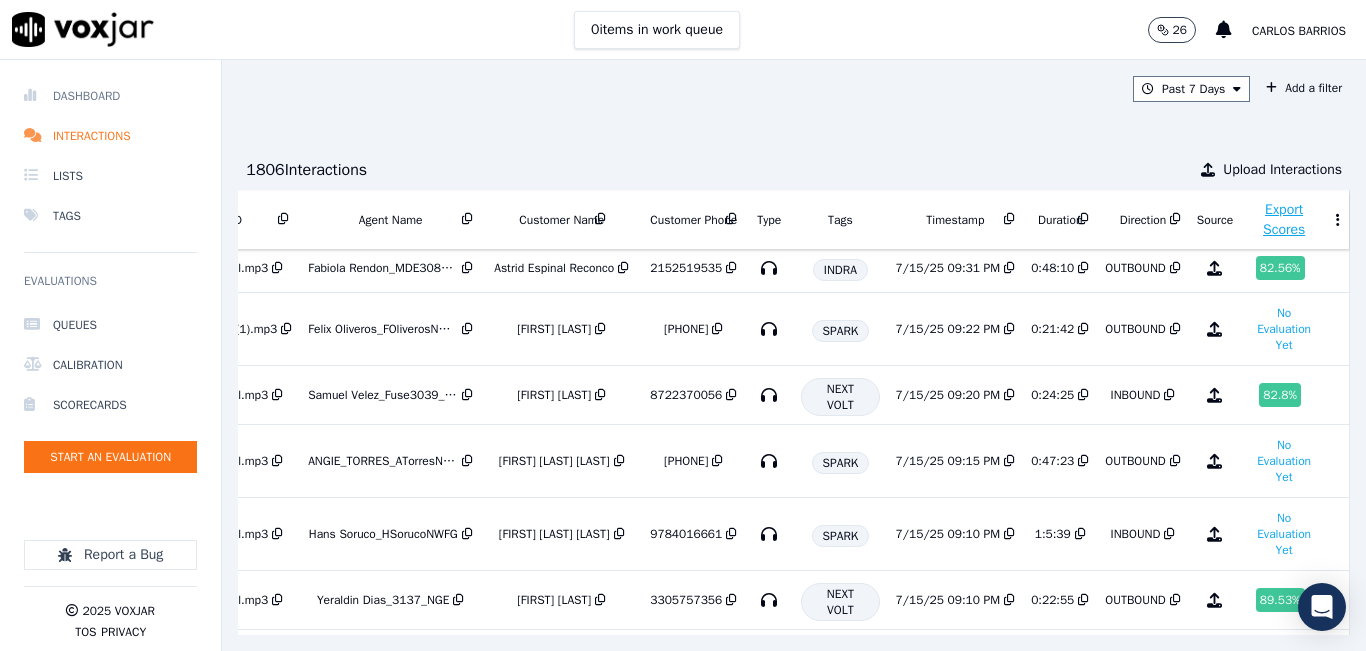 click on "Dashboard" at bounding box center [110, 96] 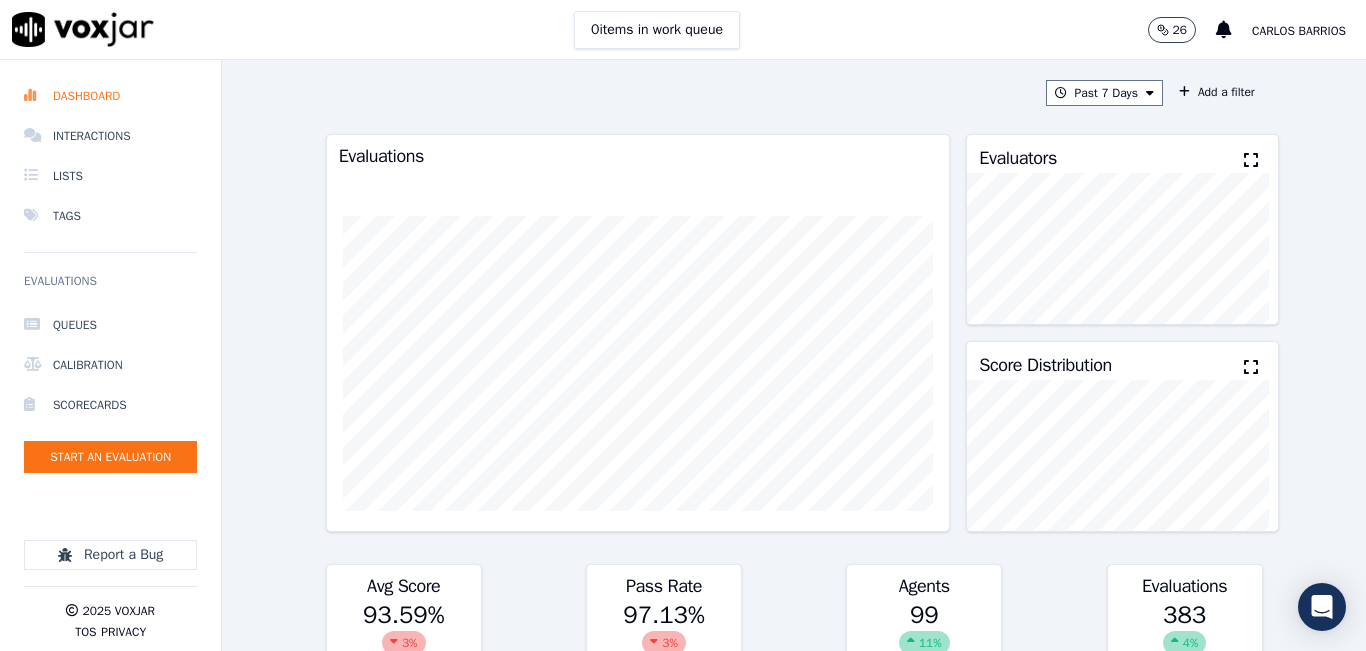 click 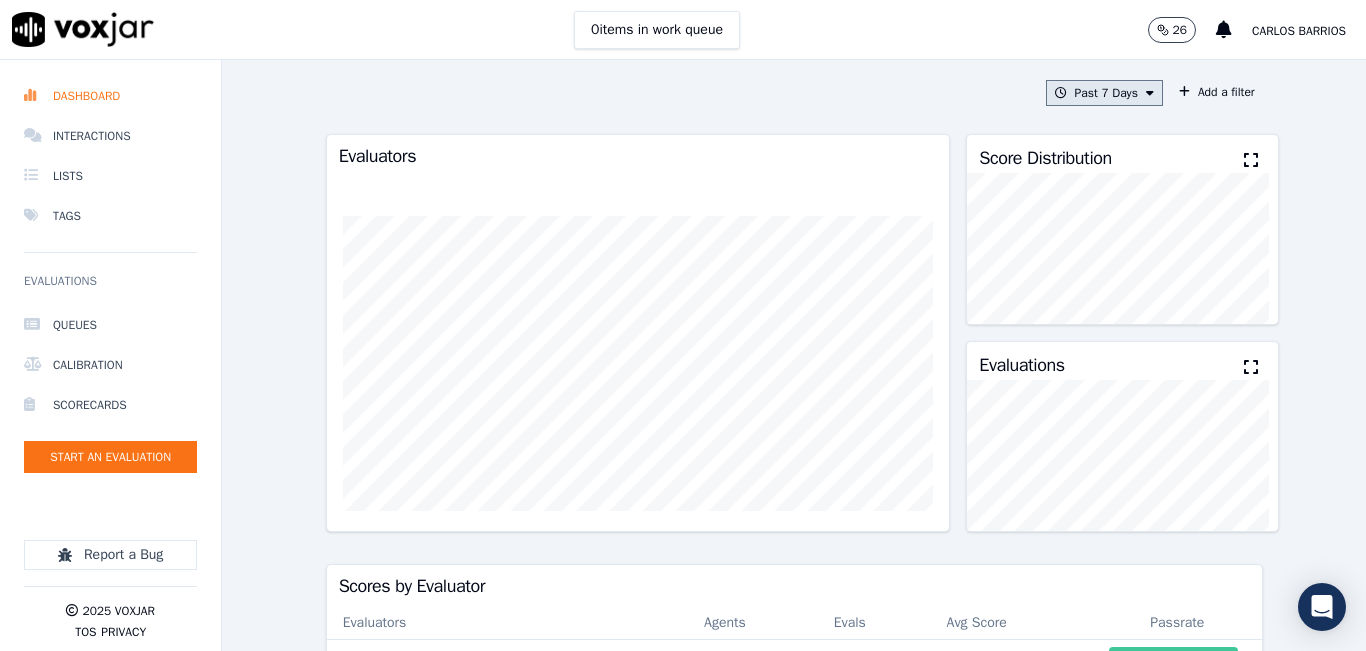 click on "Past 7 Days" at bounding box center [1104, 93] 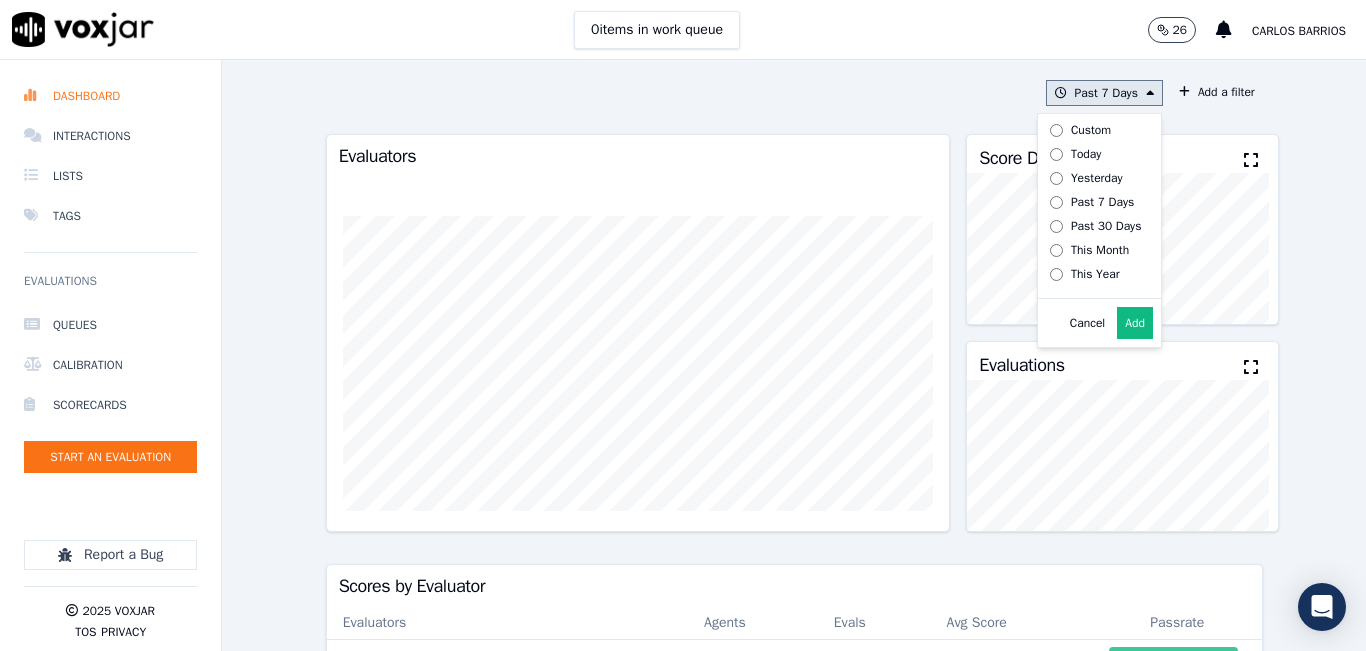 click on "Today" at bounding box center [1092, 154] 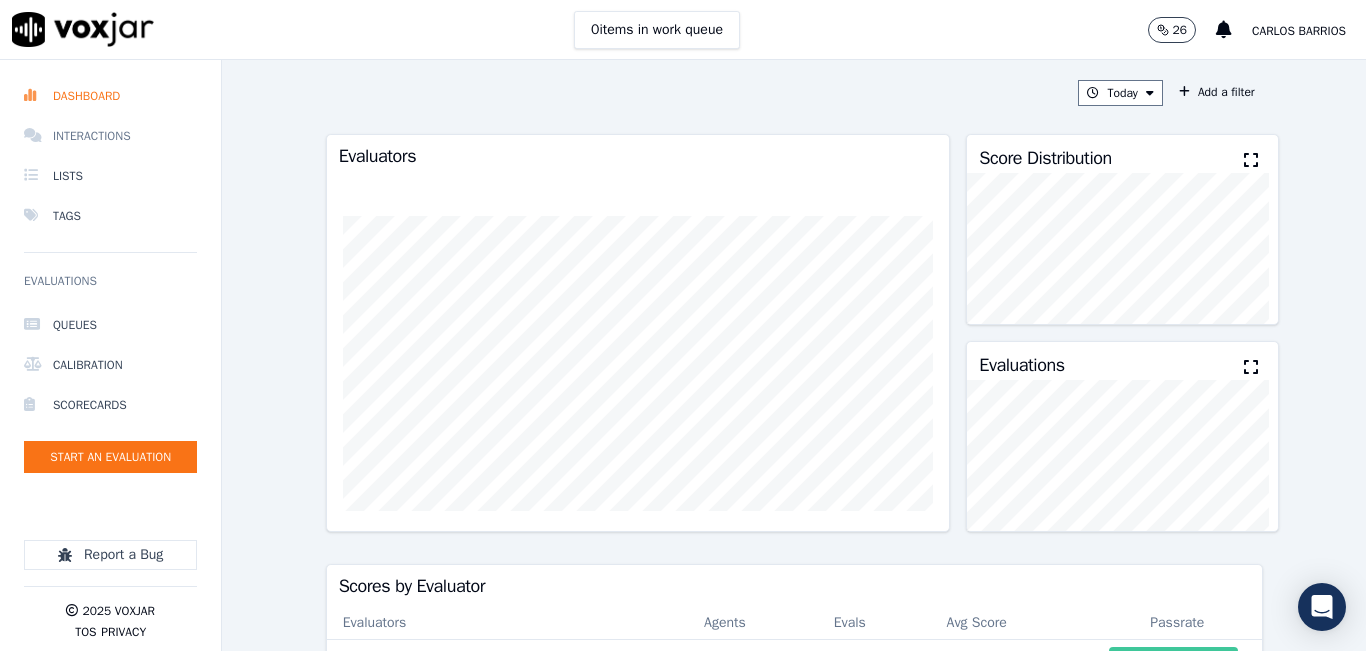 click on "Interactions" at bounding box center (110, 136) 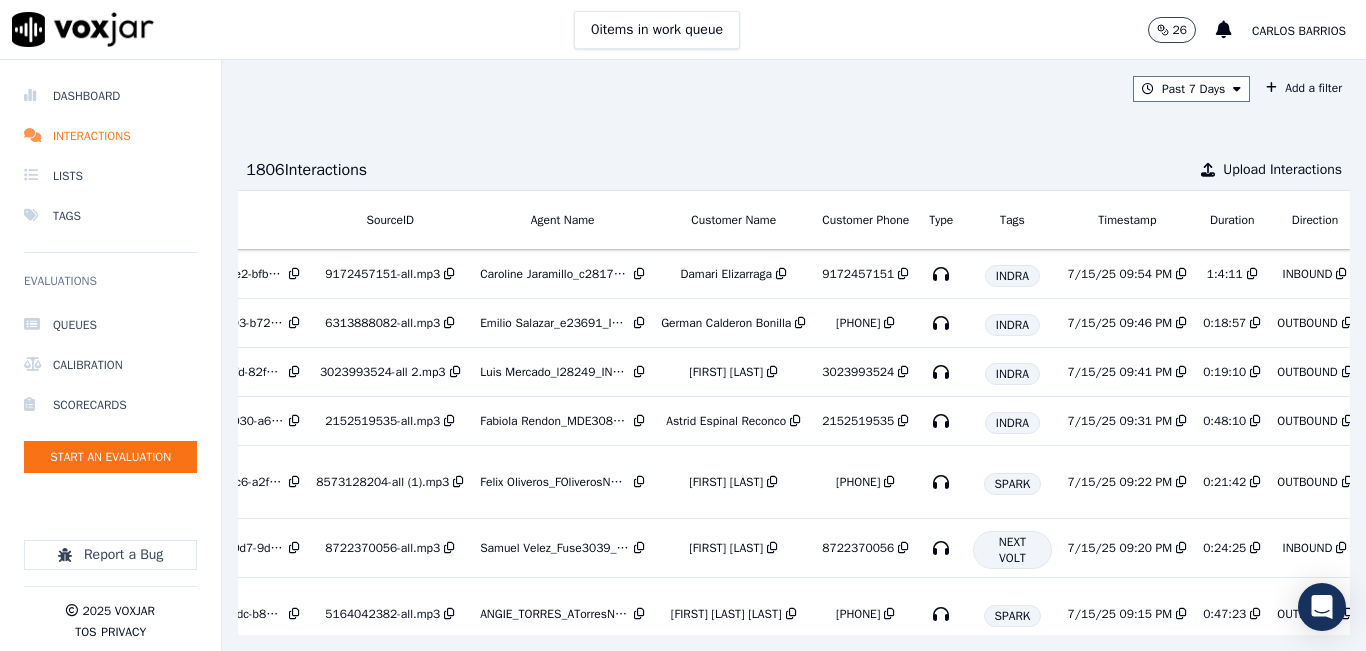 scroll, scrollTop: 0, scrollLeft: 337, axis: horizontal 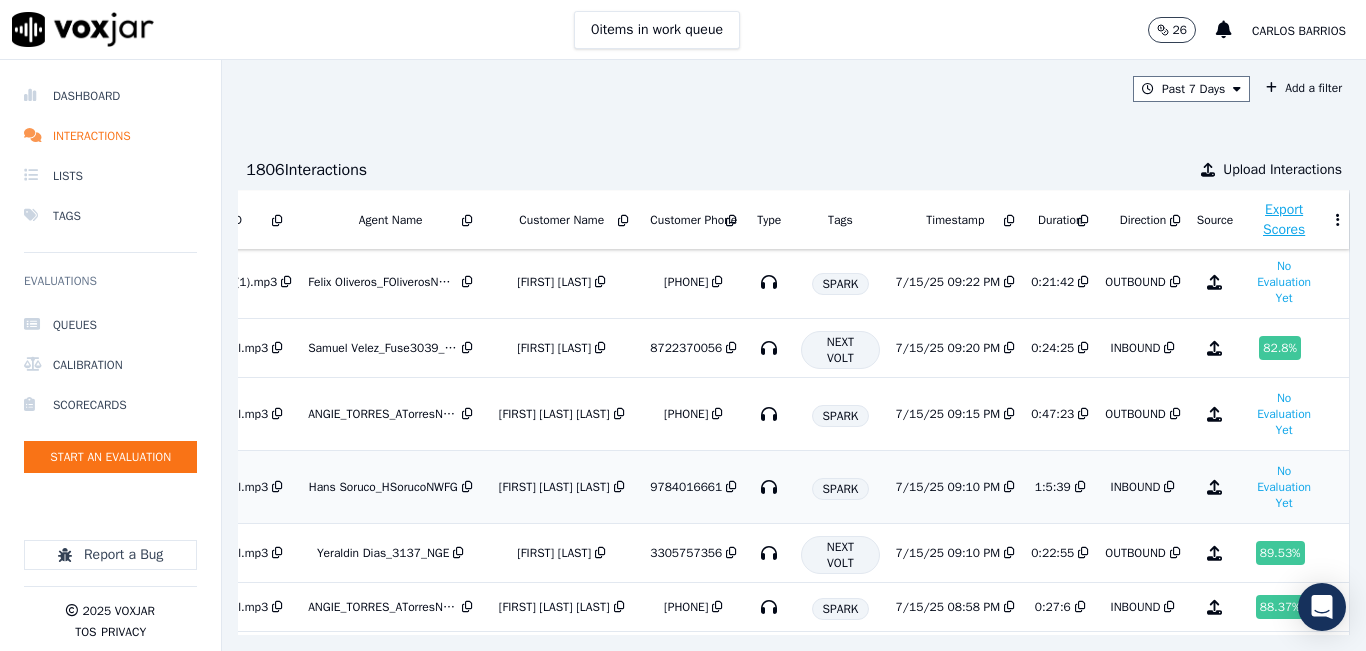 click on "7/15/25 09:10 PM" at bounding box center [948, 487] 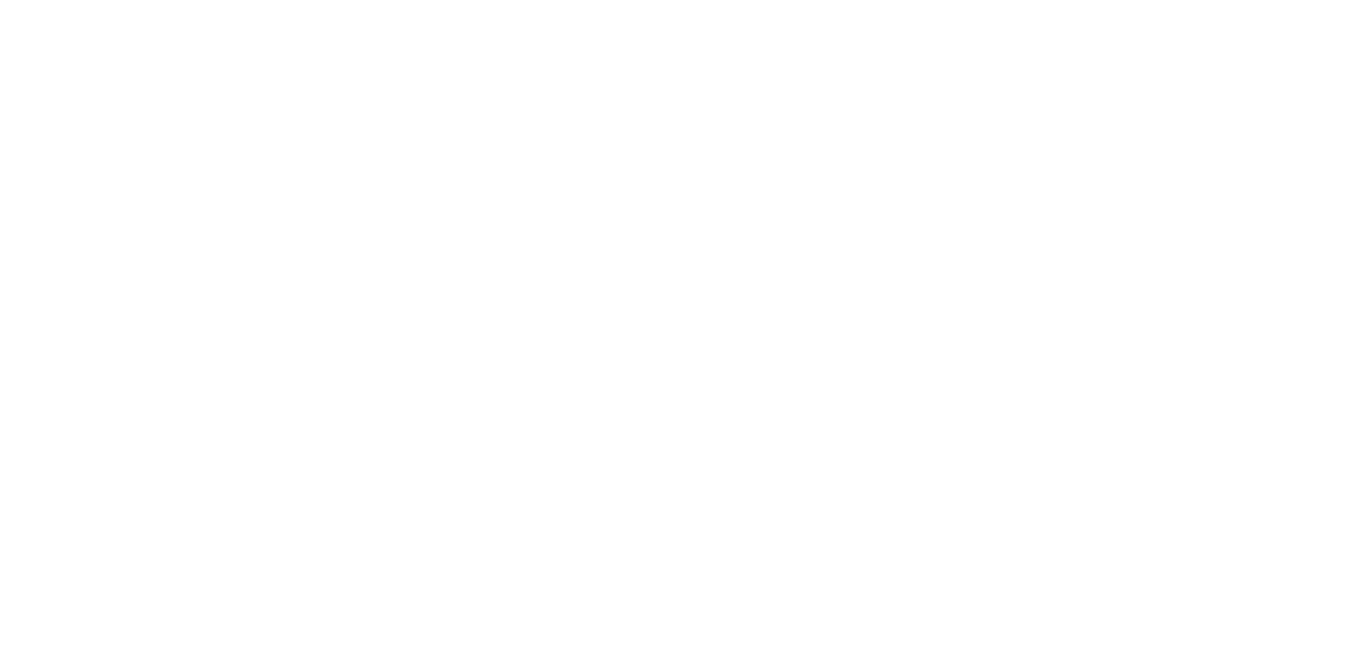 scroll, scrollTop: 0, scrollLeft: 0, axis: both 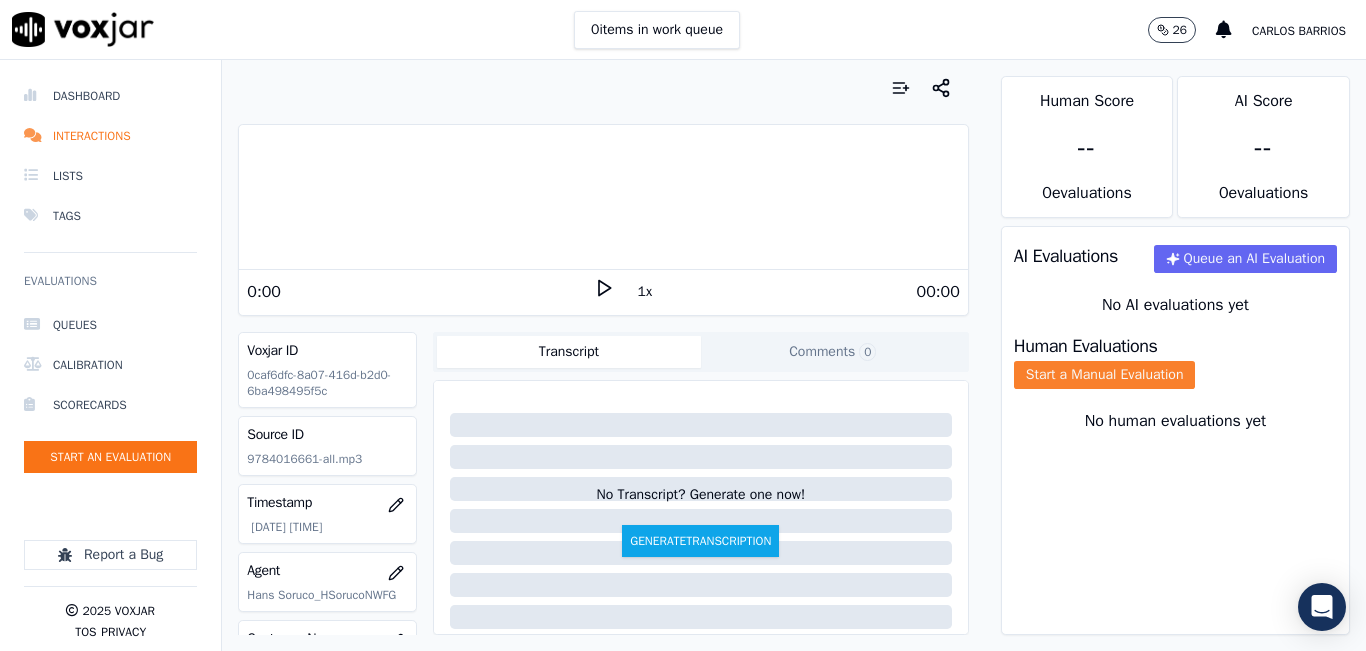 click on "Start a Manual Evaluation" 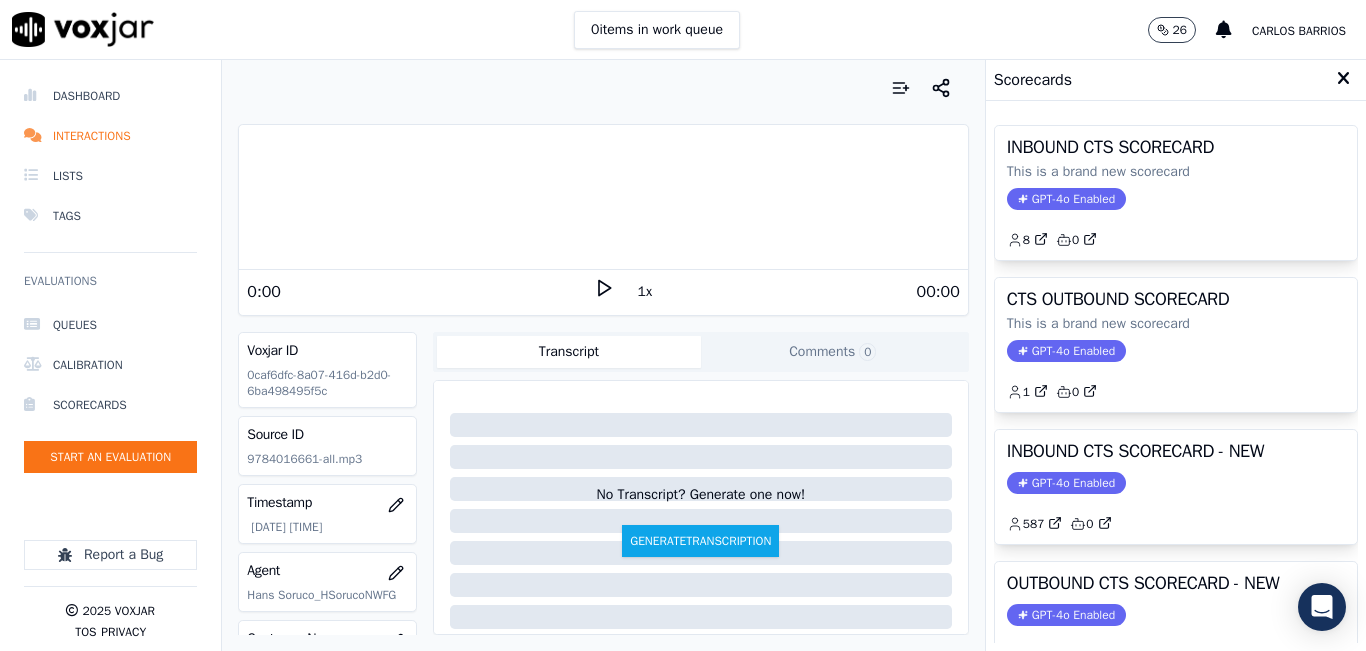 click on "1x" at bounding box center (645, 292) 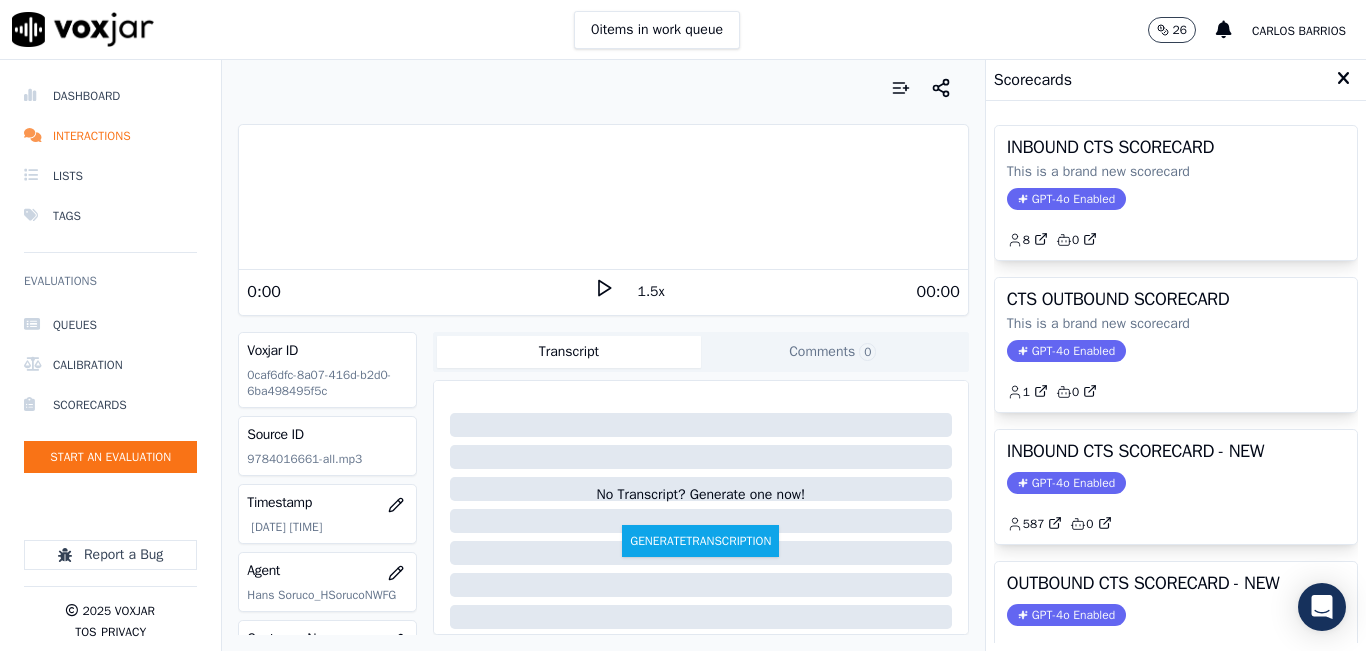 click on "1.5x" at bounding box center (651, 292) 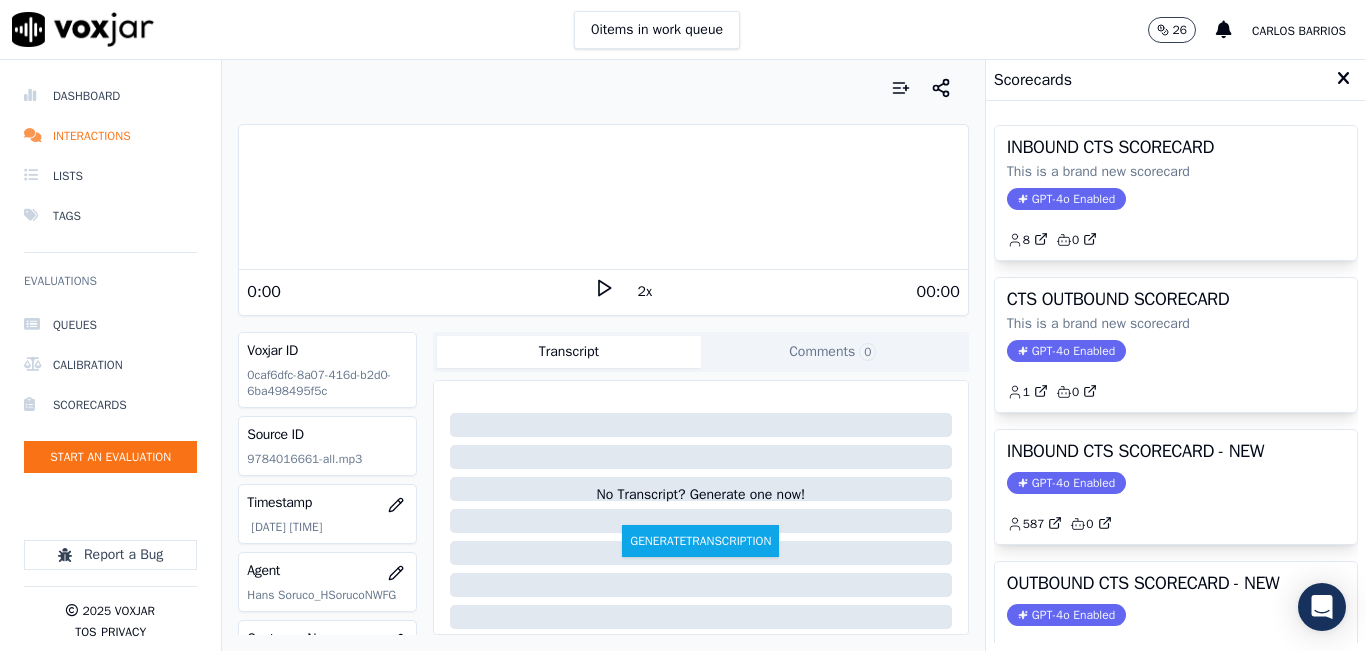 click 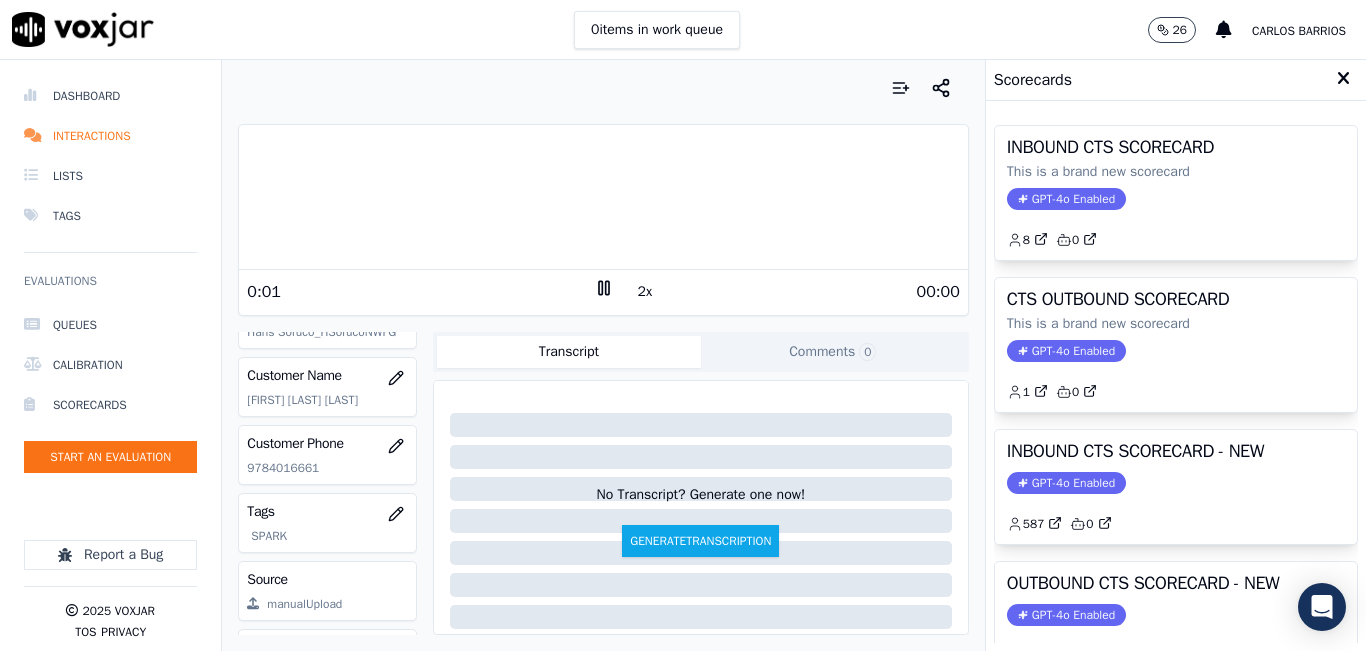 scroll, scrollTop: 300, scrollLeft: 0, axis: vertical 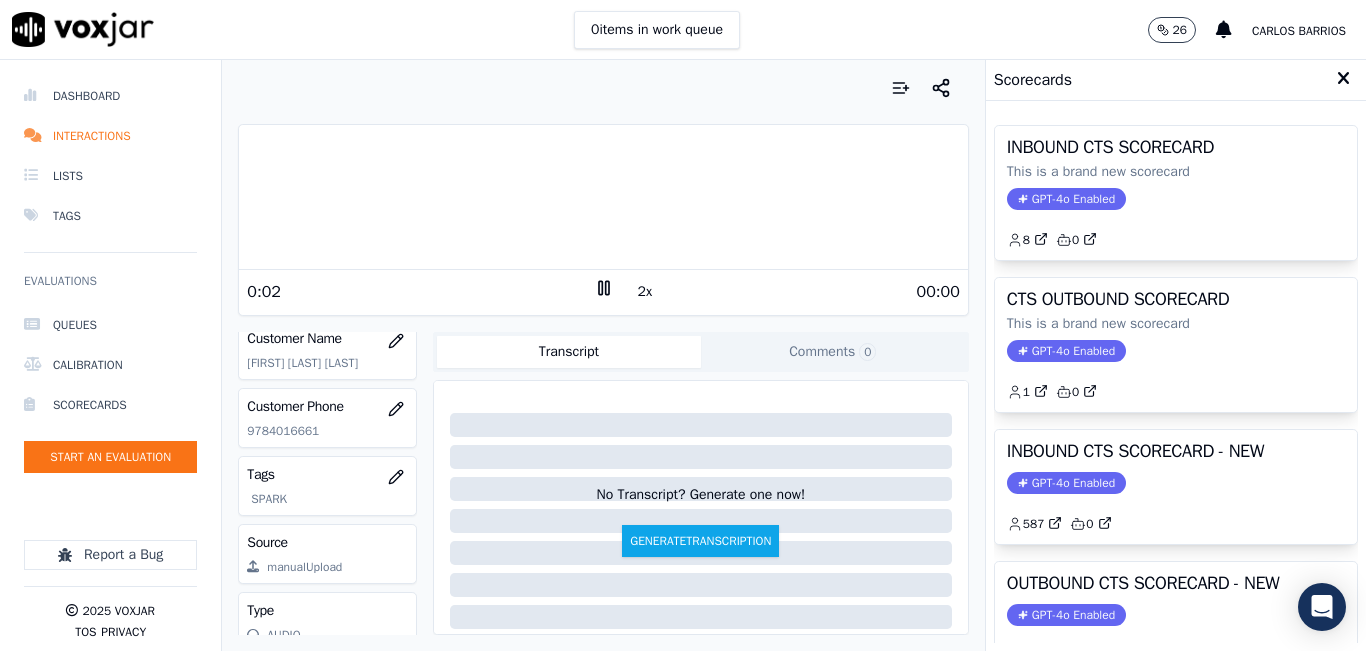 click on "Customer Phone     [PHONE]" at bounding box center [327, 418] 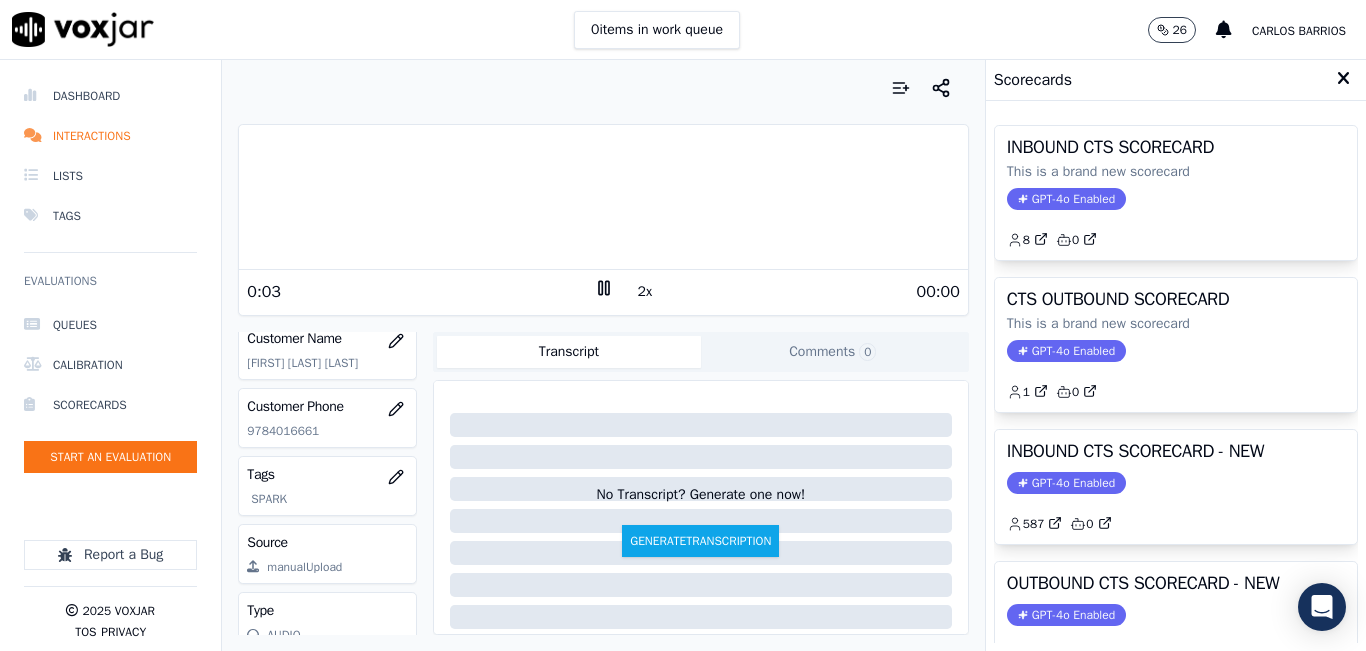 click on "9784016661" 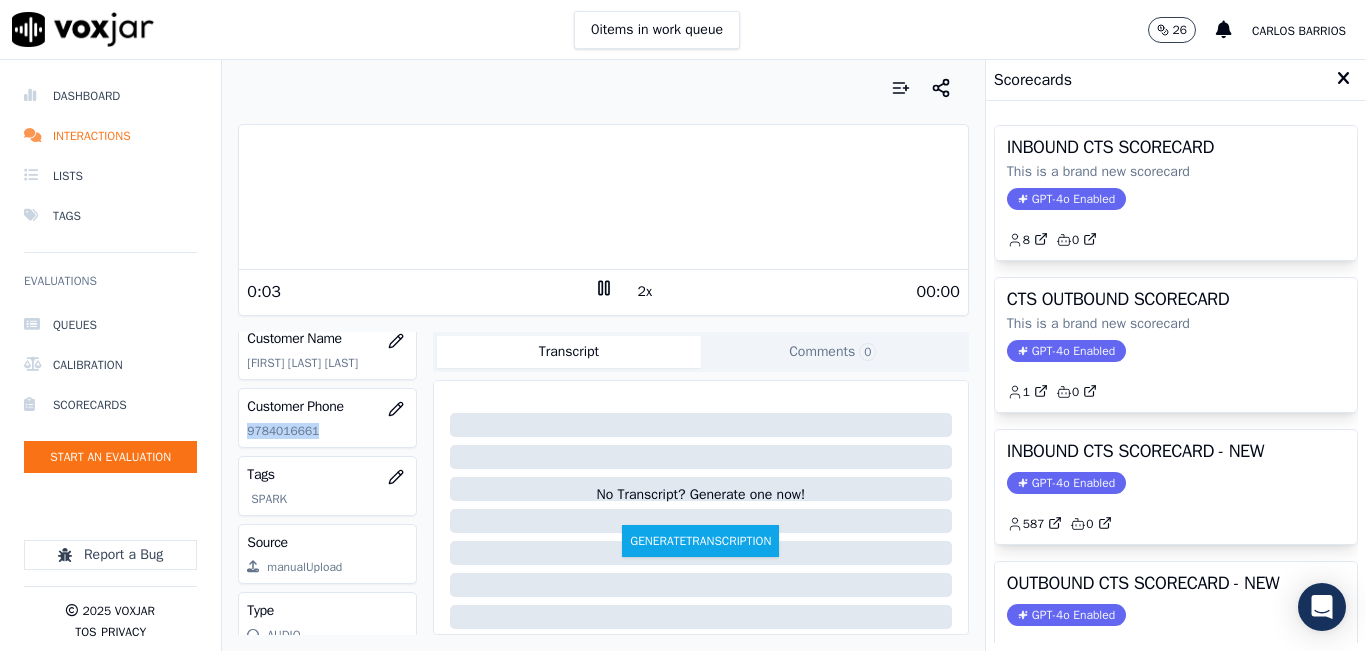 click on "9784016661" 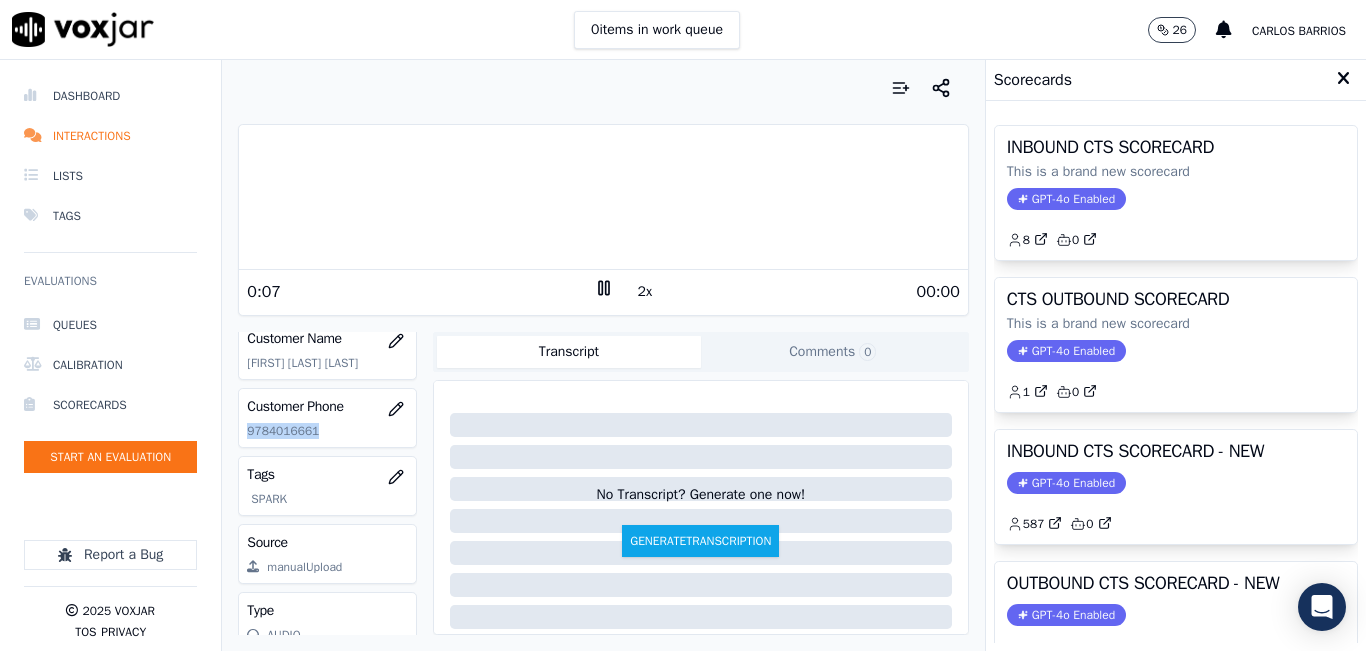 copy on "9784016661" 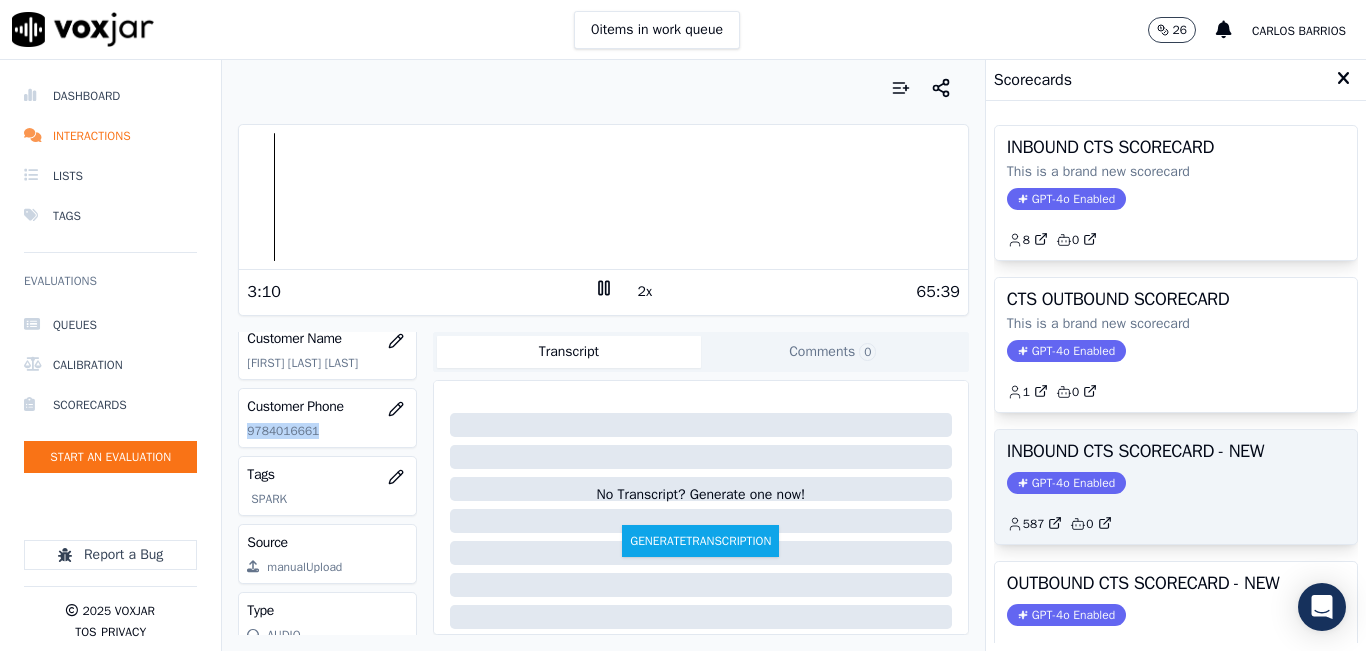 click on "GPT-4o Enabled" at bounding box center (1066, 483) 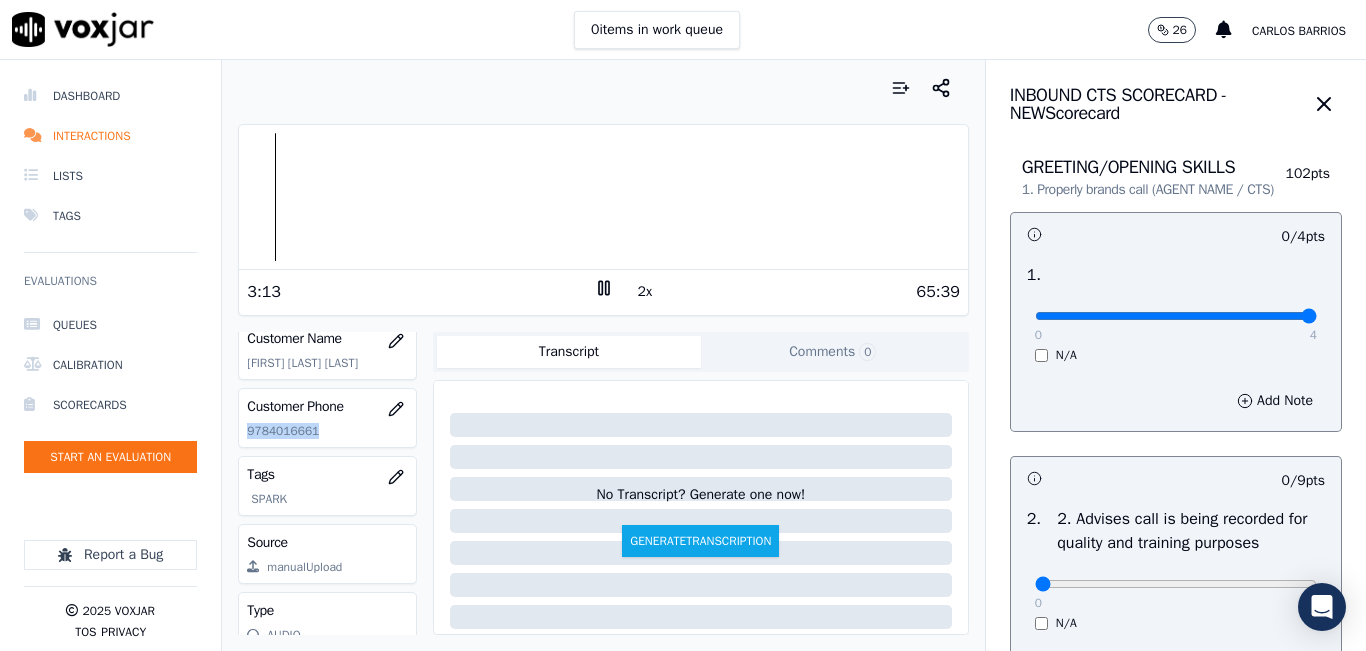 drag, startPoint x: 1196, startPoint y: 341, endPoint x: 1276, endPoint y: 347, distance: 80.224686 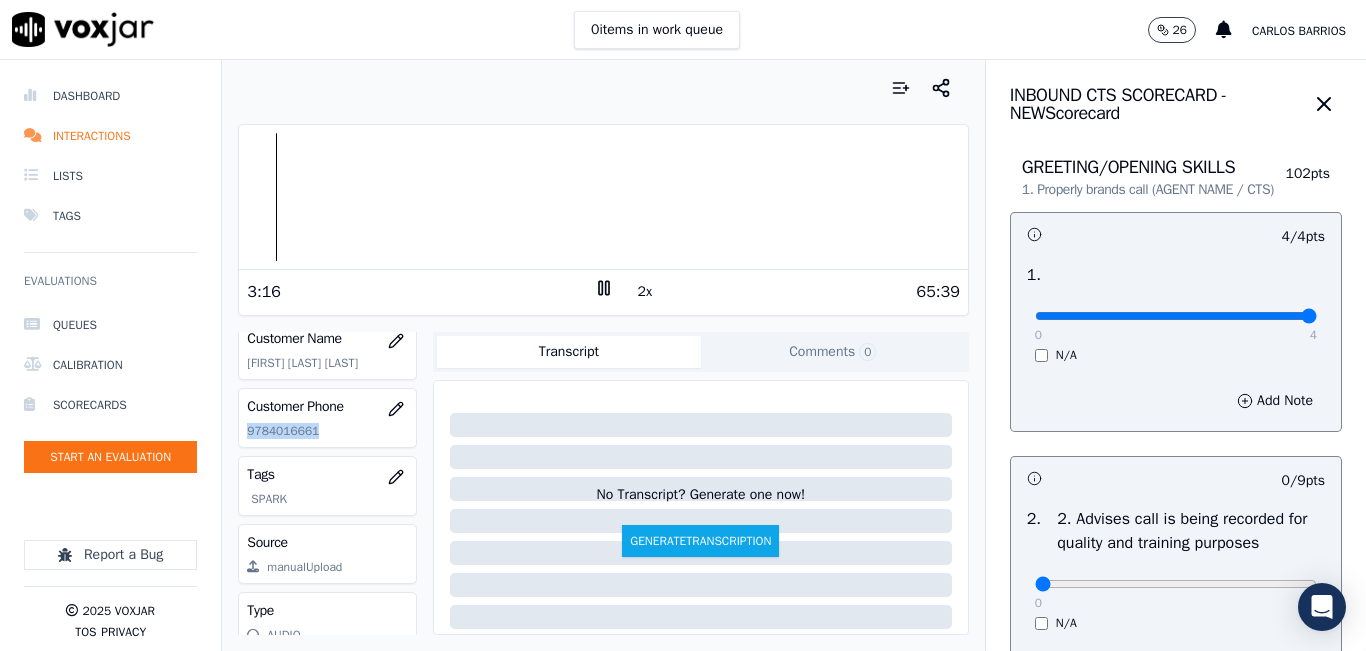 scroll, scrollTop: 300, scrollLeft: 0, axis: vertical 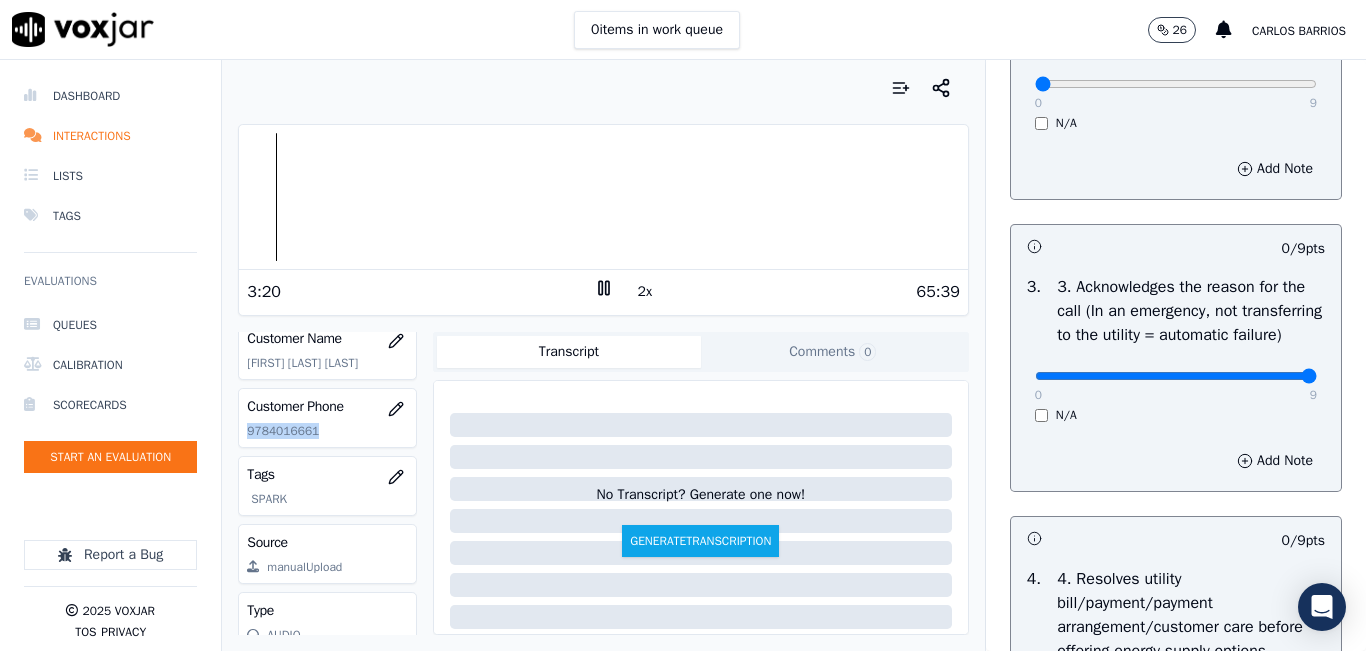 type on "9" 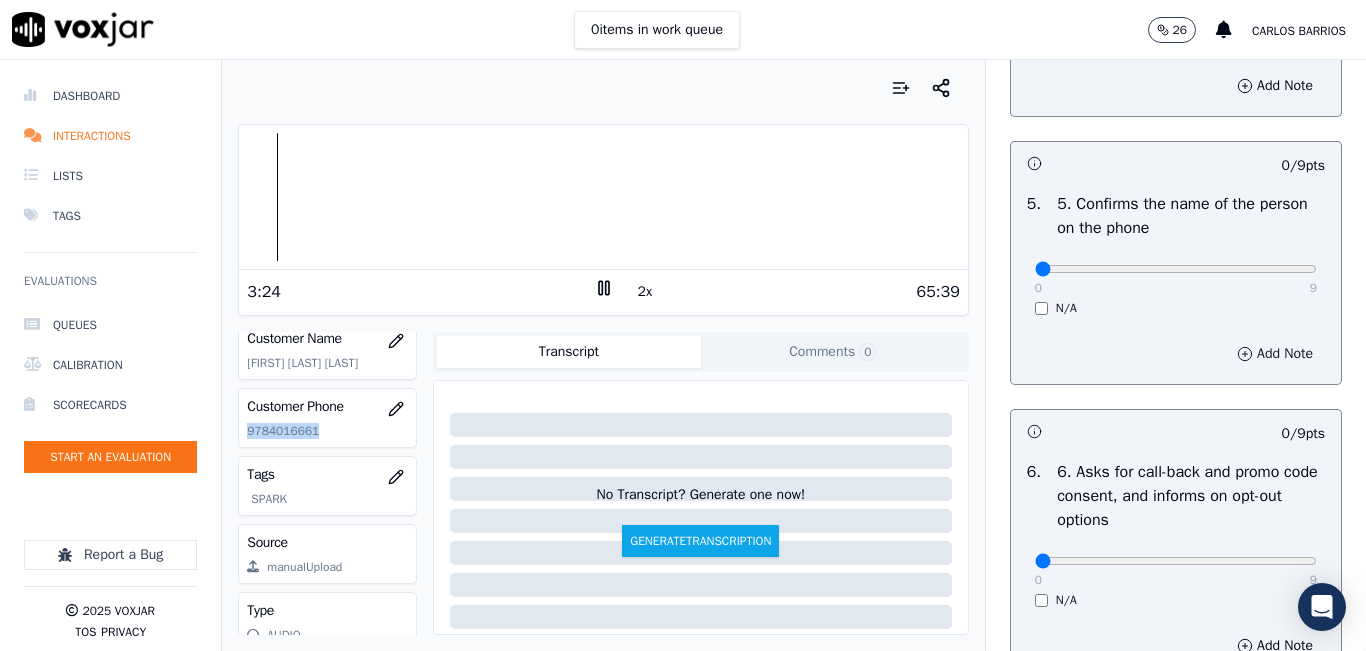 scroll, scrollTop: 1200, scrollLeft: 0, axis: vertical 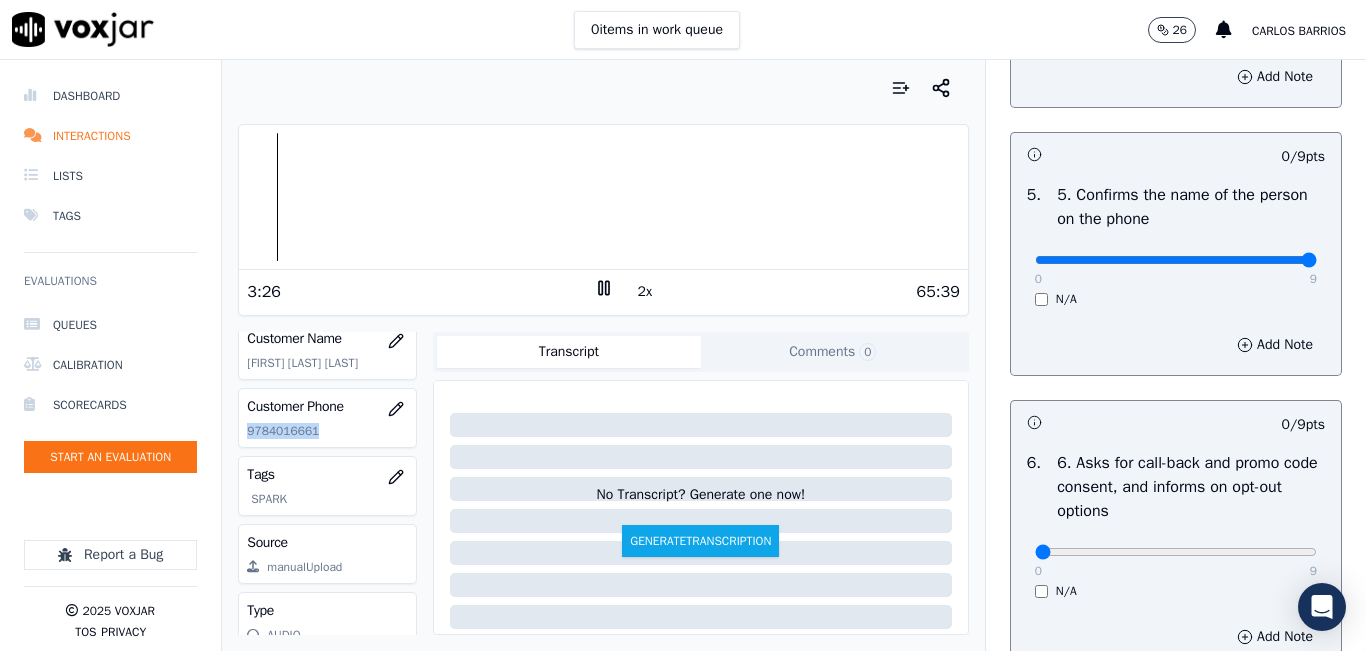 type on "9" 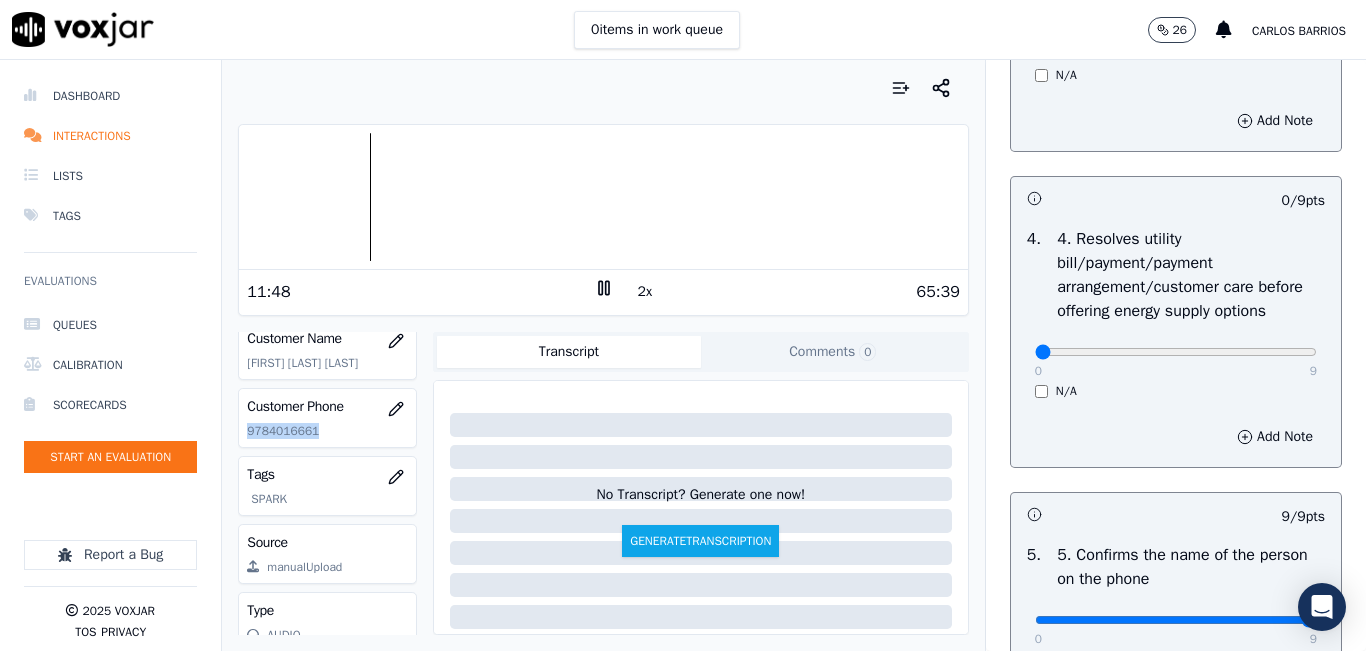 scroll, scrollTop: 800, scrollLeft: 0, axis: vertical 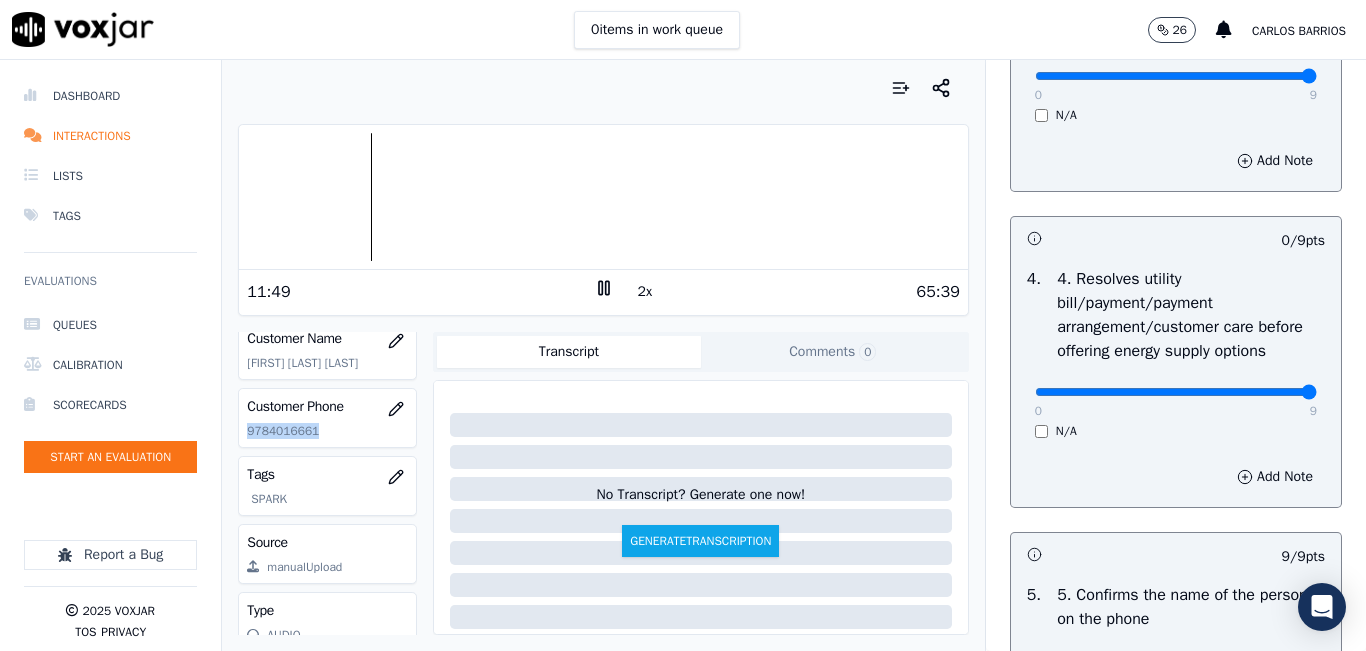 type on "9" 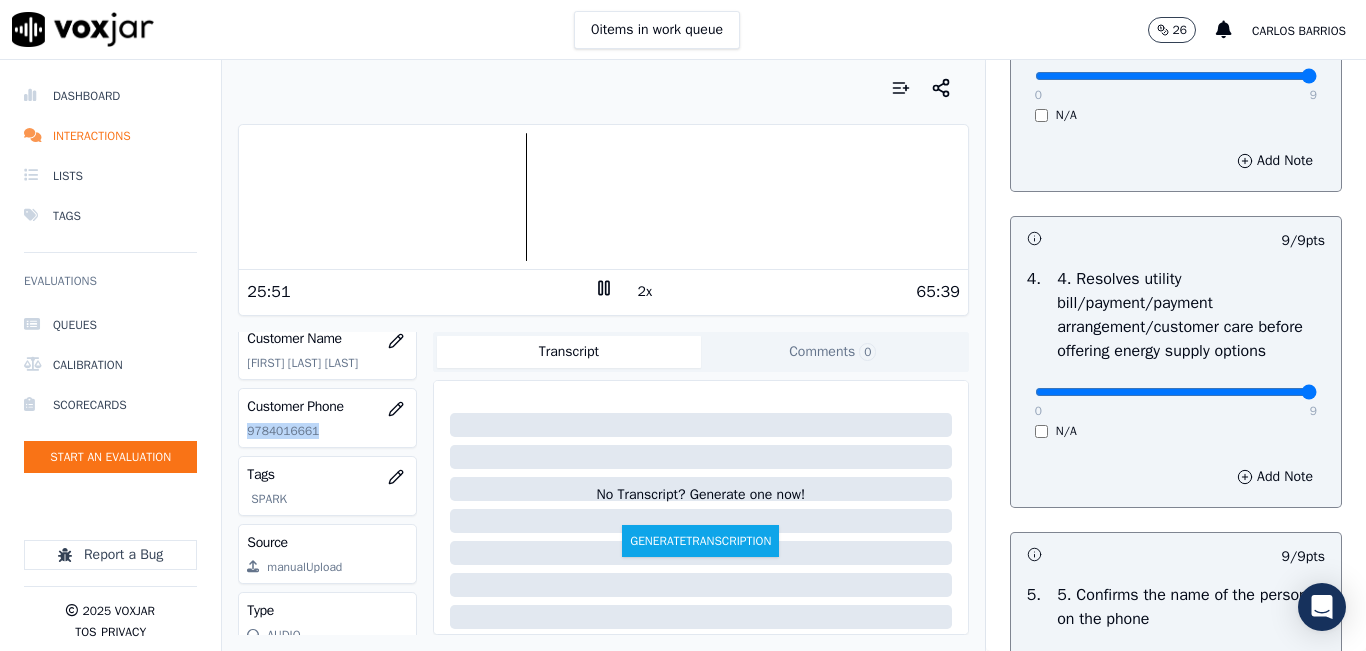 click at bounding box center [603, 197] 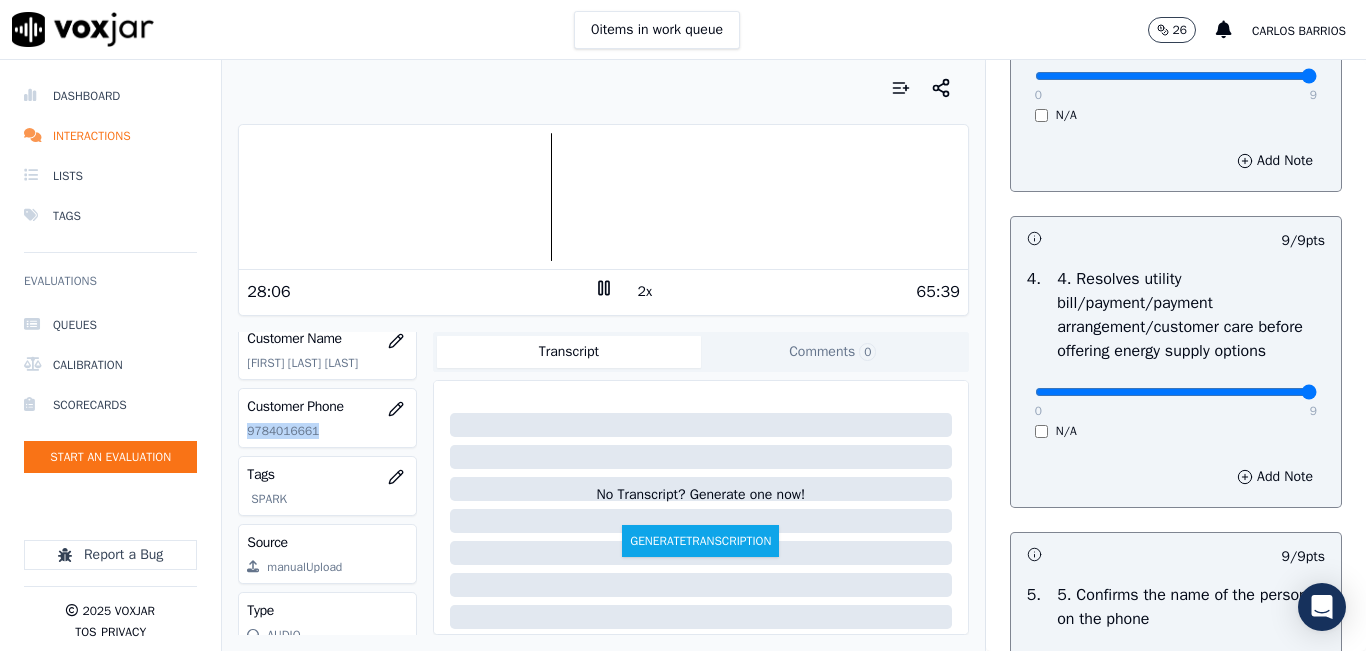 click at bounding box center [603, 197] 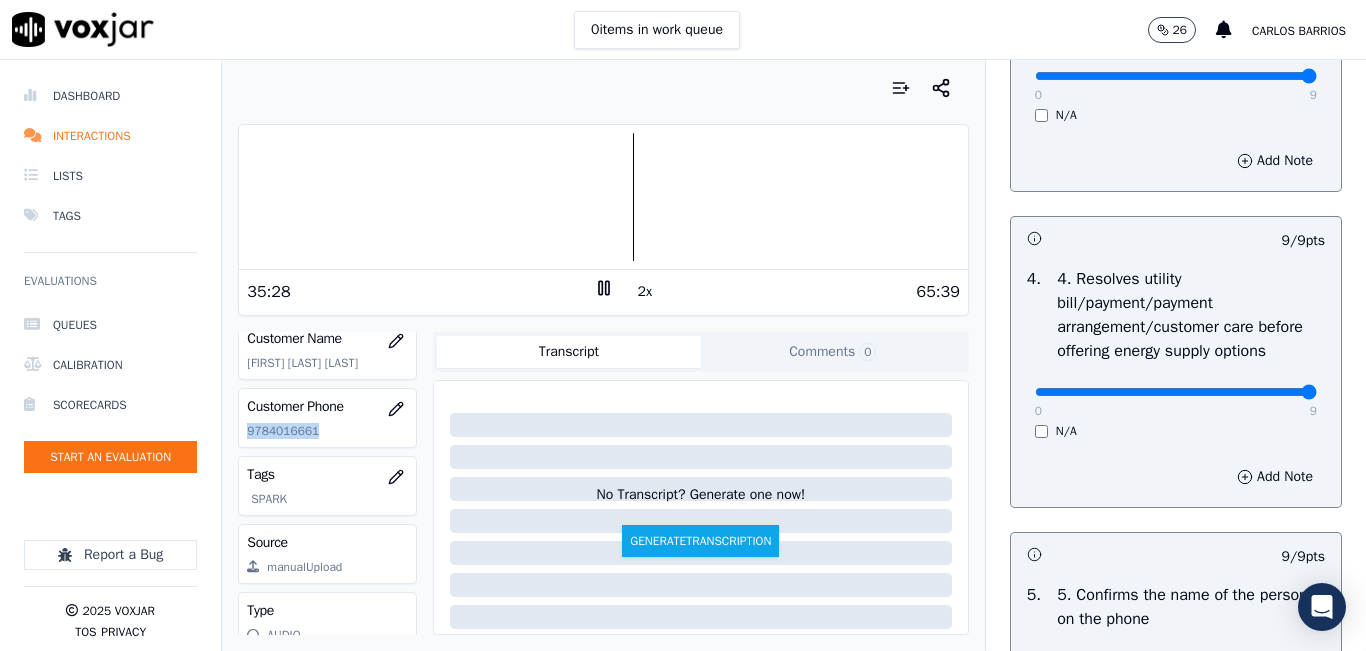 click 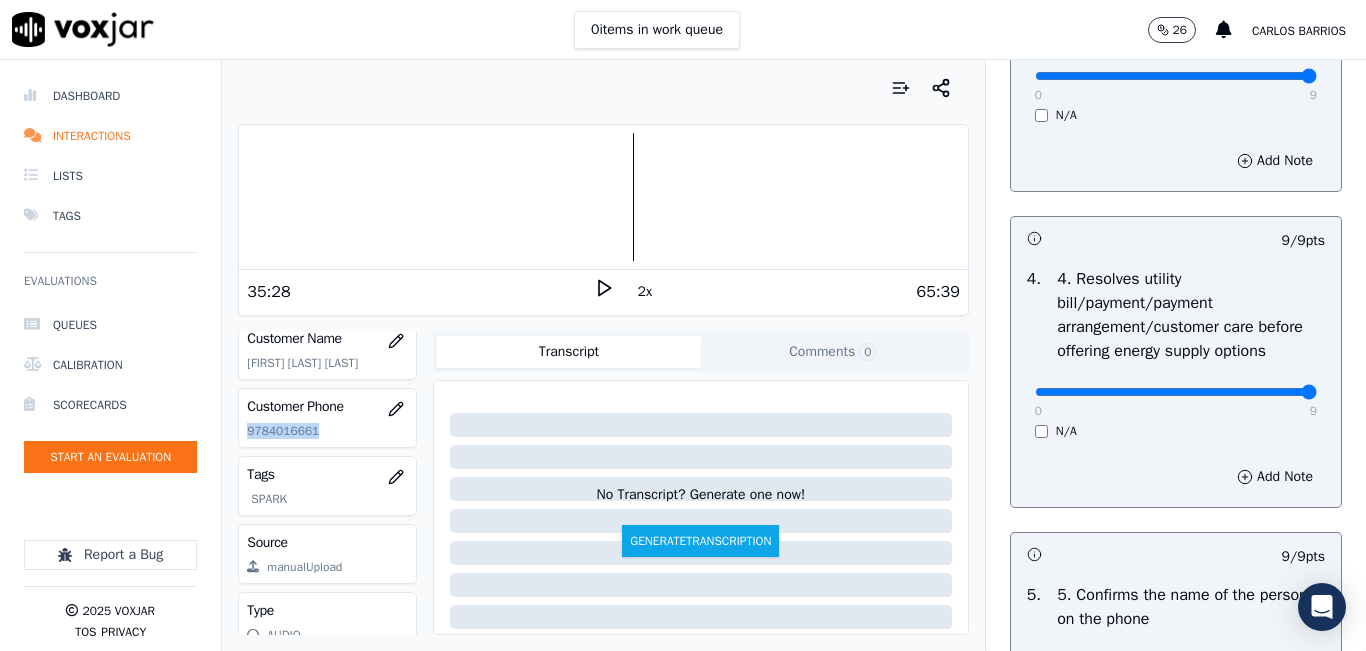 click 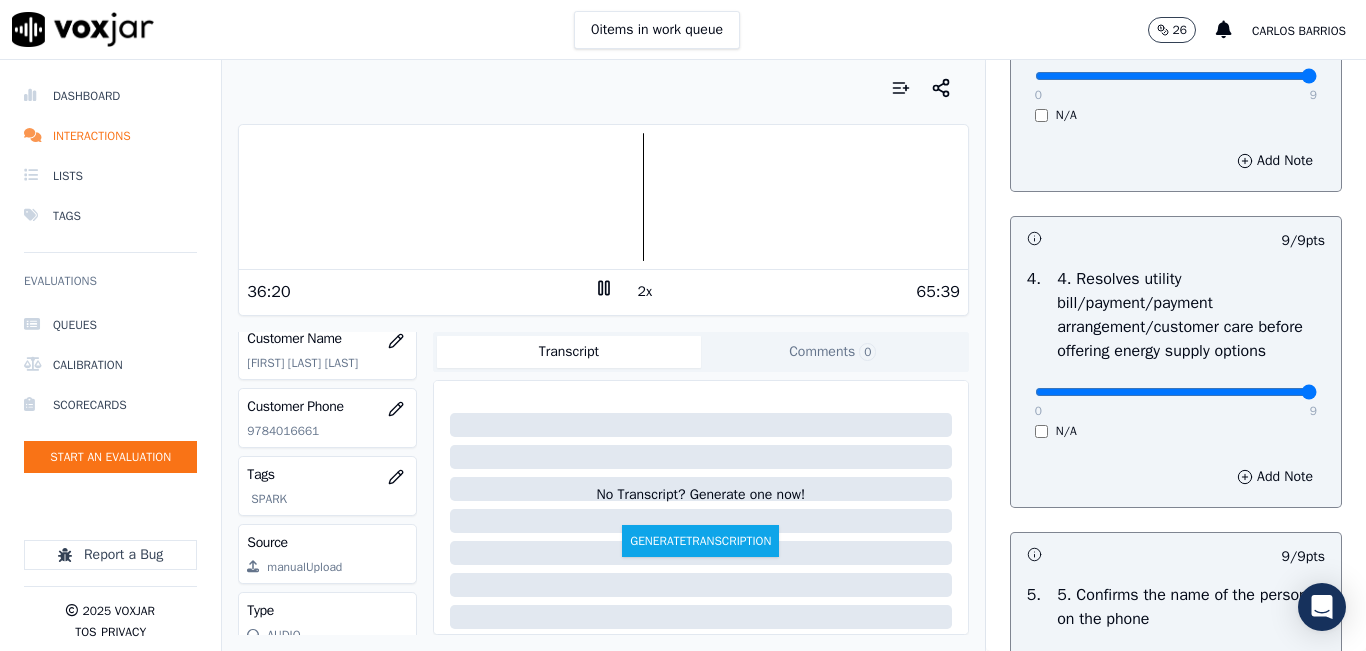 drag, startPoint x: 281, startPoint y: 475, endPoint x: 285, endPoint y: 519, distance: 44.181442 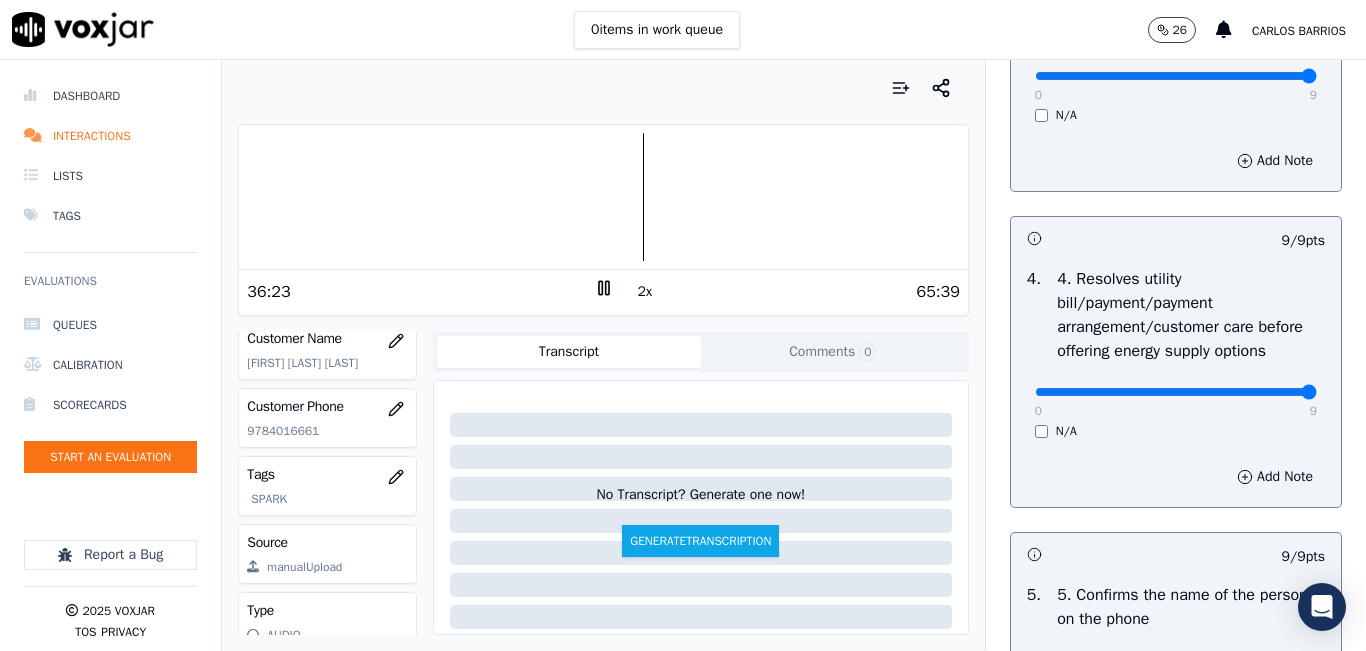 click on "9784016661" 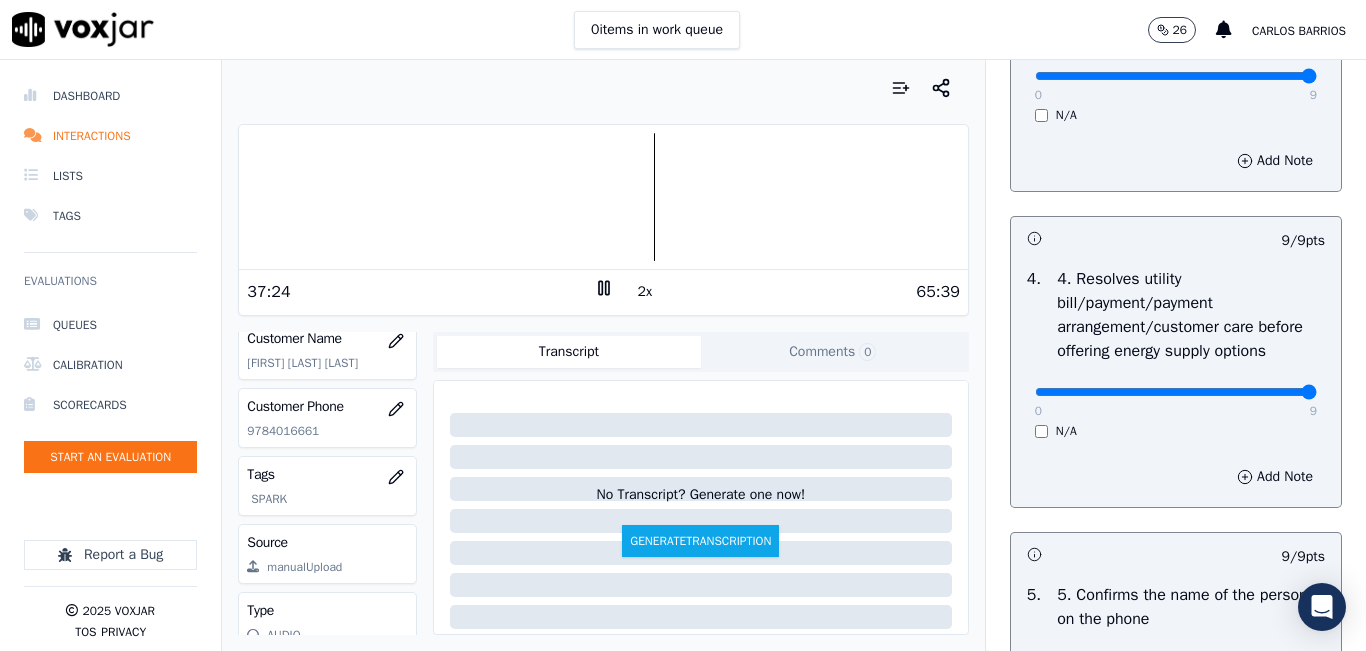 click 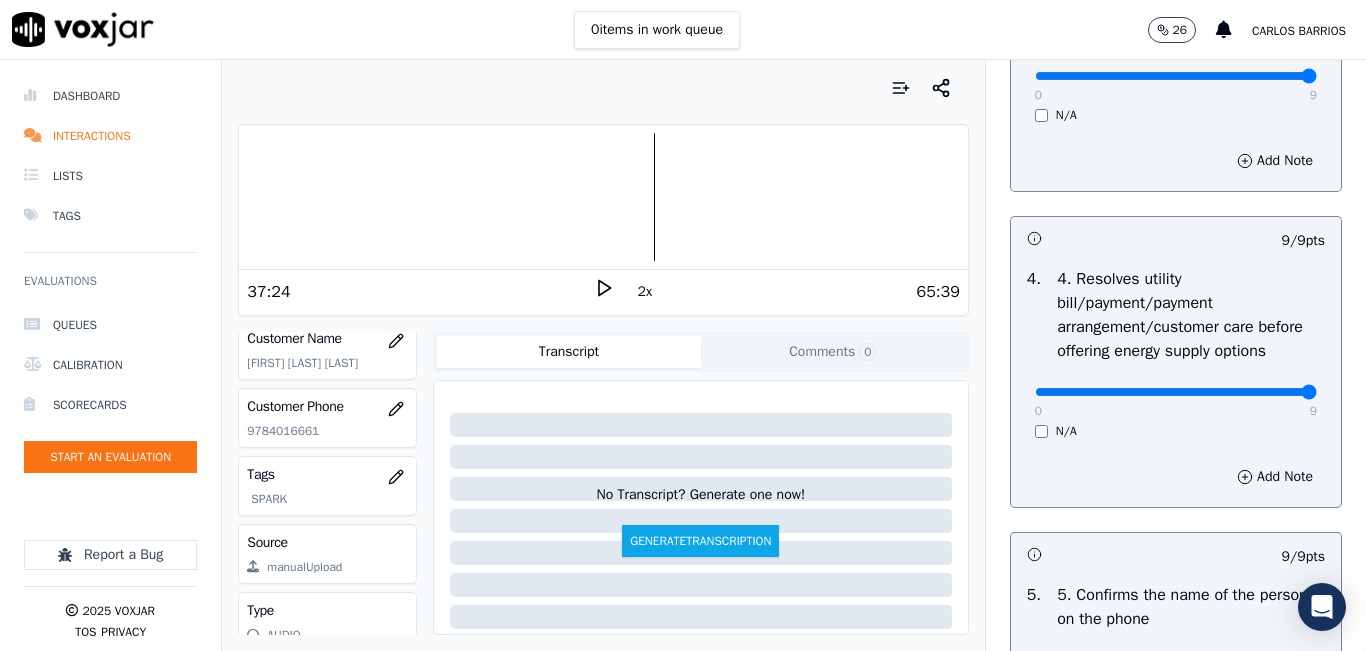 click at bounding box center (603, 197) 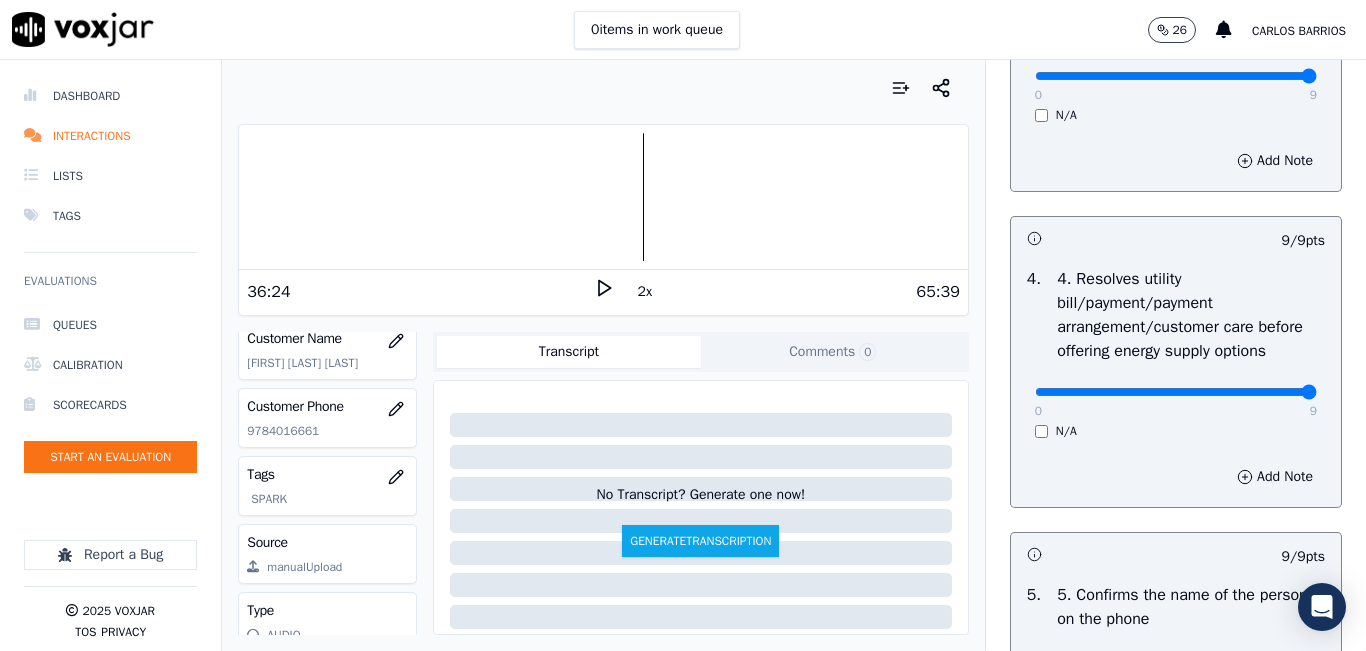 click on "2x" at bounding box center [645, 292] 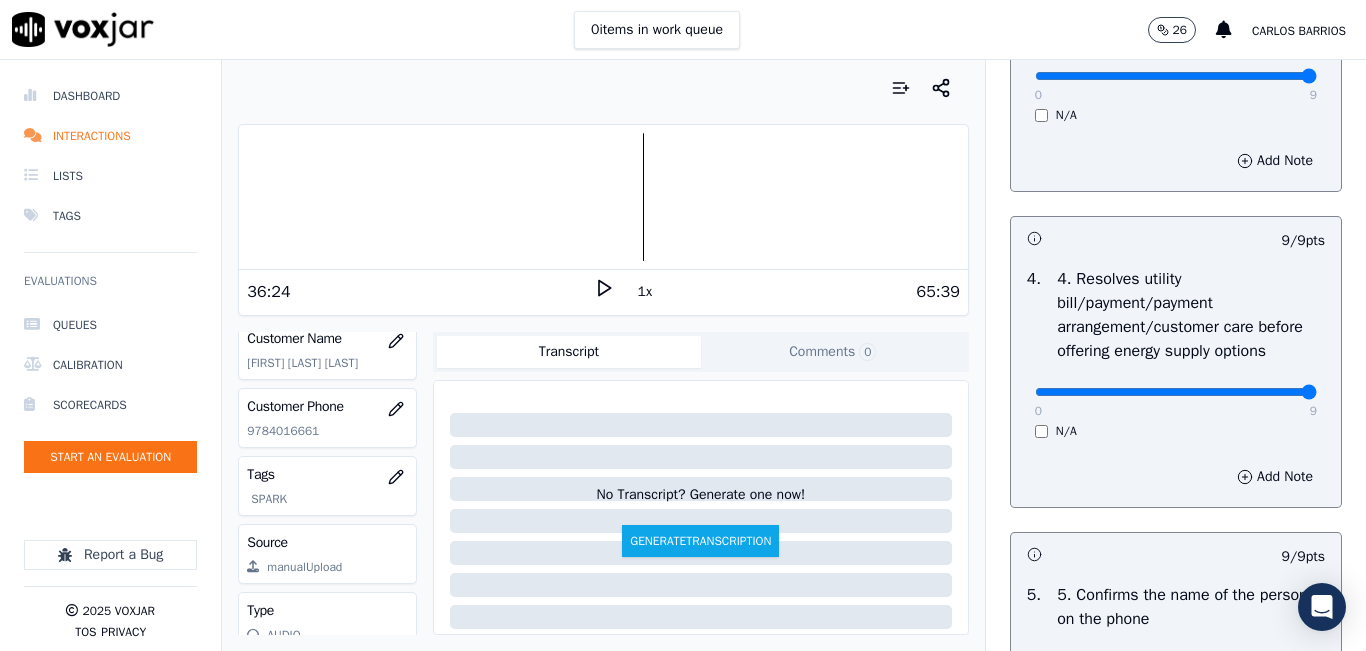 click 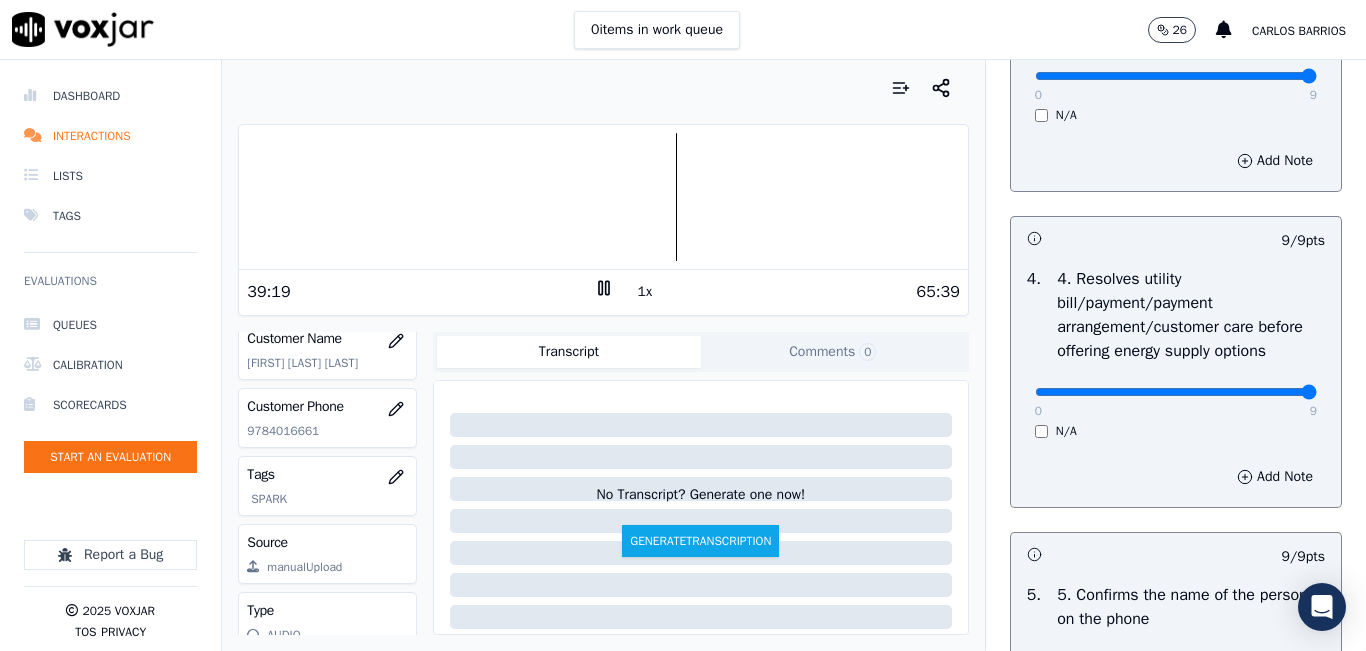 click on "1x" at bounding box center [645, 292] 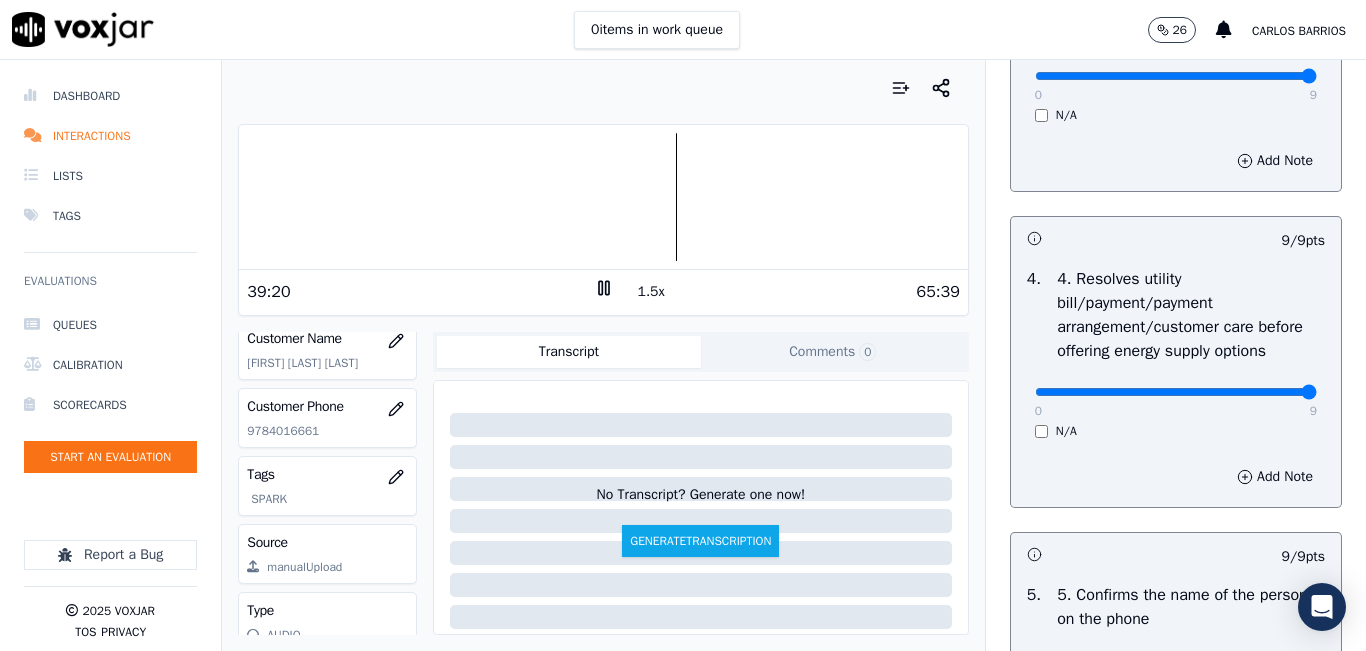 click on "1.5x" at bounding box center [651, 292] 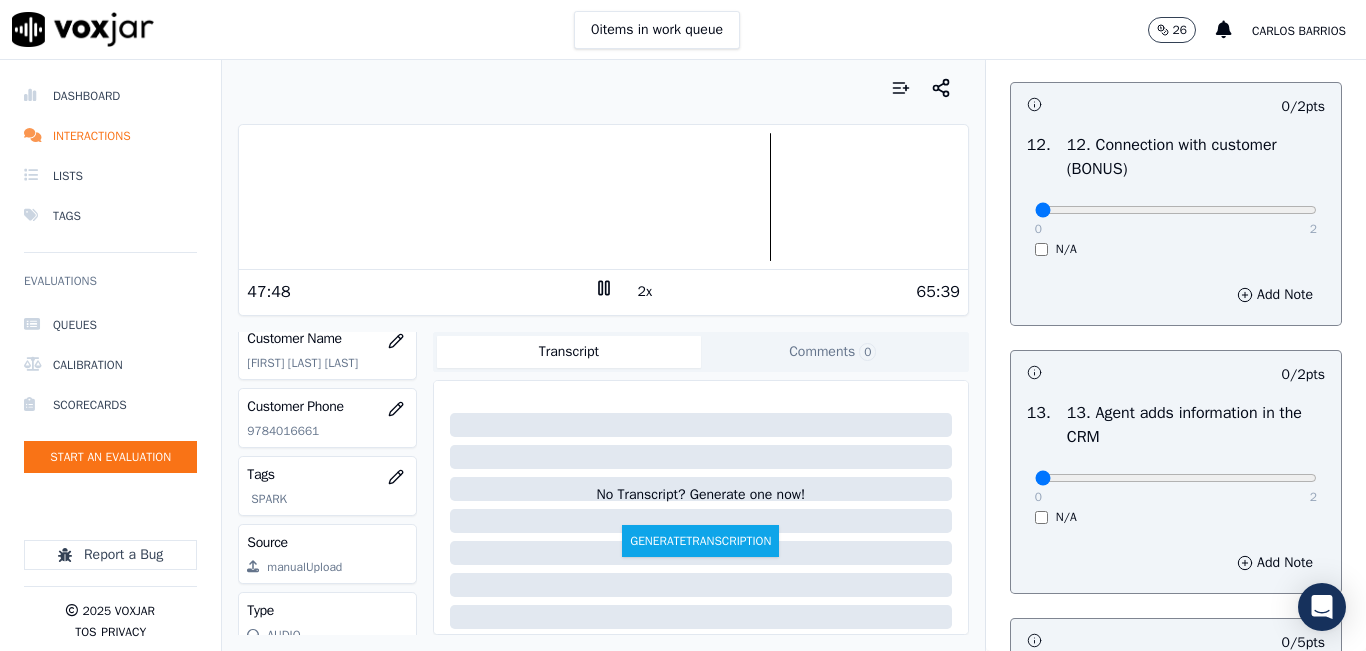 scroll, scrollTop: 3190, scrollLeft: 0, axis: vertical 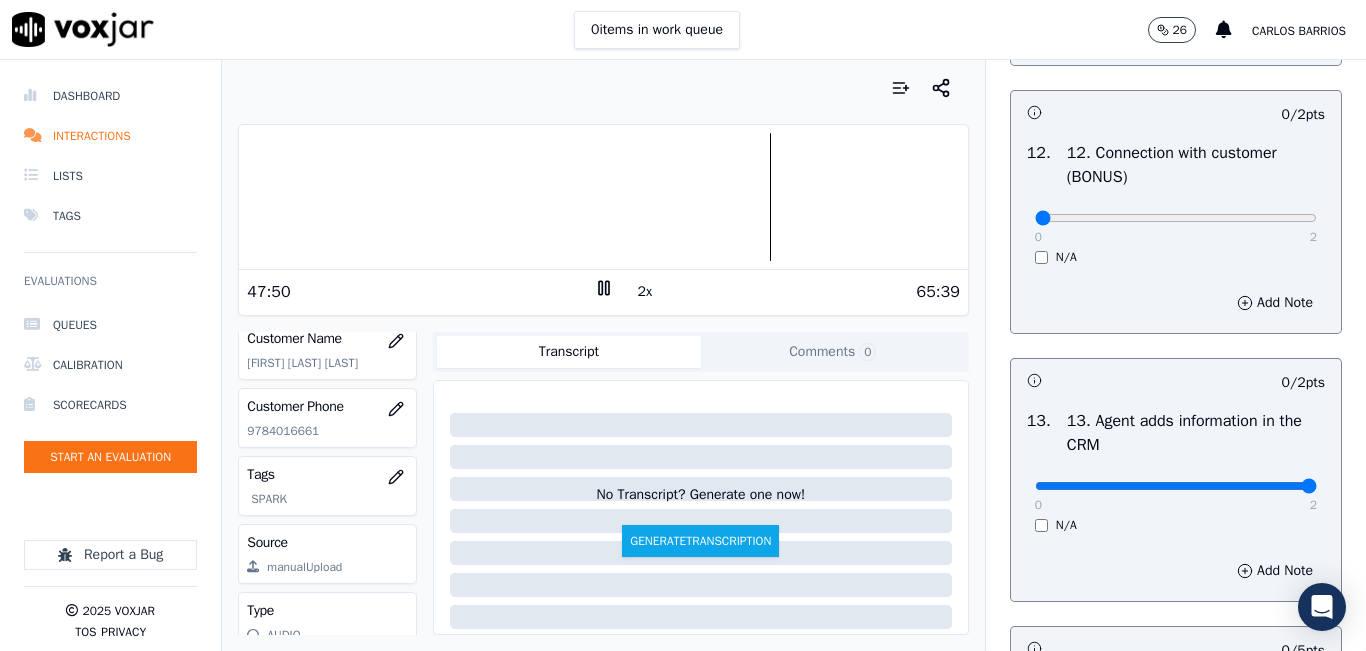 type on "2" 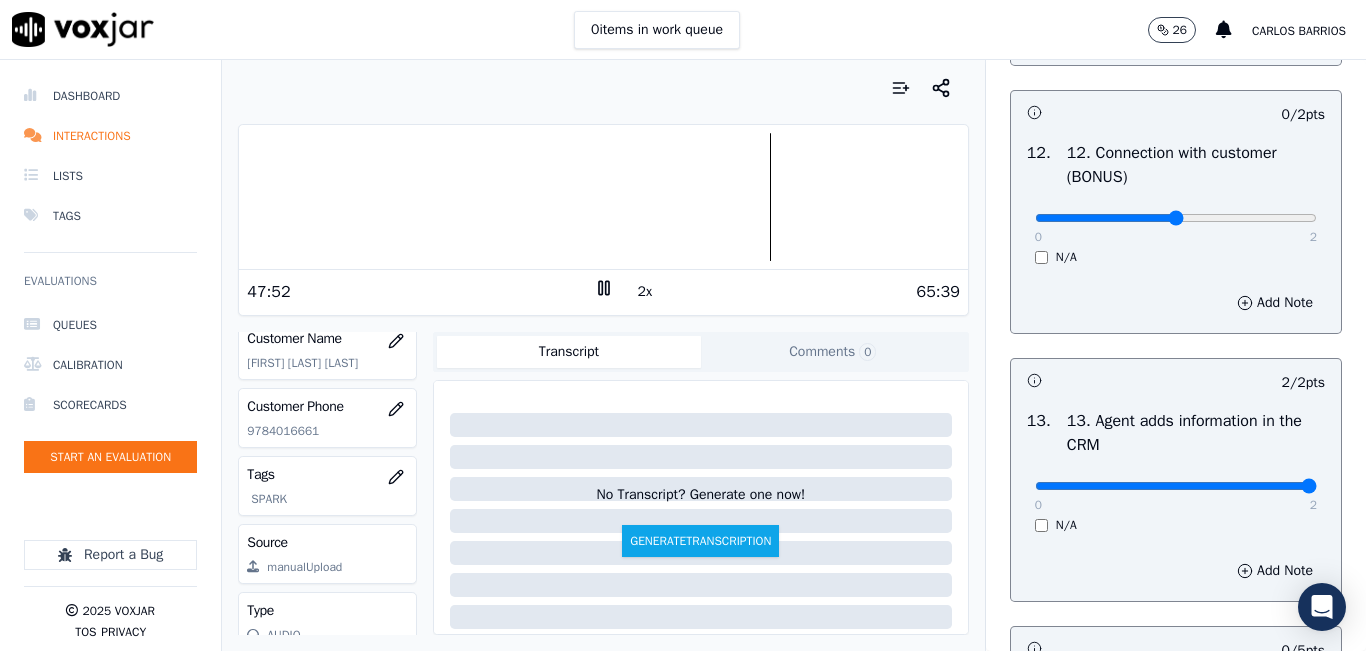 type on "1" 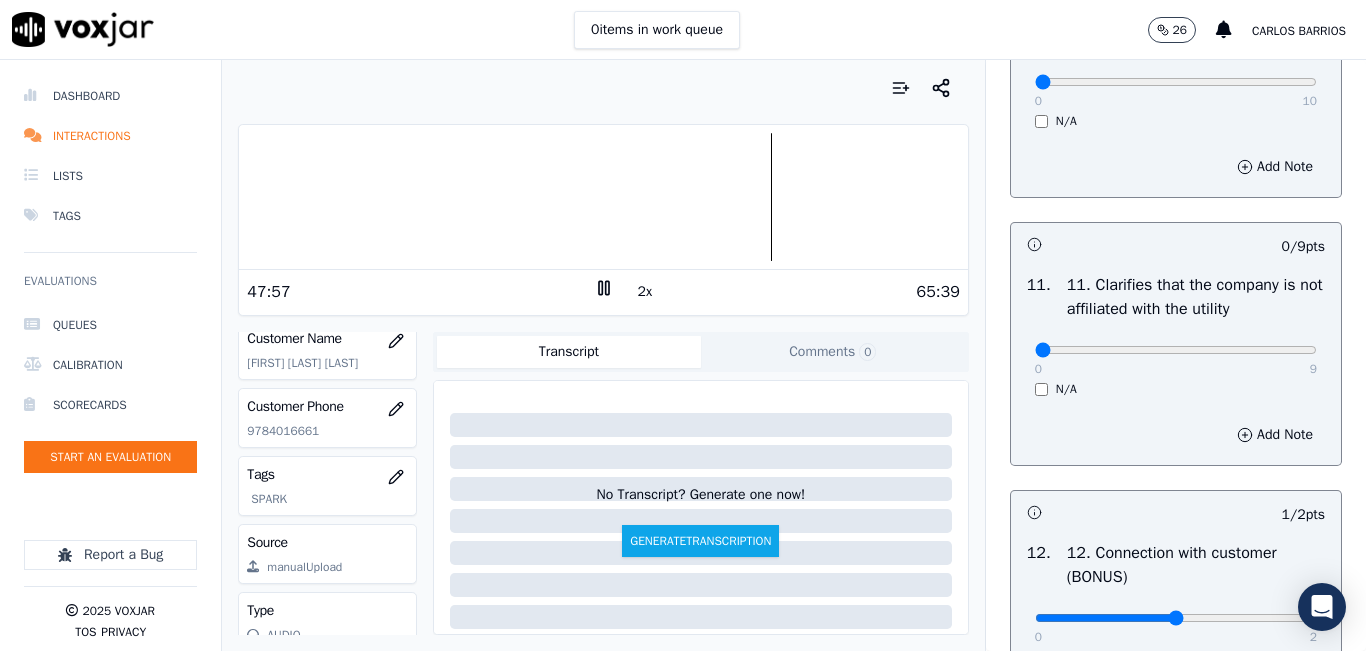 scroll, scrollTop: 2690, scrollLeft: 0, axis: vertical 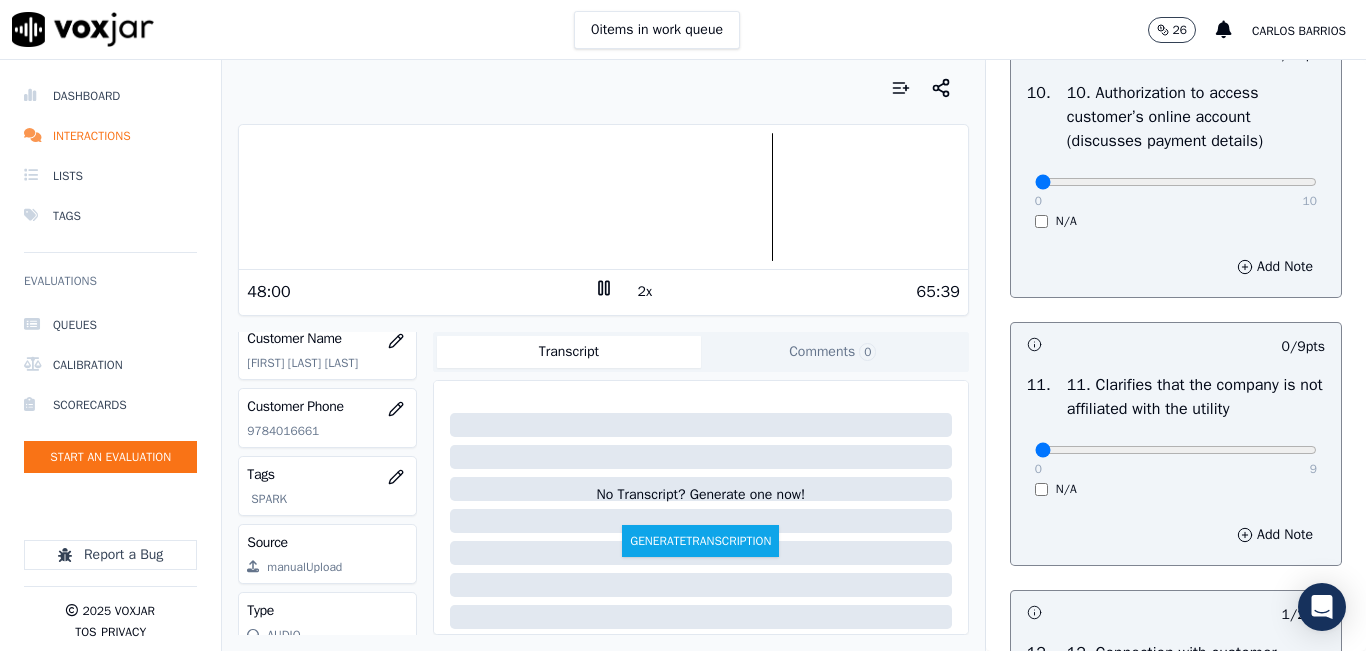 click on "2x" at bounding box center [645, 292] 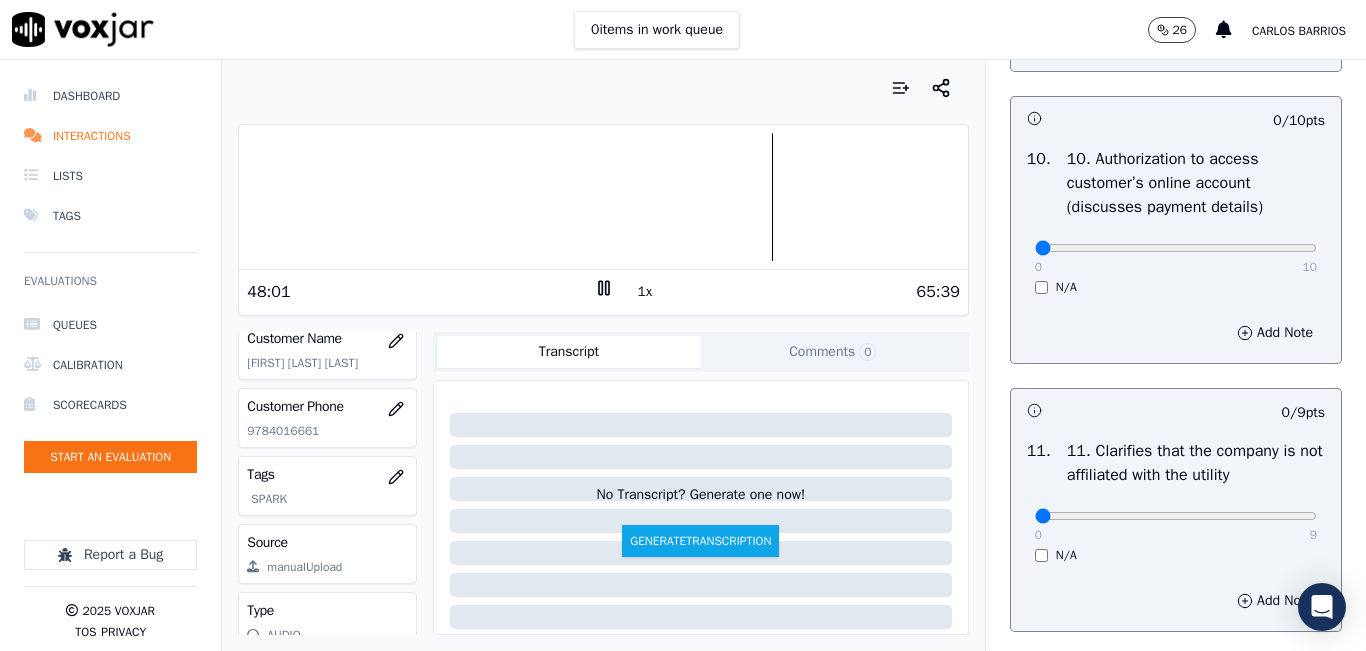 scroll, scrollTop: 2490, scrollLeft: 0, axis: vertical 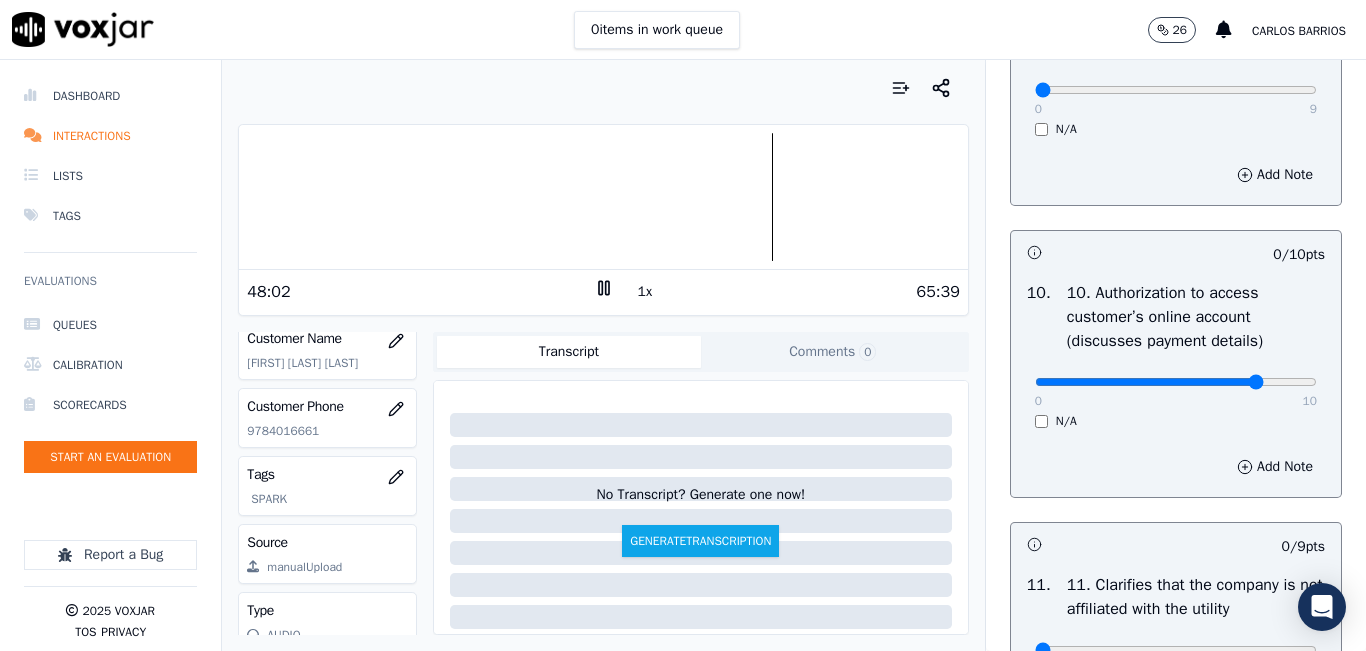 click at bounding box center [1176, -2174] 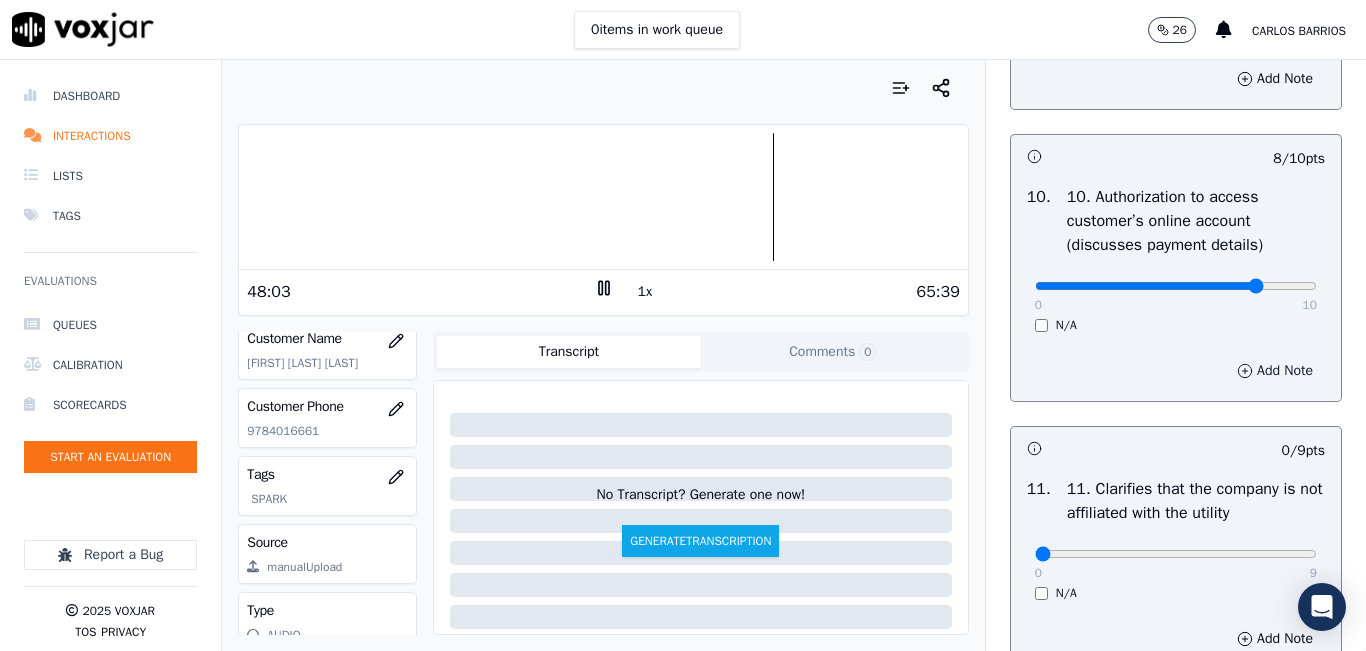 scroll, scrollTop: 2590, scrollLeft: 0, axis: vertical 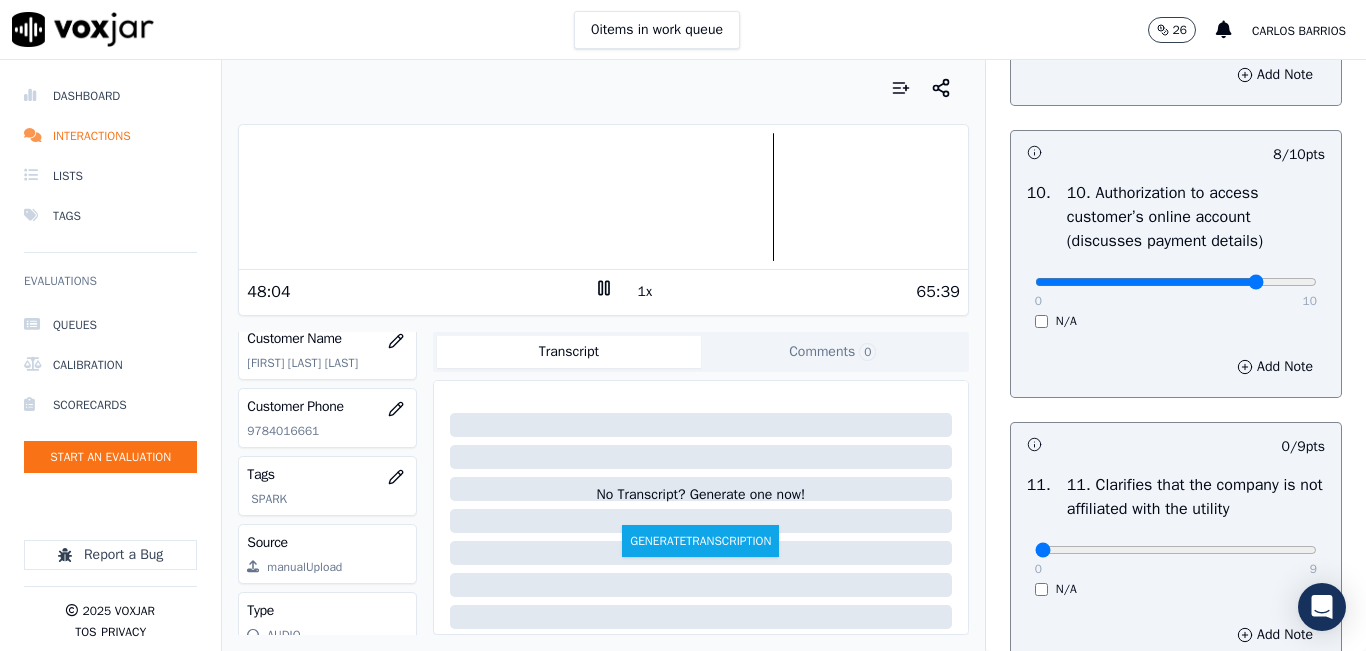 click on "10" at bounding box center (1310, 301) 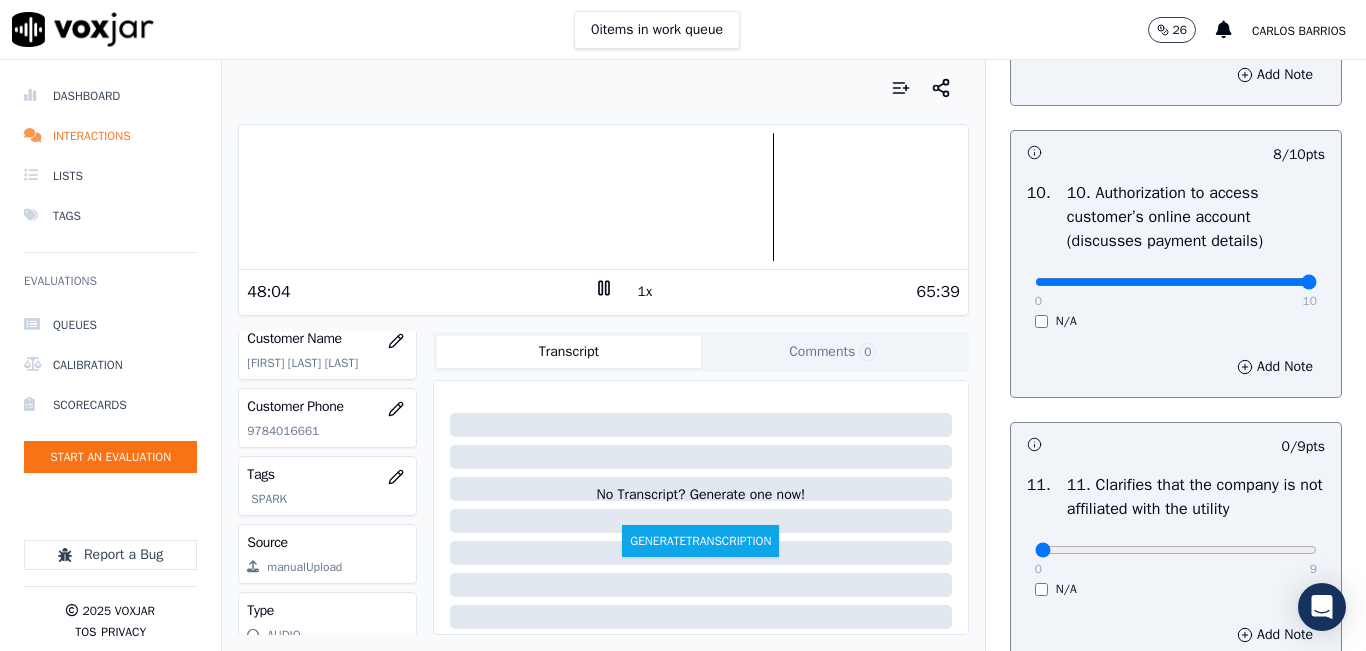type on "10" 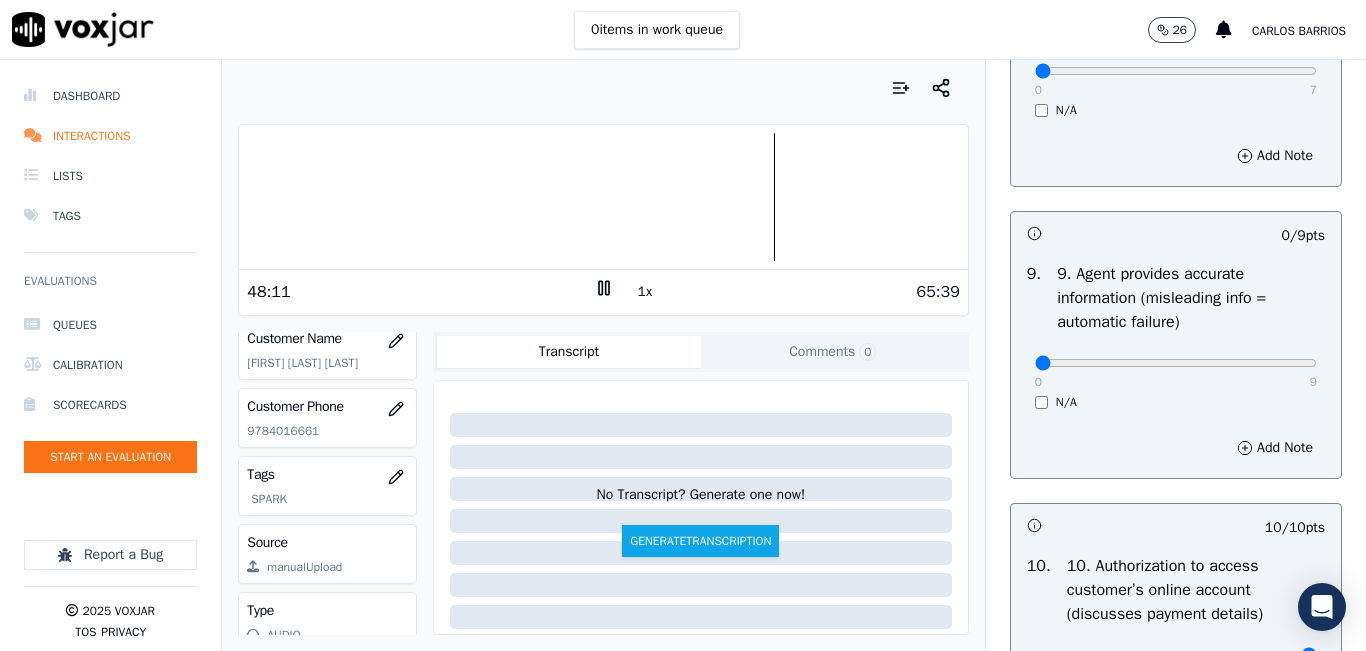 scroll, scrollTop: 2190, scrollLeft: 0, axis: vertical 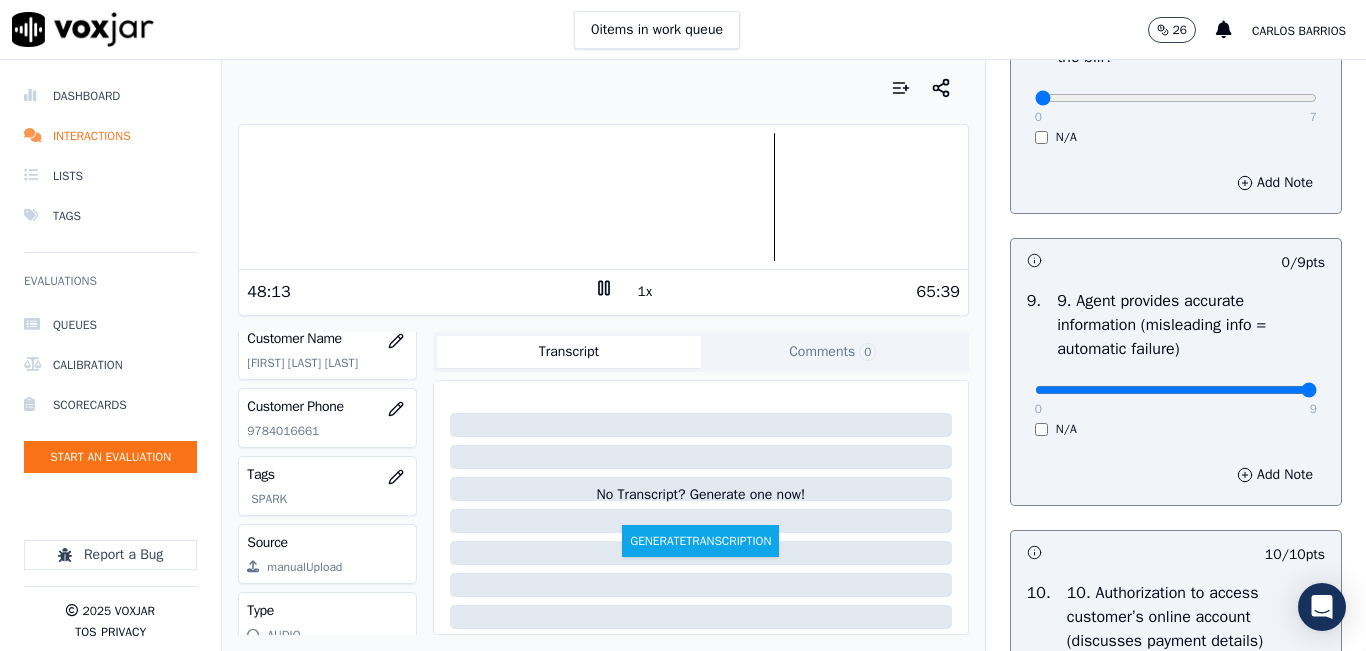 drag, startPoint x: 1249, startPoint y: 456, endPoint x: 1295, endPoint y: 445, distance: 47.296936 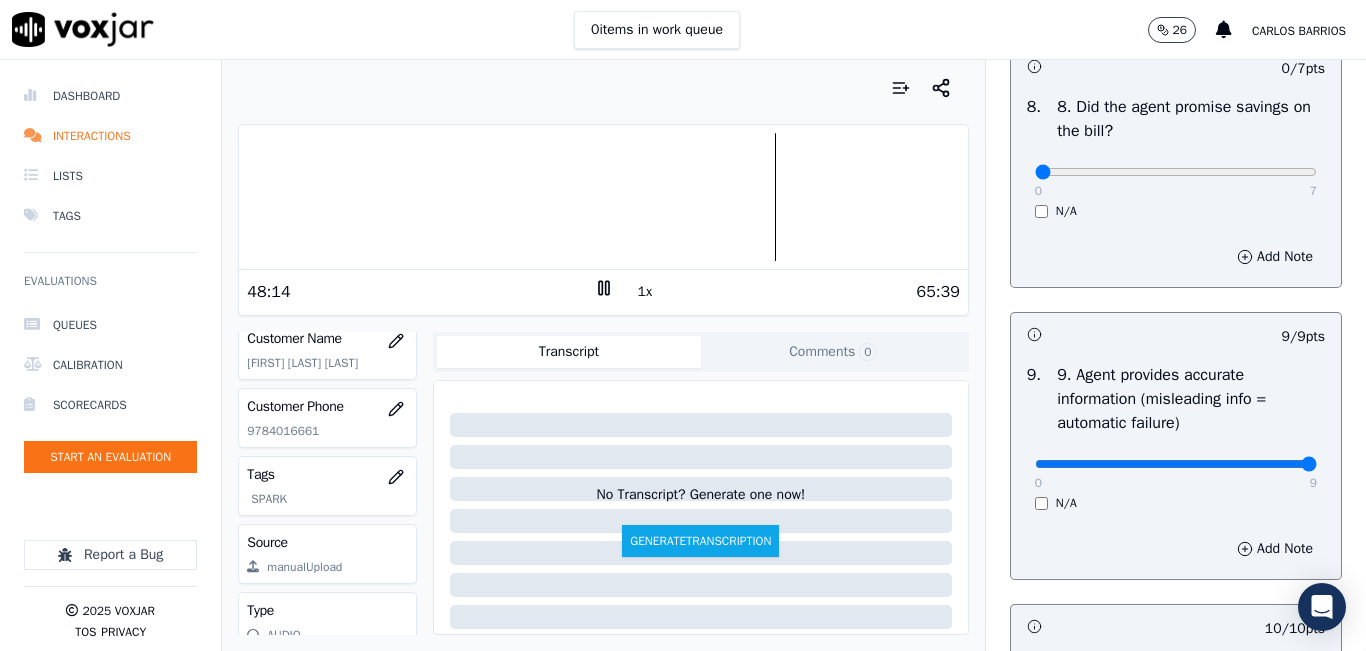 scroll, scrollTop: 1990, scrollLeft: 0, axis: vertical 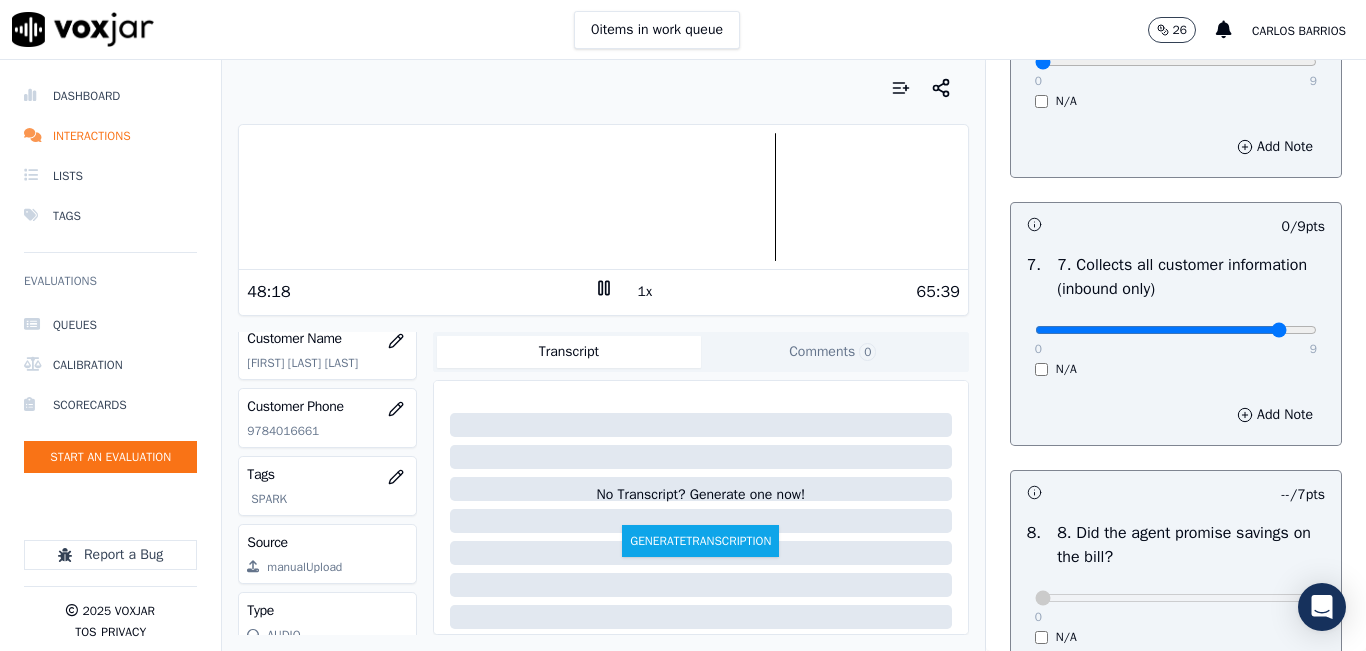 click at bounding box center (1176, -1374) 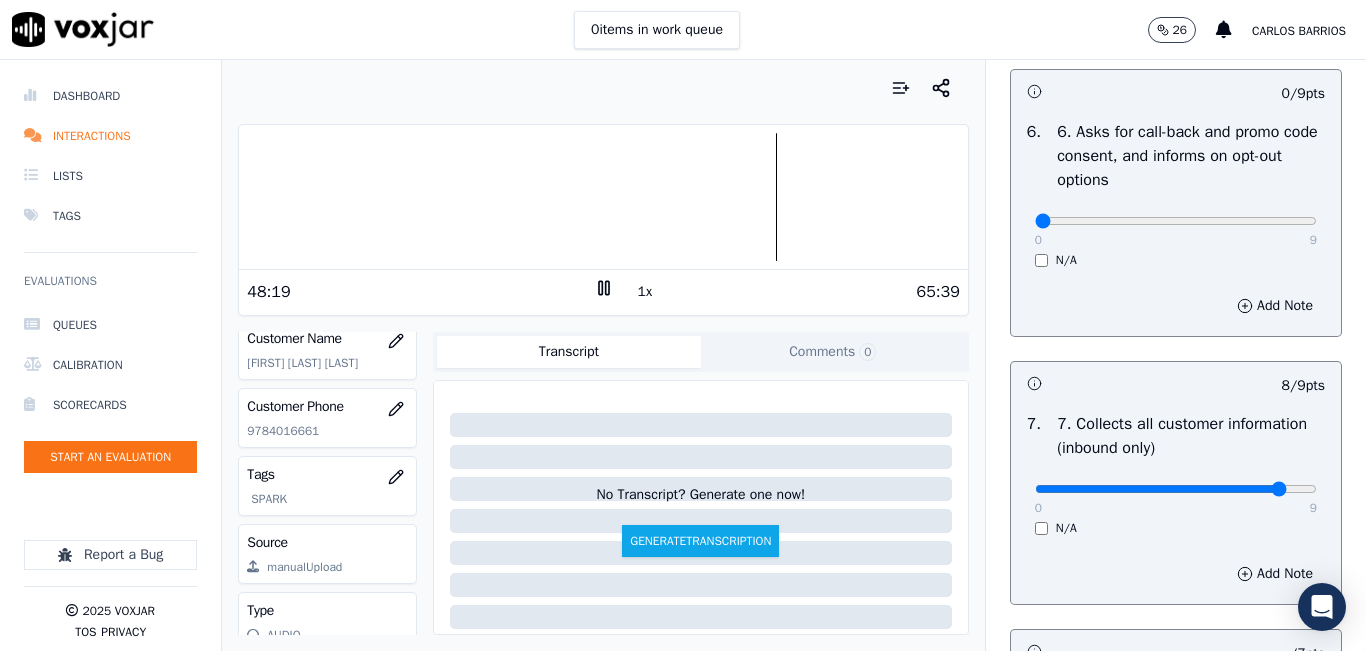 scroll, scrollTop: 1590, scrollLeft: 0, axis: vertical 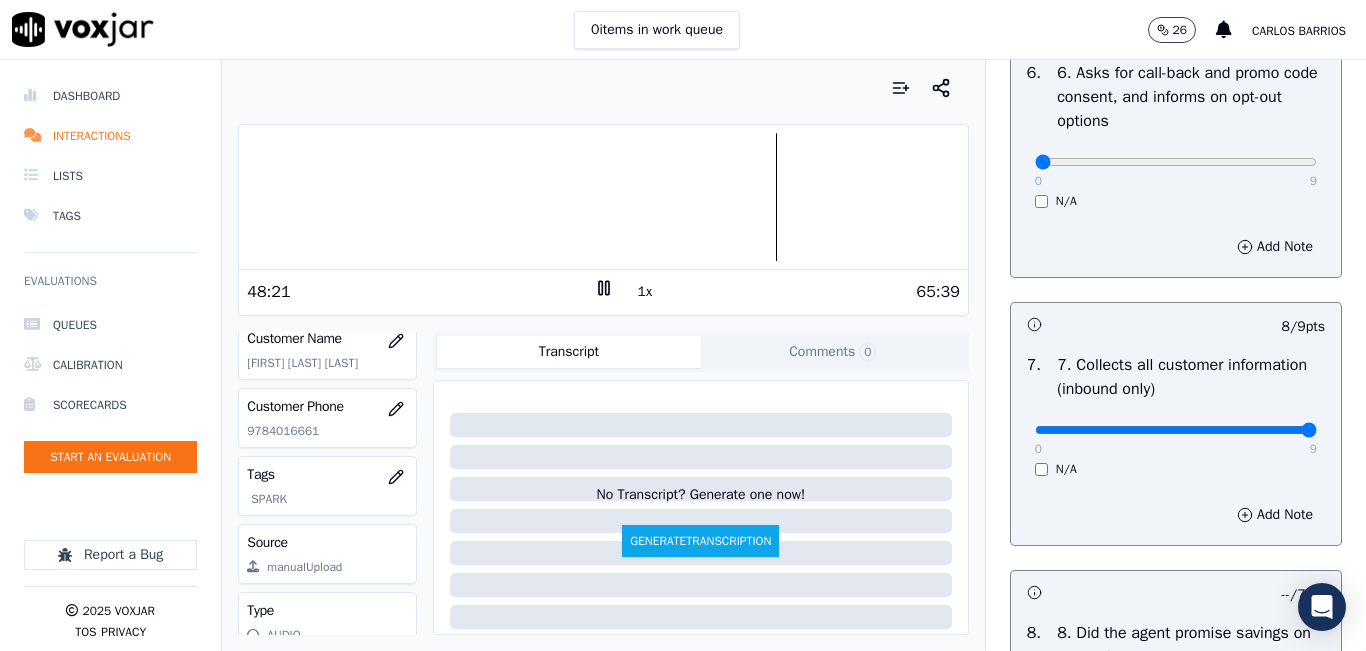 drag, startPoint x: 1255, startPoint y: 491, endPoint x: 1266, endPoint y: 491, distance: 11 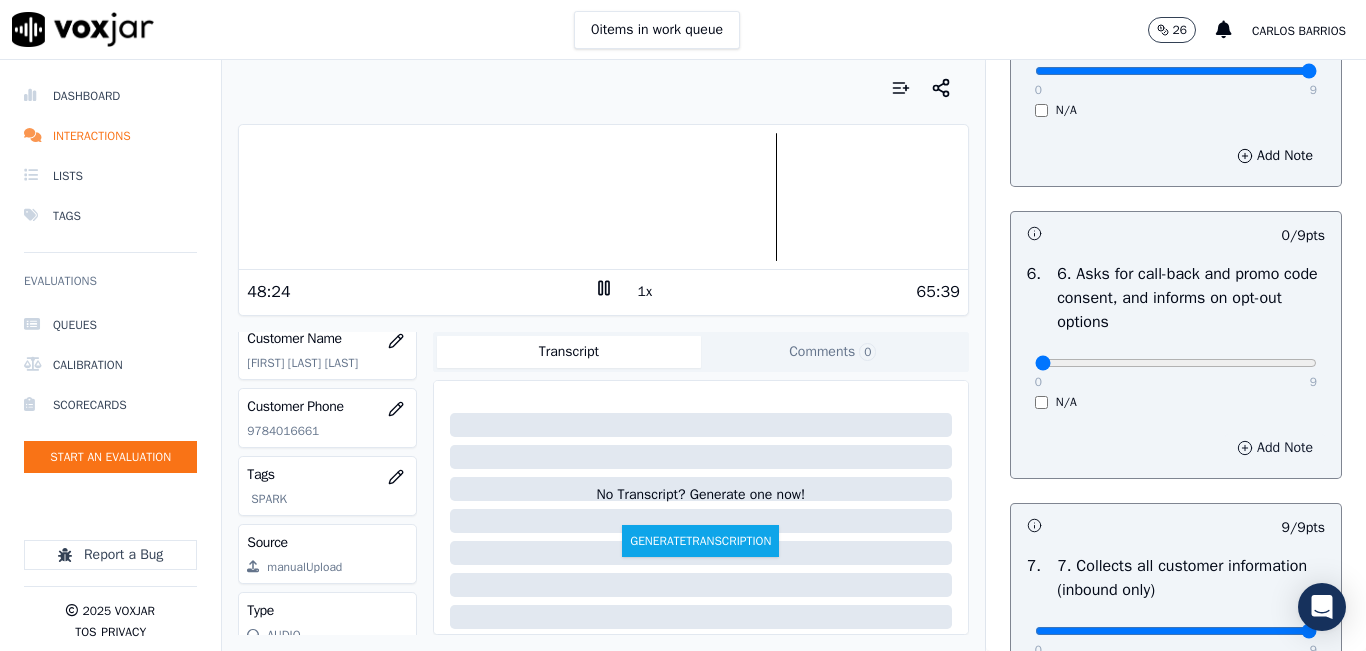 scroll, scrollTop: 1390, scrollLeft: 0, axis: vertical 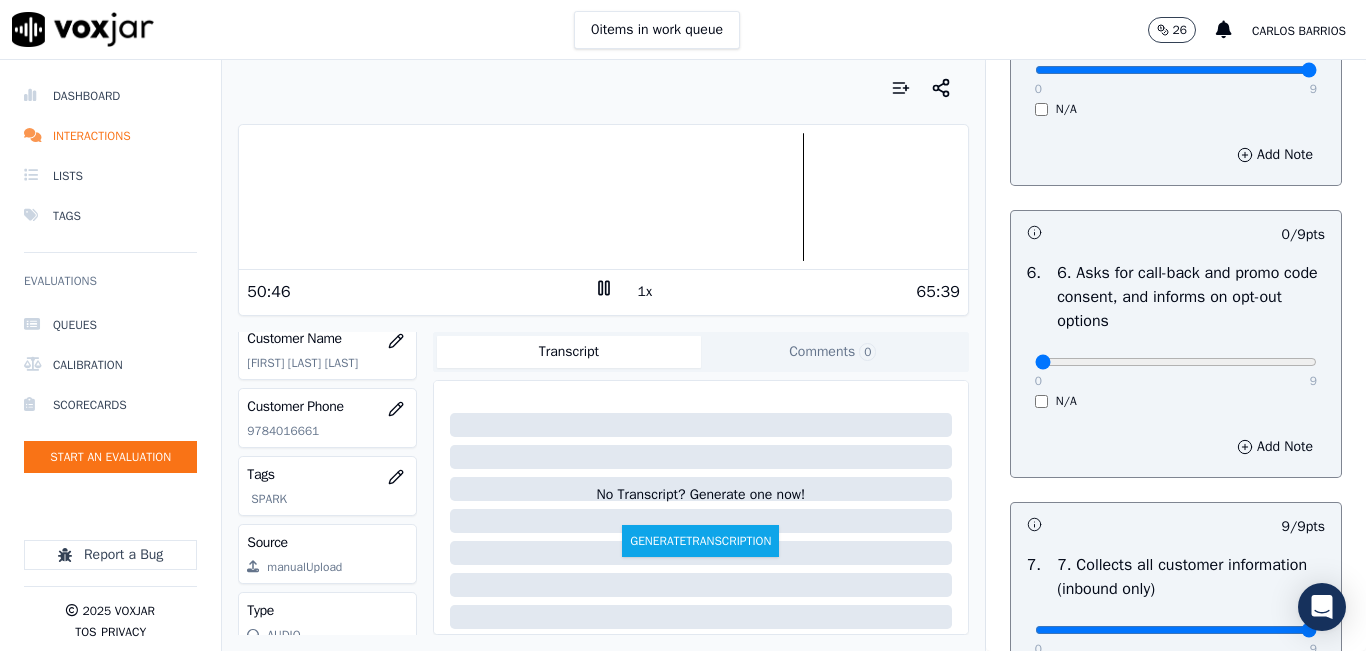 click 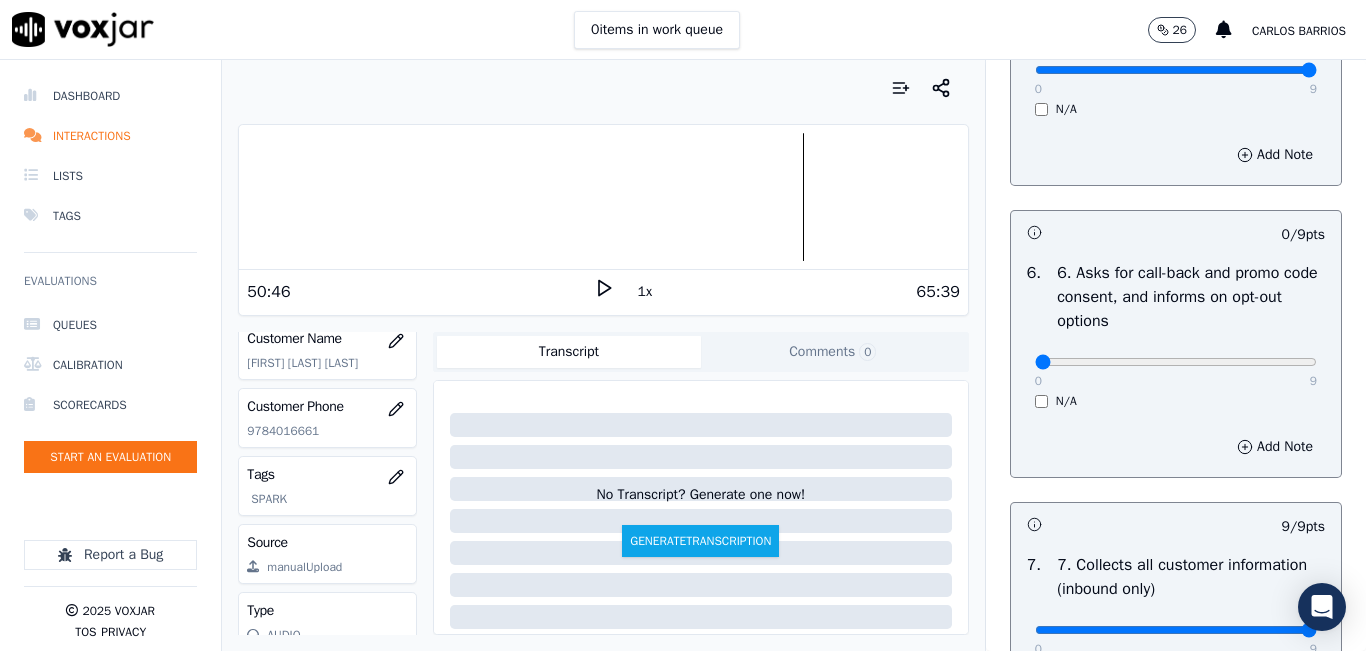 click 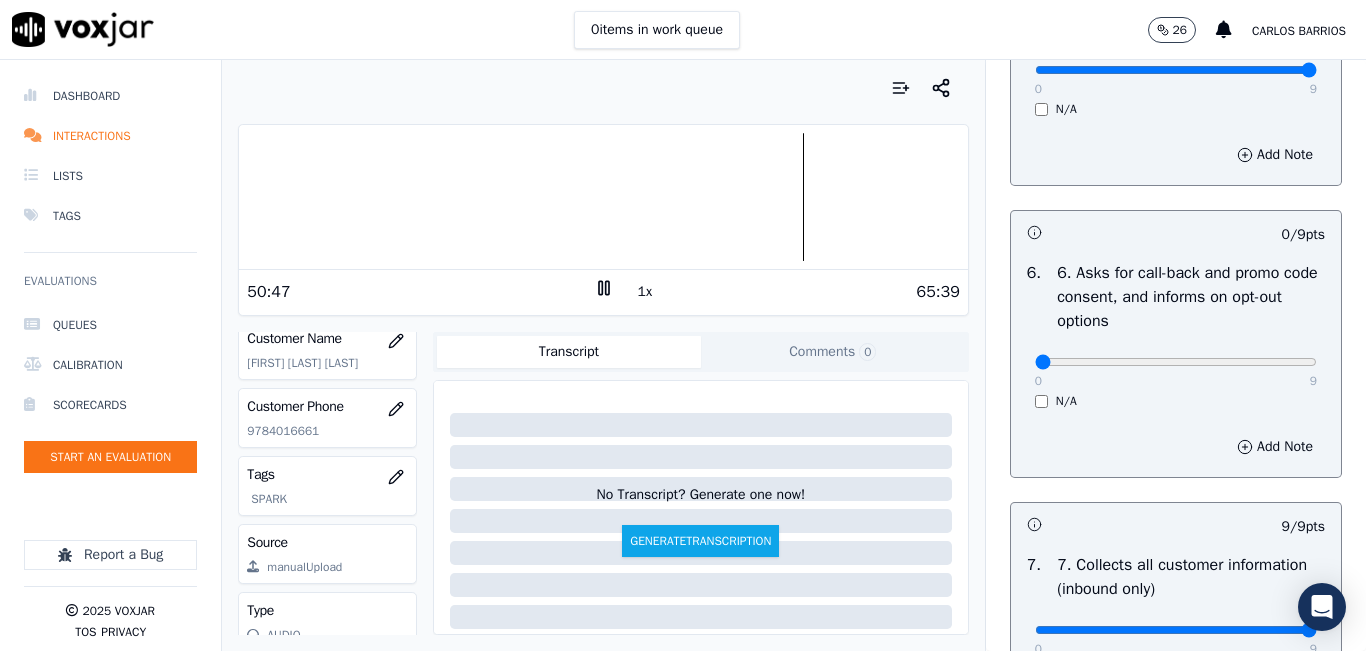 click at bounding box center [603, 197] 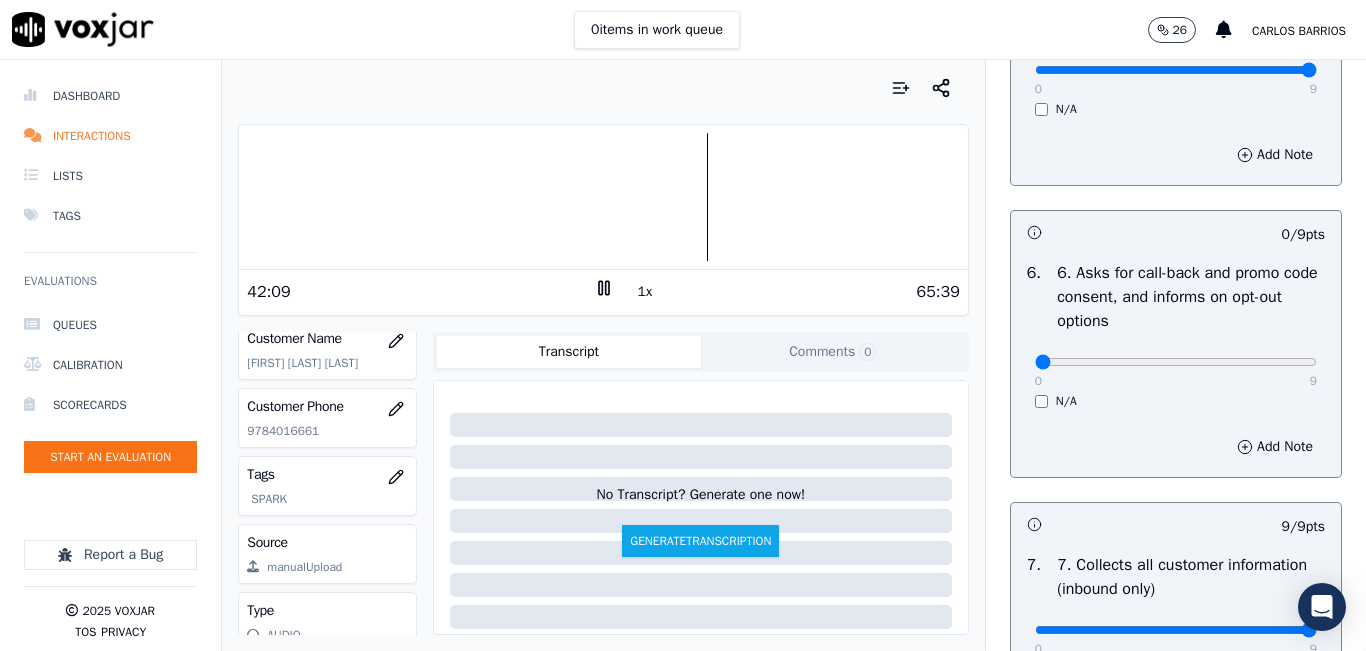 click at bounding box center [603, 197] 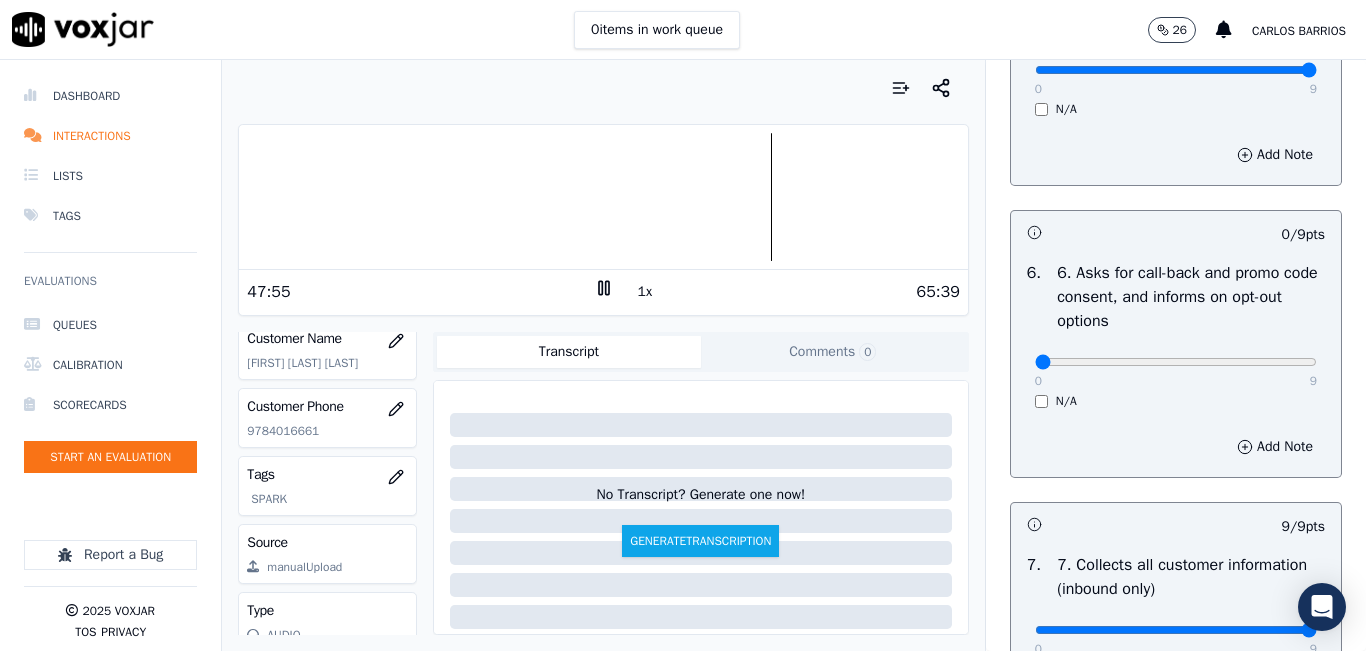 click at bounding box center [603, 197] 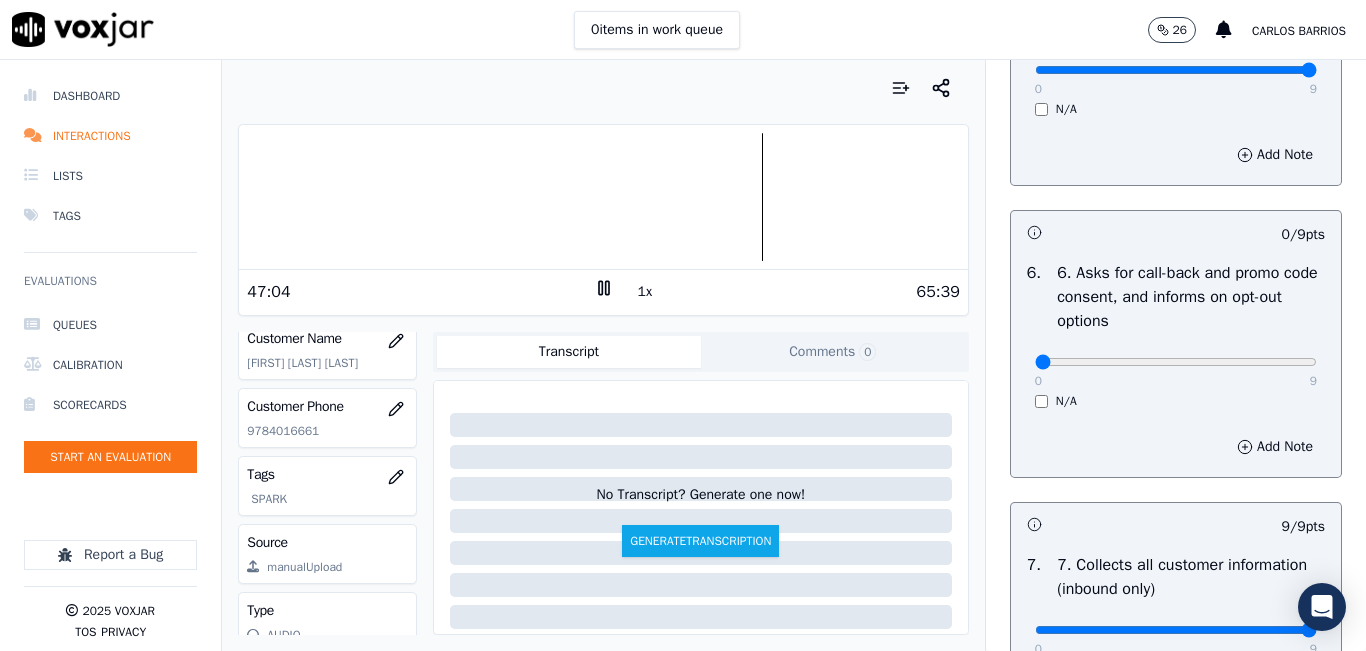 click on "1x" at bounding box center [645, 292] 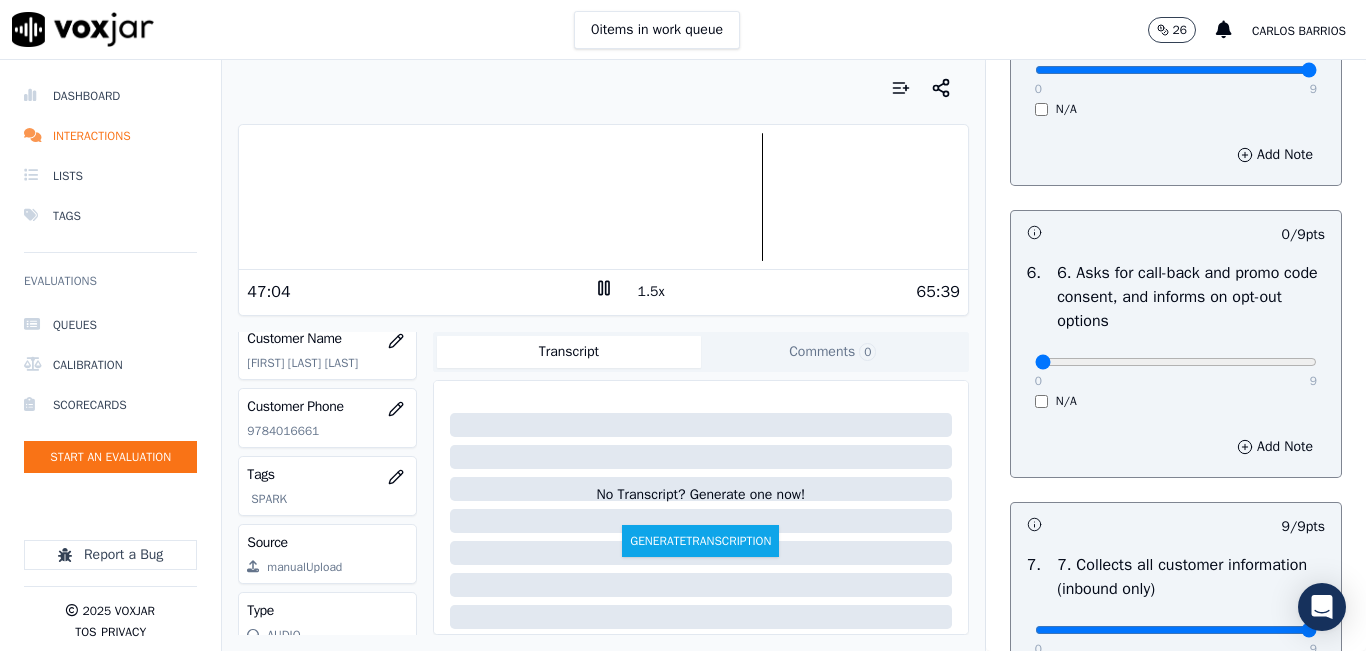 click on "1.5x" at bounding box center (651, 292) 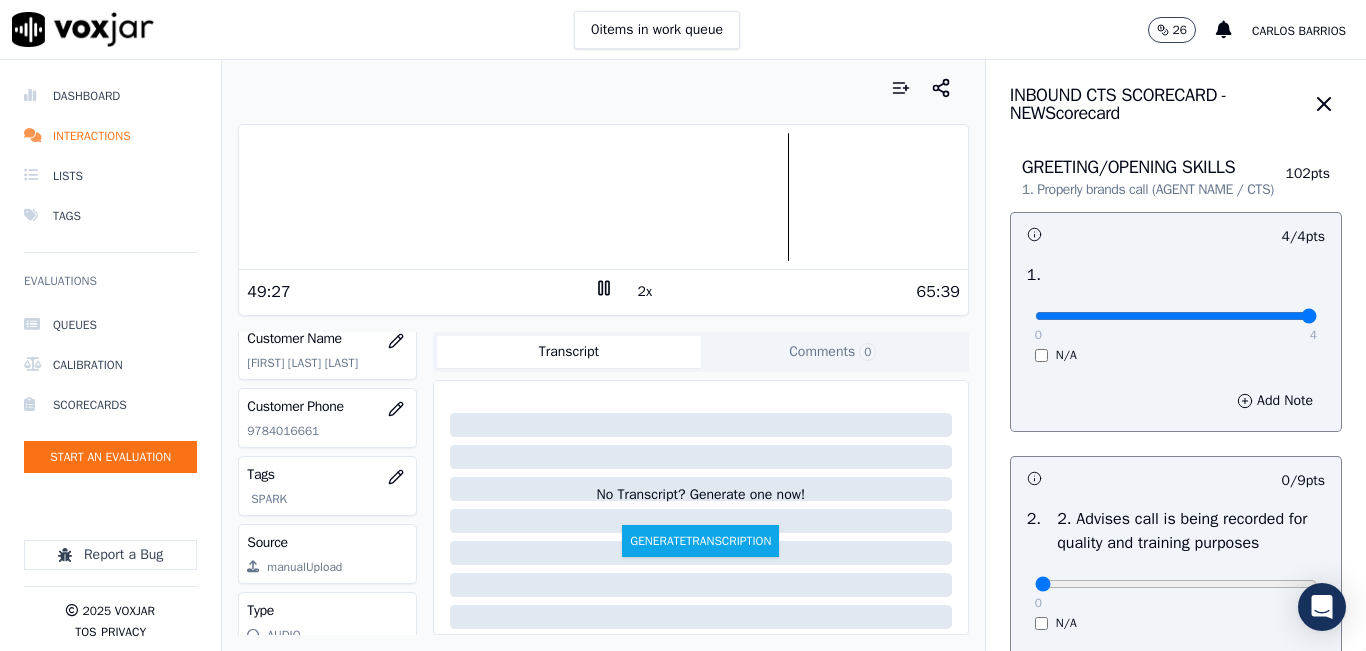 scroll, scrollTop: 400, scrollLeft: 0, axis: vertical 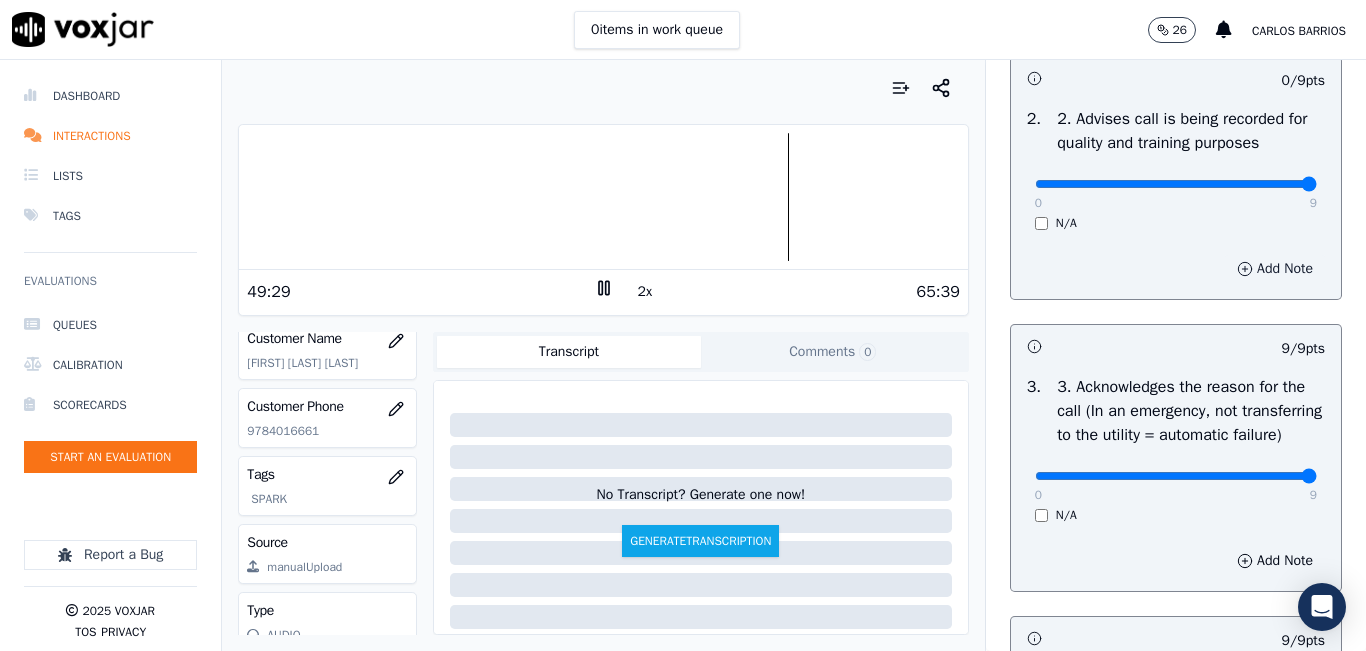 drag, startPoint x: 1260, startPoint y: 205, endPoint x: 1250, endPoint y: 296, distance: 91.5478 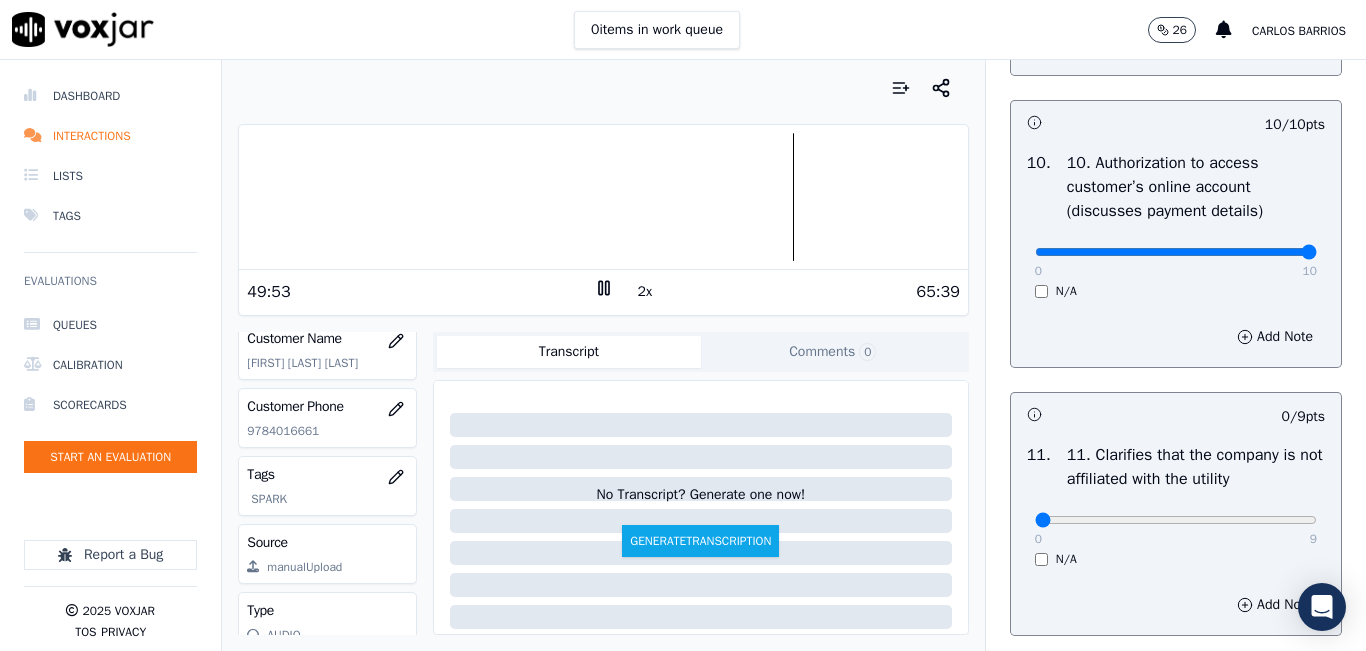 scroll, scrollTop: 2900, scrollLeft: 0, axis: vertical 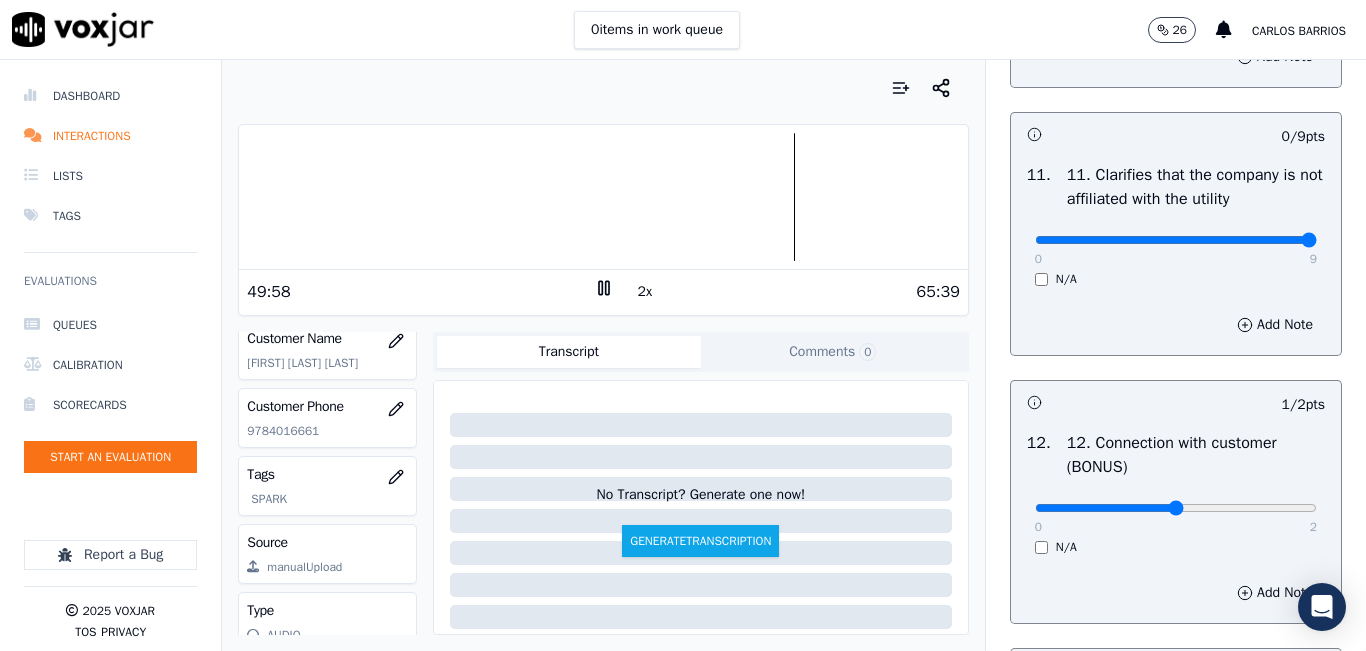drag, startPoint x: 1259, startPoint y: 307, endPoint x: 1276, endPoint y: 306, distance: 17.029387 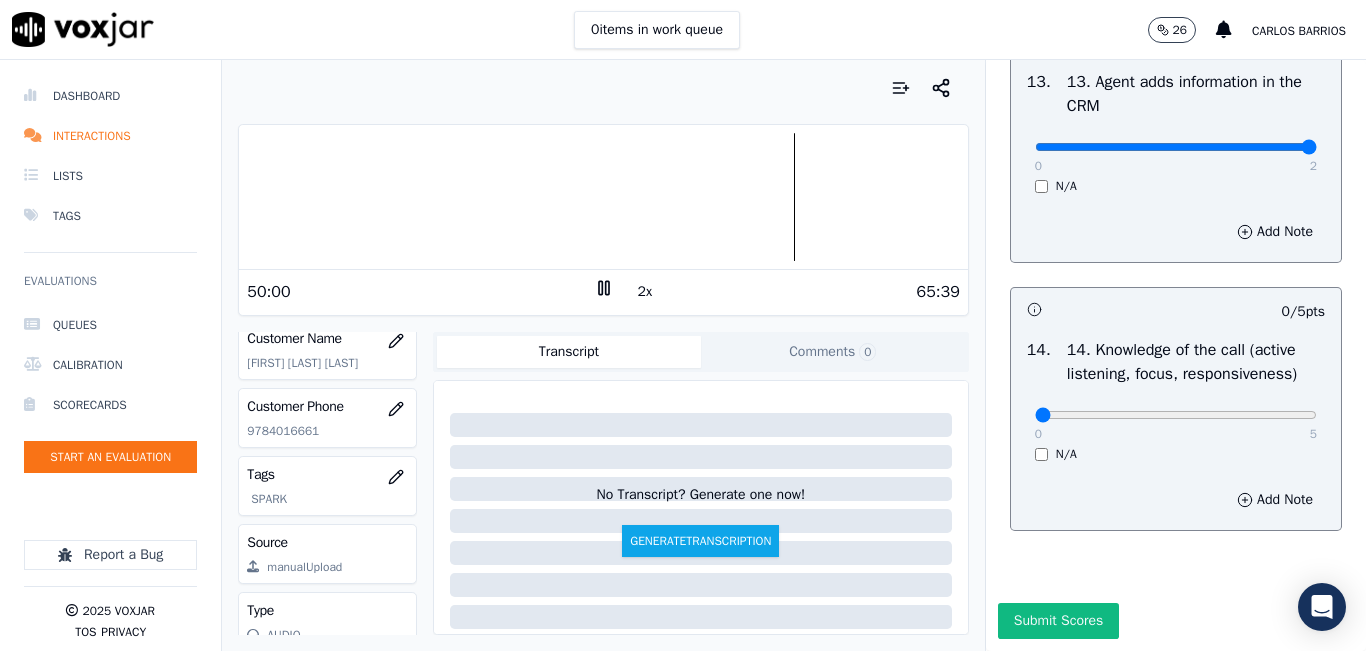 scroll, scrollTop: 3642, scrollLeft: 0, axis: vertical 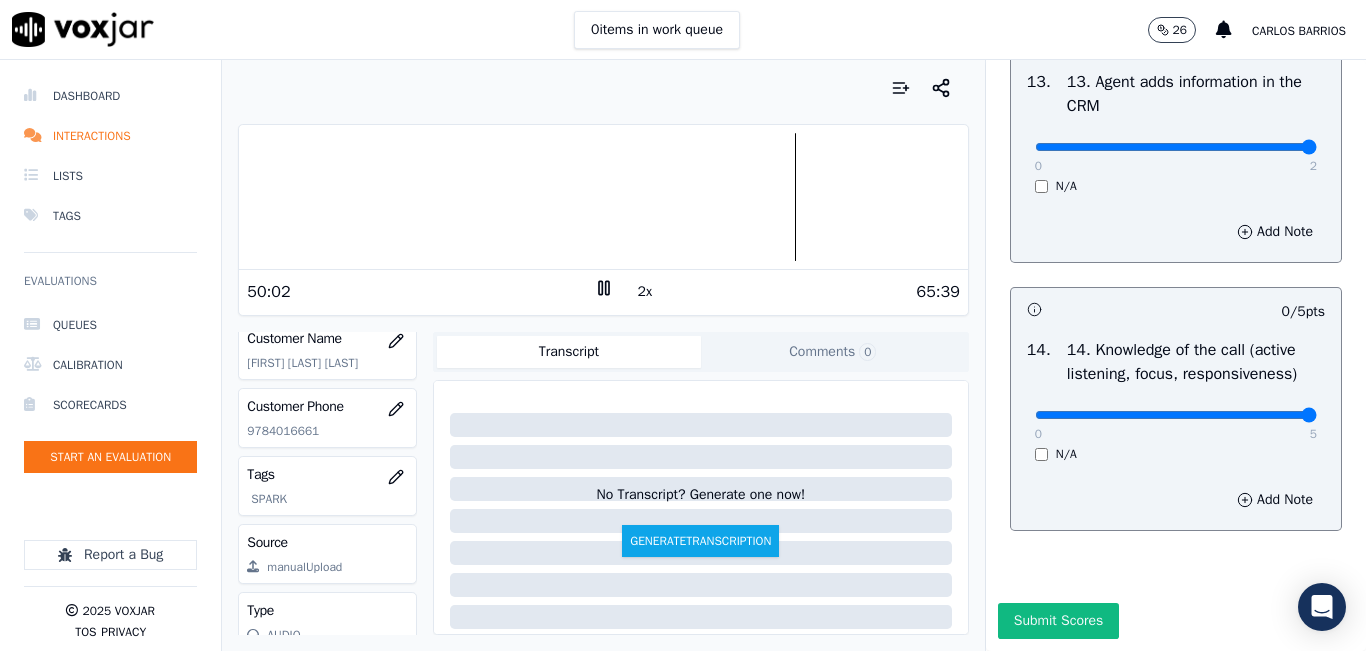 type on "5" 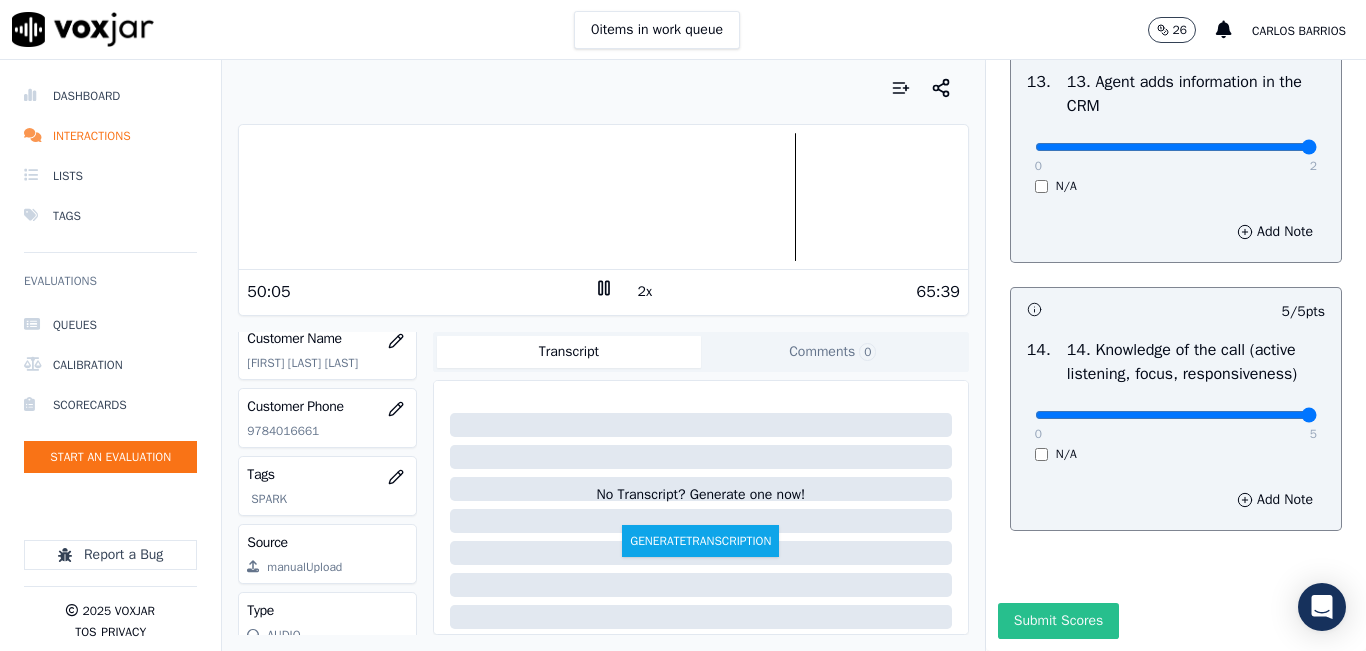 click on "Submit Scores" at bounding box center [1058, 621] 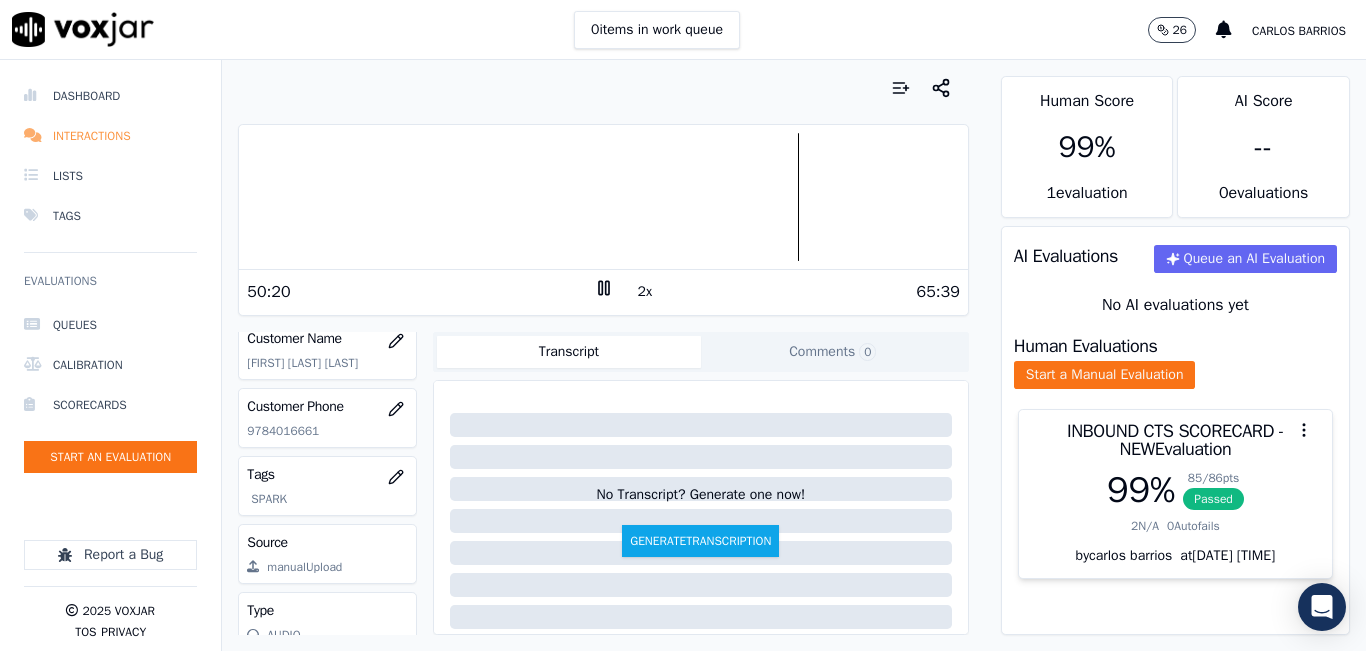 click on "Interactions" at bounding box center [110, 136] 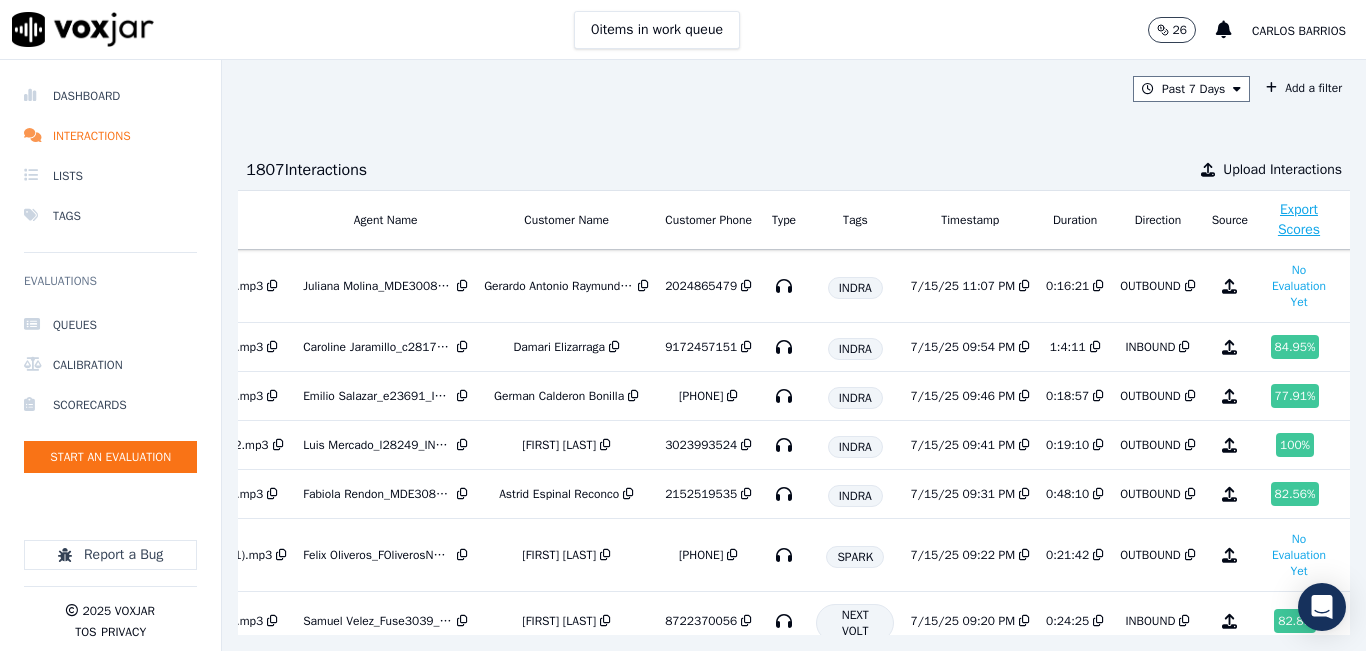 scroll, scrollTop: 0, scrollLeft: 337, axis: horizontal 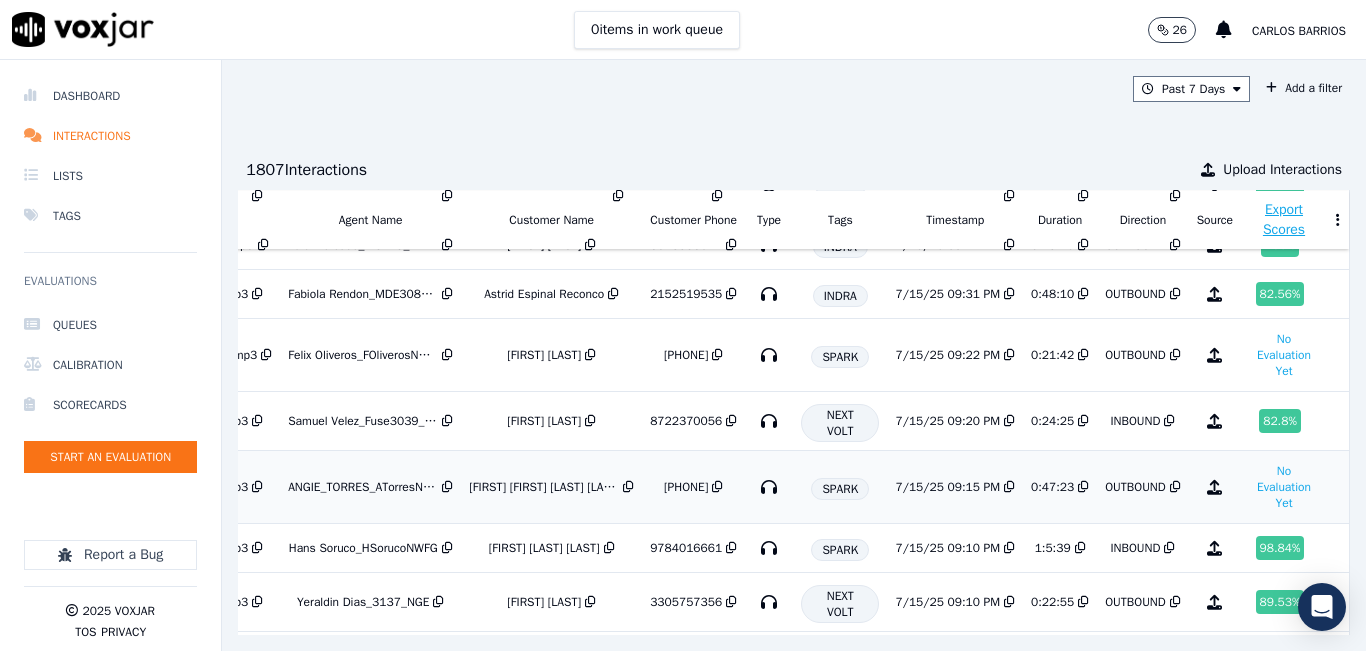 click on "7/15/25 09:15 PM" at bounding box center [955, 487] 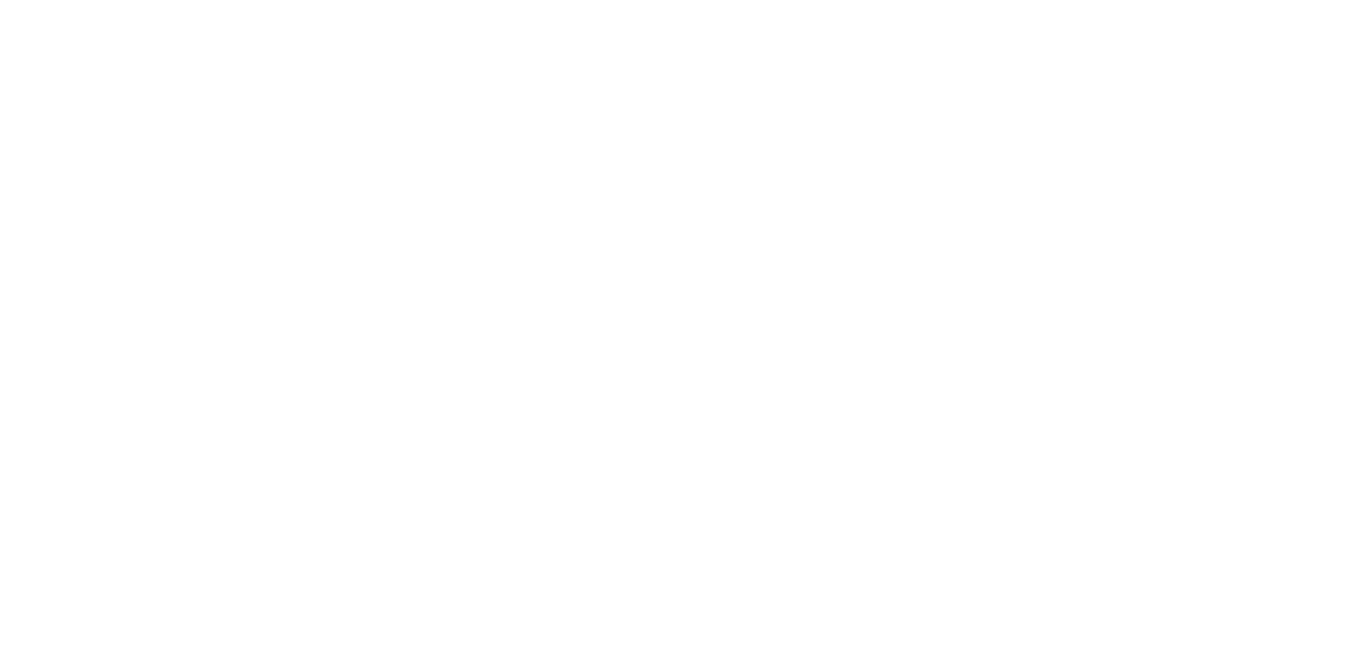 scroll, scrollTop: 0, scrollLeft: 0, axis: both 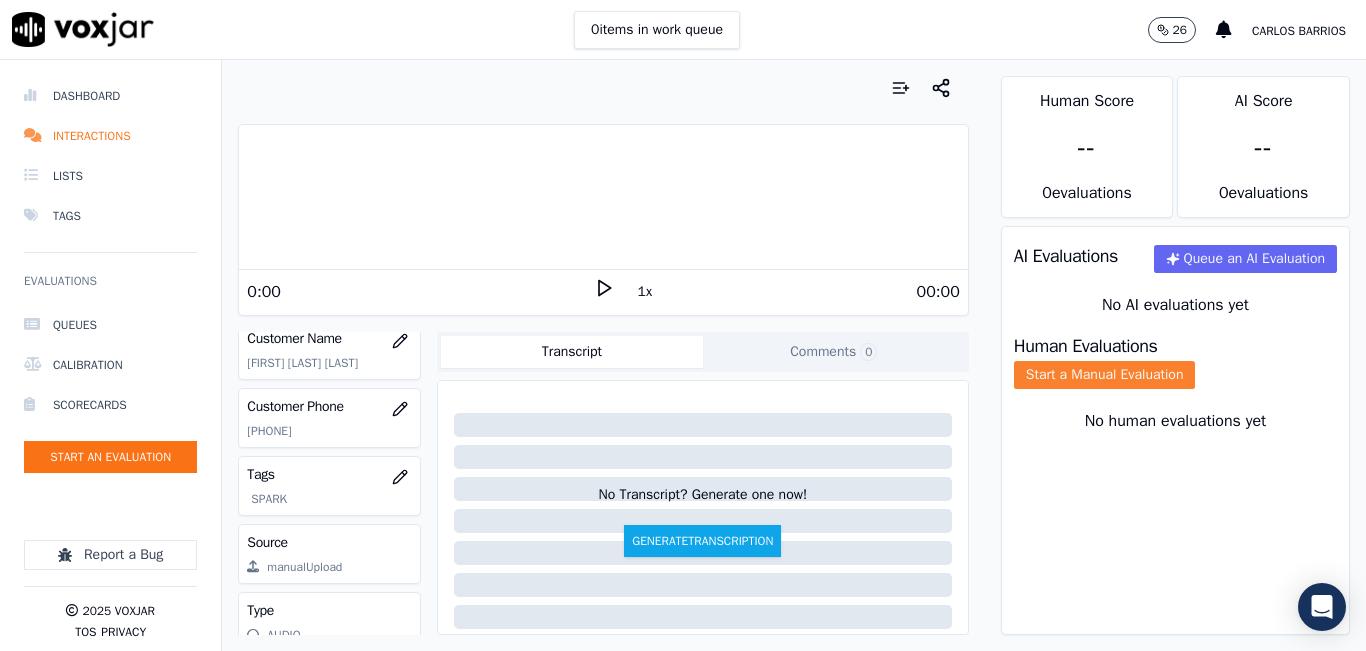 click on "Start a Manual Evaluation" 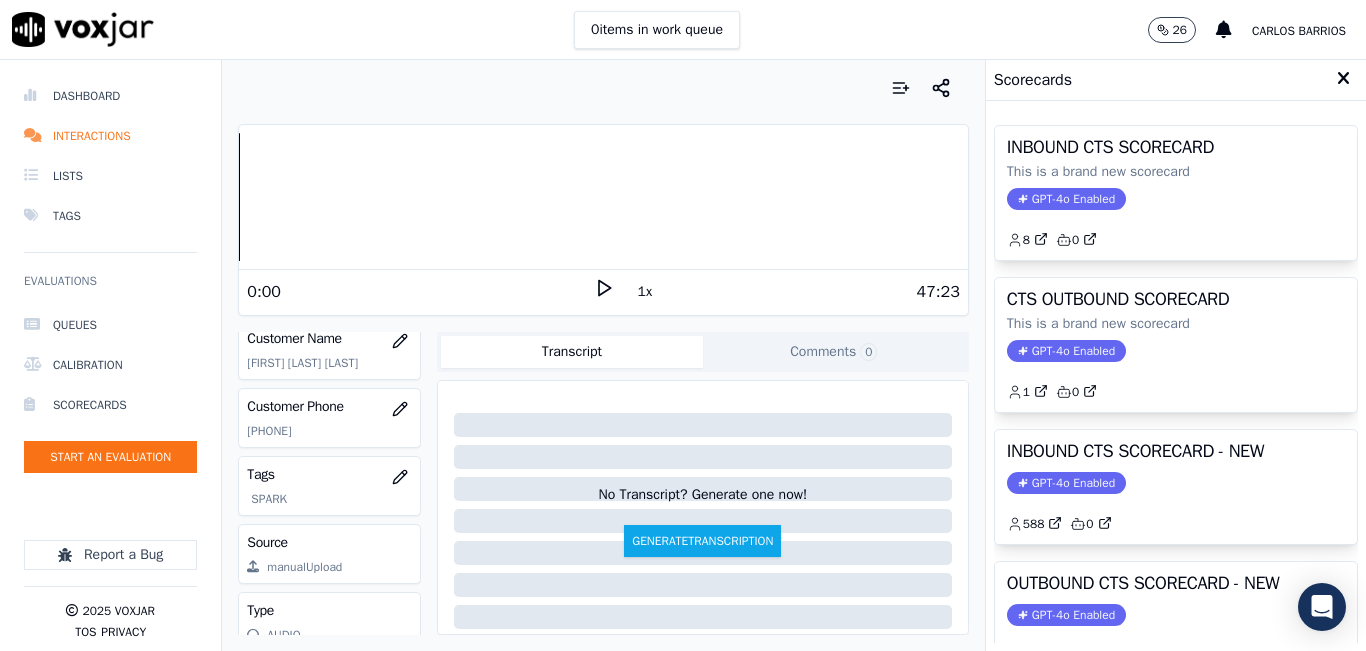 scroll, scrollTop: 100, scrollLeft: 0, axis: vertical 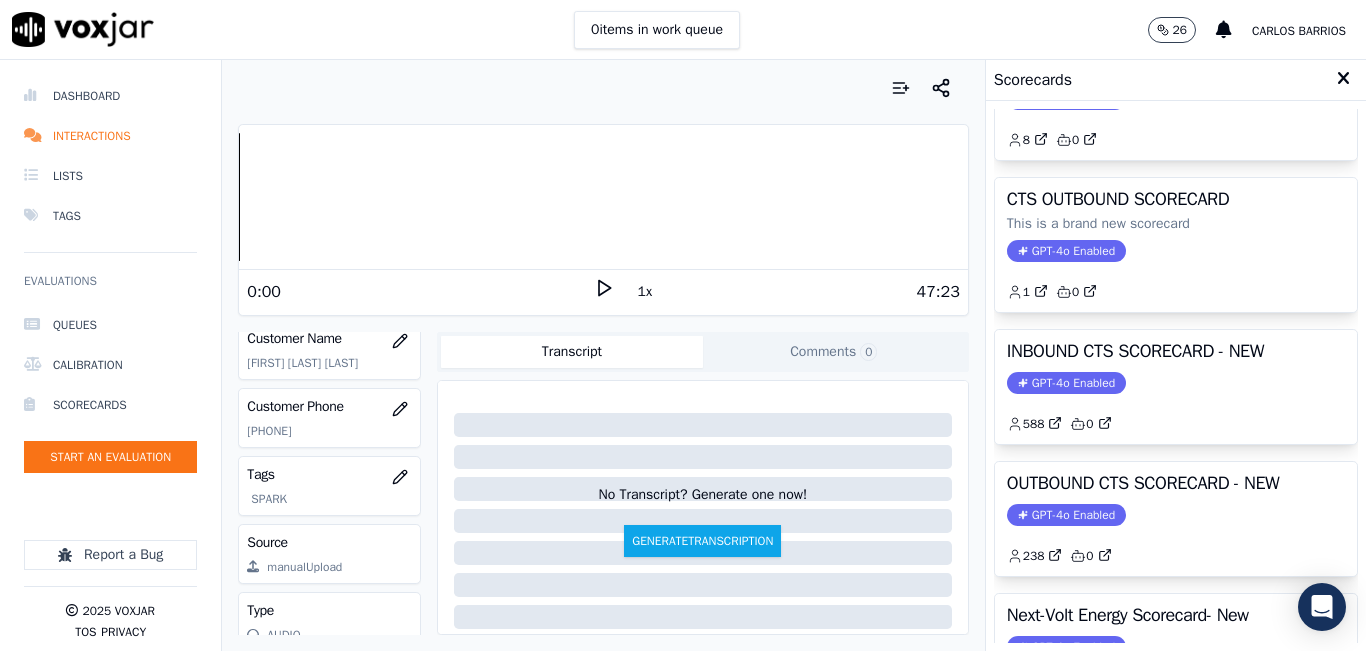 click 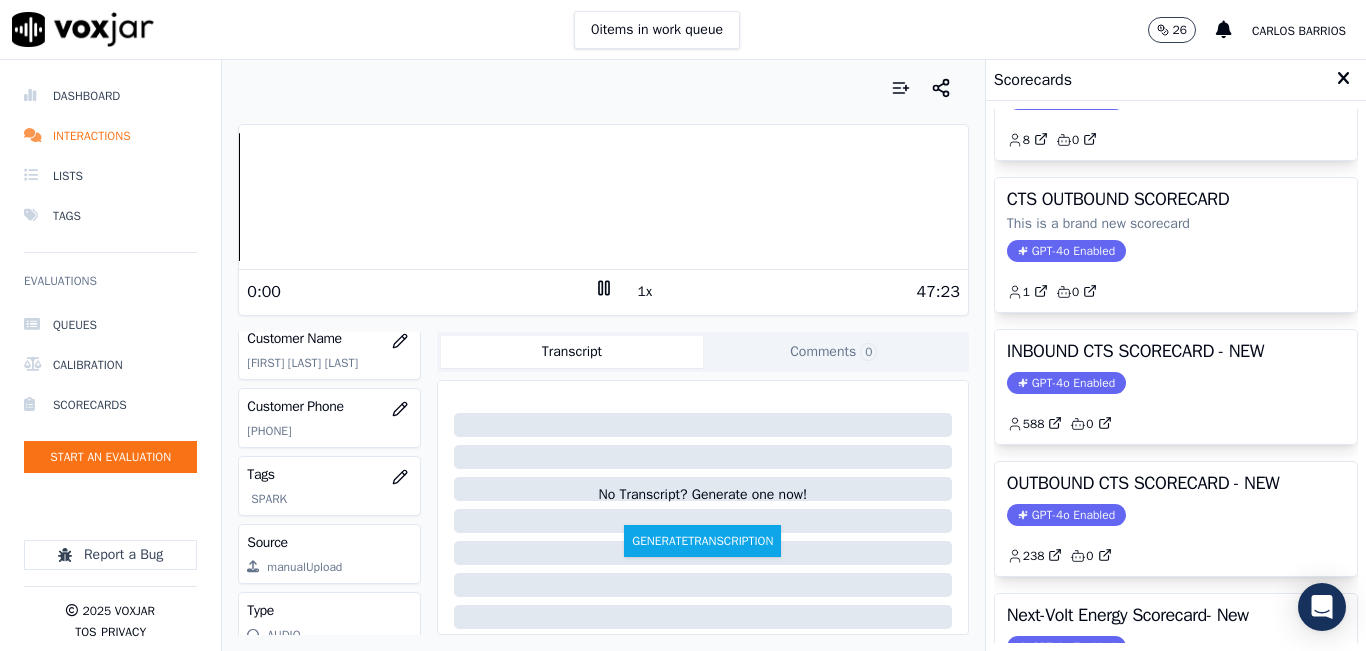 click on "1x" at bounding box center [645, 292] 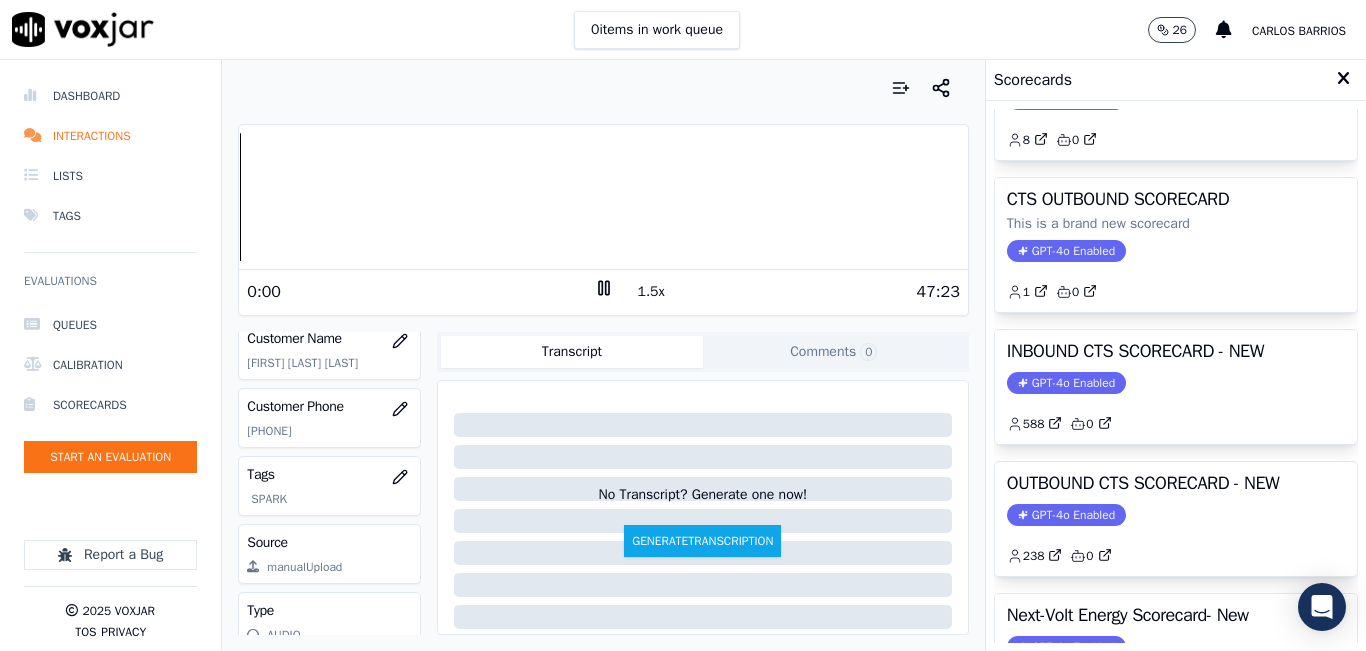 click on "1.5x" at bounding box center [651, 292] 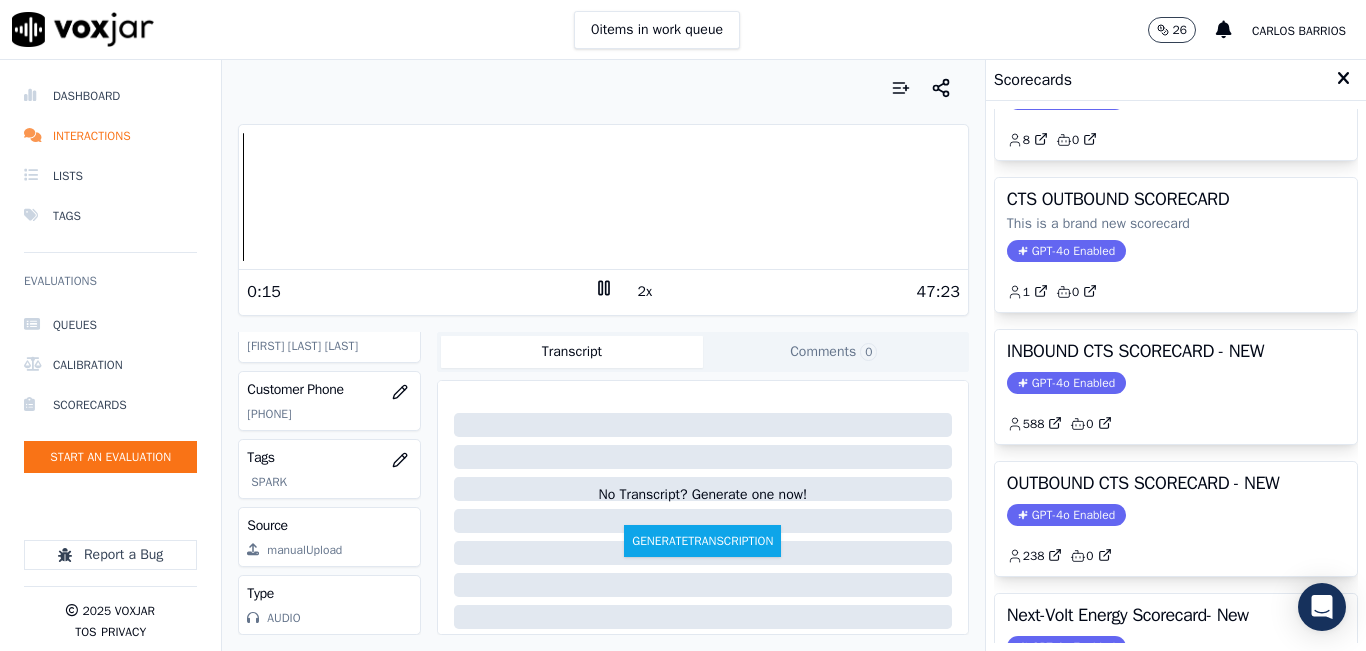 scroll, scrollTop: 278, scrollLeft: 0, axis: vertical 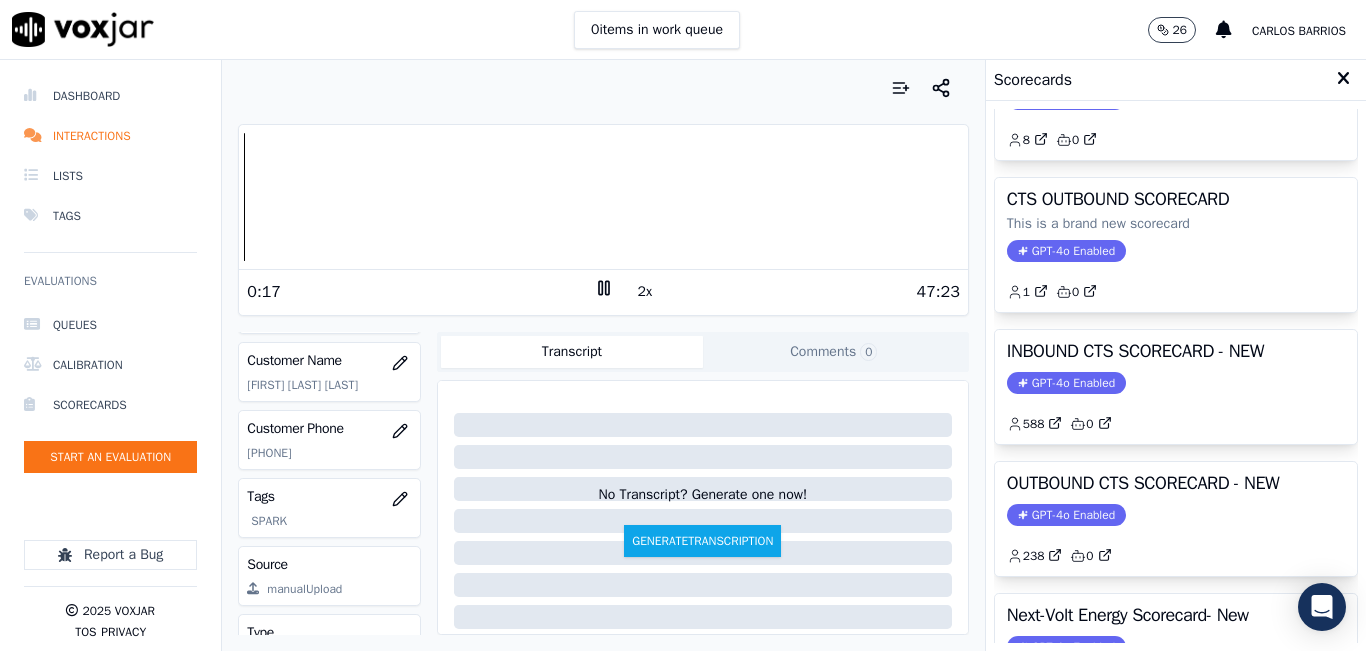 click on "Customer Phone     [PHONE]" at bounding box center [329, 440] 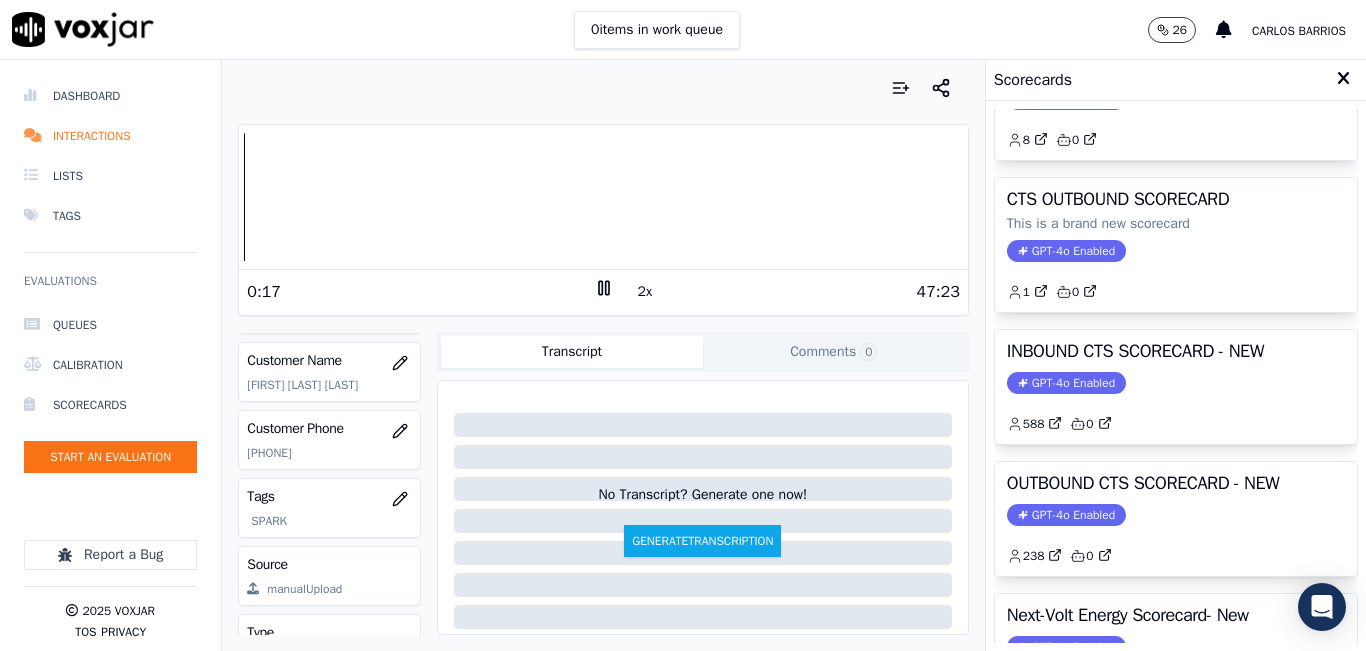 click on "[PHONE]" 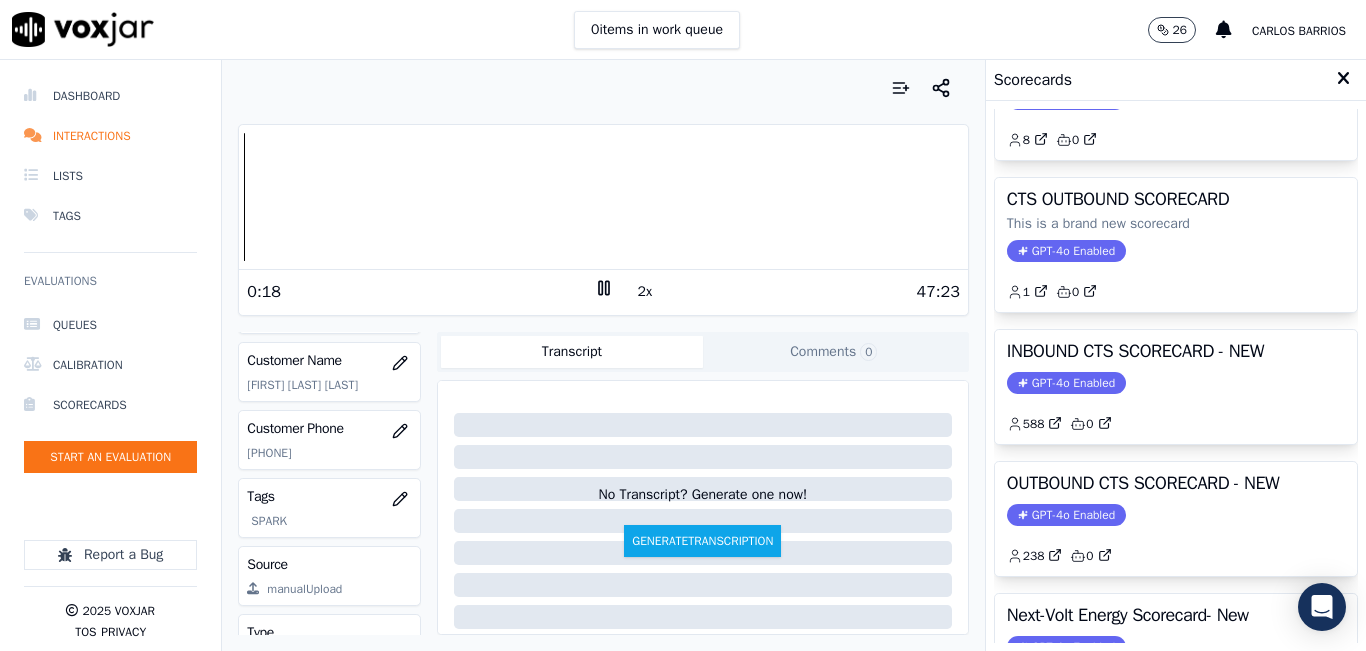 click on "[PHONE]" 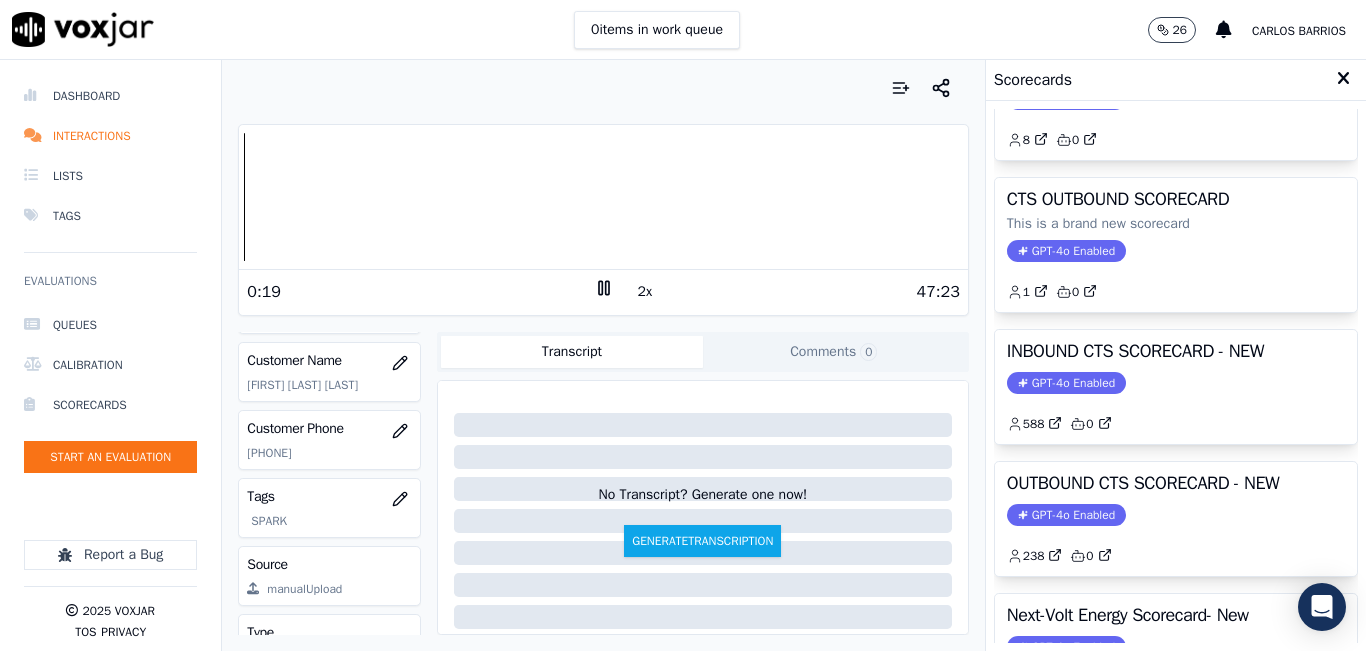 copy on "[PHONE]" 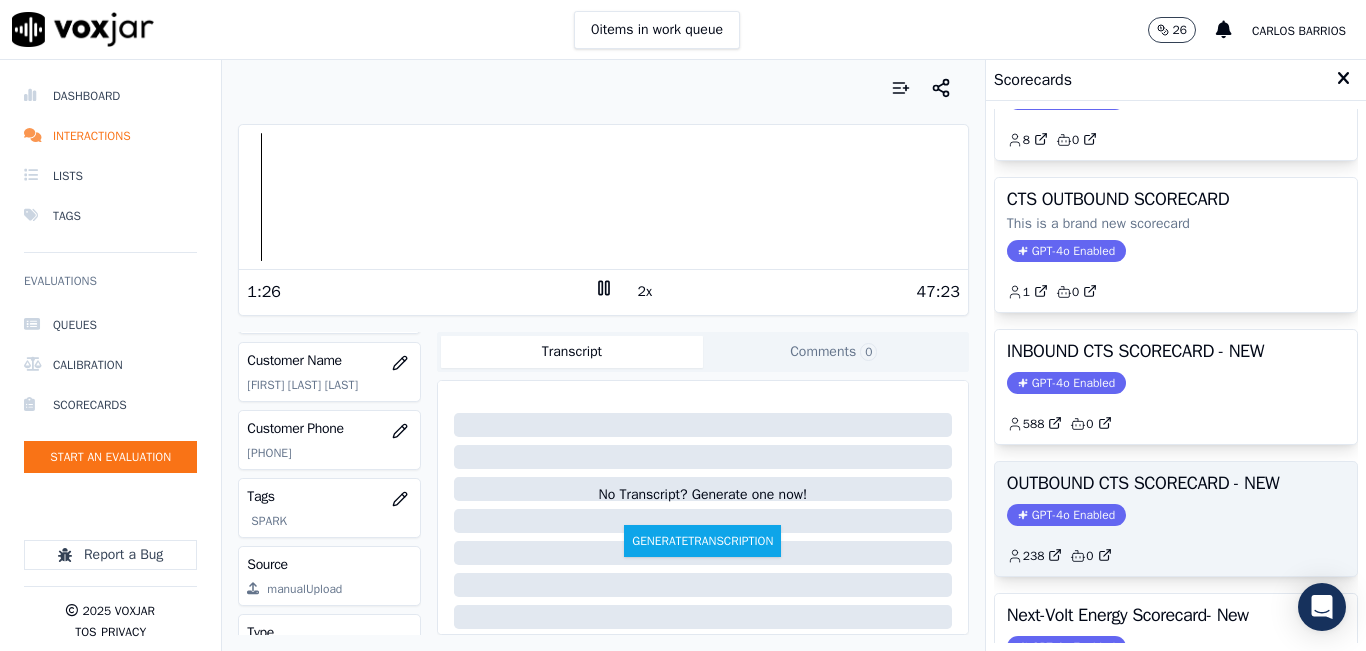 click on "OUTBOUND CTS SCORECARD - NEW        GPT-4o Enabled       238         0" at bounding box center [1176, 519] 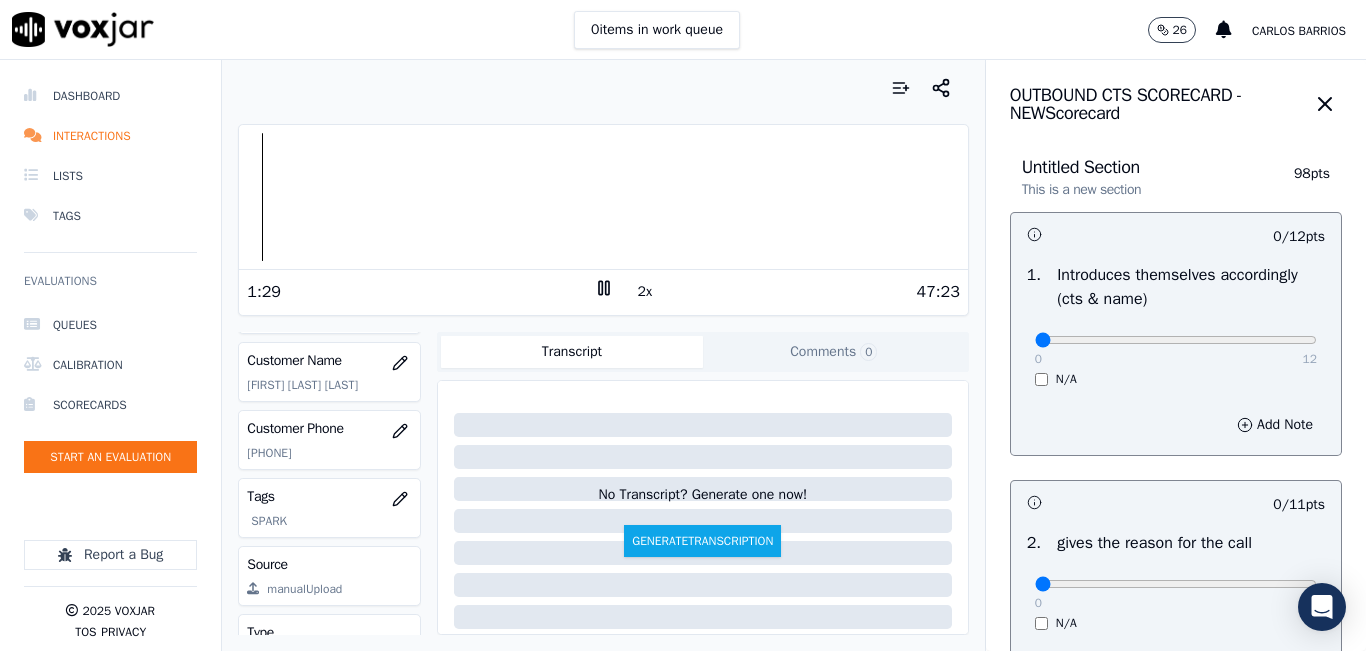 click at bounding box center [603, 197] 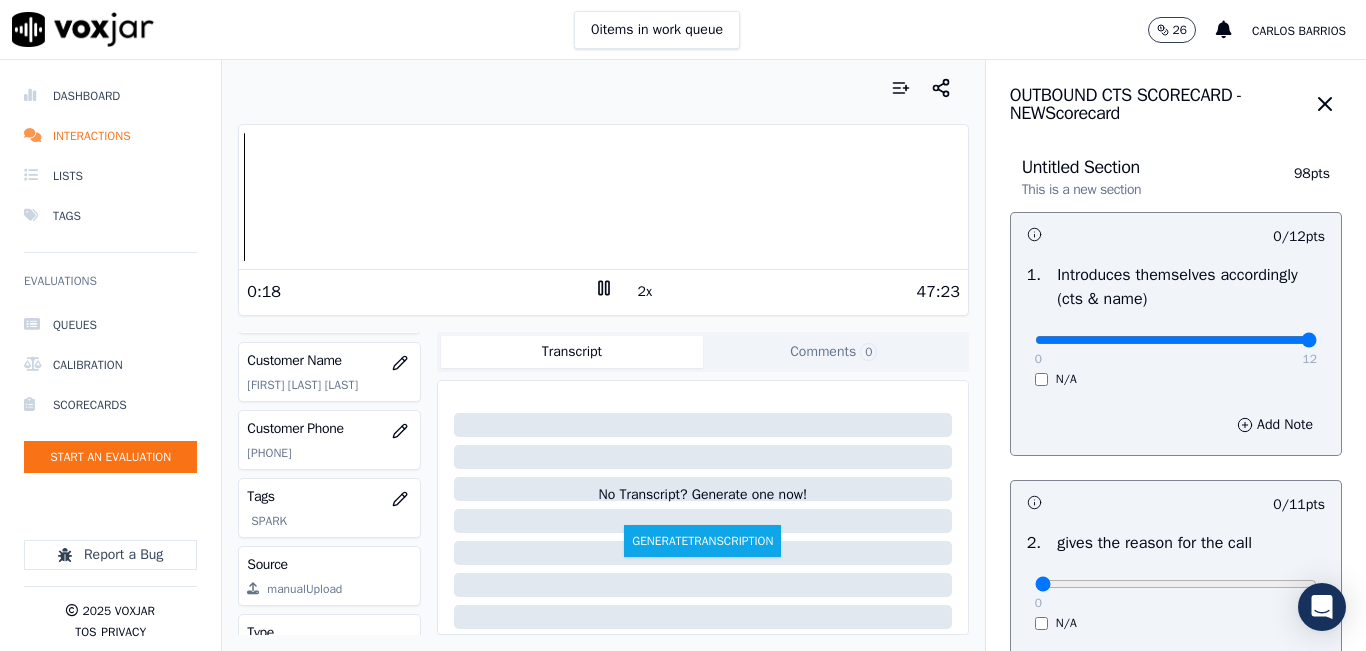 type on "12" 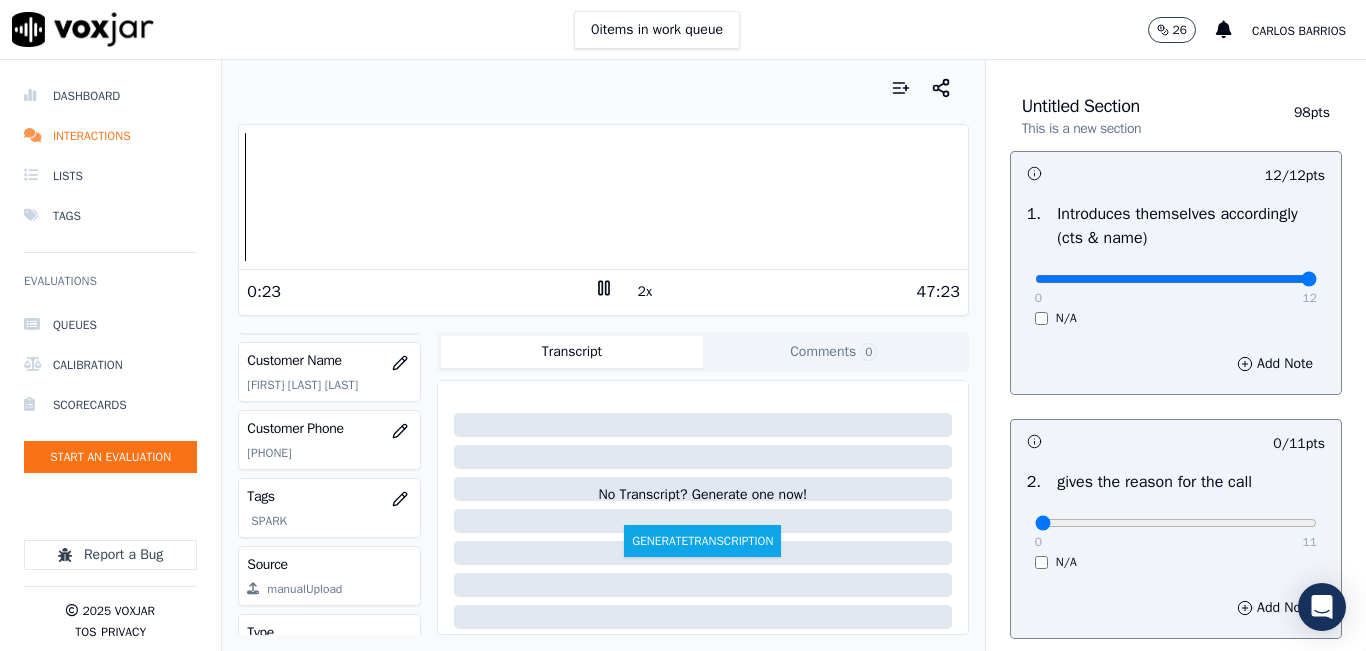 scroll, scrollTop: 100, scrollLeft: 0, axis: vertical 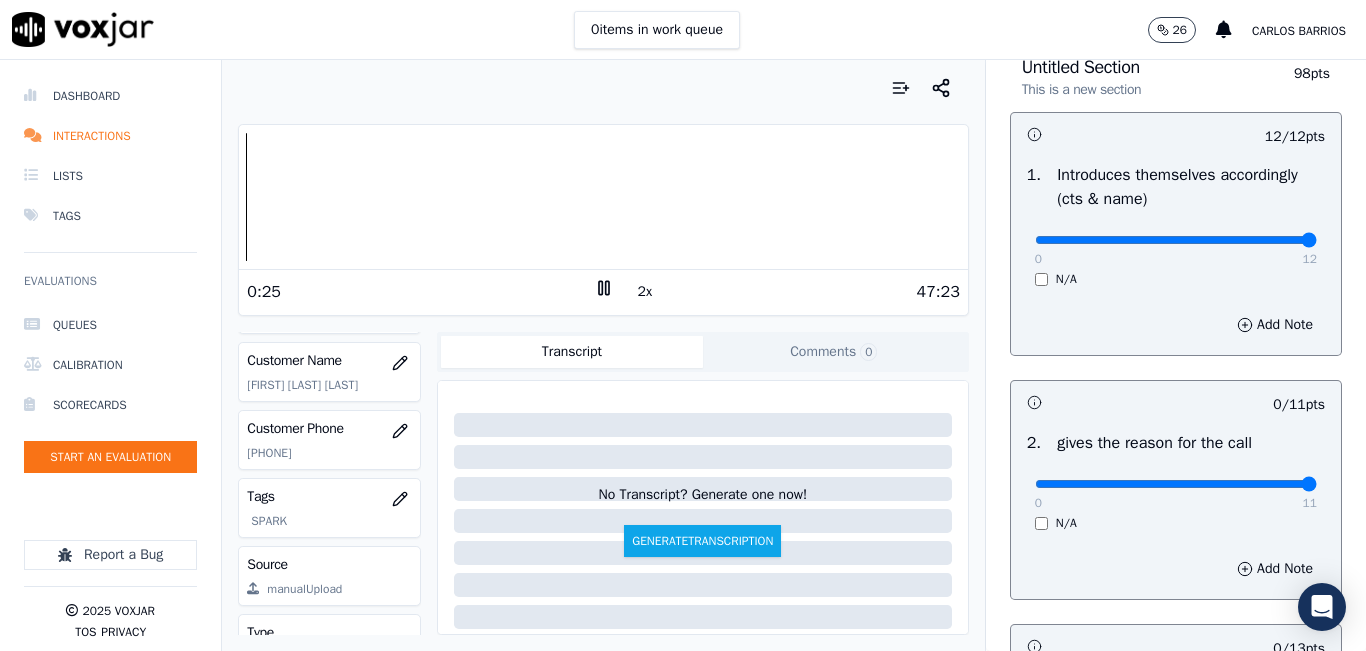 type on "11" 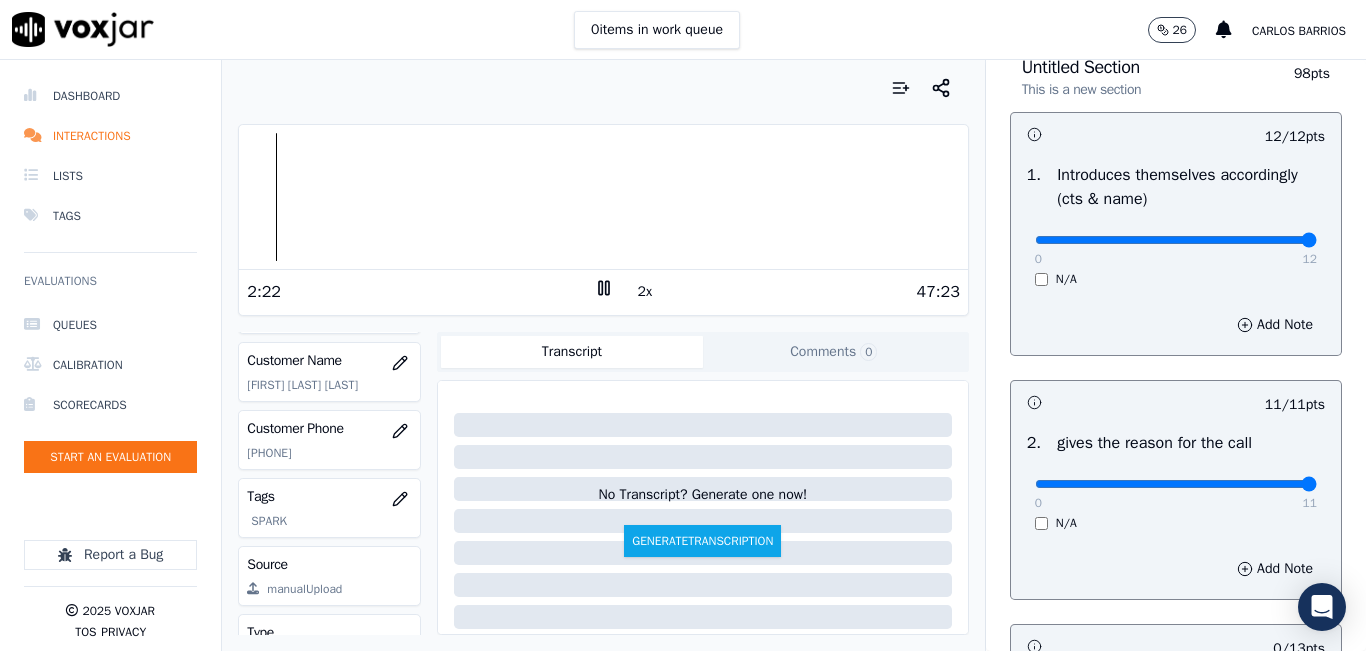 scroll, scrollTop: 500, scrollLeft: 0, axis: vertical 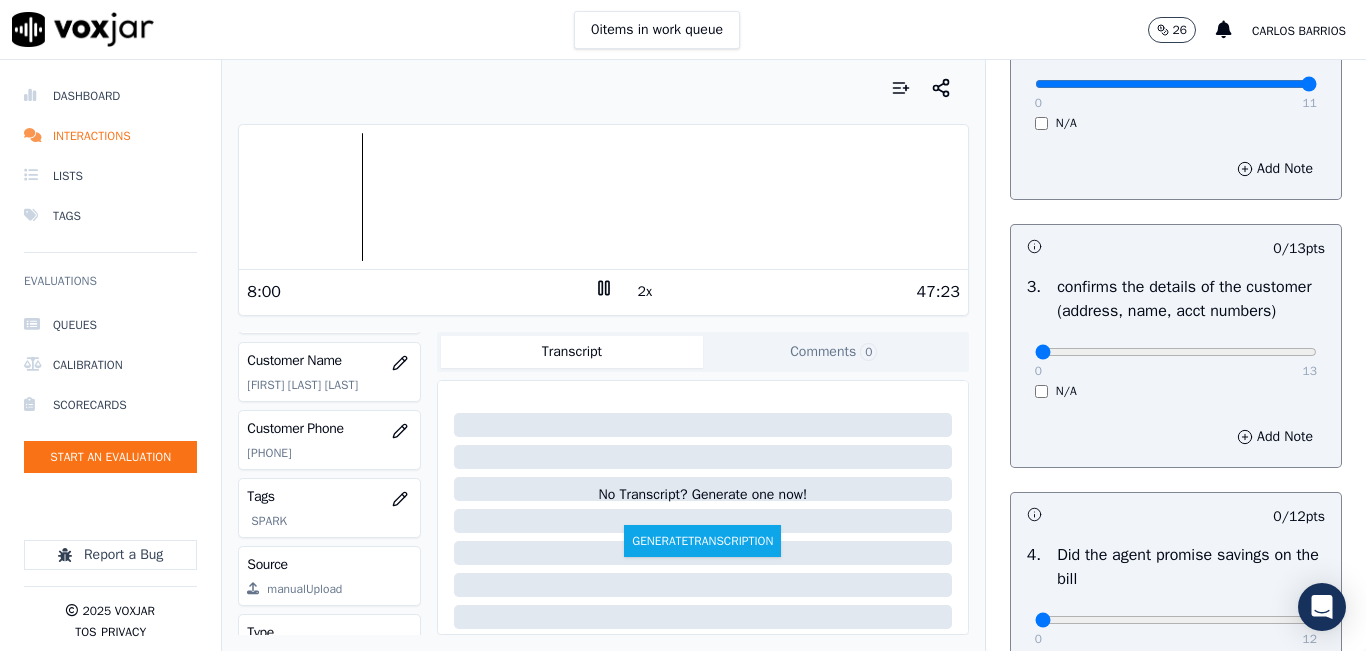 click 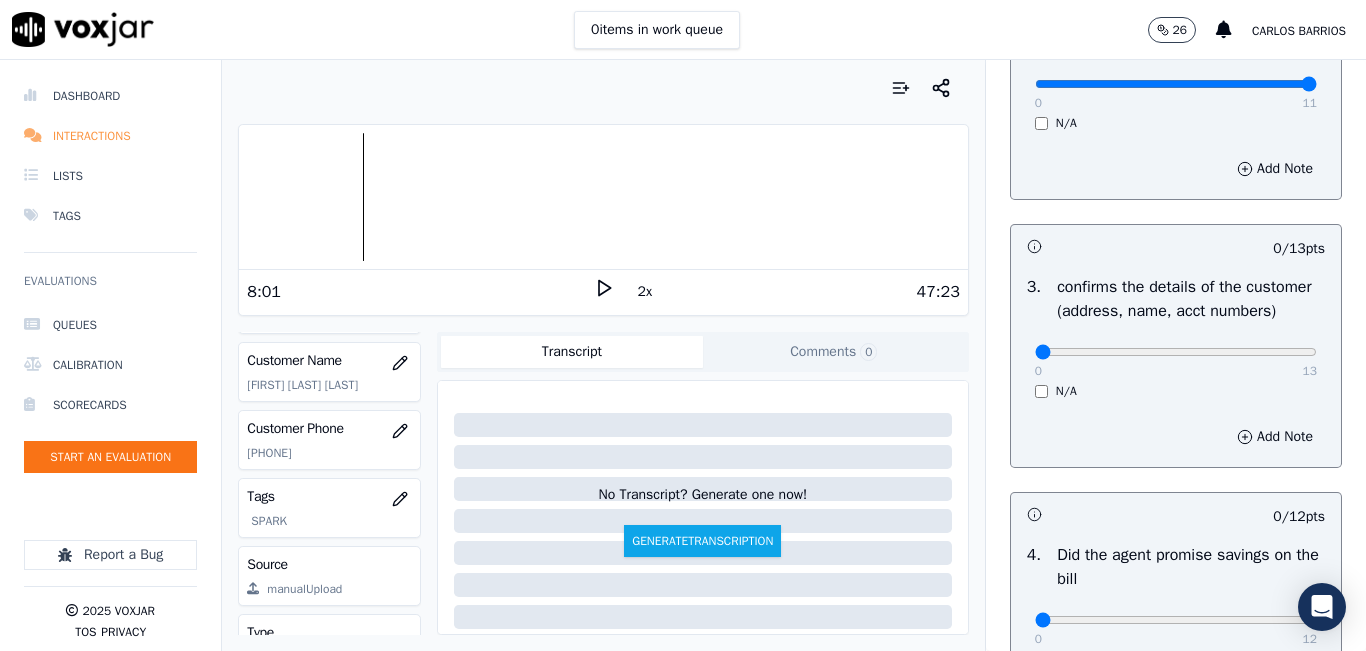 click on "Interactions" at bounding box center (110, 136) 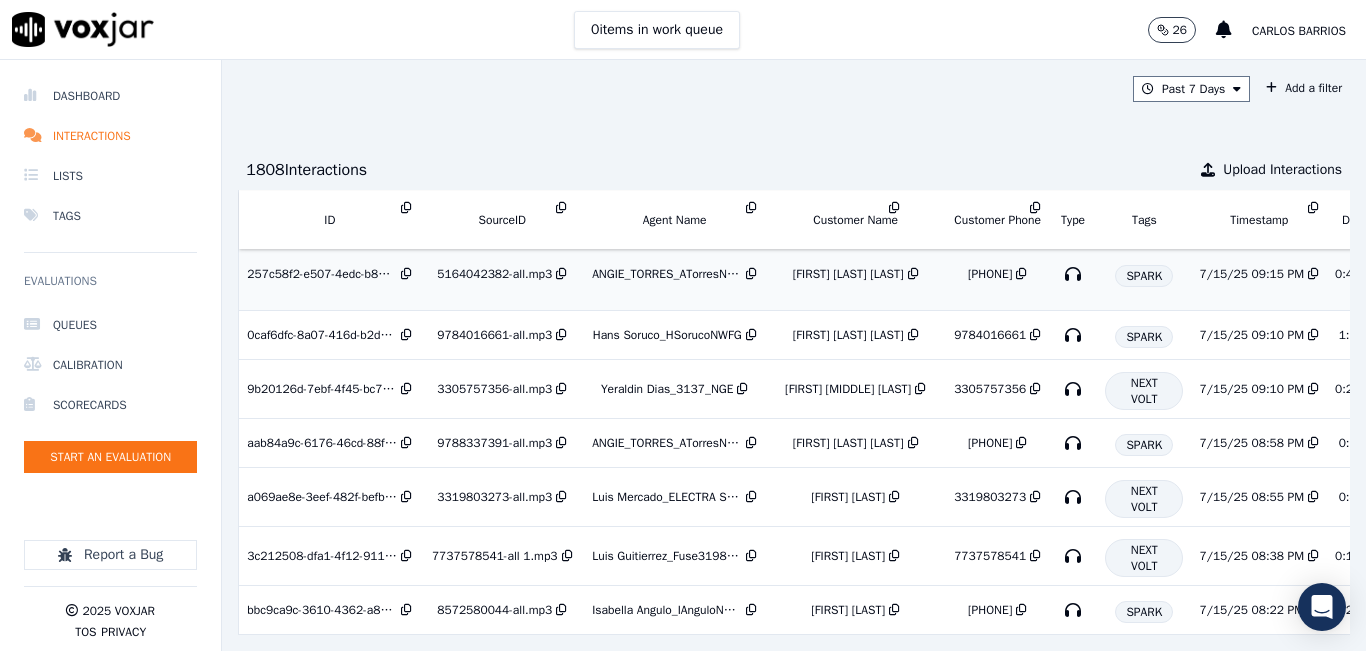 scroll, scrollTop: 500, scrollLeft: 0, axis: vertical 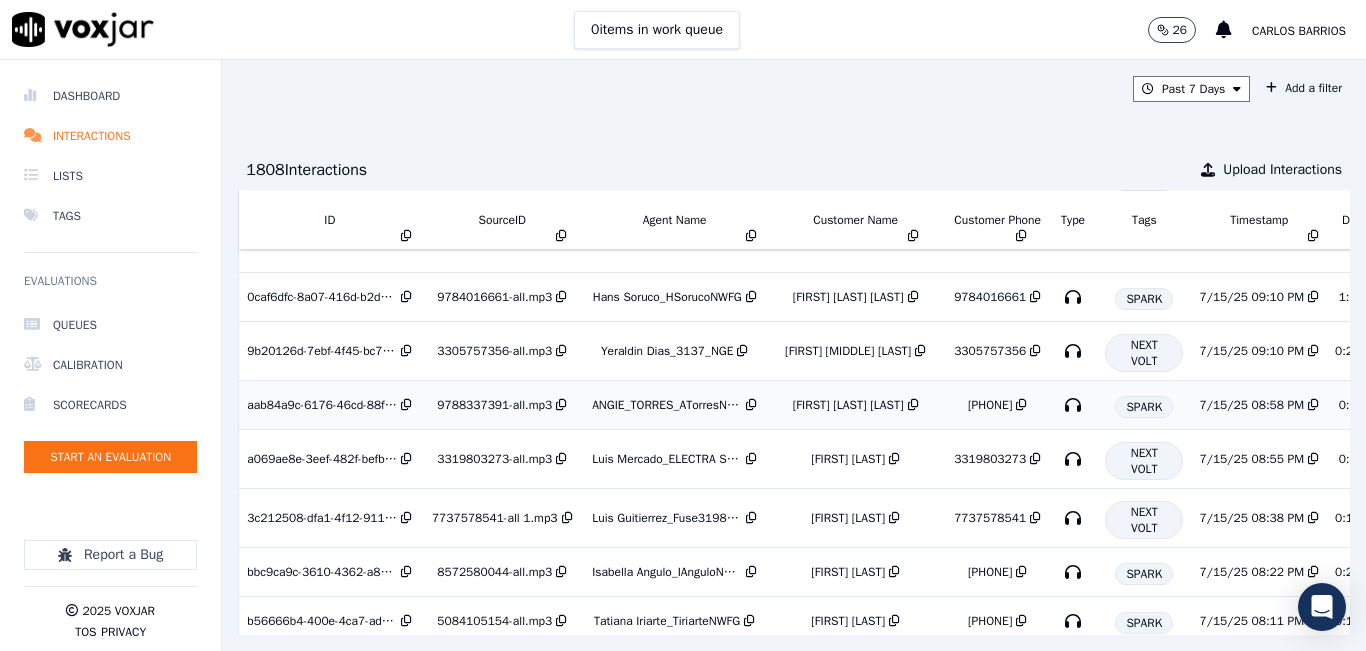 click on "ANGIE_TORRES_ATorresNWFG_SPARK" at bounding box center (667, 405) 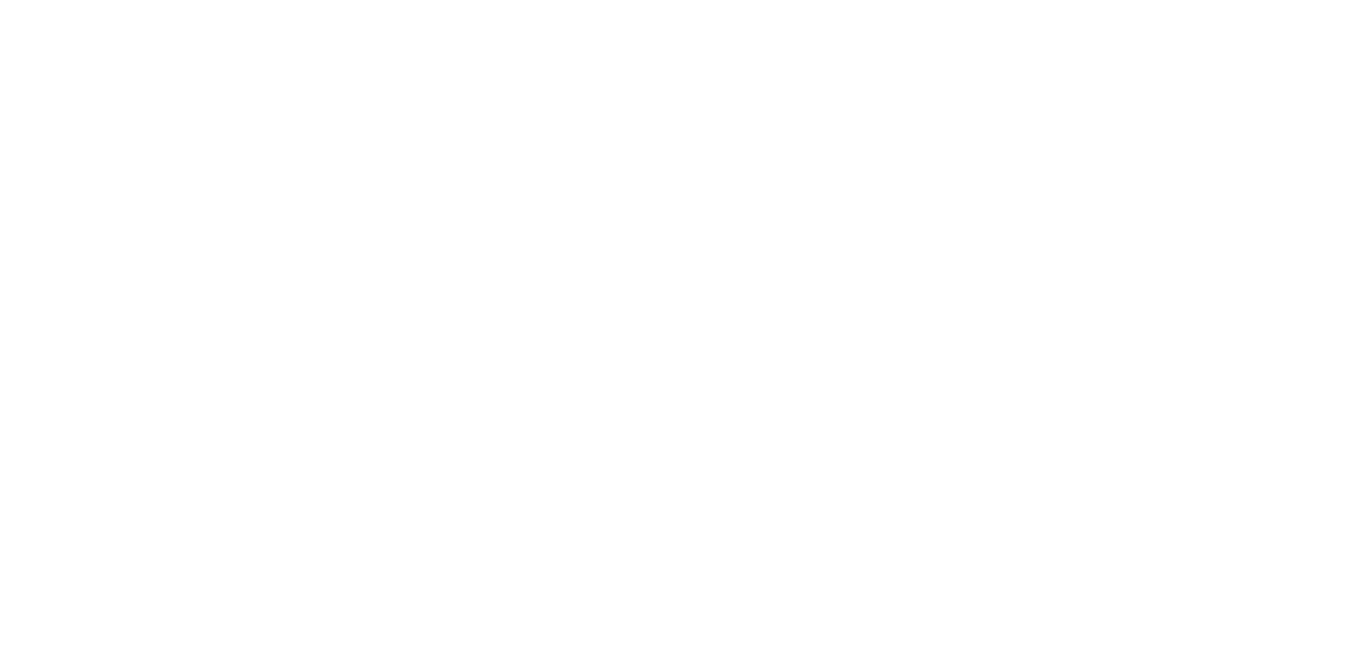 scroll, scrollTop: 0, scrollLeft: 0, axis: both 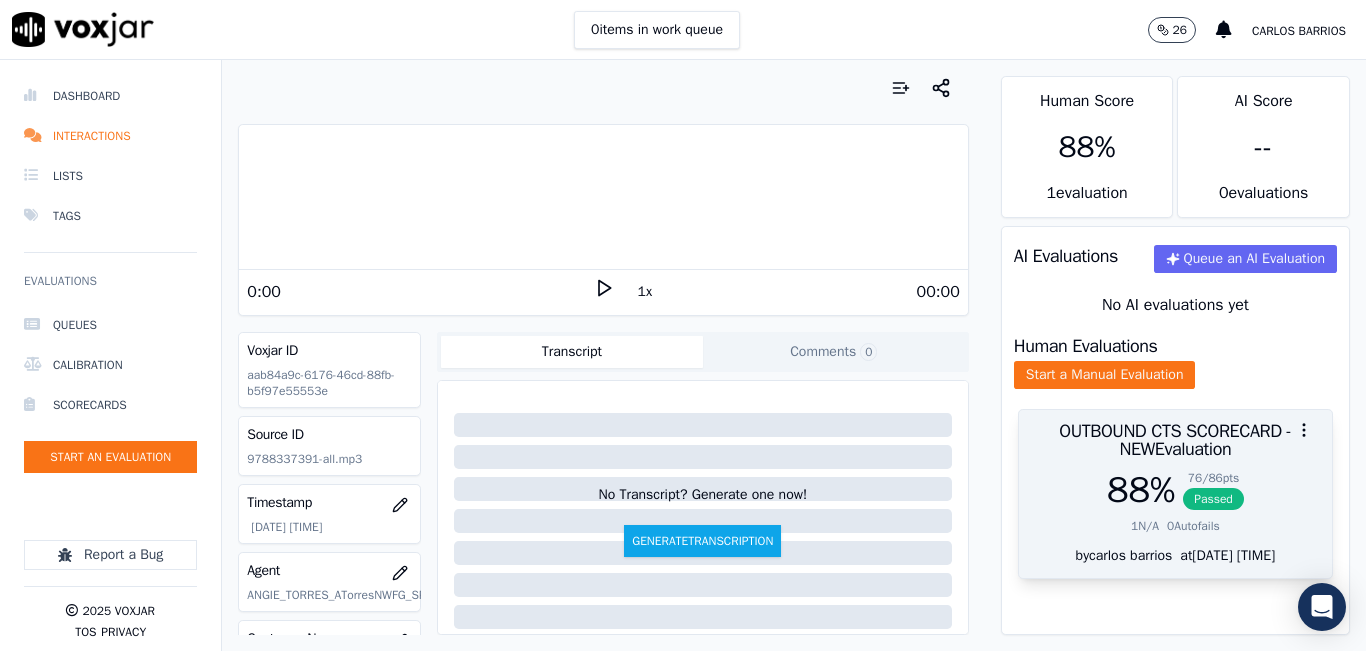 click on "OUTBOUND CTS SCORECARD - NEW   Evaluation" at bounding box center [1175, 440] 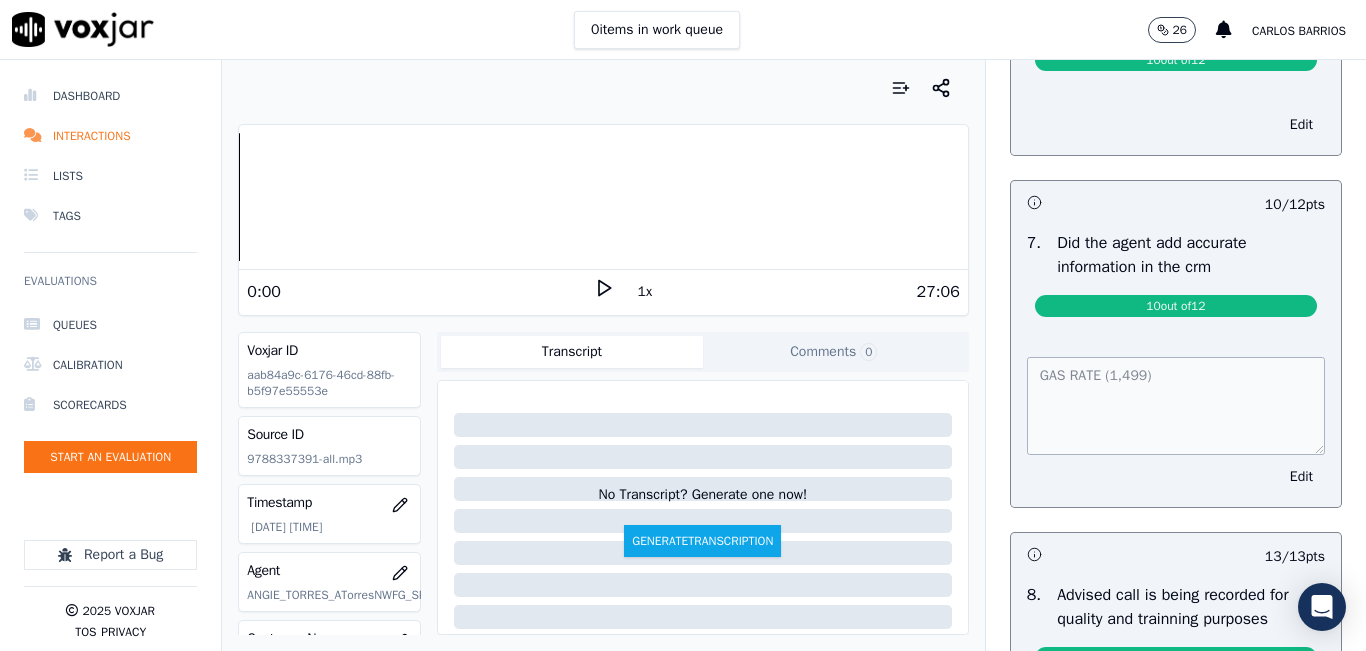 scroll, scrollTop: 1600, scrollLeft: 0, axis: vertical 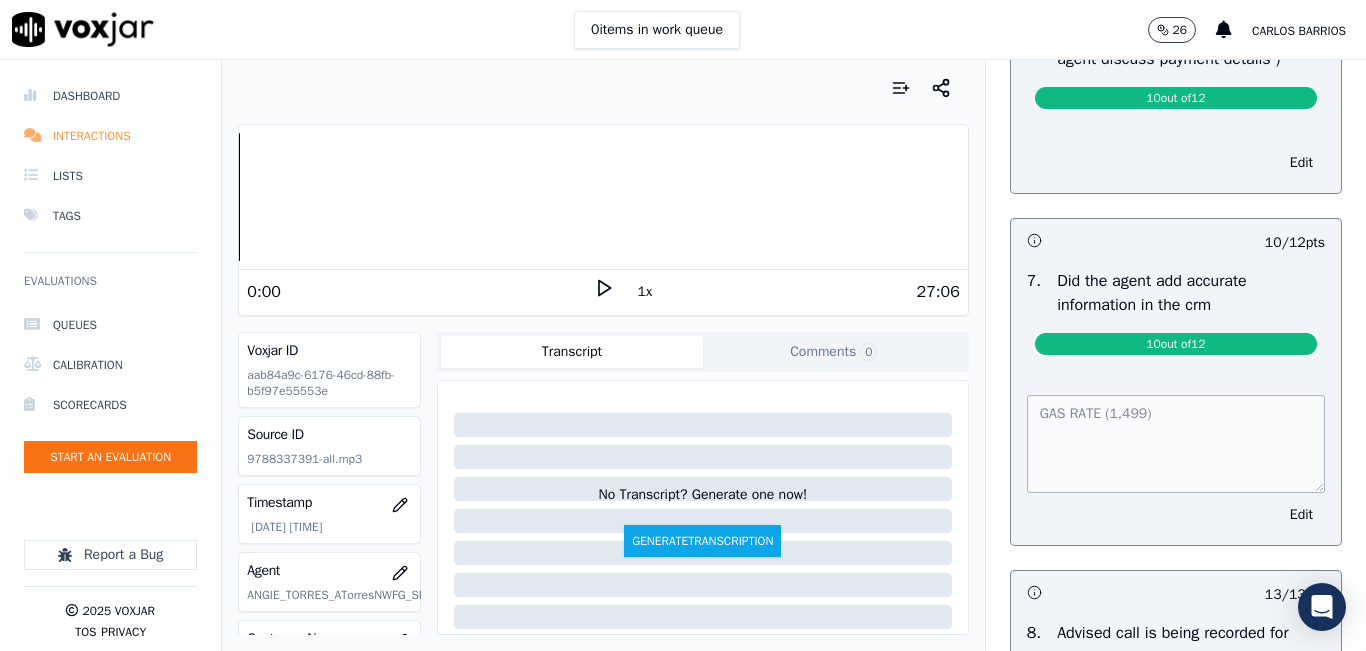 click on "Interactions" at bounding box center [110, 136] 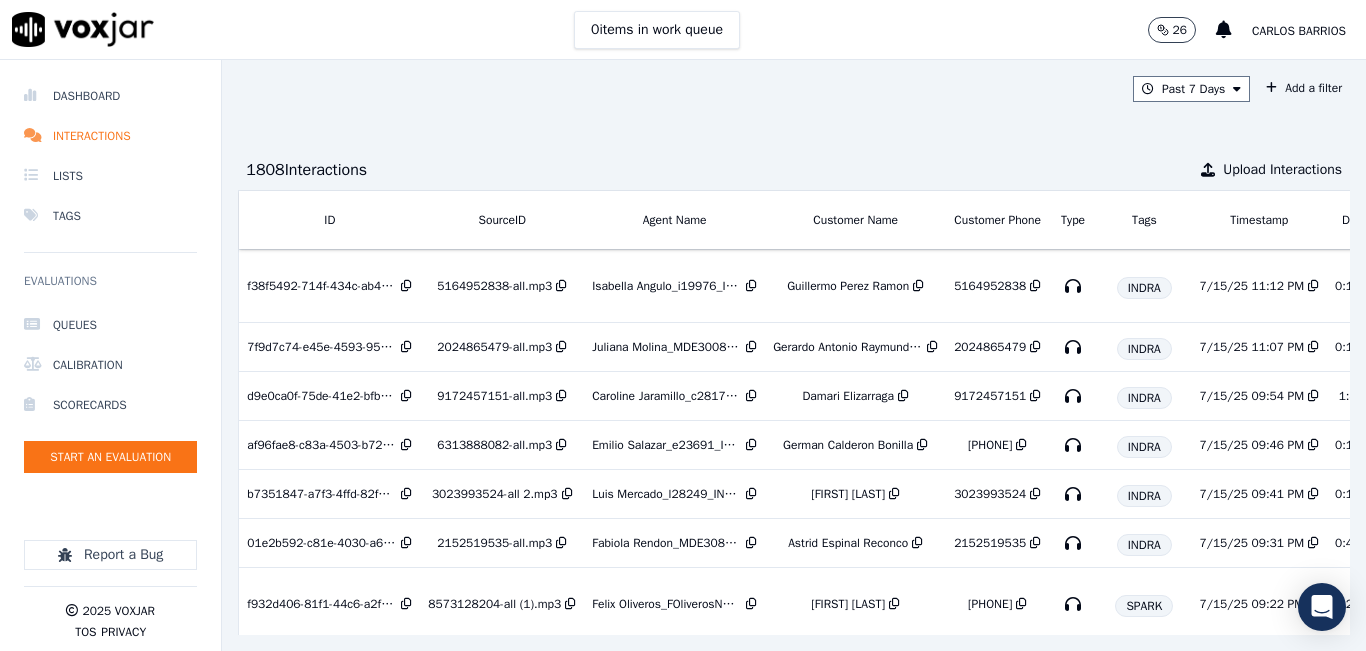 scroll, scrollTop: 0, scrollLeft: 337, axis: horizontal 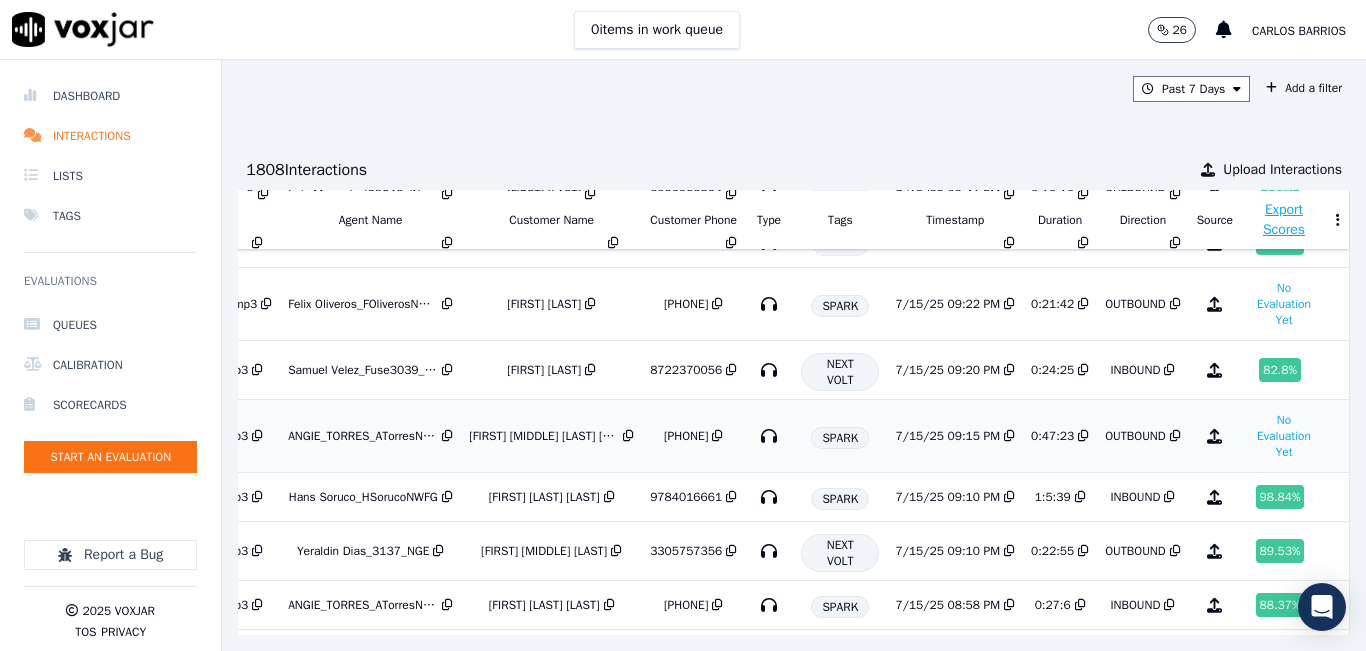 click on "7/15/25 09:15 PM" at bounding box center [955, 436] 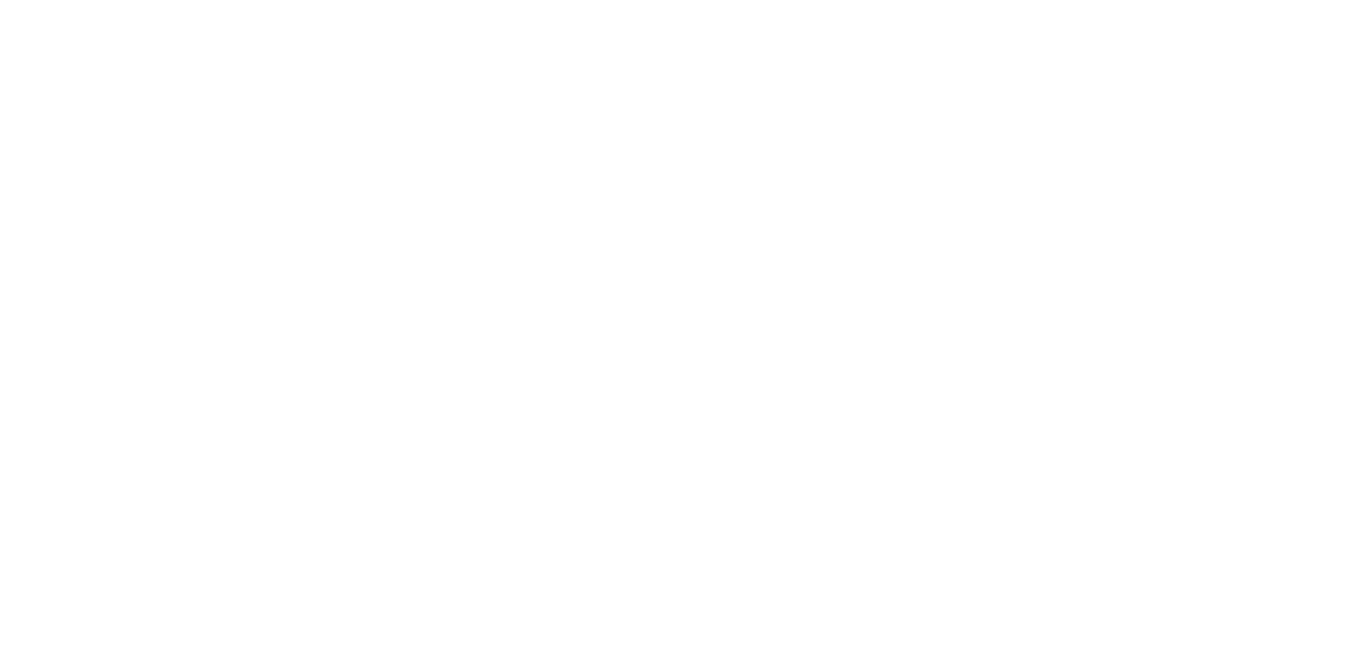 scroll, scrollTop: 0, scrollLeft: 0, axis: both 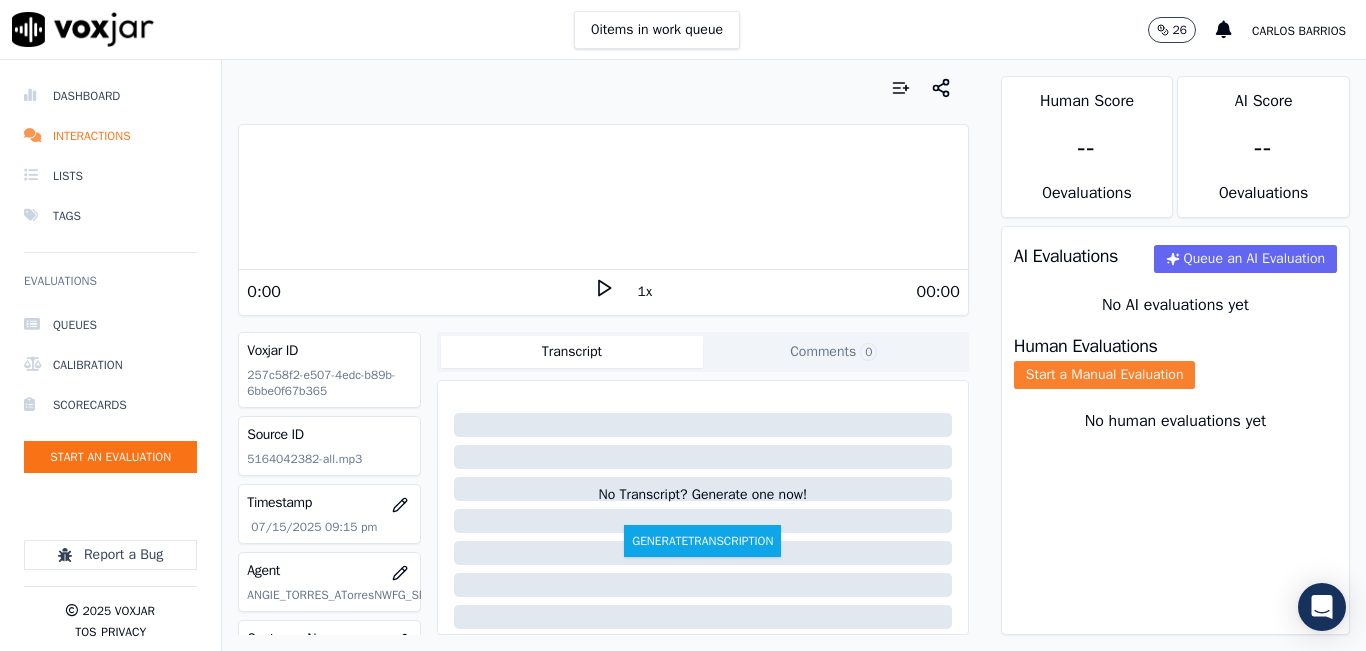 click on "Start a Manual Evaluation" 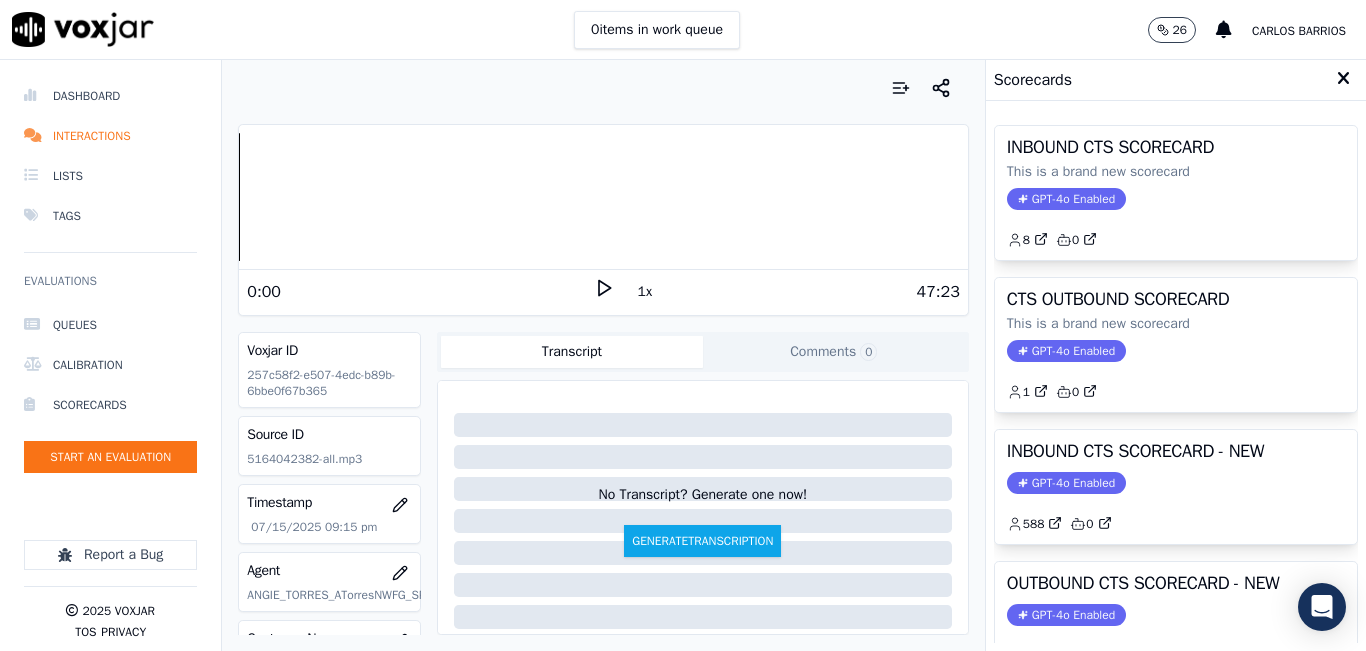 click 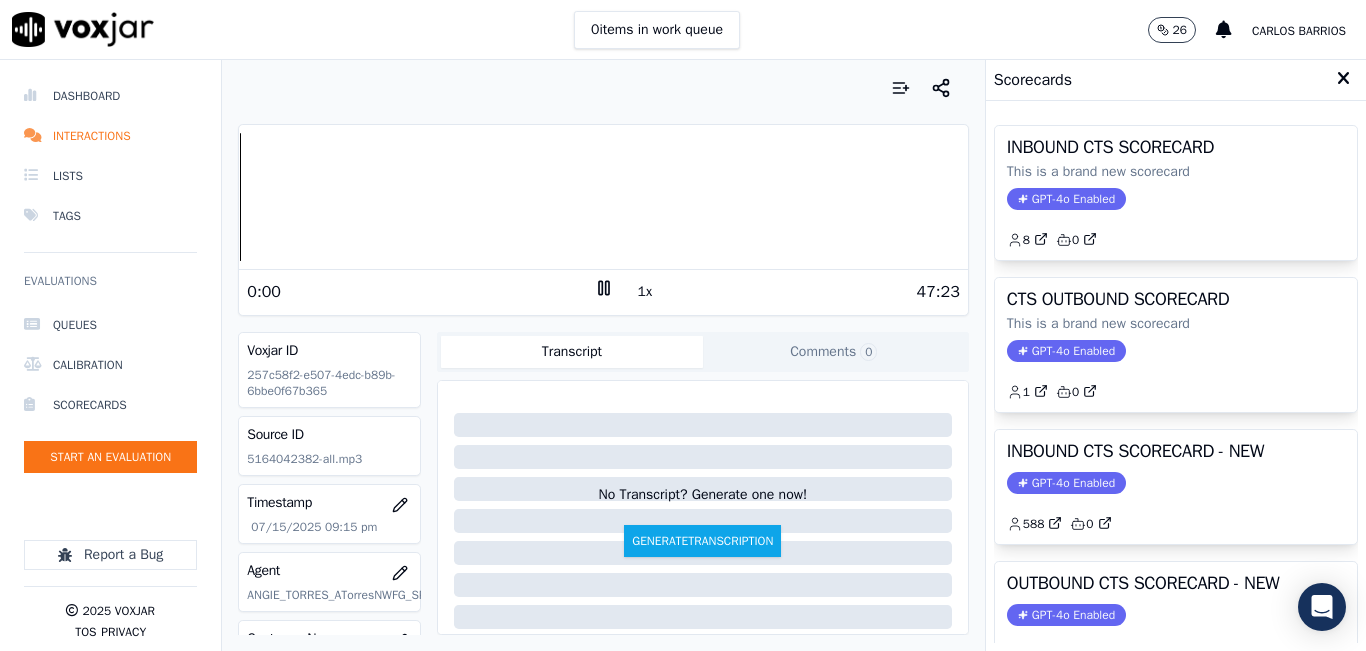 click on "1x" at bounding box center (645, 292) 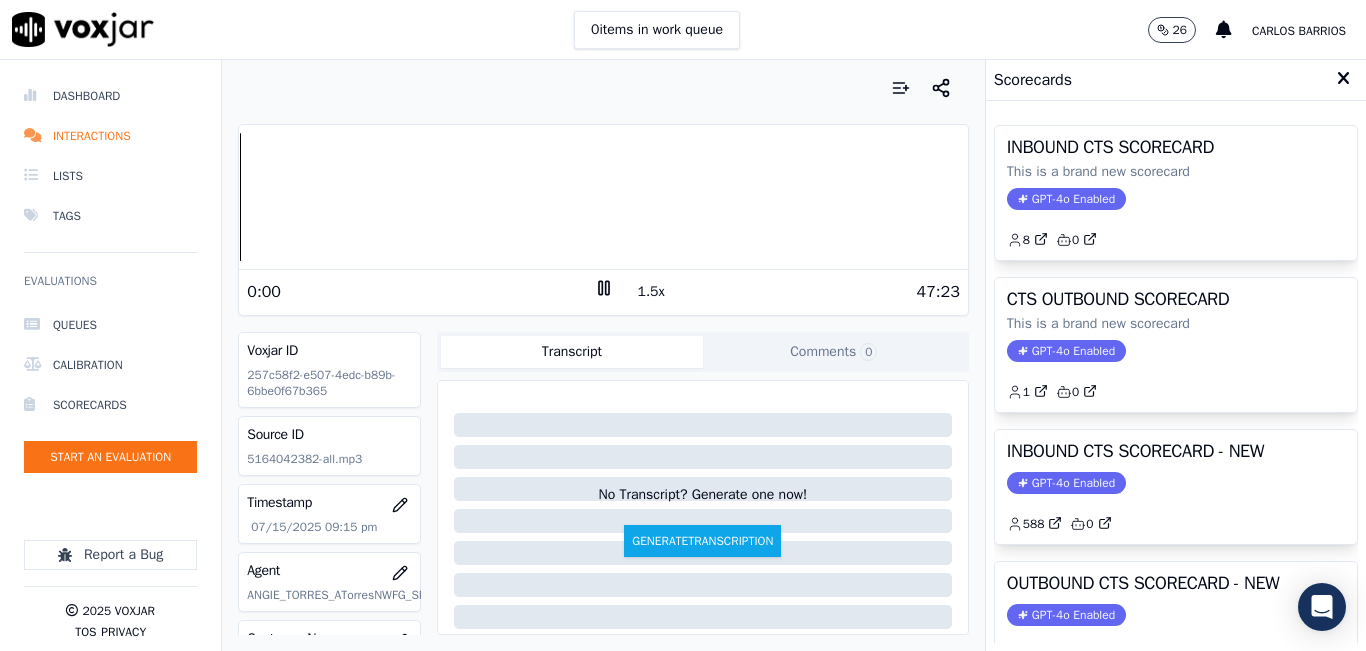 click on "1.5x" at bounding box center (651, 292) 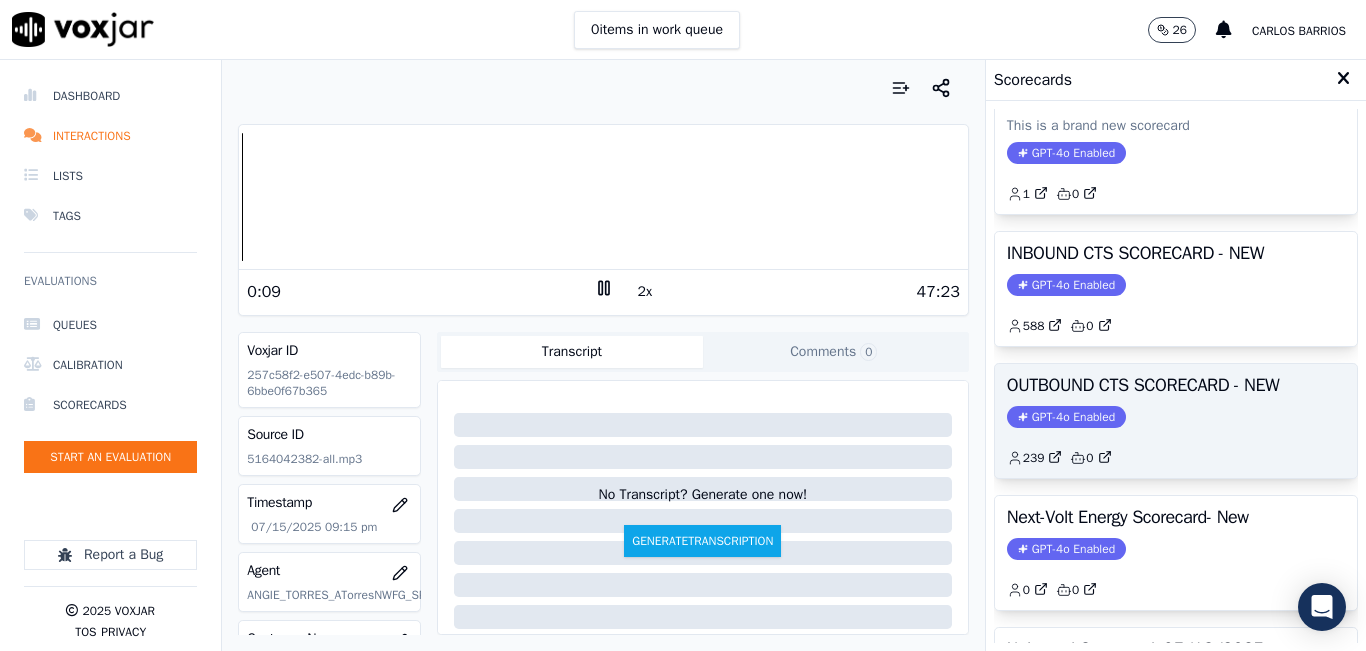 scroll, scrollTop: 200, scrollLeft: 0, axis: vertical 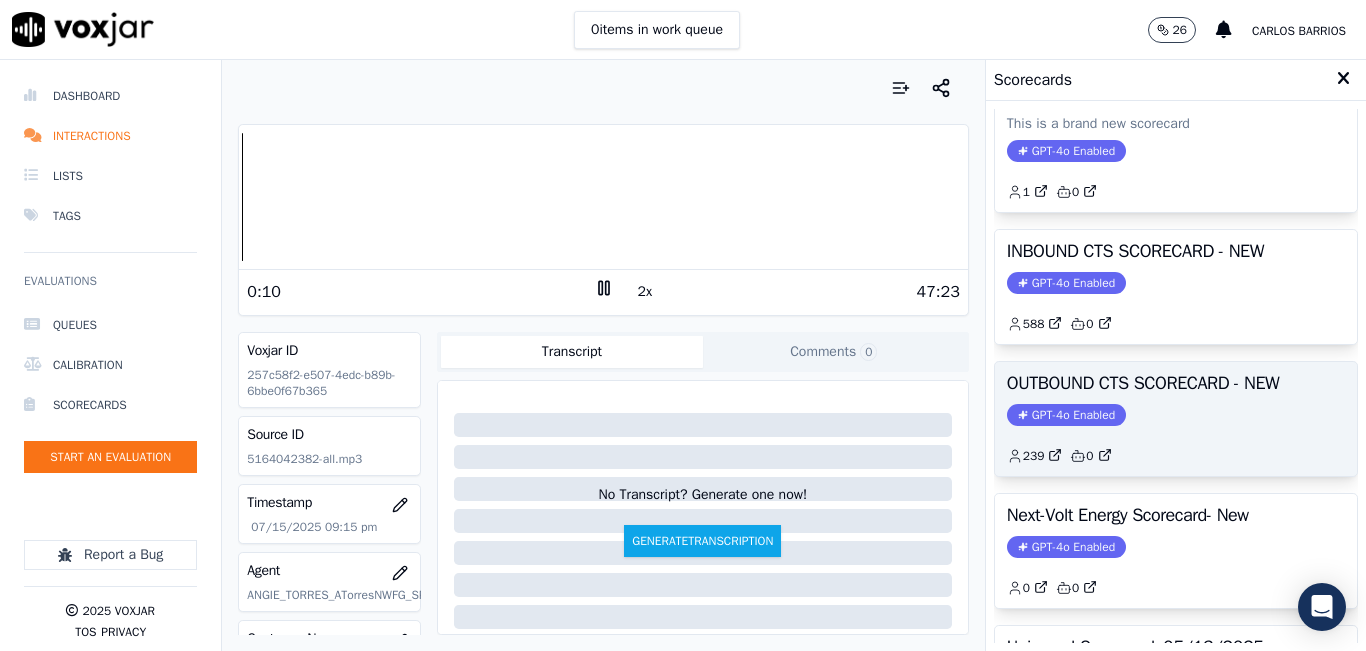 click on "GPT-4o Enabled" 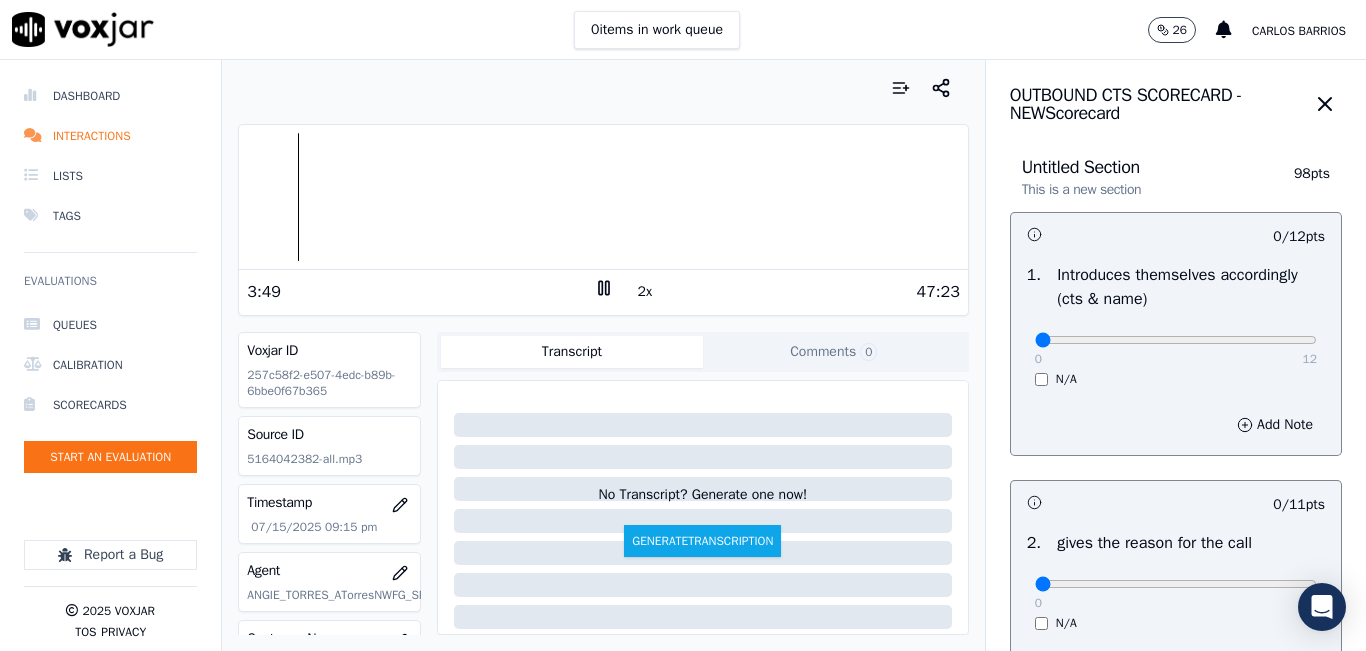click at bounding box center (603, 197) 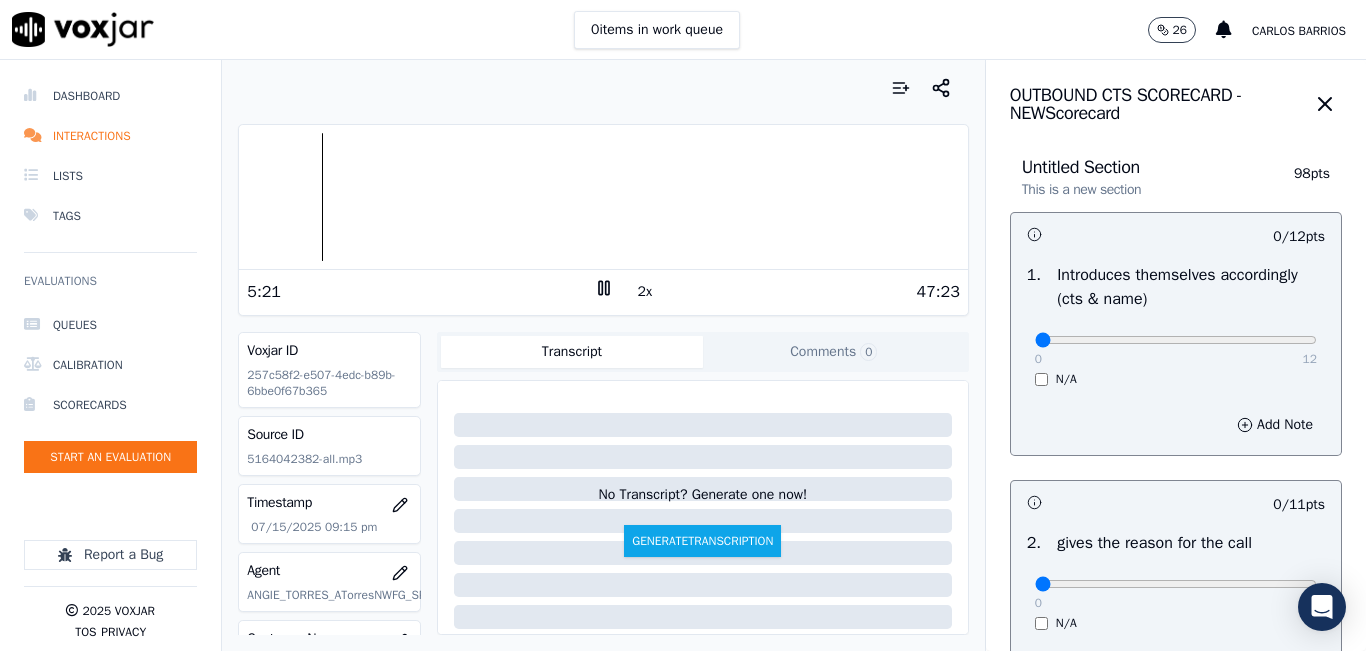 click at bounding box center [603, 197] 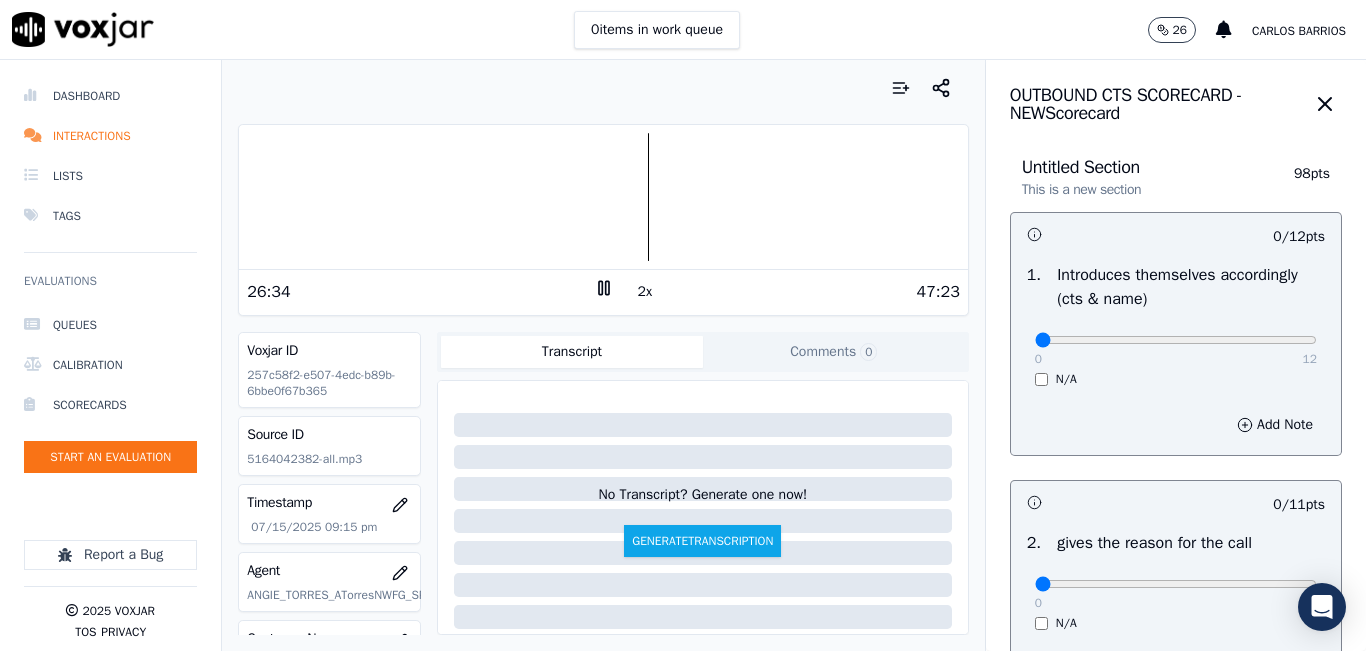 click at bounding box center (603, 197) 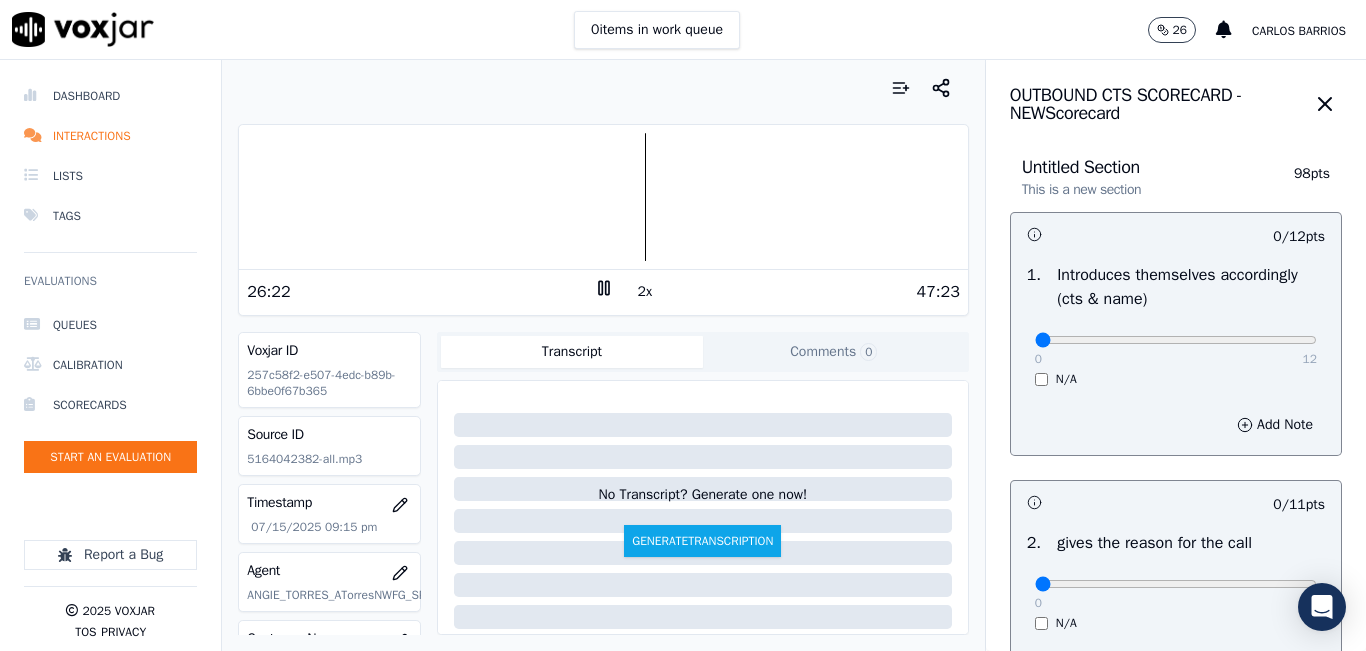 click at bounding box center (603, 197) 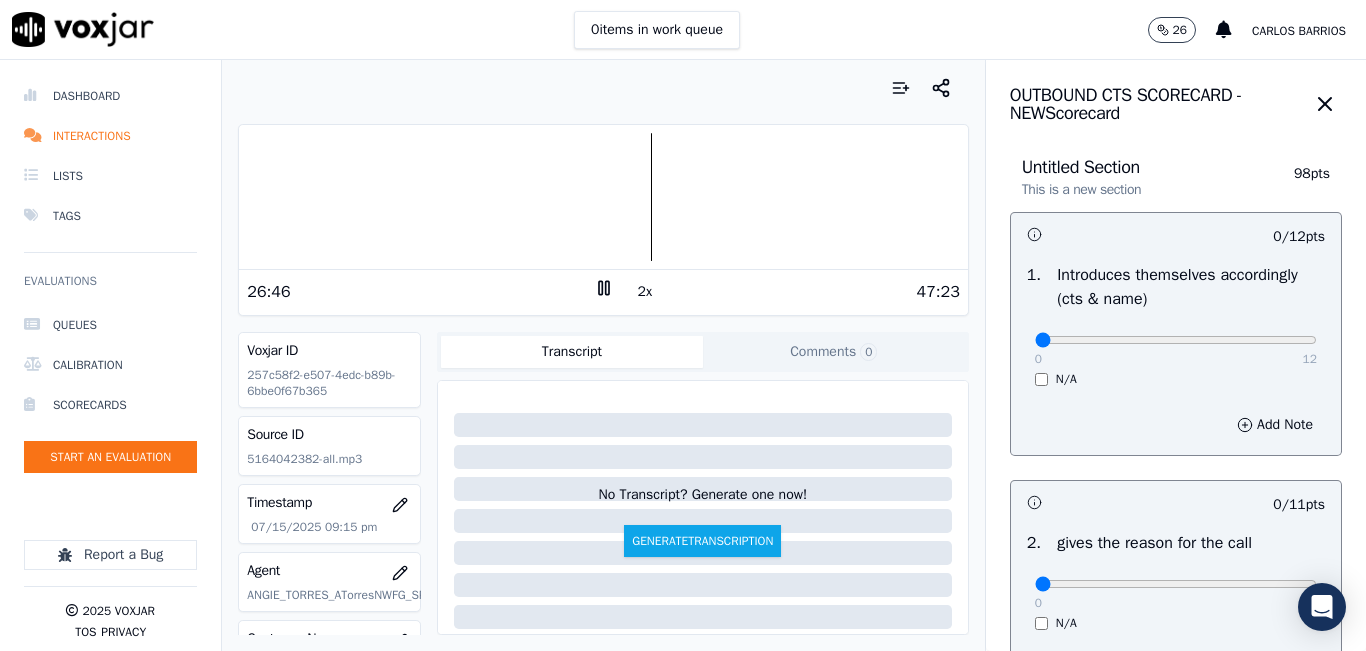 click at bounding box center (603, 197) 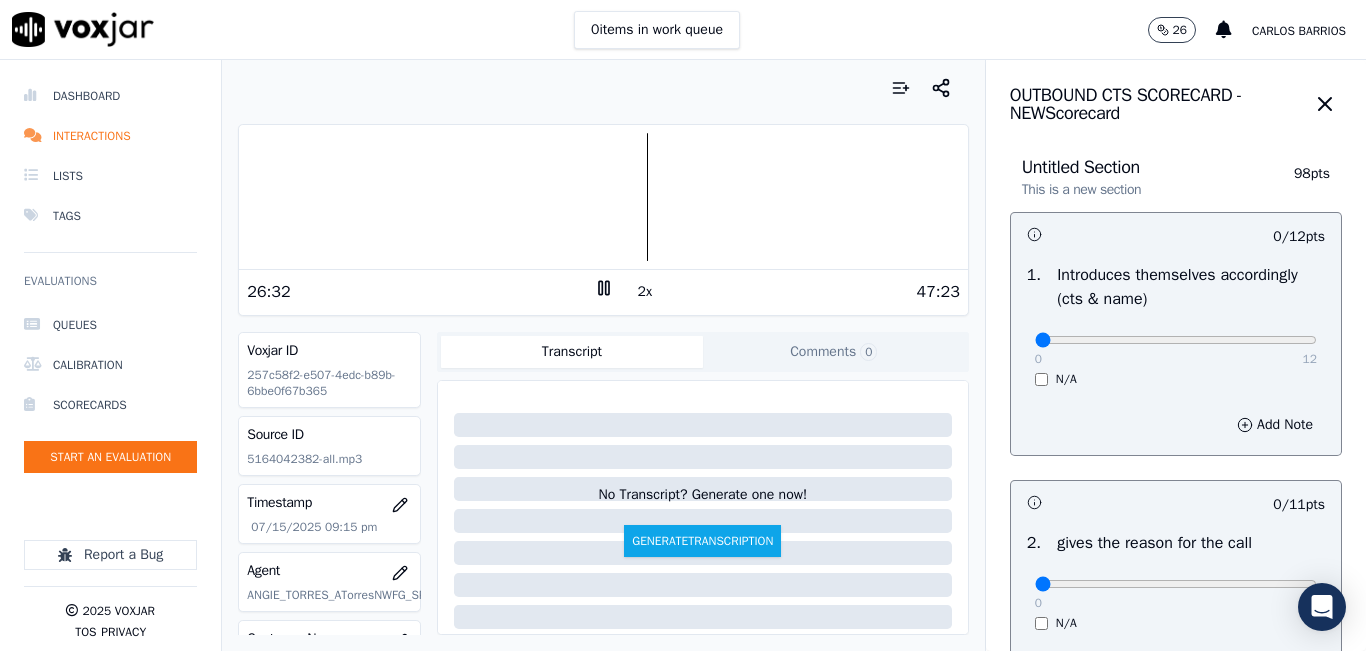 click at bounding box center [603, 197] 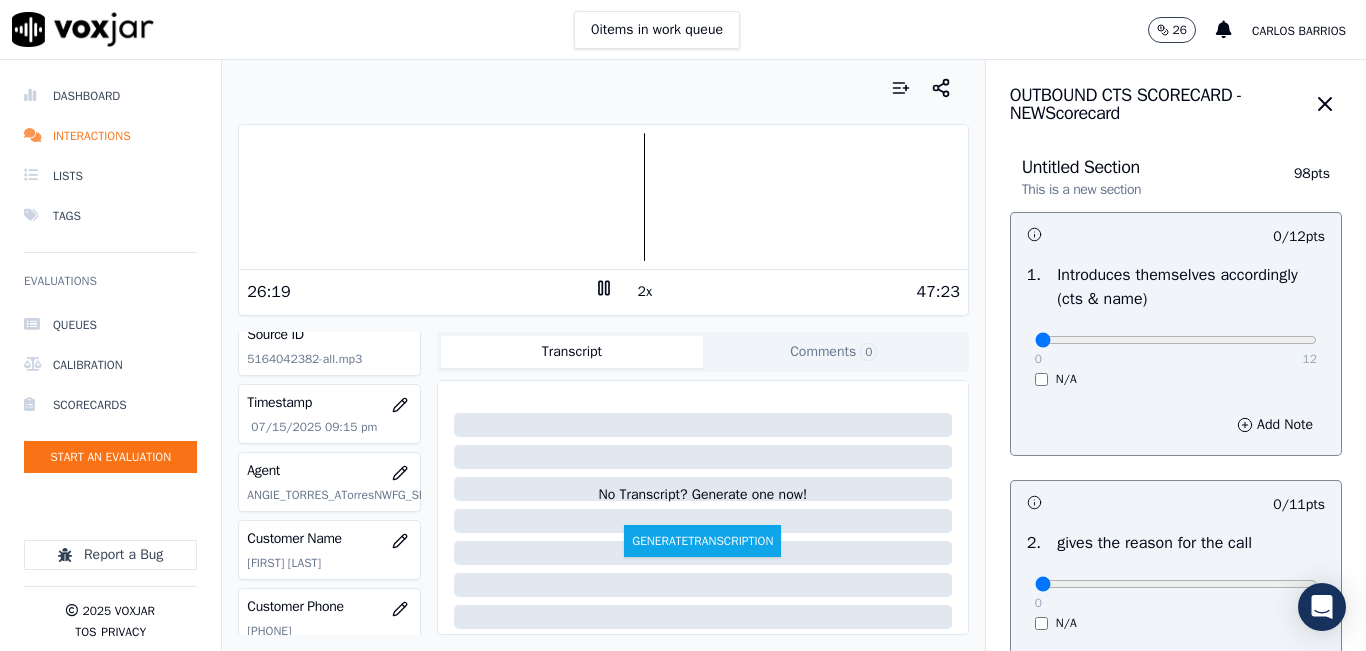 scroll, scrollTop: 200, scrollLeft: 0, axis: vertical 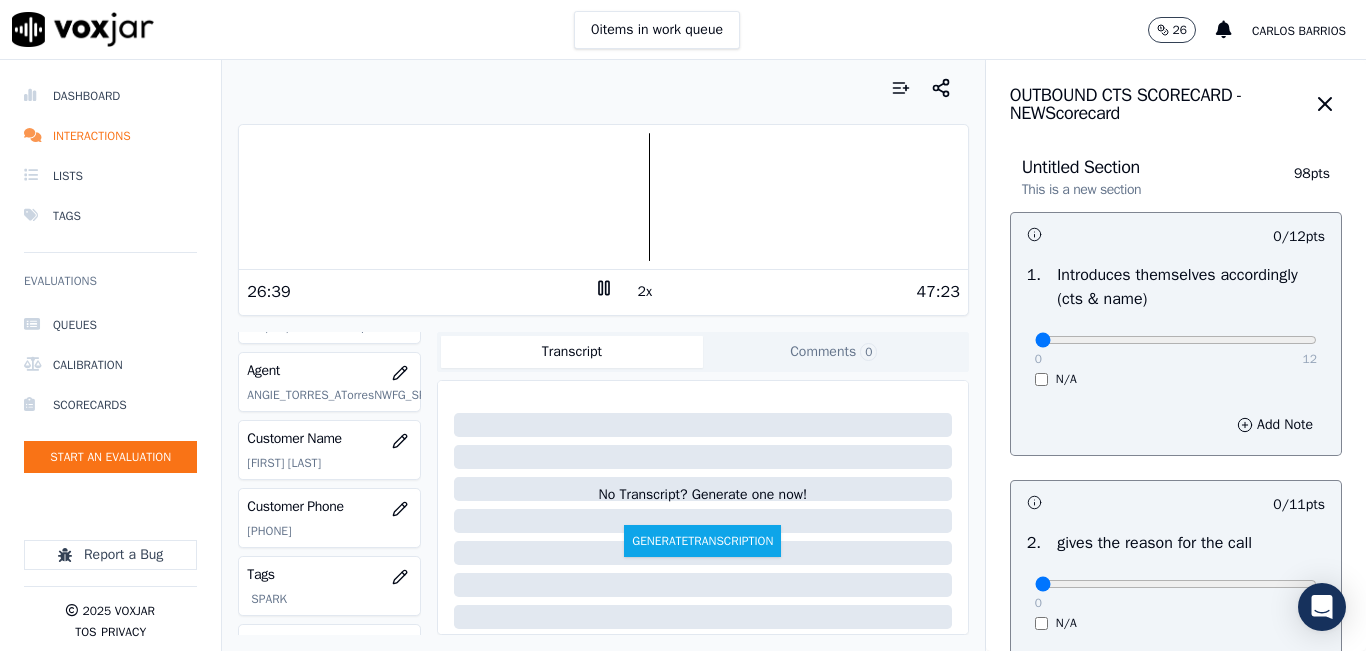 click at bounding box center (603, 197) 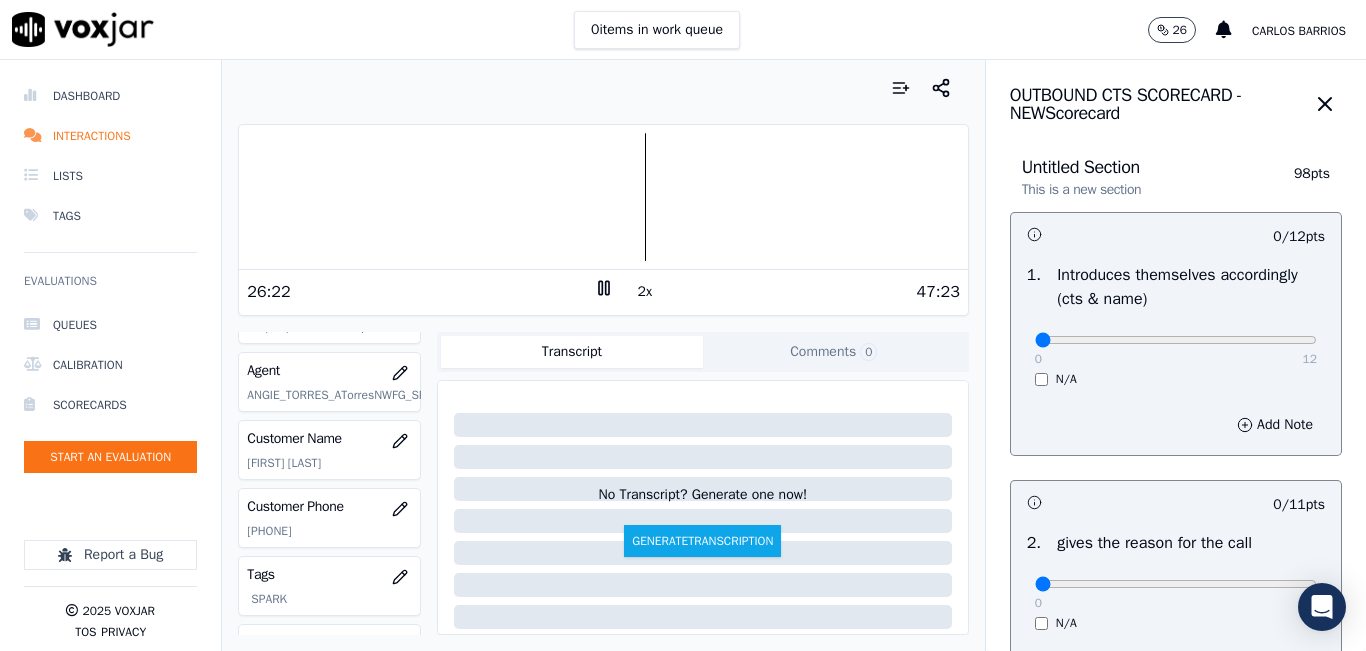 click at bounding box center (603, 197) 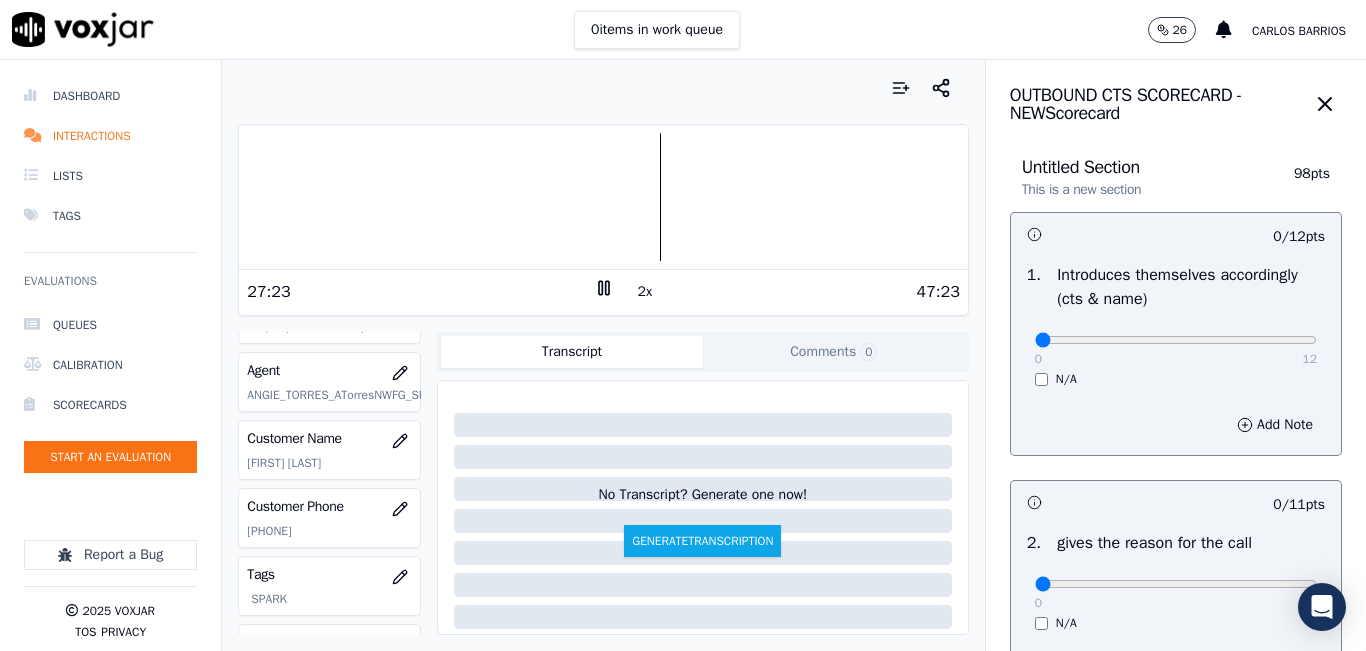 click at bounding box center [603, 197] 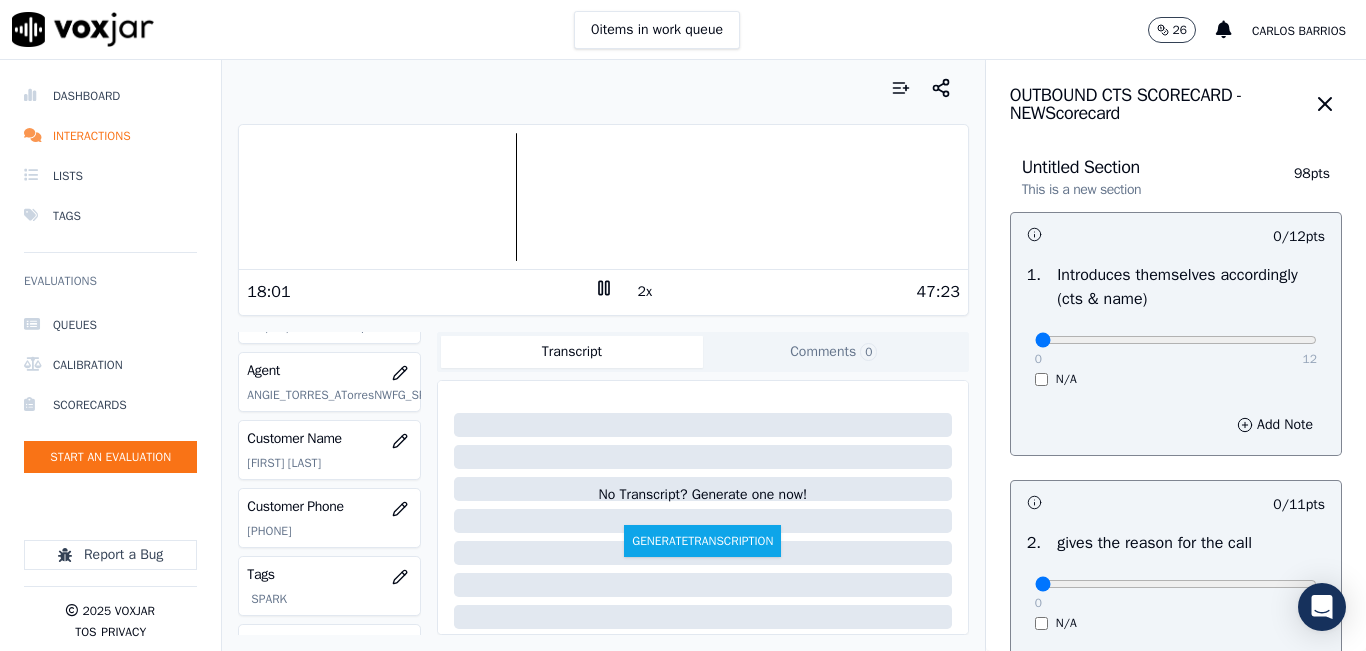 click at bounding box center (603, 197) 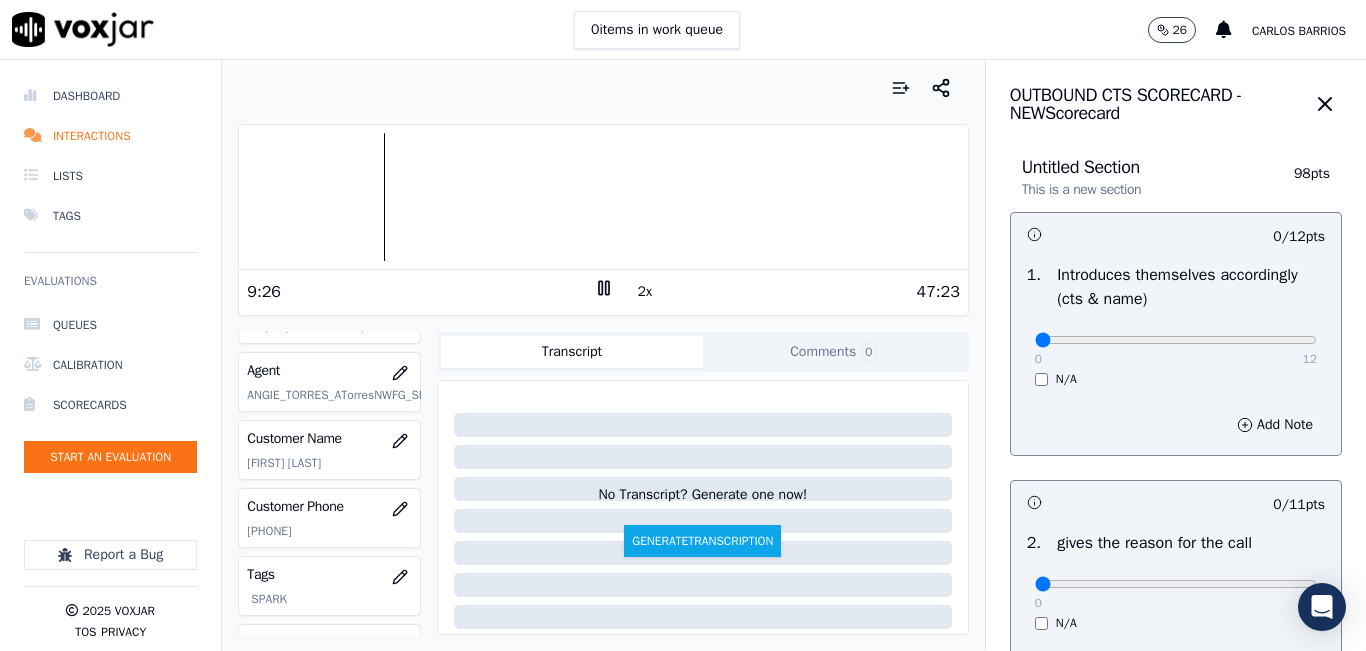 click at bounding box center [603, 197] 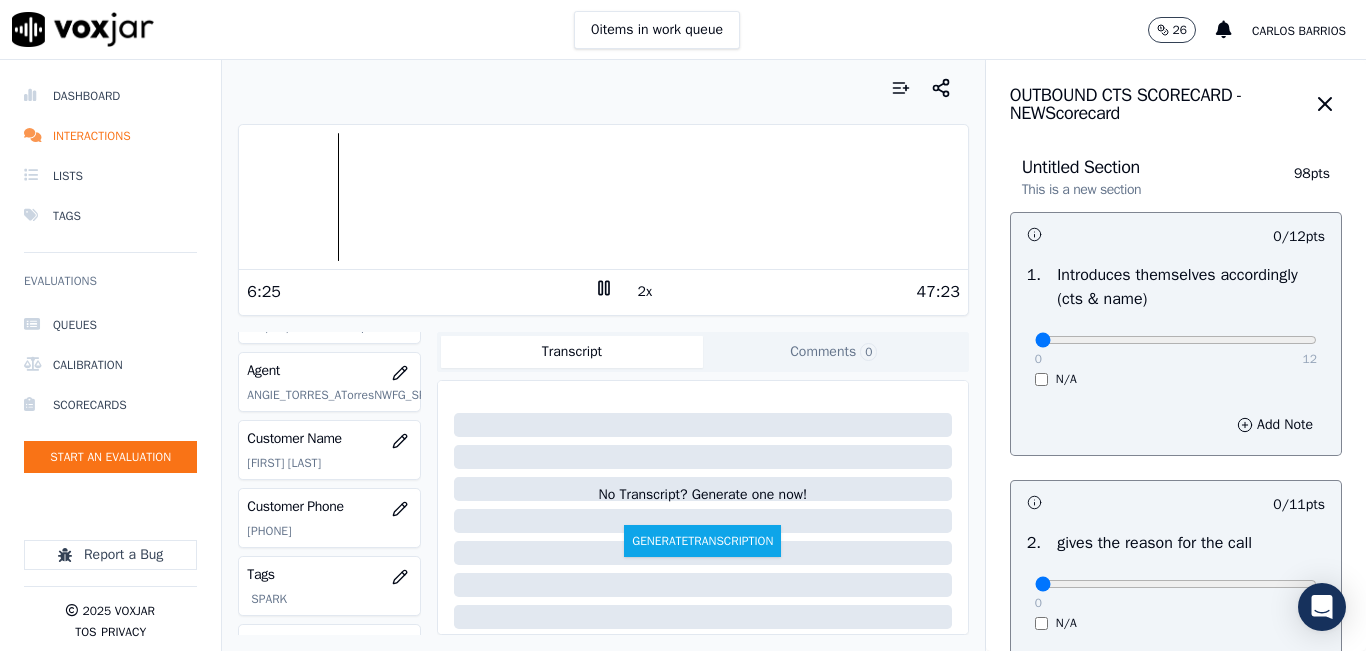 click at bounding box center (603, 197) 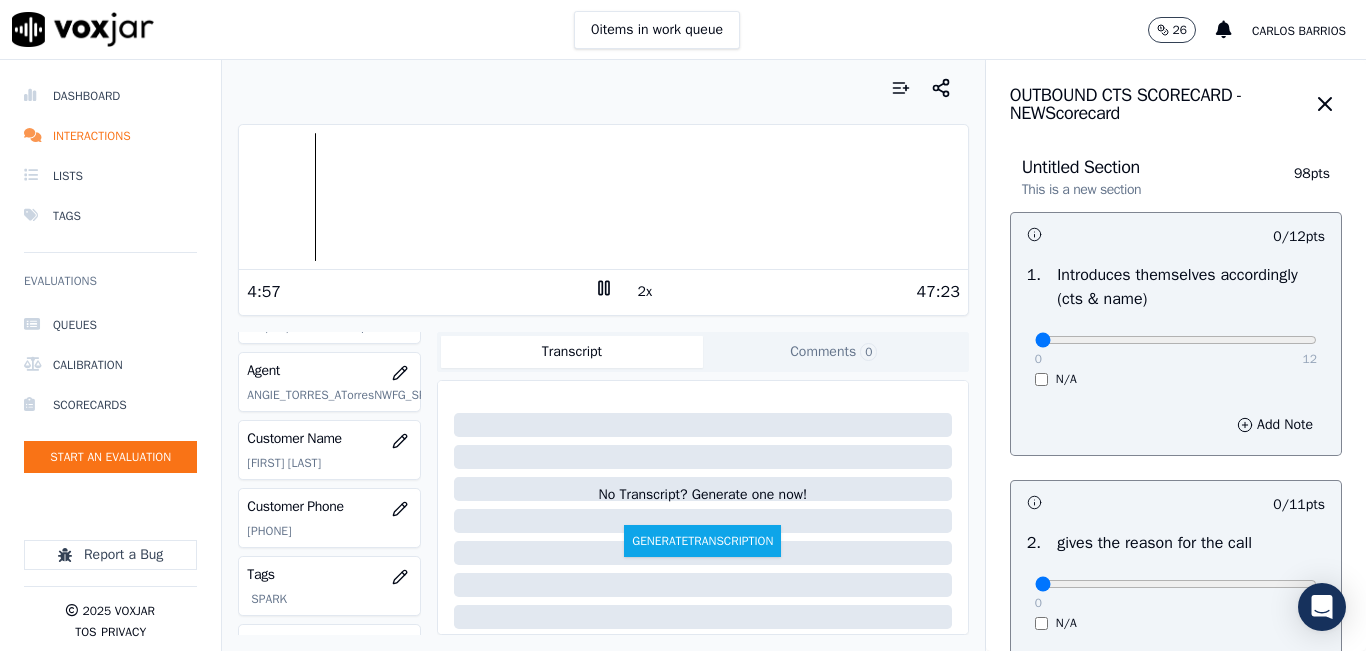click on "Dashboard   Interactions   Lists   Tags       Evaluations     Queues   Calibration   Scorecards   Start an Evaluation
Report a Bug       2025   Voxjar   TOS   Privacy" 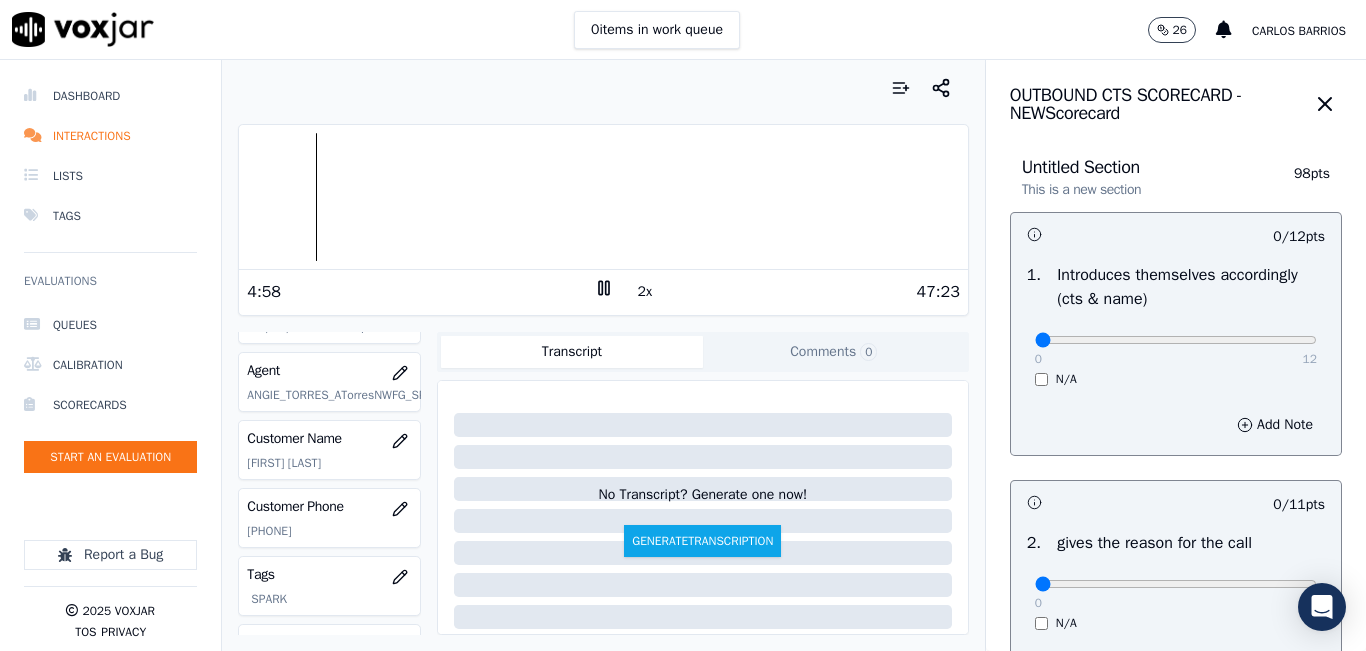click at bounding box center [603, 197] 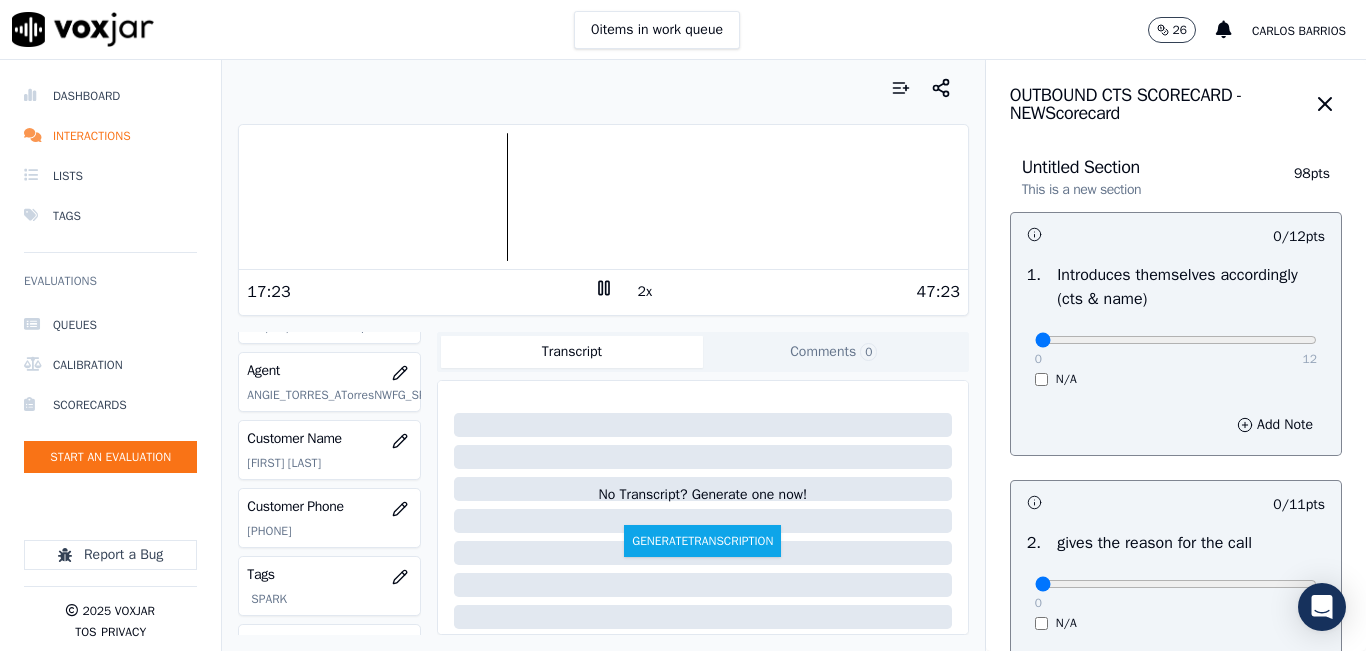 click at bounding box center [603, 197] 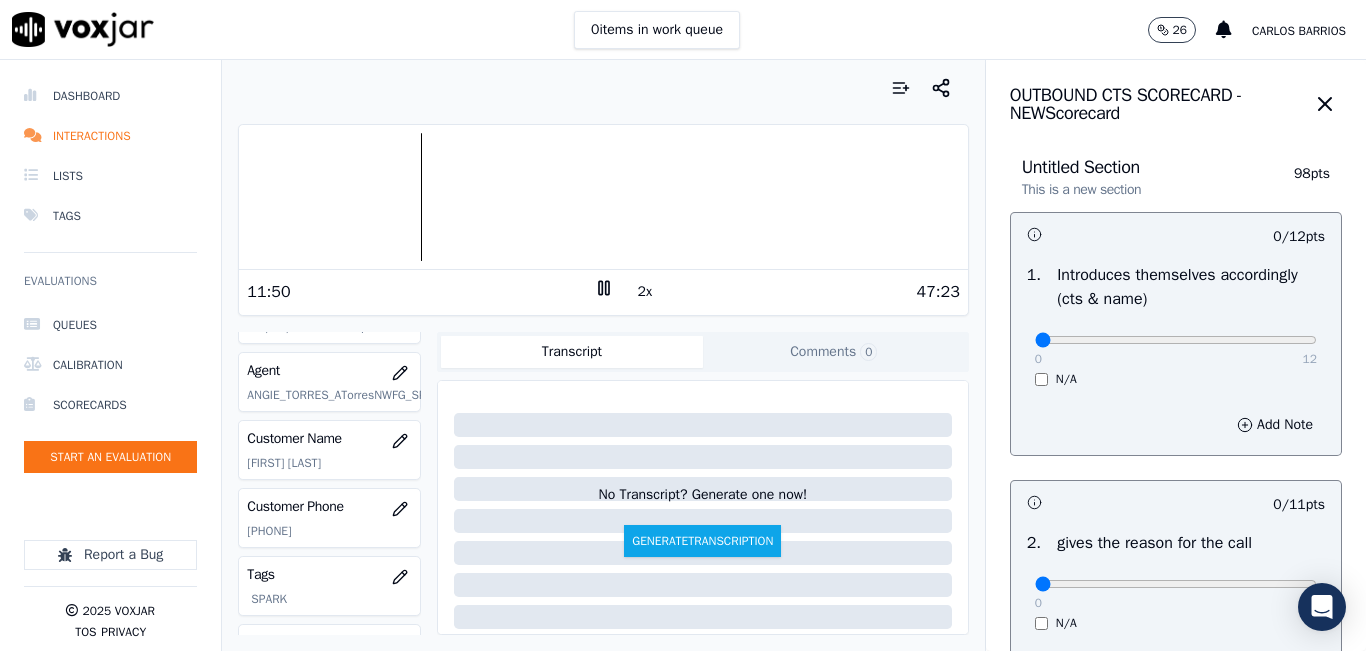 click at bounding box center (603, 197) 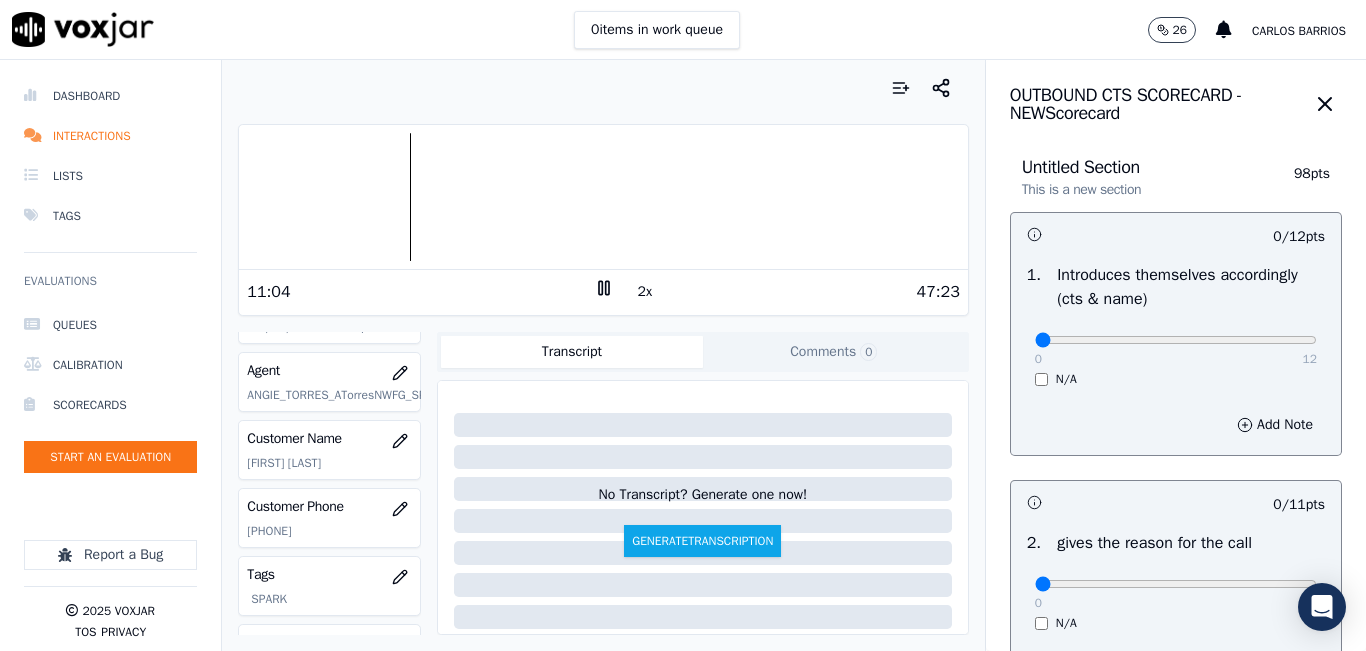 click at bounding box center (603, 197) 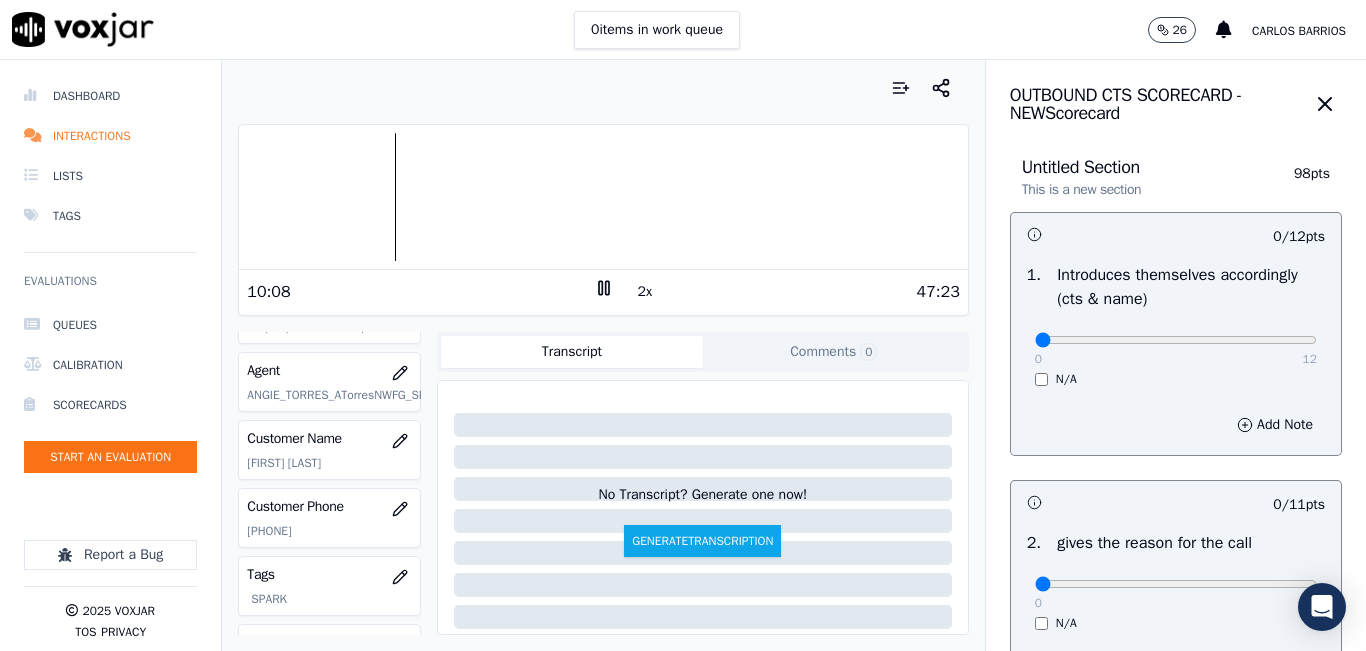click at bounding box center (603, 197) 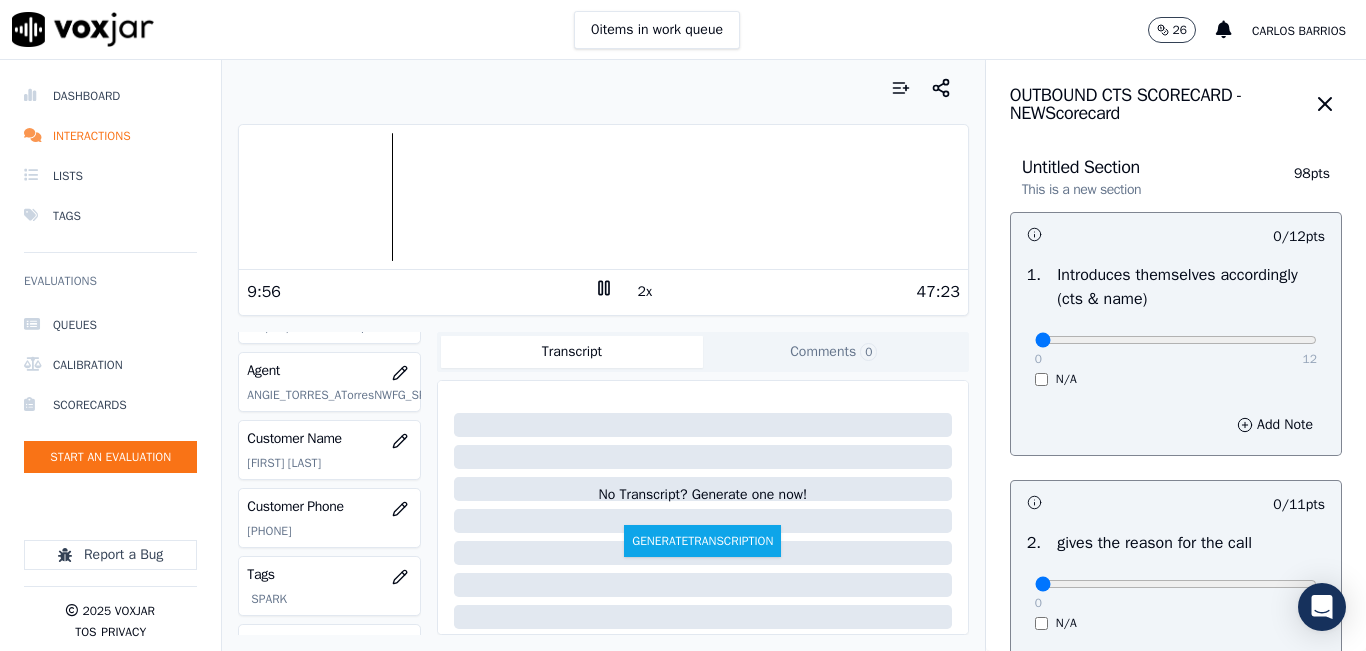 click at bounding box center [603, 197] 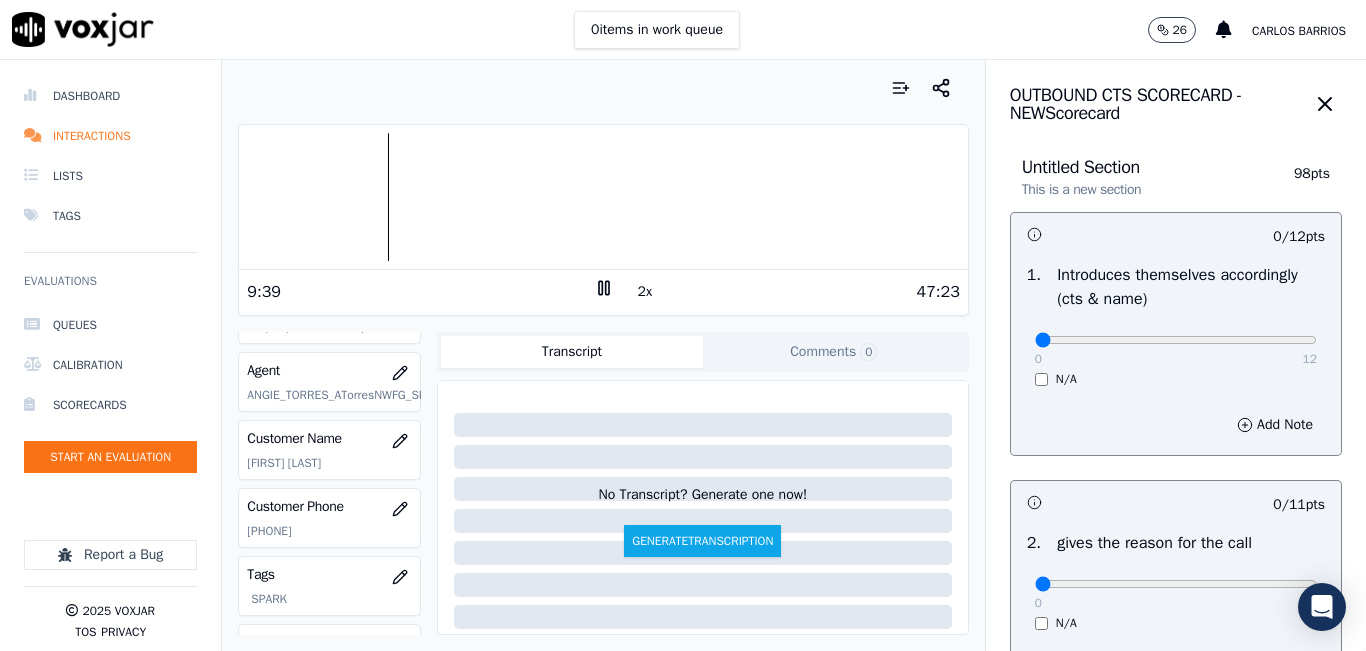 click at bounding box center (603, 197) 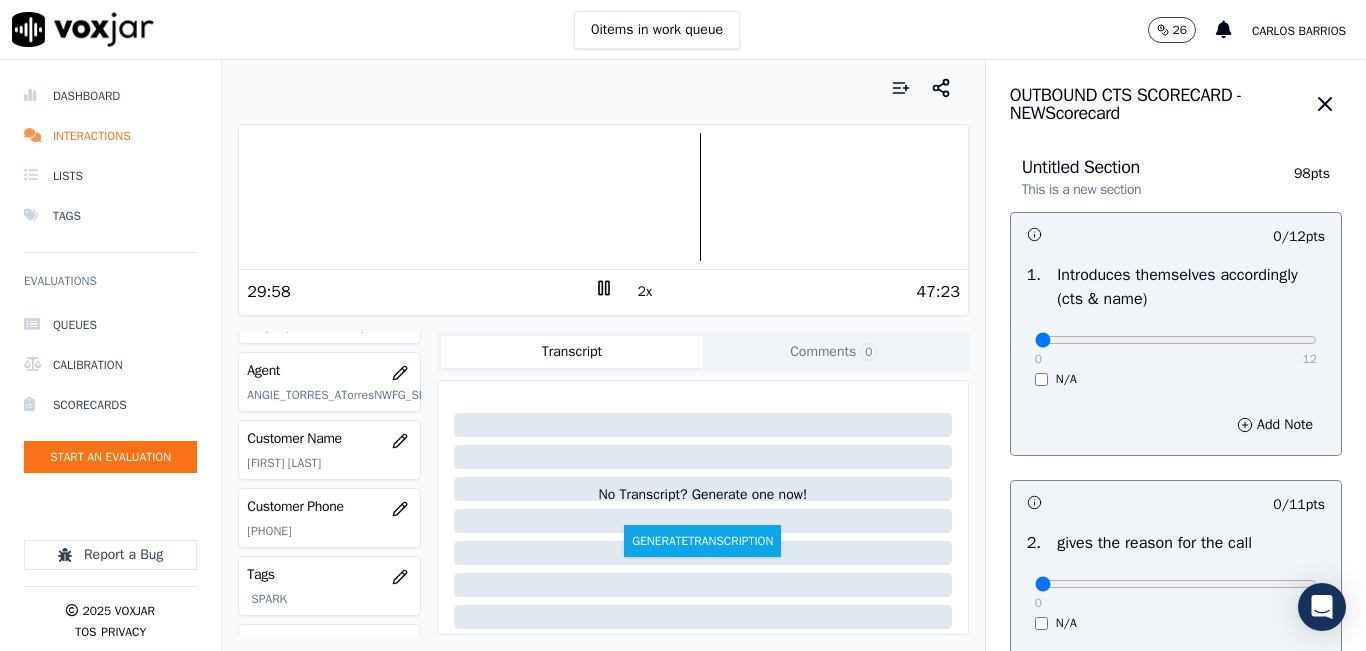 click at bounding box center (603, 197) 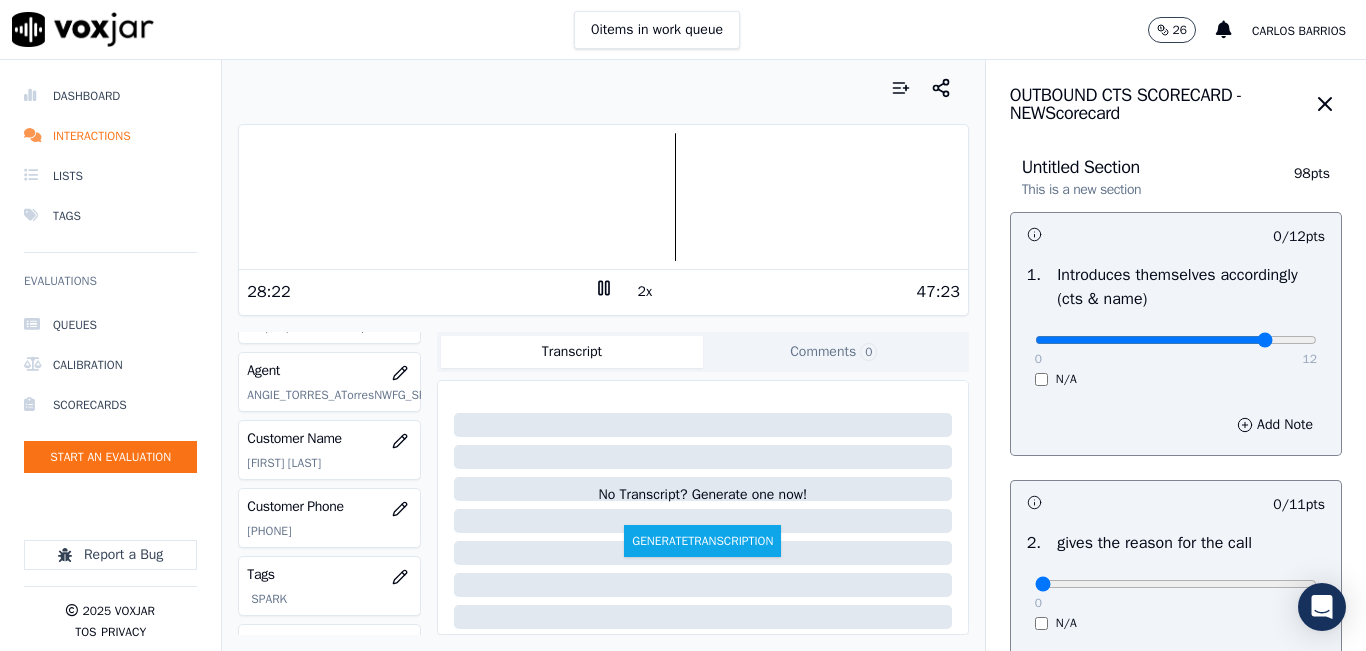 type on "10" 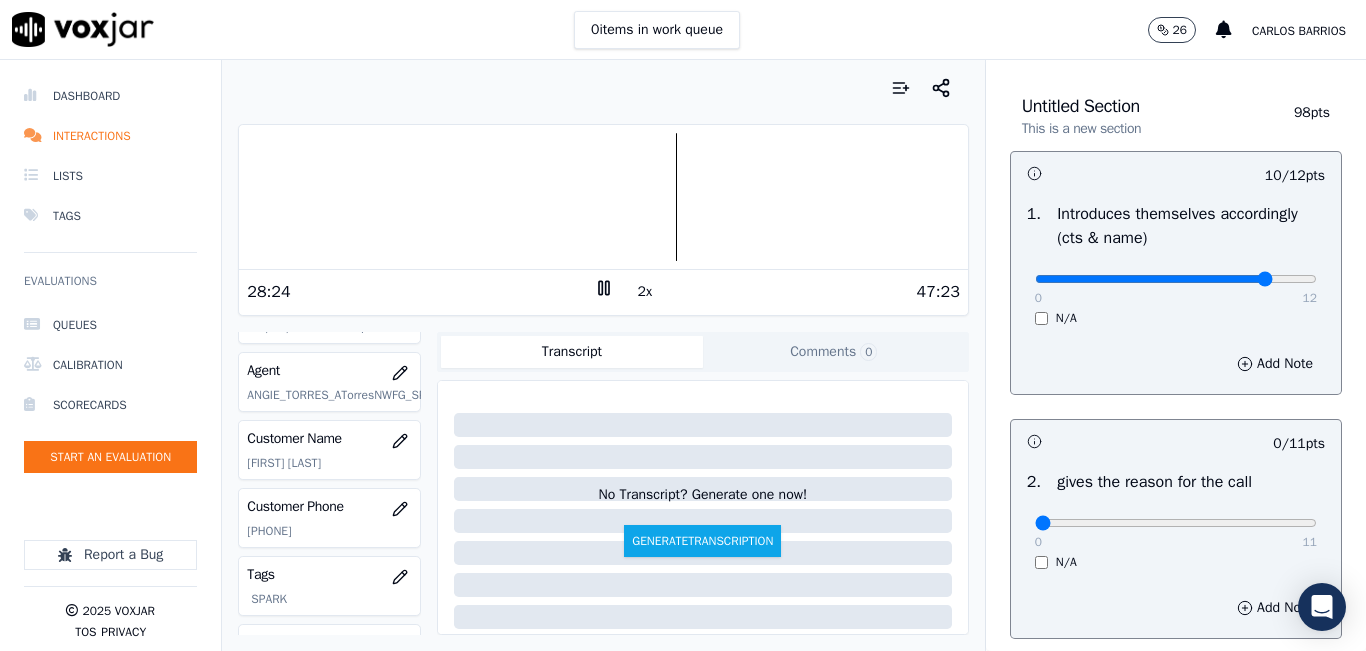 scroll, scrollTop: 100, scrollLeft: 0, axis: vertical 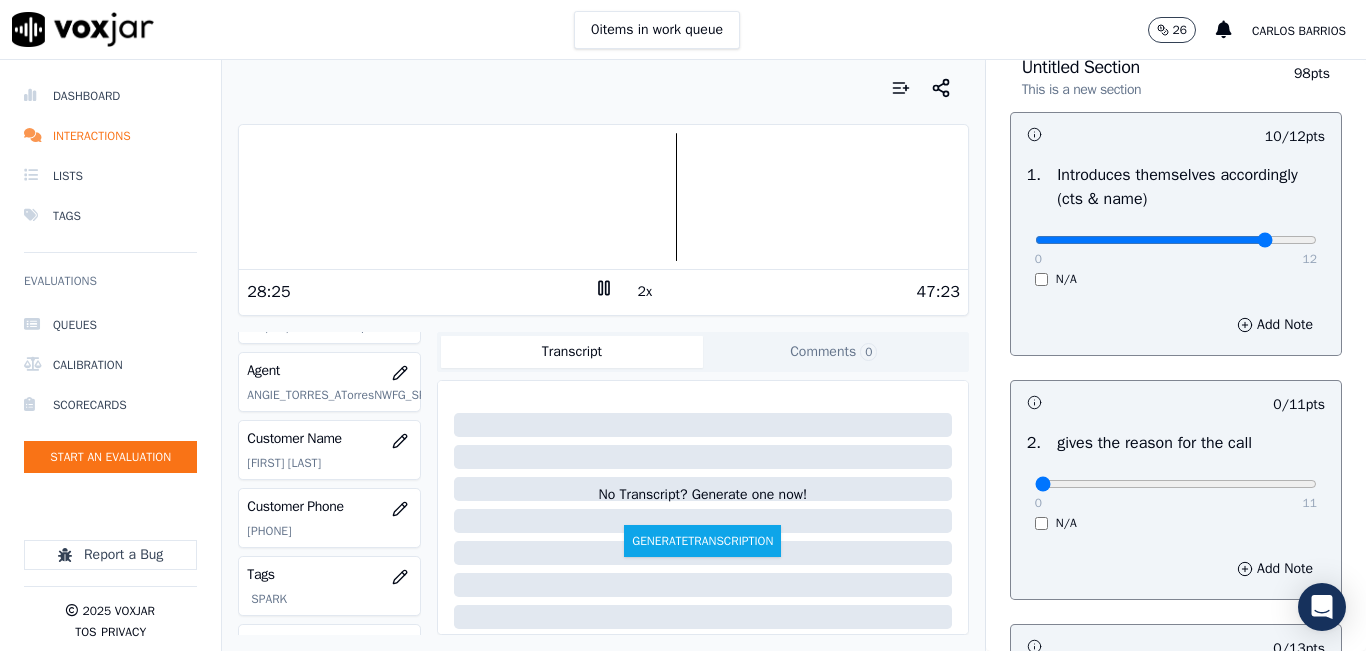 click on "0   11     N/A" at bounding box center [1176, 493] 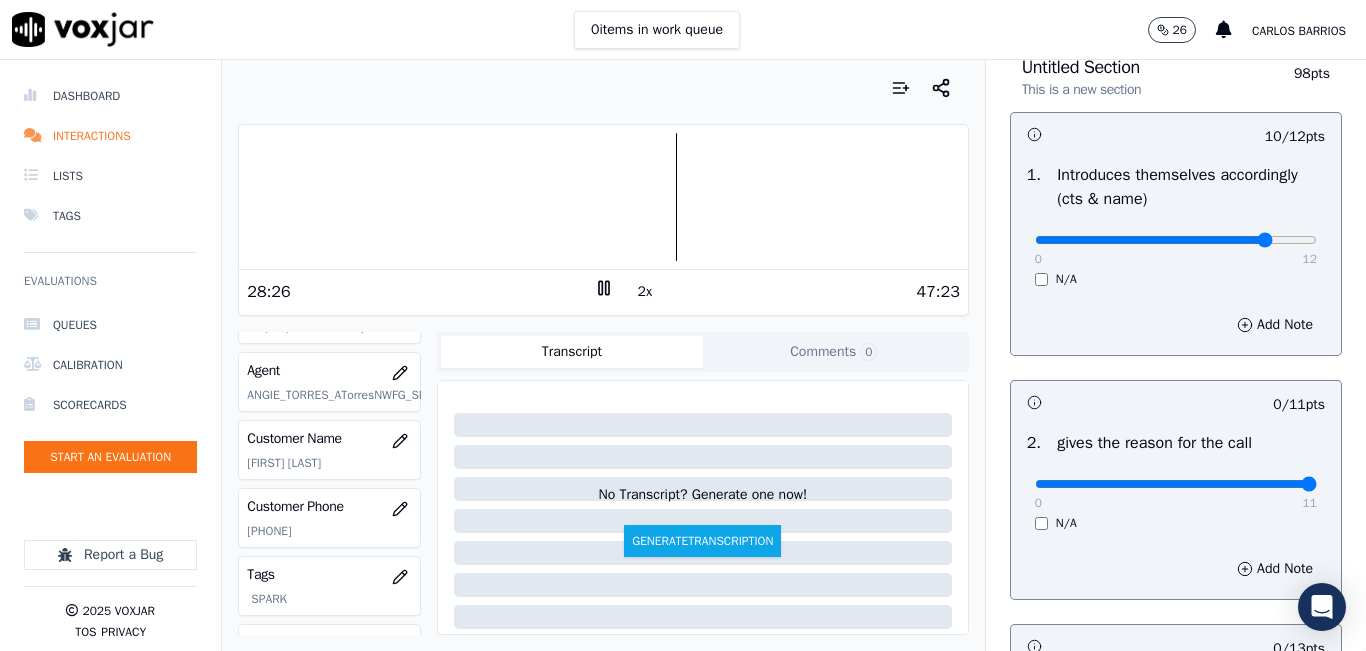 type on "11" 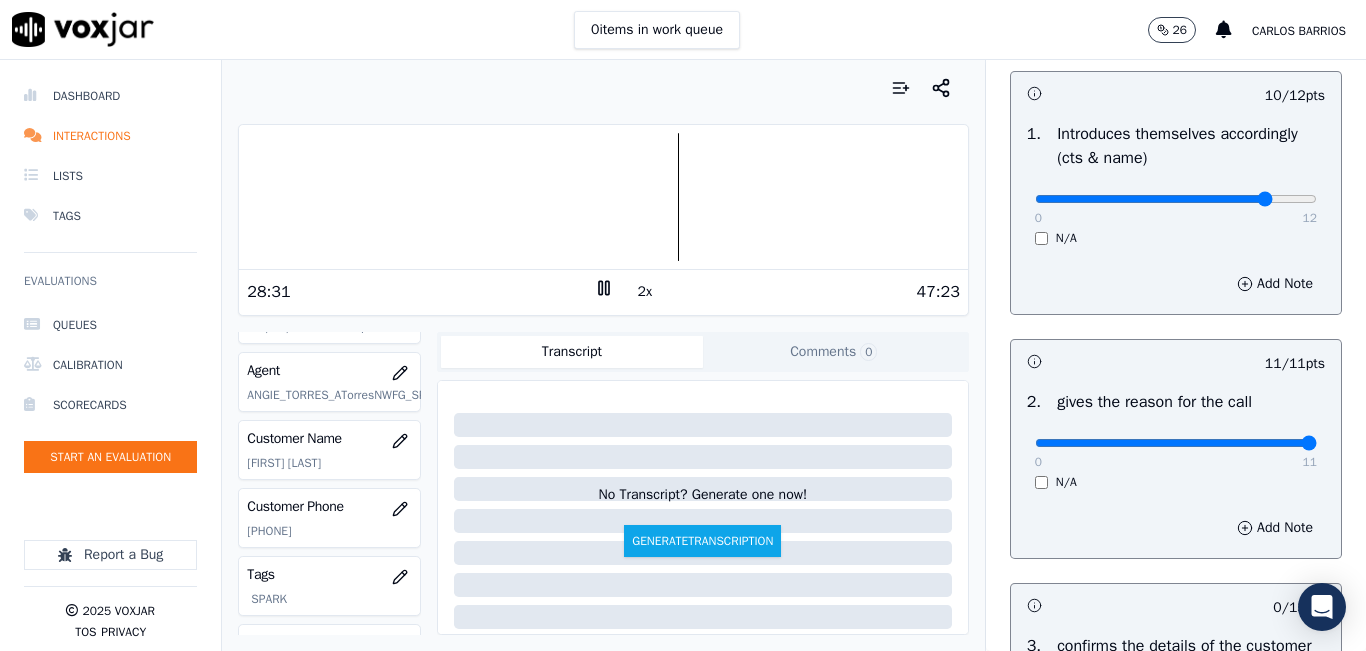 scroll, scrollTop: 100, scrollLeft: 0, axis: vertical 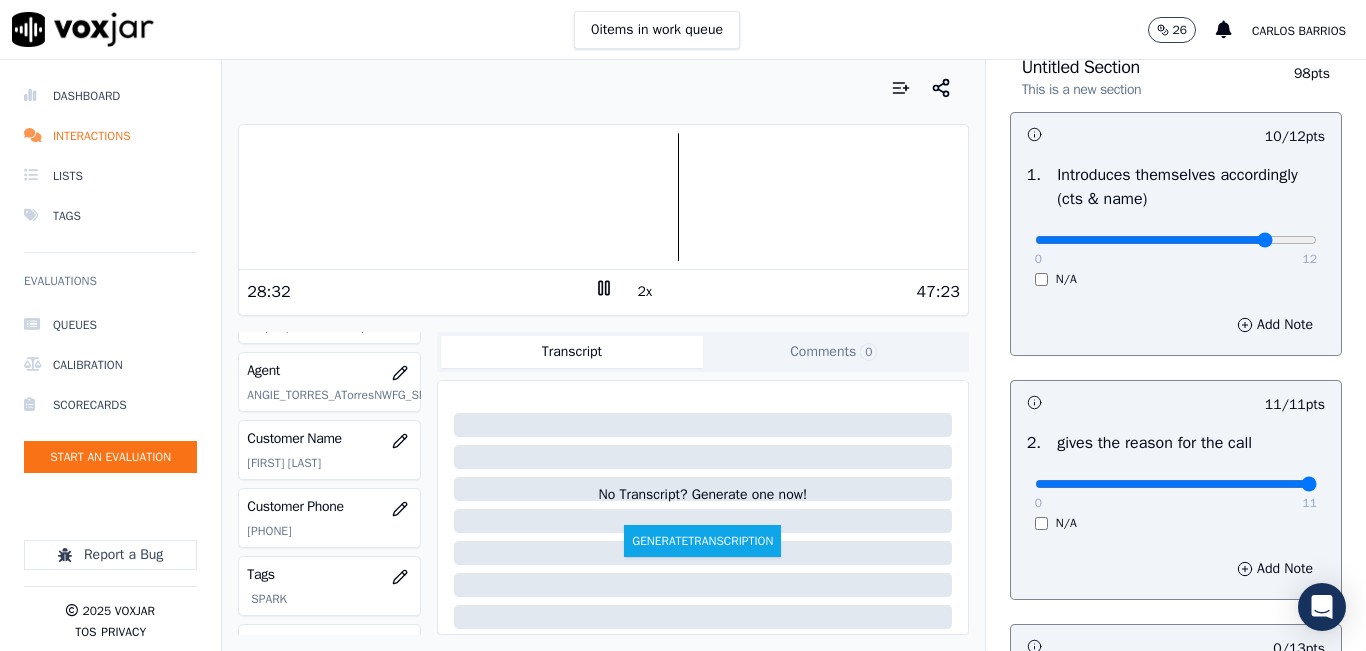 drag, startPoint x: 1252, startPoint y: 230, endPoint x: 1295, endPoint y: 234, distance: 43.185646 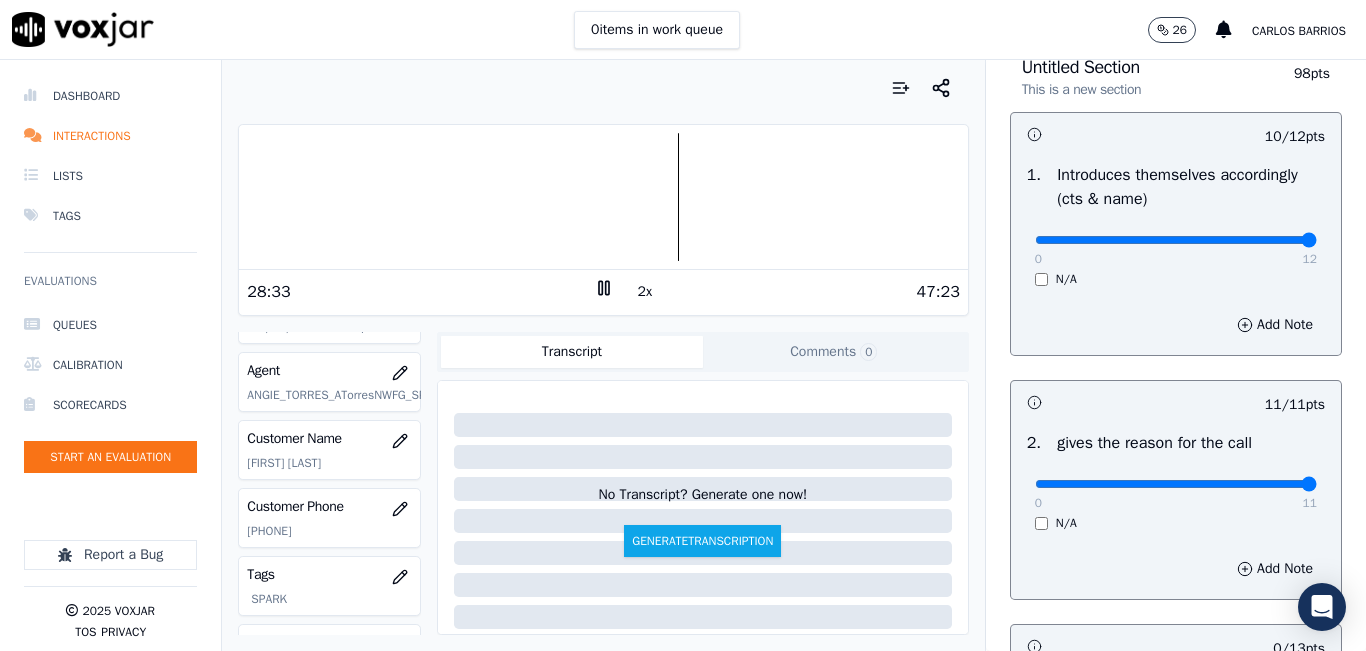 type on "12" 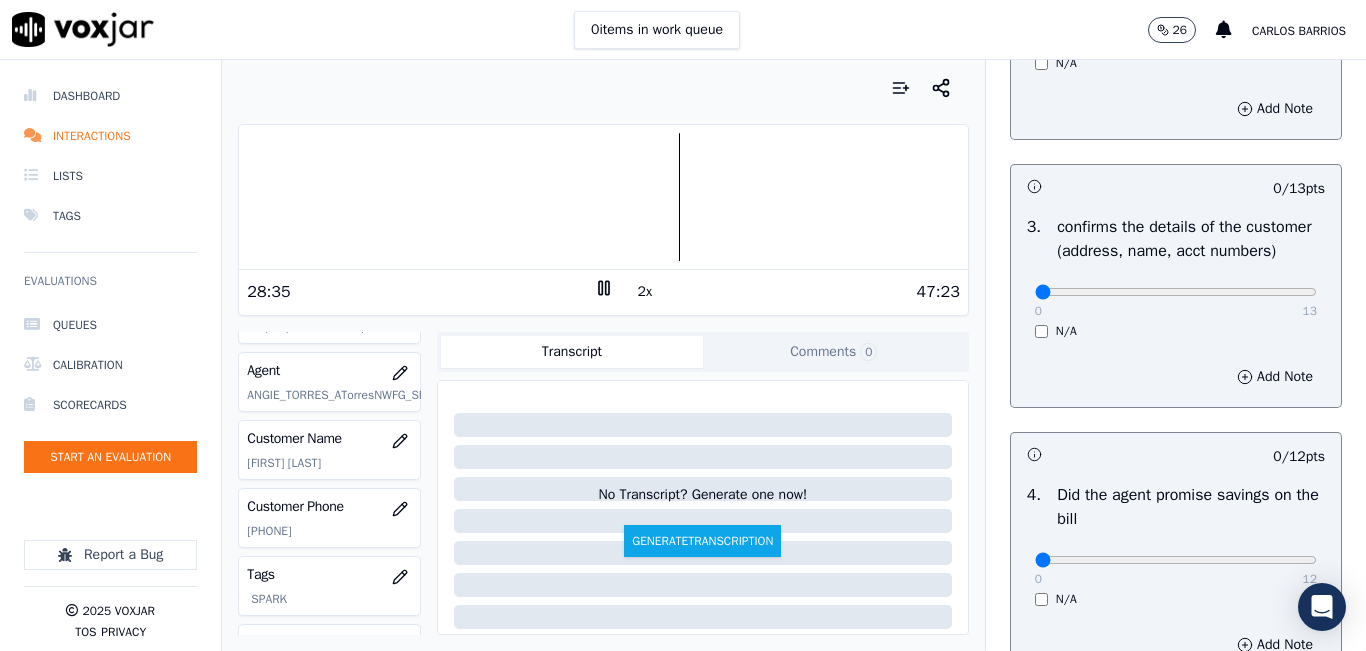 scroll, scrollTop: 600, scrollLeft: 0, axis: vertical 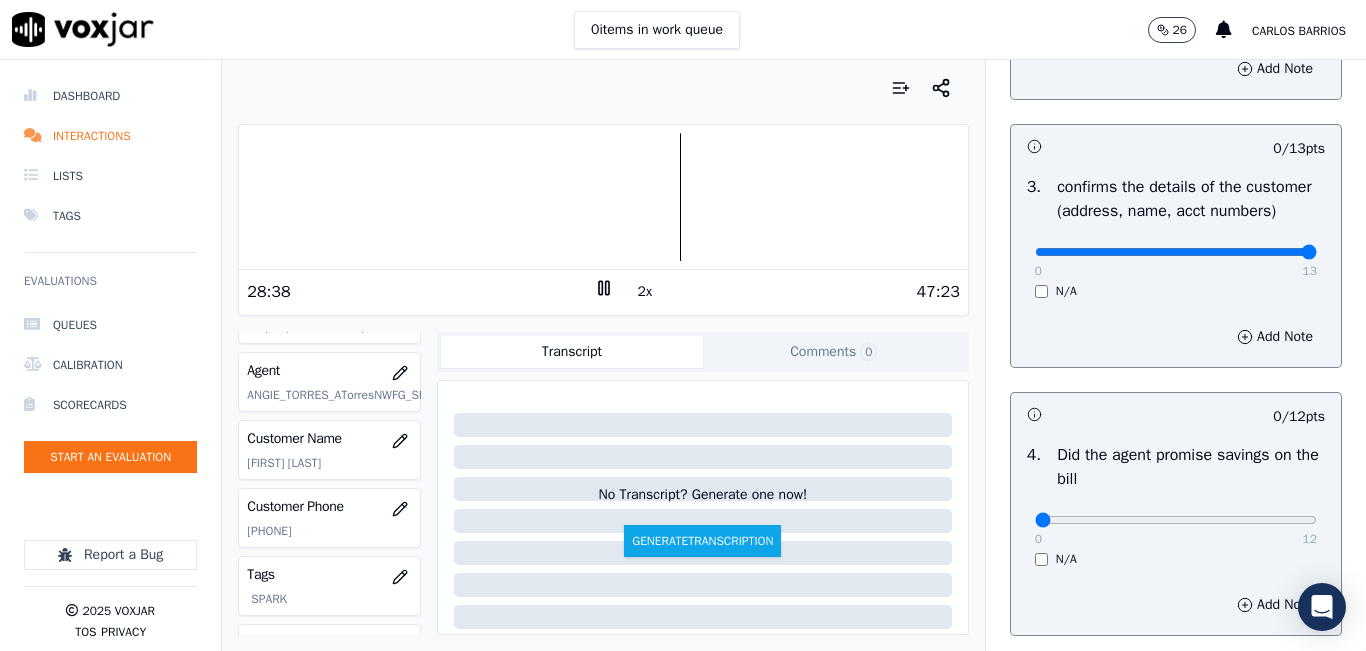 drag, startPoint x: 1259, startPoint y: 274, endPoint x: 1276, endPoint y: 274, distance: 17 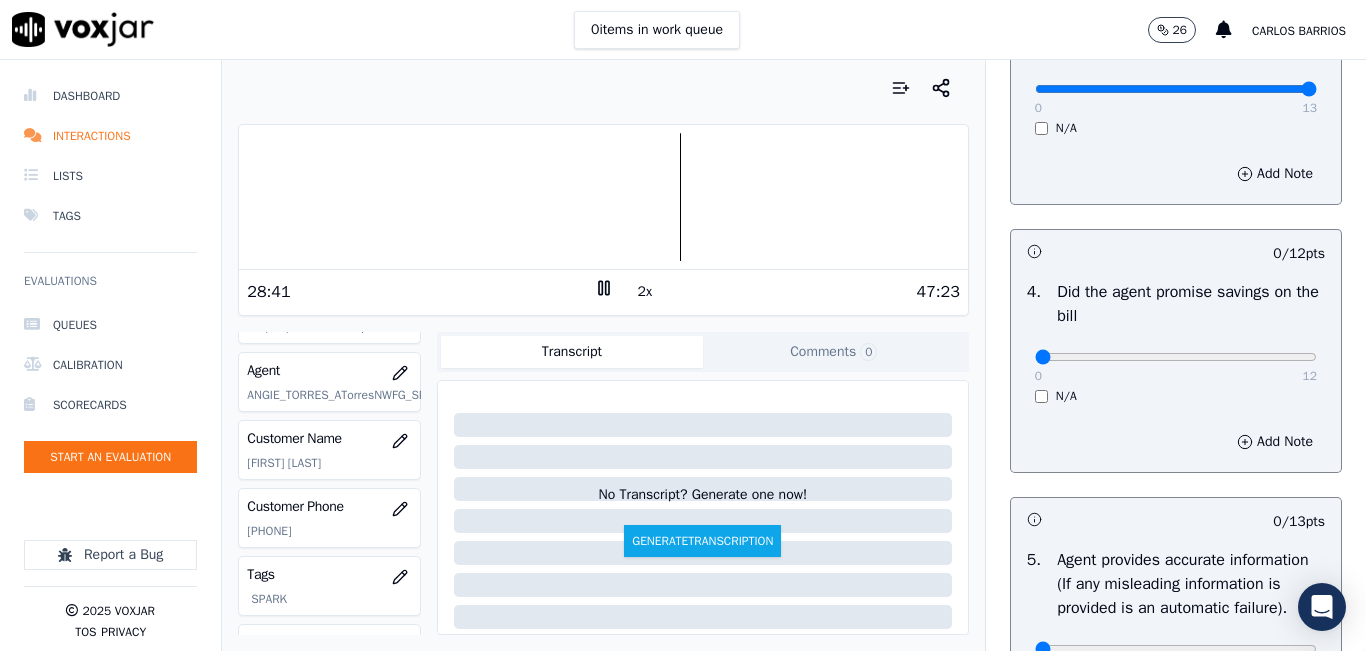 scroll, scrollTop: 800, scrollLeft: 0, axis: vertical 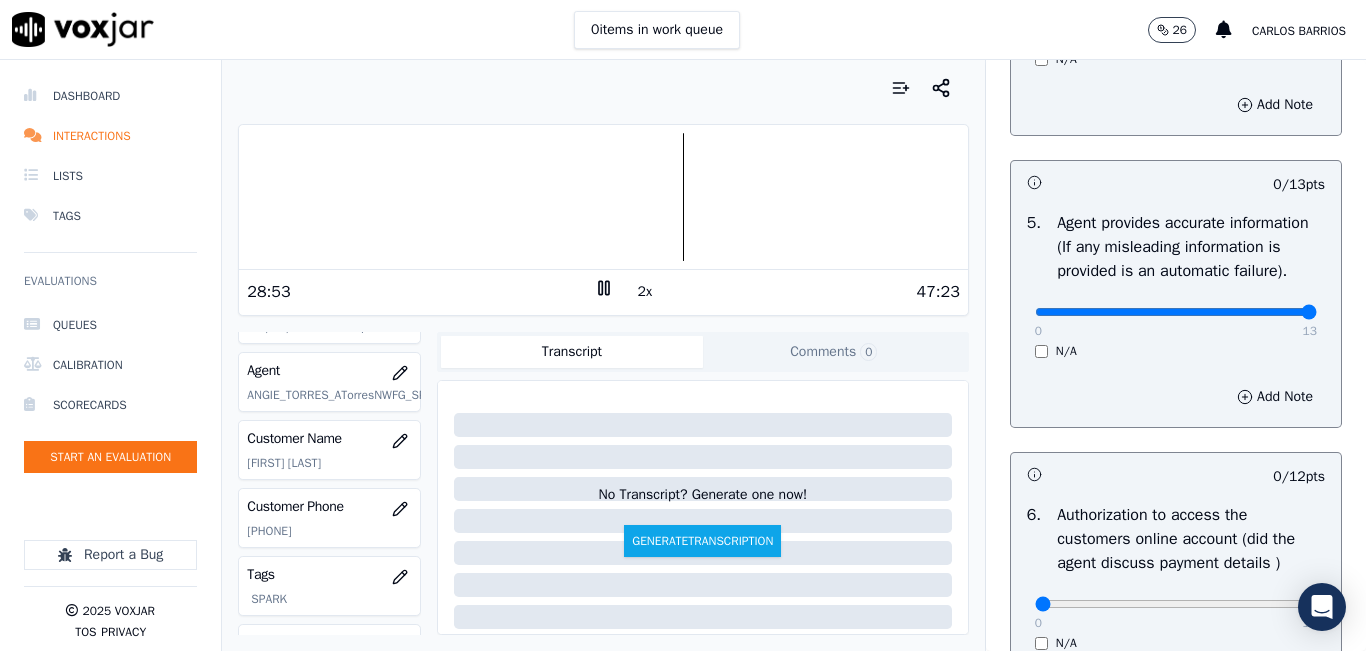 type on "13" 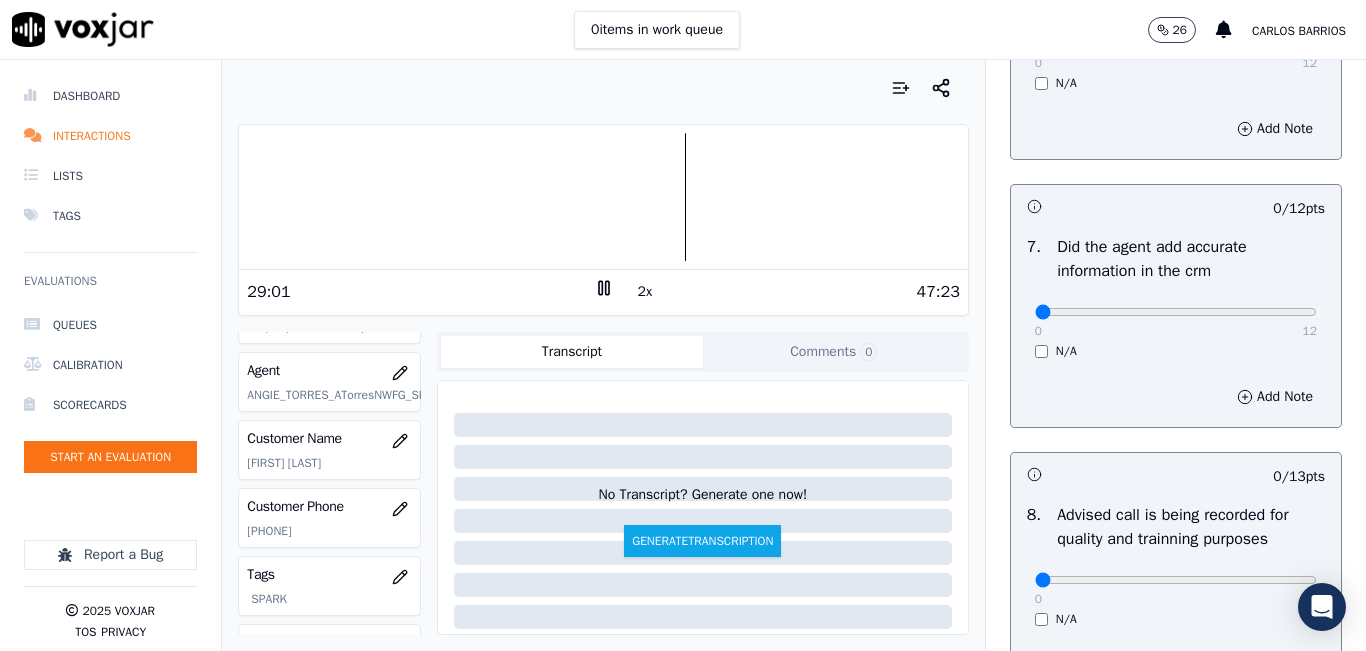 scroll, scrollTop: 1700, scrollLeft: 0, axis: vertical 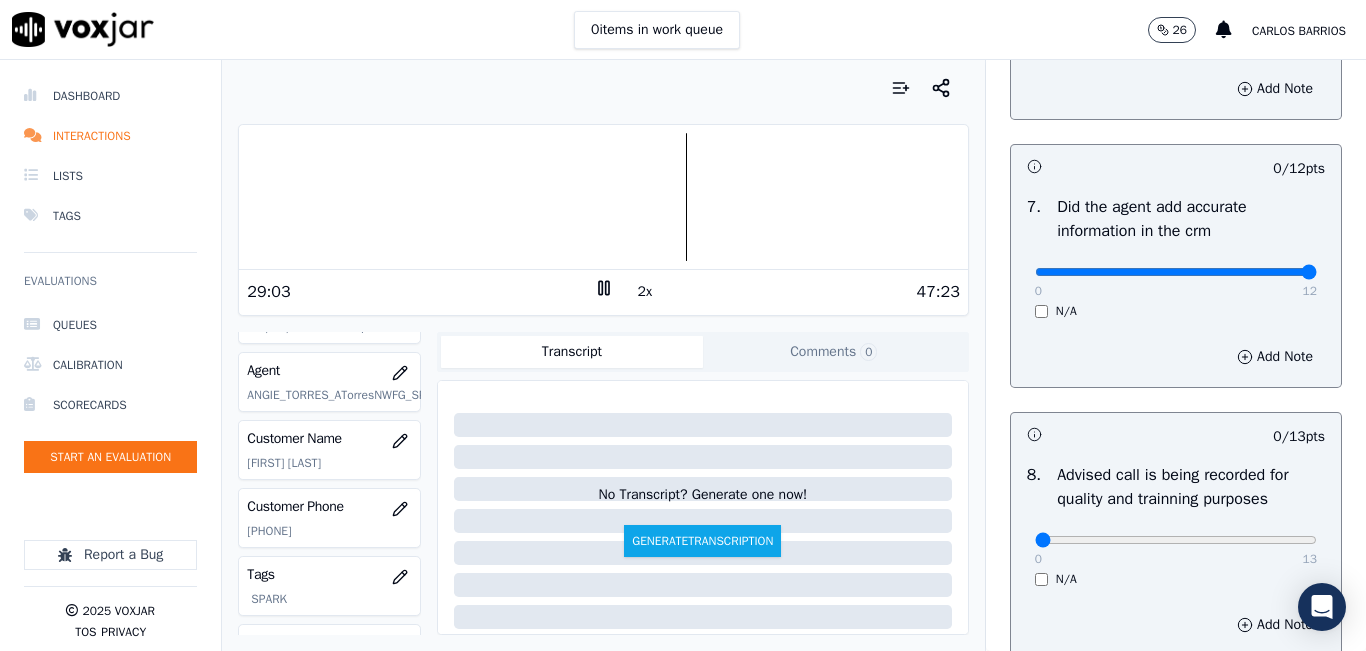 type on "12" 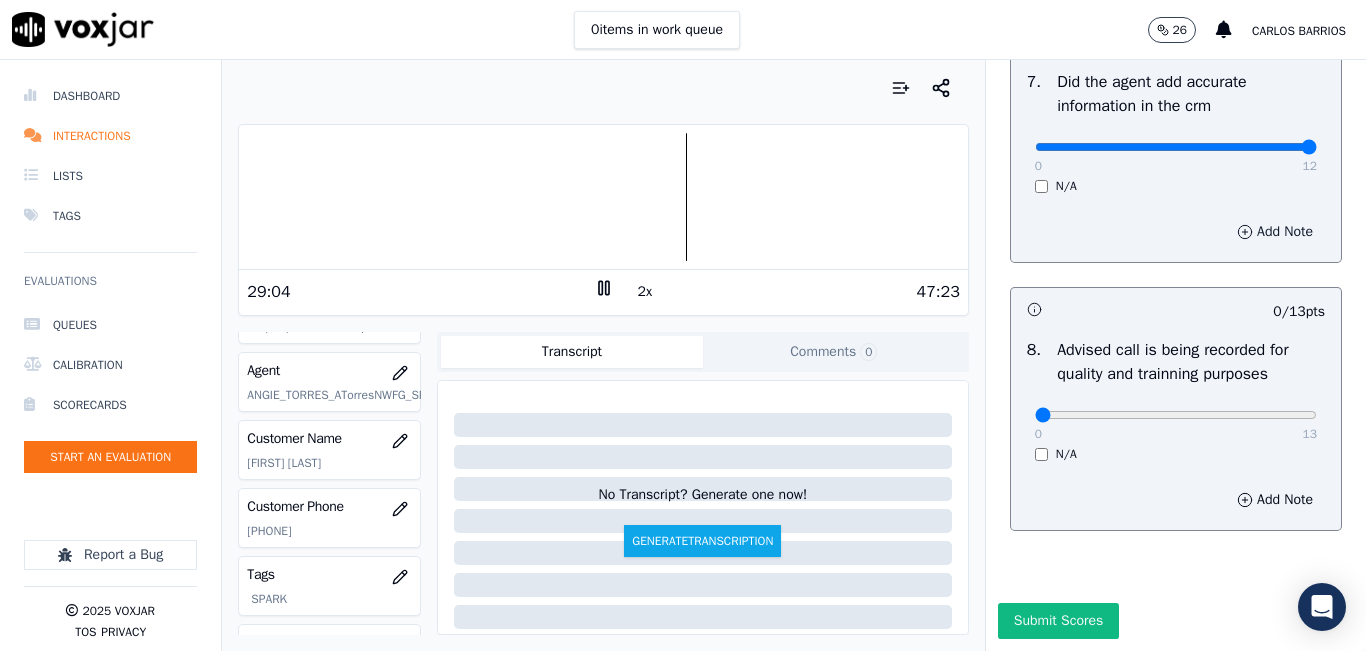 scroll, scrollTop: 1900, scrollLeft: 0, axis: vertical 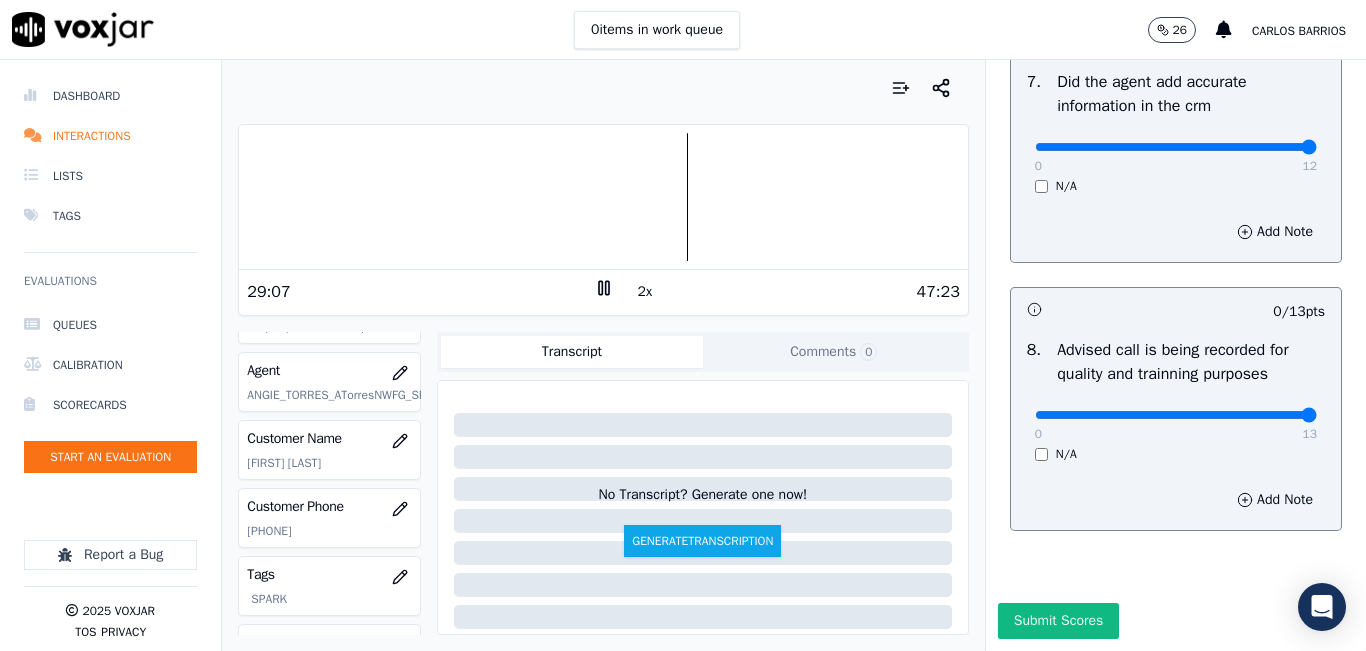 type on "13" 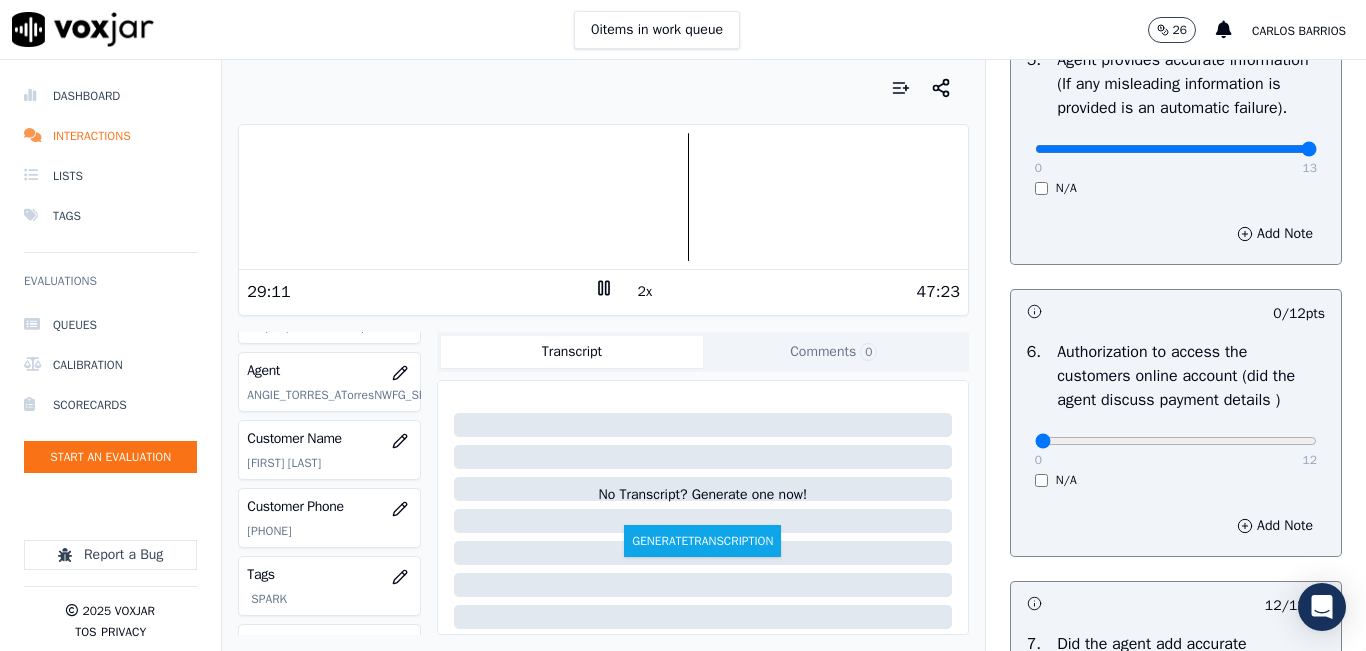 scroll, scrollTop: 1300, scrollLeft: 0, axis: vertical 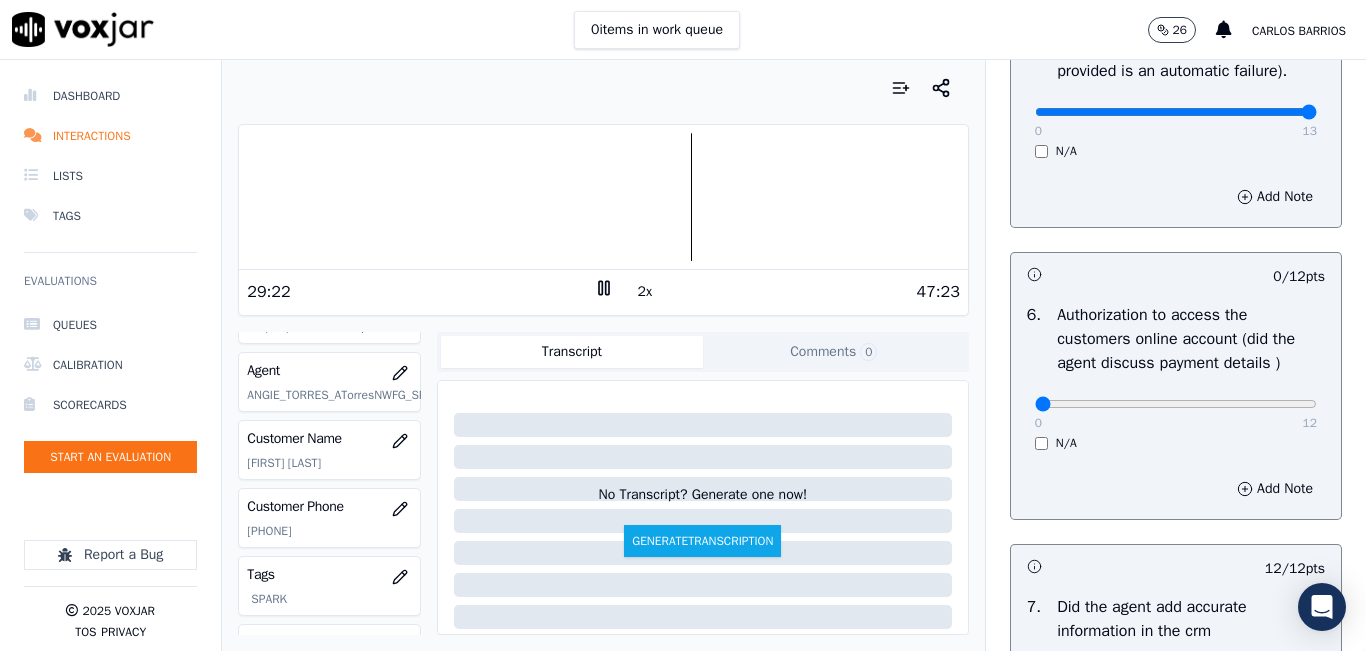 click on "29:22" at bounding box center (420, 292) 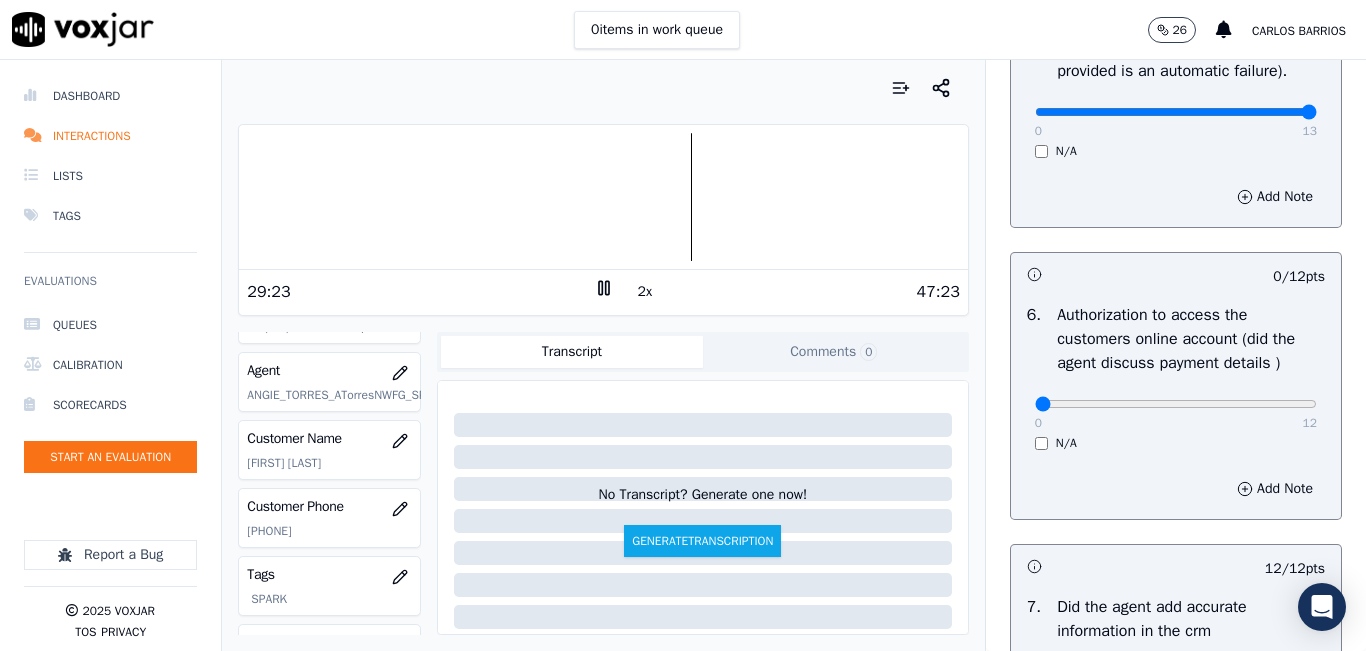 click 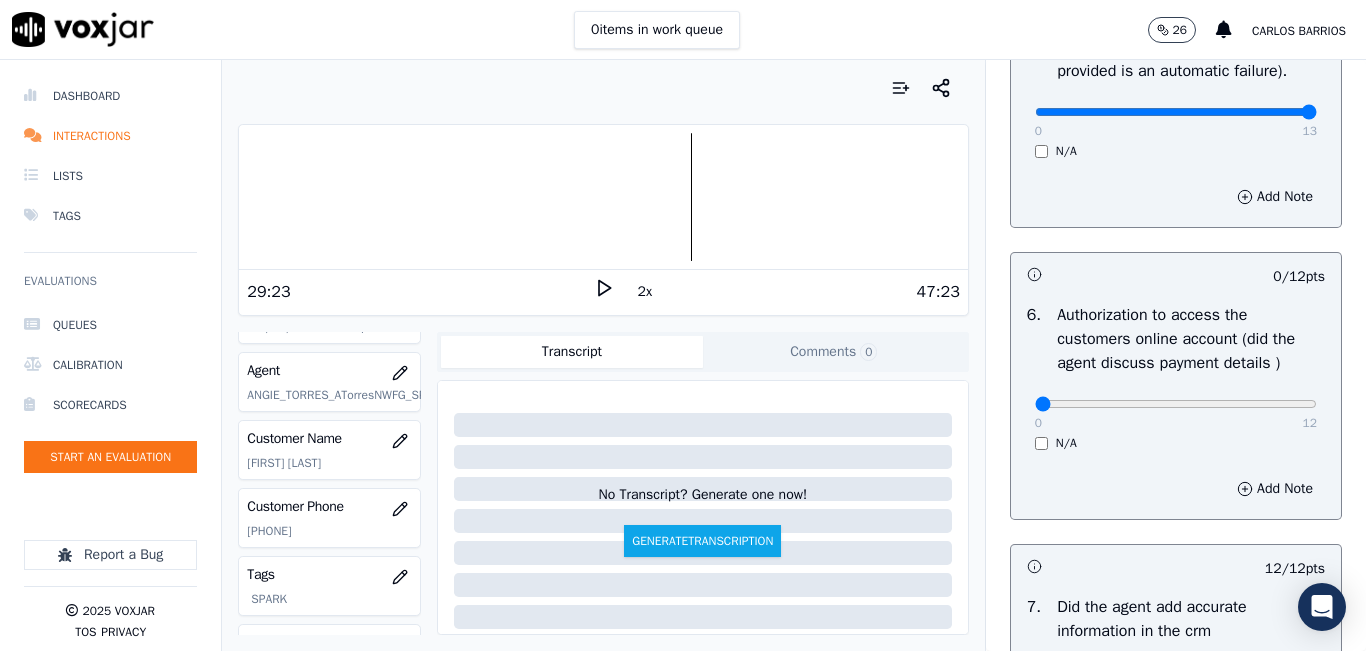 click 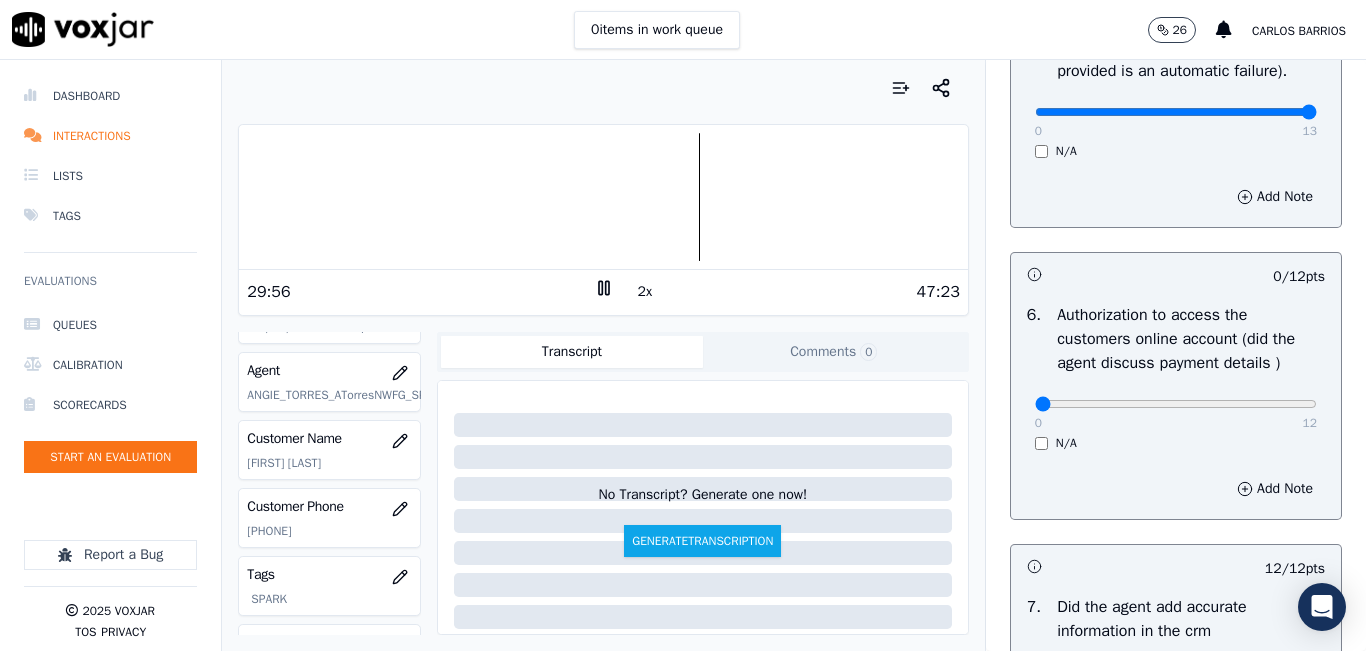 click 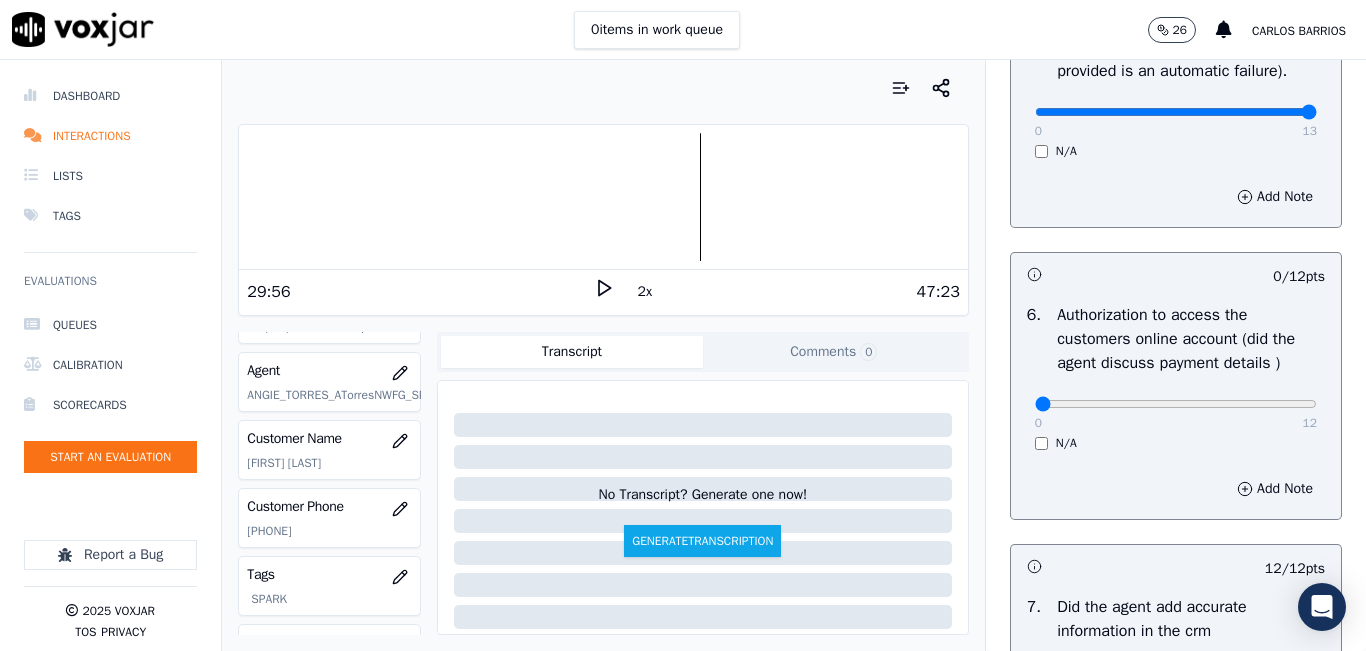 click 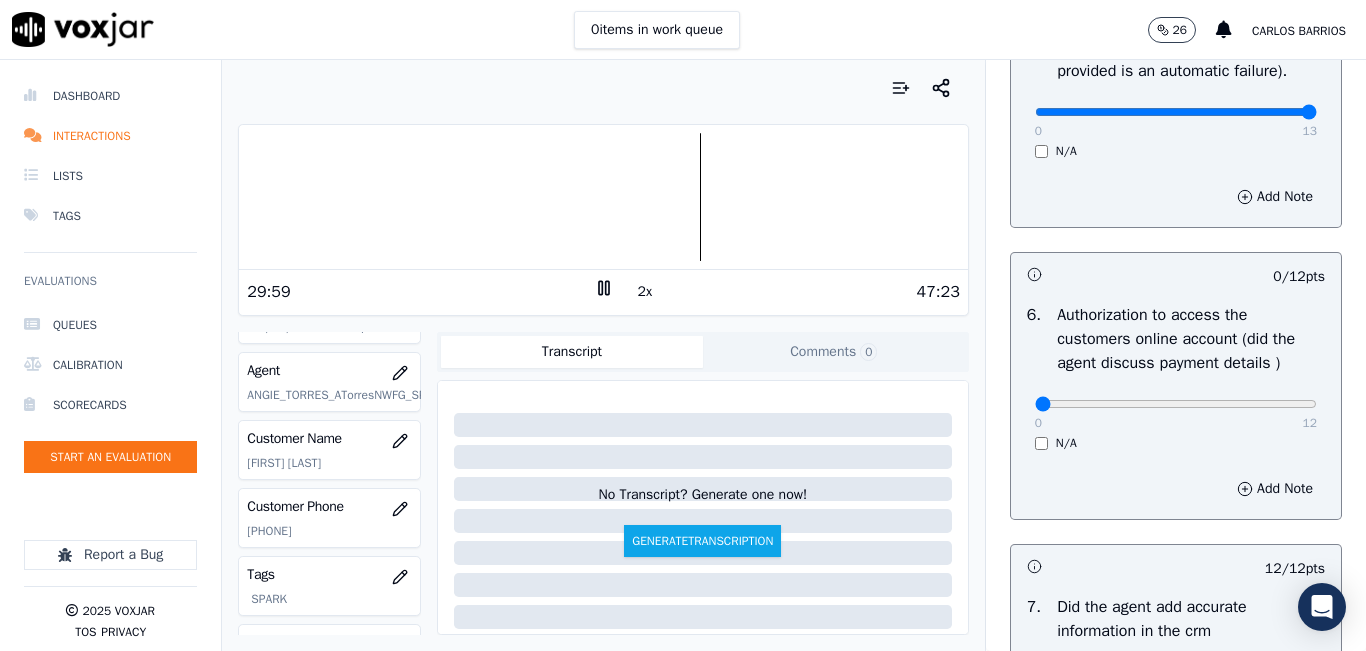 click at bounding box center [603, 197] 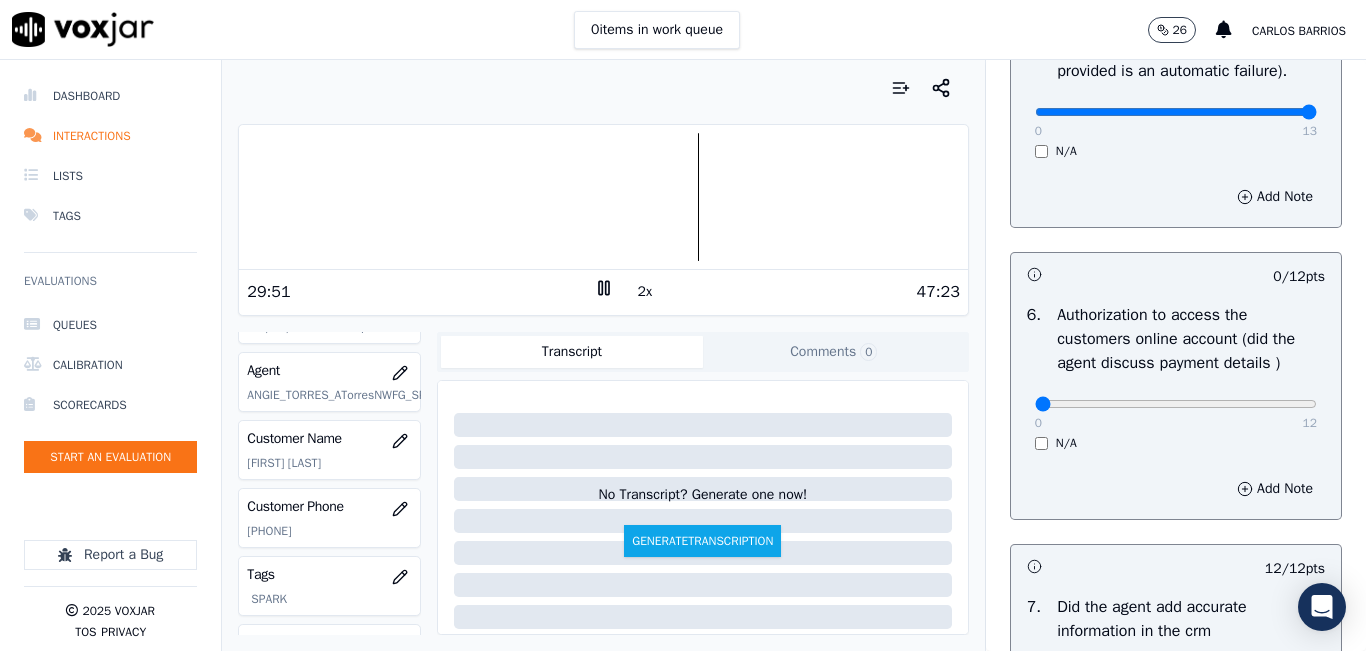 click at bounding box center [603, 197] 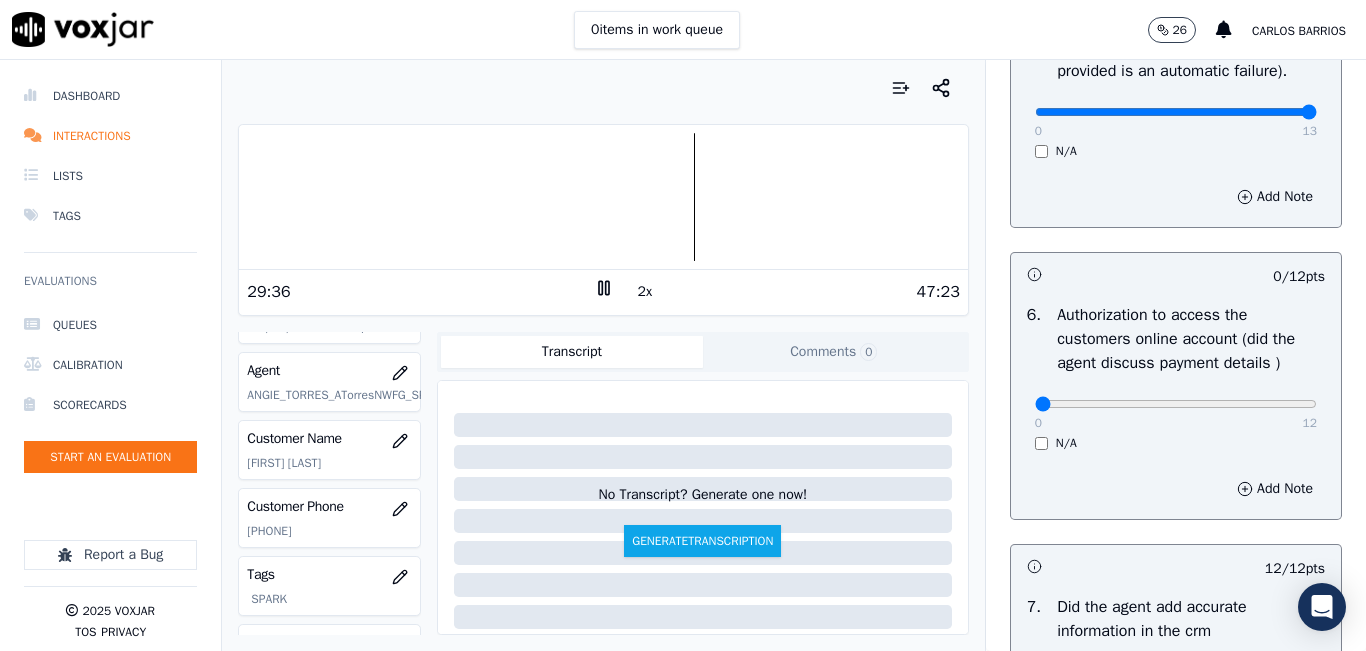 click on "2x" at bounding box center (645, 292) 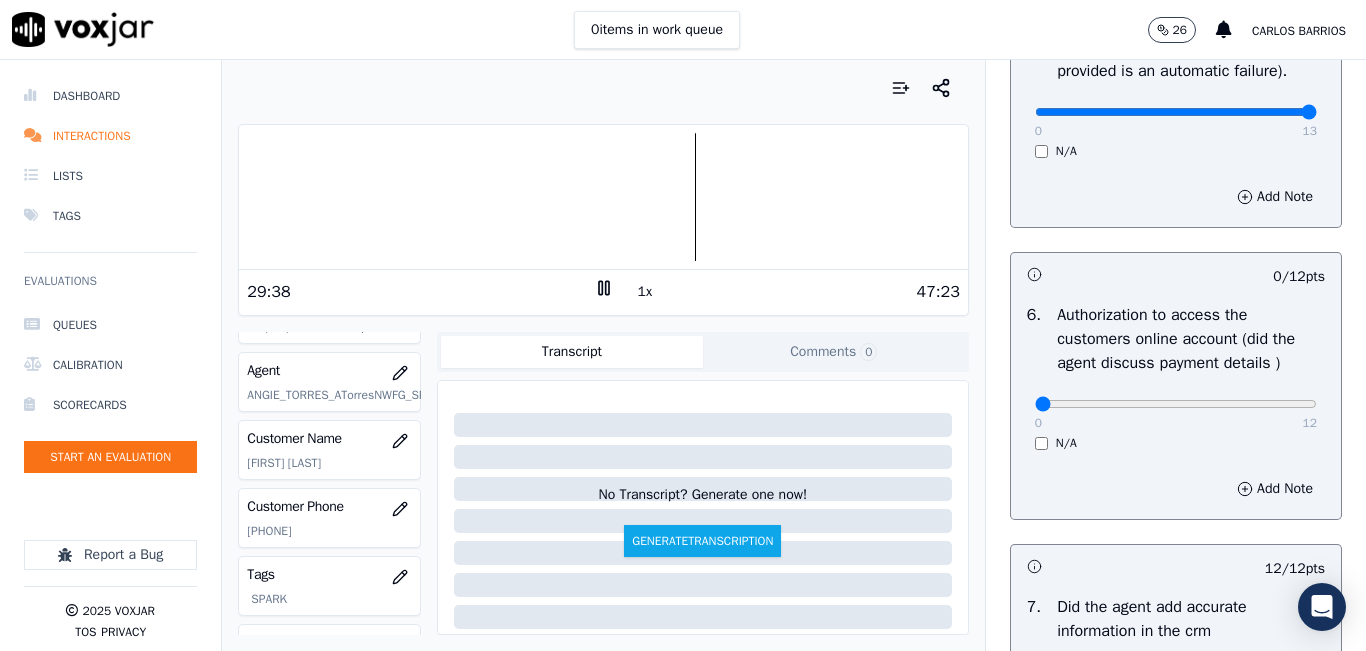 click 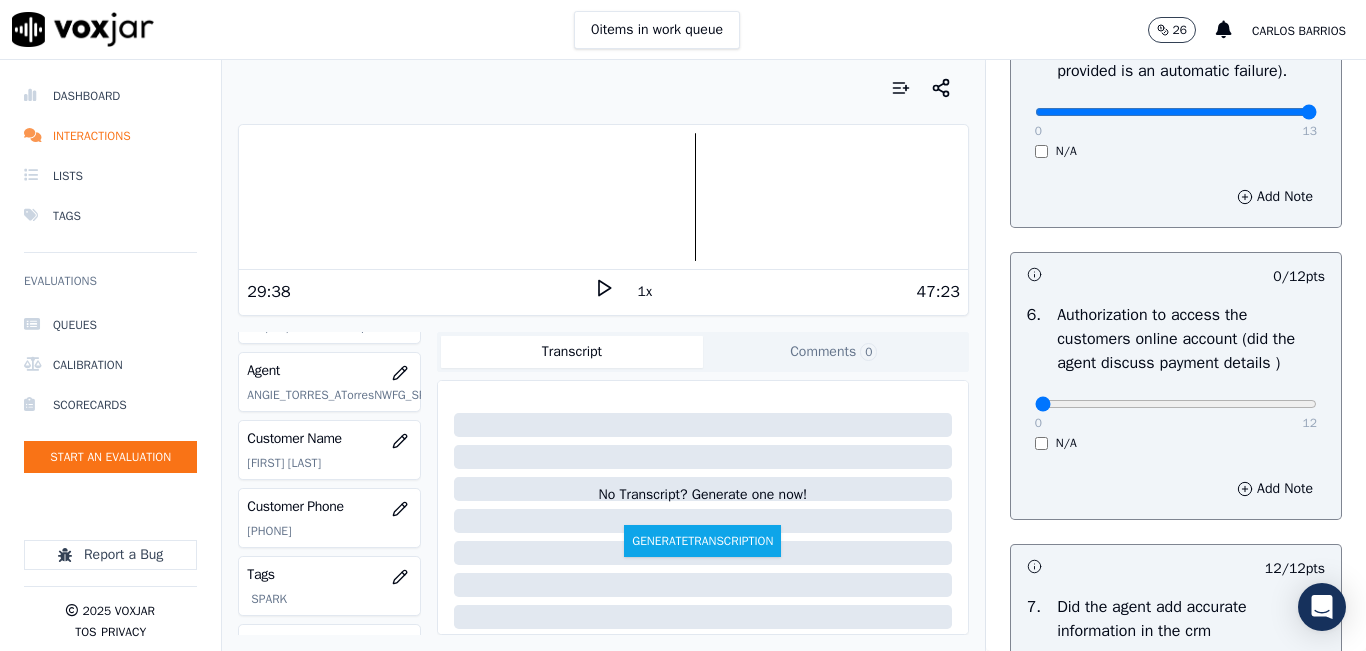 click 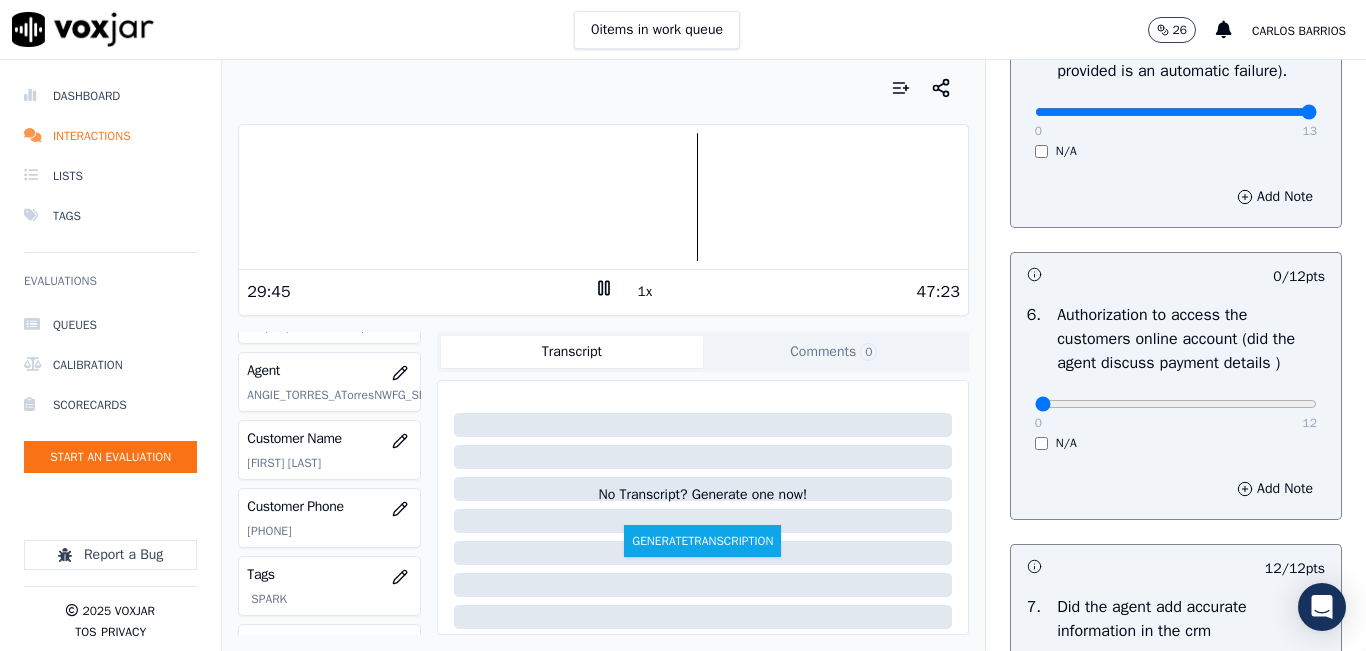 click 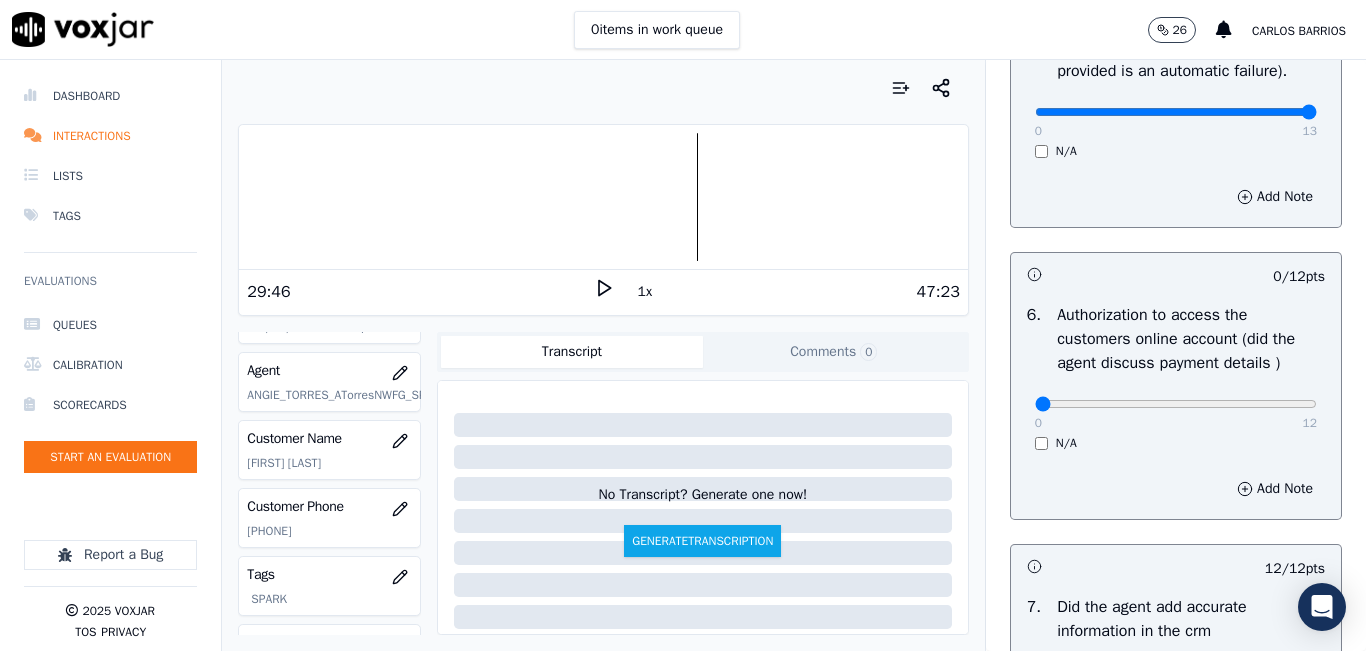 click at bounding box center [603, 197] 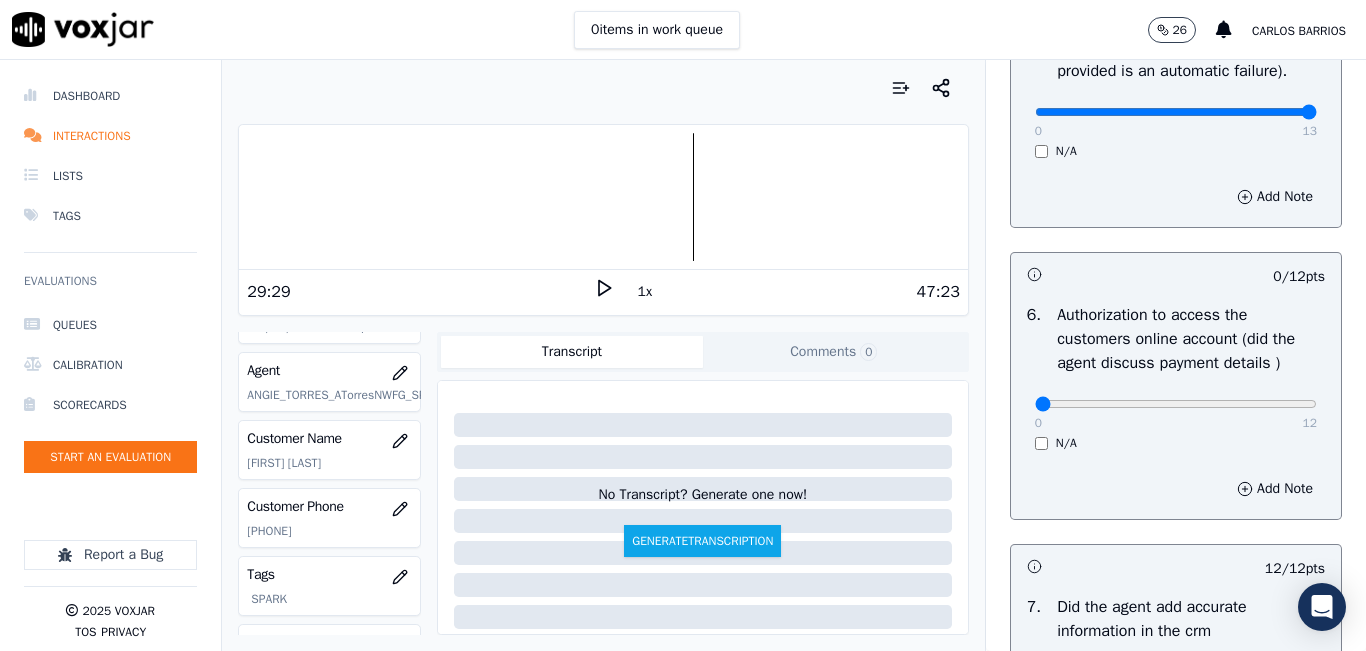 click 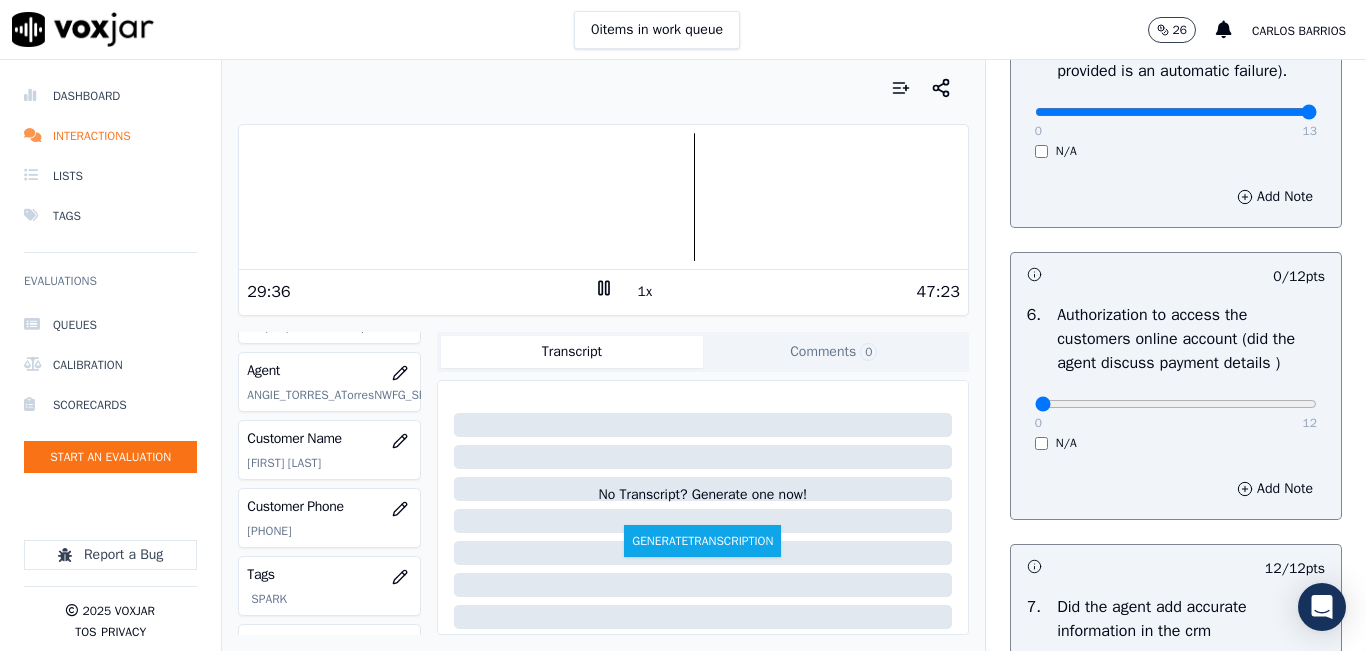 click 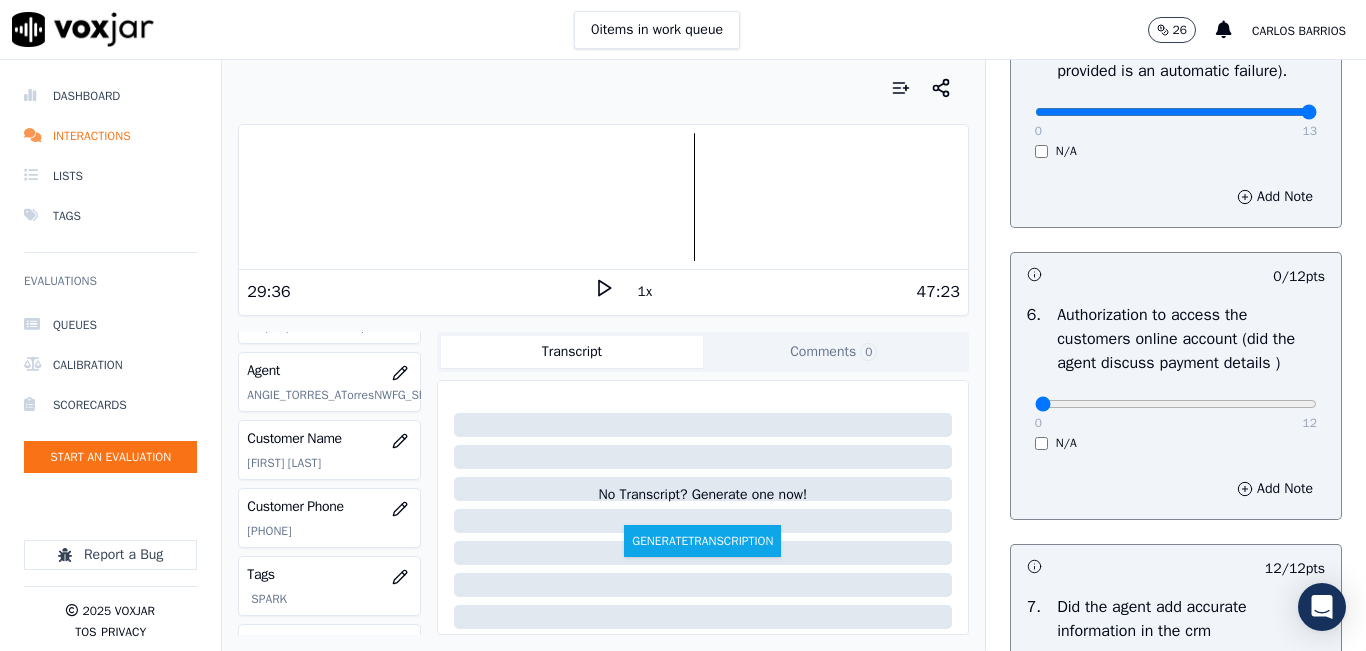 click 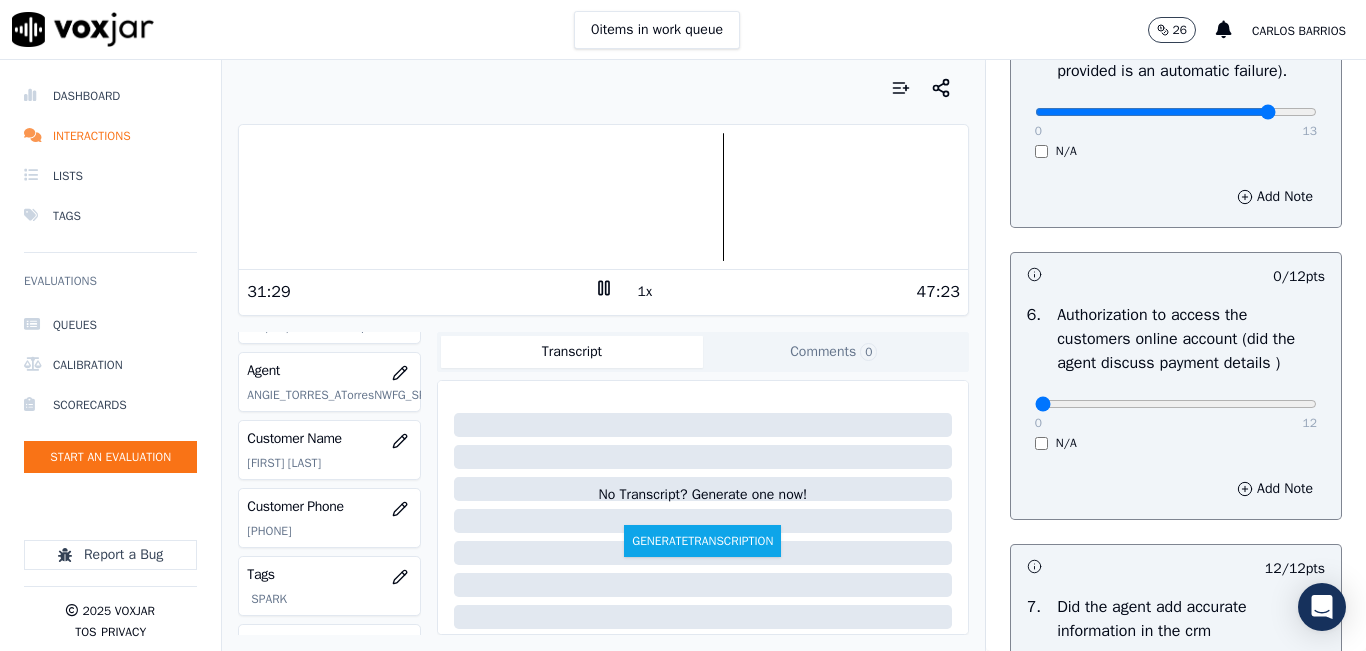 click at bounding box center [1176, -960] 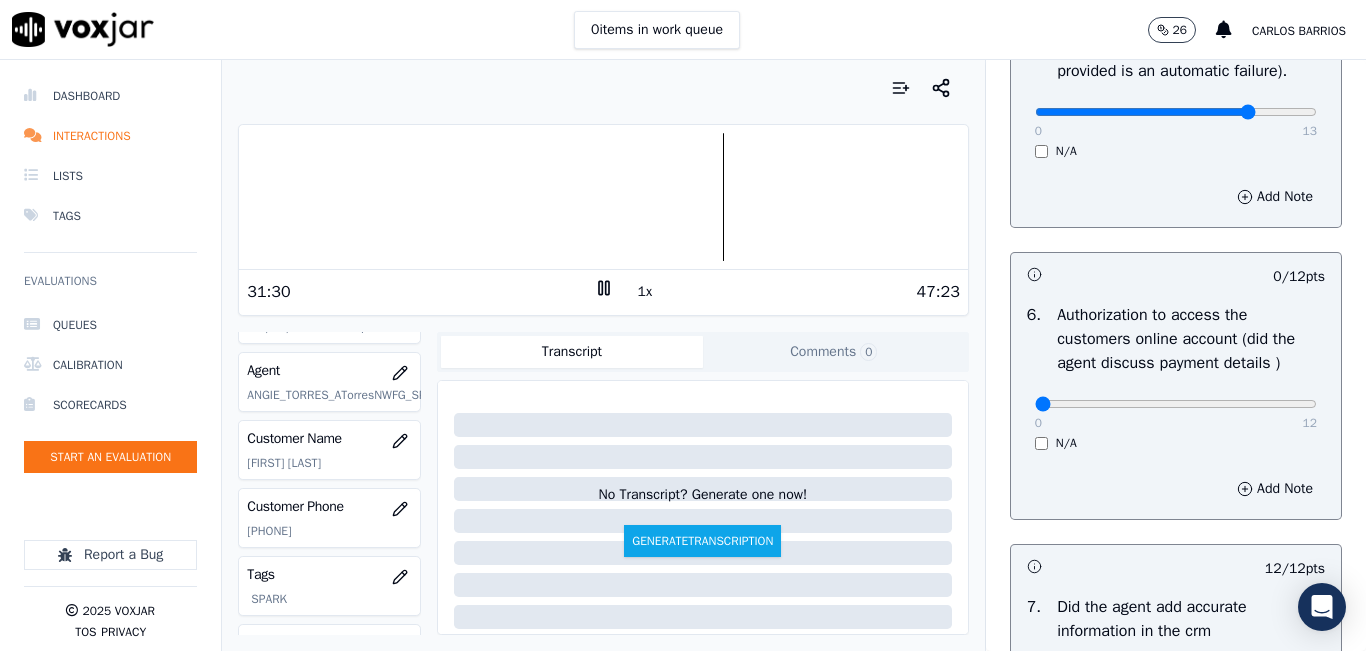 type on "10" 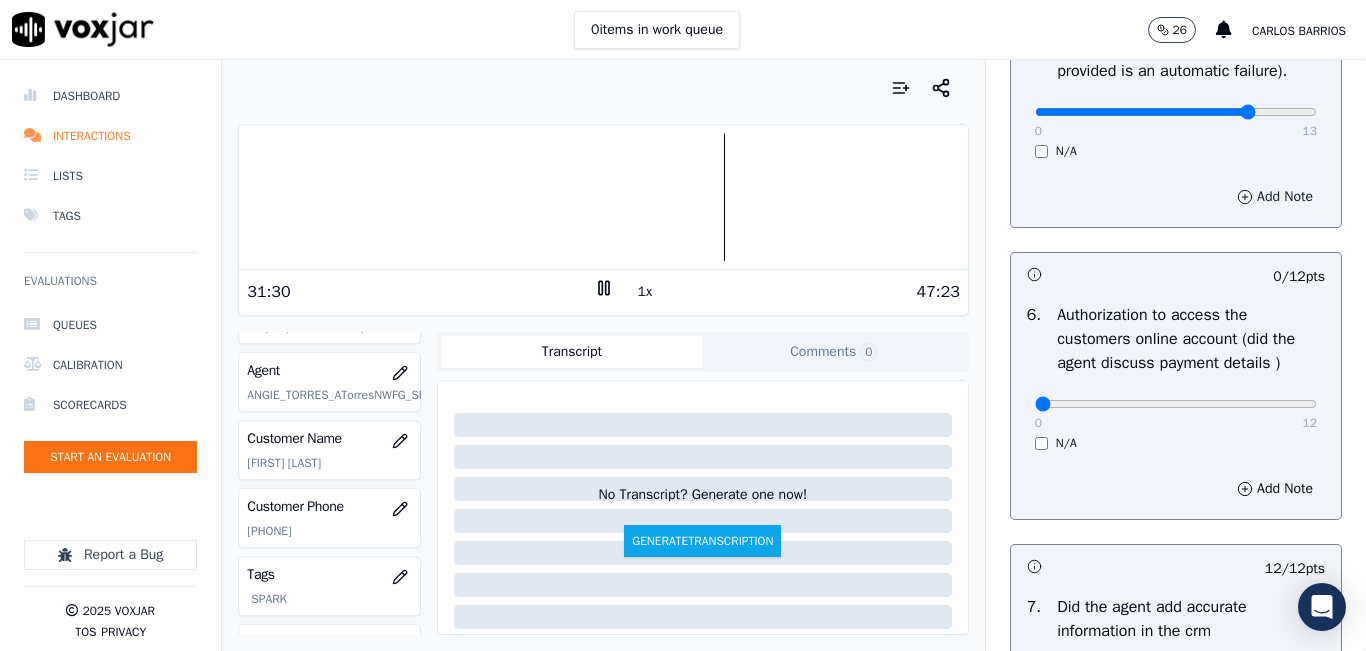 click on "Add Note" at bounding box center (1275, 197) 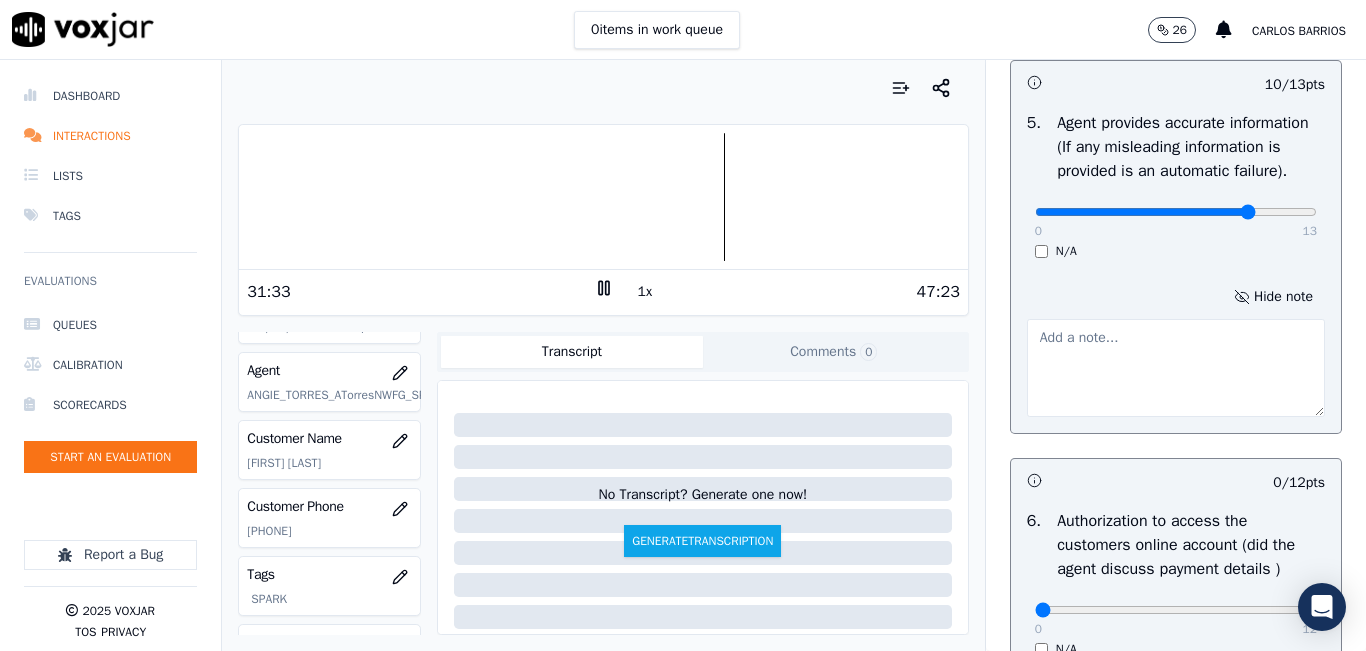 scroll, scrollTop: 1100, scrollLeft: 0, axis: vertical 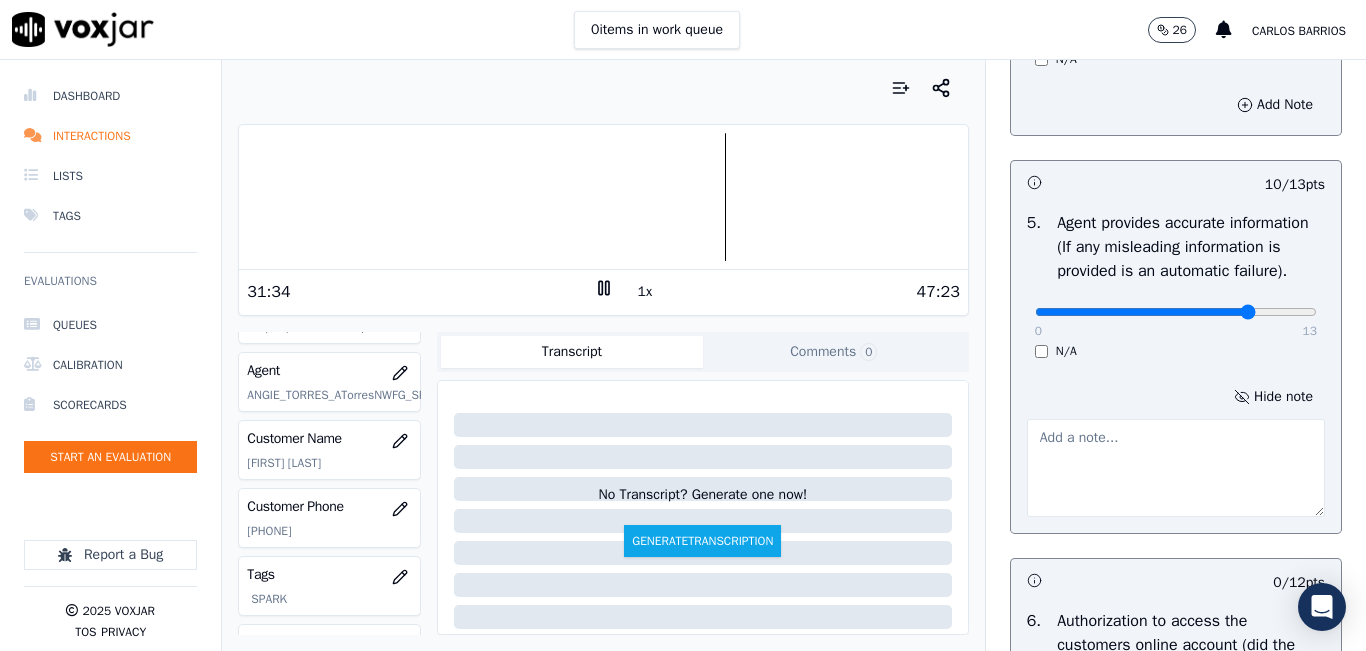 click at bounding box center (1176, 468) 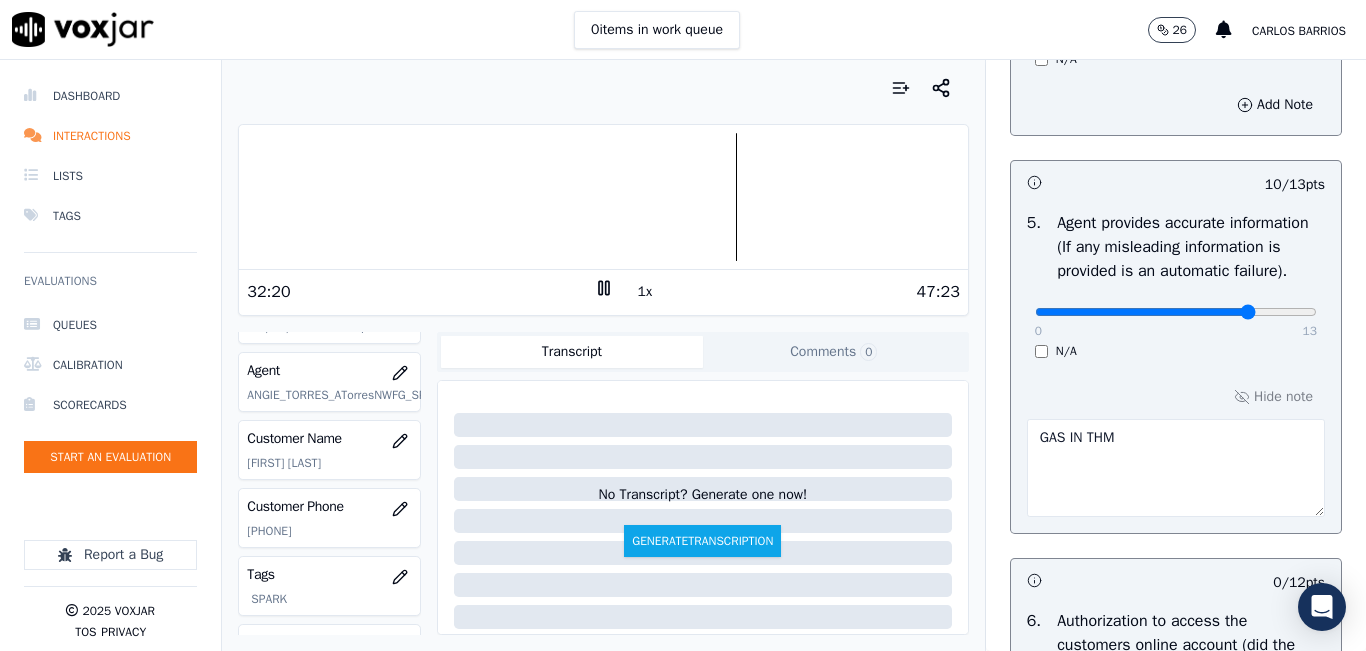 click on "GAS IN THM" at bounding box center (1176, 468) 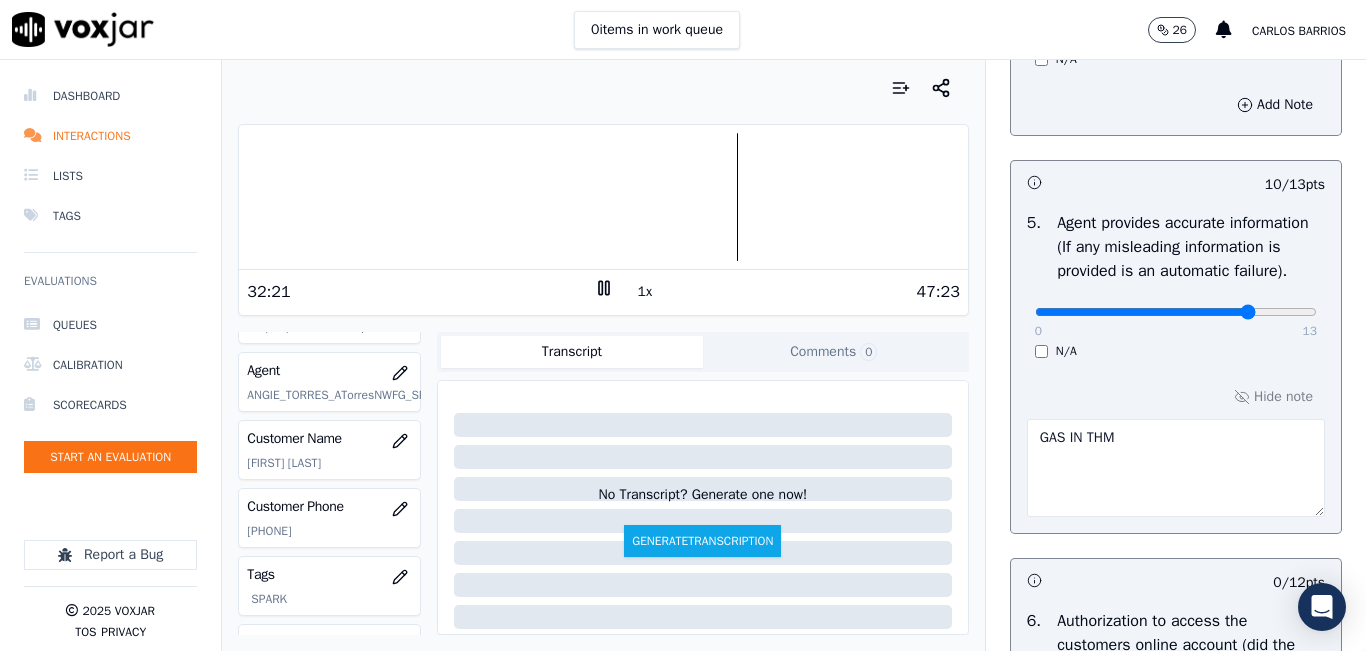 click on "GAS IN THM" at bounding box center [1176, 468] 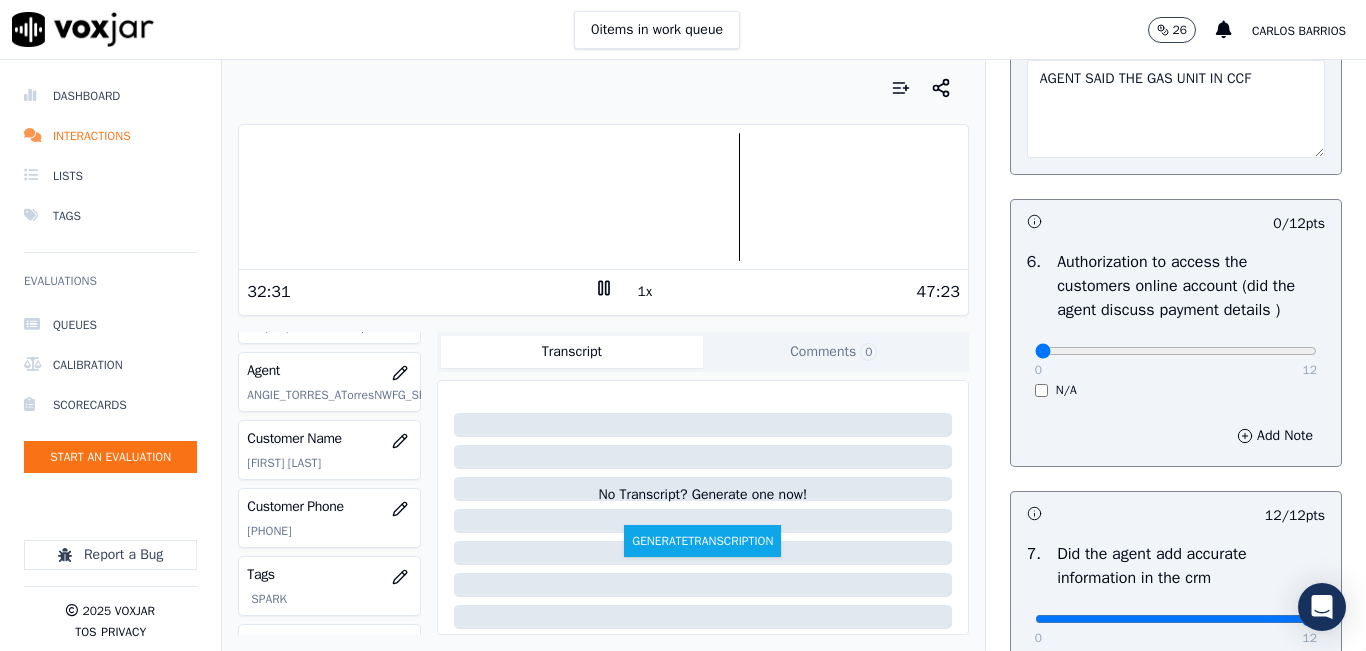 scroll, scrollTop: 1500, scrollLeft: 0, axis: vertical 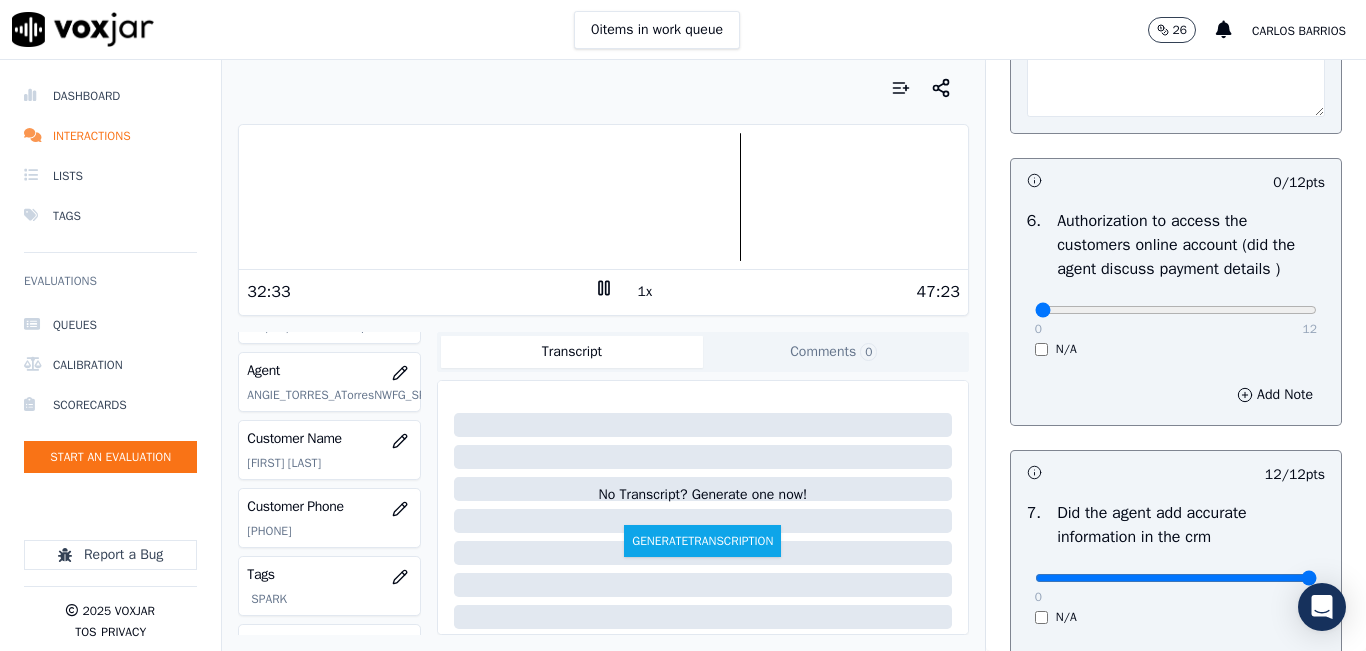 type on "AGENT SAID THE GAS UNIT IN CCF" 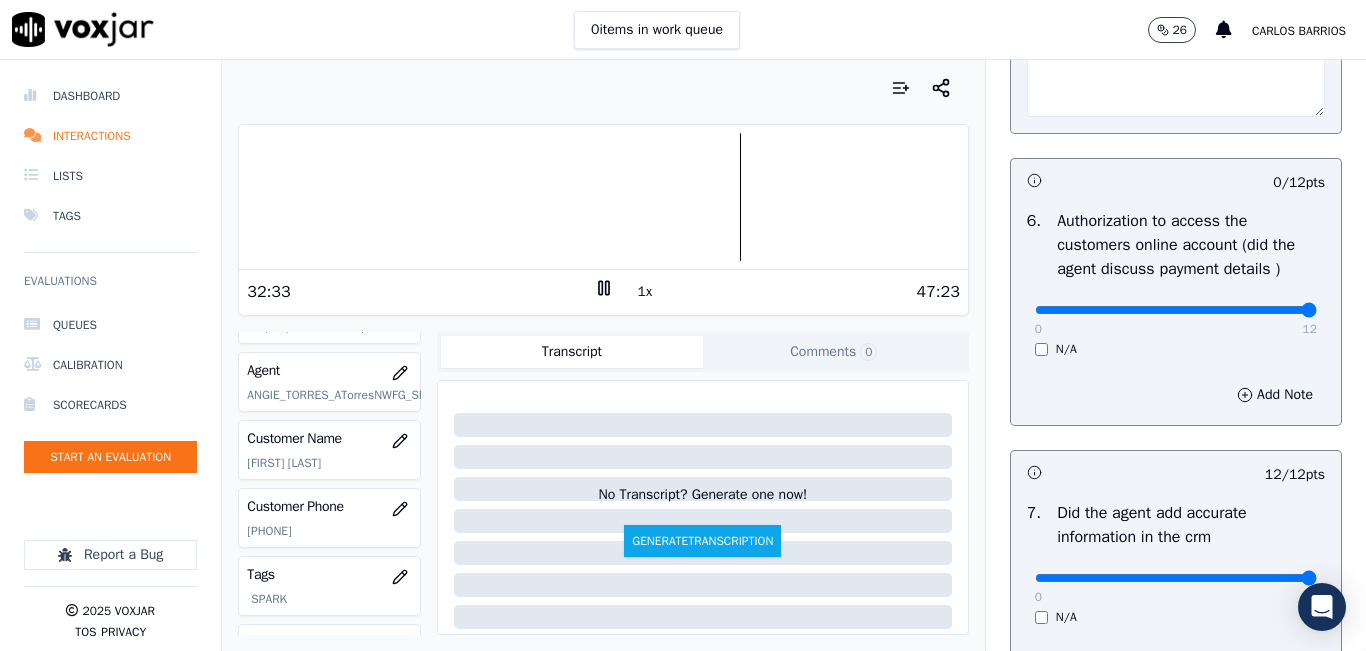 drag, startPoint x: 1258, startPoint y: 359, endPoint x: 1291, endPoint y: 357, distance: 33.06055 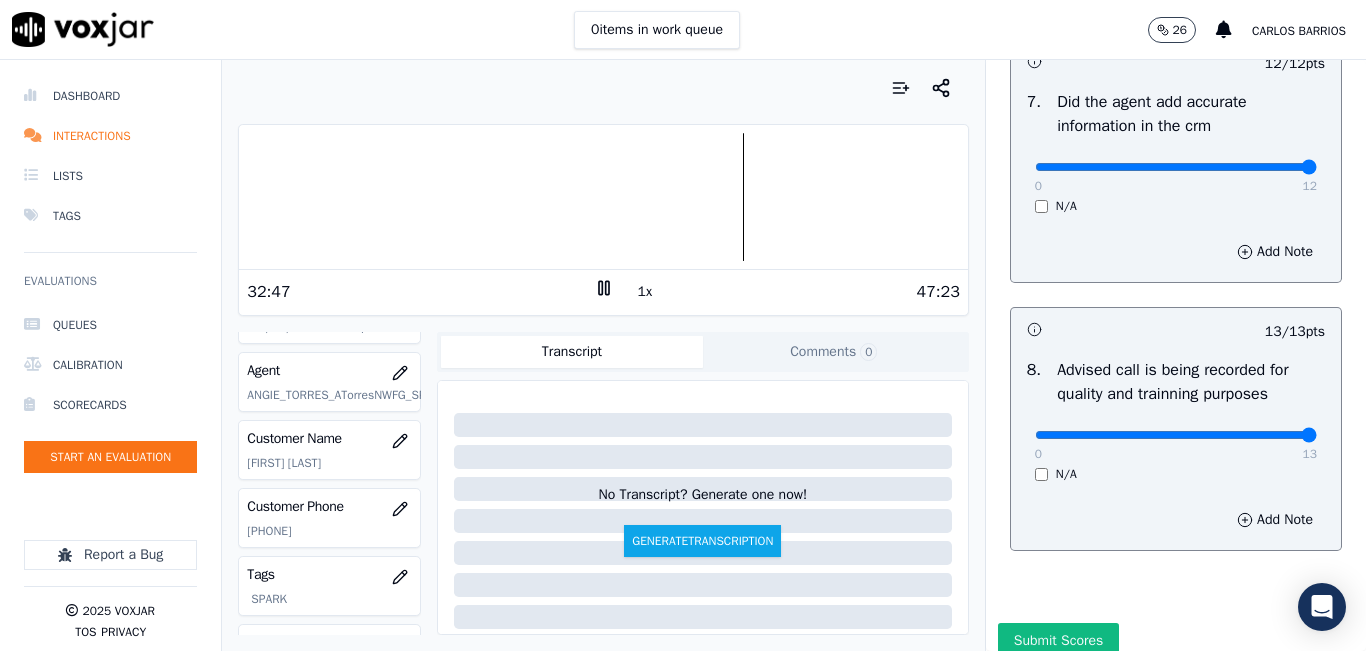 scroll, scrollTop: 2024, scrollLeft: 0, axis: vertical 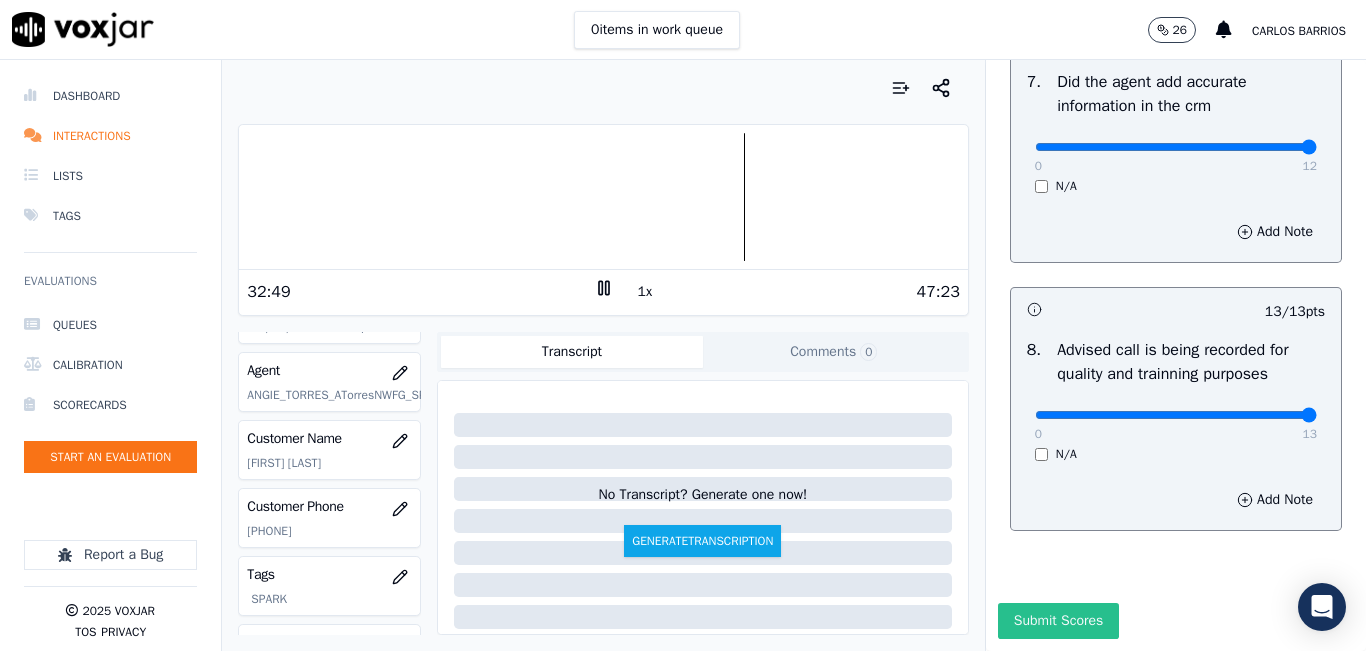 click on "Submit Scores" at bounding box center [1058, 621] 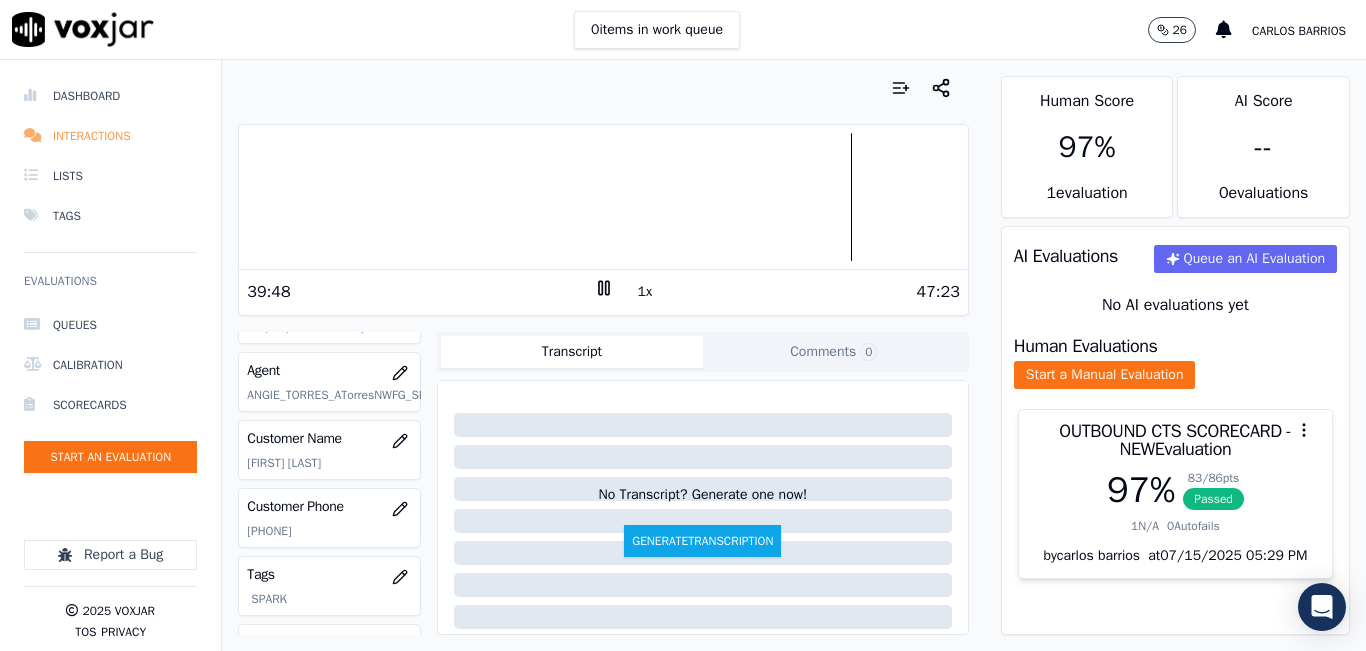 click on "Interactions" at bounding box center (110, 136) 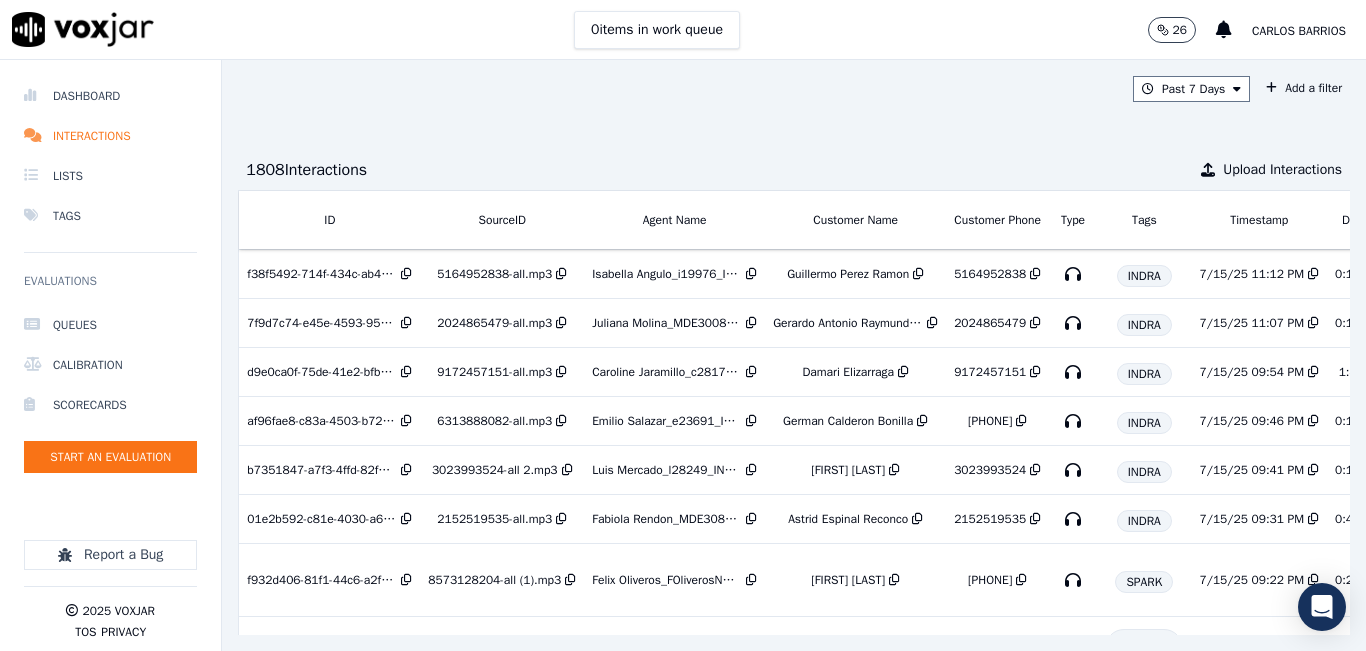 scroll, scrollTop: 0, scrollLeft: 337, axis: horizontal 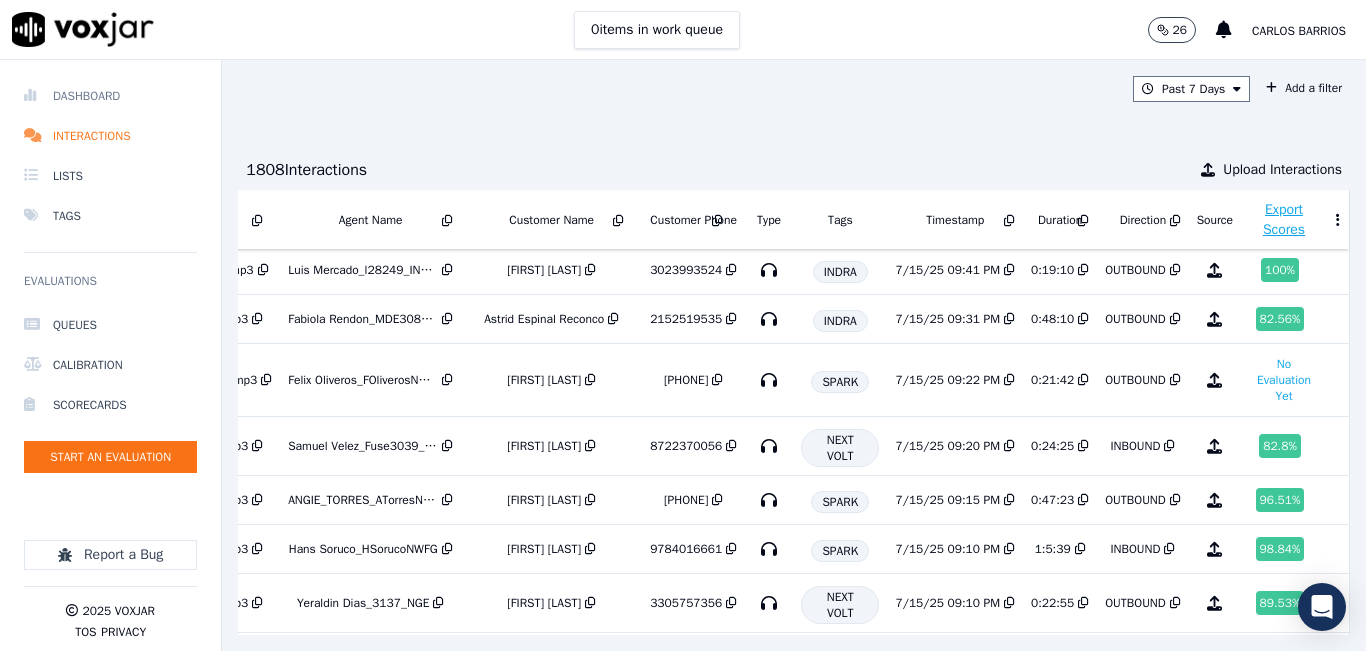 click on "Dashboard" at bounding box center [110, 96] 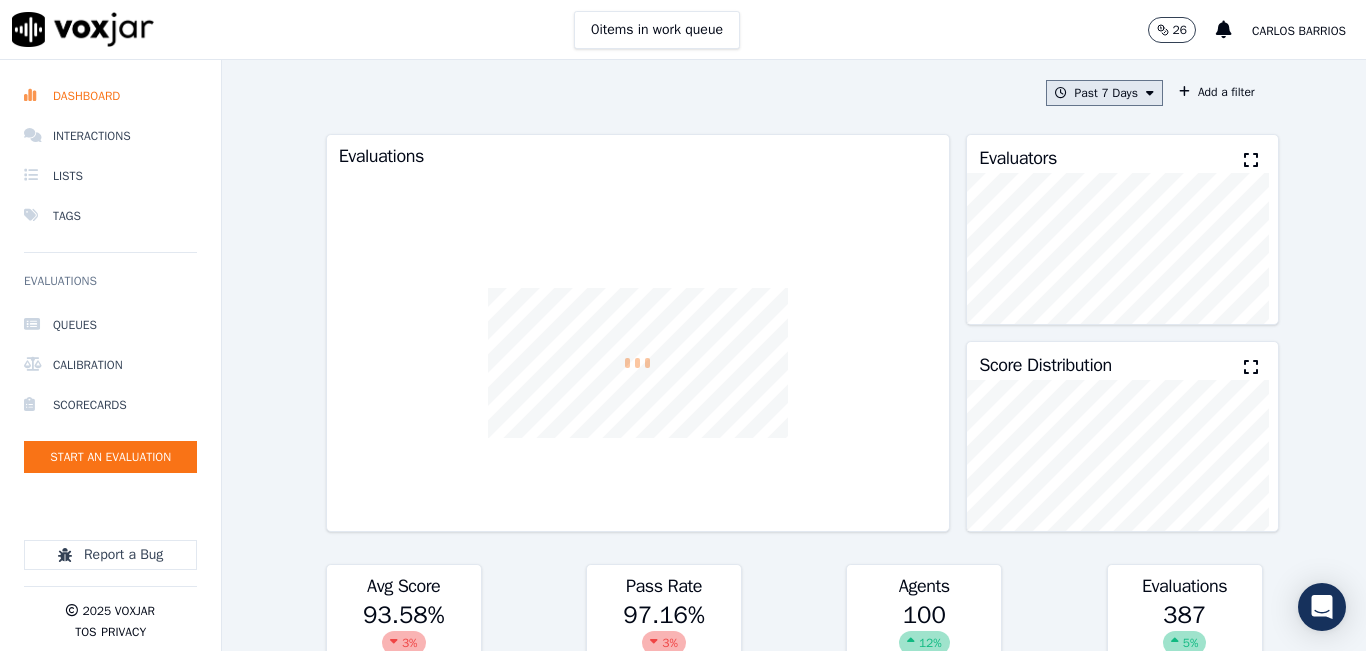 click on "Past 7 Days" at bounding box center (1104, 93) 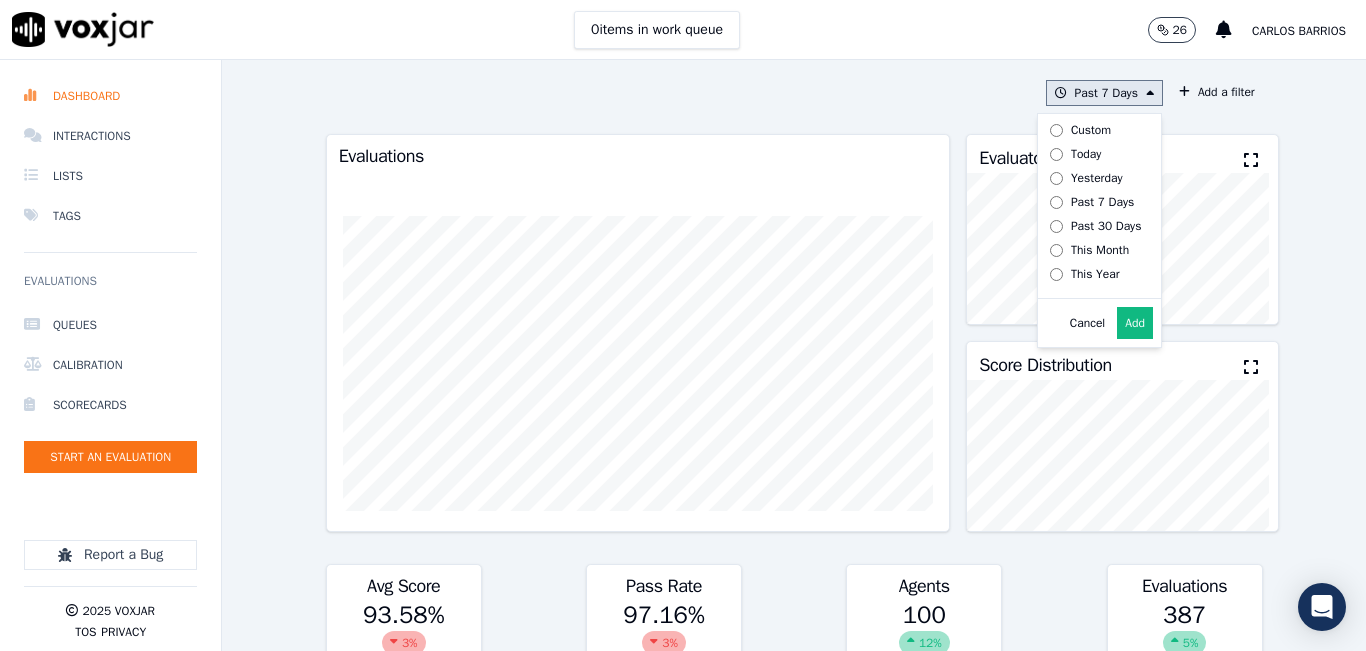 click on "Today" at bounding box center (1086, 154) 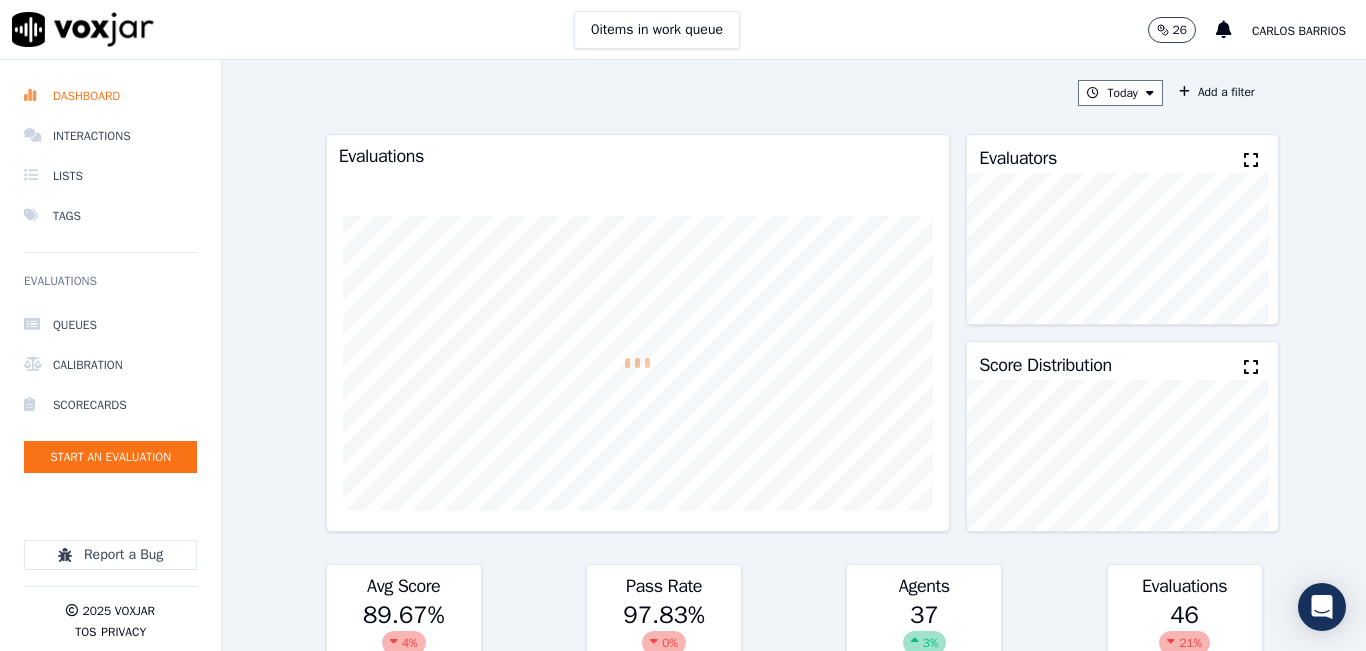 click at bounding box center [1251, 160] 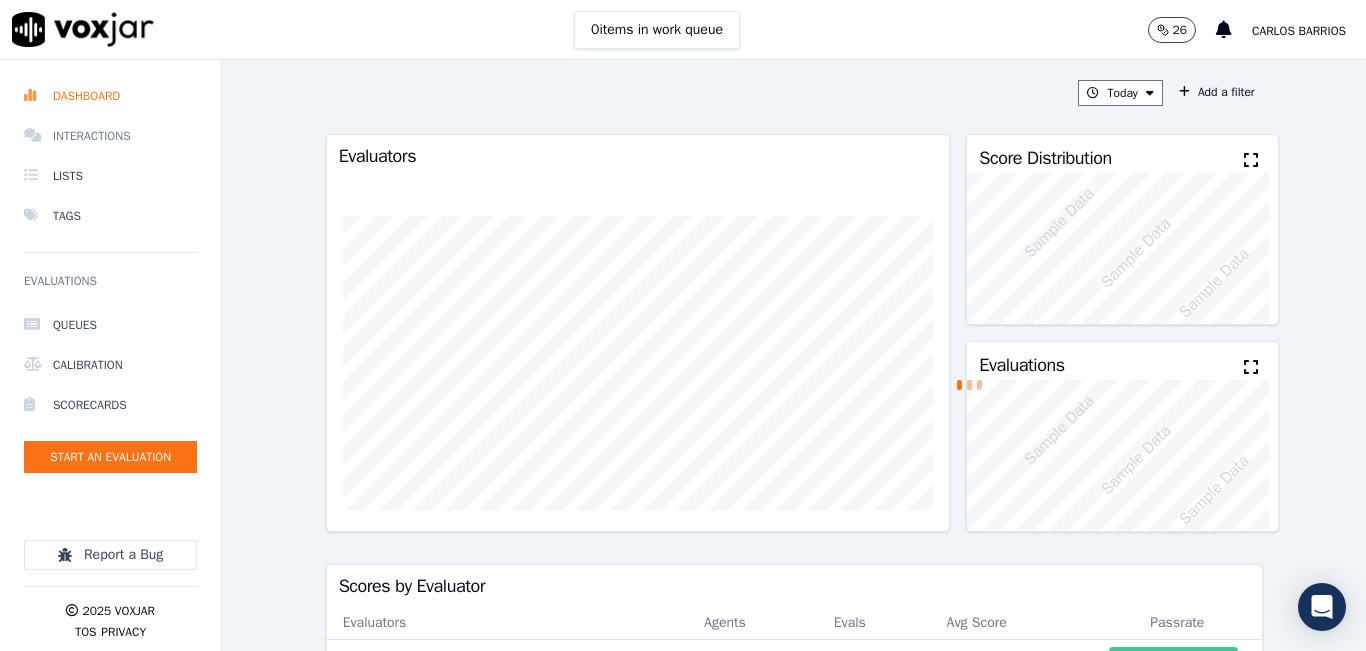 click on "Interactions" at bounding box center (110, 136) 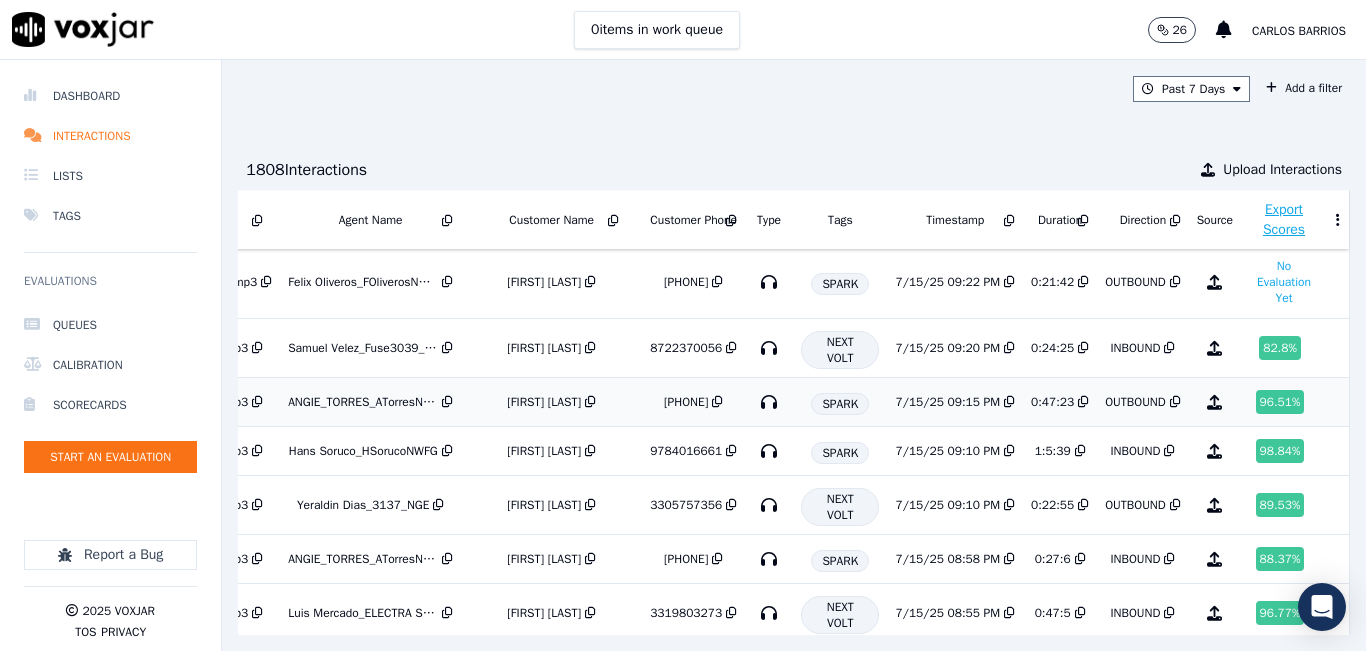 scroll, scrollTop: 300, scrollLeft: 337, axis: both 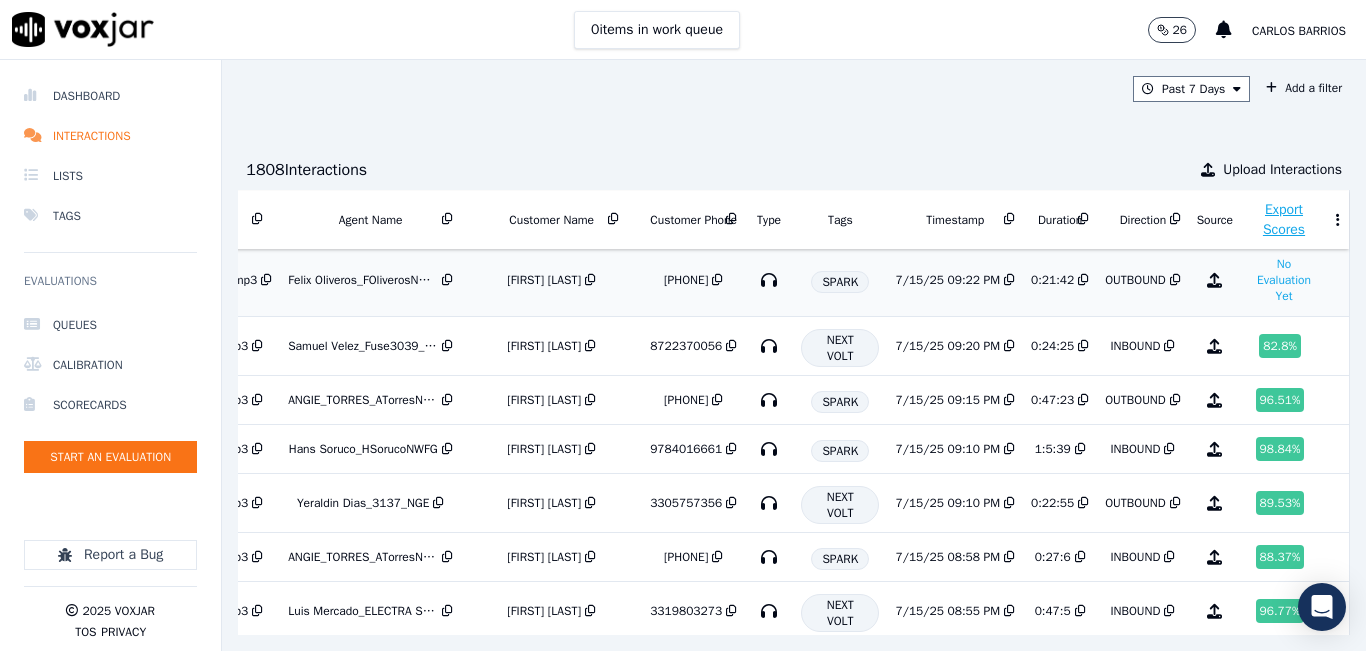 click on "OUTBOUND" at bounding box center [1135, 280] 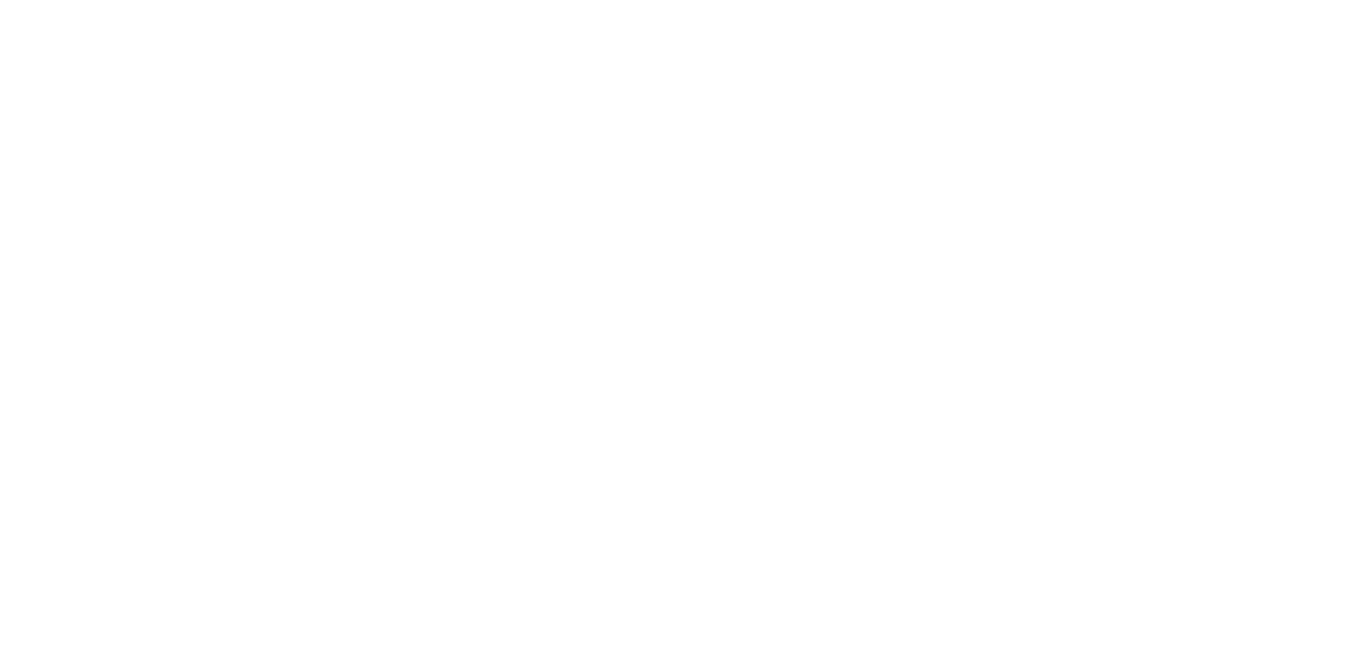 scroll, scrollTop: 0, scrollLeft: 0, axis: both 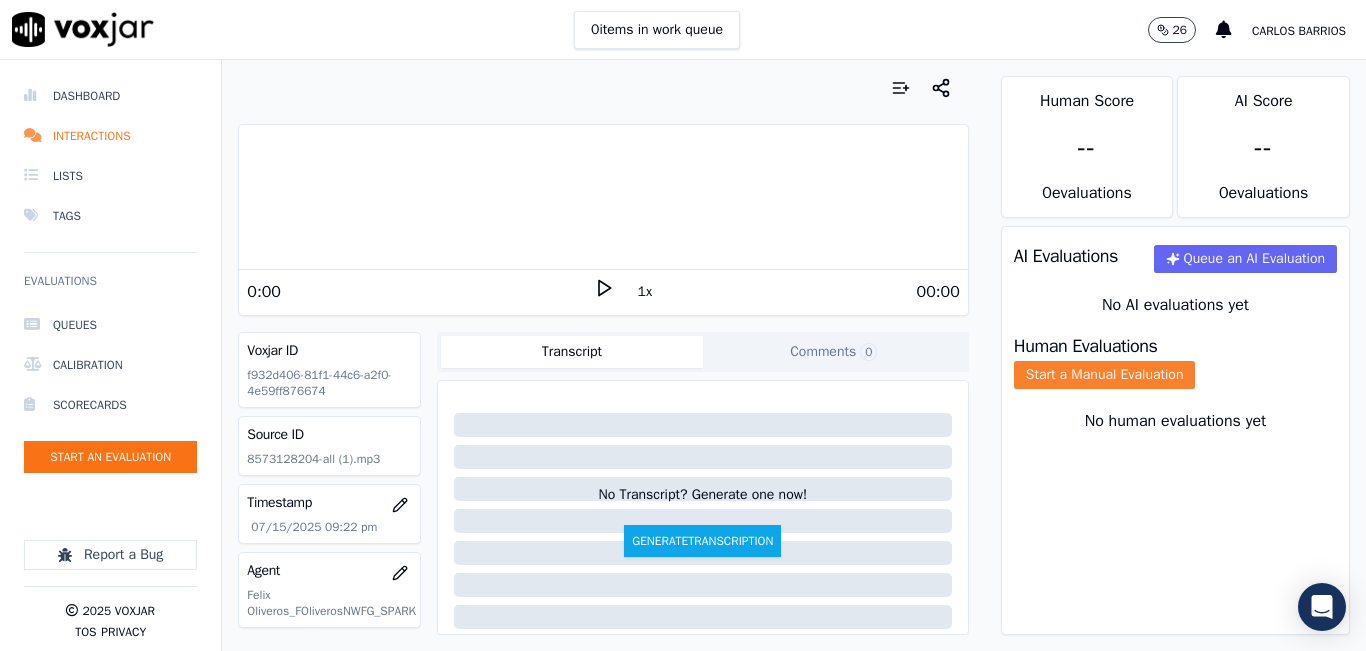 click on "Start a Manual Evaluation" 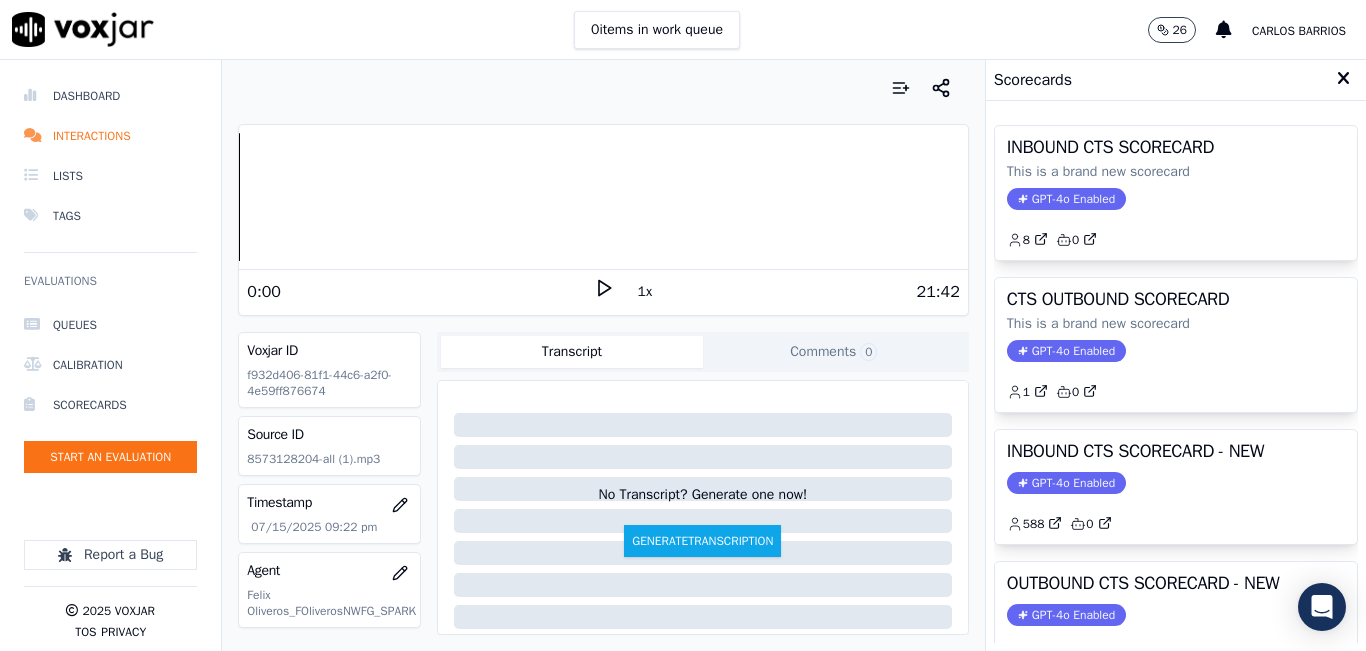 click on "1x" at bounding box center (645, 292) 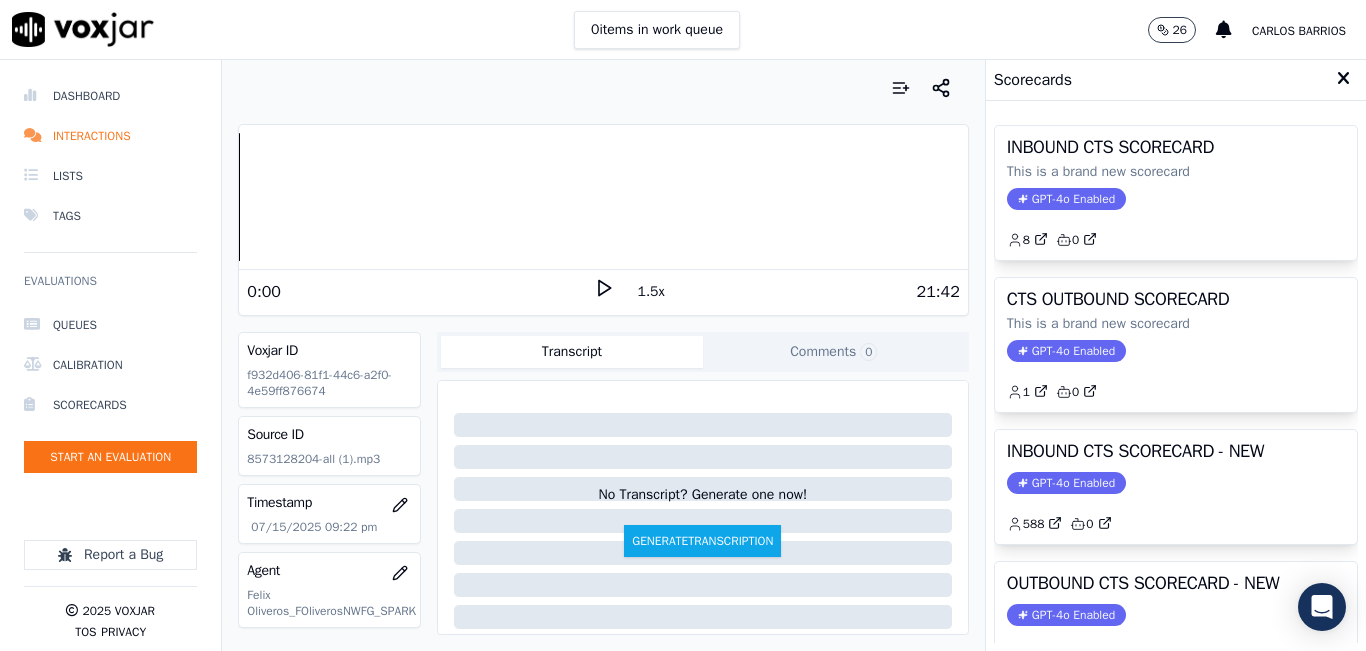 click on "1.5x" at bounding box center [651, 292] 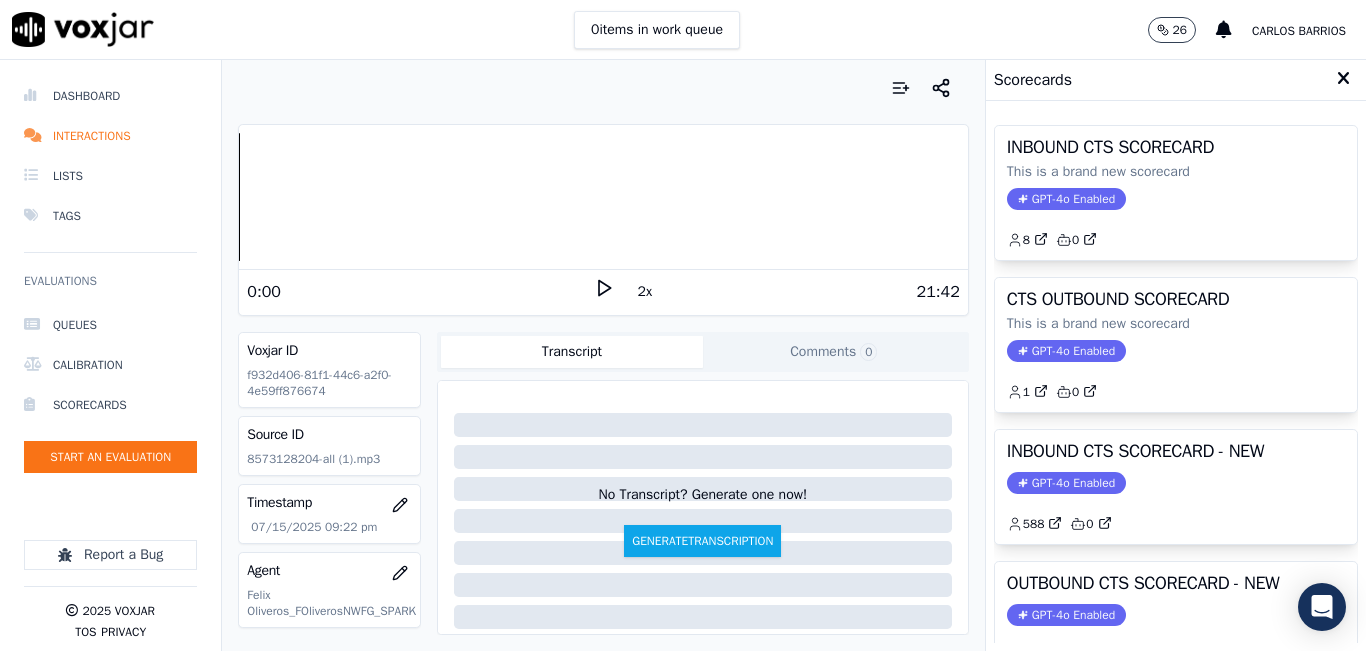 click 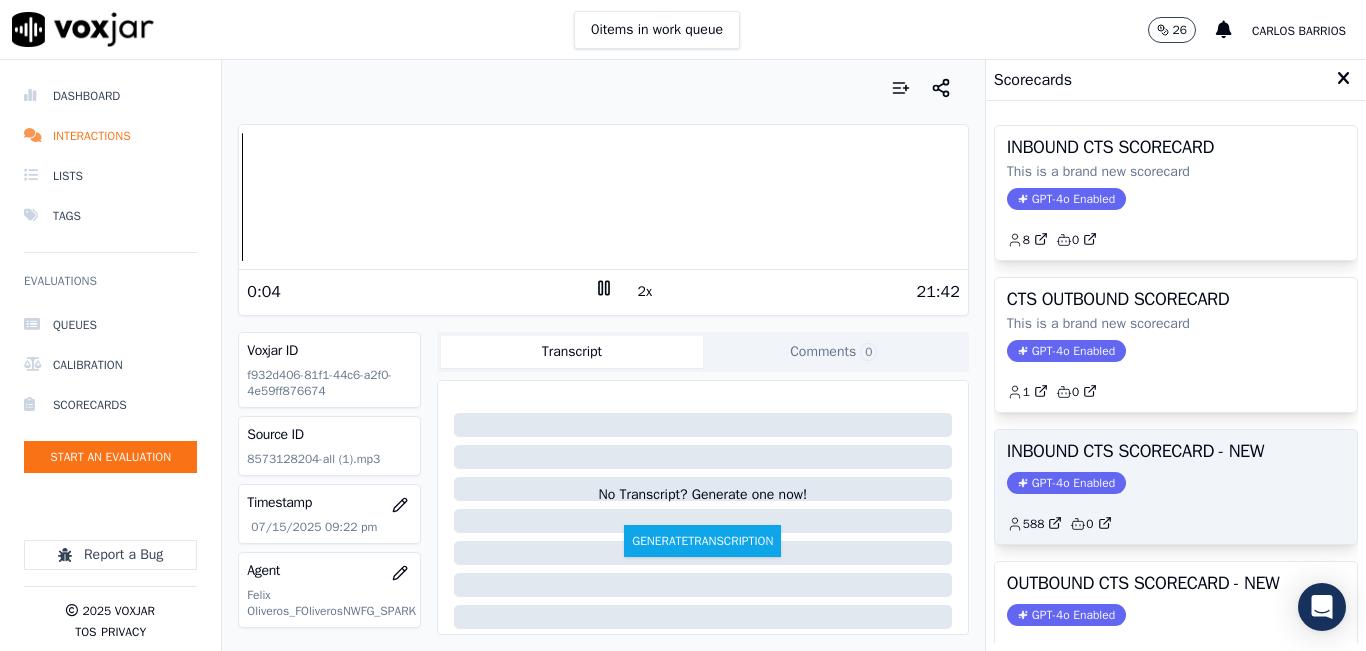 scroll, scrollTop: 100, scrollLeft: 0, axis: vertical 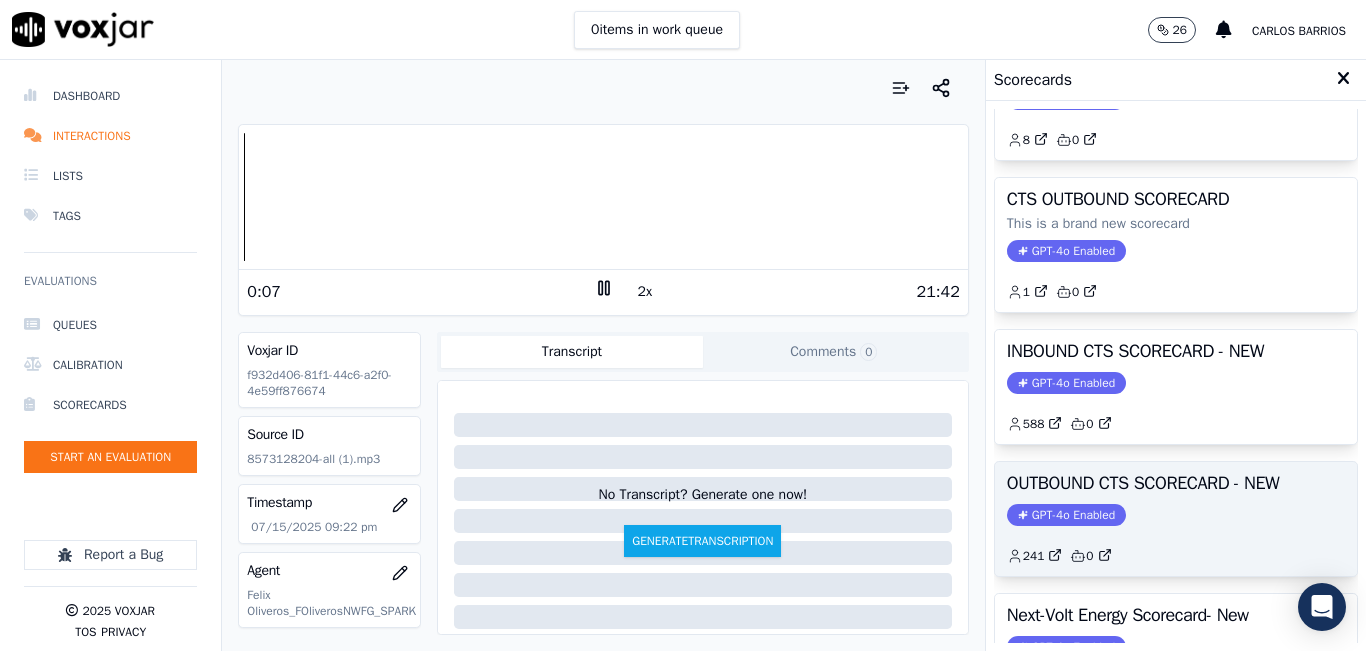 click on "OUTBOUND CTS SCORECARD - NEW" at bounding box center (1176, 483) 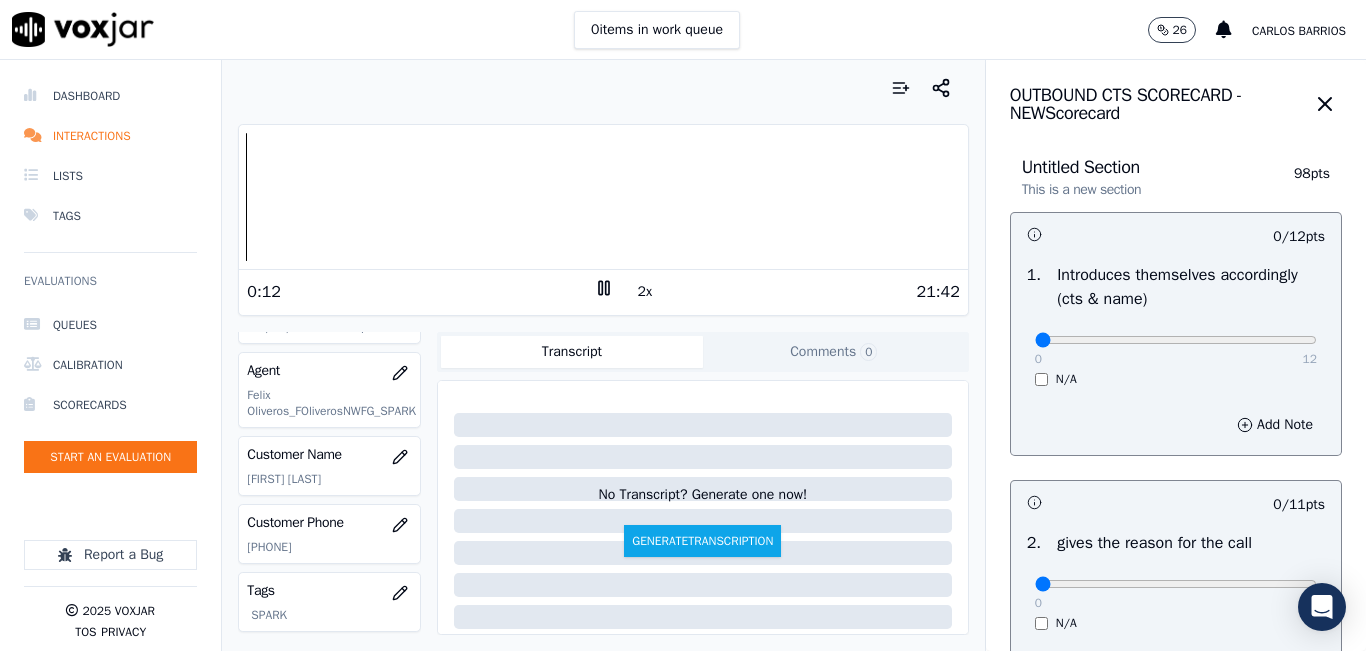scroll, scrollTop: 300, scrollLeft: 0, axis: vertical 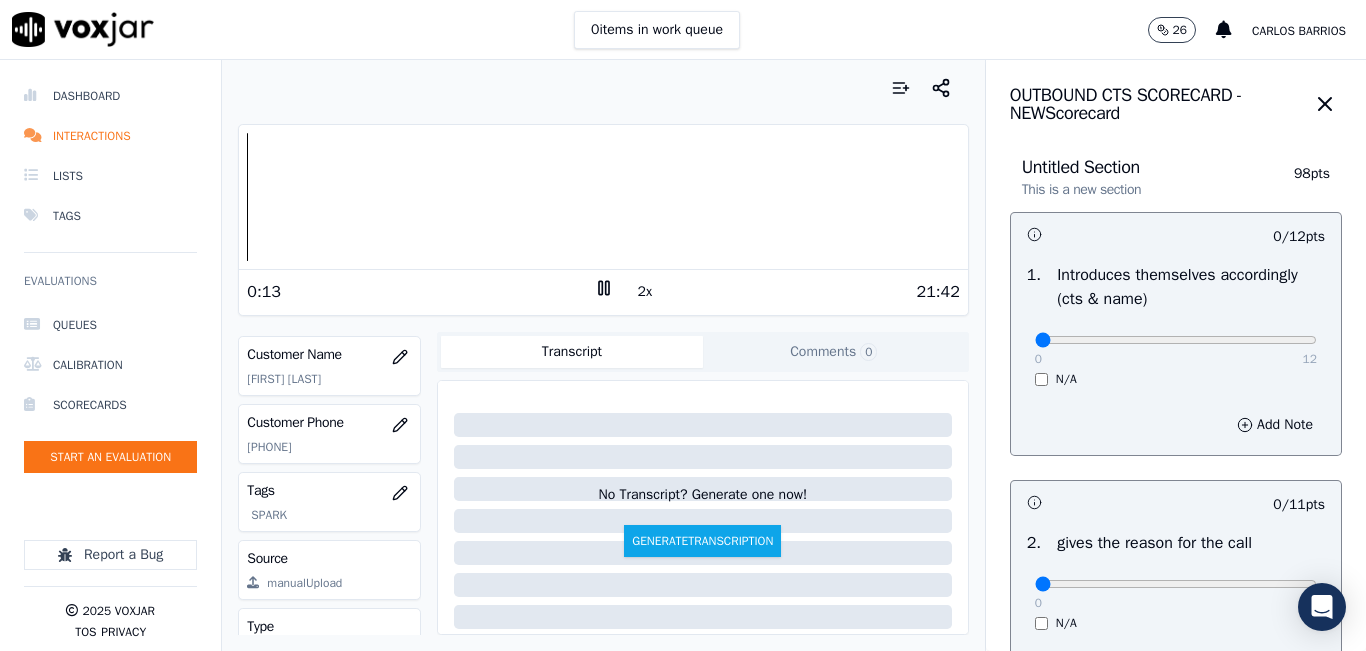 click on "[PHONE]" 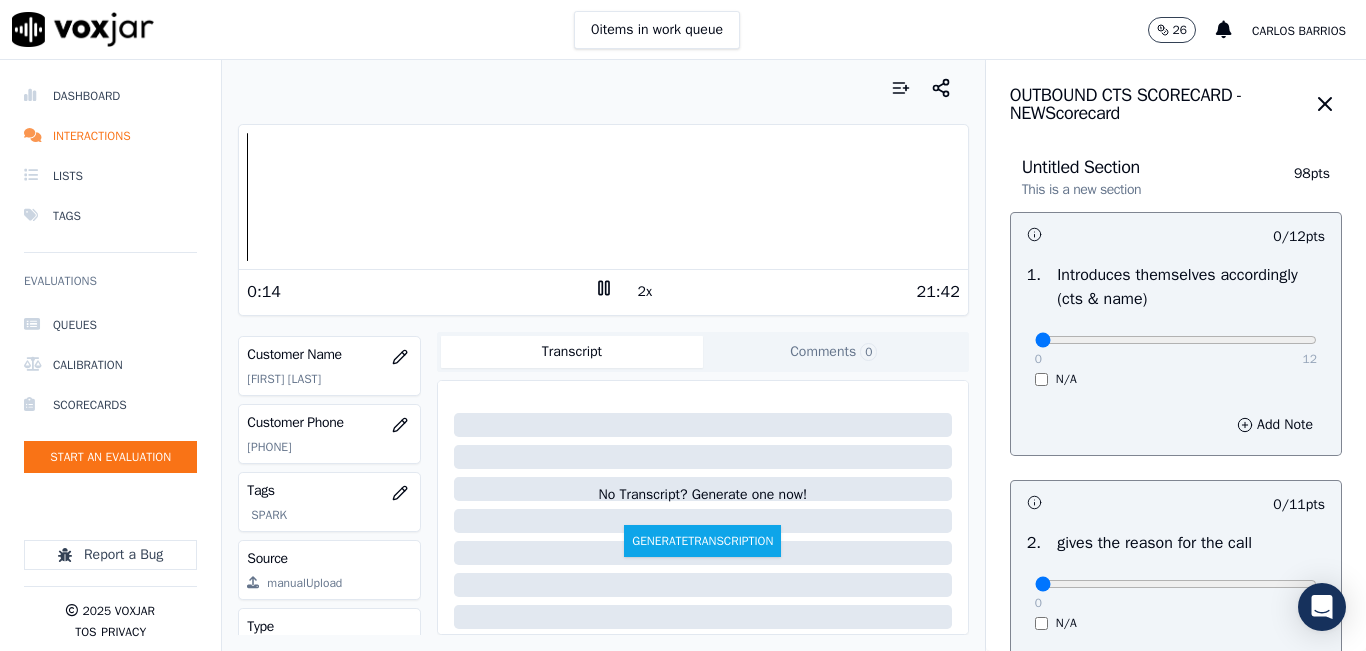 click on "[PHONE]" 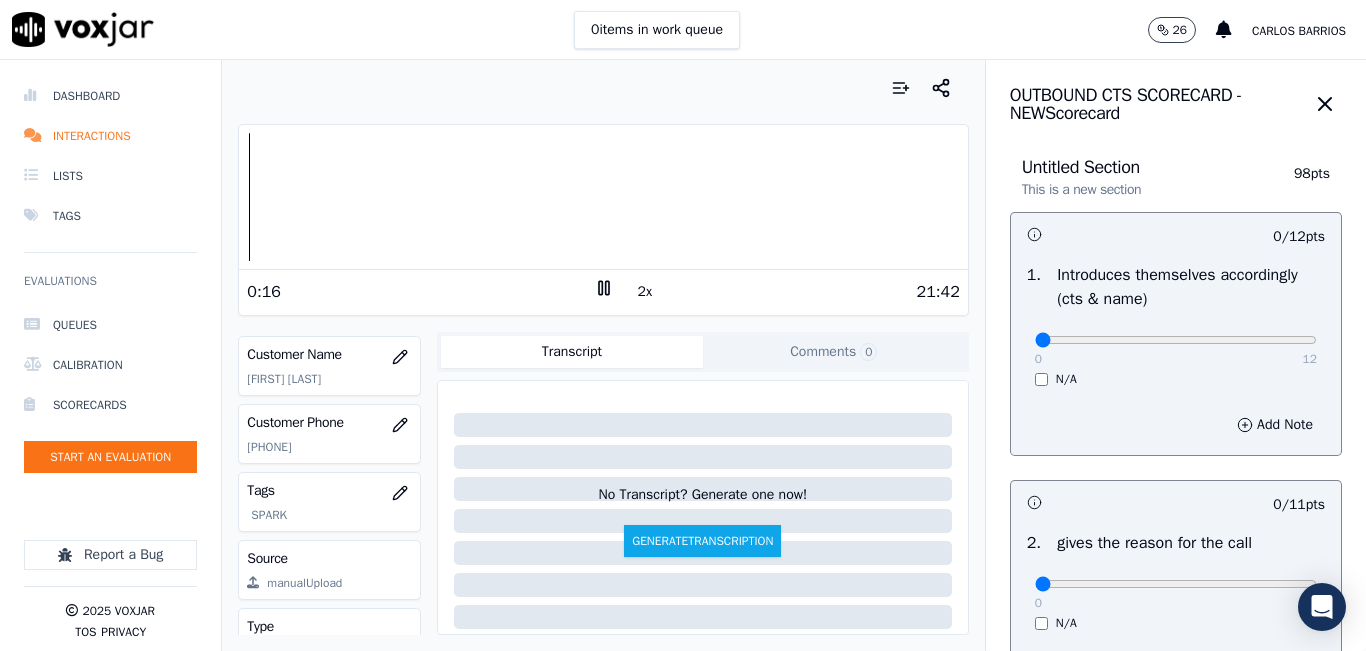 copy on "[PHONE]" 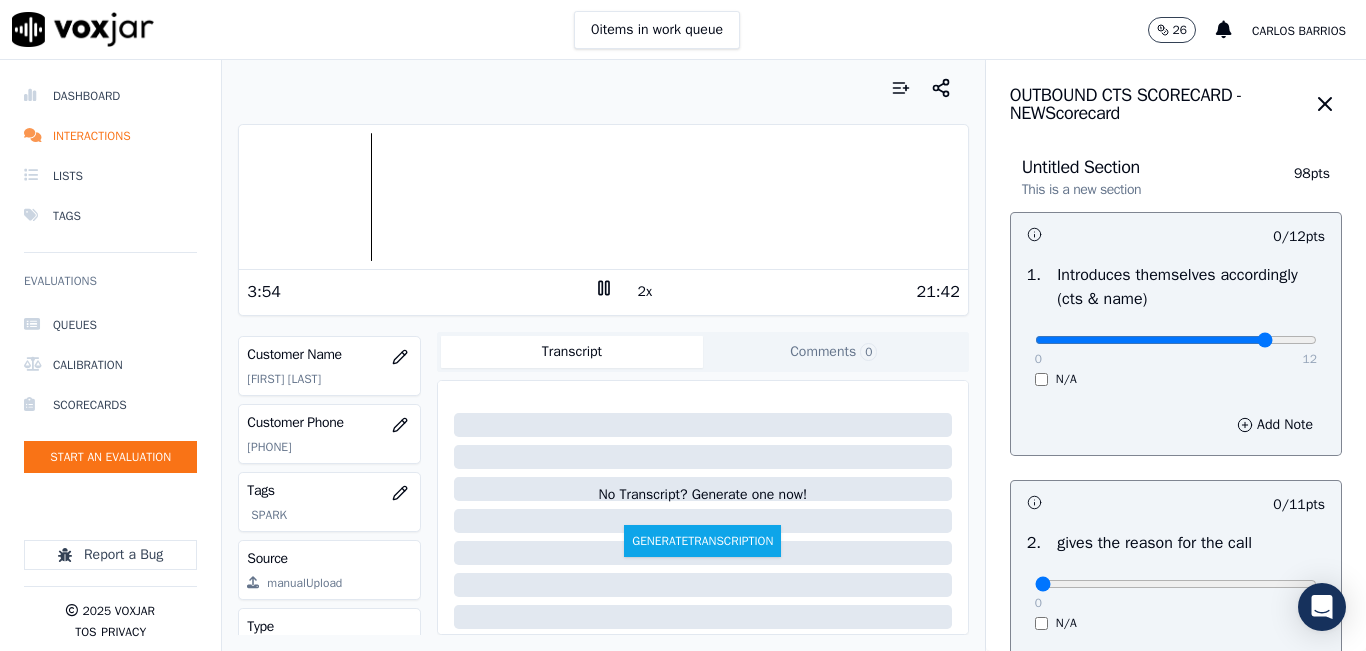 type on "10" 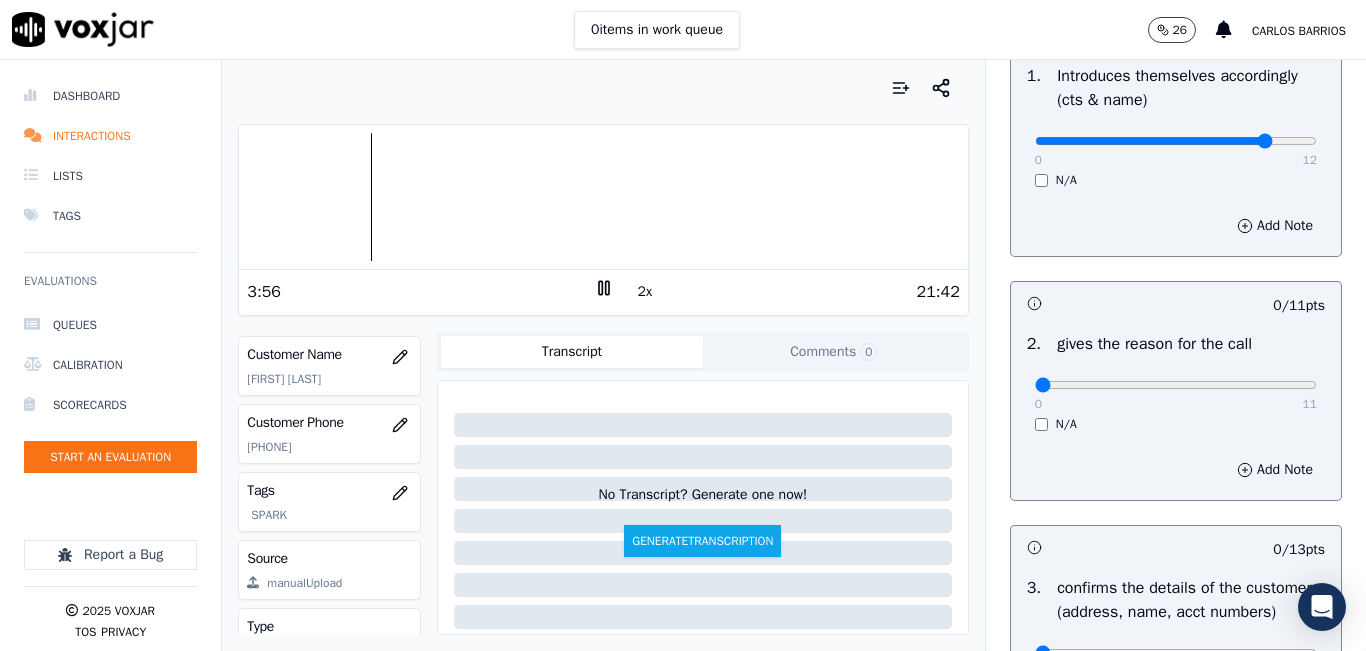 scroll, scrollTop: 200, scrollLeft: 0, axis: vertical 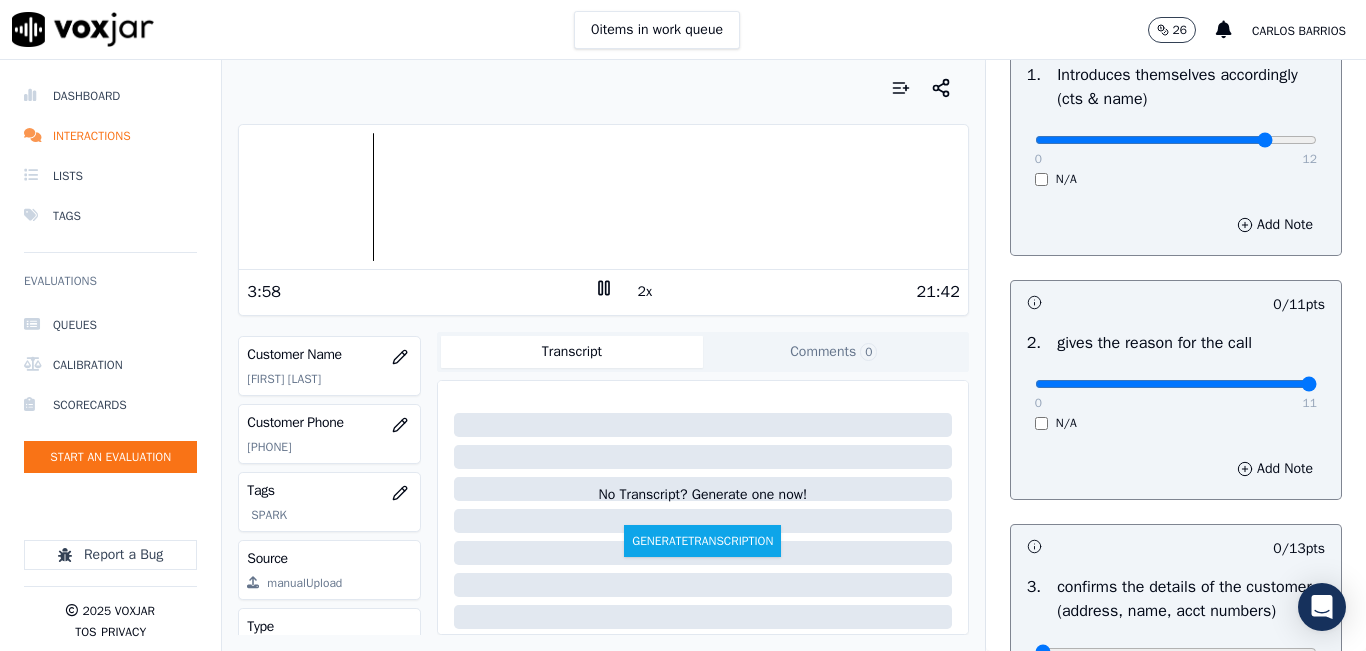 drag, startPoint x: 1242, startPoint y: 380, endPoint x: 1276, endPoint y: 373, distance: 34.713108 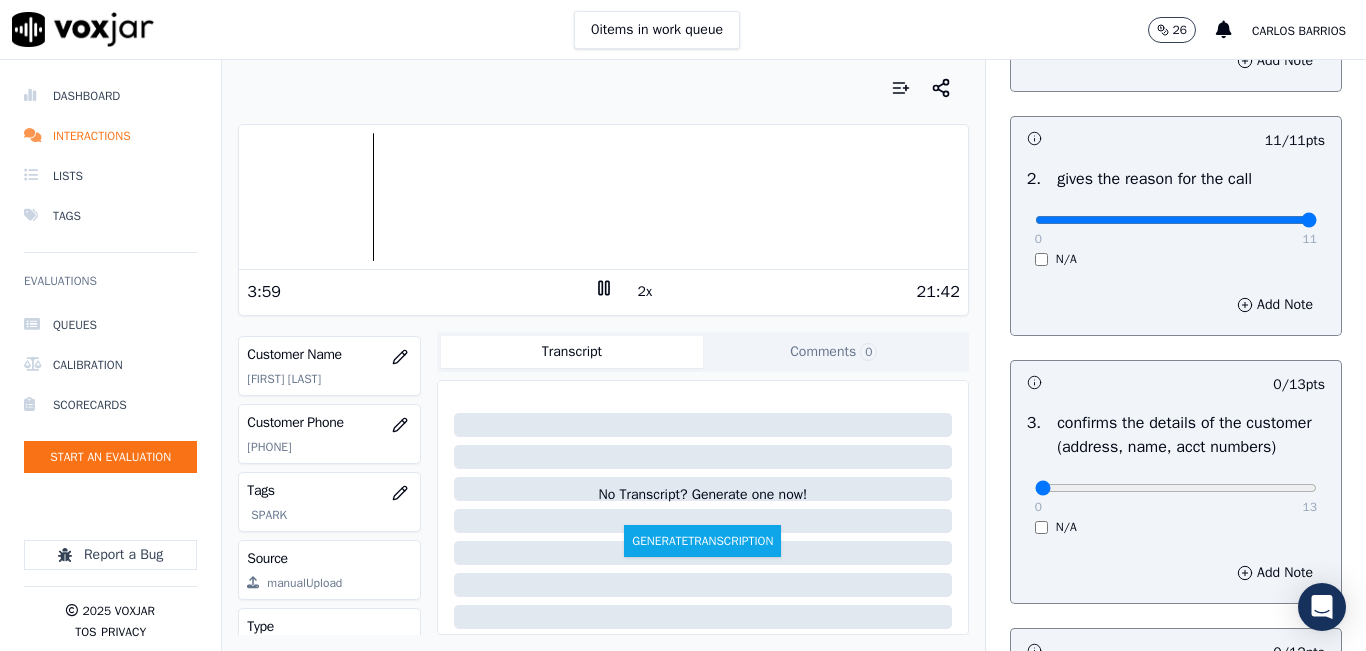 scroll, scrollTop: 600, scrollLeft: 0, axis: vertical 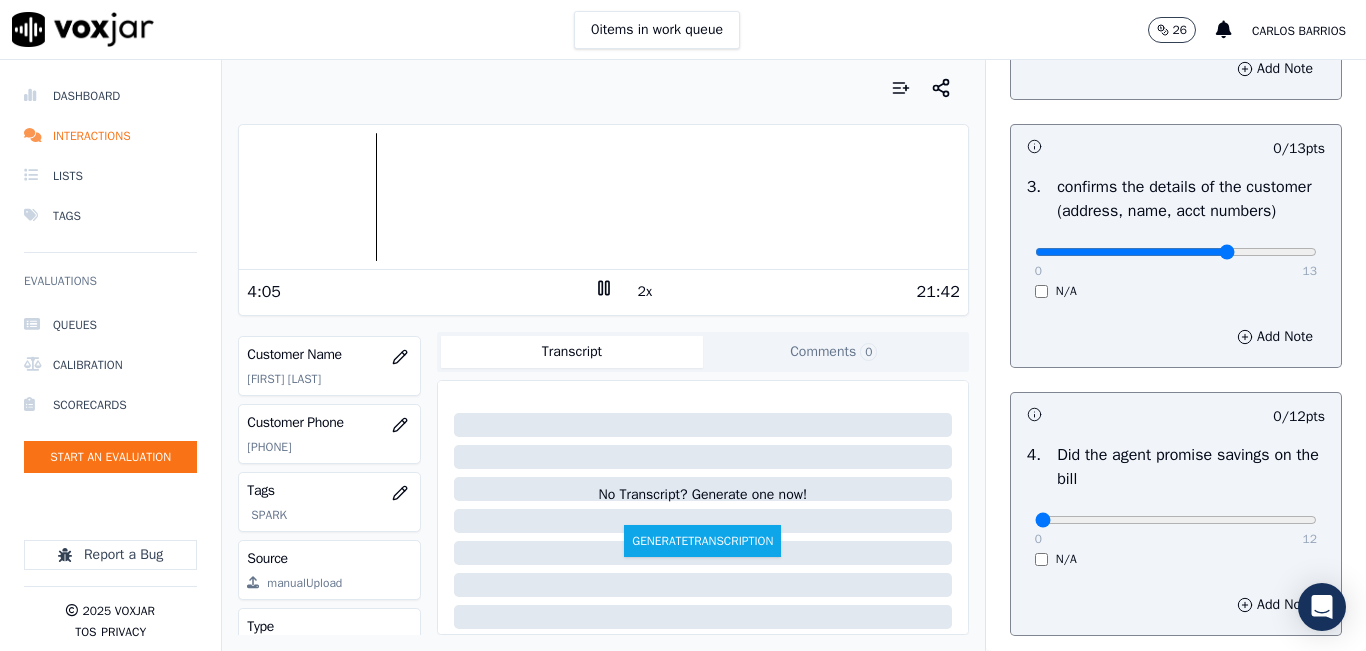 click at bounding box center (1176, -260) 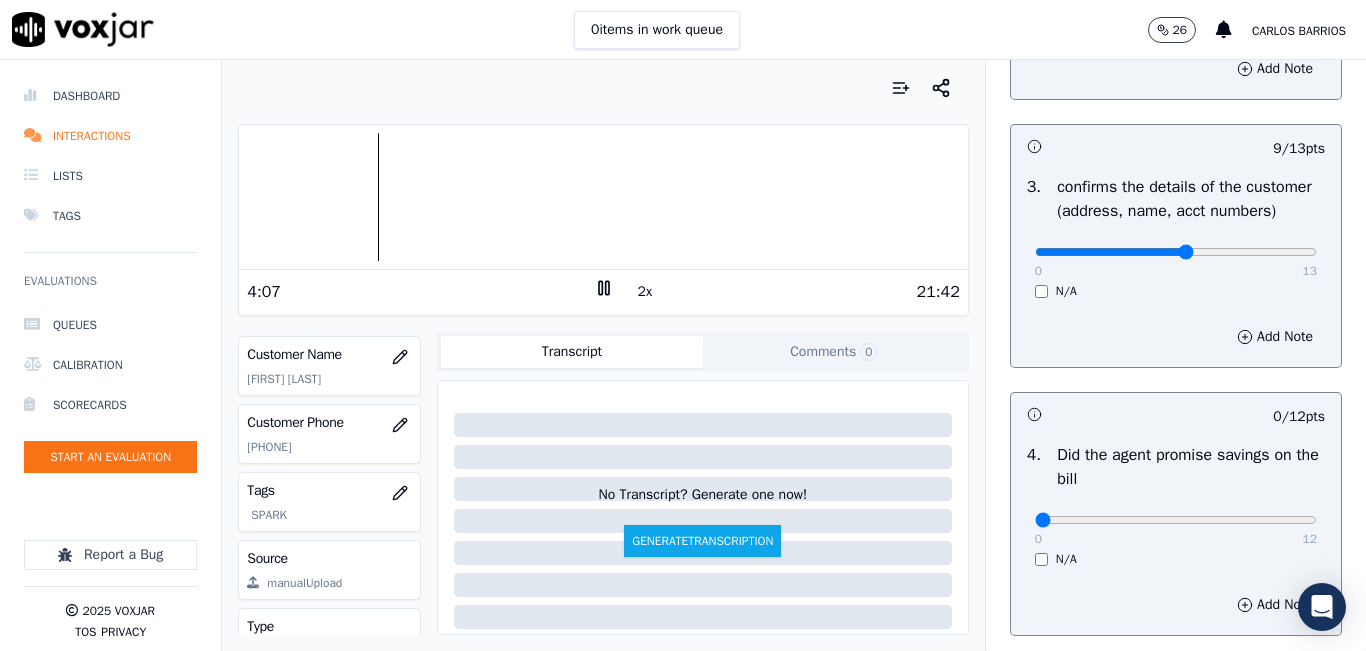 type on "7" 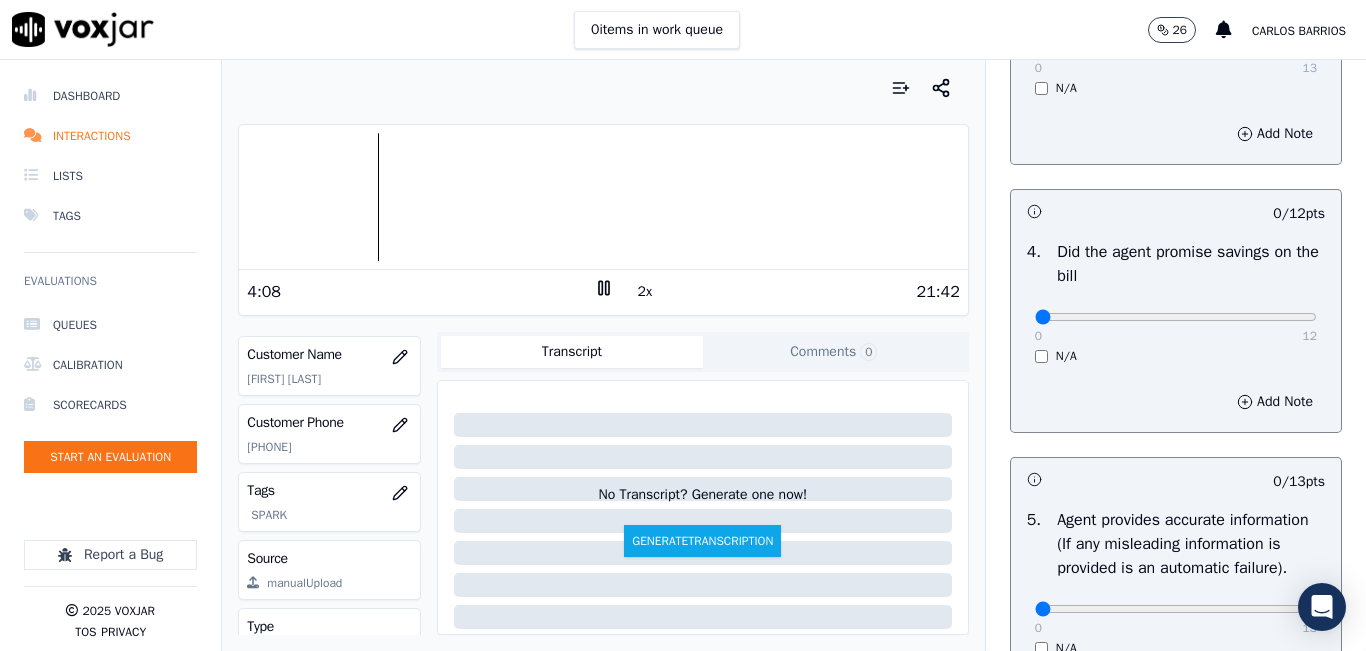 scroll, scrollTop: 900, scrollLeft: 0, axis: vertical 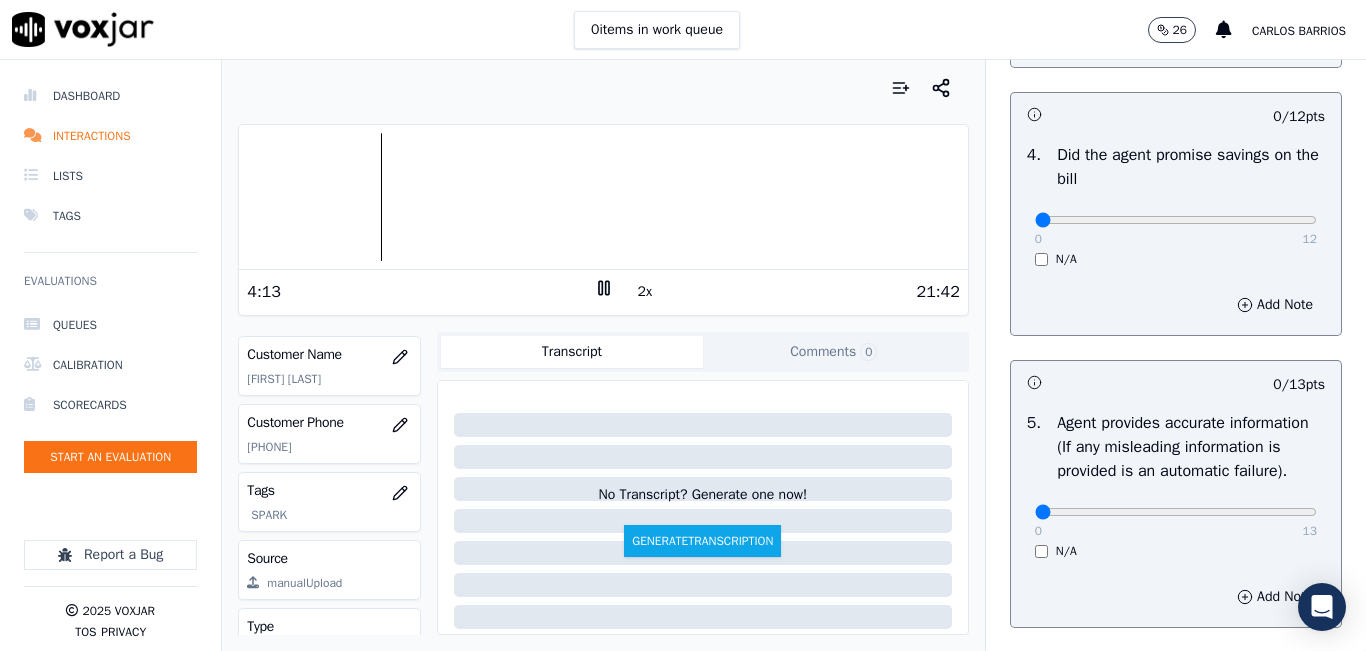 click on "N/A" at bounding box center [1176, 259] 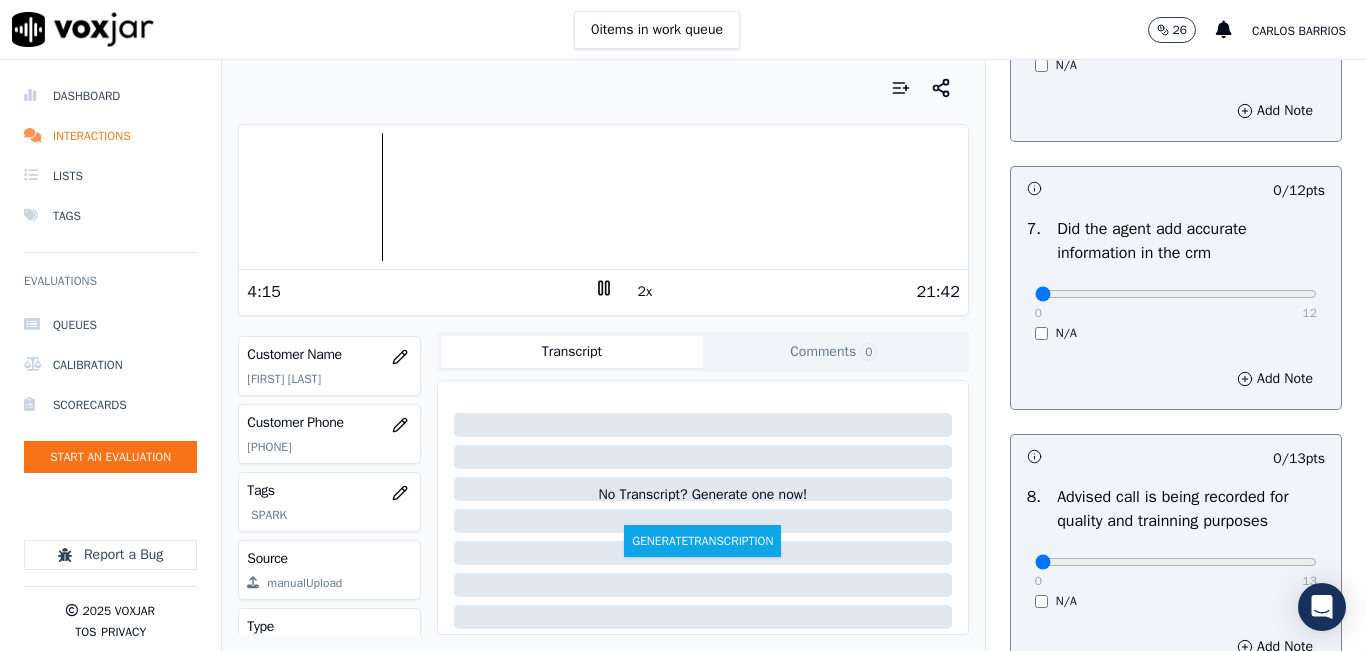scroll, scrollTop: 1918, scrollLeft: 0, axis: vertical 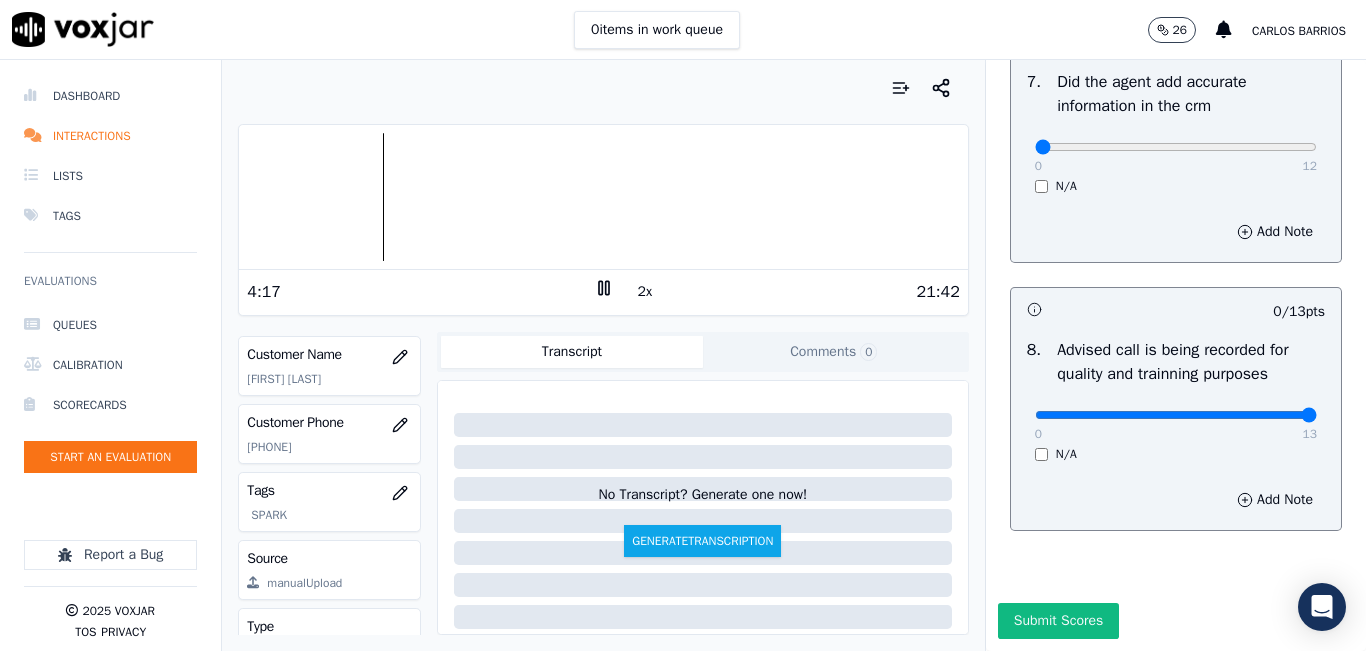 drag, startPoint x: 1257, startPoint y: 368, endPoint x: 1294, endPoint y: 366, distance: 37.054016 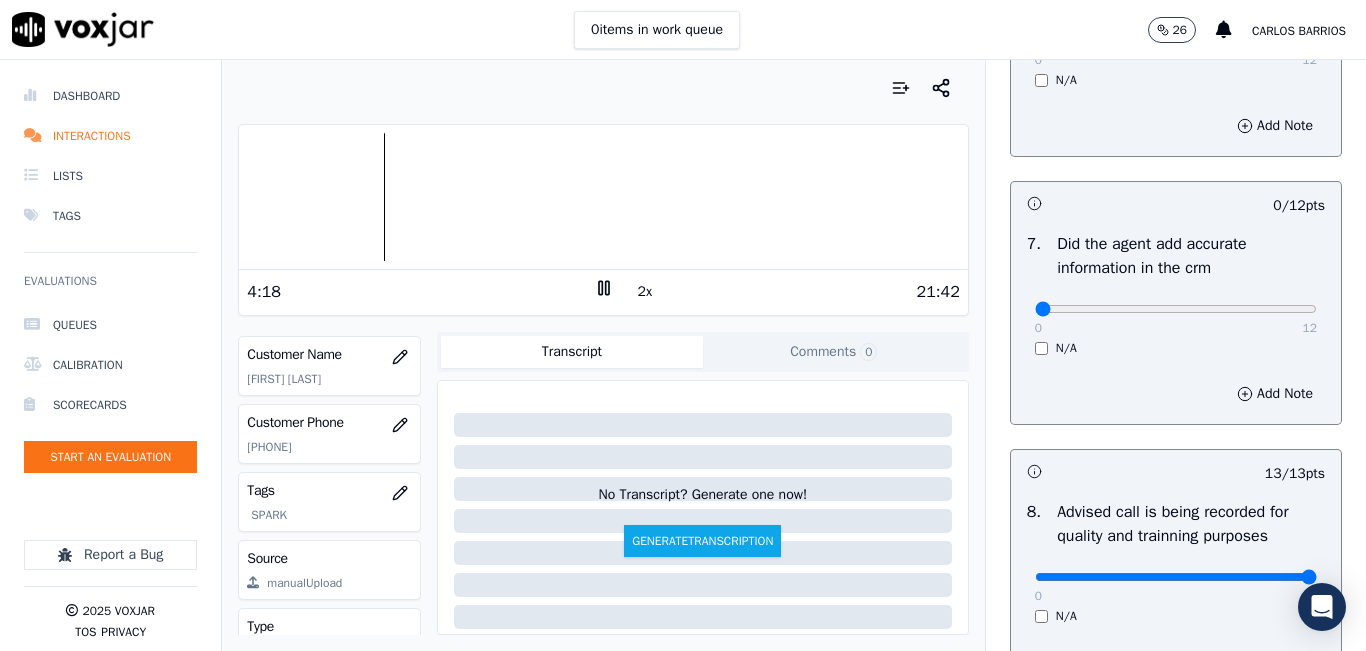 scroll, scrollTop: 1618, scrollLeft: 0, axis: vertical 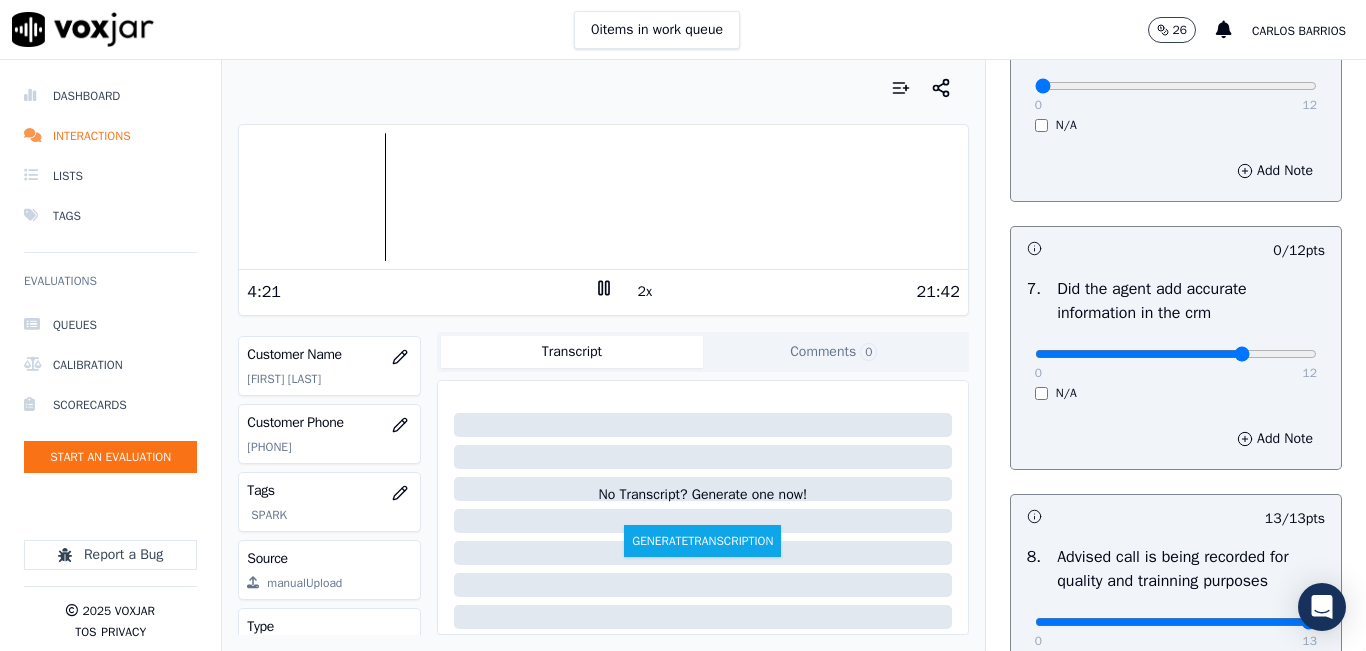 click at bounding box center (1176, -1278) 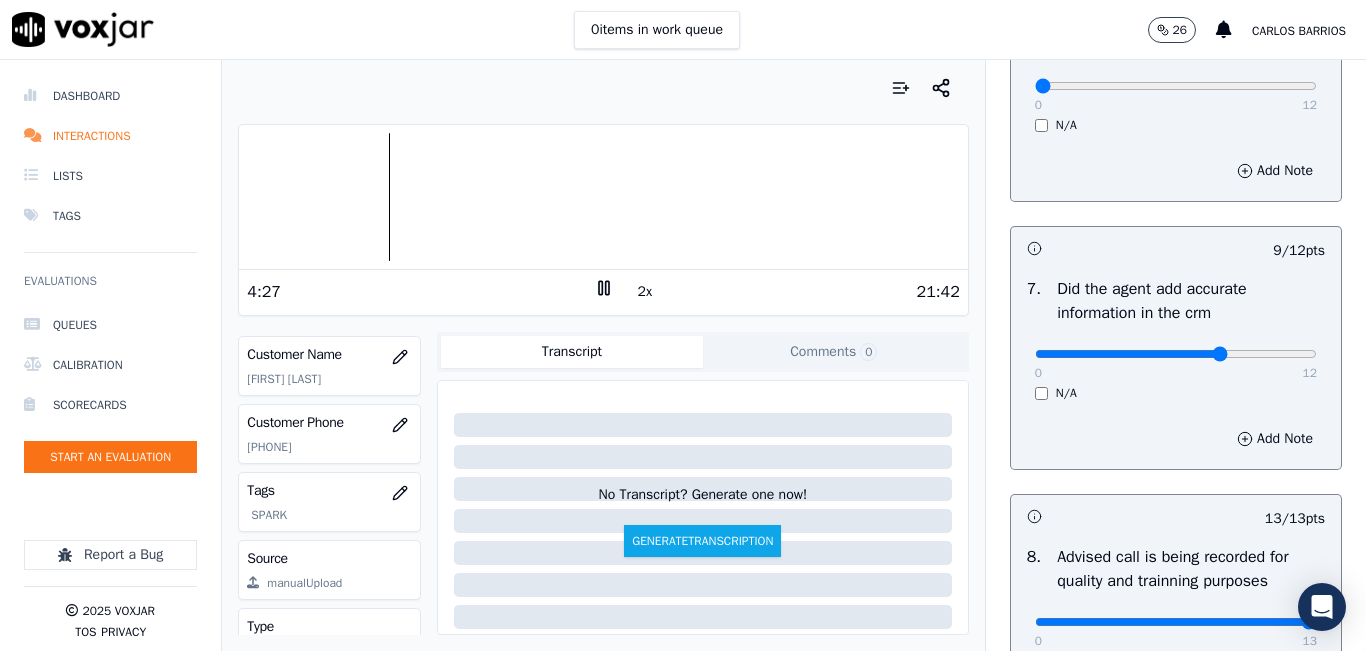 type on "8" 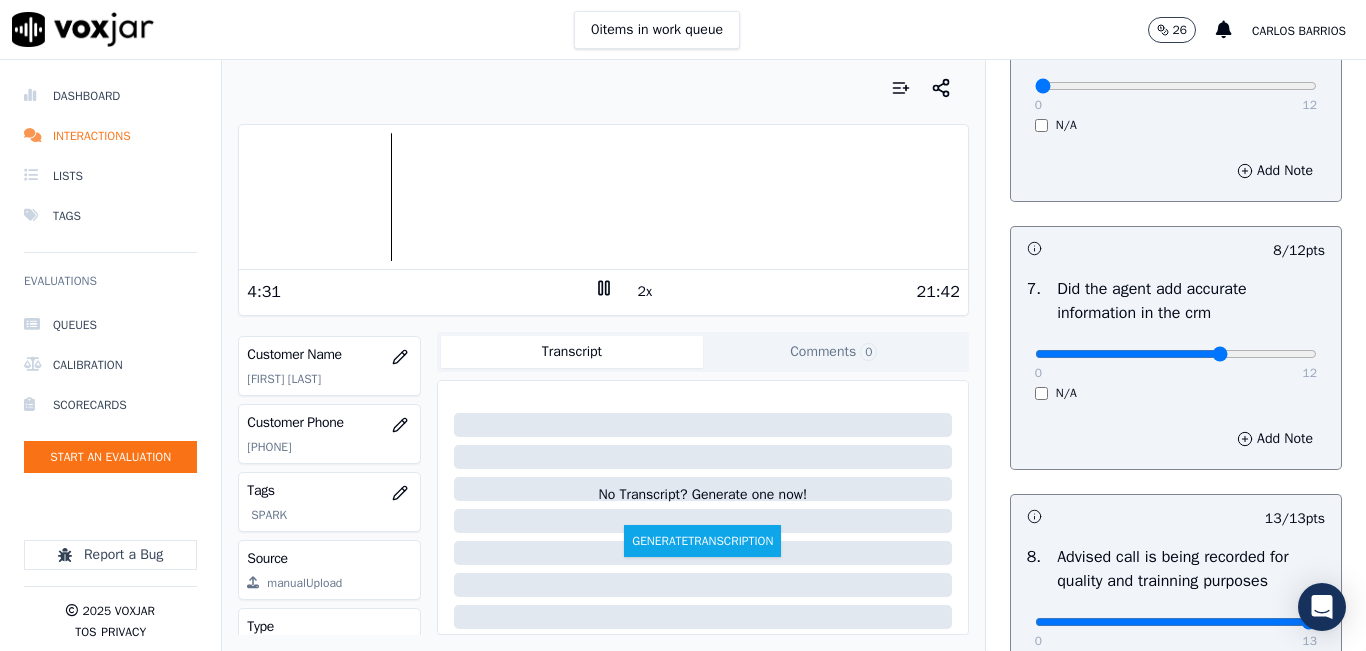 click on "2x" at bounding box center [645, 292] 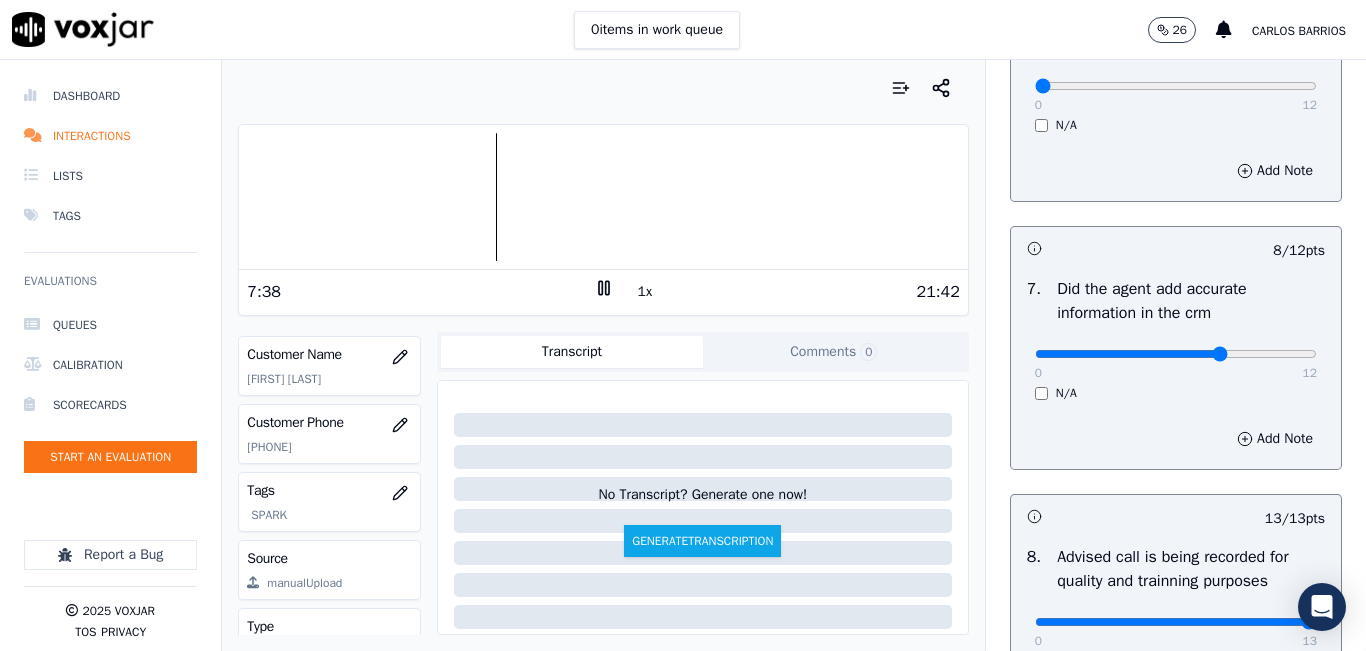 click at bounding box center [603, 197] 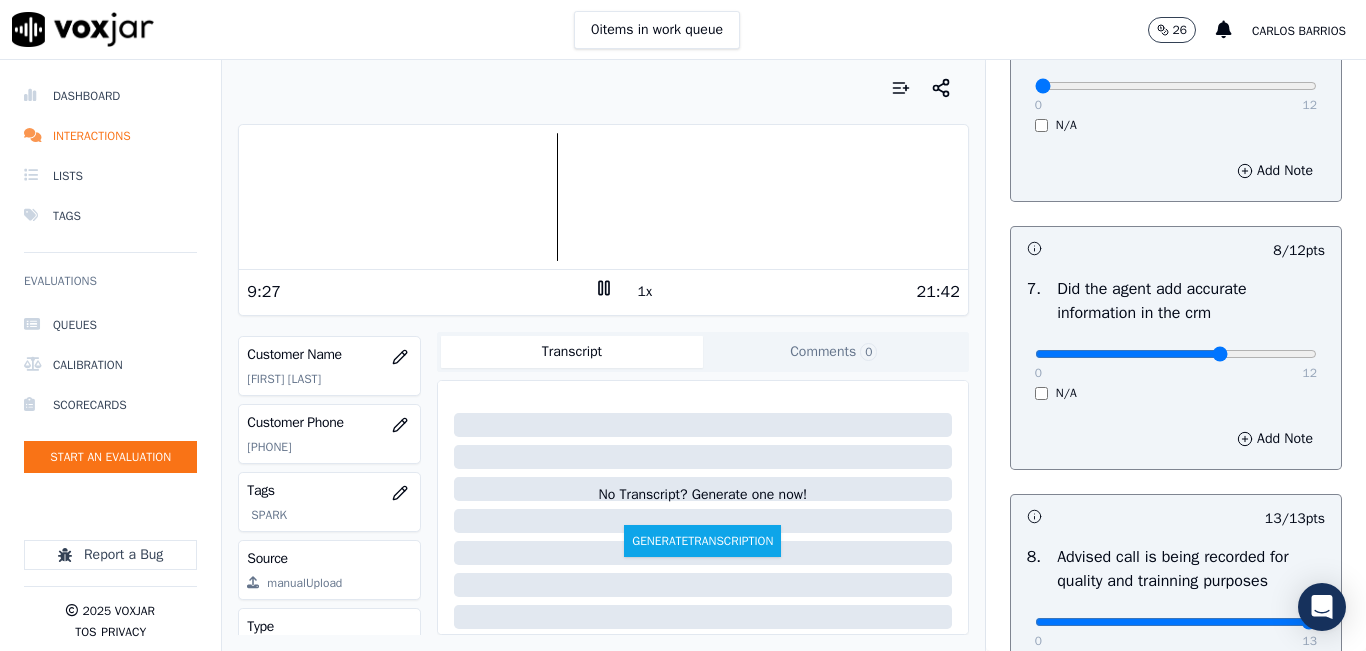 click at bounding box center [603, 197] 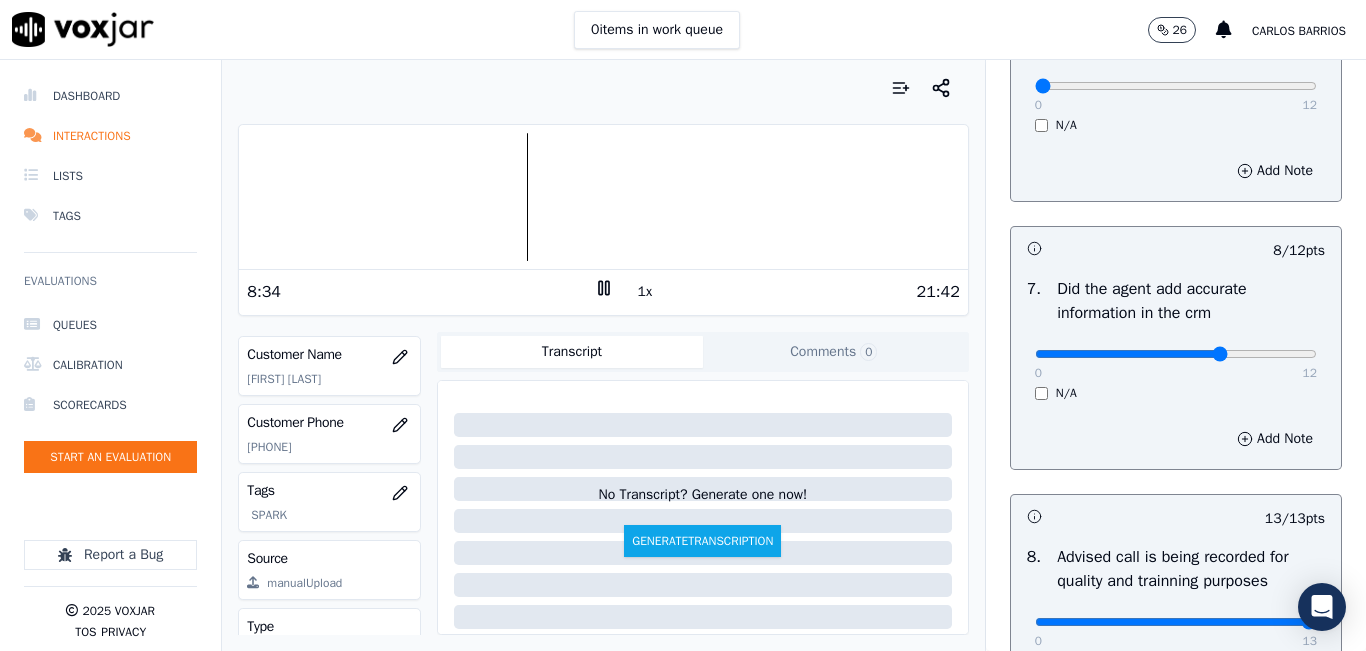 click at bounding box center (603, 197) 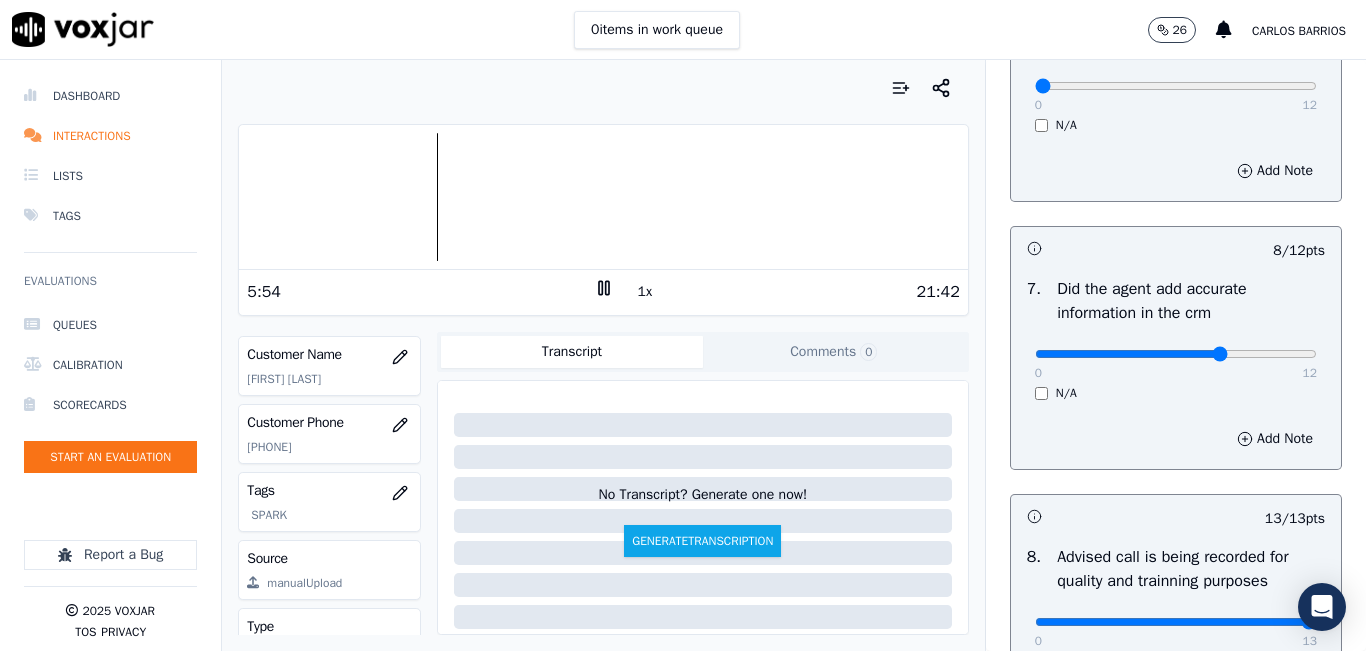 click at bounding box center [603, 197] 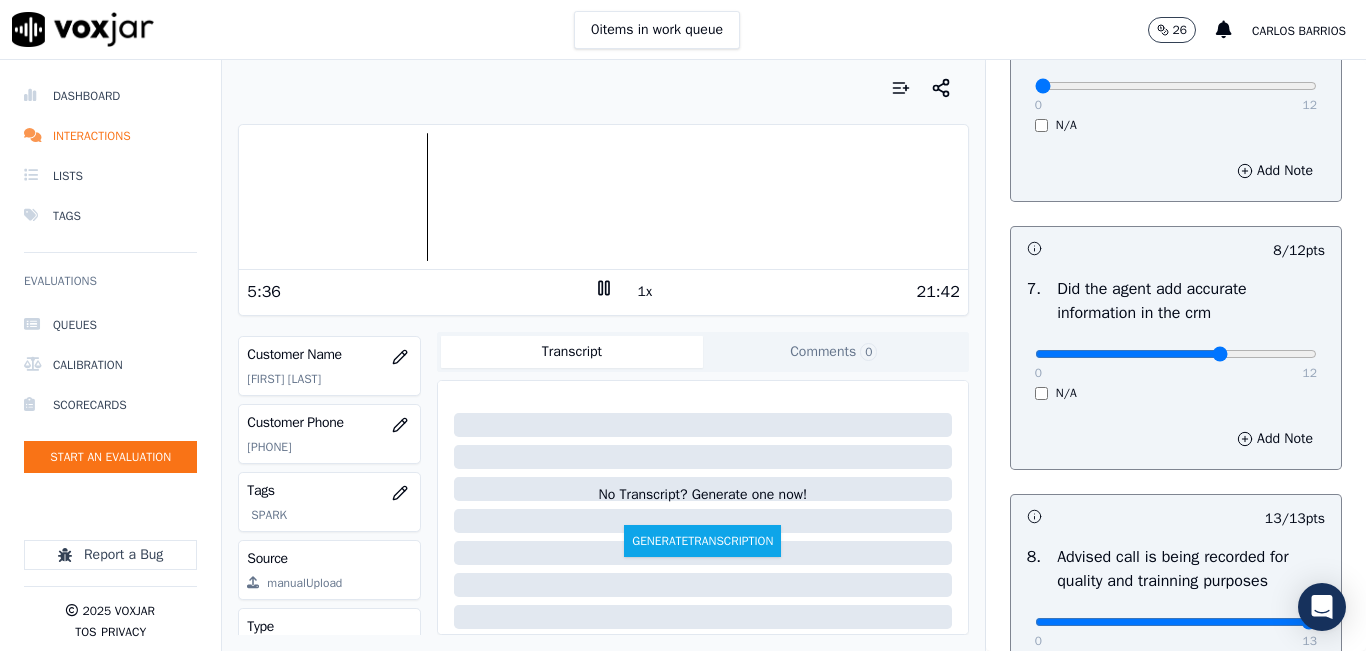 click at bounding box center [603, 197] 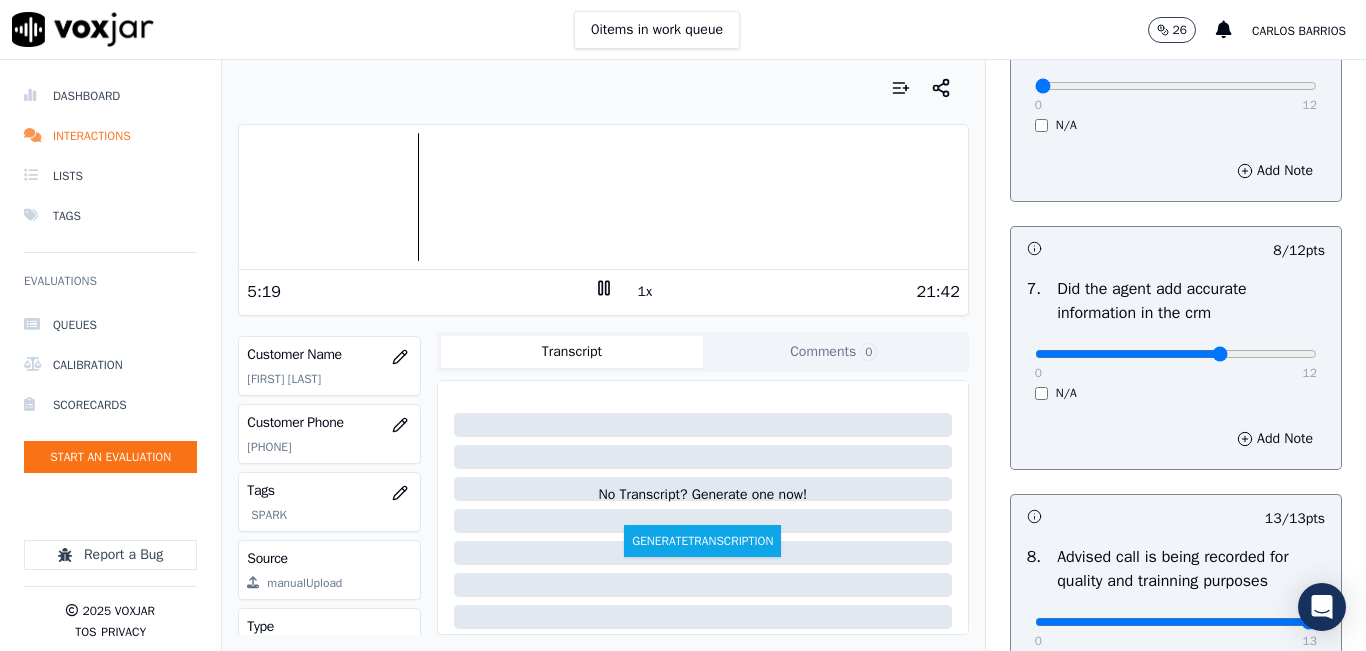 click at bounding box center (603, 197) 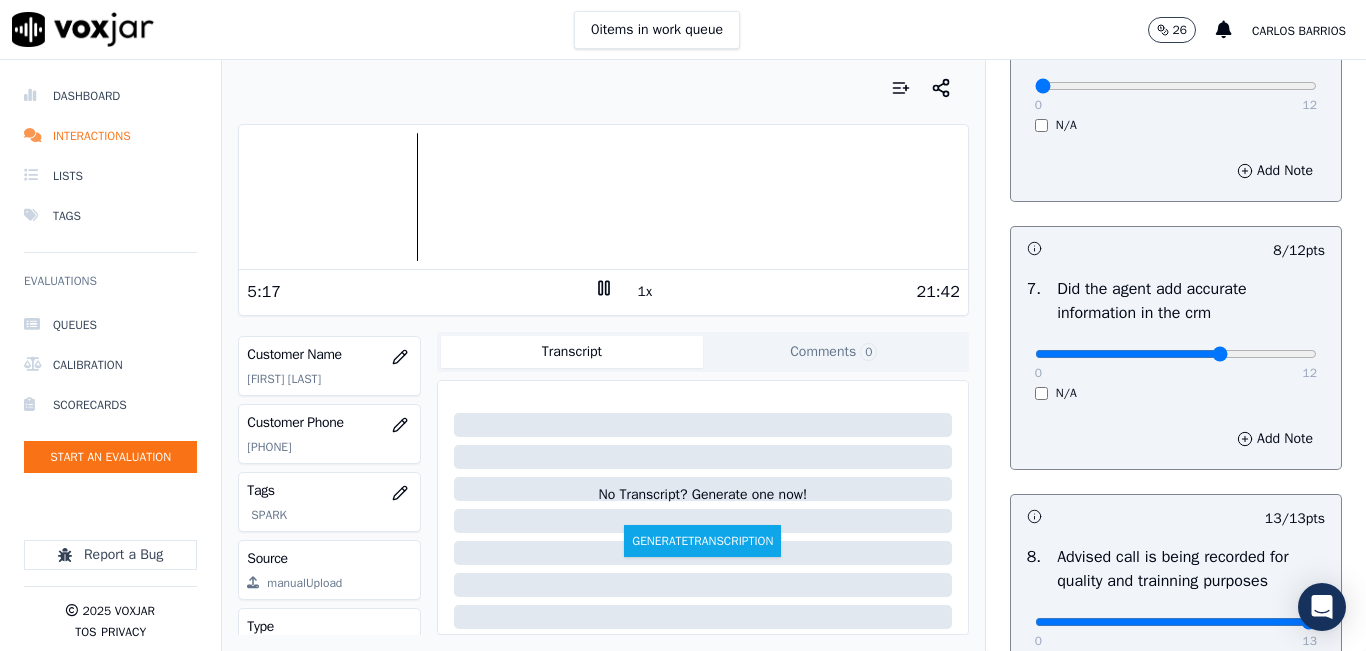 click at bounding box center [603, 197] 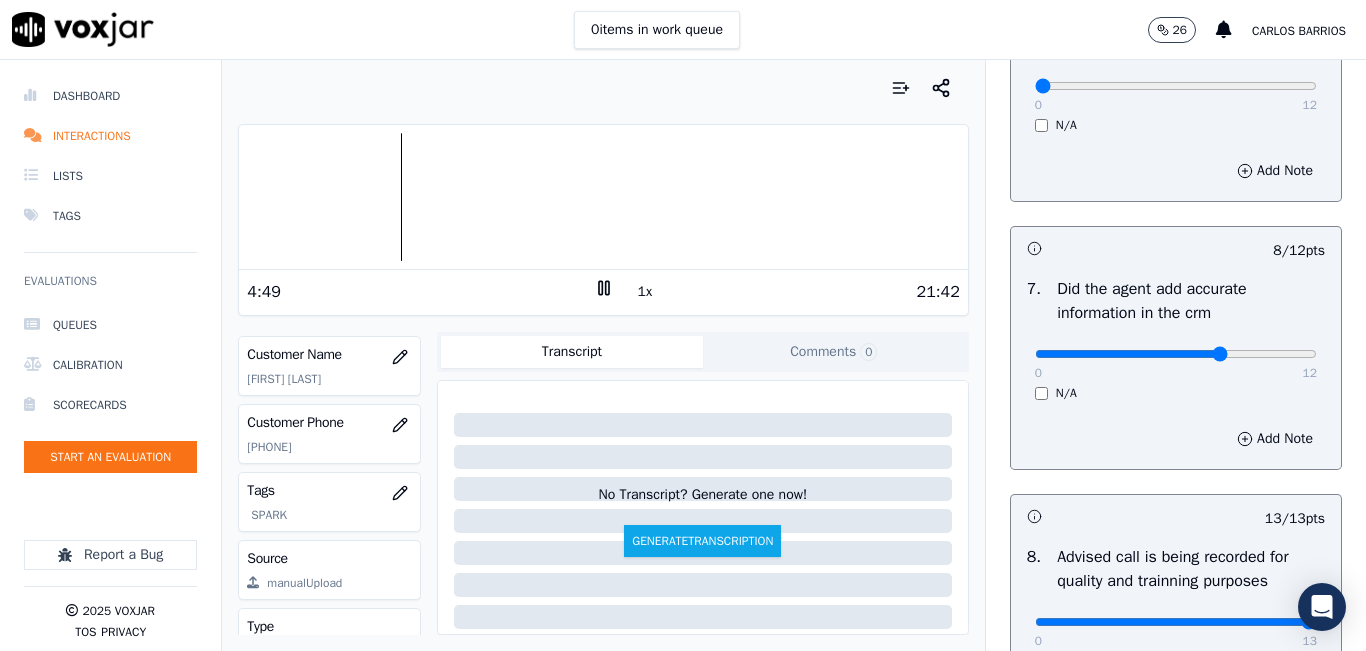 click at bounding box center (603, 197) 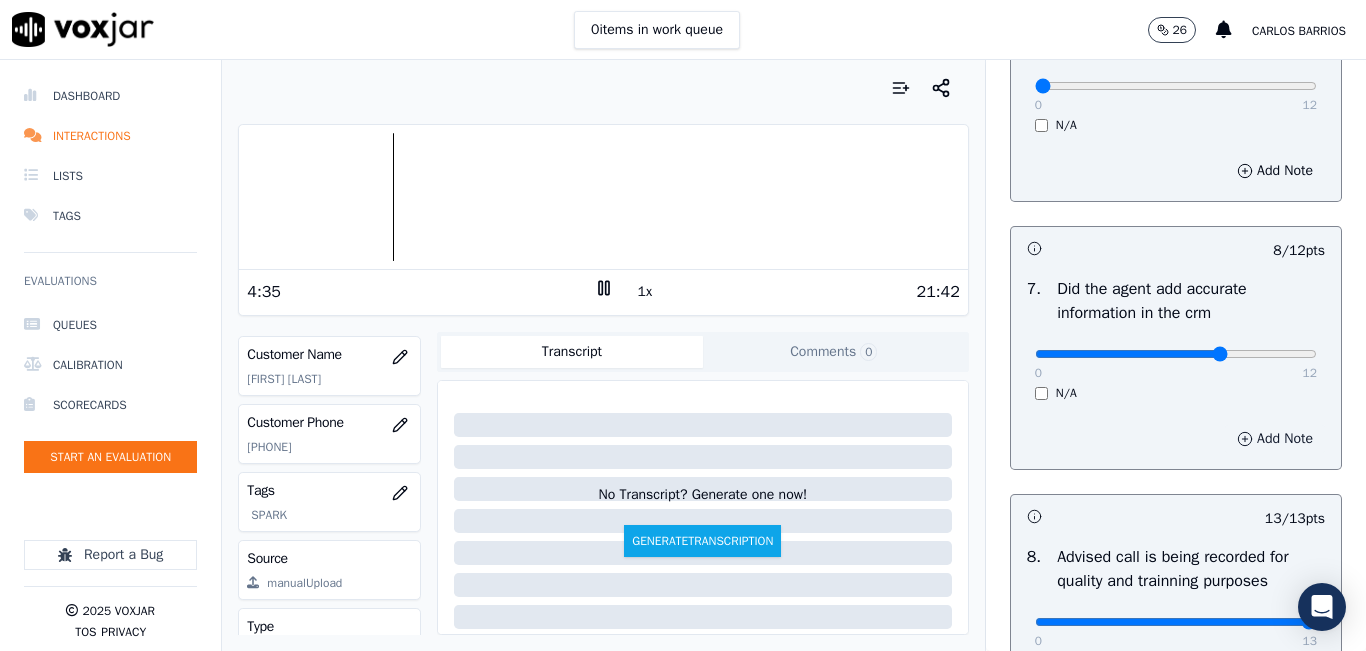 click on "Add Note" at bounding box center [1275, 439] 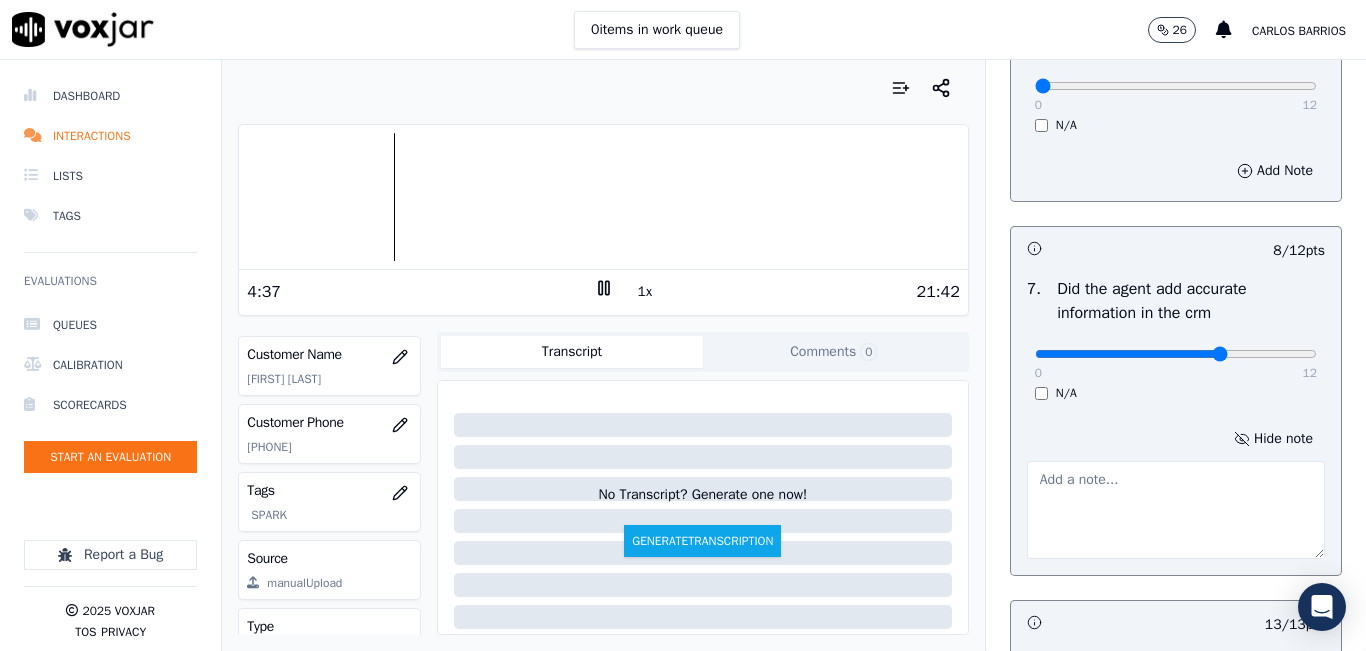 click at bounding box center [1176, 510] 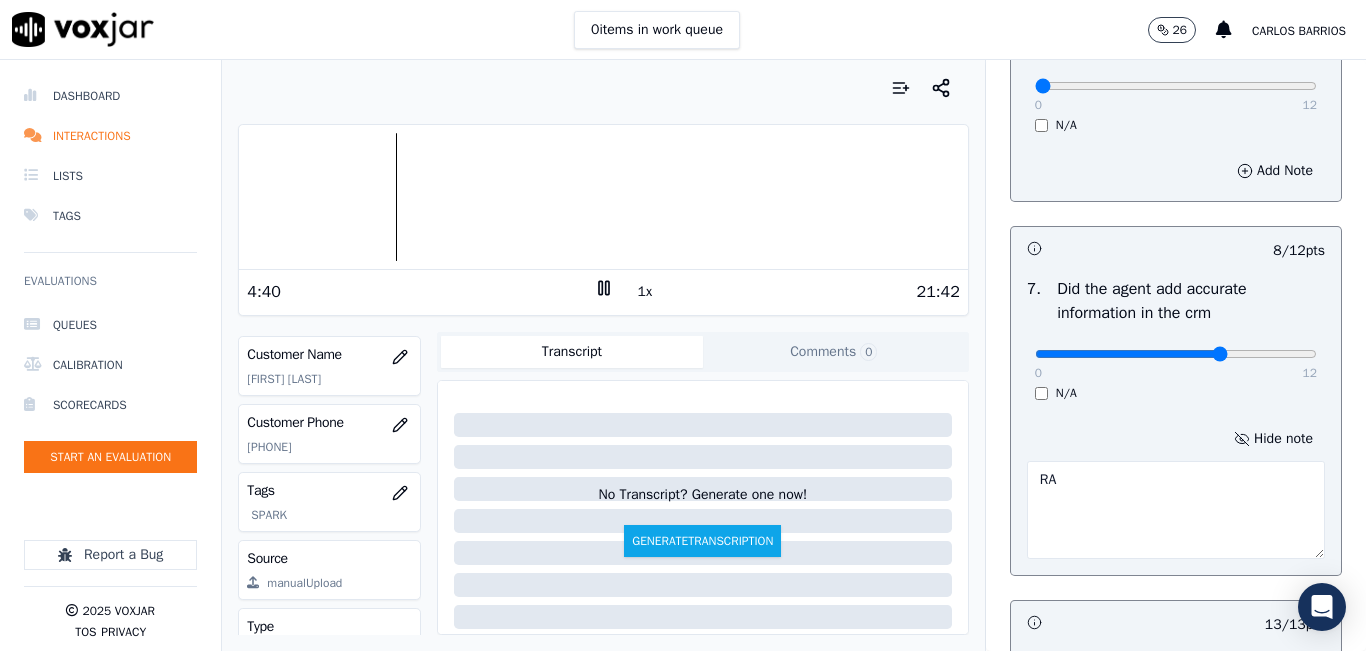 type on "R" 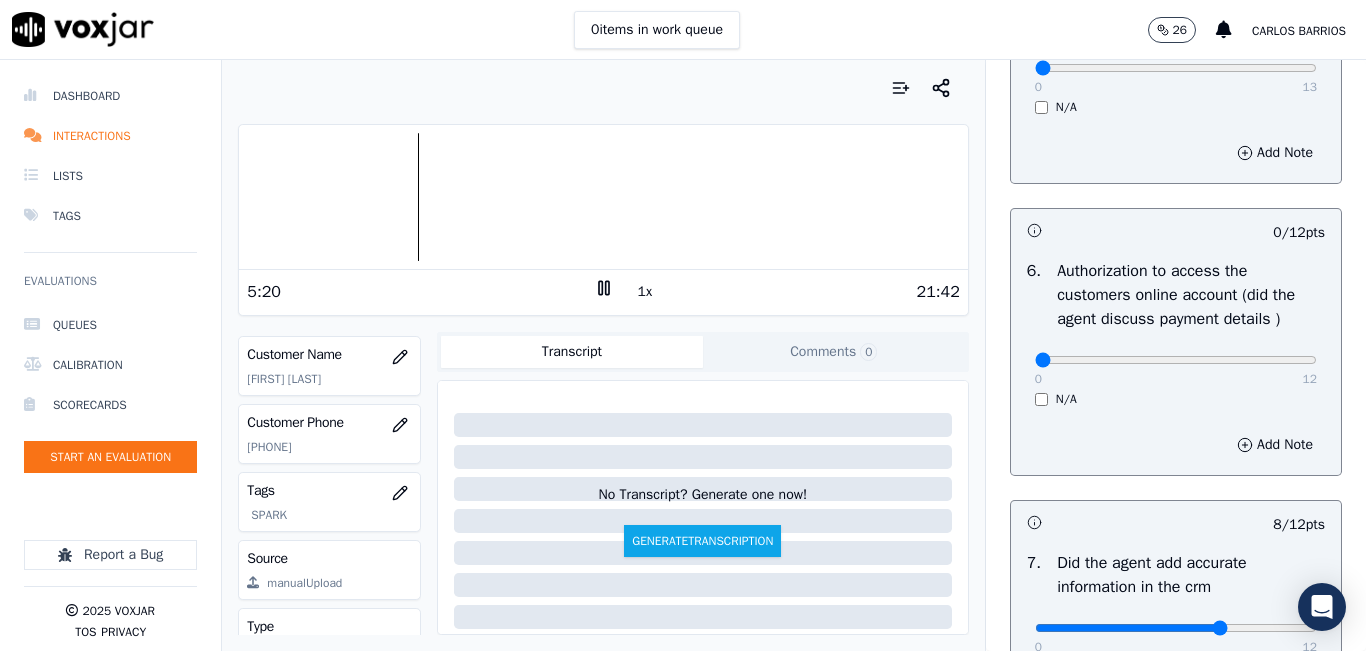 scroll, scrollTop: 1324, scrollLeft: 0, axis: vertical 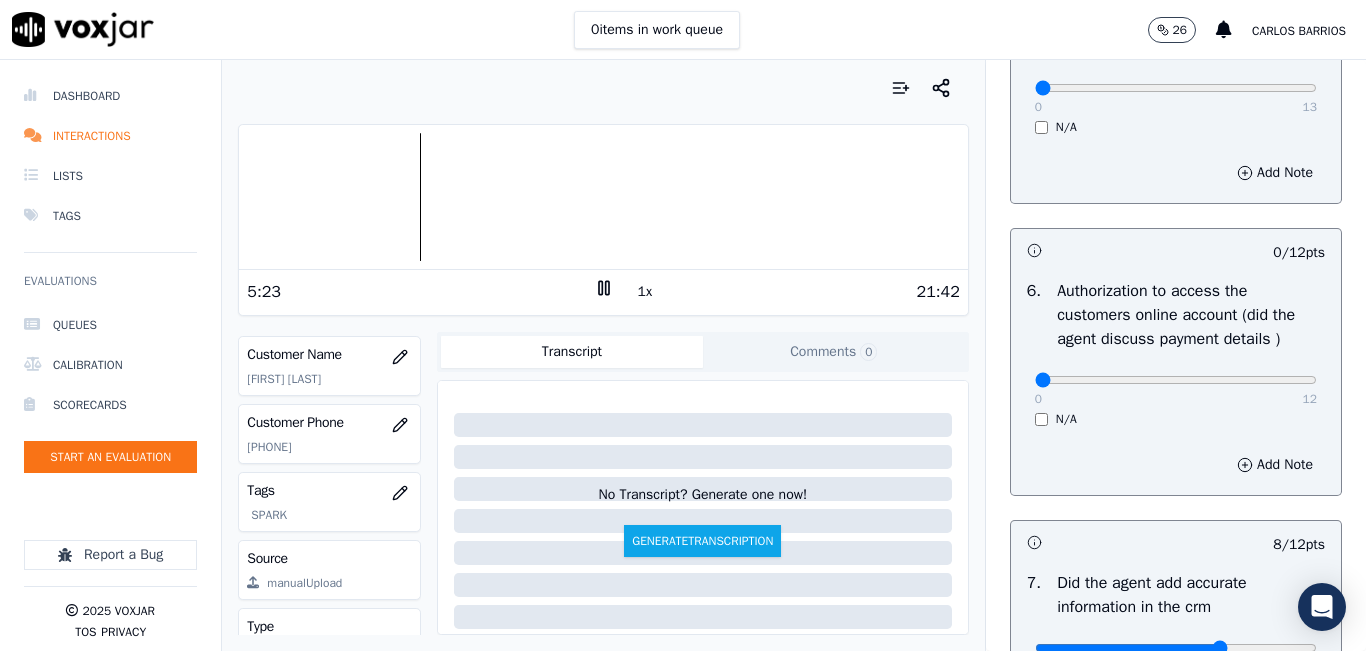 type on "ELECTRIC RATE (0,1699)" 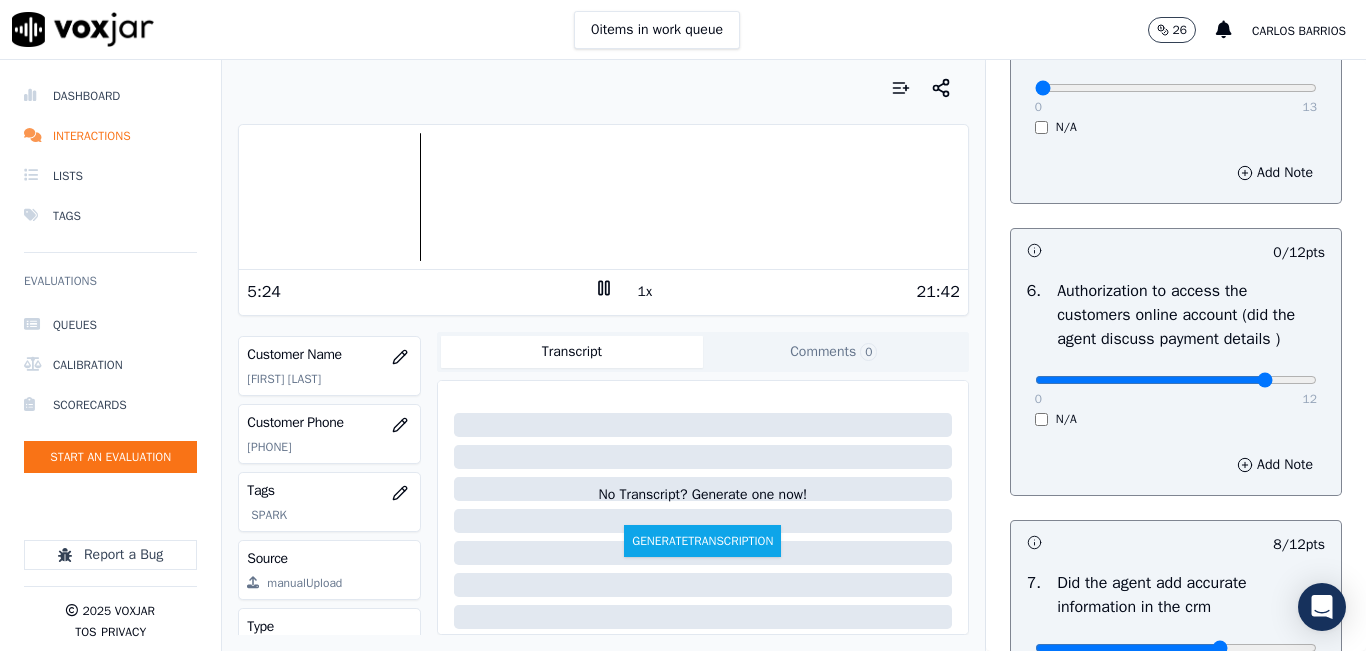 type on "10" 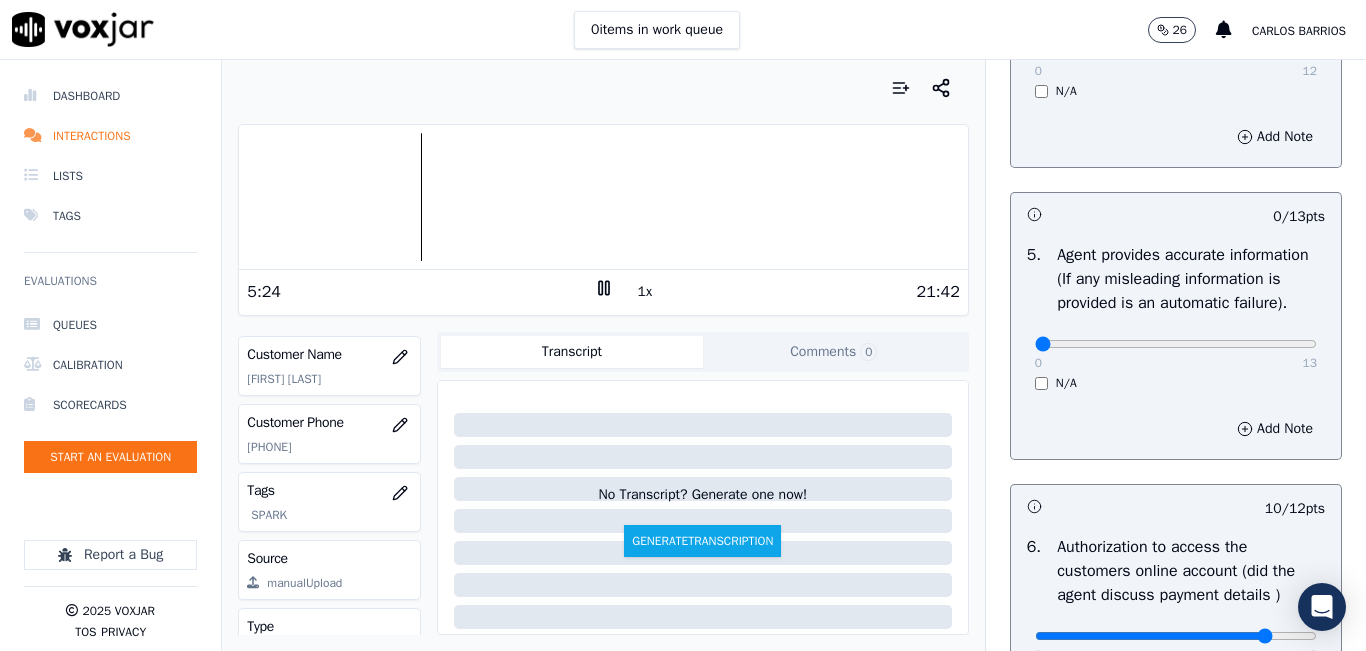scroll, scrollTop: 1024, scrollLeft: 0, axis: vertical 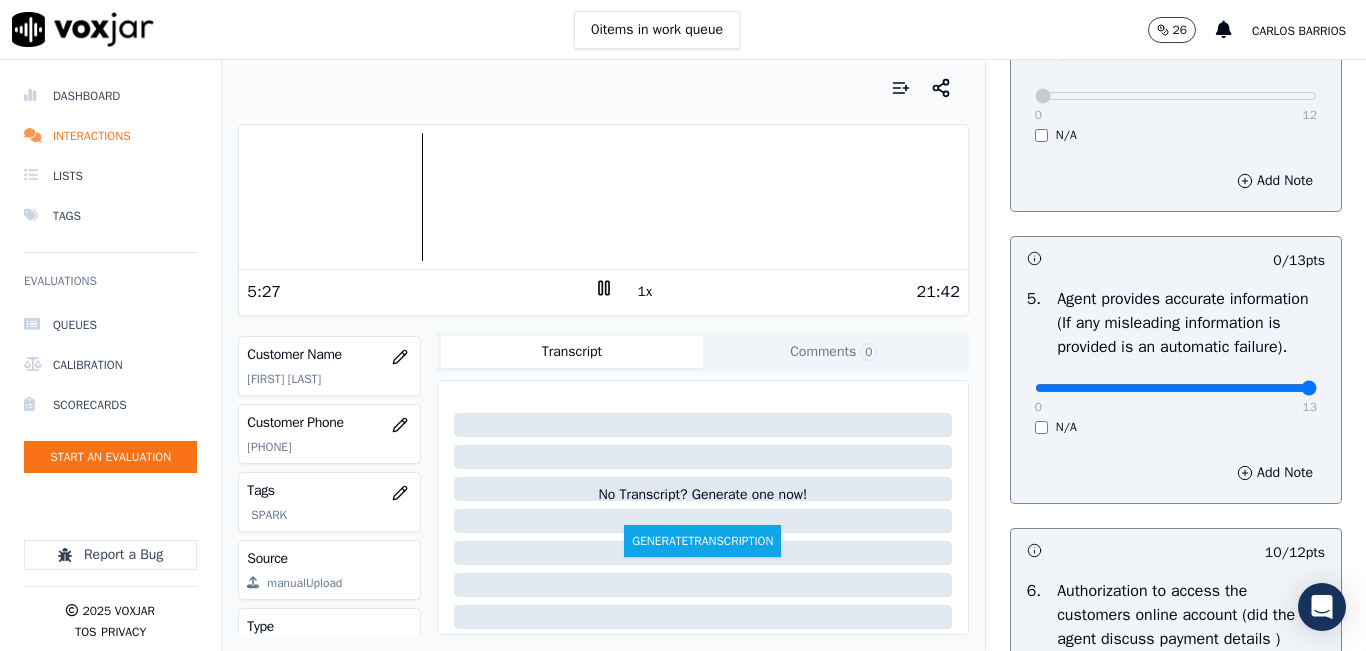 type on "13" 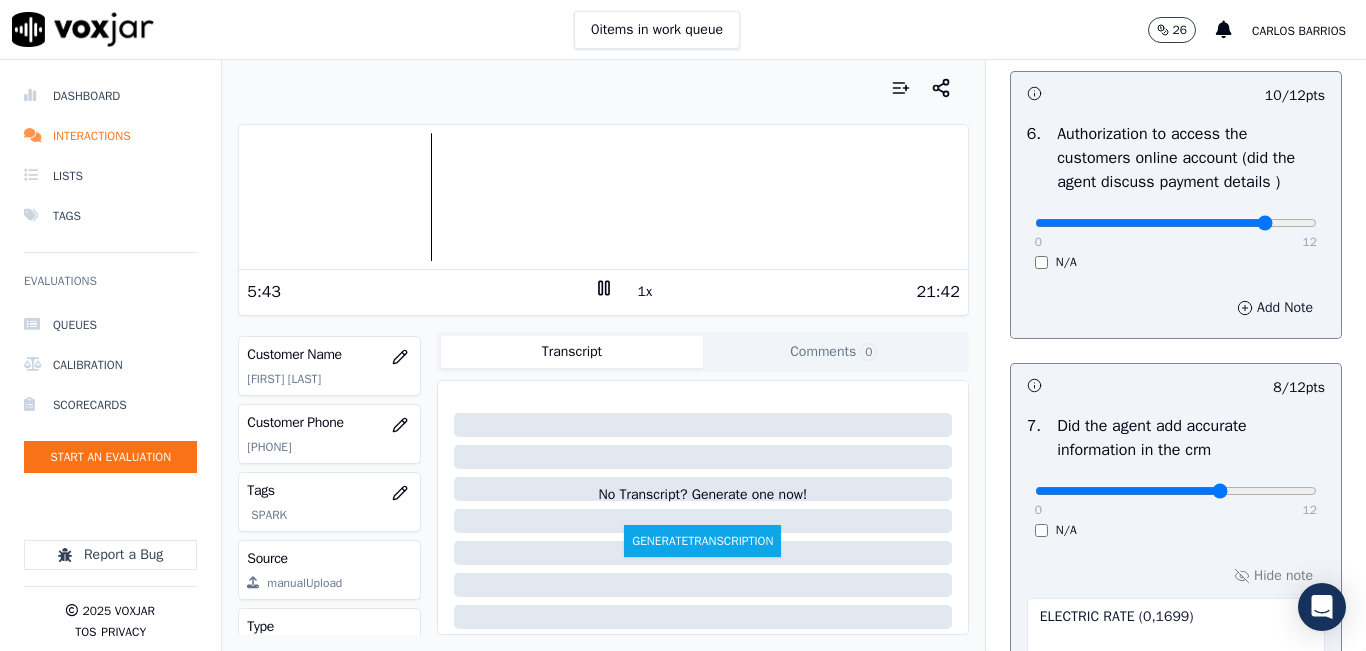 scroll, scrollTop: 1724, scrollLeft: 0, axis: vertical 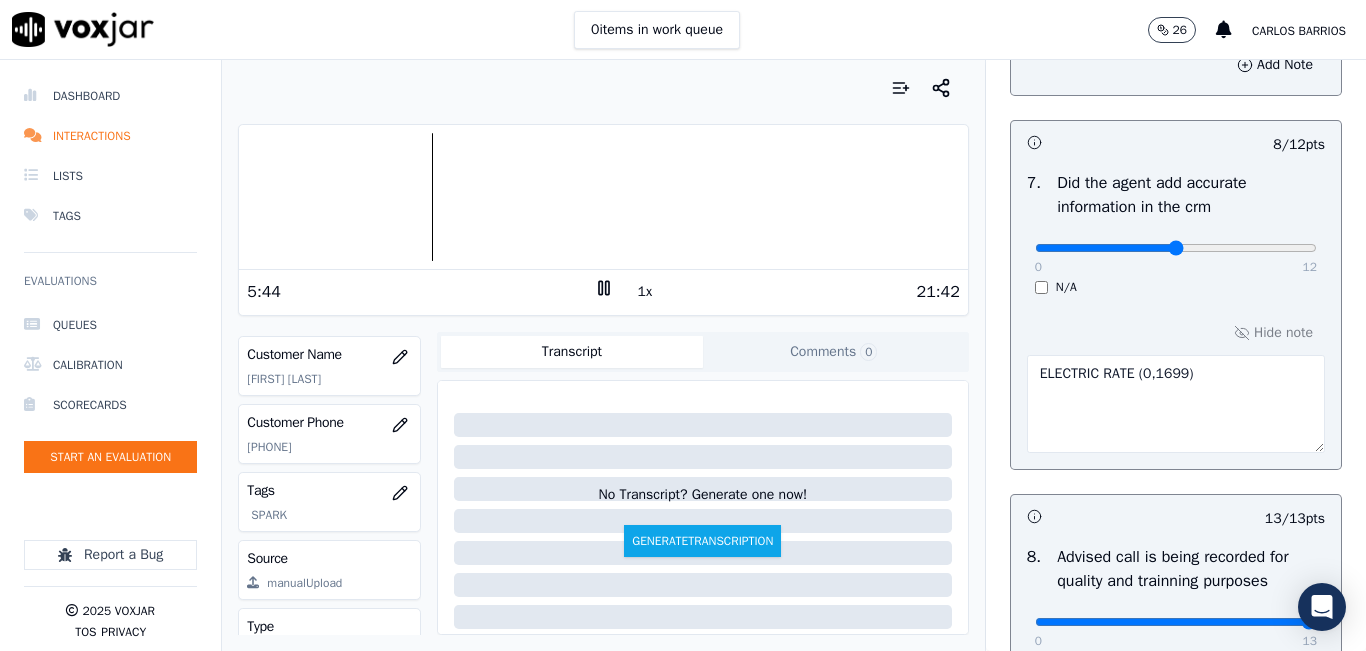 type on "6" 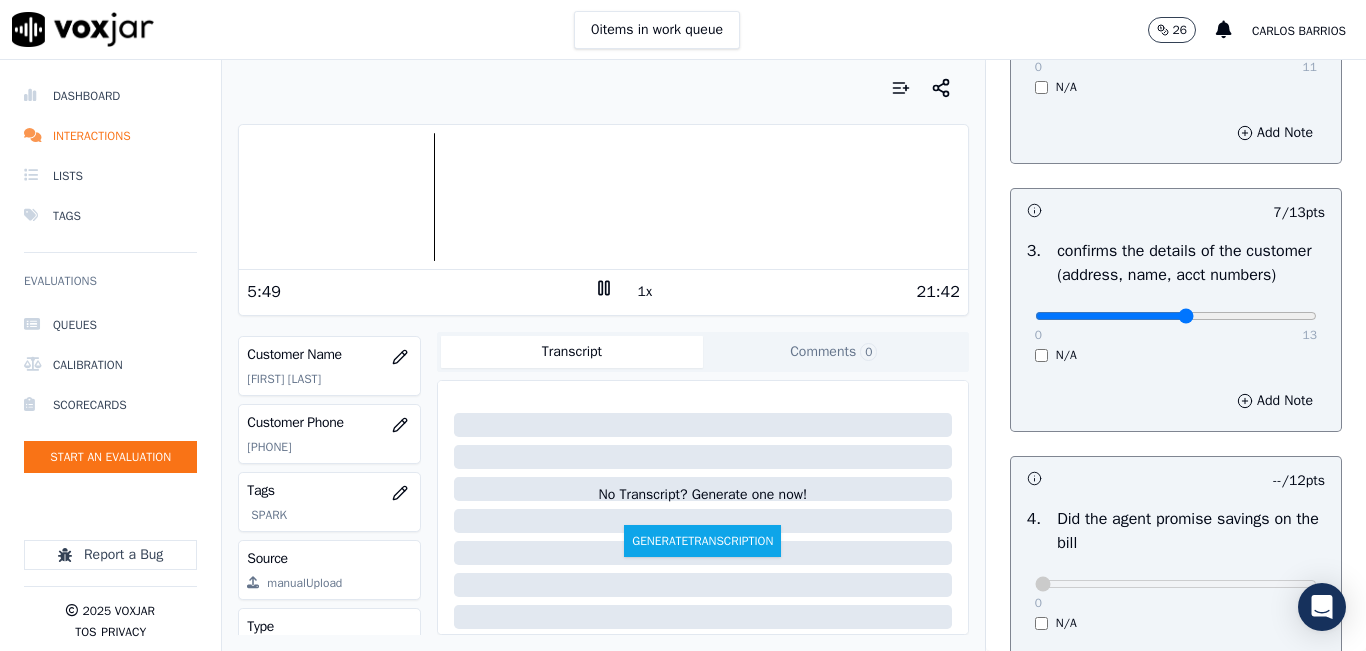 scroll, scrollTop: 524, scrollLeft: 0, axis: vertical 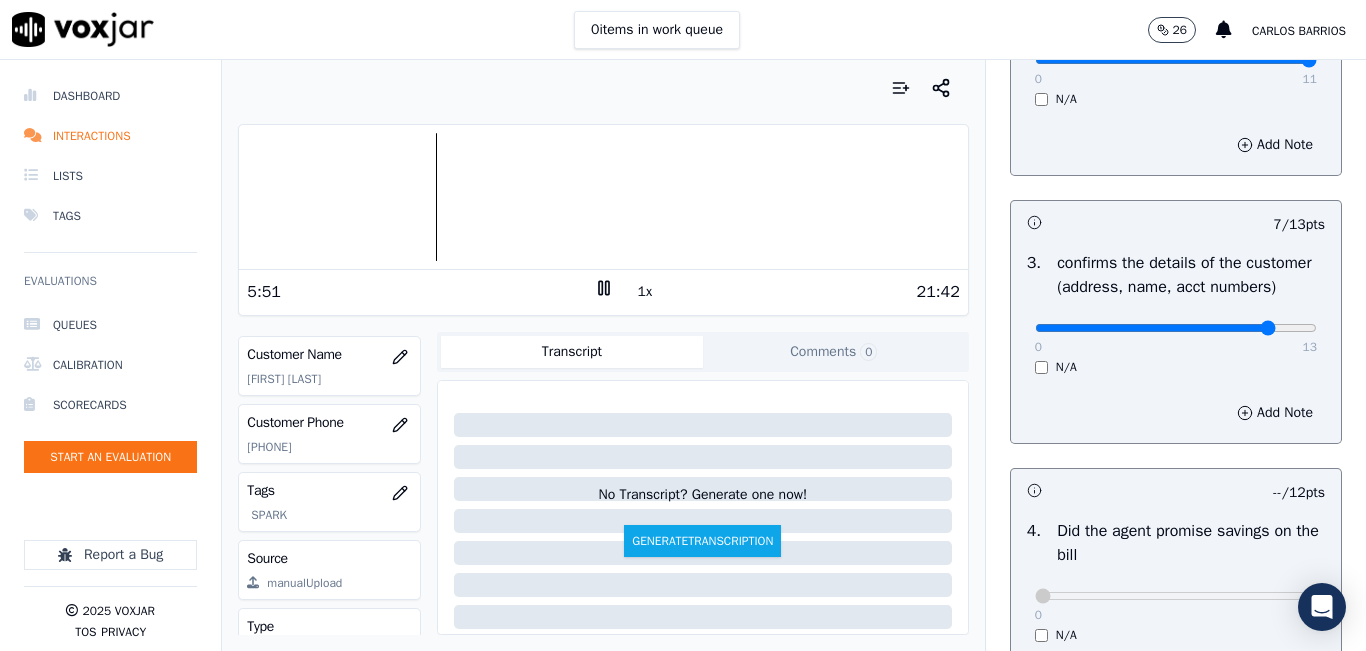 click at bounding box center [1176, -184] 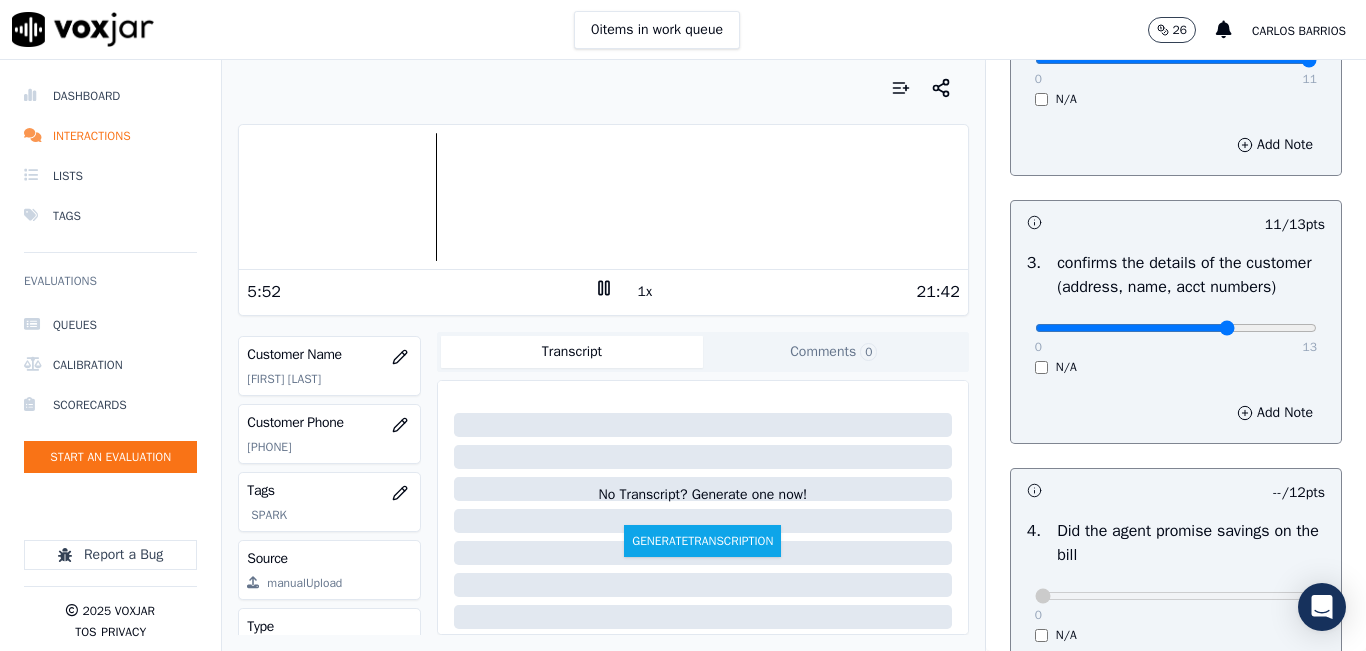 click at bounding box center [1176, -184] 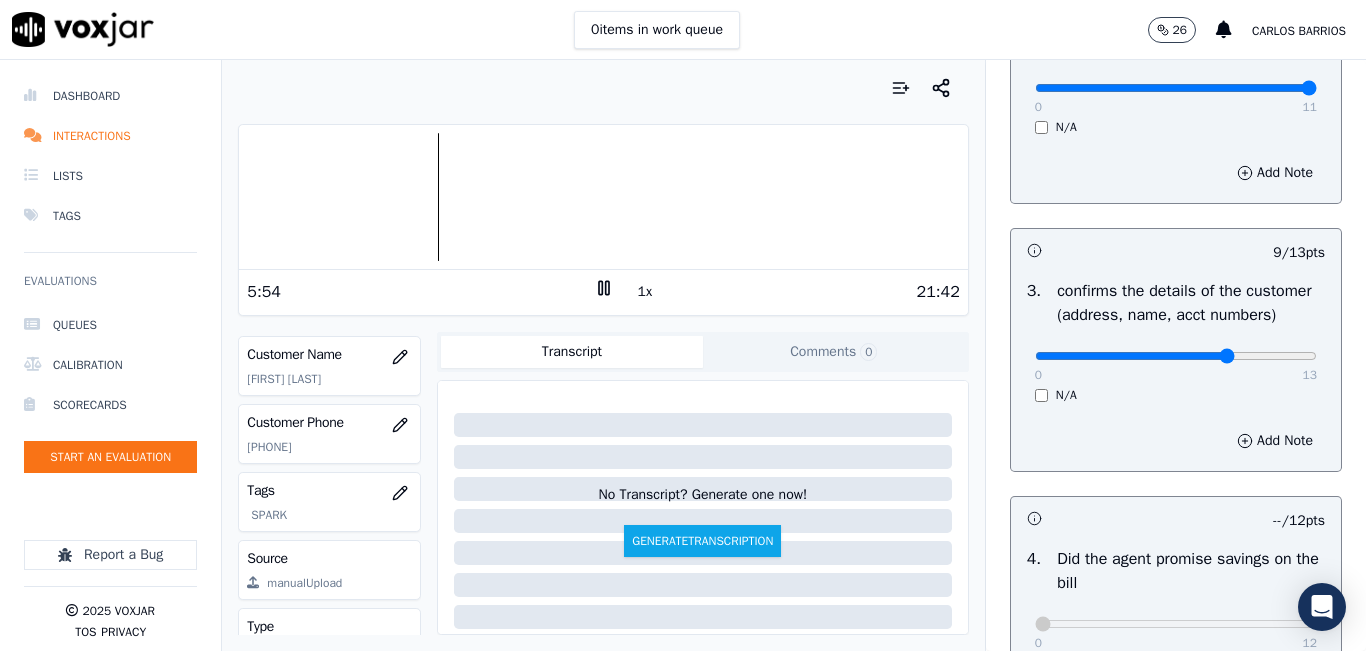 scroll, scrollTop: 500, scrollLeft: 0, axis: vertical 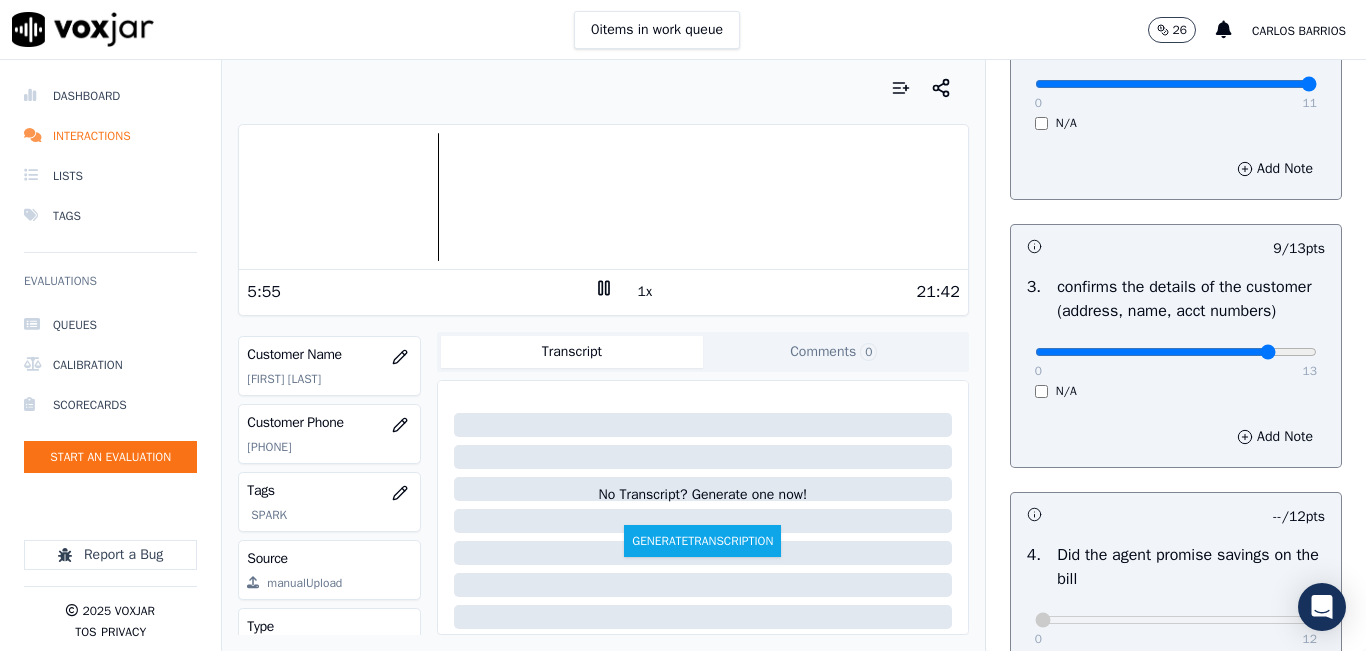 click at bounding box center (1176, -160) 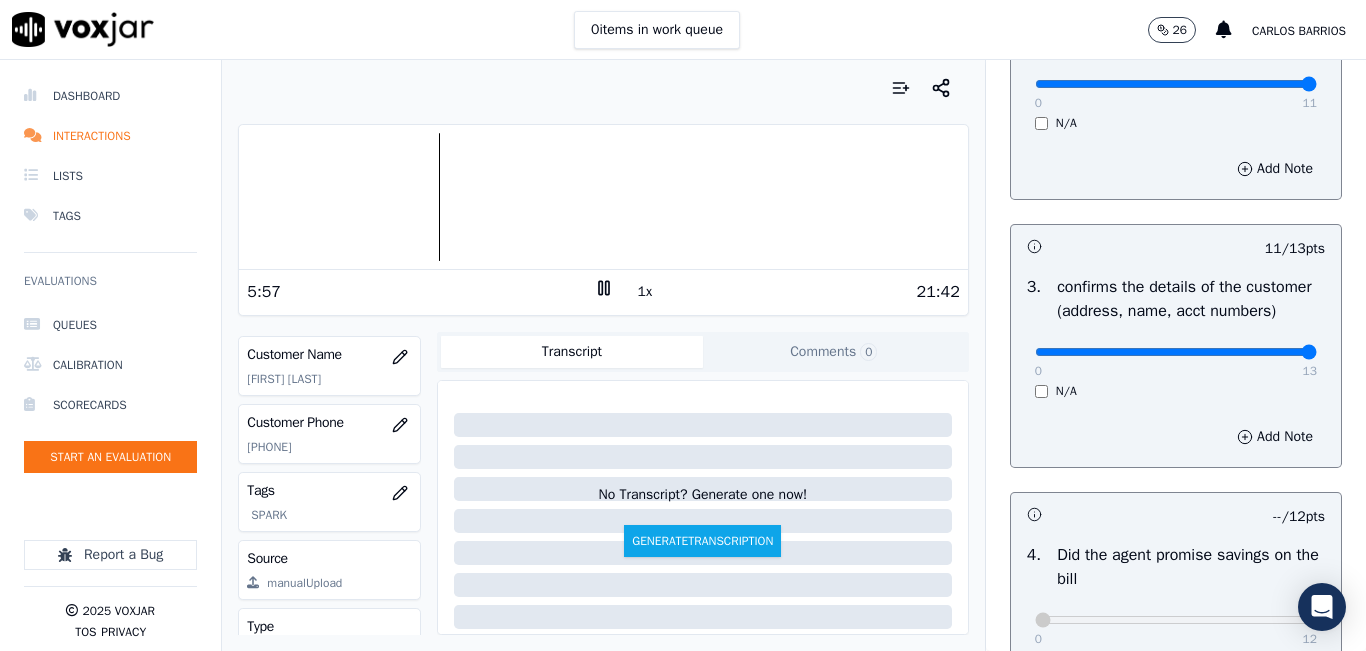 drag, startPoint x: 1249, startPoint y: 372, endPoint x: 1288, endPoint y: 362, distance: 40.261642 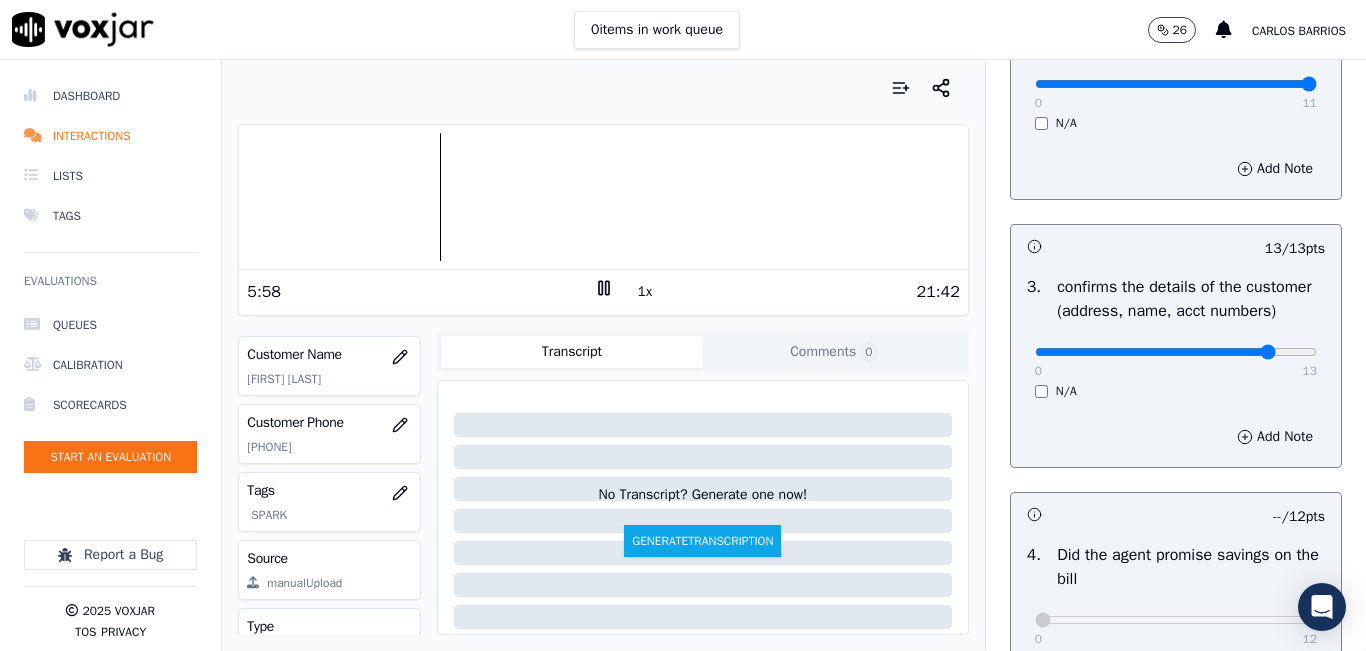type on "11" 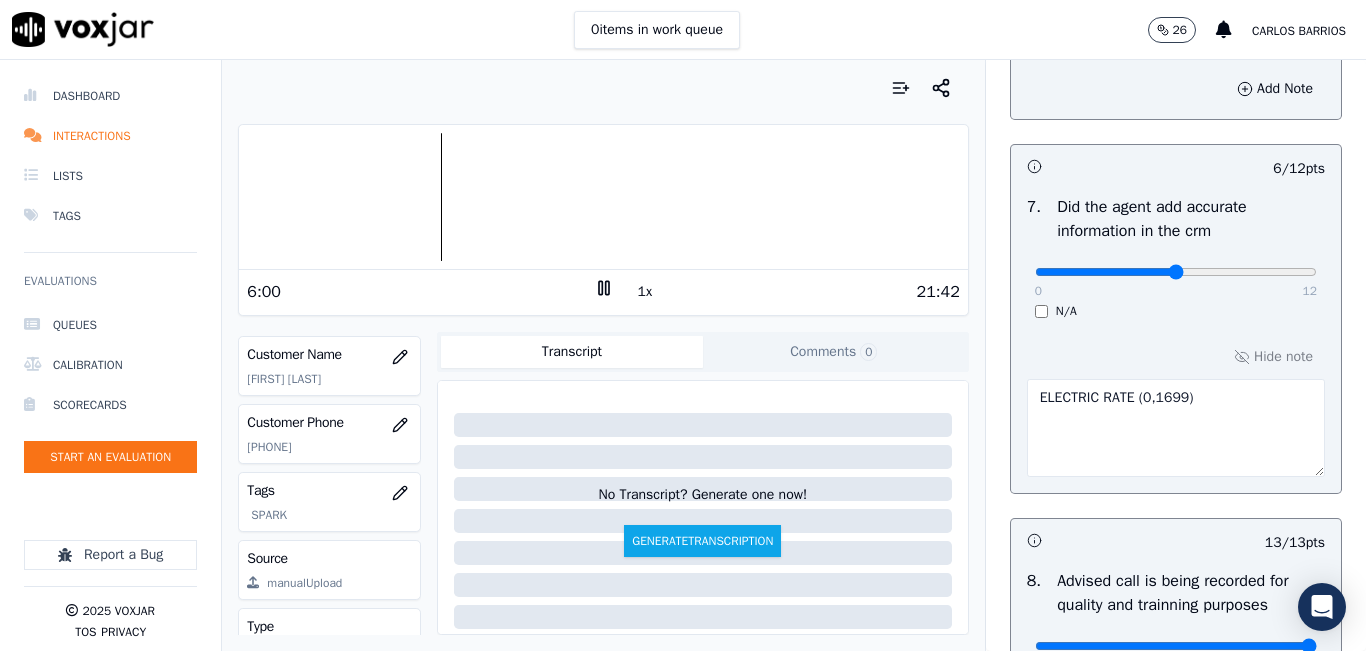 scroll, scrollTop: 2024, scrollLeft: 0, axis: vertical 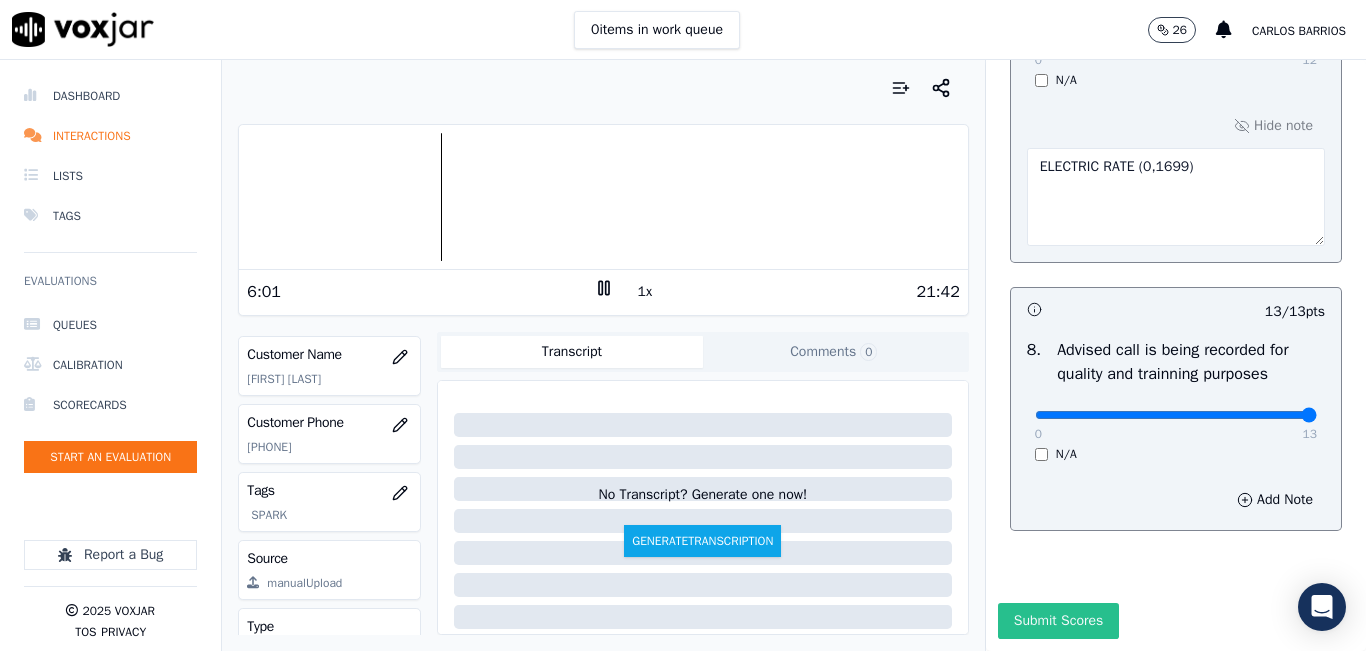 click on "Submit Scores" at bounding box center [1058, 621] 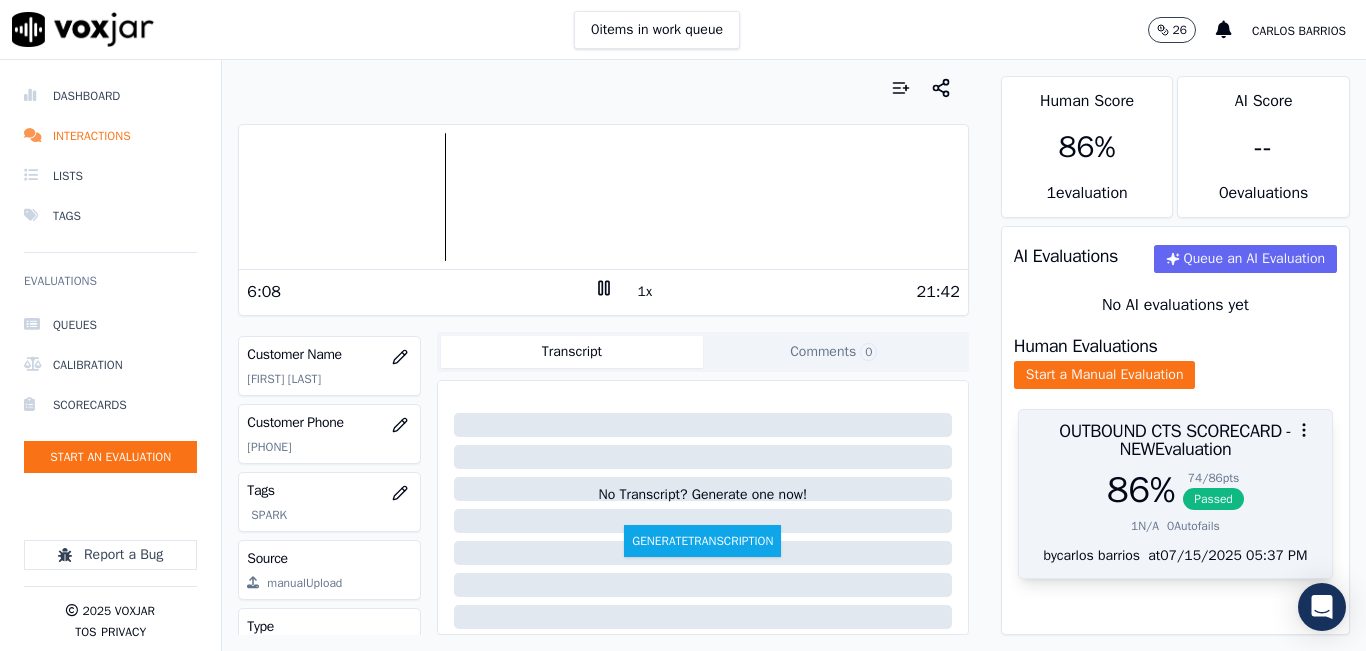click on "0  Autofails" at bounding box center (1193, 526) 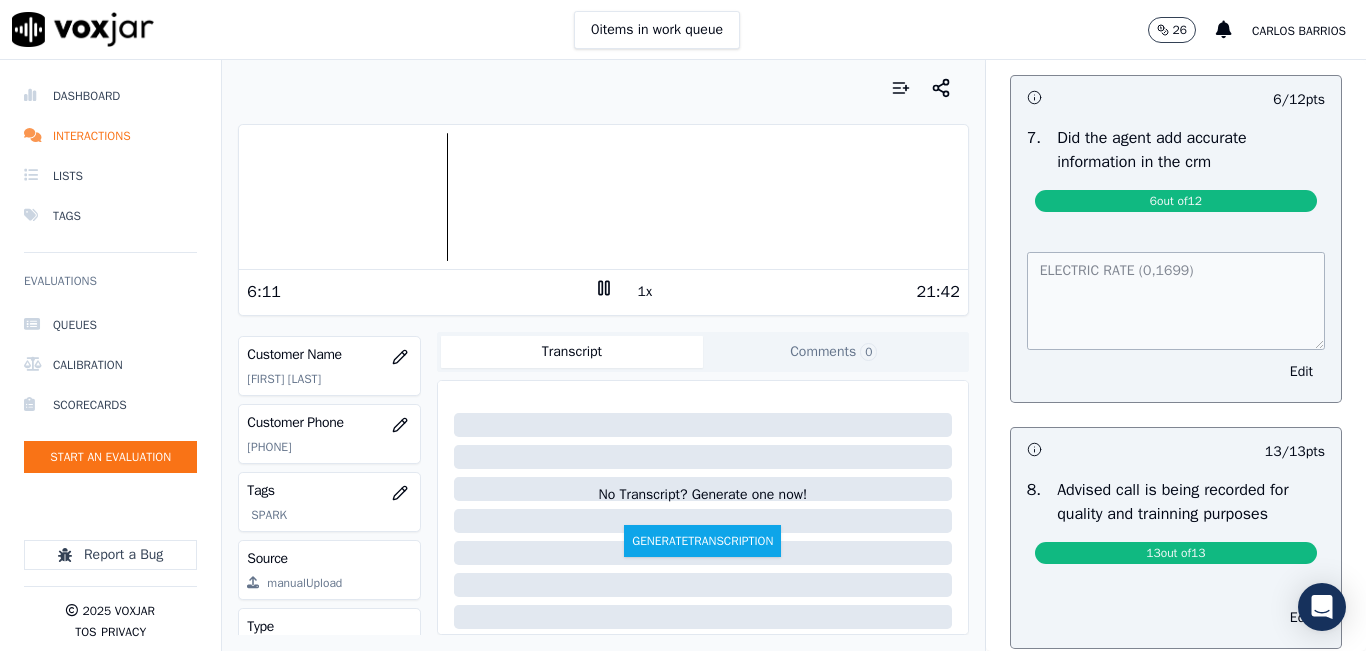 scroll, scrollTop: 1600, scrollLeft: 0, axis: vertical 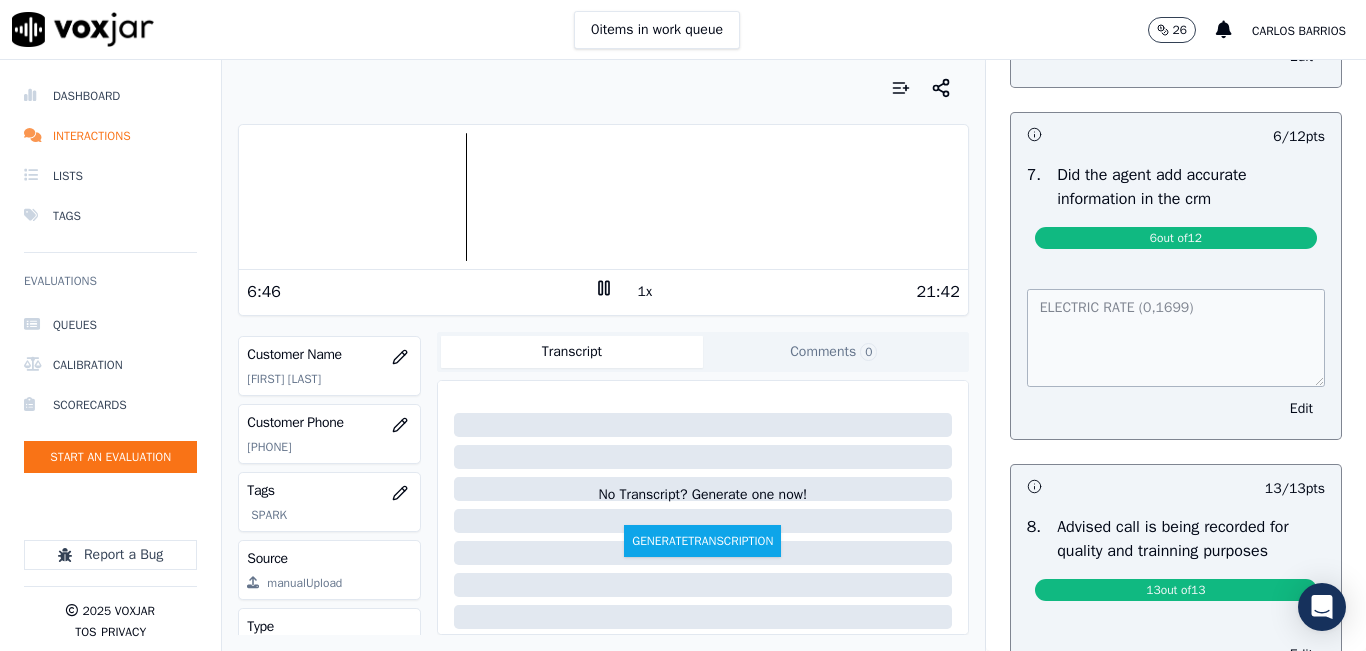 click on "[PHONE]" 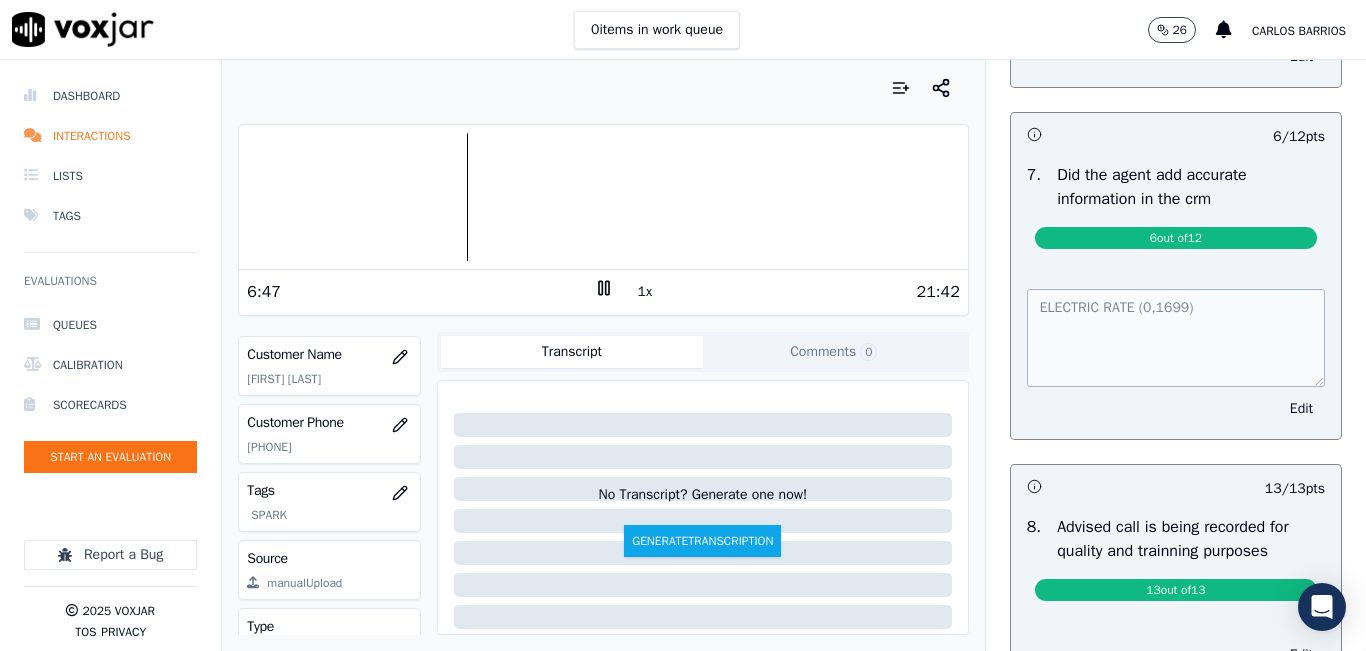 copy on "[PHONE]" 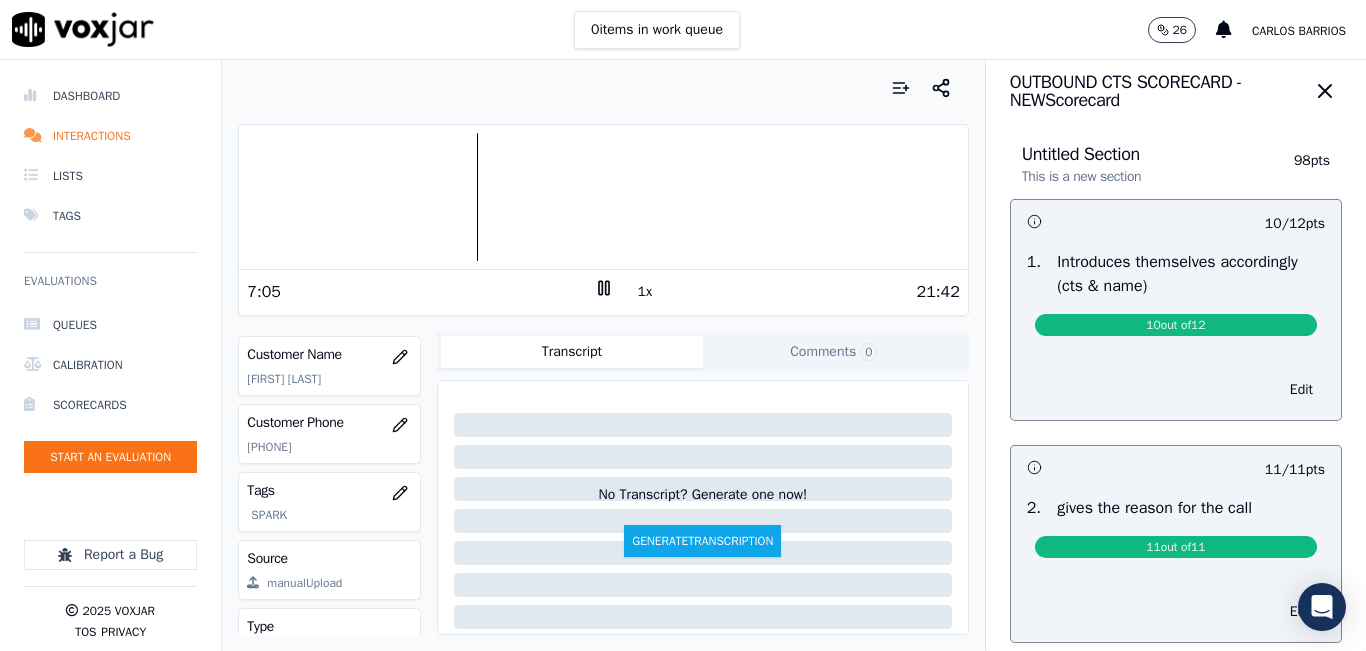 scroll, scrollTop: 0, scrollLeft: 0, axis: both 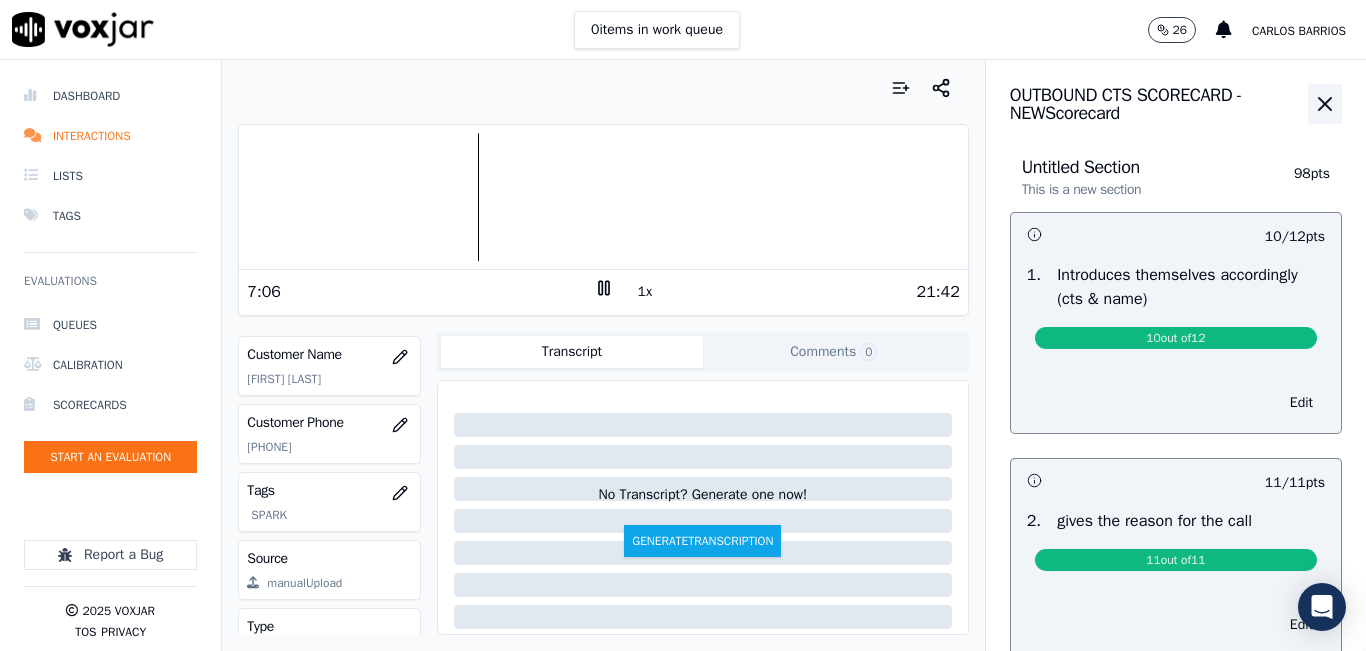 click 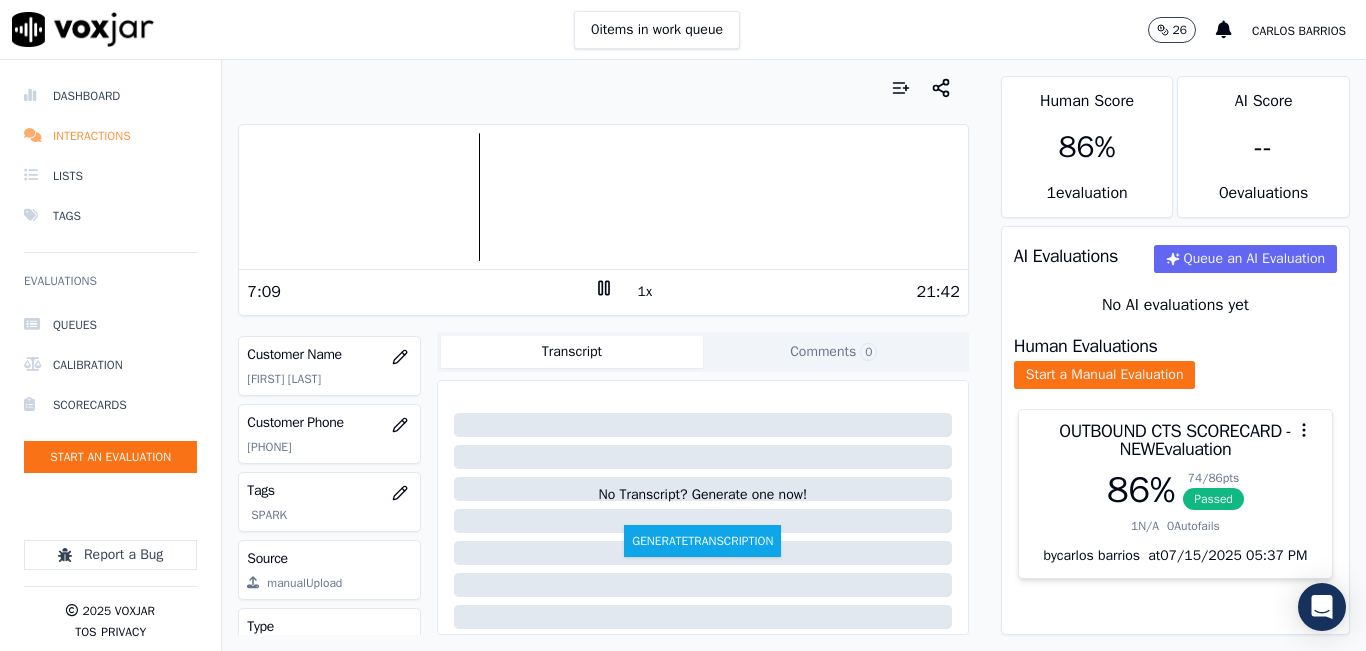click on "Interactions" at bounding box center [110, 136] 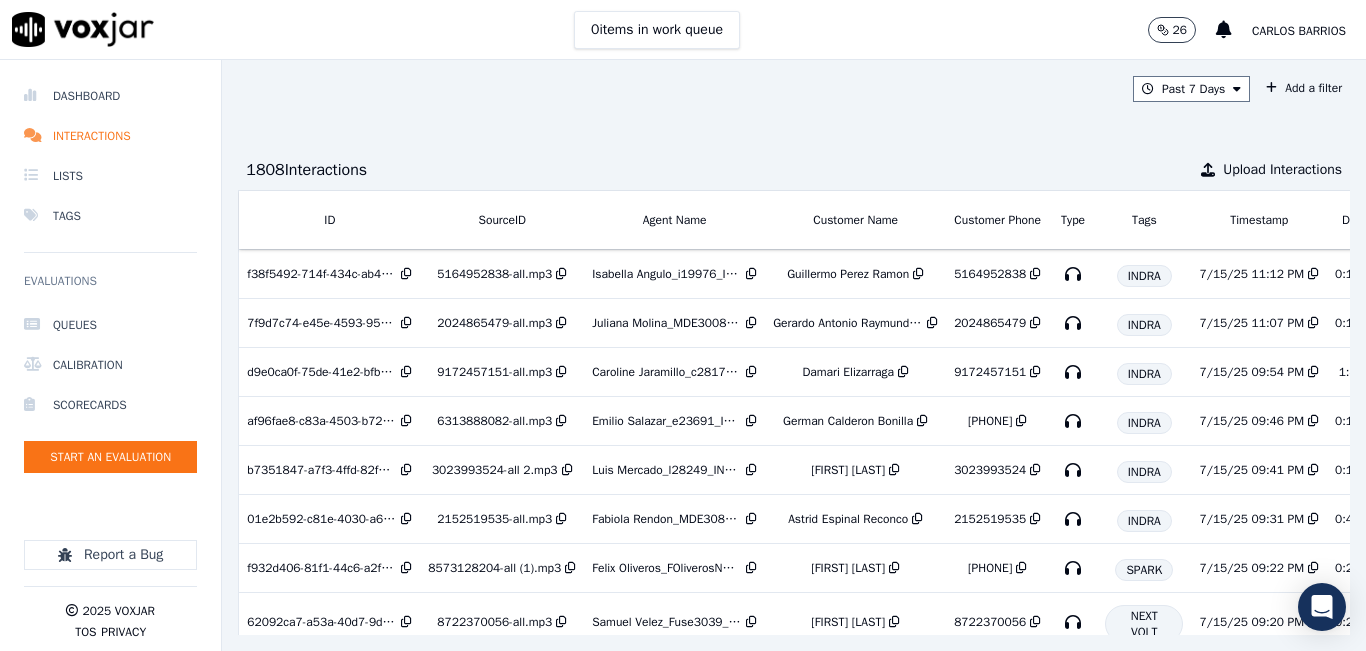 scroll, scrollTop: 0, scrollLeft: 320, axis: horizontal 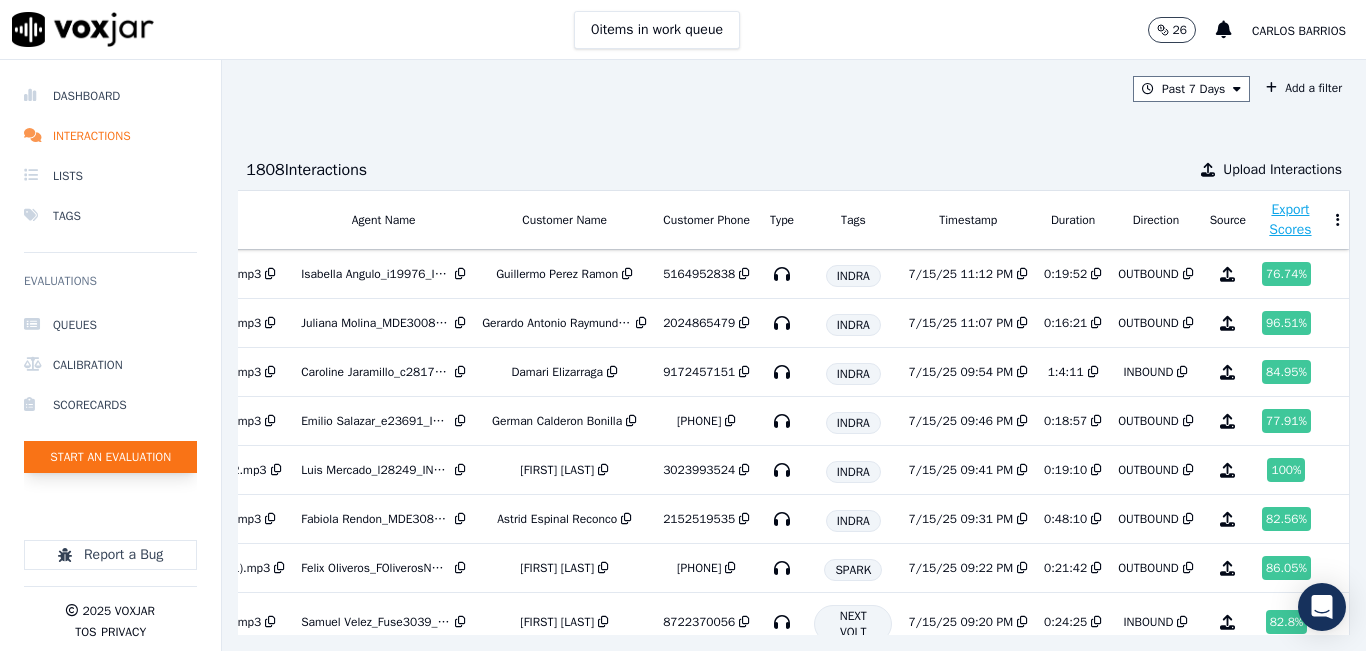click on "Start an Evaluation" 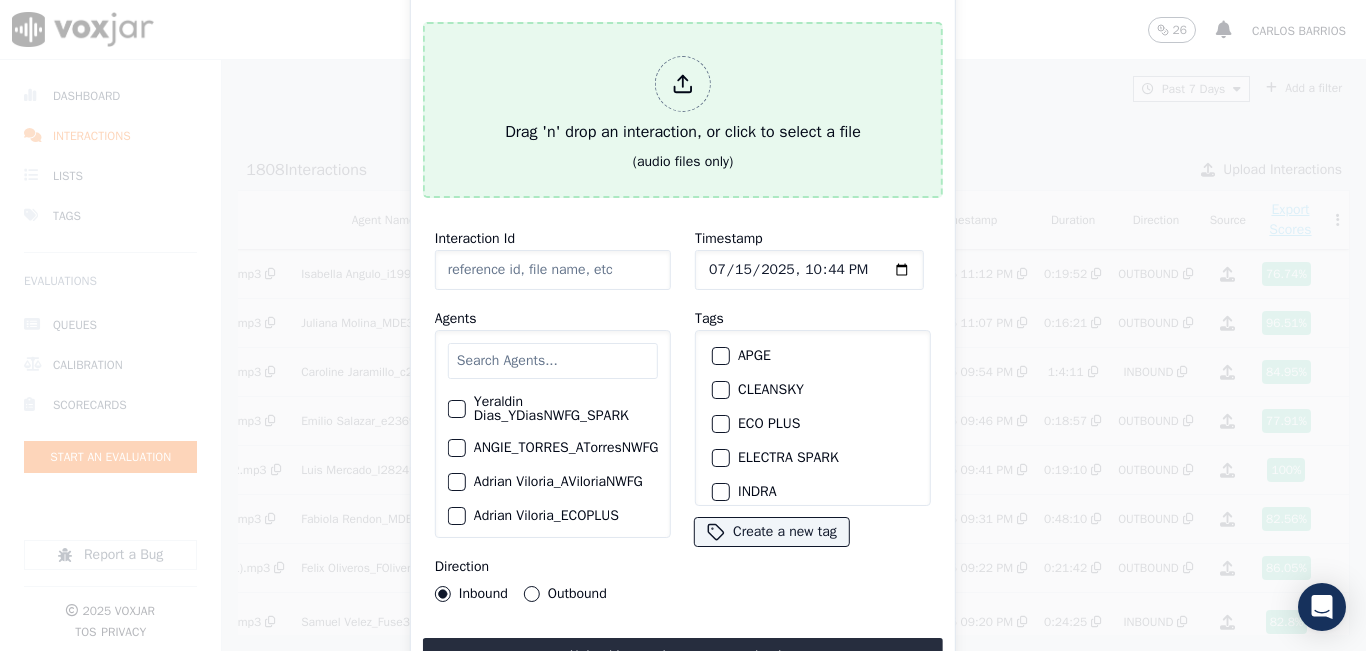 click on "Drag 'n' drop an interaction, or click to select a file" at bounding box center [683, 100] 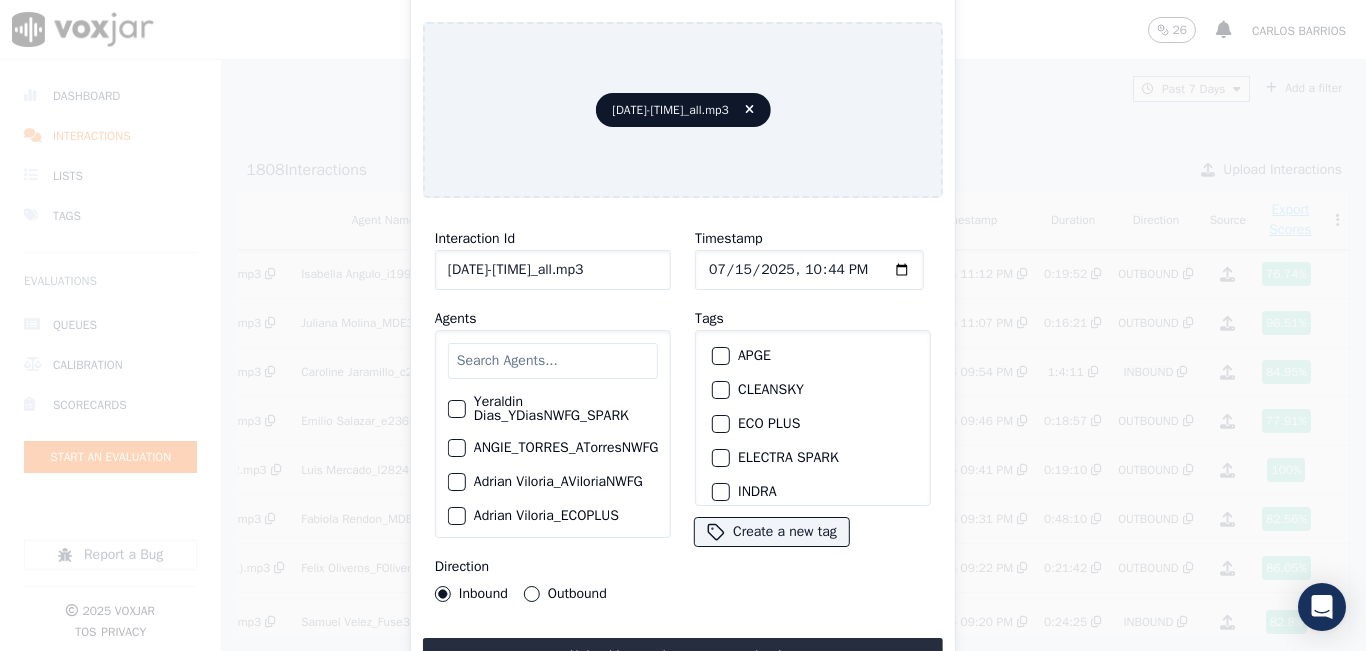 click at bounding box center [553, 361] 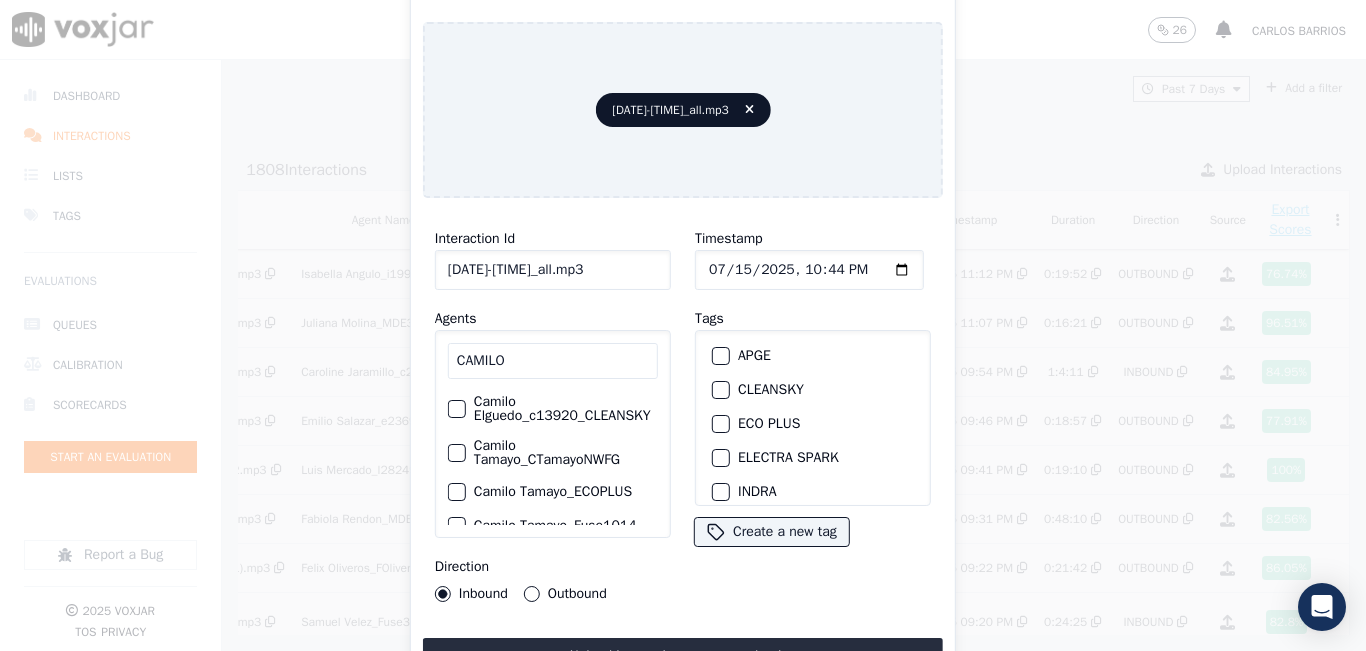 type on "CAMILO" 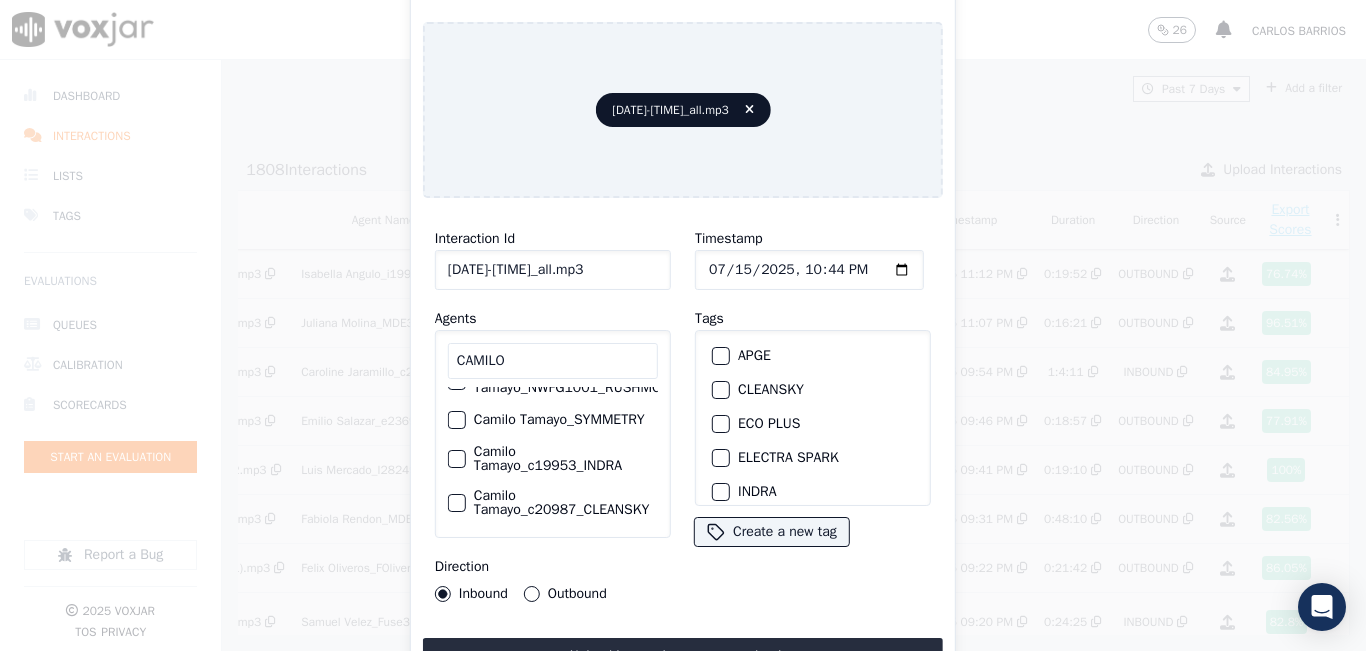 scroll, scrollTop: 210, scrollLeft: 0, axis: vertical 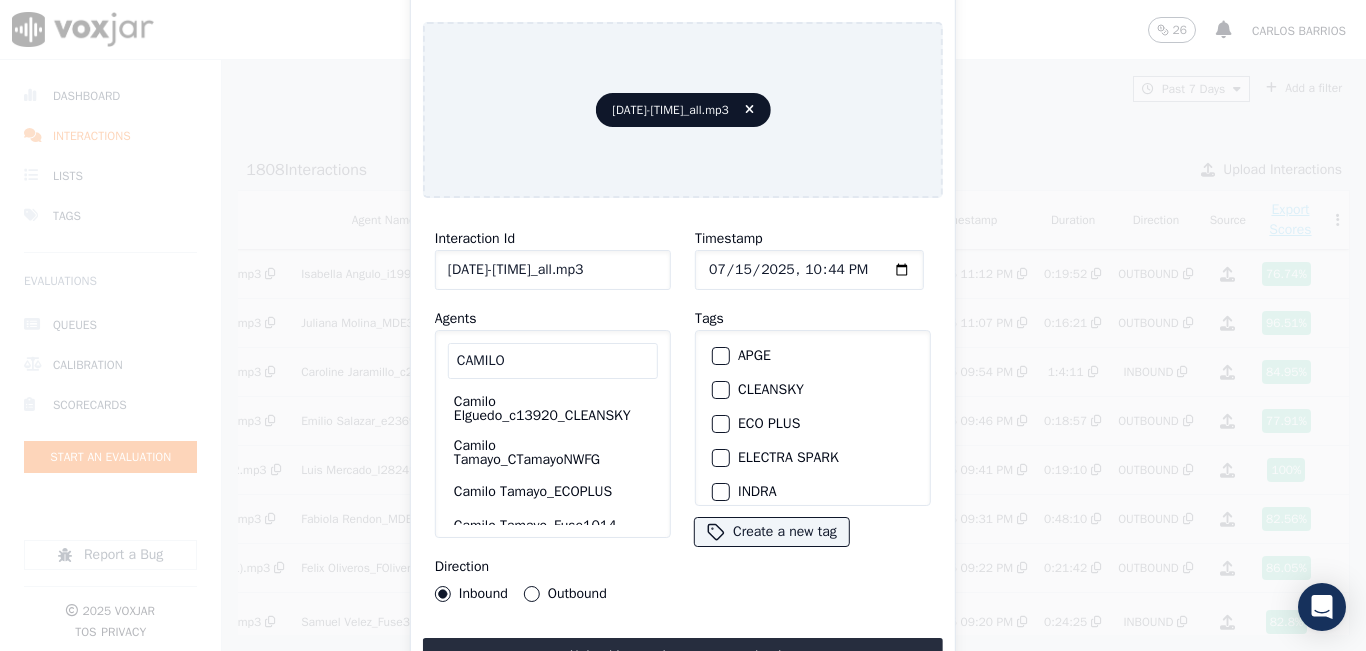 click on "Camilo Tamayo_CTamayoNWFG" 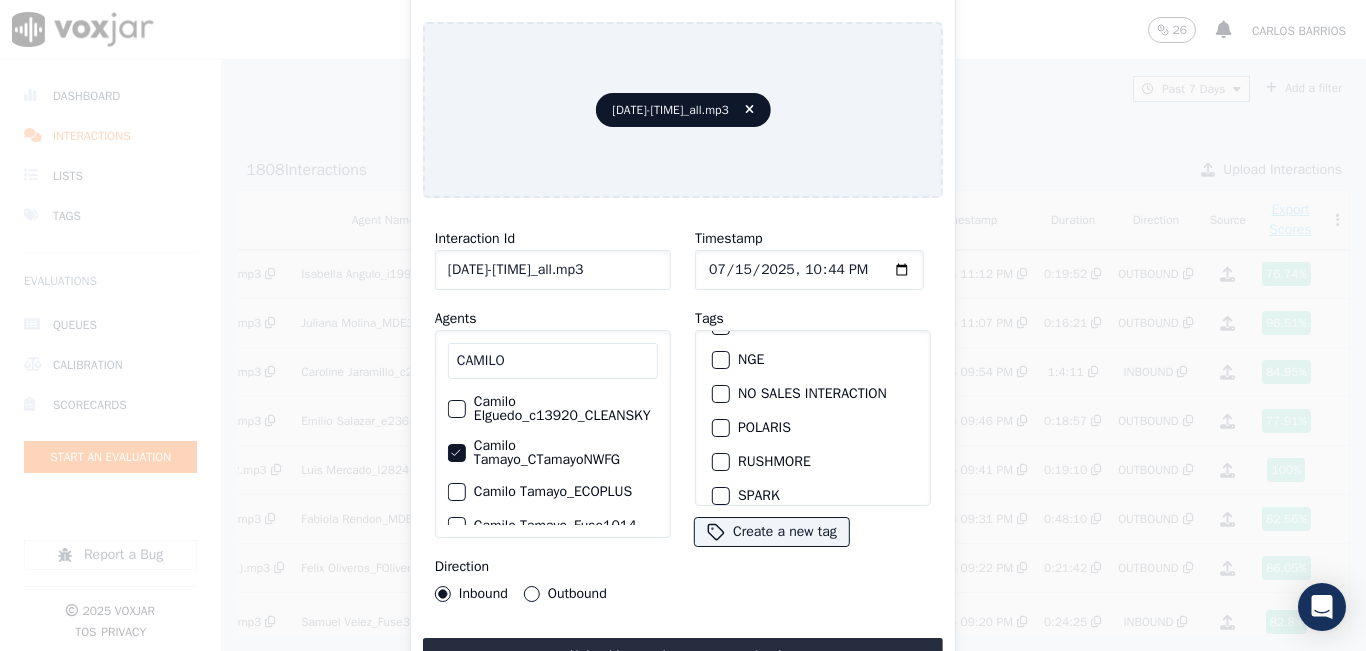 scroll, scrollTop: 100, scrollLeft: 0, axis: vertical 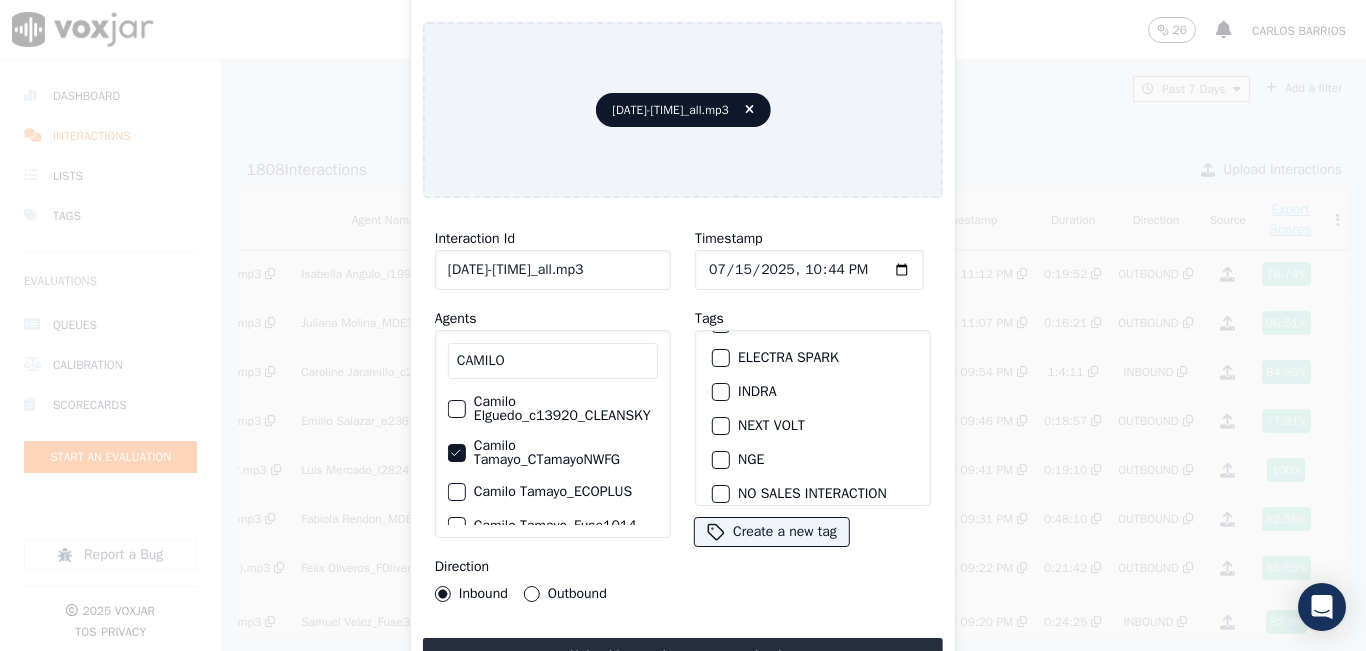 click at bounding box center (720, 426) 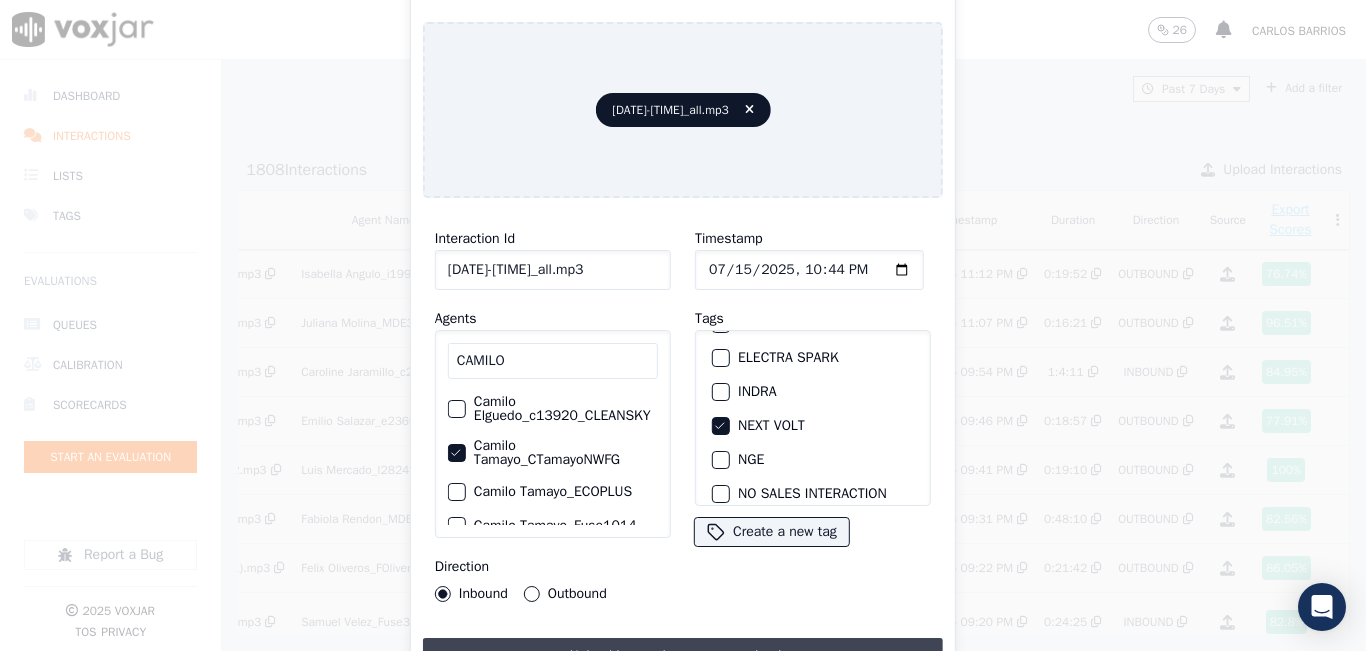 click on "Upload interaction to start evaluation" at bounding box center [683, 656] 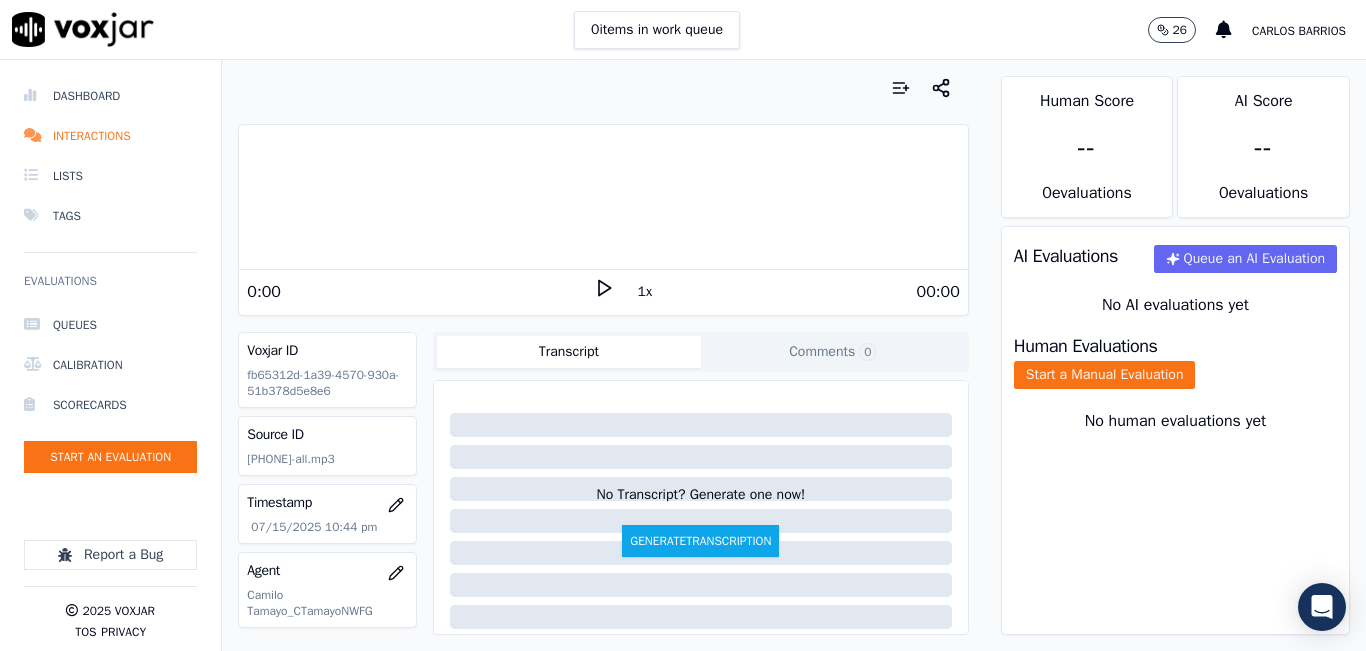 click 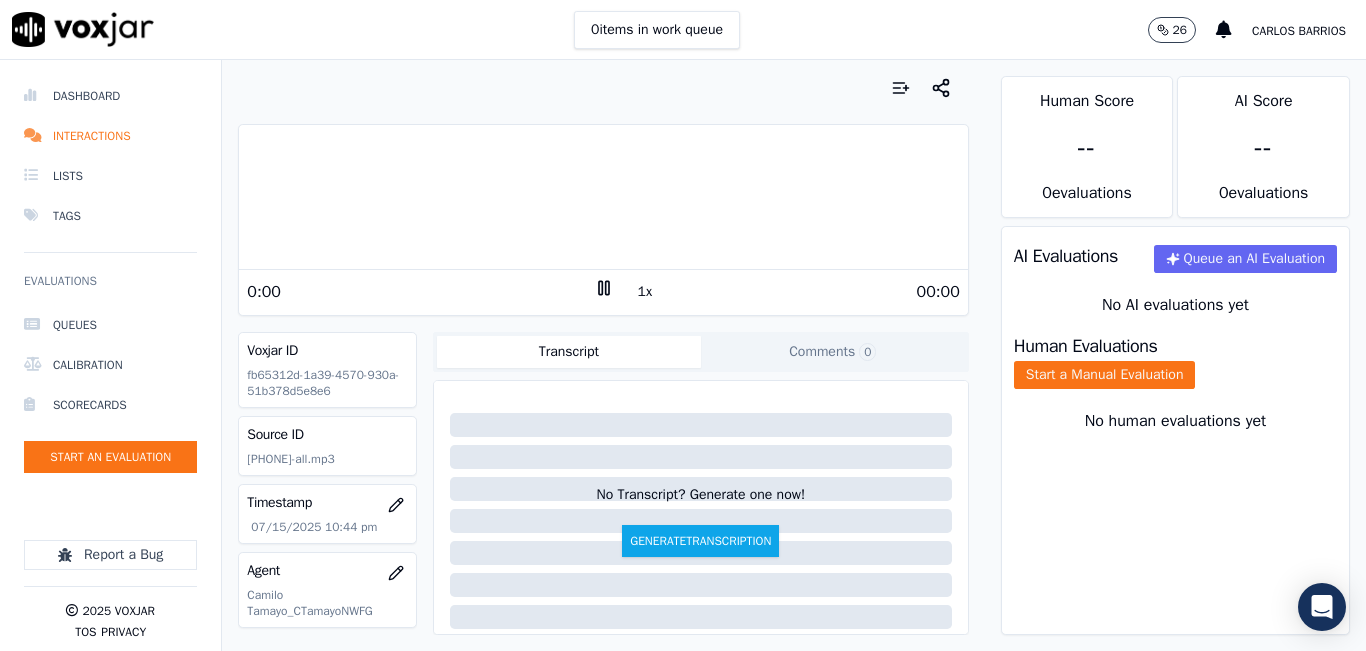 click on "1x" at bounding box center [645, 292] 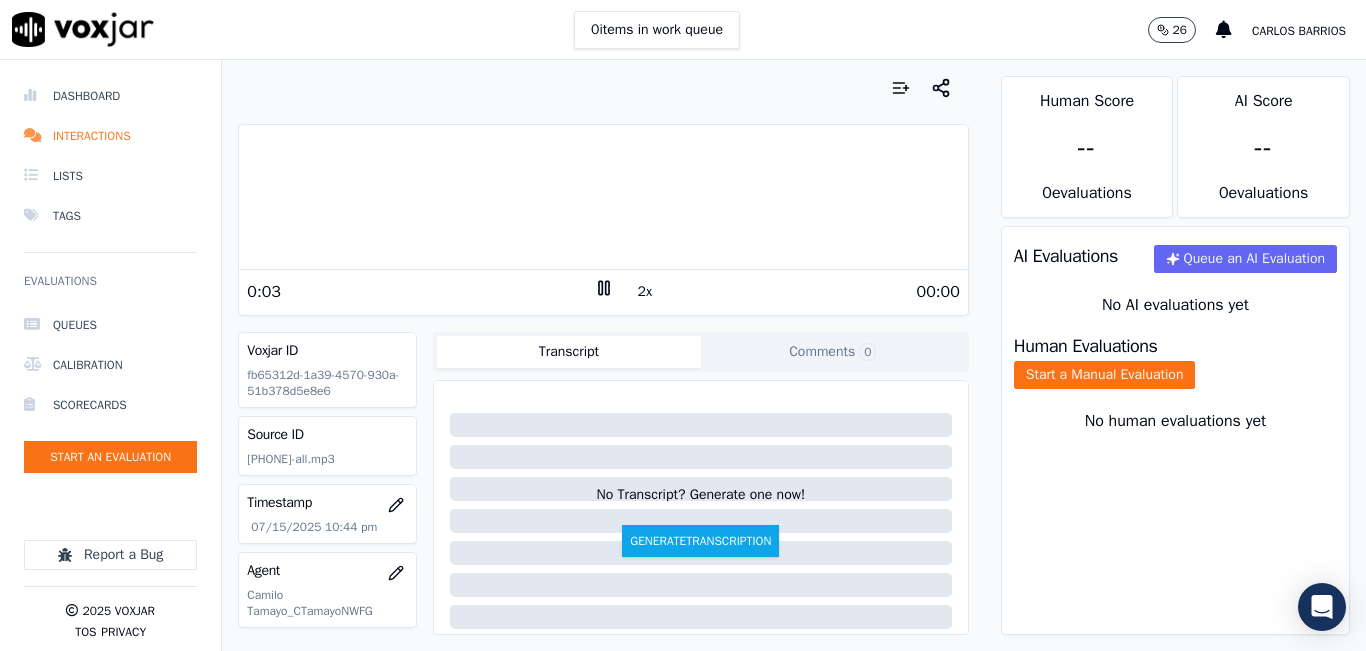 click at bounding box center (603, 197) 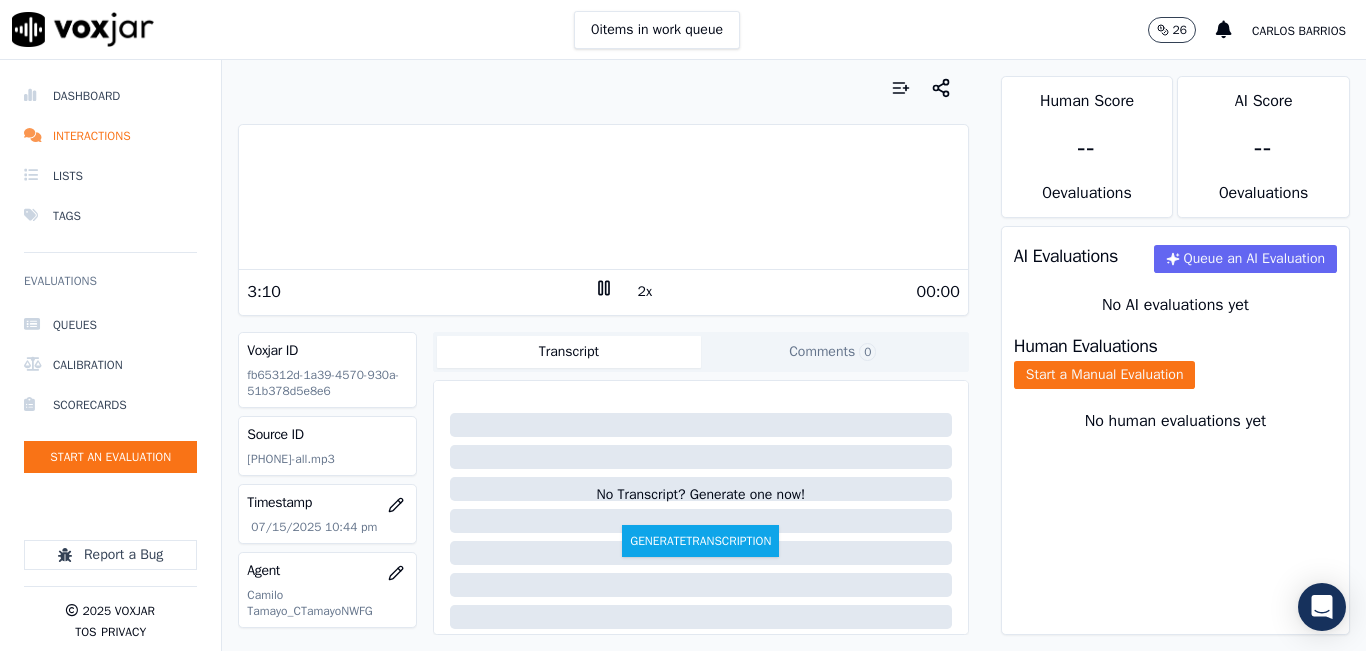 click at bounding box center (603, 197) 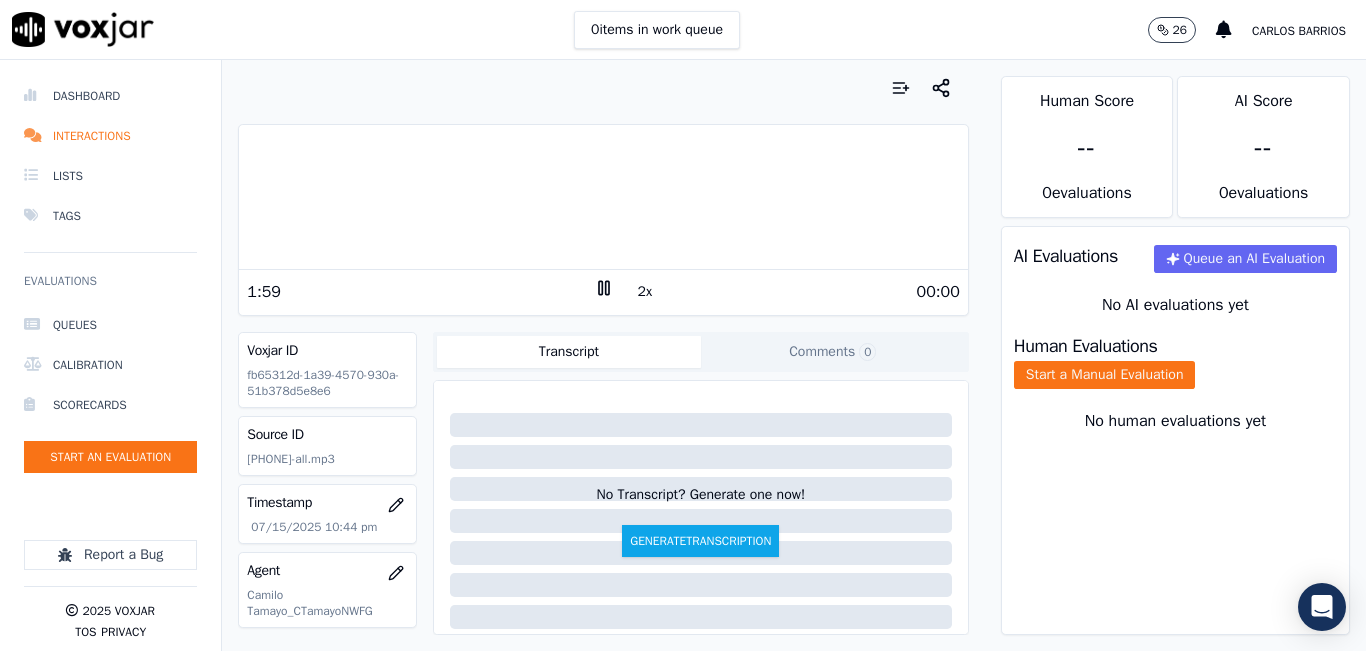 click at bounding box center [603, 197] 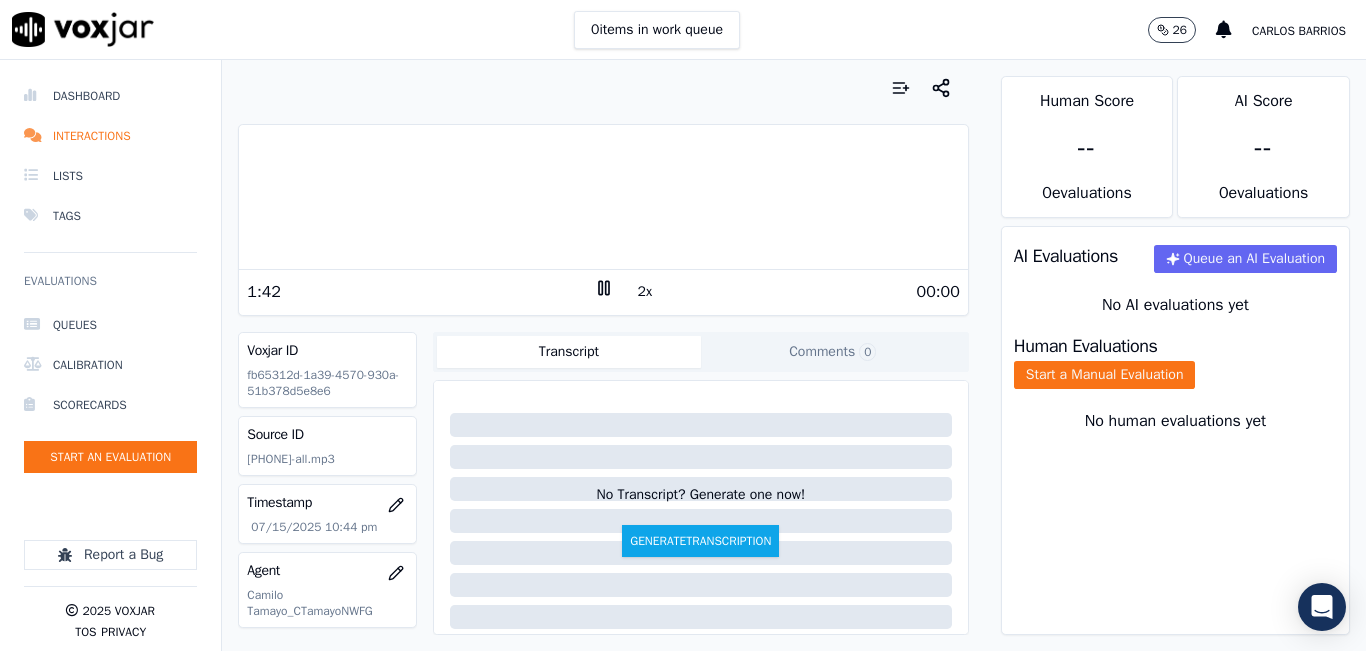 click at bounding box center (603, 197) 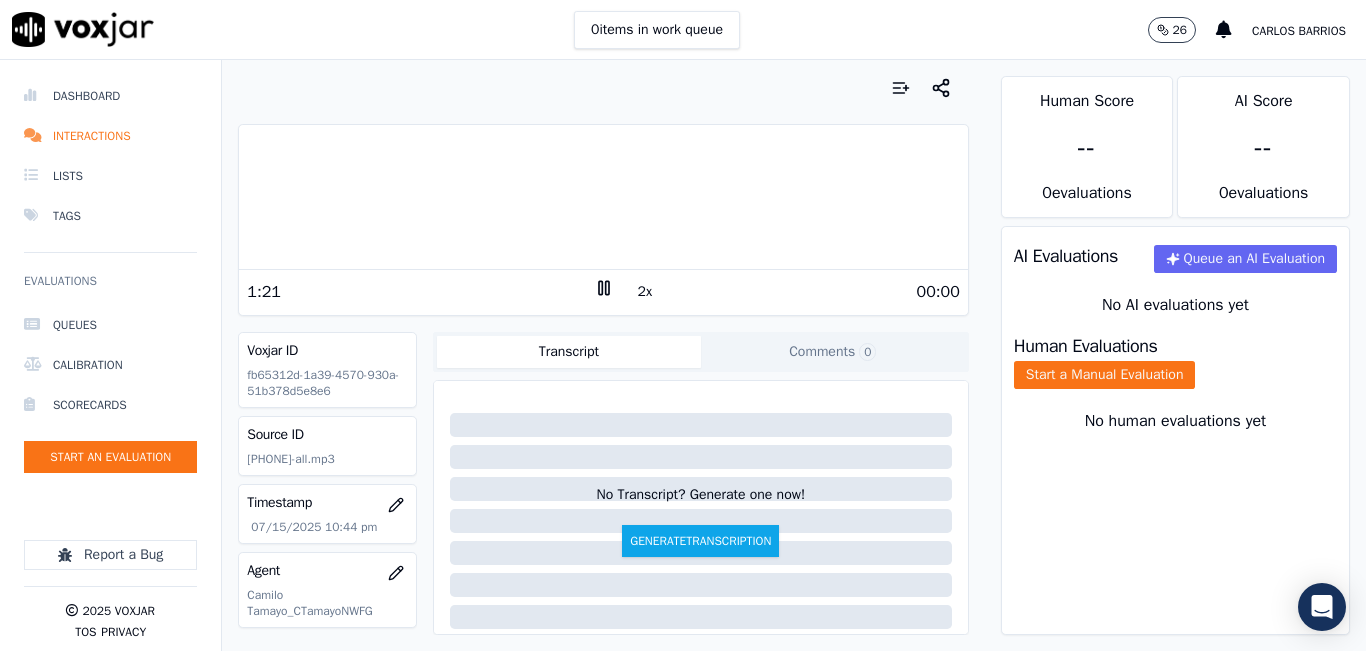 click at bounding box center (603, 197) 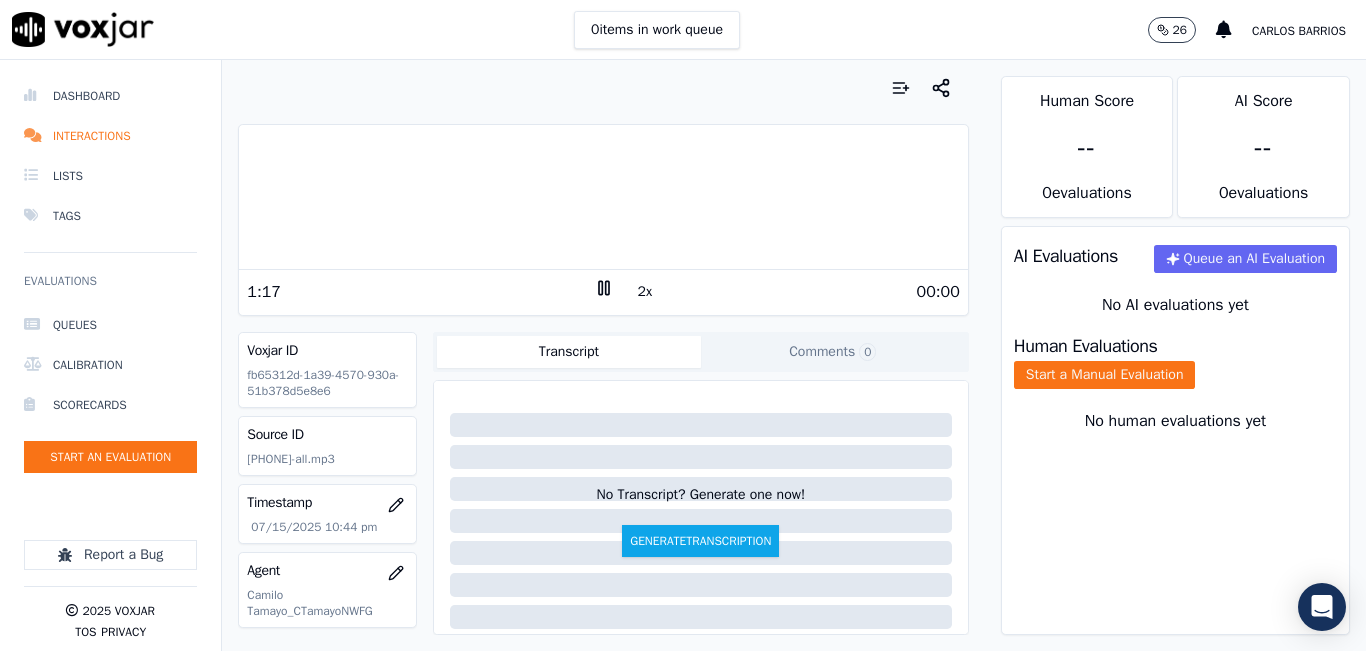 click at bounding box center (603, 197) 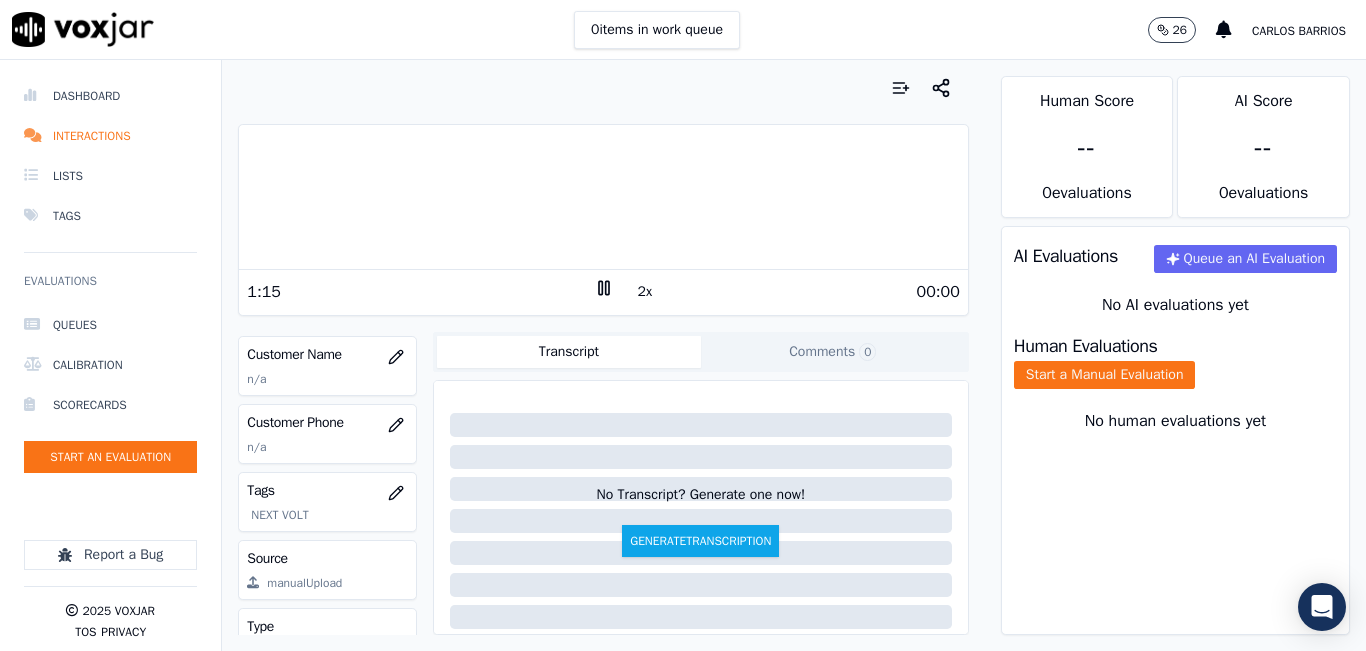 scroll, scrollTop: 200, scrollLeft: 0, axis: vertical 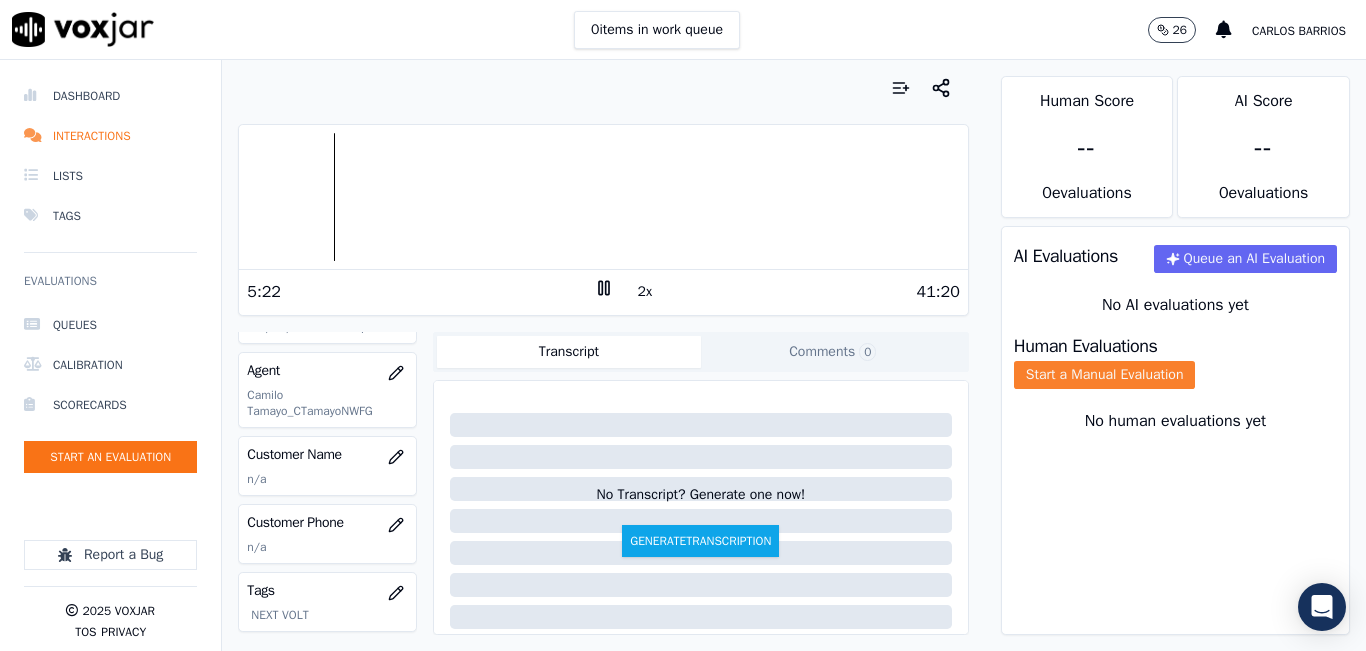 click on "Start a Manual Evaluation" 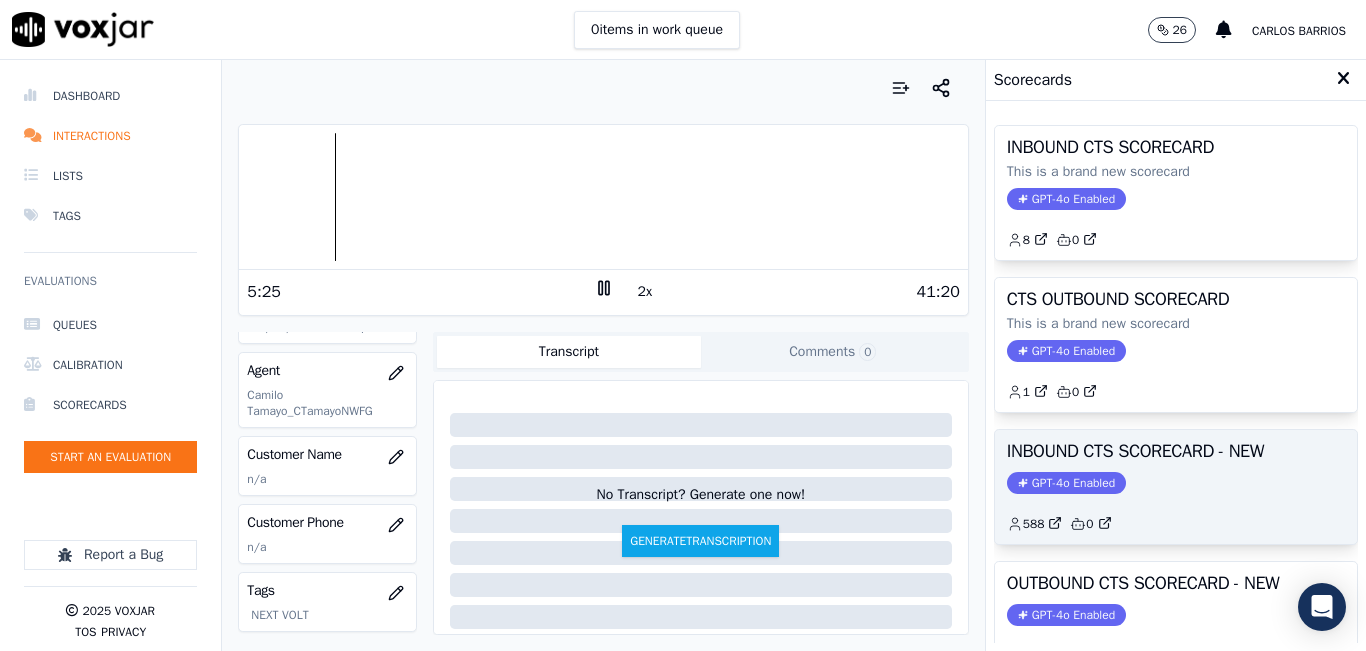 click on "GPT-4o Enabled" 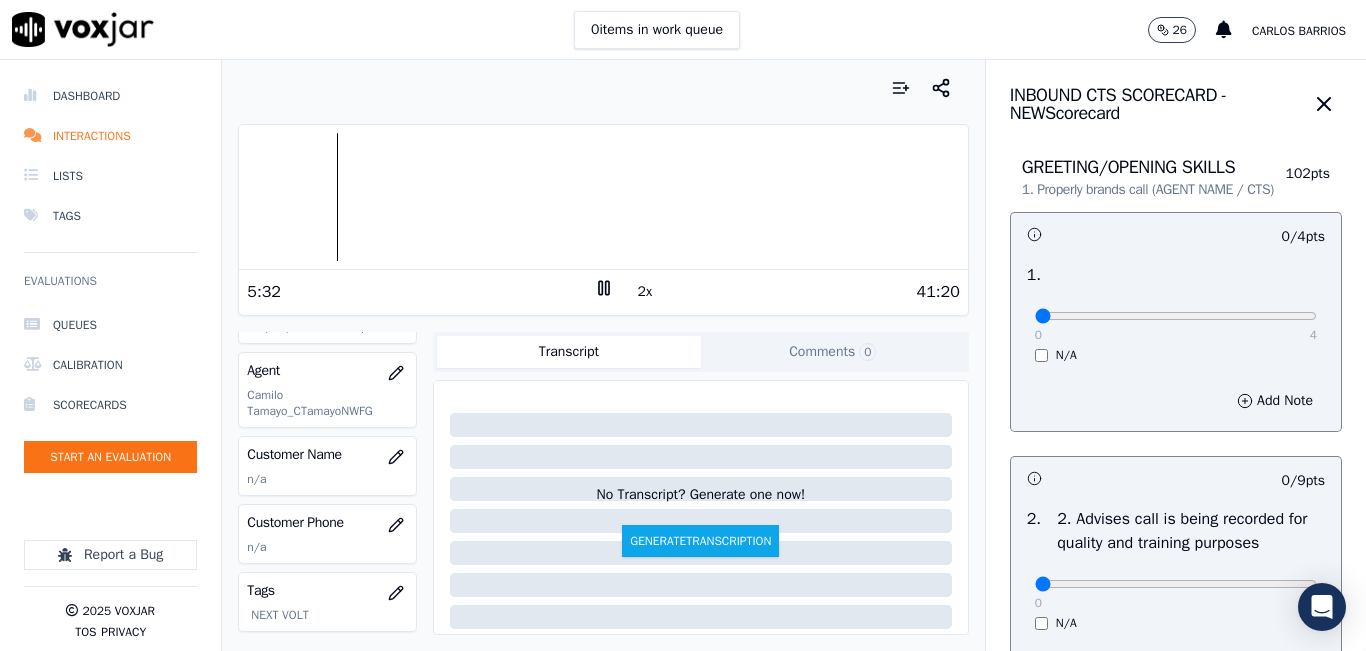 click at bounding box center (603, 197) 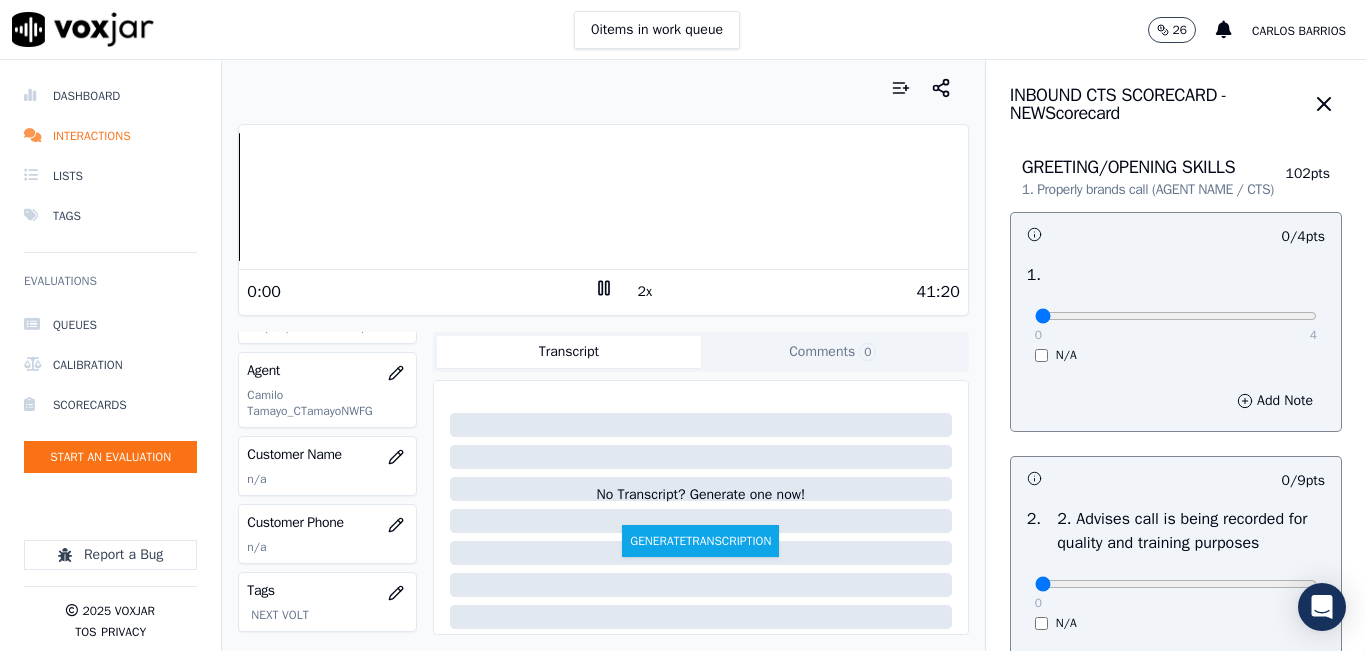 click on "Your browser does not support the audio element.   0:00     2x   41:20   Voxjar ID   fb65312d-1a39-4570-930a-51b378d5e8e6   Source ID   6146794851-all.mp3   Timestamp
07/15/2025 10:44 pm     Agent
[FIRST] [LAST]_CTamayoNWFG     Customer Name     n/a     Customer Phone     n/a     Tags
NEXT VOLT     Source     manualUpload   Type     AUDIO       Transcript   Comments  0   No Transcript? Generate one now!   Generate  Transcription         Add Comment" at bounding box center [603, 355] 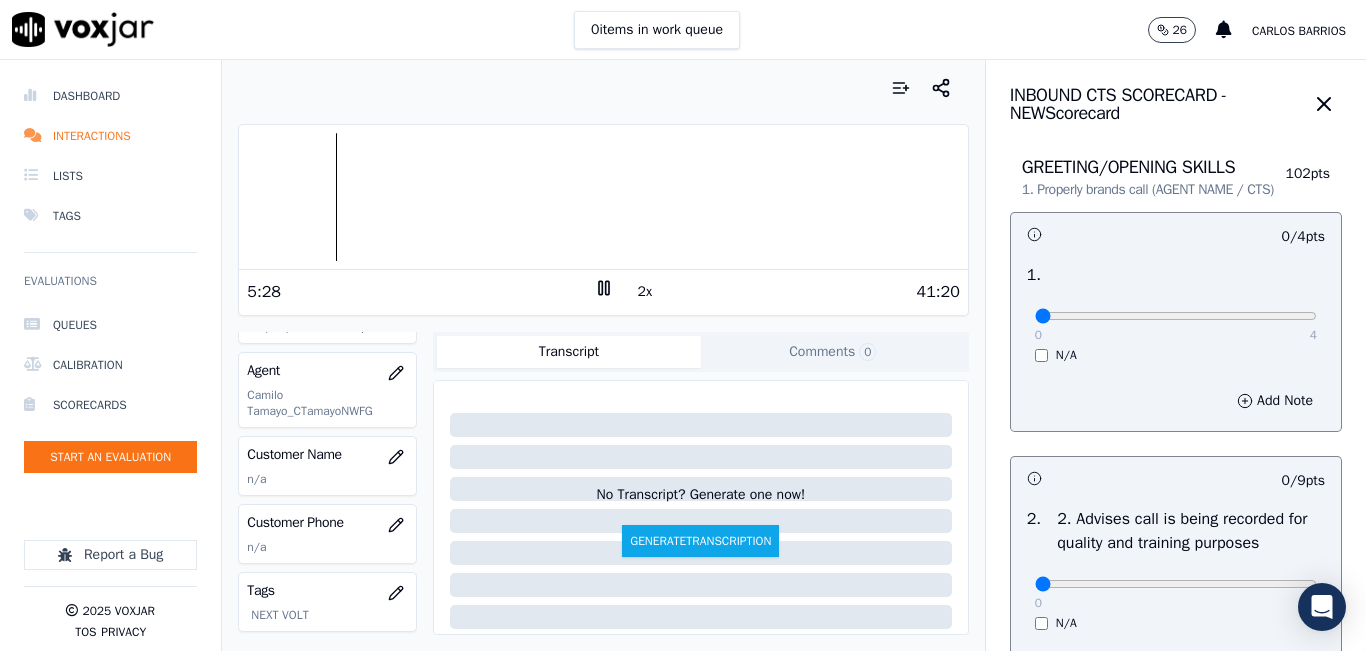 drag, startPoint x: 1125, startPoint y: 348, endPoint x: 1197, endPoint y: 346, distance: 72.02777 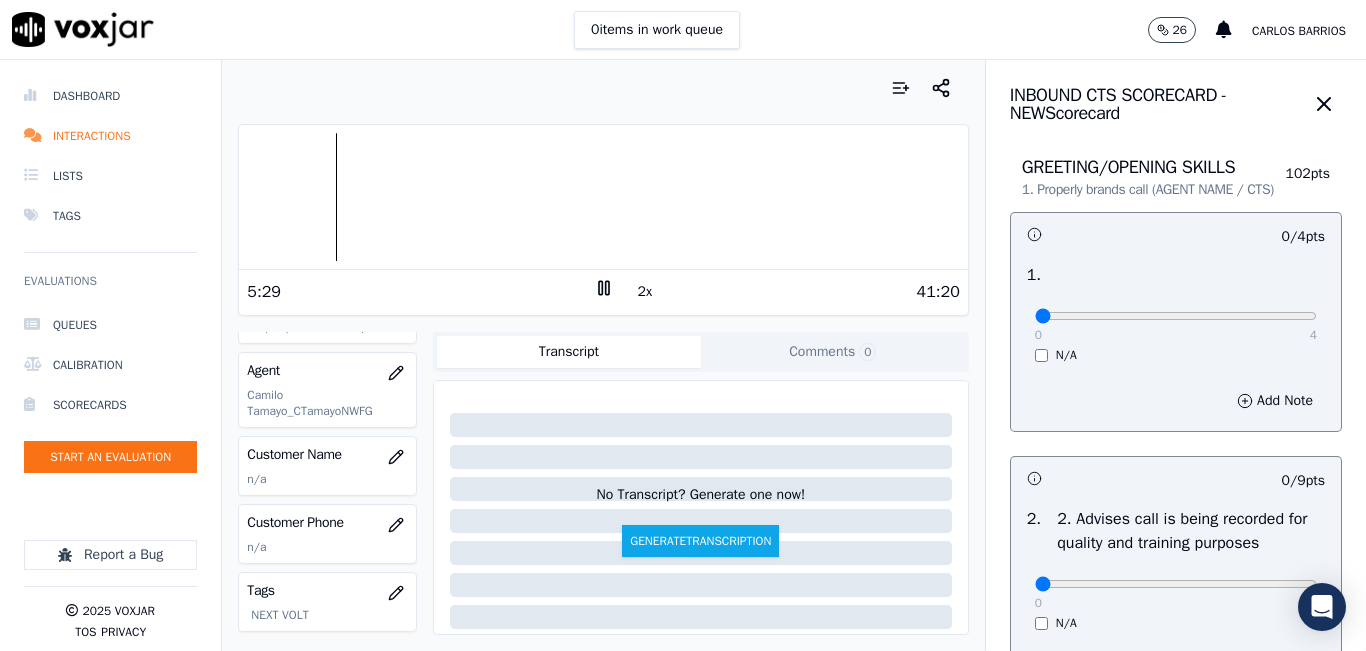 drag, startPoint x: 1197, startPoint y: 346, endPoint x: 1264, endPoint y: 333, distance: 68.24954 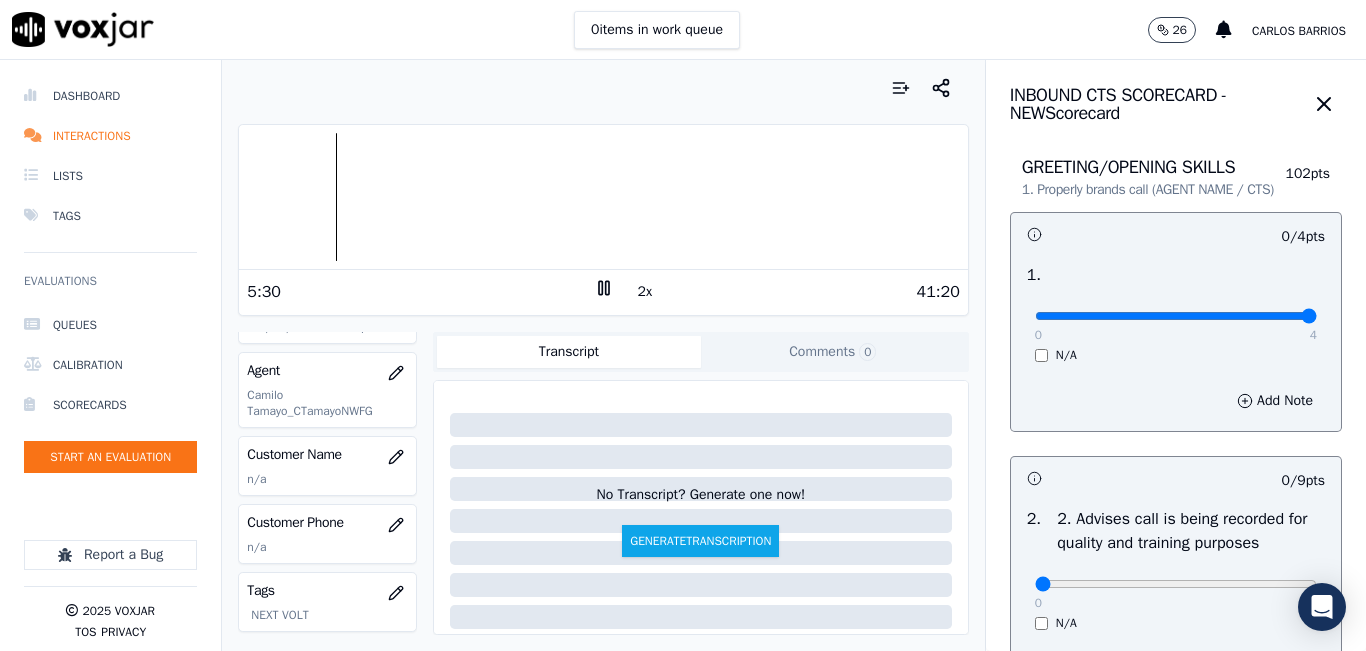 type on "4" 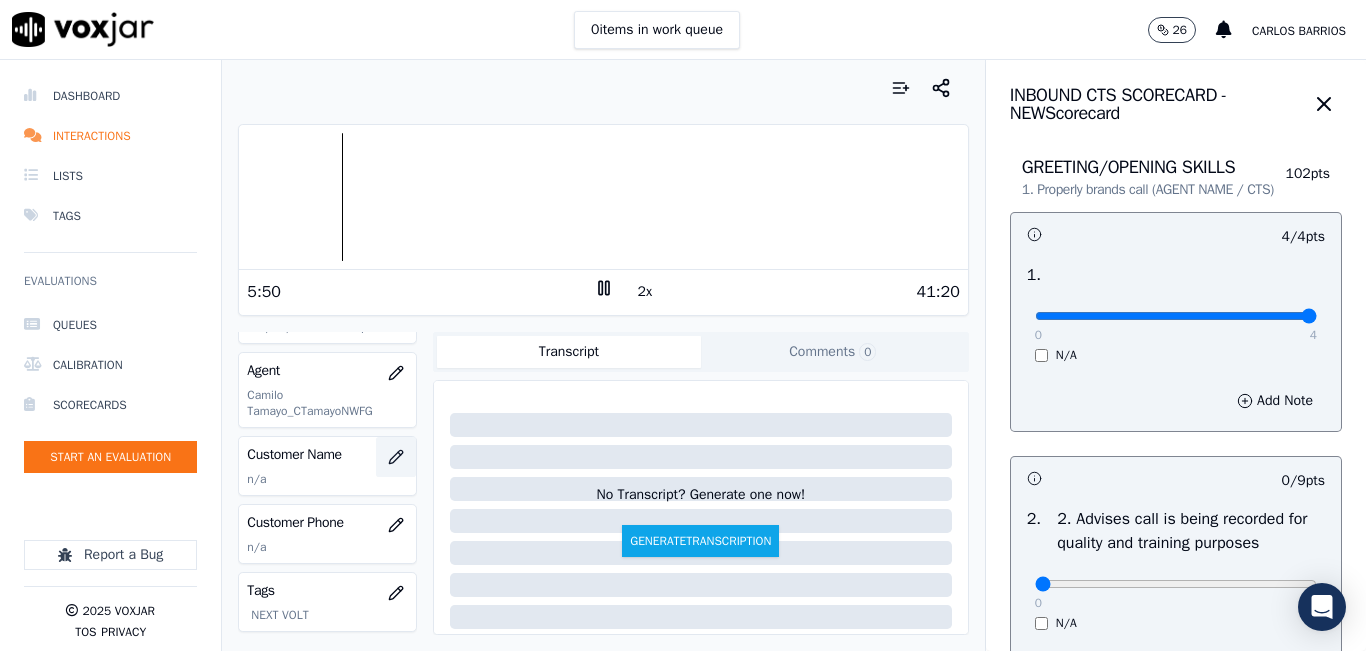 click at bounding box center [396, 457] 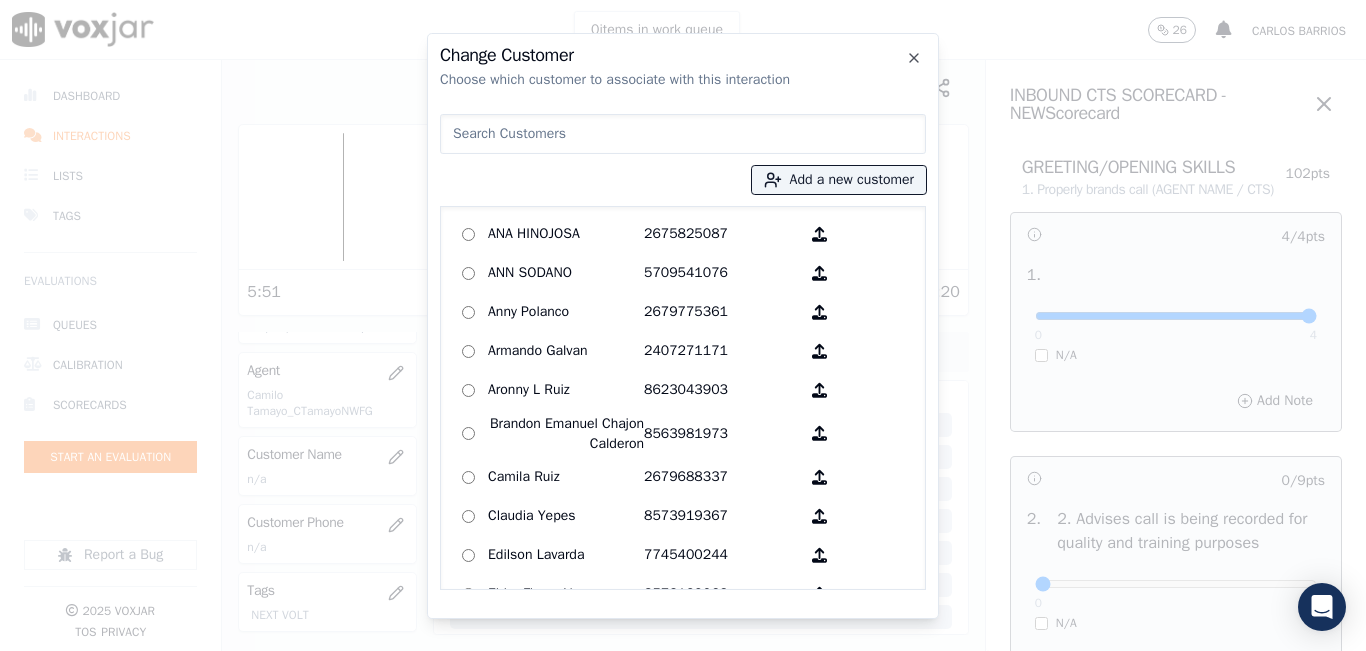 click at bounding box center (683, 134) 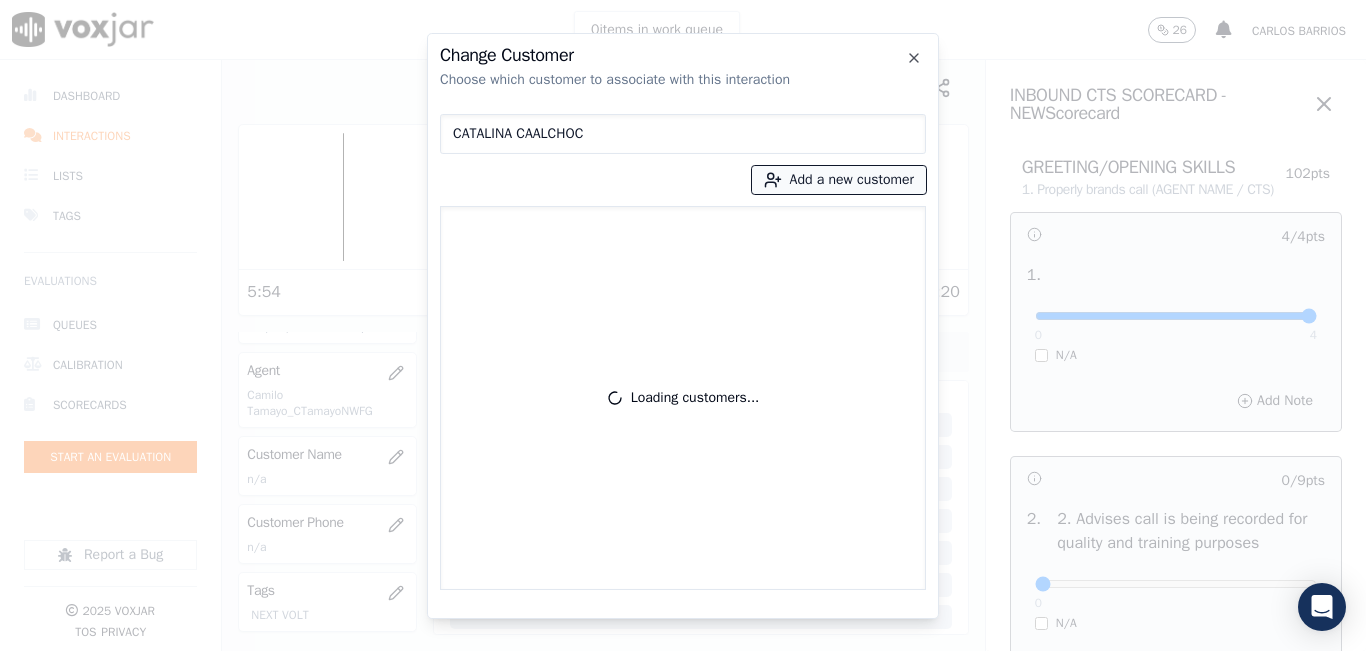 type on "CATALINA CAALCHOC" 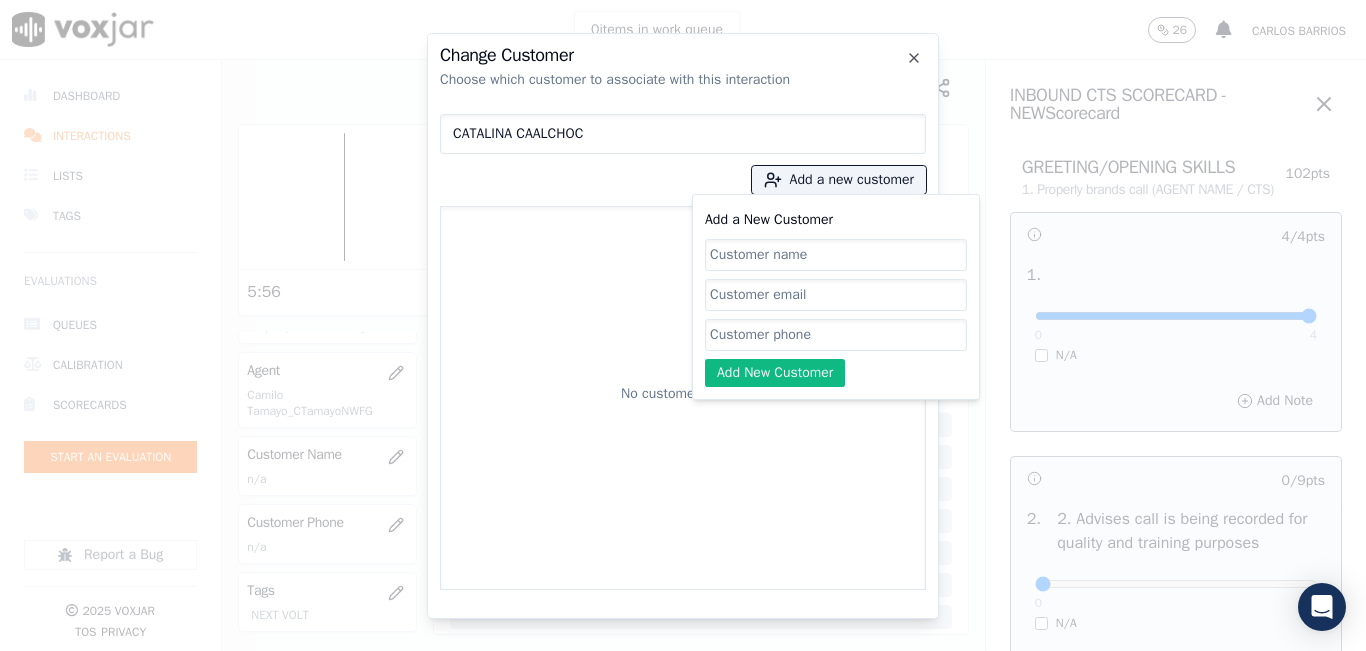 click on "Add a New Customer" 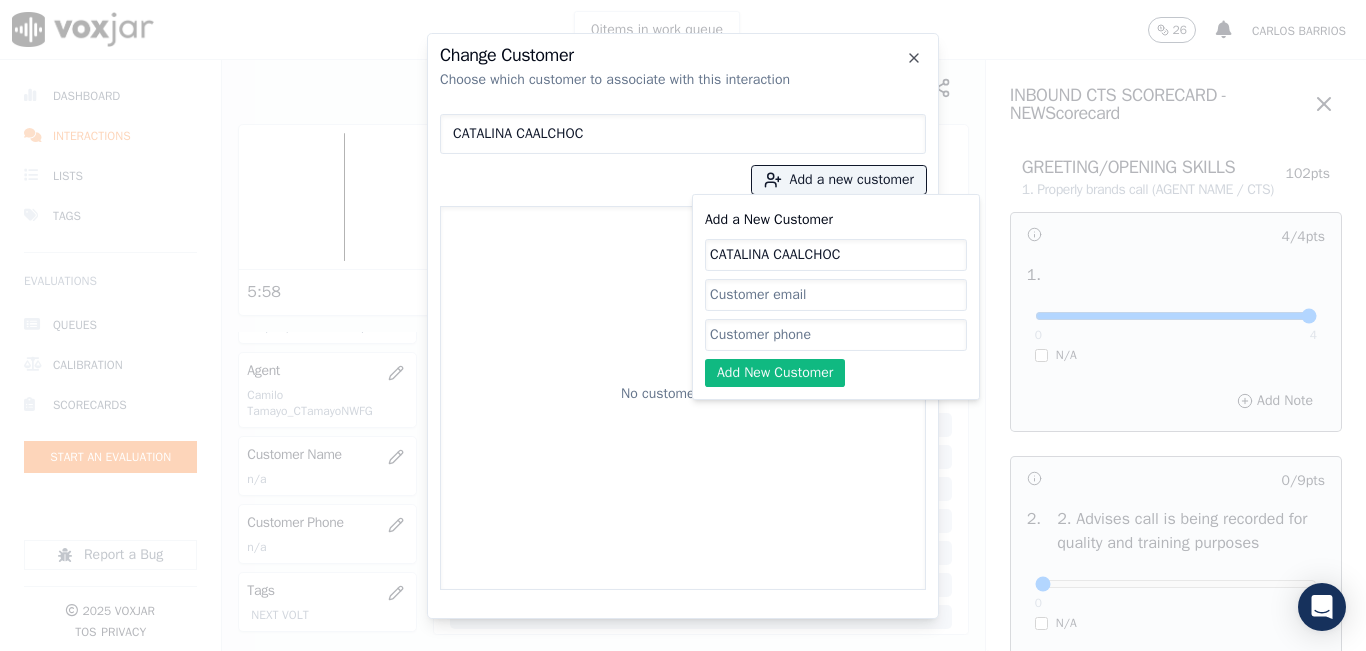 type on "CATALINA CAALCHOC" 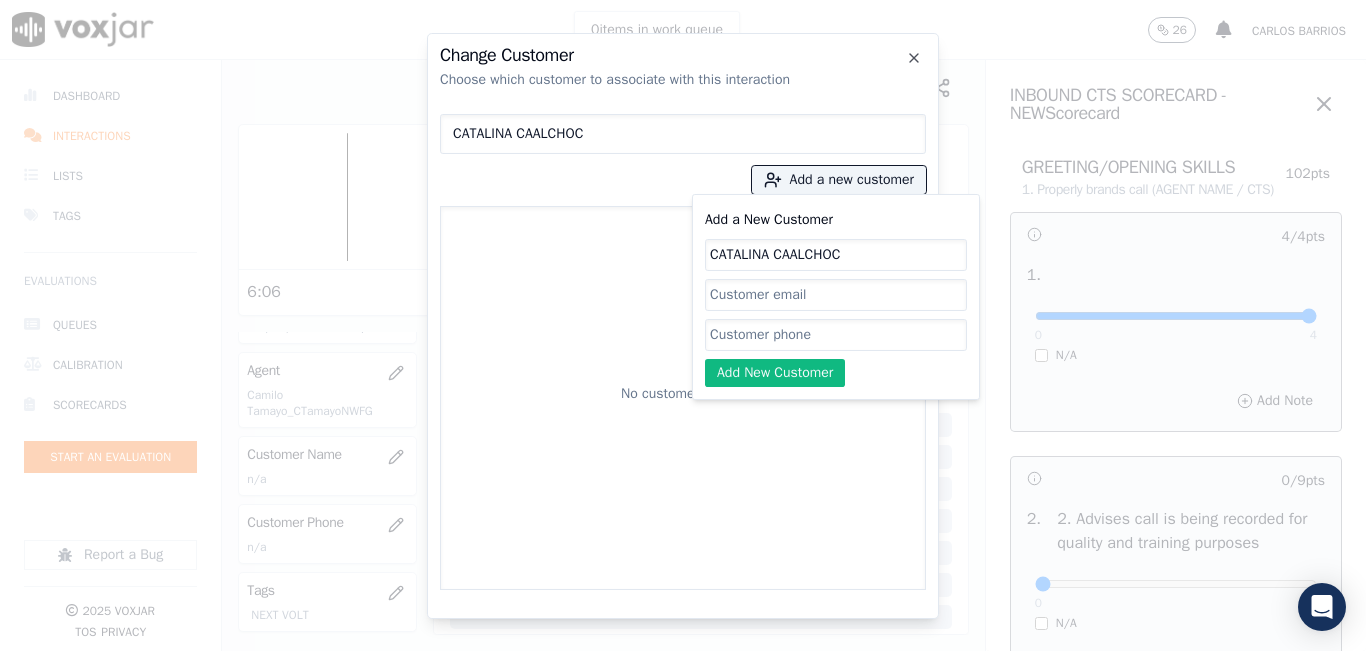 click on "Add a New Customer" 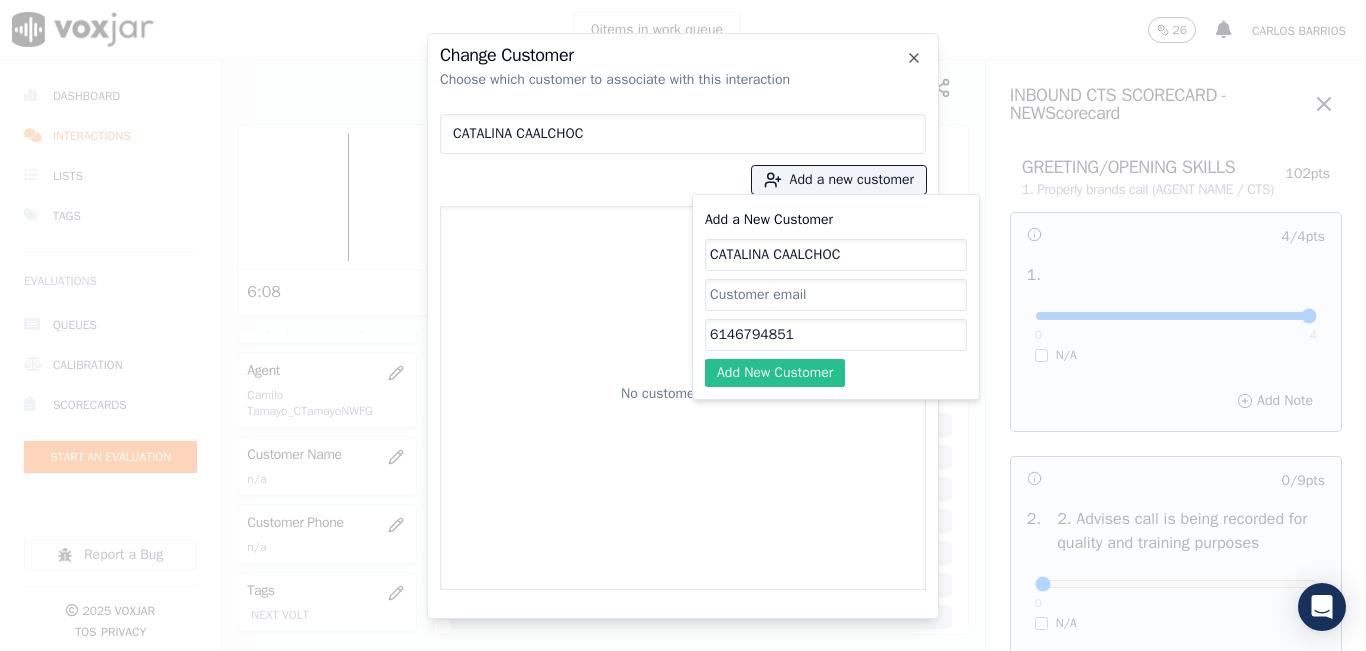 type on "6146794851" 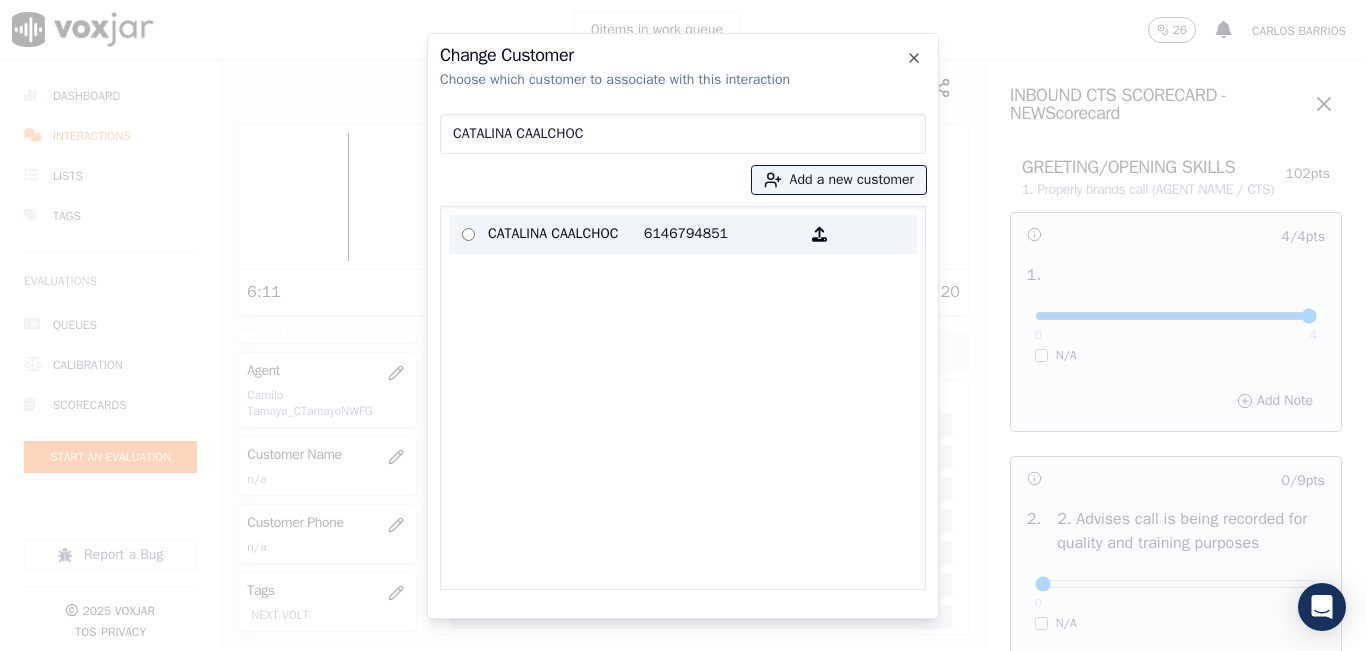 click on "6146794851" at bounding box center [722, 234] 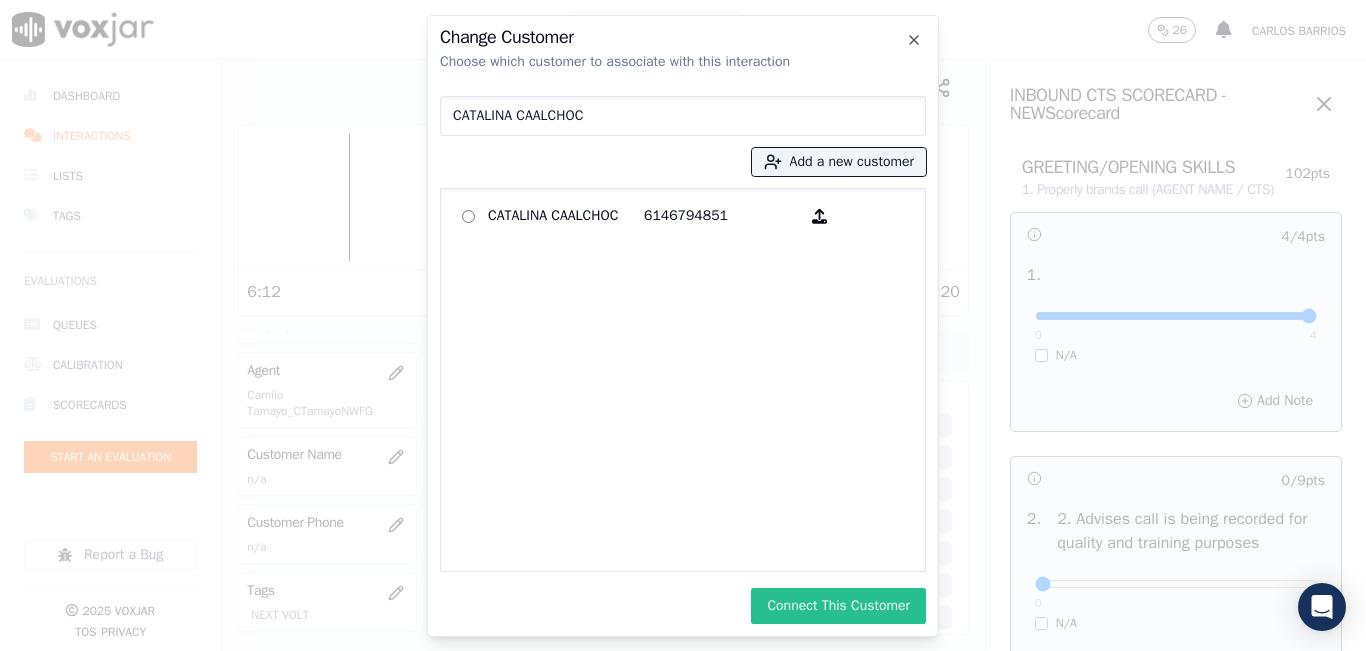 click on "Connect This Customer" at bounding box center (838, 606) 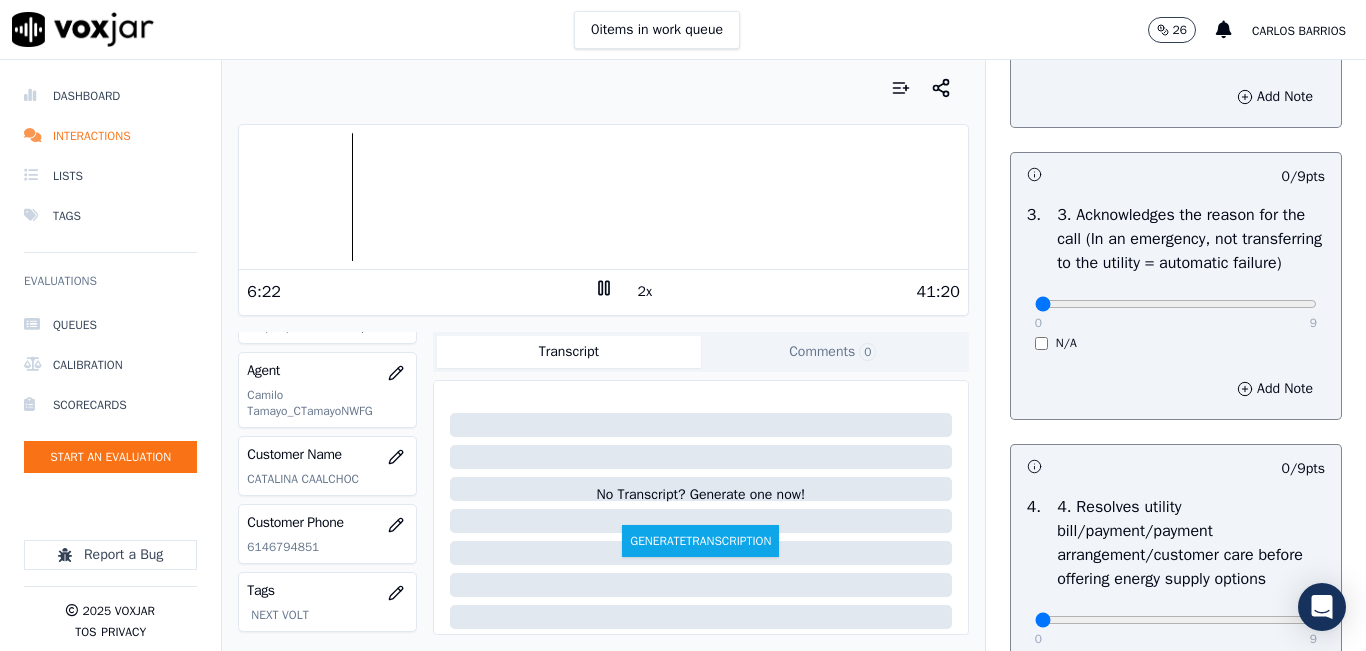 scroll, scrollTop: 600, scrollLeft: 0, axis: vertical 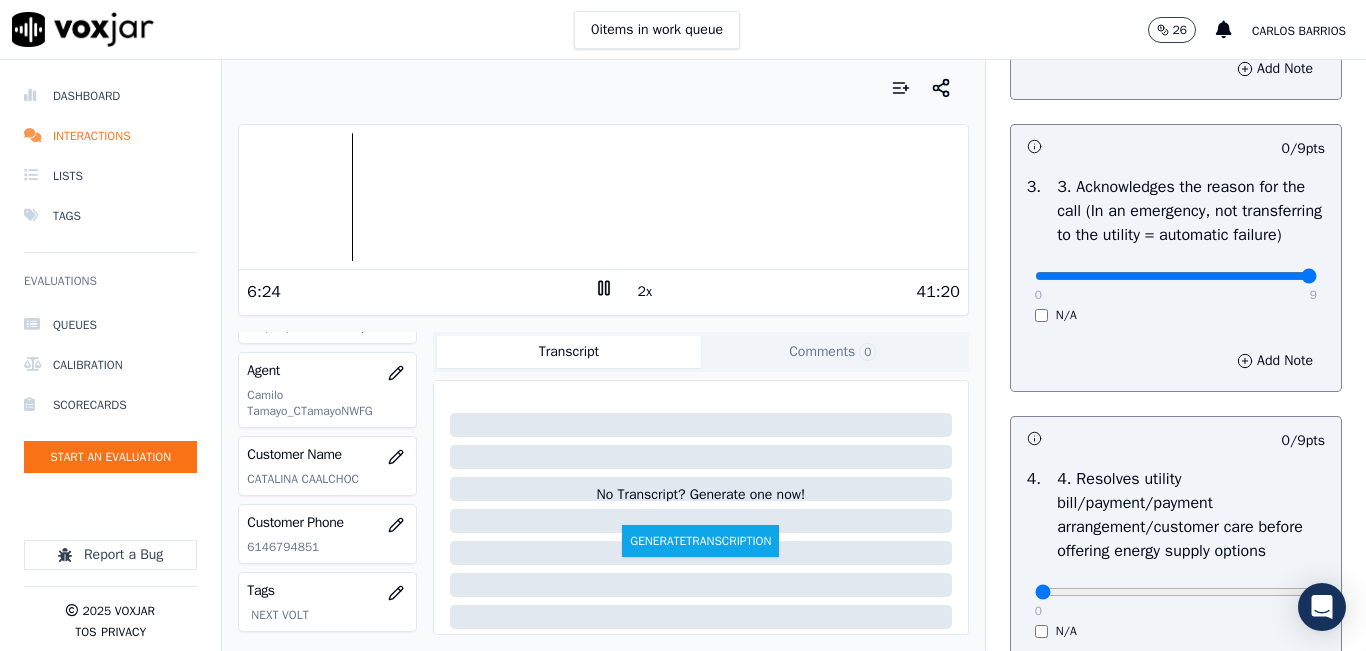 drag, startPoint x: 1255, startPoint y: 314, endPoint x: 1281, endPoint y: 320, distance: 26.683329 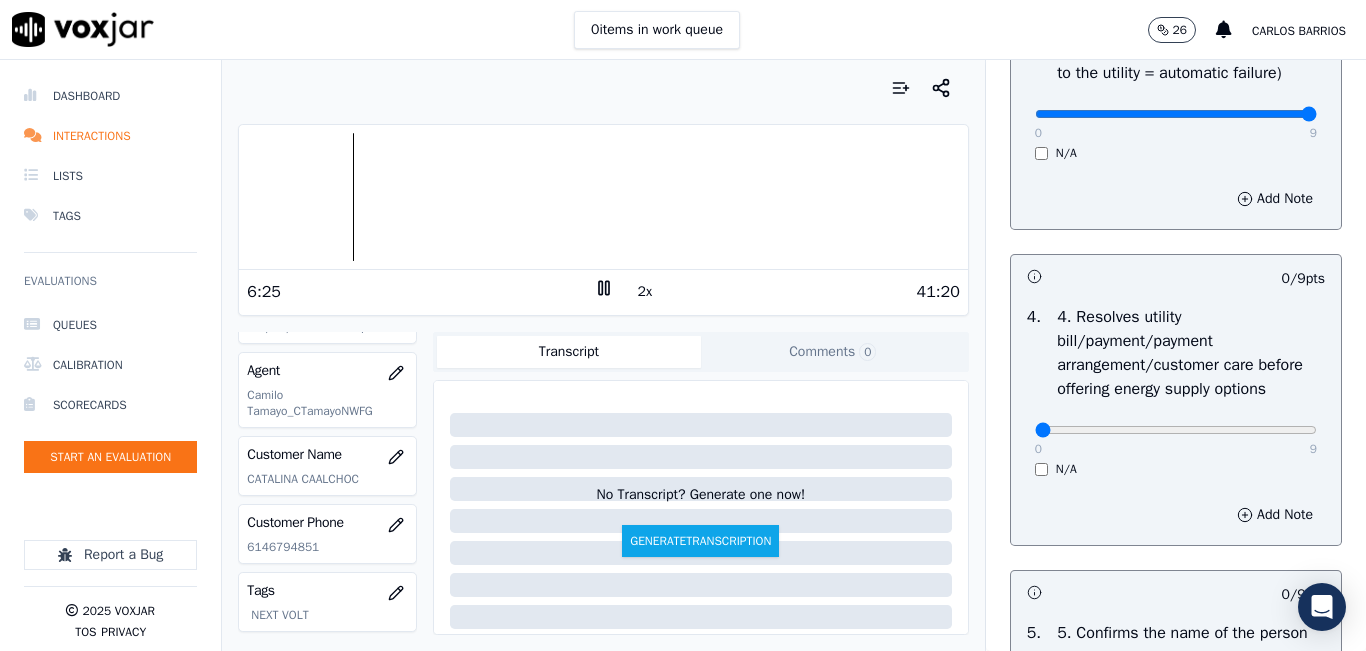 scroll, scrollTop: 900, scrollLeft: 0, axis: vertical 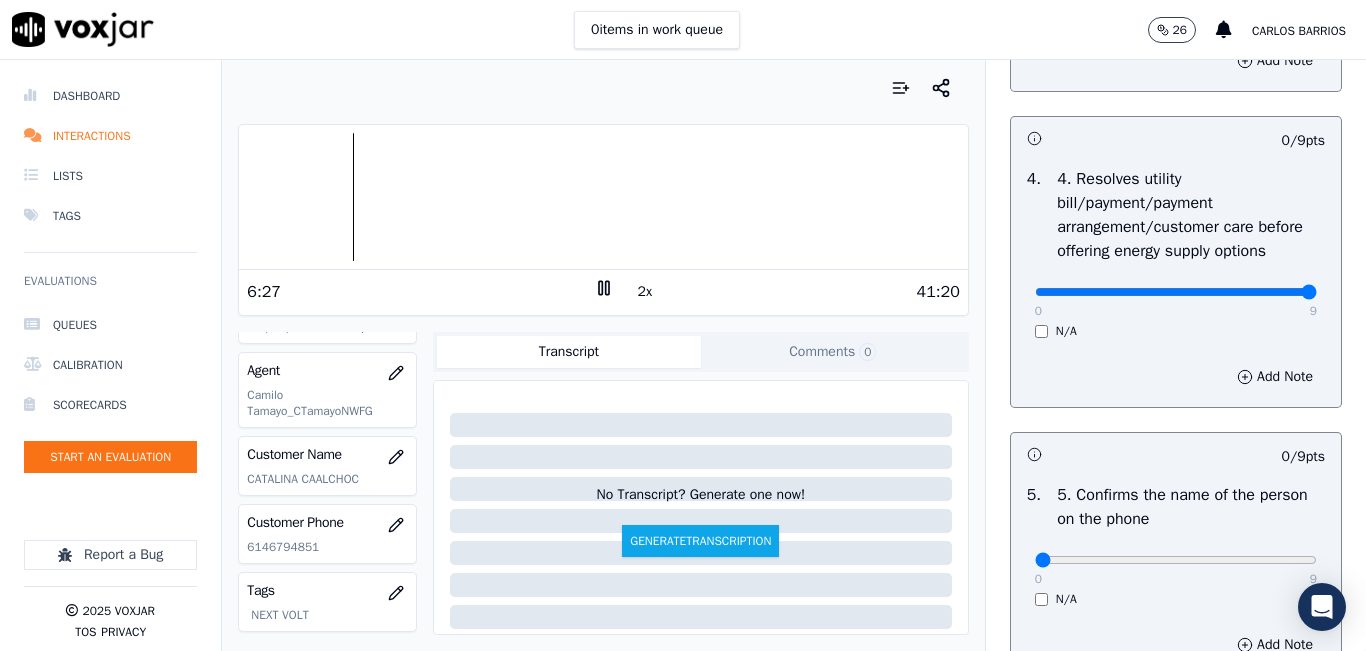 drag, startPoint x: 1262, startPoint y: 363, endPoint x: 1287, endPoint y: 355, distance: 26.24881 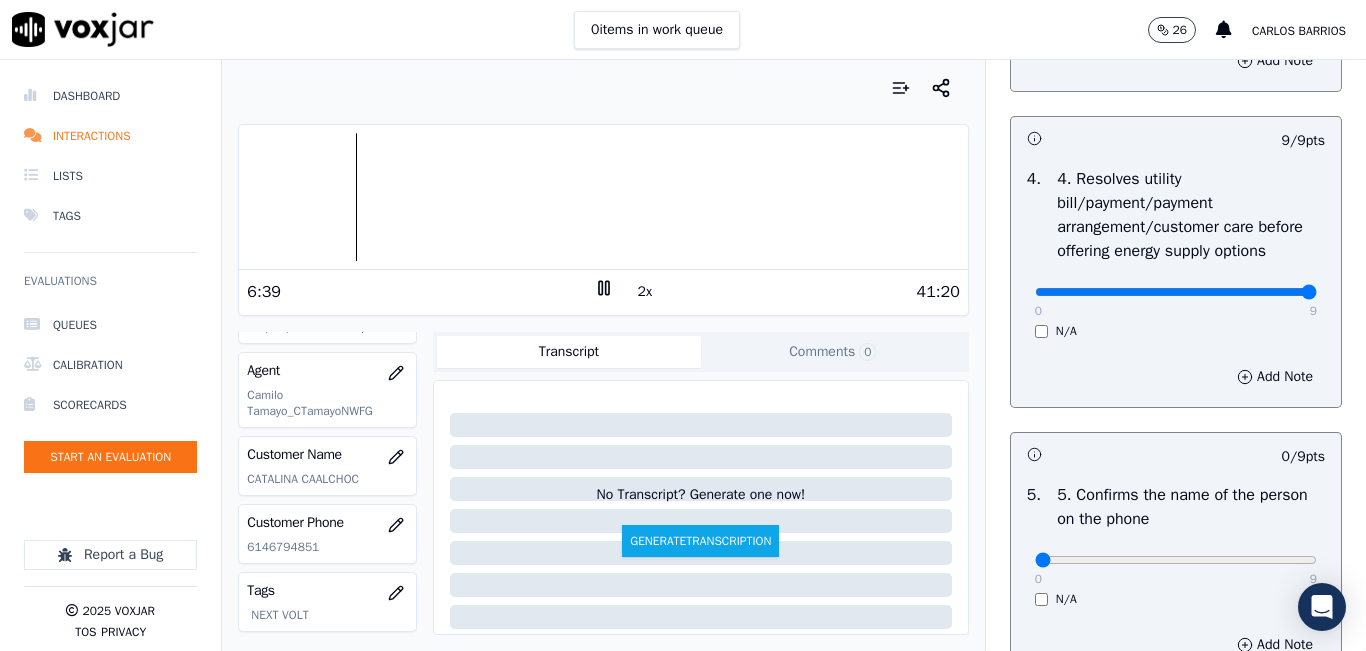 click on "GREETING/OPENING SKILLS   1. Properly brands call (AGENT NAME / CTS)   102  pts                 4 / 4  pts     1 .       0   4     N/A      Add Note                           0 / 9  pts     2 .   2. Advises call is being recorded for quality and training purposes     0   9     N/A      Add Note                           9 / 9  pts     3 .   3. Acknowledges the reason for the call (In an emergency, not transferring to the utility = automatic failure)     0   9     N/A      Add Note                           9 / 9  pts     4 .   4. Resolves utility bill/payment/payment arrangement/customer care before offering energy supply options     0   9     N/A      Add Note                           0 / 9  pts     5 .   5. Confirms the name of the person on the phone     0   9     N/A      Add Note                           0 / 9  pts     6 .   6. Asks for call-back and promo code consent, and informs on opt-out options     0   9     N/A      Add Note                           0 / 9  pts     7 .       0   9     N/A" at bounding box center [1176, 1215] 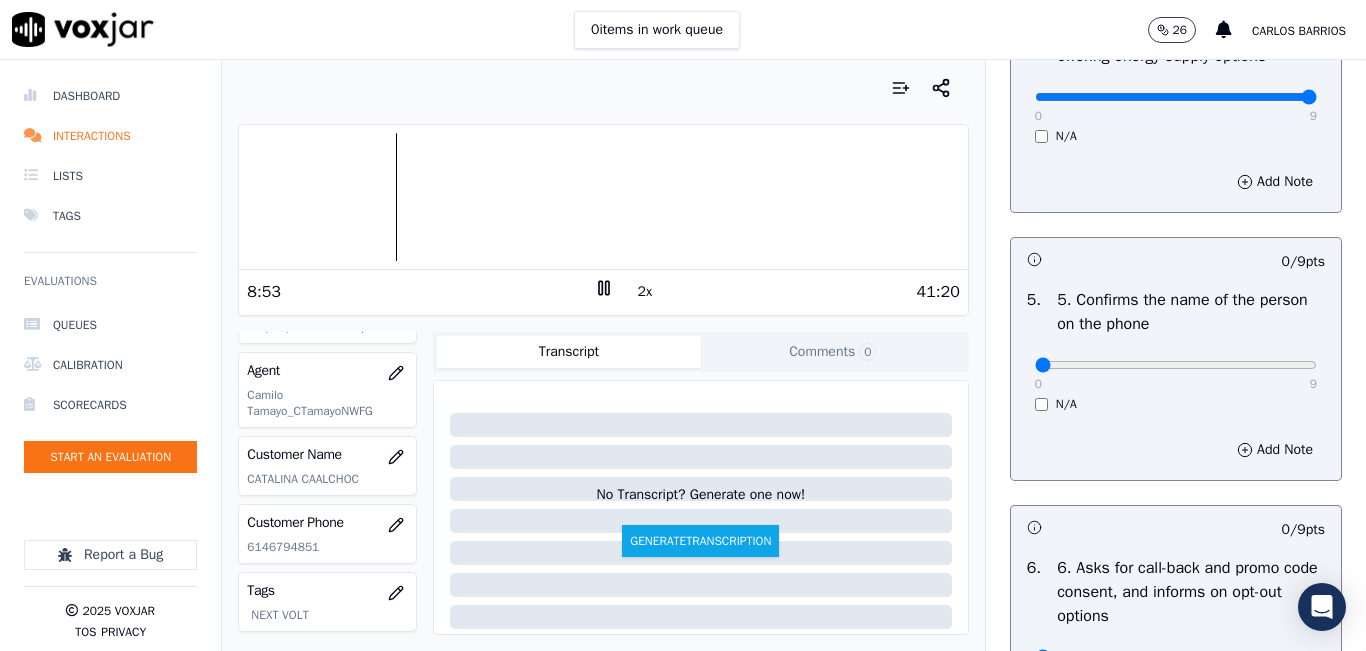 scroll, scrollTop: 1100, scrollLeft: 0, axis: vertical 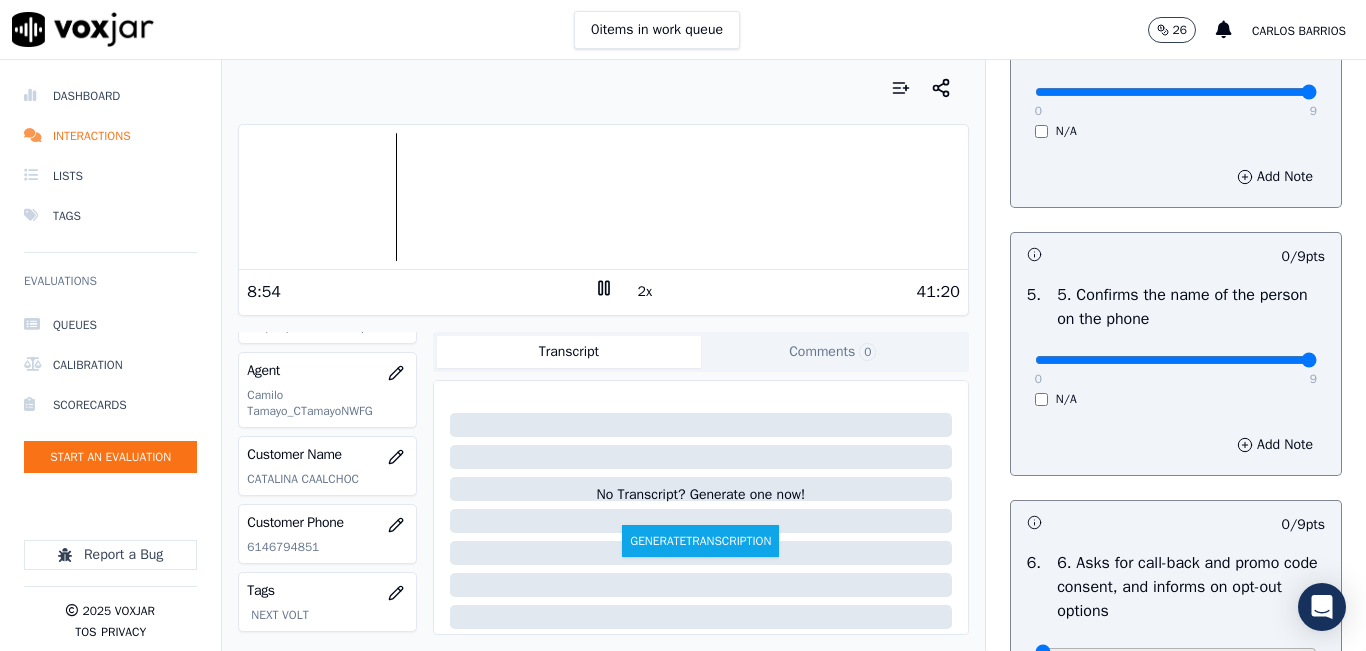 type on "9" 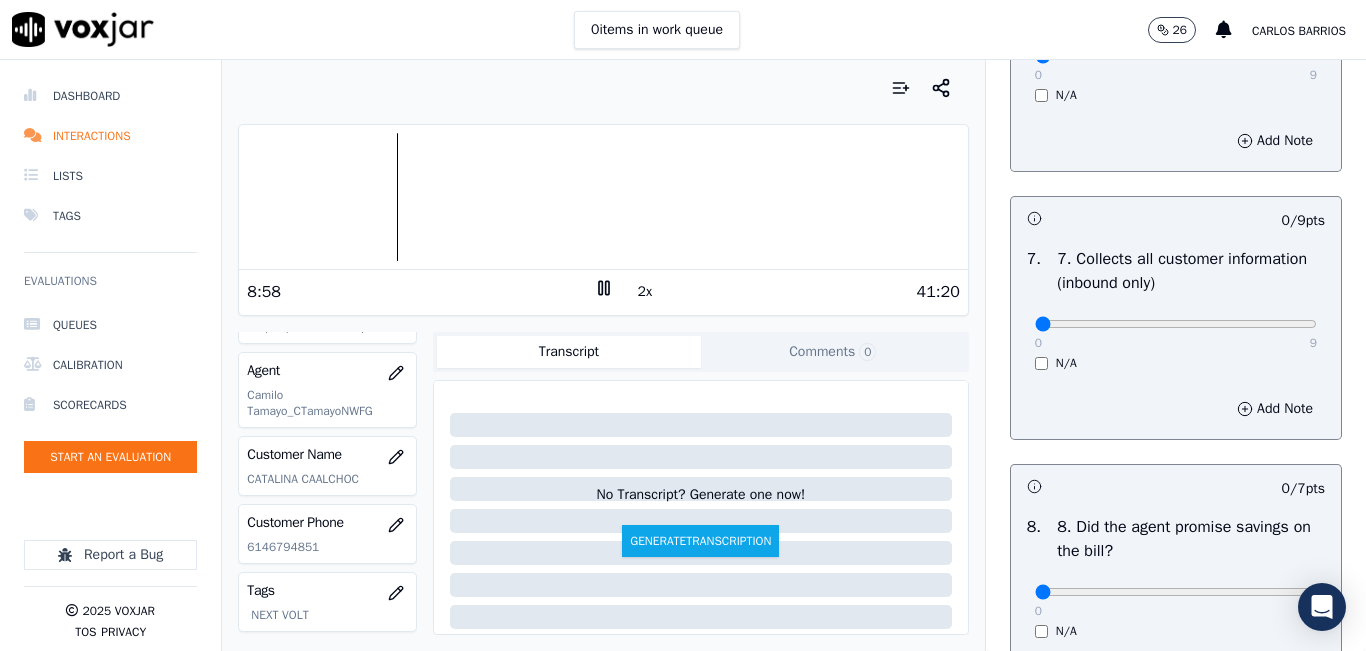 scroll, scrollTop: 1700, scrollLeft: 0, axis: vertical 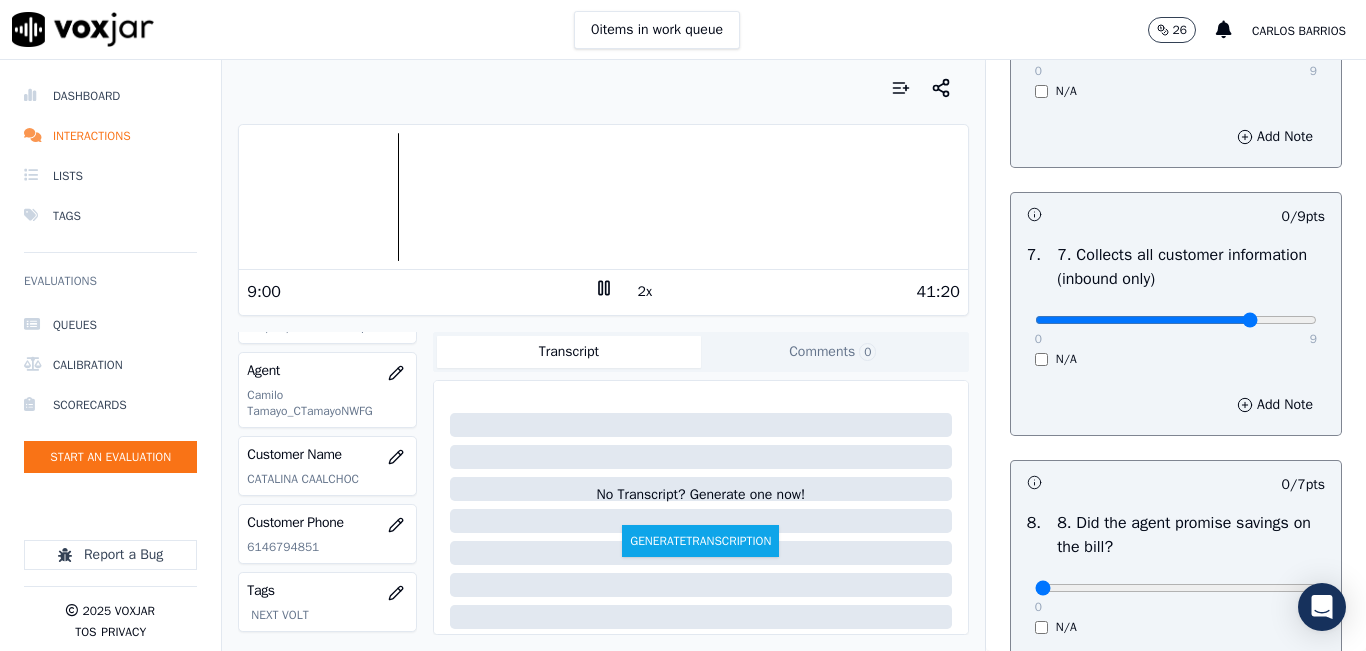 type on "7" 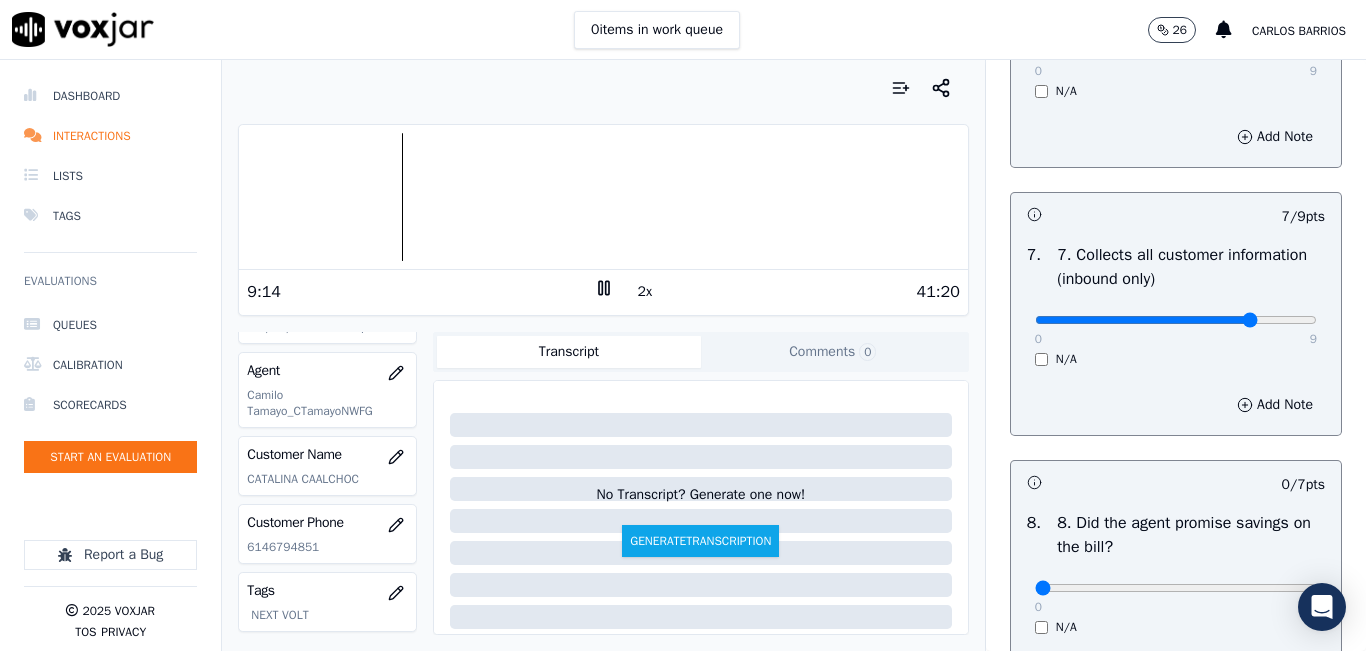 scroll, scrollTop: 1600, scrollLeft: 0, axis: vertical 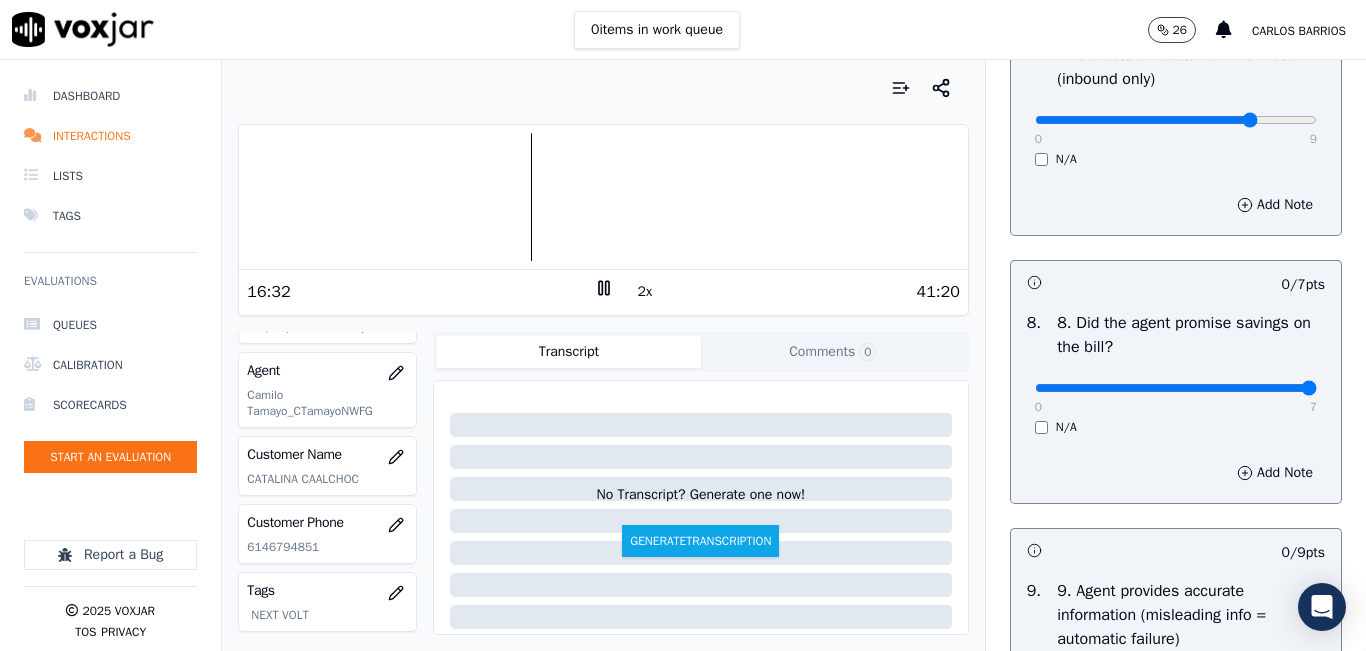 drag, startPoint x: 1066, startPoint y: 452, endPoint x: 1326, endPoint y: 457, distance: 260.04807 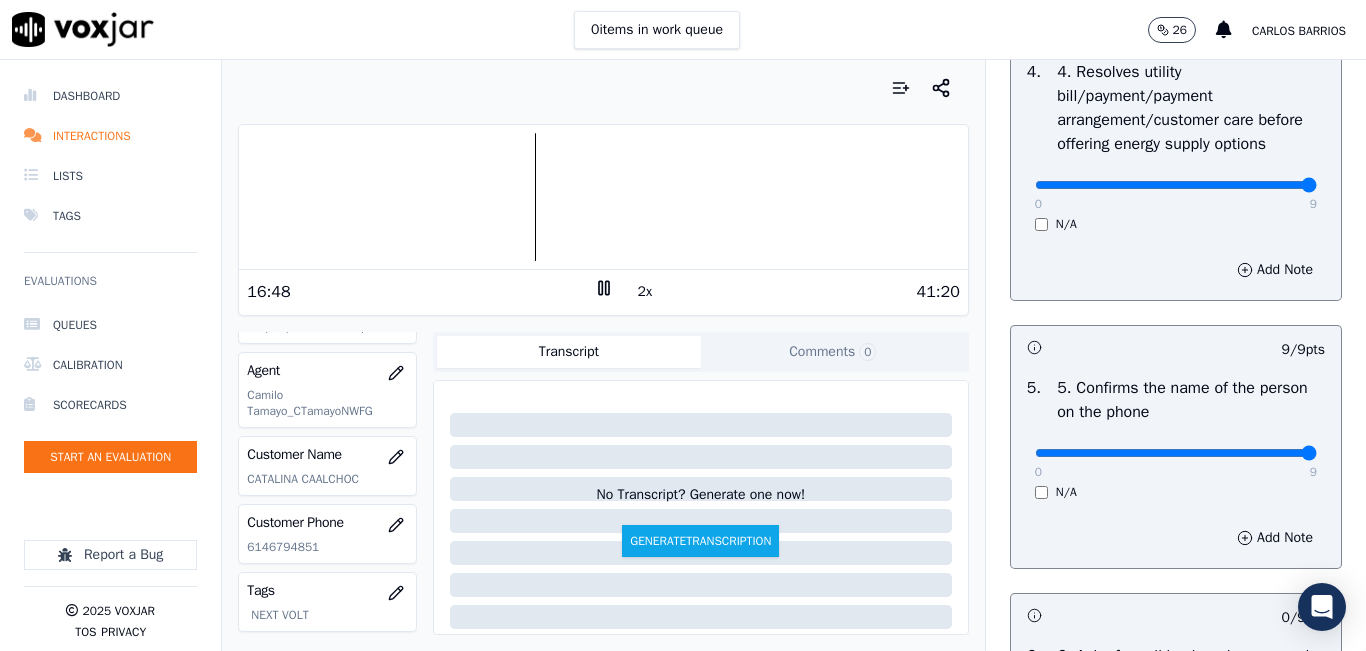 scroll, scrollTop: 1000, scrollLeft: 0, axis: vertical 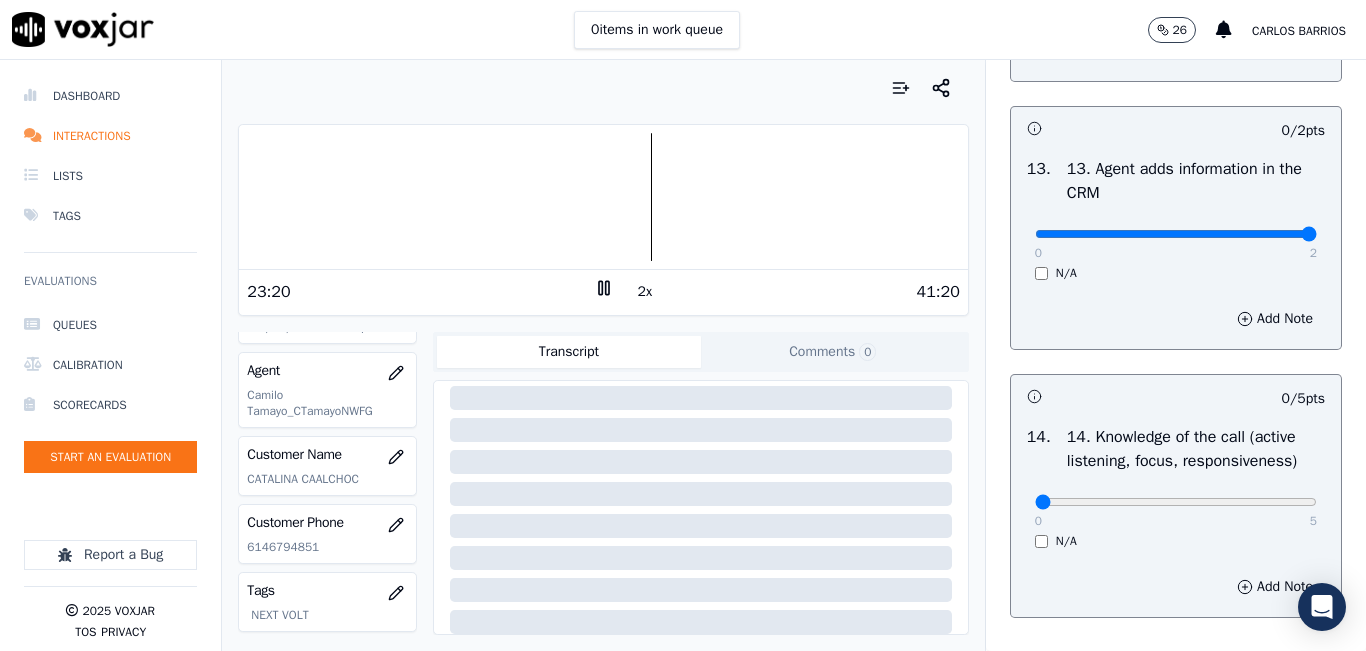 type on "2" 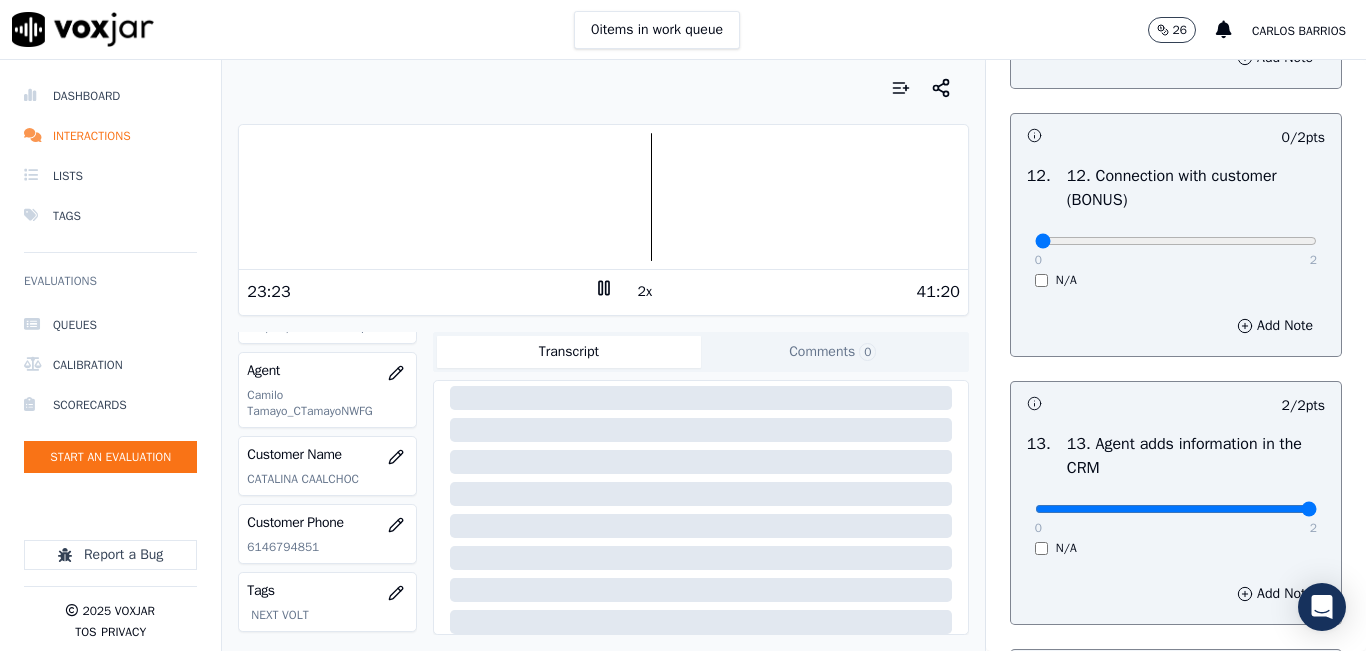 scroll, scrollTop: 3142, scrollLeft: 0, axis: vertical 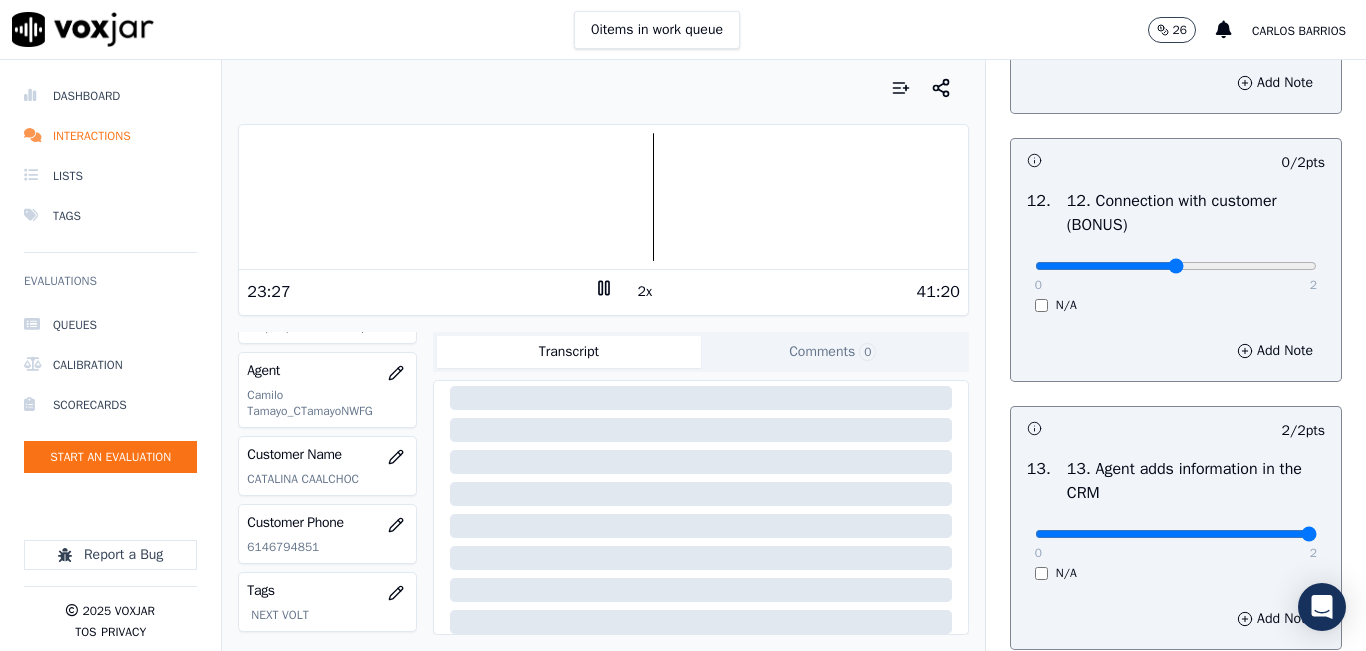 type on "1" 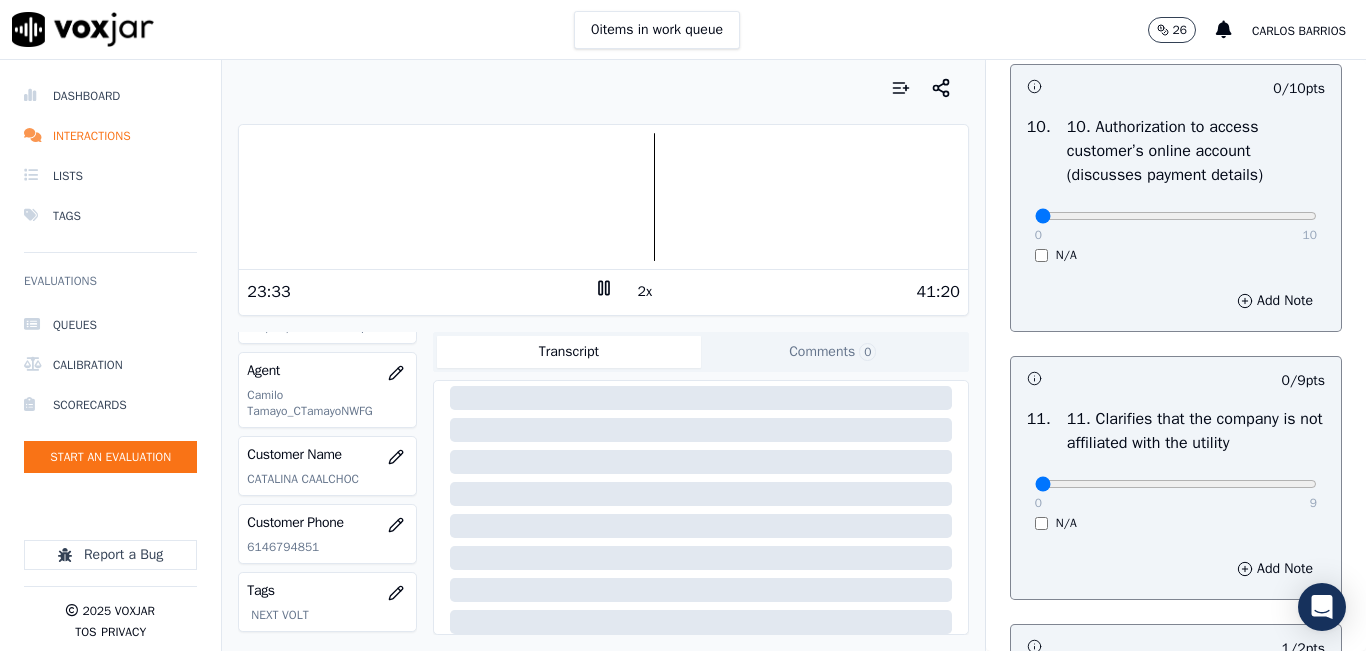 scroll, scrollTop: 2542, scrollLeft: 0, axis: vertical 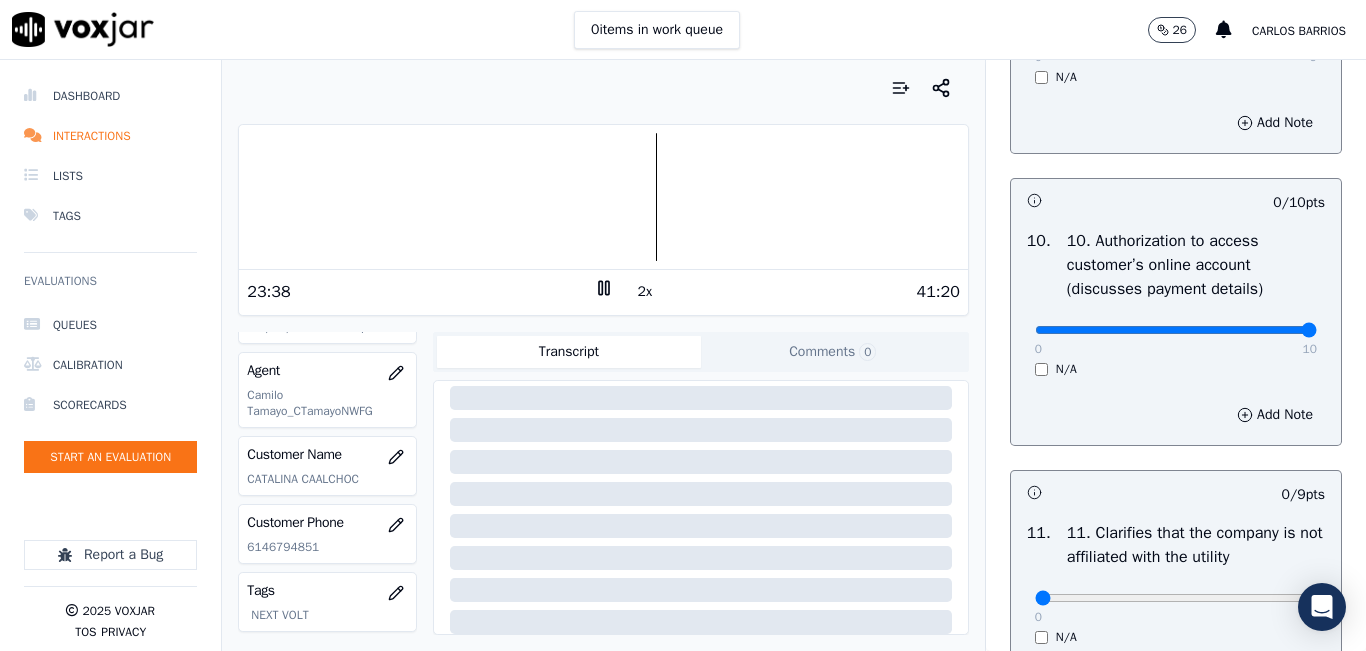 type on "10" 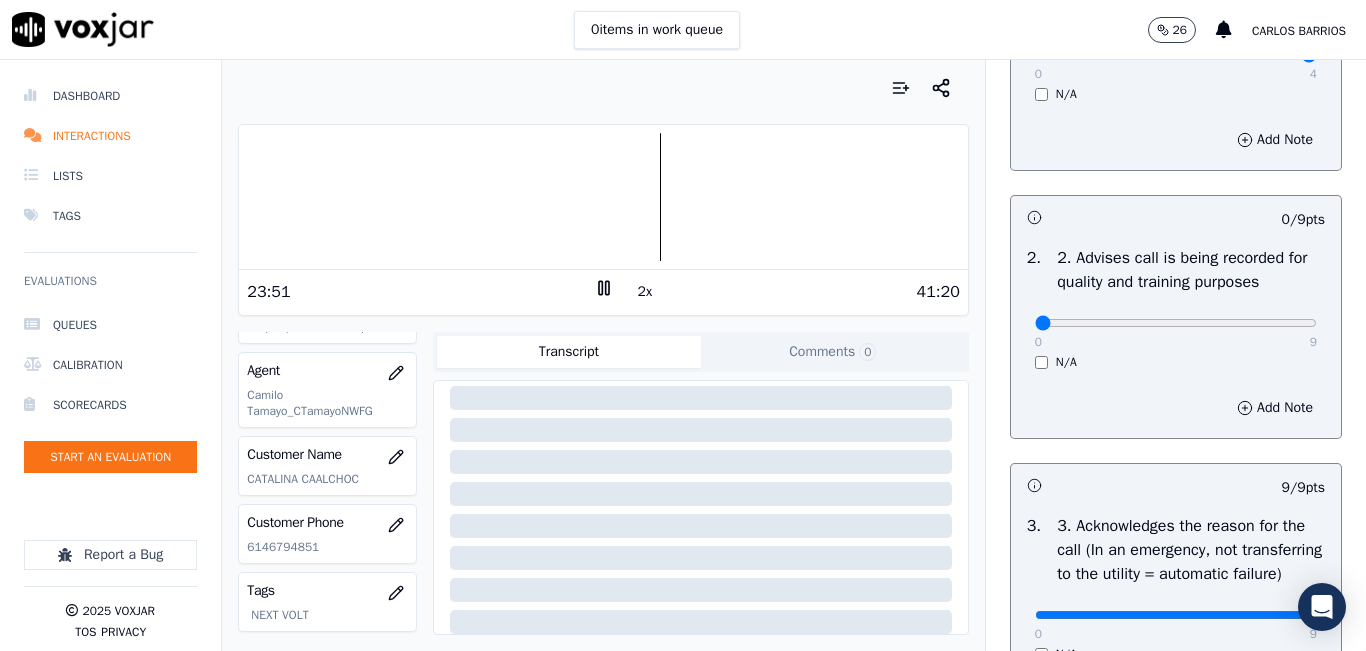 scroll, scrollTop: 242, scrollLeft: 0, axis: vertical 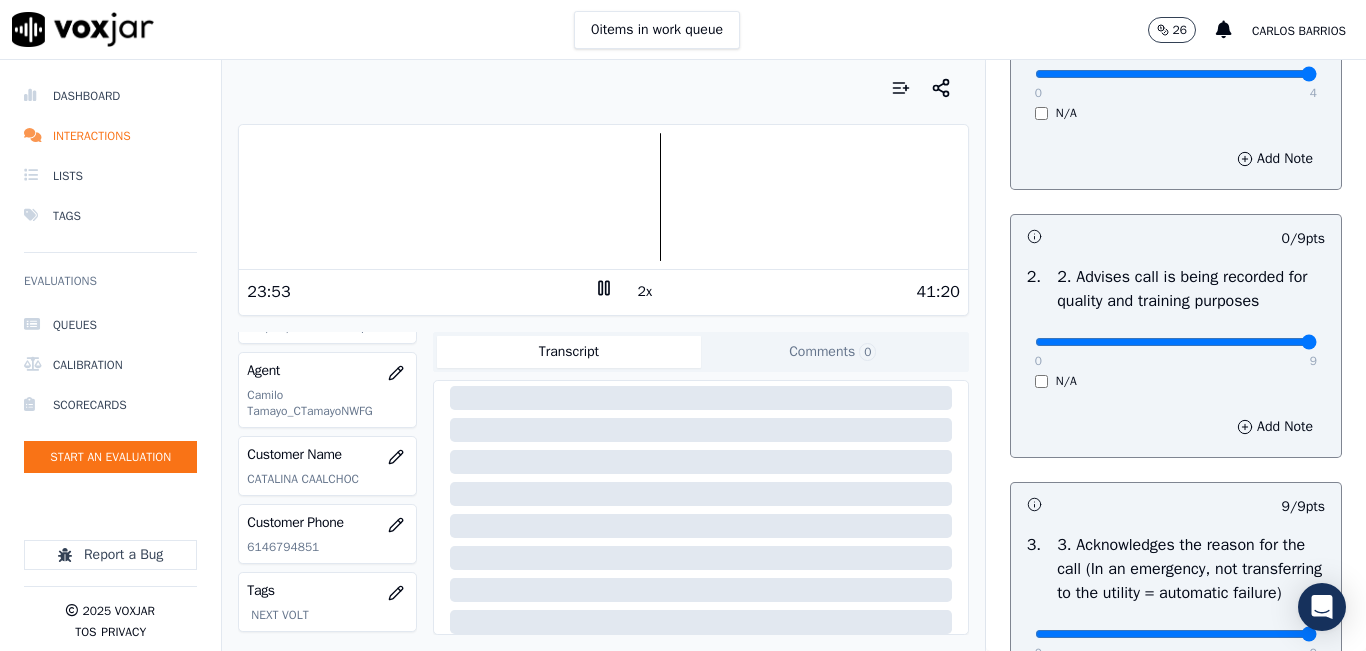 type on "9" 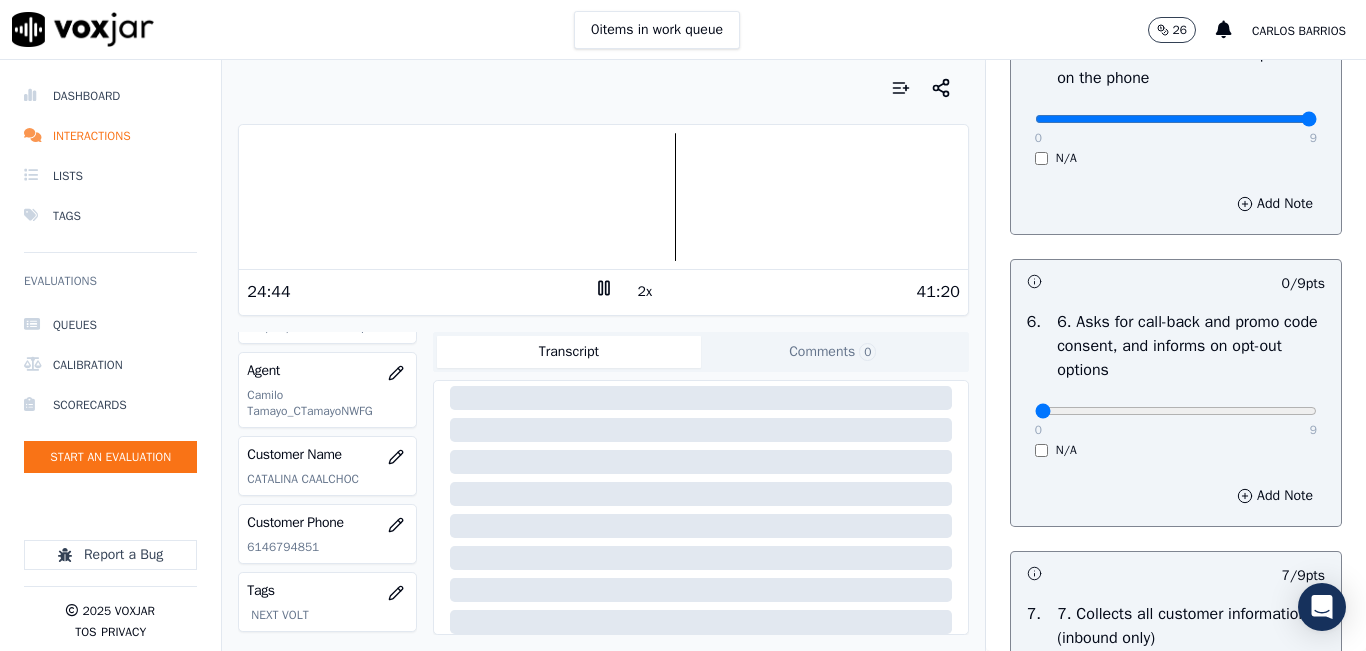 scroll, scrollTop: 1342, scrollLeft: 0, axis: vertical 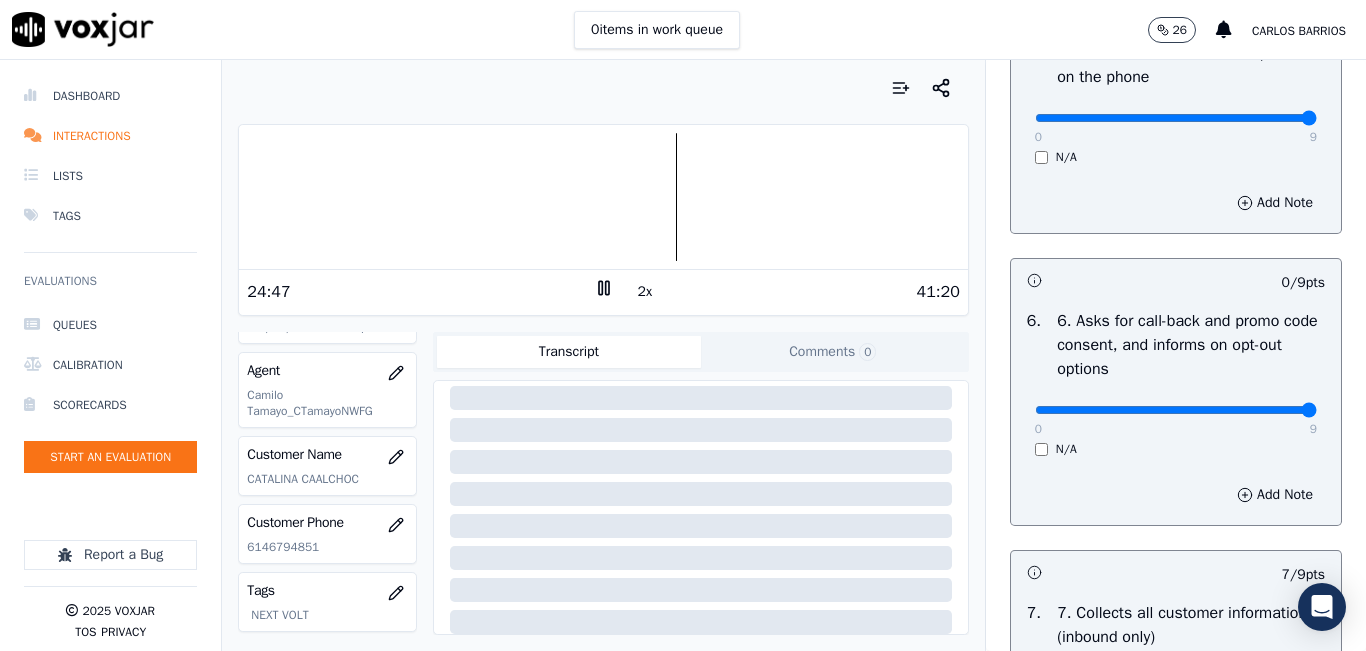 drag, startPoint x: 1283, startPoint y: 477, endPoint x: 1303, endPoint y: 473, distance: 20.396078 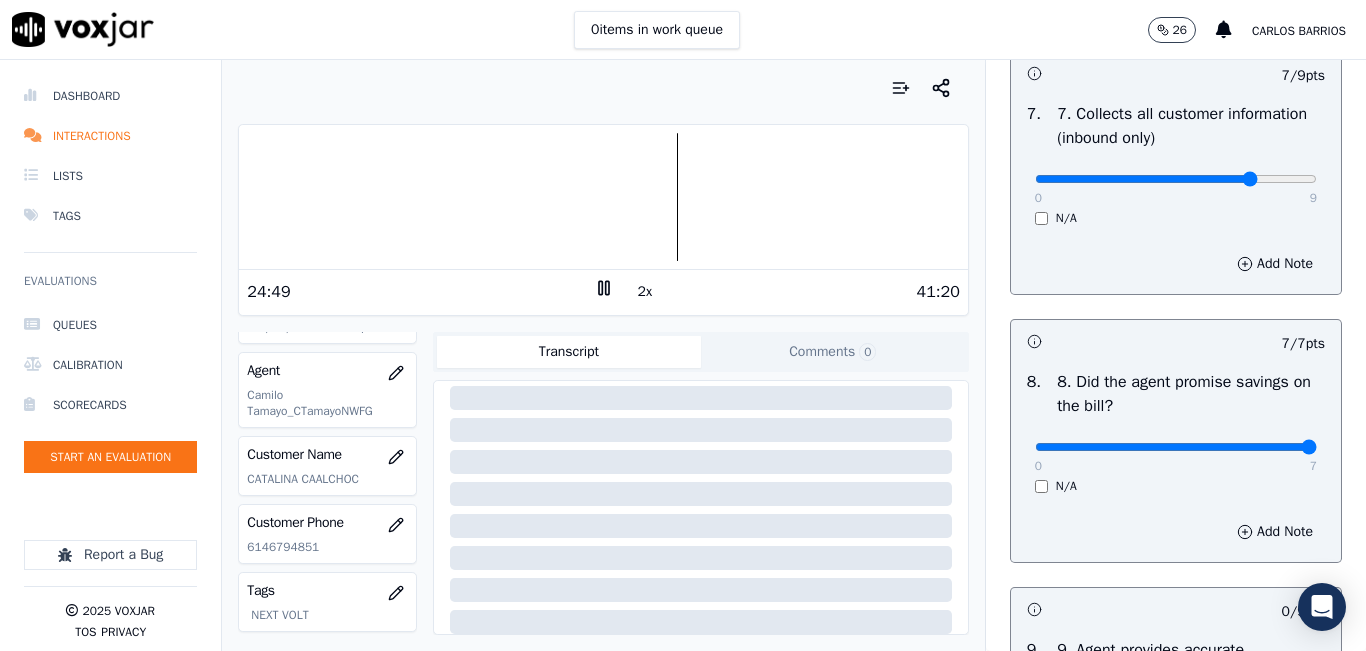 scroll, scrollTop: 1842, scrollLeft: 0, axis: vertical 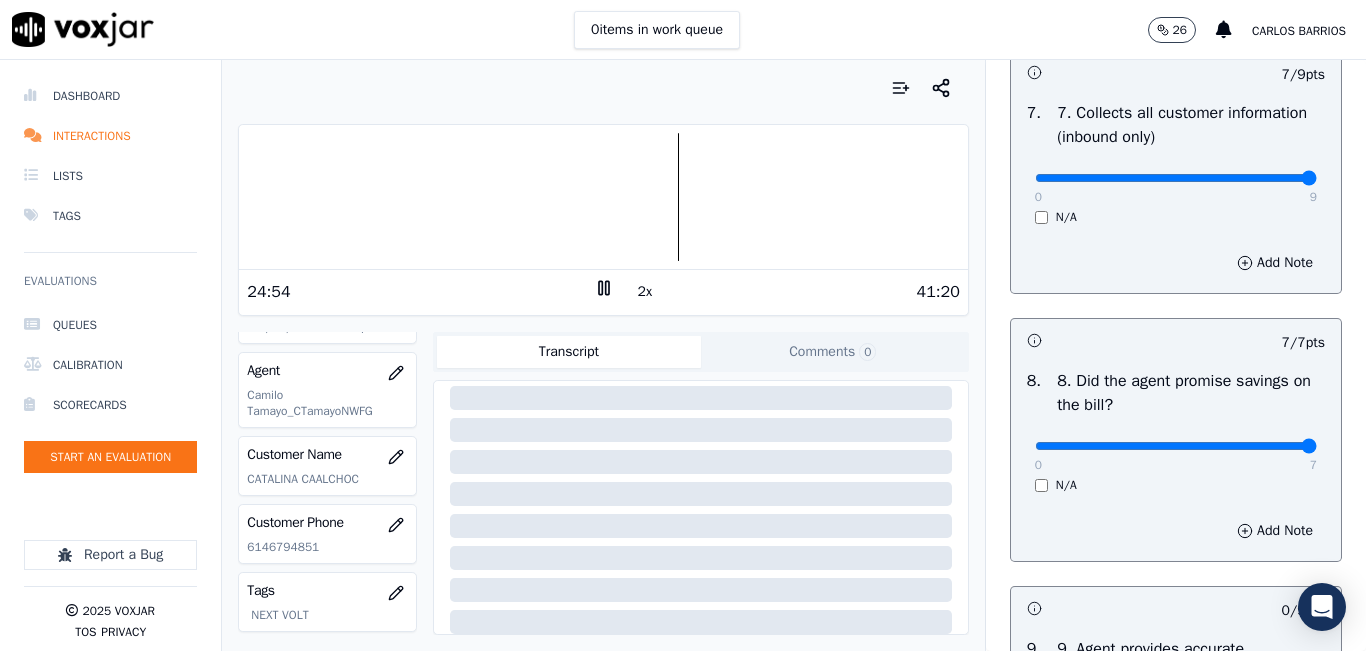 drag, startPoint x: 1232, startPoint y: 248, endPoint x: 1314, endPoint y: 250, distance: 82.02438 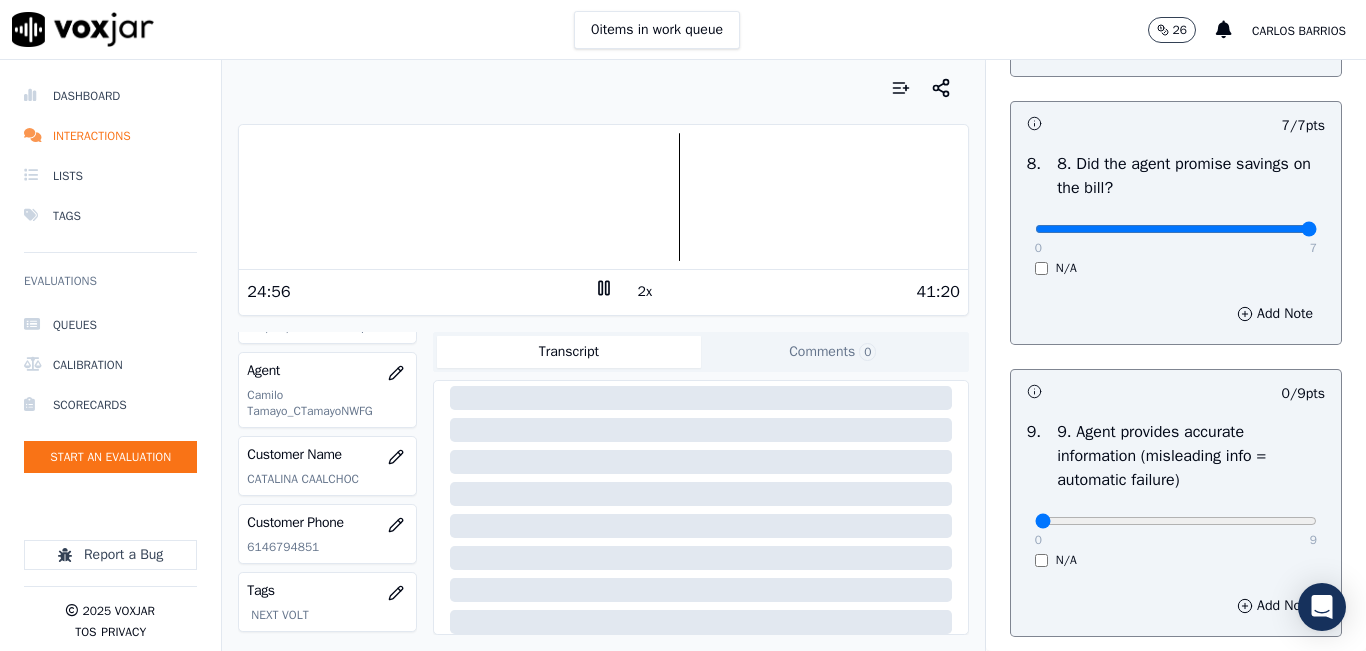 scroll, scrollTop: 2342, scrollLeft: 0, axis: vertical 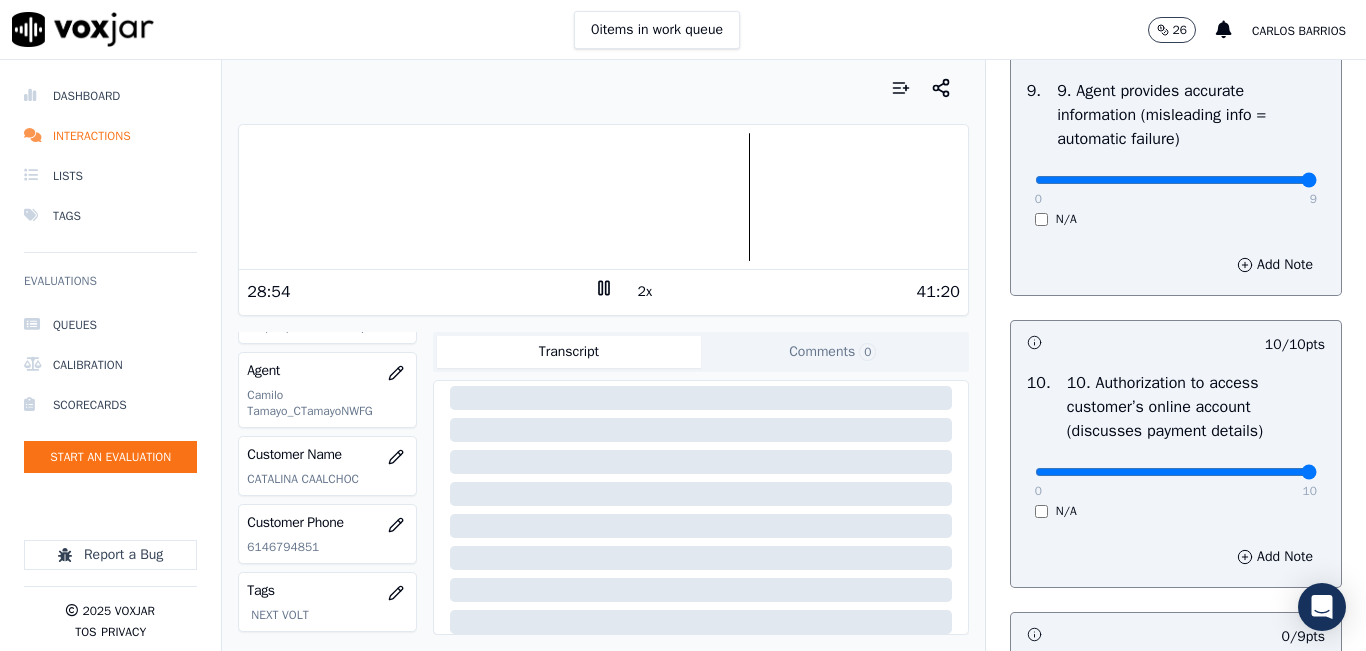 type on "9" 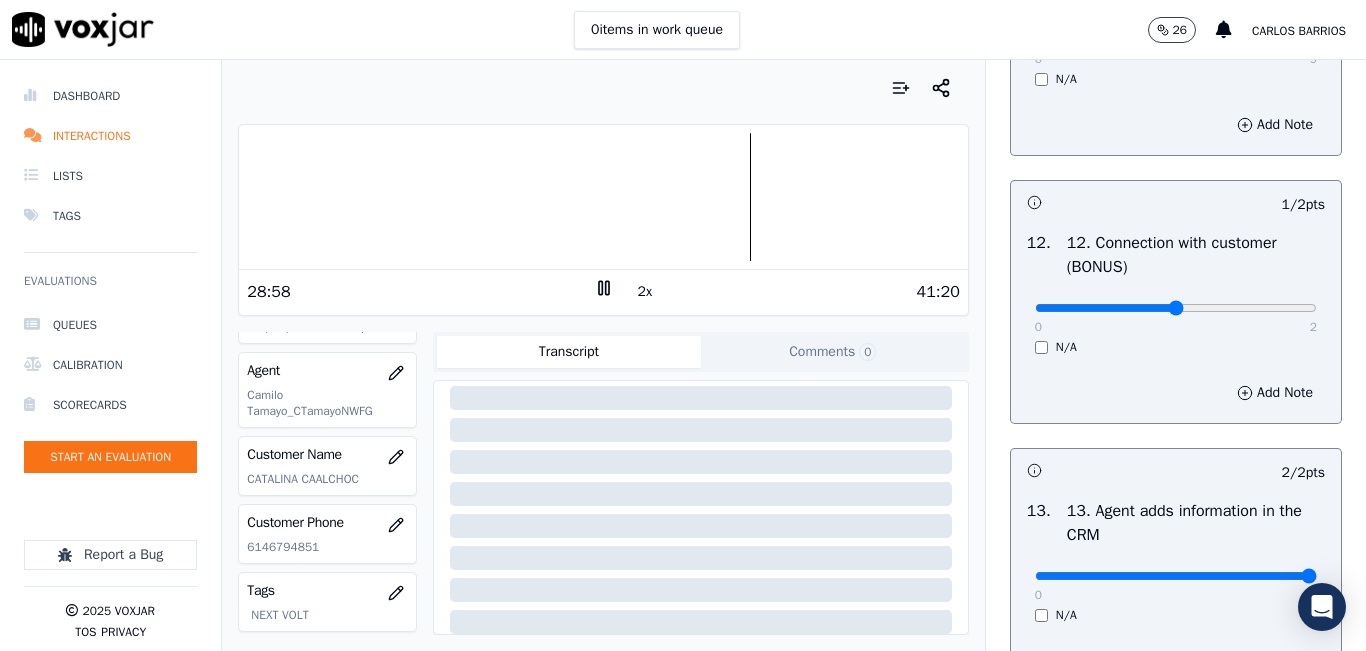 scroll, scrollTop: 3000, scrollLeft: 0, axis: vertical 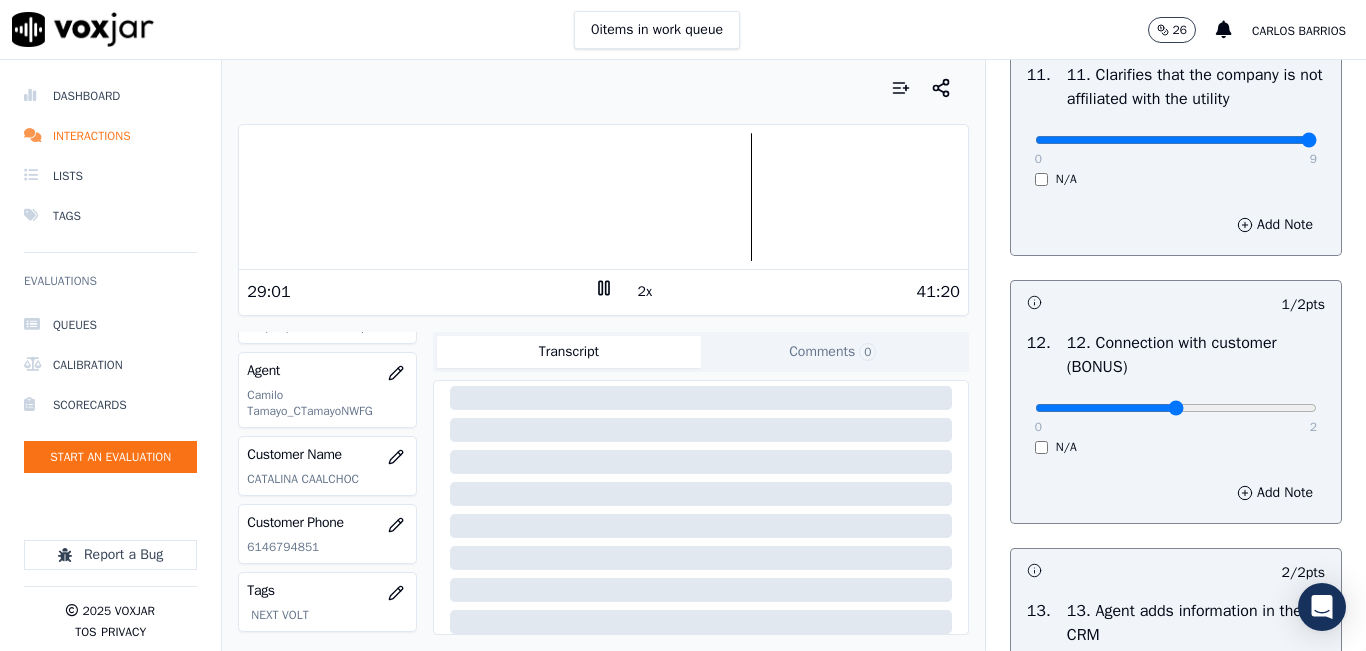 type on "9" 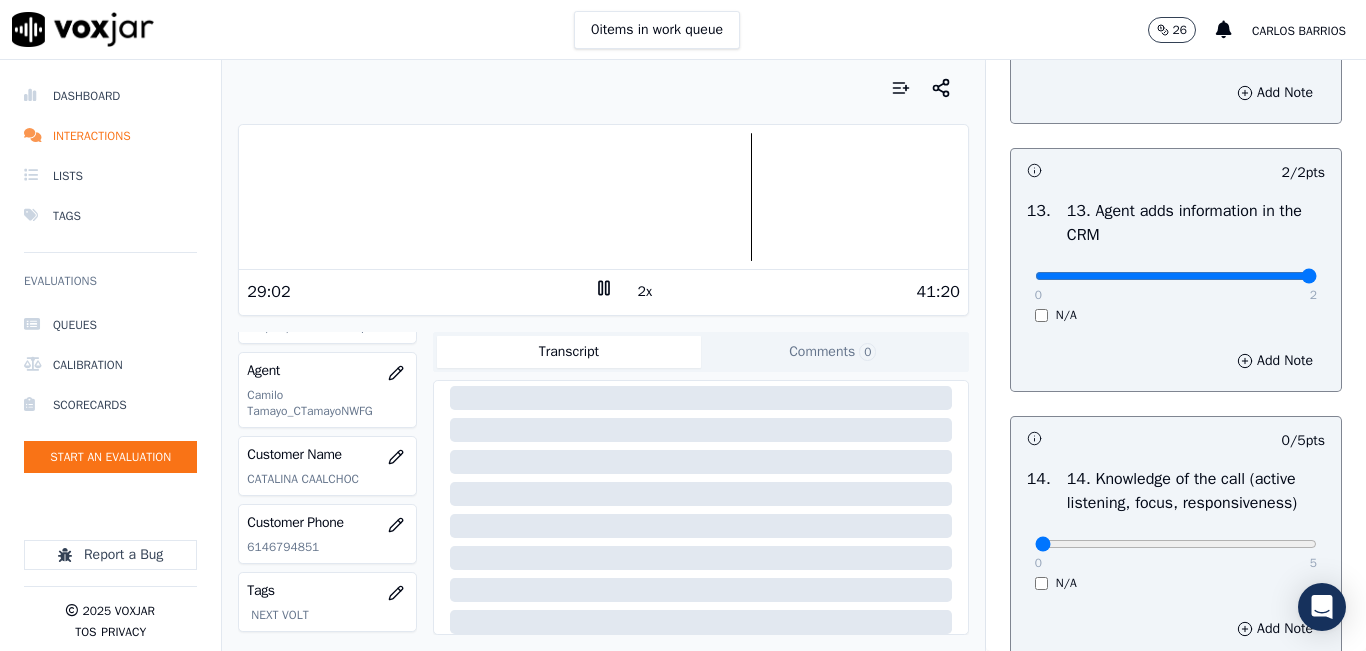 scroll, scrollTop: 3642, scrollLeft: 0, axis: vertical 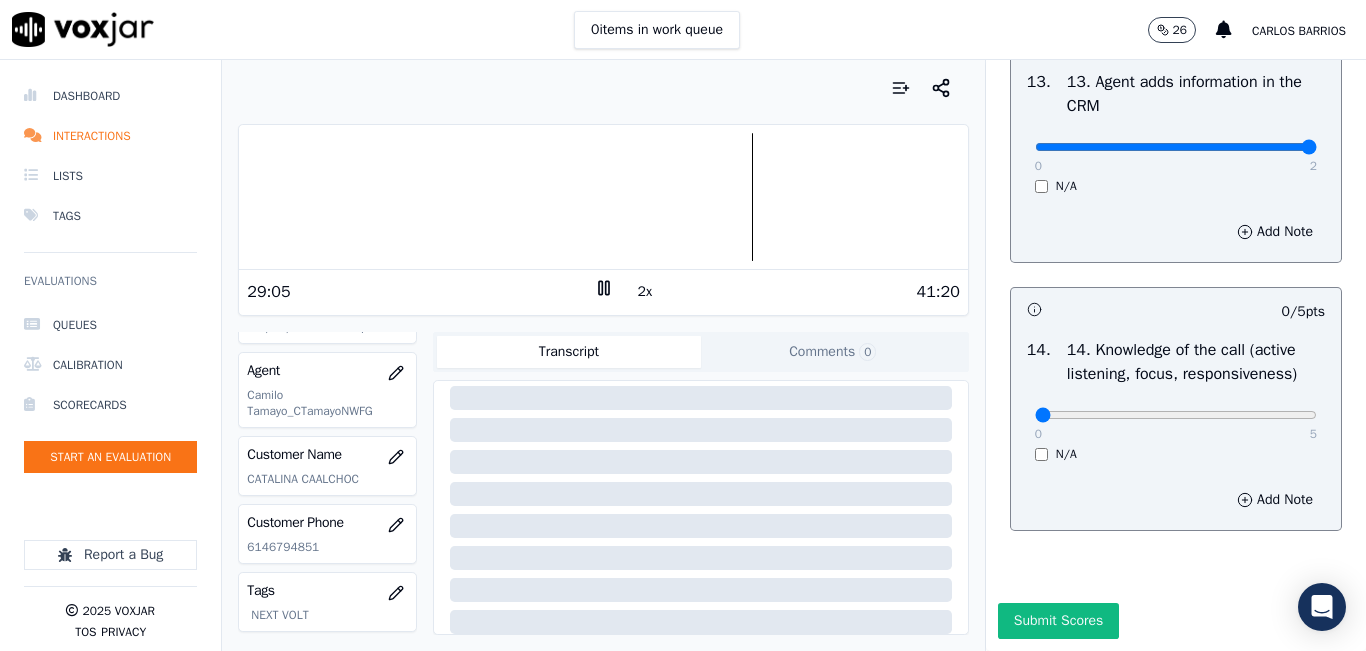 click on "0   5" at bounding box center [1176, 414] 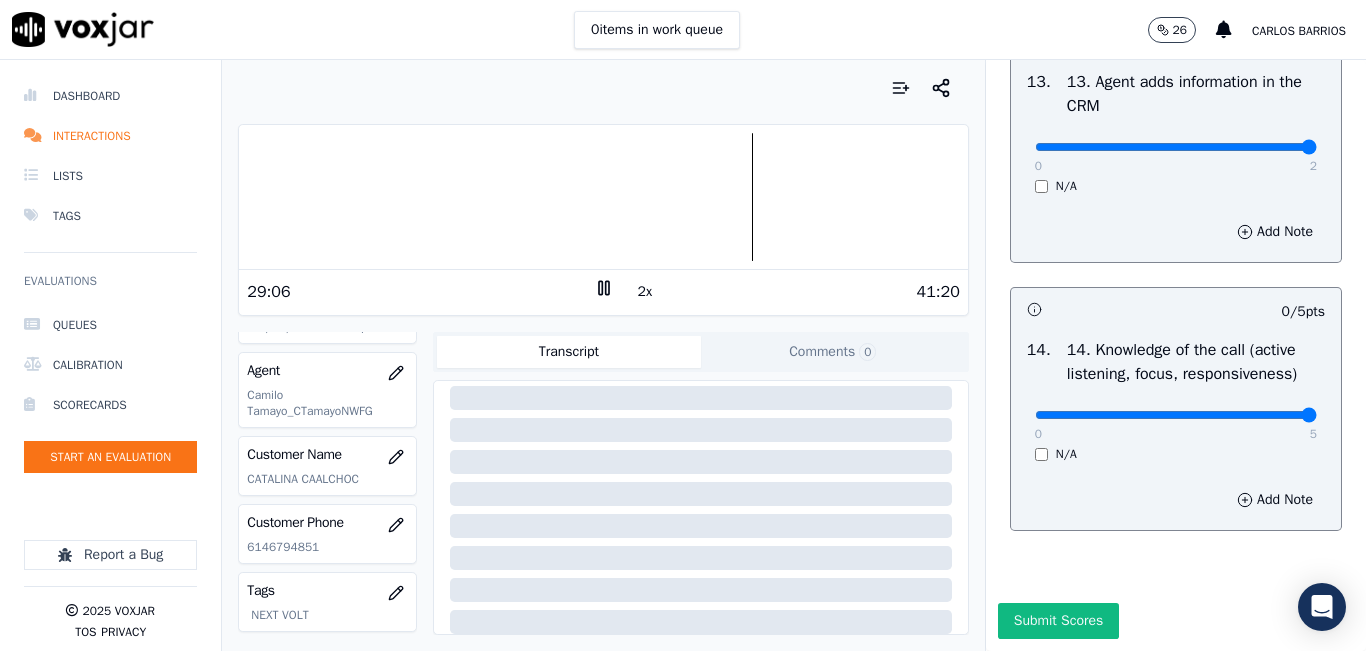 type on "5" 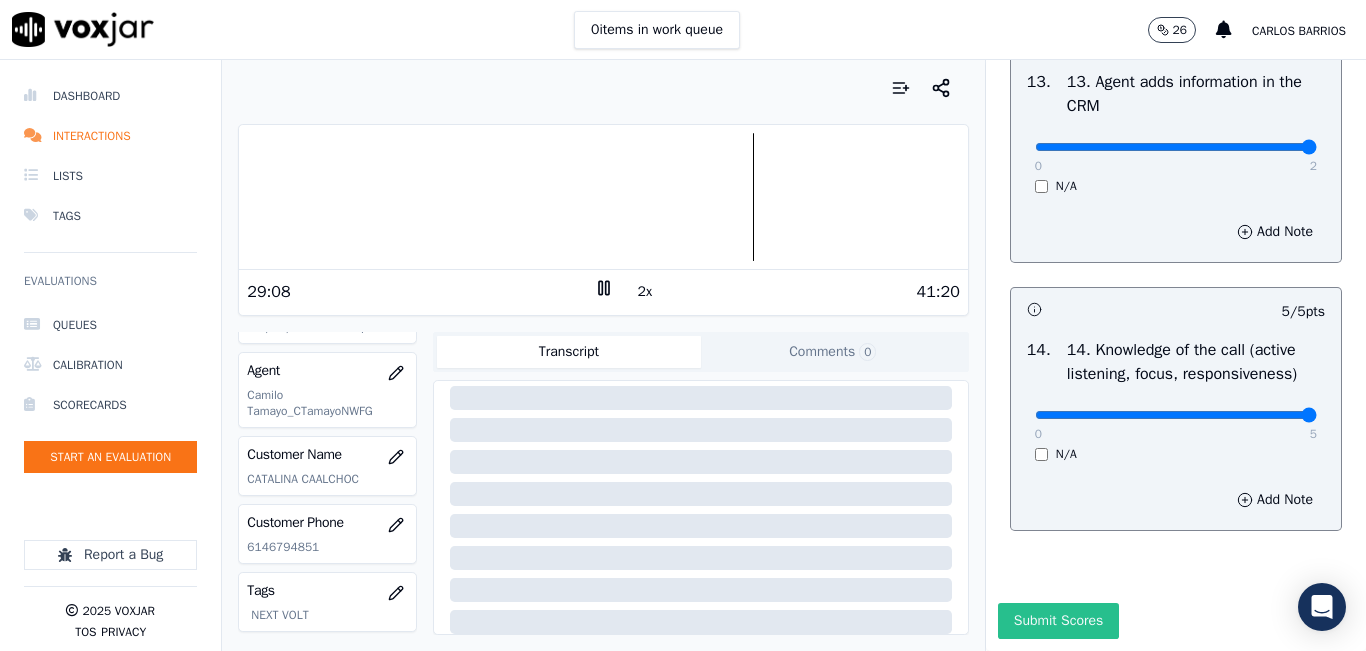 click on "Submit Scores" at bounding box center [1058, 621] 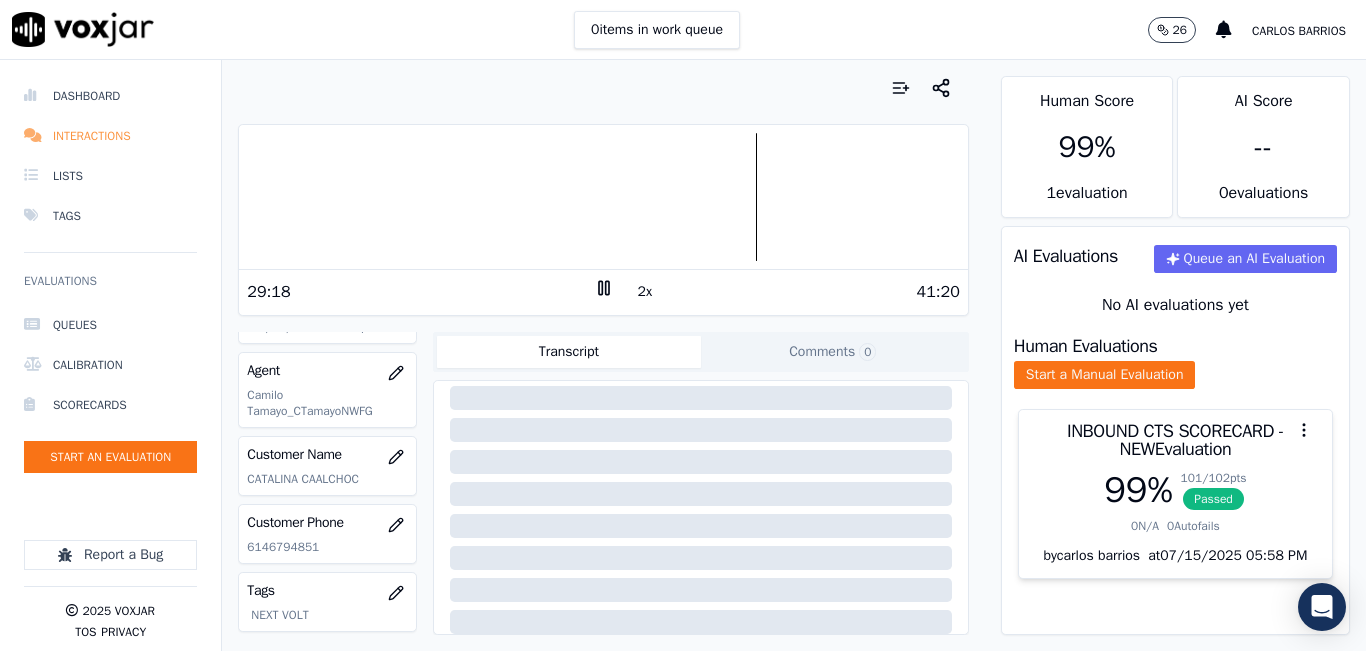 click on "Interactions" at bounding box center (110, 136) 